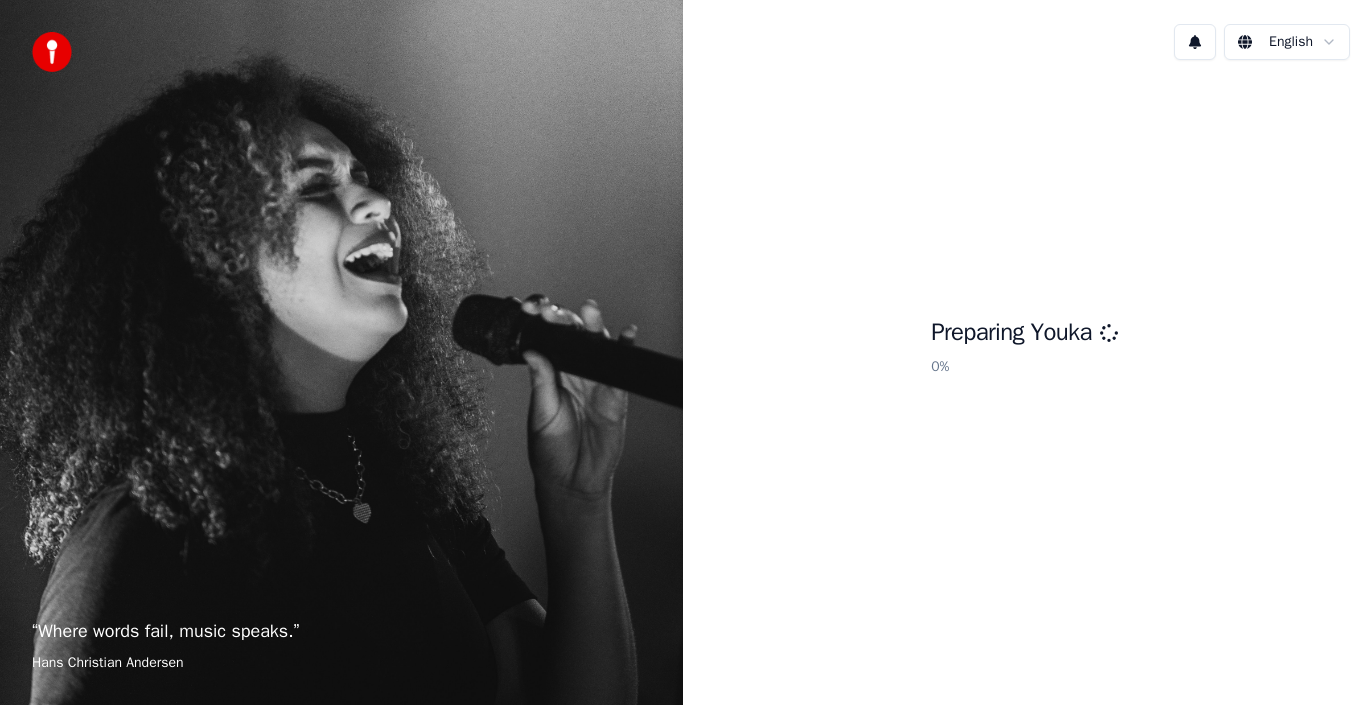 scroll, scrollTop: 0, scrollLeft: 0, axis: both 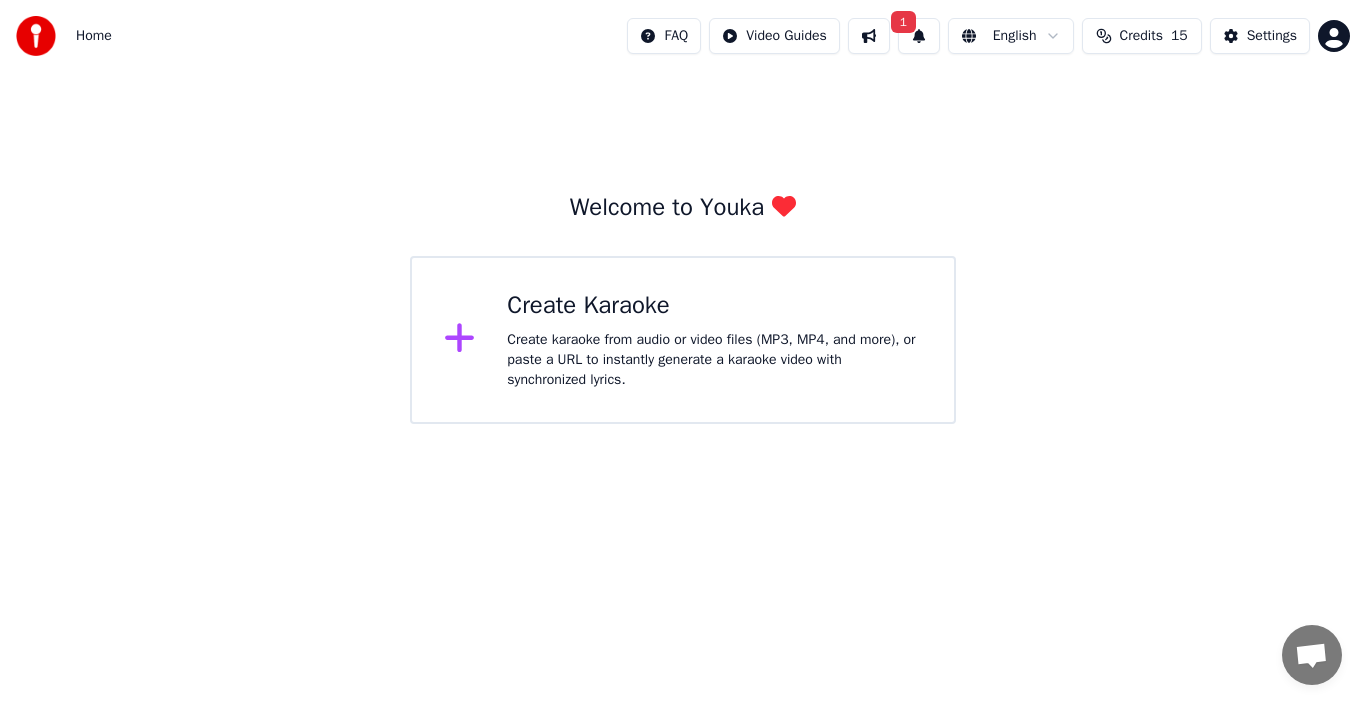 click 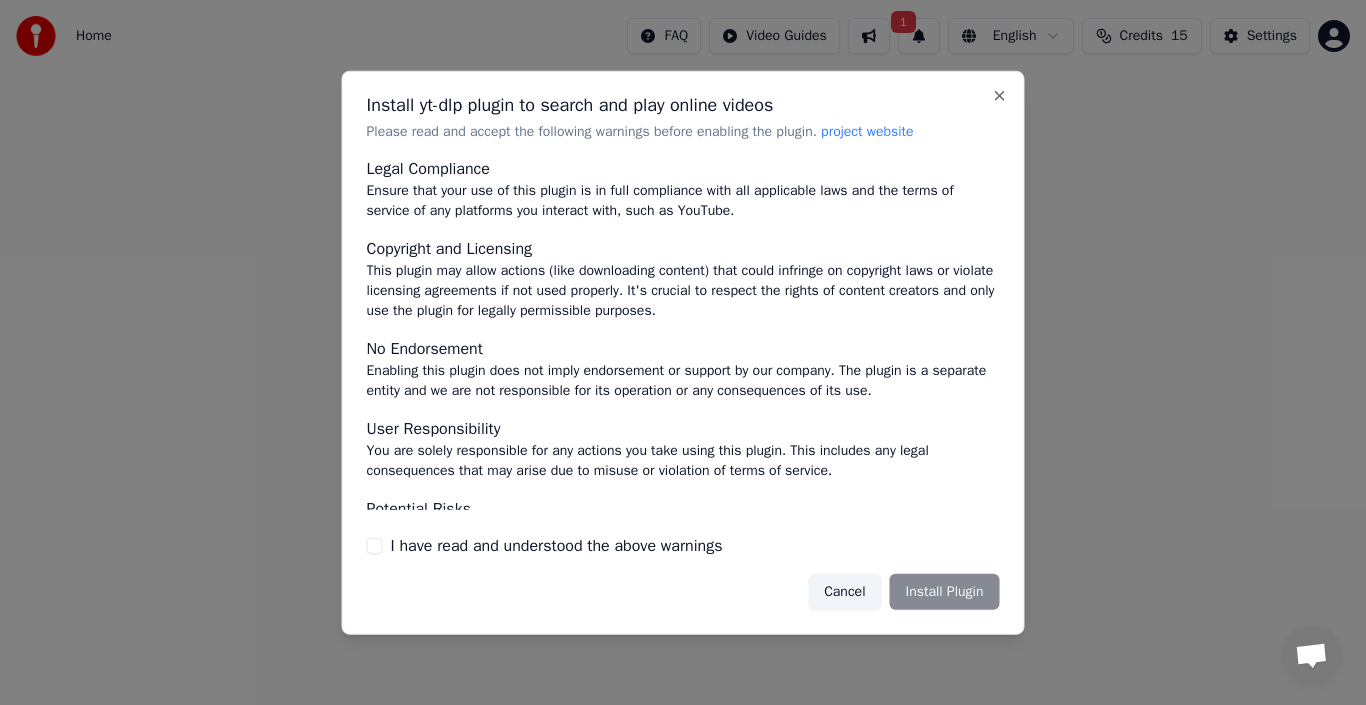 click on "I have read and understood the above warnings" at bounding box center (557, 546) 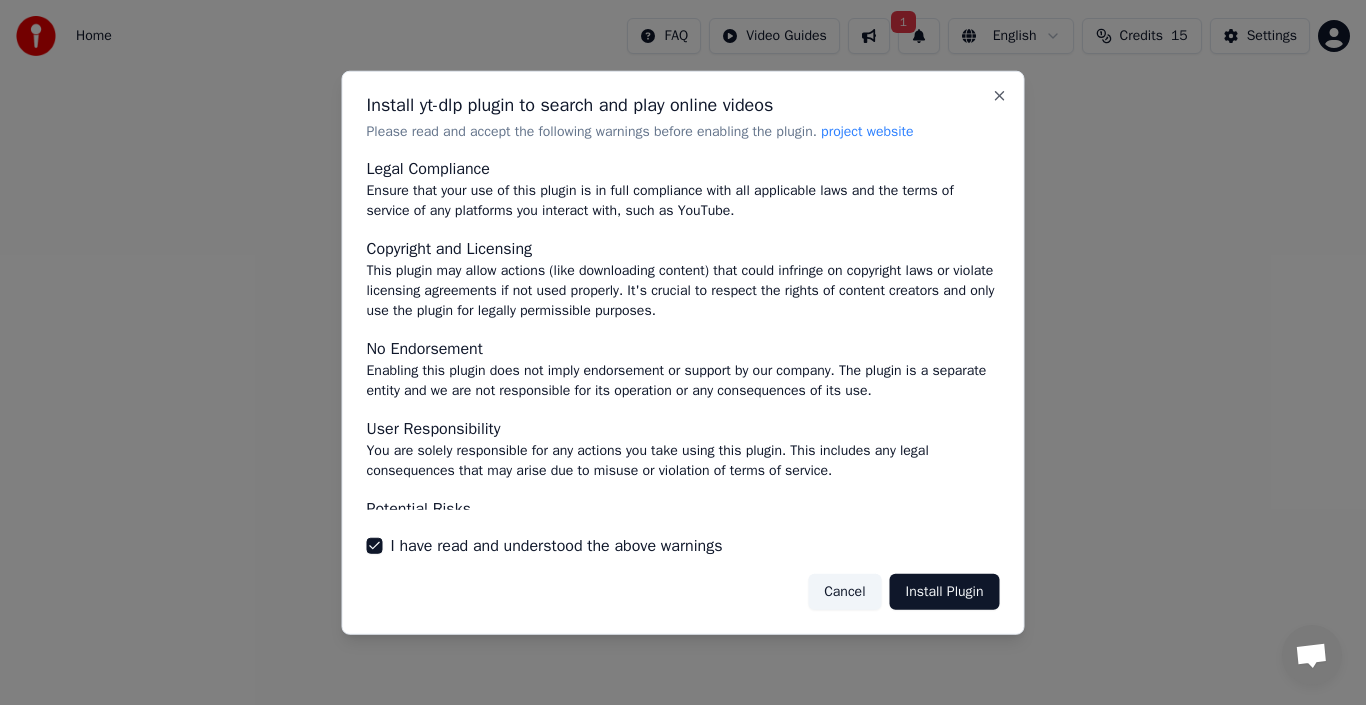 click on "Install Plugin" at bounding box center (945, 592) 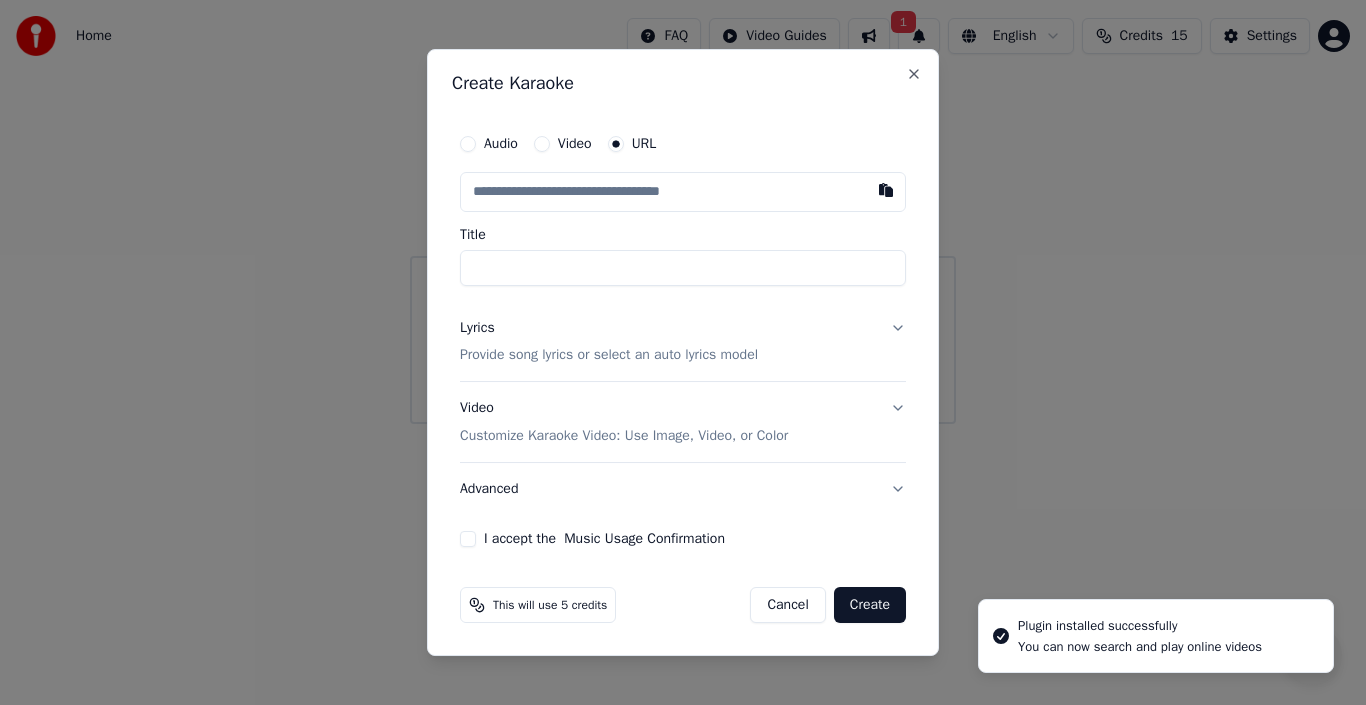 click on "Video" at bounding box center [575, 144] 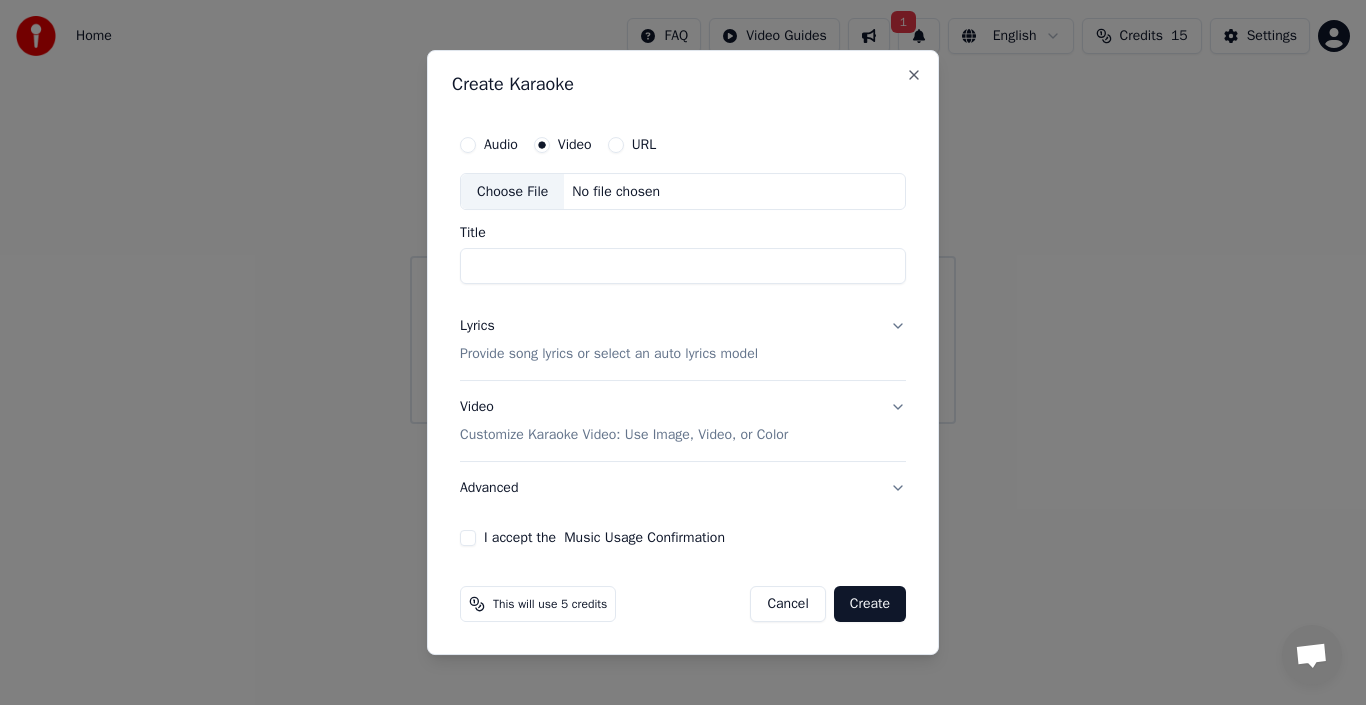 click on "I accept the   Music Usage Confirmation" at bounding box center [468, 538] 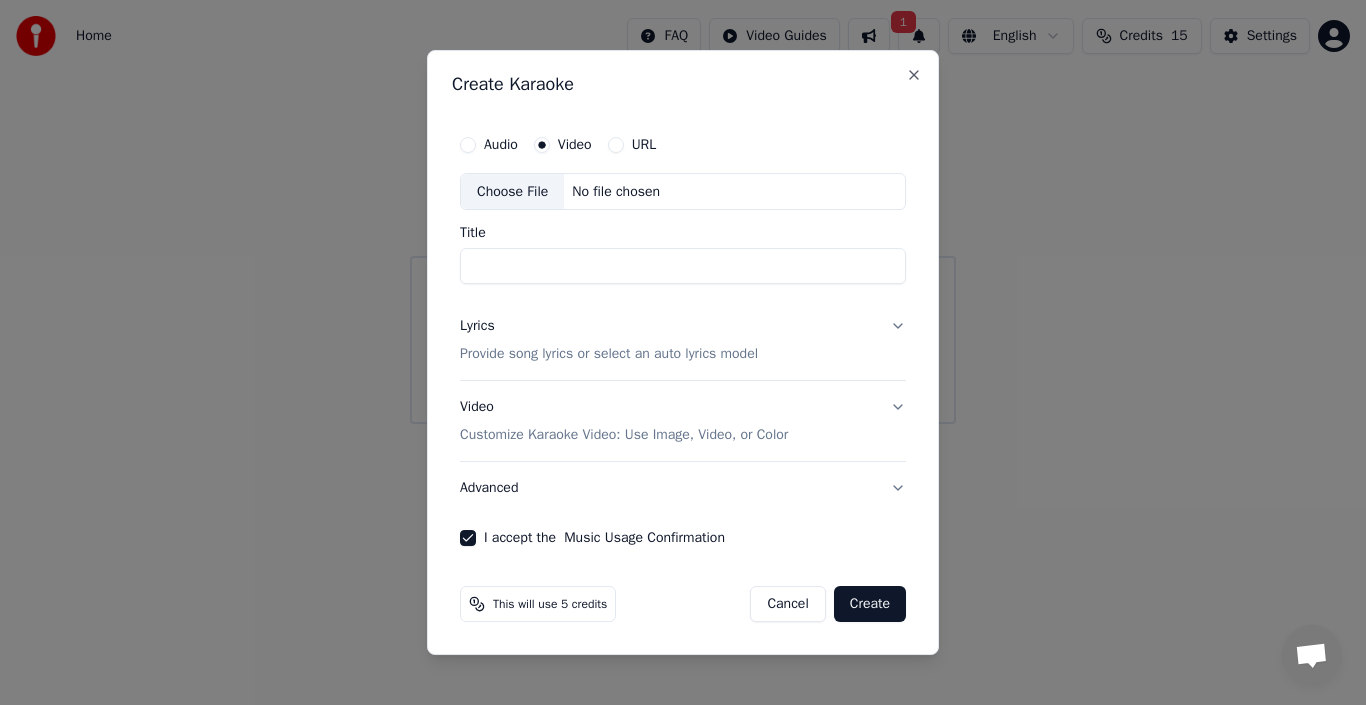click on "Choose File" at bounding box center [512, 192] 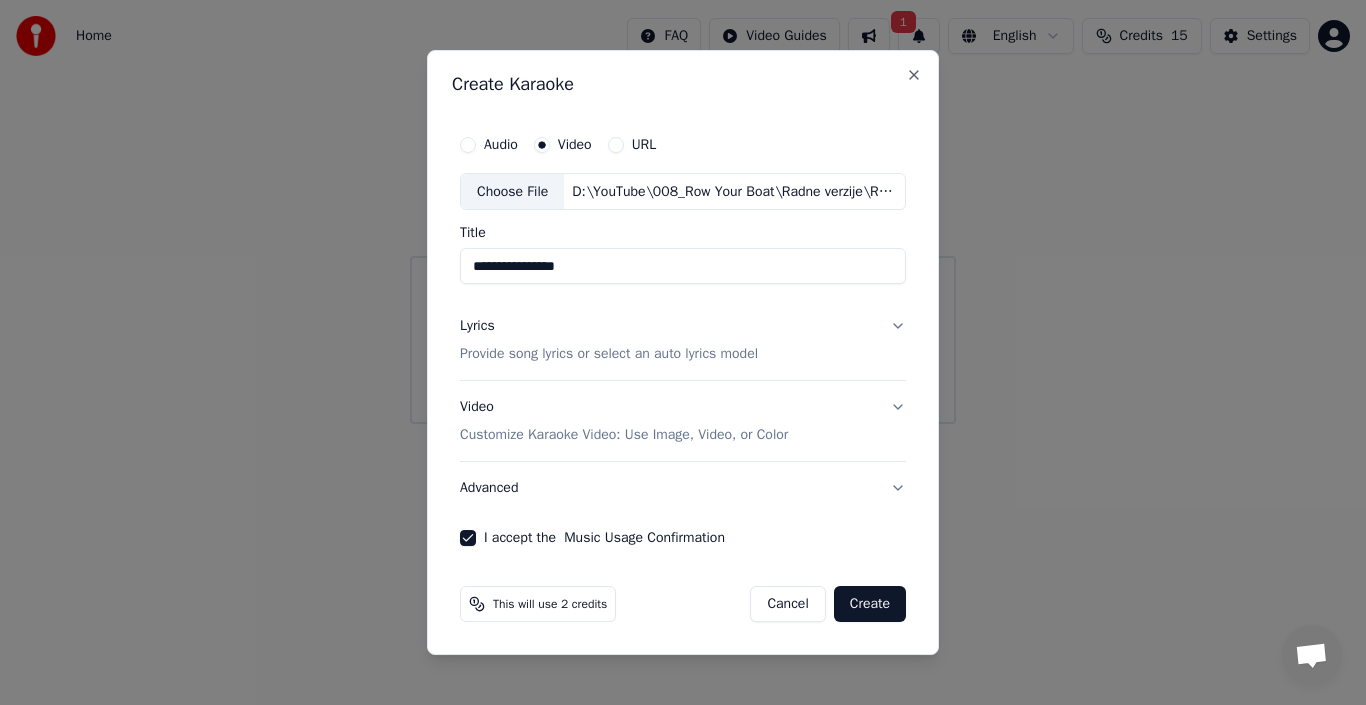 type on "**********" 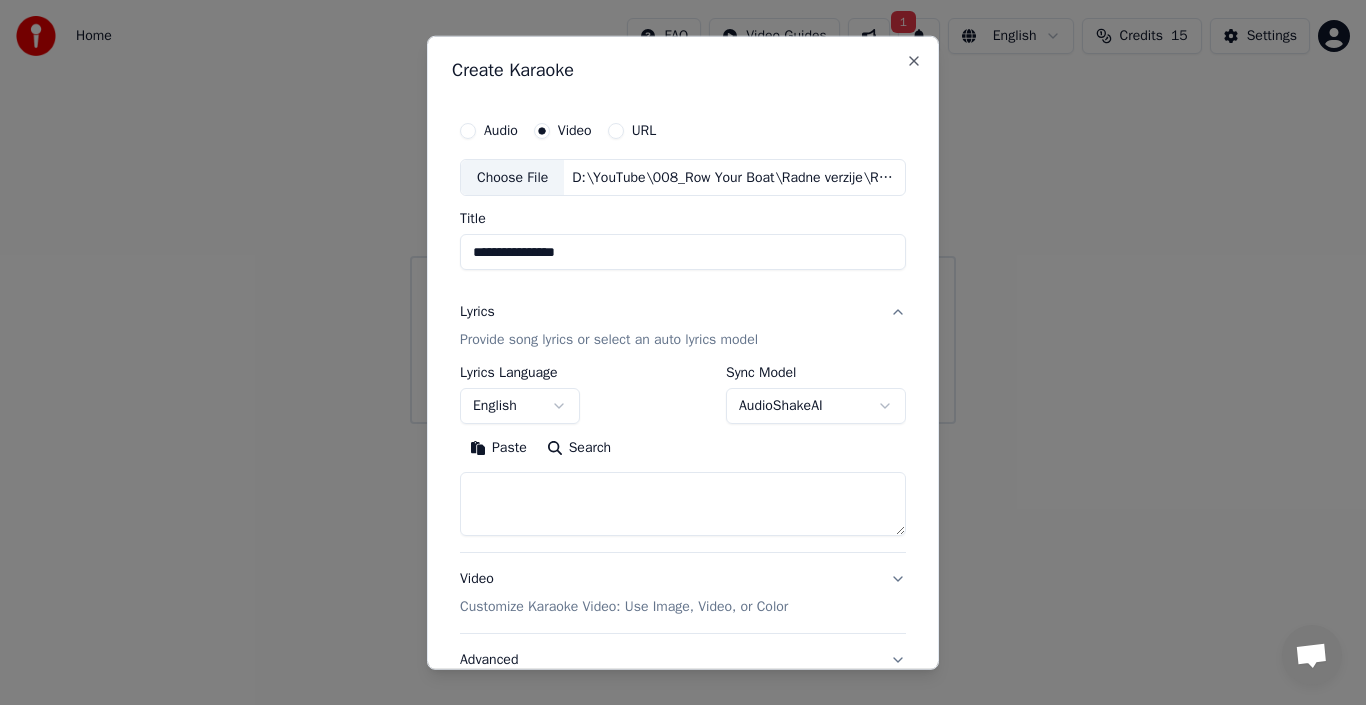 click on "**********" at bounding box center (683, 352) 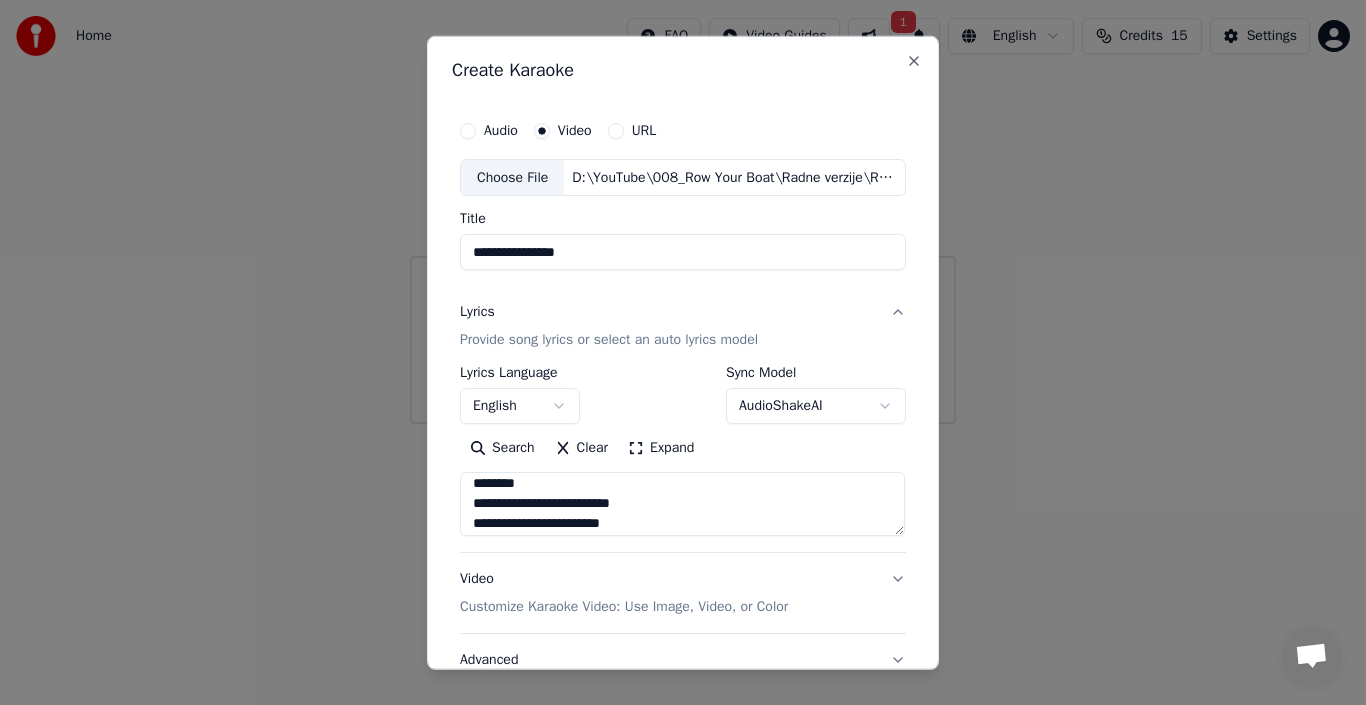 scroll, scrollTop: 0, scrollLeft: 0, axis: both 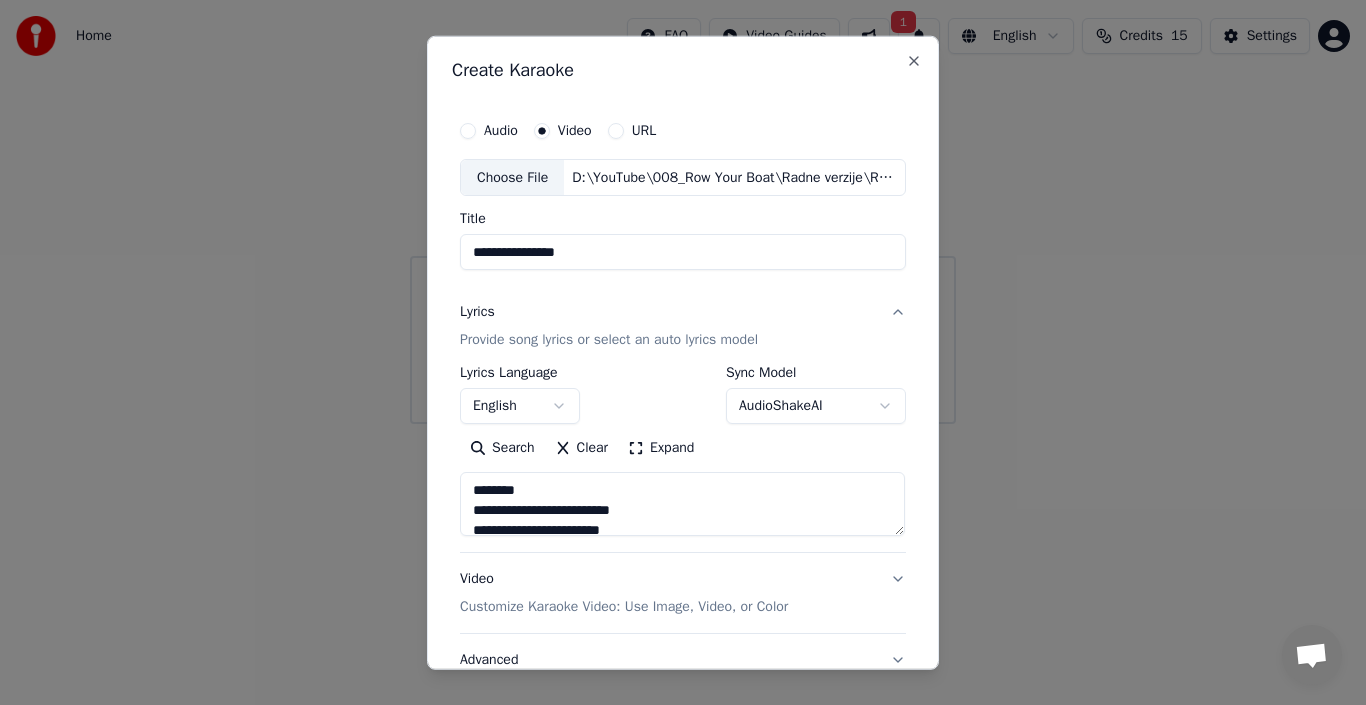 click on "Expand" at bounding box center (661, 448) 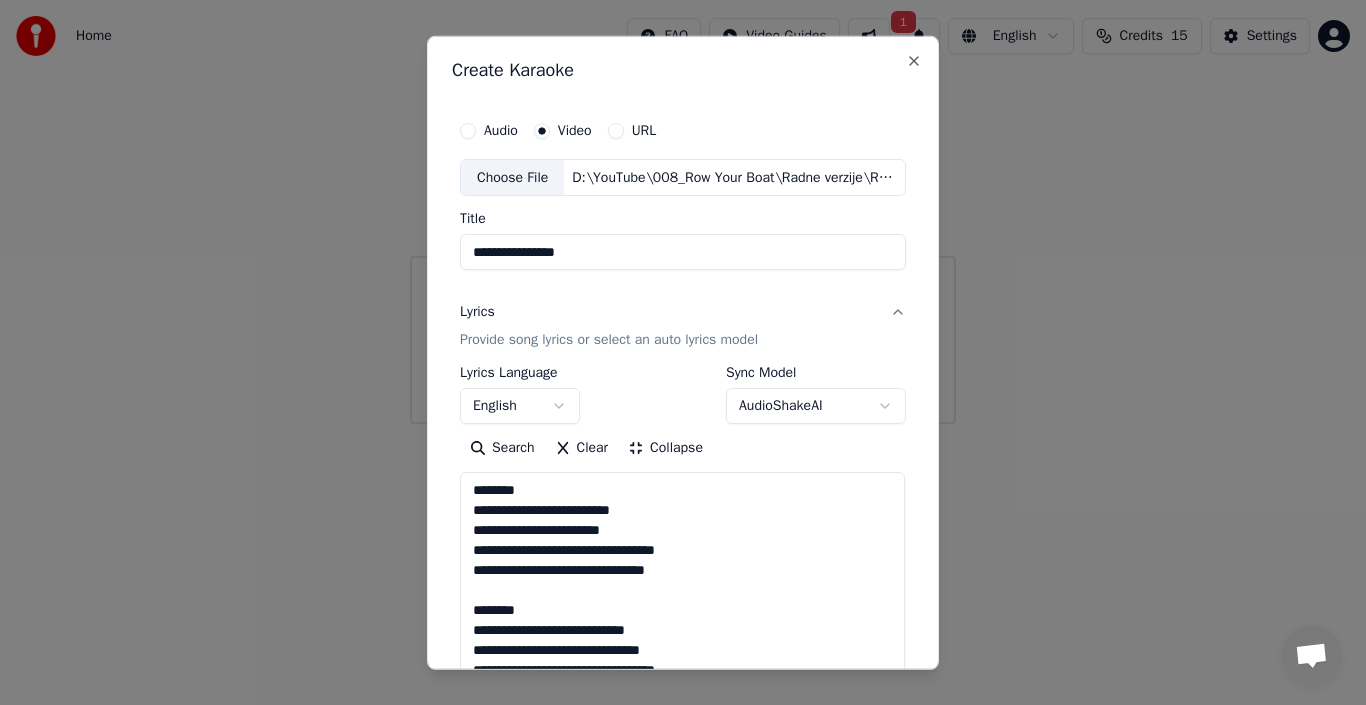 scroll, scrollTop: 2, scrollLeft: 0, axis: vertical 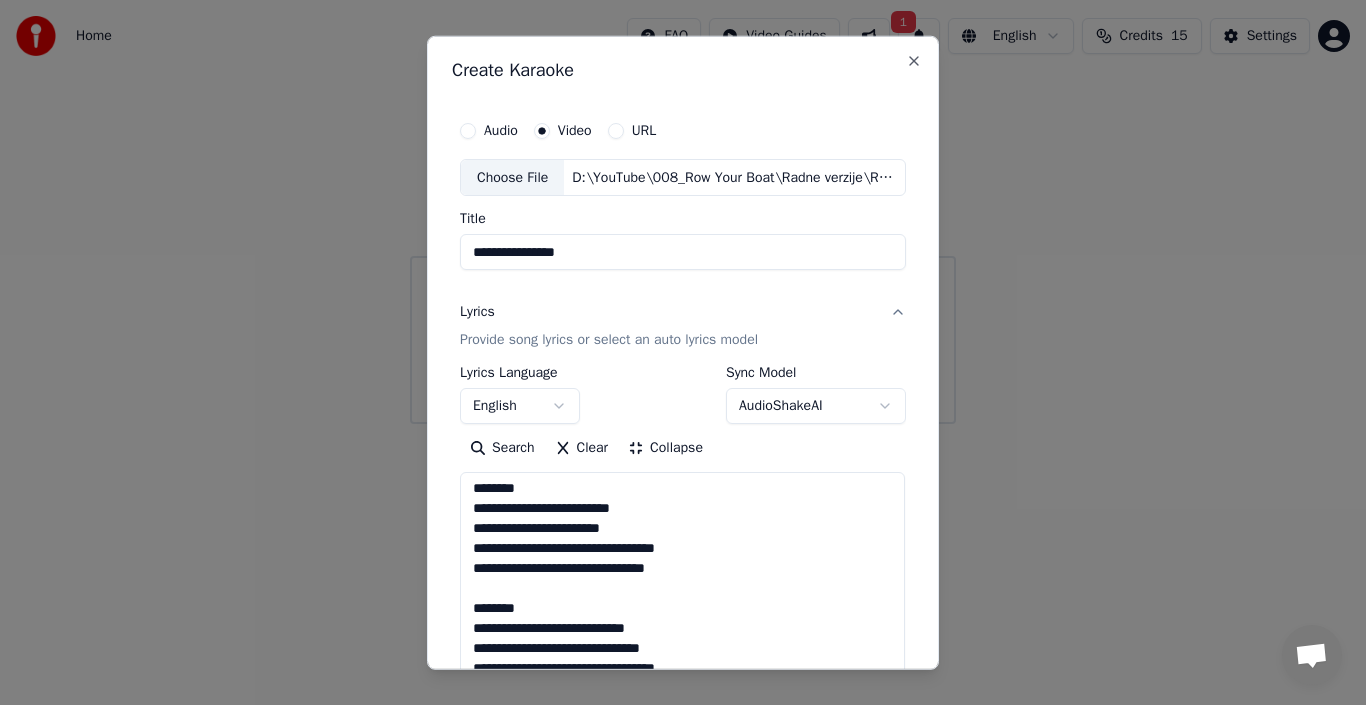 drag, startPoint x: 597, startPoint y: 494, endPoint x: 307, endPoint y: 503, distance: 290.13962 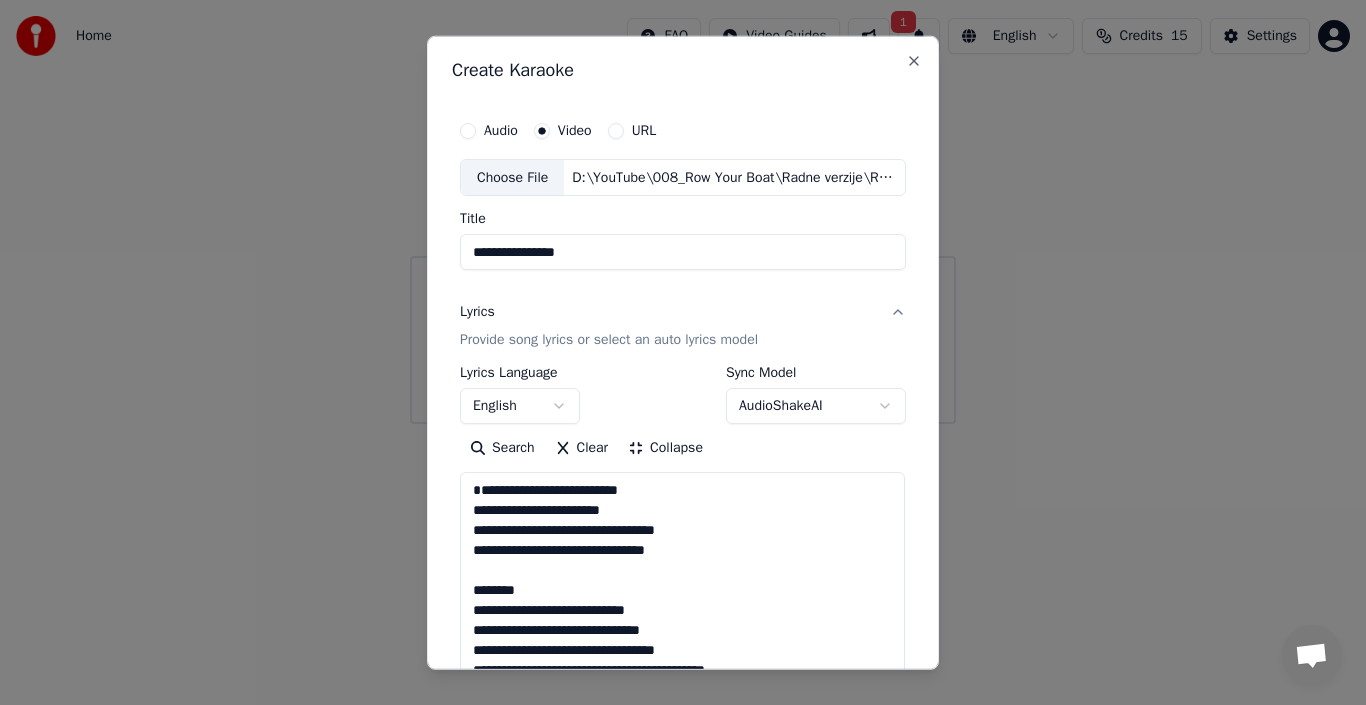 drag, startPoint x: 519, startPoint y: 607, endPoint x: 301, endPoint y: 607, distance: 218 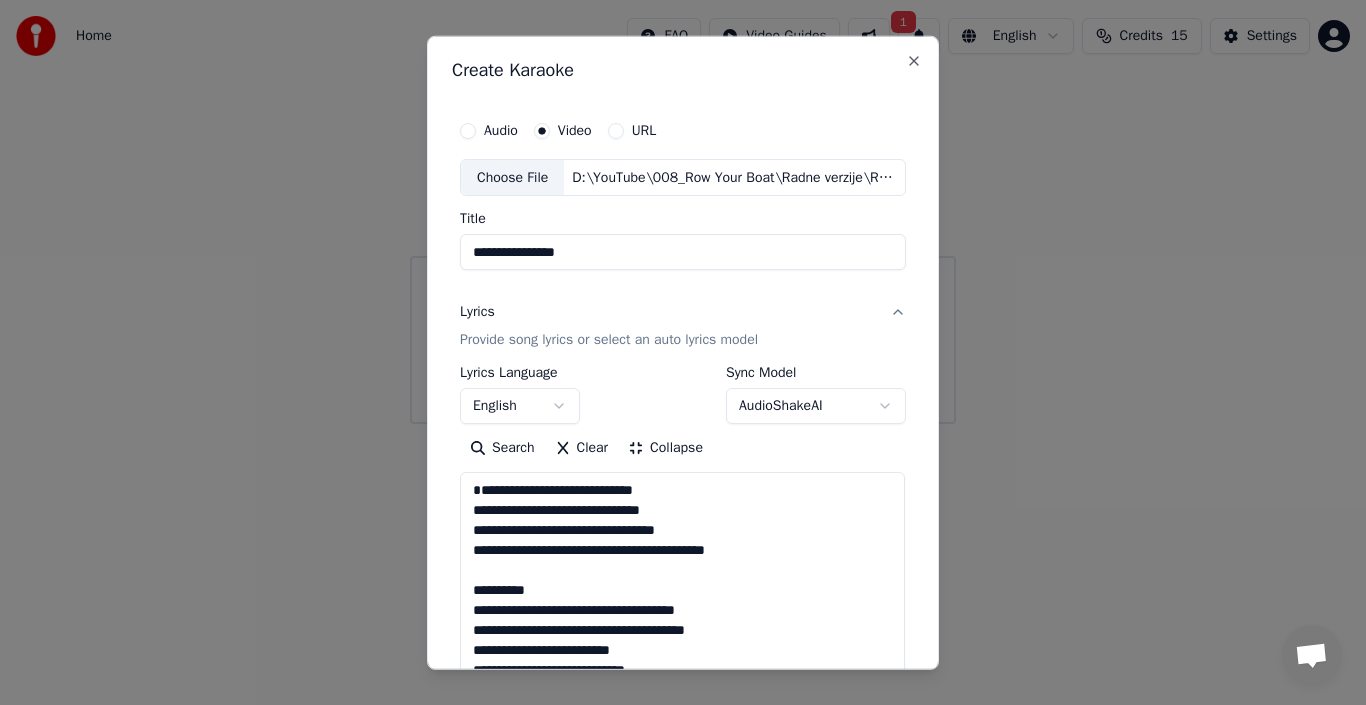 scroll, scrollTop: 0, scrollLeft: 0, axis: both 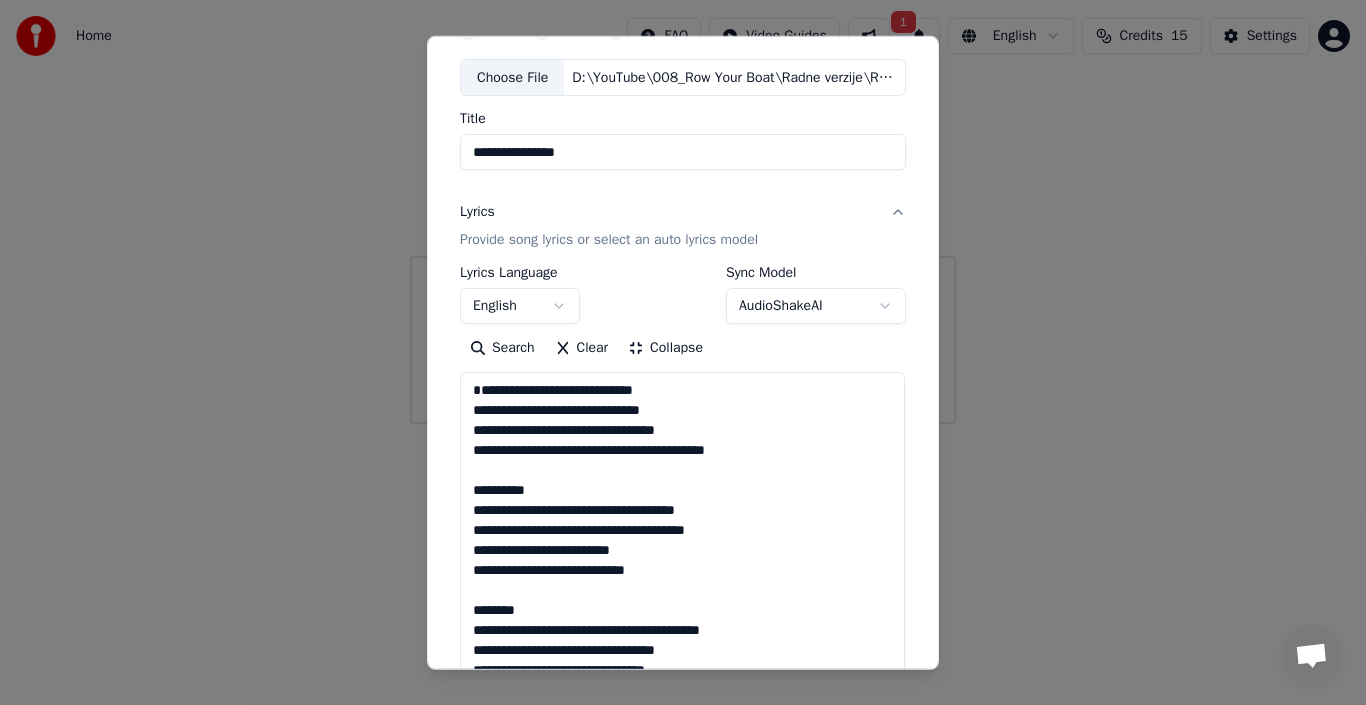 click on "**********" at bounding box center [682, 729] 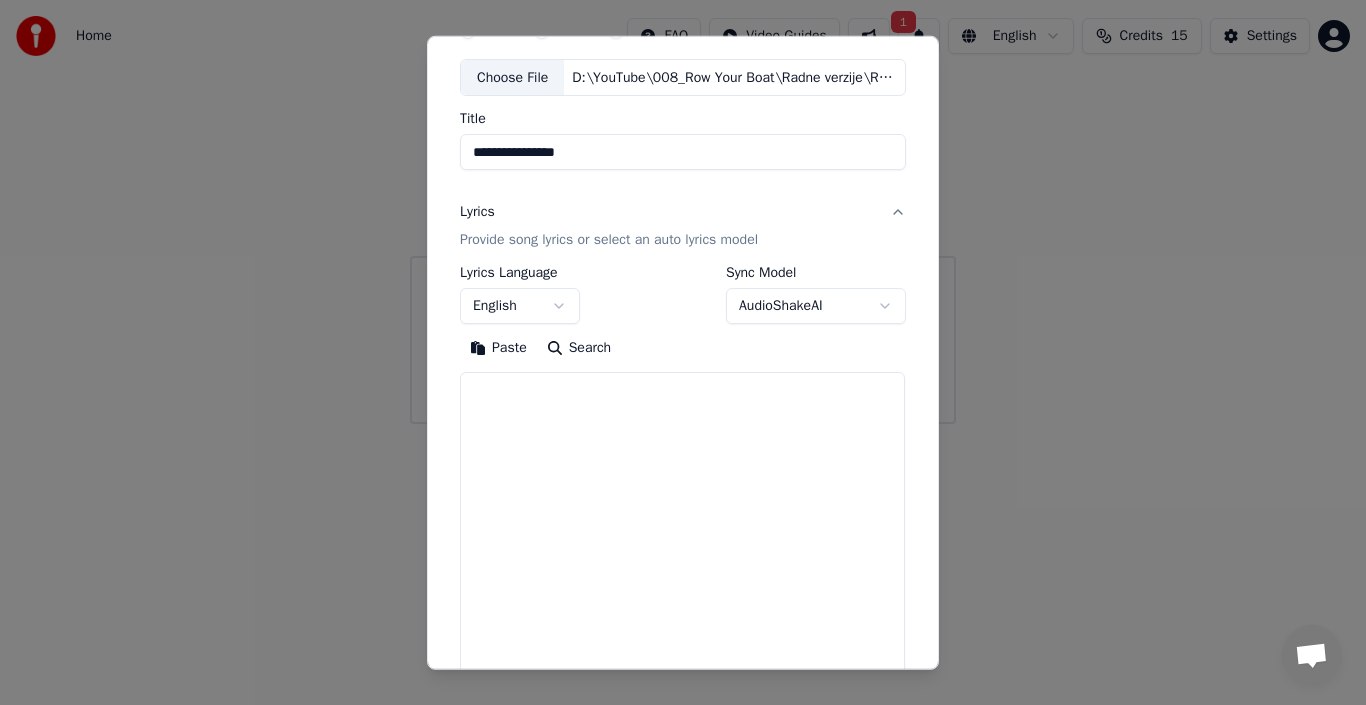 paste on "**********" 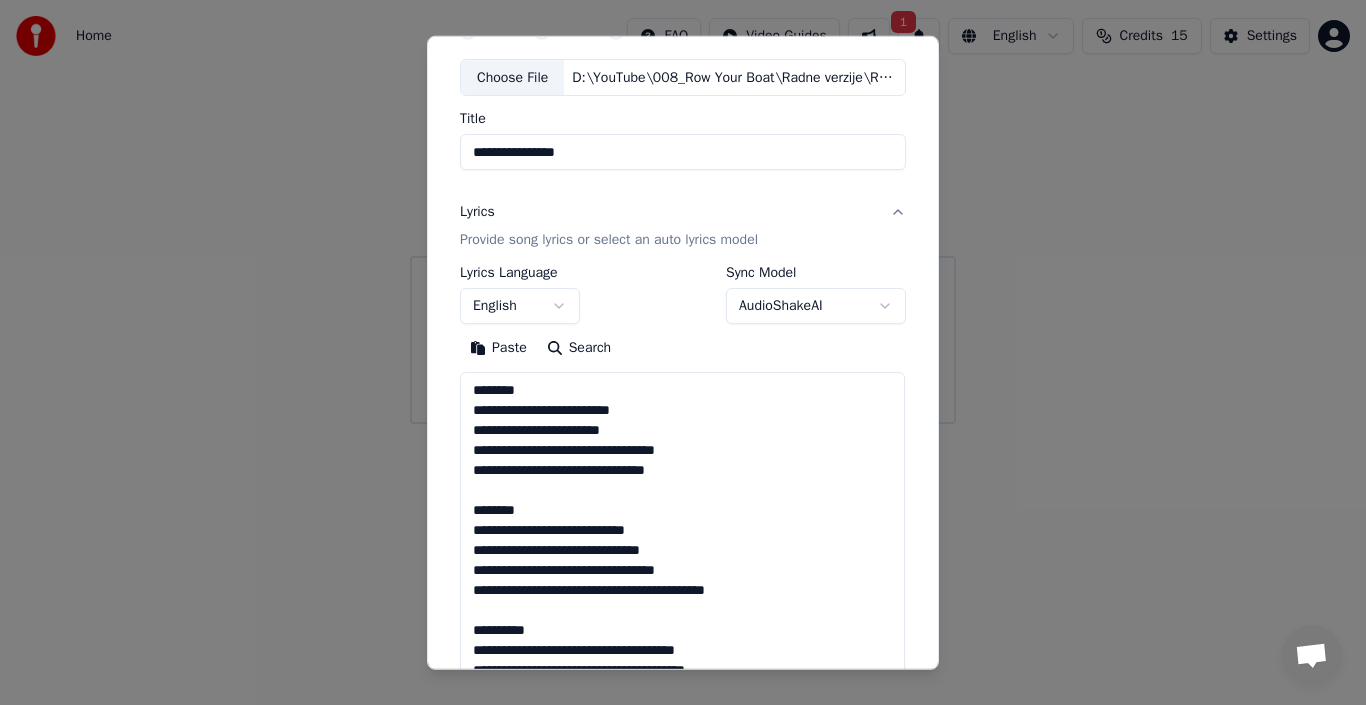 scroll, scrollTop: 511, scrollLeft: 0, axis: vertical 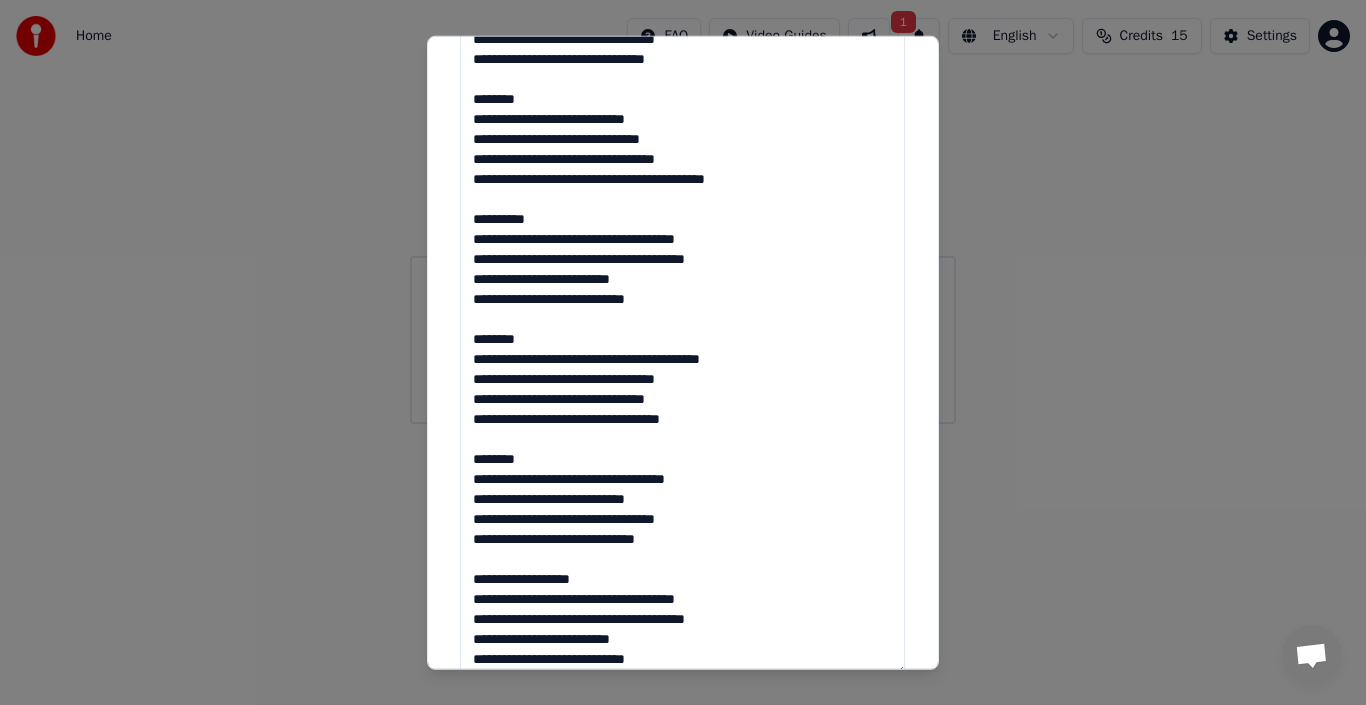 drag, startPoint x: 515, startPoint y: 459, endPoint x: 433, endPoint y: 461, distance: 82.02438 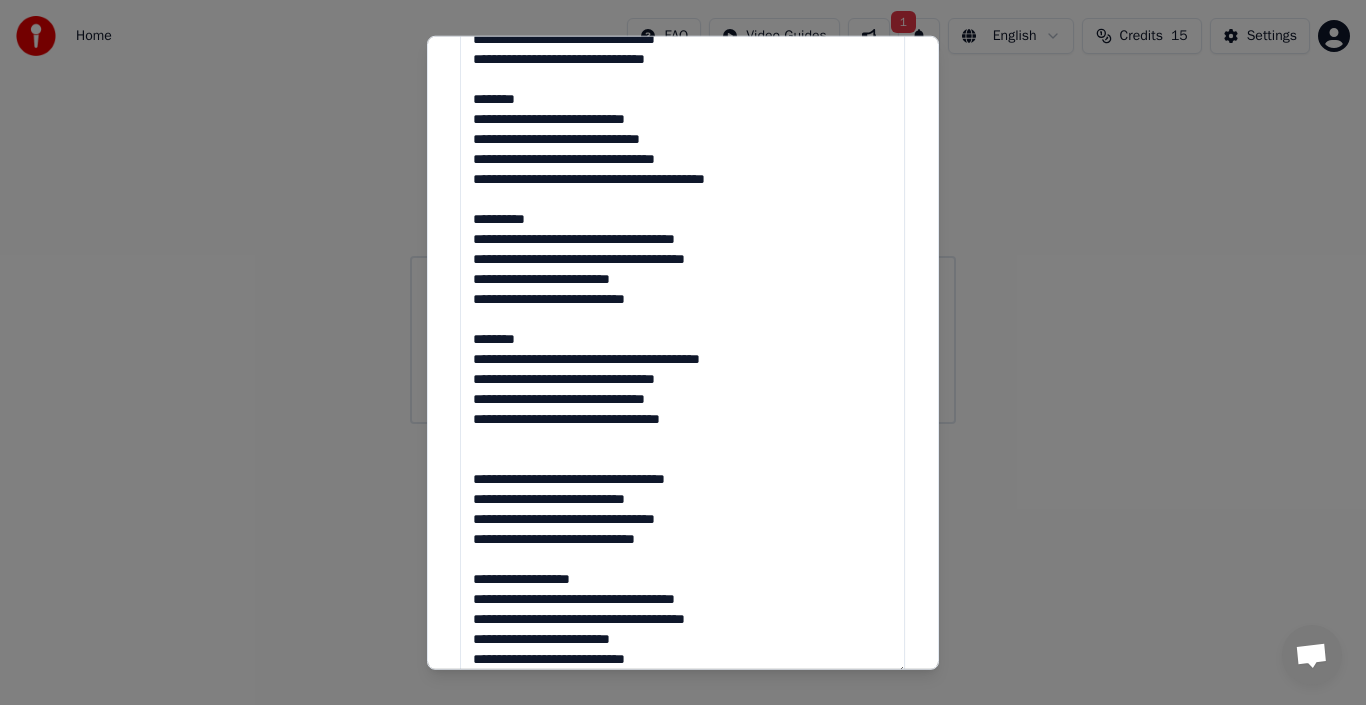 drag, startPoint x: 592, startPoint y: 580, endPoint x: 454, endPoint y: 579, distance: 138.00362 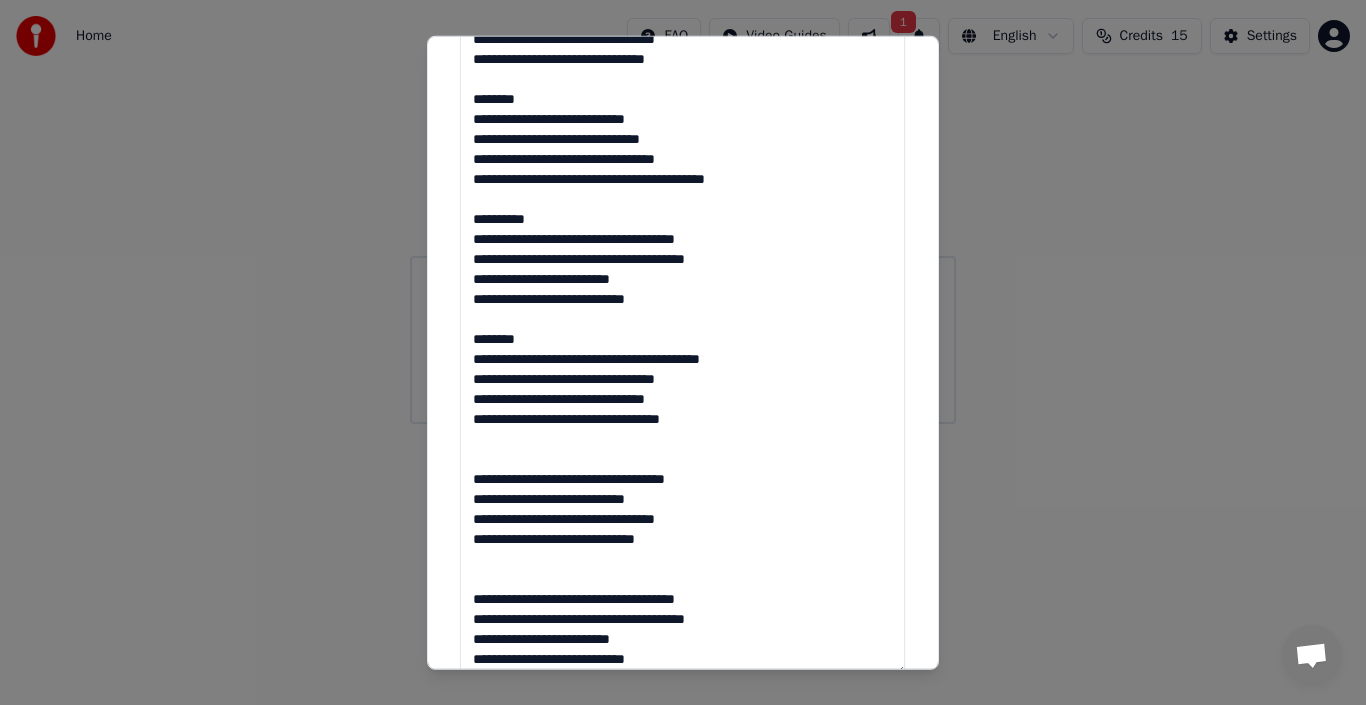 scroll, scrollTop: 2, scrollLeft: 0, axis: vertical 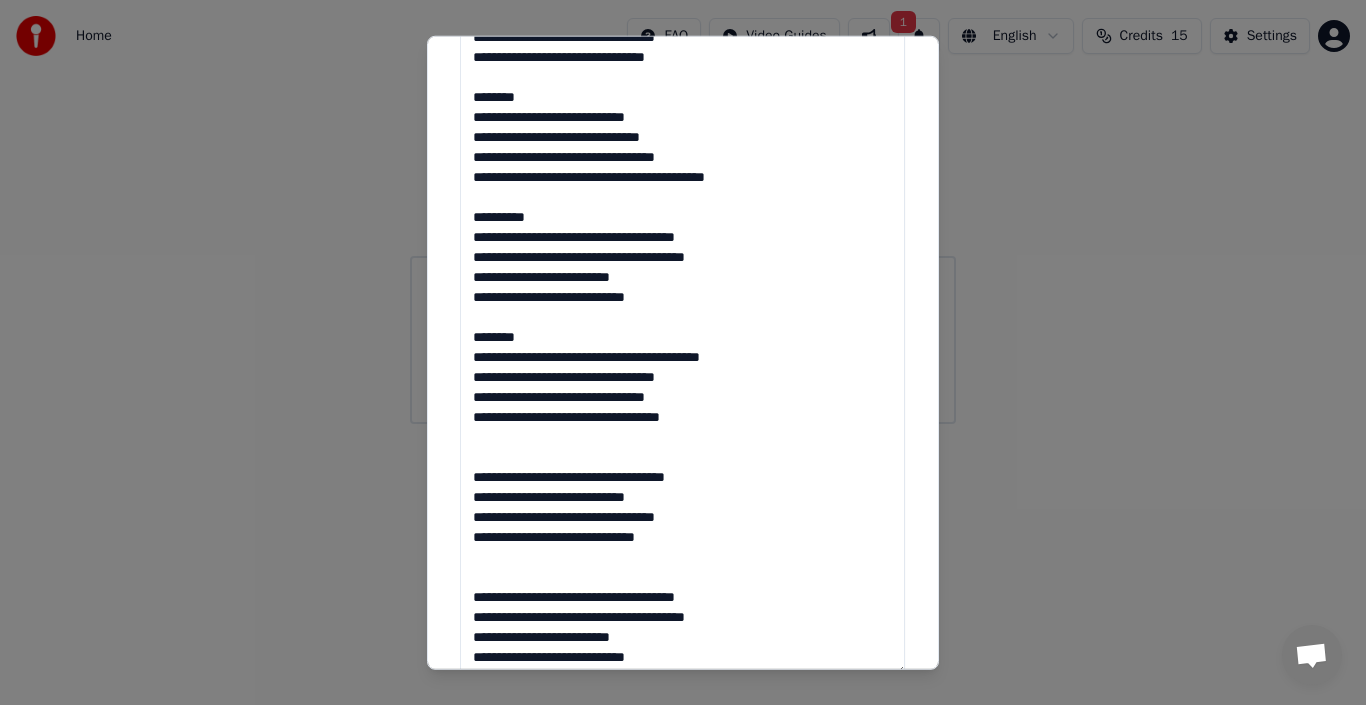 drag, startPoint x: 636, startPoint y: 656, endPoint x: 453, endPoint y: 602, distance: 190.80095 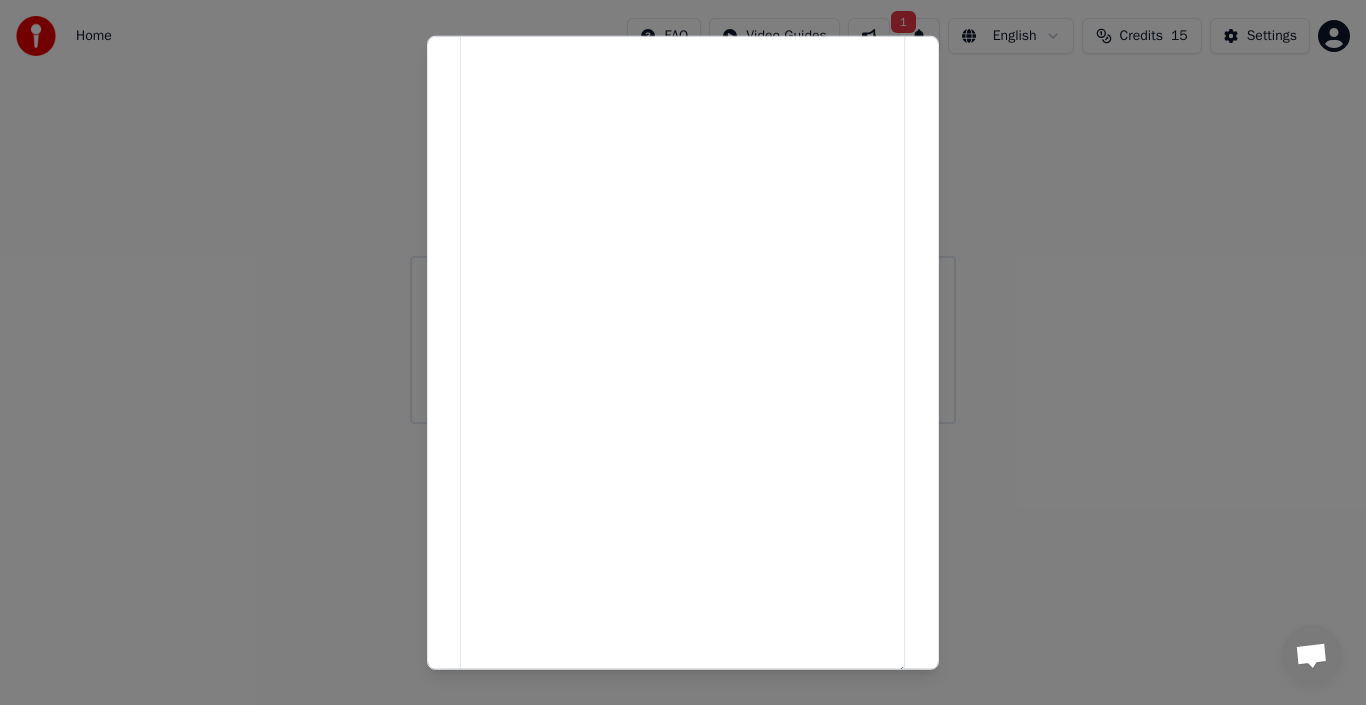select 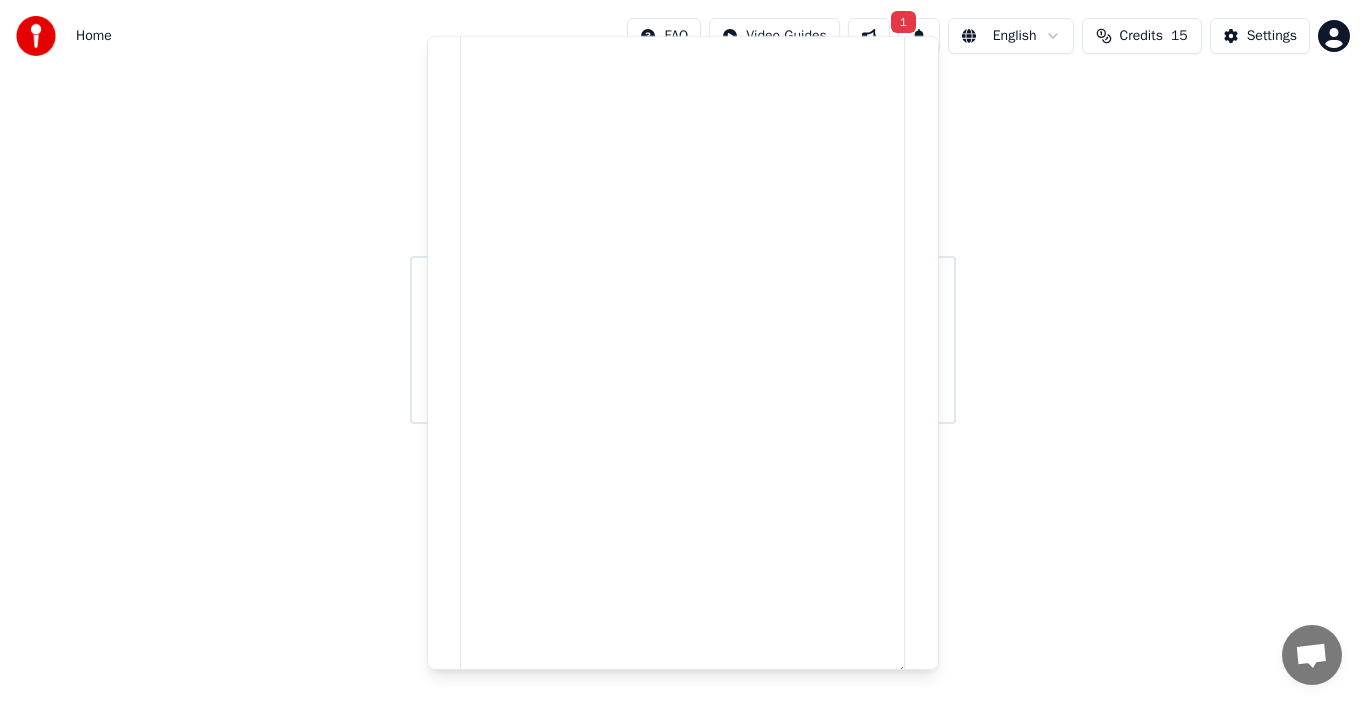 scroll, scrollTop: 0, scrollLeft: 0, axis: both 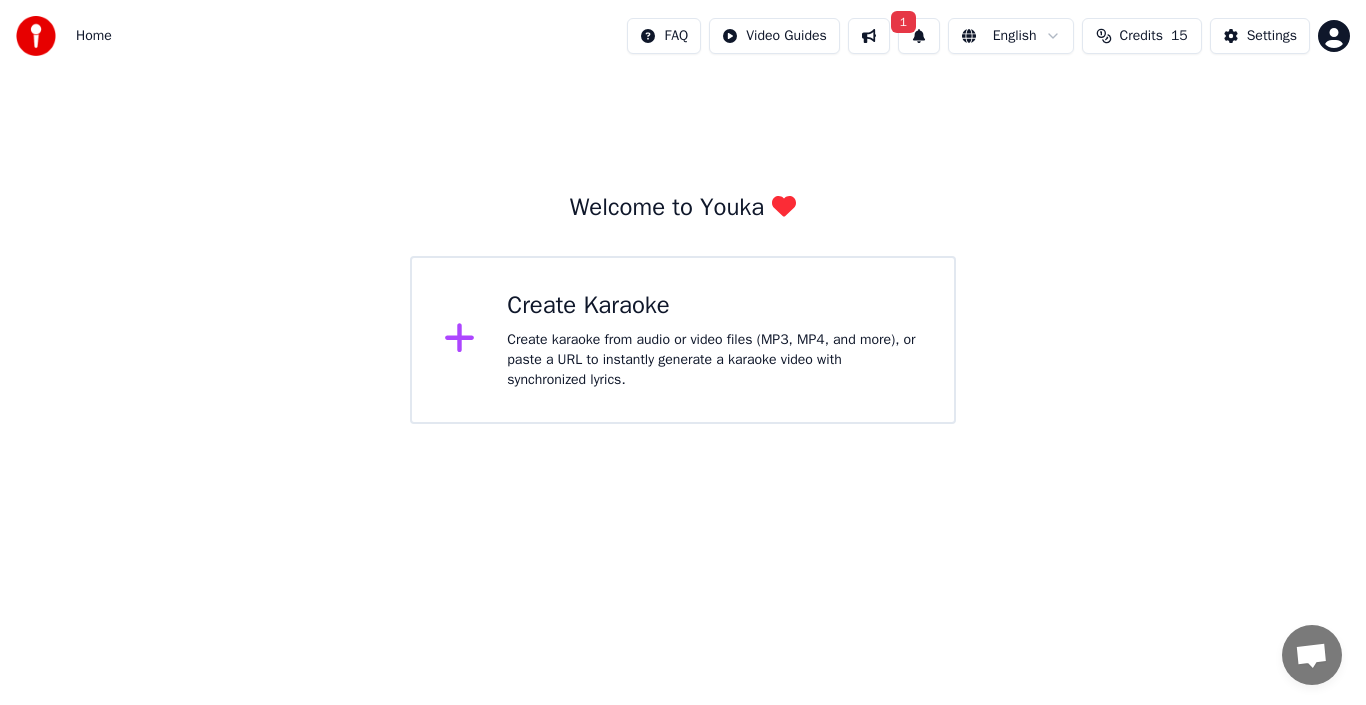 click on "Create karaoke from audio or video files (MP3, MP4, and more), or paste a URL to instantly generate a karaoke video with synchronized lyrics." at bounding box center (714, 360) 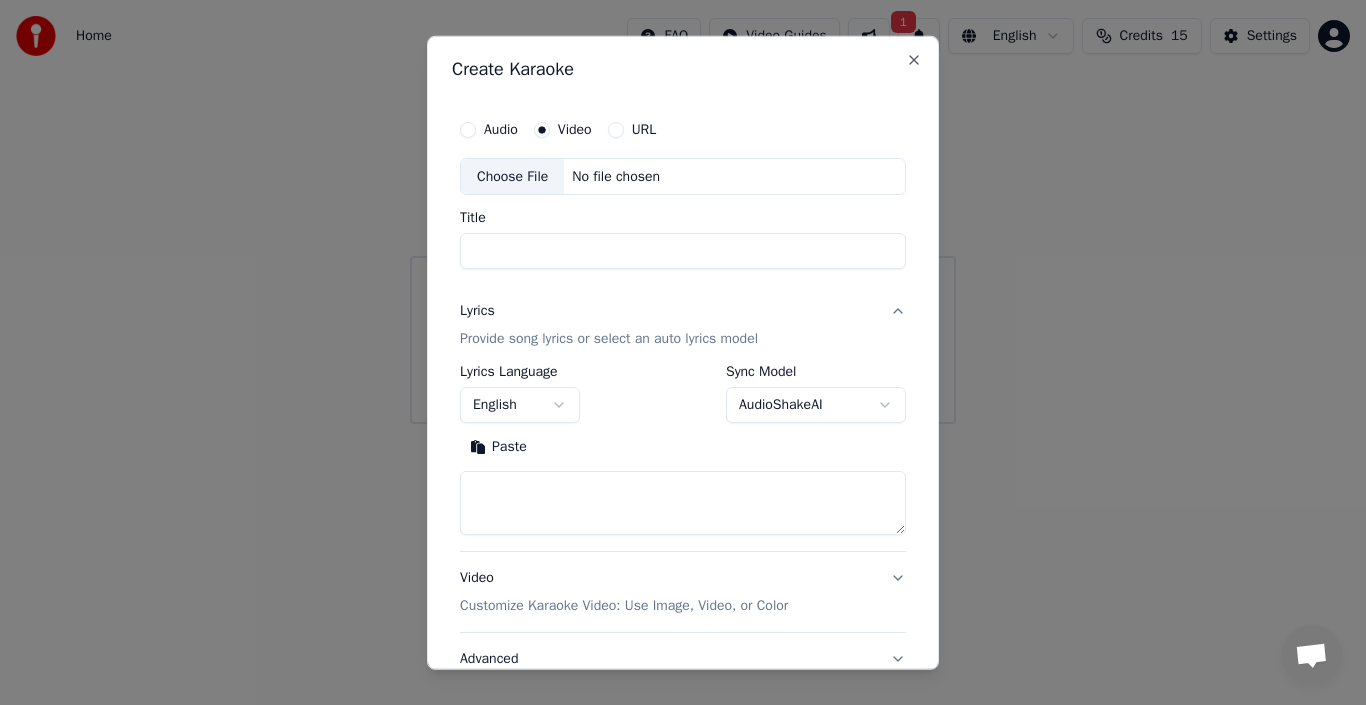 scroll, scrollTop: 0, scrollLeft: 0, axis: both 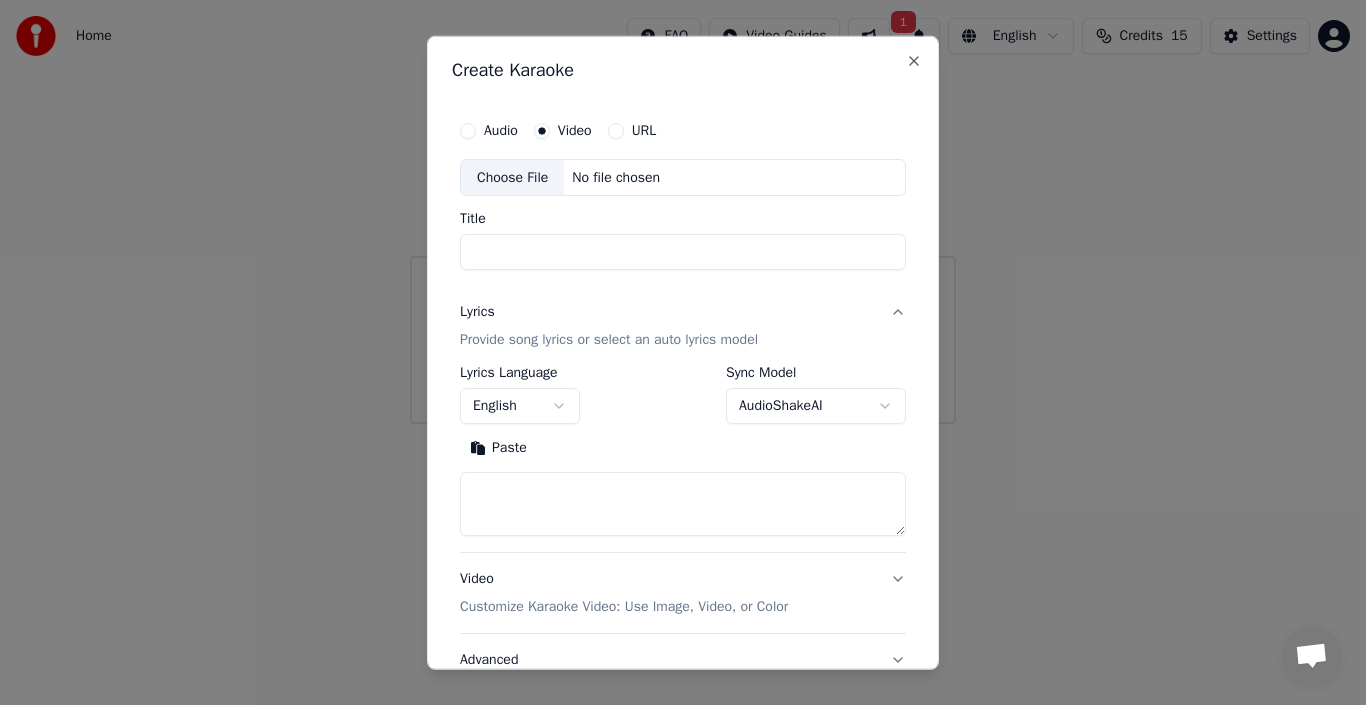 click on "No file chosen" at bounding box center (616, 177) 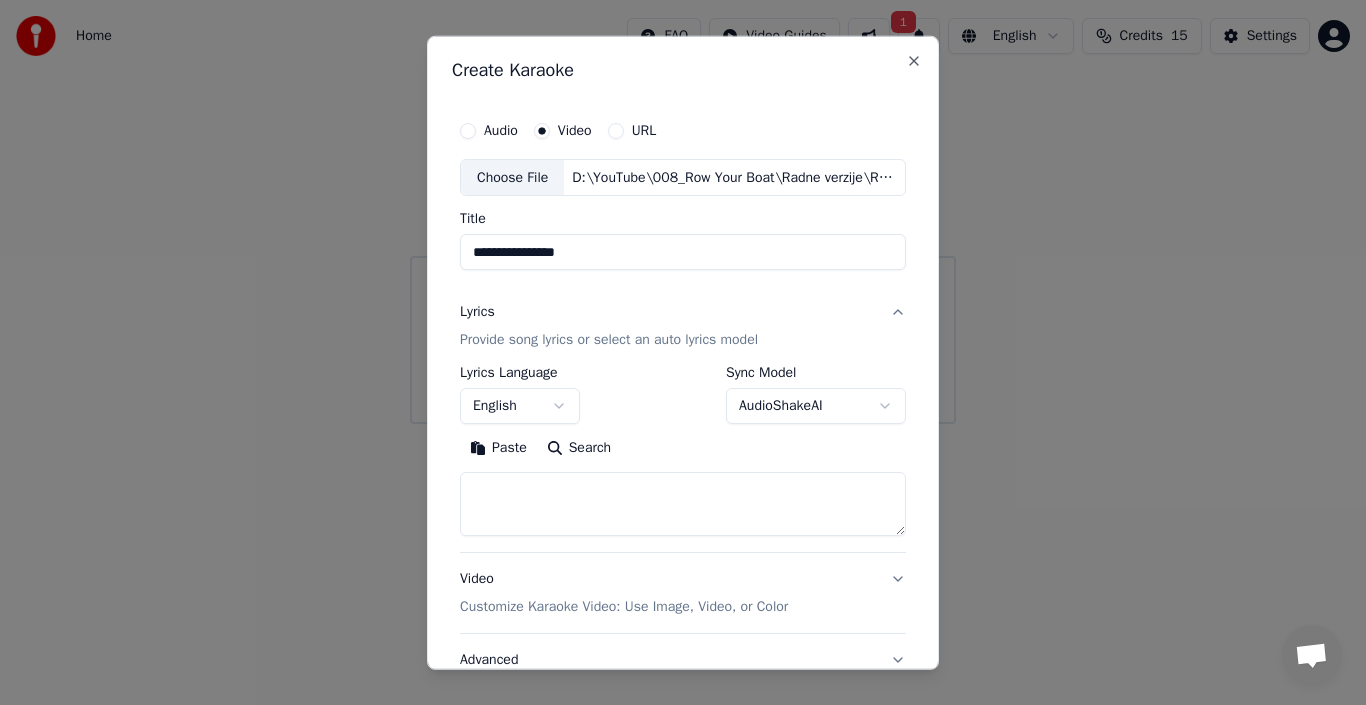 type on "**********" 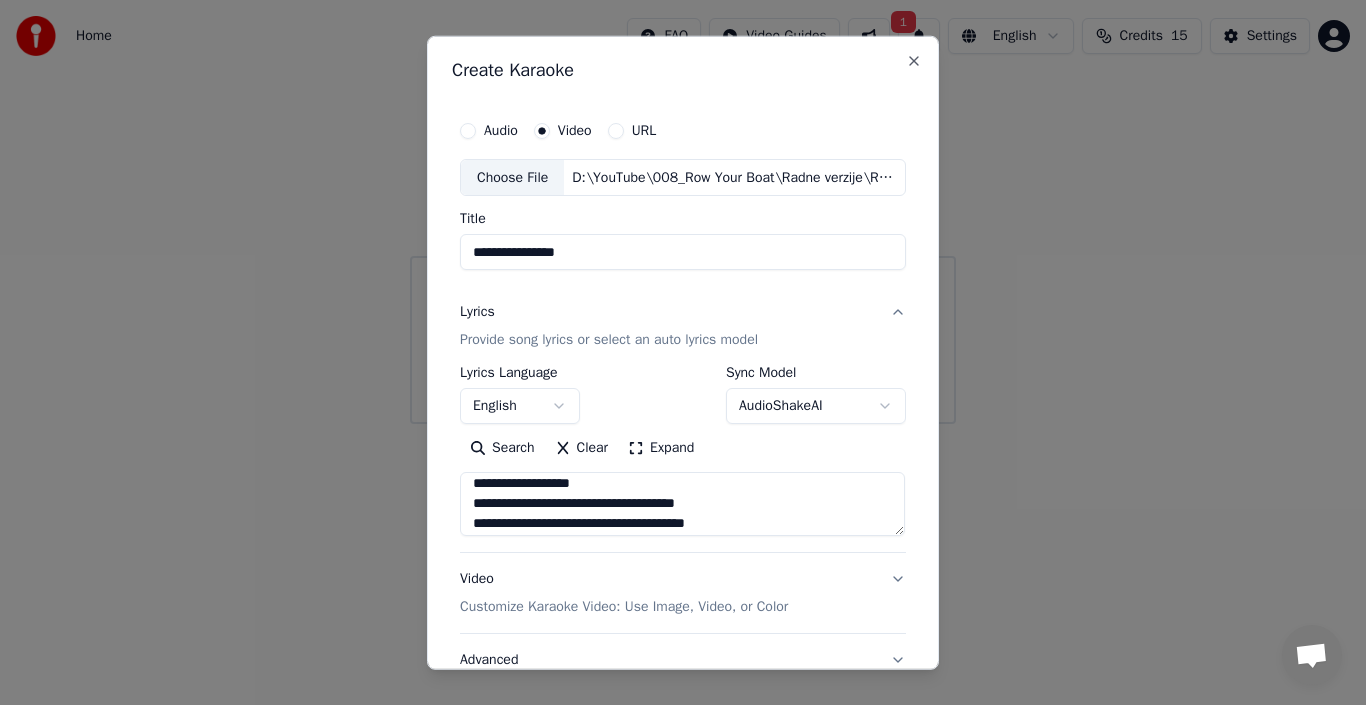 scroll, scrollTop: 649, scrollLeft: 0, axis: vertical 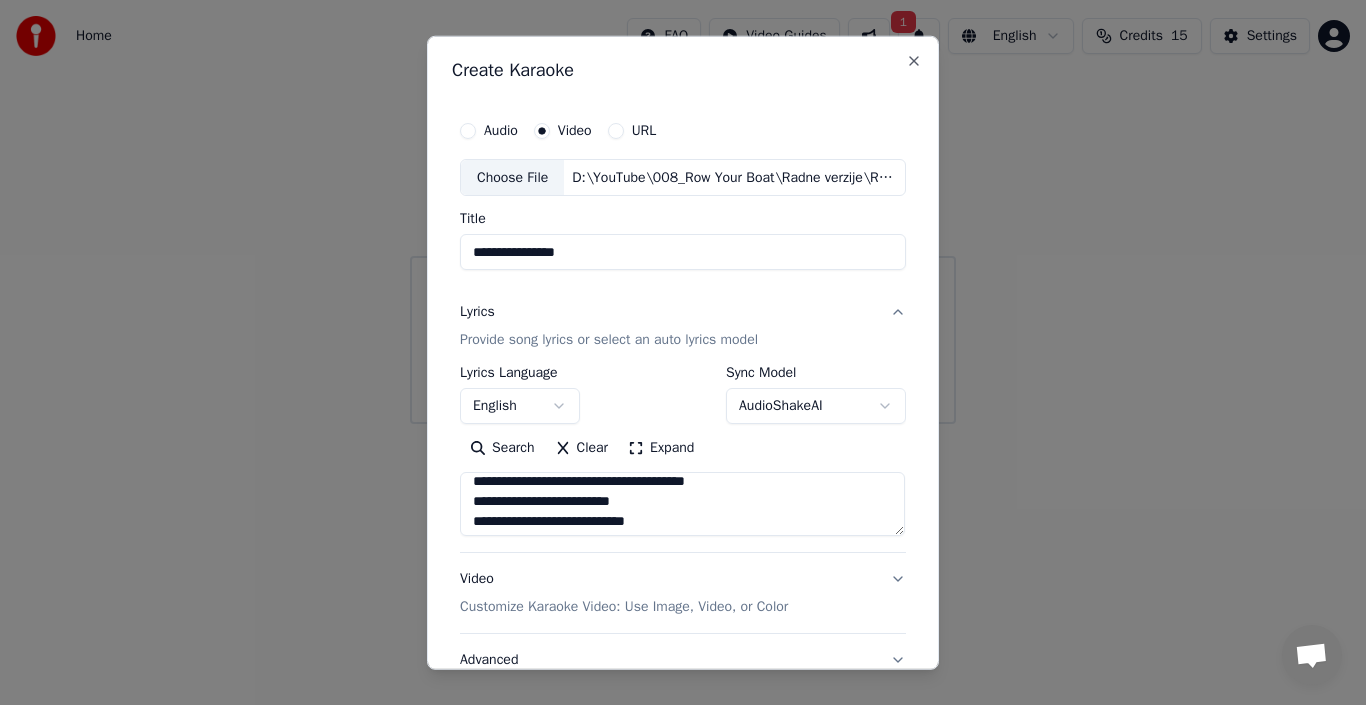 drag, startPoint x: 649, startPoint y: 517, endPoint x: 437, endPoint y: 520, distance: 212.02122 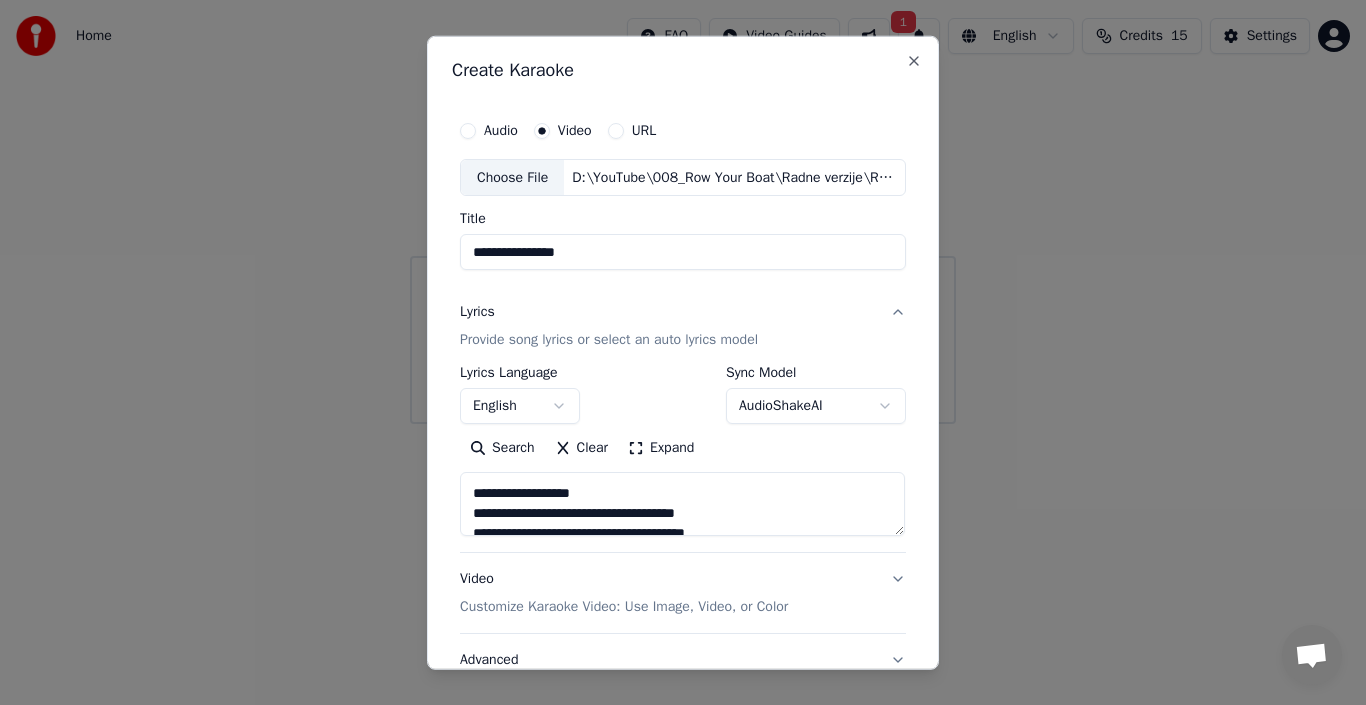 scroll, scrollTop: 549, scrollLeft: 0, axis: vertical 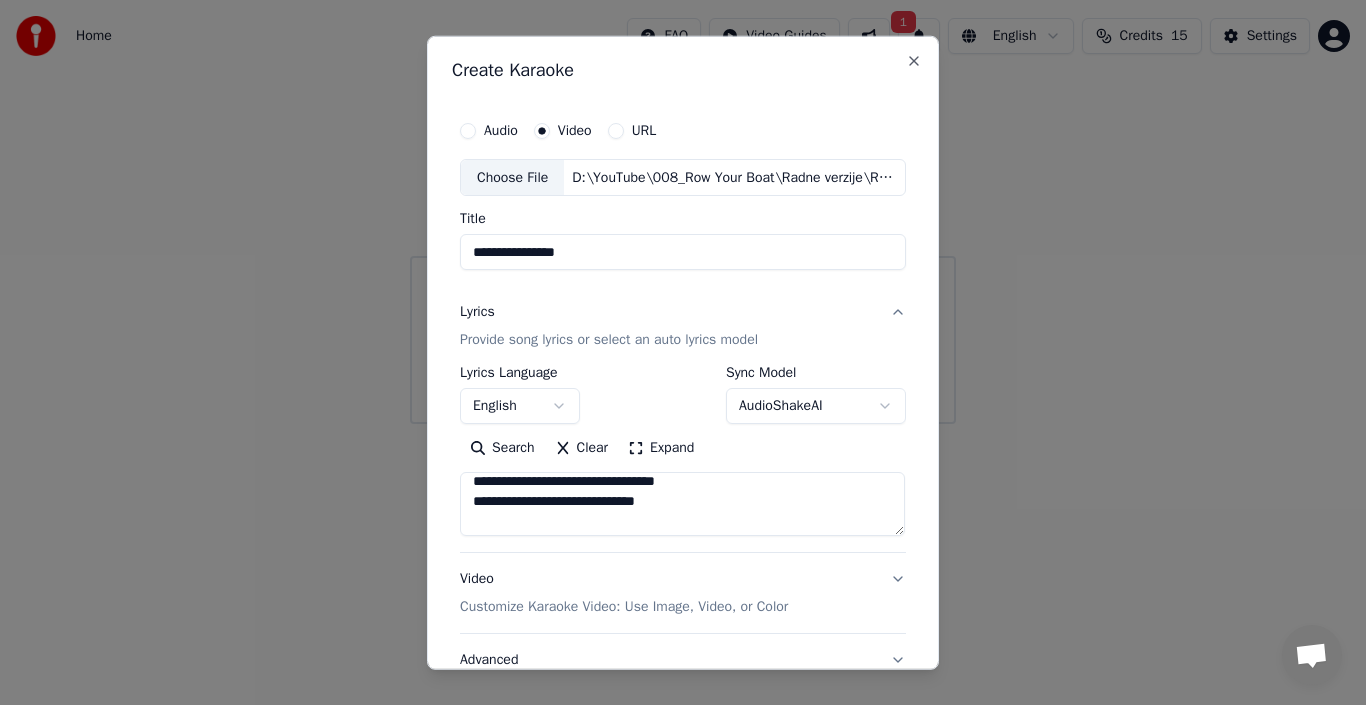 click on "Expand" at bounding box center (661, 448) 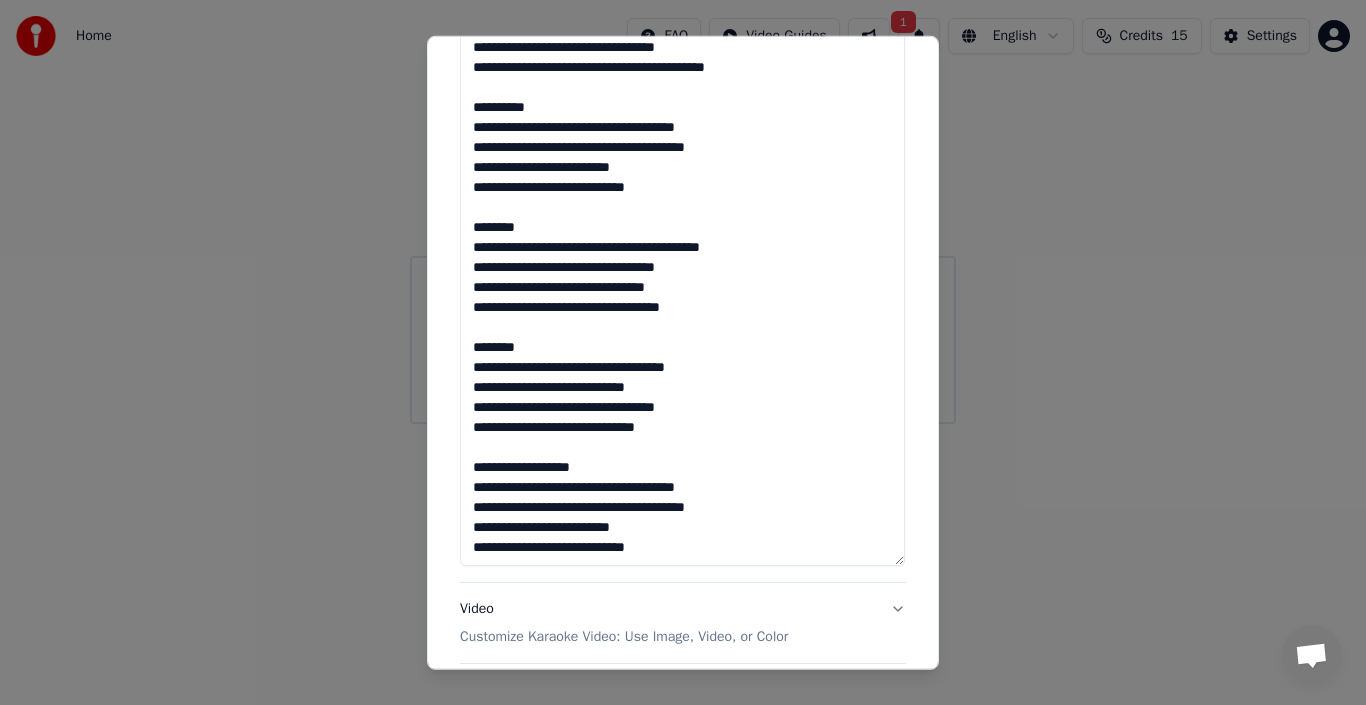 scroll, scrollTop: 700, scrollLeft: 0, axis: vertical 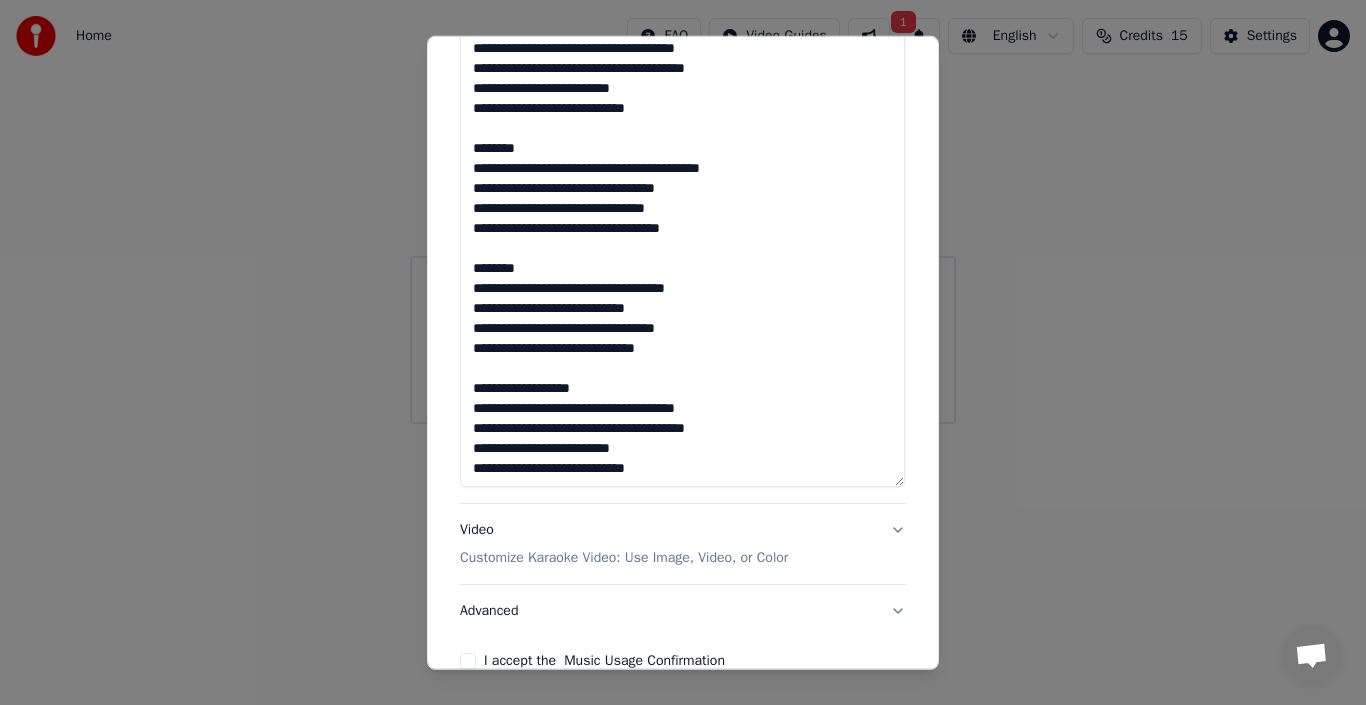 drag, startPoint x: 460, startPoint y: 407, endPoint x: 703, endPoint y: 462, distance: 249.14655 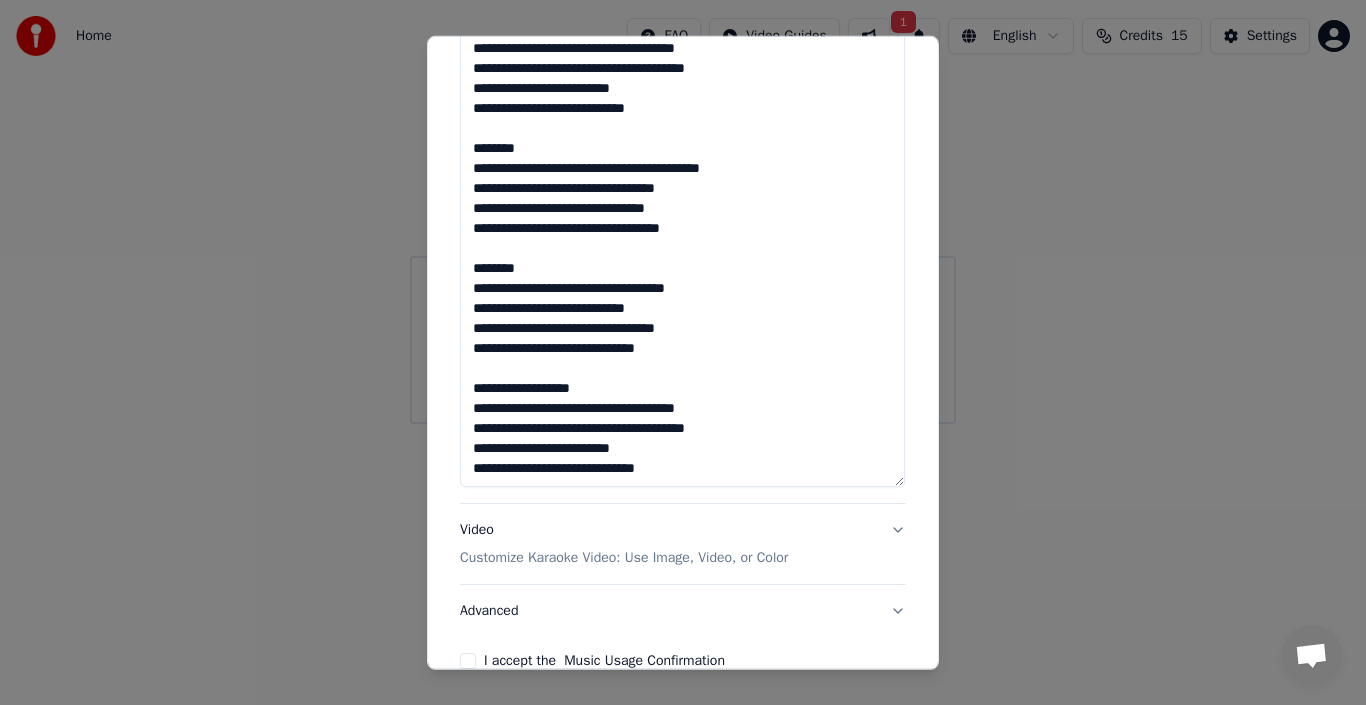 scroll, scrollTop: 34, scrollLeft: 0, axis: vertical 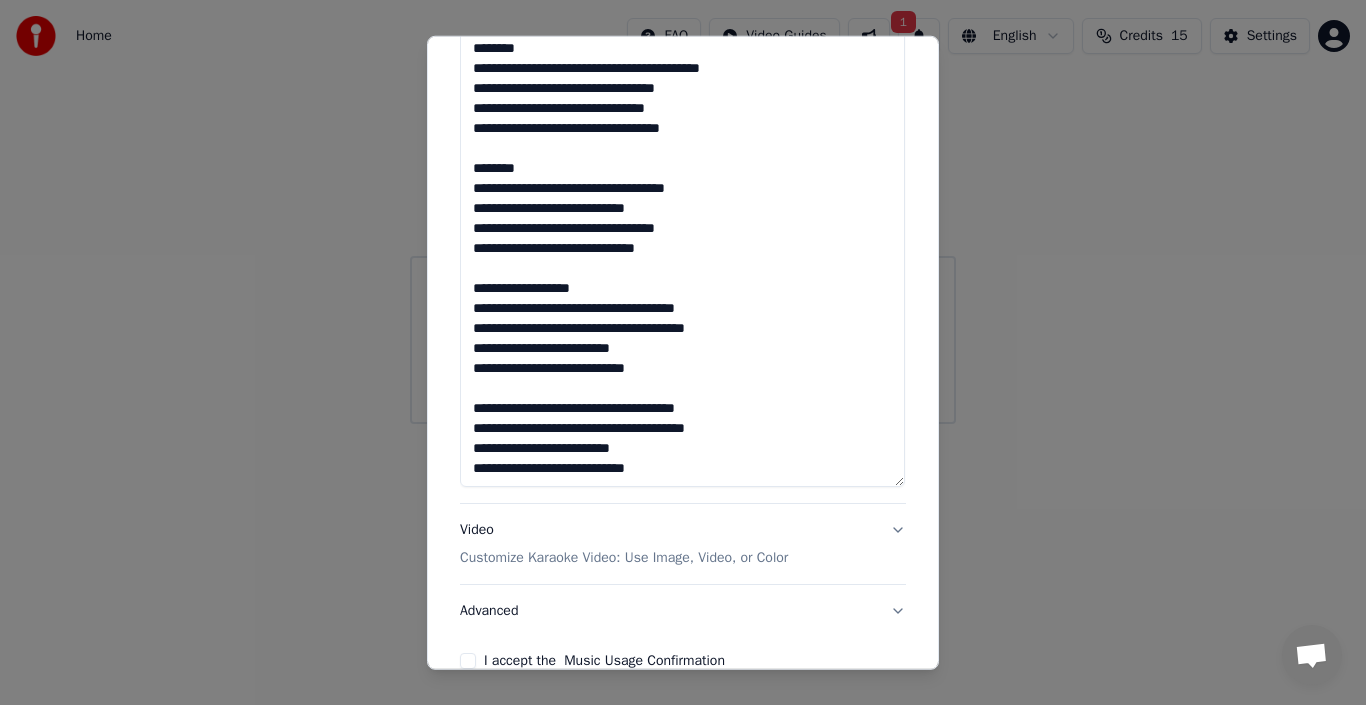 type on "**********" 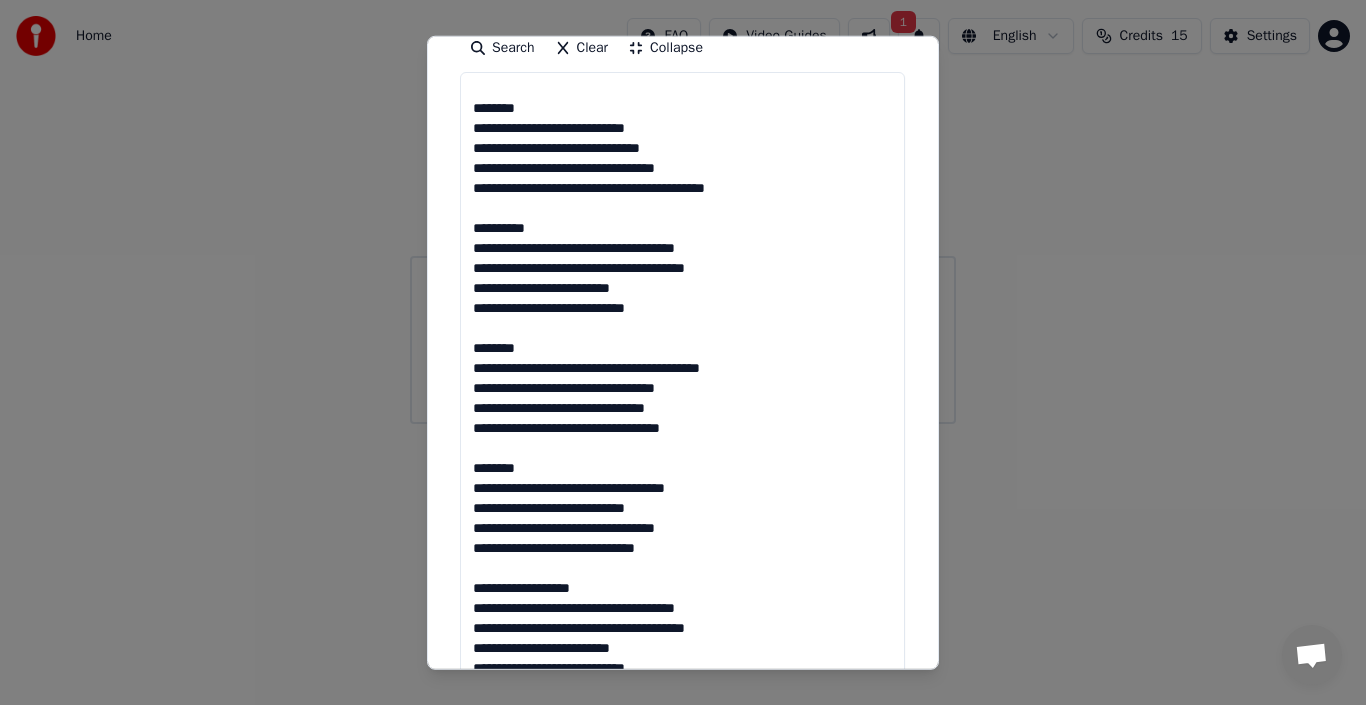 scroll, scrollTop: 100, scrollLeft: 0, axis: vertical 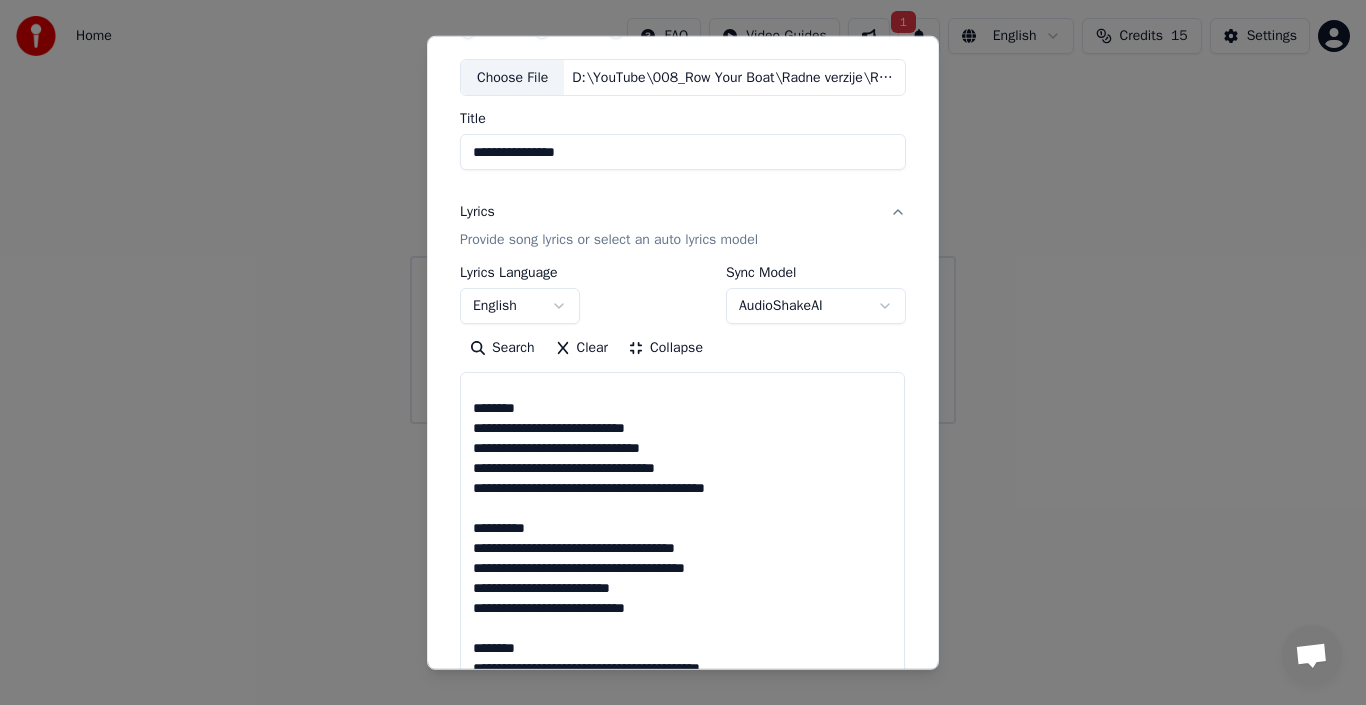 click on "Collapse" at bounding box center [665, 348] 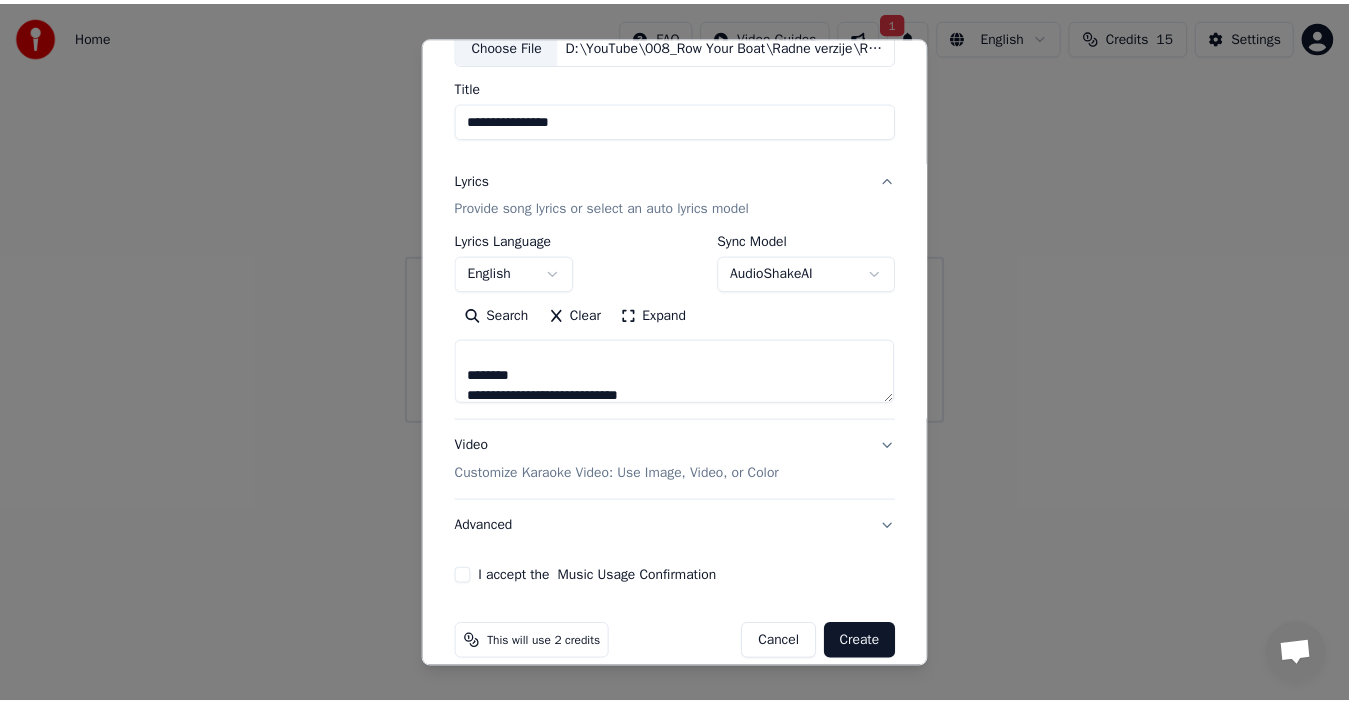 scroll, scrollTop: 157, scrollLeft: 0, axis: vertical 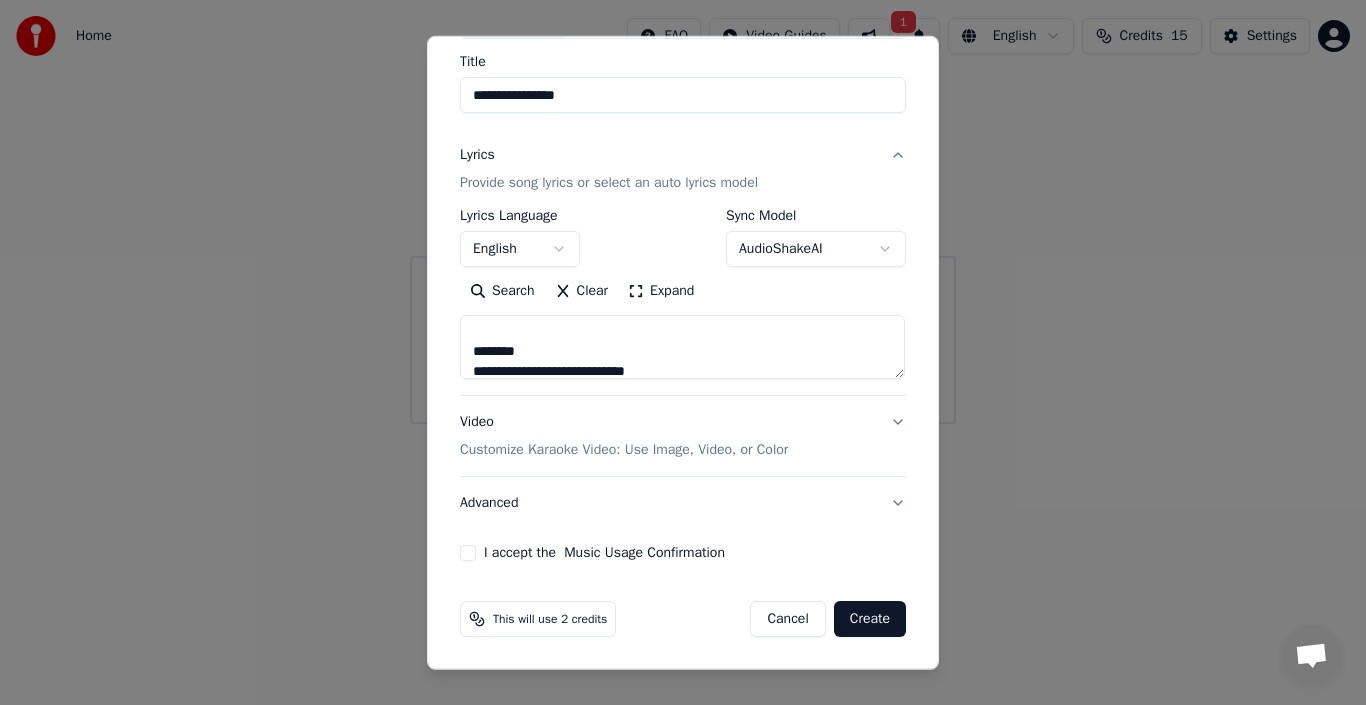 click on "I accept the   Music Usage Confirmation" at bounding box center (468, 553) 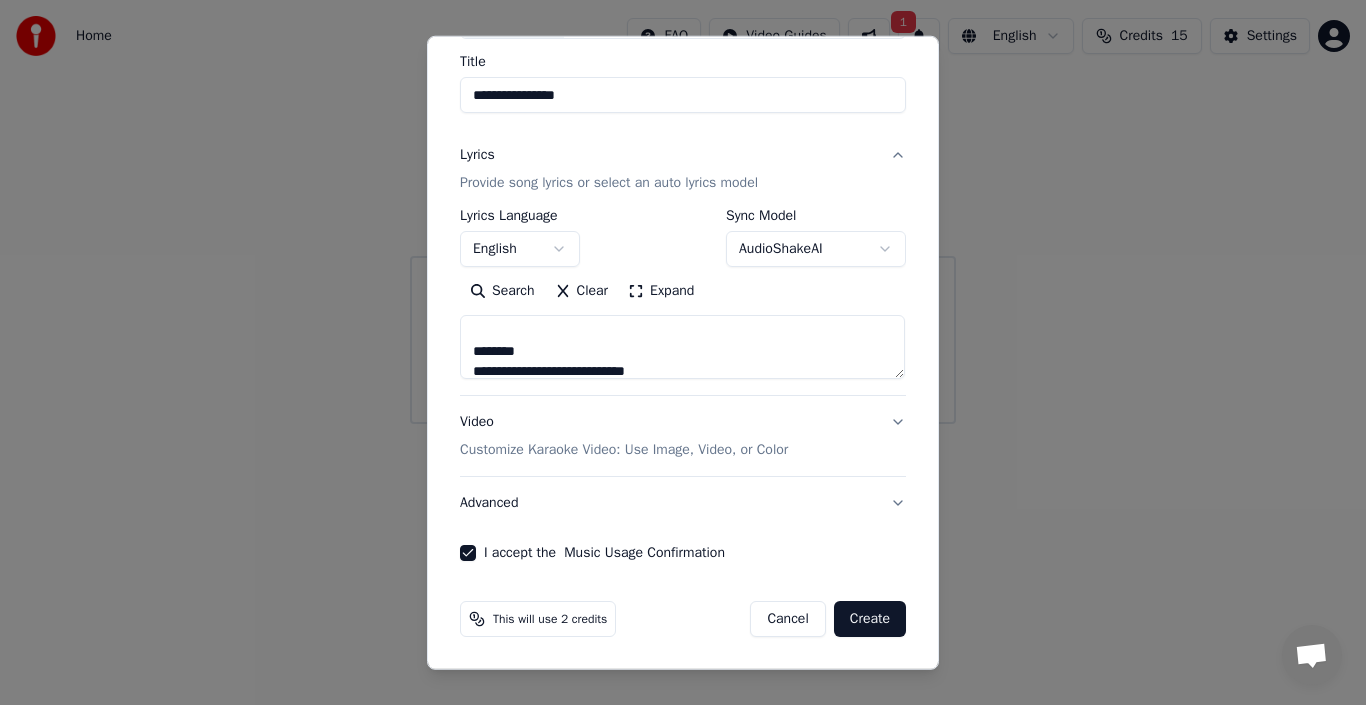 click on "Create" at bounding box center (870, 619) 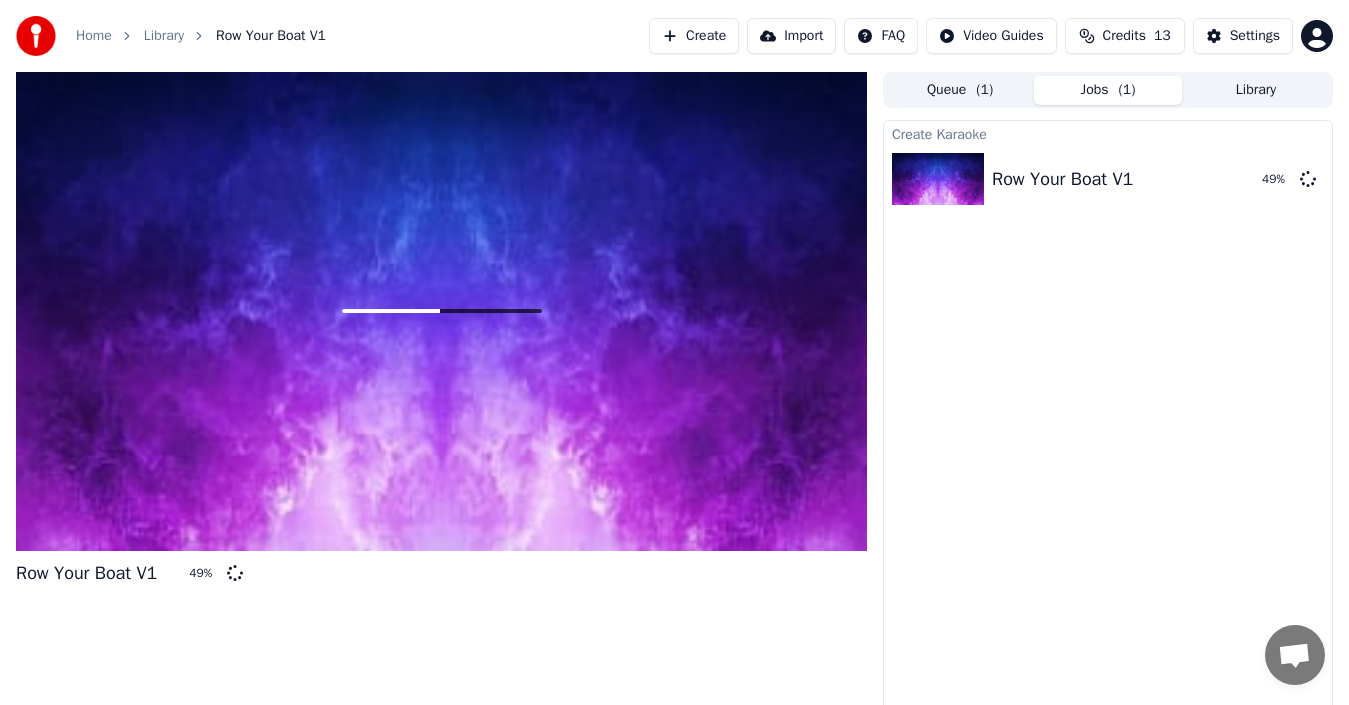 click on "Create Karaoke Row Your Boat V1 49 %" at bounding box center (1108, 419) 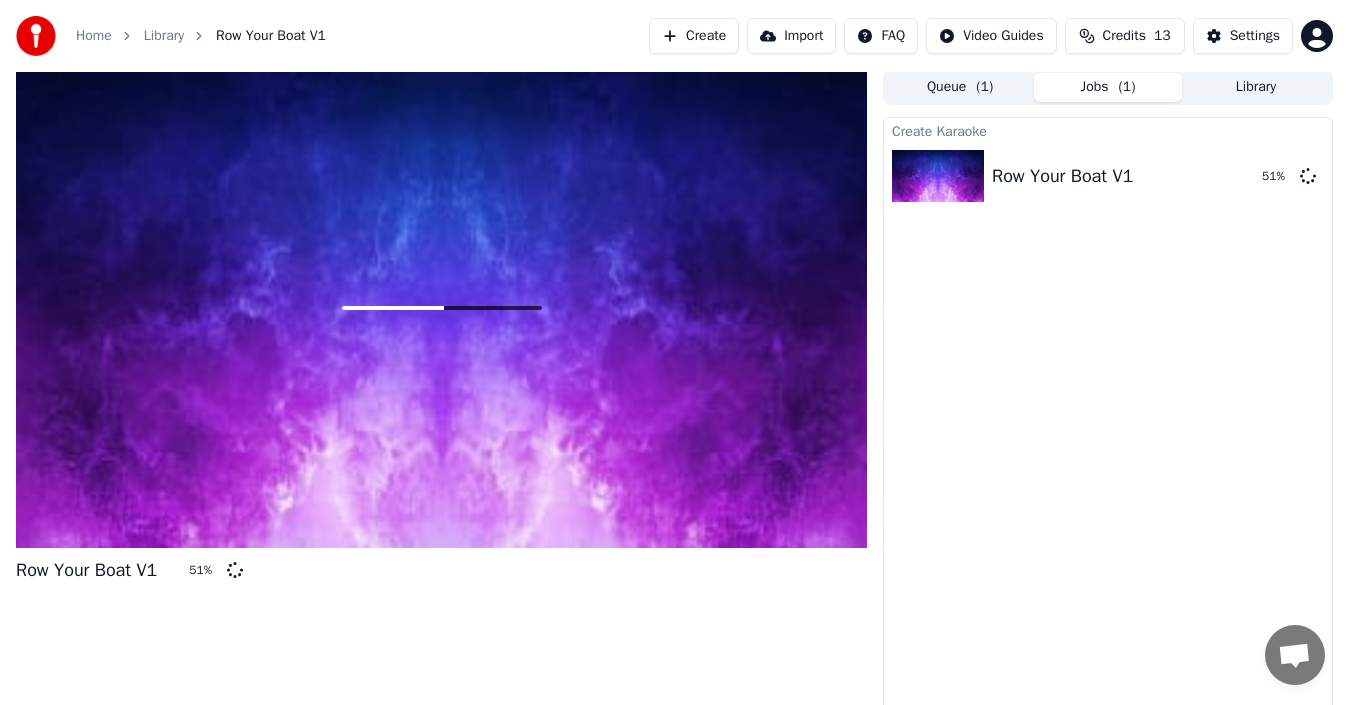 scroll, scrollTop: 0, scrollLeft: 0, axis: both 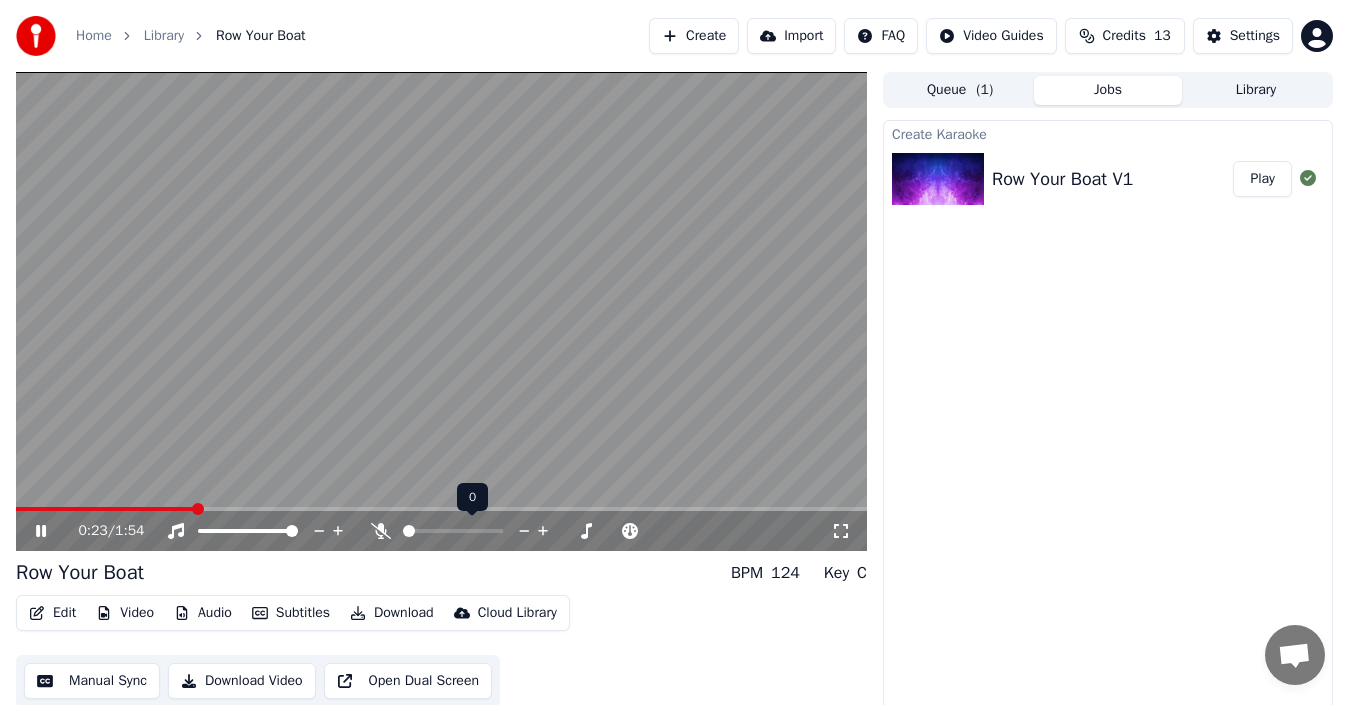 click at bounding box center (471, 531) 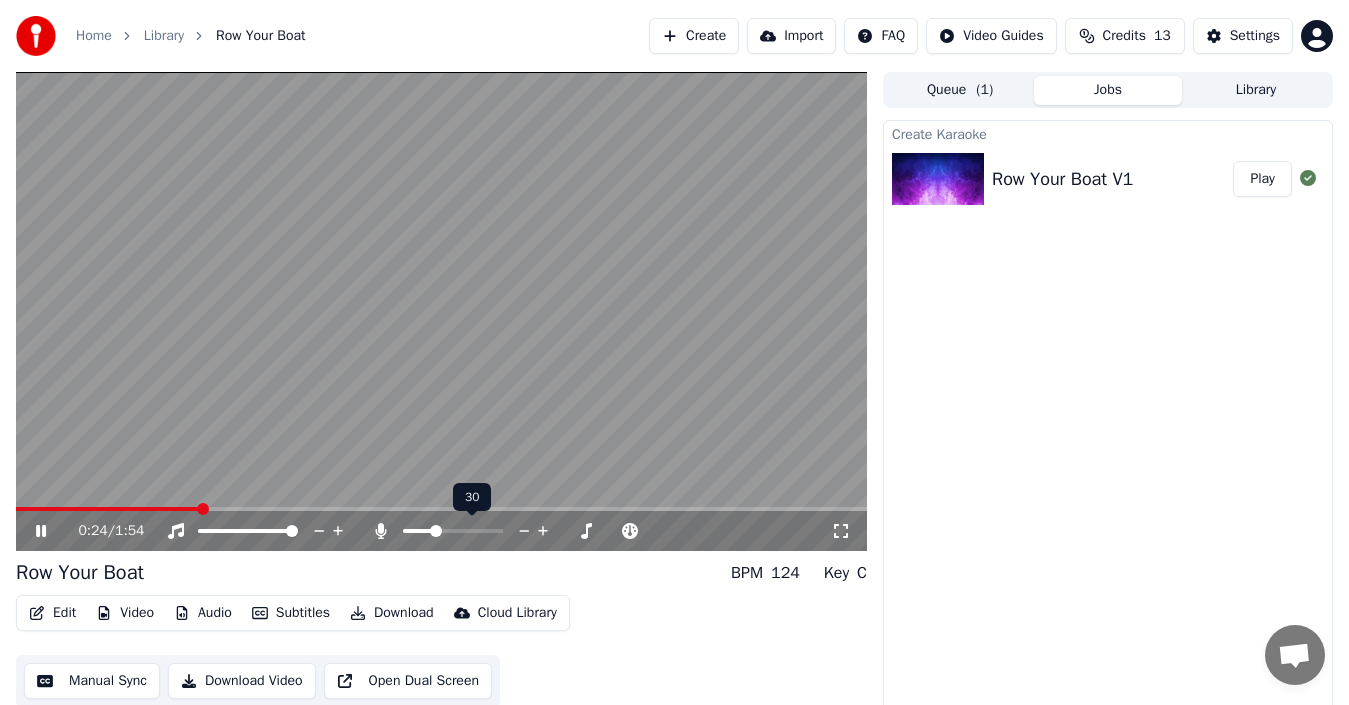 click at bounding box center (453, 531) 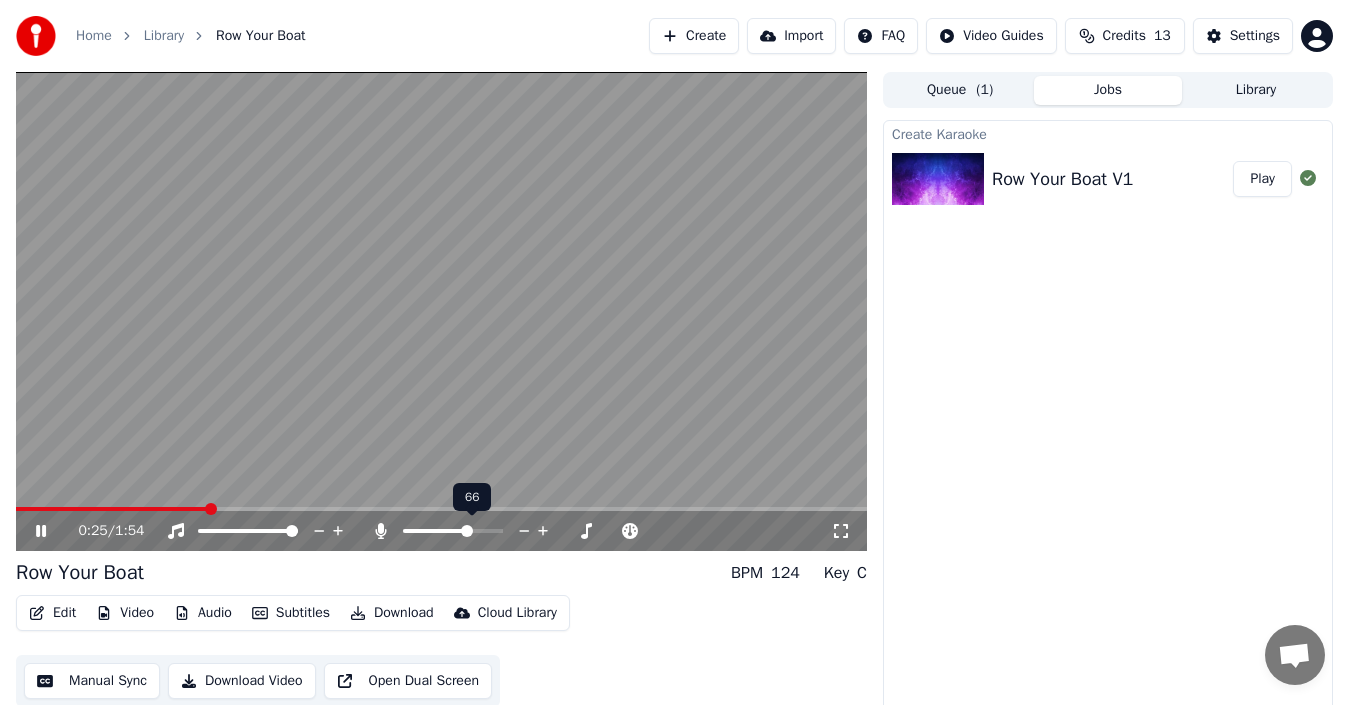click at bounding box center [467, 531] 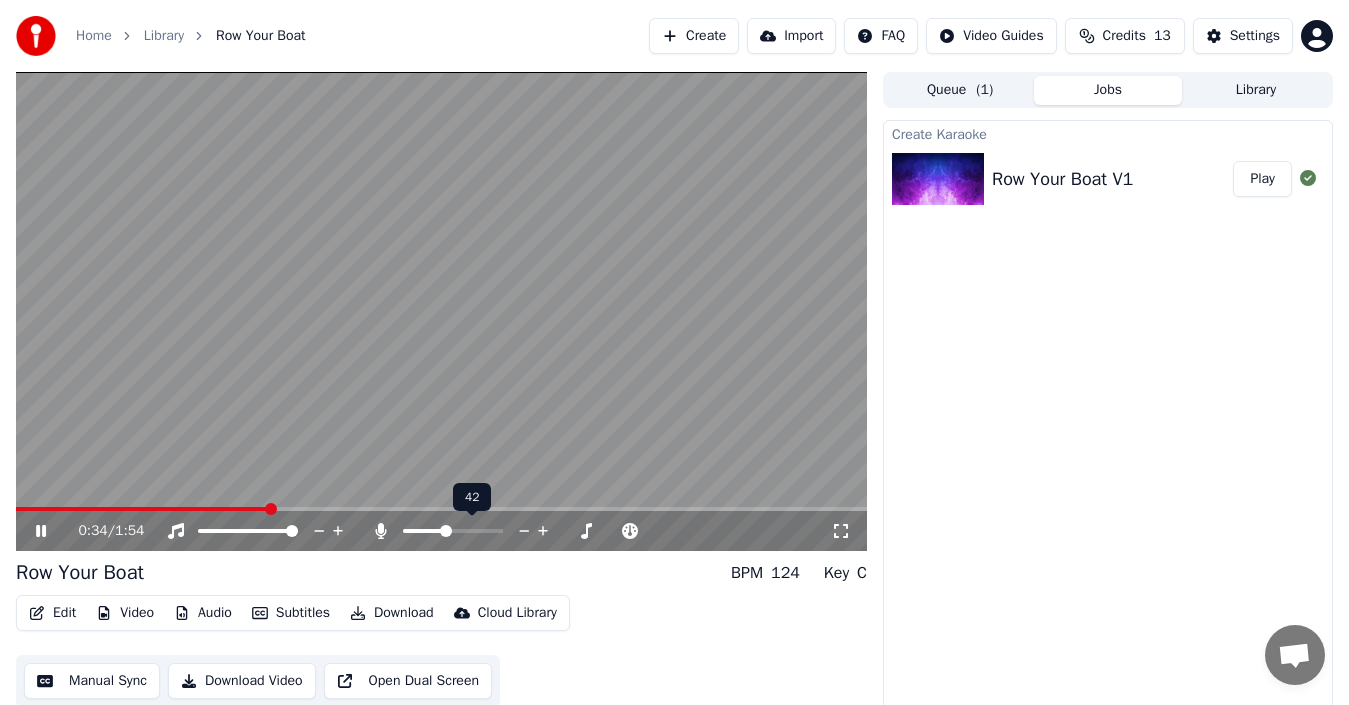 click at bounding box center (446, 531) 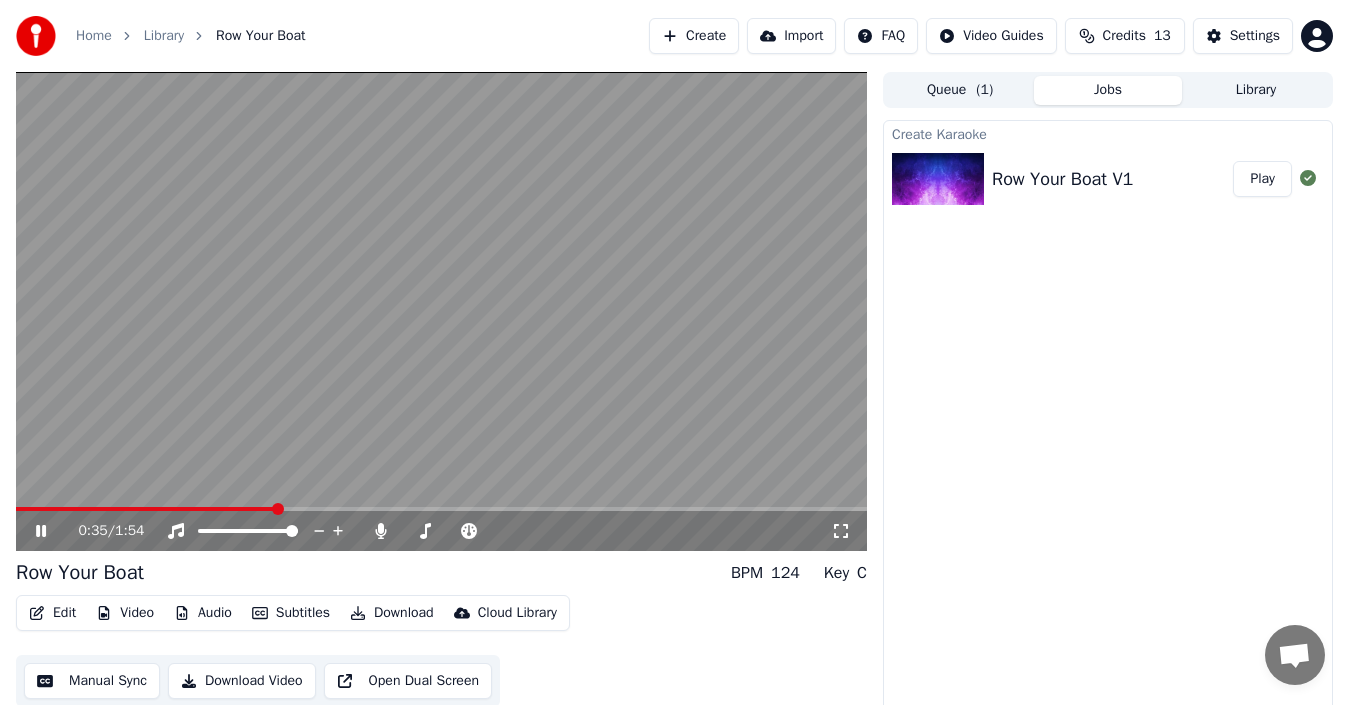 click at bounding box center [441, 311] 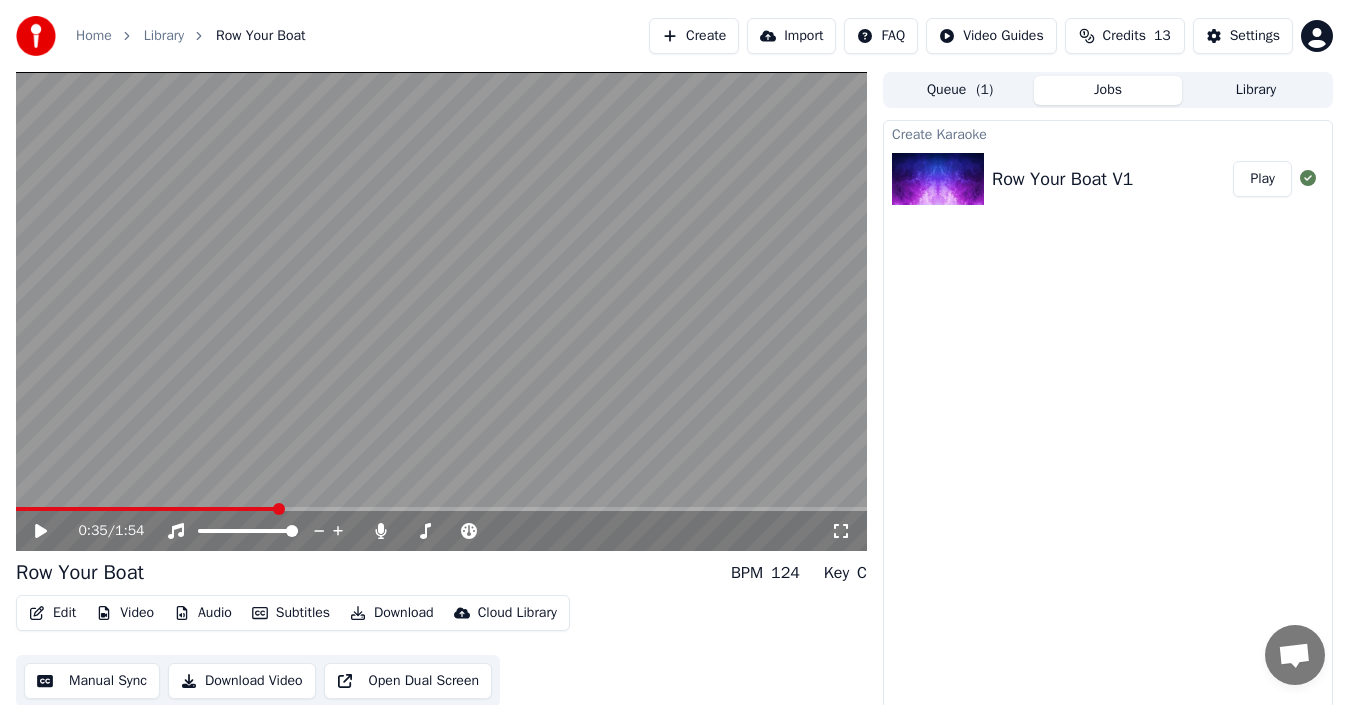 click at bounding box center (441, 311) 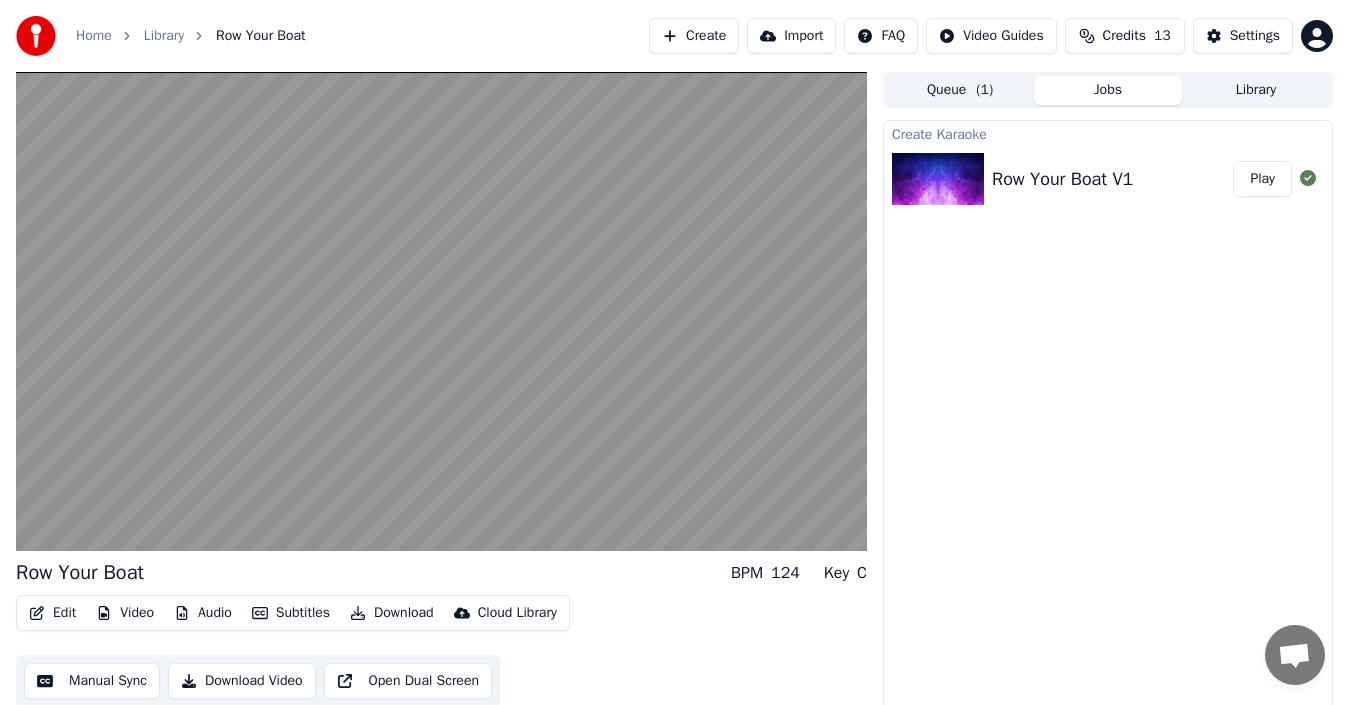 click at bounding box center [441, 311] 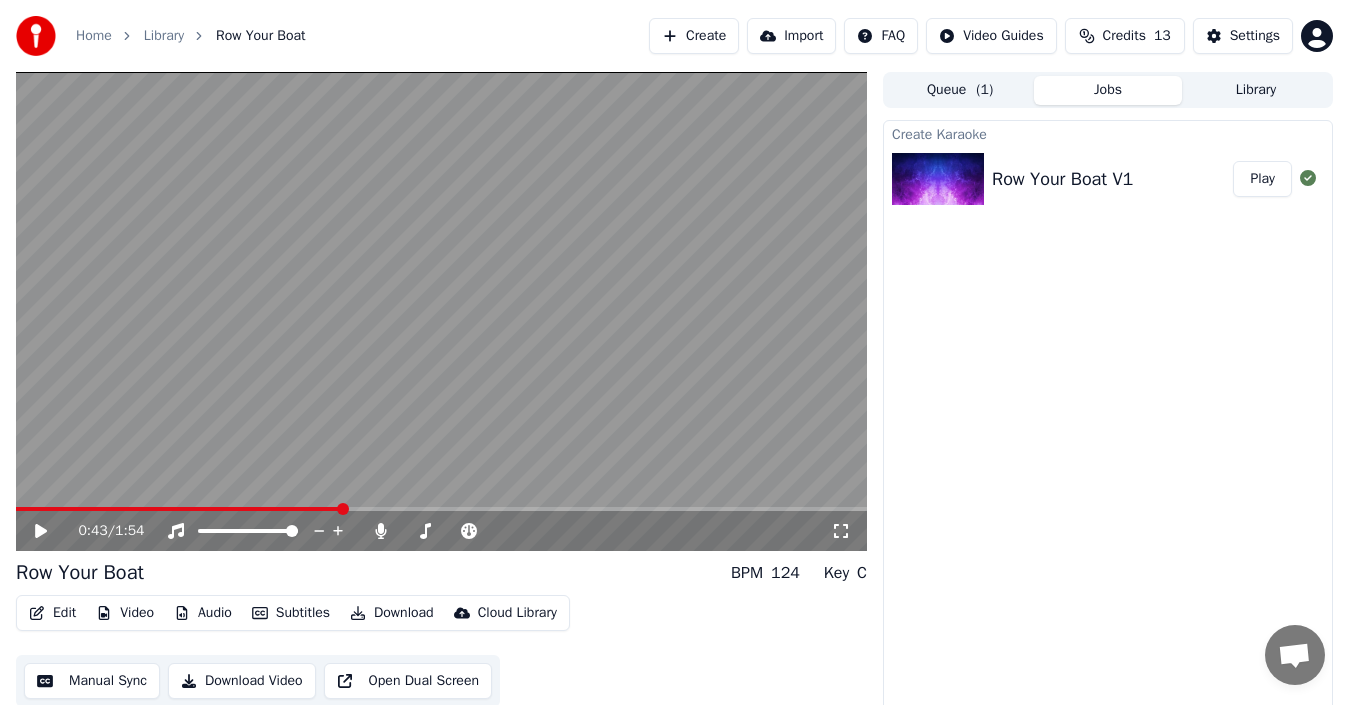 scroll, scrollTop: 14, scrollLeft: 0, axis: vertical 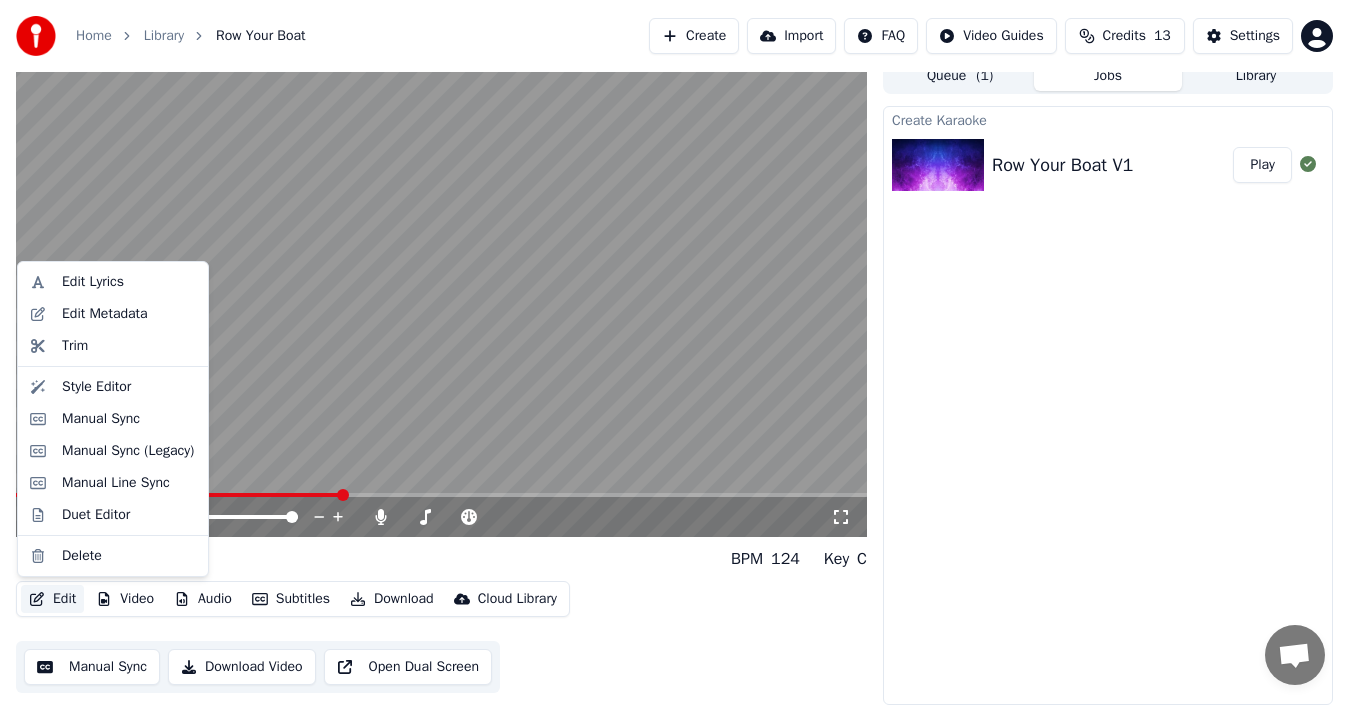 click on "Edit" at bounding box center (52, 599) 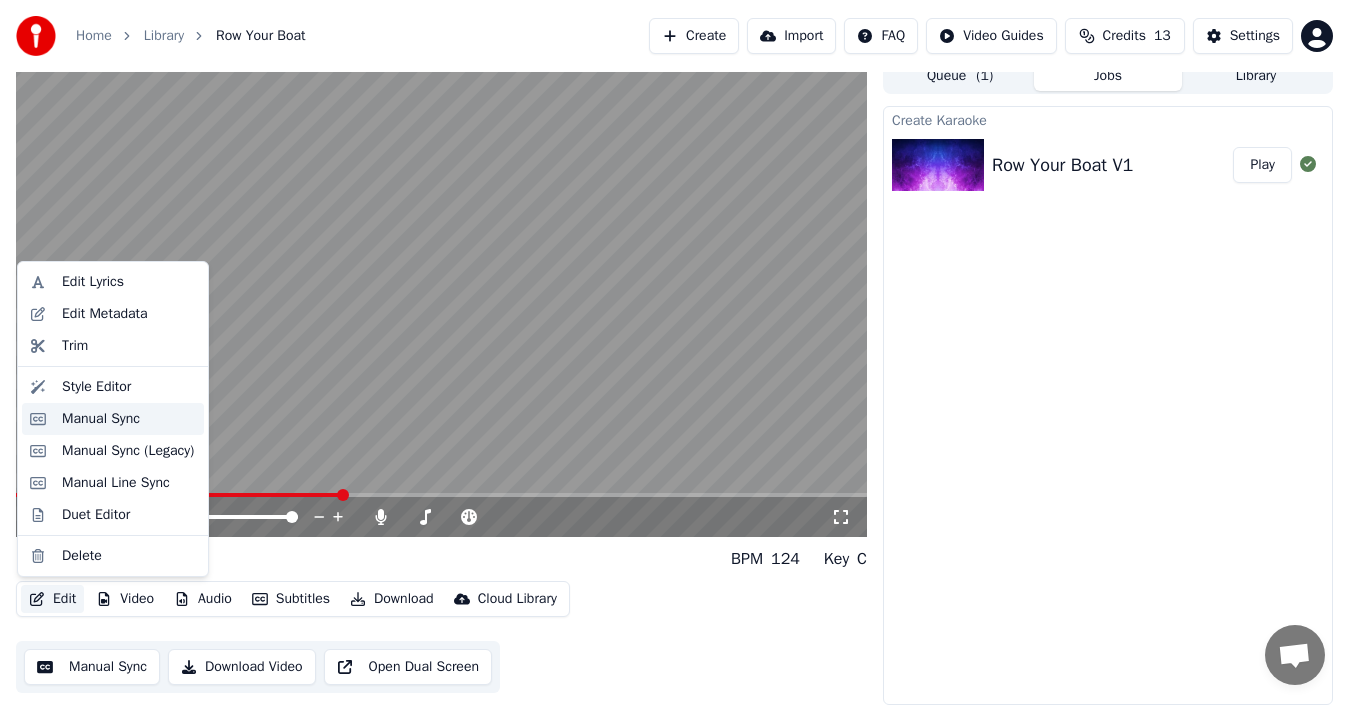 click on "Manual Sync" at bounding box center (101, 419) 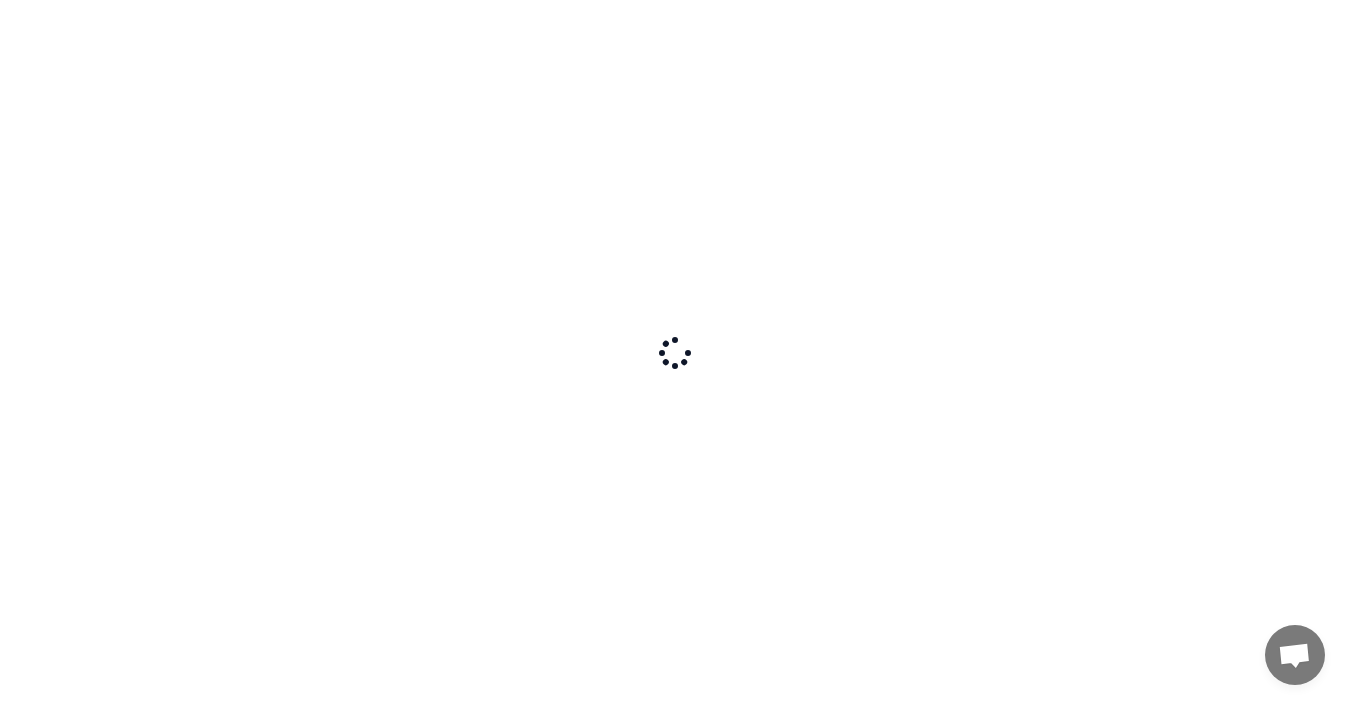 scroll, scrollTop: 0, scrollLeft: 0, axis: both 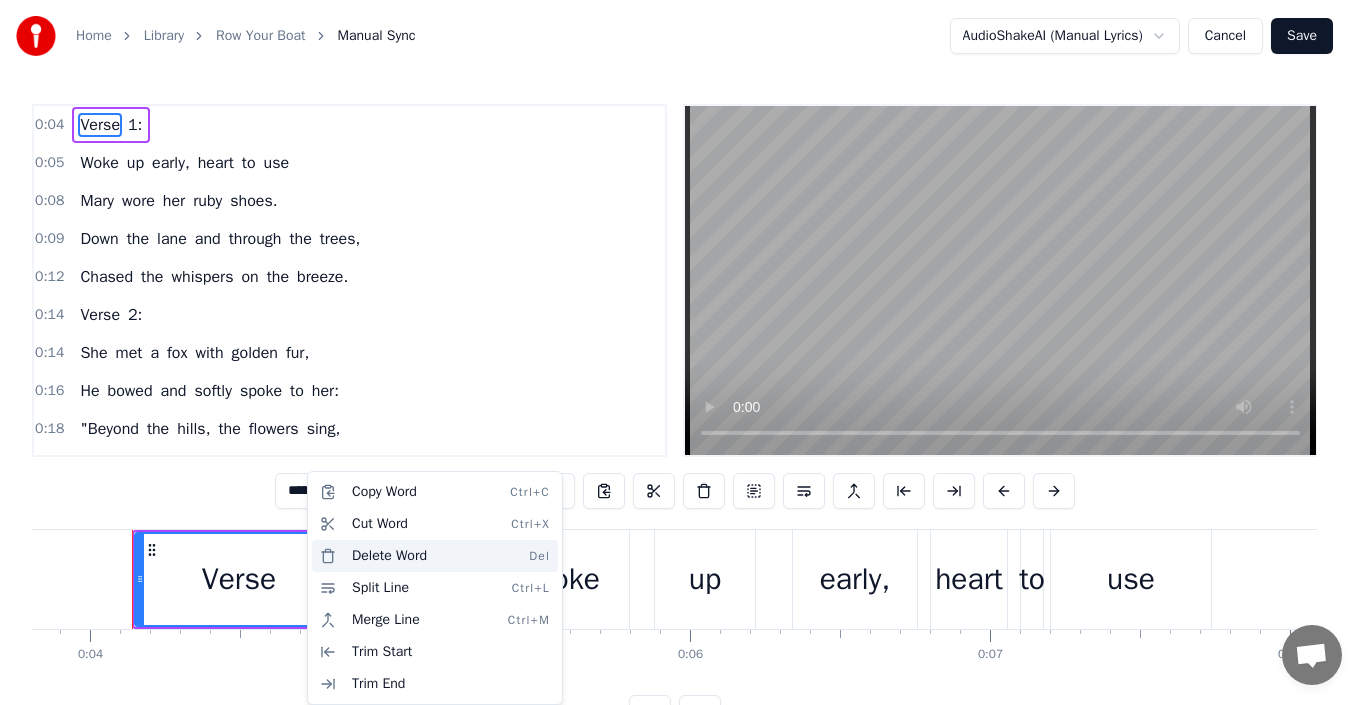 click on "Delete Word Del" at bounding box center (435, 556) 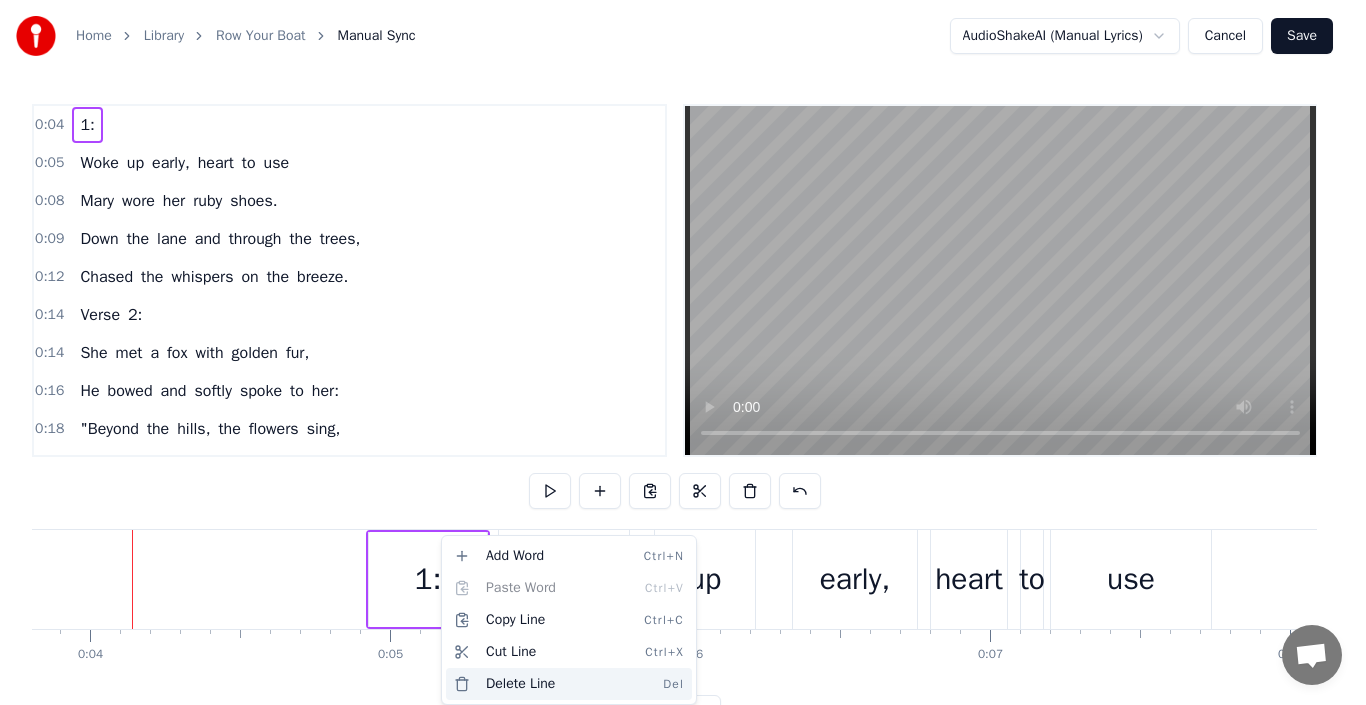 click on "Delete Line Del" at bounding box center (569, 684) 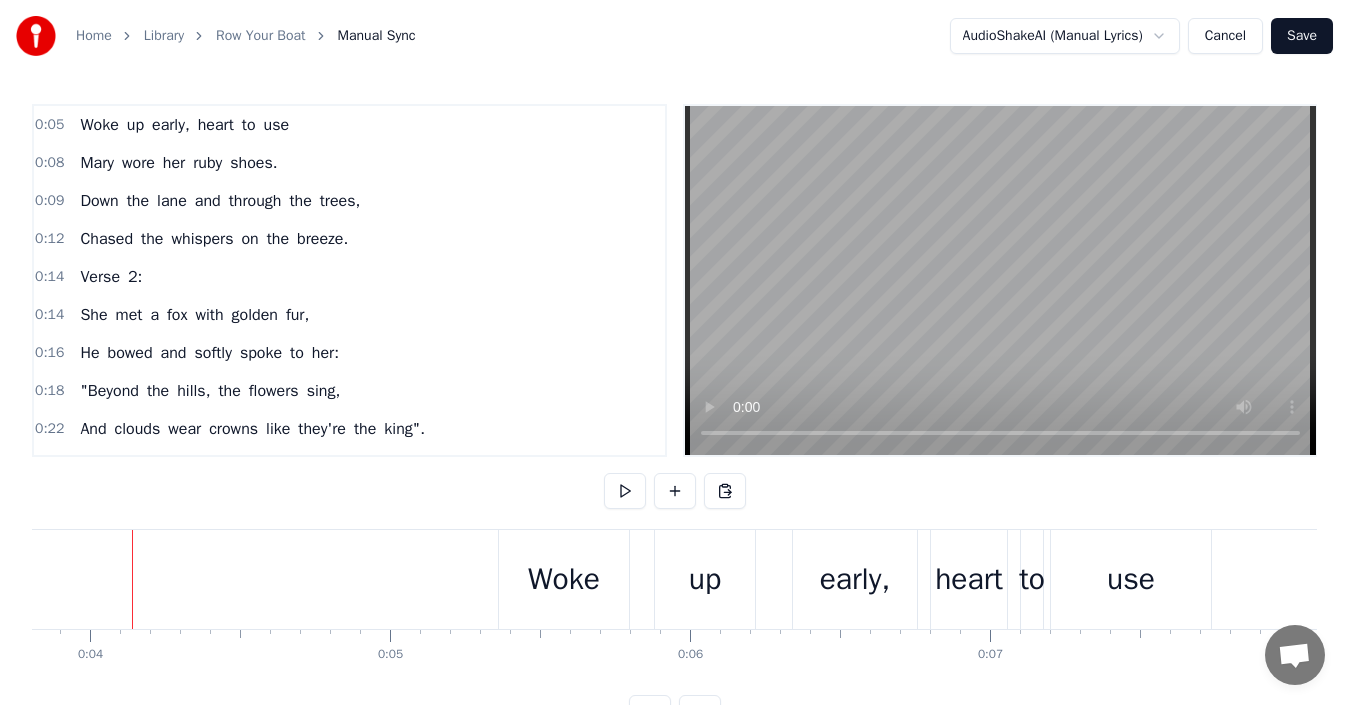 click on "Woke up early, heart to use Mary wore her ruby shoes. Down the lane and through the trees, Chased the whispers on the breeze. Verse 2: She met a fox with golden fur, He bowed and softly spoke to her: "Beyond the hills, the flowers sing, And clouds wear crowns like they're the king". 🌈 Chorus: Oh, the world is wide and full of light, With stars that twinkle through the night. Every path and every stream Holds a piece of Mary’s dream. Verse 3: She danced with leaves, she touched the rain, She rode the back of a silver train. A rainbow bridge, a laughing moon— She promised she’d be back real soon. Verse 4: Through wonders big and secrets small, Mary learned she loved it all. With heart so bold and eyes so wide, She keeps the magic deep inside. 🌈 Chorus (repeat): Oh, the world is wide and full of light, With stars that twinkle through the night. Every path and every stream Holds a piece of Mary’s dream. Oh, the world is wide and full of light, With stars that twinkle through the night. Every path a" at bounding box center [16080, 579] 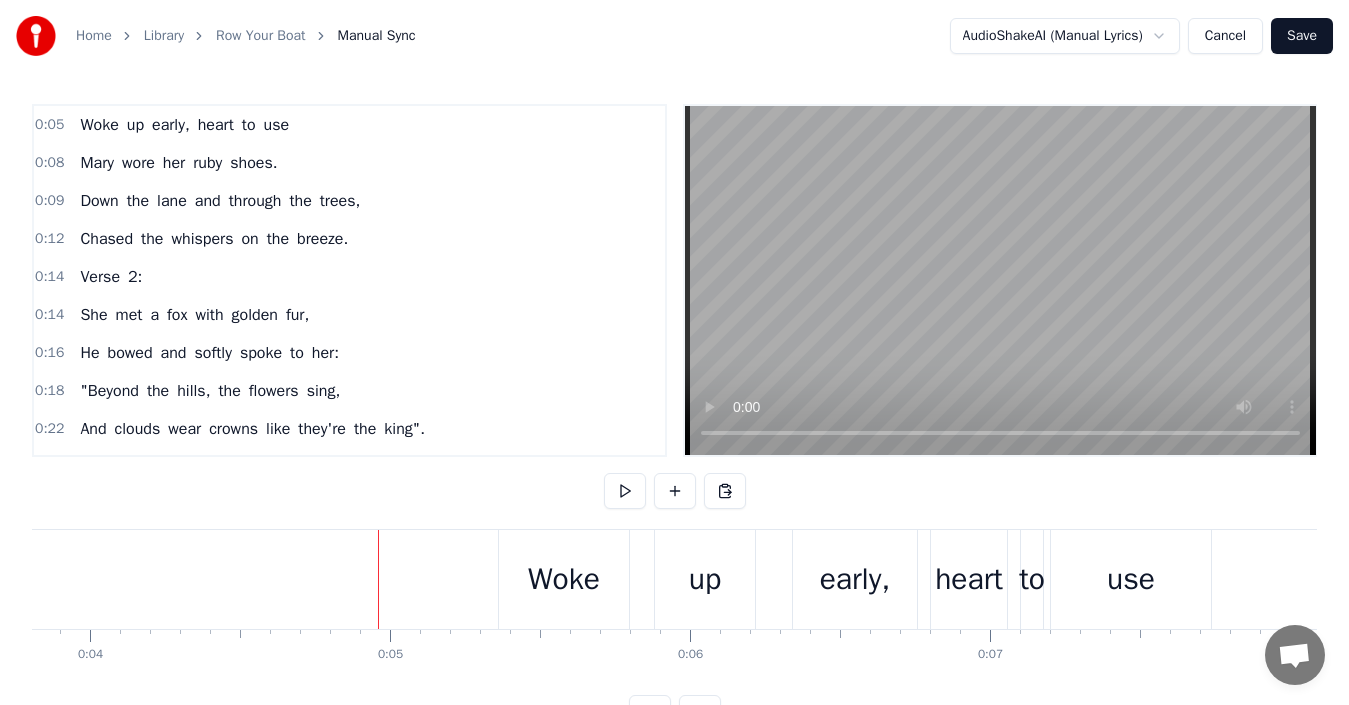 click on "Woke up early, heart to use Mary wore her ruby shoes. Down the lane and through the trees, Chased the whispers on the breeze. Verse 2: She met a fox with golden fur, He bowed and softly spoke to her: "Beyond the hills, the flowers sing, And clouds wear crowns like they're the king". 🌈 Chorus: Oh, the world is wide and full of light, With stars that twinkle through the night. Every path and every stream Holds a piece of Mary’s dream. Verse 3: She danced with leaves, she touched the rain, She rode the back of a silver train. A rainbow bridge, a laughing moon— She promised she’d be back real soon. Verse 4: Through wonders big and secrets small, Mary learned she loved it all. With heart so bold and eyes so wide, She keeps the magic deep inside. 🌈 Chorus (repeat): Oh, the world is wide and full of light, With stars that twinkle through the night. Every path and every stream Holds a piece of Mary’s dream. Oh, the world is wide and full of light, With stars that twinkle through the night. Every path a" at bounding box center (16080, 579) 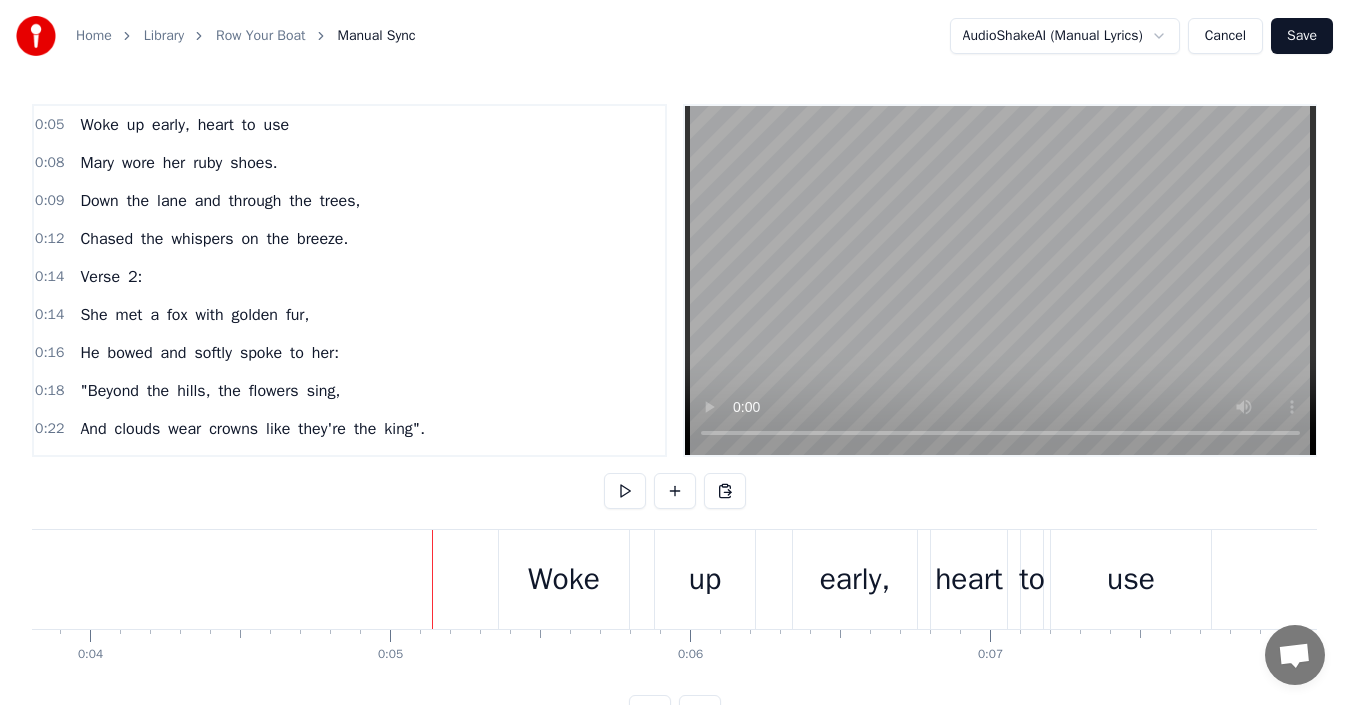 click on "Woke" at bounding box center [564, 579] 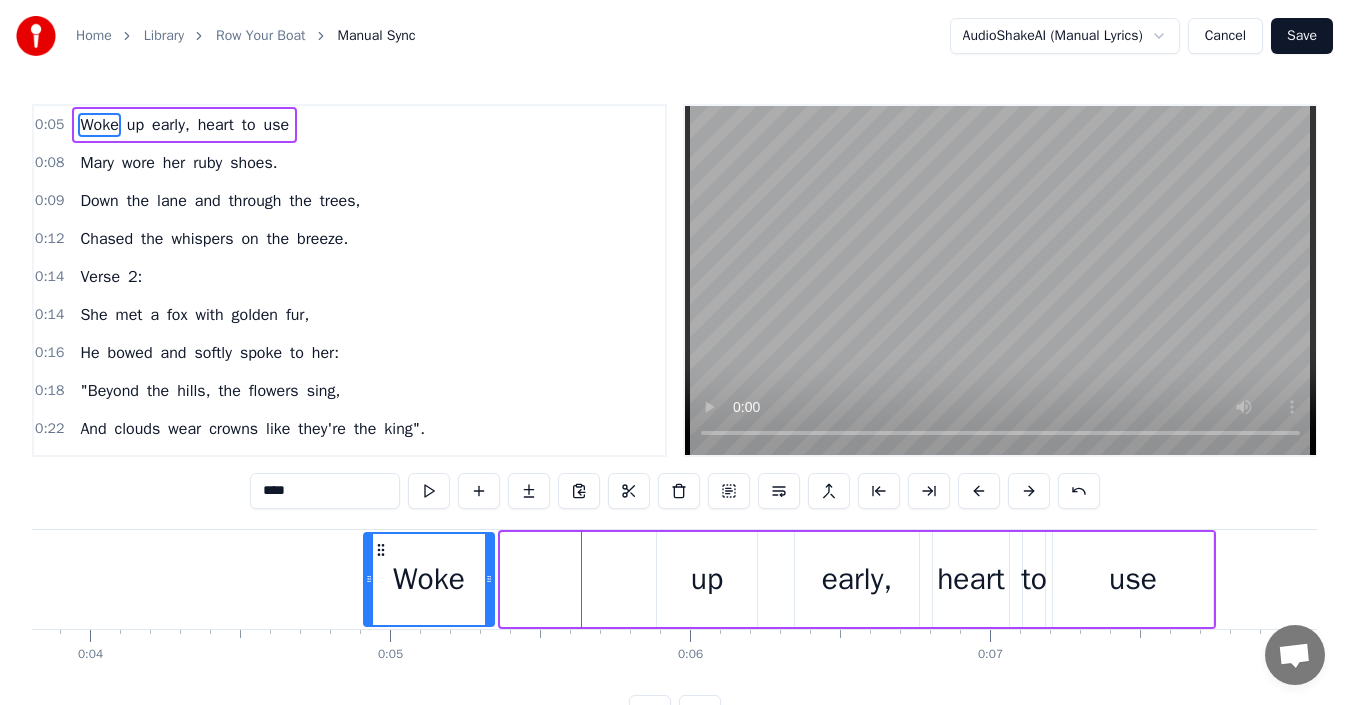drag, startPoint x: 517, startPoint y: 551, endPoint x: 380, endPoint y: 551, distance: 137 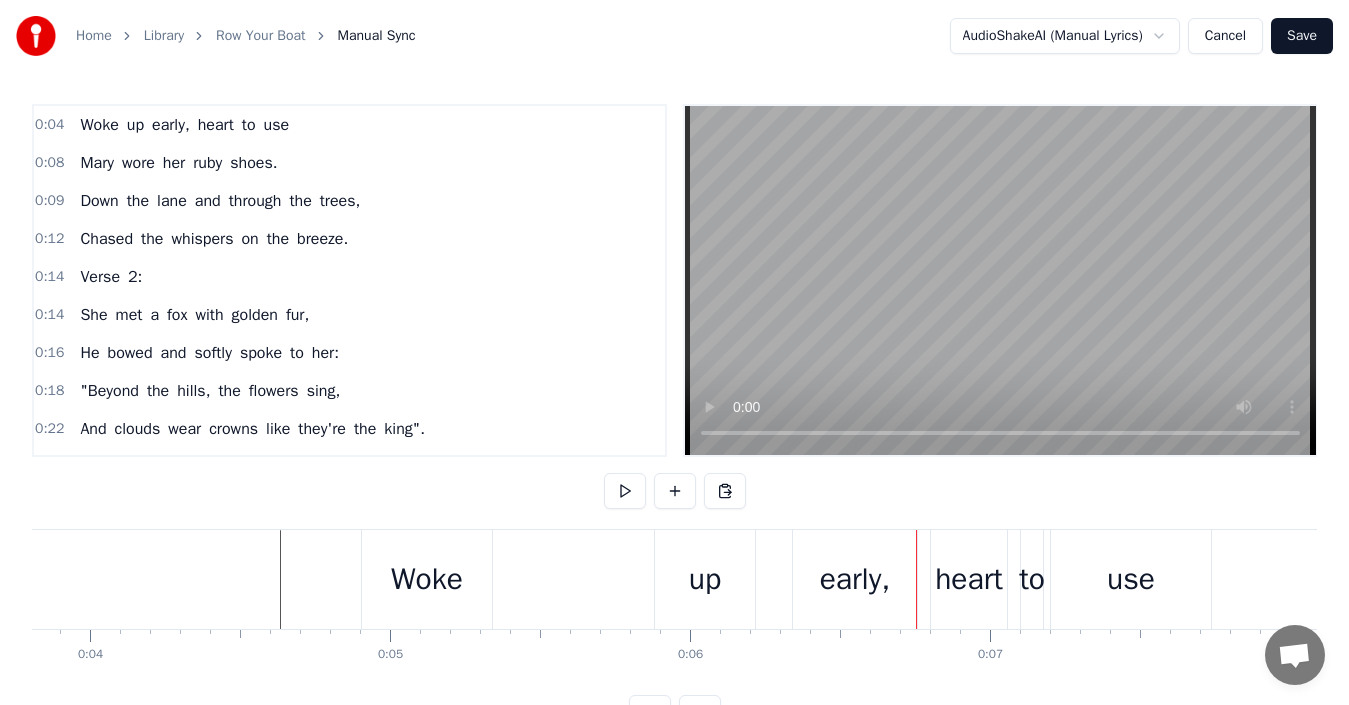 click on "Home Library Row Your Boat Manual Sync AudioShakeAI (Manual Lyrics) Cancel Save 0:04 Woke up early, heart to use 0:08 Mary wore her ruby shoes. 0:09 Down the lane and through the trees, 0:12 Chased the whispers on the breeze. 0:14 Verse 2: 0:14 She met a fox with golden fur, 0:16 He bowed and softly spoke to her: 0:18 "Beyond the hills, the flowers sing, 0:22 And clouds wear crowns like they're the king". 0:26 🌈 Chorus: 0:27 Oh, the world is wide and full of light, 0:29 With stars that twinkle through the night. 0:39 Every path and every stream 0:42 Holds a piece of Mary’s dream. 0:44 Verse 3: 0:44 She danced with leaves, she touched the rain, 0:50 She rode the back of a silver train. 0:54 A rainbow bridge, a laughing moon— 1:00 She promised she’d be back real soon. 1:02 Verse 4: 1:03 Through wonders big and secrets small, 1:06 Mary learned she loved it all. 1:11 With heart so bold and eyes so wide, 1:14 She keeps the magic deep inside. 1:16 🌈 Chorus (repeat): 1:17 Oh, the world is wide and full a" at bounding box center (674, 365) 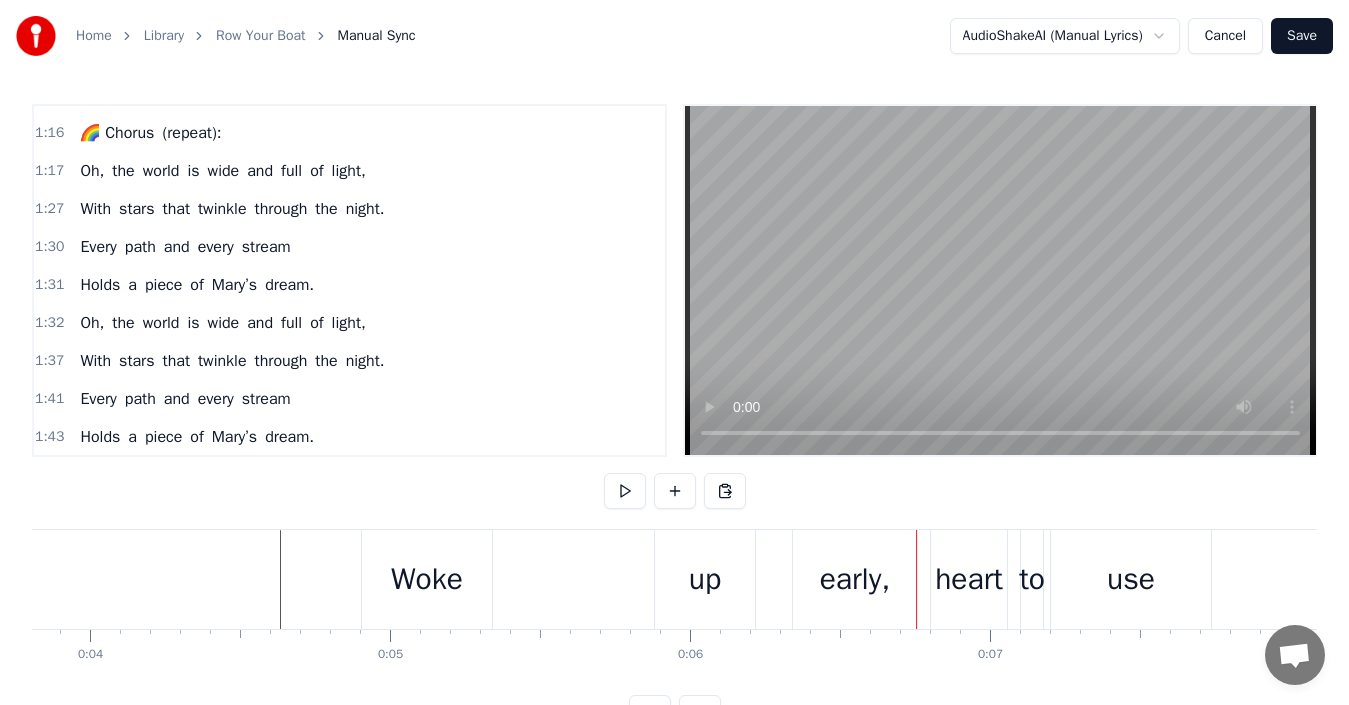 scroll, scrollTop: 905, scrollLeft: 0, axis: vertical 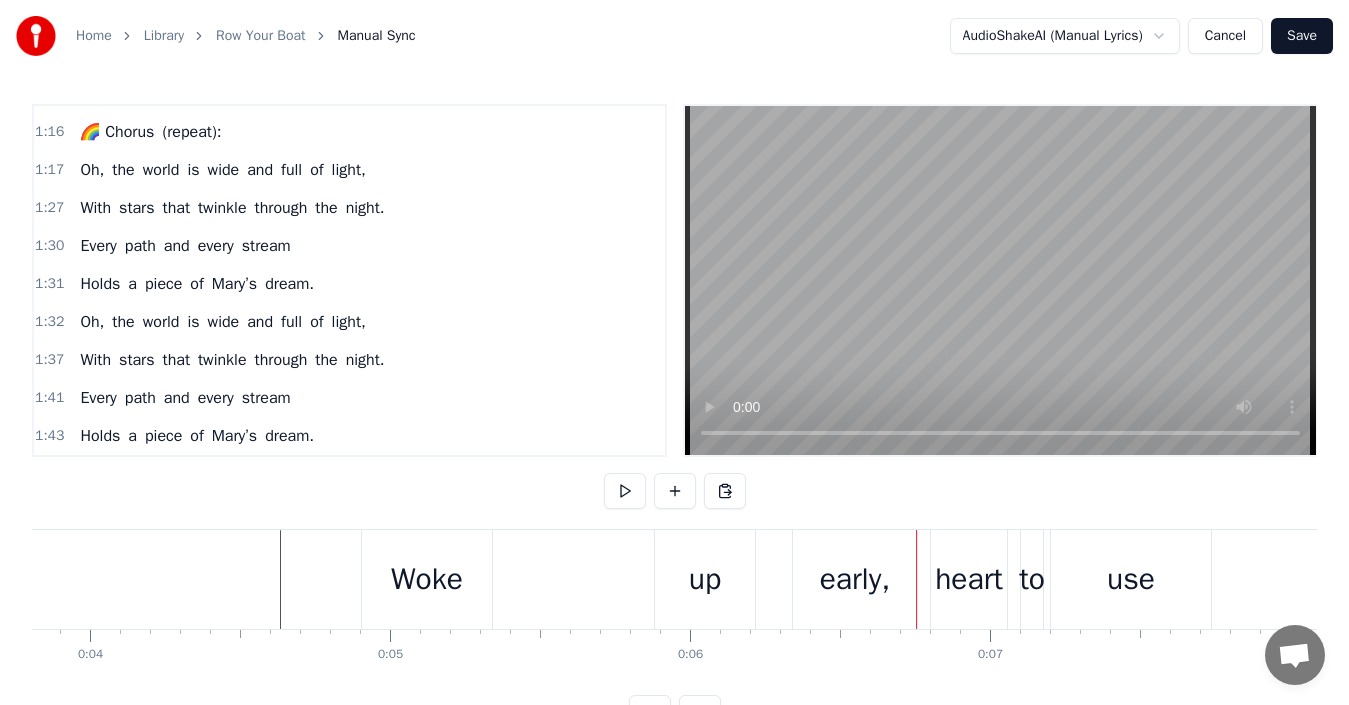 drag, startPoint x: 423, startPoint y: 444, endPoint x: 19, endPoint y: 66, distance: 553.26306 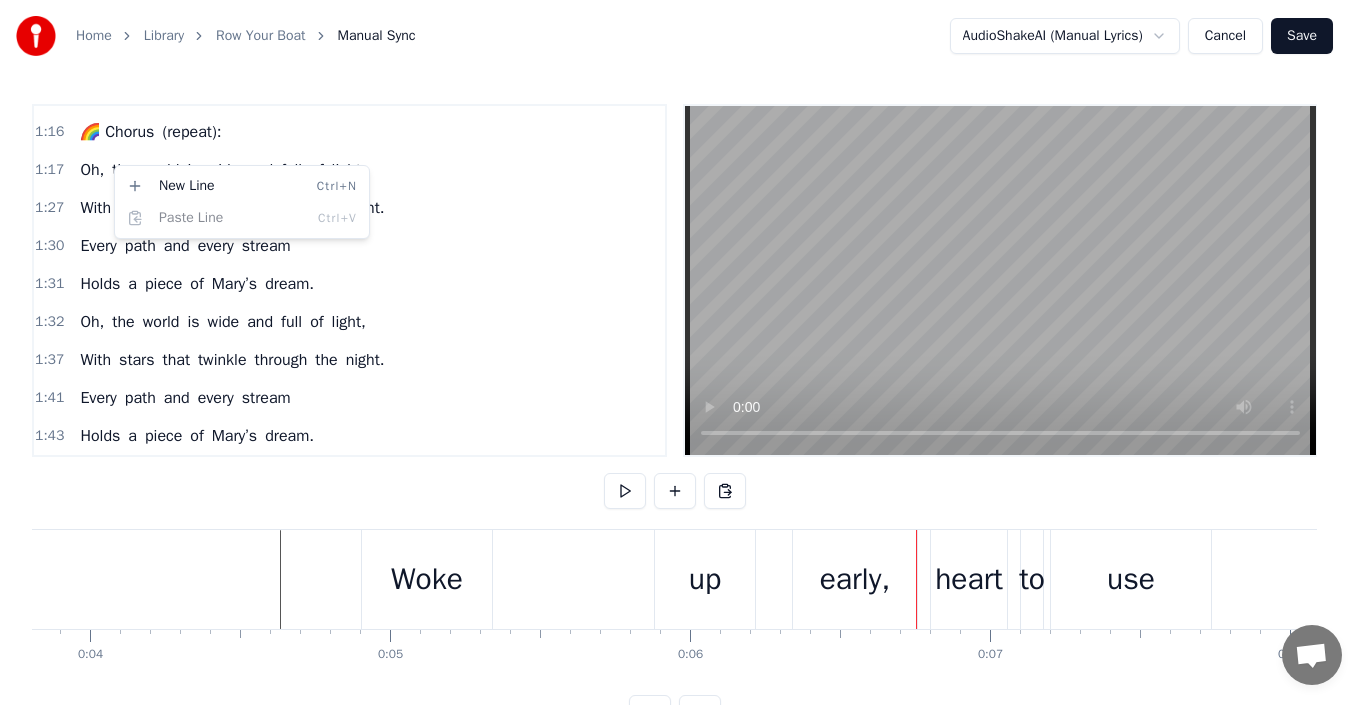 click on "Home Library Row Your Boat Manual Sync AudioShakeAI (Manual Lyrics) Cancel Save 0:04 Woke up early, heart to use 0:08 Mary wore her ruby shoes. 0:09 Down the lane and through the trees, 0:12 Chased the whispers on the breeze. 0:14 Verse 2: 0:14 She met a fox with golden fur, 0:16 He bowed and softly spoke to her: 0:18 "Beyond the hills, the flowers sing, 0:22 And clouds wear crowns like they're the king". 0:26 🌈 Chorus: 0:27 Oh, the world is wide and full of light, 0:29 With stars that twinkle through the night. 0:39 Every path and every stream 0:42 Holds a piece of Mary’s dream. 0:44 Verse 3: 0:44 She danced with leaves, she touched the rain, 0:50 She rode the back of a silver train. 0:54 A rainbow bridge, a laughing moon— 1:00 She promised she’d be back real soon. 1:02 Verse 4: 1:03 Through wonders big and secrets small, 1:06 Mary learned she loved it all. 1:11 With heart so bold and eyes so wide, 1:14 She keeps the magic deep inside. 1:16 🌈 Chorus (repeat): 1:17 Oh, the world is wide and full a" at bounding box center (683, 381) 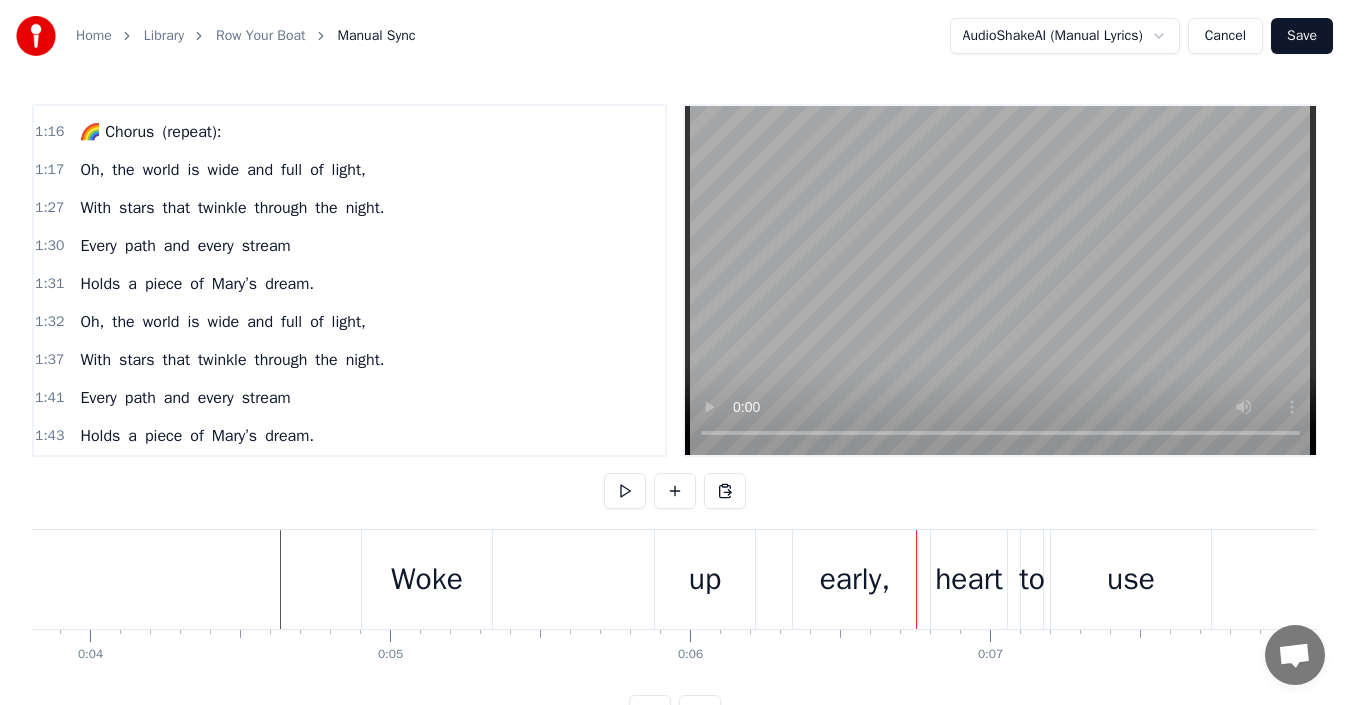 drag, startPoint x: 702, startPoint y: 588, endPoint x: 547, endPoint y: 586, distance: 155.01291 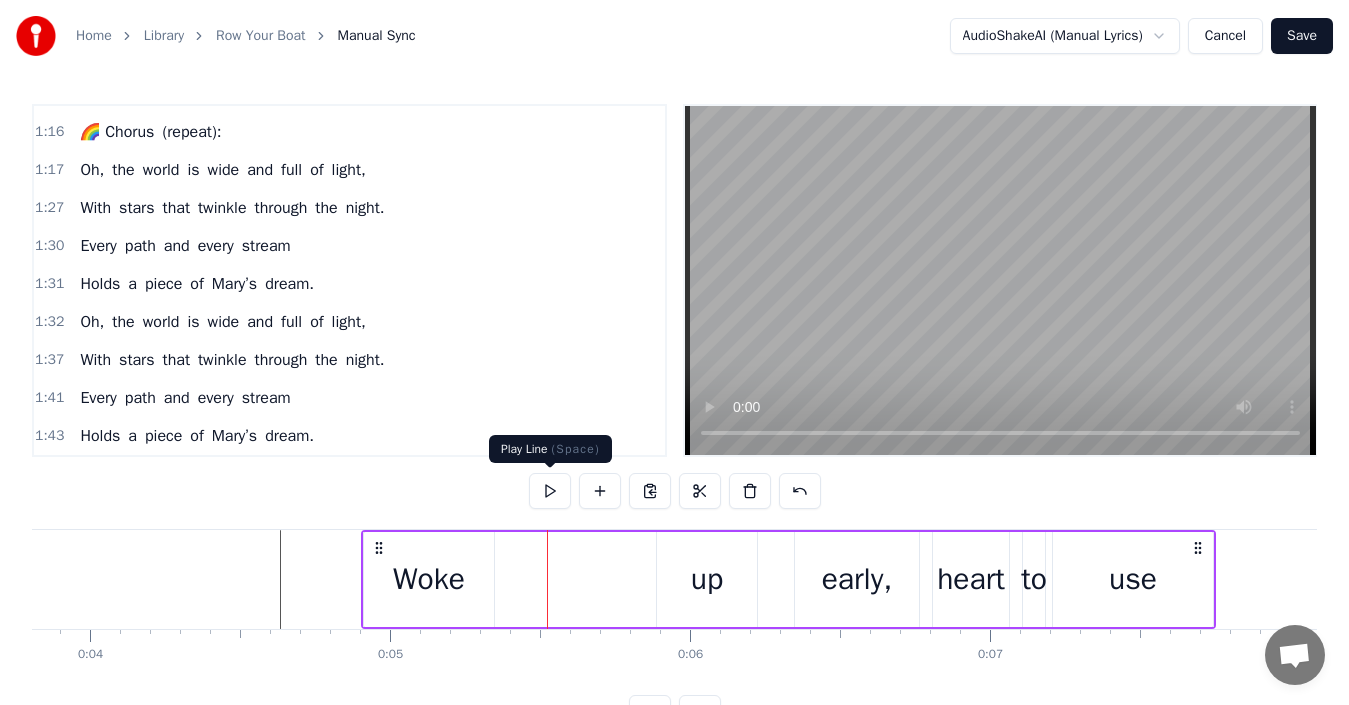 click at bounding box center [550, 491] 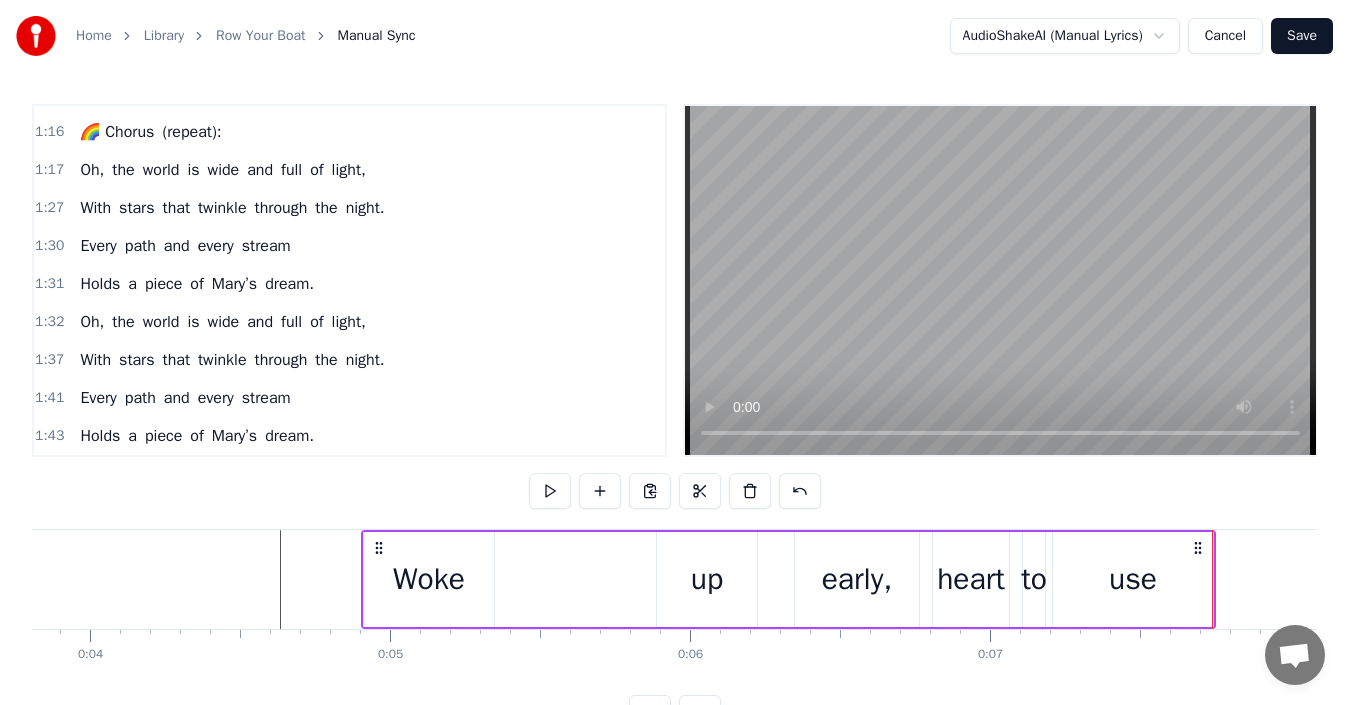 click at bounding box center [550, 491] 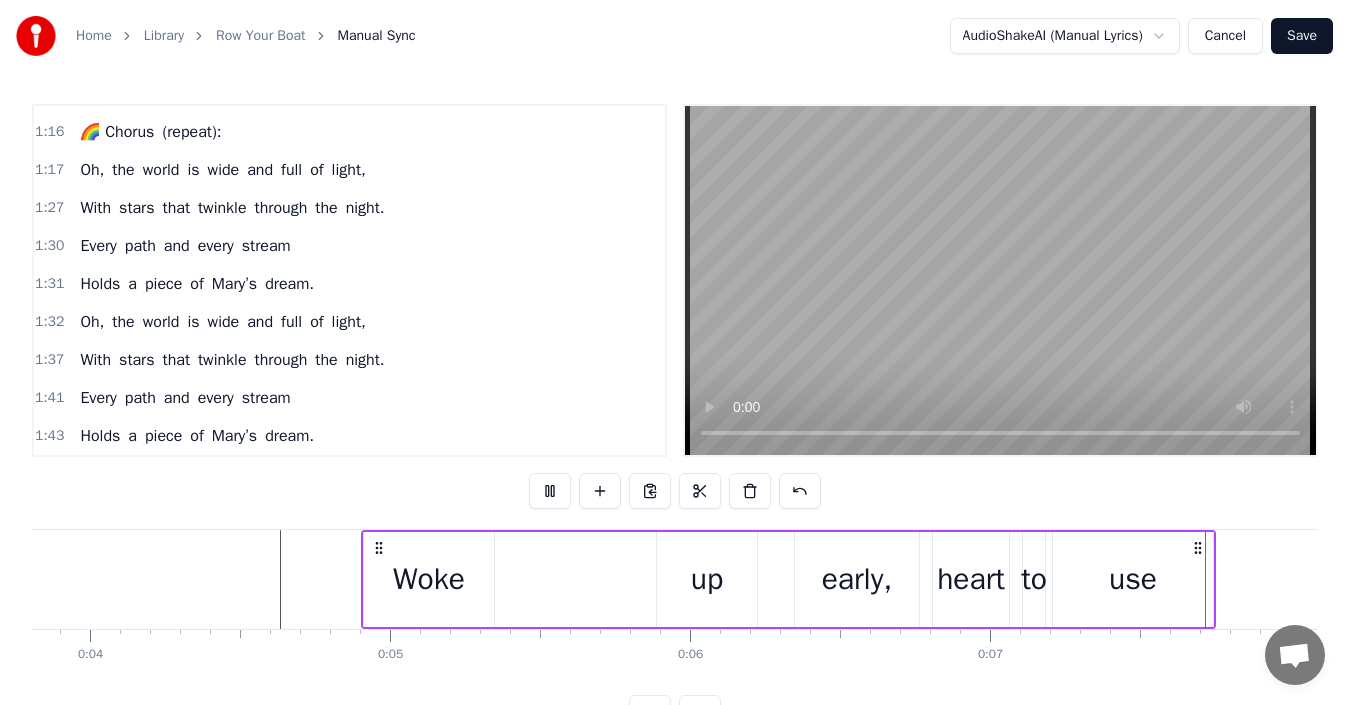 click at bounding box center (550, 491) 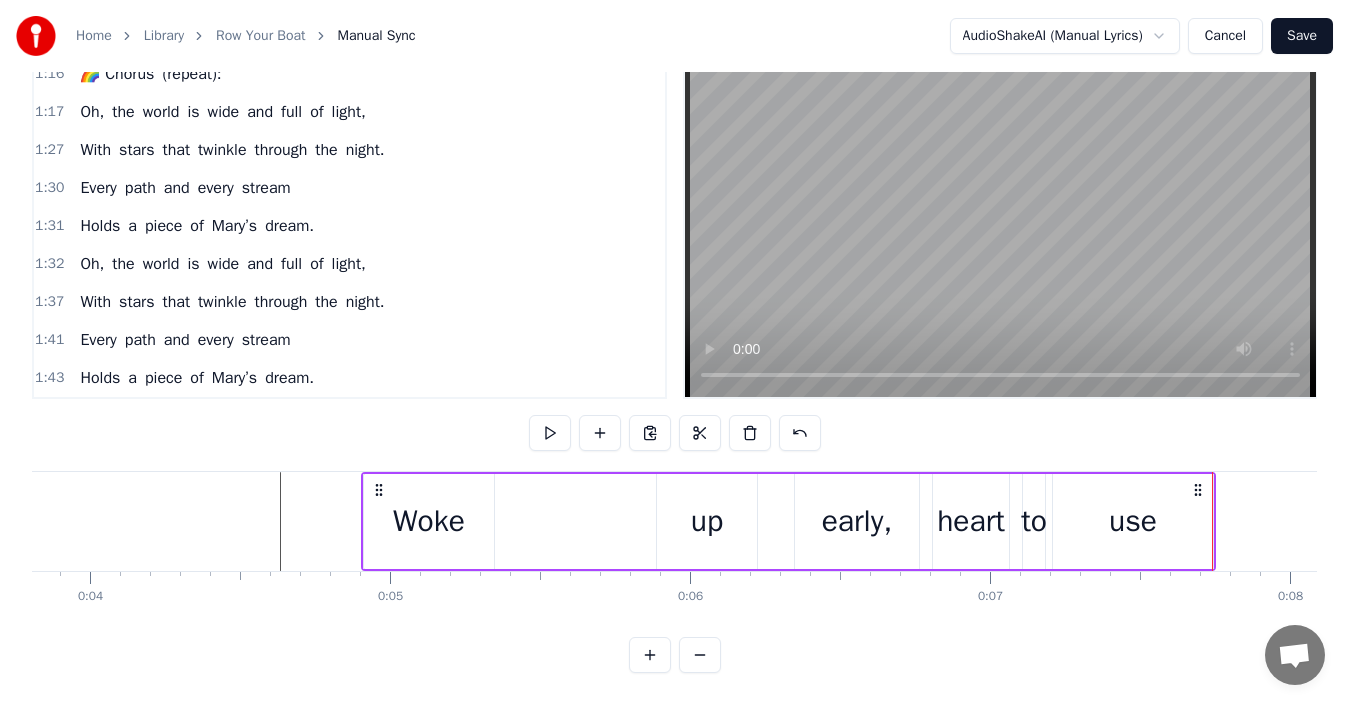 scroll, scrollTop: 0, scrollLeft: 0, axis: both 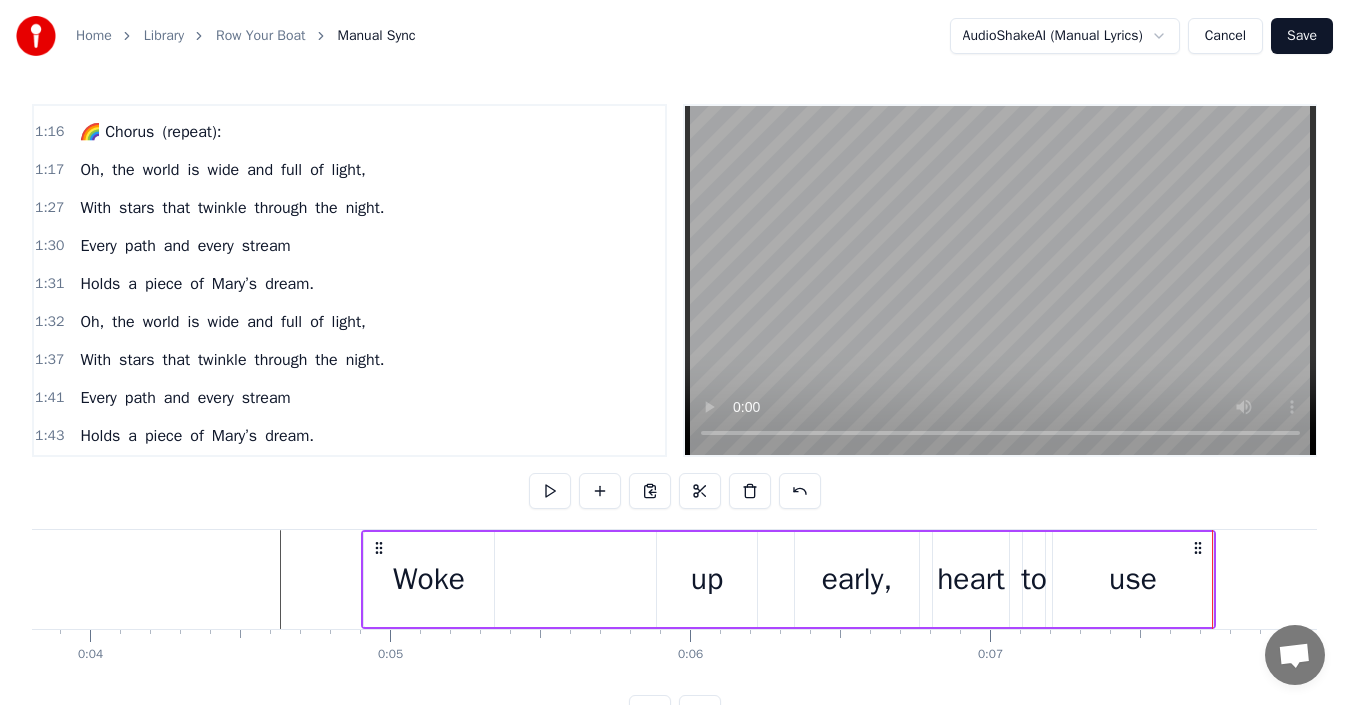 click on "Row Your Boat" at bounding box center (260, 36) 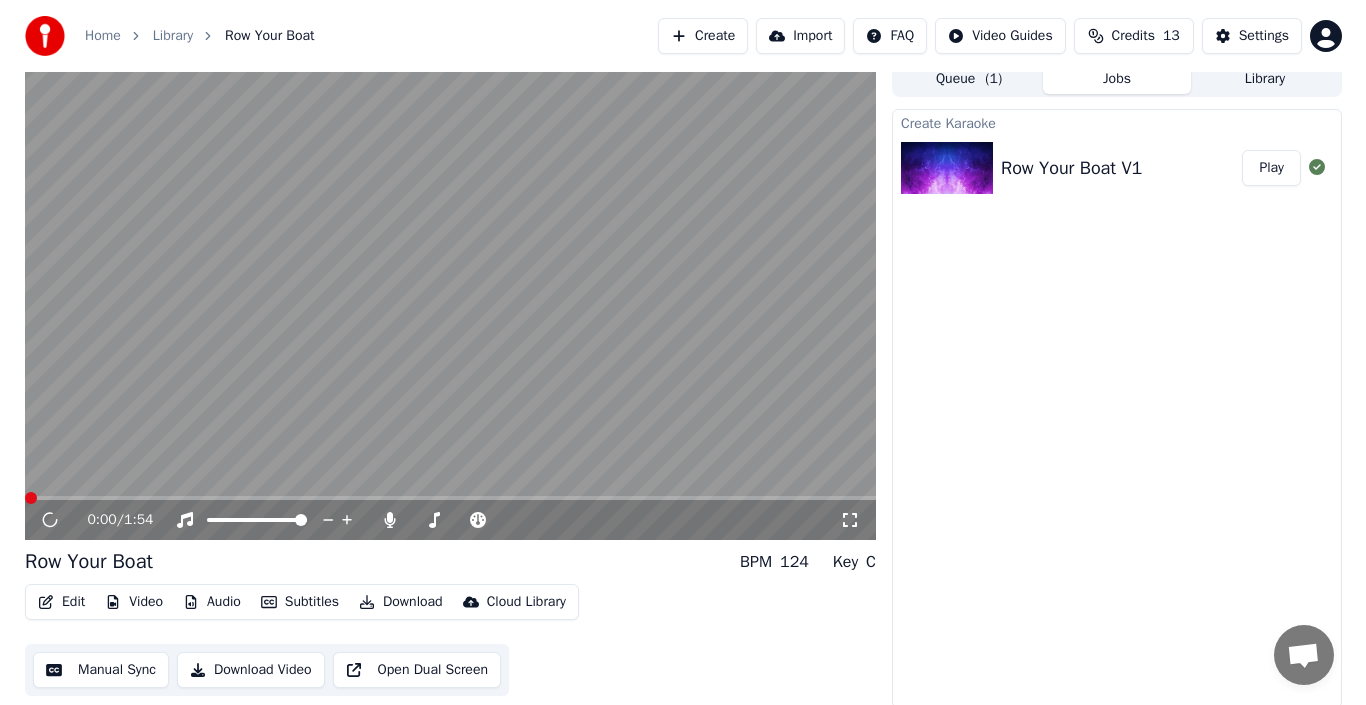scroll, scrollTop: 14, scrollLeft: 0, axis: vertical 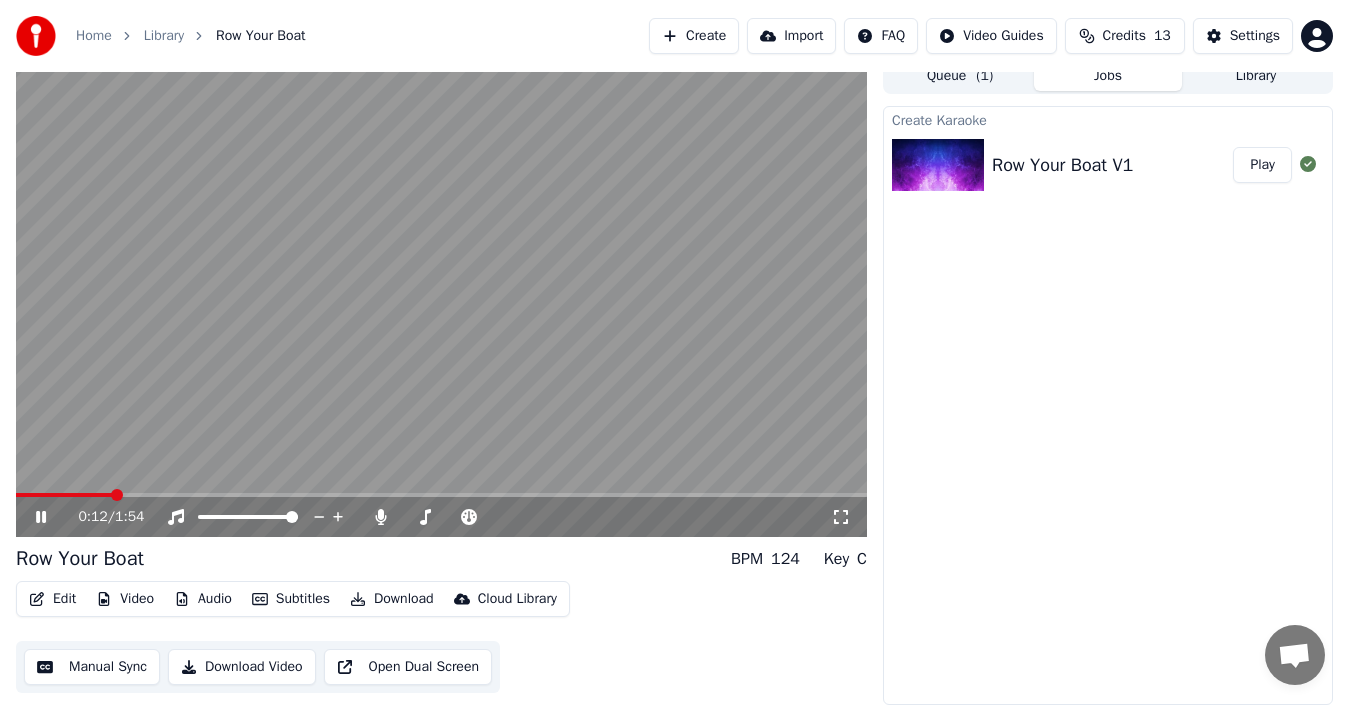 click on "Audio" at bounding box center (203, 599) 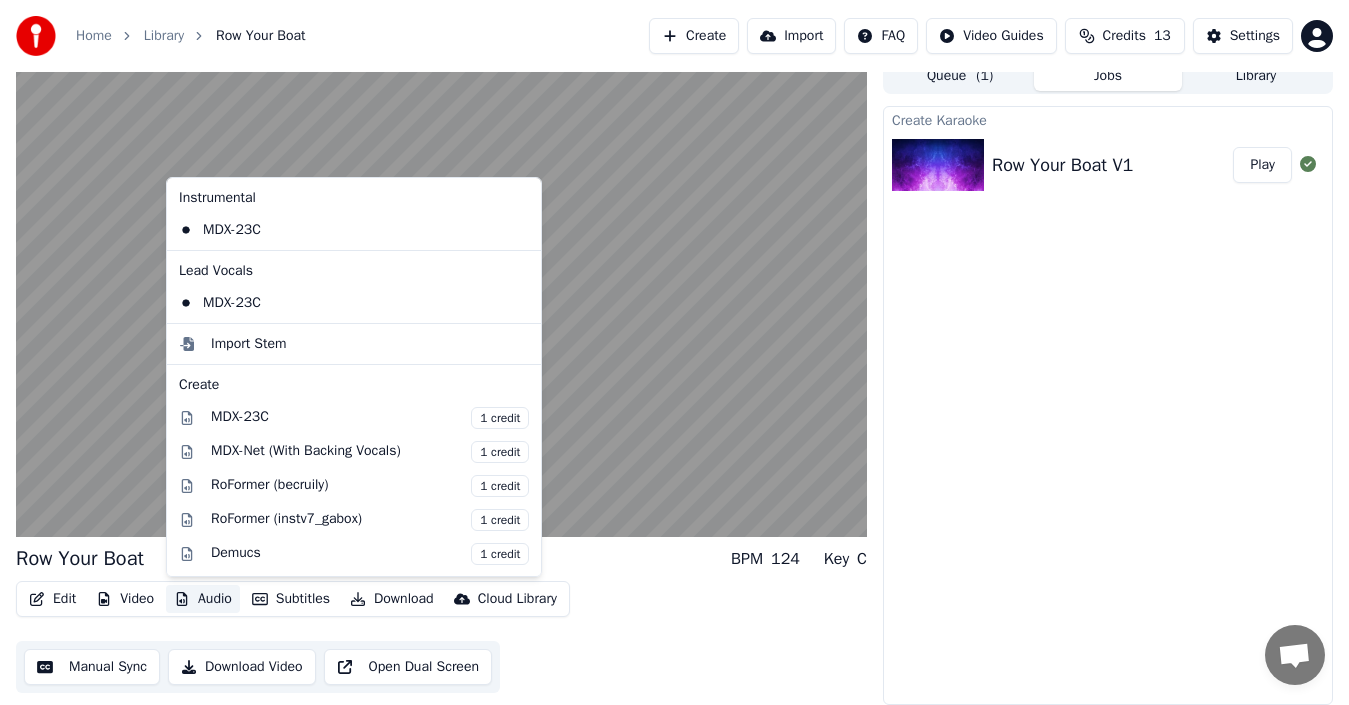 click on "Audio" at bounding box center (203, 599) 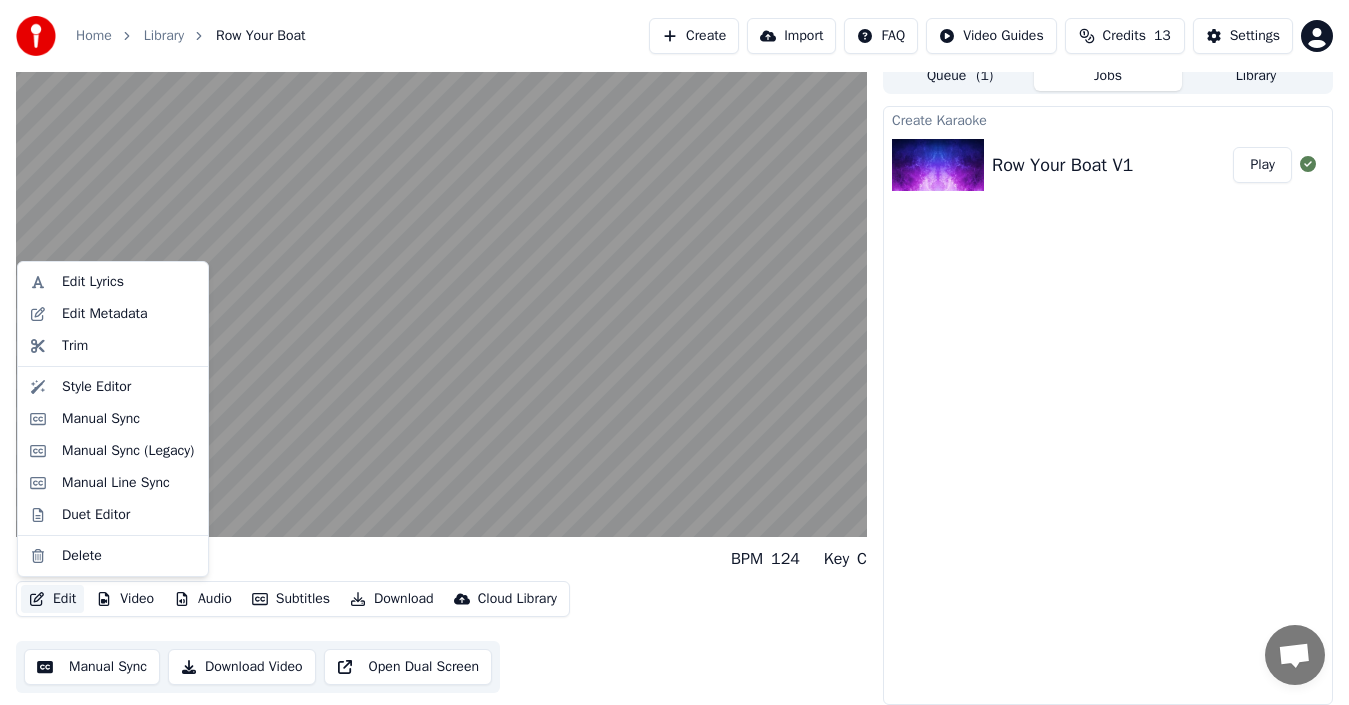 click 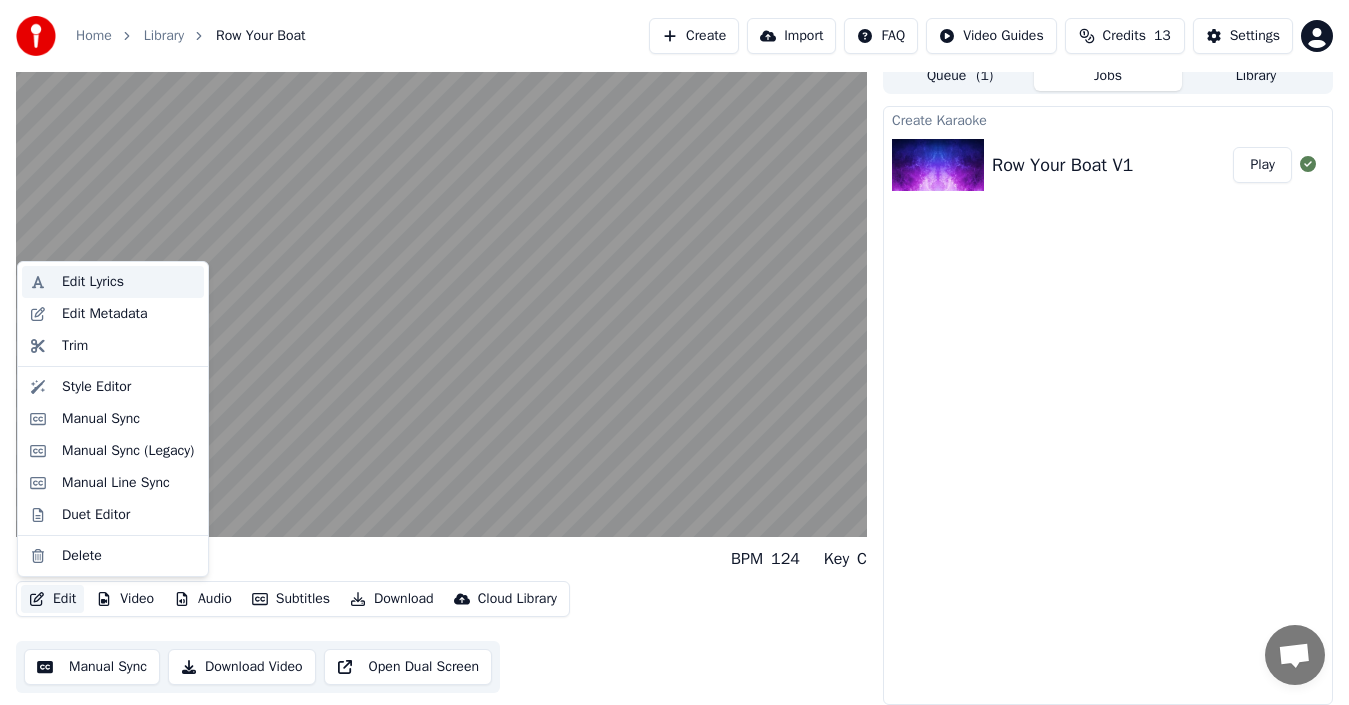 click on "Edit Lyrics" at bounding box center [129, 282] 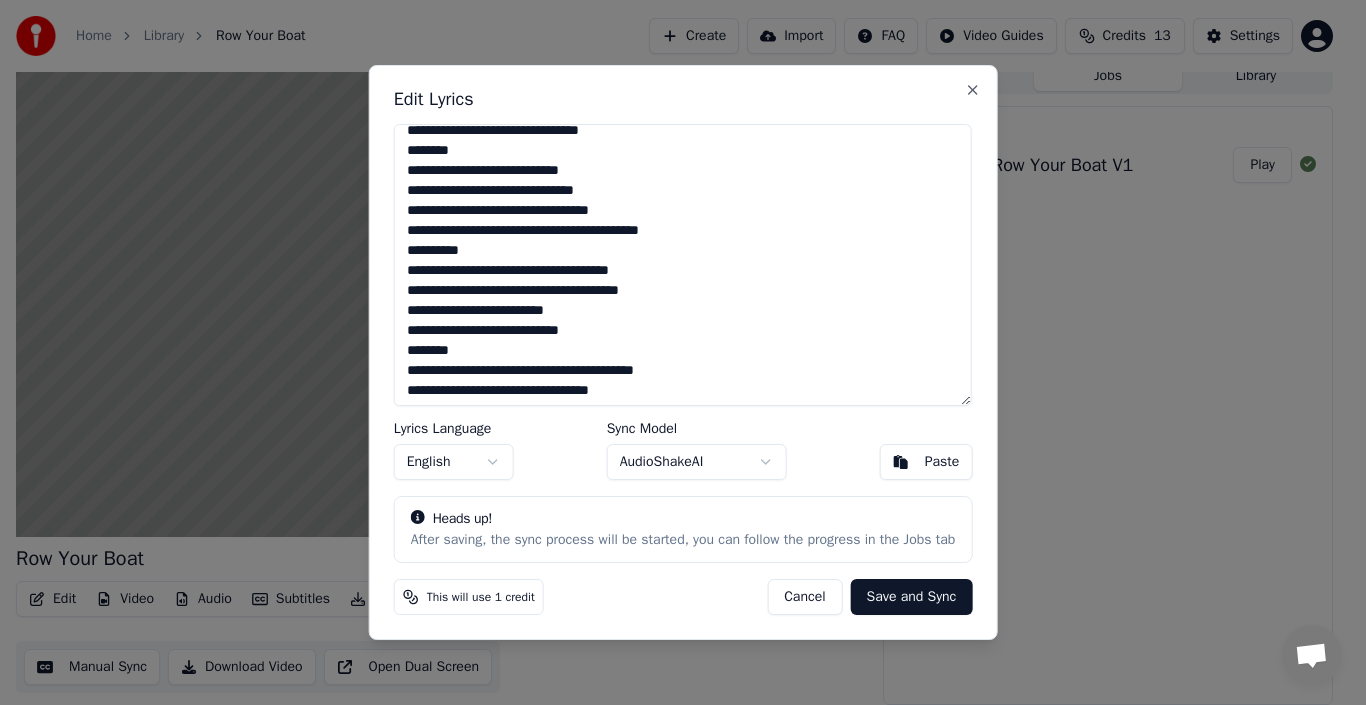 scroll, scrollTop: 200, scrollLeft: 0, axis: vertical 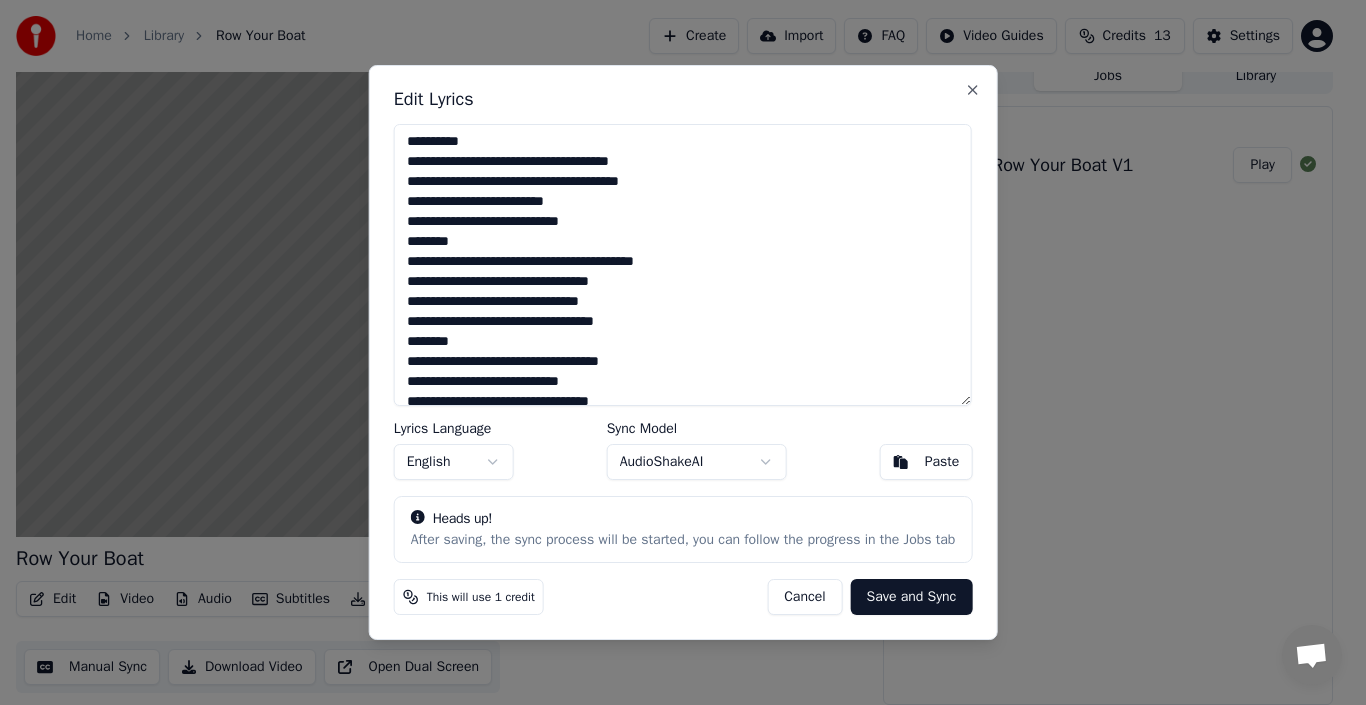click at bounding box center (683, 265) 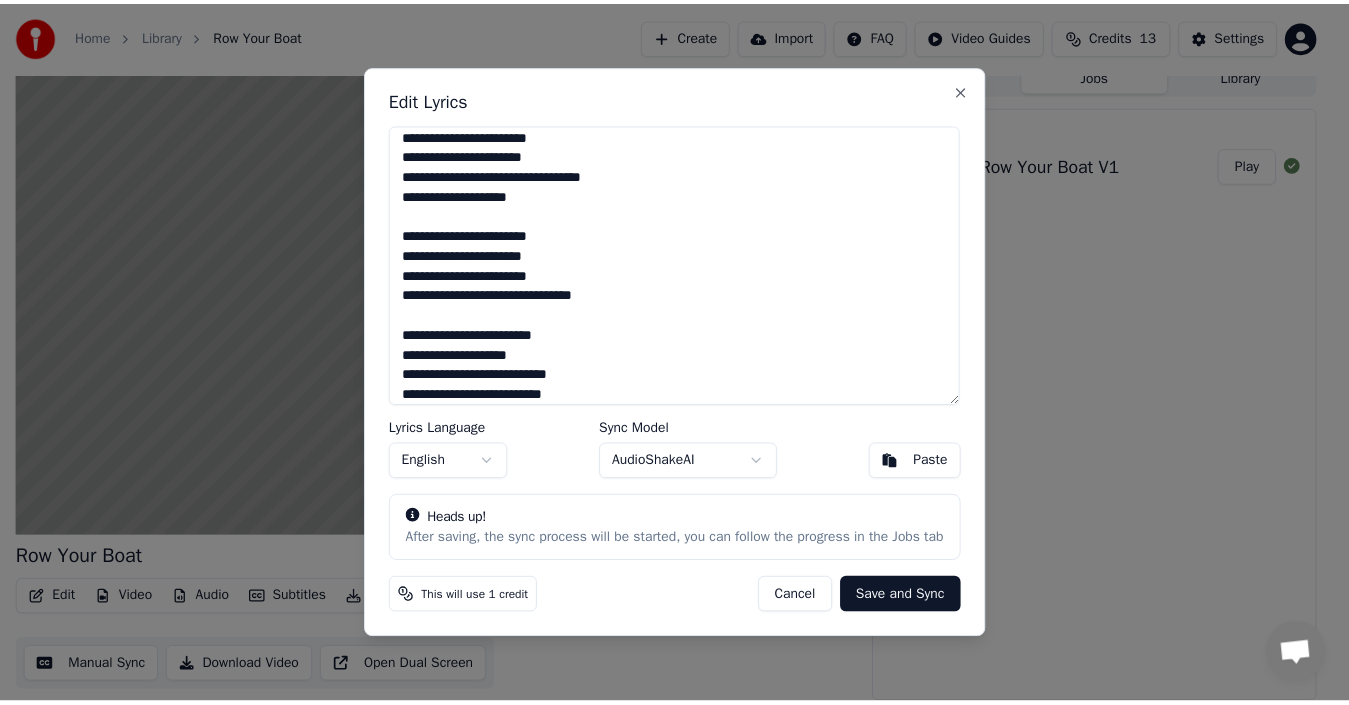 scroll, scrollTop: 0, scrollLeft: 0, axis: both 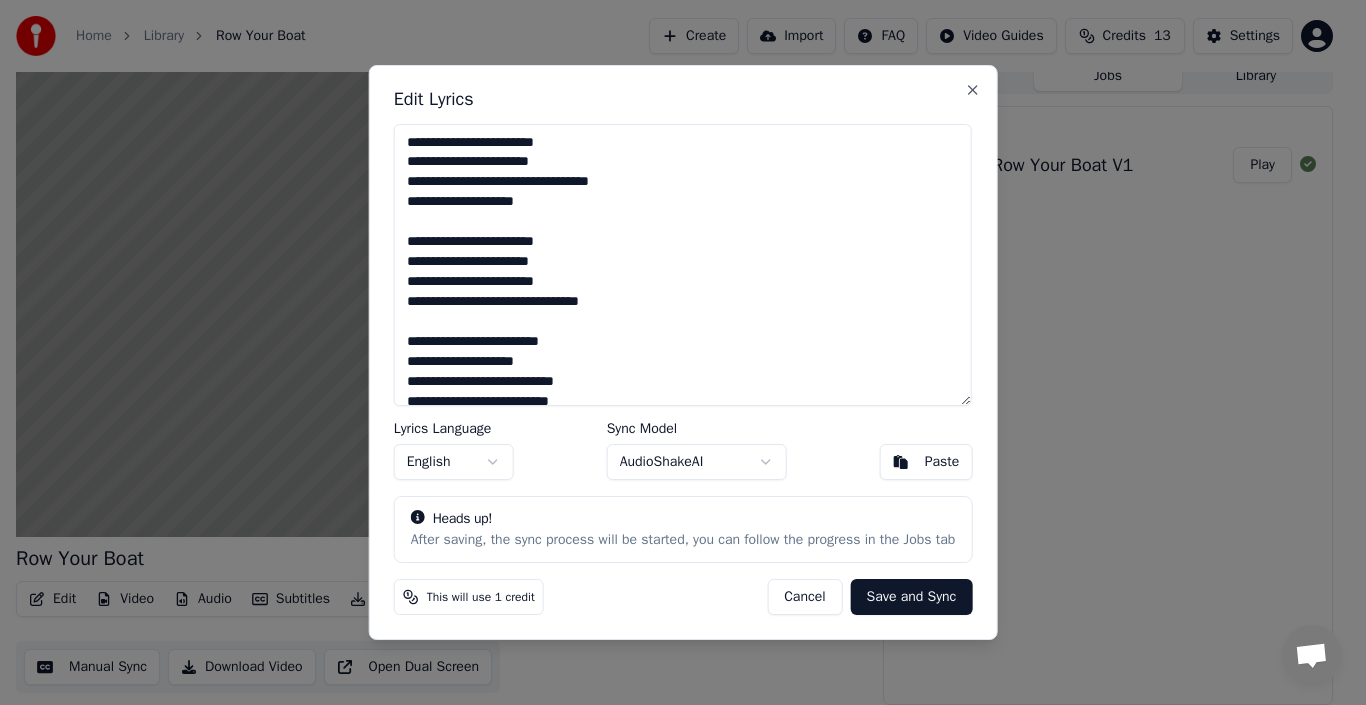 type on "**********" 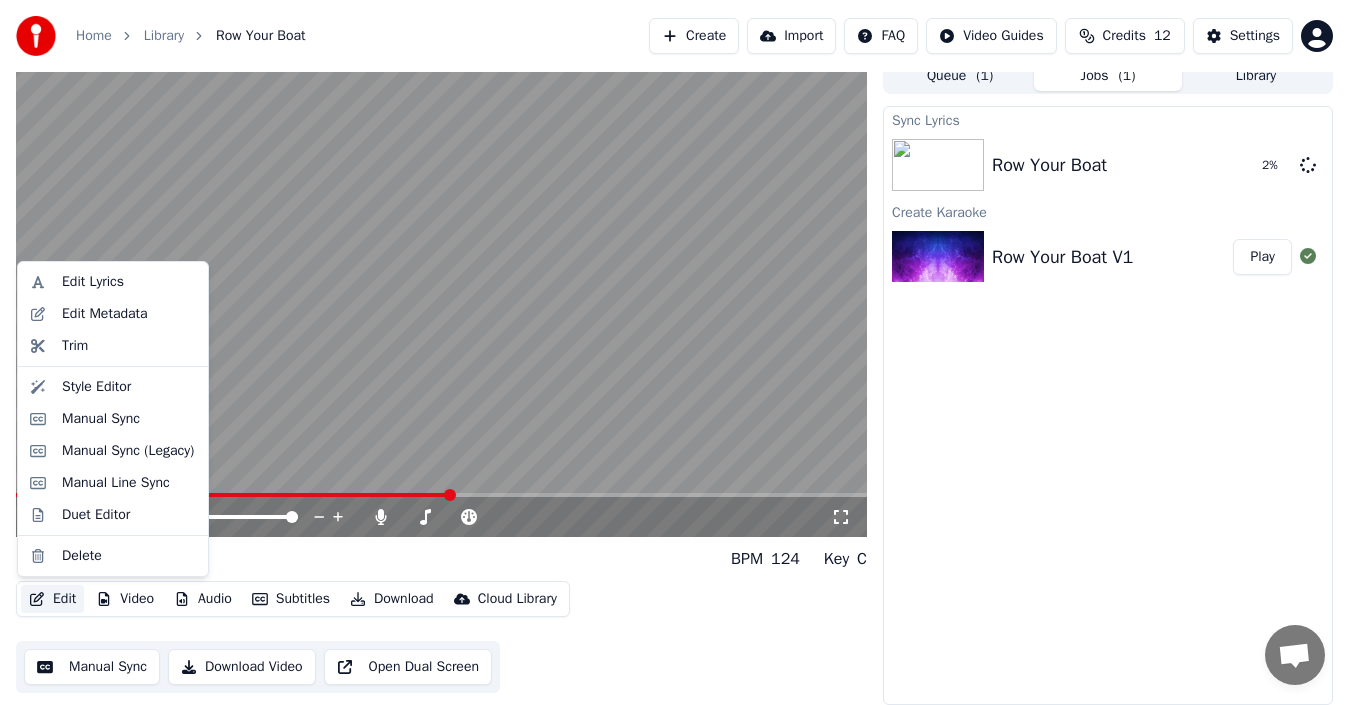click on "Edit" at bounding box center [52, 599] 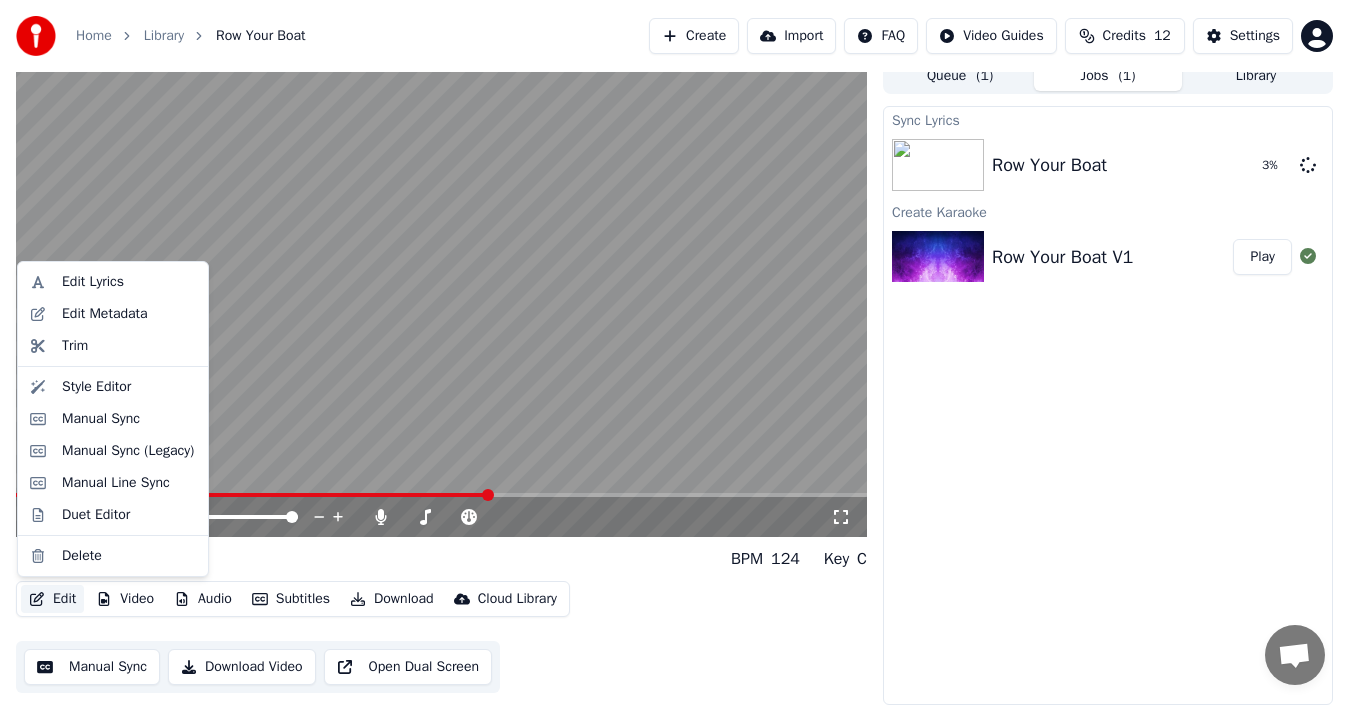 click on "Sync Lyrics Row Your Boat 3 % Create Karaoke Row Your Boat V1 Play" at bounding box center (1108, 405) 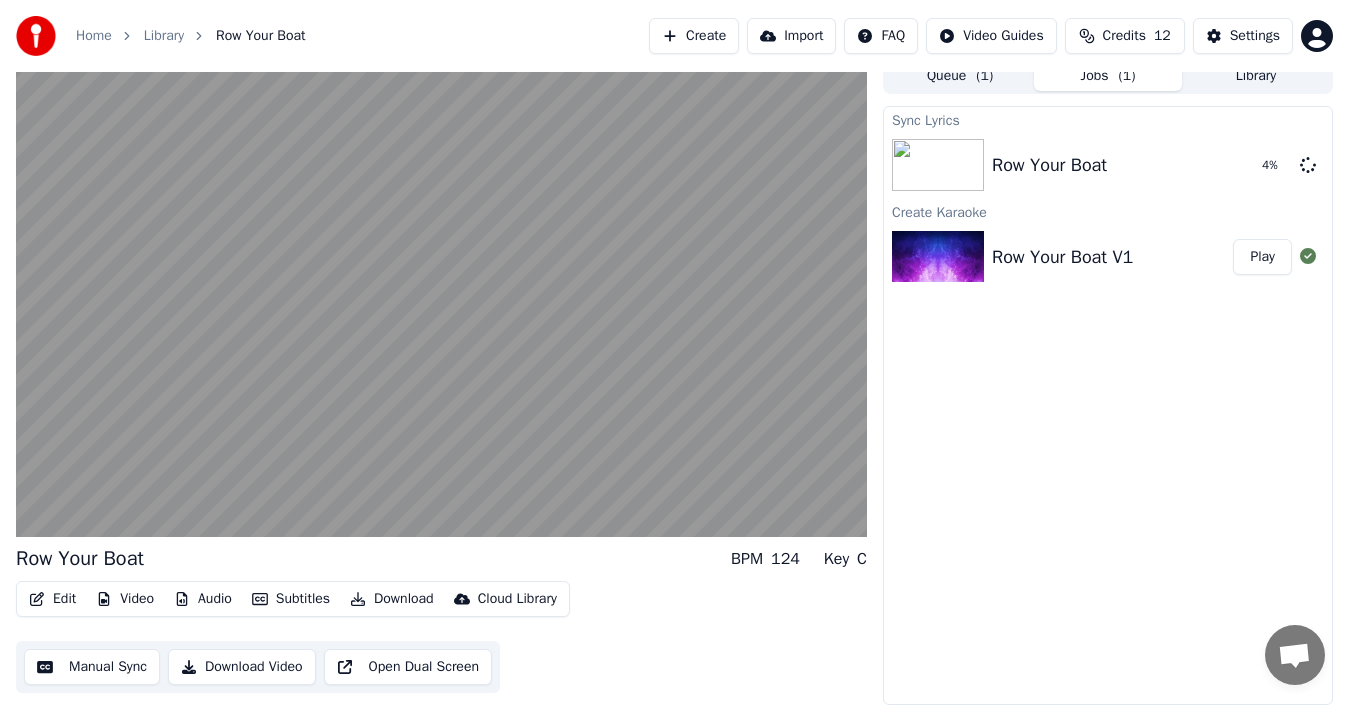 click on "Edit" at bounding box center (52, 599) 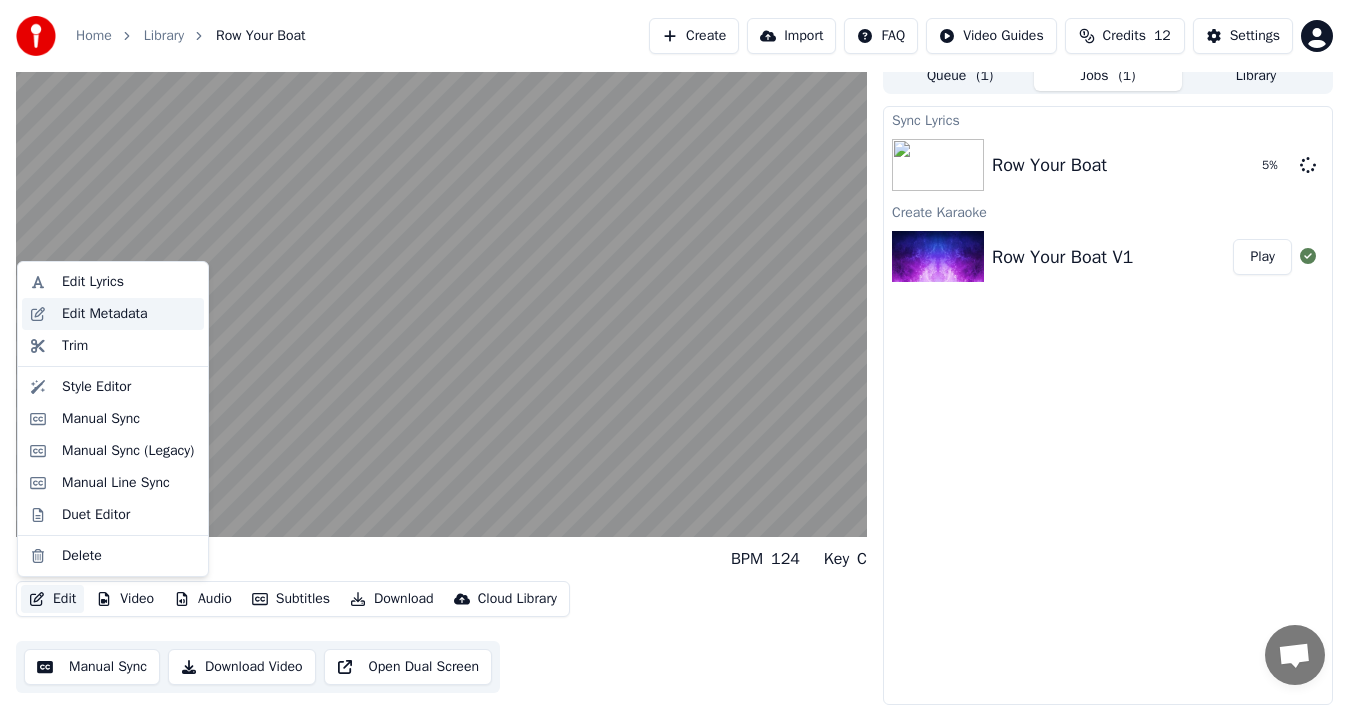 click on "Edit Metadata" at bounding box center (105, 314) 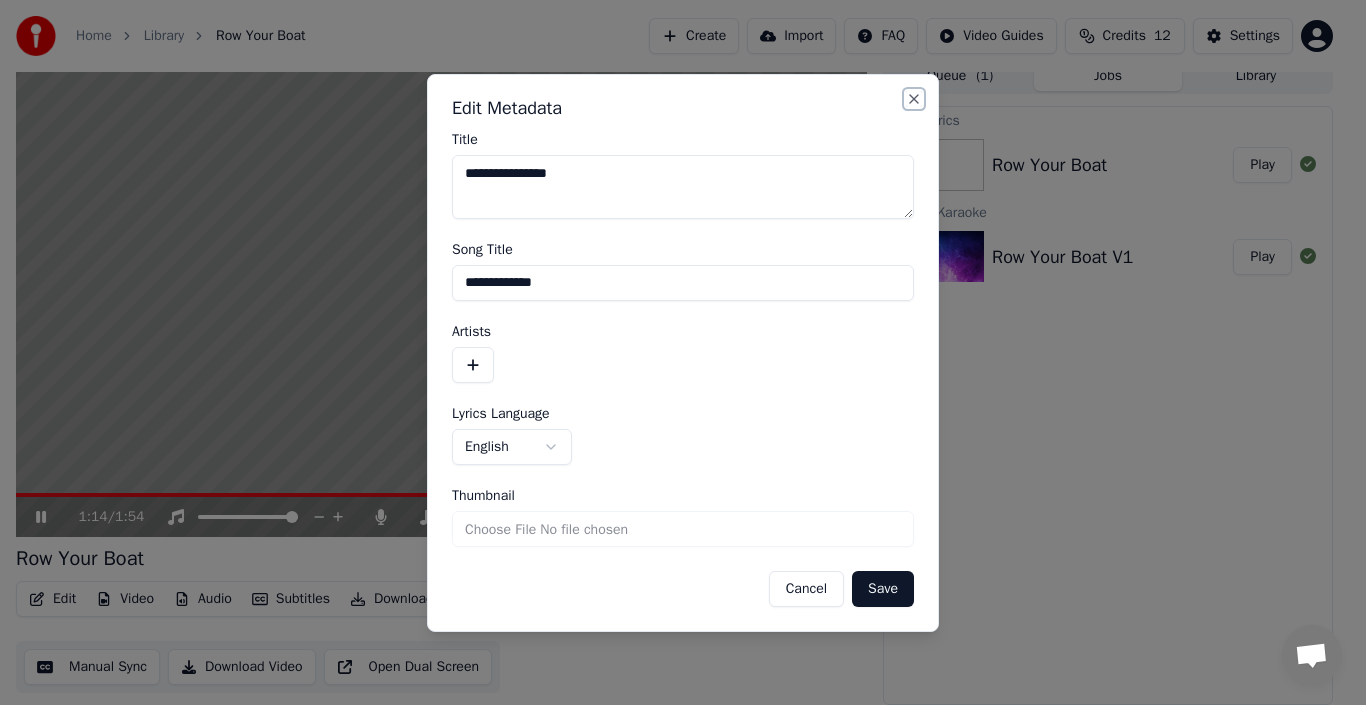 click on "Close" at bounding box center [914, 99] 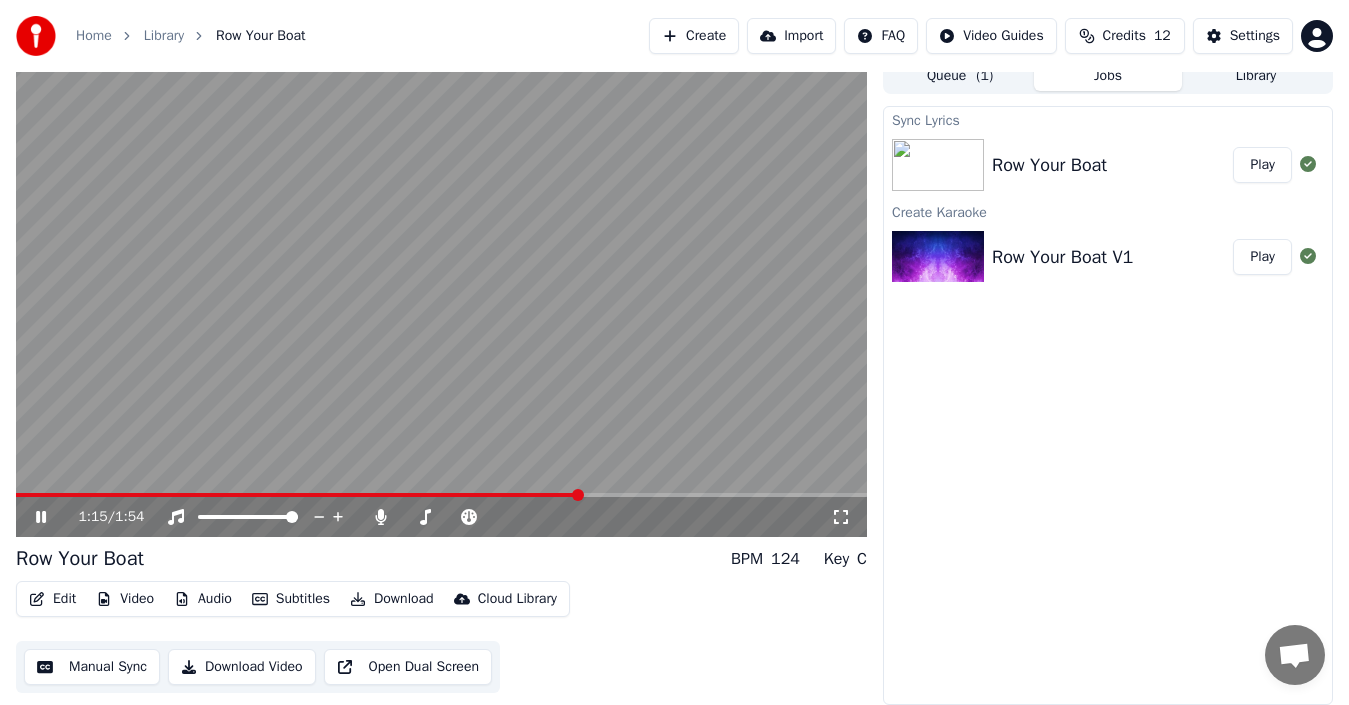 click at bounding box center (441, 297) 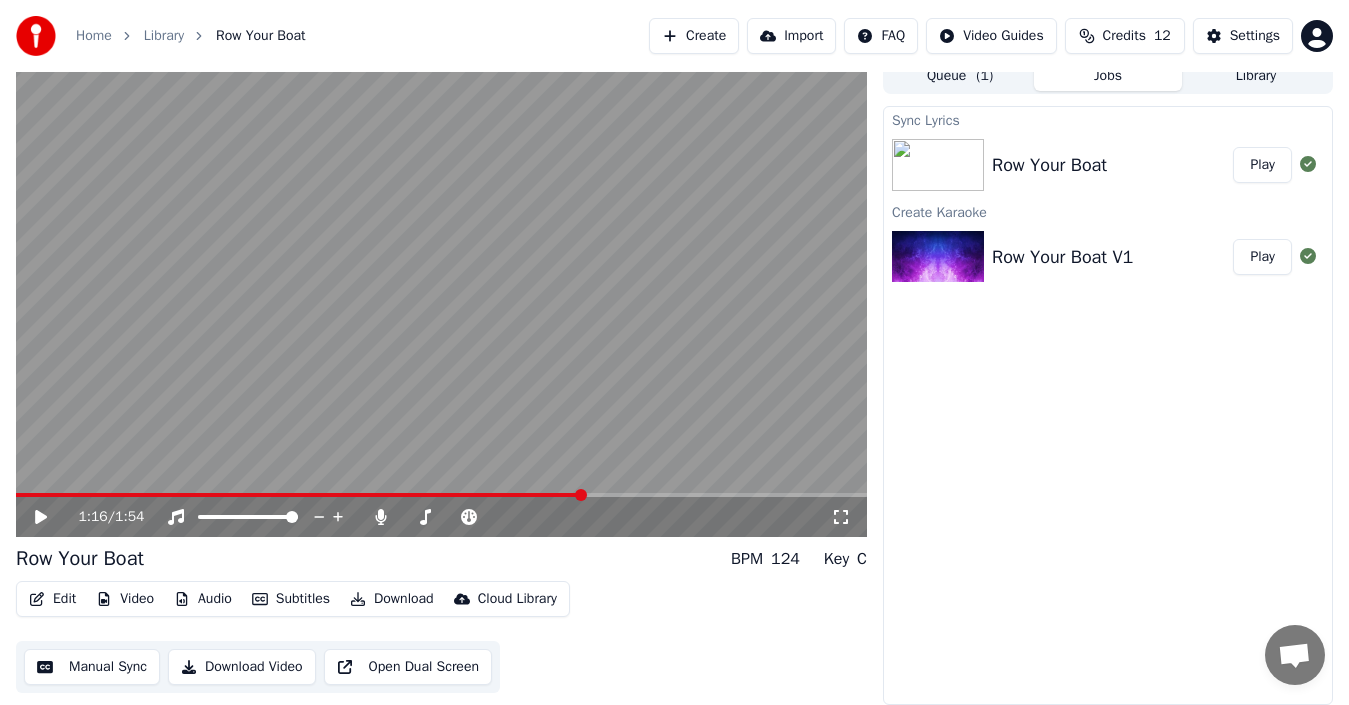 click on "Play" at bounding box center [1262, 257] 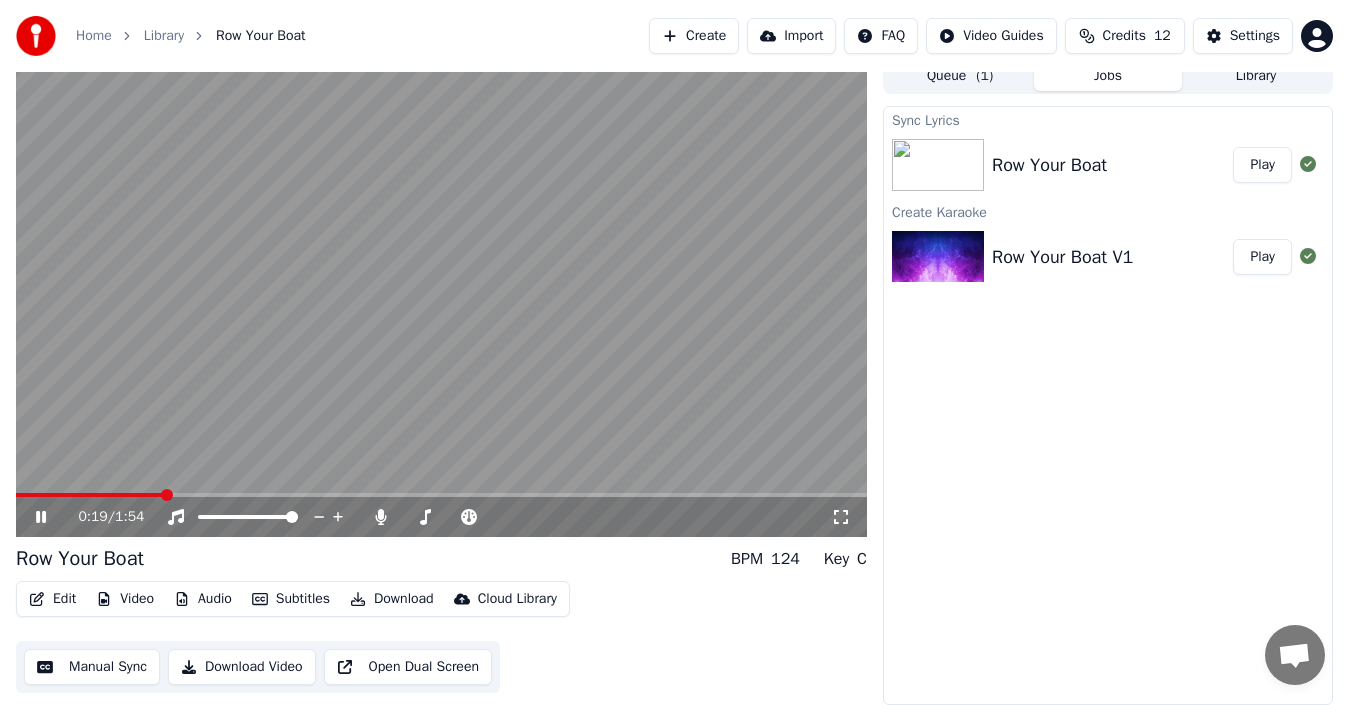 click at bounding box center [441, 297] 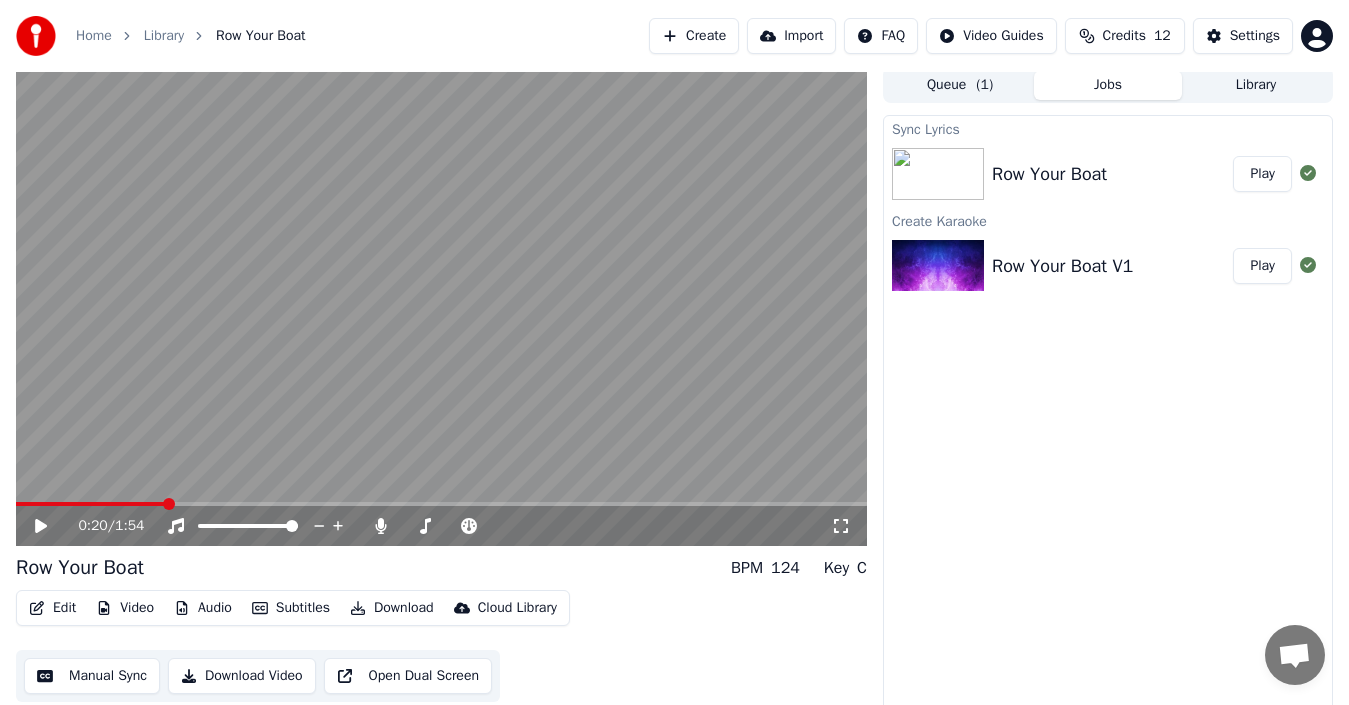 scroll, scrollTop: 14, scrollLeft: 0, axis: vertical 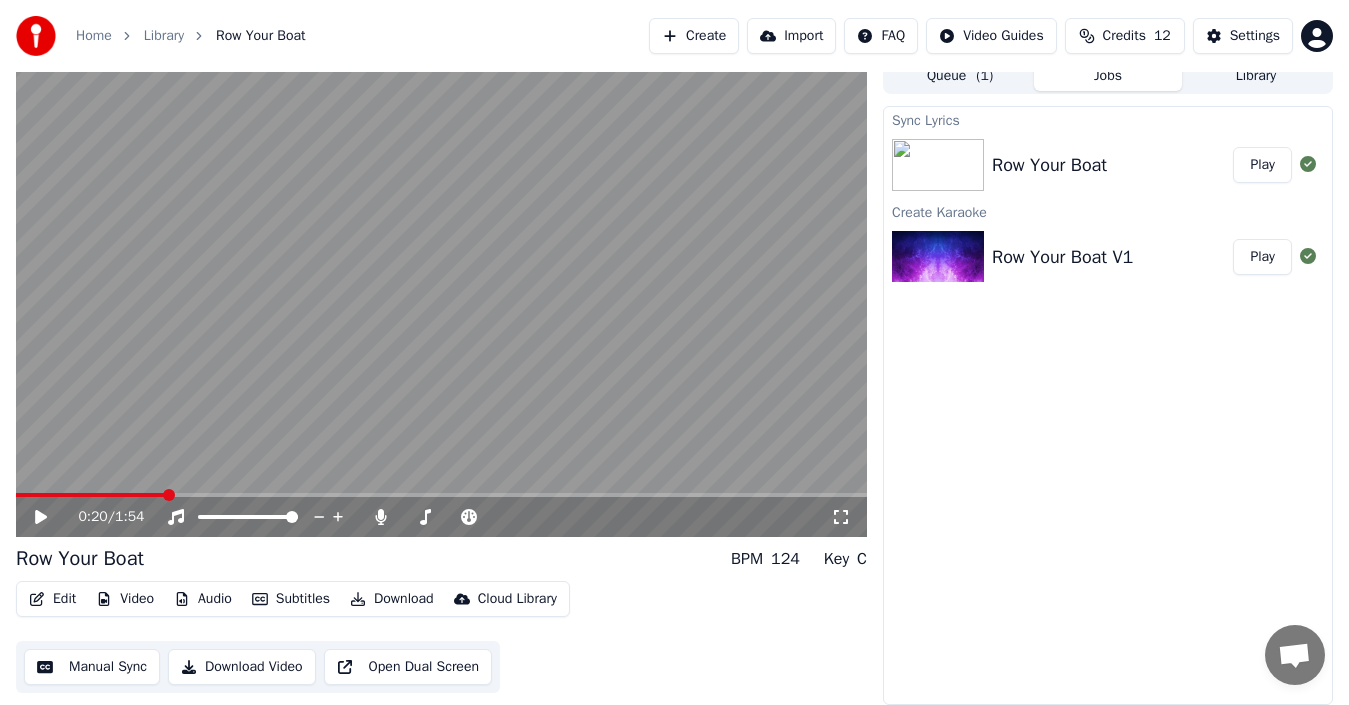 click on "Open Dual Screen" at bounding box center (408, 667) 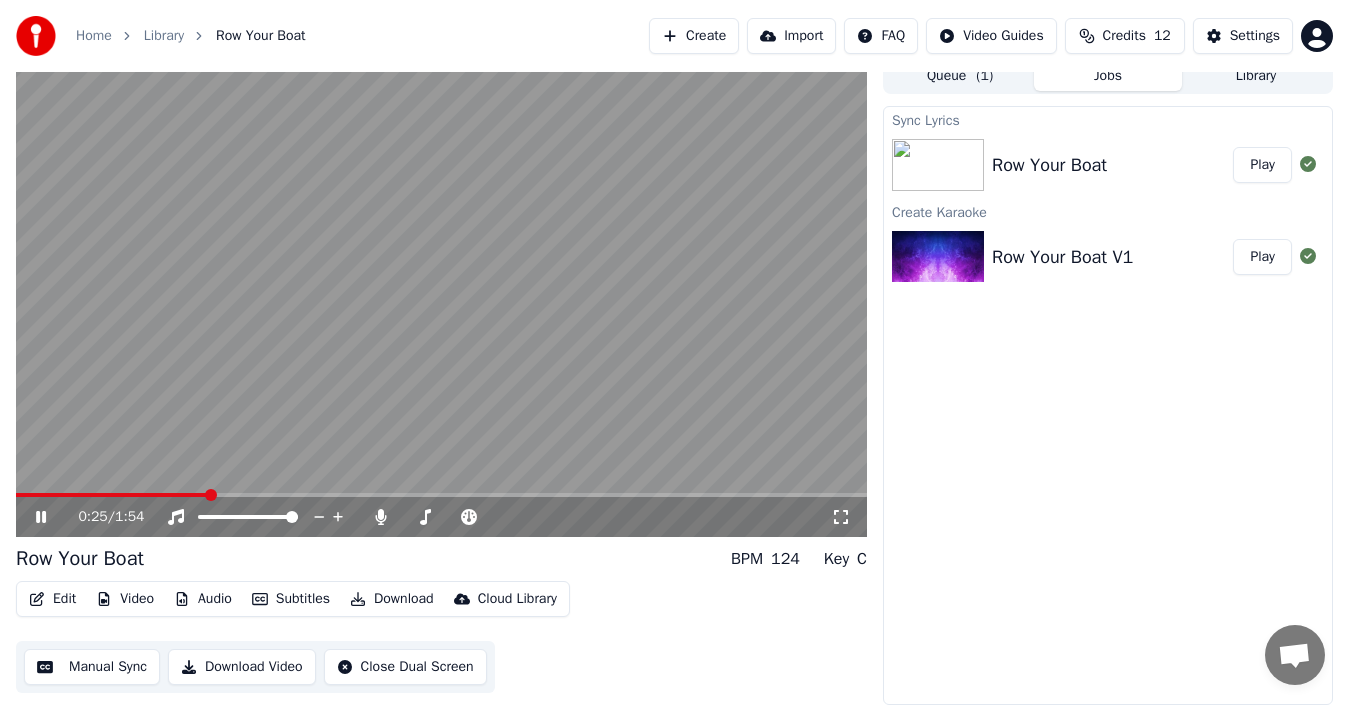 click at bounding box center [441, 297] 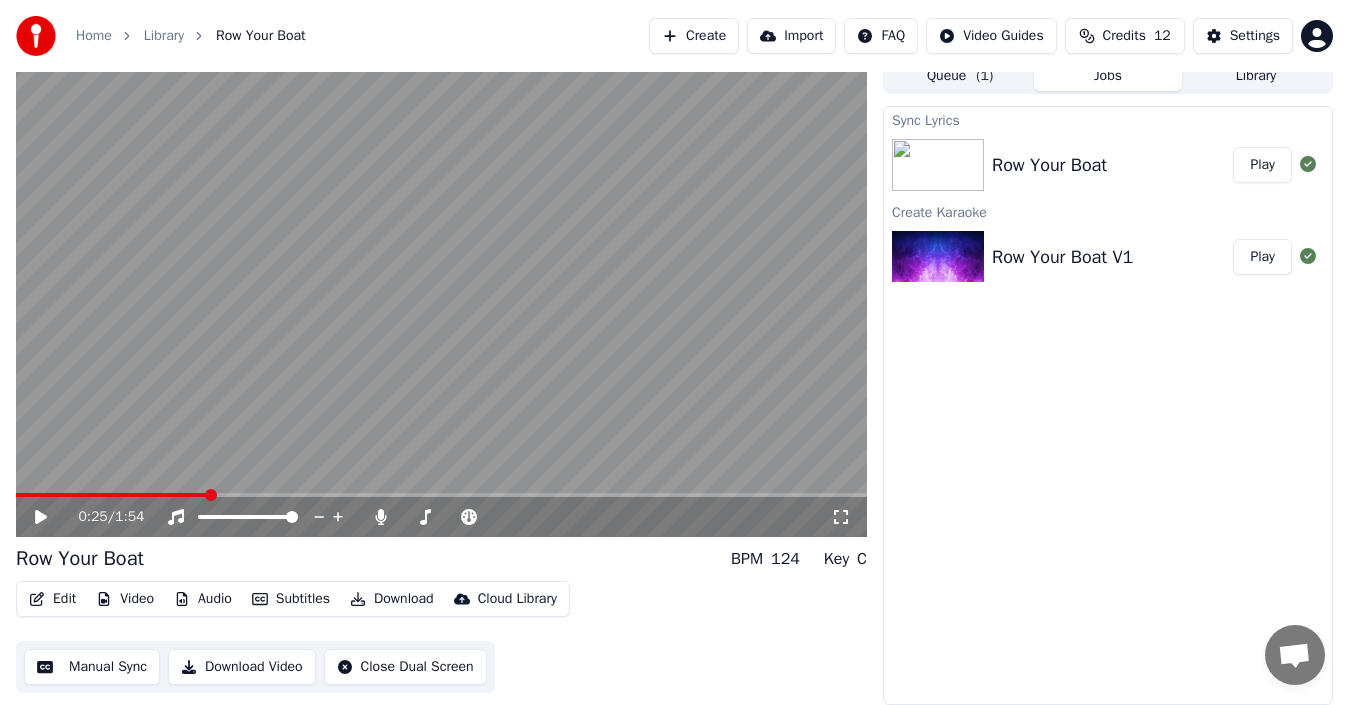 click at bounding box center [441, 297] 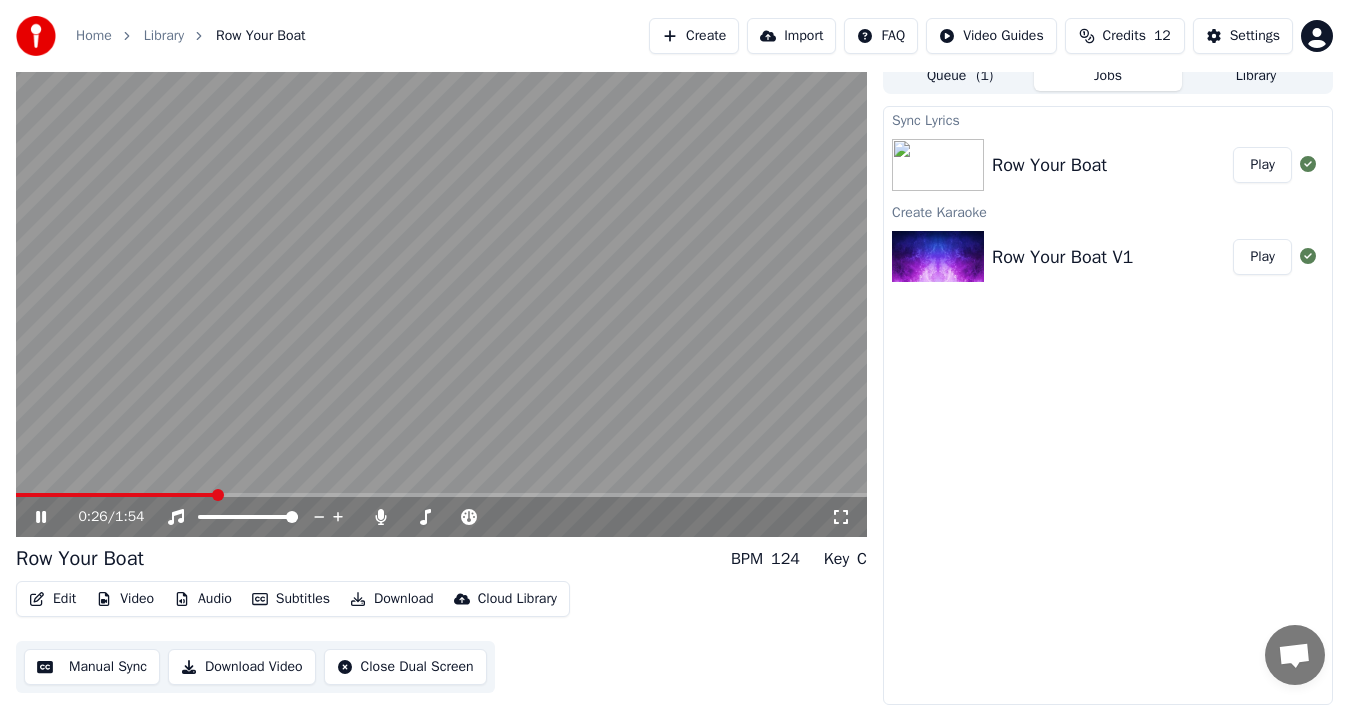 click at bounding box center [441, 297] 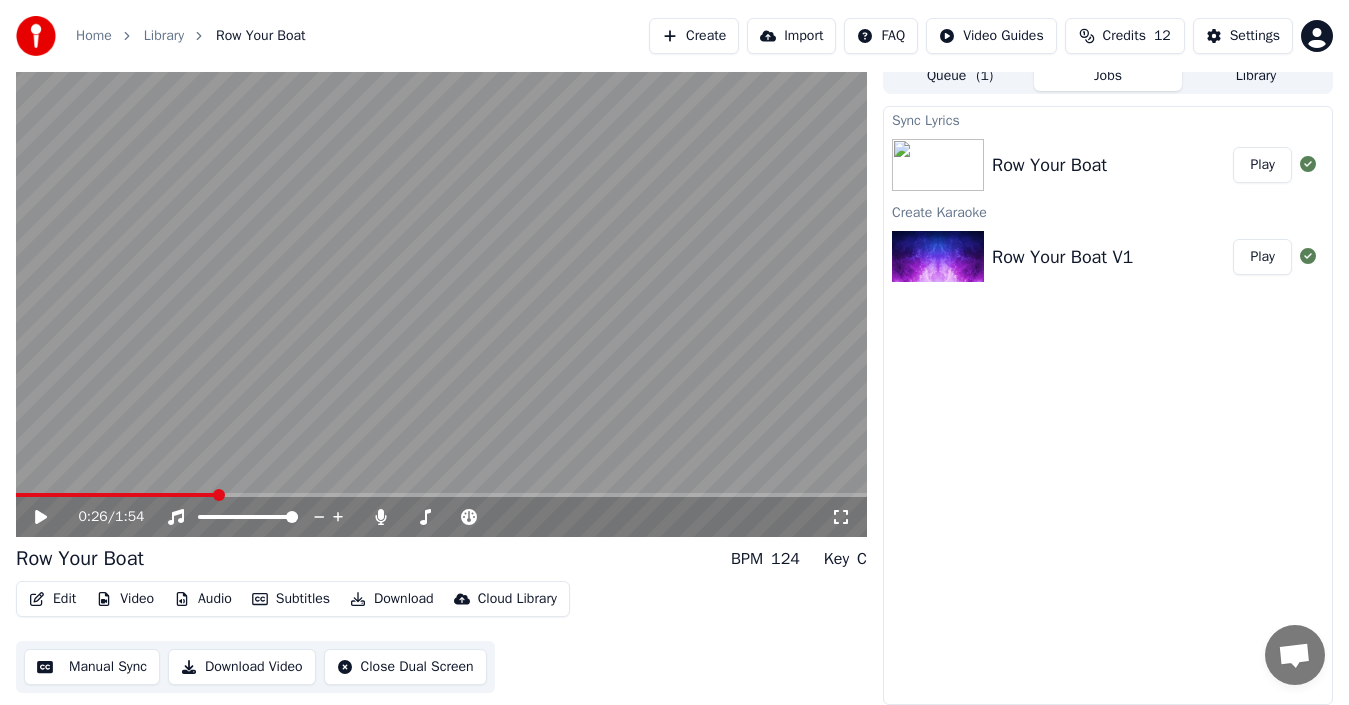 click at bounding box center [441, 297] 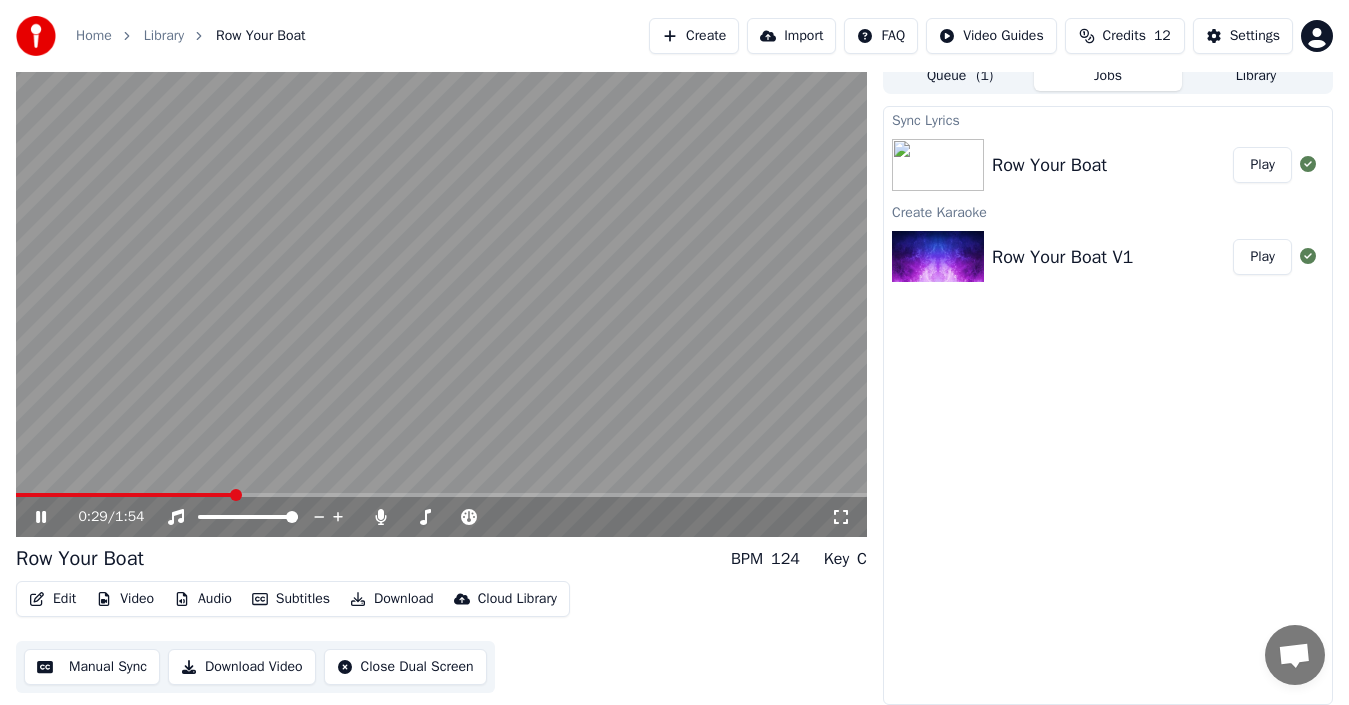 click at bounding box center [441, 297] 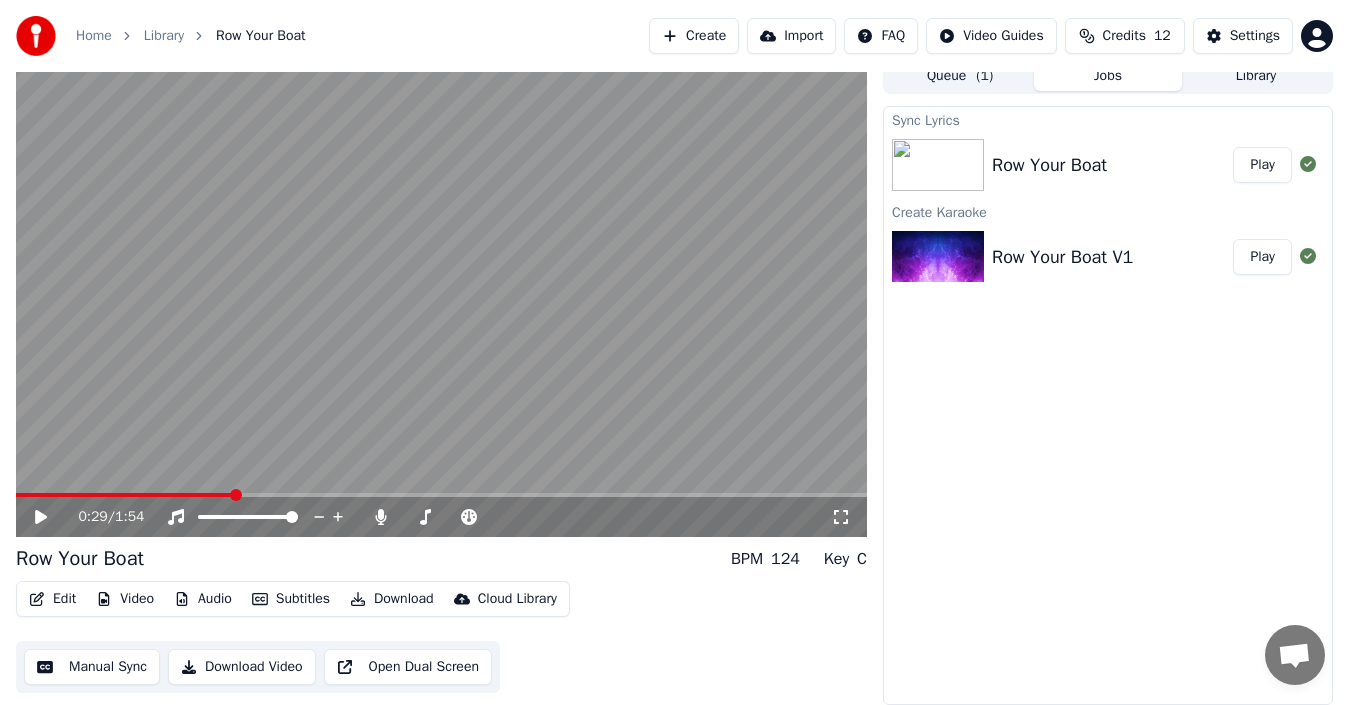 click 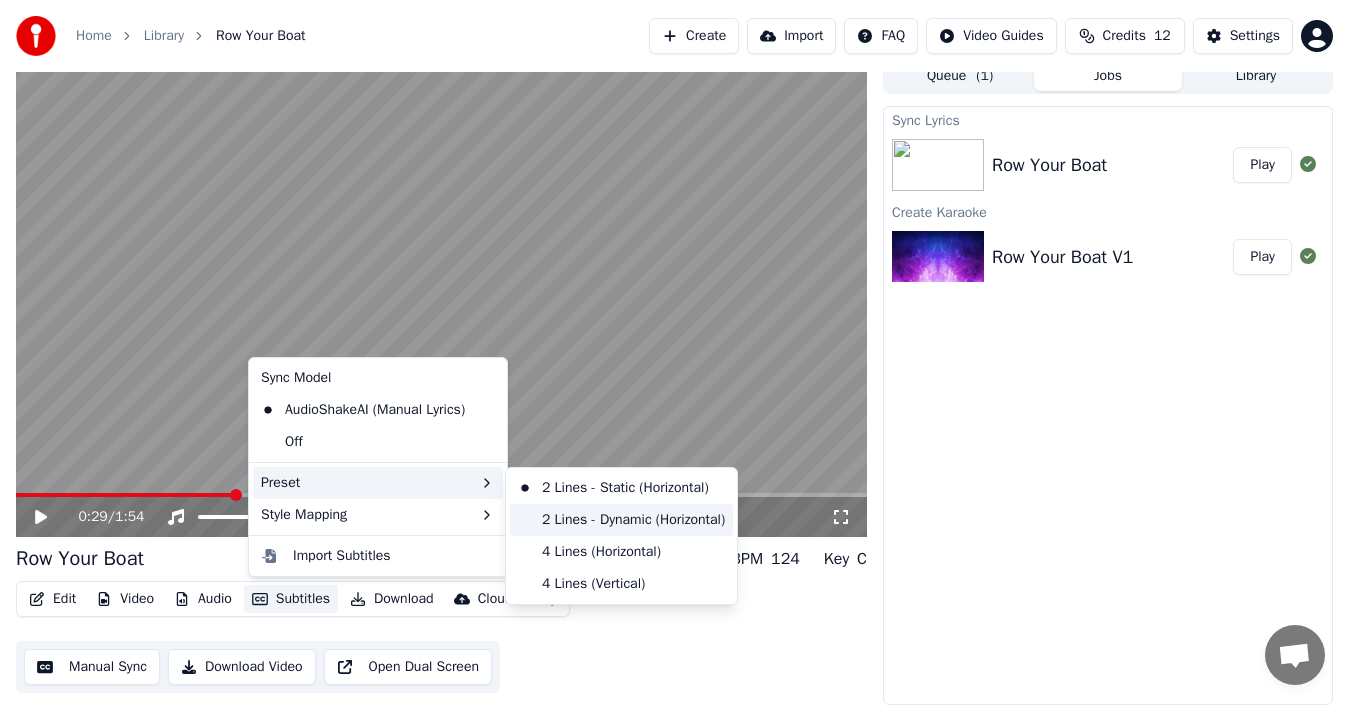 click on "2 Lines - Dynamic (Horizontal)" at bounding box center [621, 520] 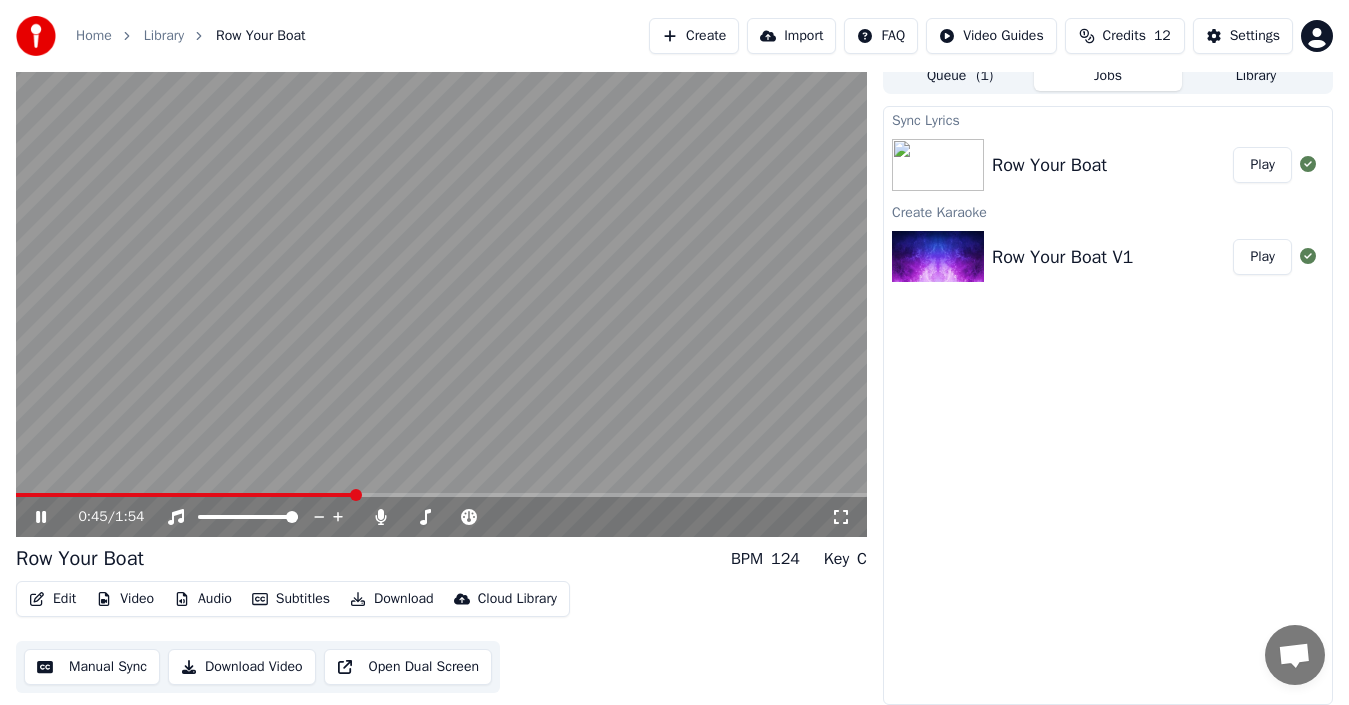 click at bounding box center (441, 297) 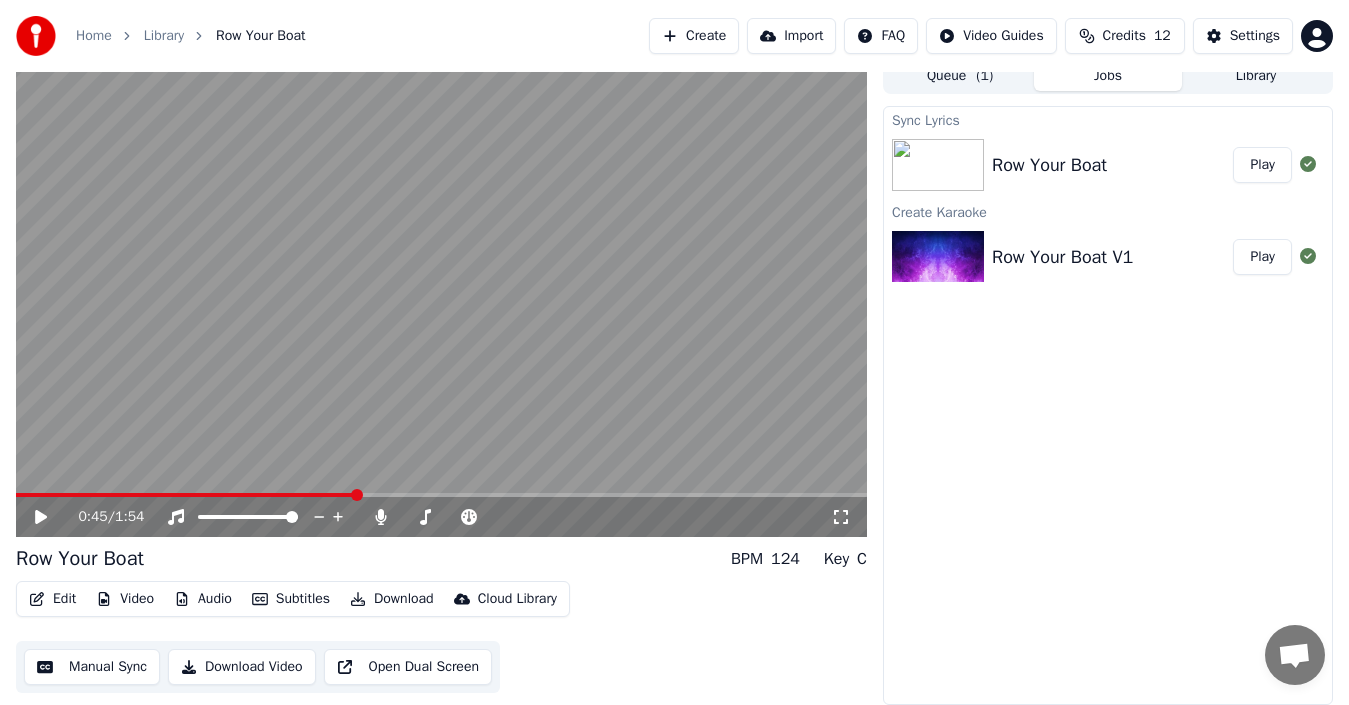 click on "Subtitles" at bounding box center [291, 599] 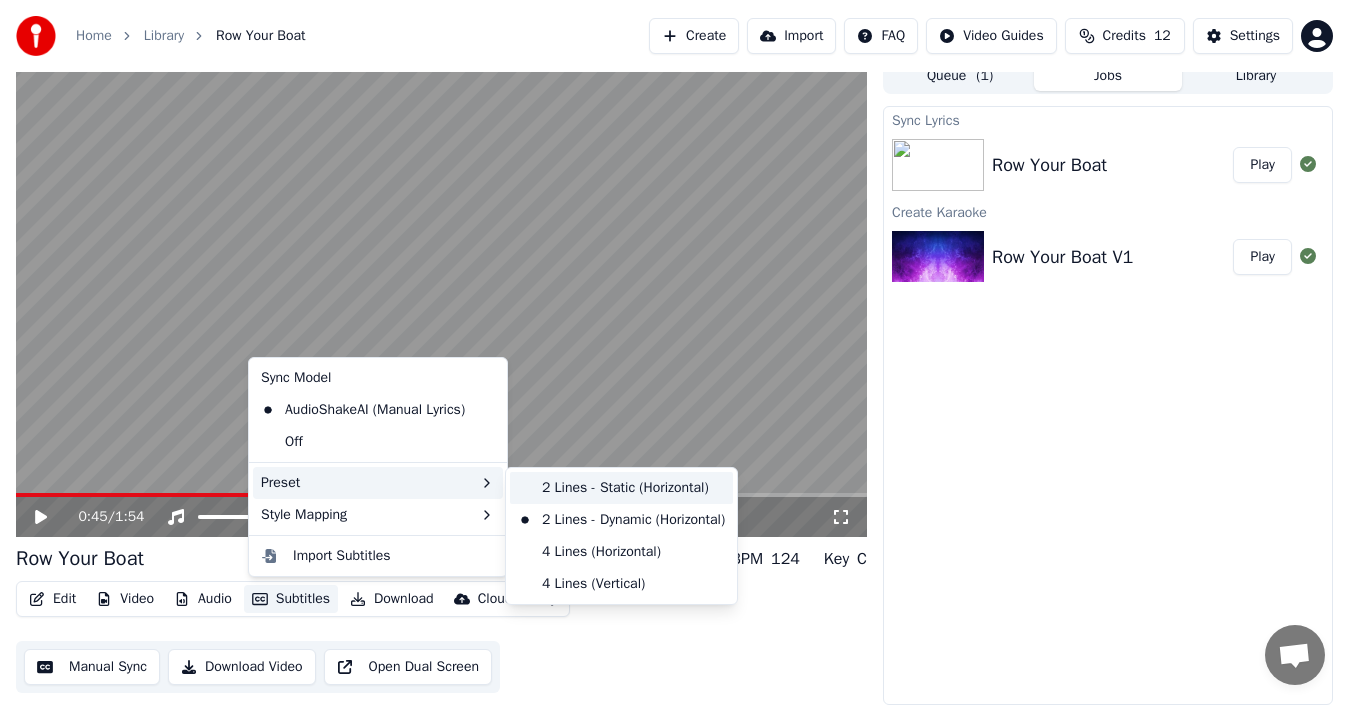 click on "2 Lines - Static (Horizontal)" at bounding box center [621, 488] 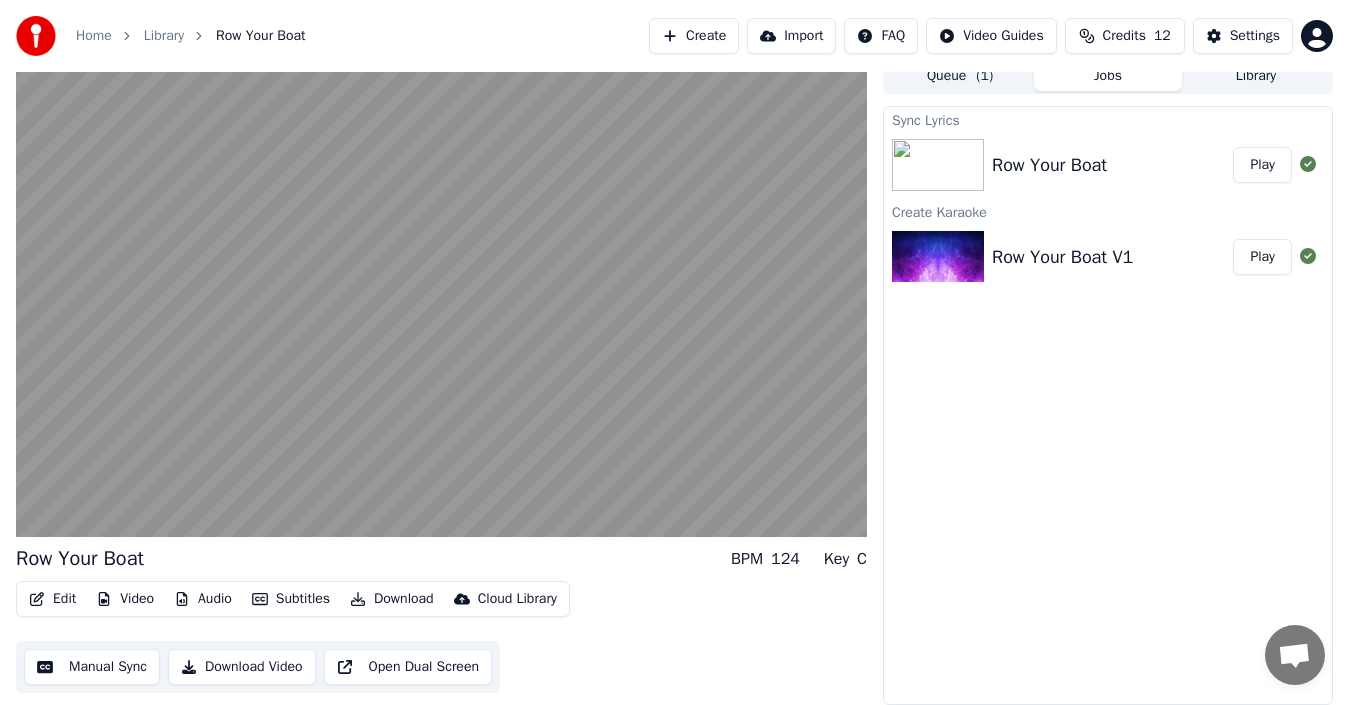 click on "Edit" at bounding box center (52, 599) 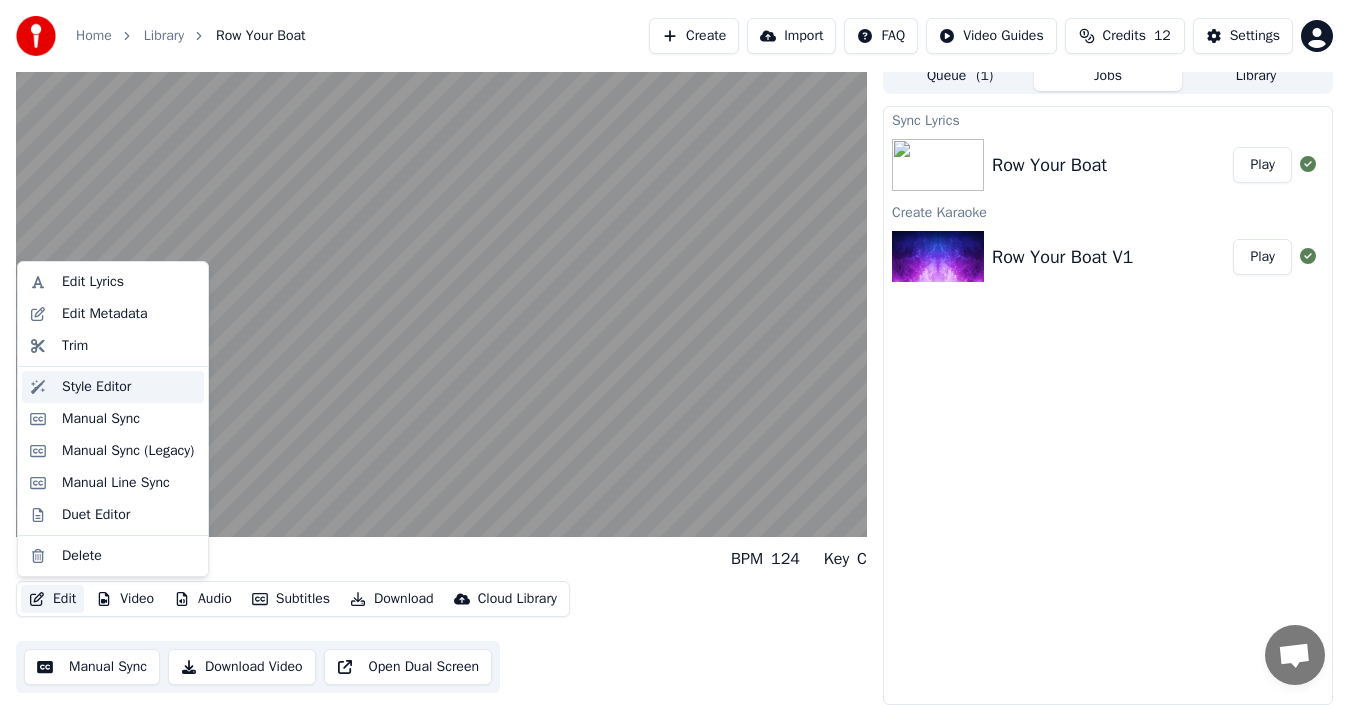 click on "Style Editor" at bounding box center (96, 387) 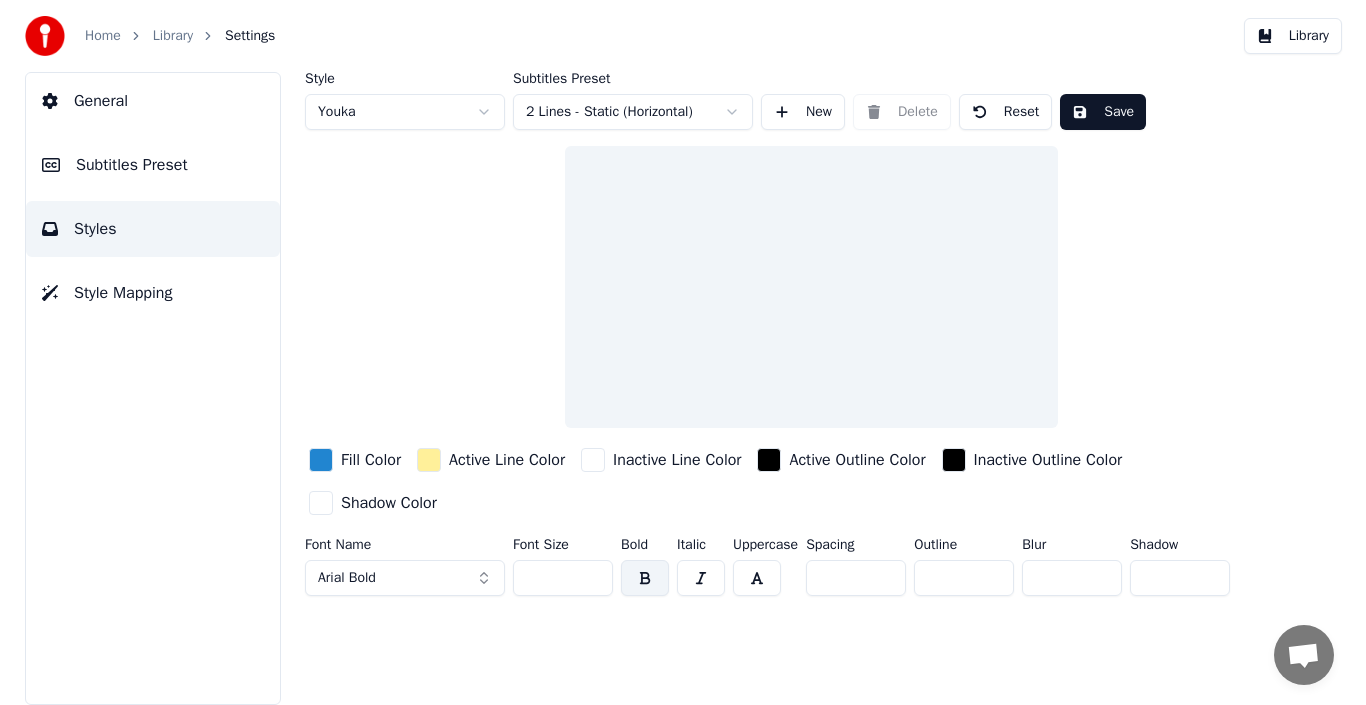 scroll, scrollTop: 0, scrollLeft: 0, axis: both 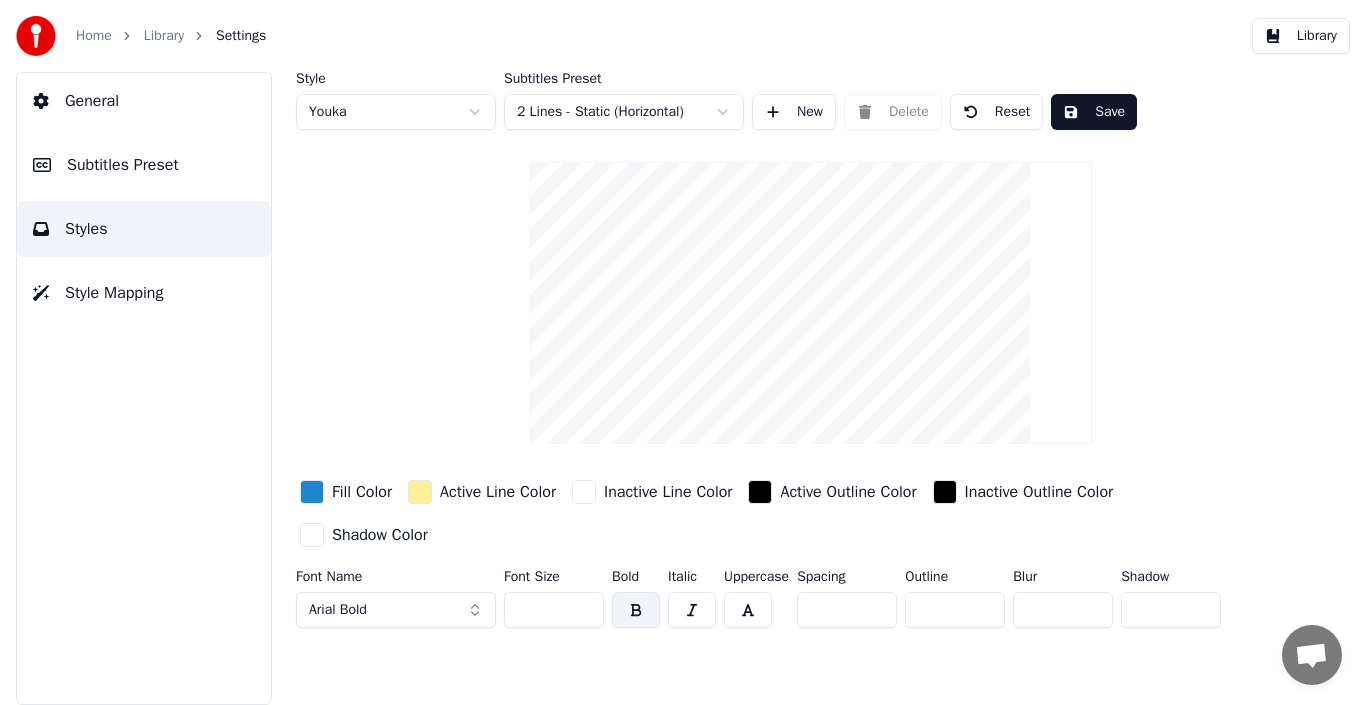 click at bounding box center [420, 492] 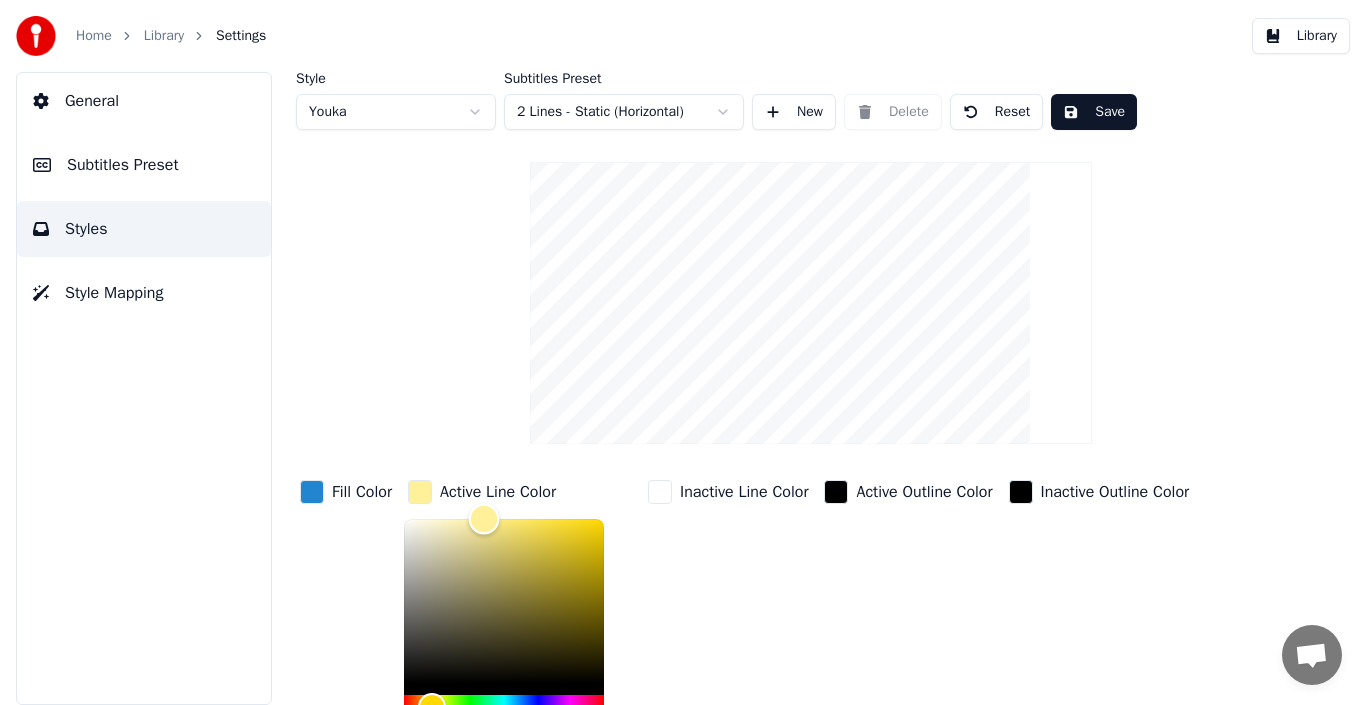 click at bounding box center (504, 601) 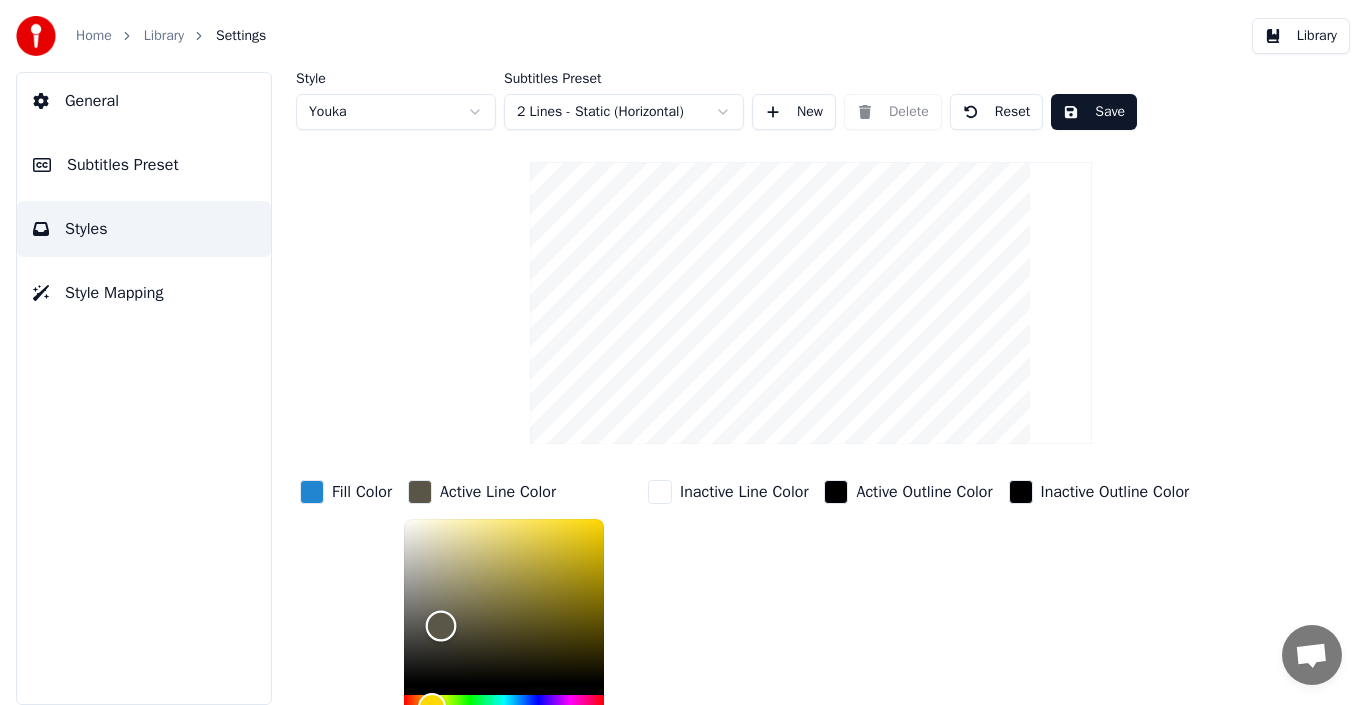 scroll, scrollTop: 197, scrollLeft: 0, axis: vertical 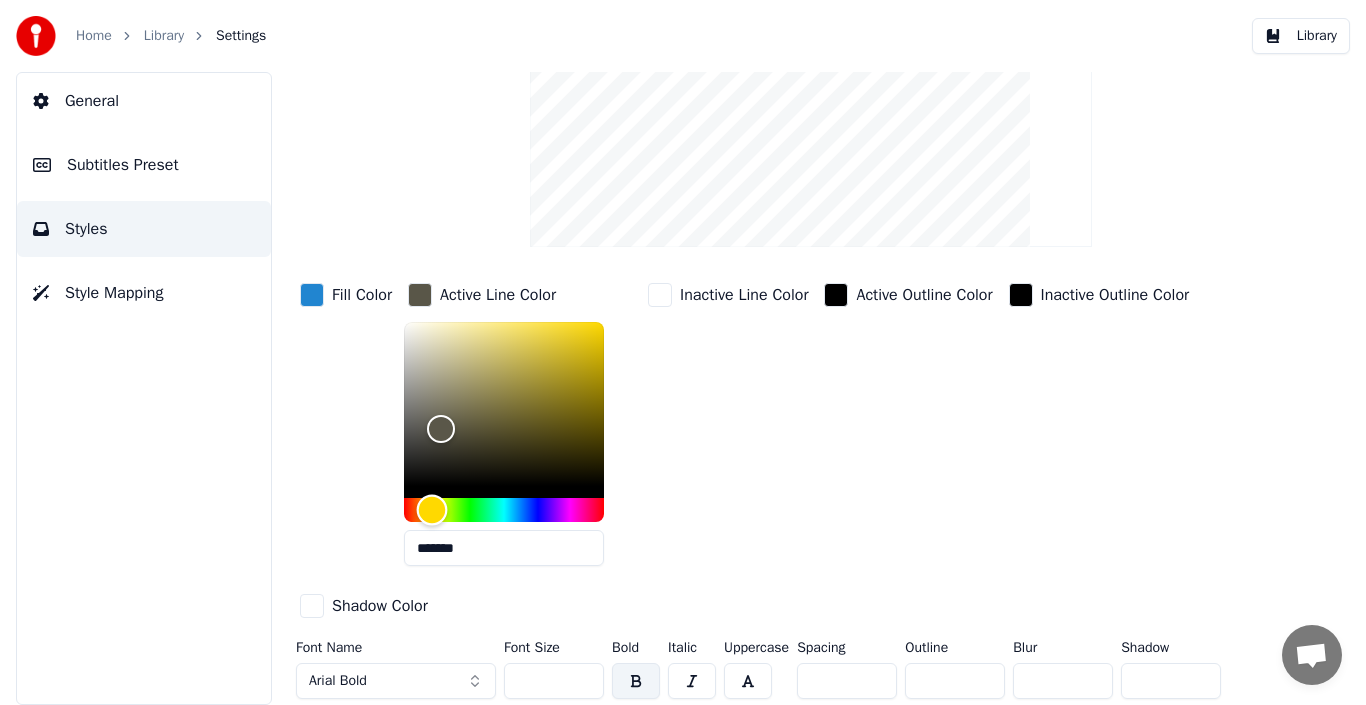 click at bounding box center [504, 510] 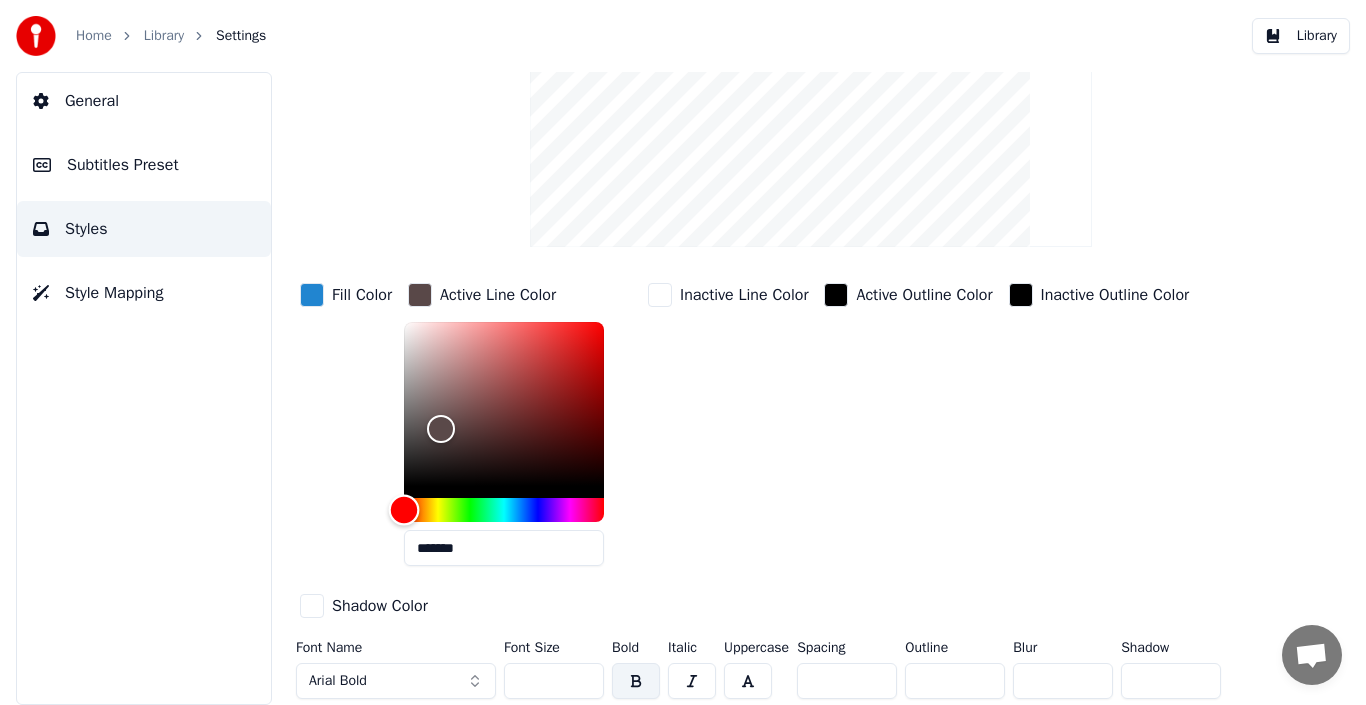 click at bounding box center [404, 510] 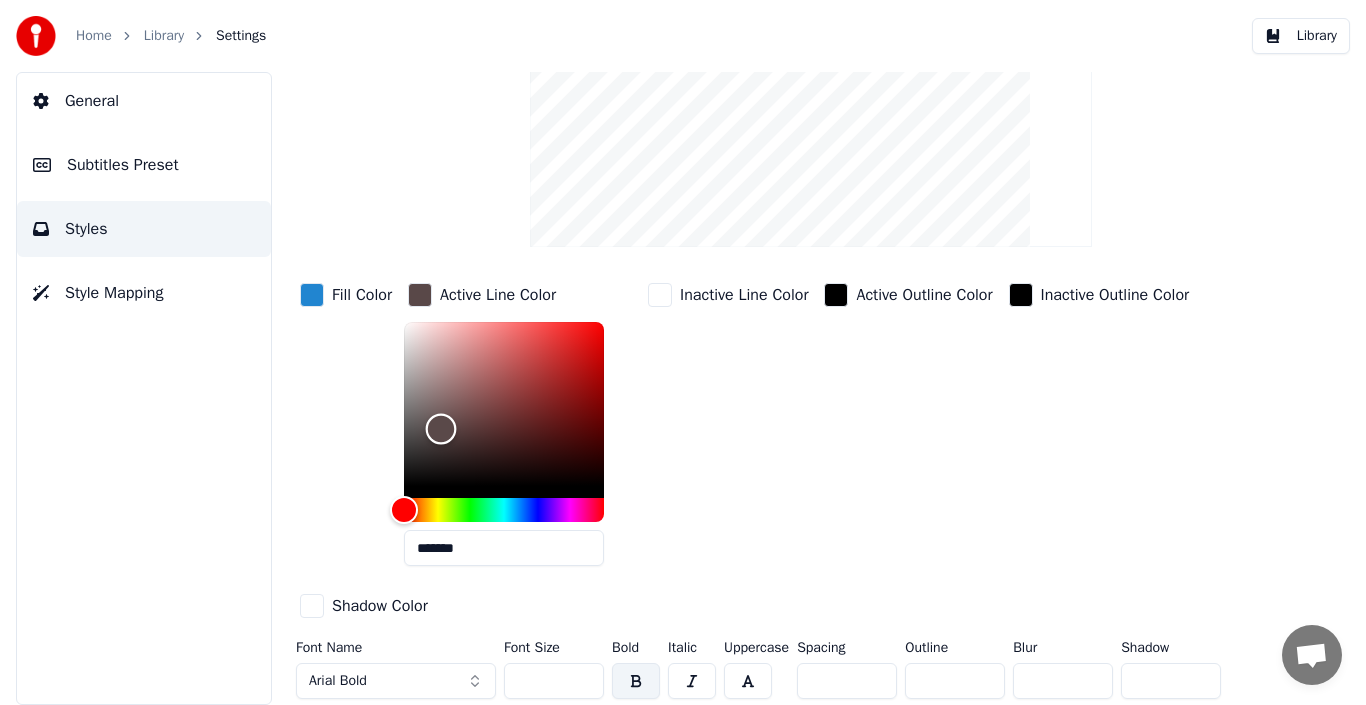 type on "*******" 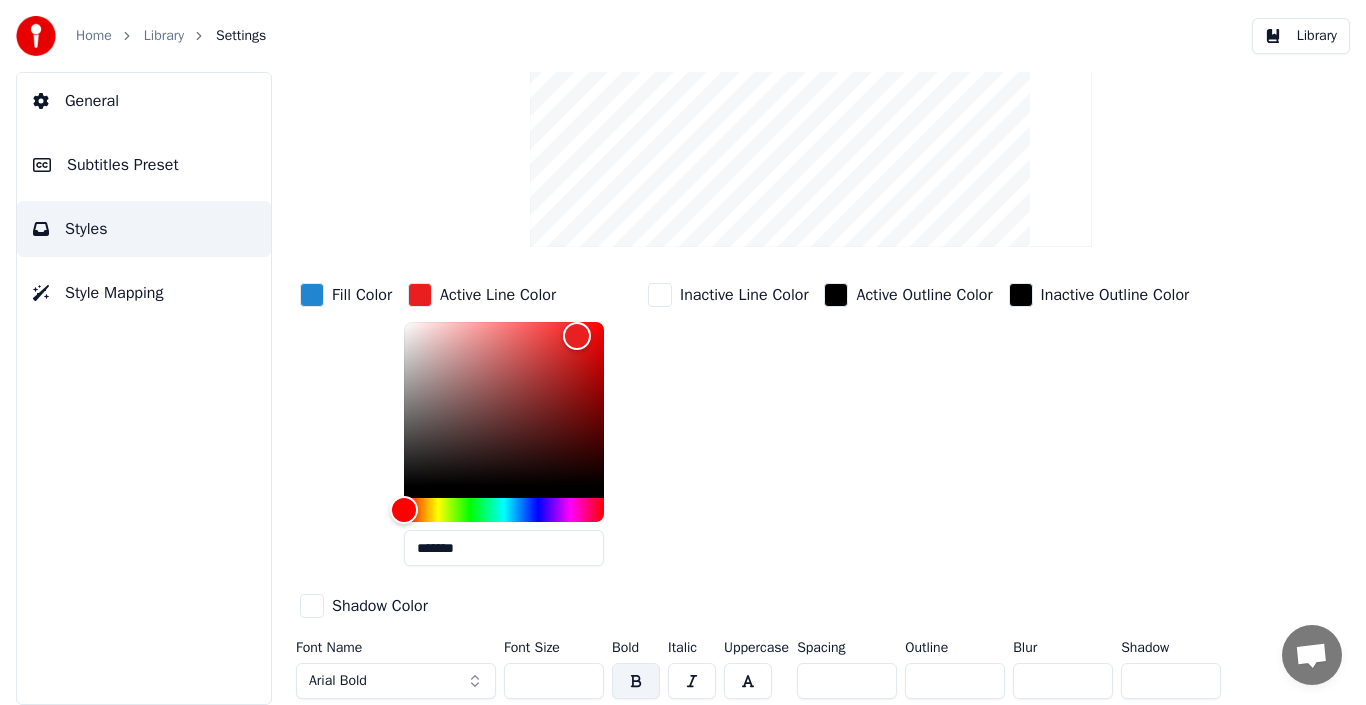 click on "Inactive Line Color" at bounding box center (728, 430) 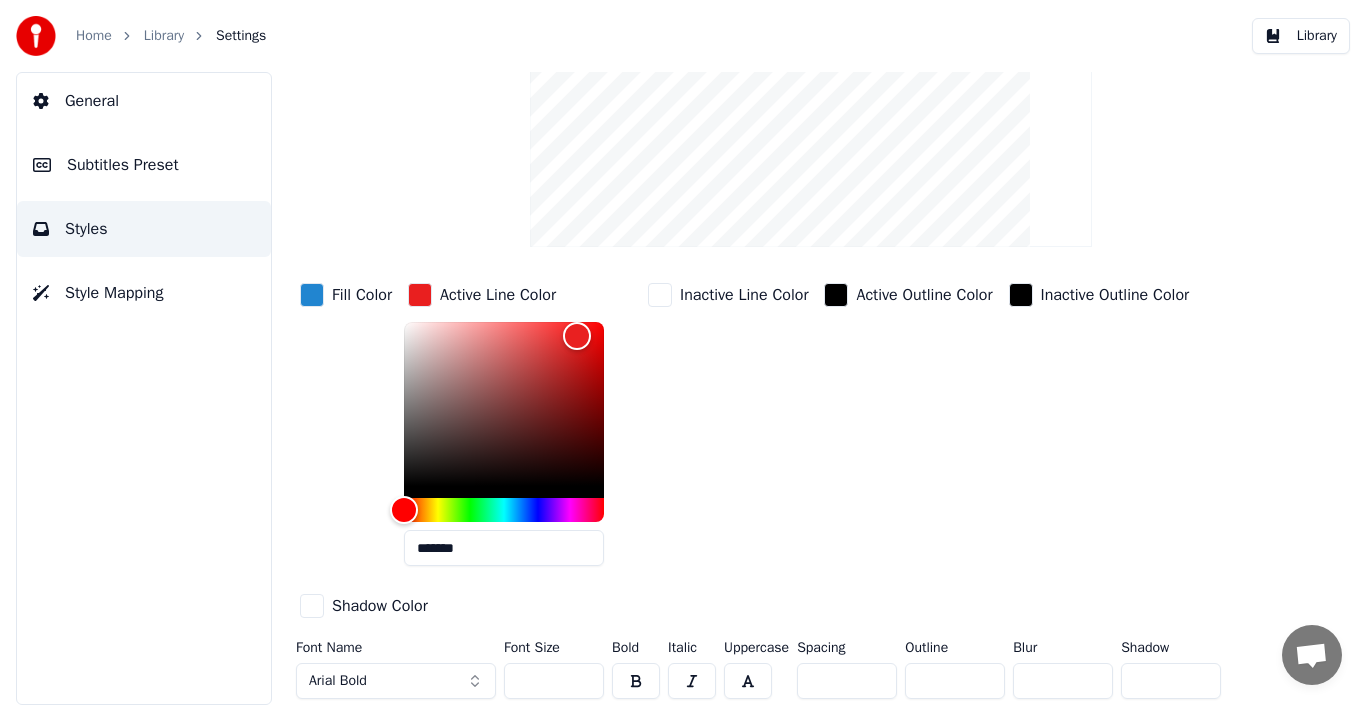 click at bounding box center [636, 681] 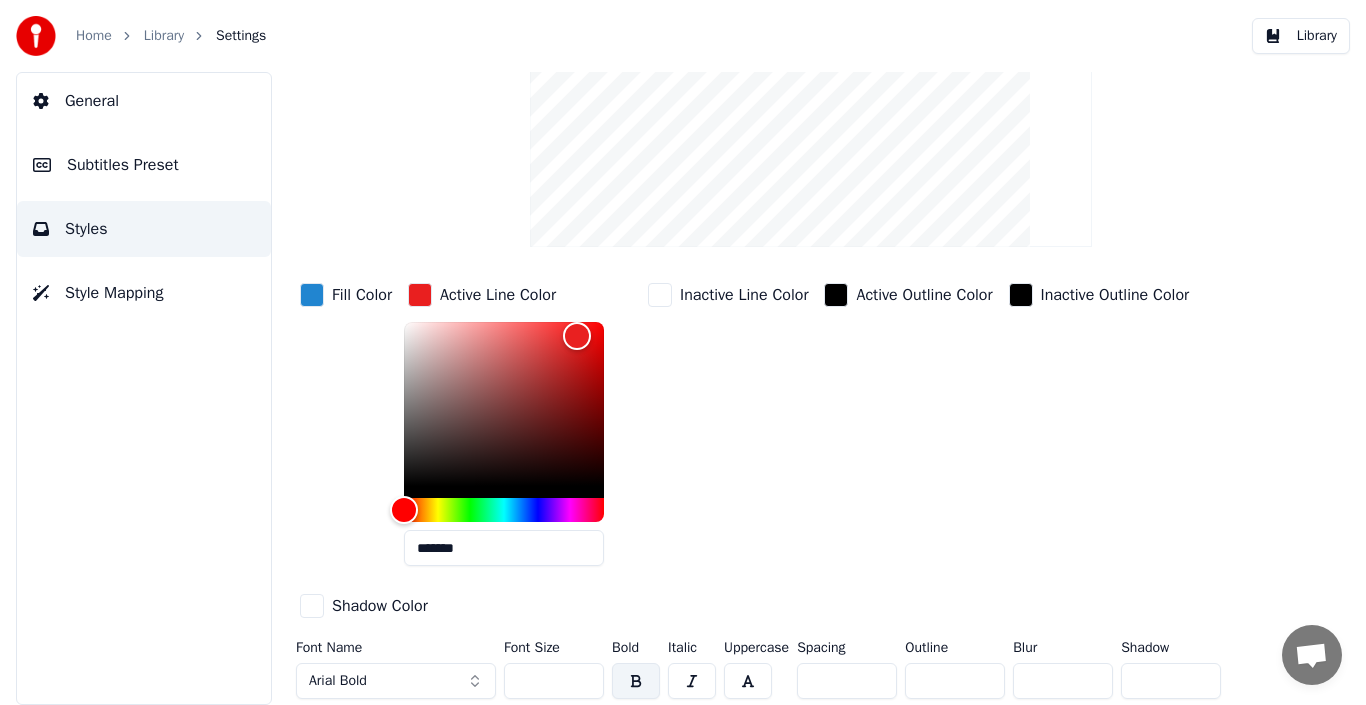 click on "Outline *" at bounding box center (955, 674) 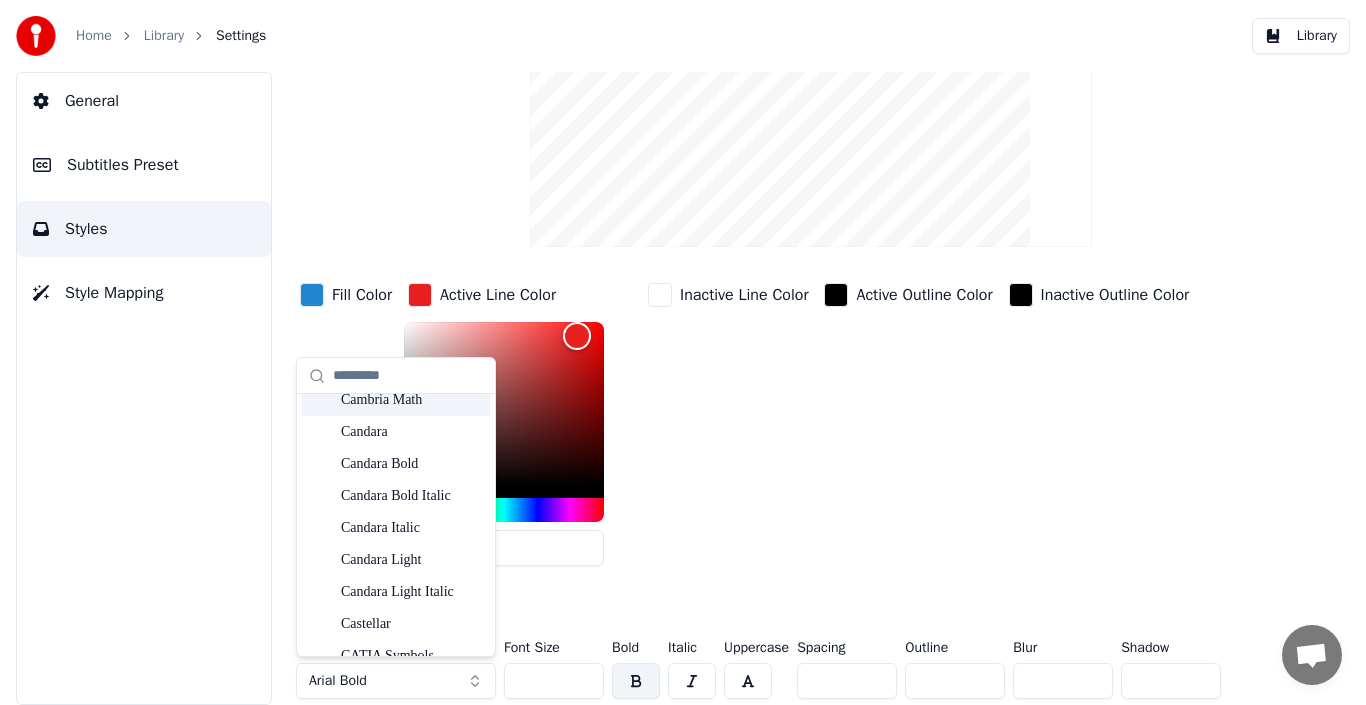 scroll, scrollTop: 2300, scrollLeft: 0, axis: vertical 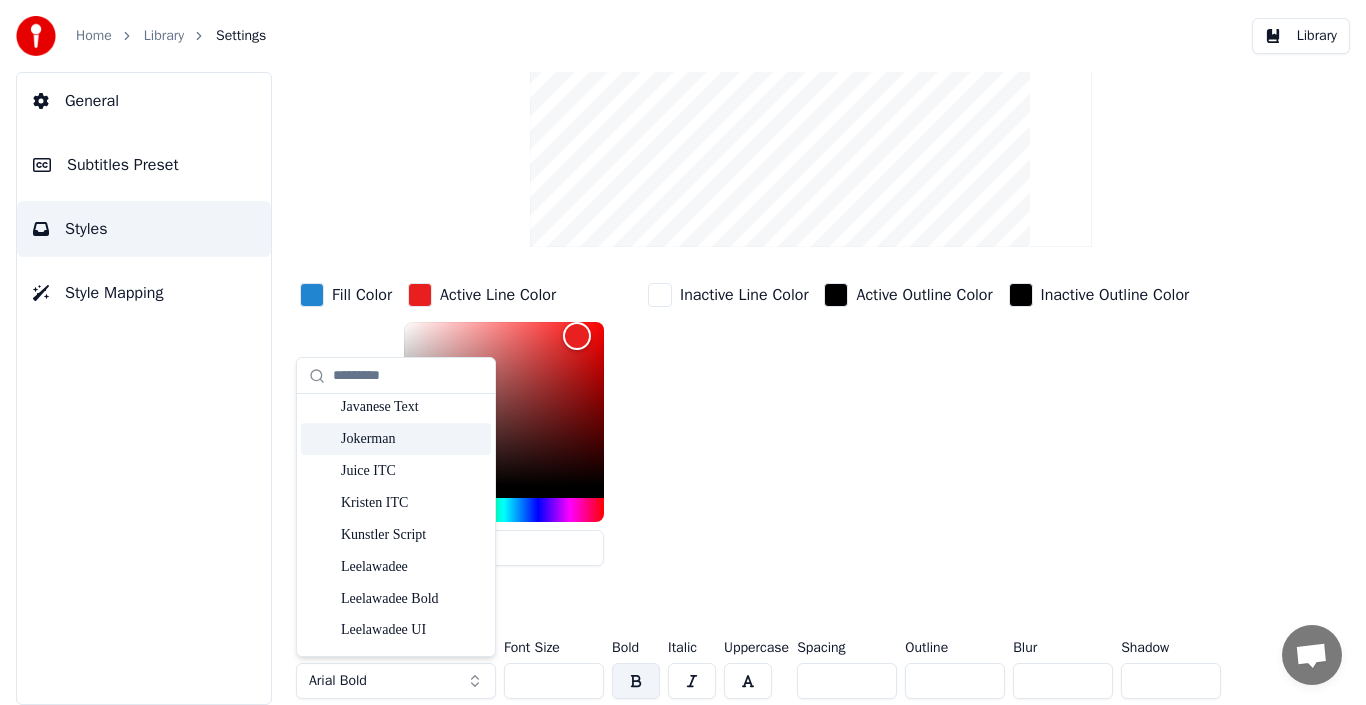 click on "Jokerman" at bounding box center [412, 439] 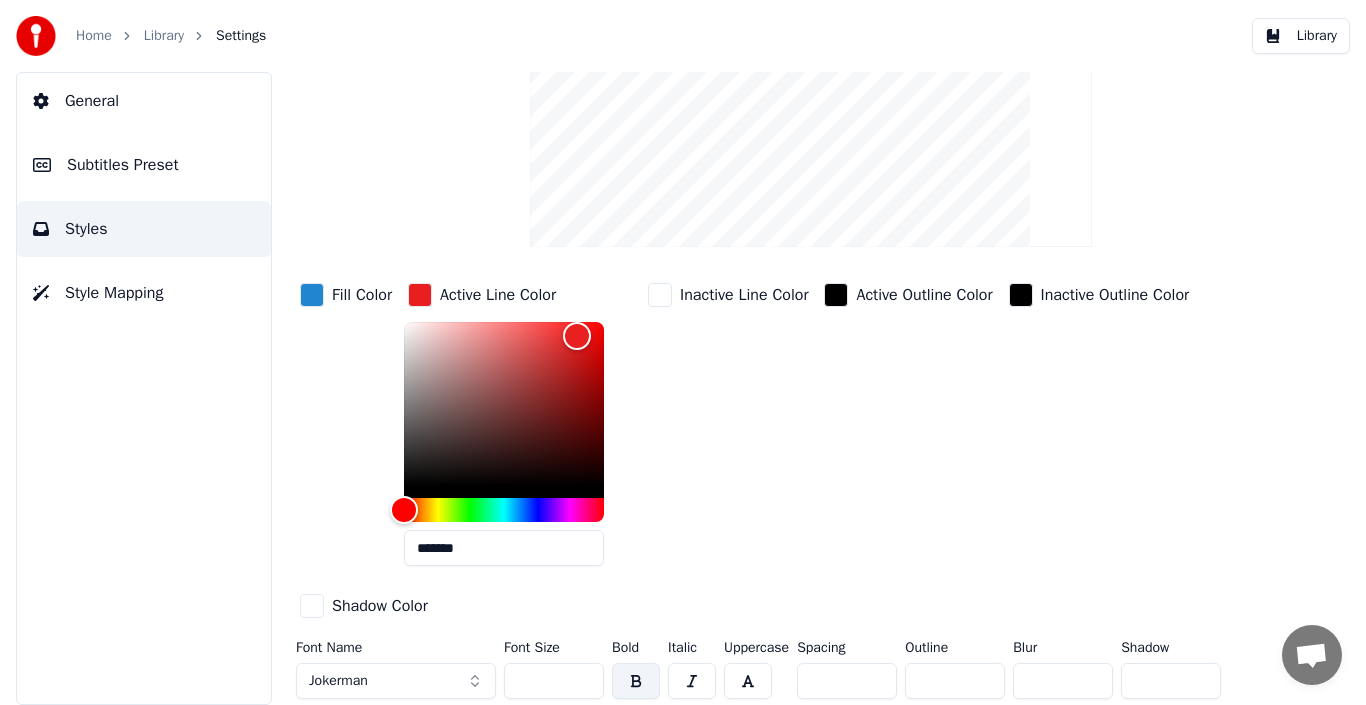 click on "Jokerman" at bounding box center (396, 681) 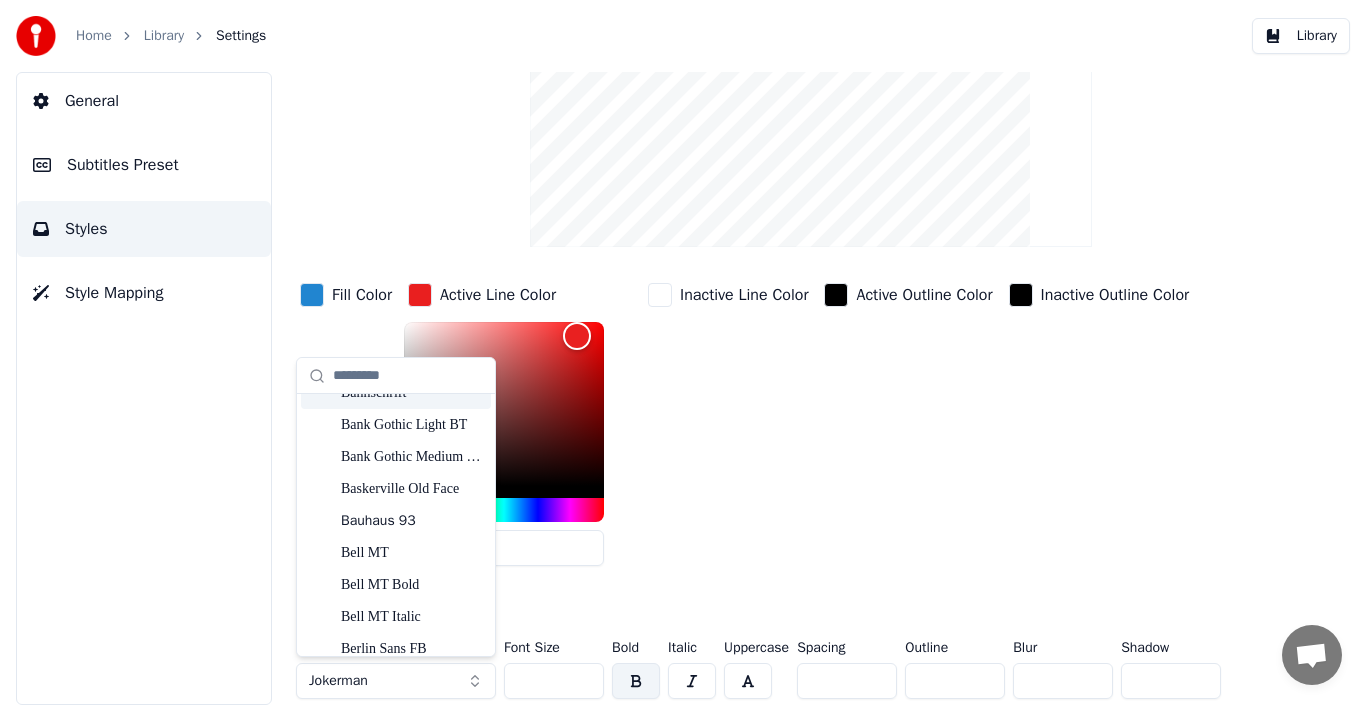 scroll, scrollTop: 800, scrollLeft: 0, axis: vertical 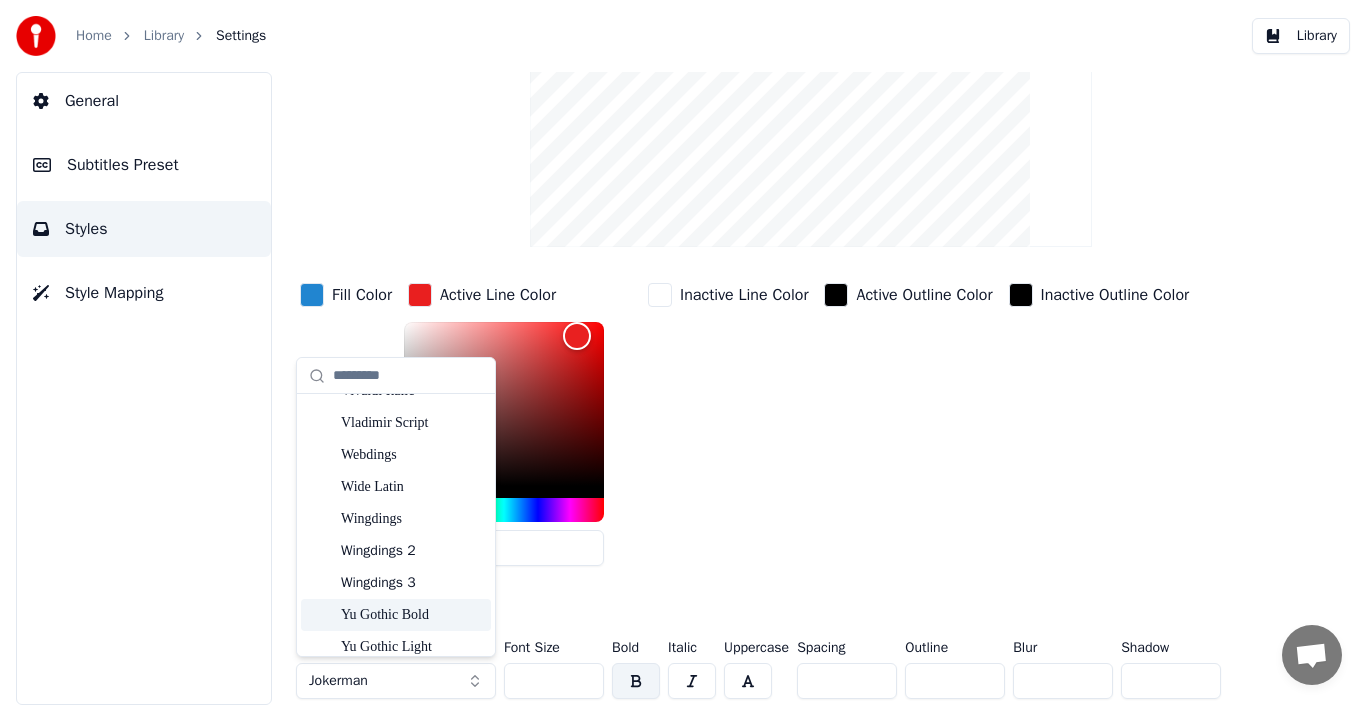 click on "Yu Gothic Bold" at bounding box center (412, 615) 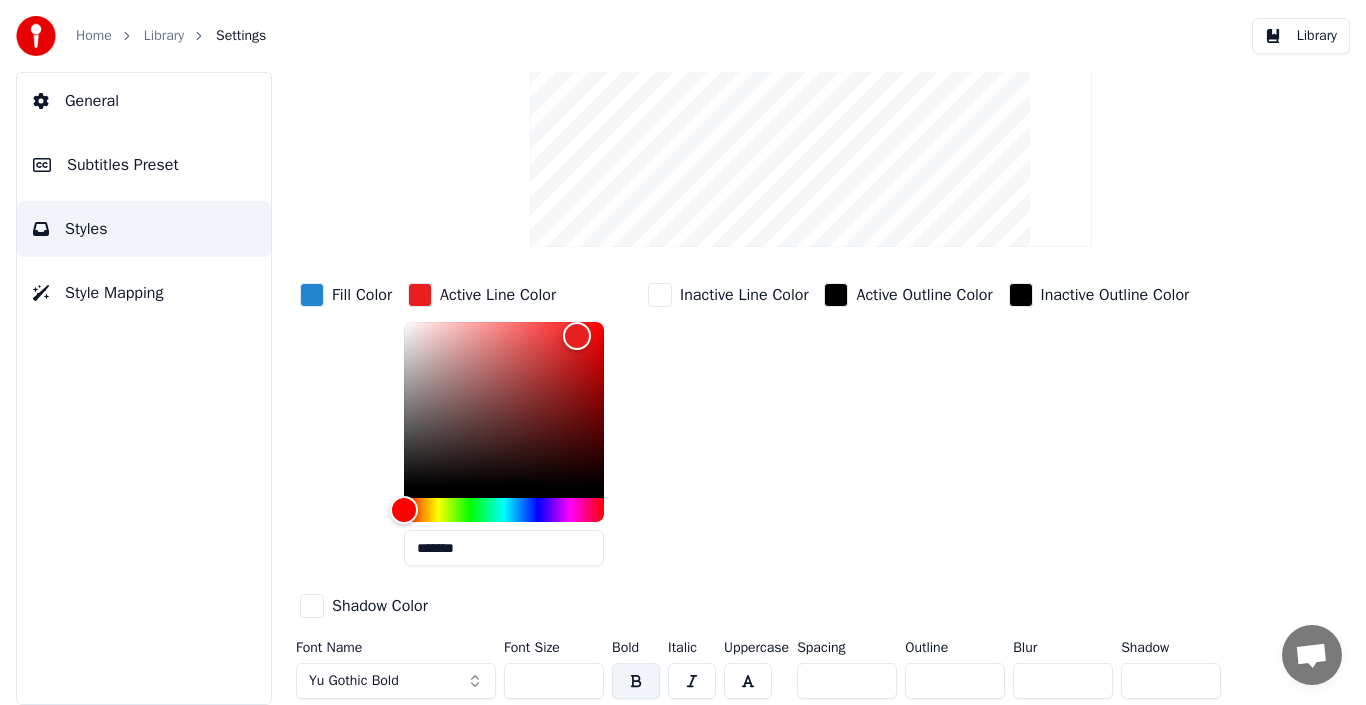 click on "Yu Gothic Bold" at bounding box center [396, 681] 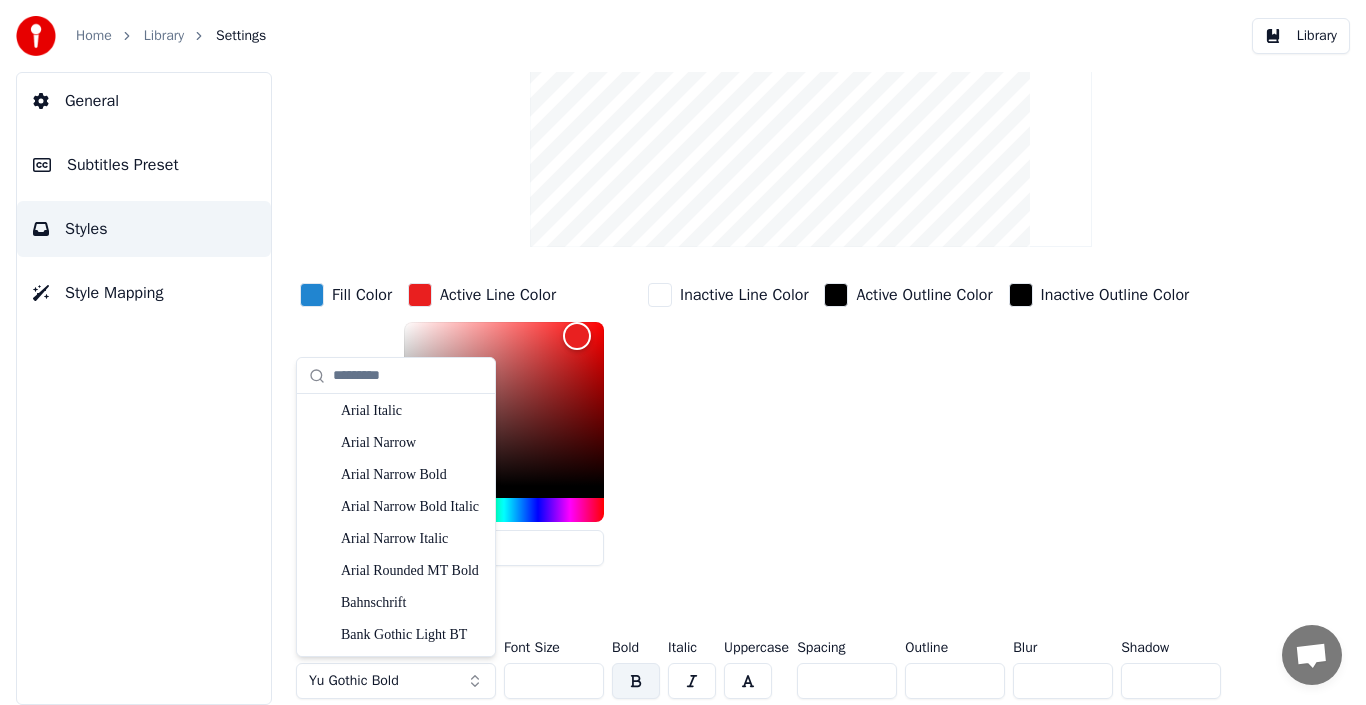 scroll, scrollTop: 400, scrollLeft: 0, axis: vertical 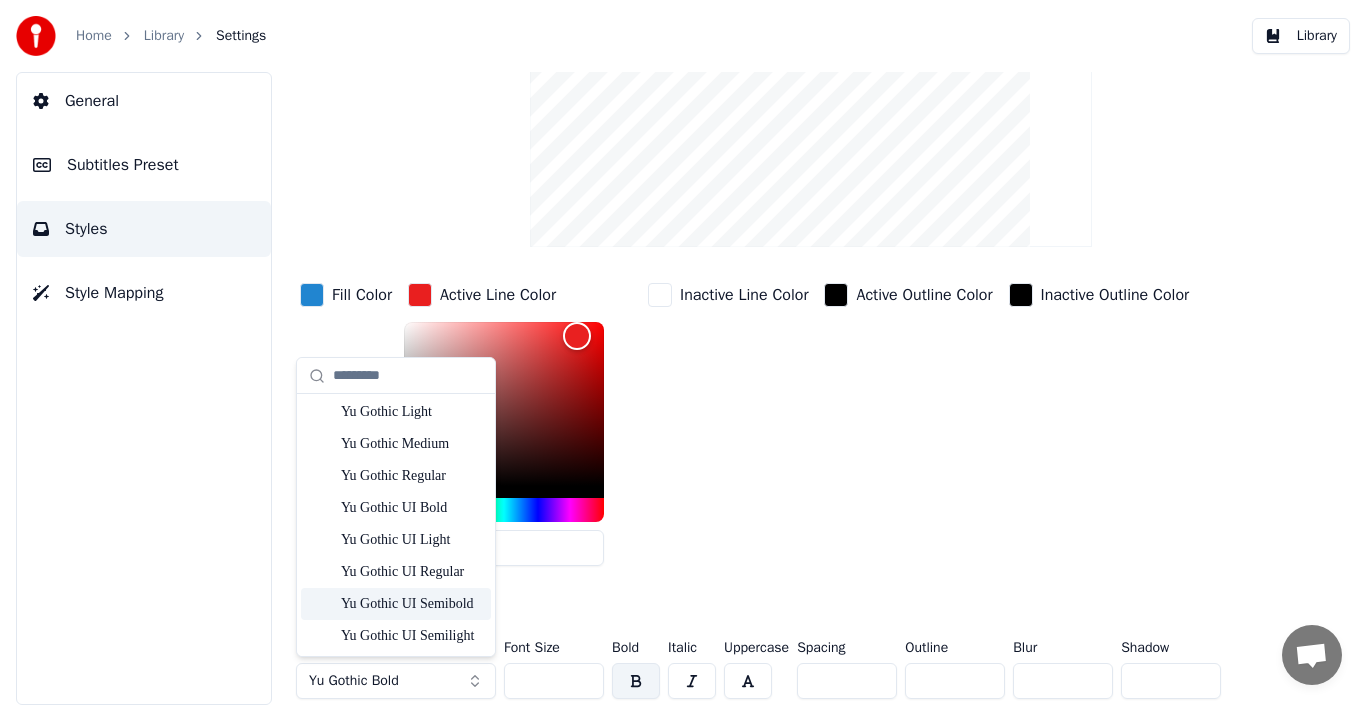 click on "Yu Gothic UI Semibold" at bounding box center (412, 604) 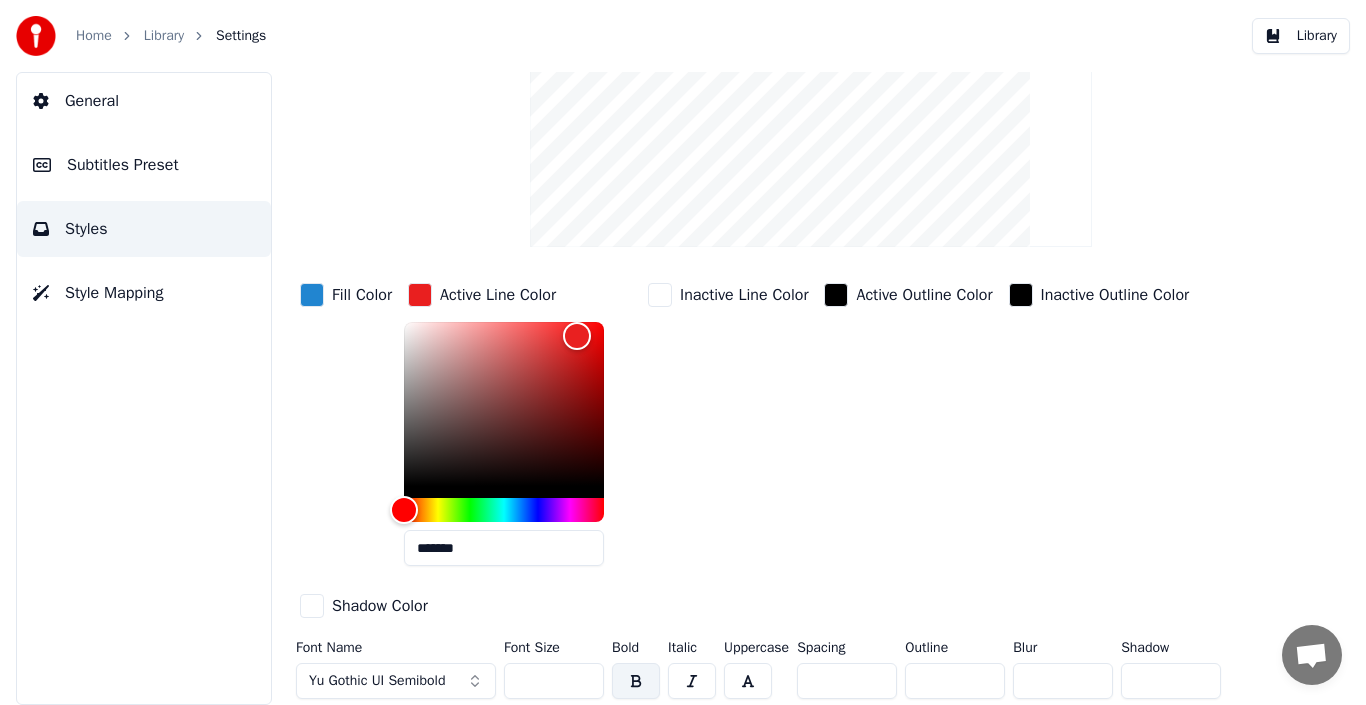 click on "Yu Gothic UI Semibold" at bounding box center [396, 681] 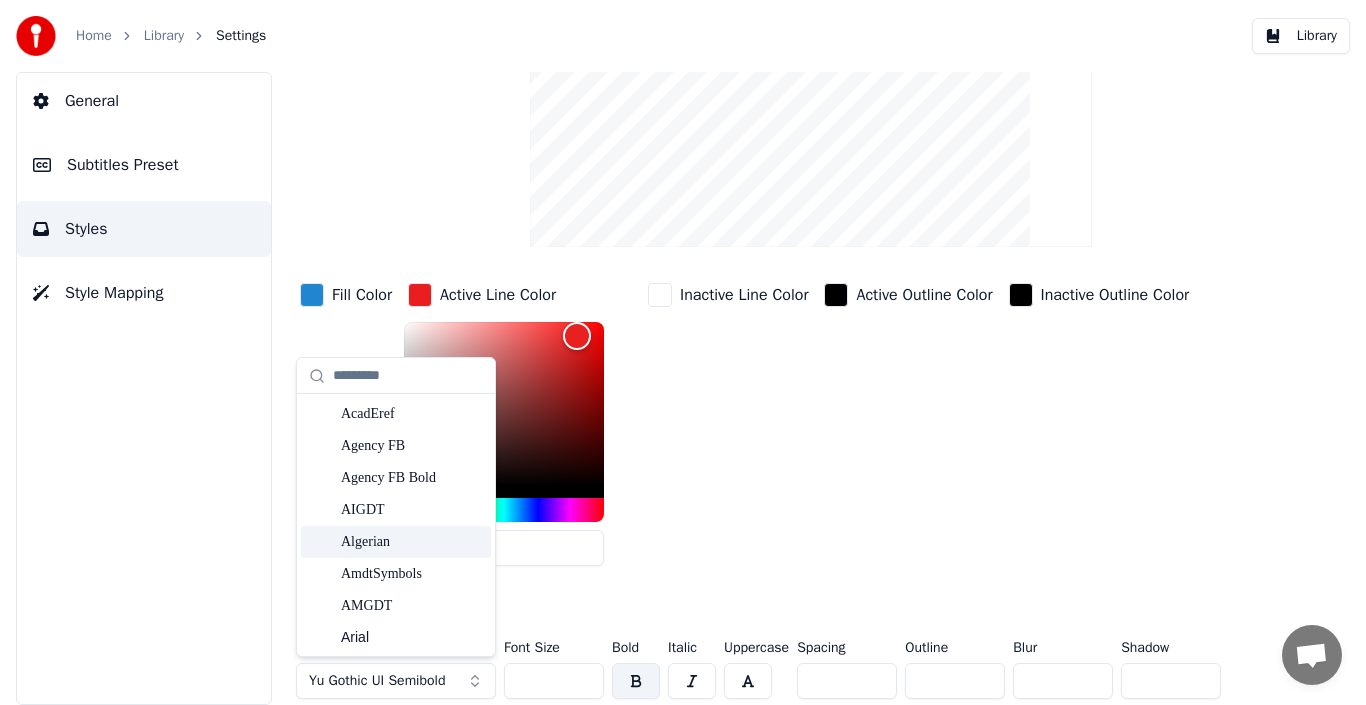 click on "Algerian" at bounding box center [412, 542] 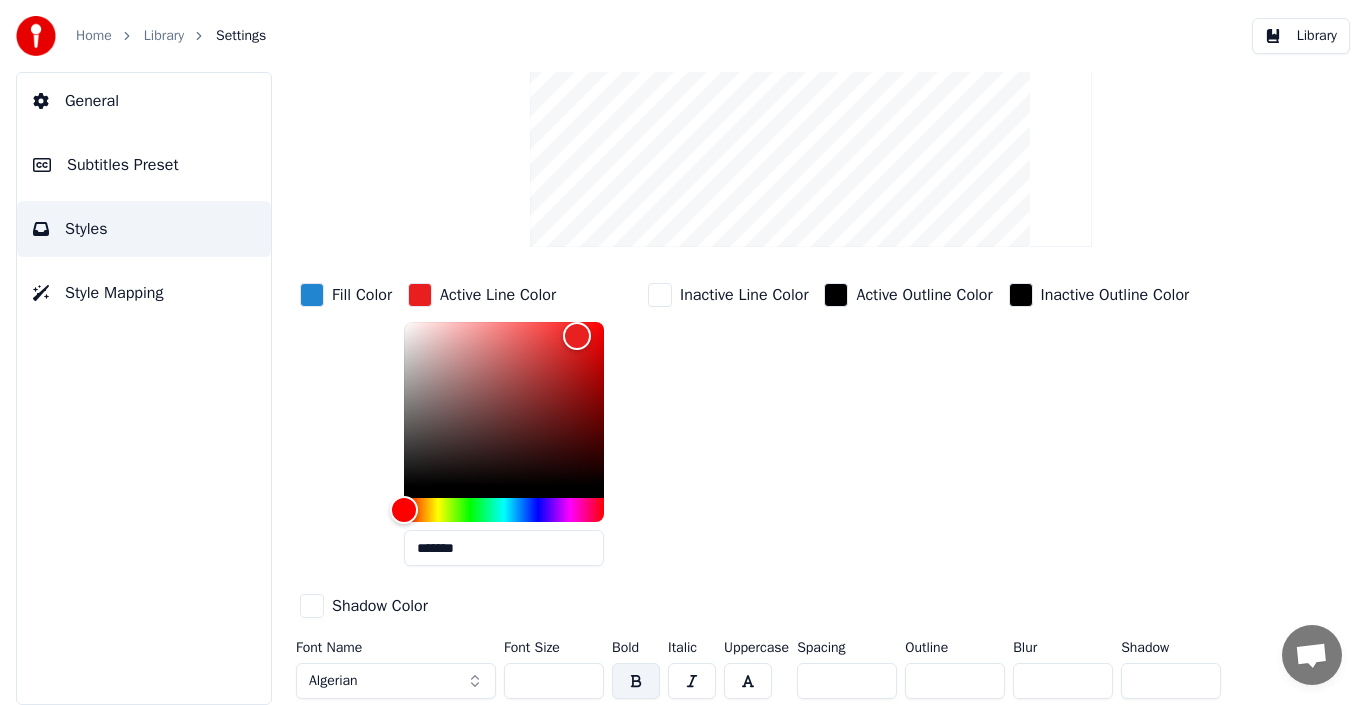 click on "Subtitles Preset" at bounding box center [144, 165] 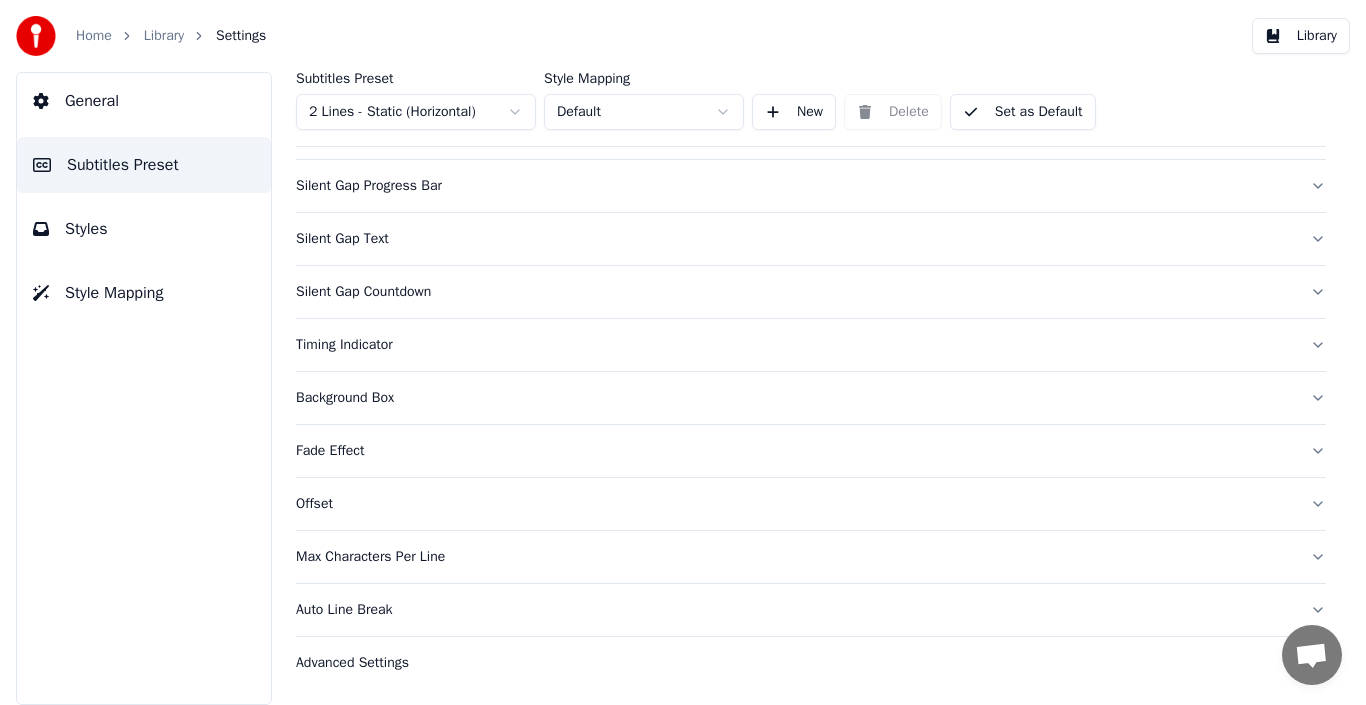 scroll, scrollTop: 186, scrollLeft: 0, axis: vertical 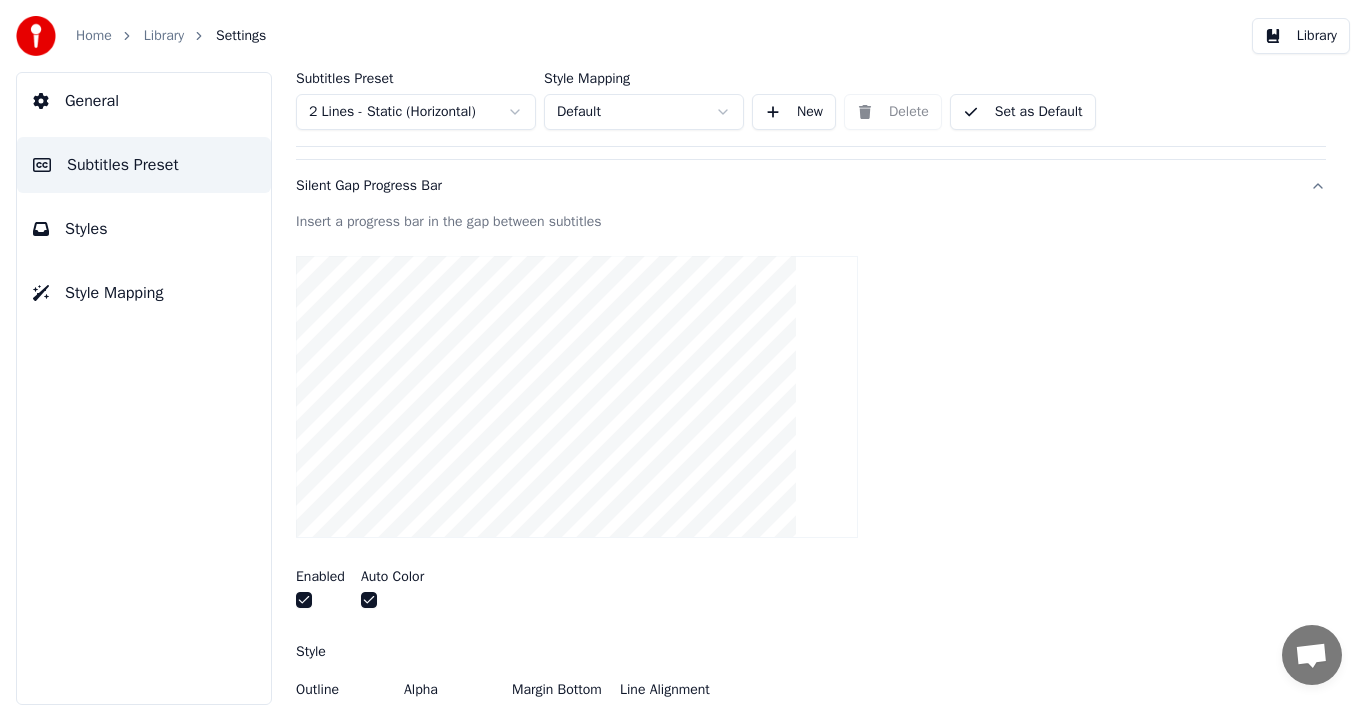 click on "General" at bounding box center (144, 101) 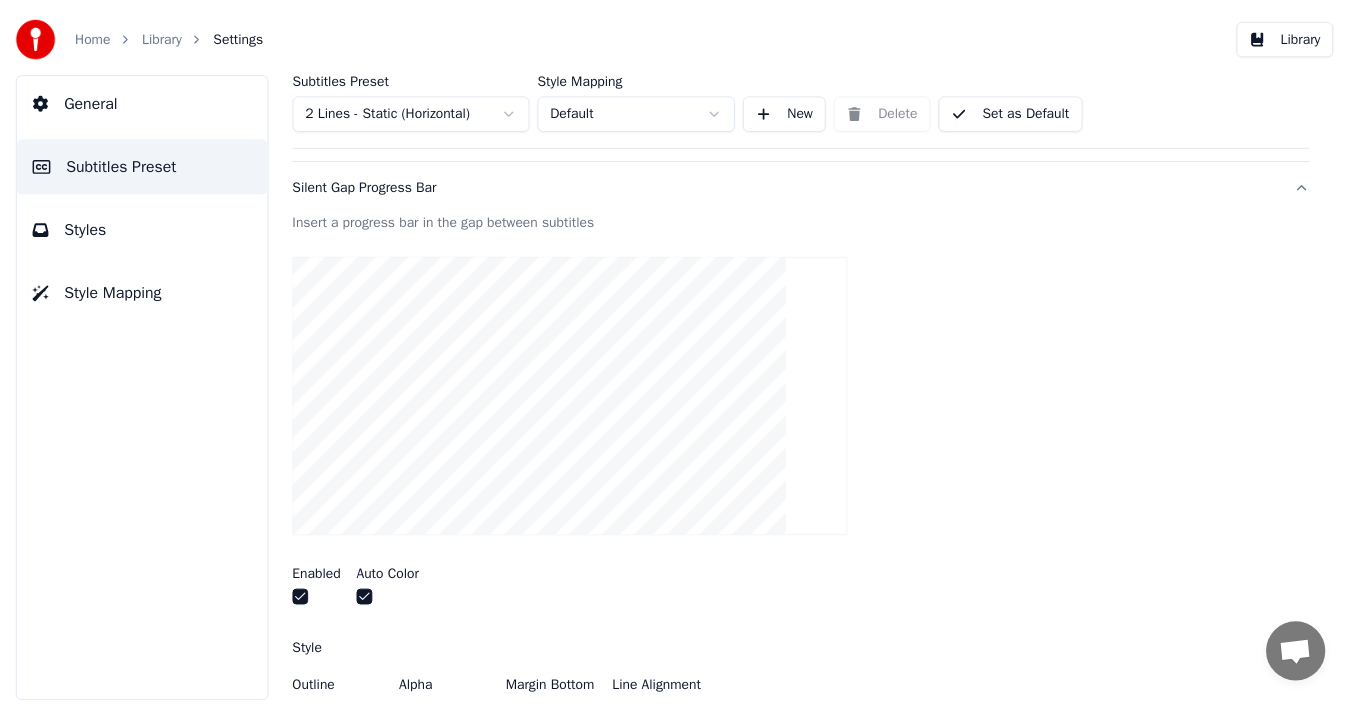 scroll, scrollTop: 0, scrollLeft: 0, axis: both 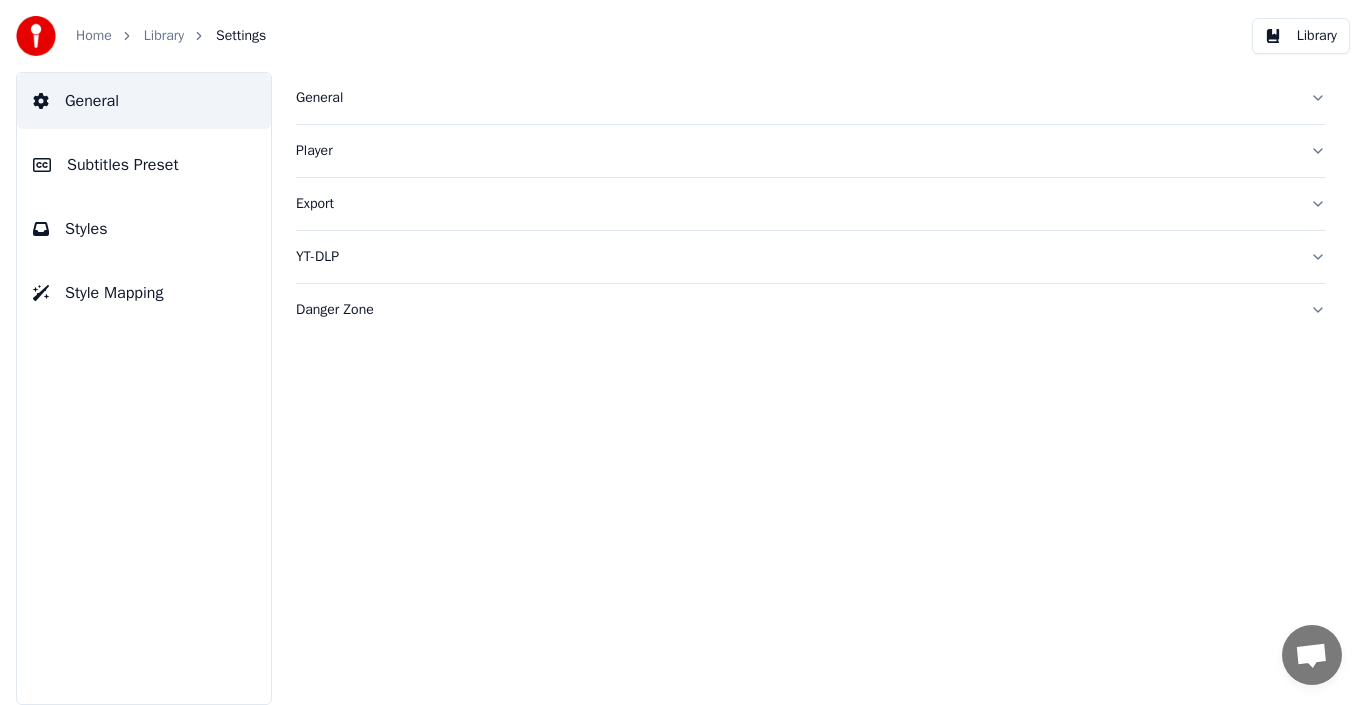 click on "Home" at bounding box center (94, 36) 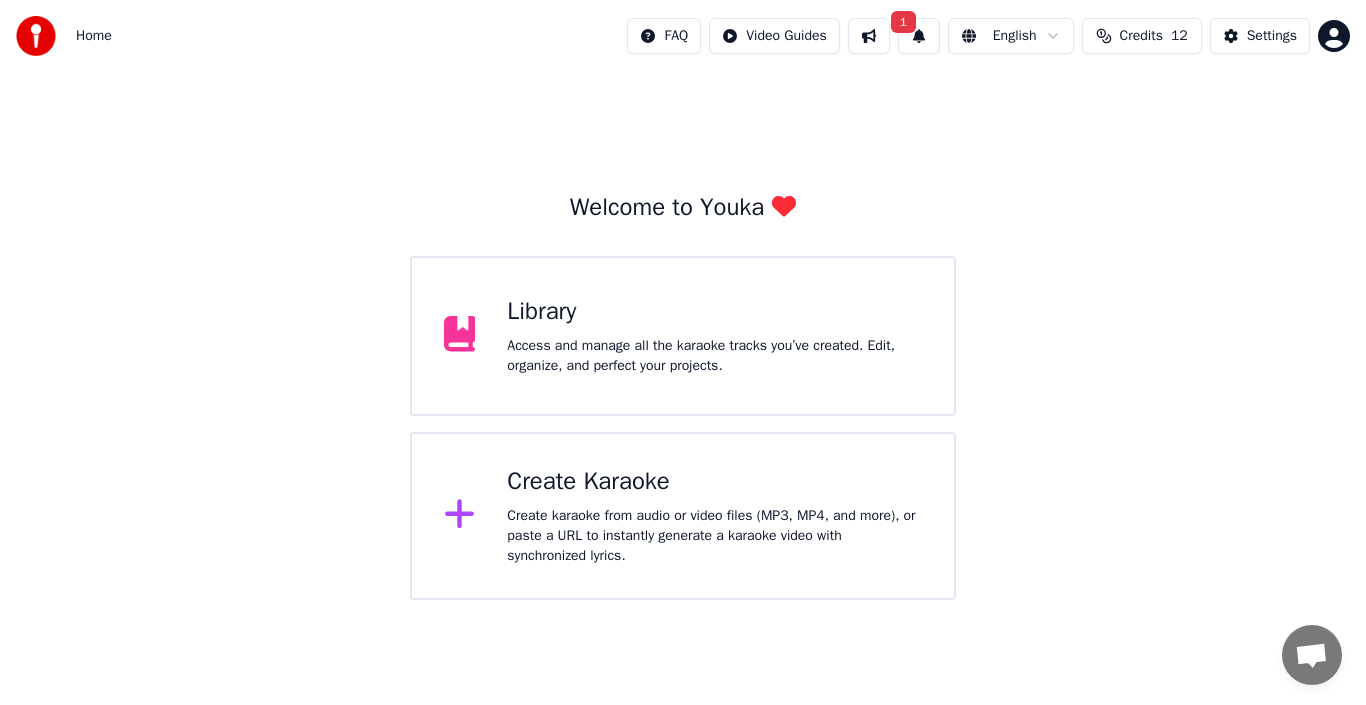 click on "Access and manage all the karaoke tracks you’ve created. Edit, organize, and perfect your projects." at bounding box center (714, 356) 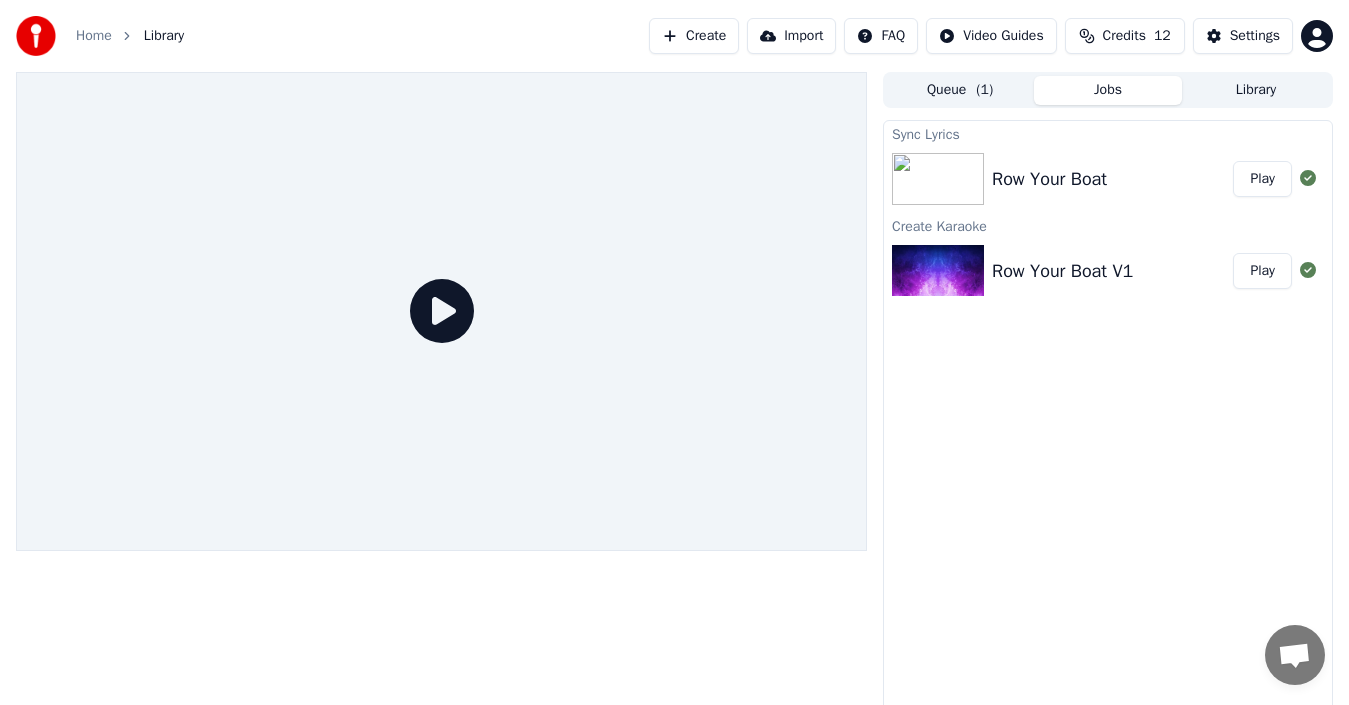 click on "Row Your Boat V1 Play" at bounding box center (1108, 271) 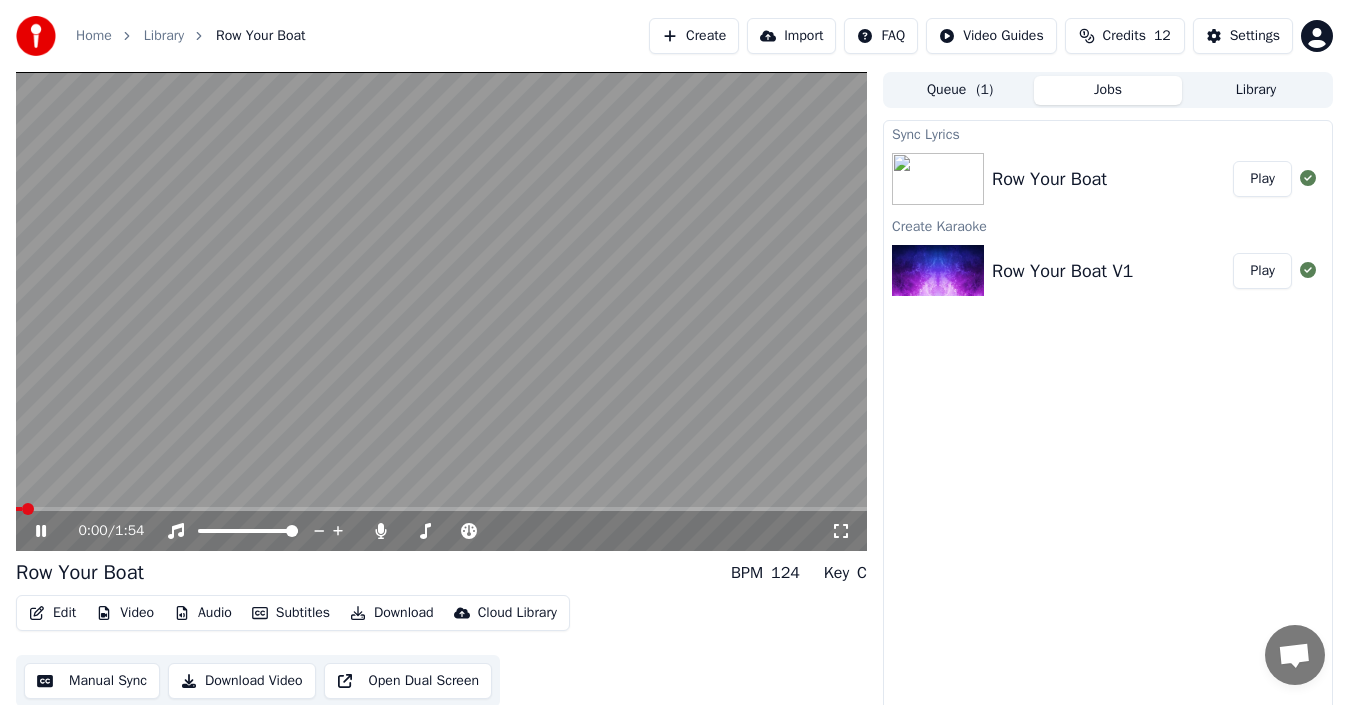 click at bounding box center (441, 311) 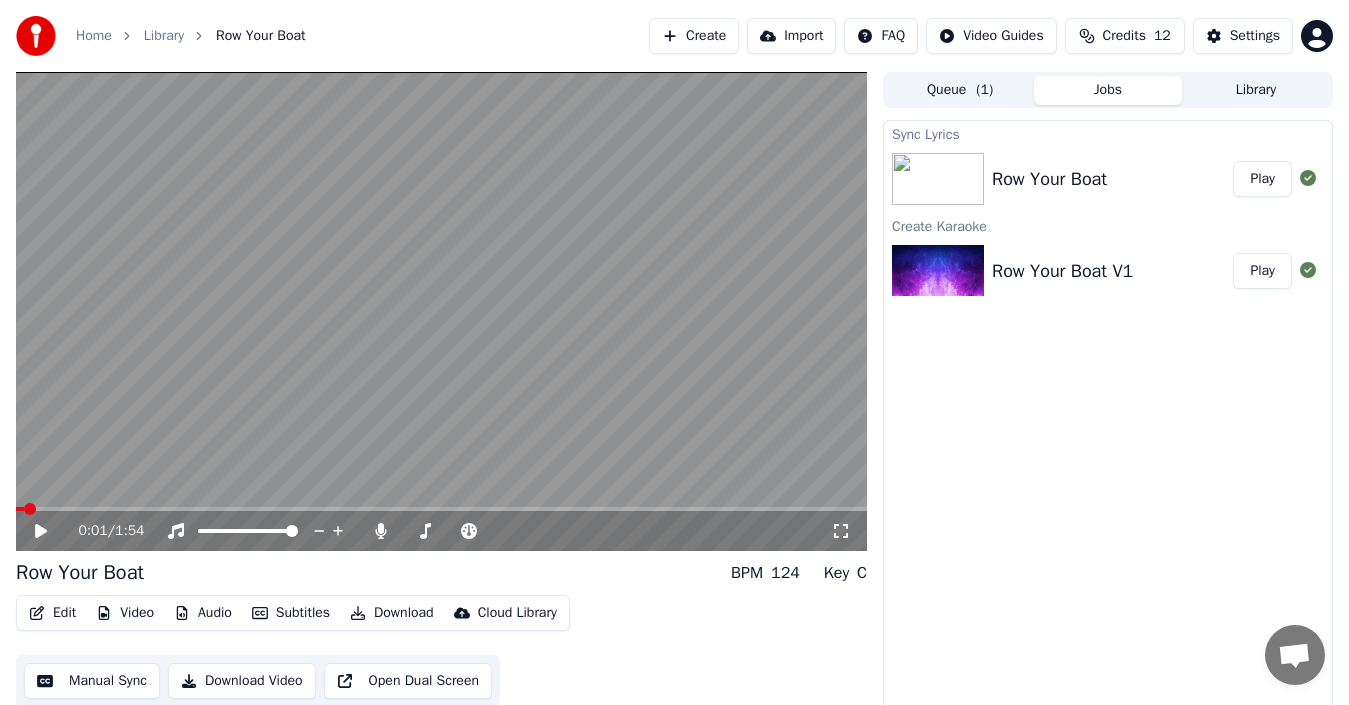 click at bounding box center (441, 311) 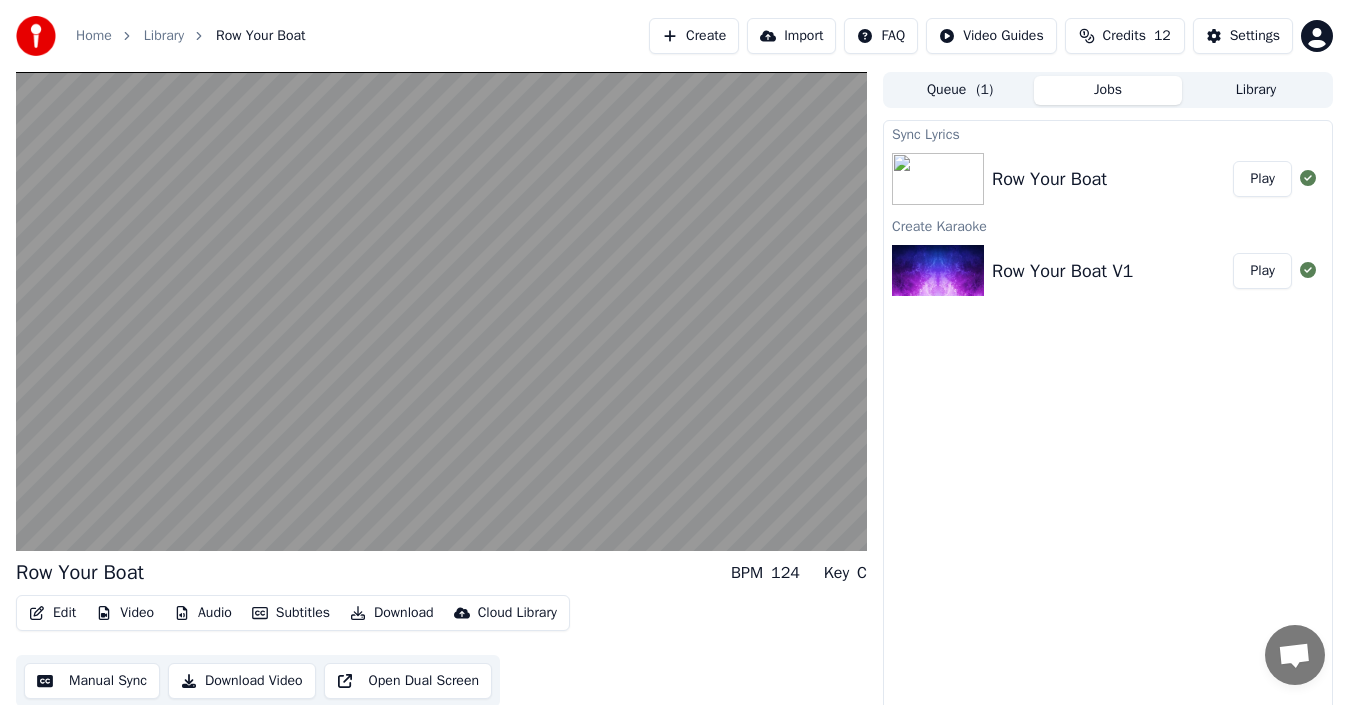 click at bounding box center [441, 311] 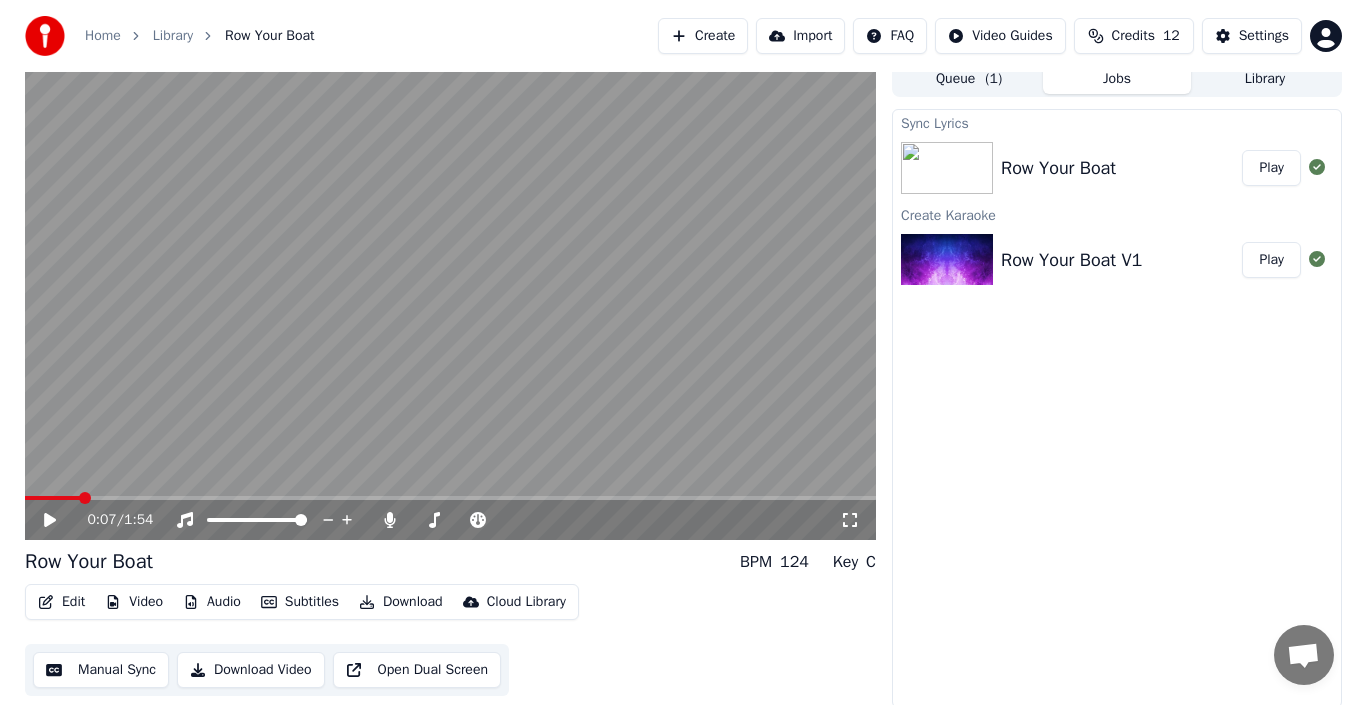 scroll, scrollTop: 14, scrollLeft: 0, axis: vertical 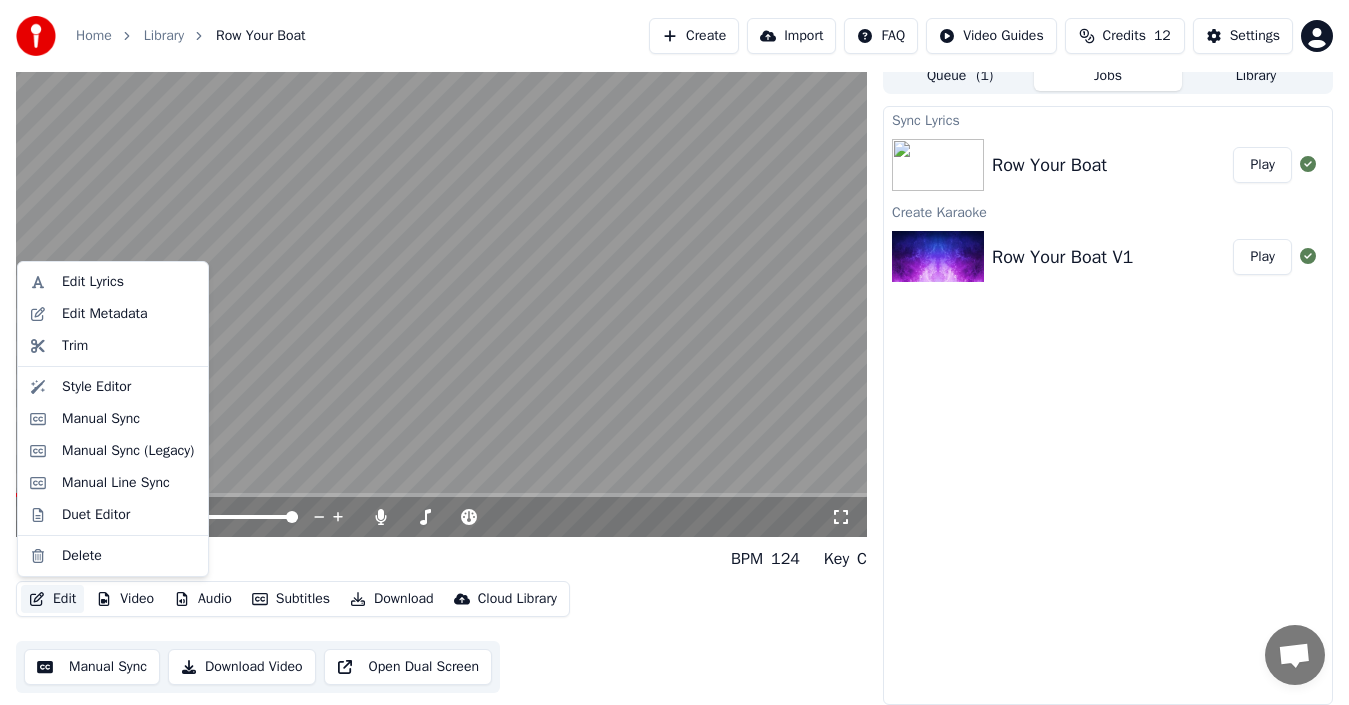 click on "Edit" at bounding box center (52, 599) 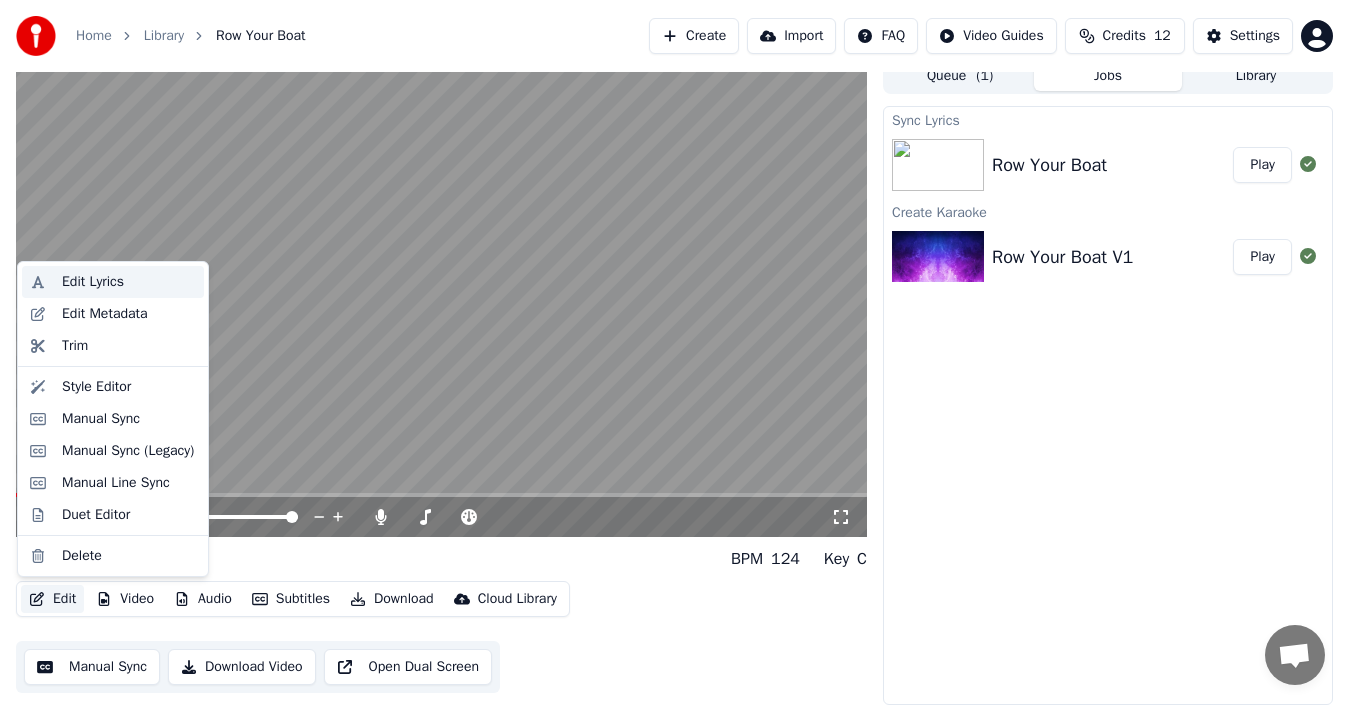 click on "Edit Lyrics" at bounding box center [129, 282] 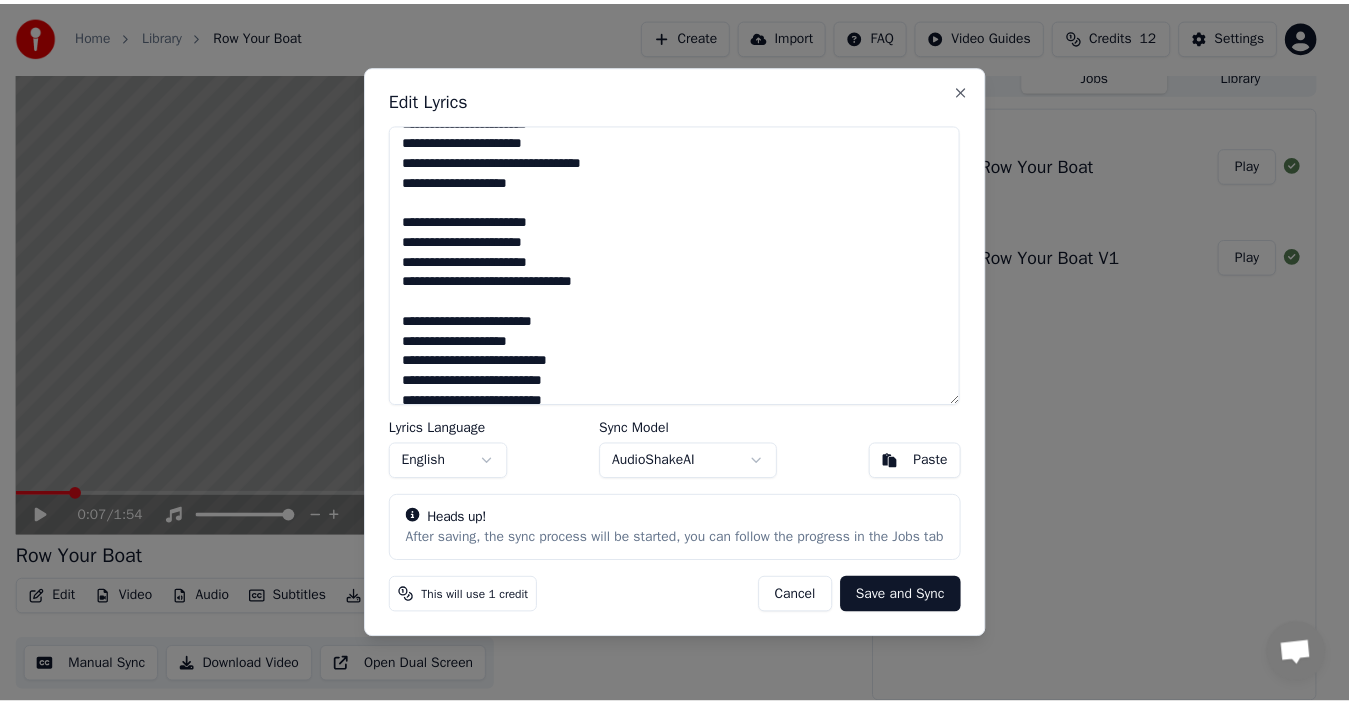 scroll, scrollTop: 0, scrollLeft: 0, axis: both 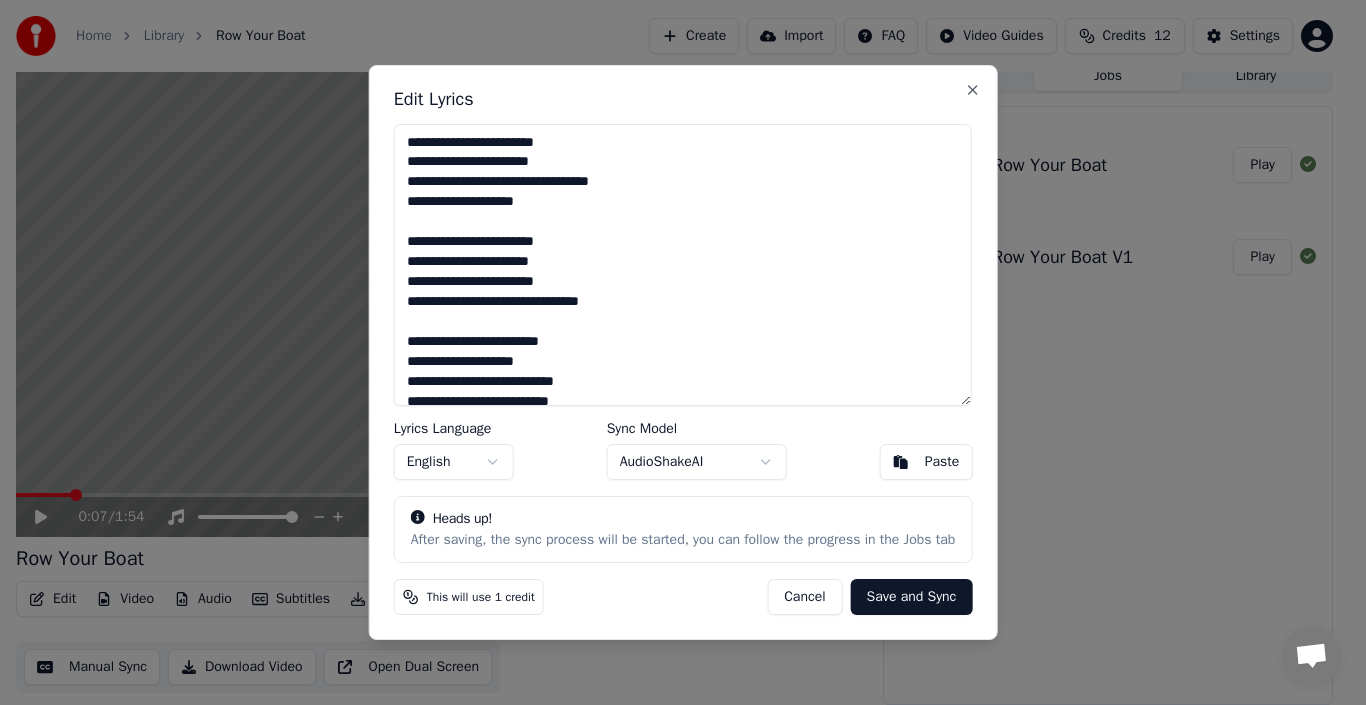 click on "Cancel" at bounding box center [804, 597] 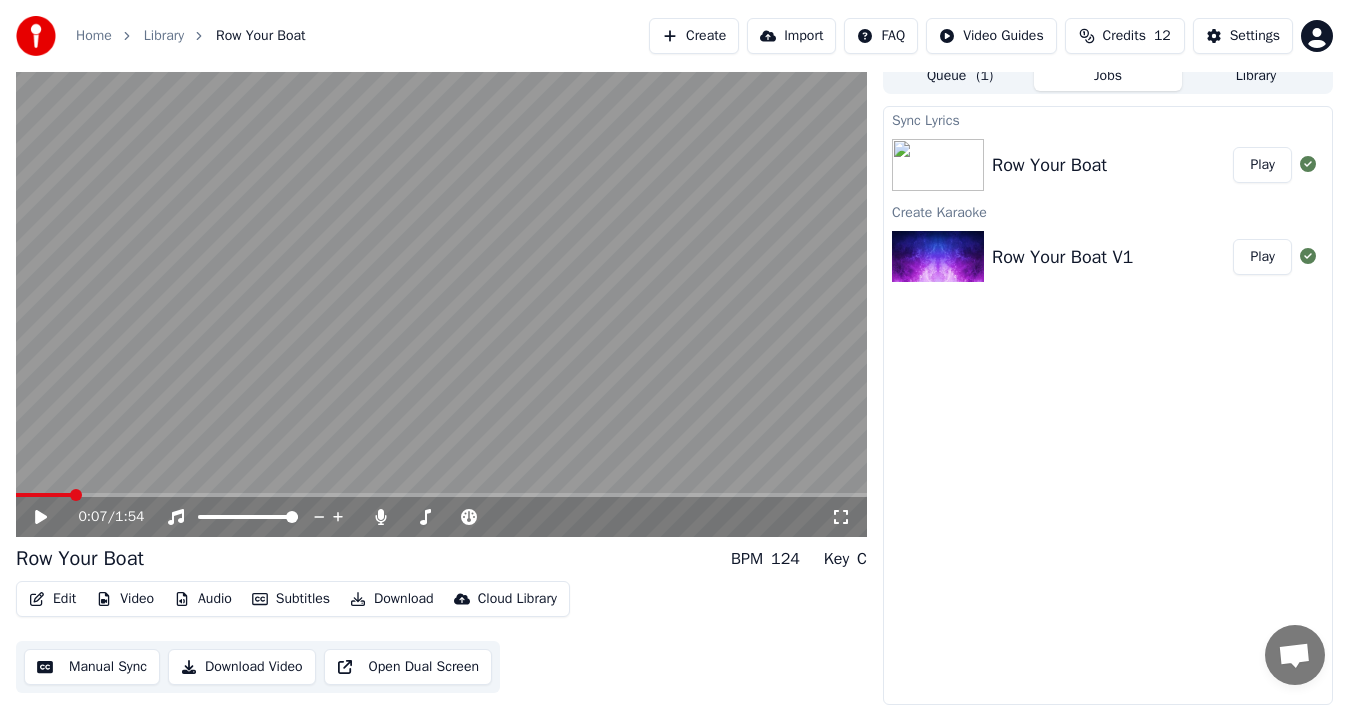 click at bounding box center [441, 297] 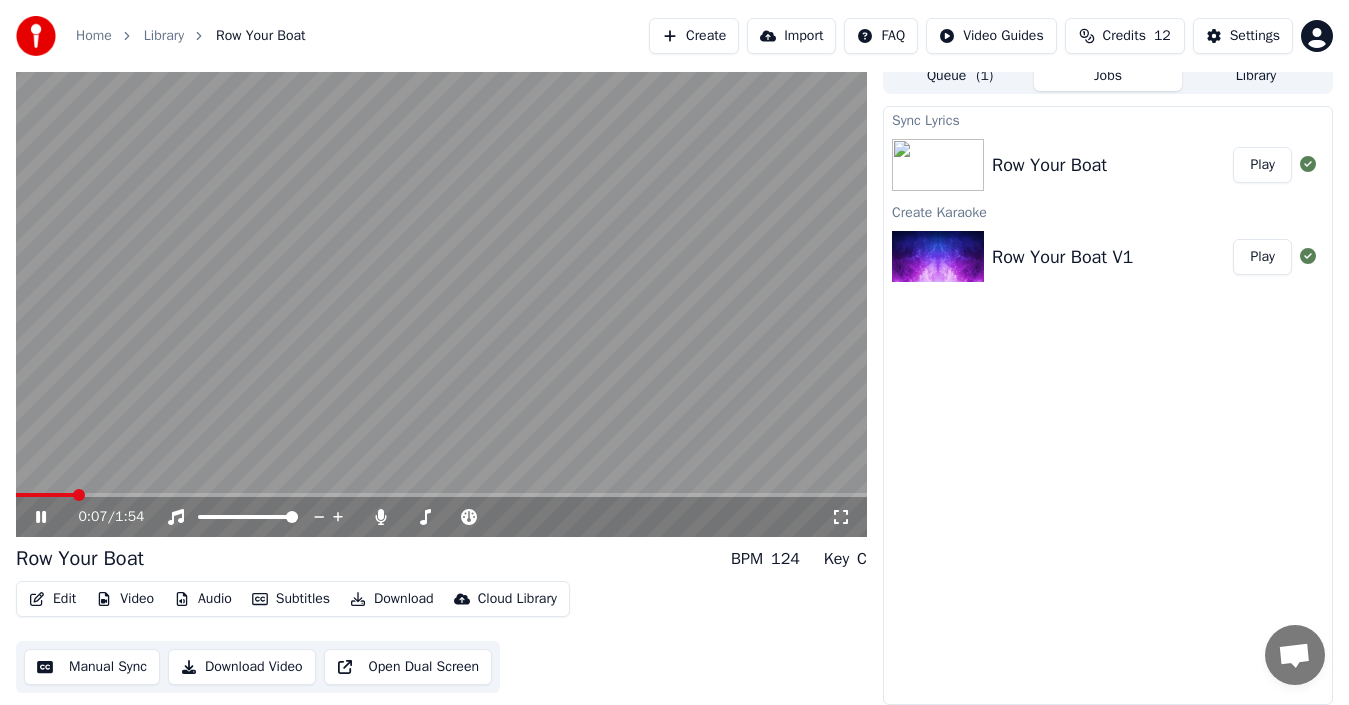 click at bounding box center [441, 297] 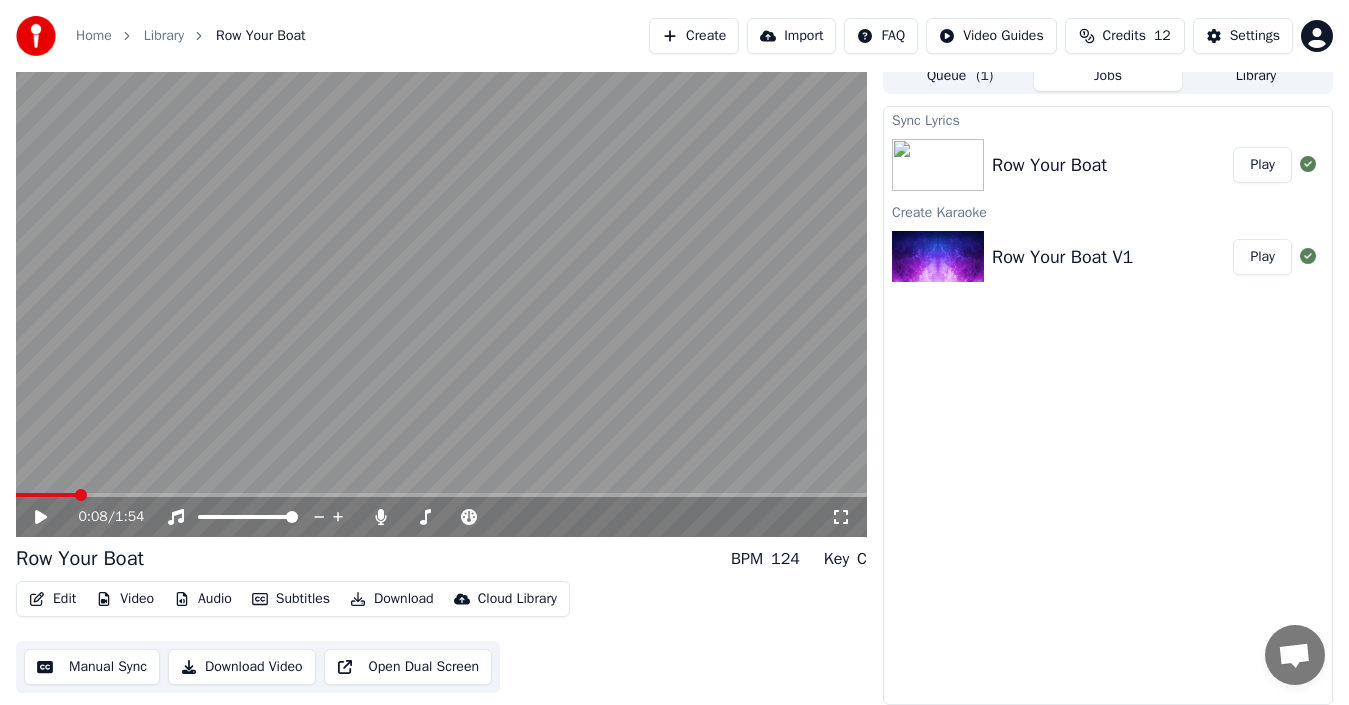 drag, startPoint x: 56, startPoint y: 491, endPoint x: 30, endPoint y: 495, distance: 26.305893 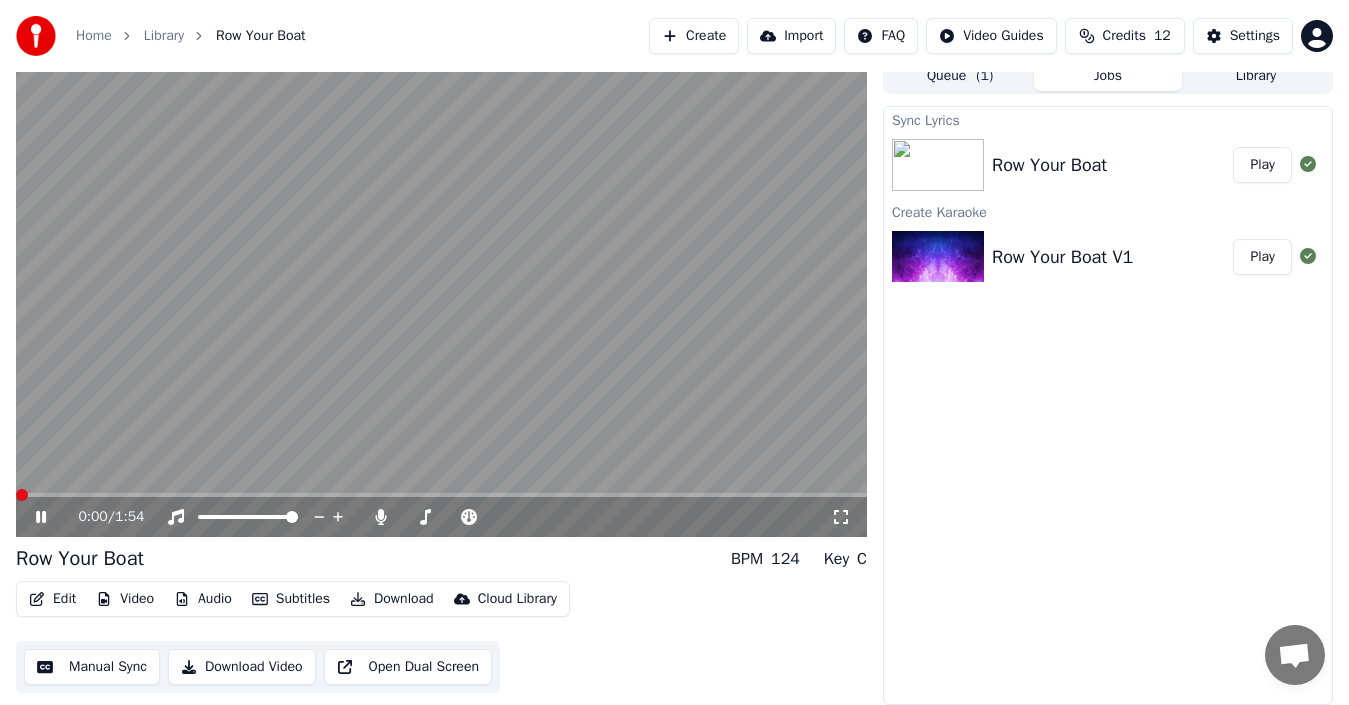 click at bounding box center (16, 495) 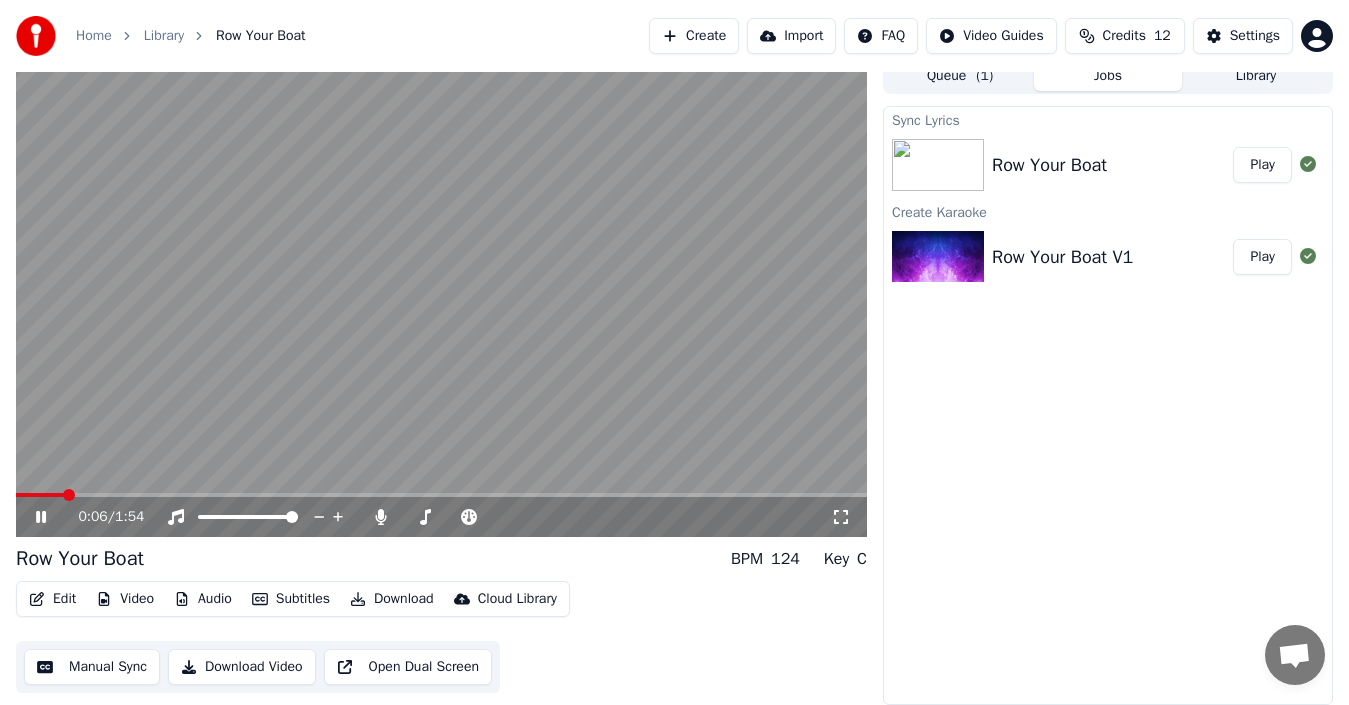 click 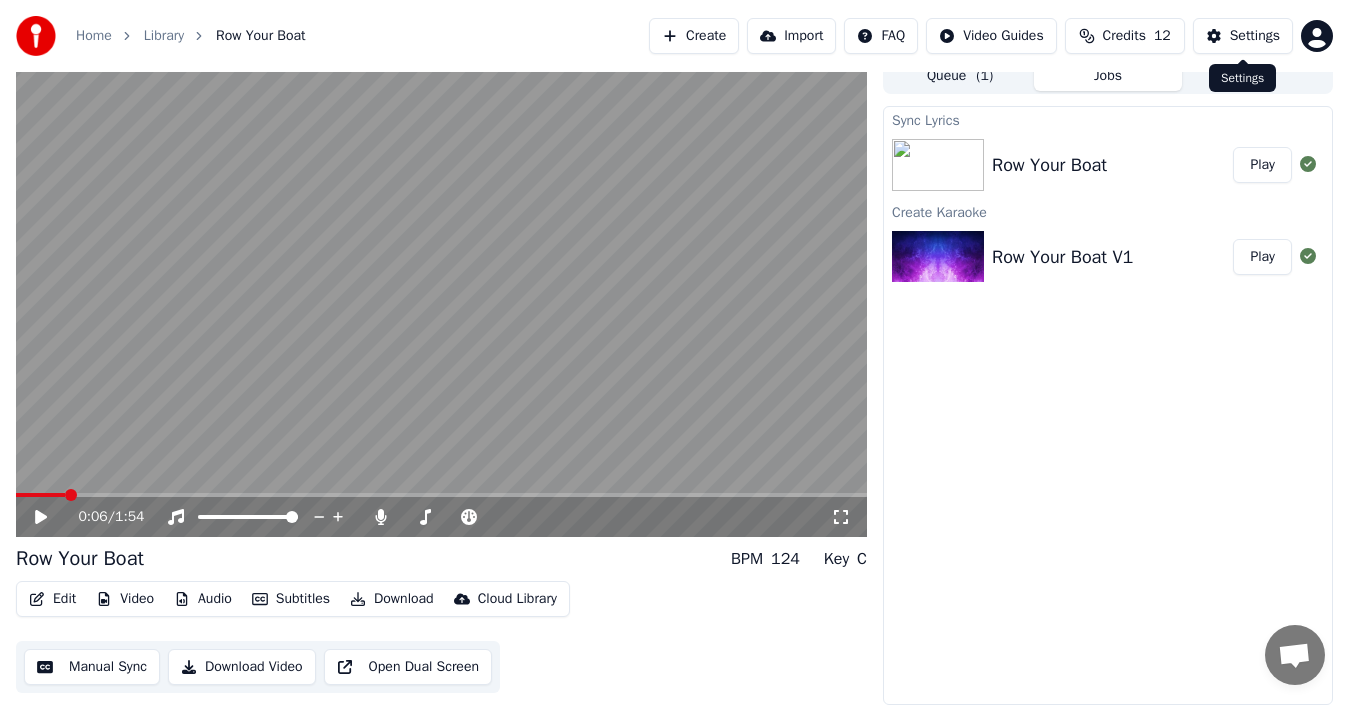 click on "Settings" at bounding box center (1255, 36) 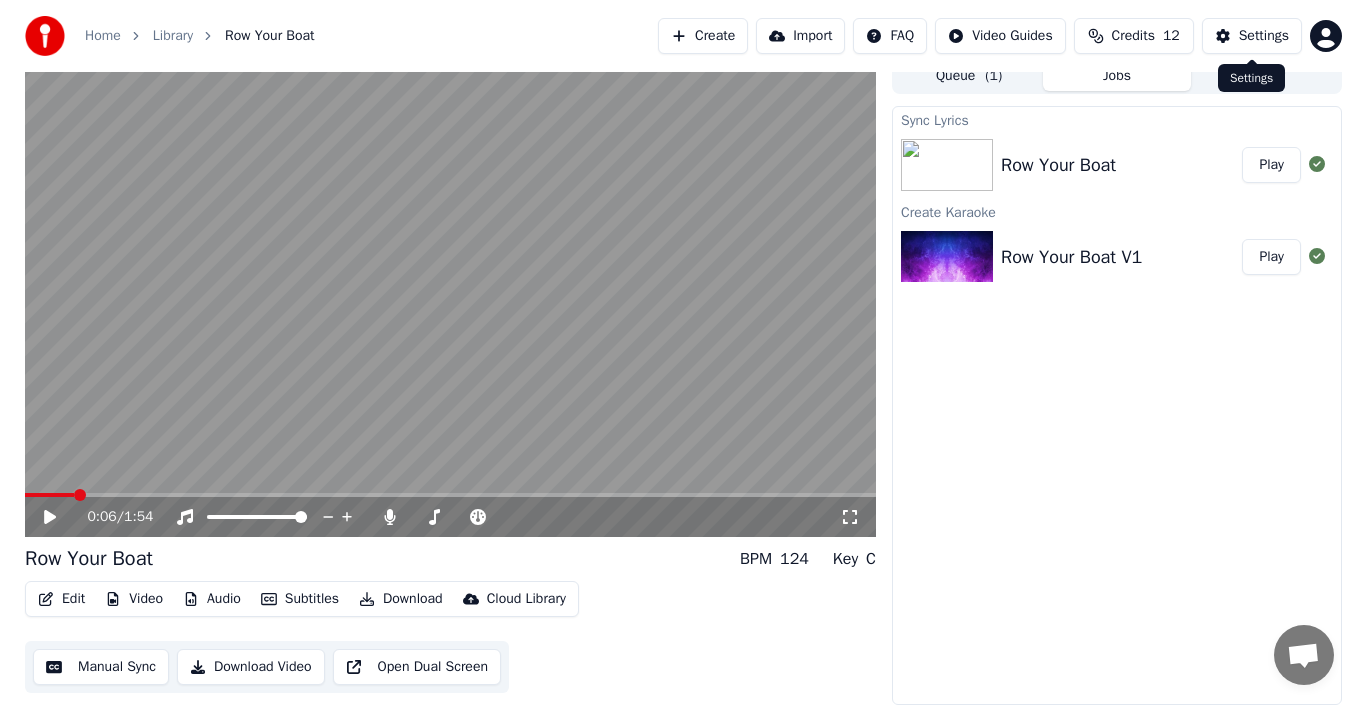 scroll, scrollTop: 0, scrollLeft: 0, axis: both 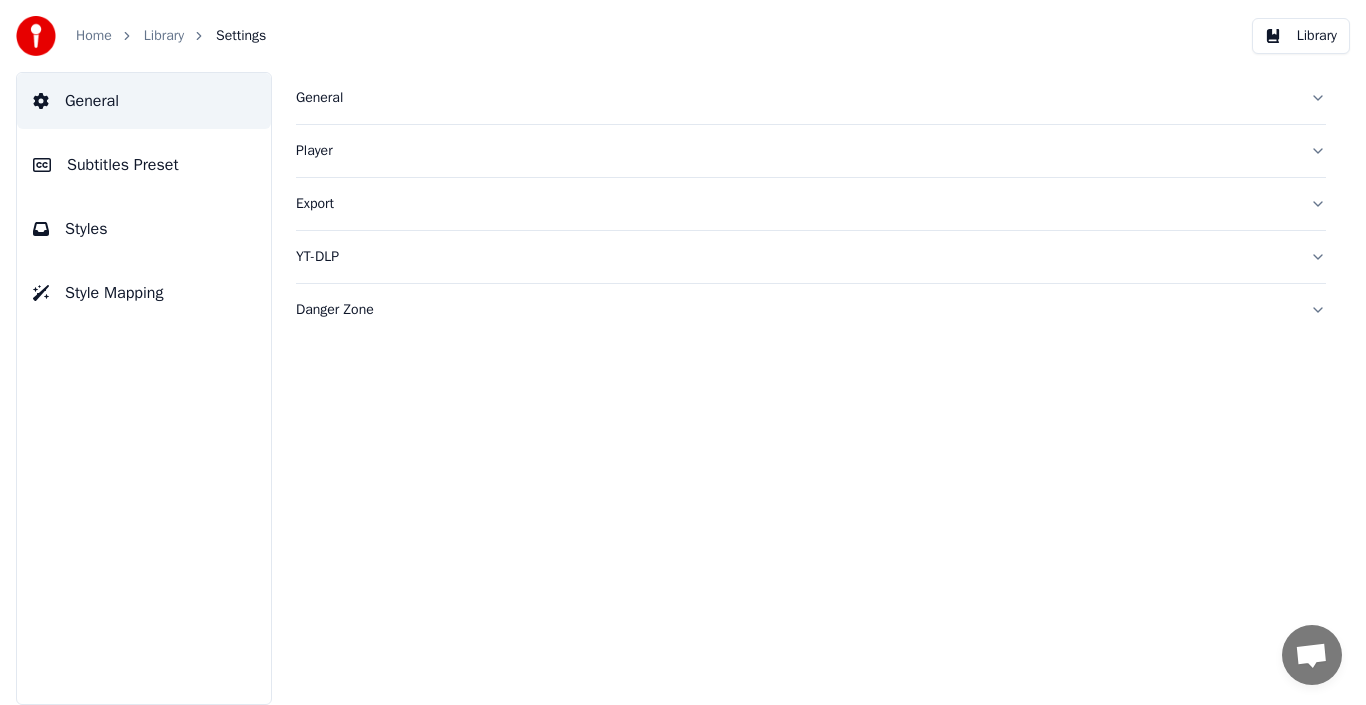 click on "General" at bounding box center (811, 98) 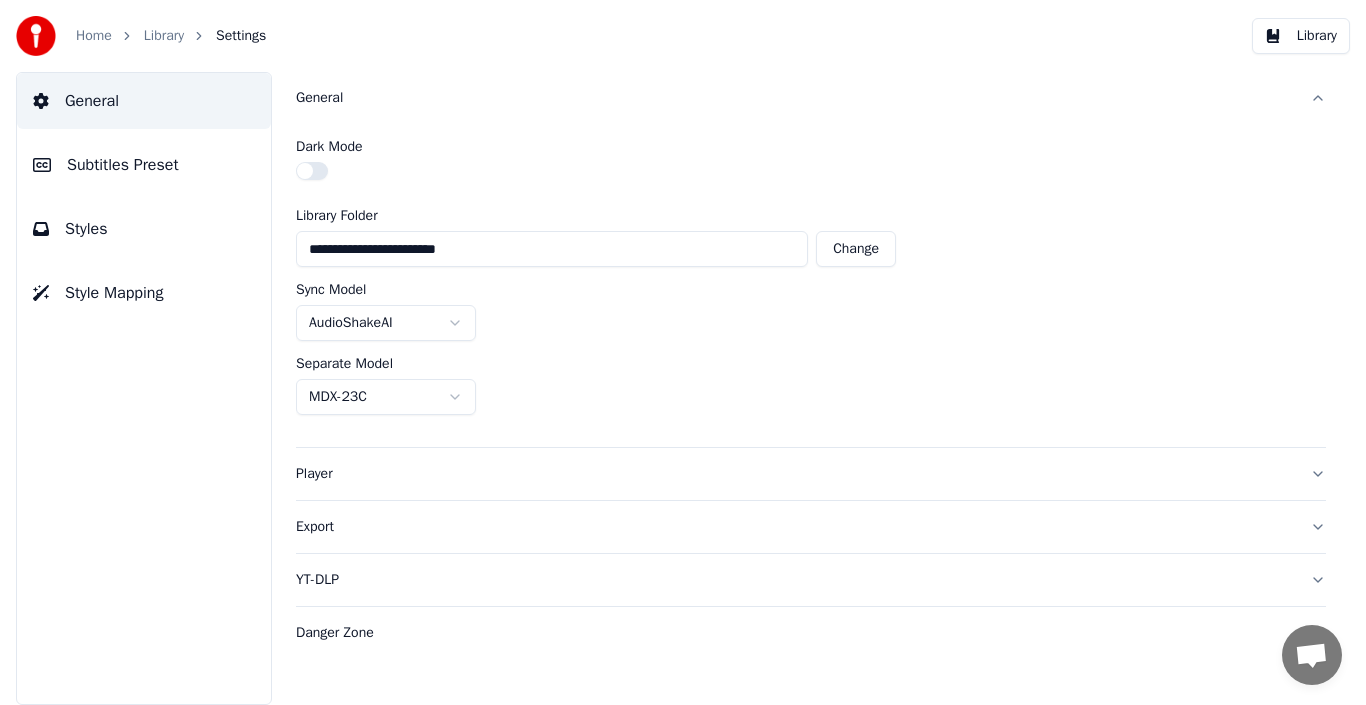 click on "Player" at bounding box center [795, 474] 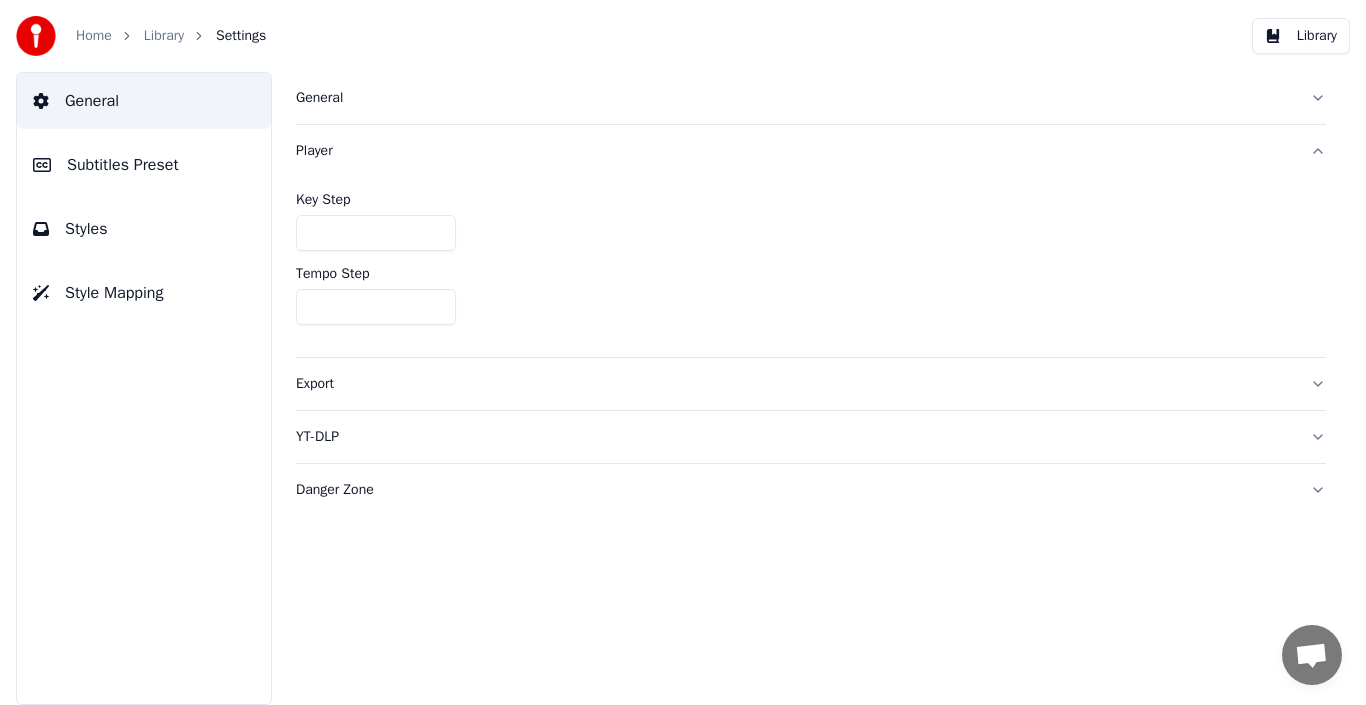click on "Export" at bounding box center [795, 384] 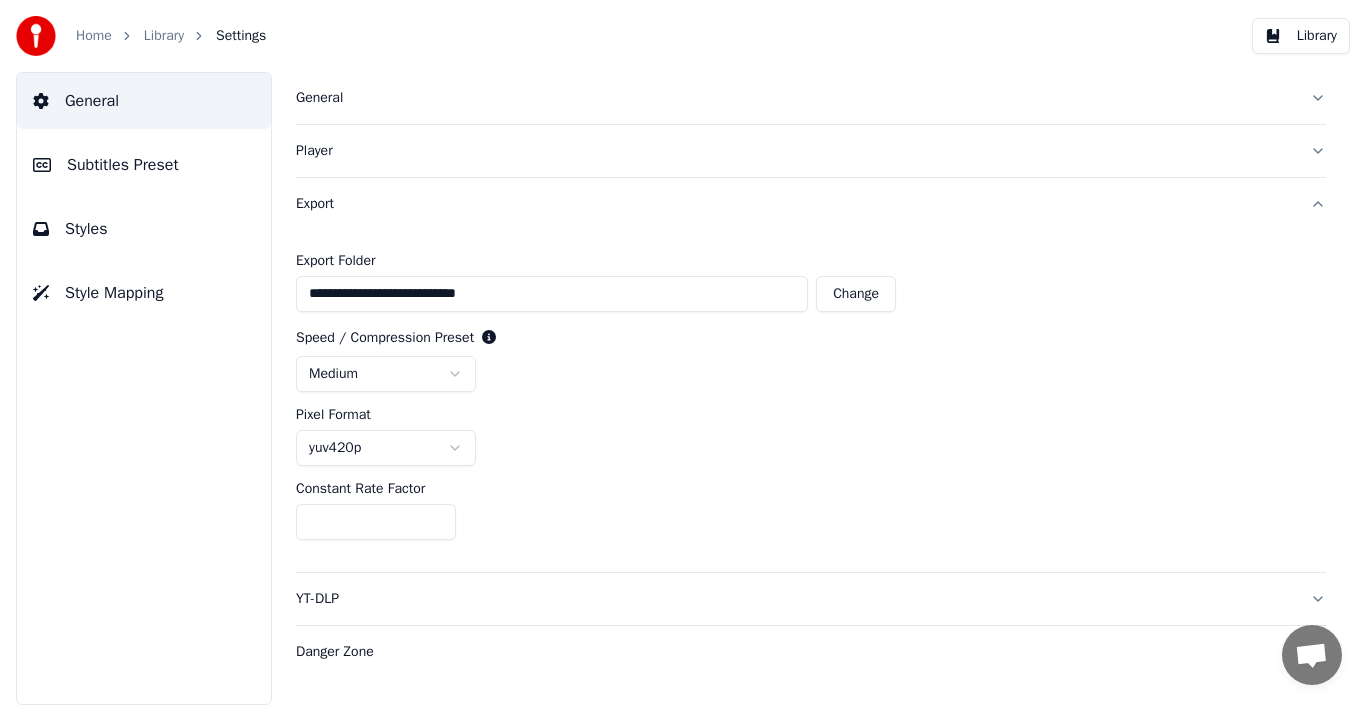 click on "**********" at bounding box center (683, 352) 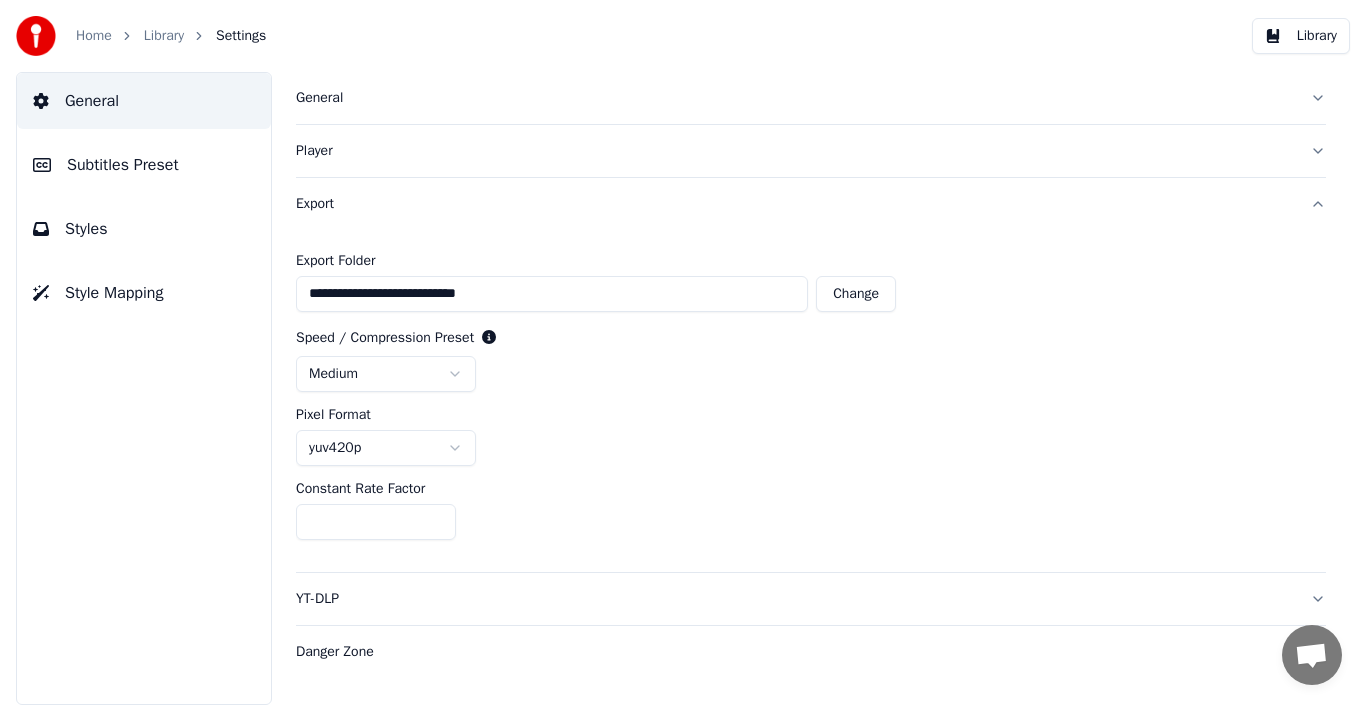 click on "**********" at bounding box center (683, 352) 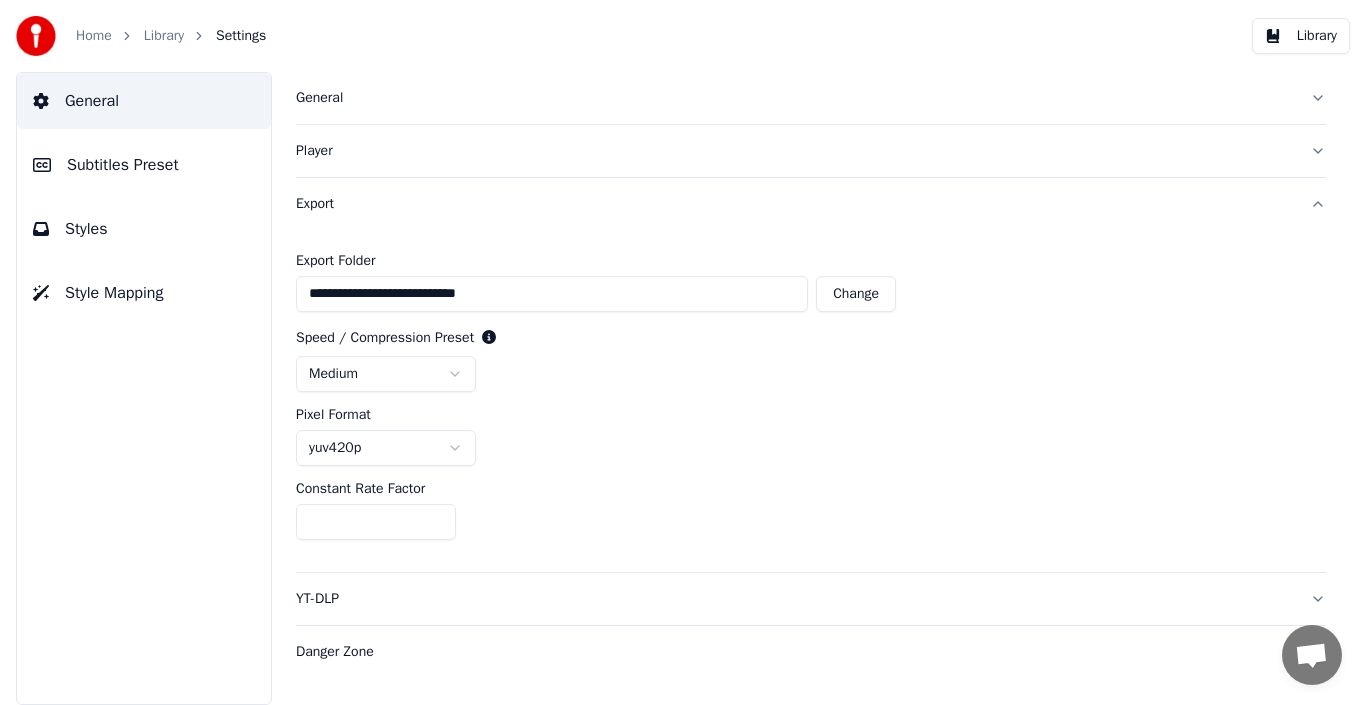 click on "YT-DLP" at bounding box center (811, 599) 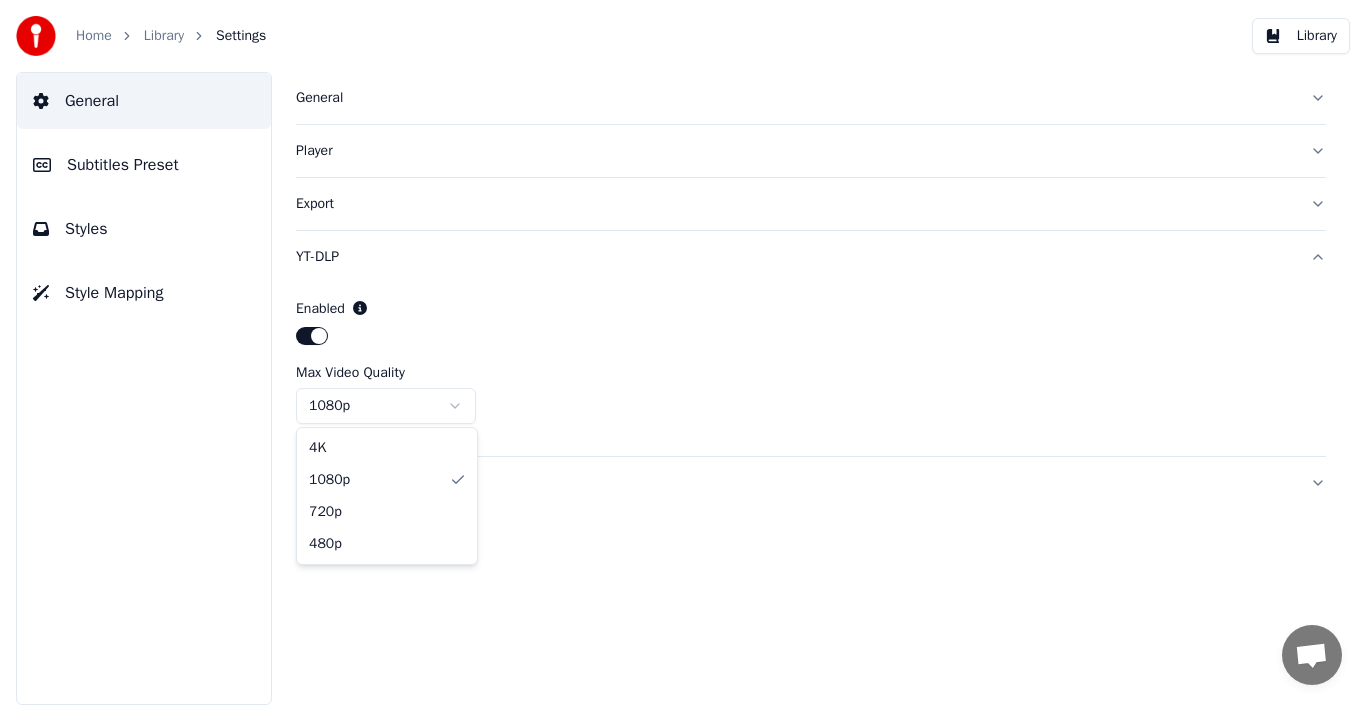 click on "Home Library Settings Library General Subtitles Preset Styles Style Mapping General Player Export YT-DLP Enabled Max Video Quality 1080p Danger Zone 4K 1080p 720p 480p" at bounding box center (683, 352) 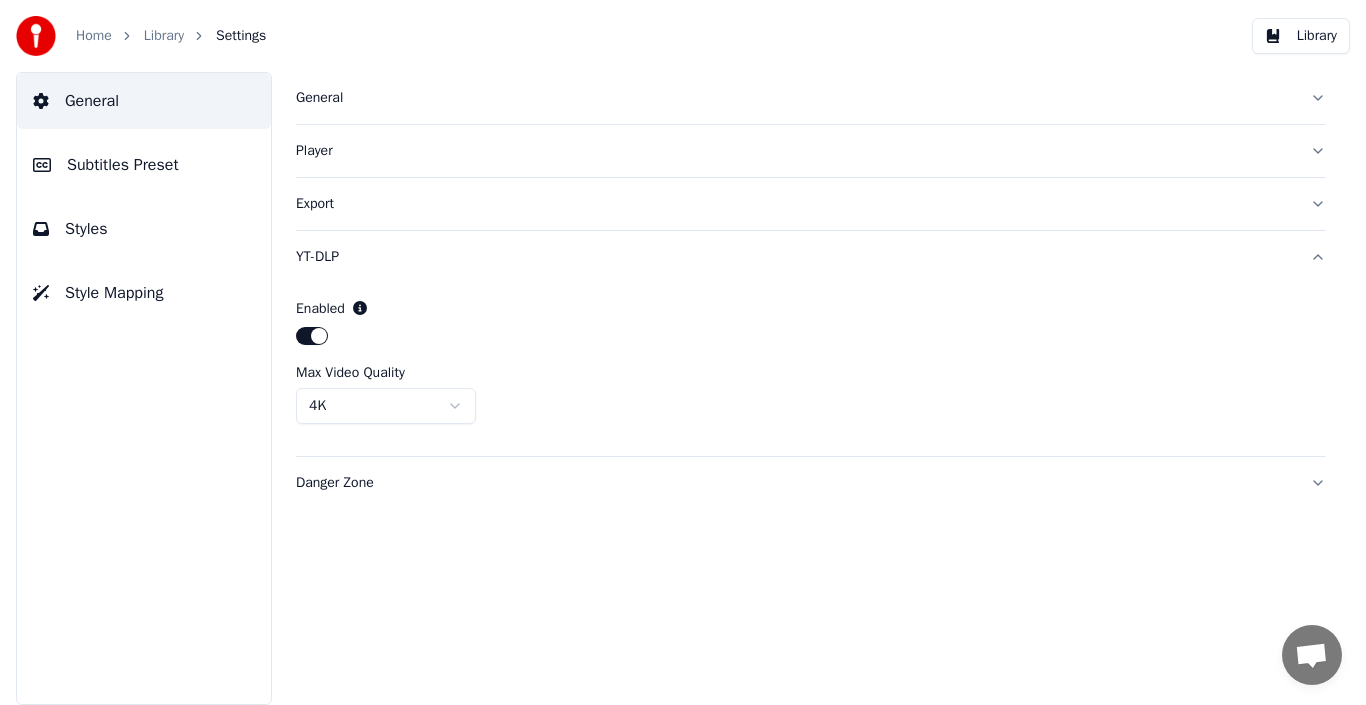 click on "Danger Zone" at bounding box center [811, 483] 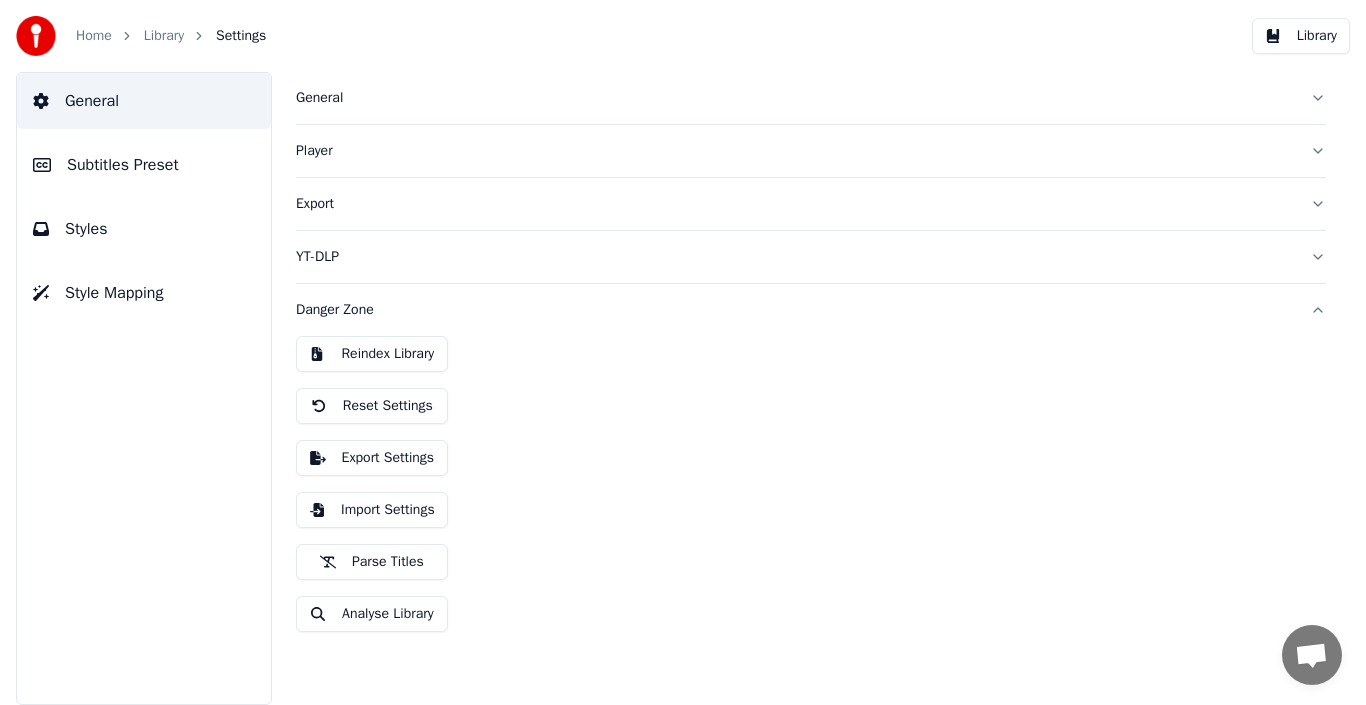 click on "Danger Zone" at bounding box center (795, 310) 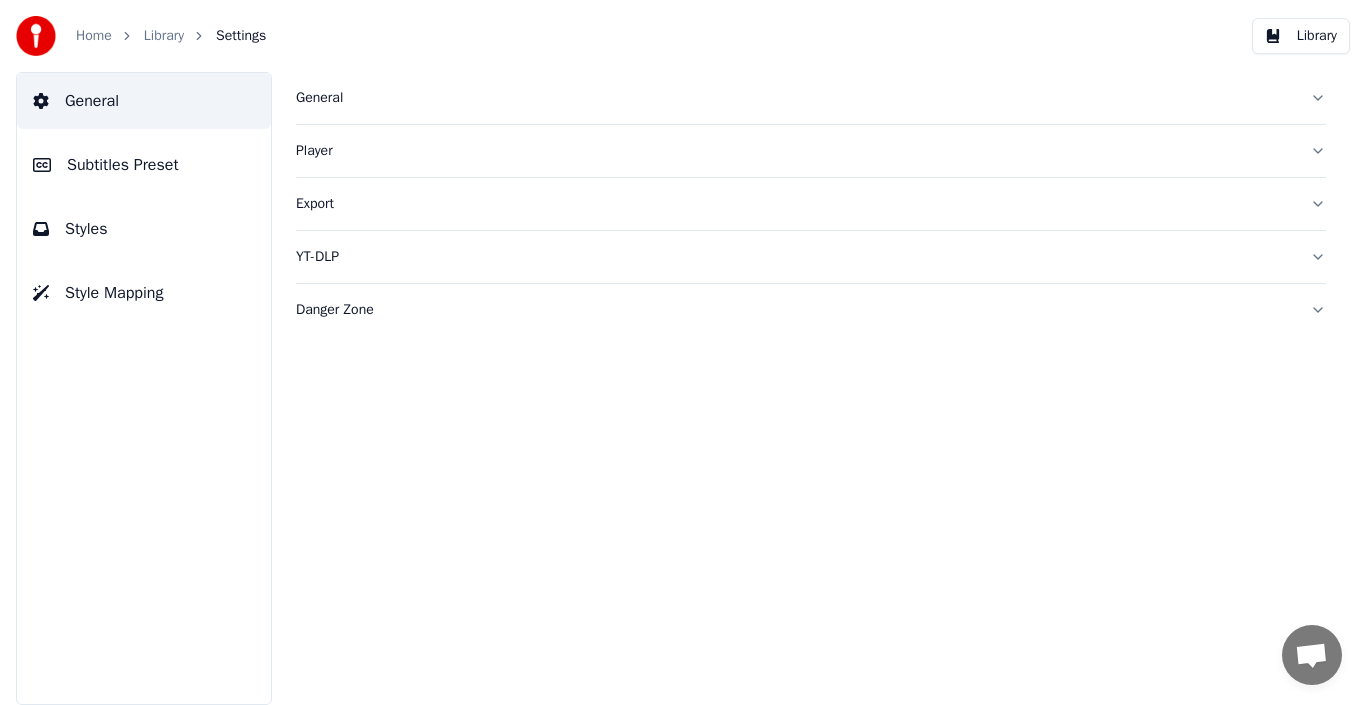 click on "Subtitles Preset" at bounding box center [123, 165] 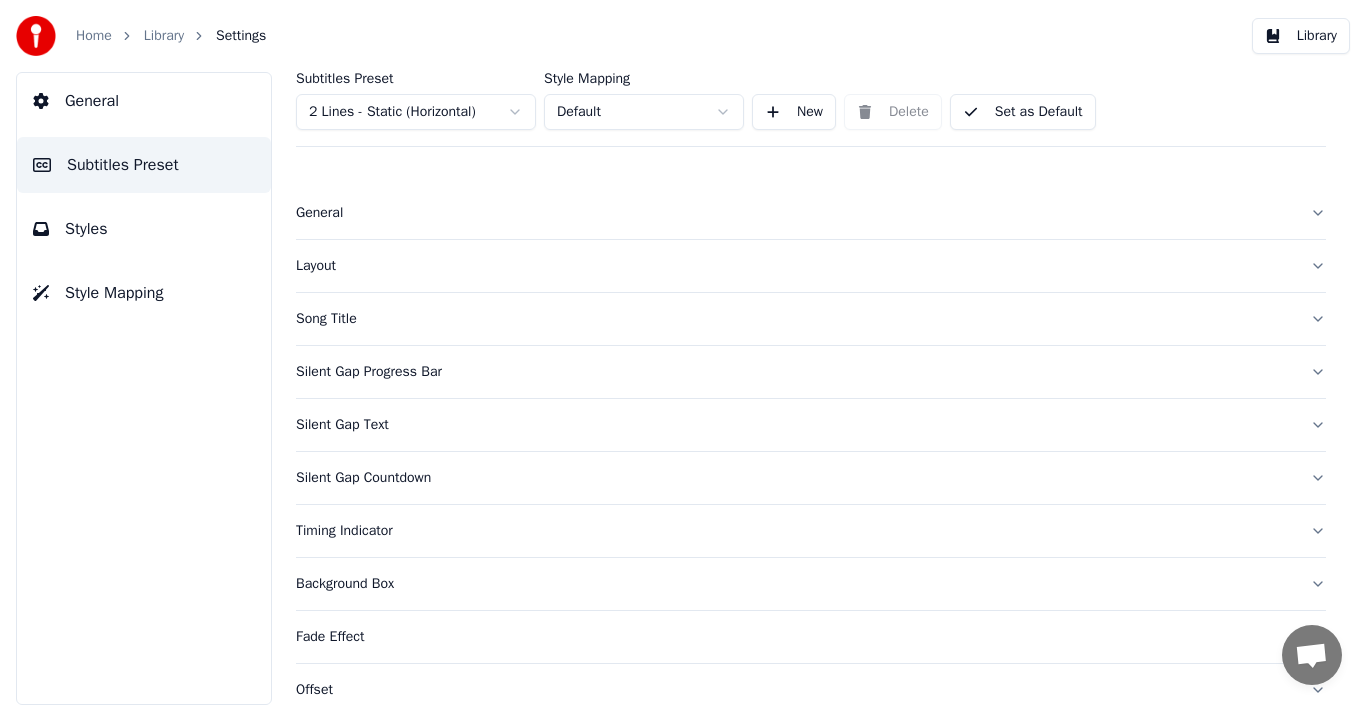 click on "Song Title" at bounding box center [795, 319] 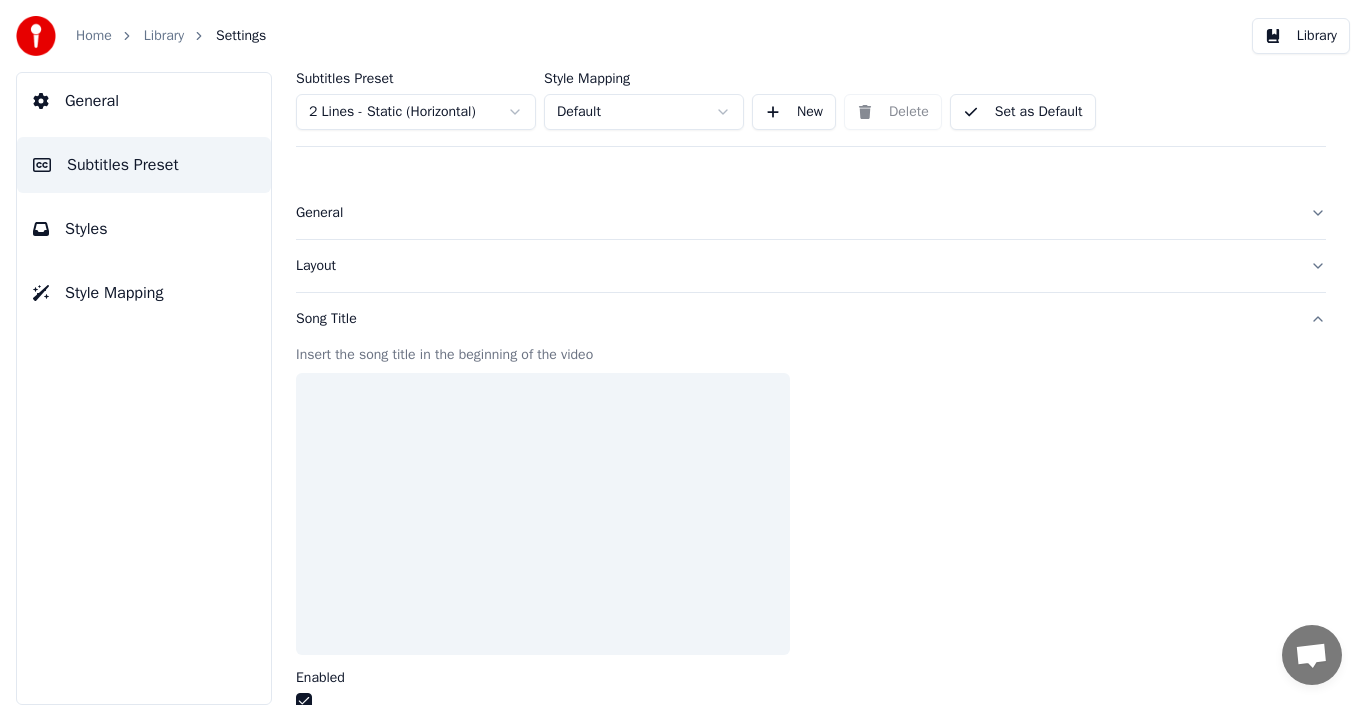scroll, scrollTop: 100, scrollLeft: 0, axis: vertical 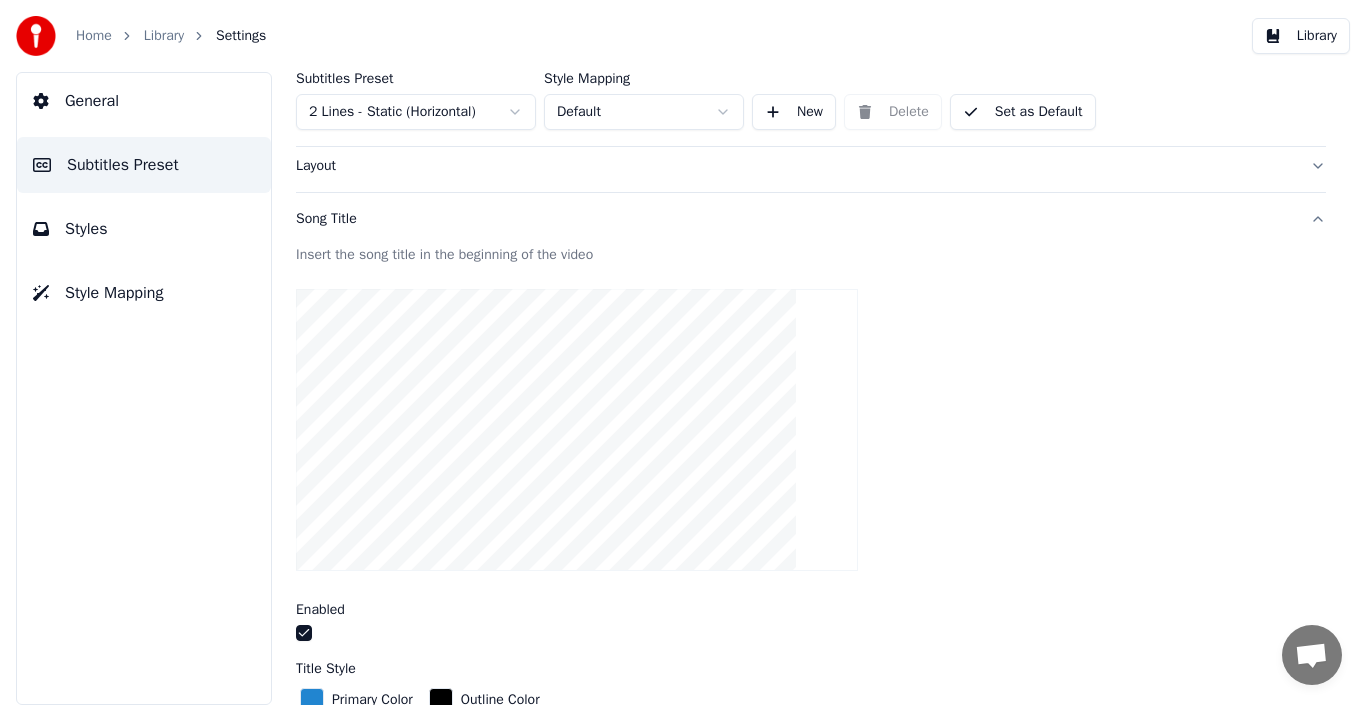 click at bounding box center (304, 633) 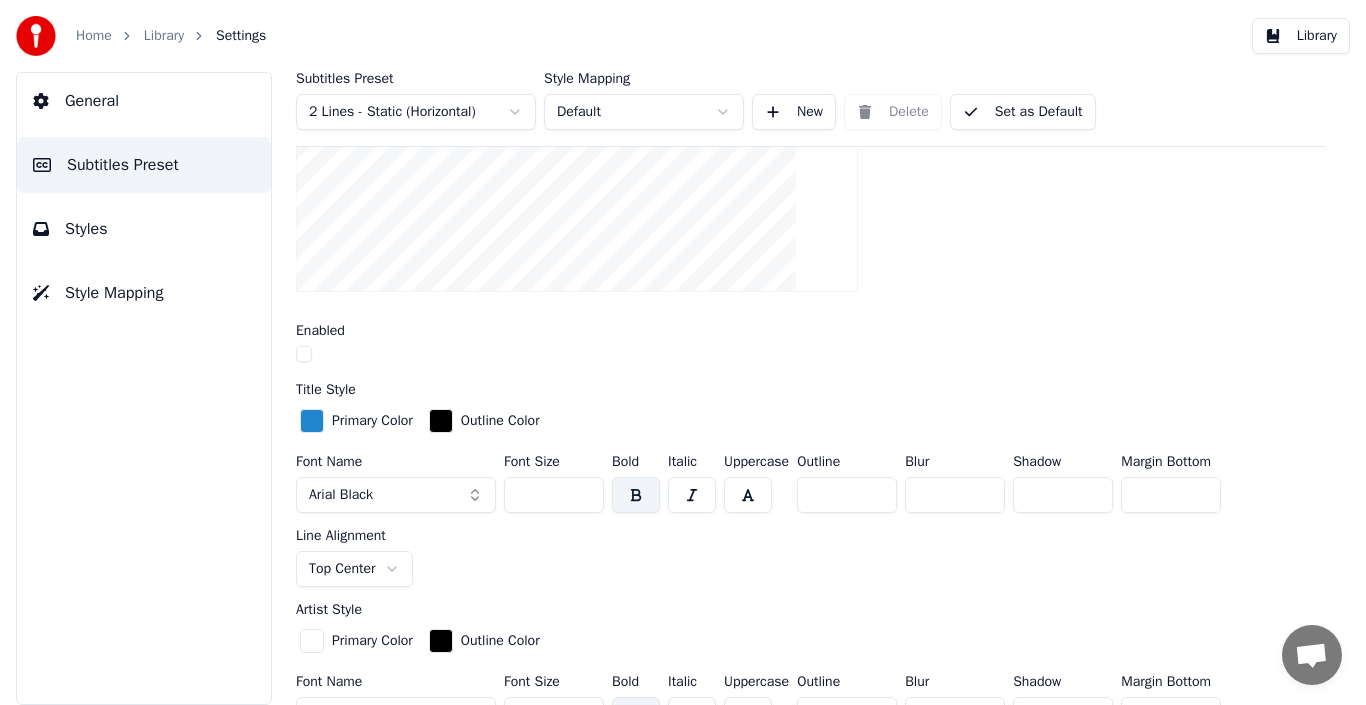 scroll, scrollTop: 400, scrollLeft: 0, axis: vertical 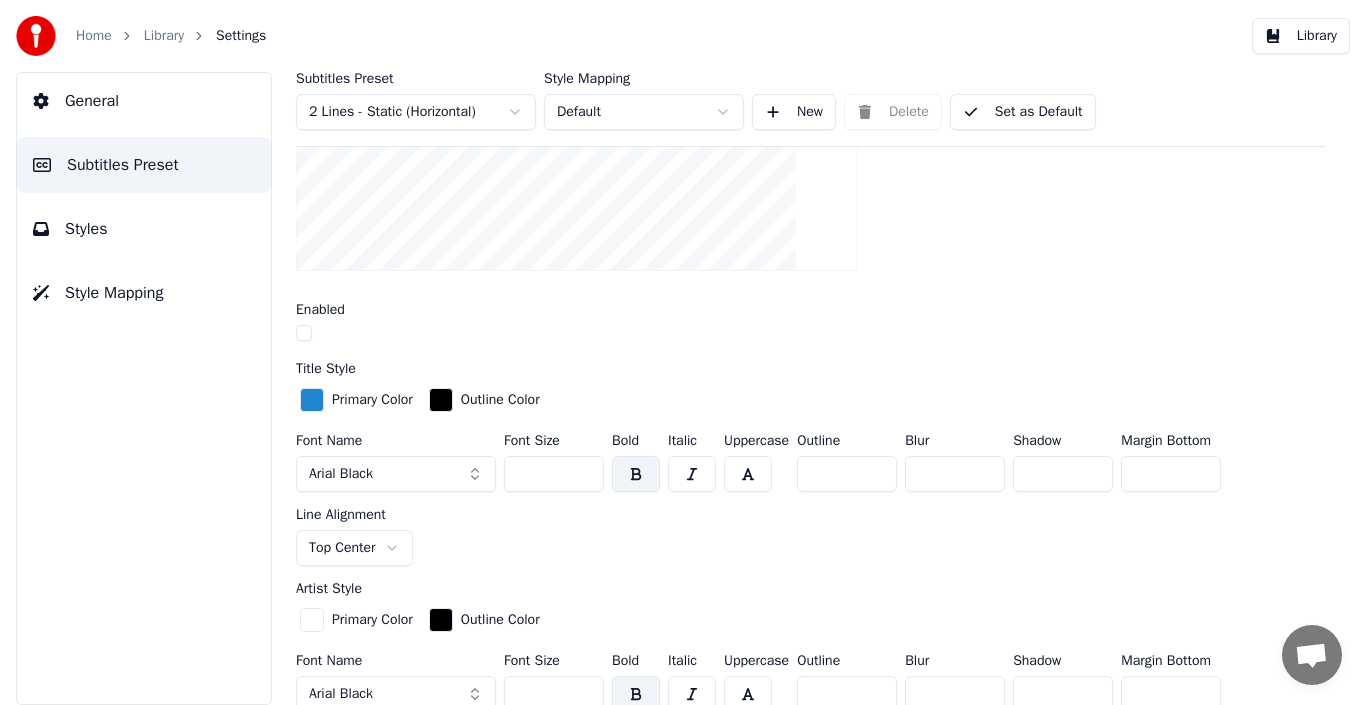 click on "Library" at bounding box center (164, 36) 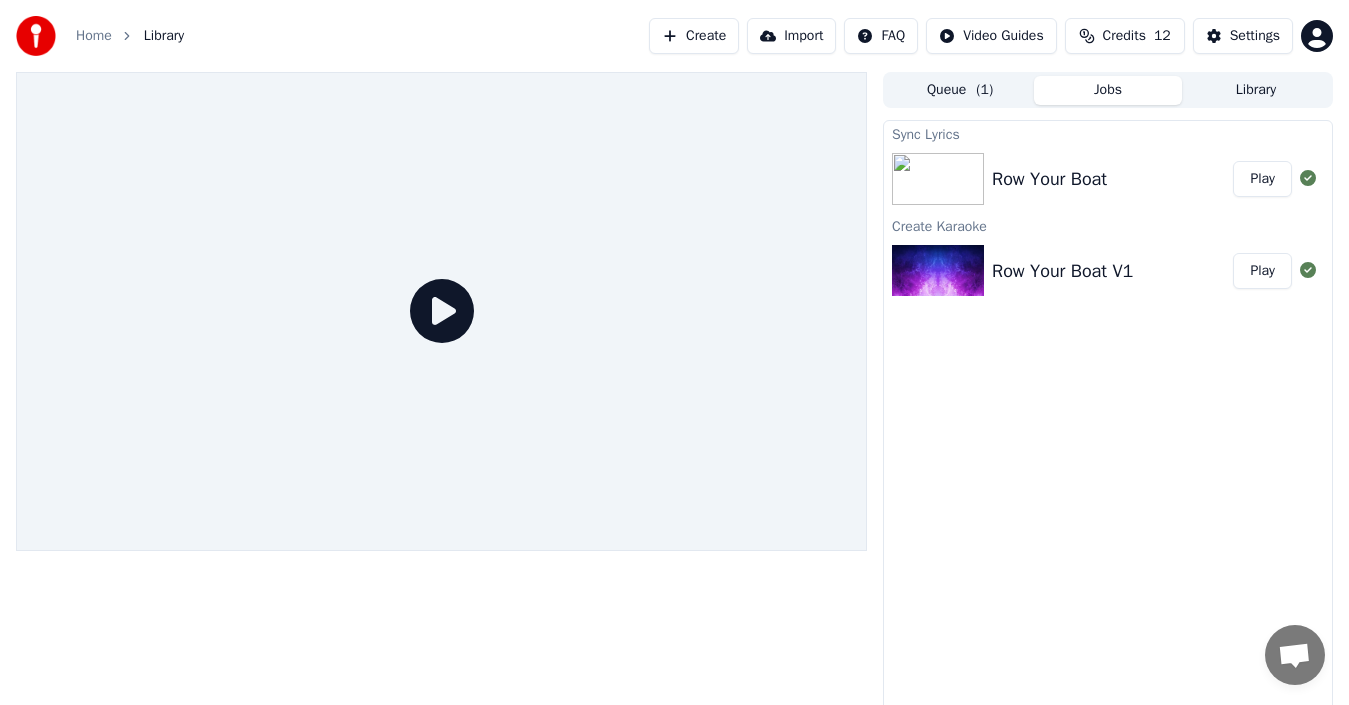 click on "Play" at bounding box center [1262, 271] 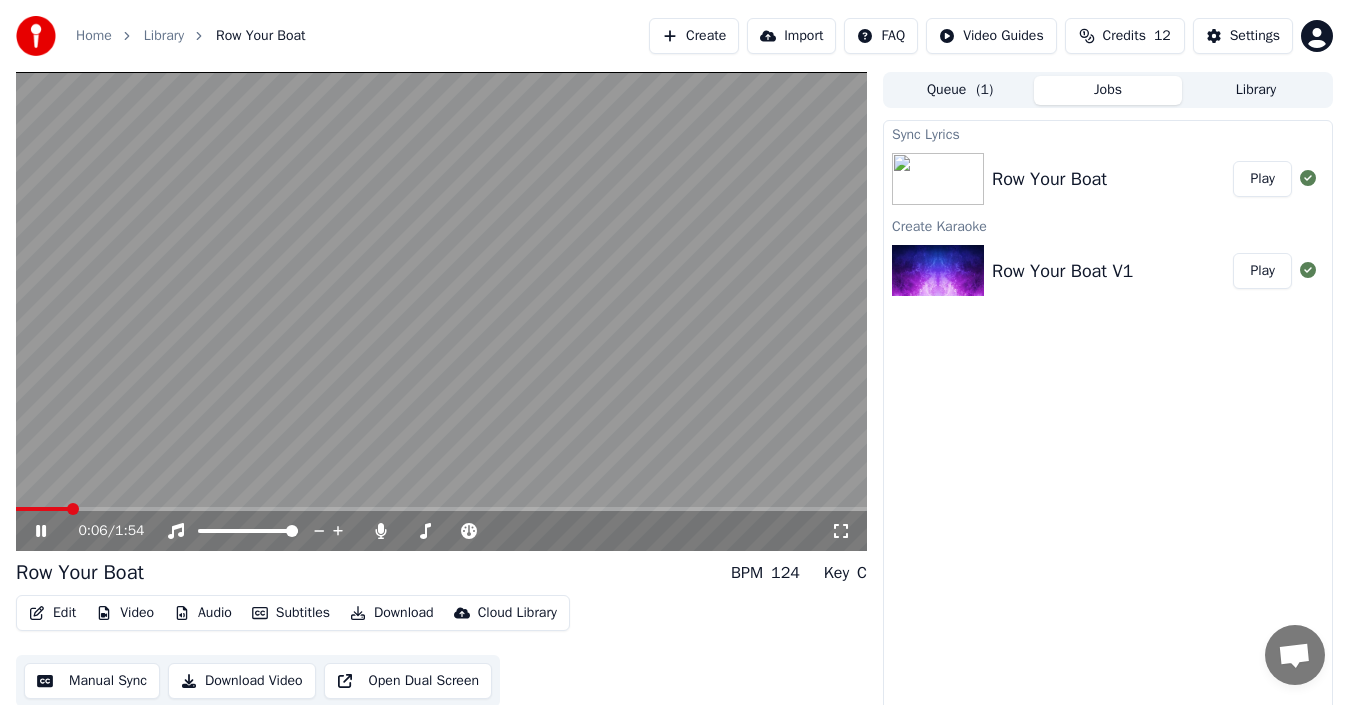 click 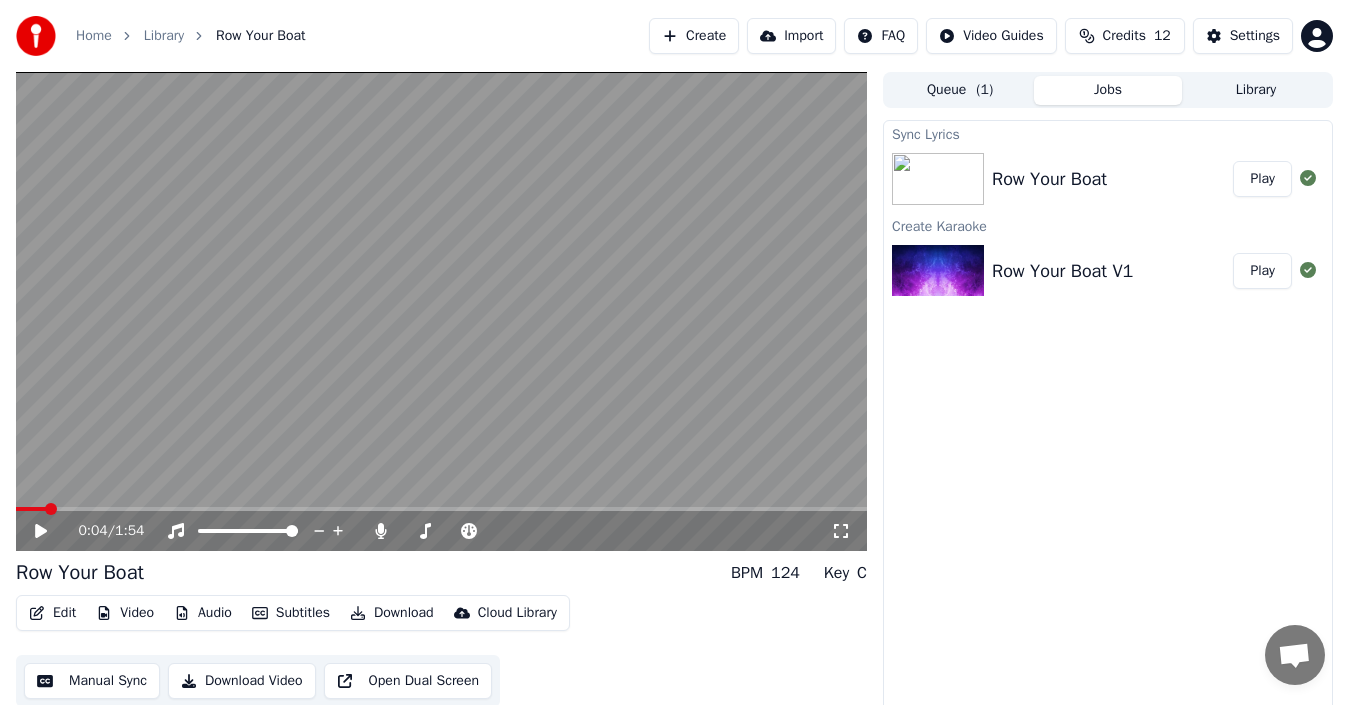 click at bounding box center (31, 509) 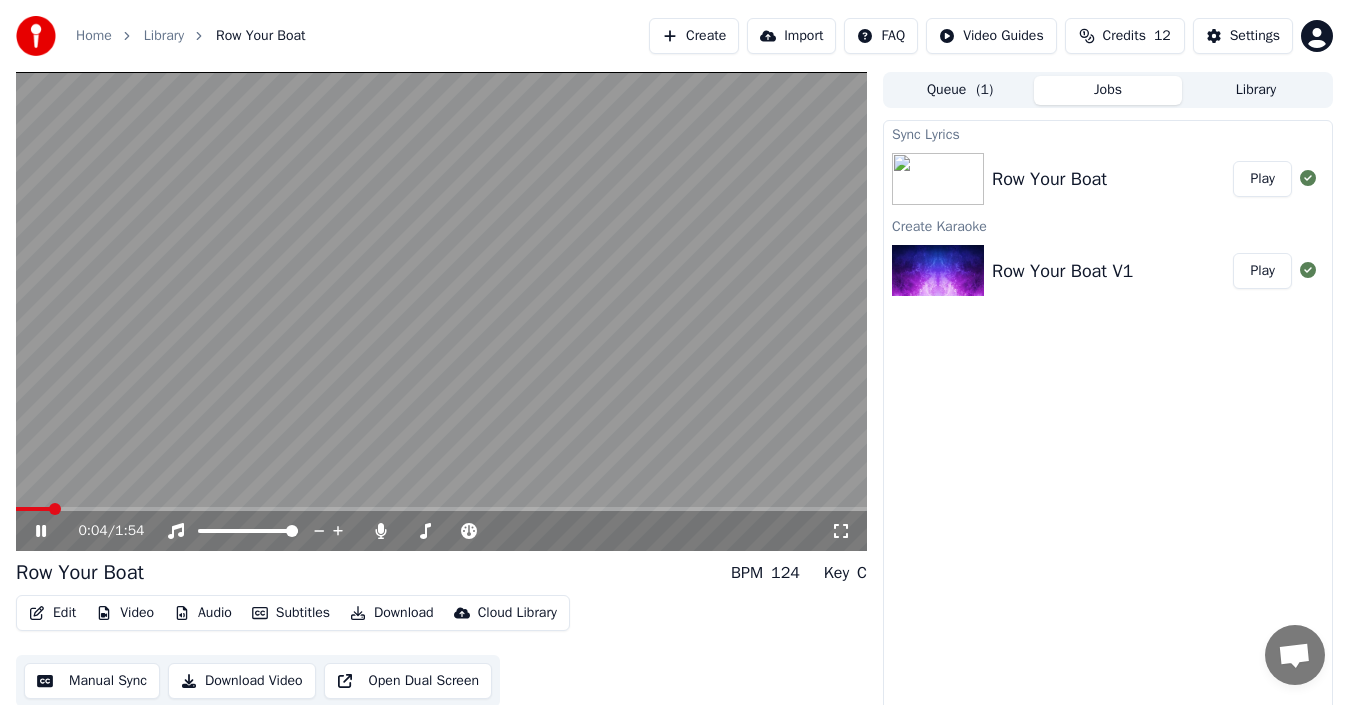 click 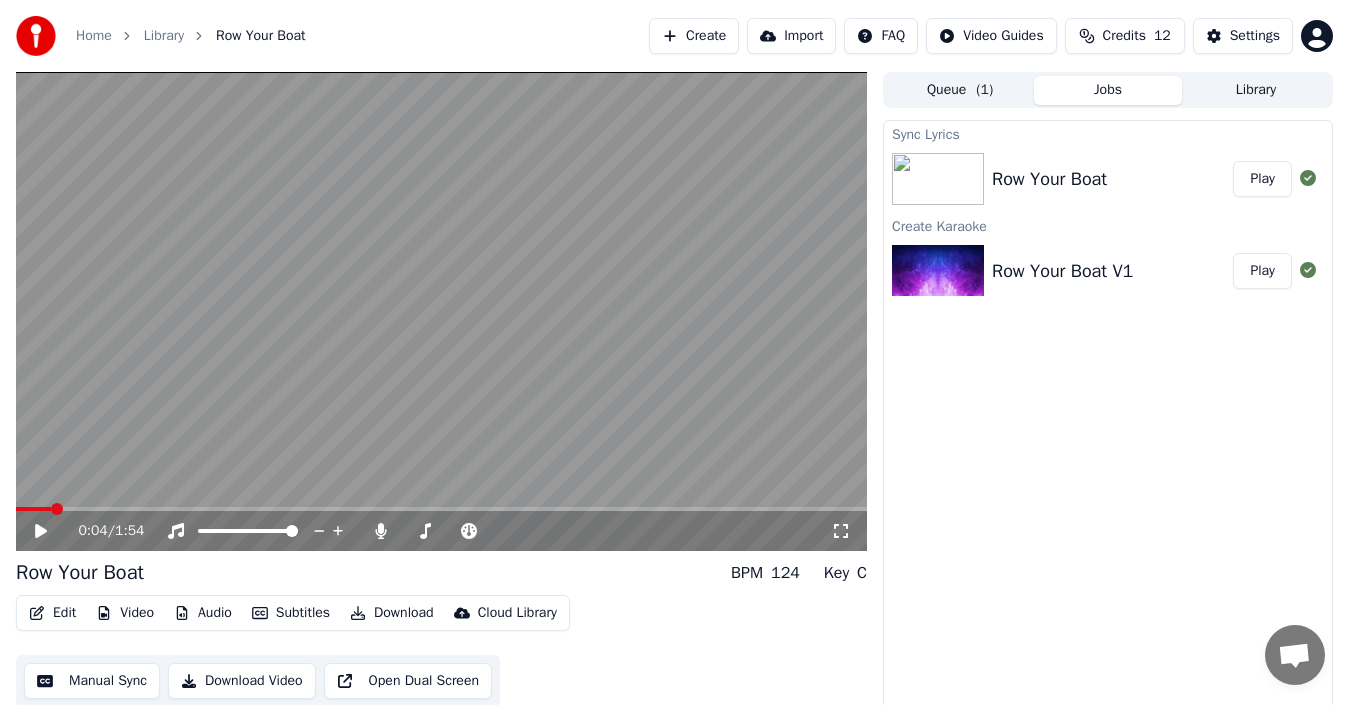 click at bounding box center [441, 311] 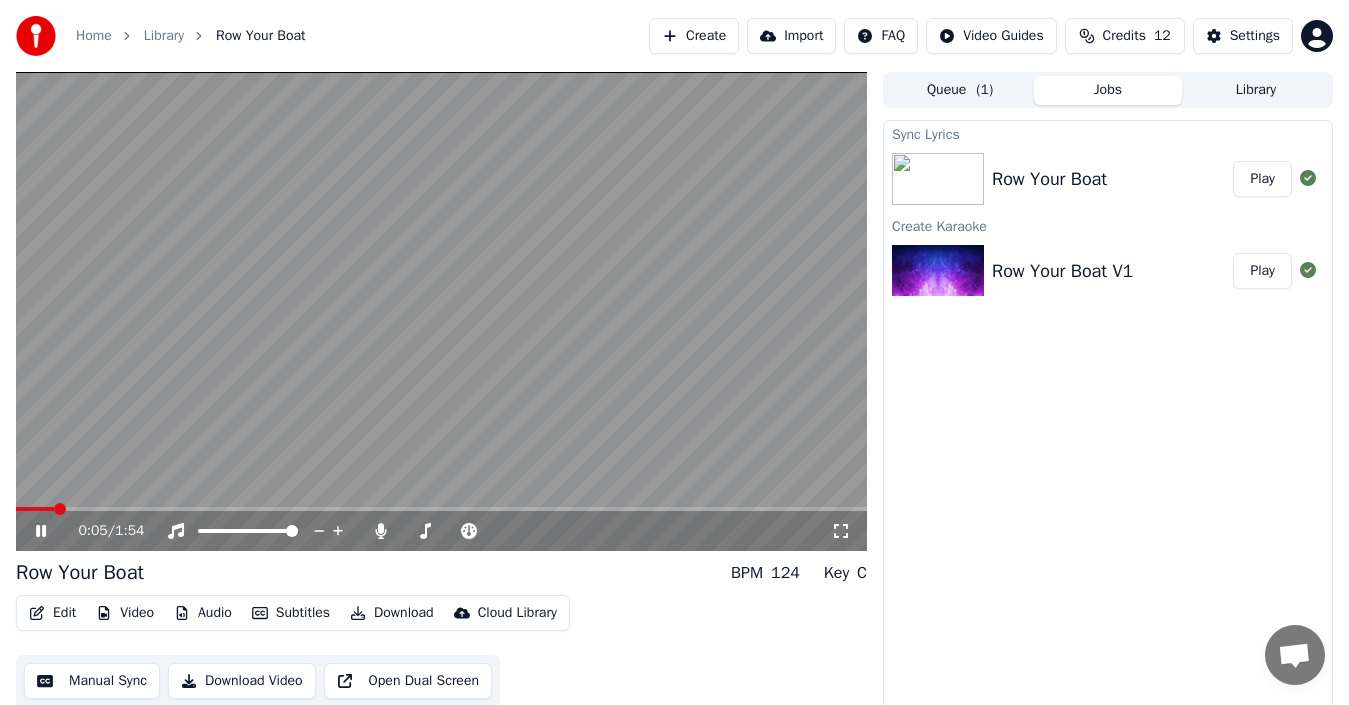 drag, startPoint x: 43, startPoint y: 505, endPoint x: 19, endPoint y: 506, distance: 24.020824 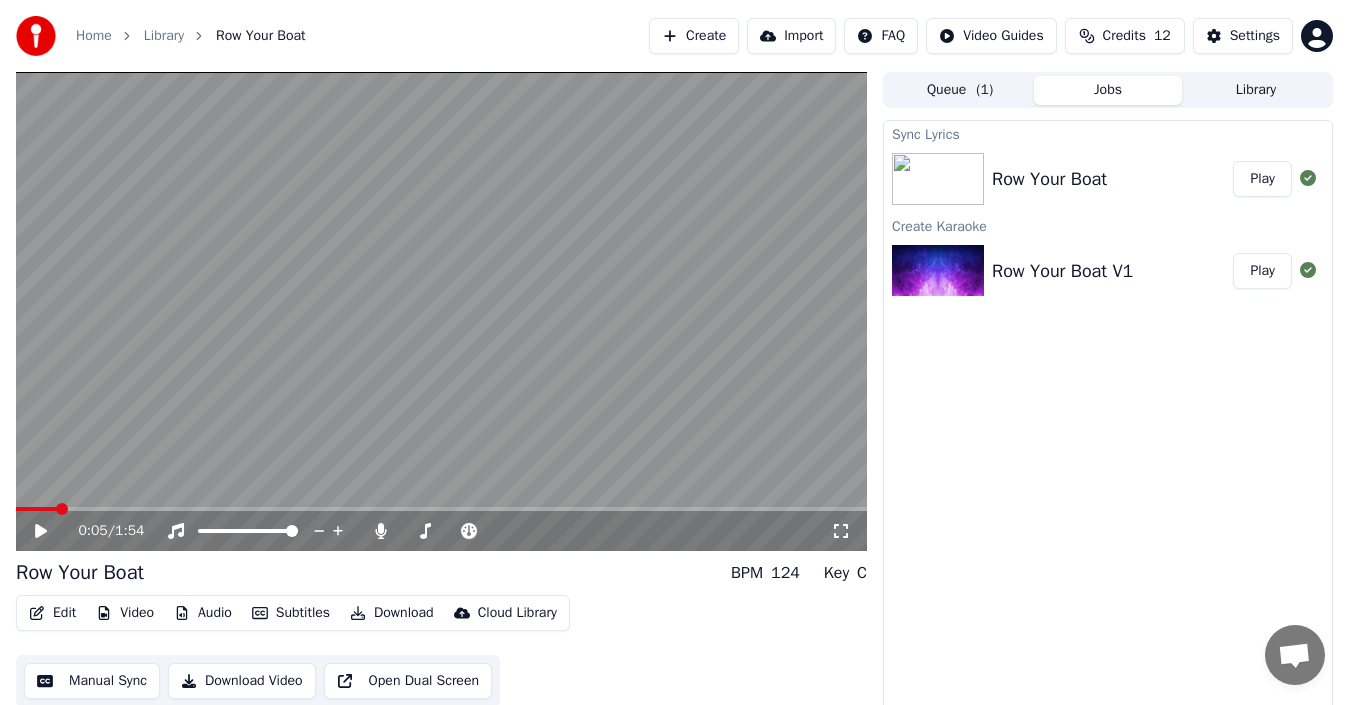 click at bounding box center (441, 311) 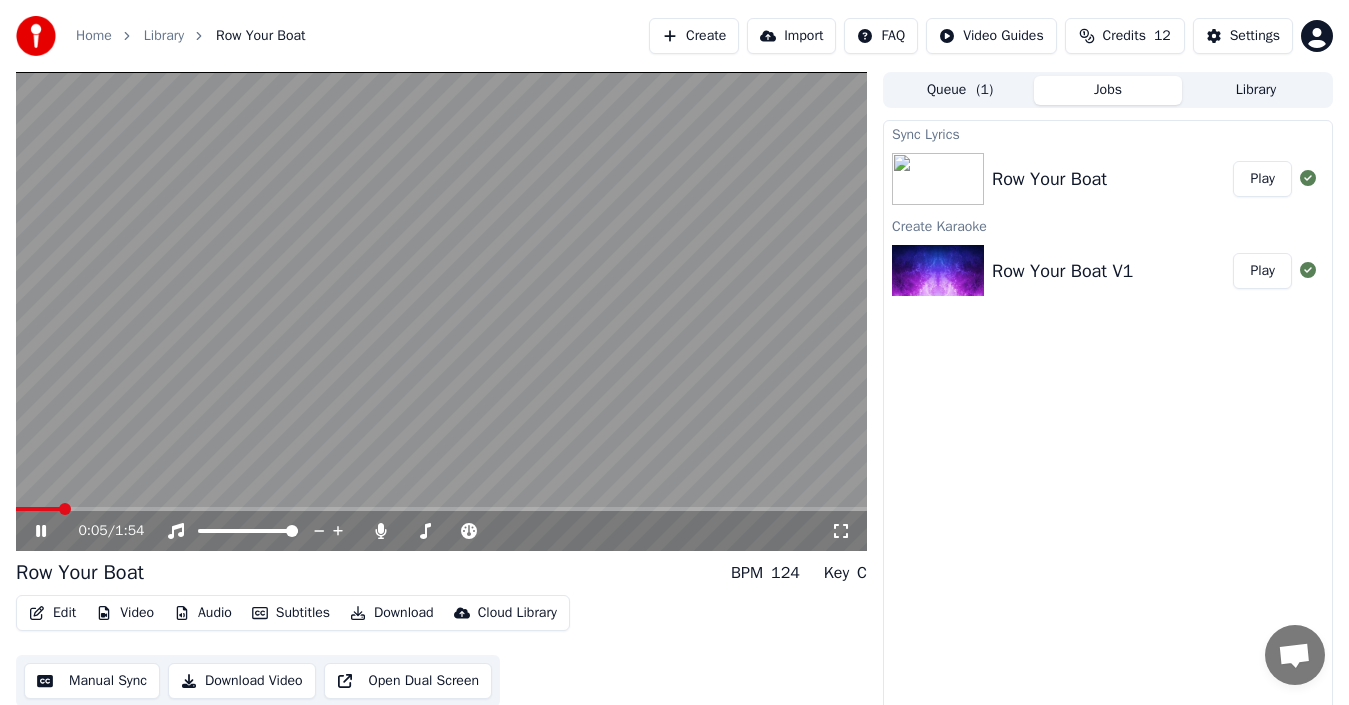 click on "0:05  /  1:54" at bounding box center (441, 531) 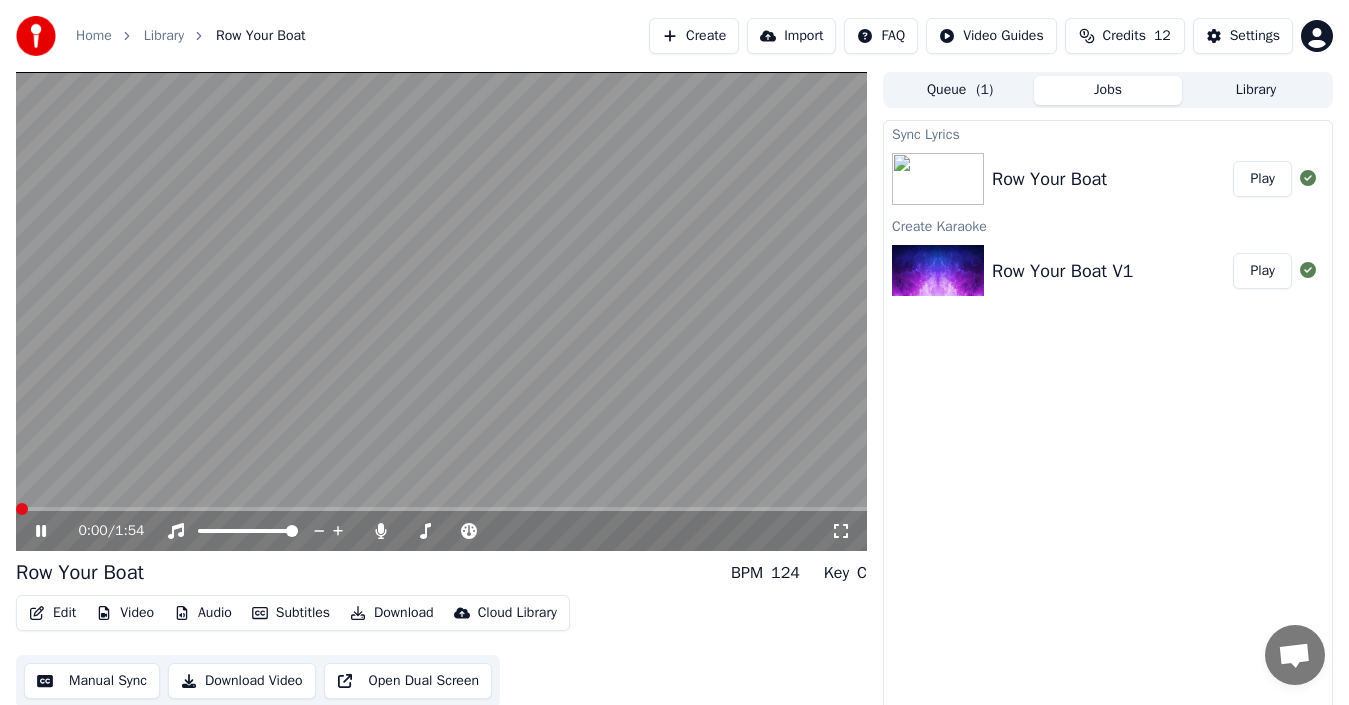 click at bounding box center [22, 509] 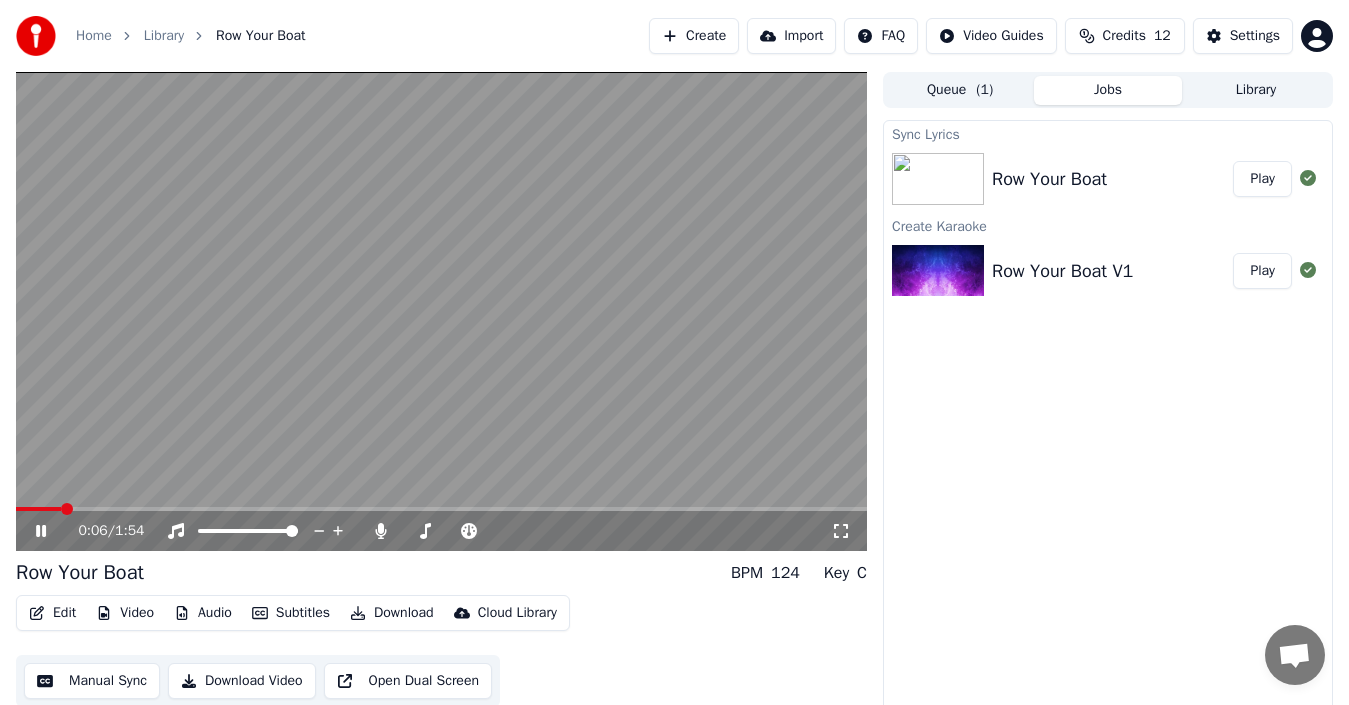 click 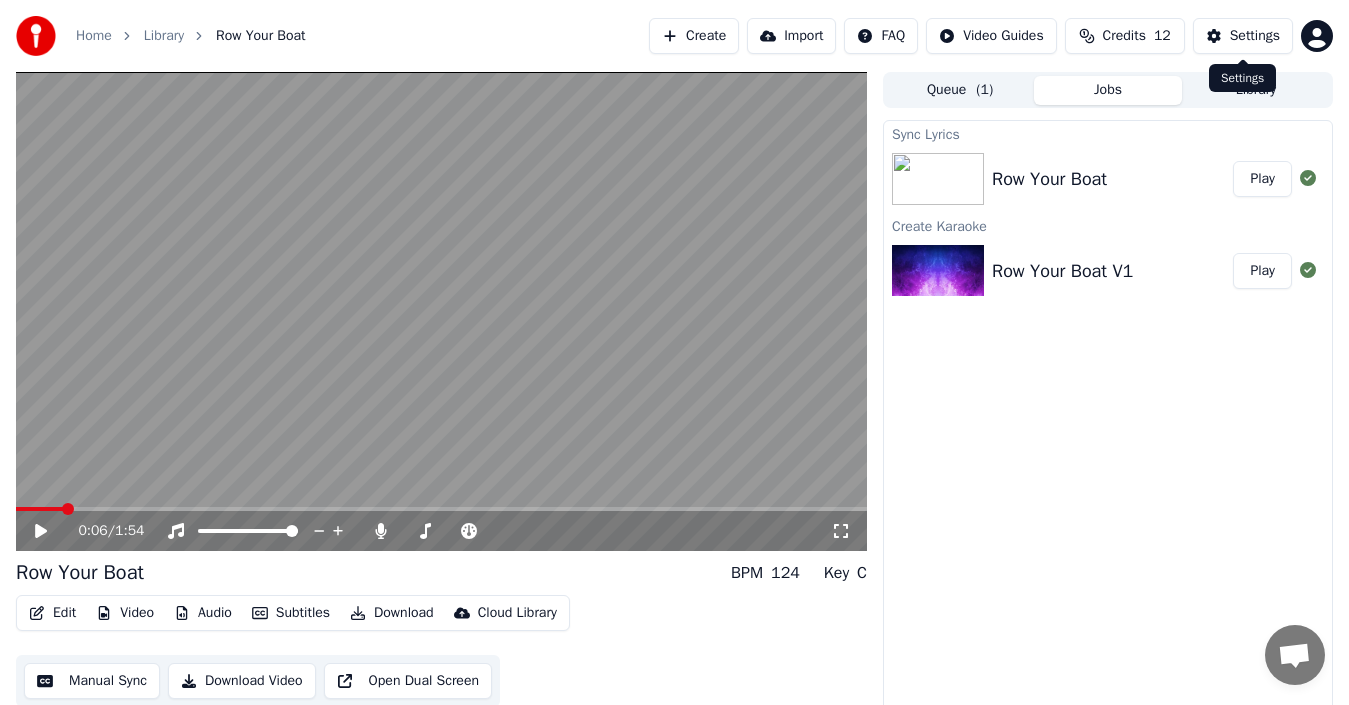 click on "Settings" at bounding box center (1243, 36) 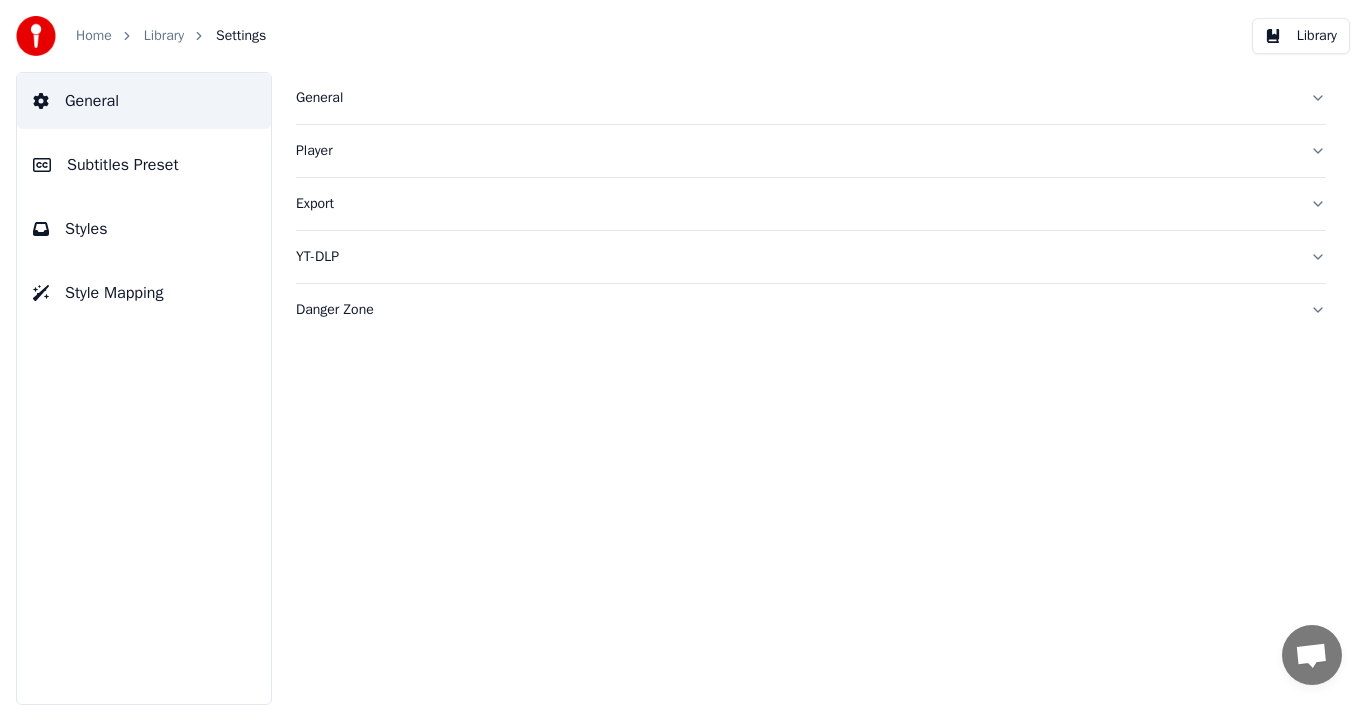click on "Subtitles Preset" at bounding box center [123, 165] 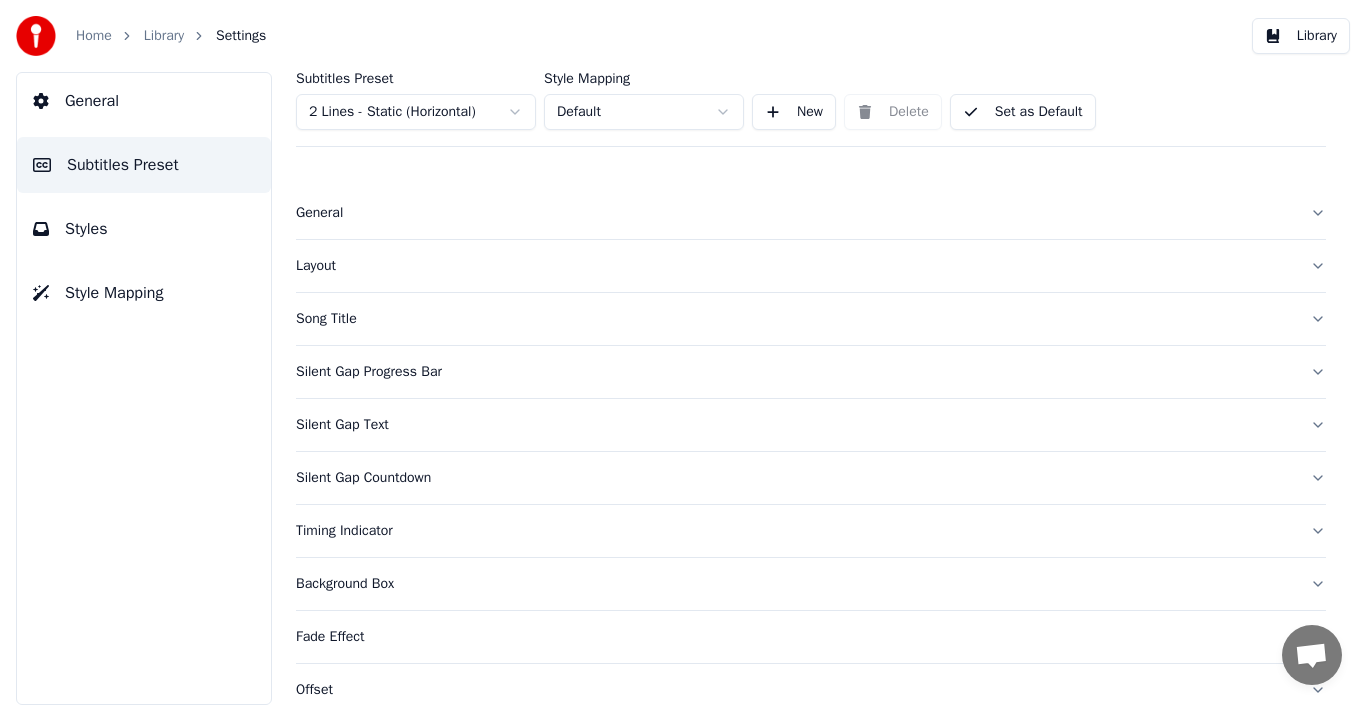 click on "Silent Gap Text" at bounding box center [795, 425] 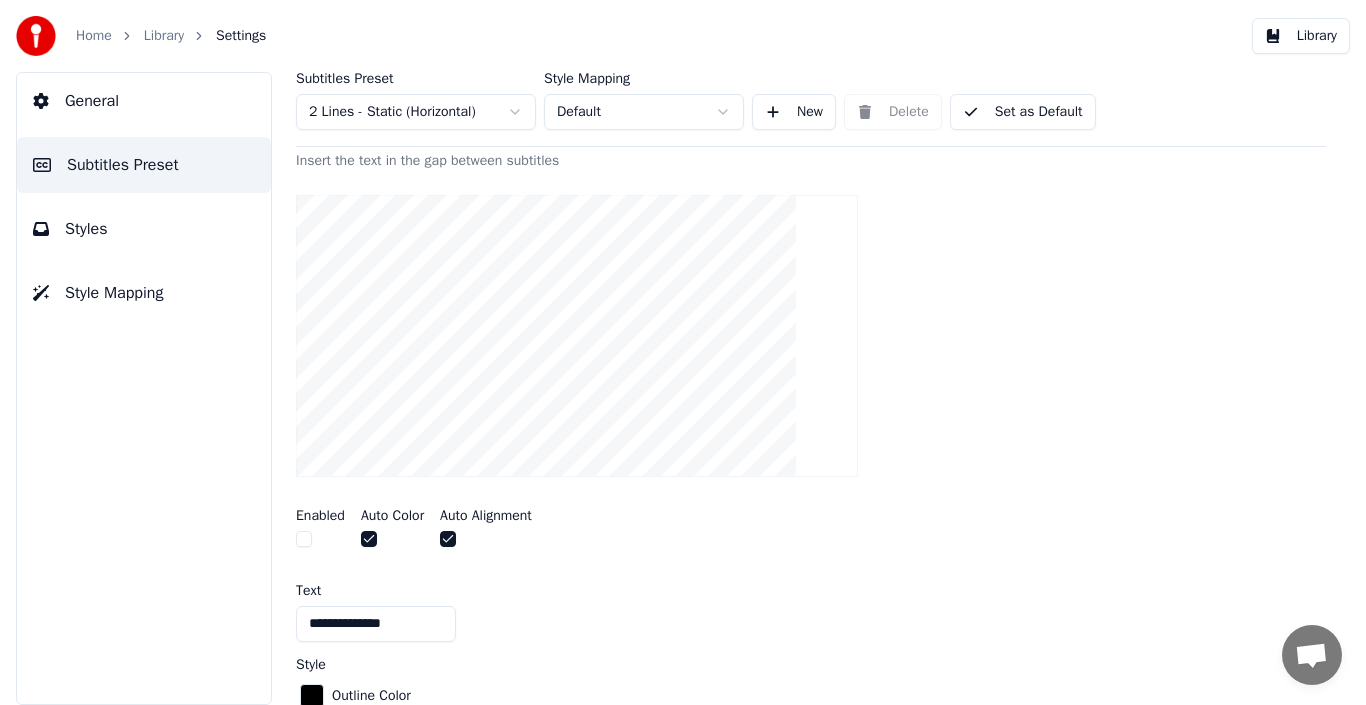 scroll, scrollTop: 400, scrollLeft: 0, axis: vertical 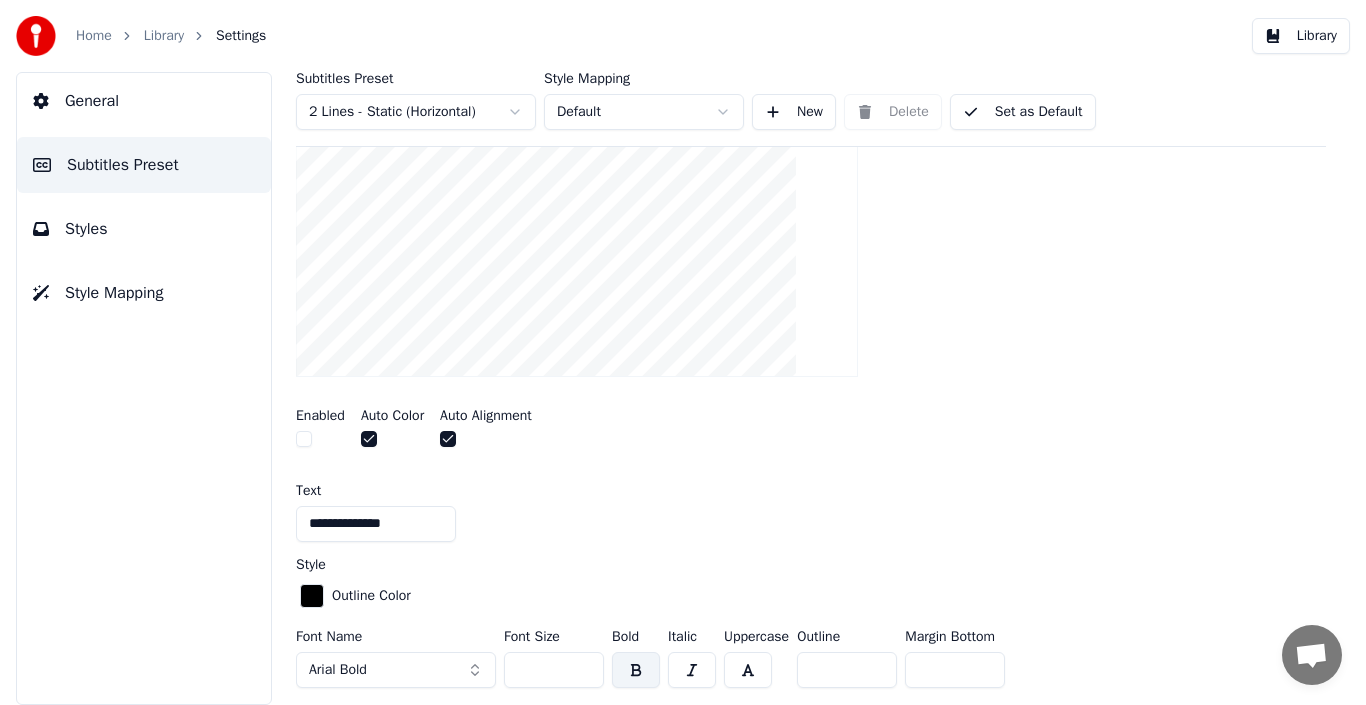 click on "**********" at bounding box center (376, 524) 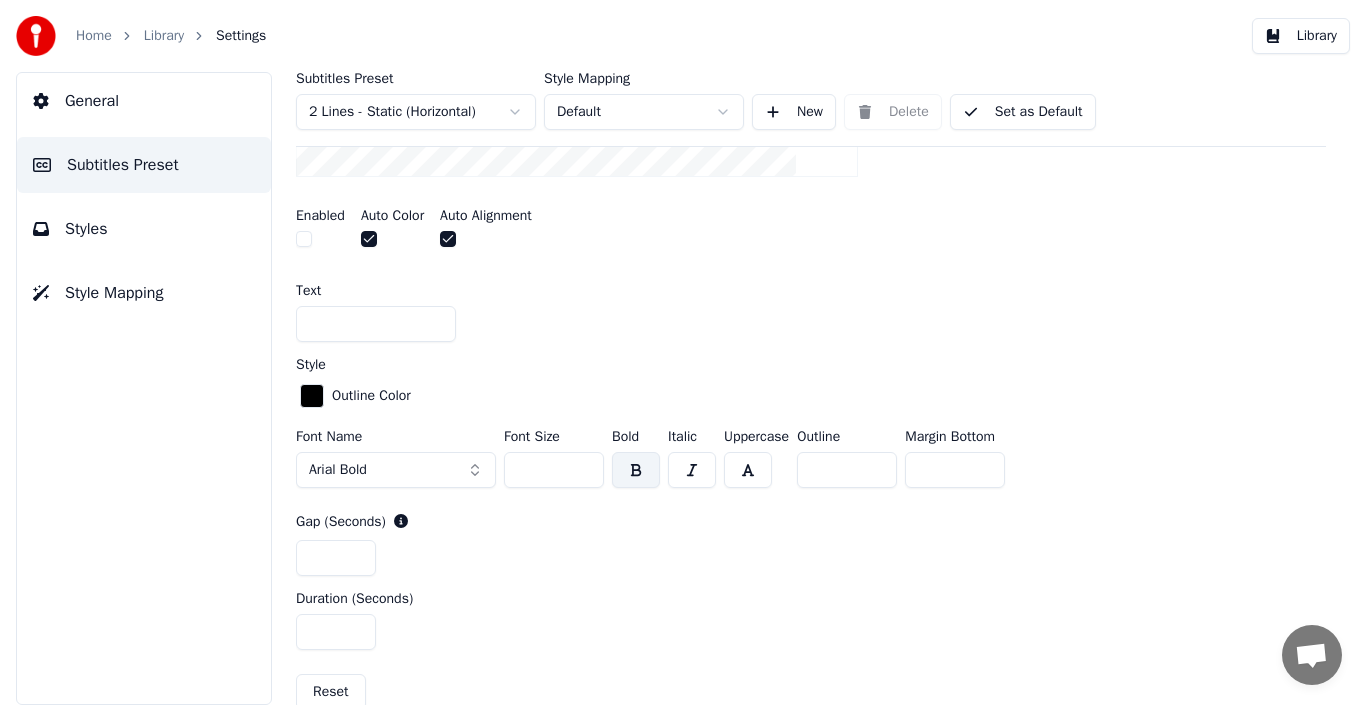 scroll, scrollTop: 500, scrollLeft: 0, axis: vertical 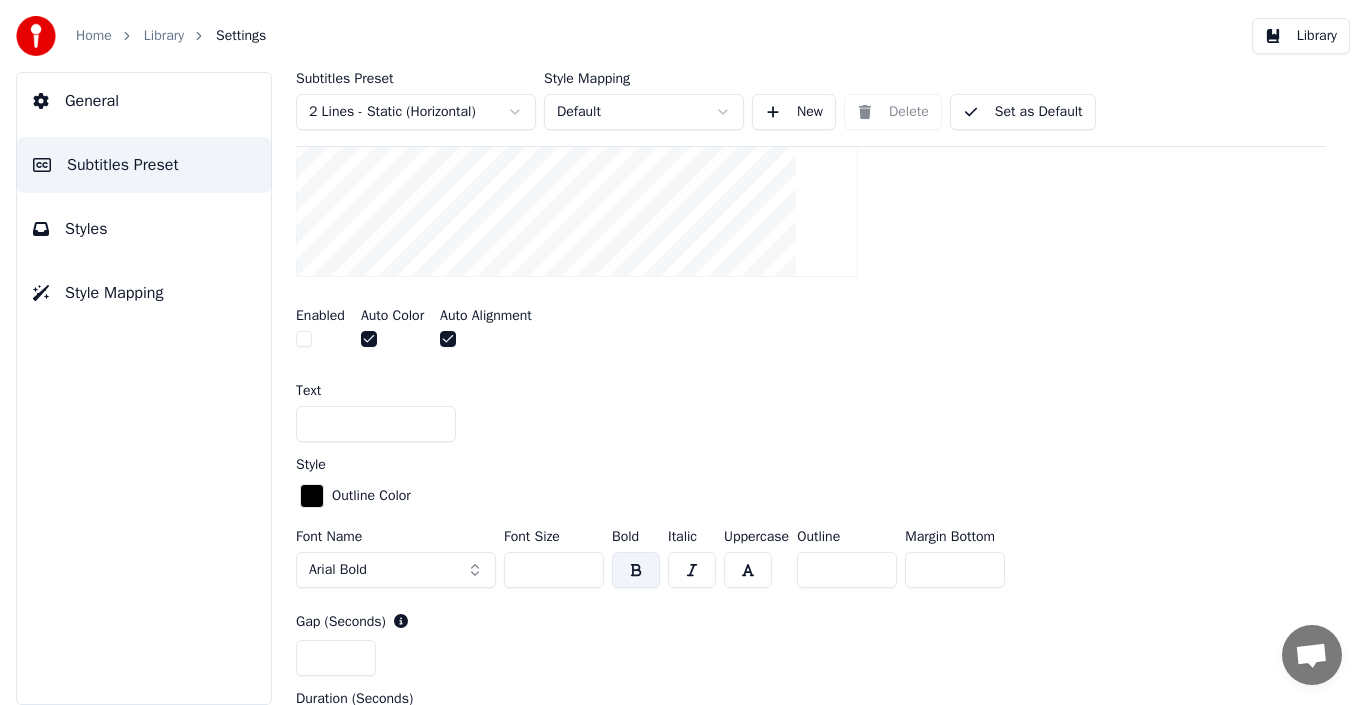 type 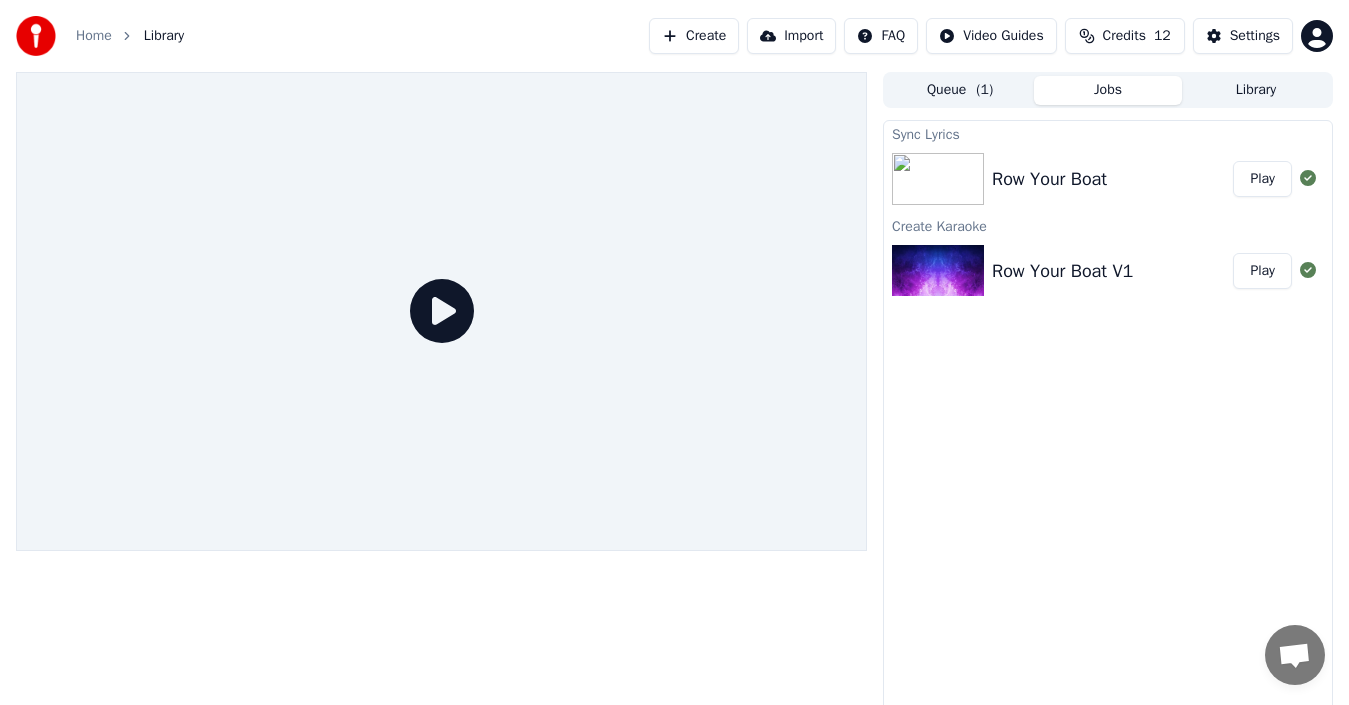 click on "Play" at bounding box center (1262, 271) 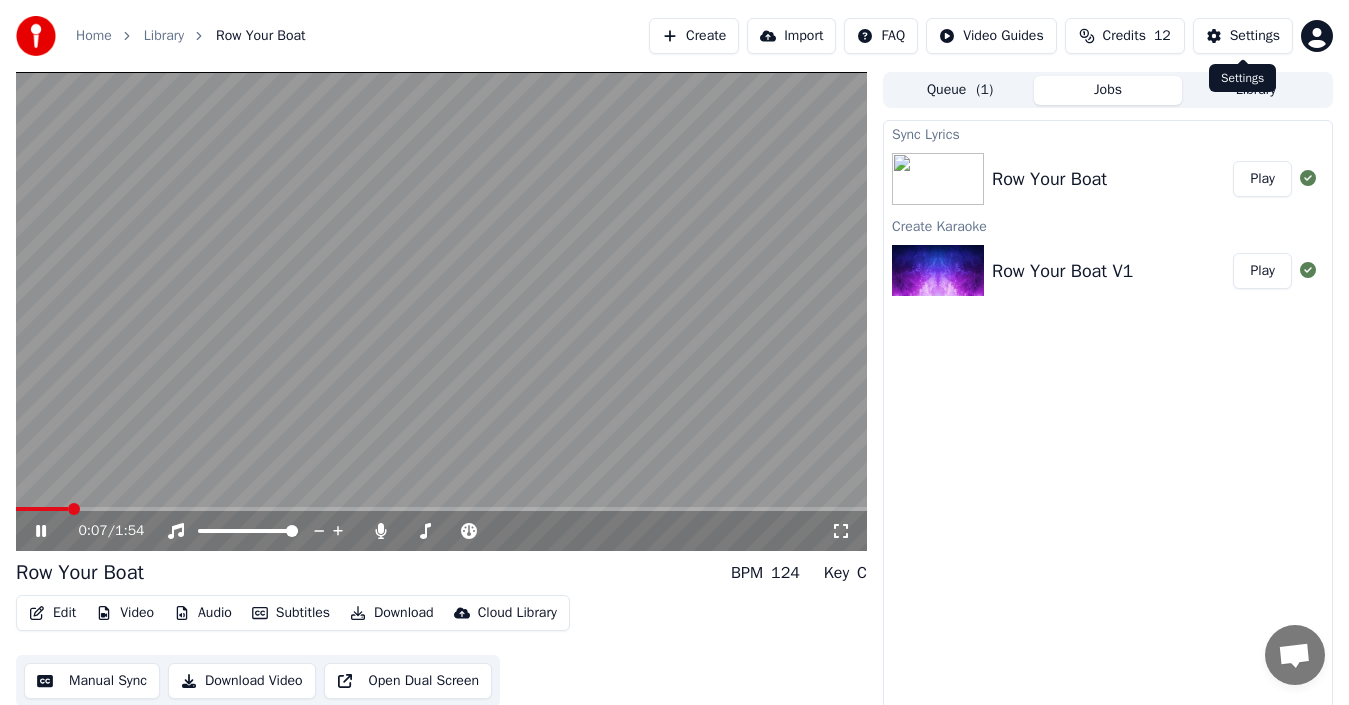 click on "Settings" at bounding box center (1255, 36) 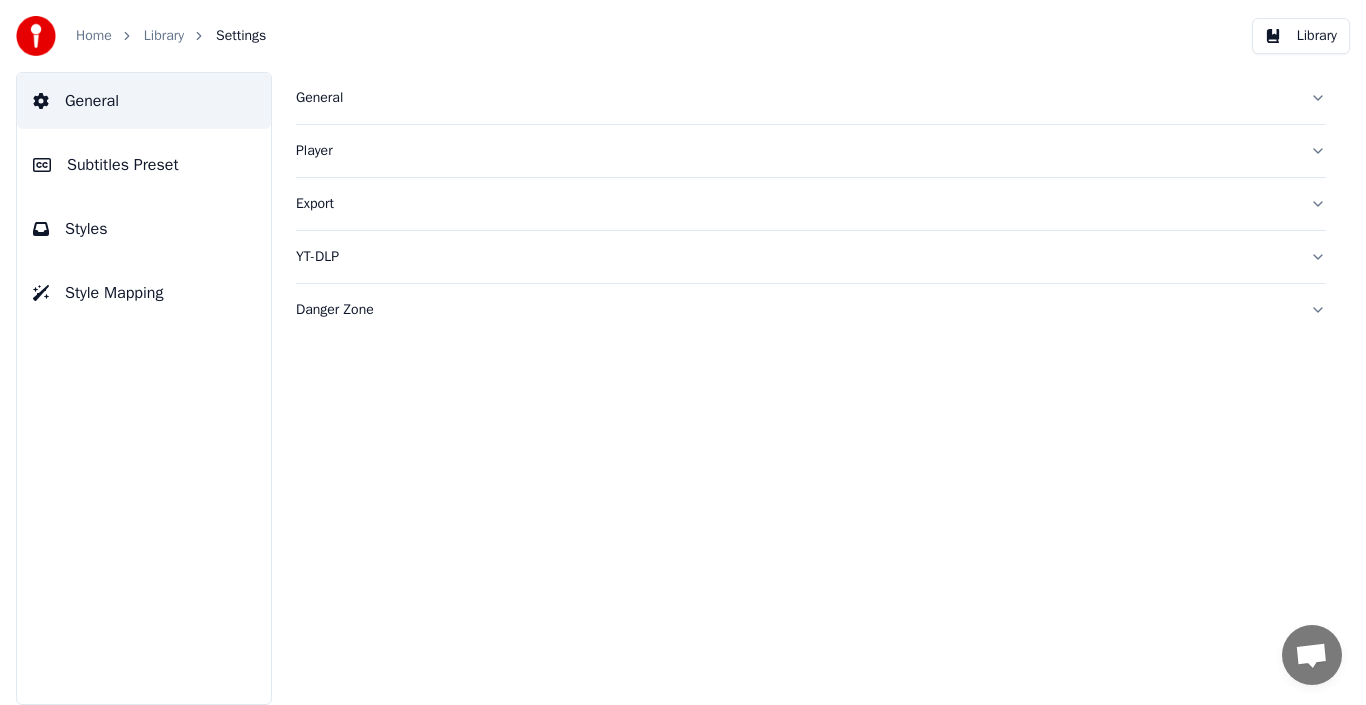 click on "Home Library Settings Library" at bounding box center [683, 36] 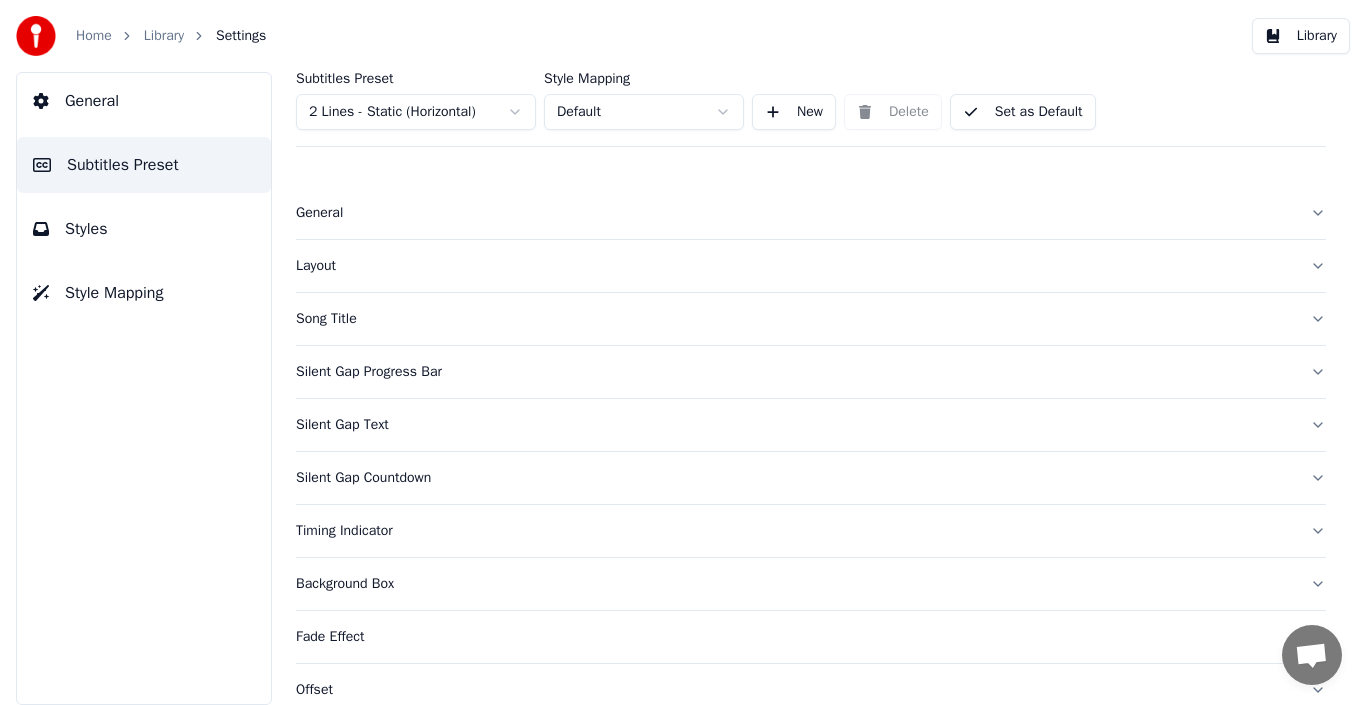 click on "Silent Gap Progress Bar" at bounding box center [795, 372] 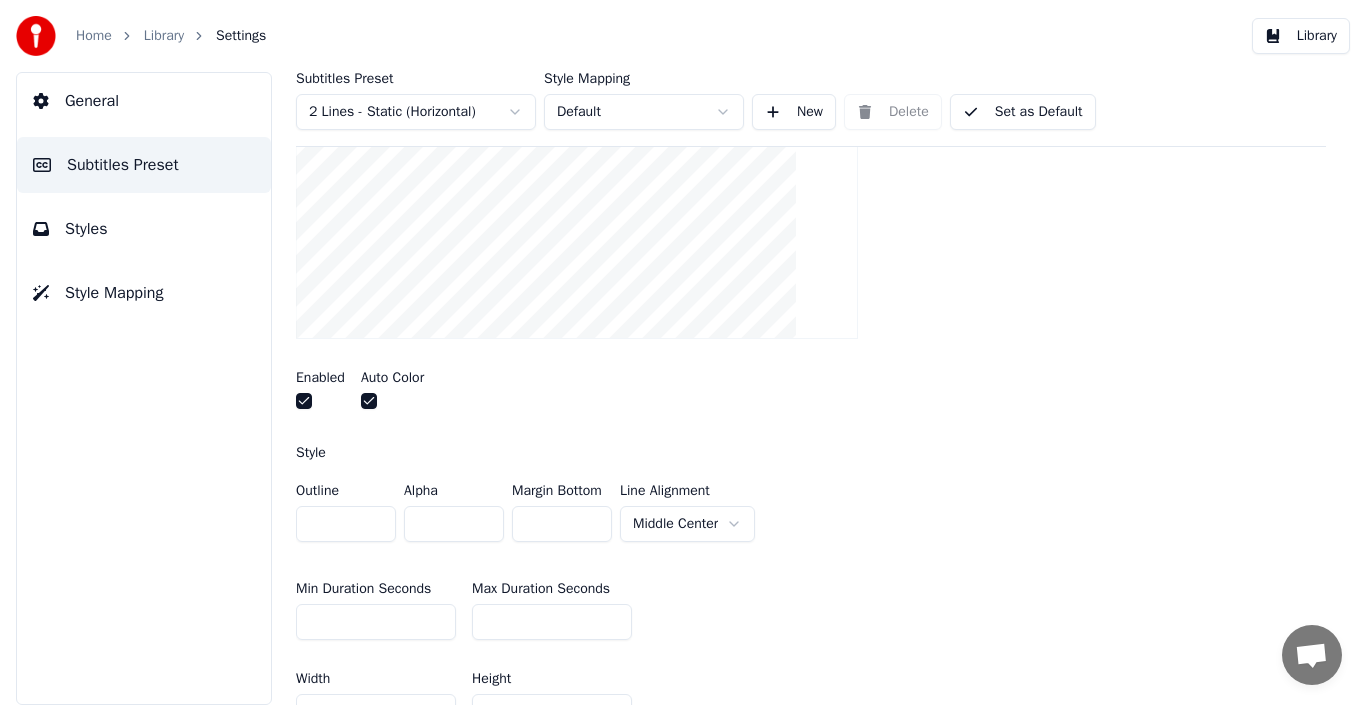 scroll, scrollTop: 400, scrollLeft: 0, axis: vertical 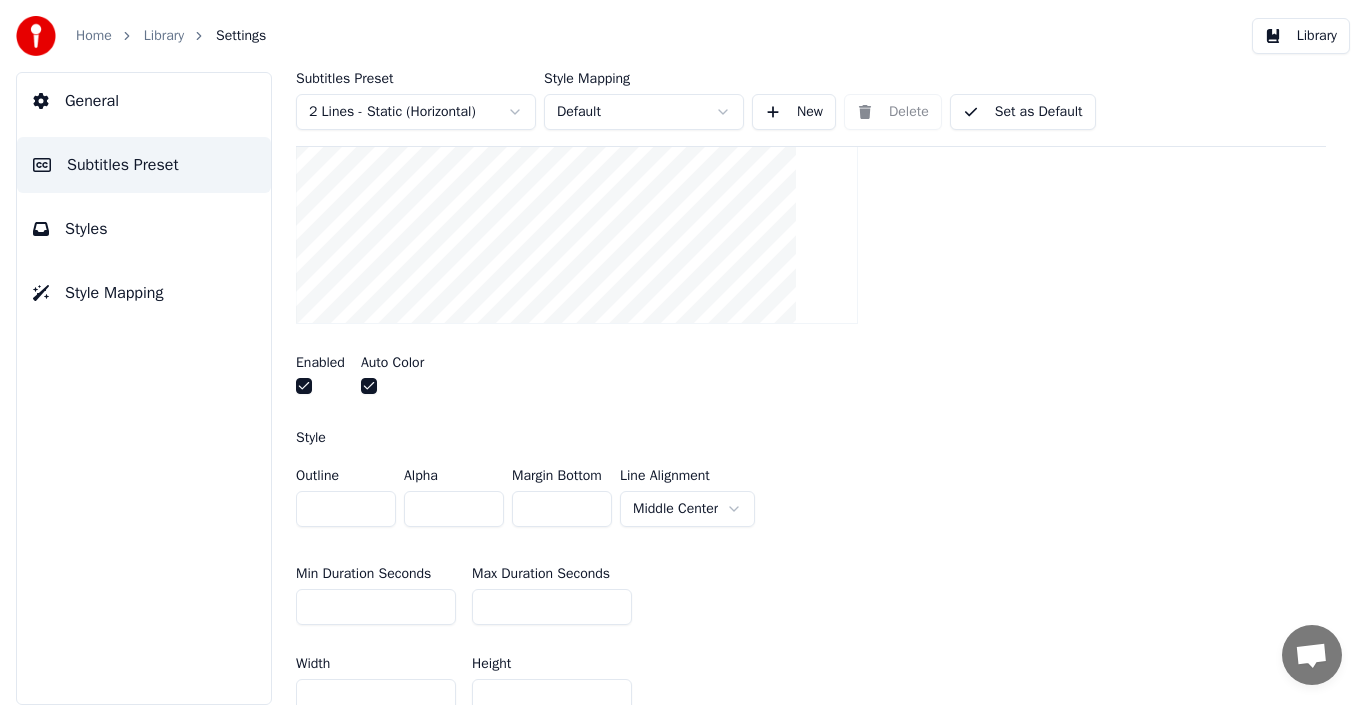 click on "Enabled Auto Color" at bounding box center (811, 377) 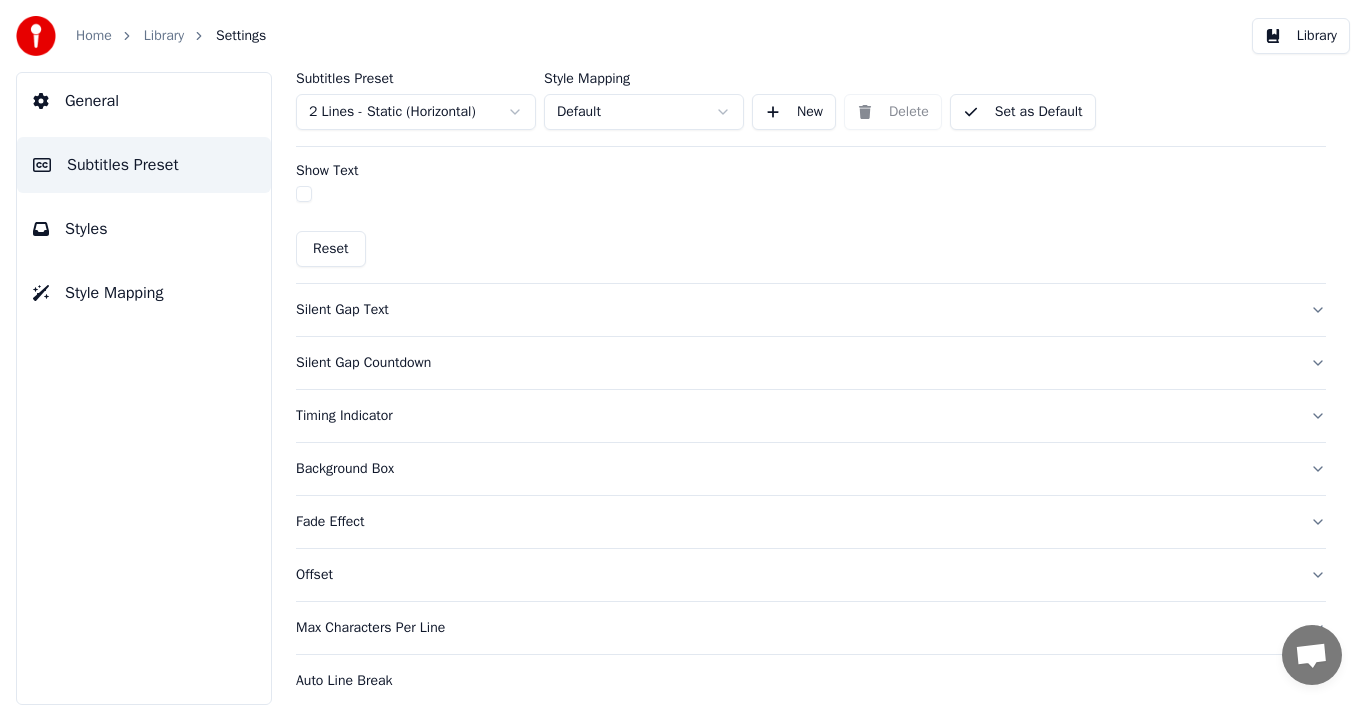 scroll, scrollTop: 1300, scrollLeft: 0, axis: vertical 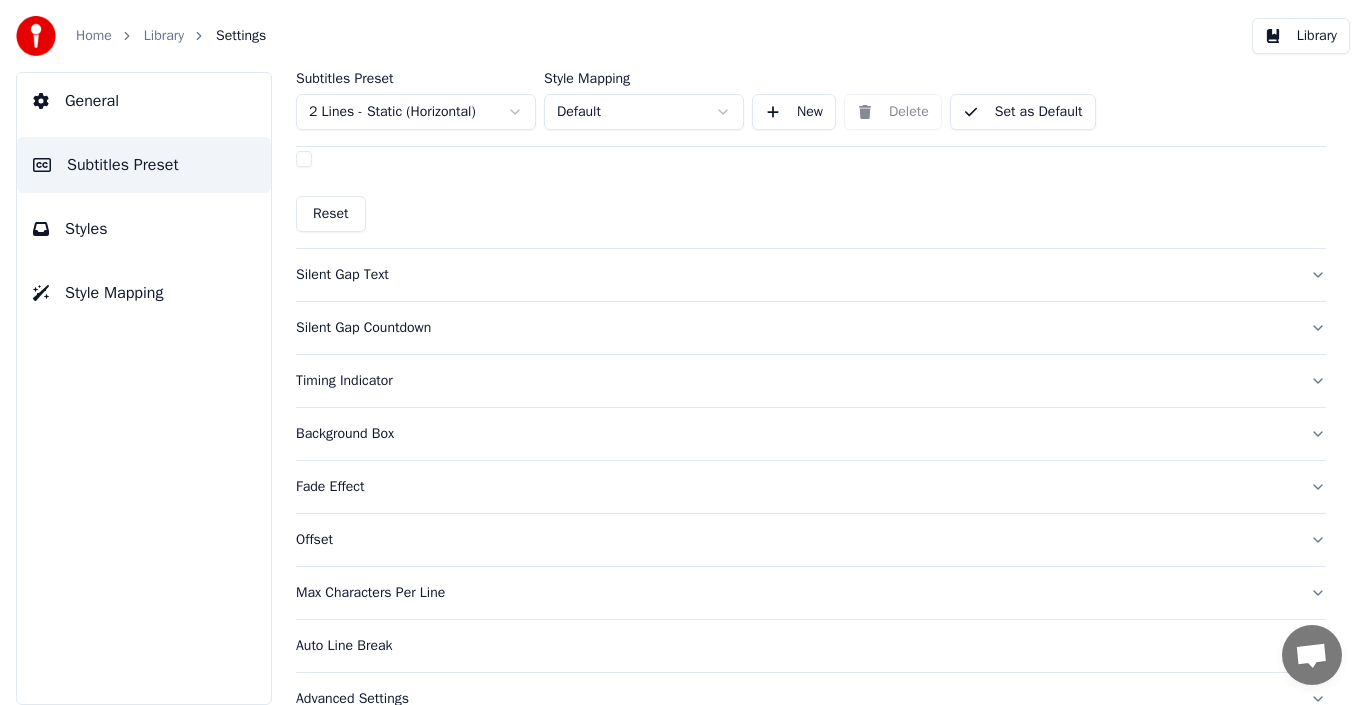 click on "Timing Indicator" at bounding box center [795, 381] 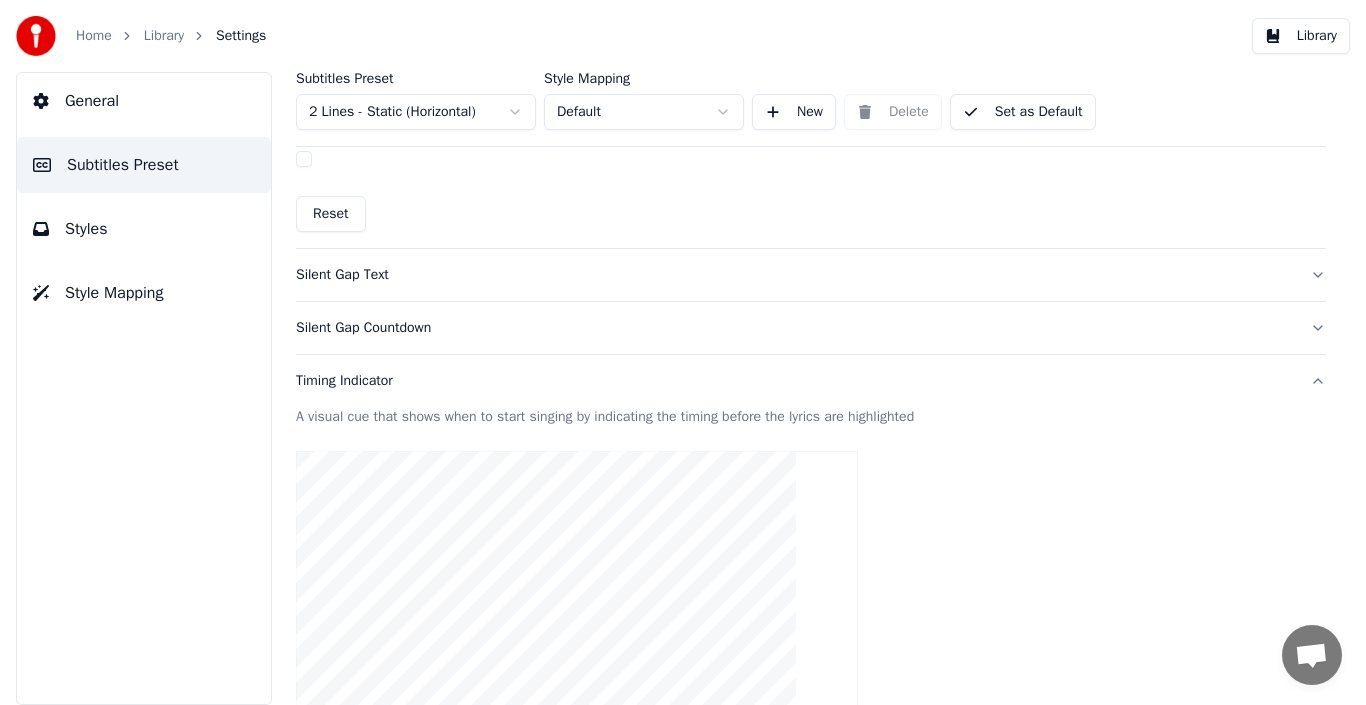 scroll, scrollTop: 405, scrollLeft: 0, axis: vertical 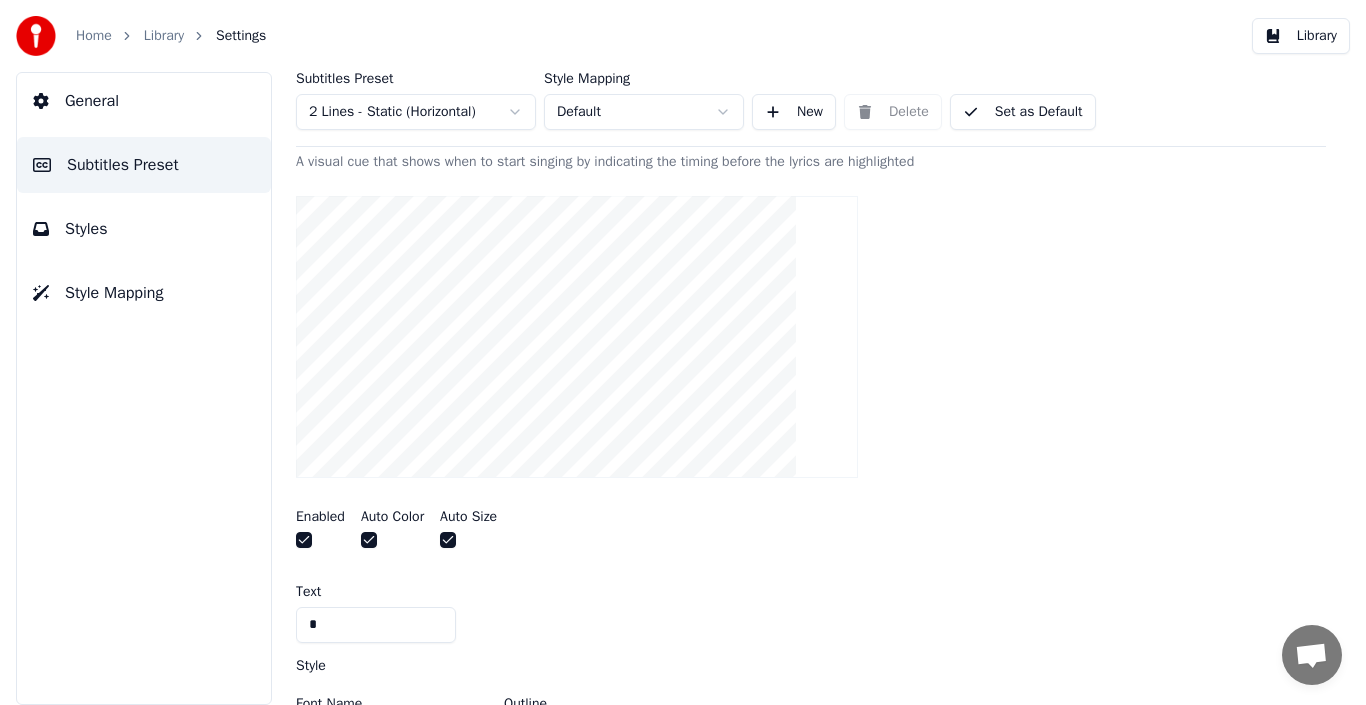click at bounding box center [304, 540] 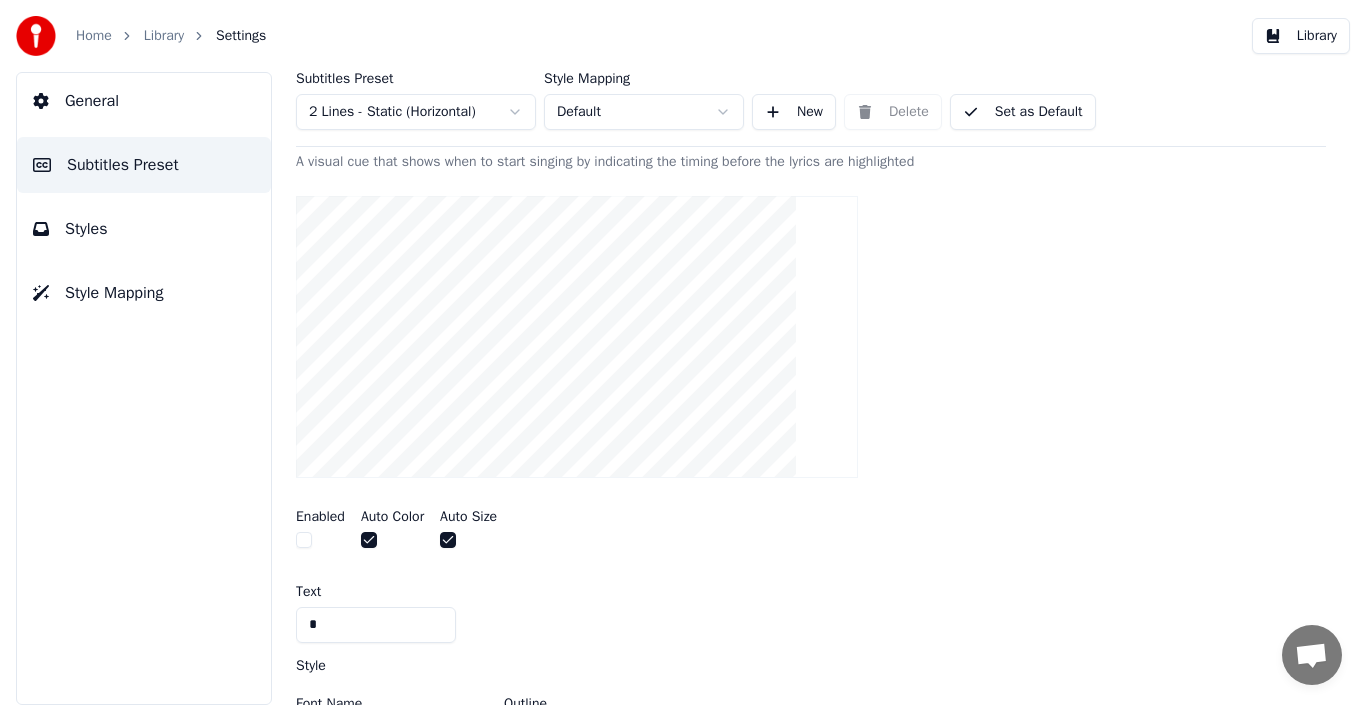 click at bounding box center (304, 540) 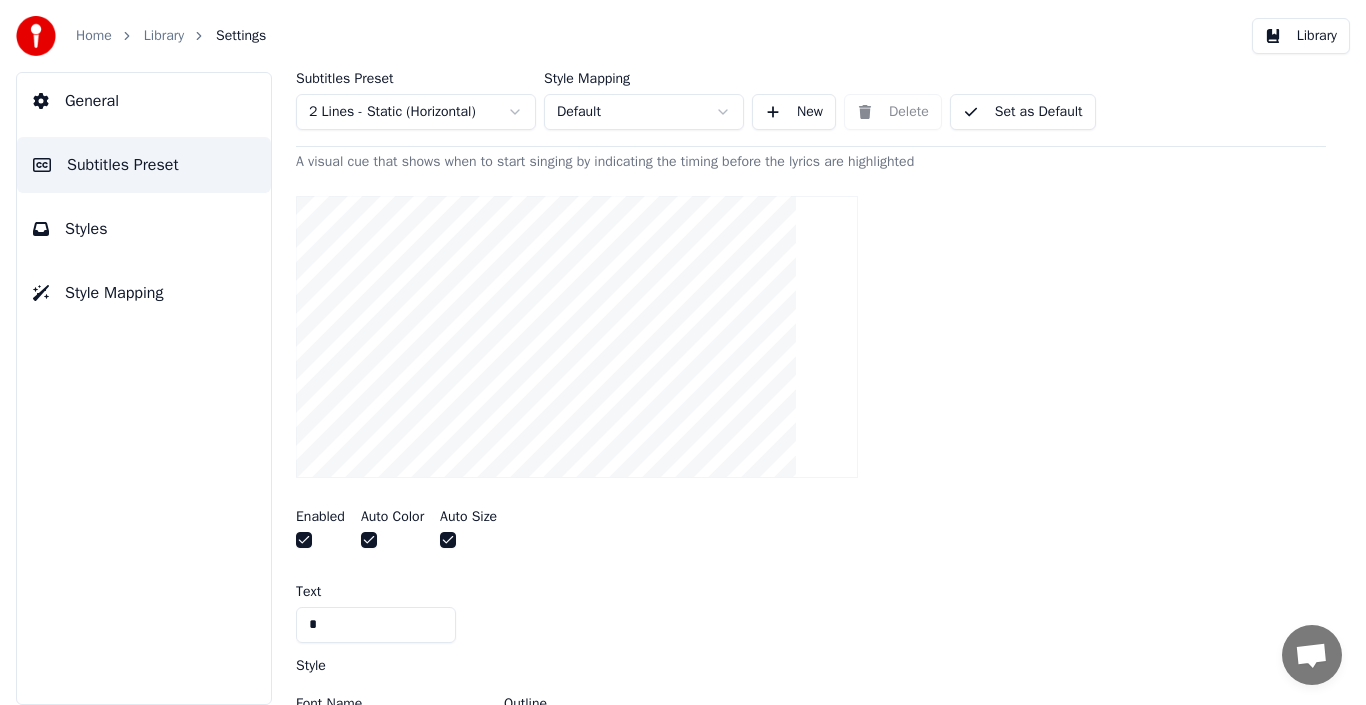 scroll, scrollTop: 505, scrollLeft: 0, axis: vertical 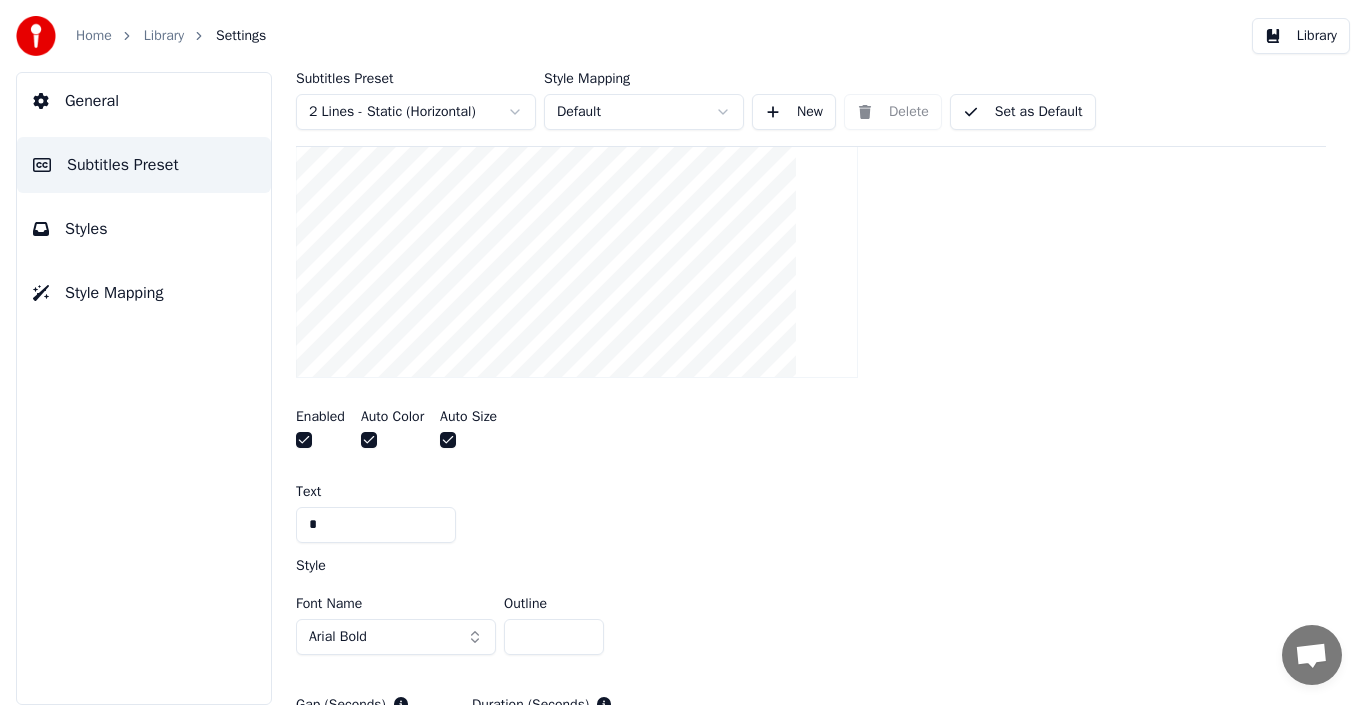 click on "*" at bounding box center [376, 525] 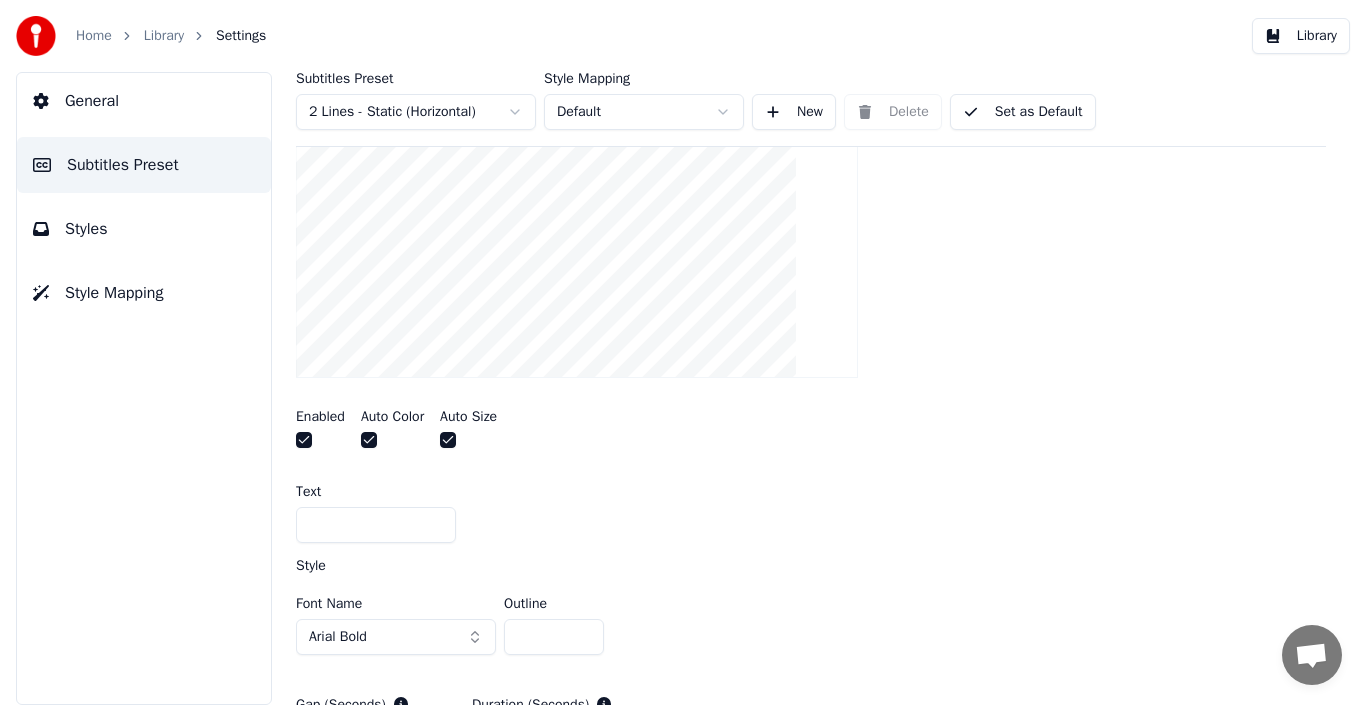click at bounding box center (811, 525) 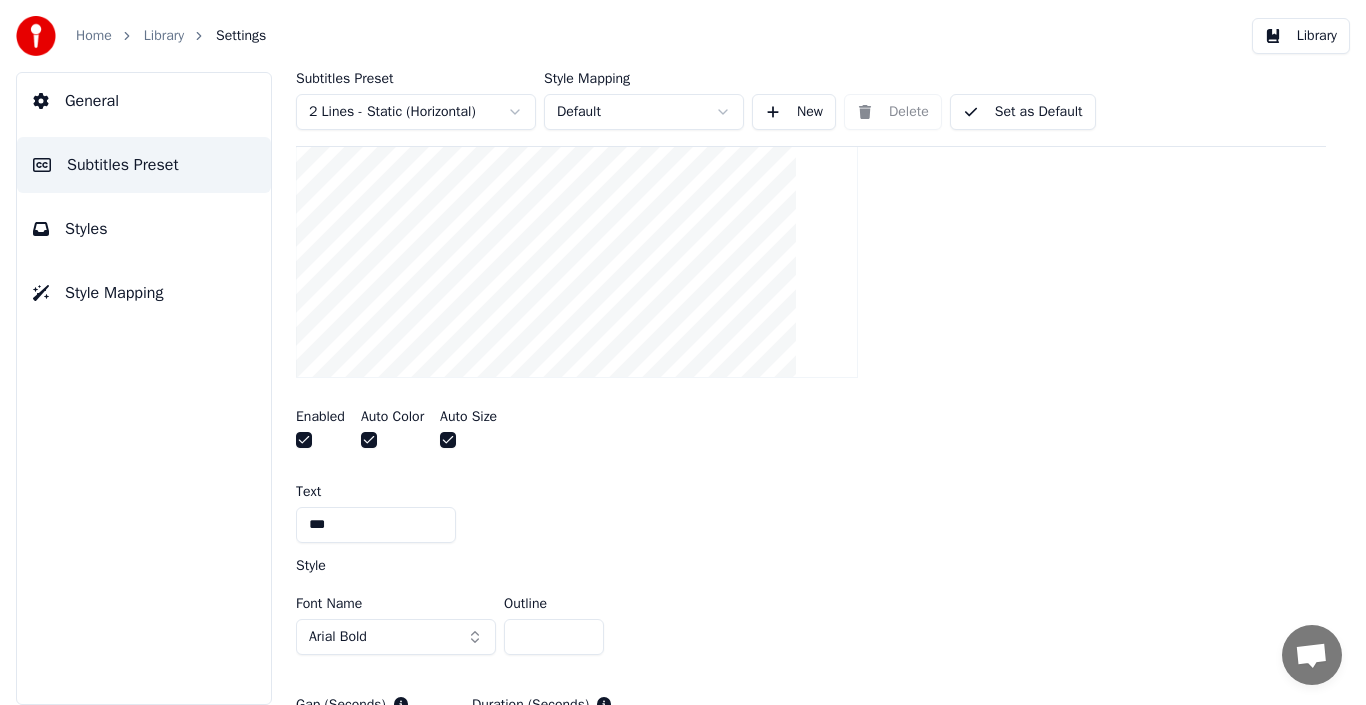 click on "***" at bounding box center (811, 525) 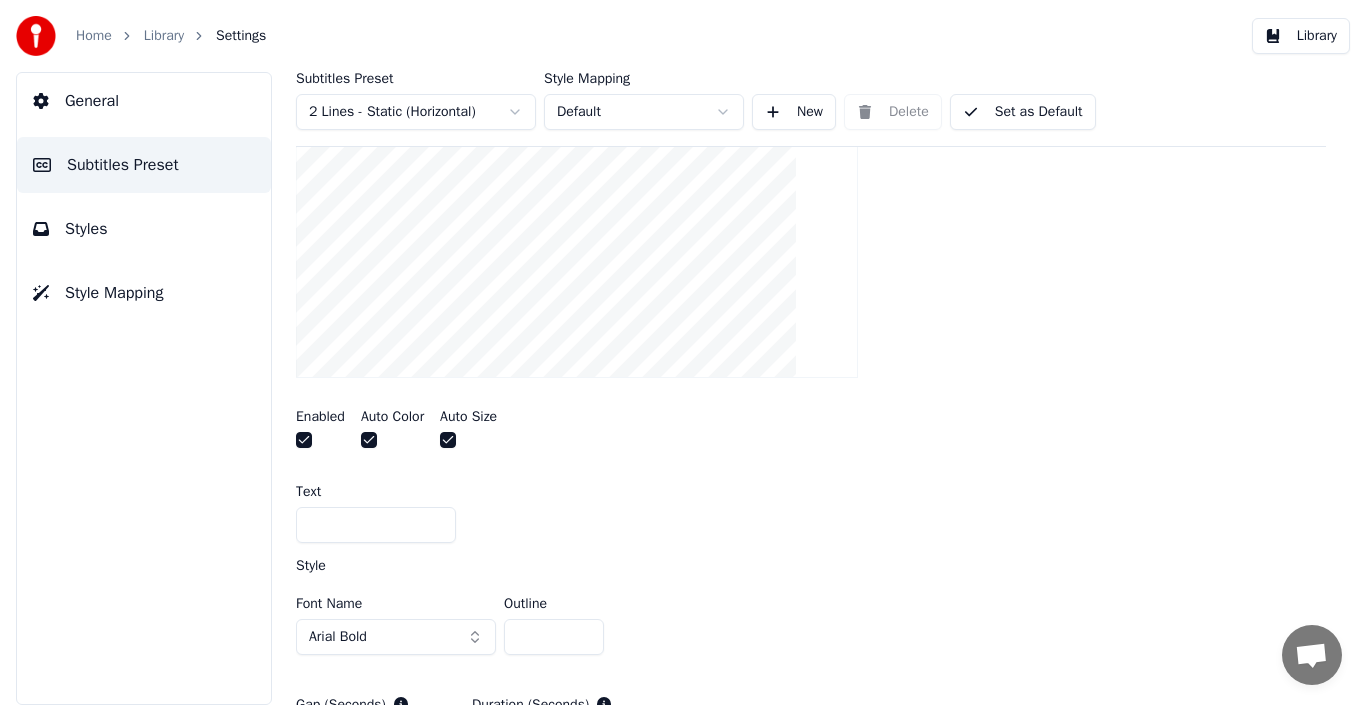 type on "*" 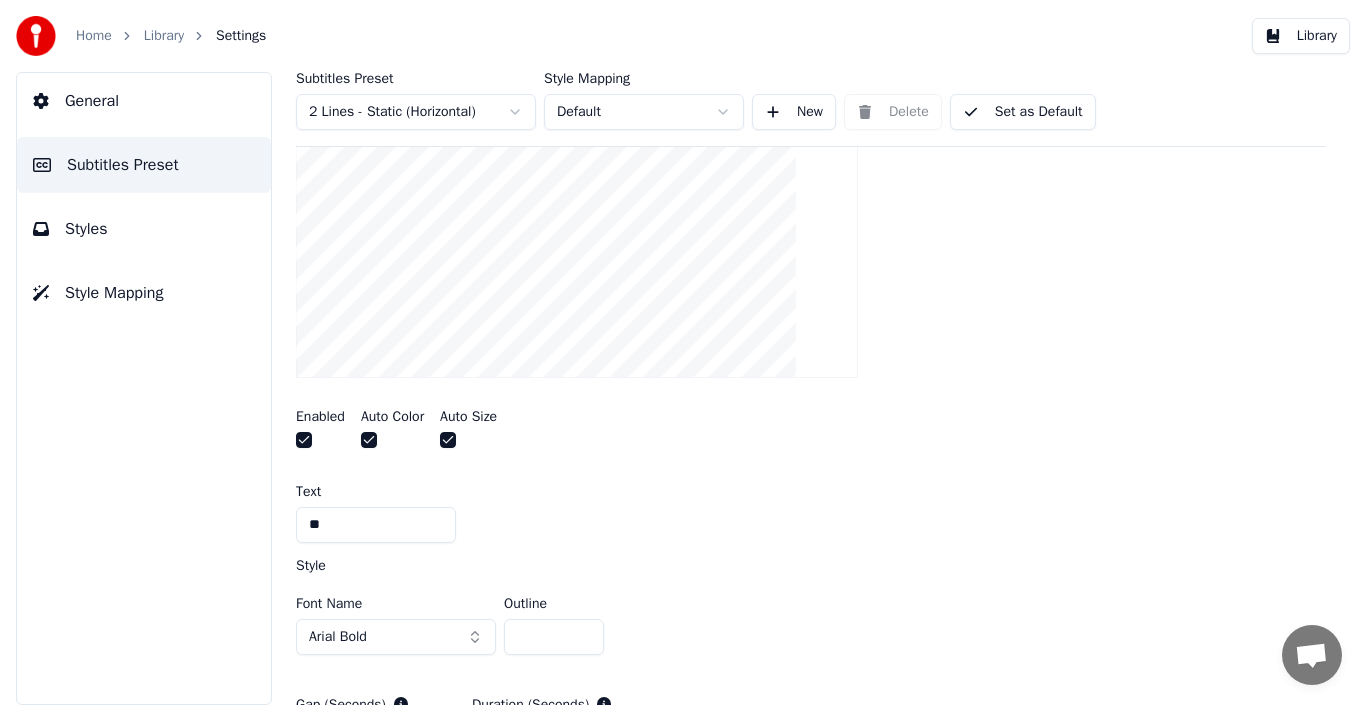 type on "*" 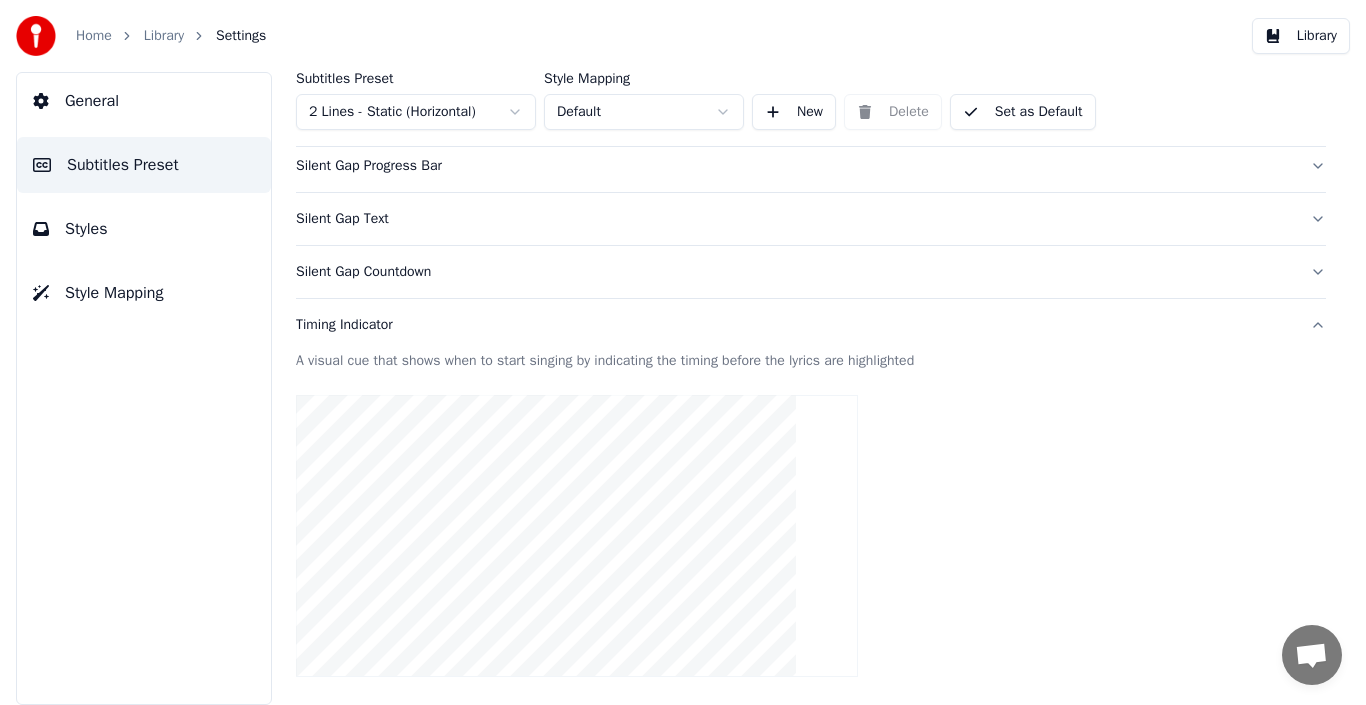 scroll, scrollTop: 205, scrollLeft: 0, axis: vertical 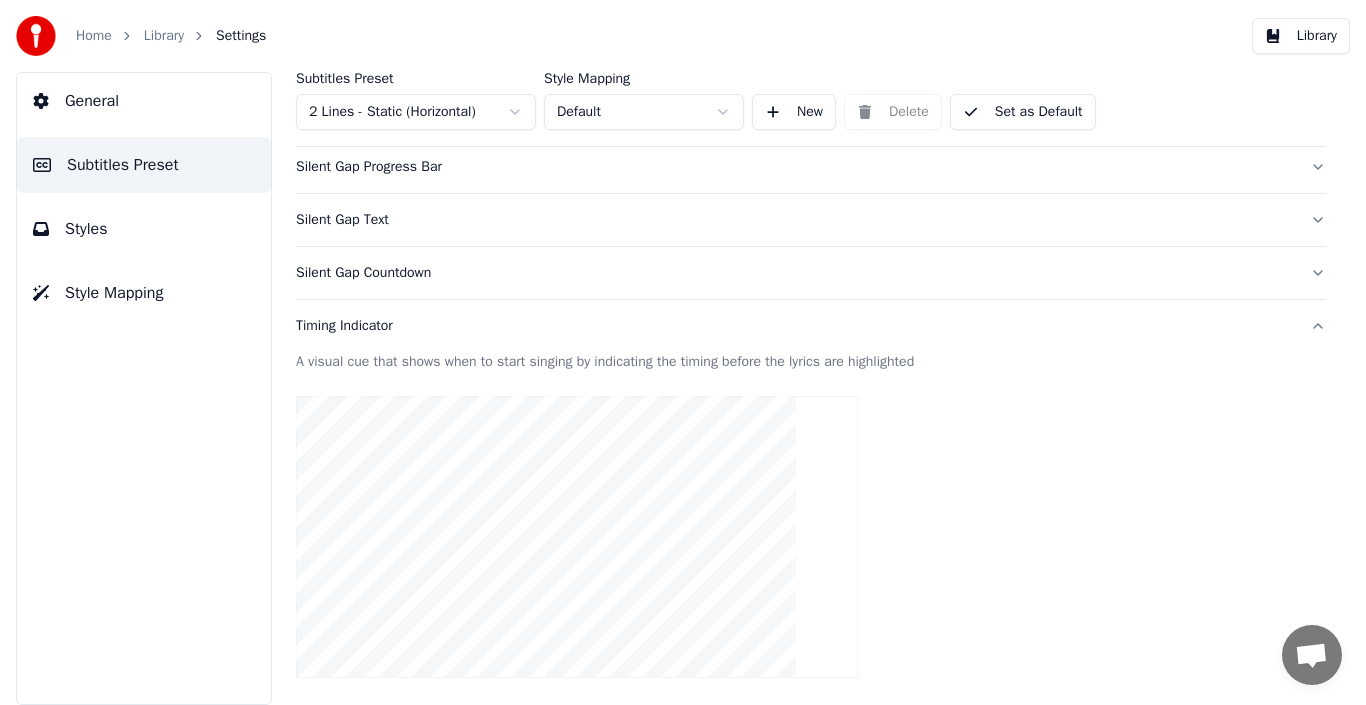 type on "**" 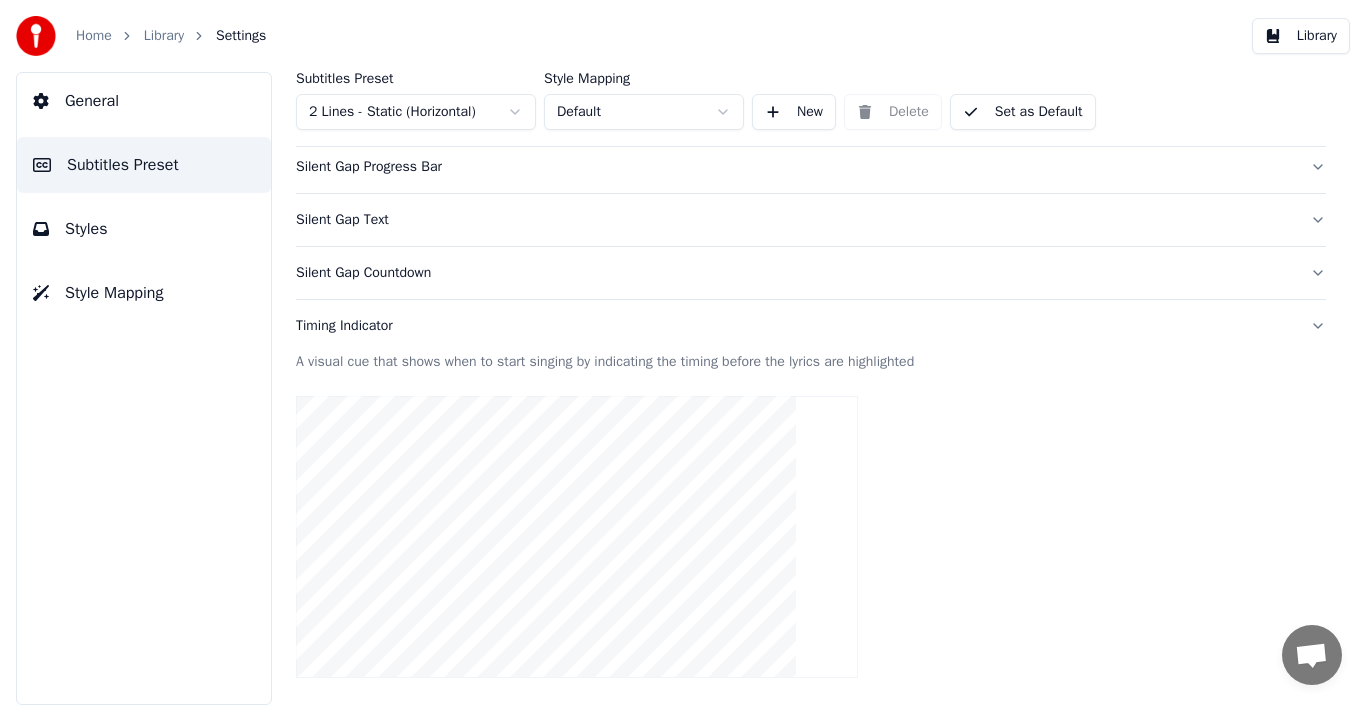 scroll, scrollTop: 186, scrollLeft: 0, axis: vertical 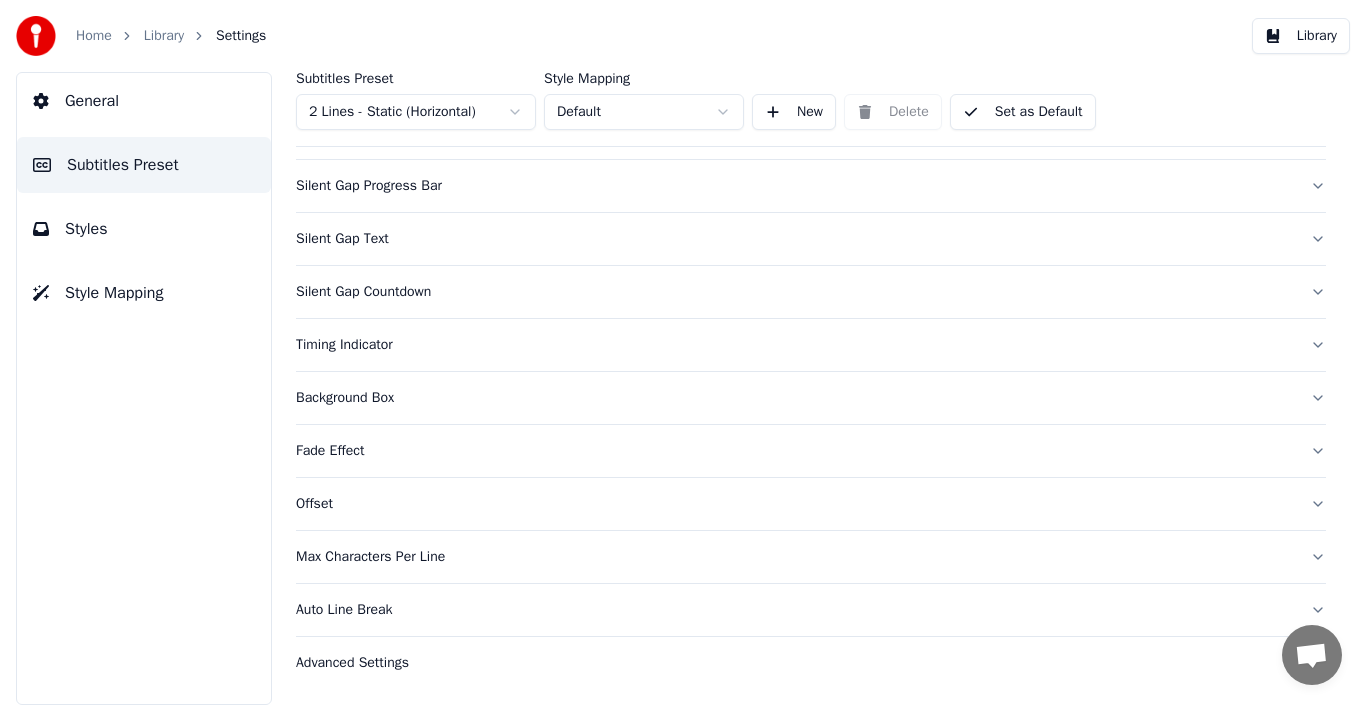 click on "Background Box" at bounding box center [795, 398] 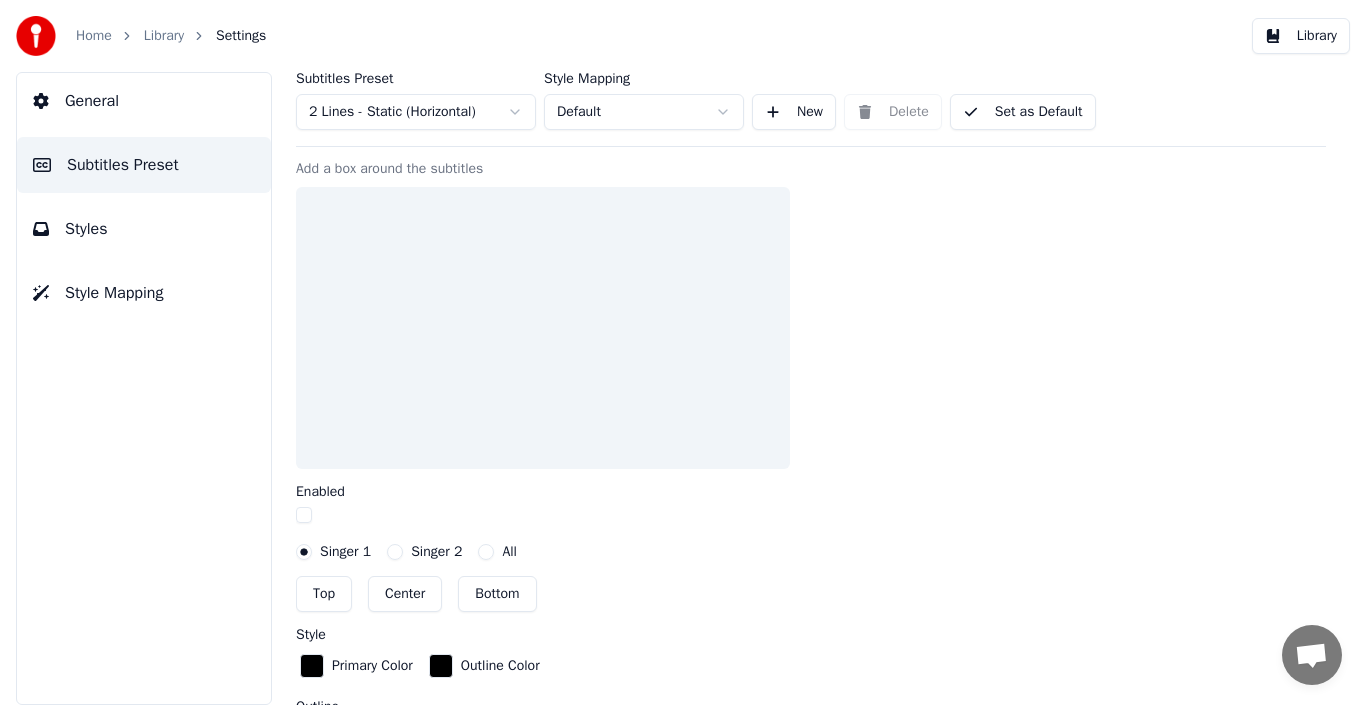 scroll, scrollTop: 486, scrollLeft: 0, axis: vertical 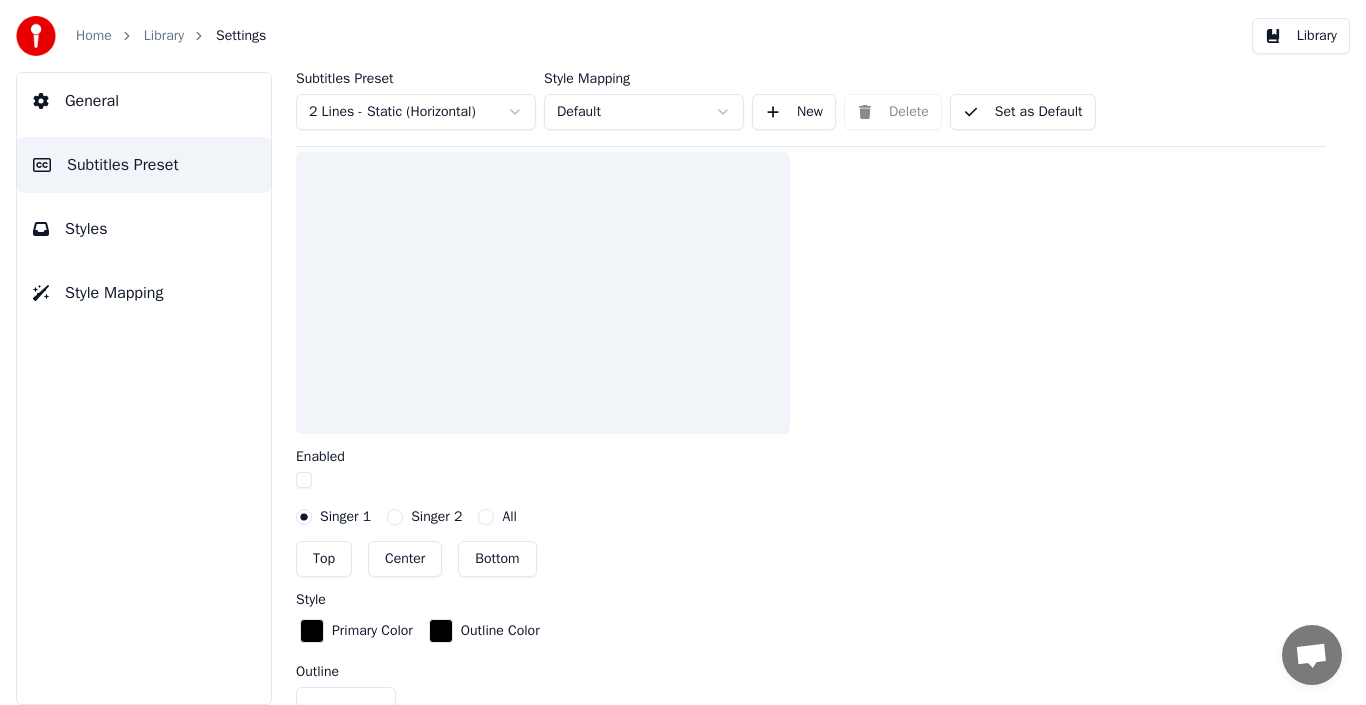 click at bounding box center [304, 480] 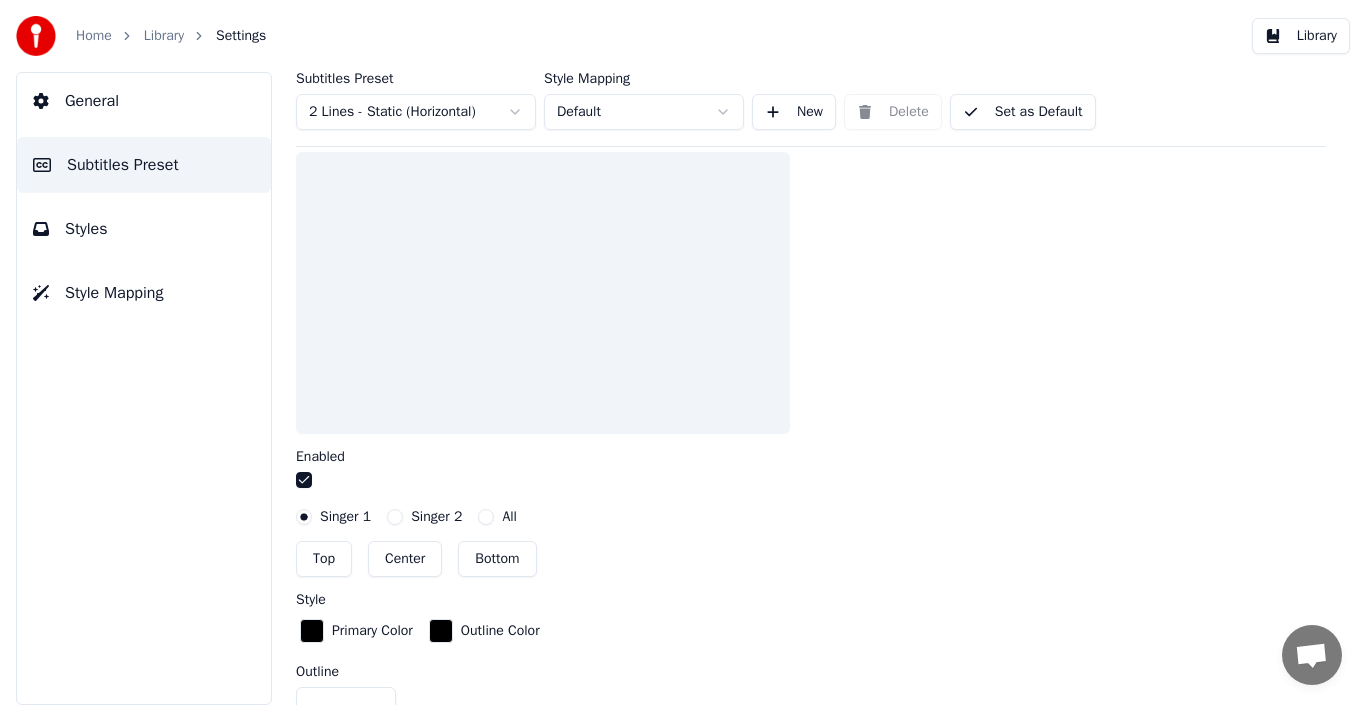 click at bounding box center (304, 480) 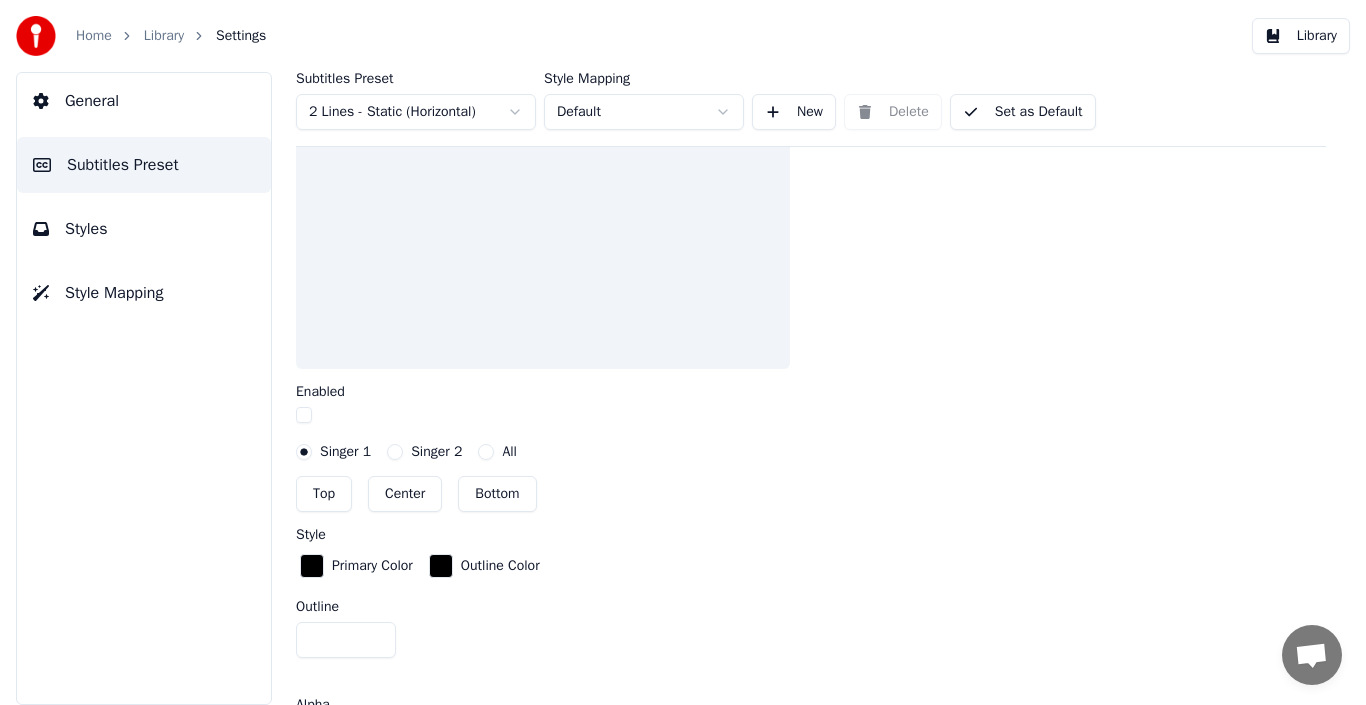 scroll, scrollTop: 586, scrollLeft: 0, axis: vertical 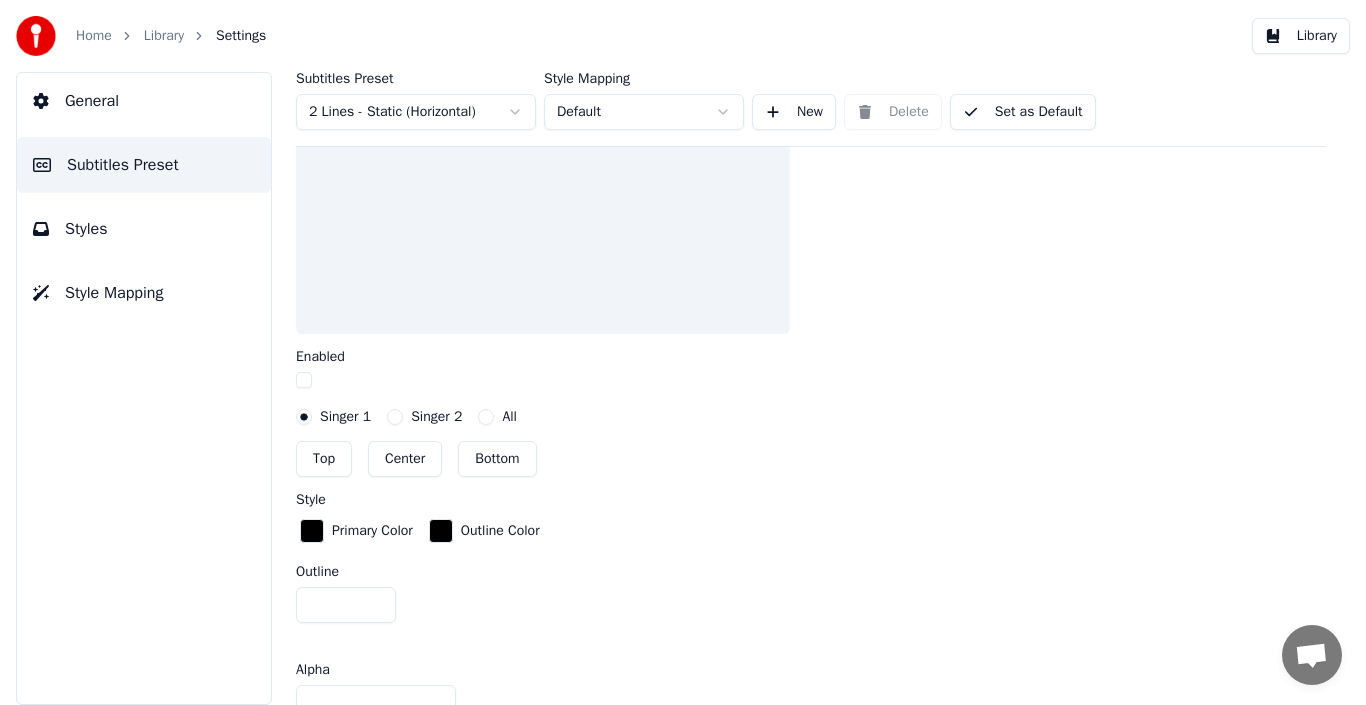 click at bounding box center (304, 380) 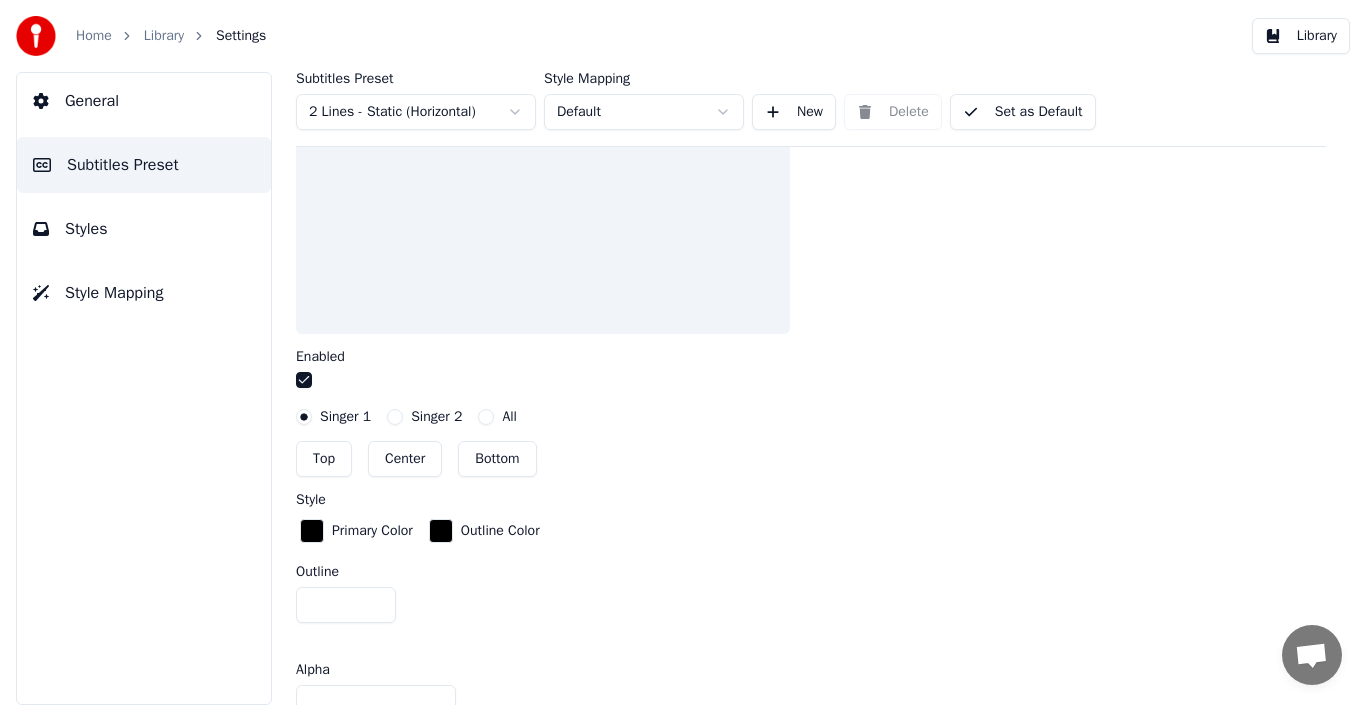 click at bounding box center [304, 380] 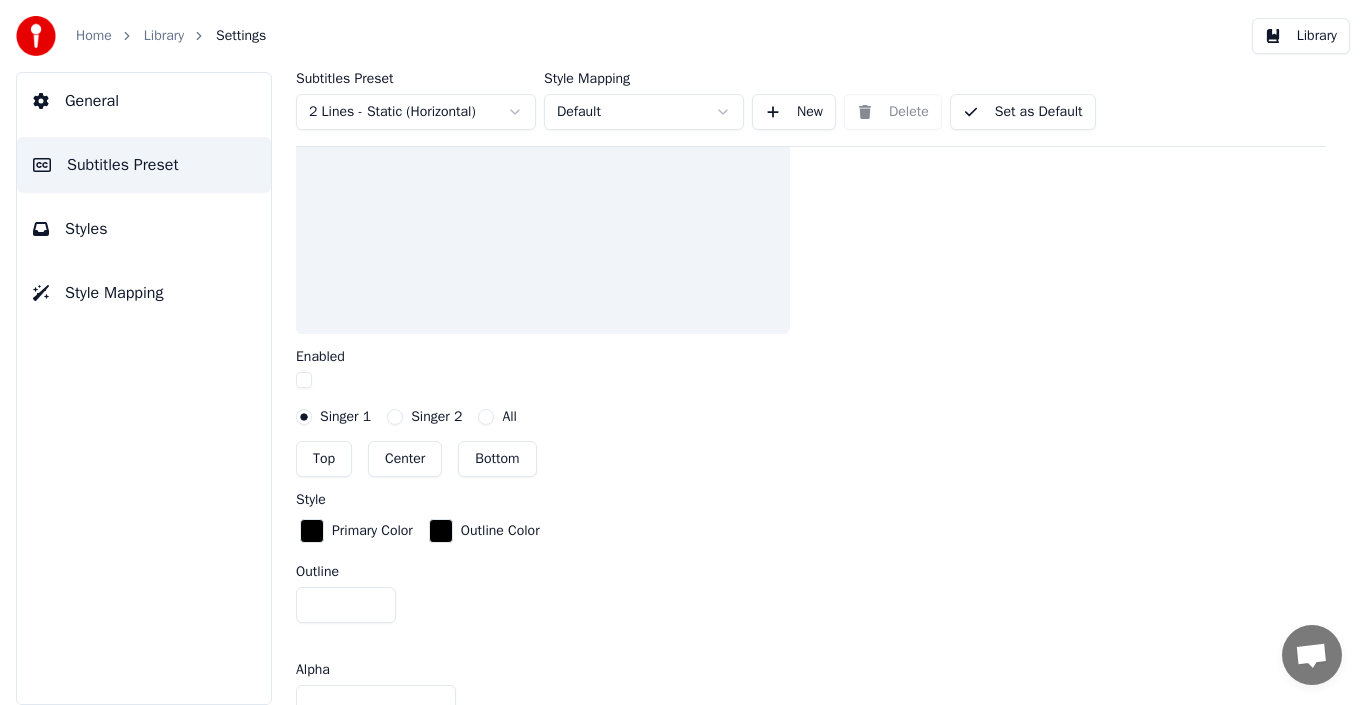 click on "Singer 2" at bounding box center [424, 417] 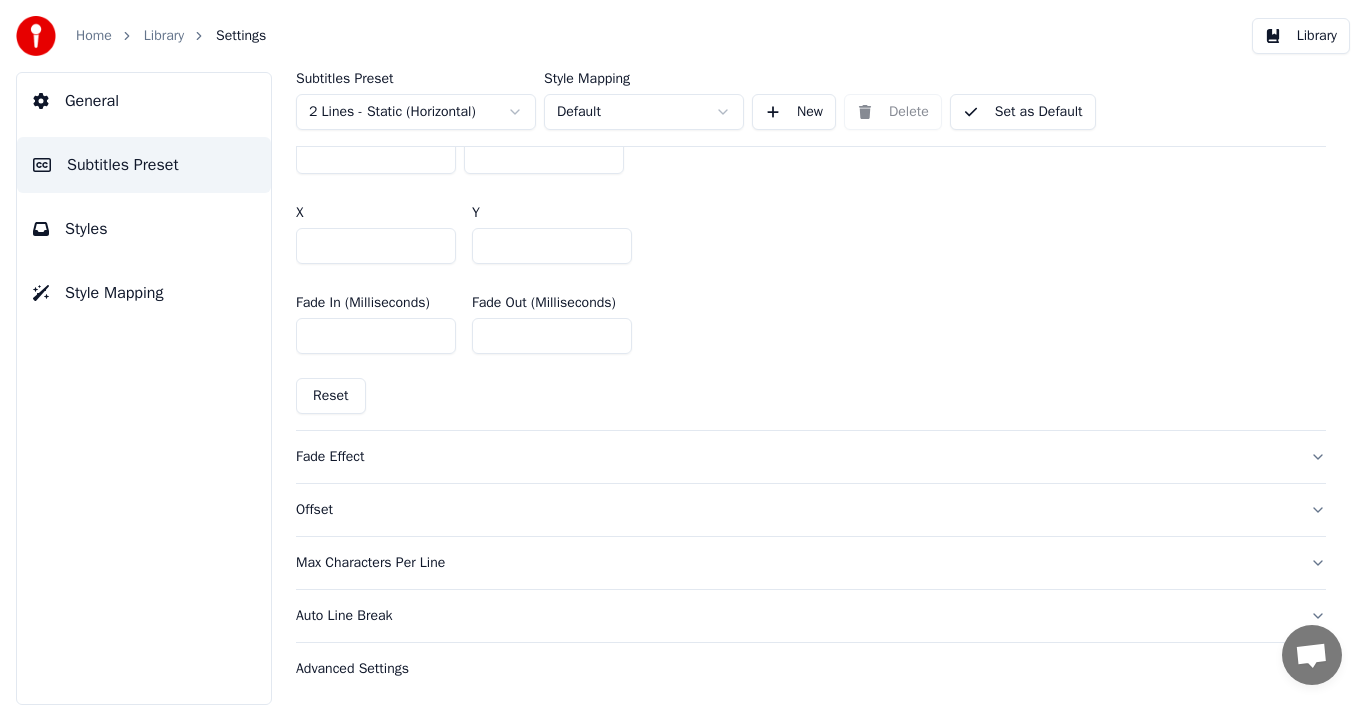 scroll, scrollTop: 1227, scrollLeft: 0, axis: vertical 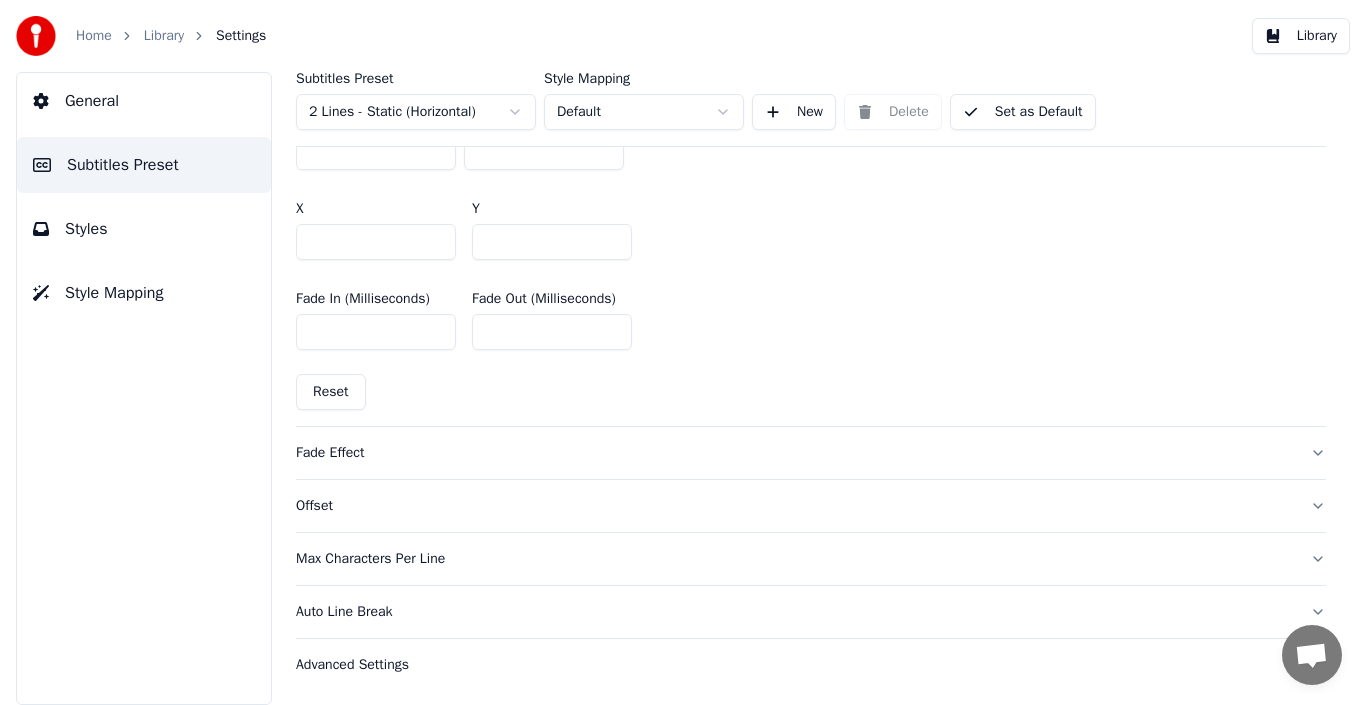 click on "Advanced Settings" at bounding box center (795, 665) 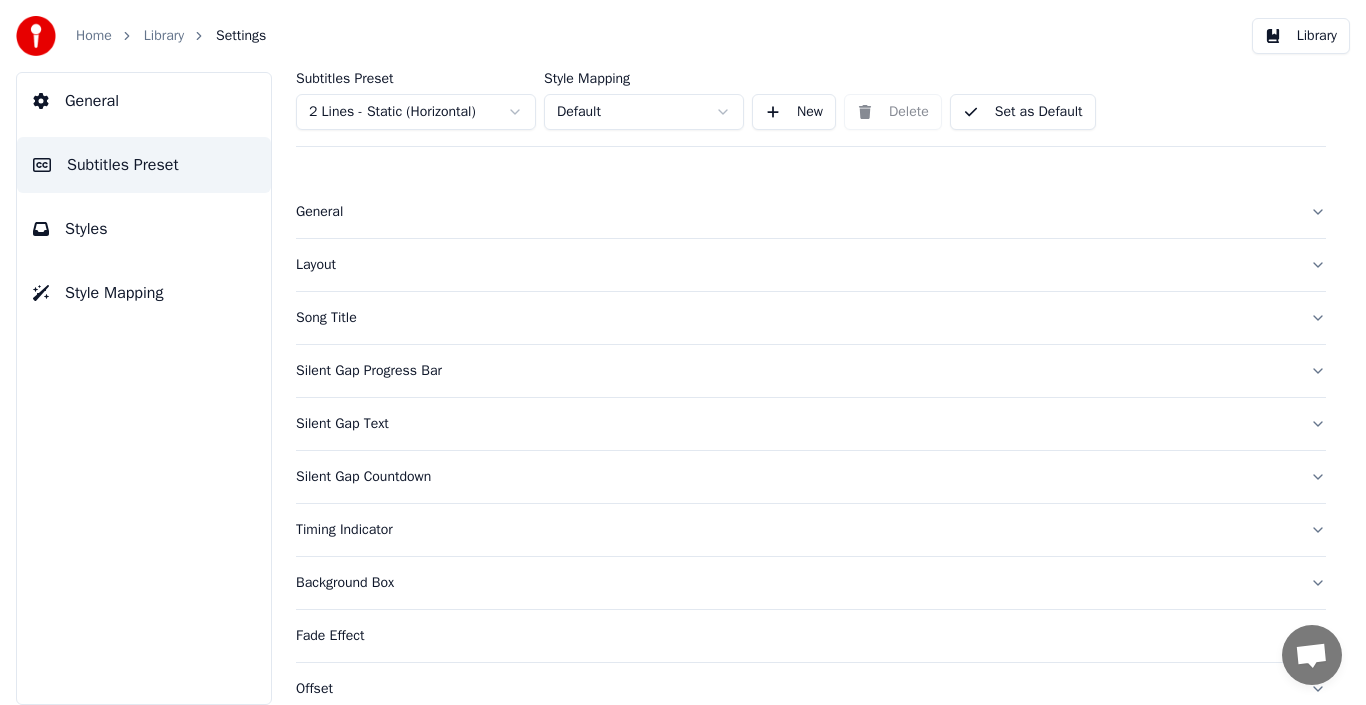scroll, scrollTop: 0, scrollLeft: 0, axis: both 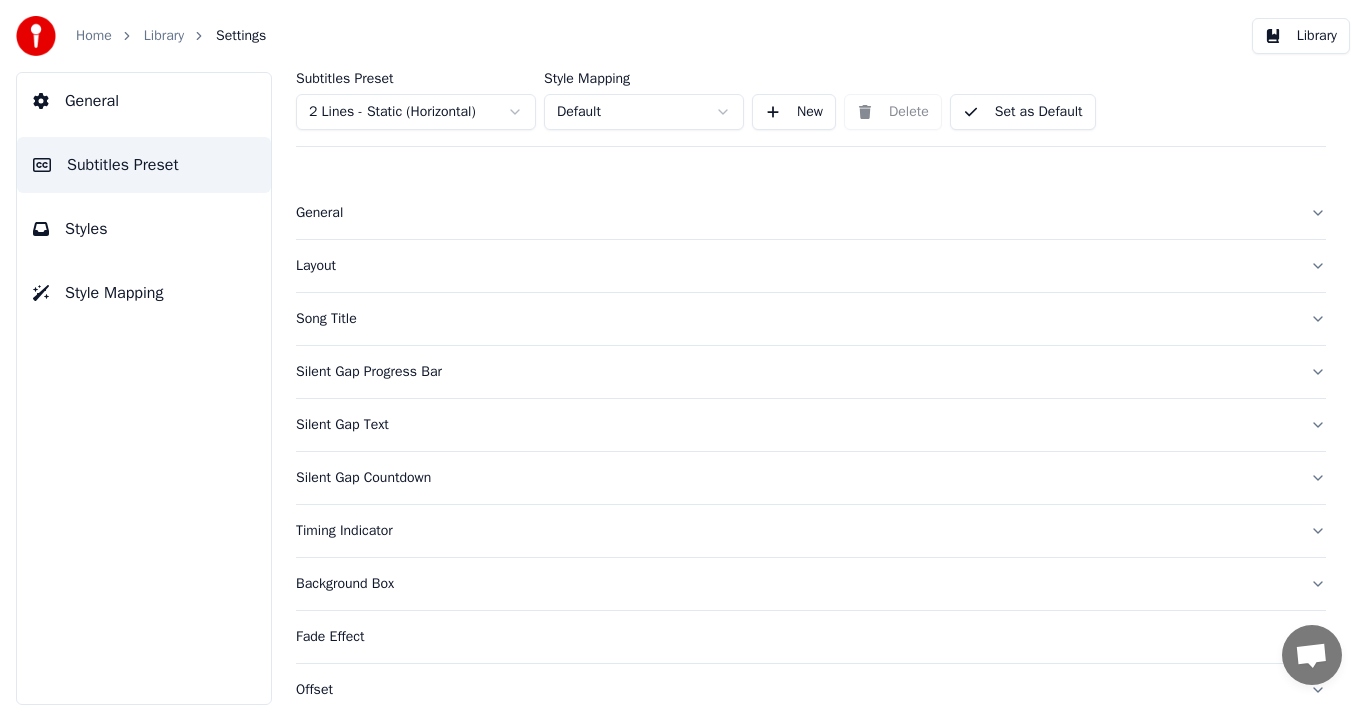 click on "Library" at bounding box center (164, 36) 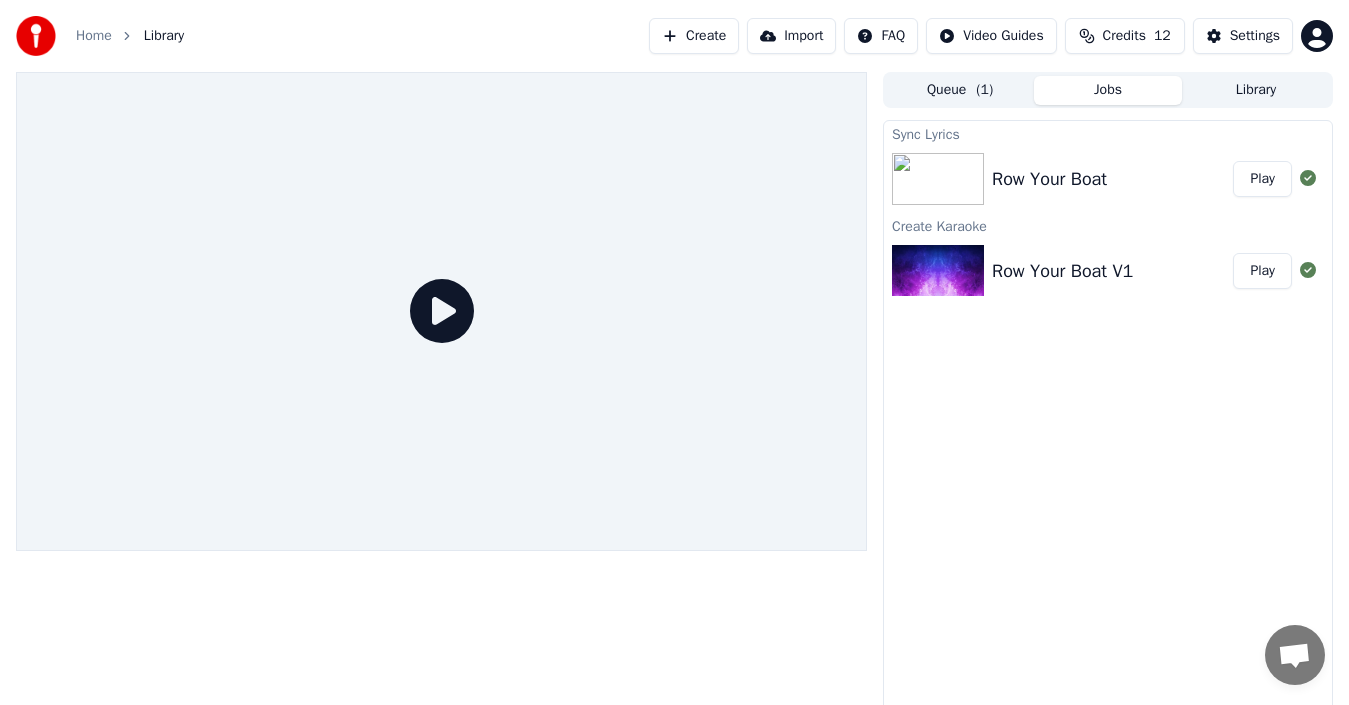 click on "Play" at bounding box center (1262, 271) 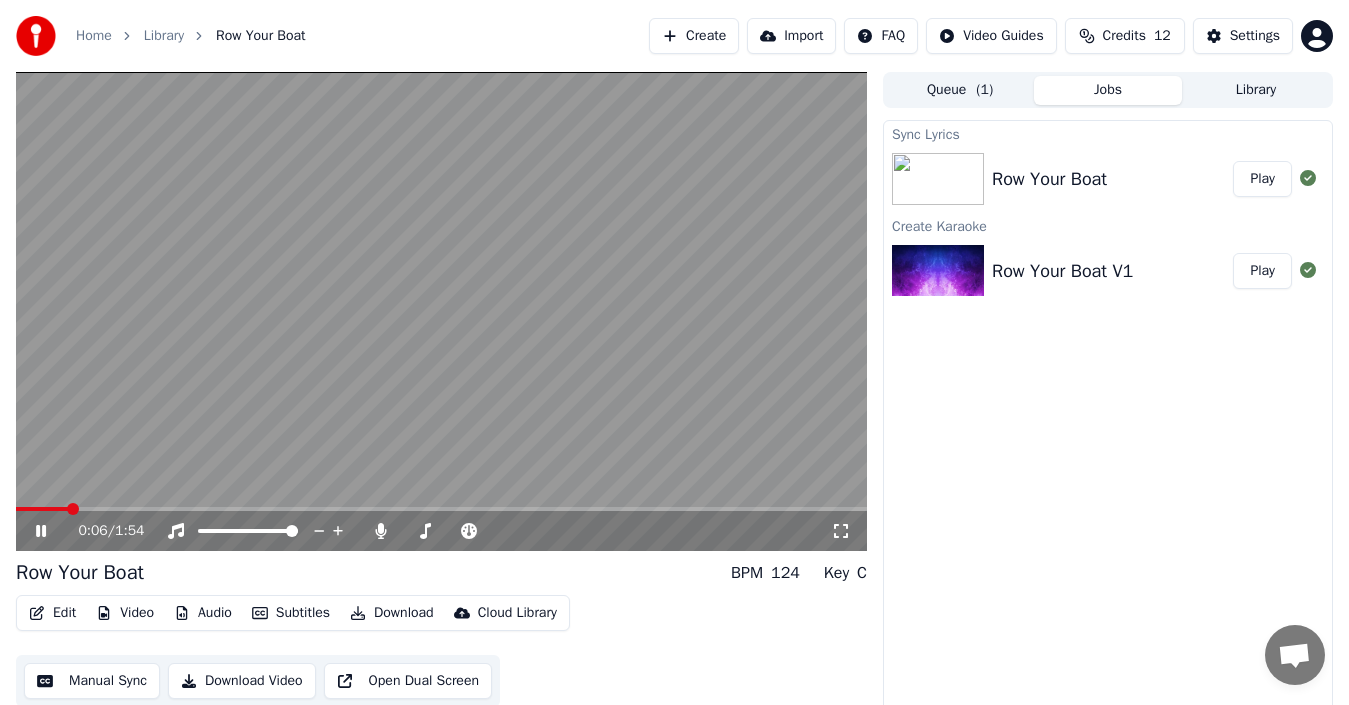 click 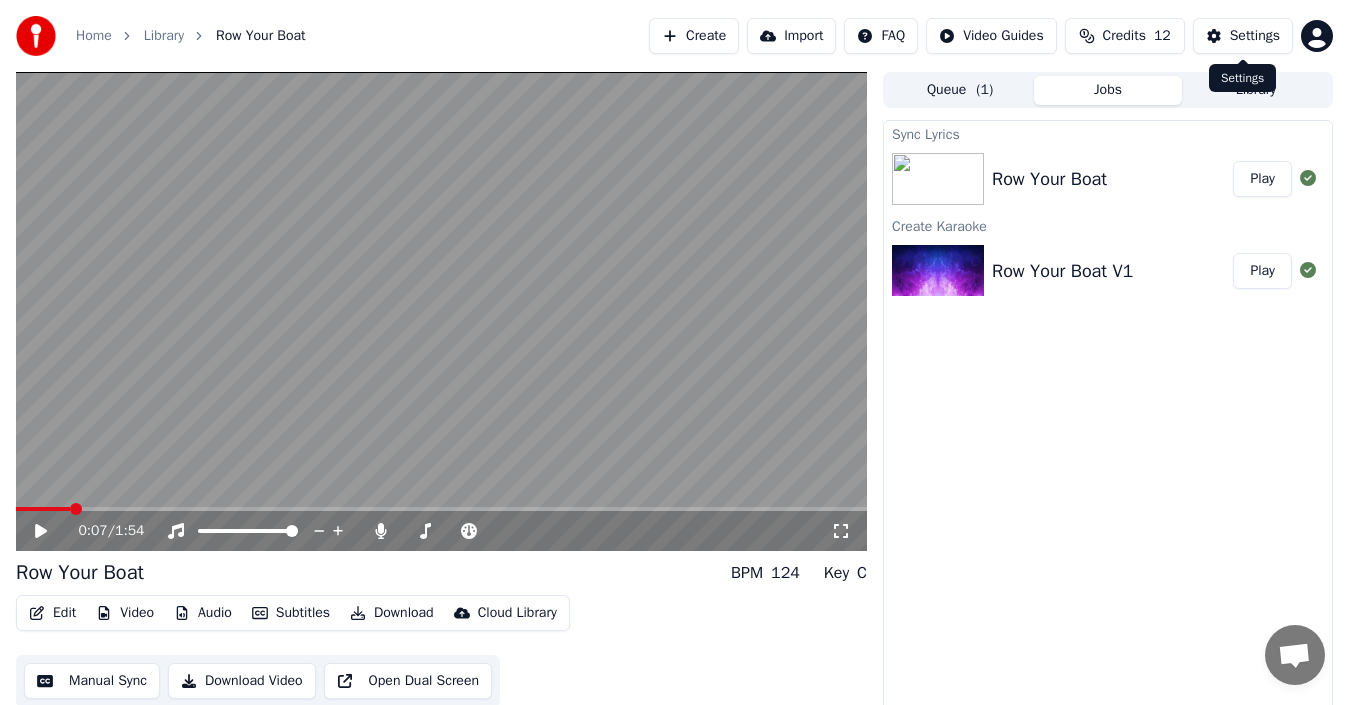 click on "Home Library Row Your Boat Create Import FAQ Video Guides Credits 12 Settings" at bounding box center (674, 36) 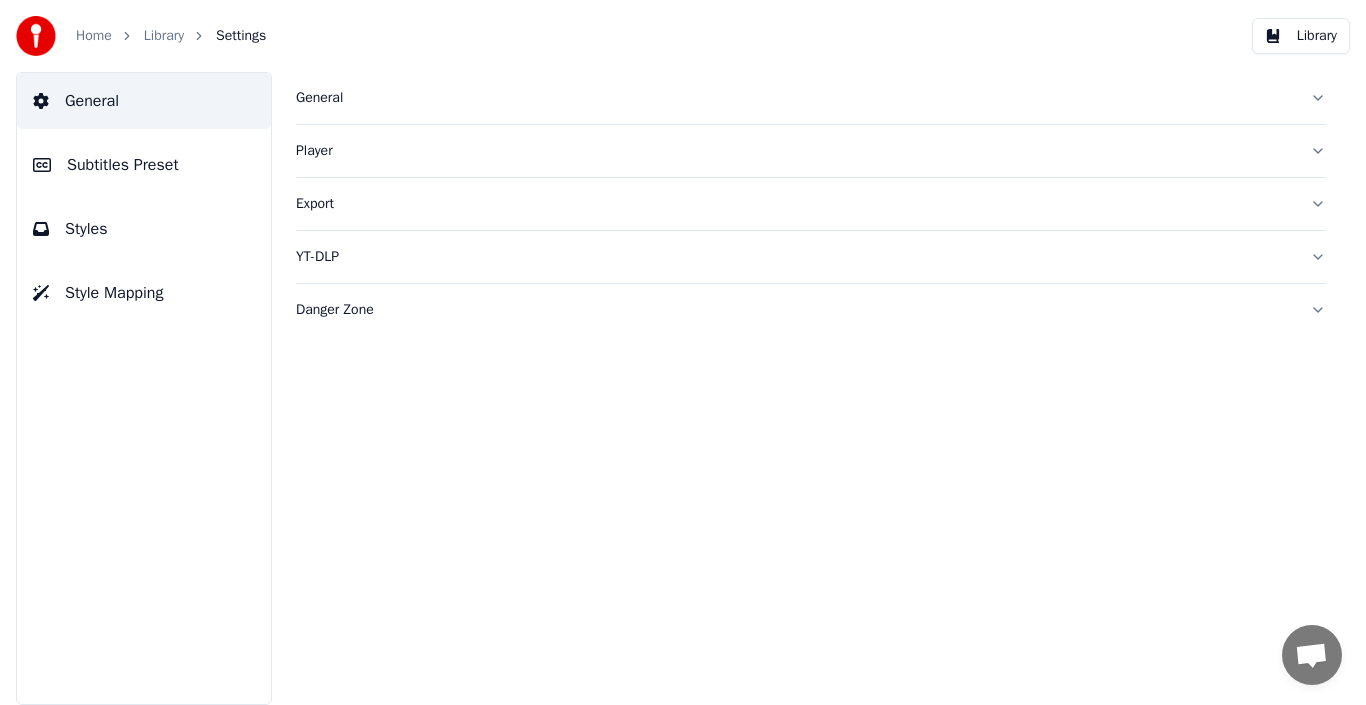 click on "General" at bounding box center [795, 98] 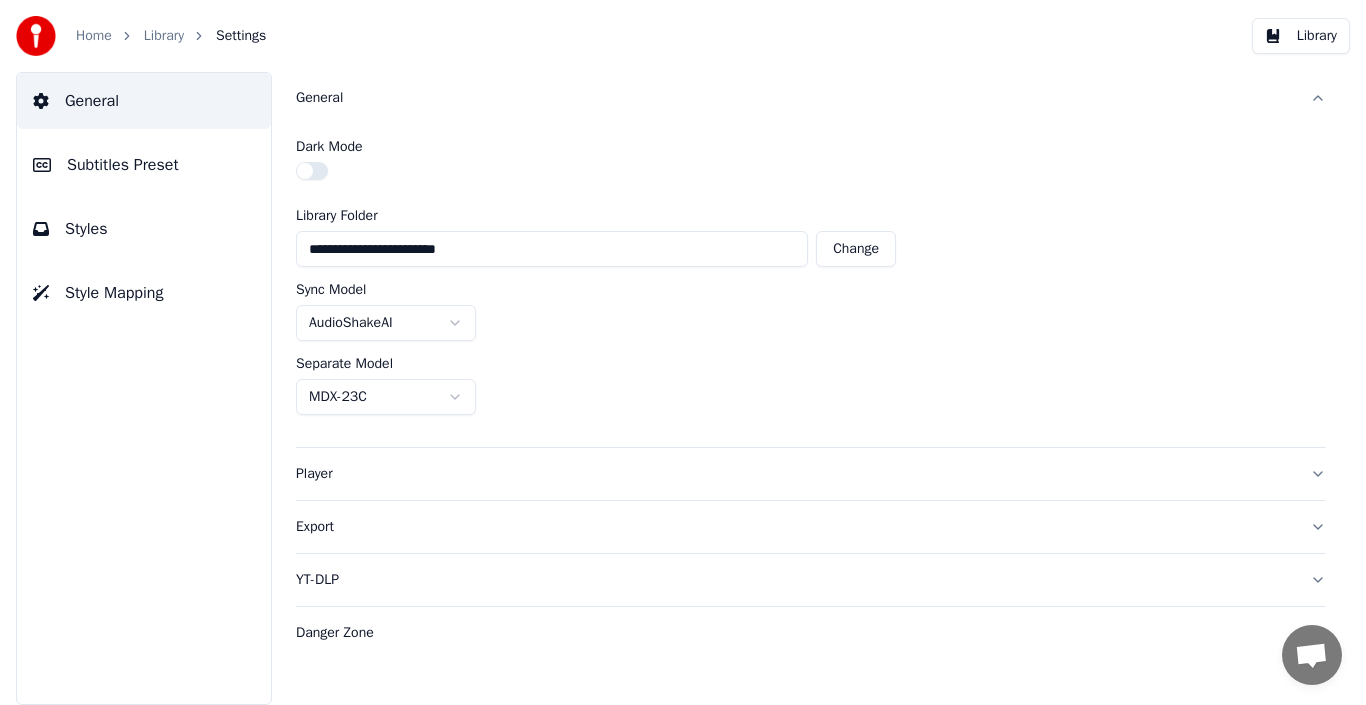 click on "General" at bounding box center [795, 98] 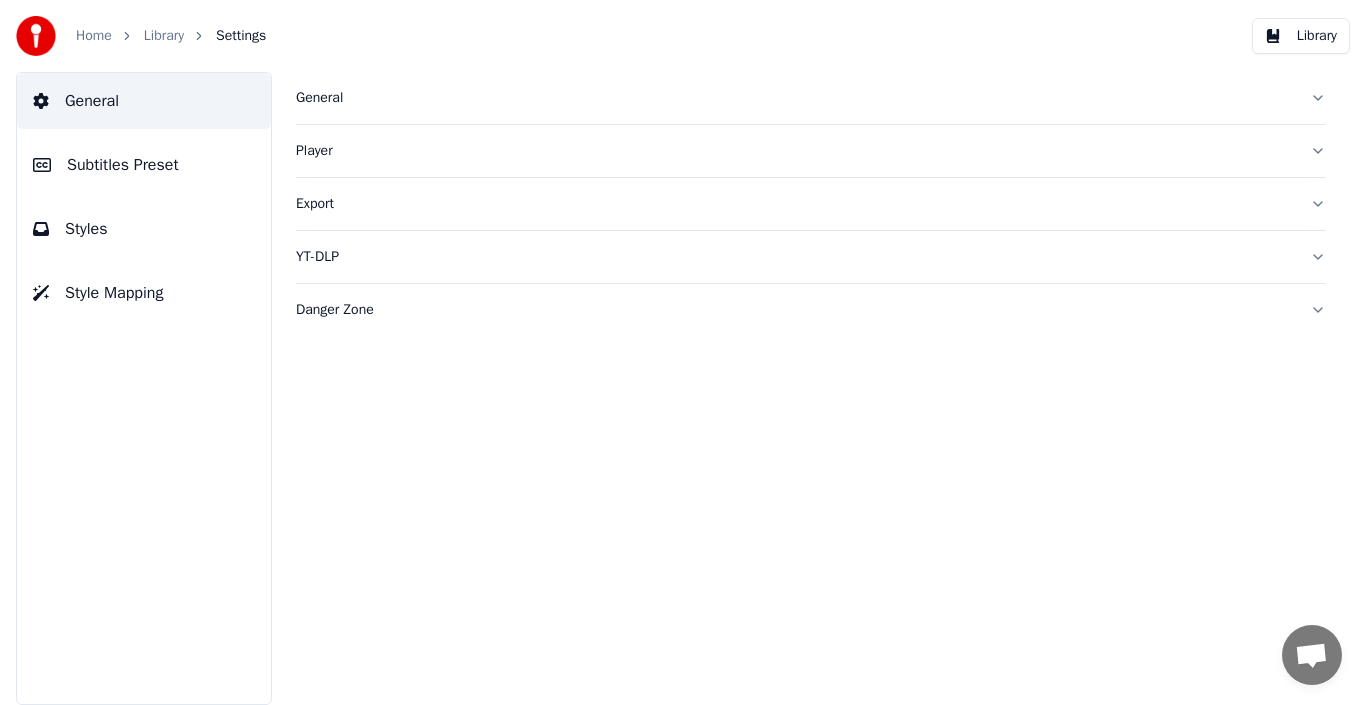 click on "Subtitles Preset" at bounding box center (144, 165) 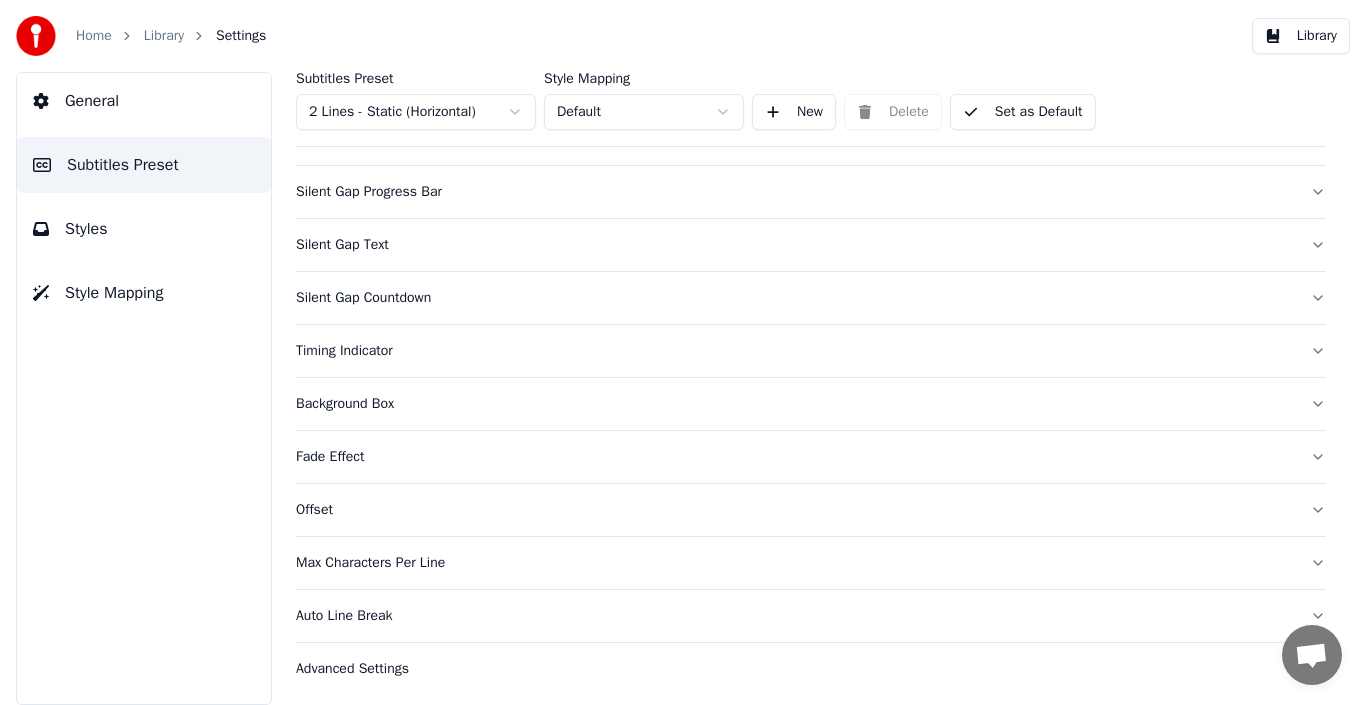 scroll, scrollTop: 186, scrollLeft: 0, axis: vertical 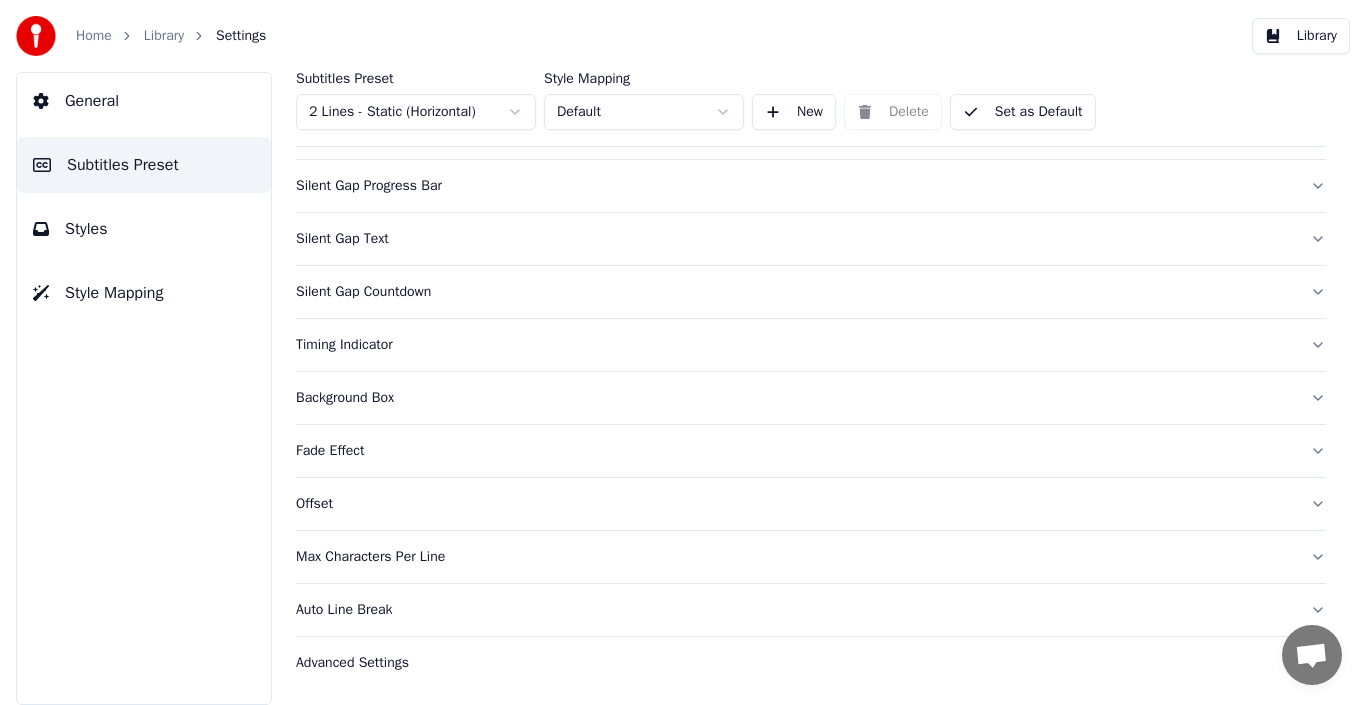 click on "Timing Indicator" at bounding box center [795, 345] 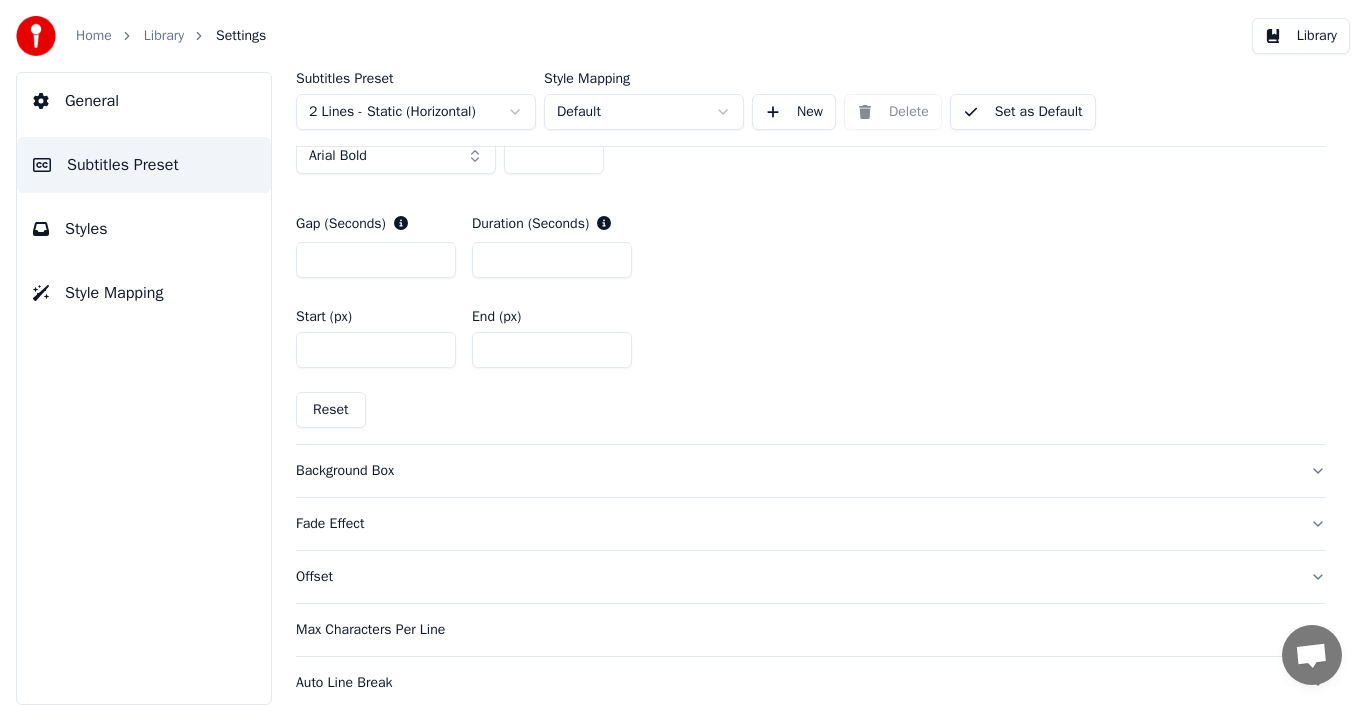 scroll, scrollTop: 1058, scrollLeft: 0, axis: vertical 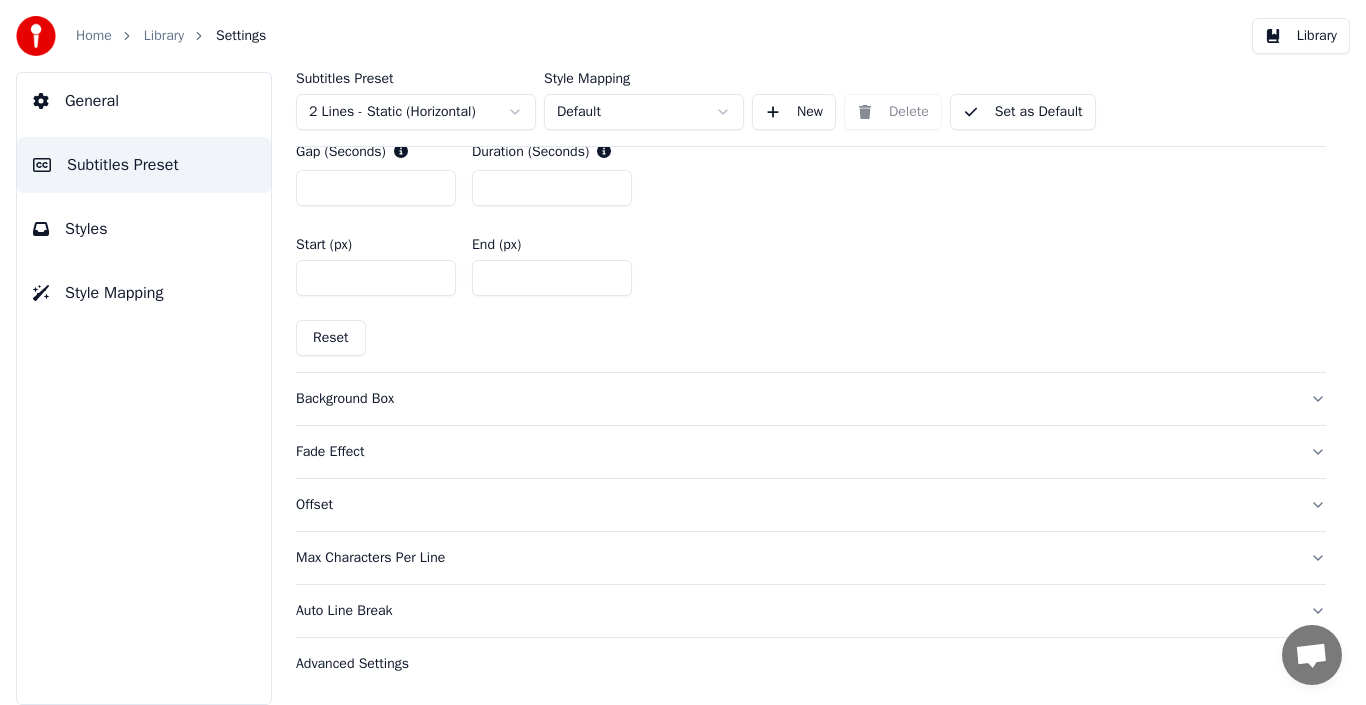 click on "Background Box" at bounding box center (795, 399) 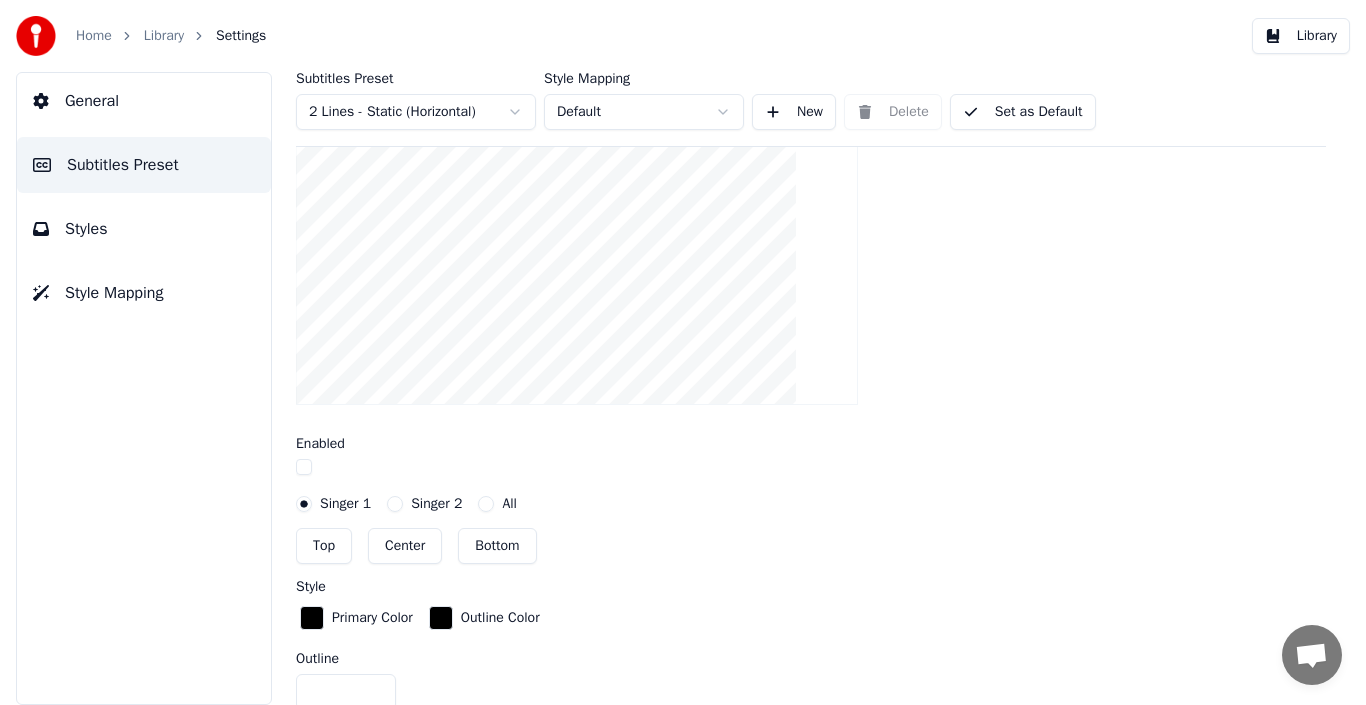 scroll, scrollTop: 526, scrollLeft: 0, axis: vertical 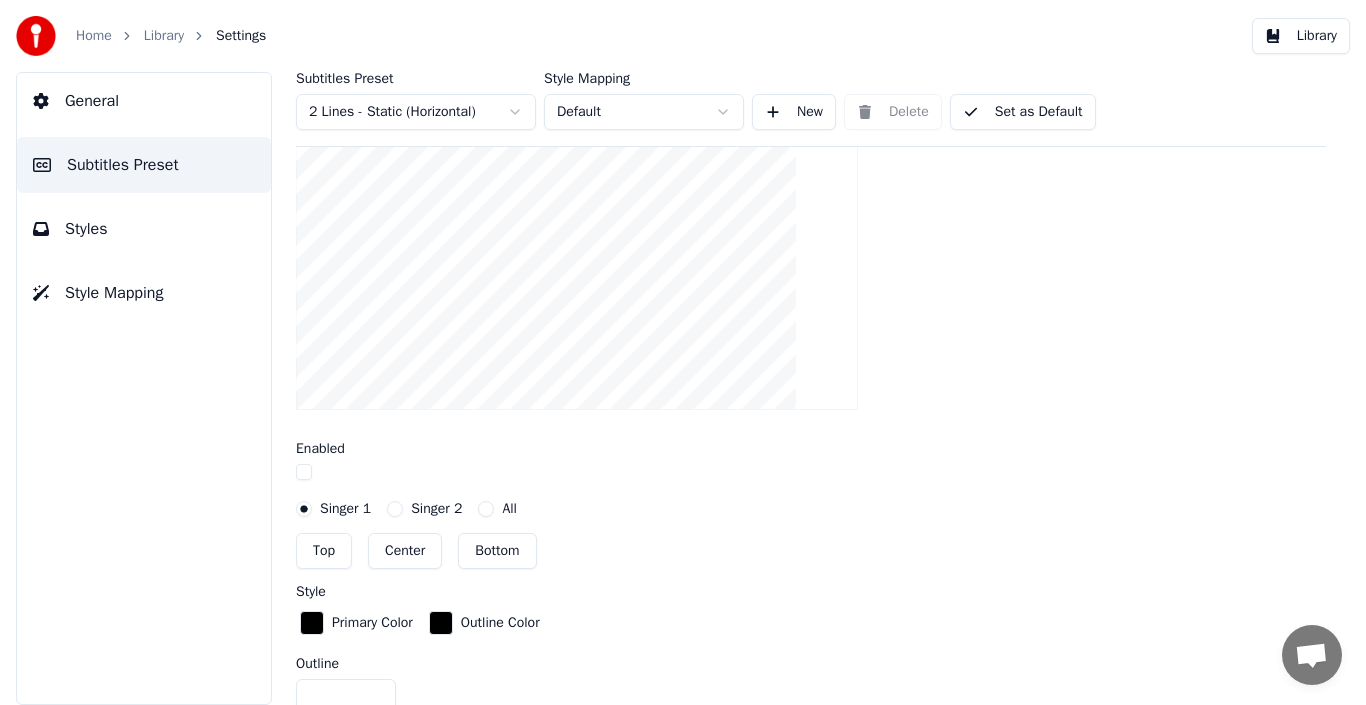 click on "Singer 2" at bounding box center (436, 509) 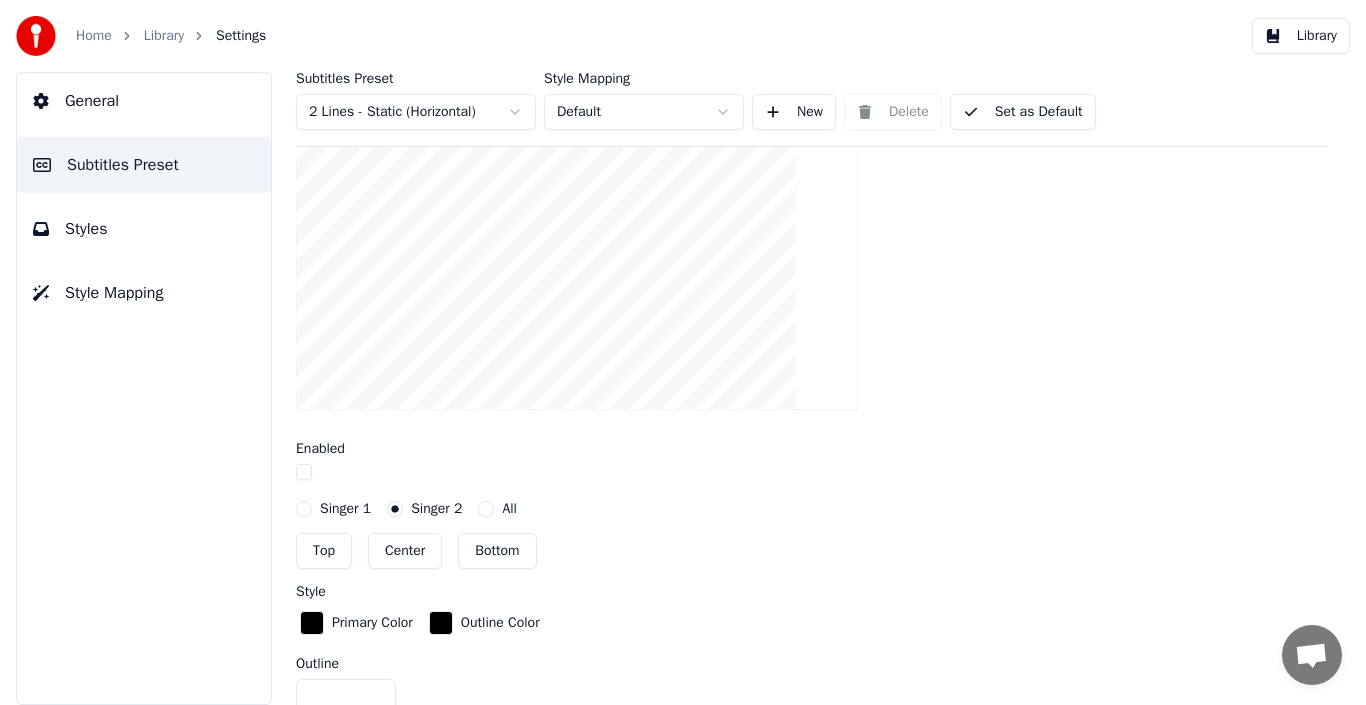 scroll, scrollTop: 426, scrollLeft: 0, axis: vertical 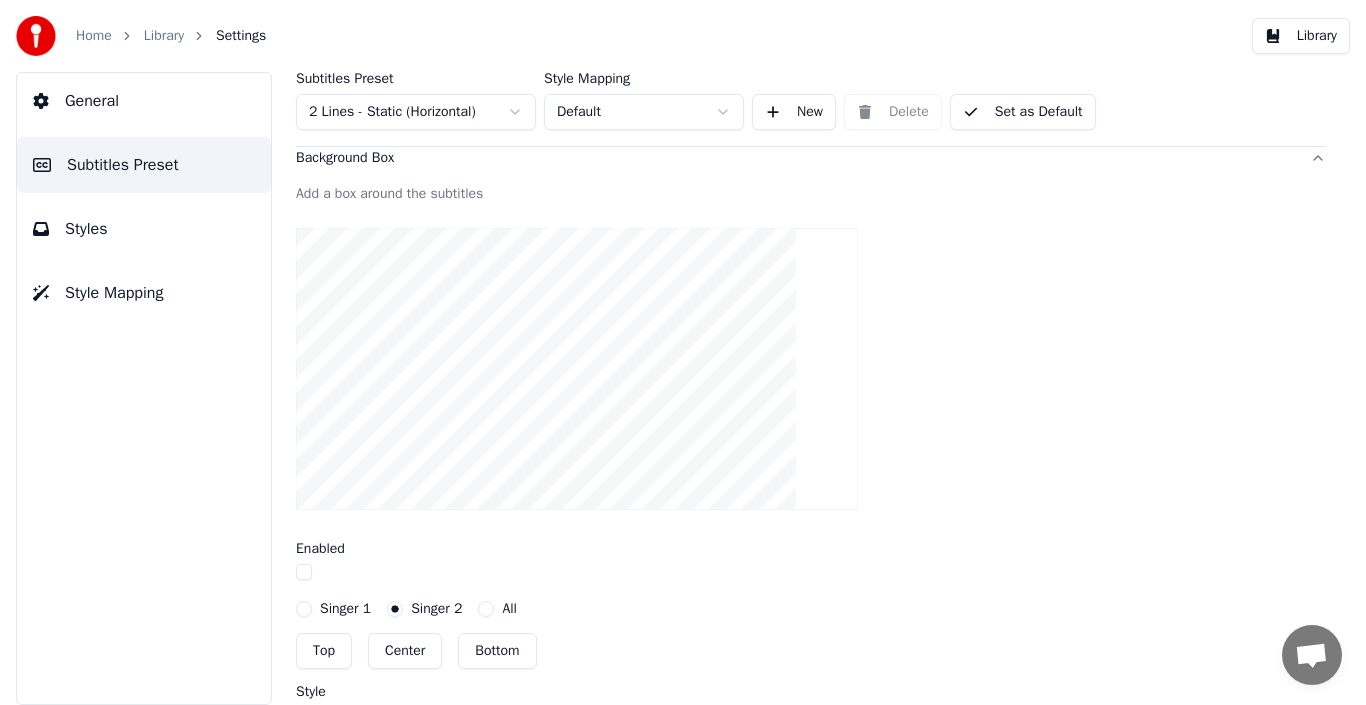 click on "Add a box around the subtitles Enabled Singer 1 Singer 2 All Top Center Bottom Style Primary Color Outline Color Outline * Alpha ** Width **** Height *** X *** Y ** Fade In (Milliseconds) *** Fade Out (Milliseconds) * Reset" at bounding box center (811, 721) 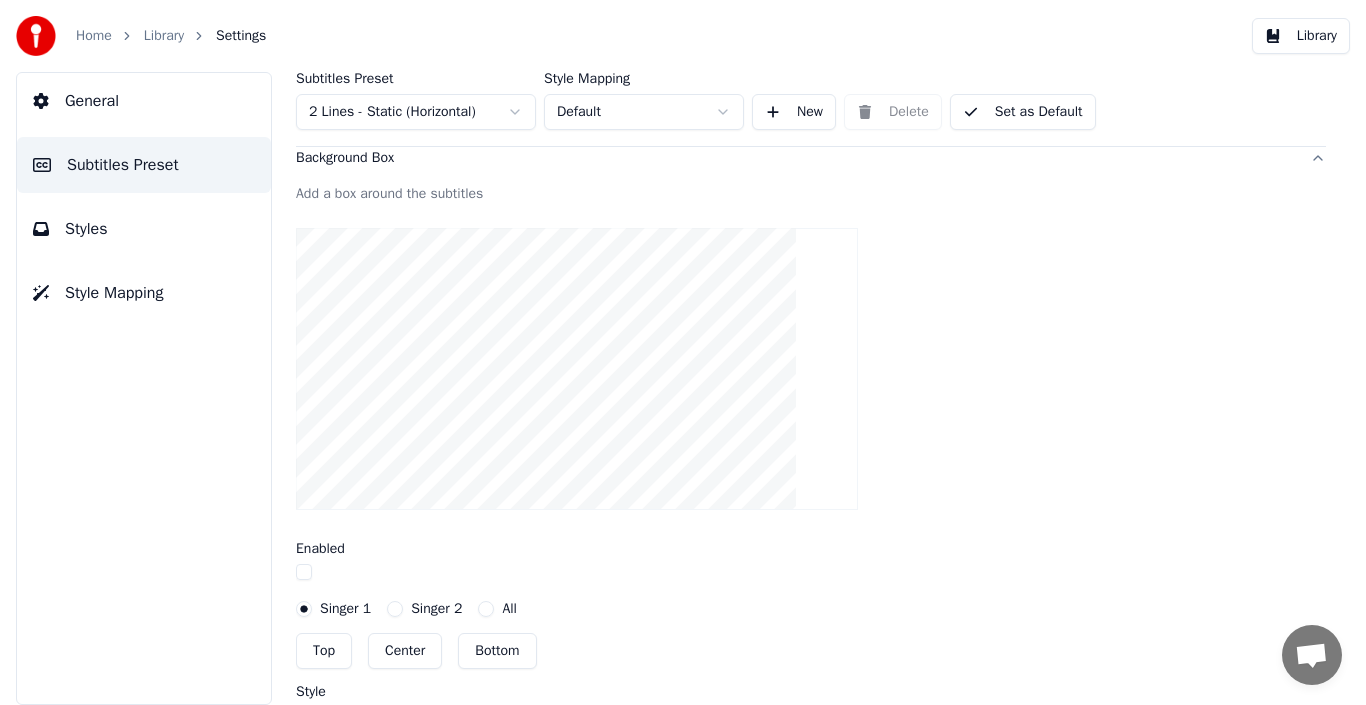 click on "All" at bounding box center [497, 609] 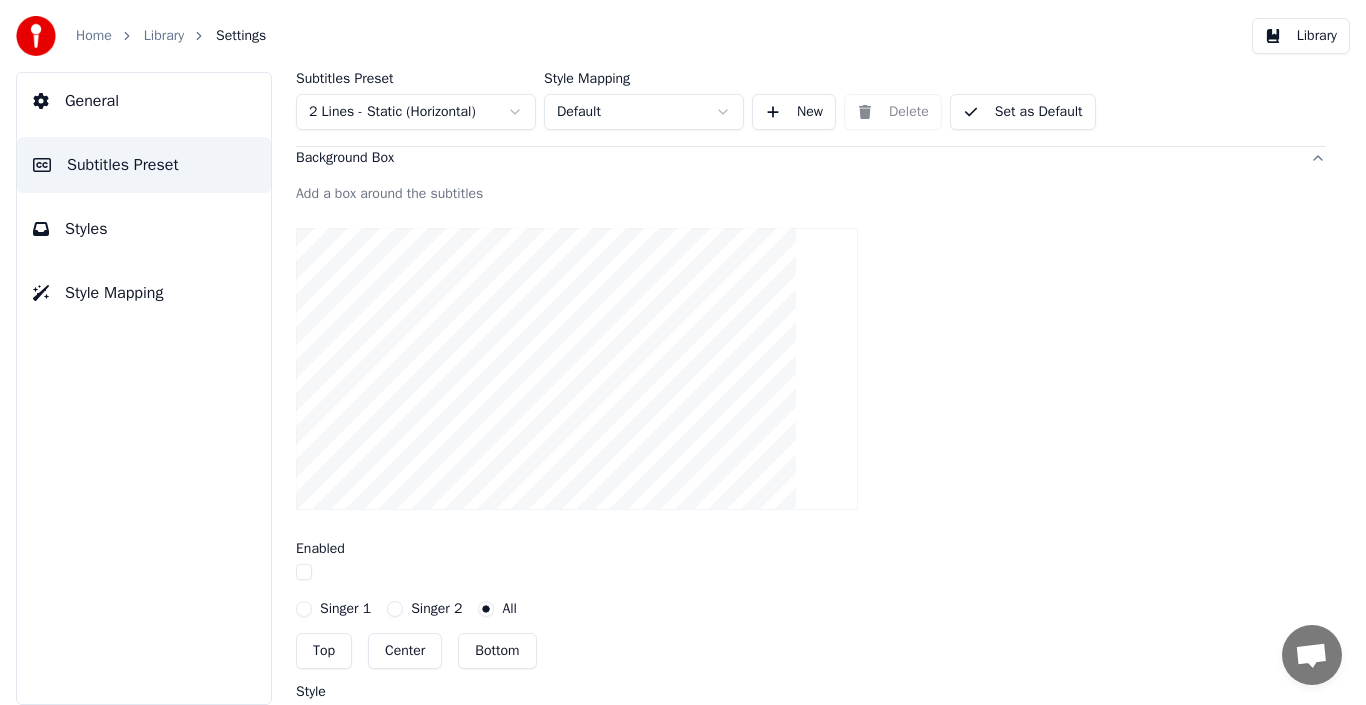 click on "Singer 1" at bounding box center (345, 609) 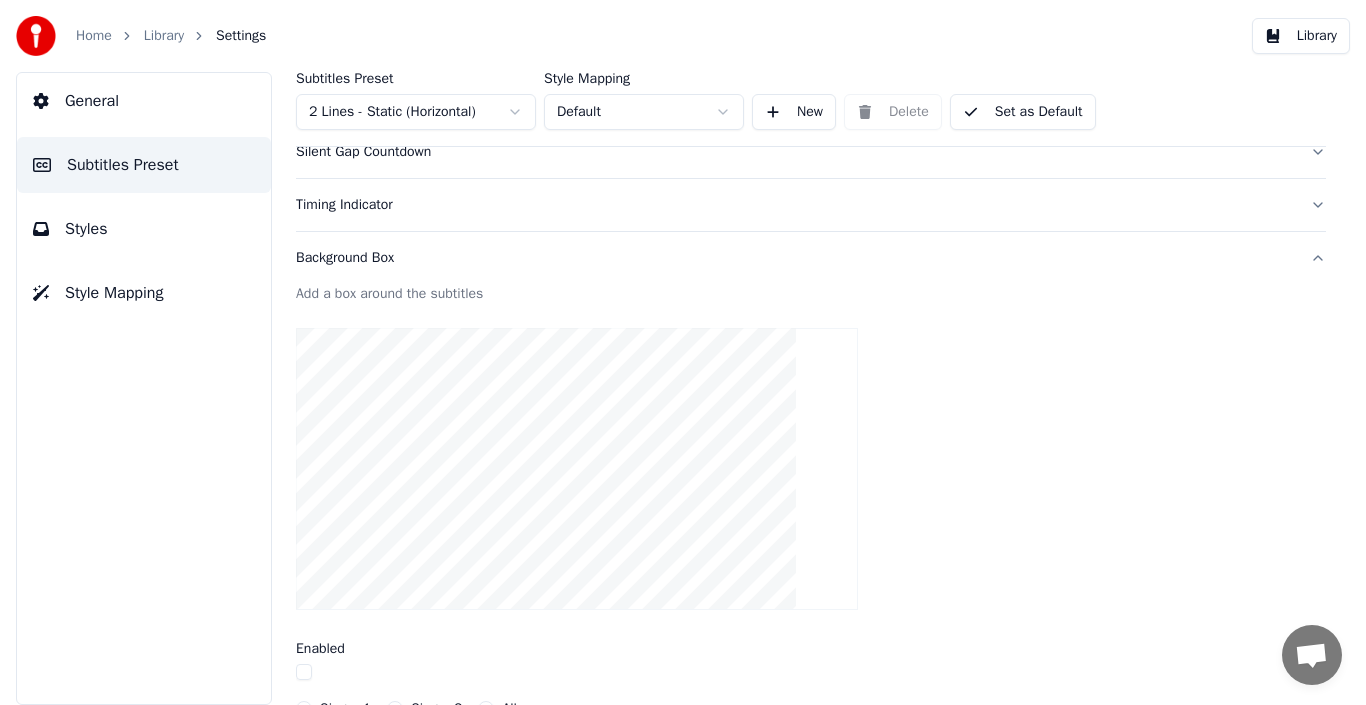 scroll, scrollTop: 426, scrollLeft: 0, axis: vertical 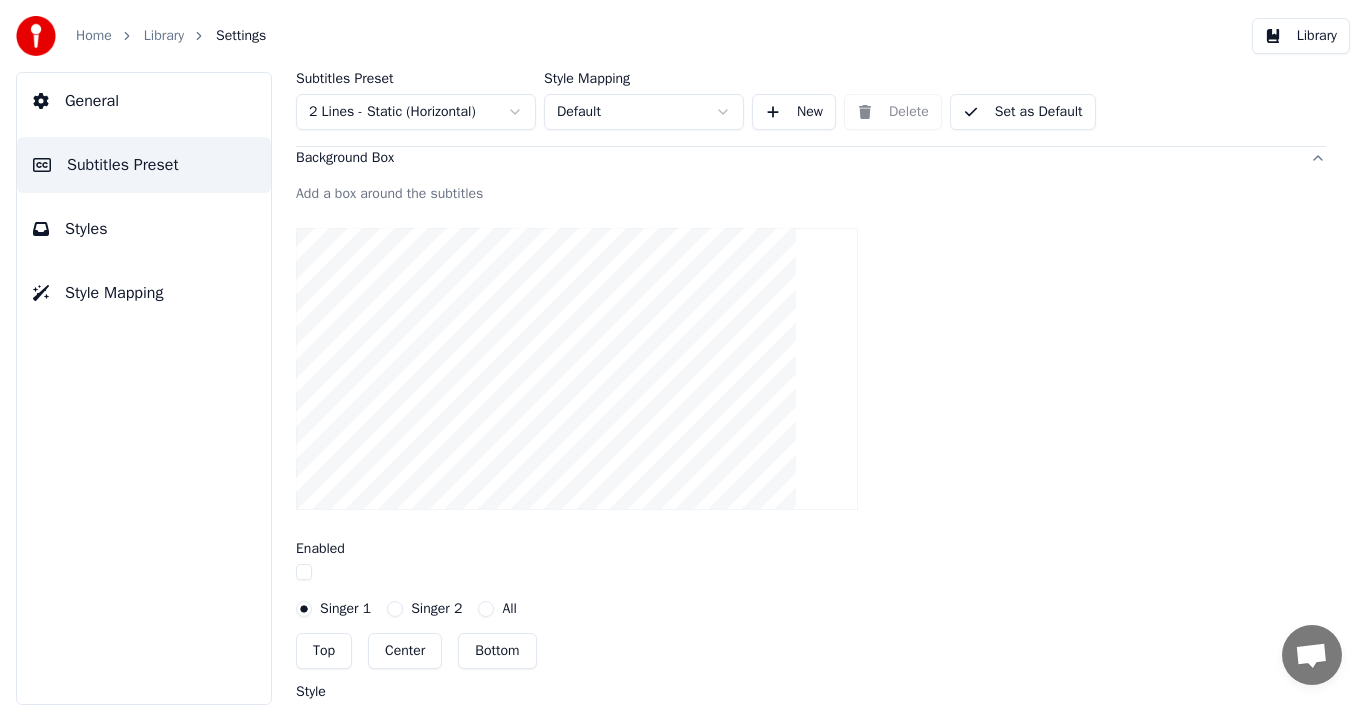click at bounding box center [304, 572] 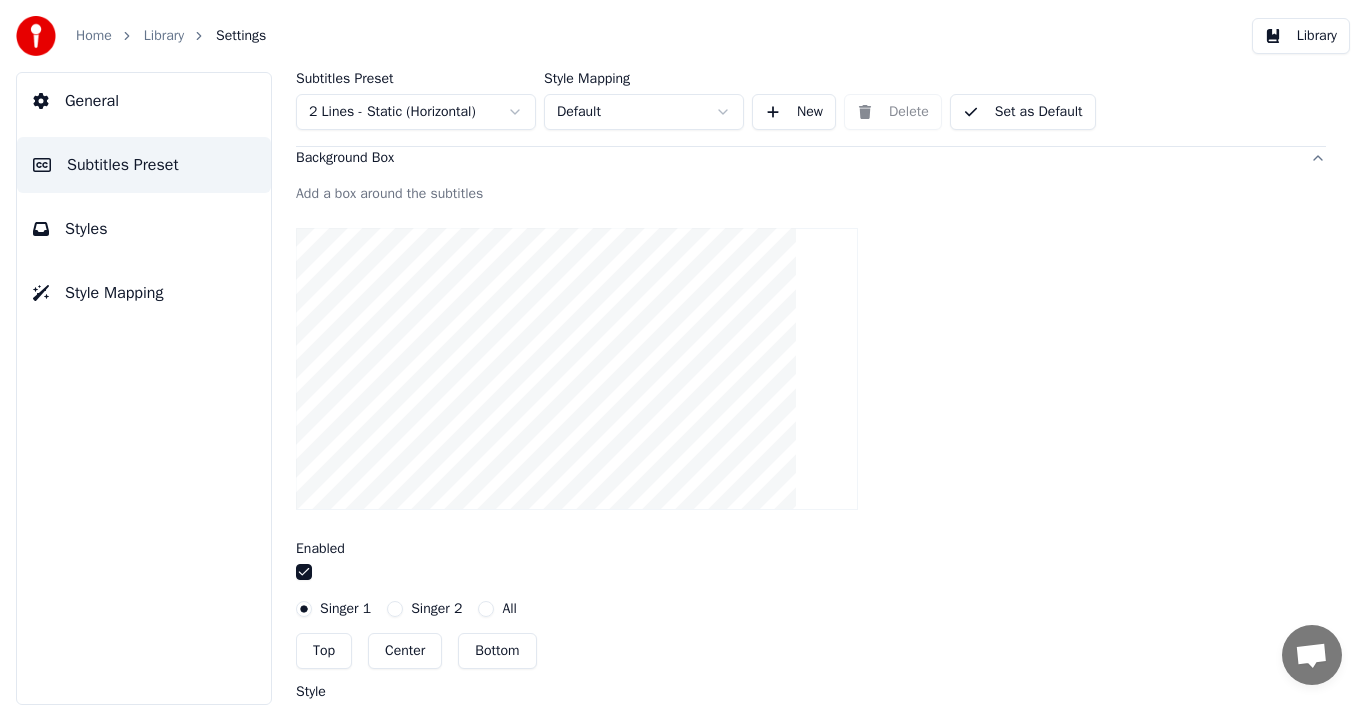 click at bounding box center (304, 572) 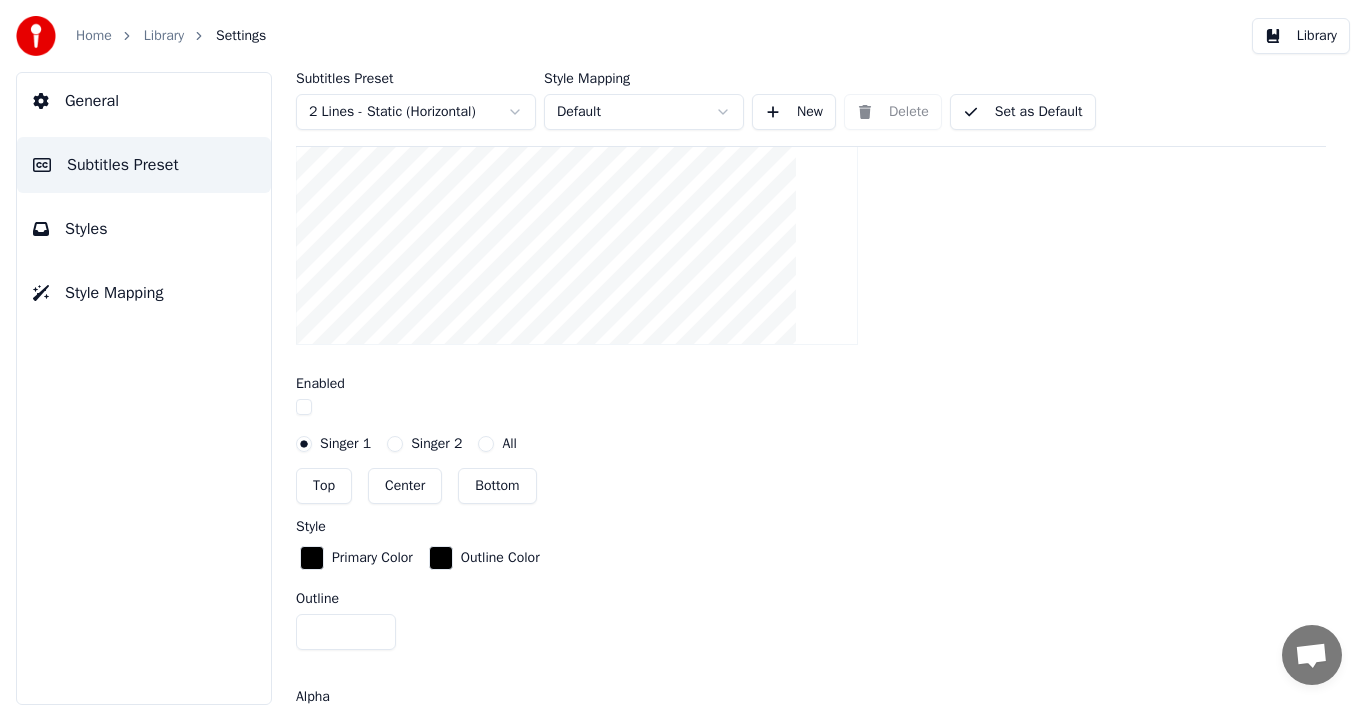 scroll, scrollTop: 626, scrollLeft: 0, axis: vertical 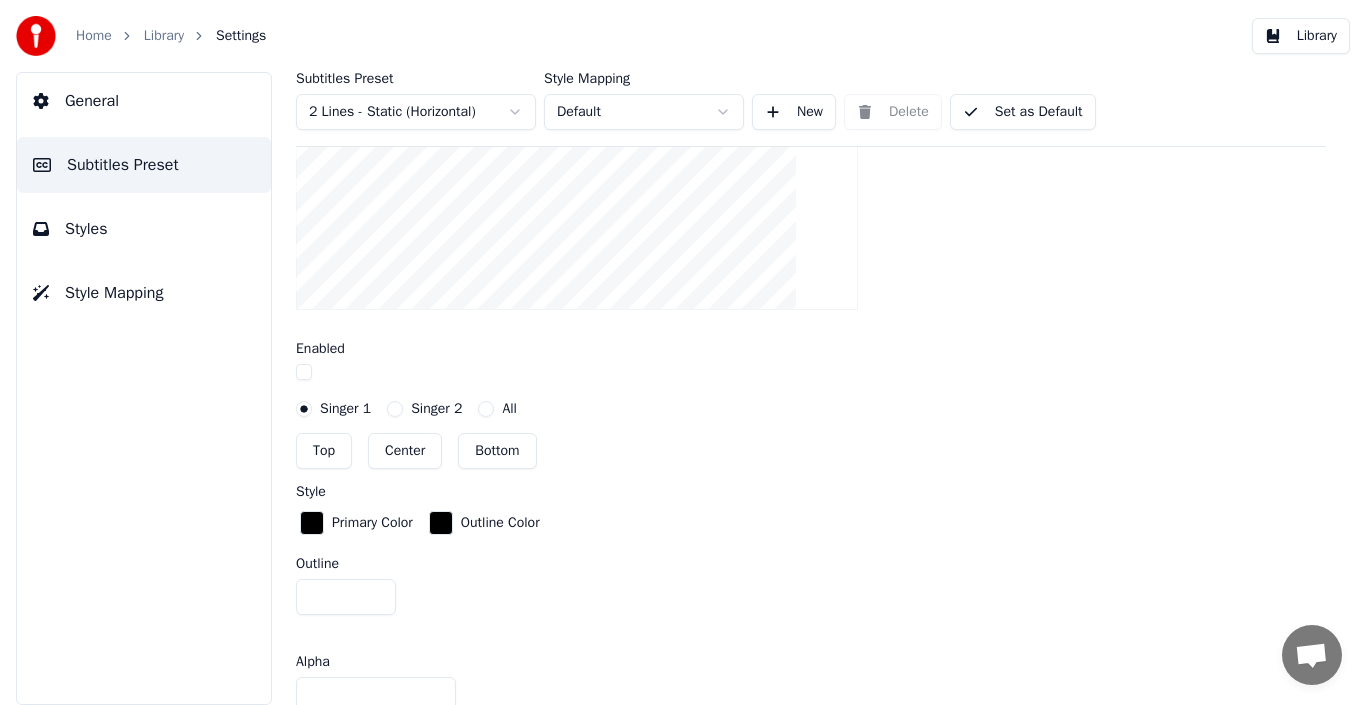 click on "Bottom" at bounding box center [497, 451] 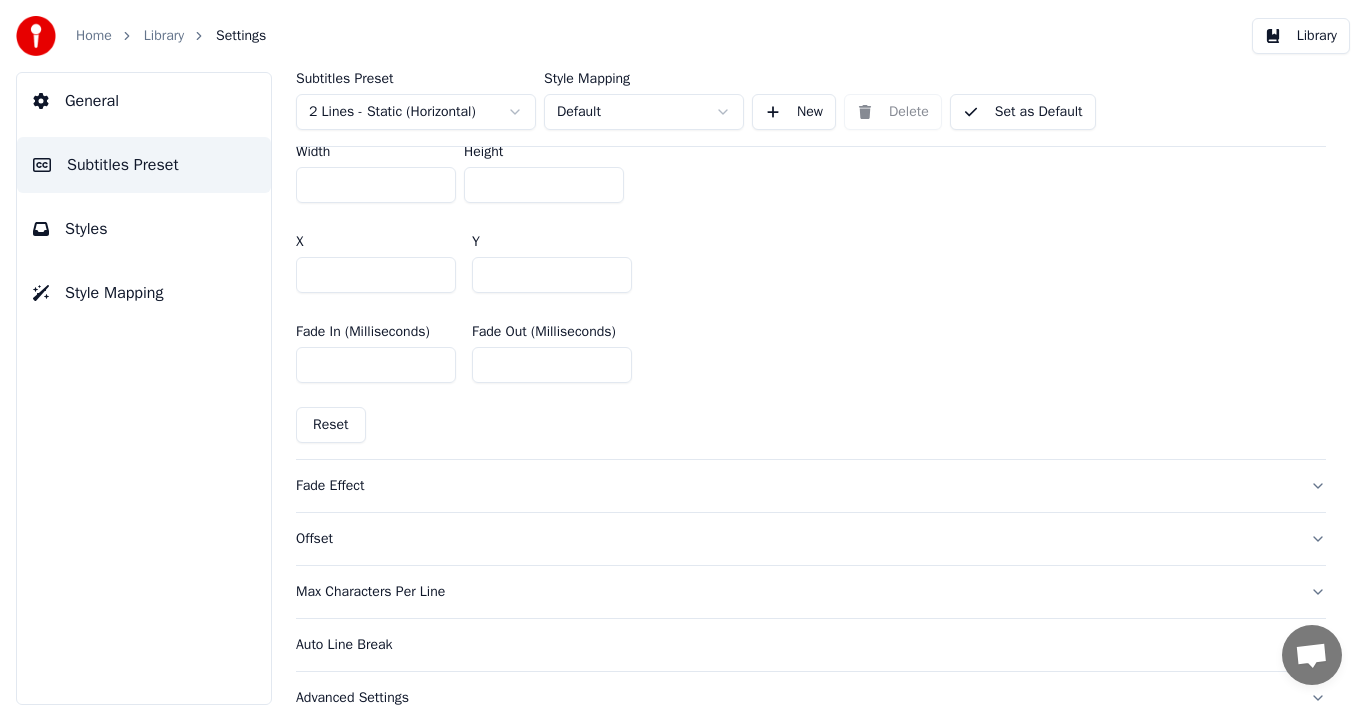 scroll, scrollTop: 1259, scrollLeft: 0, axis: vertical 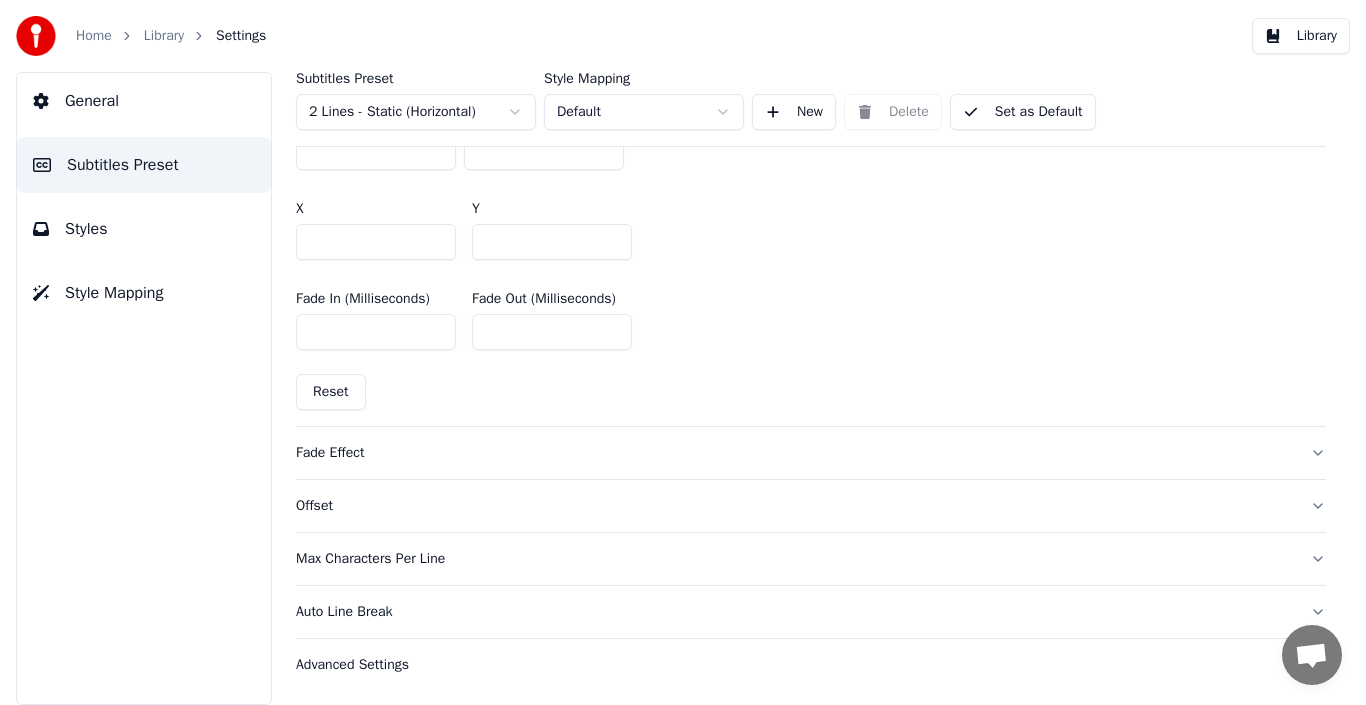 click on "Fade Effect" at bounding box center (795, 453) 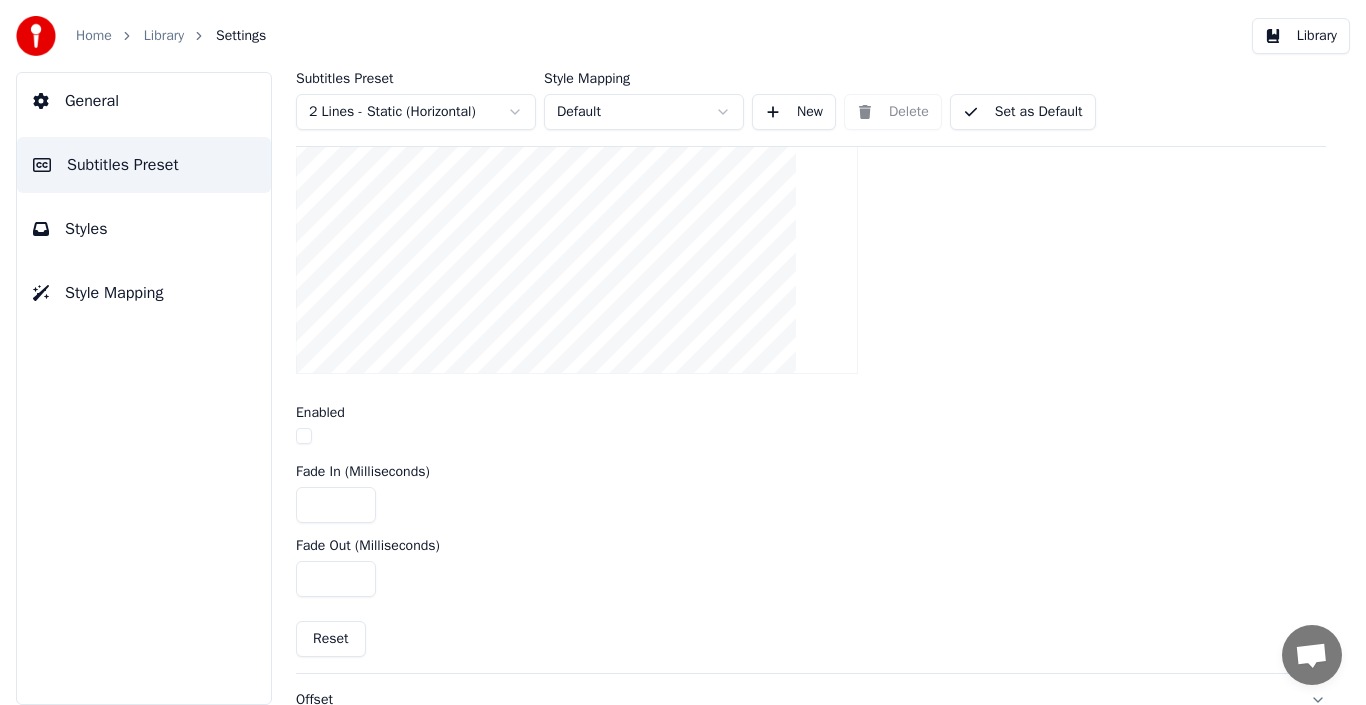 scroll, scrollTop: 584, scrollLeft: 0, axis: vertical 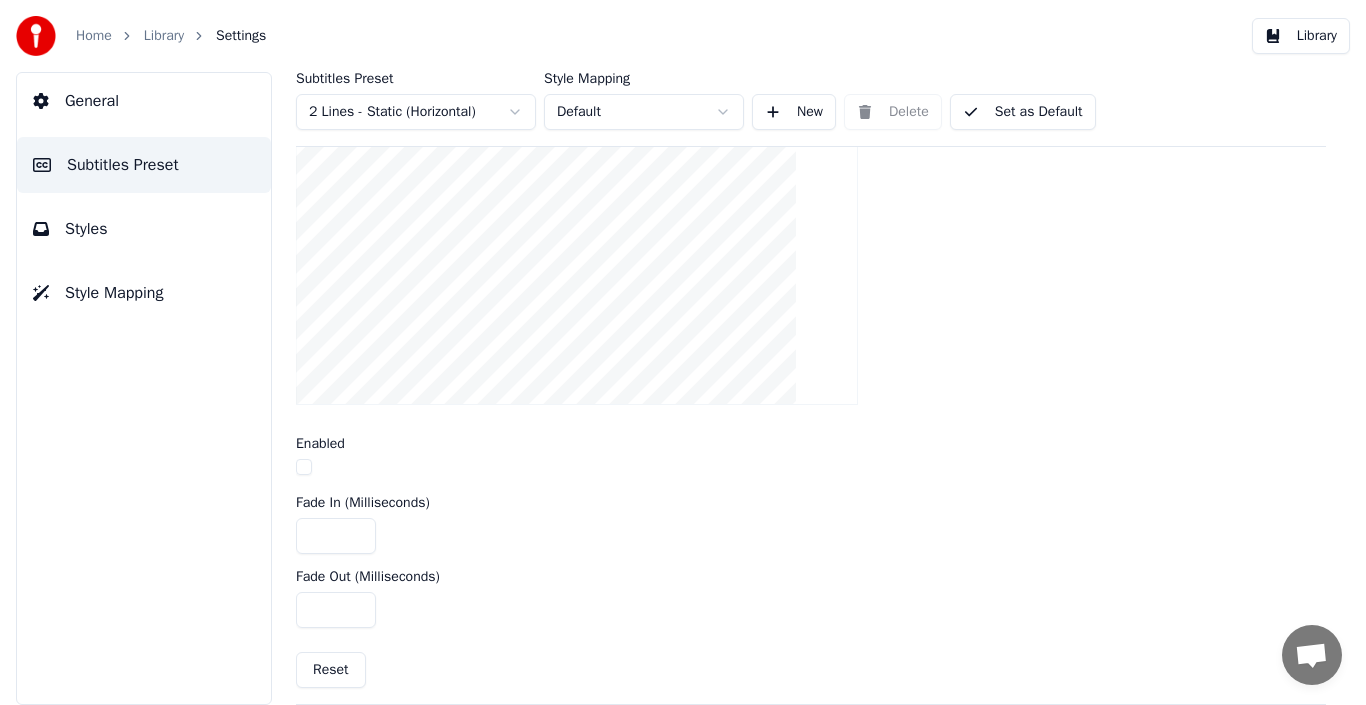click at bounding box center [304, 467] 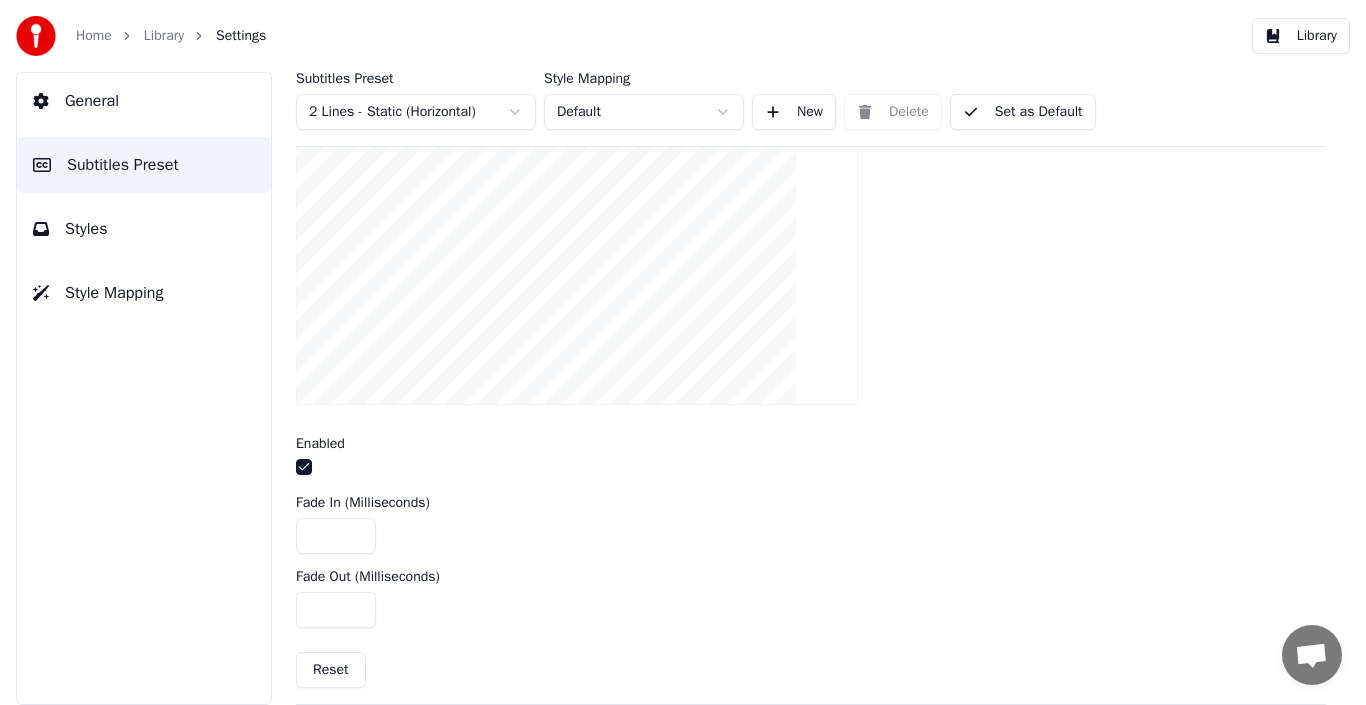 click at bounding box center (304, 467) 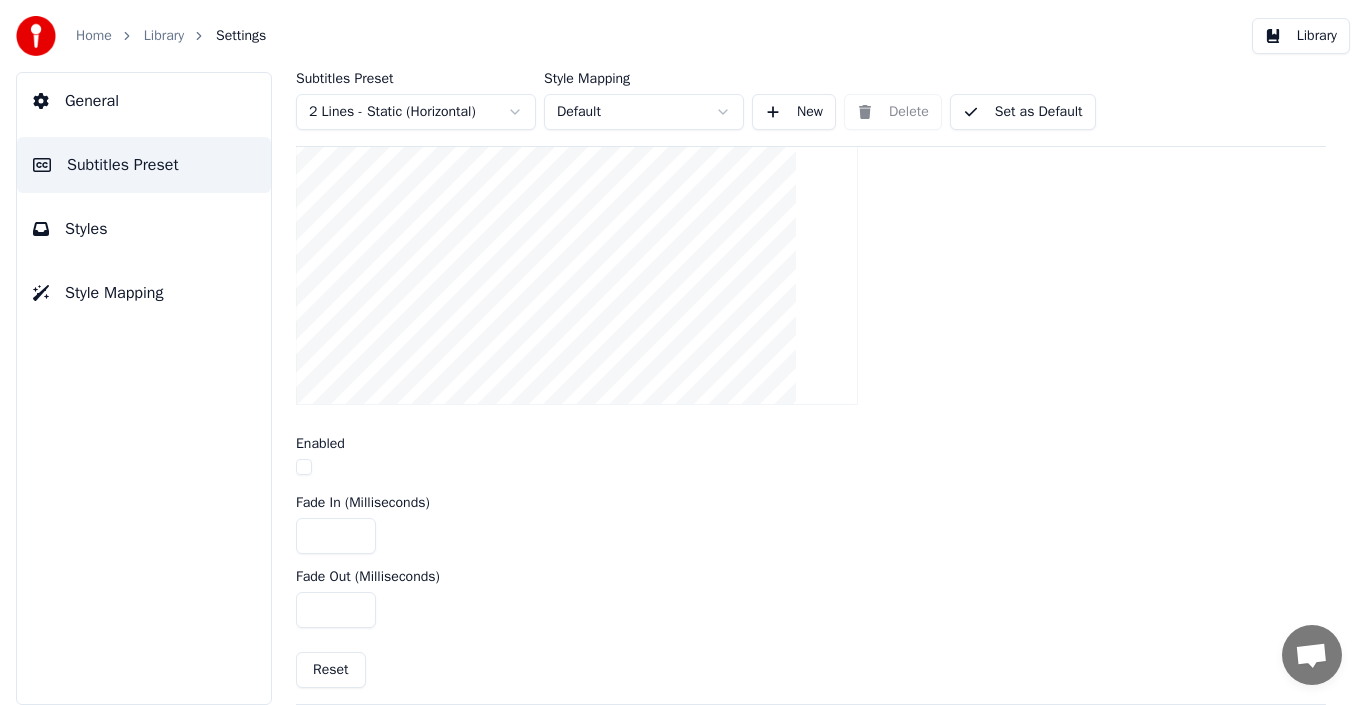 click at bounding box center [304, 467] 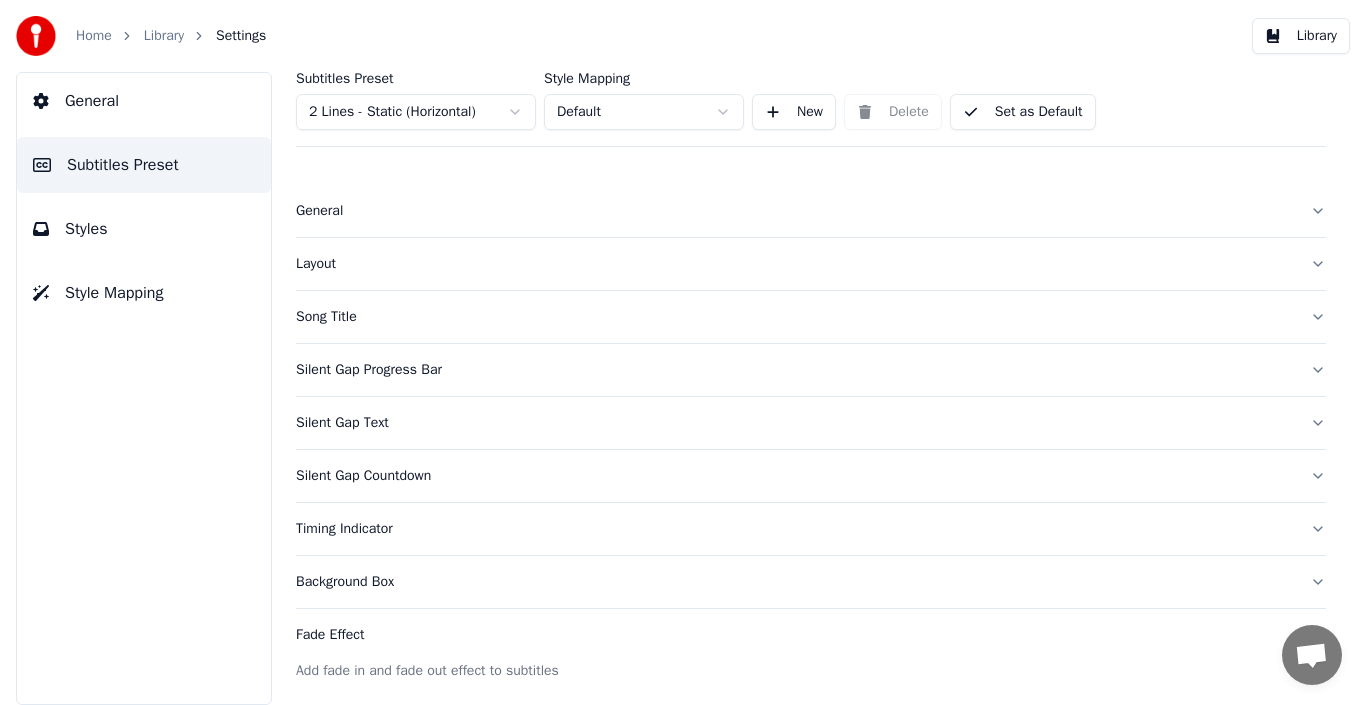 scroll, scrollTop: 0, scrollLeft: 0, axis: both 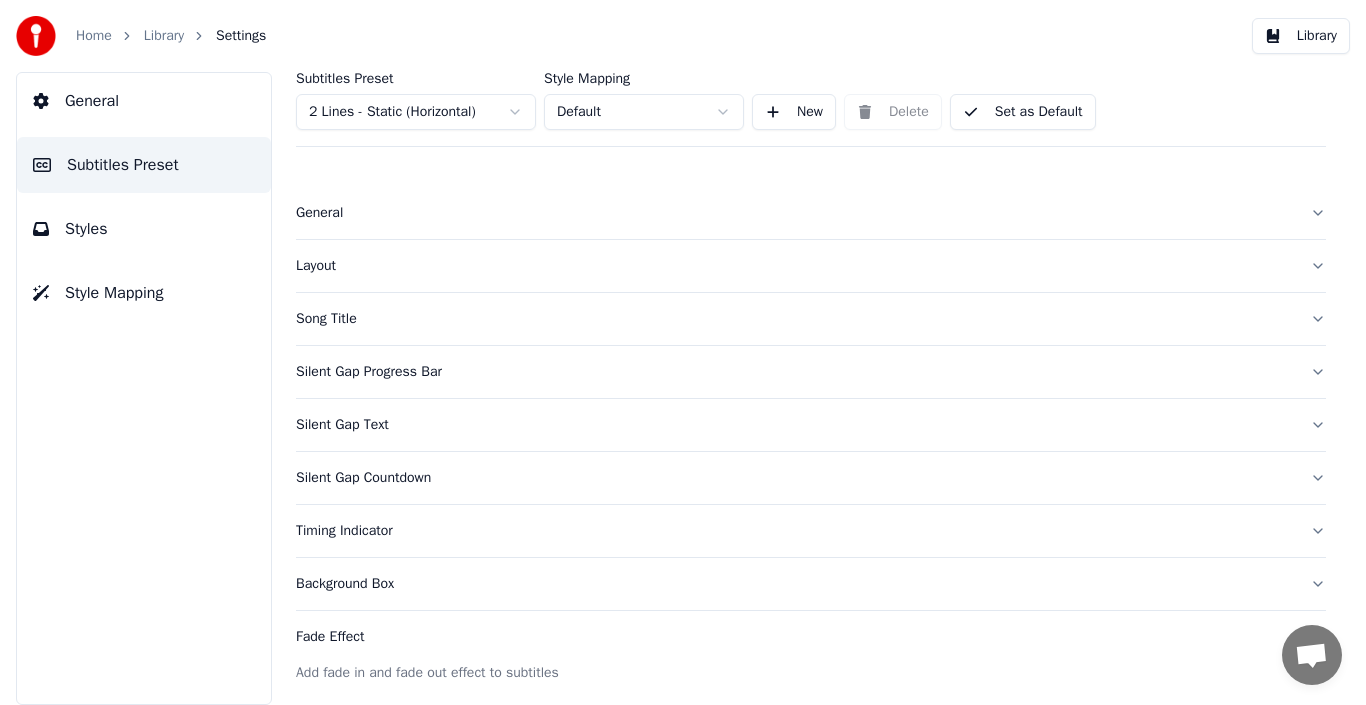 click on "General" at bounding box center (811, 213) 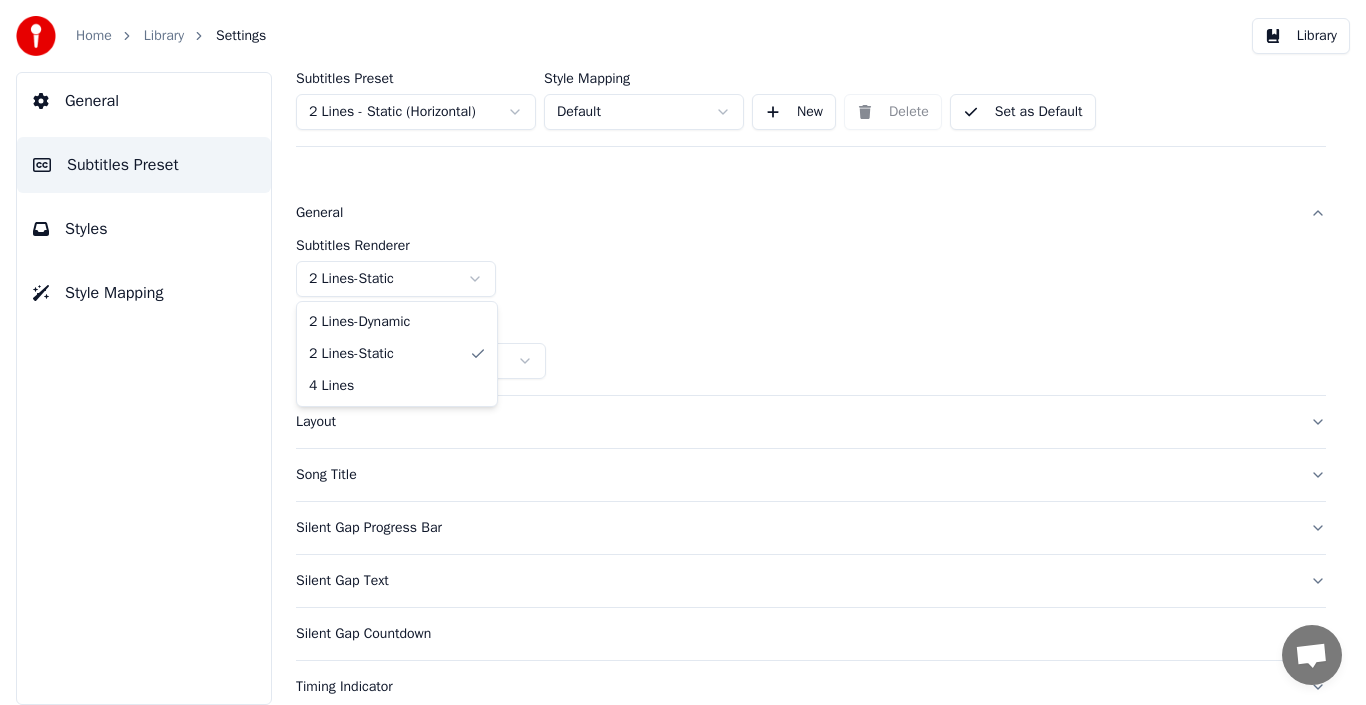 click on "Home Library Settings Library General Subtitles Preset Styles Style Mapping Subtitles Preset 2 Lines - Static (Horizontal) Style Mapping Default New Delete Set as Default General Subtitles Renderer 2 Lines  -  Static Resolution Horizontal  -  1920 x 1080  ( 16 : 9 ) Layout Song Title Silent Gap Progress Bar Silent Gap Text Silent Gap Countdown Timing Indicator Background Box Fade Effect Offset Max Characters Per Line Auto Line Break Advanced Settings 2 Lines  -  Dynamic 2 Lines  -  Static 4 Lines" at bounding box center (683, 352) 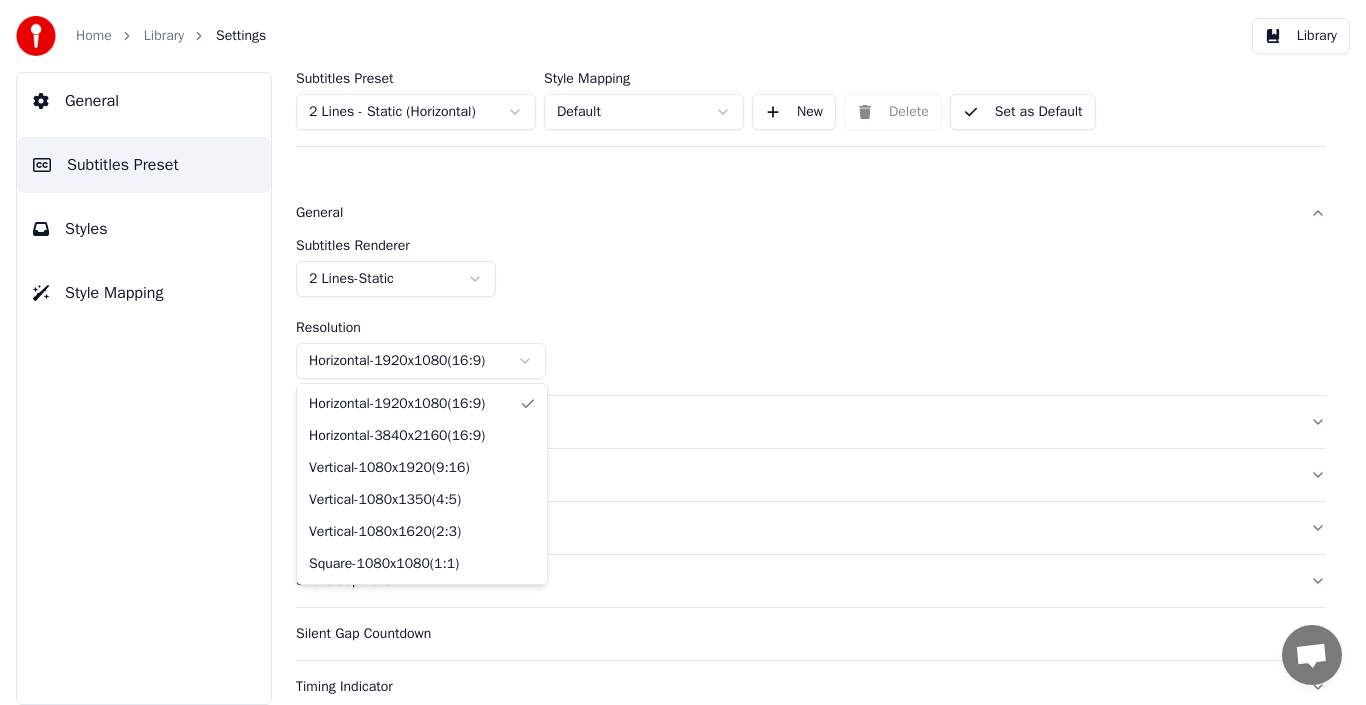 click on "Home Library Settings Library General Subtitles Preset Styles Style Mapping Subtitles Preset 2 Lines - Static (Horizontal) Style Mapping Default New Delete Set as Default General Subtitles Renderer 2 Lines  -  Static Resolution Horizontal  -  1920 x 1080  ( 16 : 9 ) Layout Song Title Silent Gap Progress Bar Silent Gap Text Silent Gap Countdown Timing Indicator Background Box Fade Effect Offset Max Characters Per Line Auto Line Break Advanced Settings Horizontal  -  1920 x 1080  ( 16 : 9 ) Horizontal  -  3840 x 2160  ( 16 : 9 ) Vertical  -  1080 x 1920  ( 9 : 16 ) Vertical  -  1080 x 1350  ( 4 : 5 ) Vertical  -  1080 x 1620  ( 2 : 3 ) Square  -  1080 x 1080  ( 1 : 1 )" at bounding box center (683, 352) 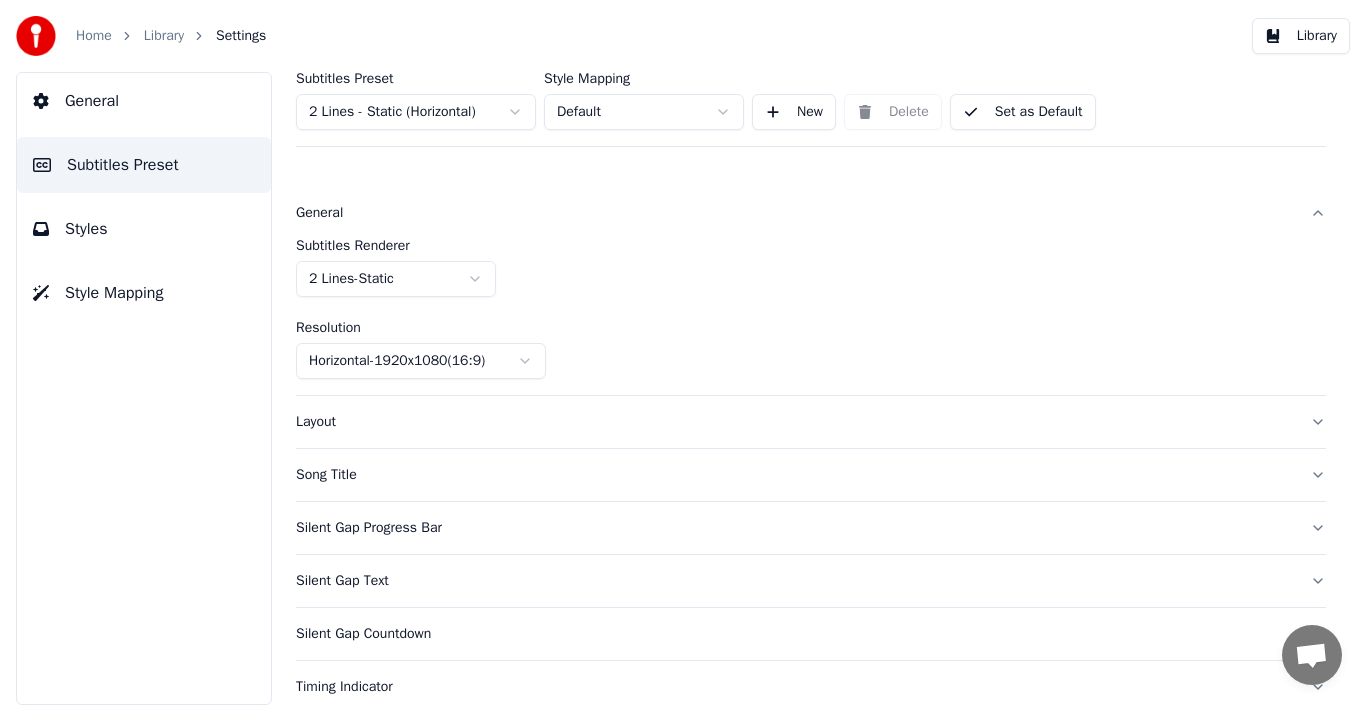 click on "Home Library Settings Library General Subtitles Preset Styles Style Mapping Subtitles Preset 2 Lines - Static (Horizontal) Style Mapping Default New Delete Set as Default General Subtitles Renderer 2 Lines  -  Static Resolution Horizontal  -  1920 x 1080  ( 16 : 9 ) Layout Song Title Silent Gap Progress Bar Silent Gap Text Silent Gap Countdown Timing Indicator Background Box Fade Effect Offset Max Characters Per Line Auto Line Break Advanced Settings" at bounding box center [683, 352] 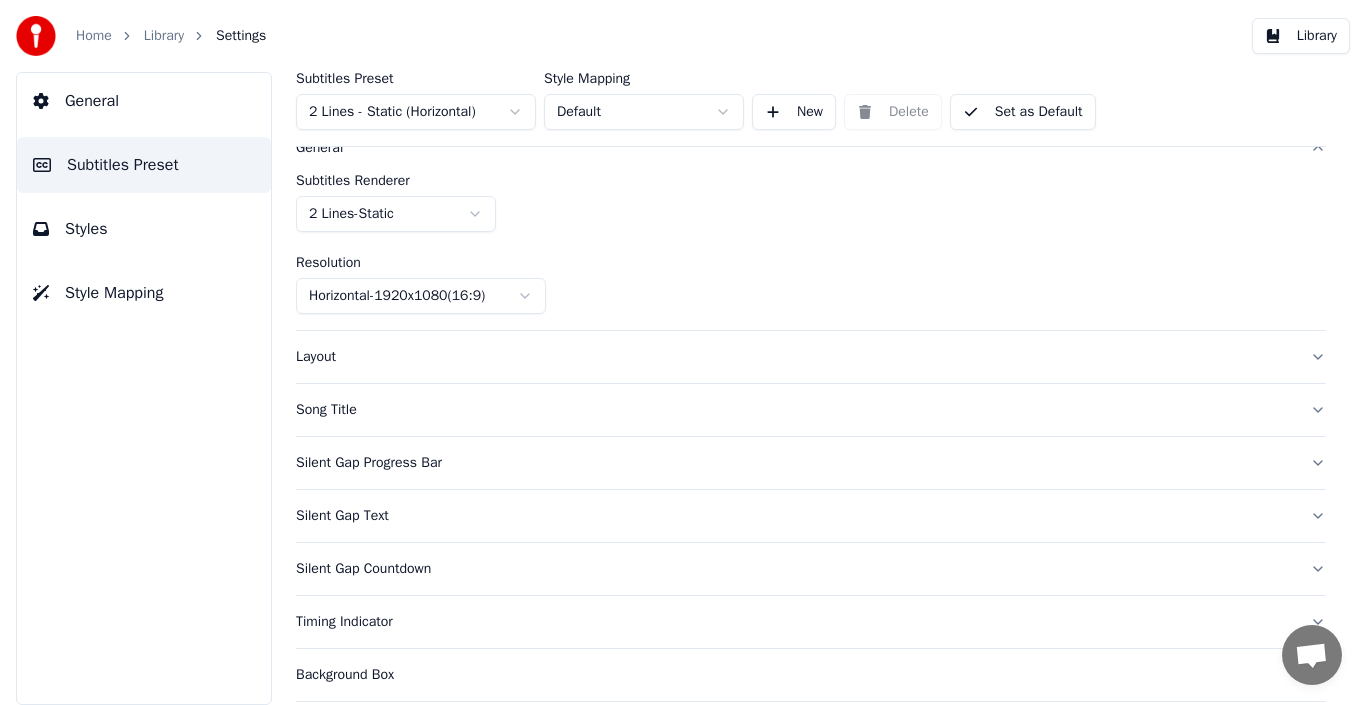 scroll, scrollTop: 100, scrollLeft: 0, axis: vertical 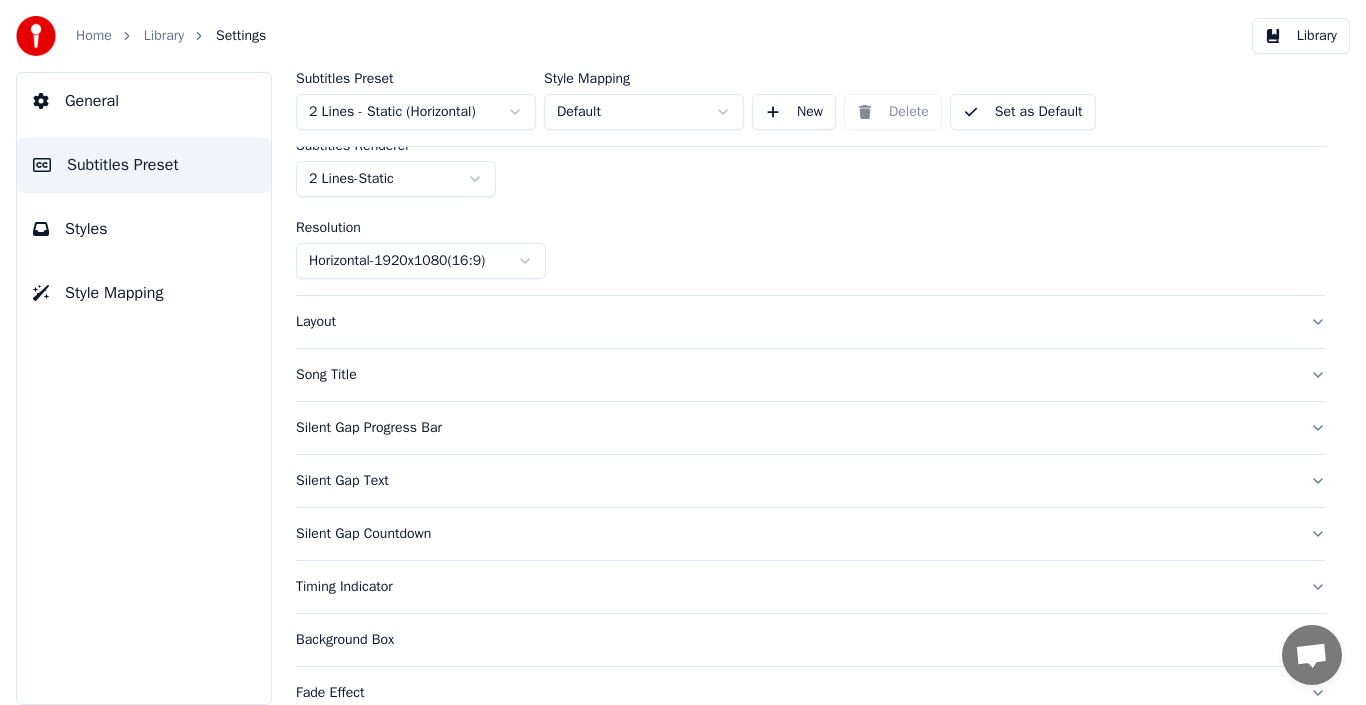 click on "Layout" at bounding box center [795, 322] 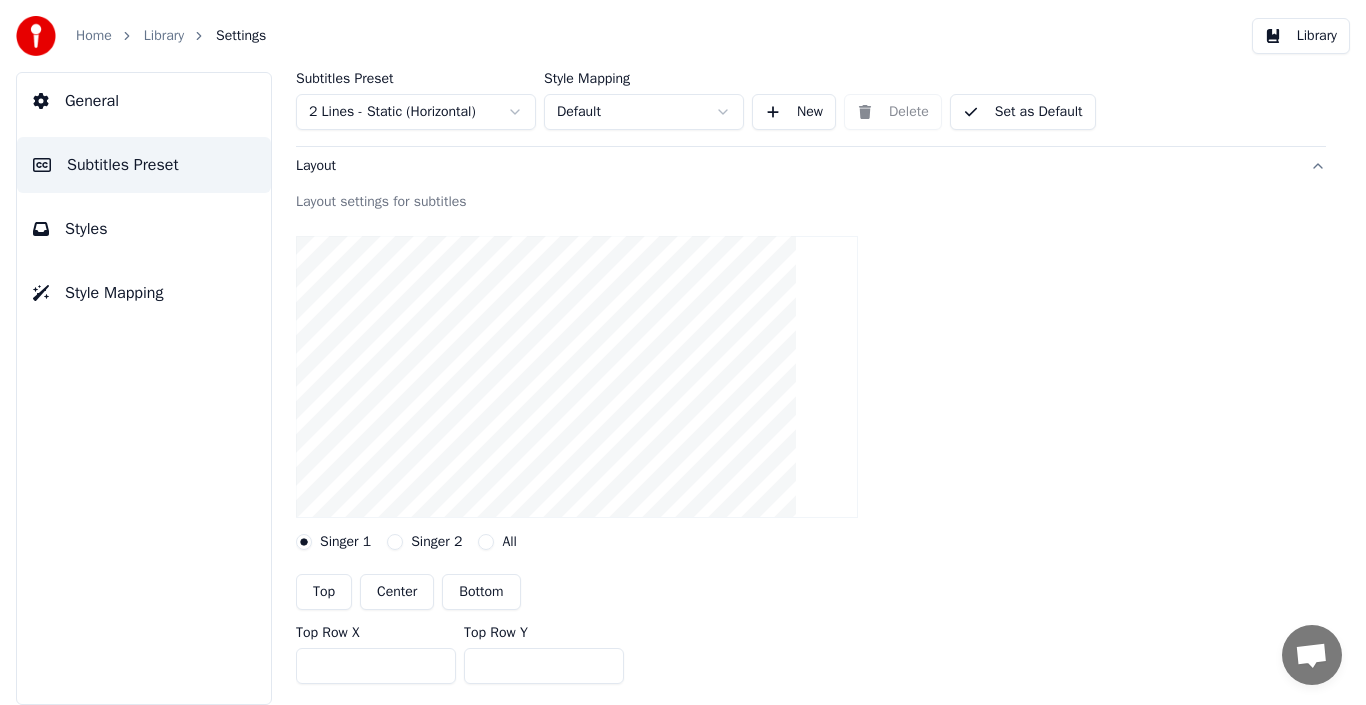 scroll, scrollTop: 200, scrollLeft: 0, axis: vertical 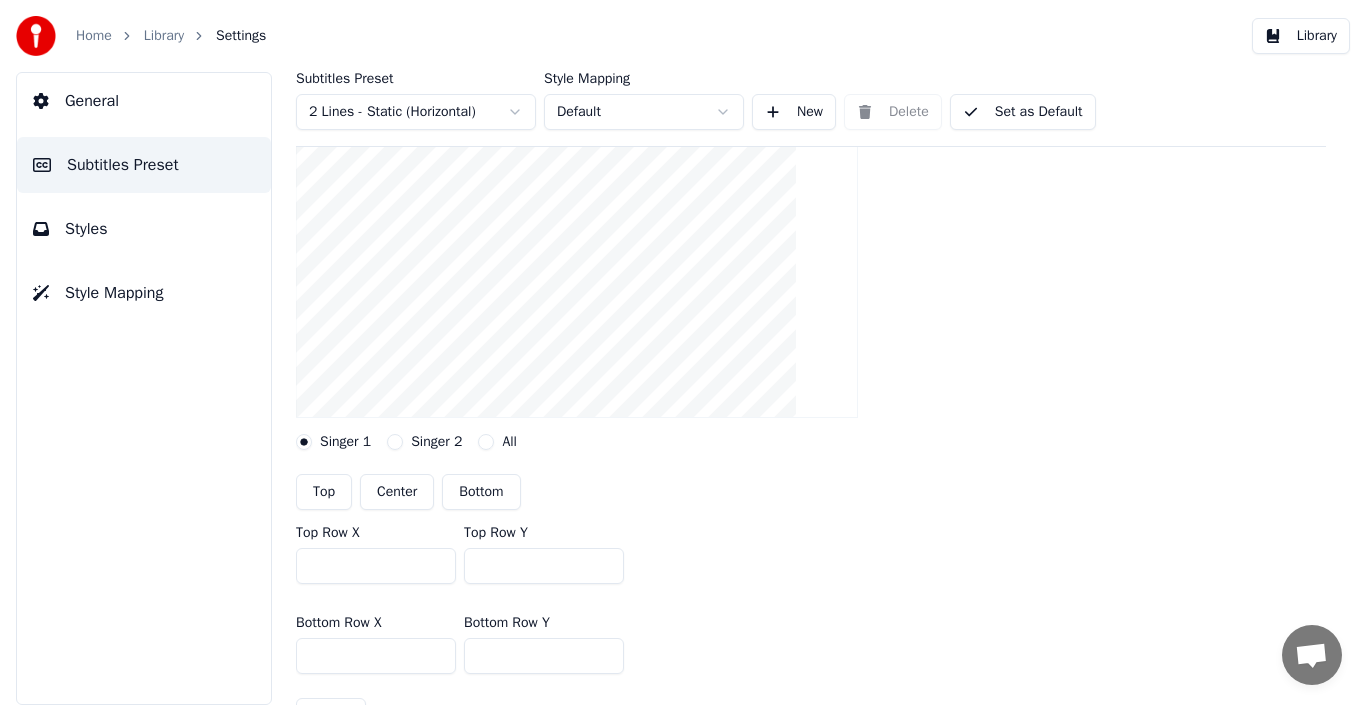 click on "Center" at bounding box center (397, 492) 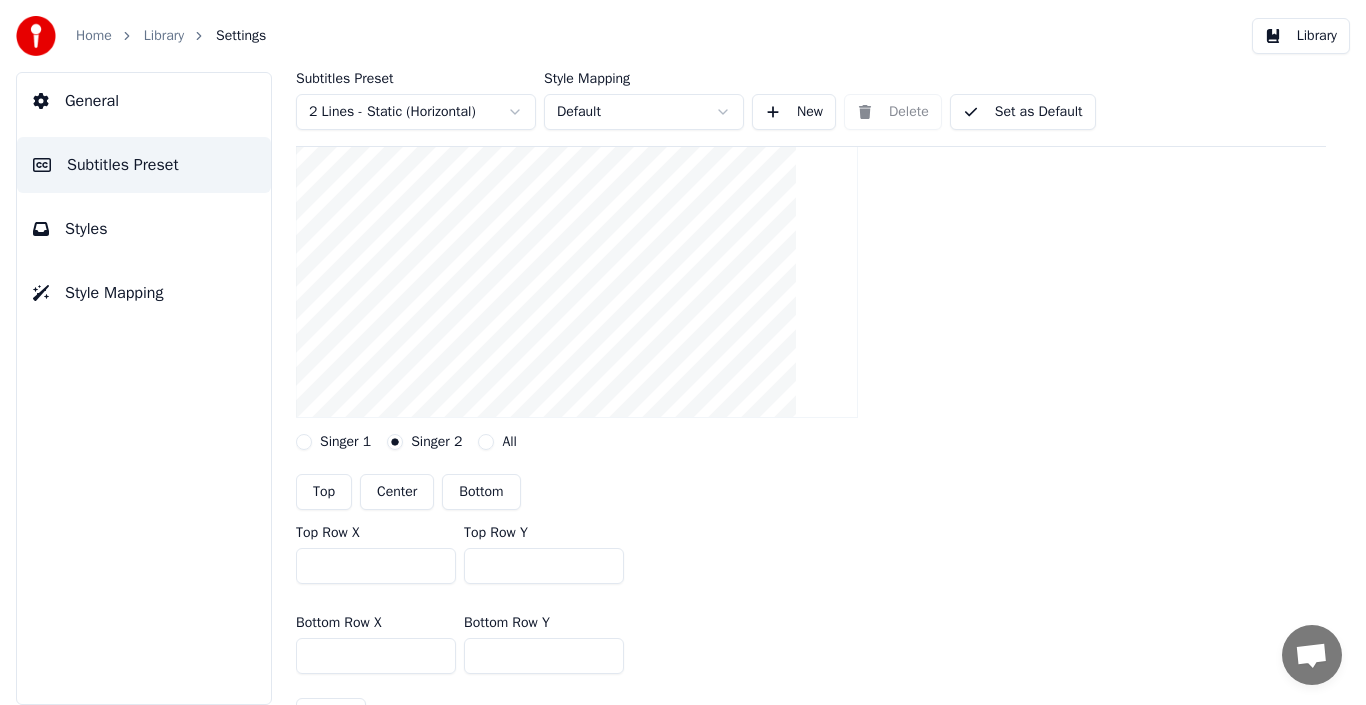 click on "Bottom" at bounding box center [481, 492] 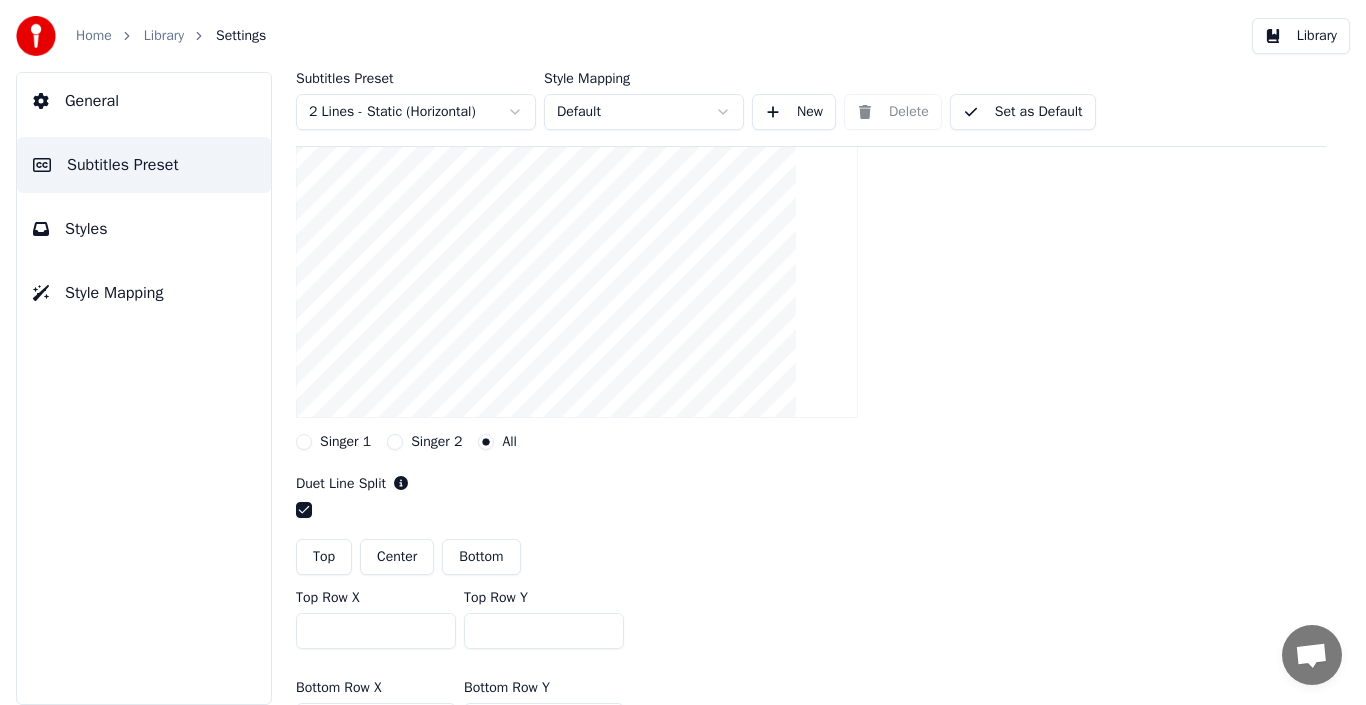 click at bounding box center (811, 512) 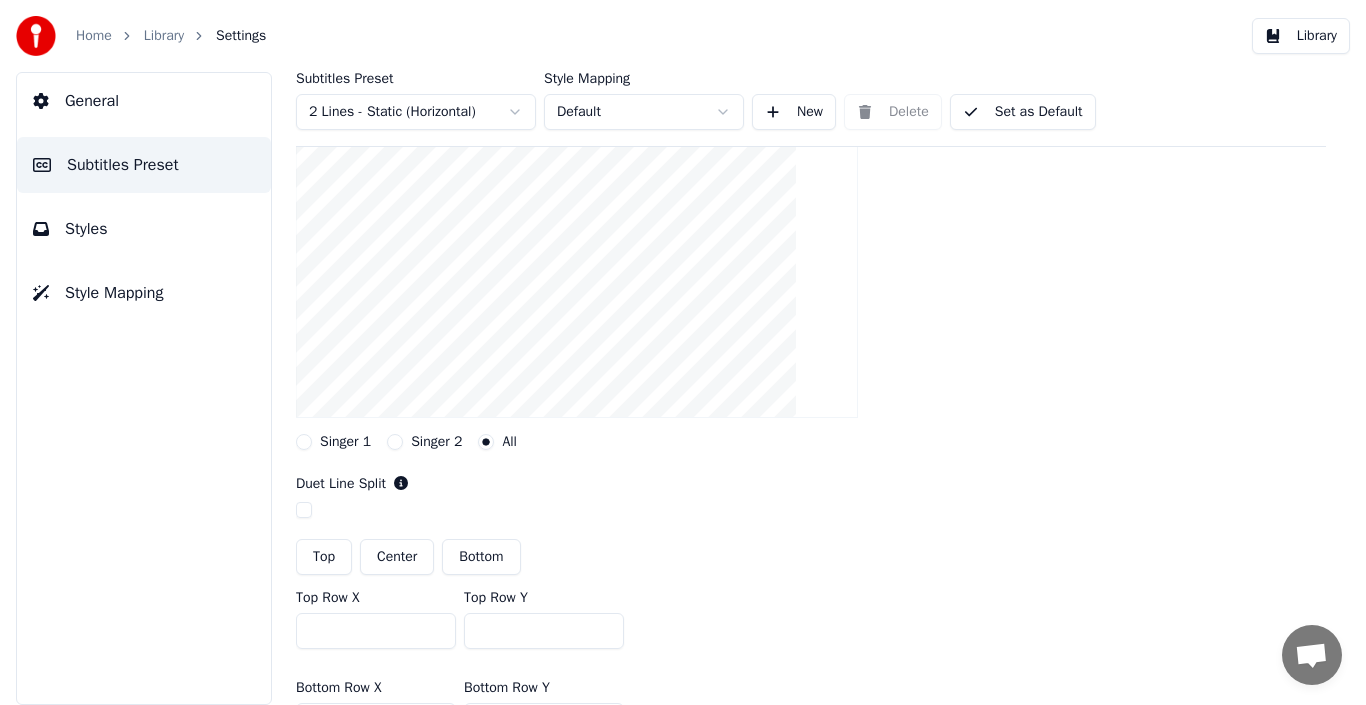 click on "Singer 1" at bounding box center (345, 442) 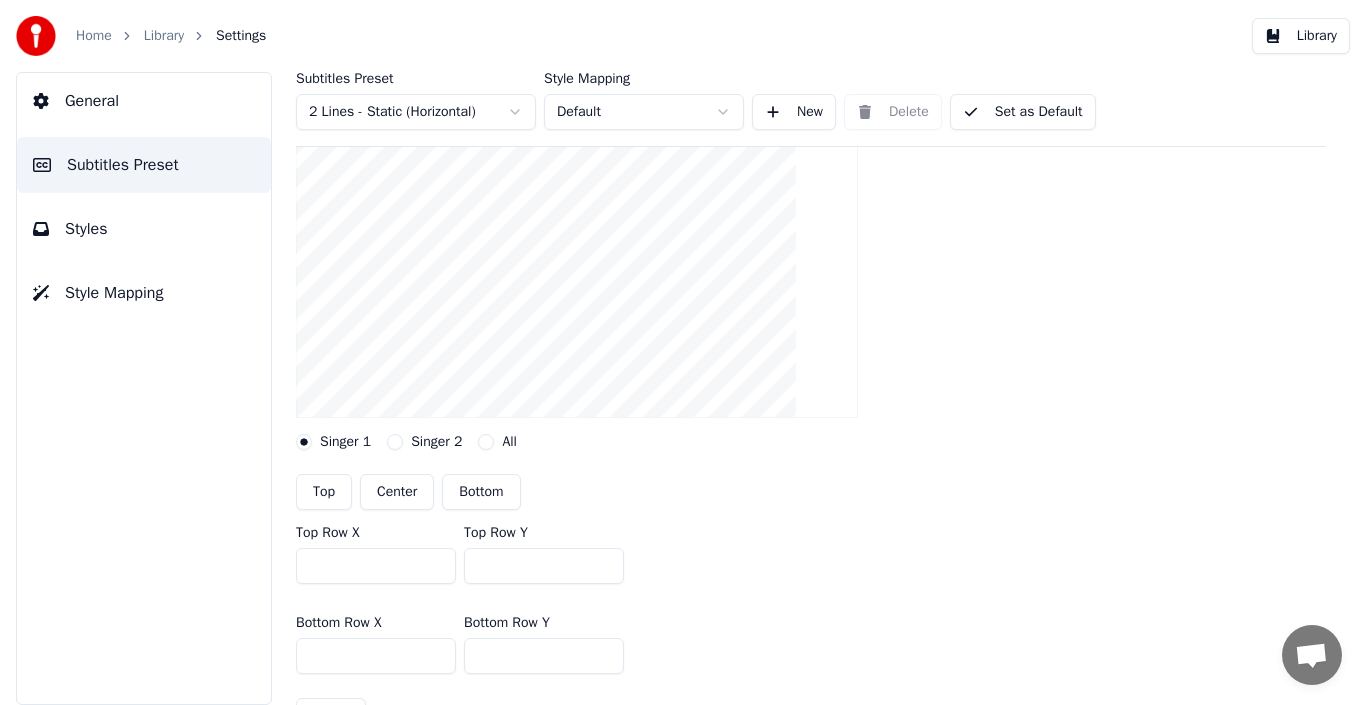 click on "All" at bounding box center (509, 442) 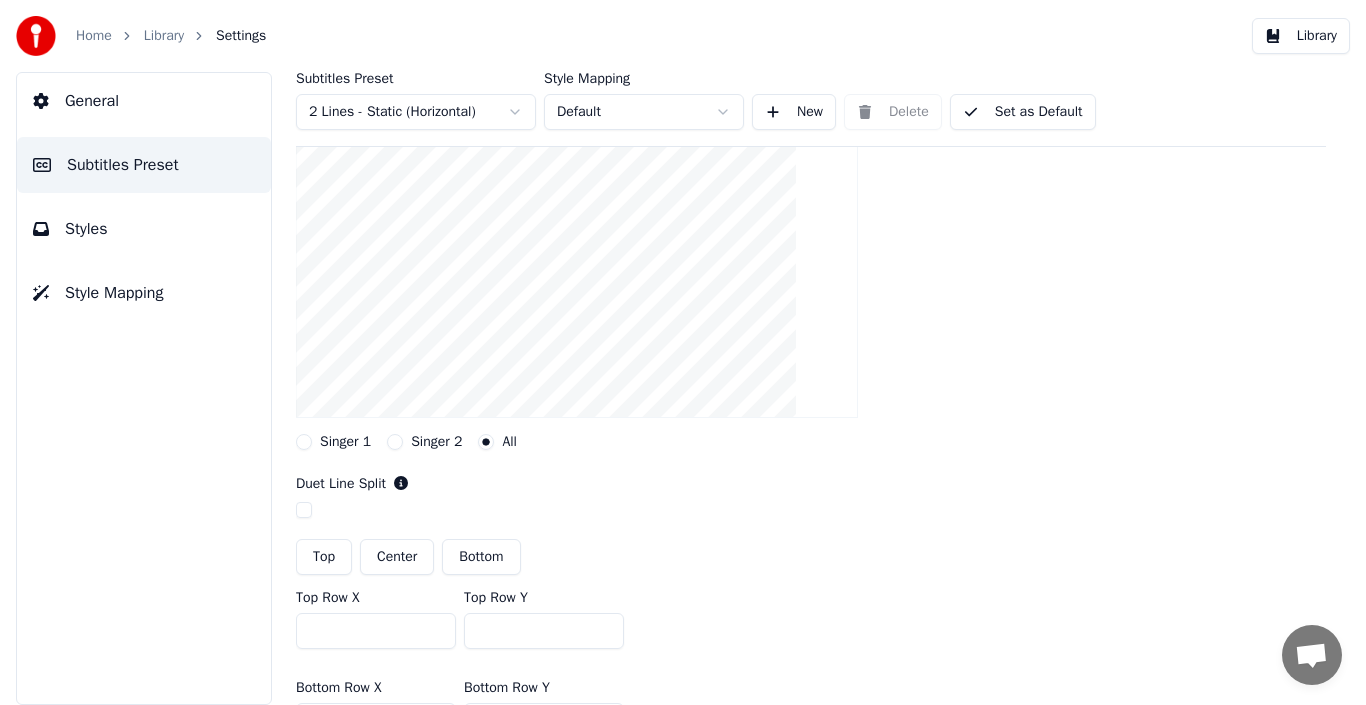 click on "Bottom" at bounding box center (481, 557) 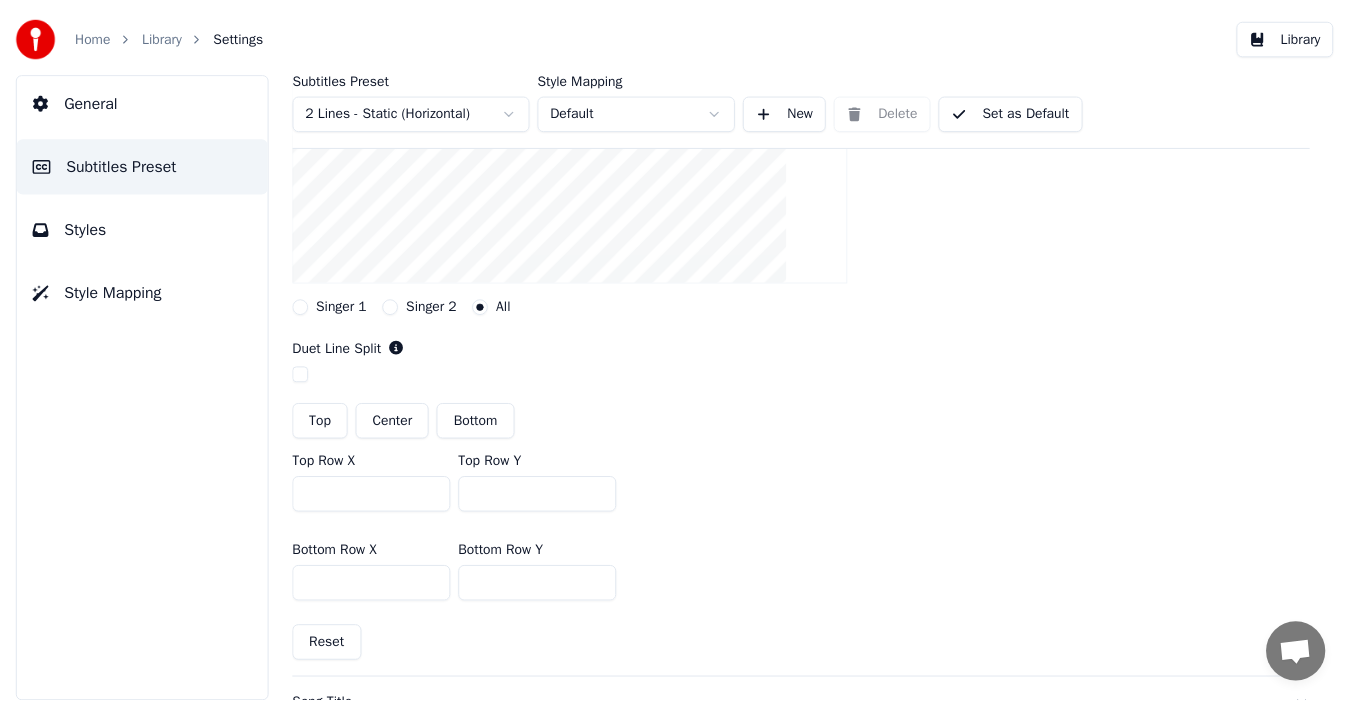 scroll, scrollTop: 300, scrollLeft: 0, axis: vertical 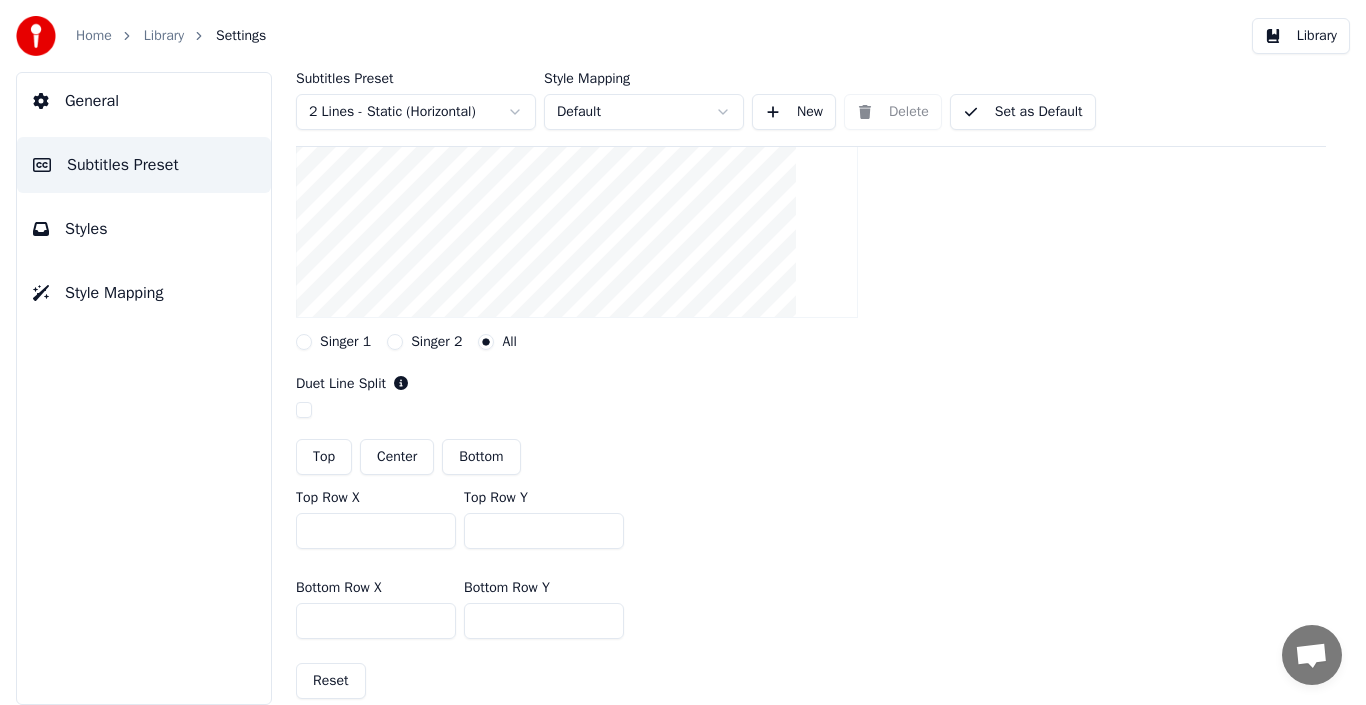 click on "Library" at bounding box center (1301, 36) 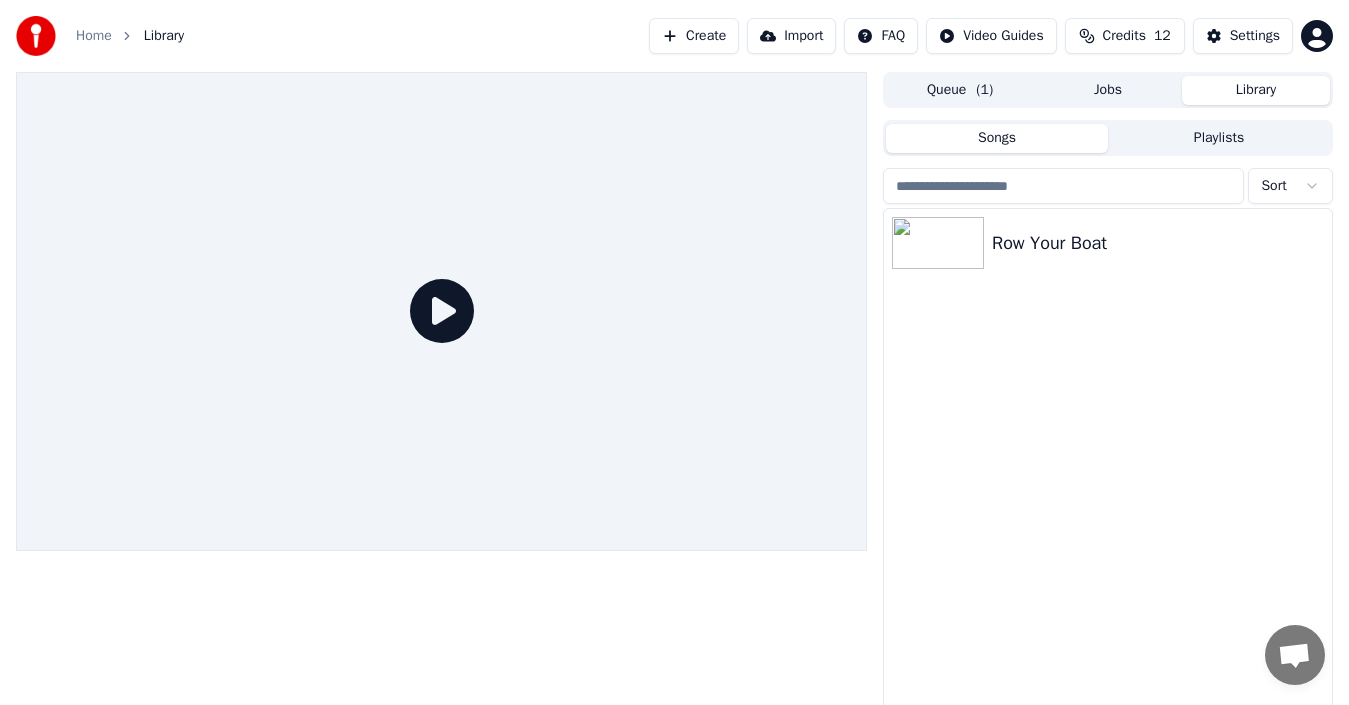click 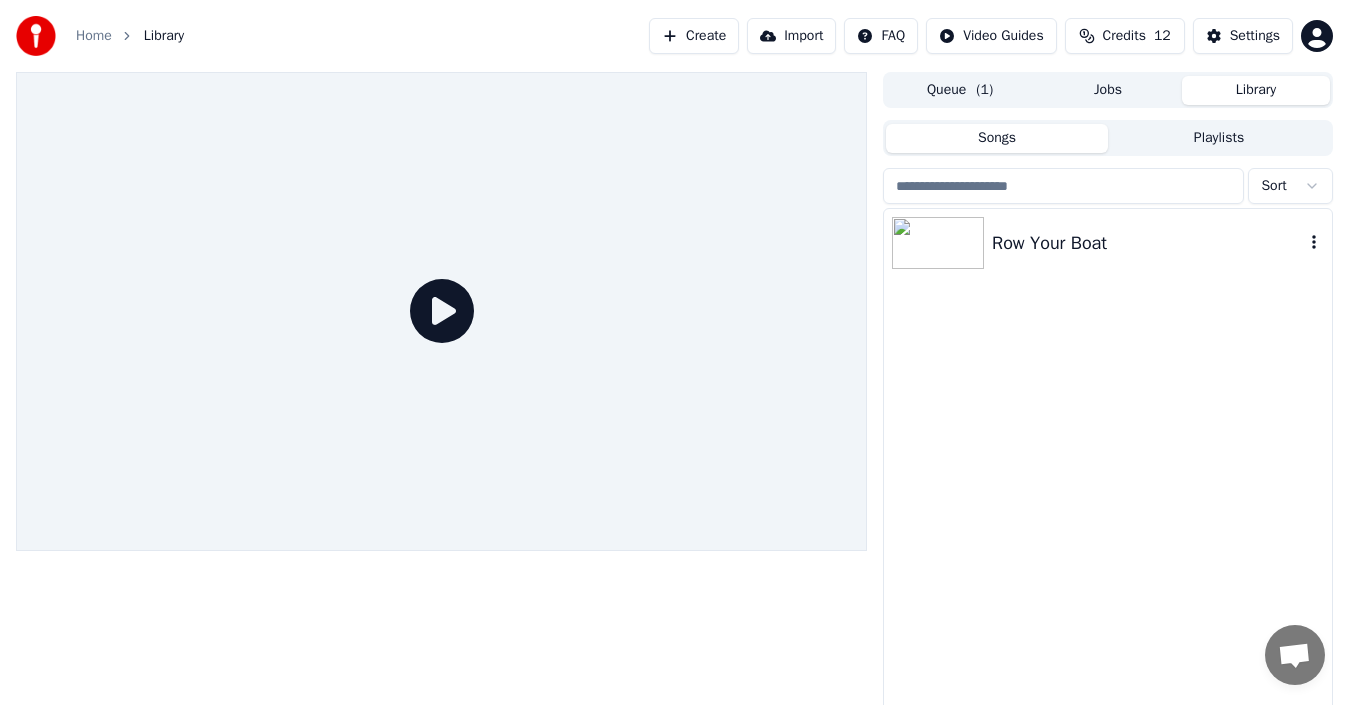 click on "Row Your Boat" at bounding box center [1108, 472] 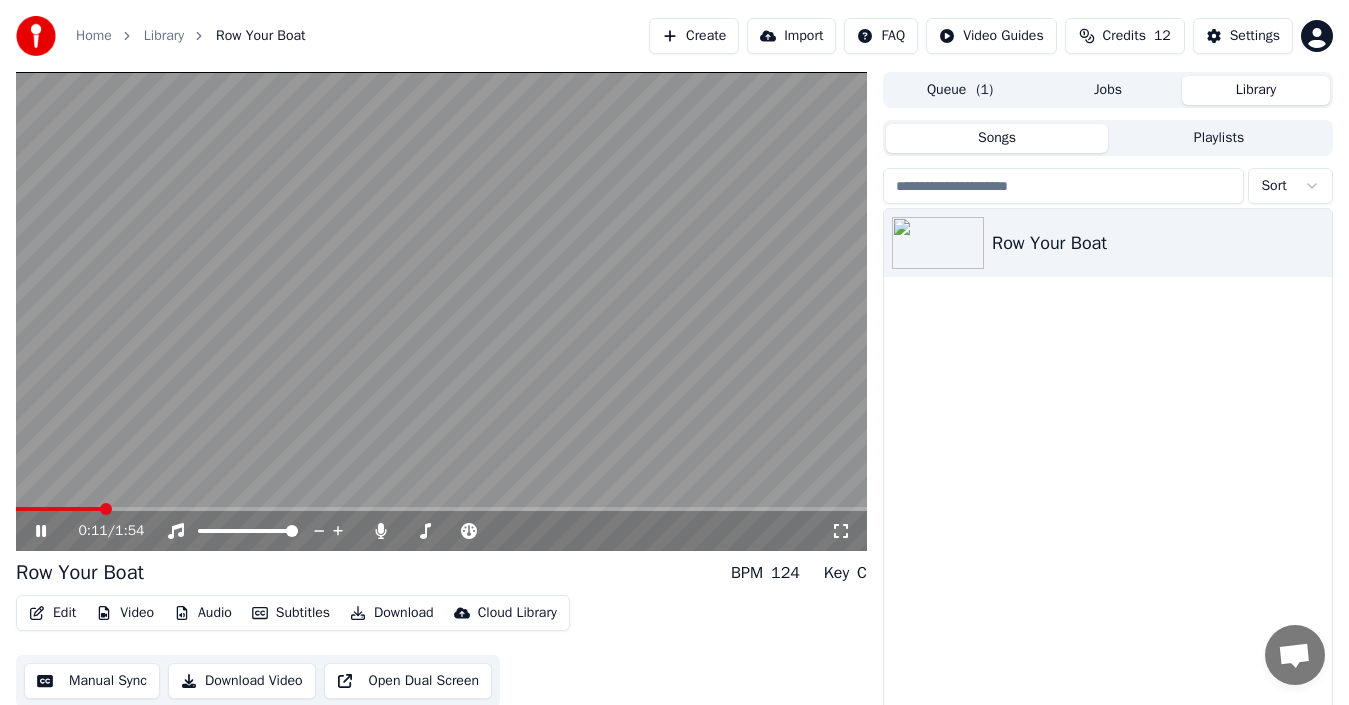click at bounding box center [441, 311] 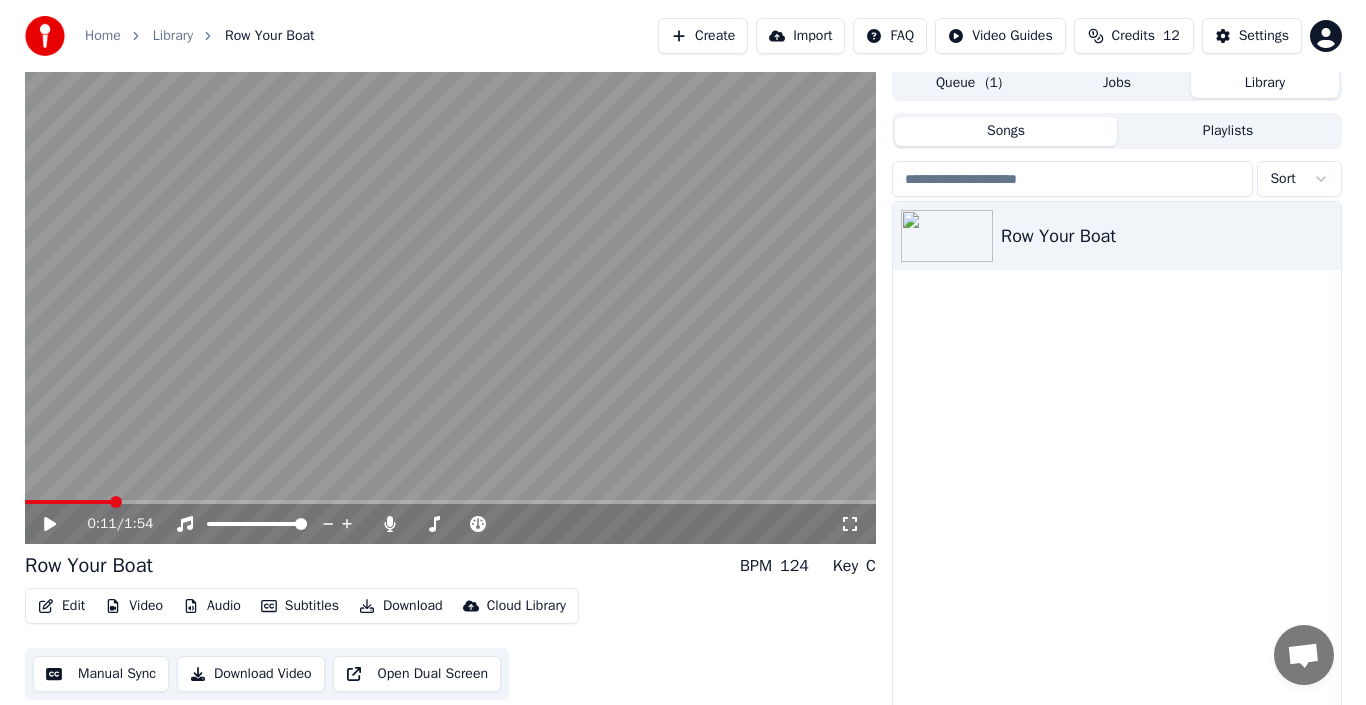 scroll, scrollTop: 0, scrollLeft: 0, axis: both 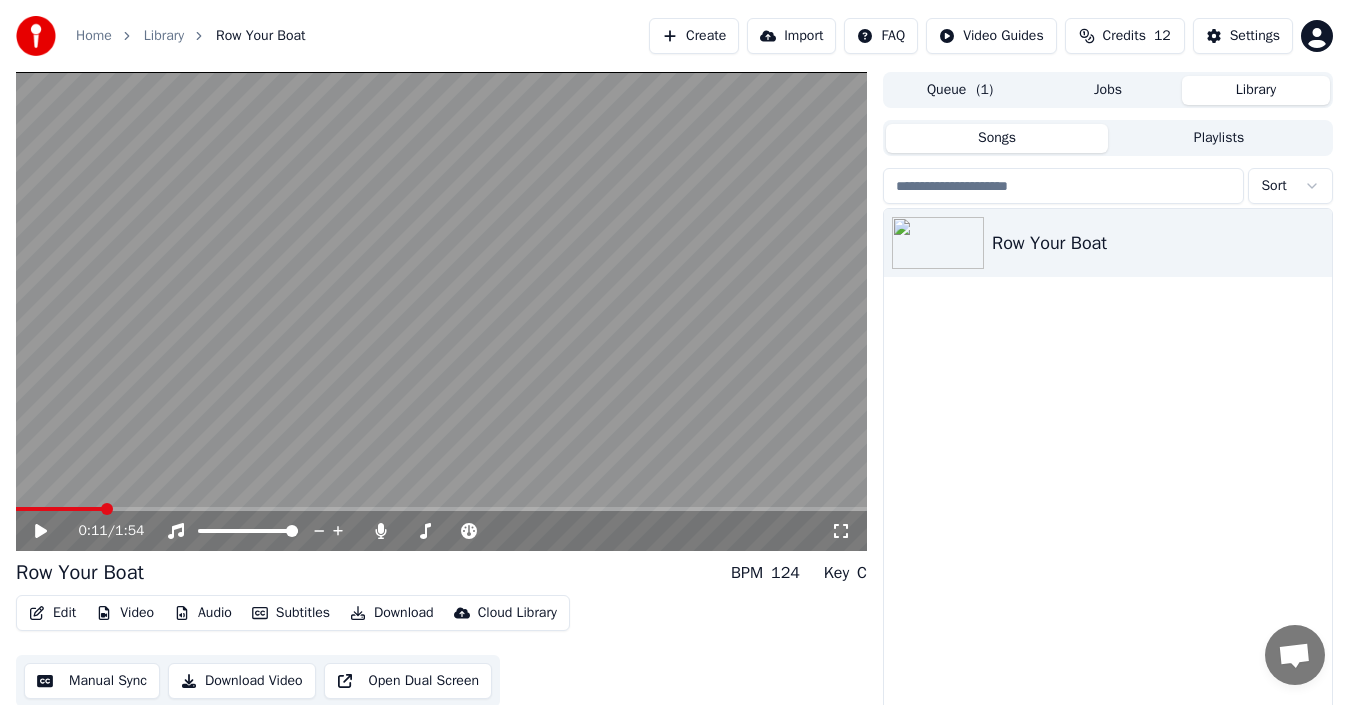 click at bounding box center (441, 311) 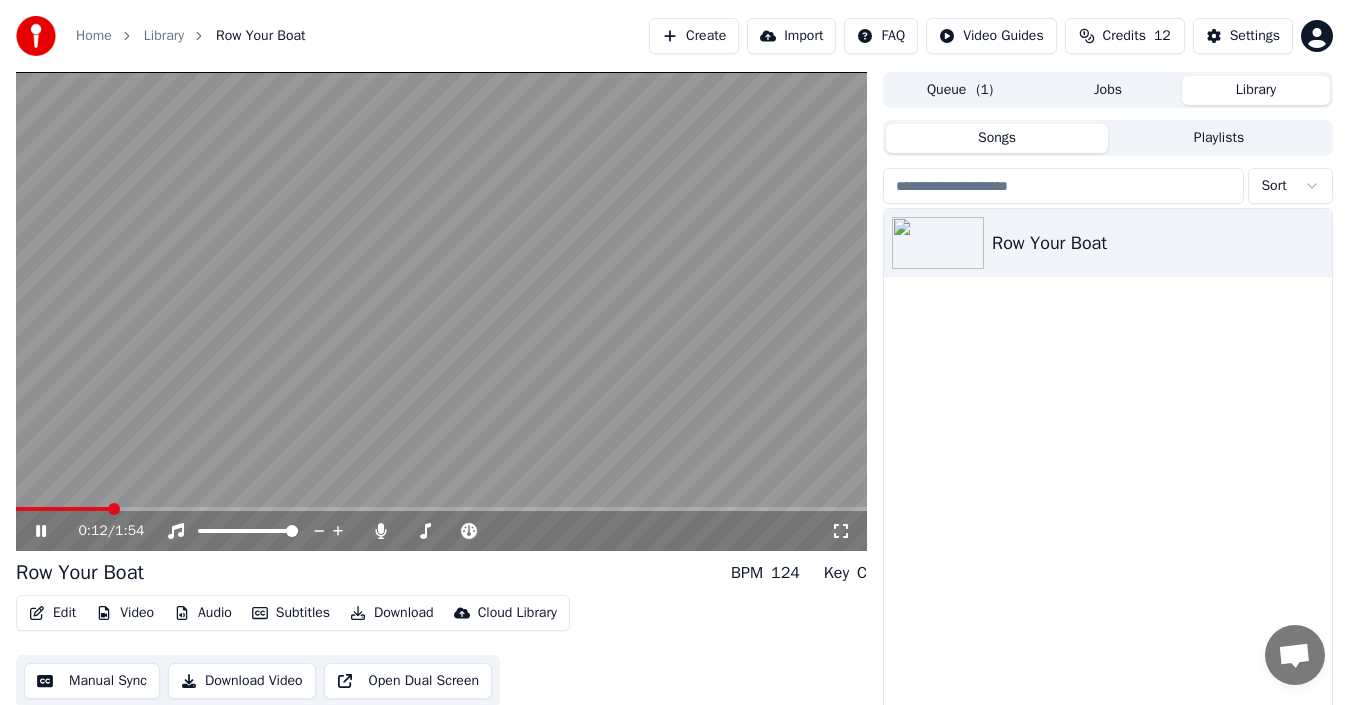 click at bounding box center [441, 311] 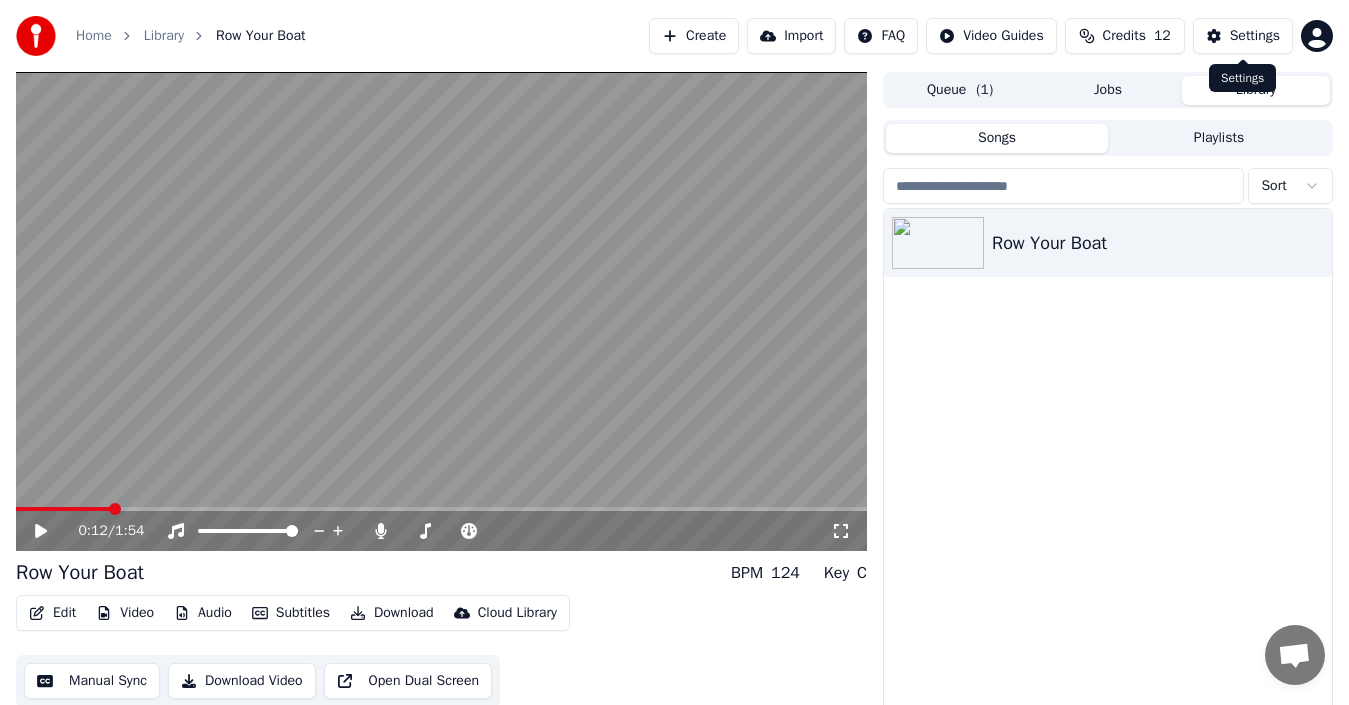 click on "Settings" at bounding box center (1255, 36) 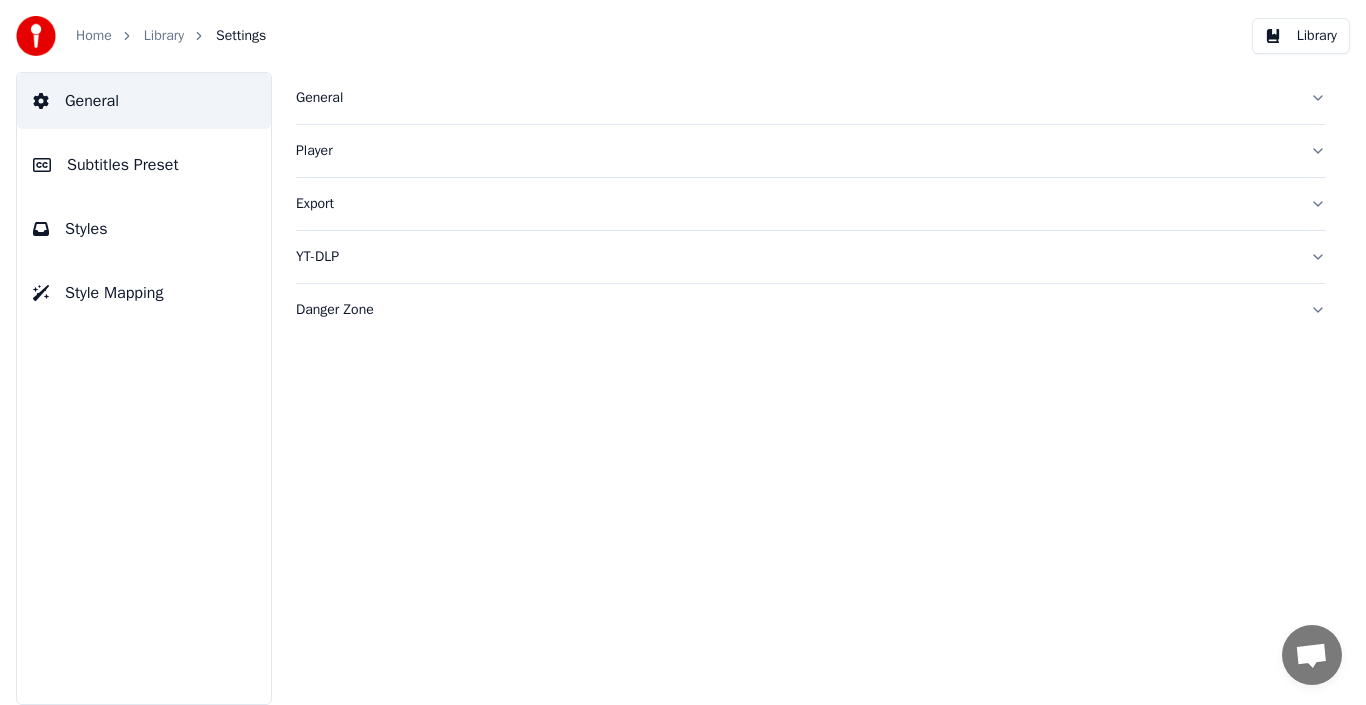 click on "Library" at bounding box center (164, 36) 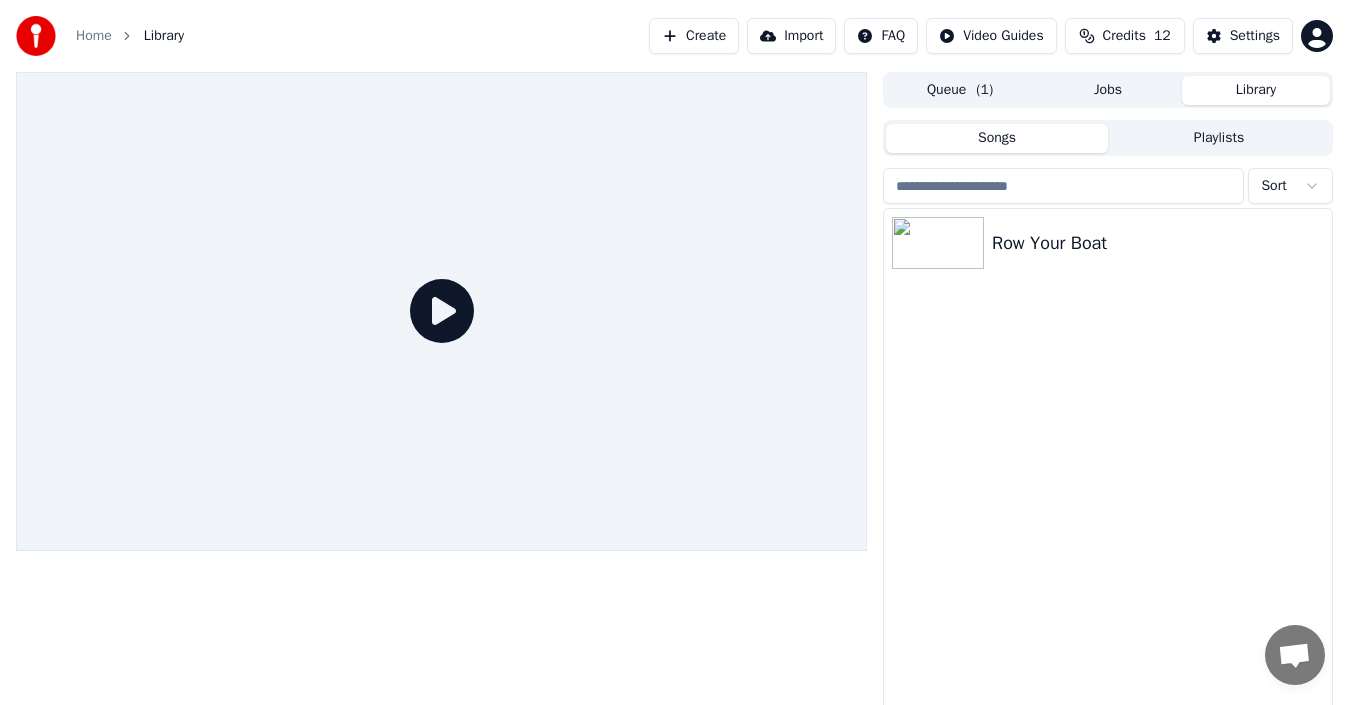 click at bounding box center (1063, 186) 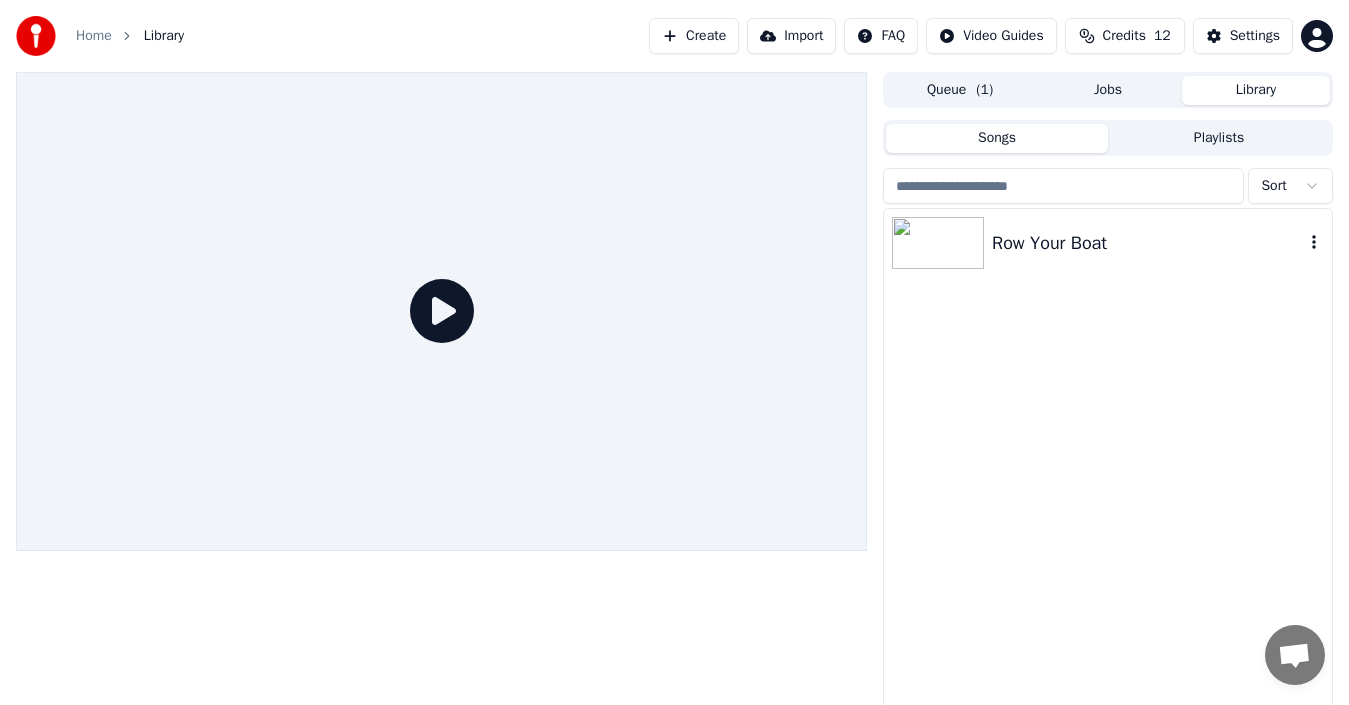 click on "Row Your Boat" at bounding box center [1108, 243] 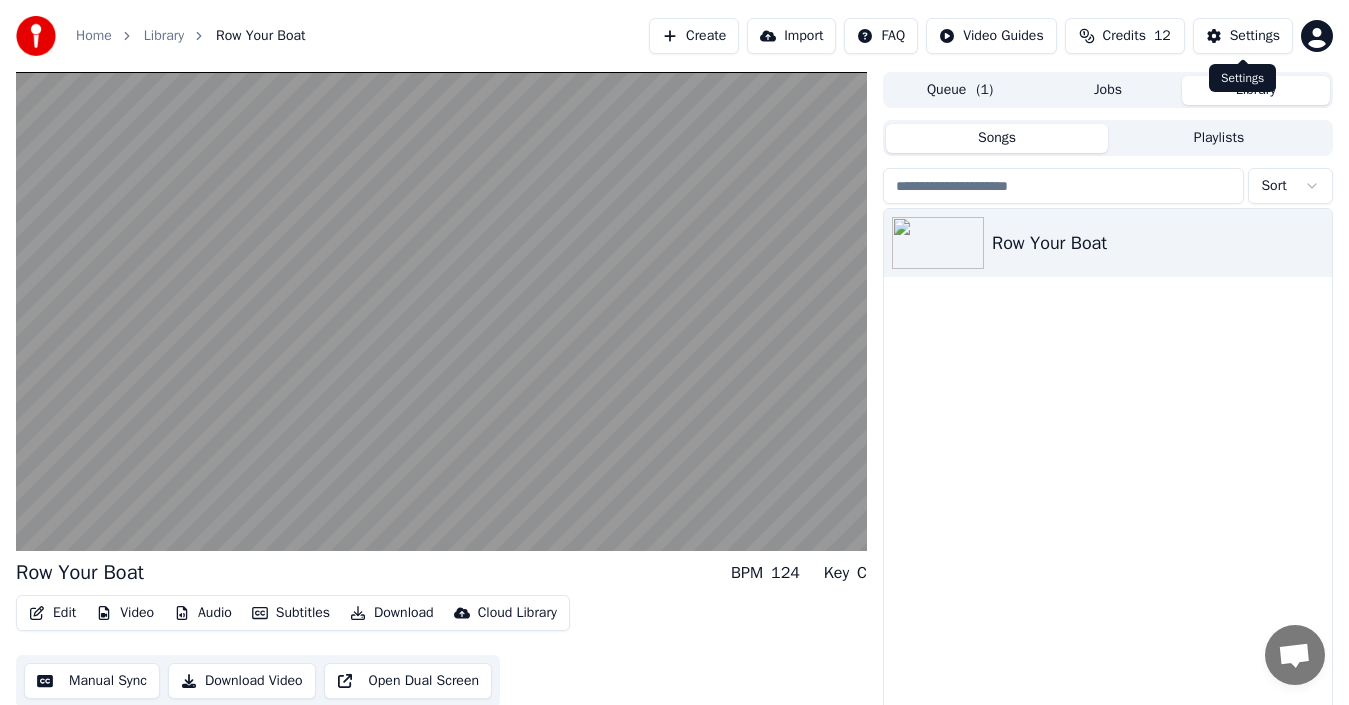 click on "Settings" at bounding box center [1255, 36] 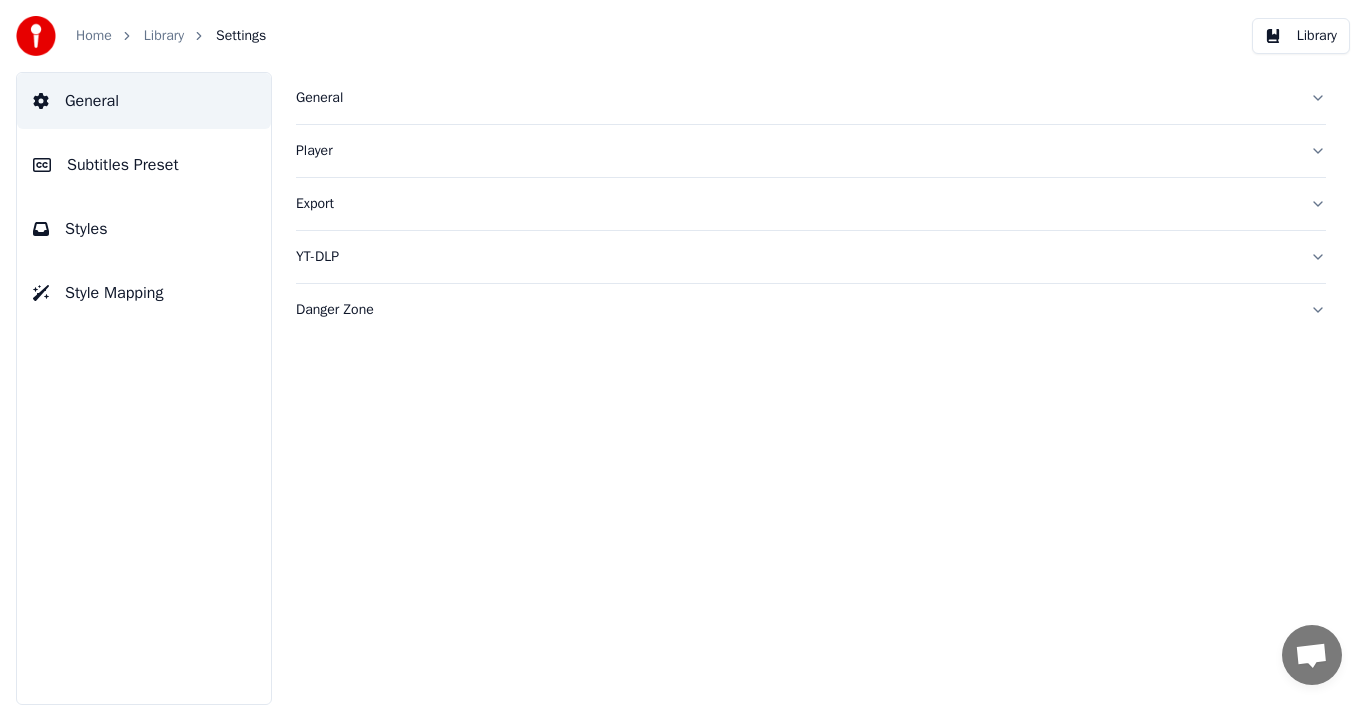 click on "Subtitles Preset" at bounding box center (123, 165) 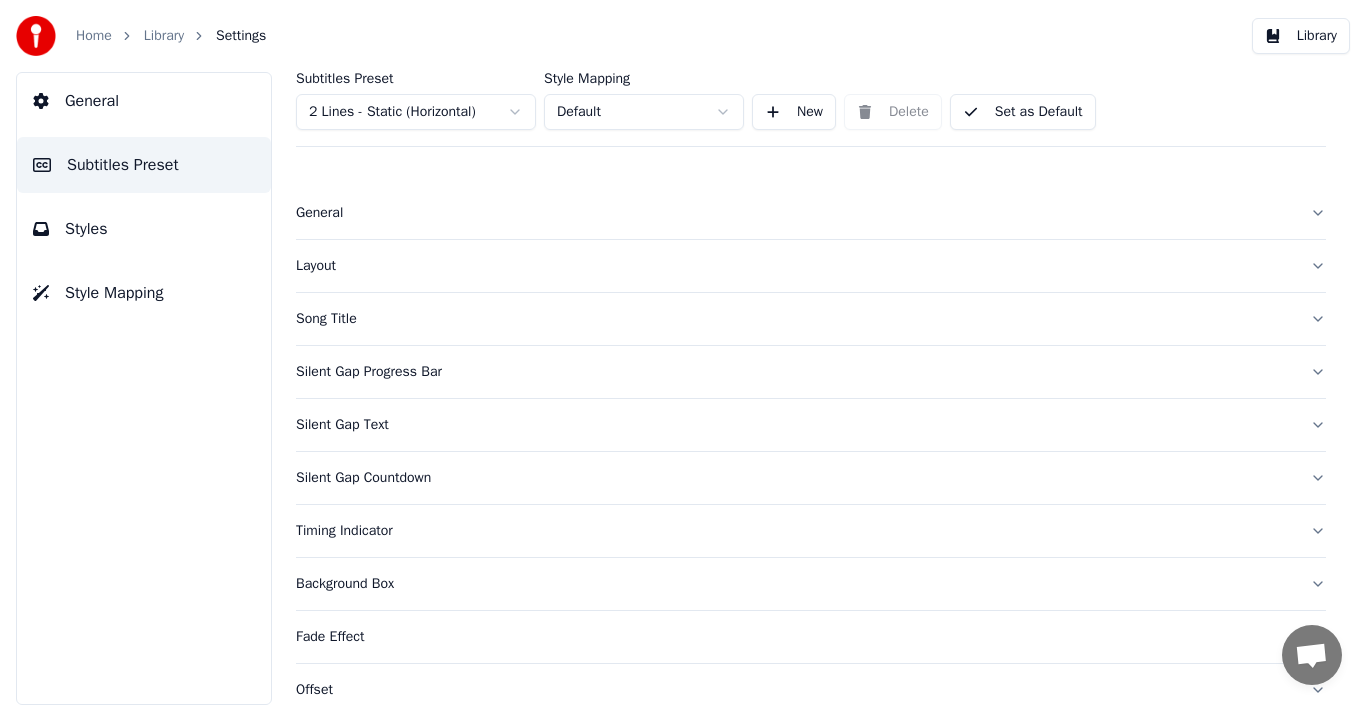 click on "General" at bounding box center (795, 213) 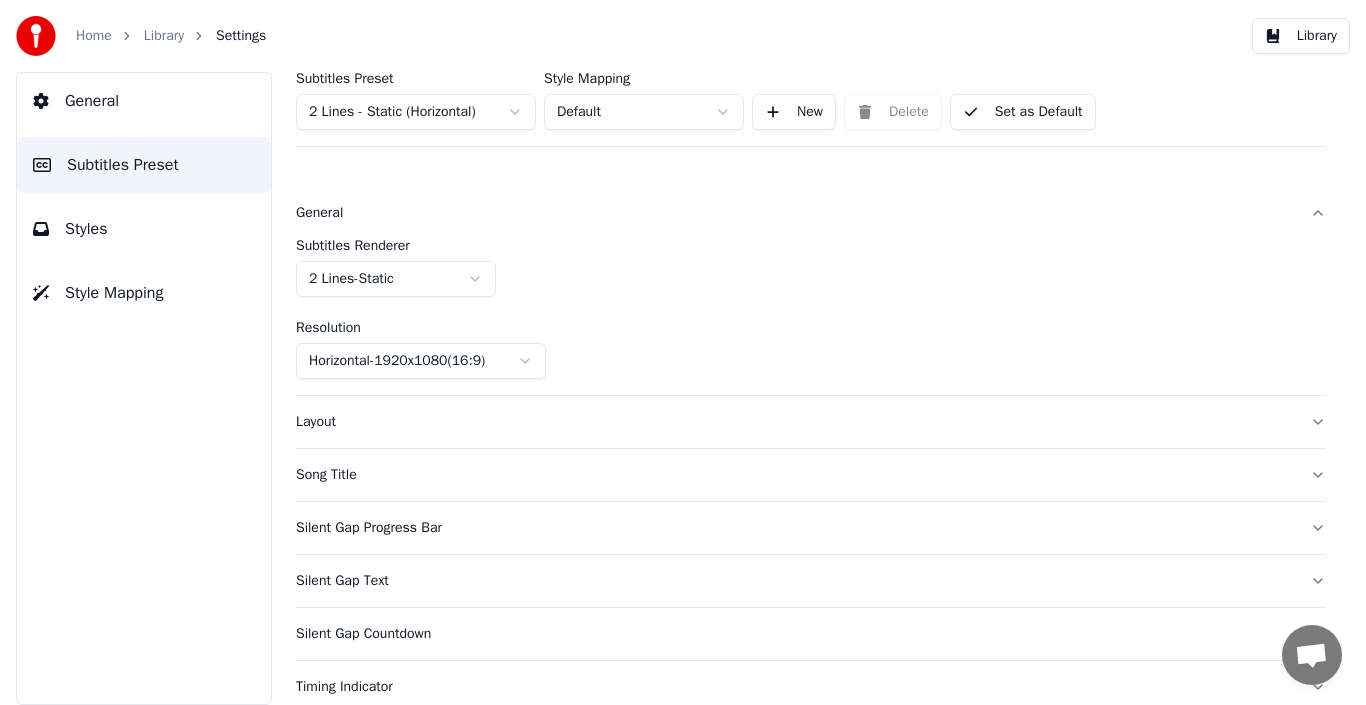 click on "Layout" at bounding box center [811, 422] 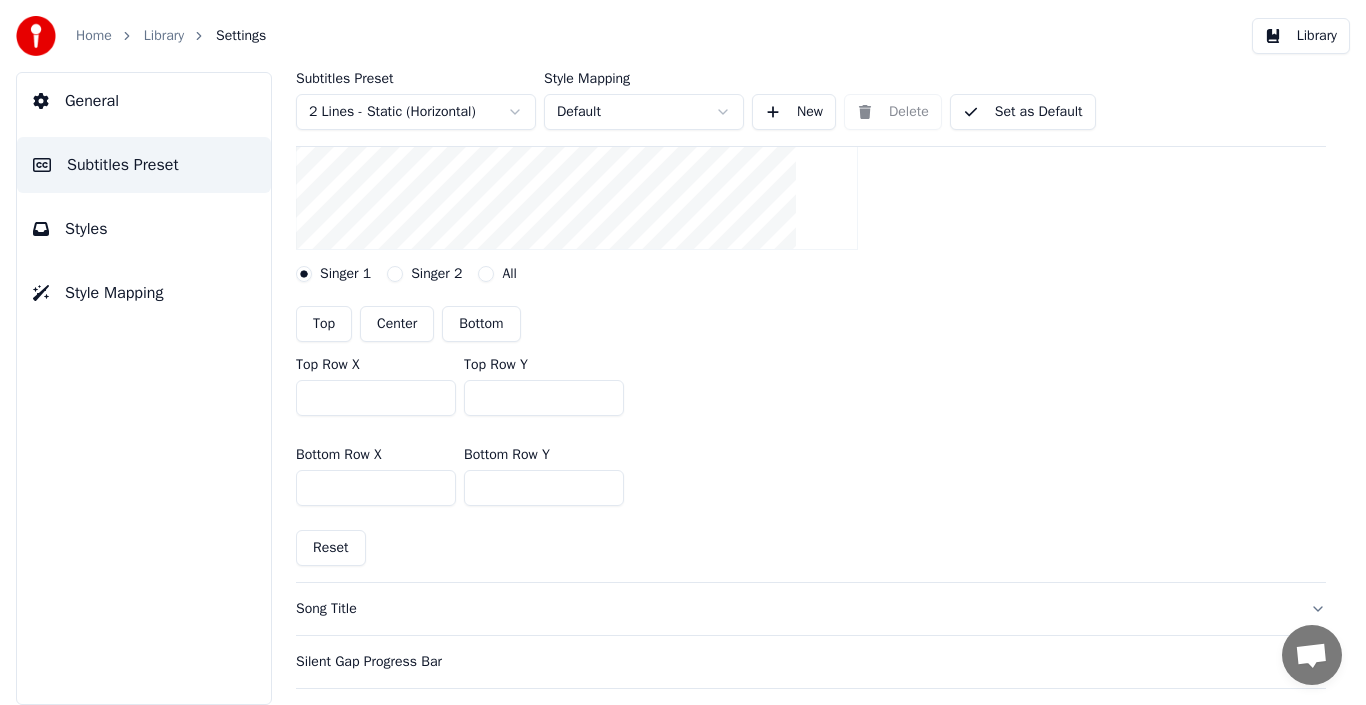 scroll, scrollTop: 400, scrollLeft: 0, axis: vertical 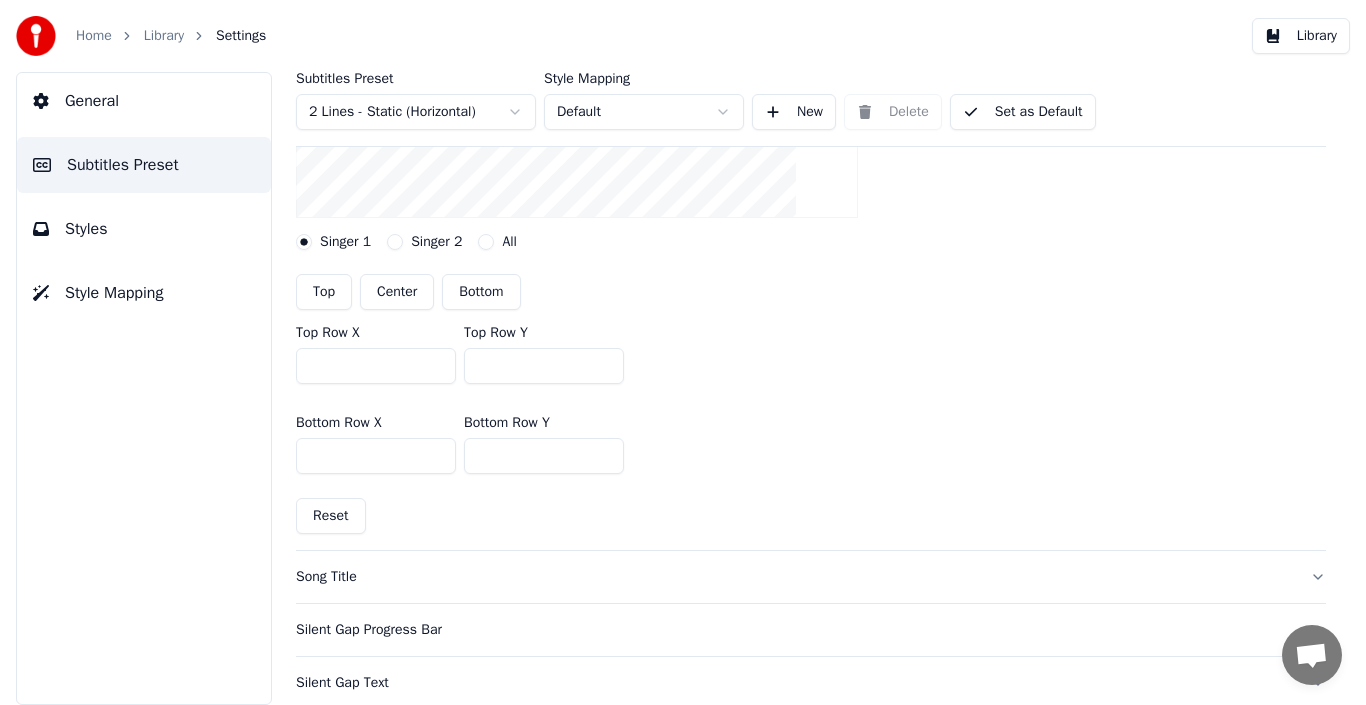 click on "All" at bounding box center [486, 242] 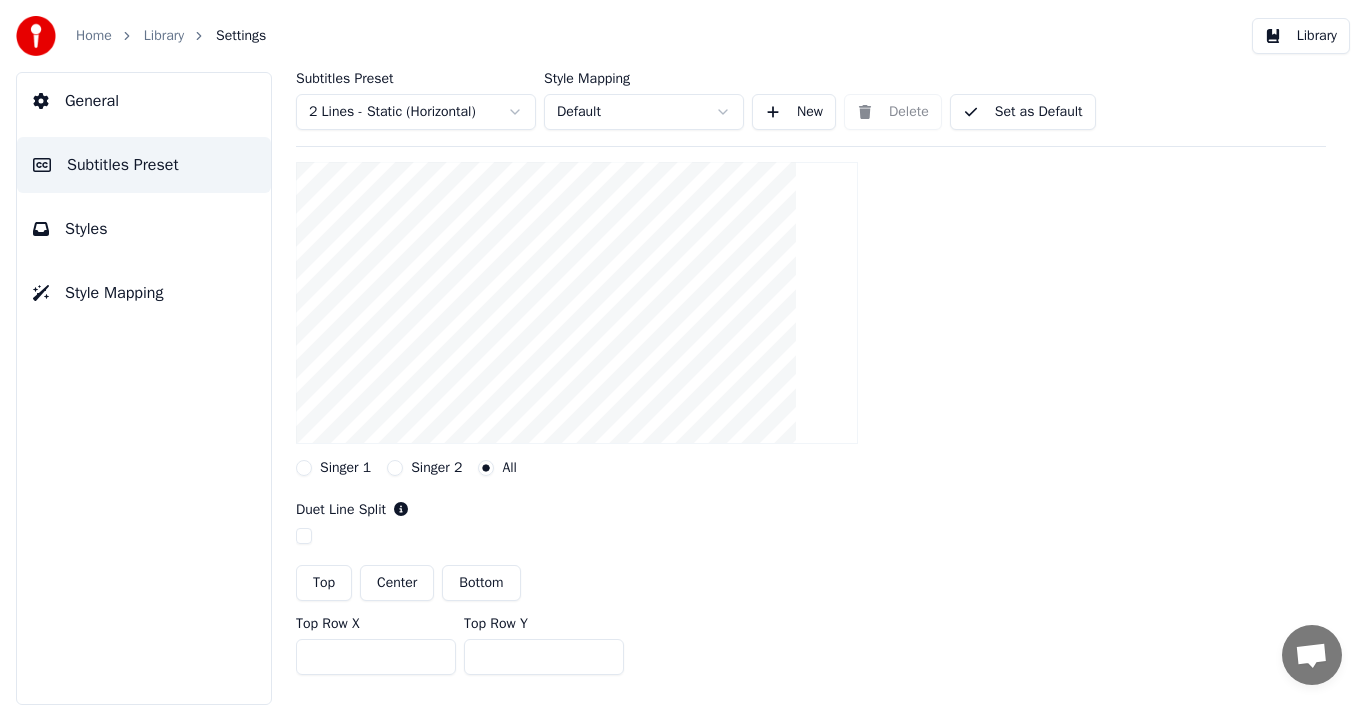 scroll, scrollTop: 100, scrollLeft: 0, axis: vertical 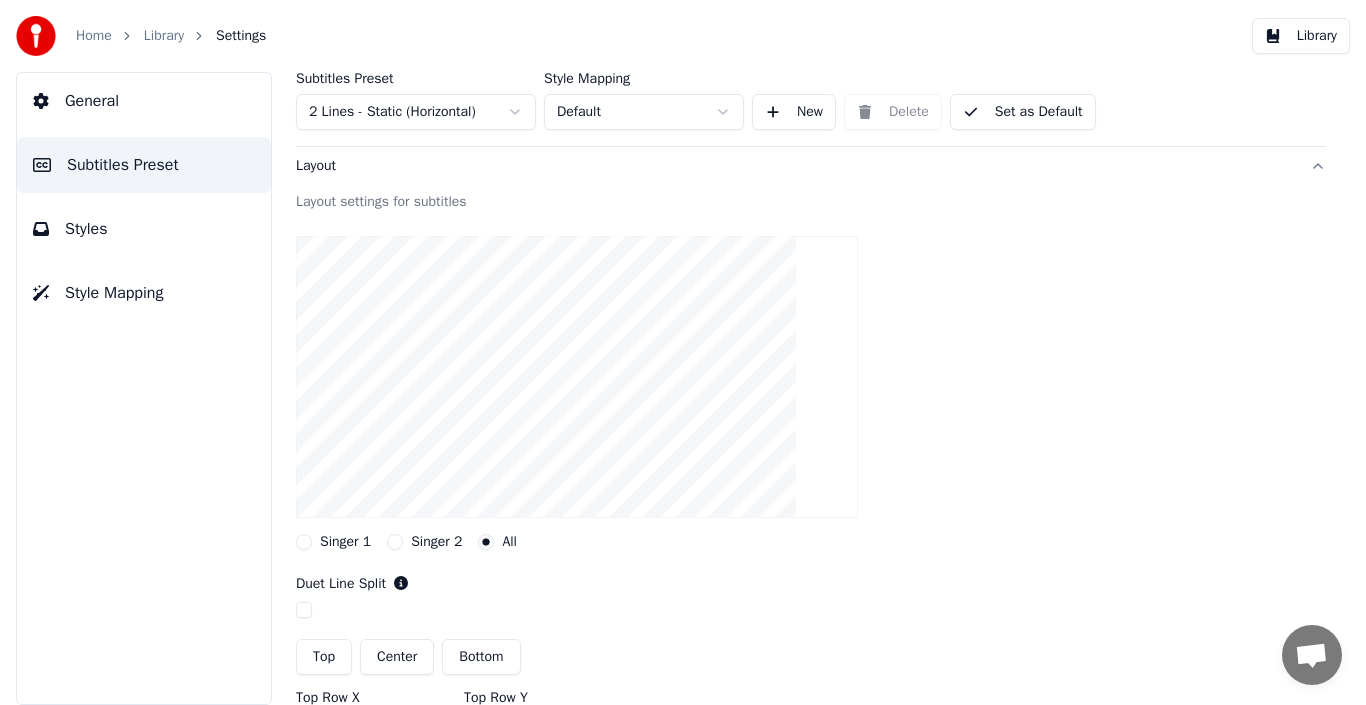 click on "Subtitles Preset 2 Lines - Static (Horizontal) Style Mapping Default New Delete Set as Default General Layout Layout settings for subtitles Singer 1 Singer 2 All Duet Line Split Top Center Bottom Top Row X *** Top Row Y *** Bottom Row X *** Bottom Row Y *** Reset Song Title Silent Gap Progress Bar Silent Gap Text Silent Gap Countdown Timing Indicator Background Box Fade Effect Offset Max Characters Per Line Auto Line Break Advanced Settings" at bounding box center [811, 388] 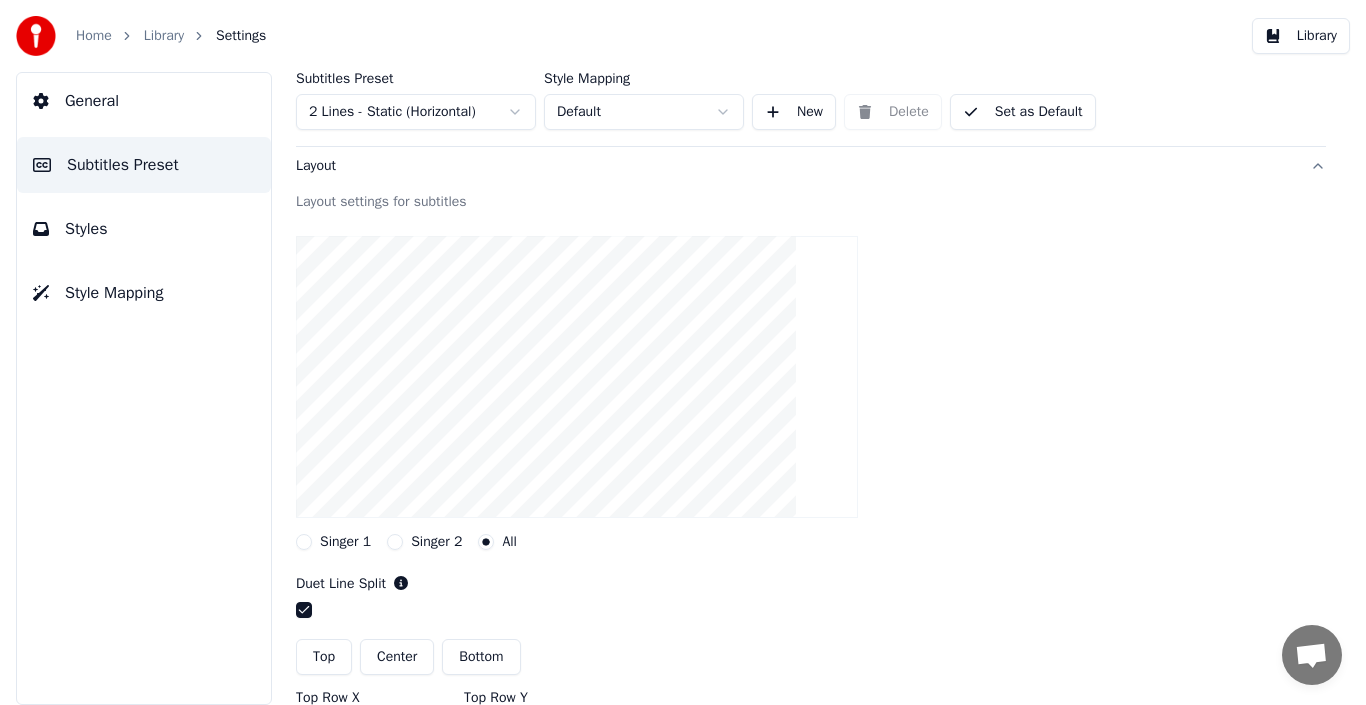 click at bounding box center [304, 610] 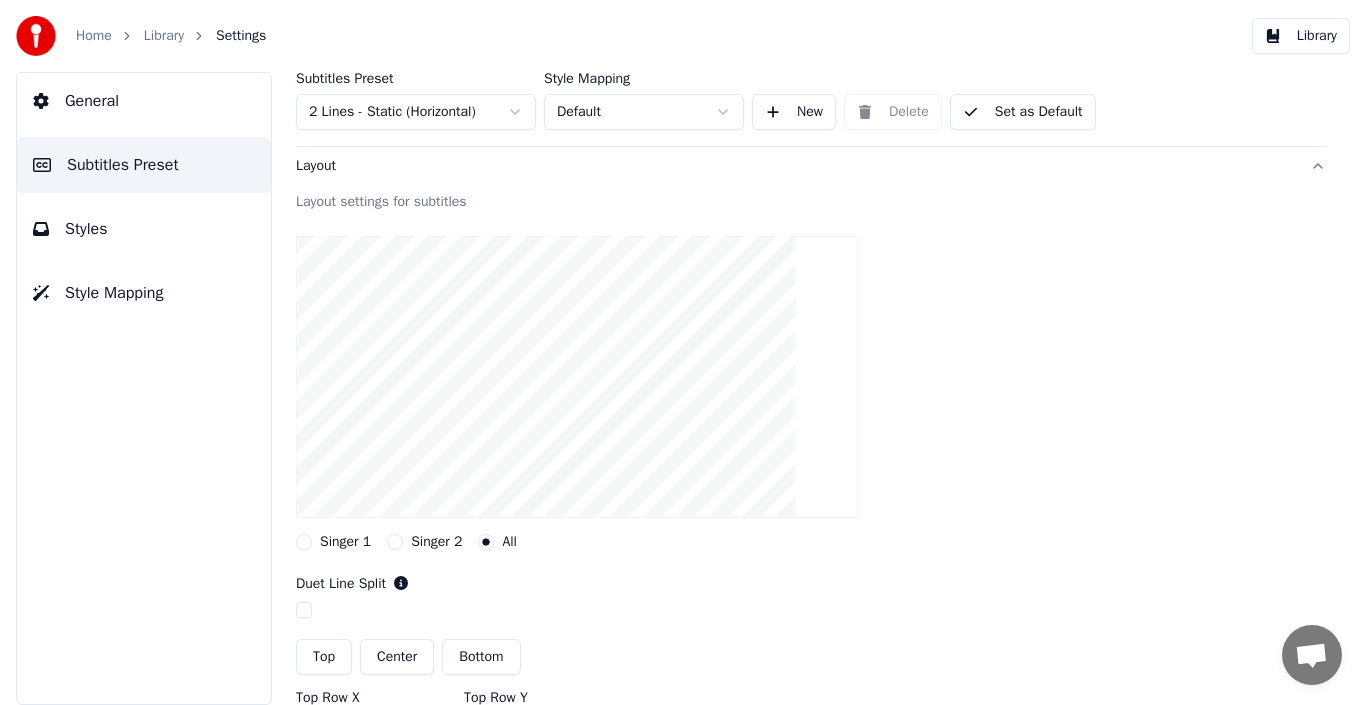 click at bounding box center [811, 377] 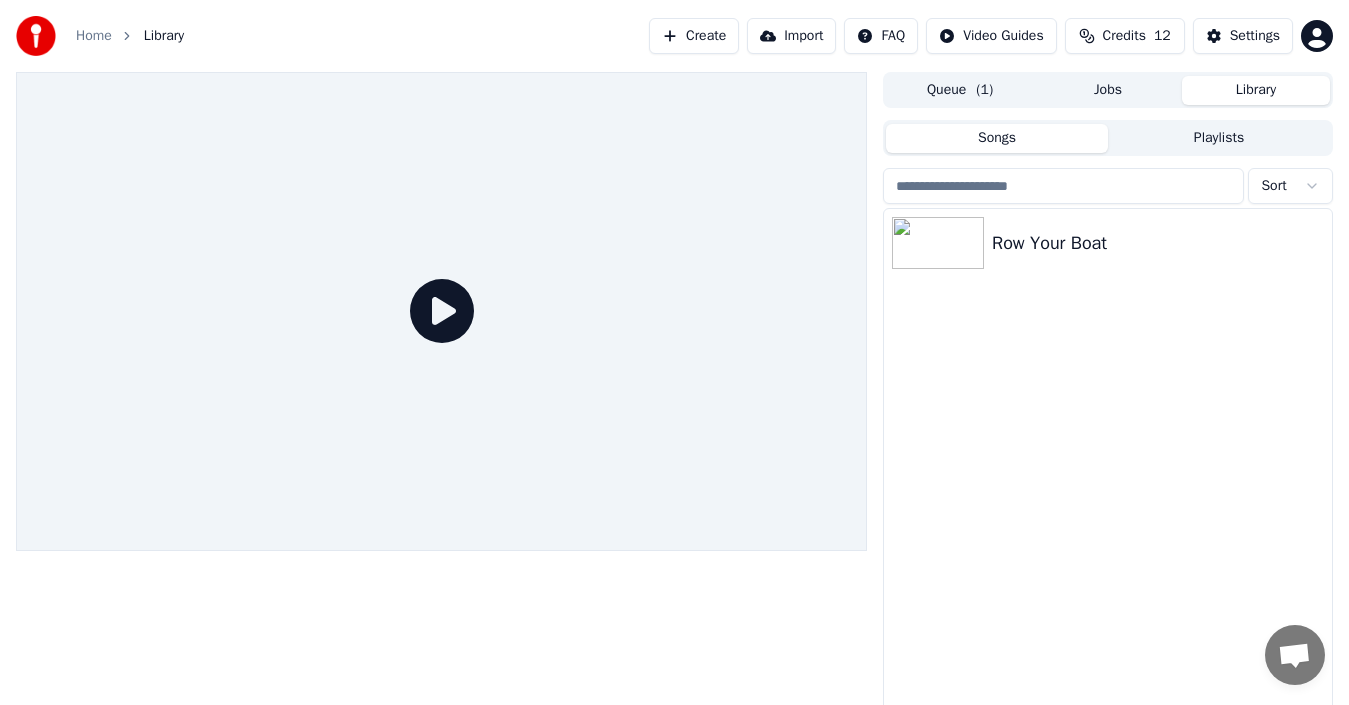 click 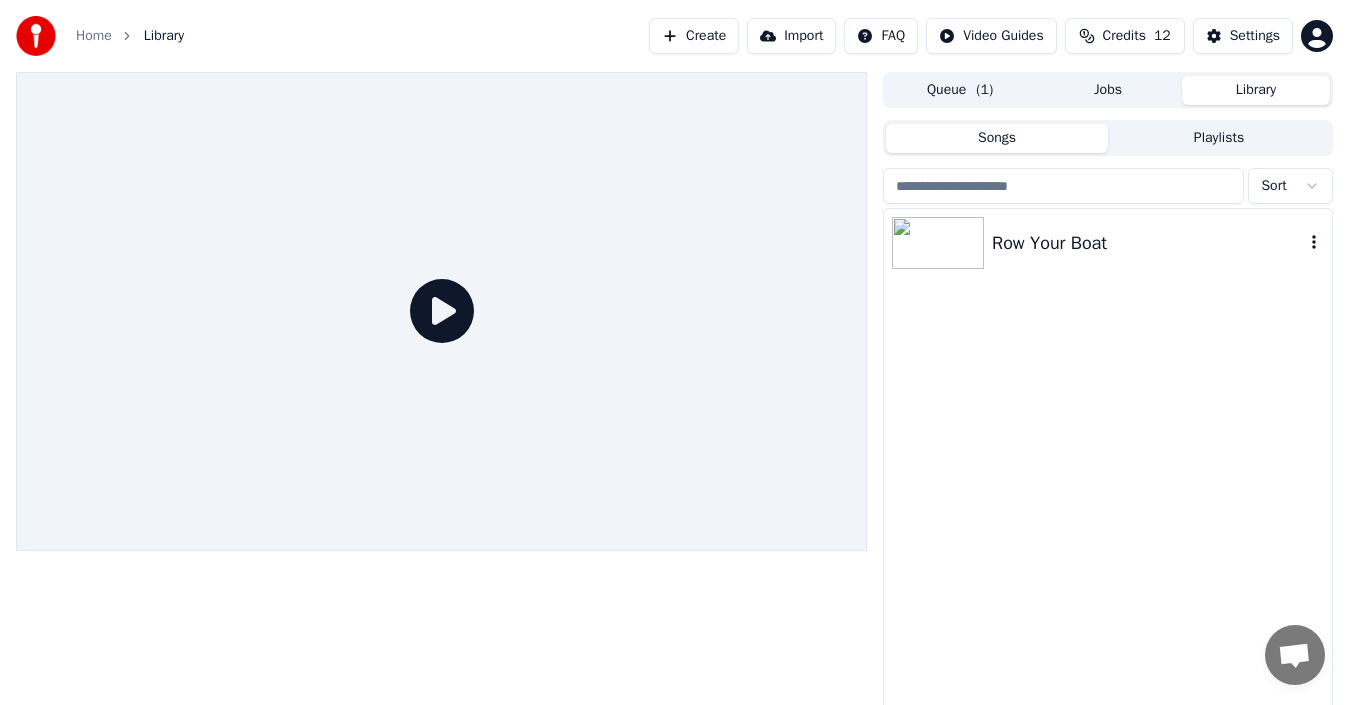 click at bounding box center [942, 243] 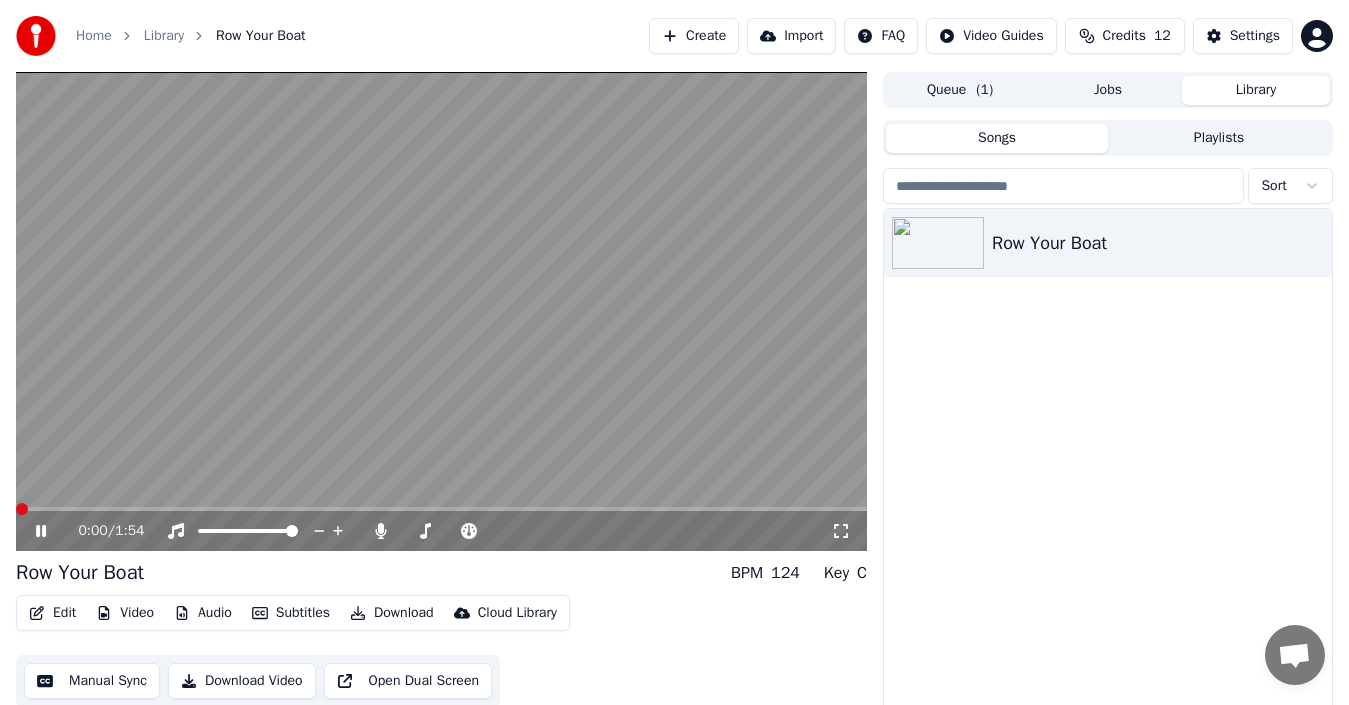 click at bounding box center [16, 509] 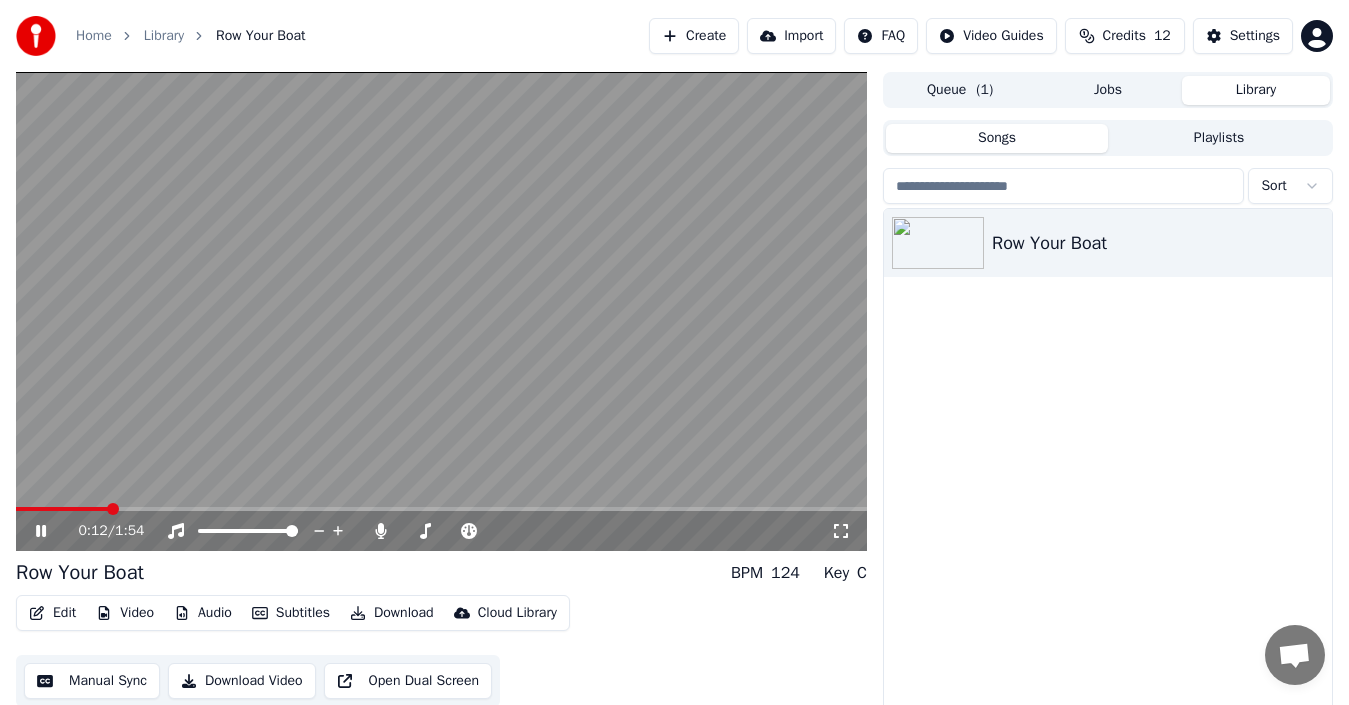 click on "Home" at bounding box center (94, 36) 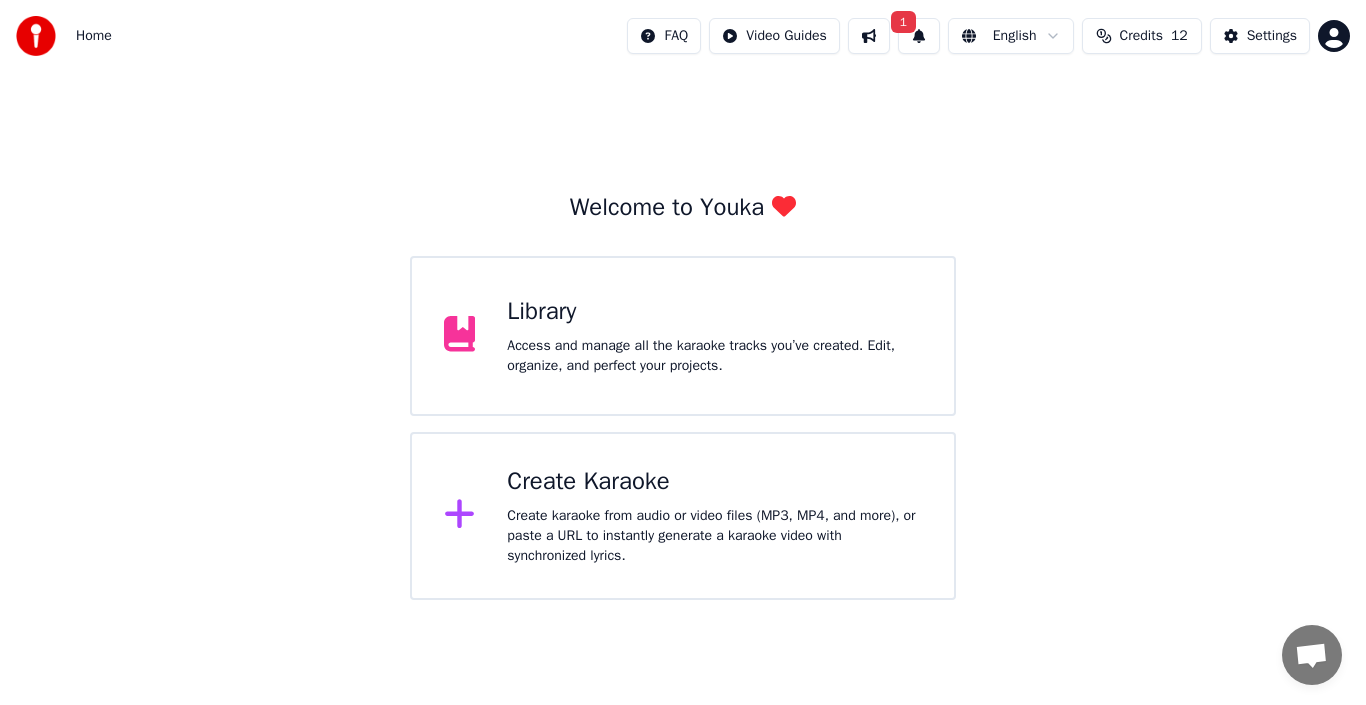 click on "Library Access and manage all the karaoke tracks you’ve created. Edit, organize, and perfect your projects." at bounding box center (683, 336) 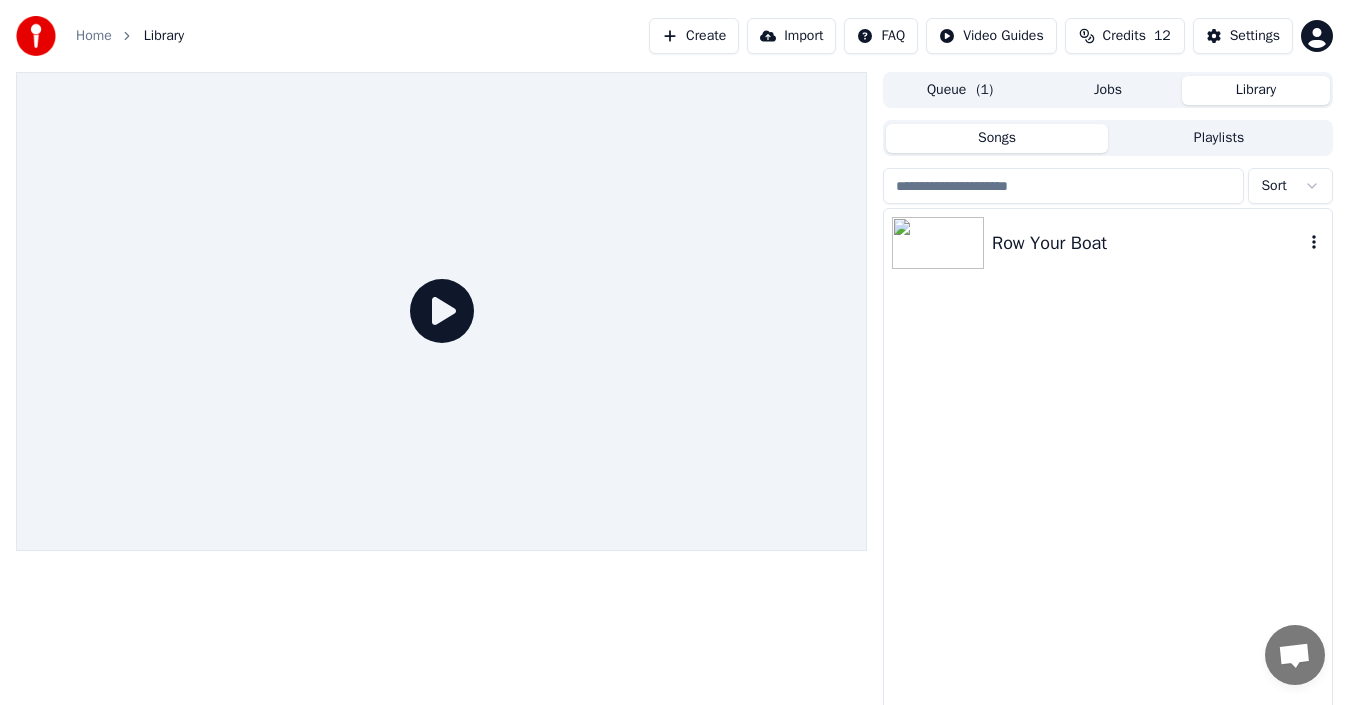click 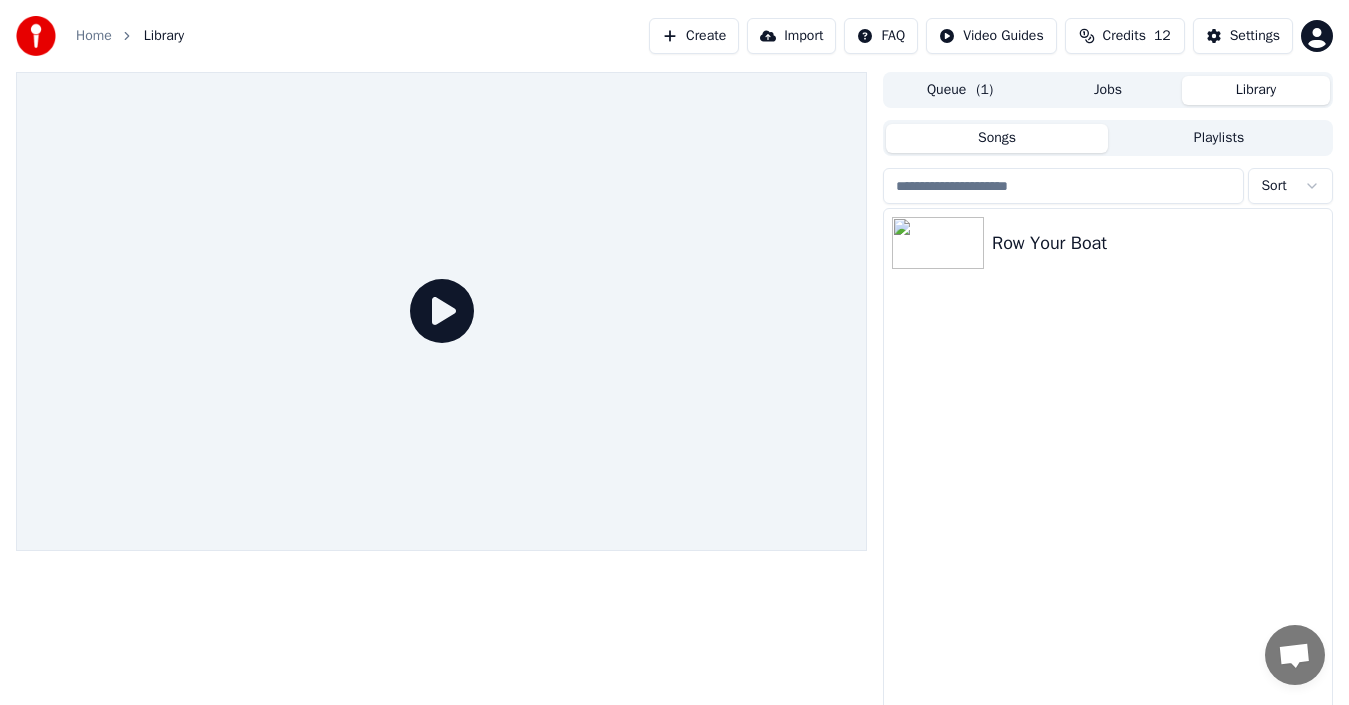 click on "Home Library Create Import FAQ Video Guides Credits 12 Settings Queue ( 1 ) Jobs Library Songs Playlists Sort Row Your Boat" at bounding box center [674, 352] 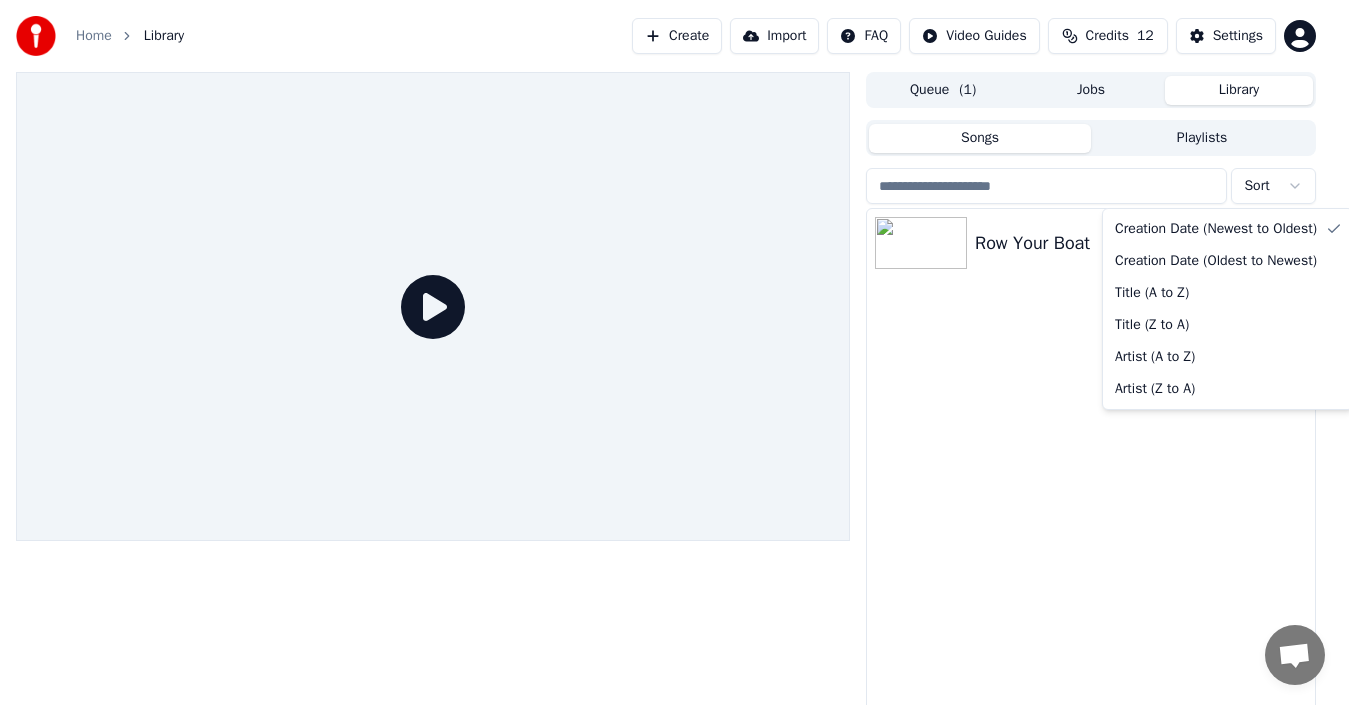 click on "Home Library Create Import FAQ Video Guides Credits 12 Settings Queue ( 1 ) Jobs Library Songs Playlists Sort Row Your Boat Creation Date (Newest to Oldest) Creation Date (Oldest to Newest) Title (A to Z) Title (Z to A) Artist (A to Z) Artist (Z to A)" at bounding box center (674, 352) 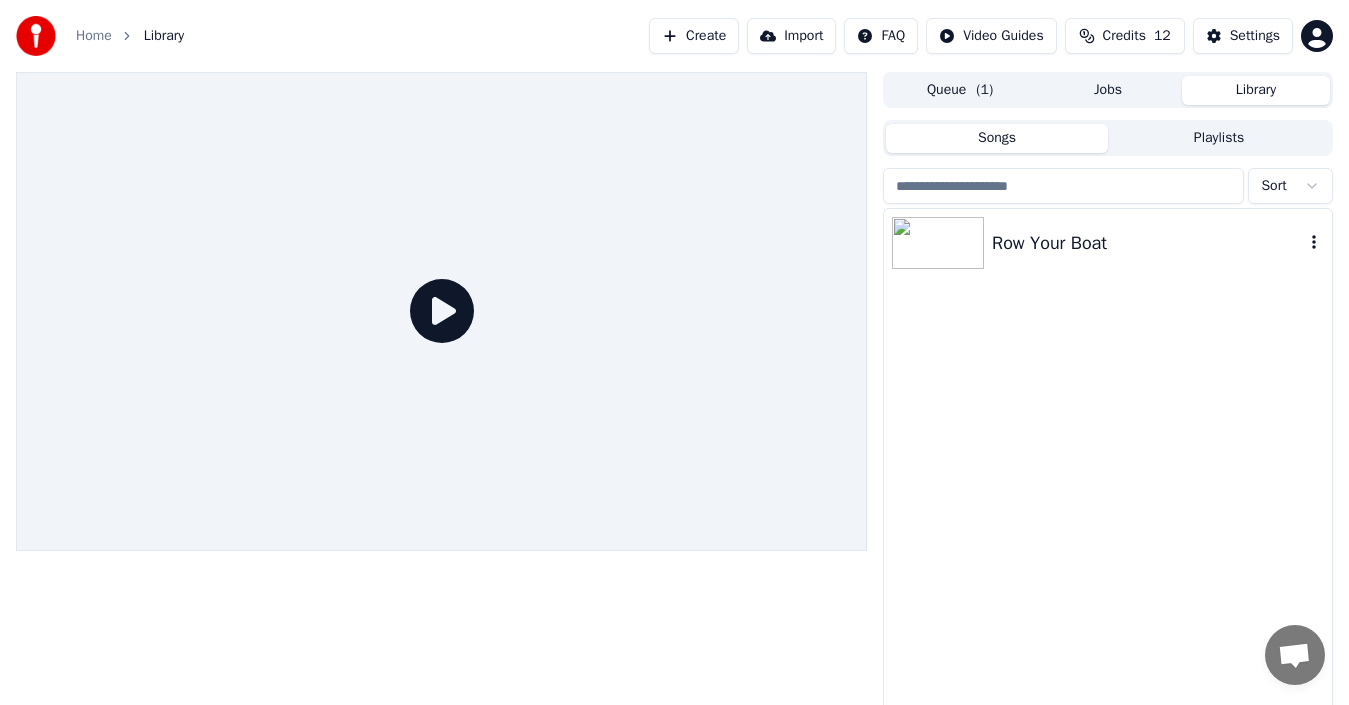 click at bounding box center [1314, 243] 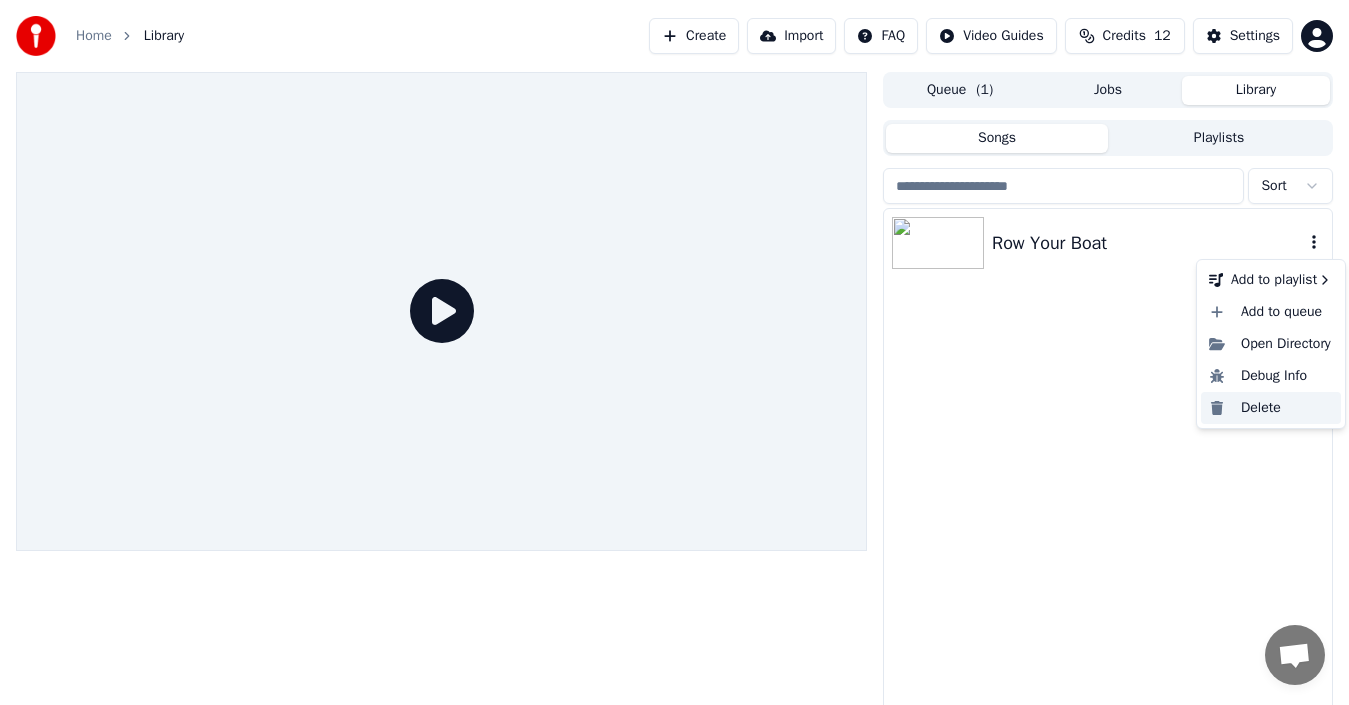 click on "Delete" at bounding box center (1271, 408) 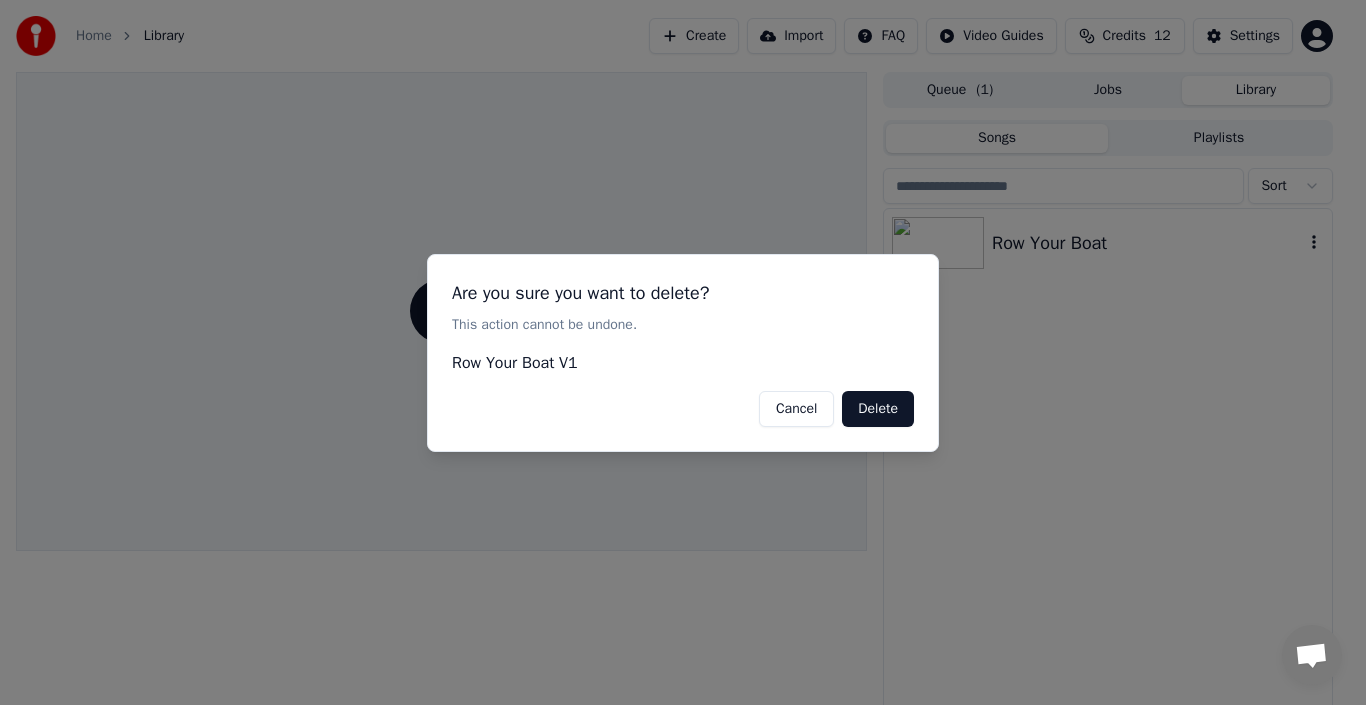 click on "Delete" at bounding box center (878, 408) 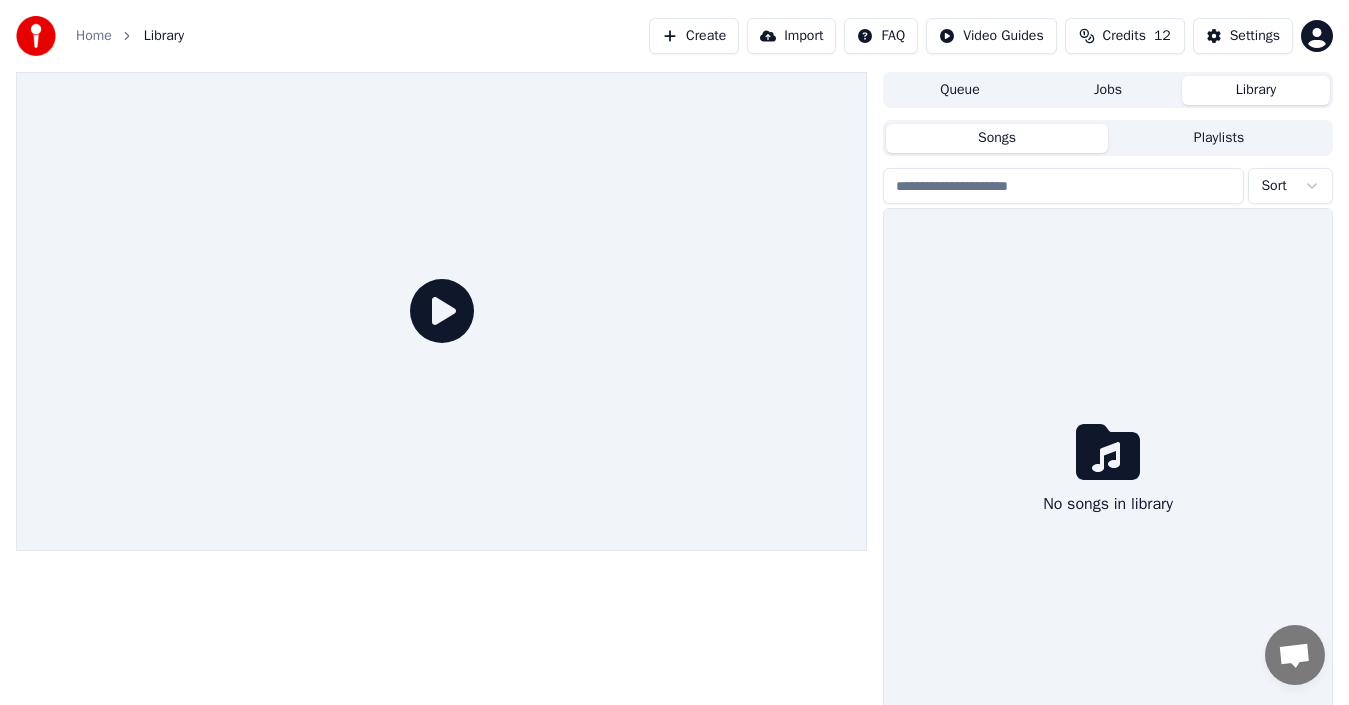 click on "Home Library" at bounding box center [100, 36] 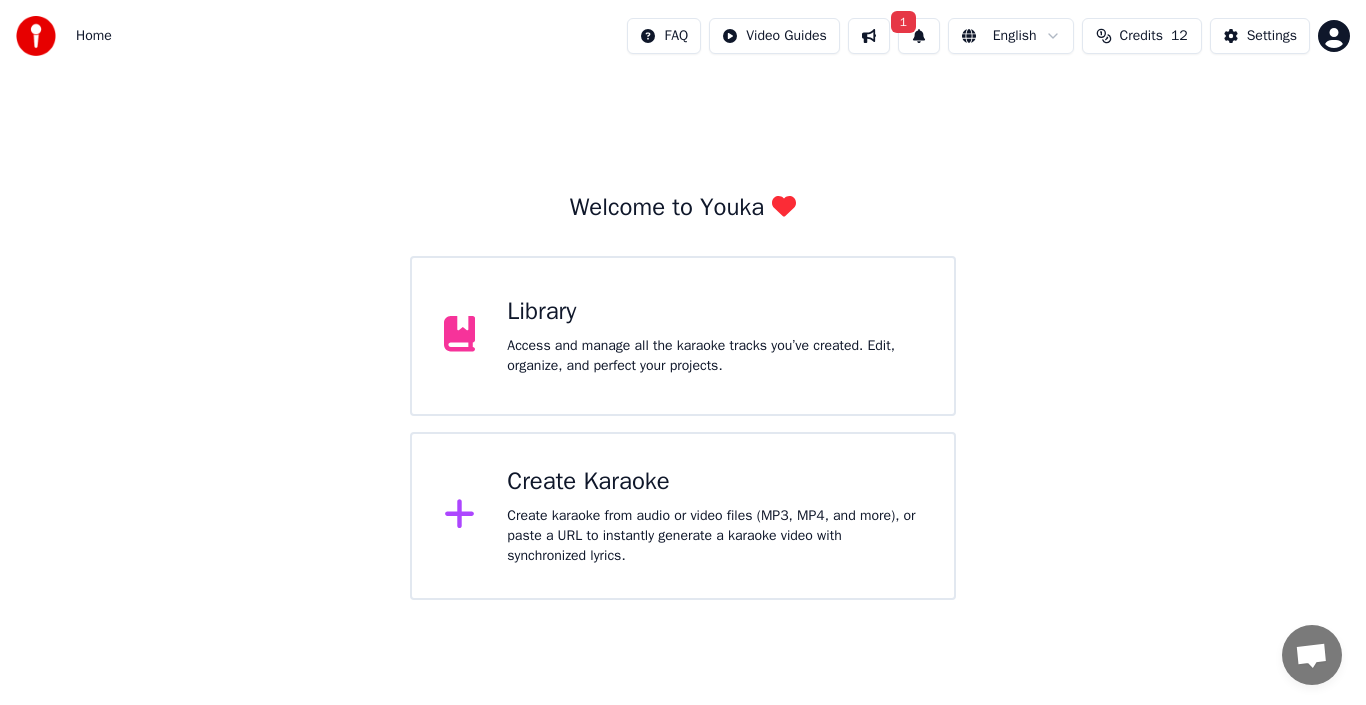 click on "Create karaoke from audio or video files (MP3, MP4, and more), or paste a URL to instantly generate a karaoke video with synchronized lyrics." at bounding box center (714, 536) 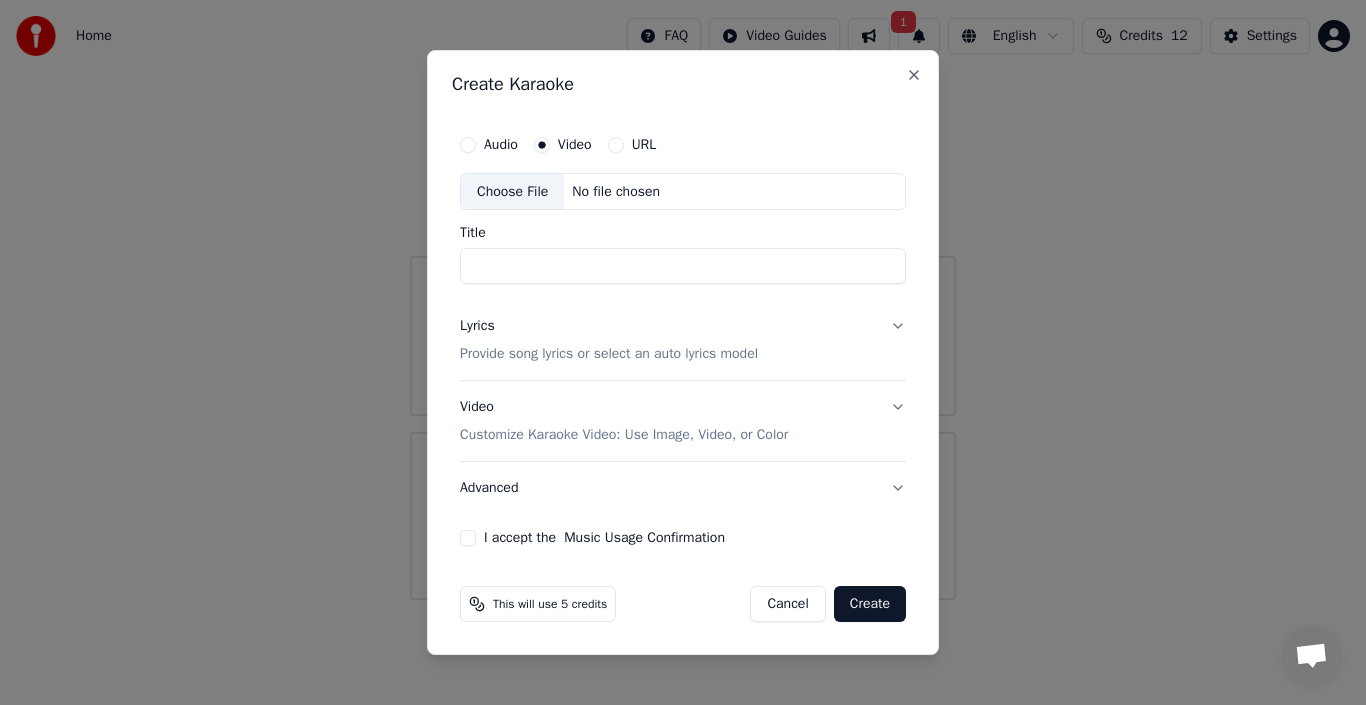 click on "Choose File" at bounding box center (512, 192) 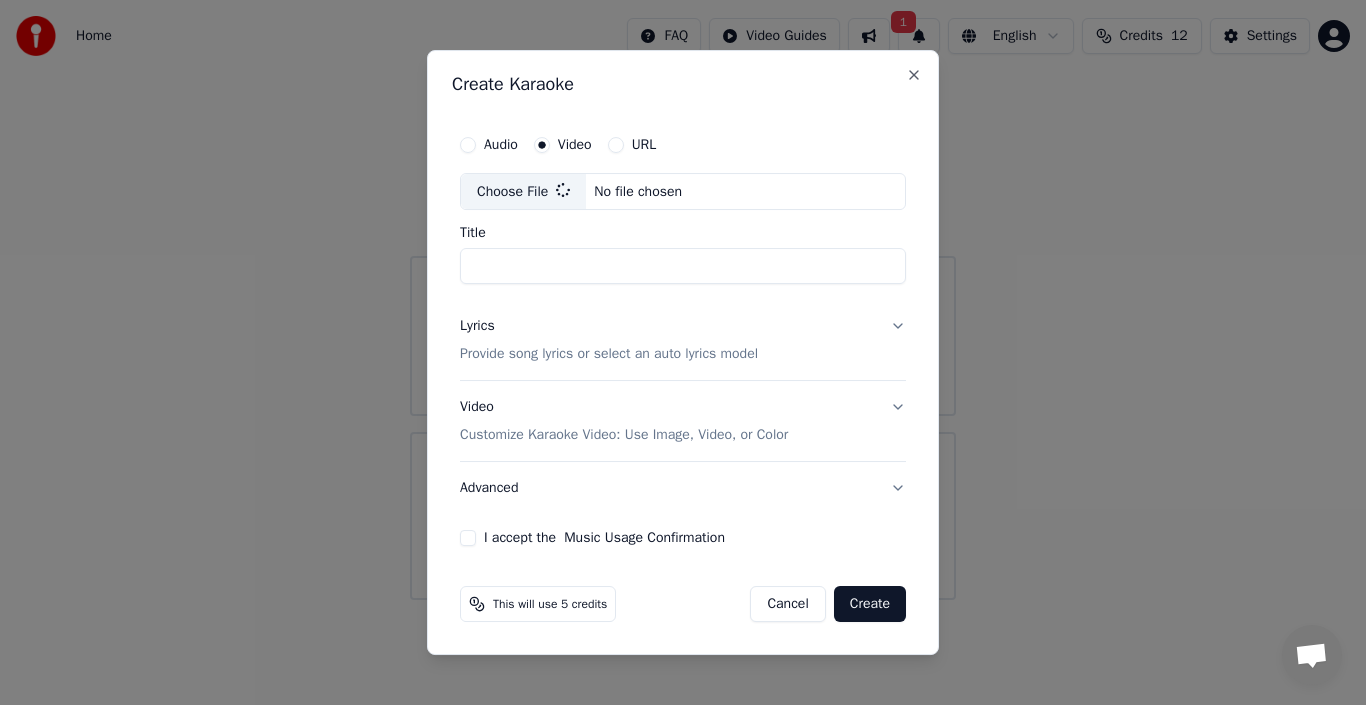 type on "**********" 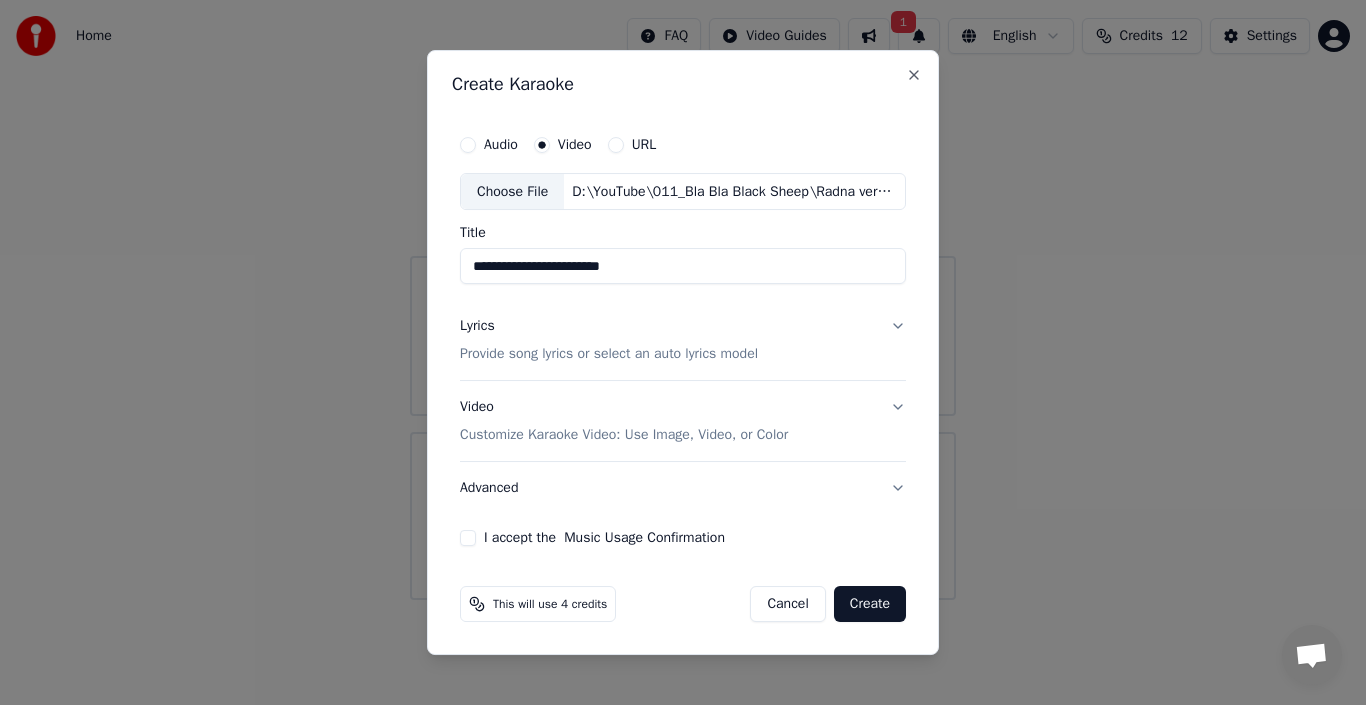 click on "Lyrics Provide song lyrics or select an auto lyrics model" at bounding box center (683, 341) 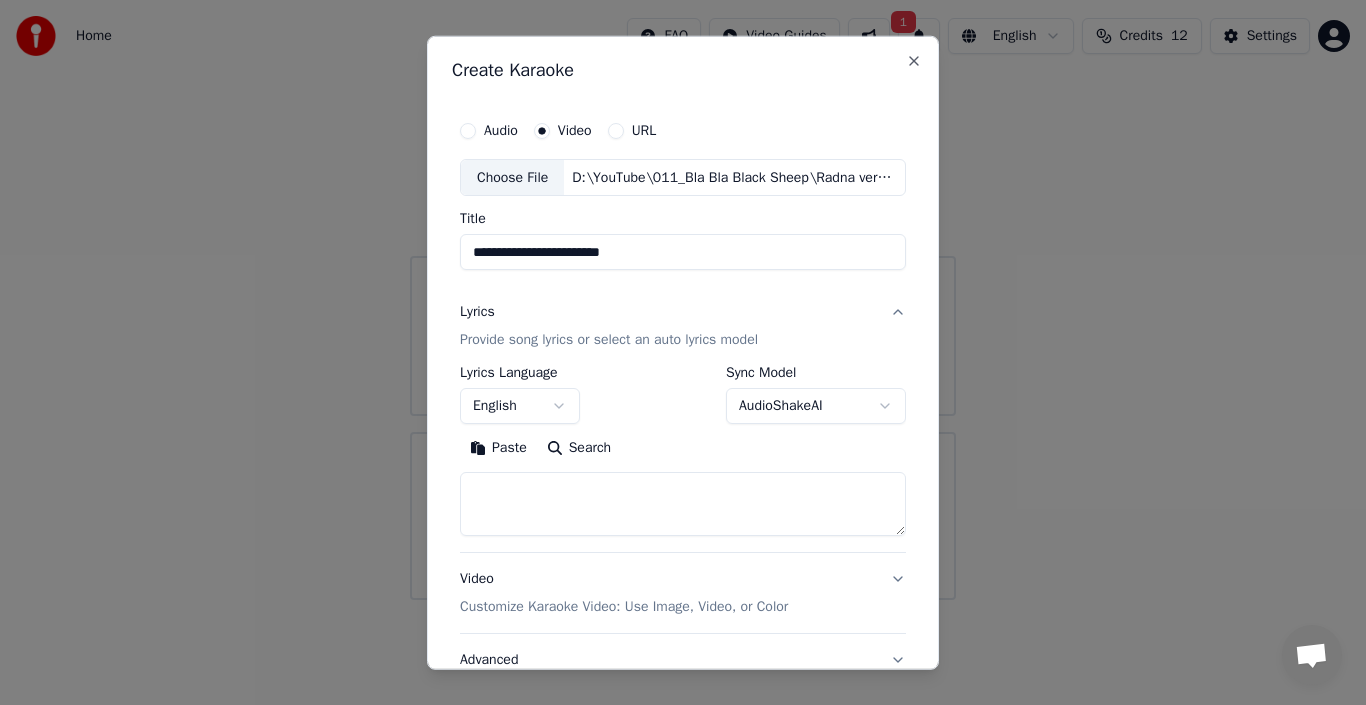 click at bounding box center (683, 504) 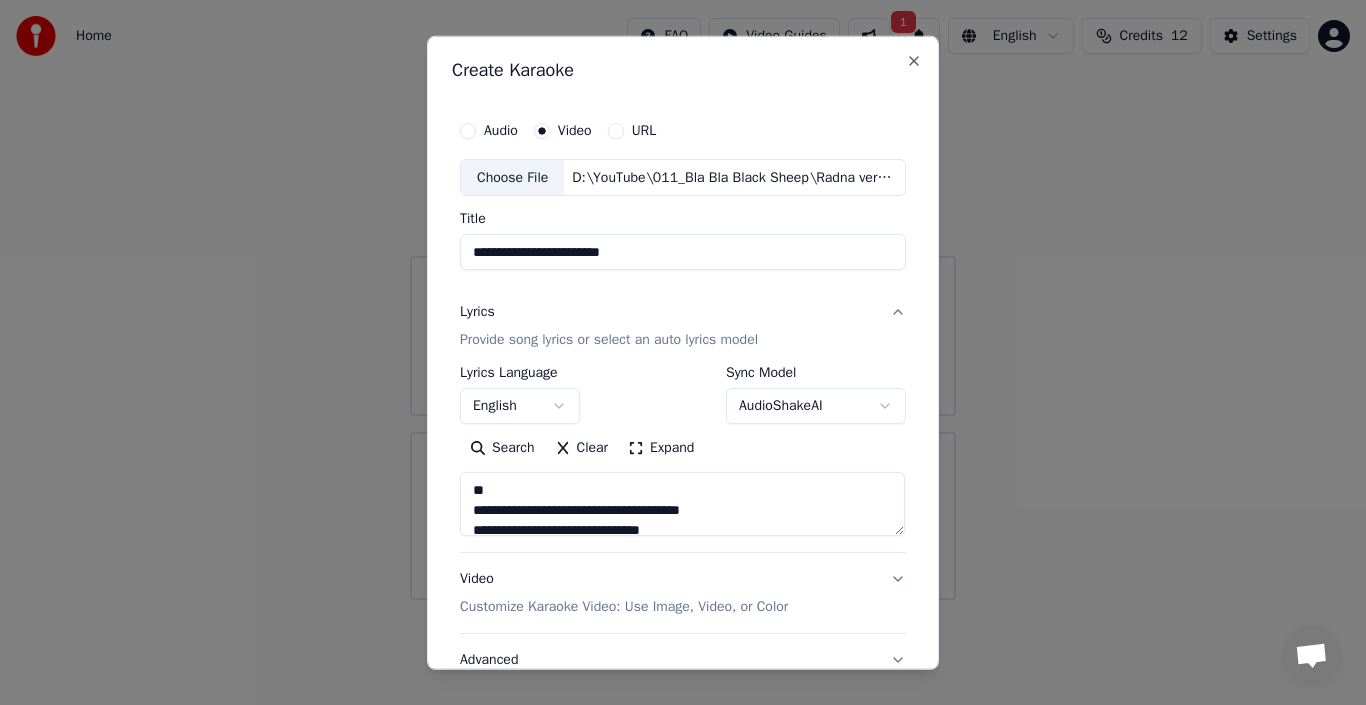 scroll, scrollTop: 605, scrollLeft: 0, axis: vertical 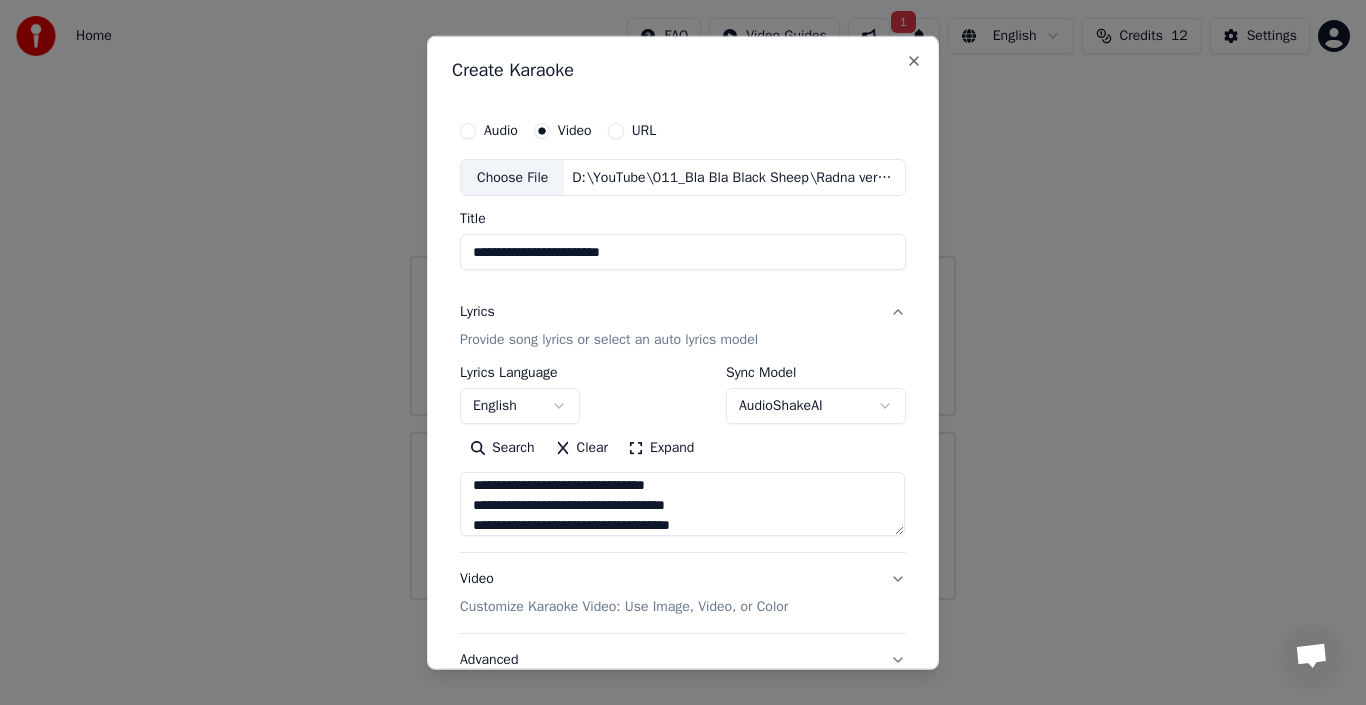 click on "Expand" at bounding box center (661, 448) 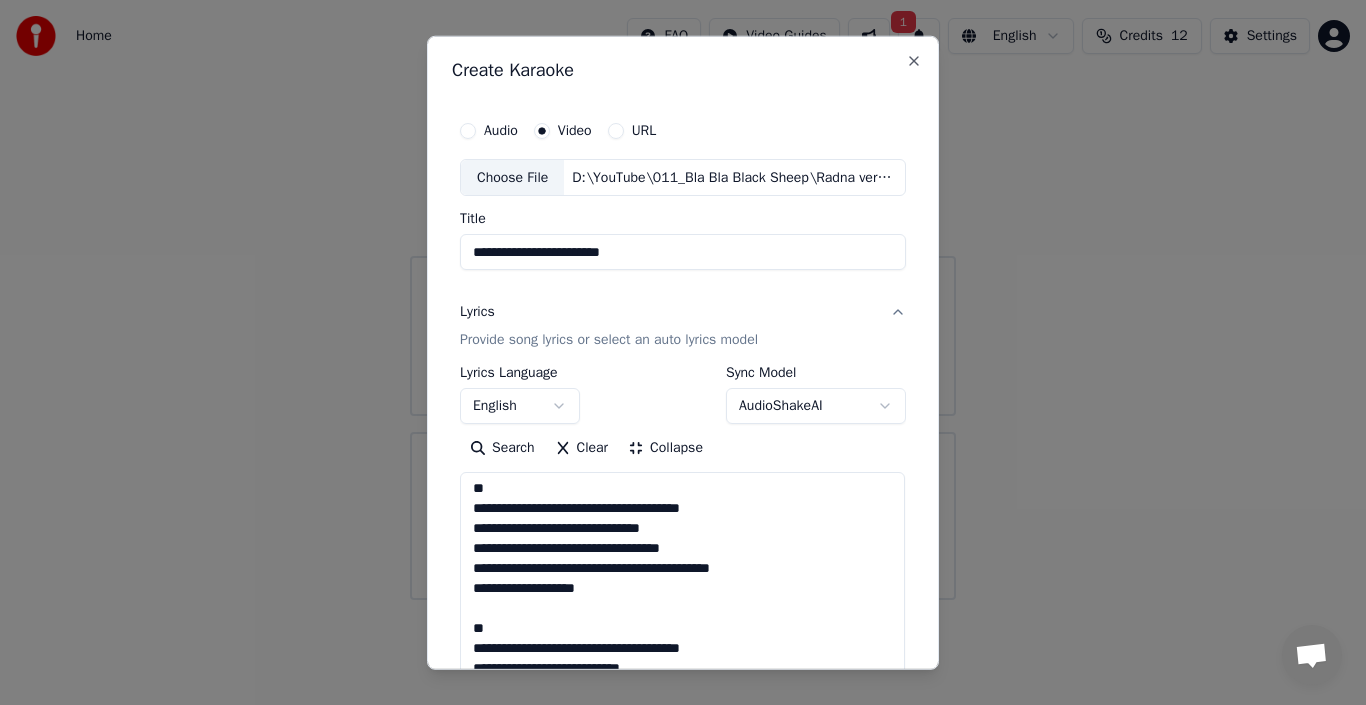 click on "**********" at bounding box center (682, 809) 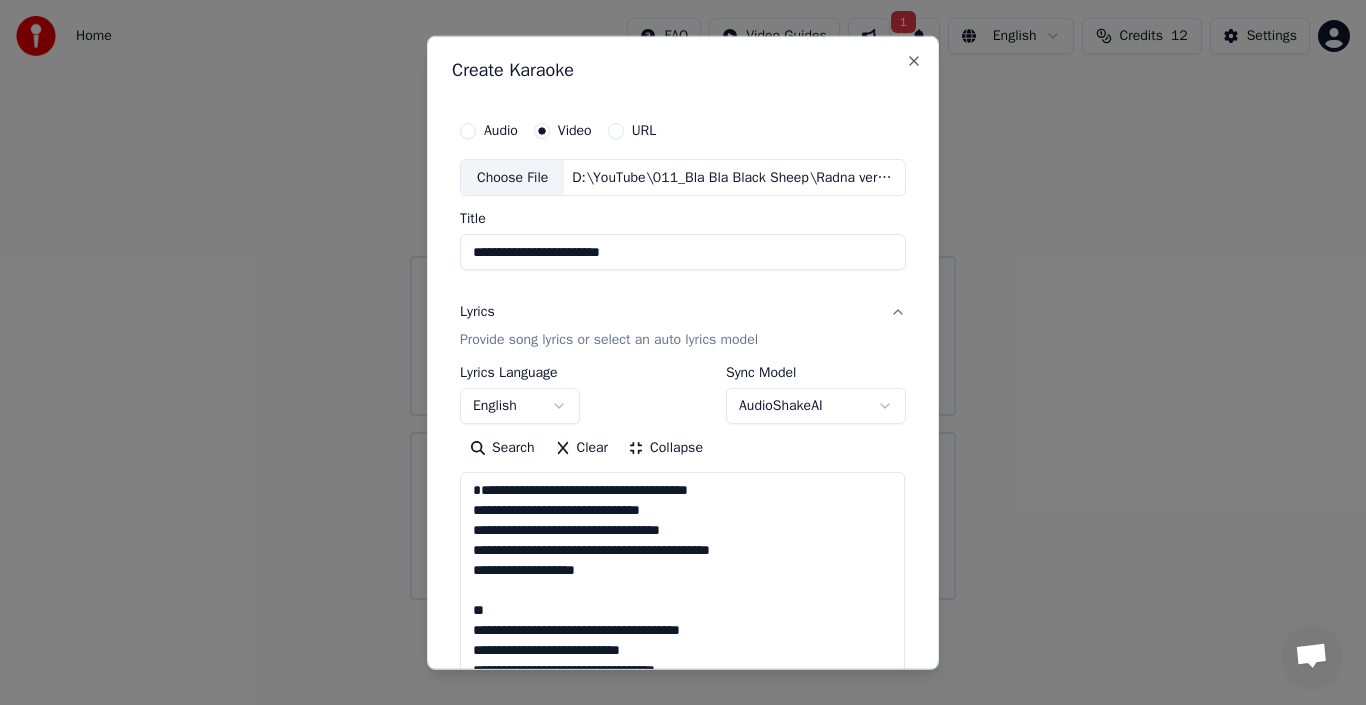 click on "**********" at bounding box center (682, 809) 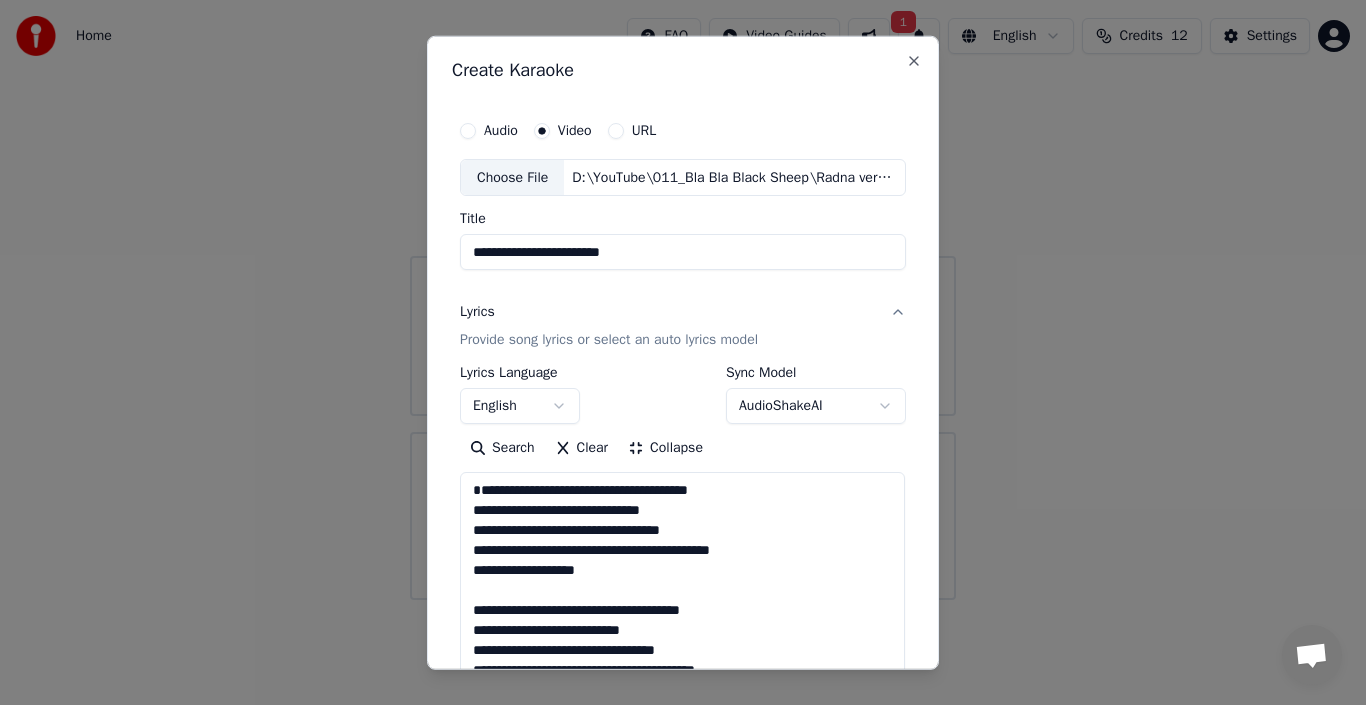 scroll, scrollTop: 0, scrollLeft: 0, axis: both 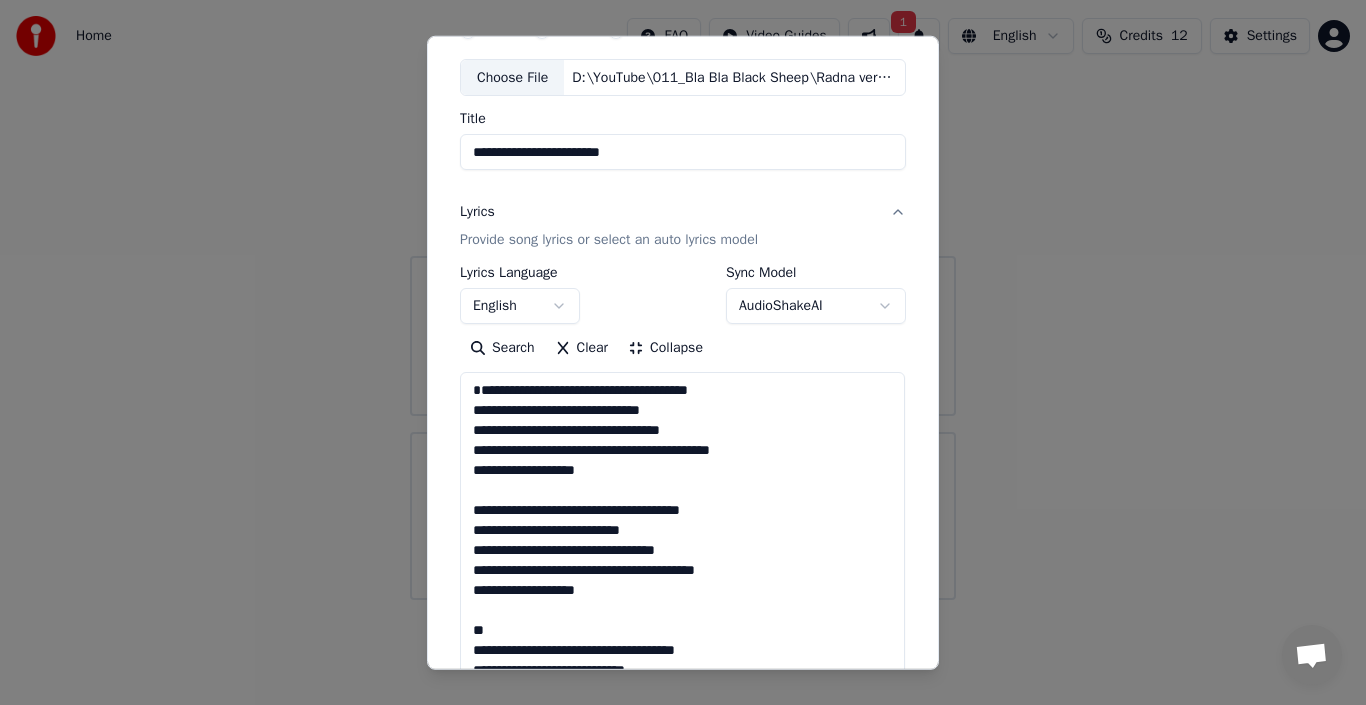 click on "**********" at bounding box center [682, 709] 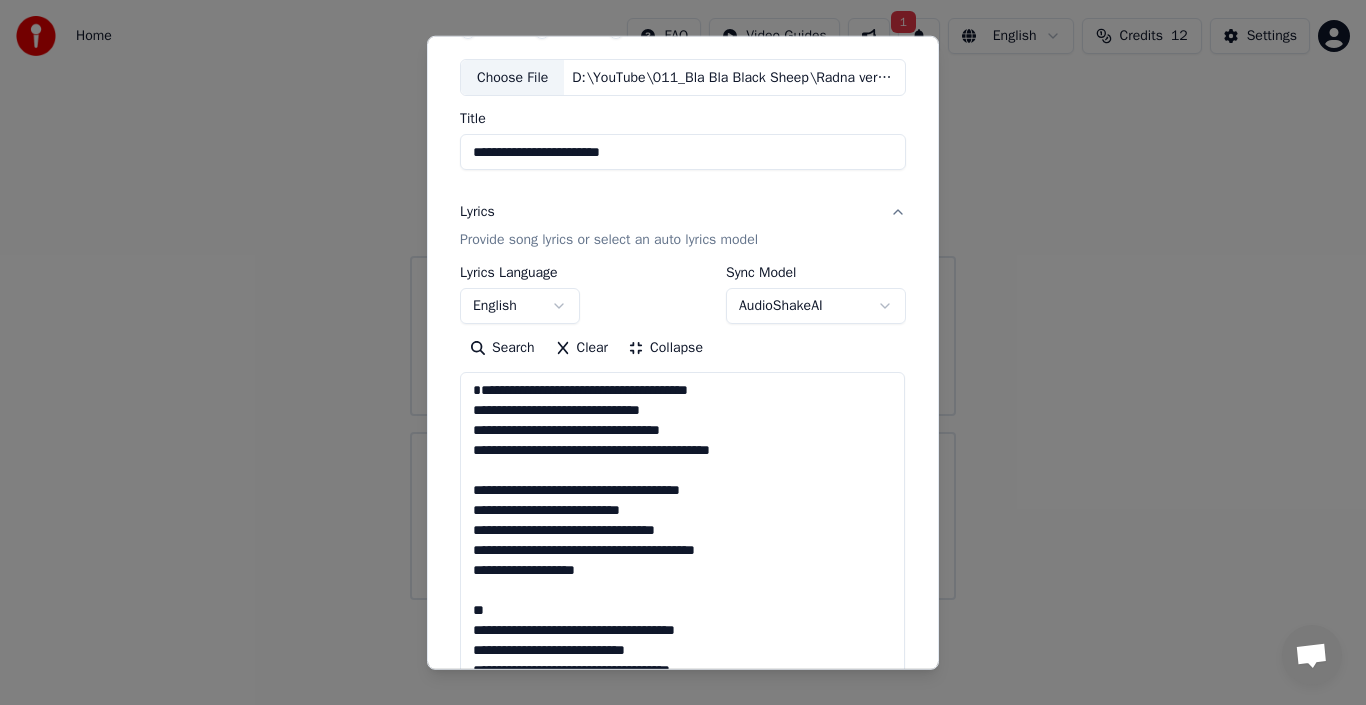 click on "**********" at bounding box center (682, 709) 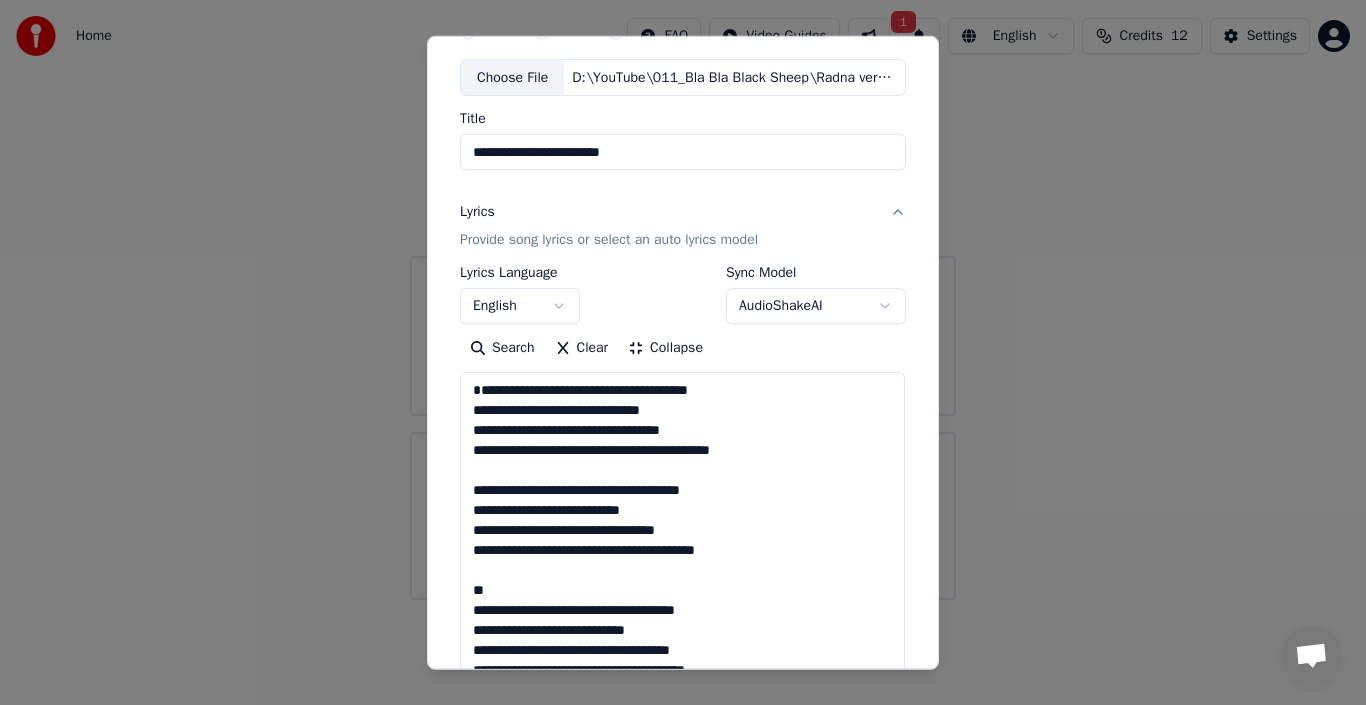 click on "**********" at bounding box center [682, 709] 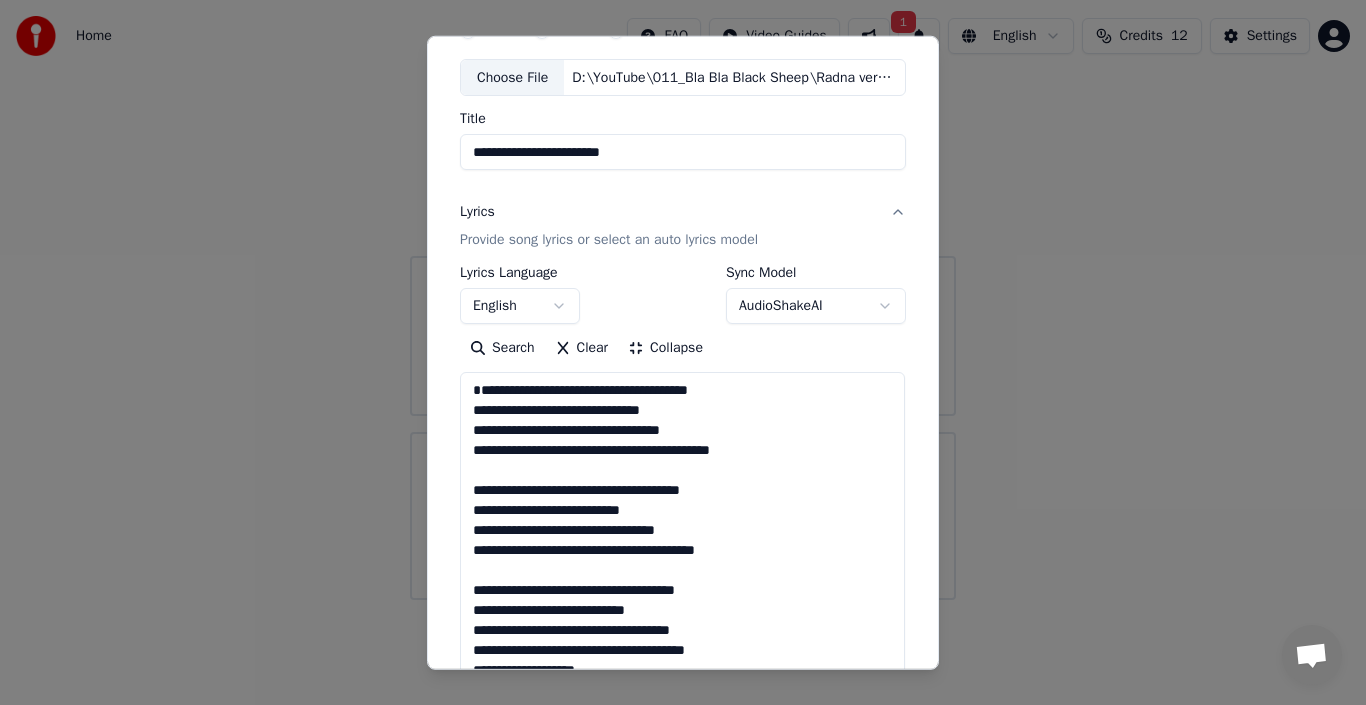 scroll, scrollTop: 200, scrollLeft: 0, axis: vertical 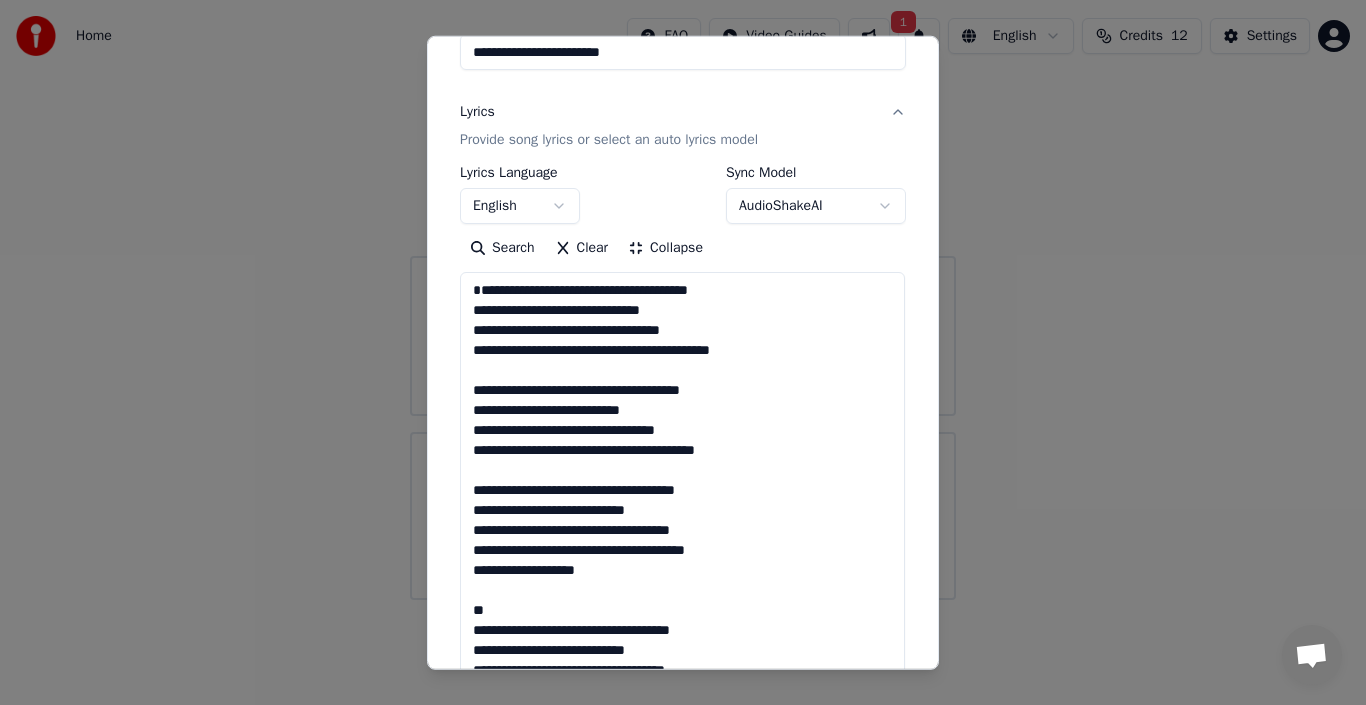 click on "**********" at bounding box center (682, 609) 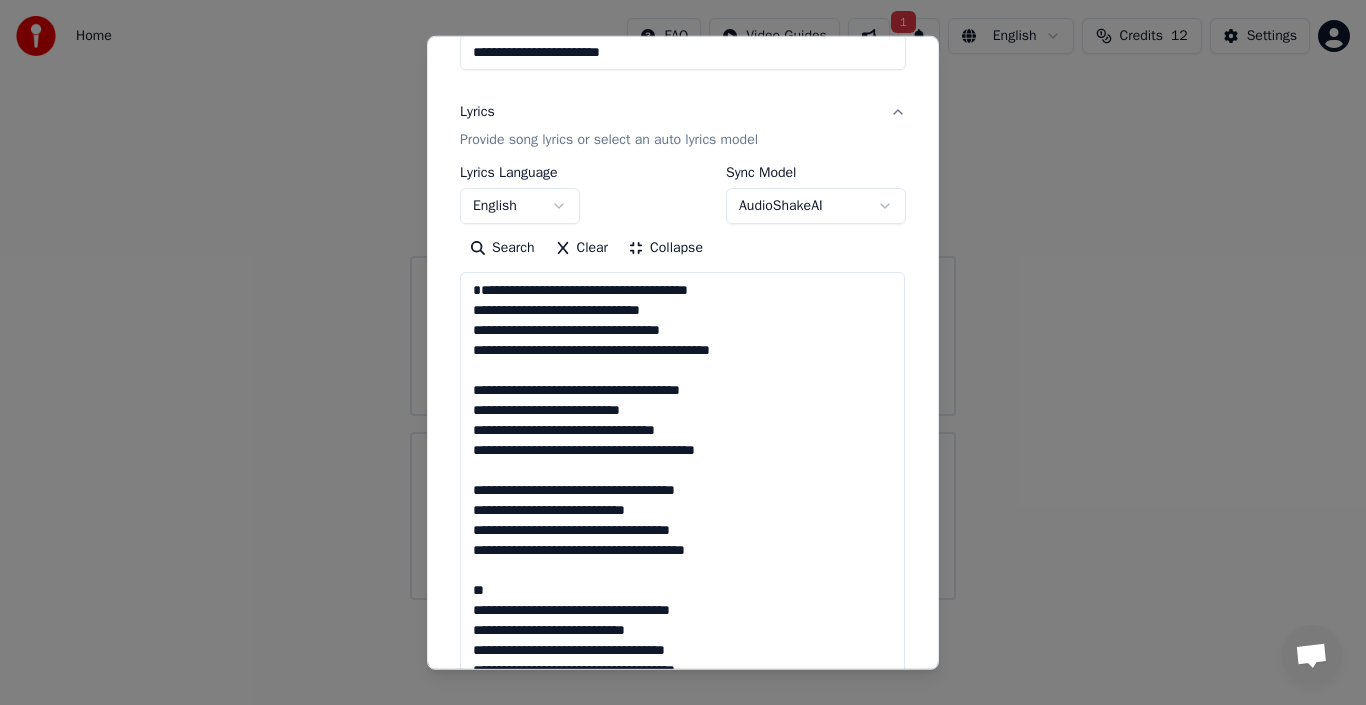 click on "**********" at bounding box center [682, 609] 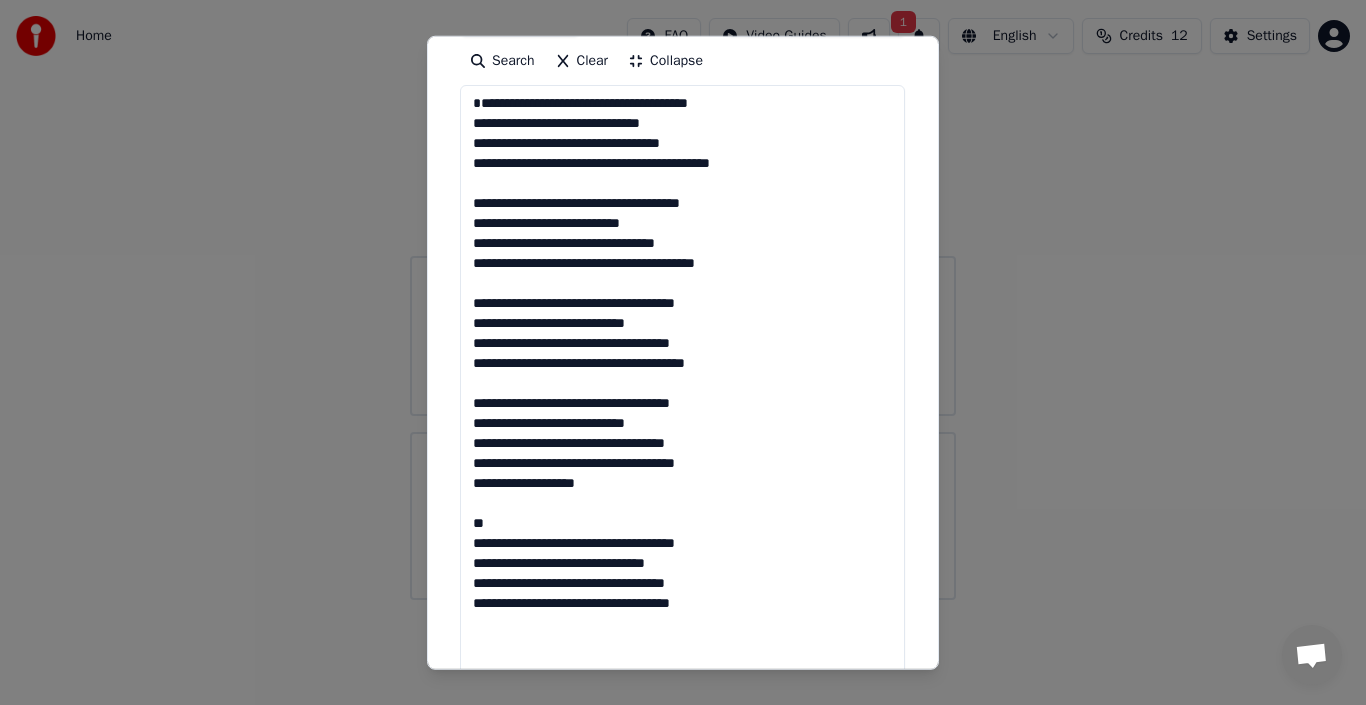 scroll, scrollTop: 400, scrollLeft: 0, axis: vertical 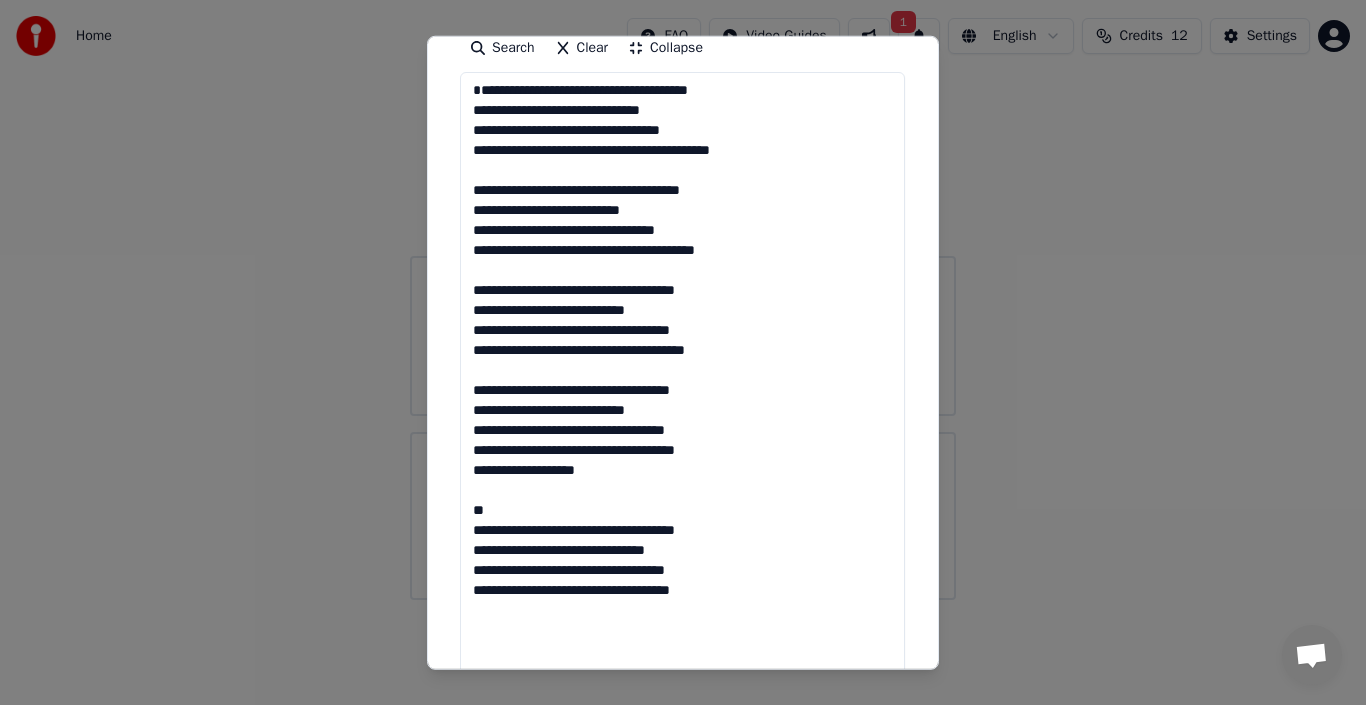 click on "**********" at bounding box center [682, 409] 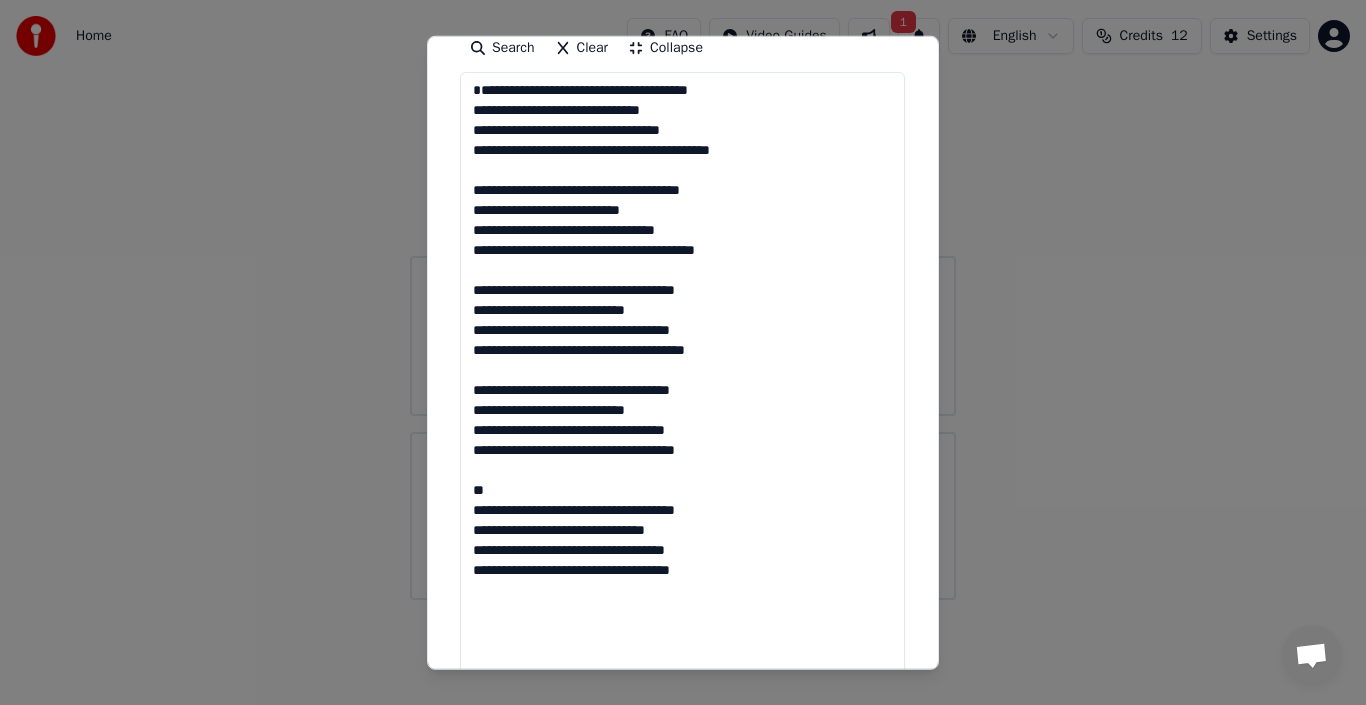 click on "**********" at bounding box center [682, 409] 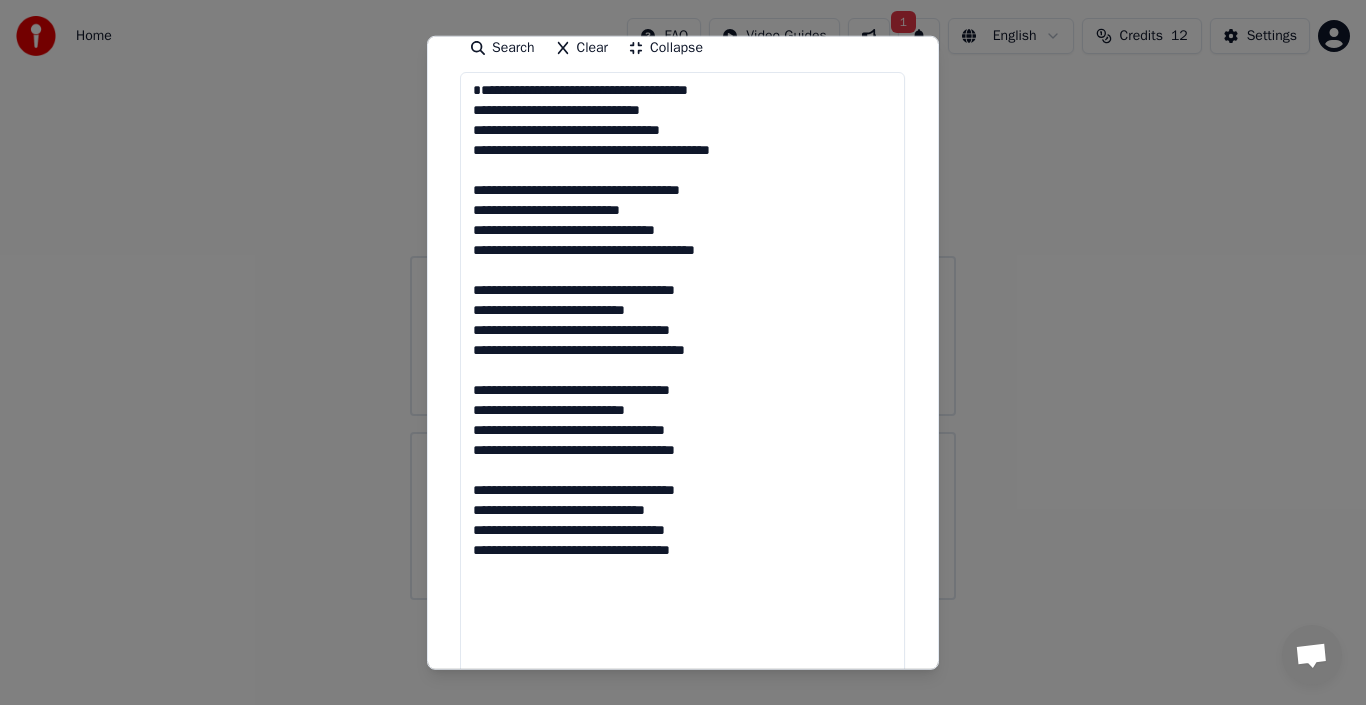 click on "**********" at bounding box center (682, 409) 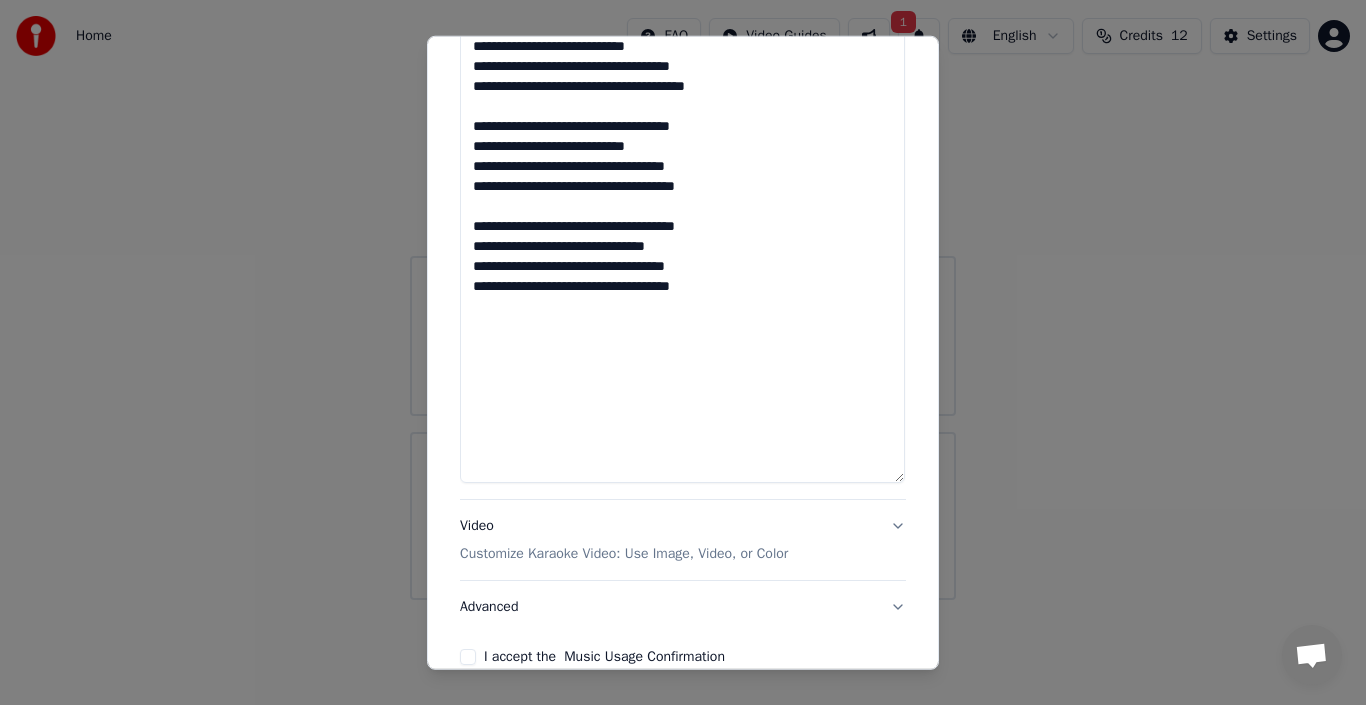 scroll, scrollTop: 700, scrollLeft: 0, axis: vertical 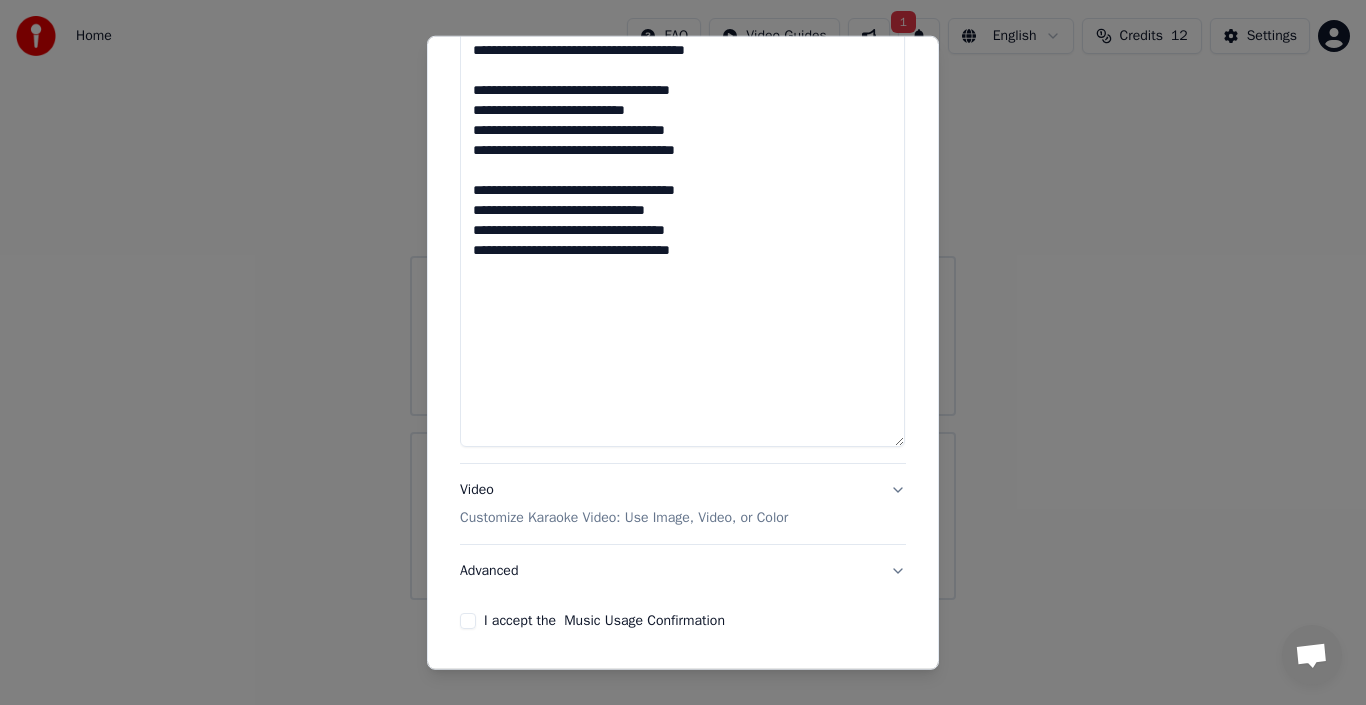 click on "**********" at bounding box center [682, 109] 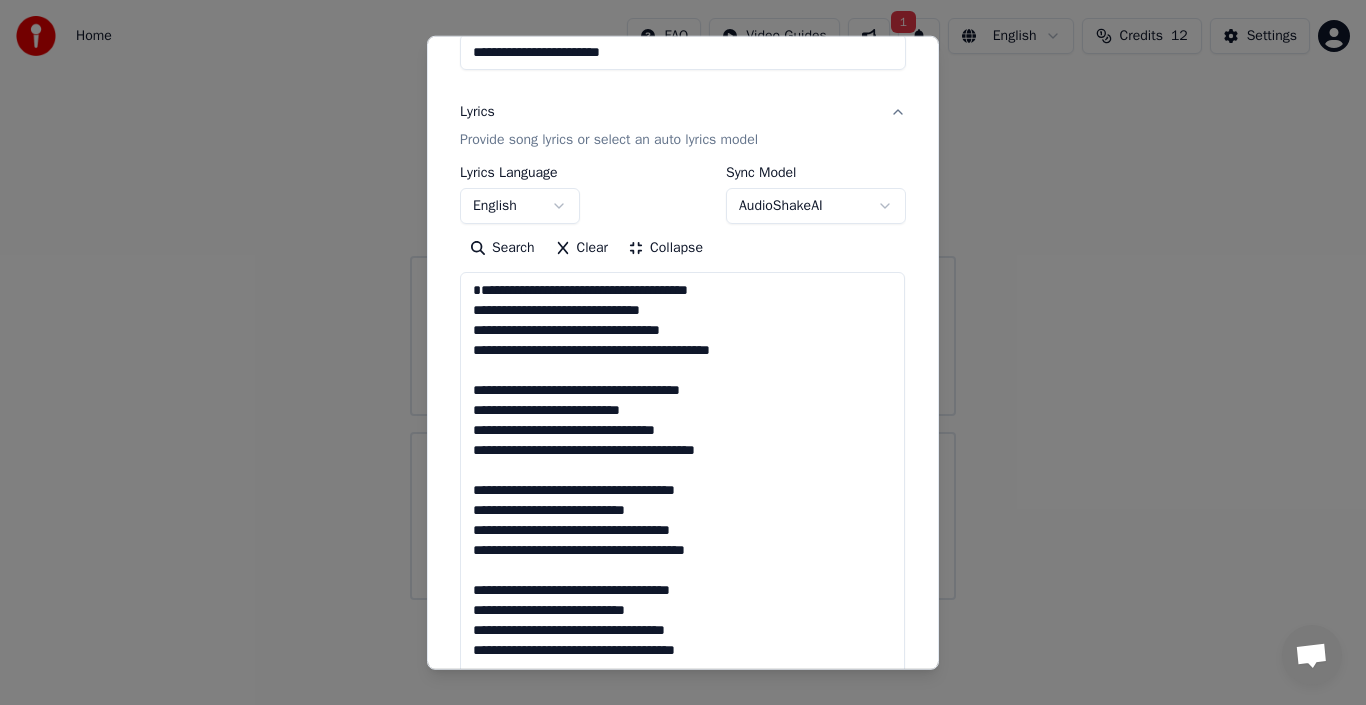 scroll, scrollTop: 100, scrollLeft: 0, axis: vertical 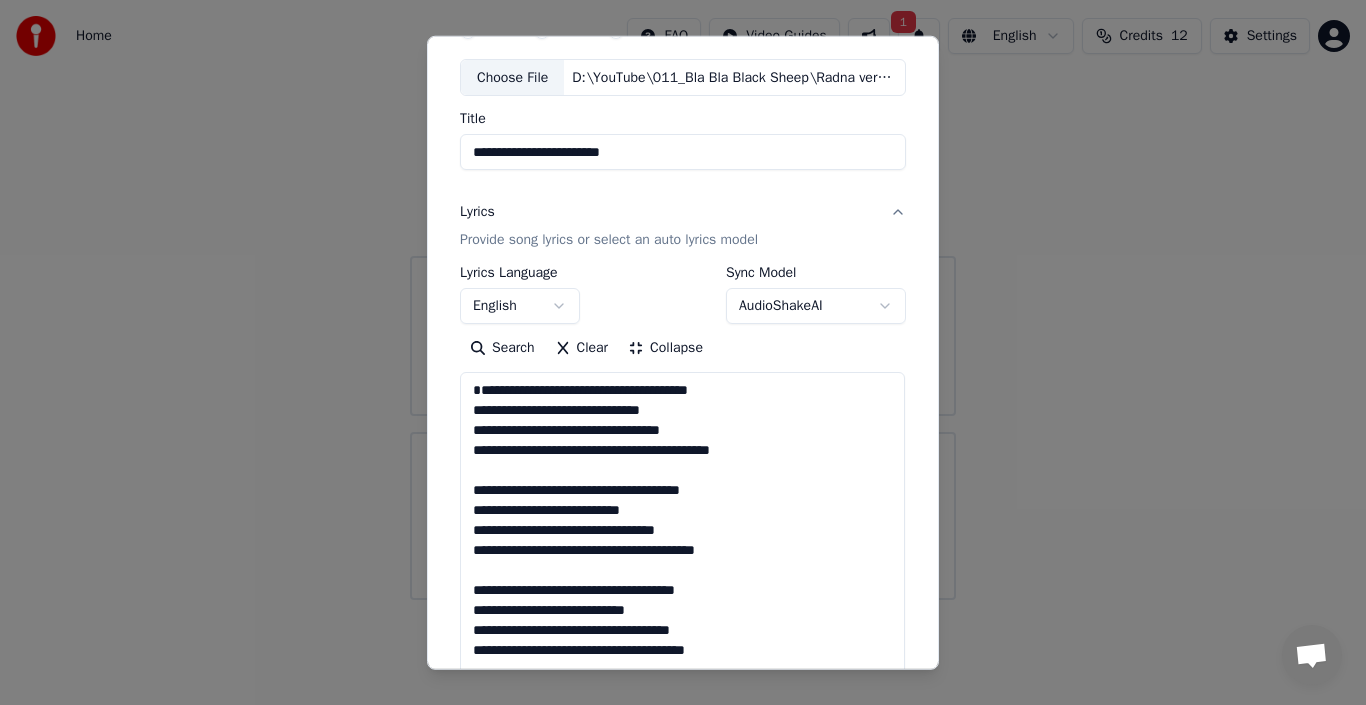 type on "**********" 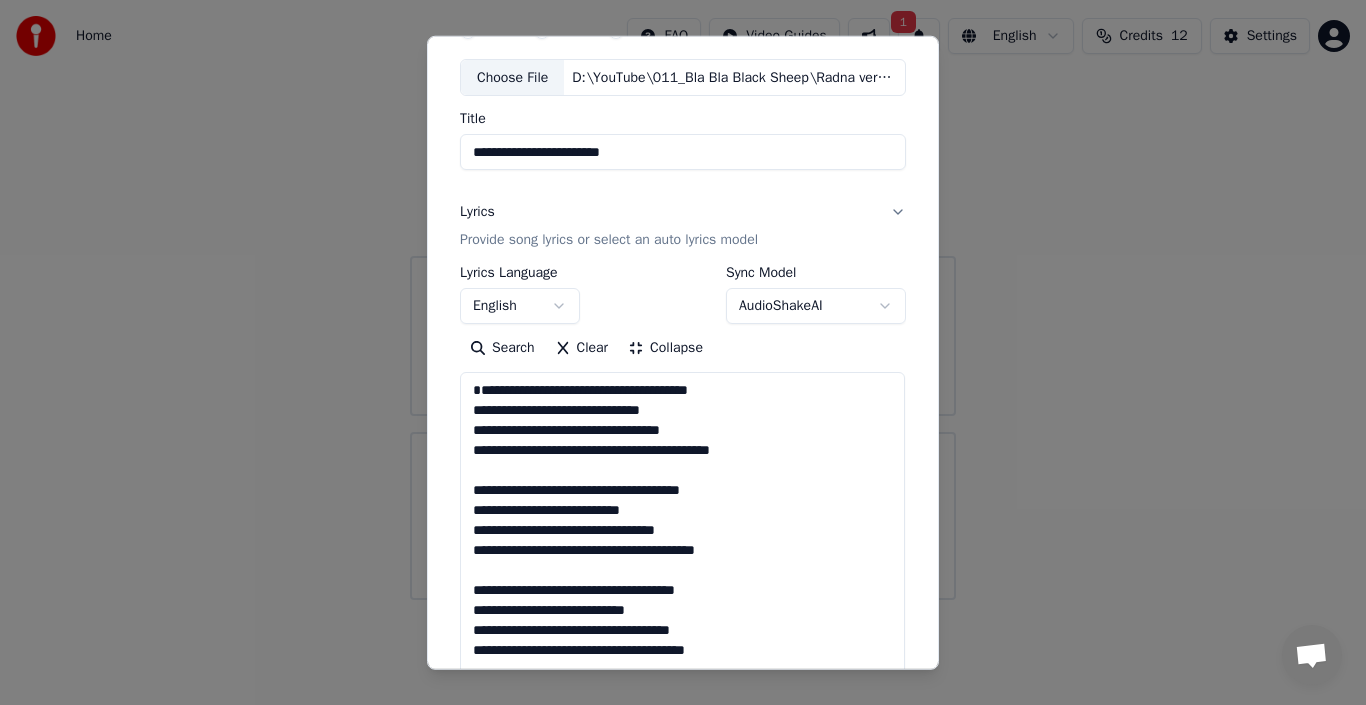 scroll, scrollTop: 0, scrollLeft: 0, axis: both 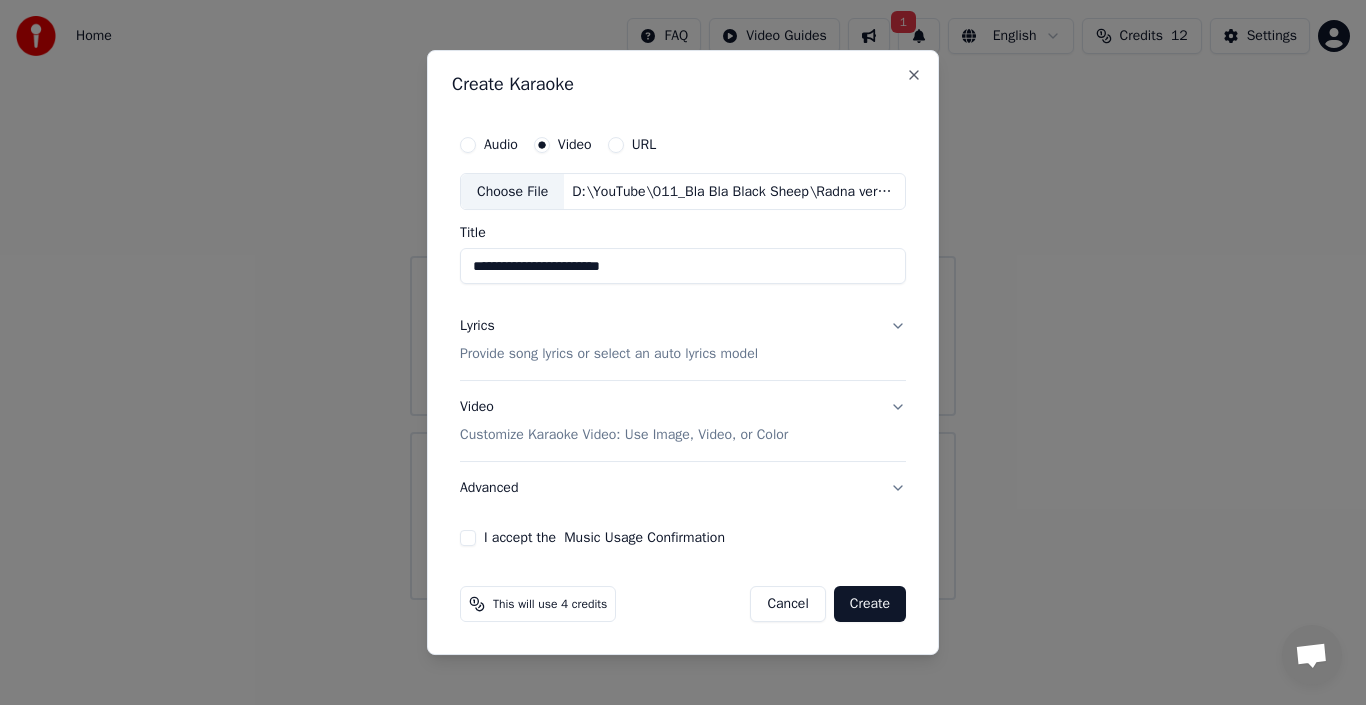click on "Customize Karaoke Video: Use Image, Video, or Color" at bounding box center [624, 435] 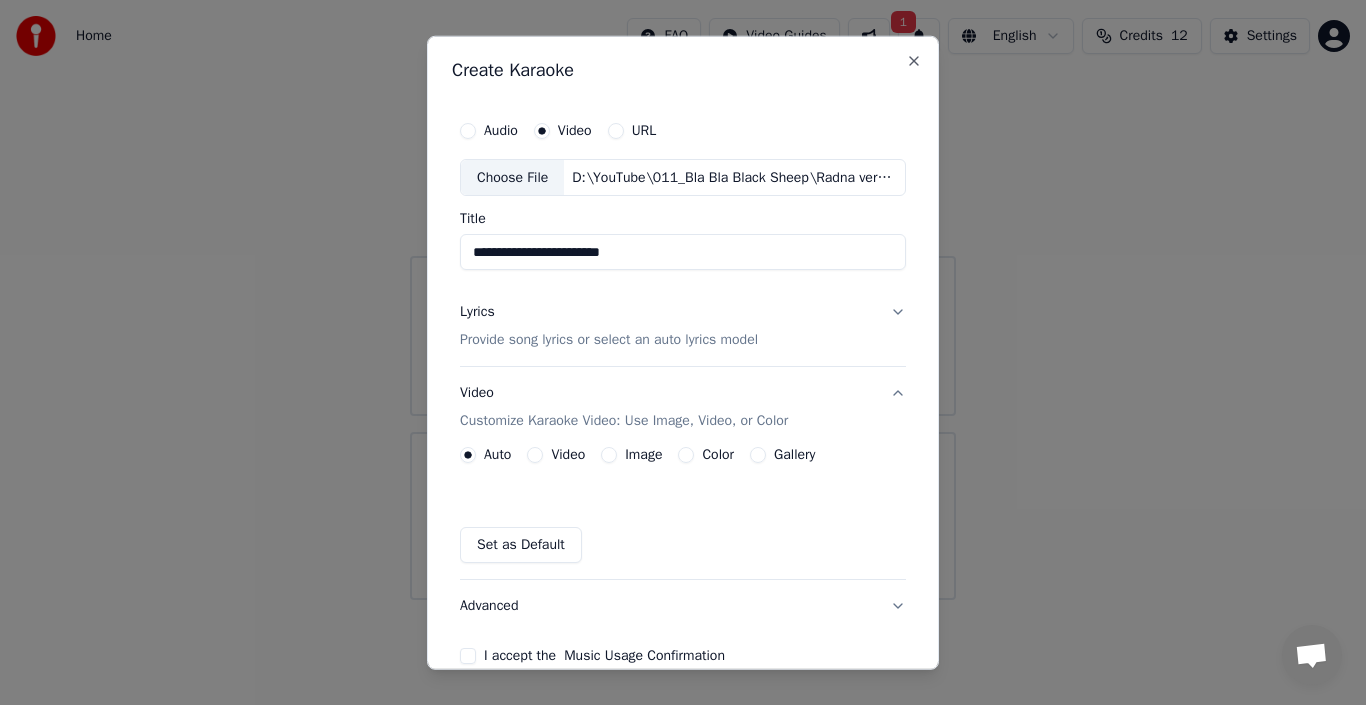 click on "Video" at bounding box center [568, 455] 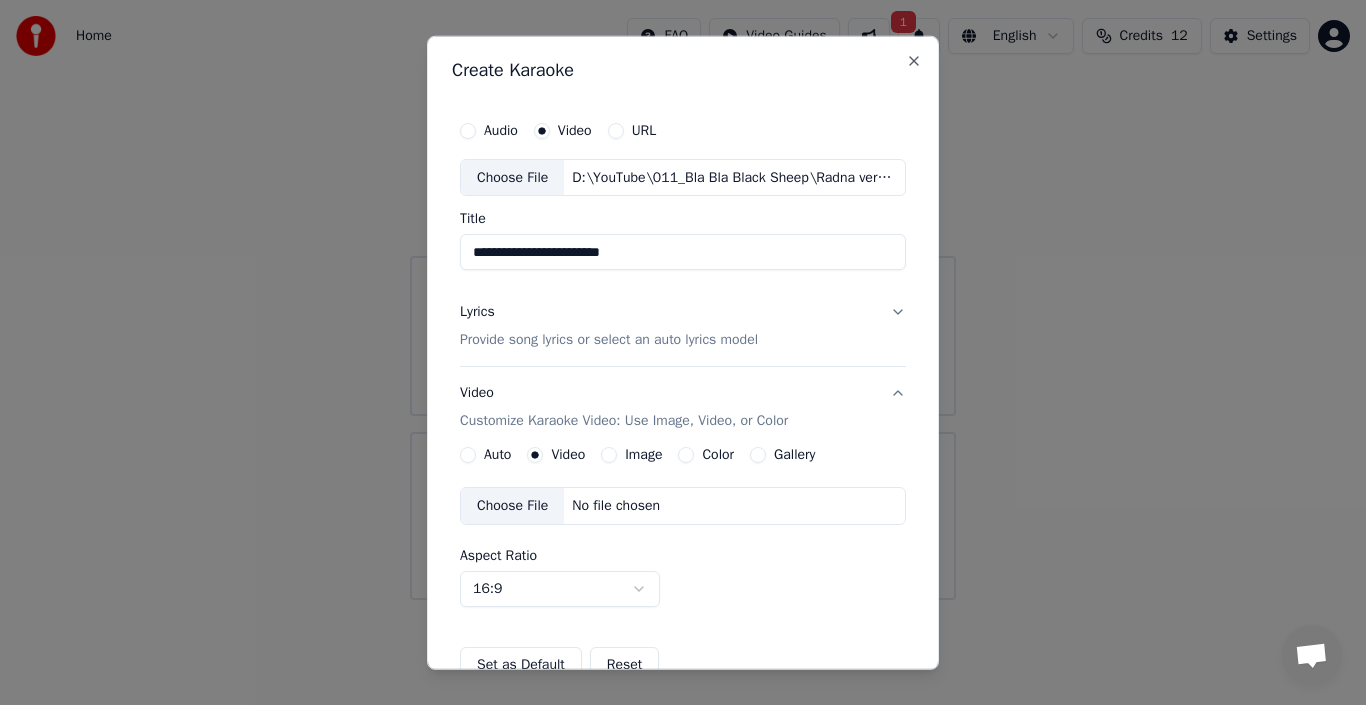 click on "Auto" at bounding box center [497, 455] 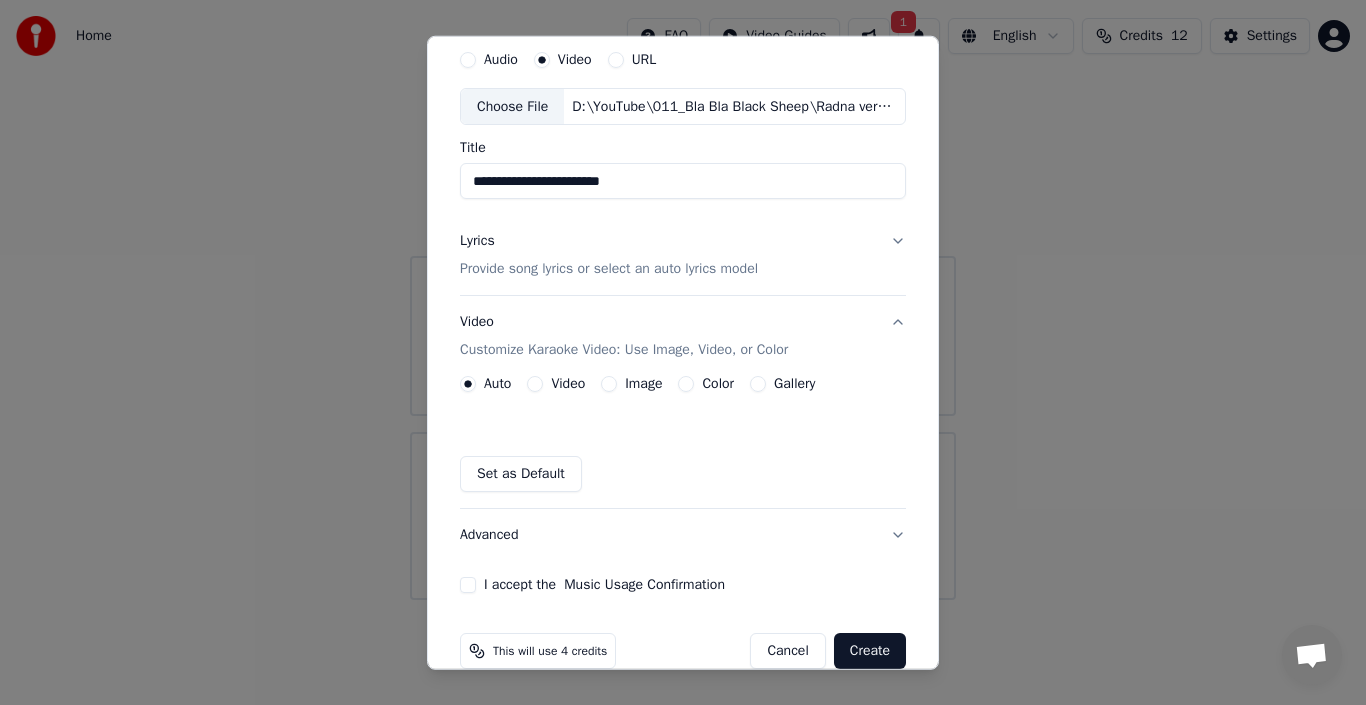 scroll, scrollTop: 100, scrollLeft: 0, axis: vertical 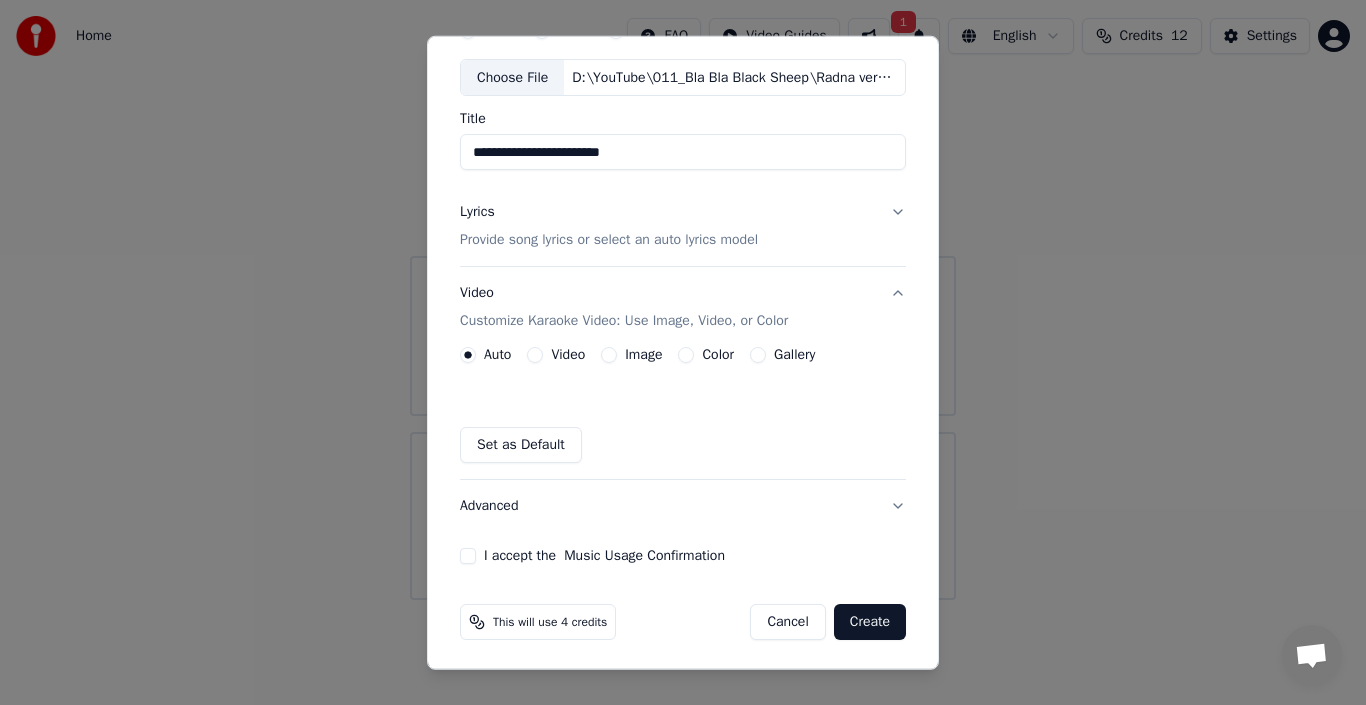 click on "I accept the   Music Usage Confirmation" at bounding box center [468, 556] 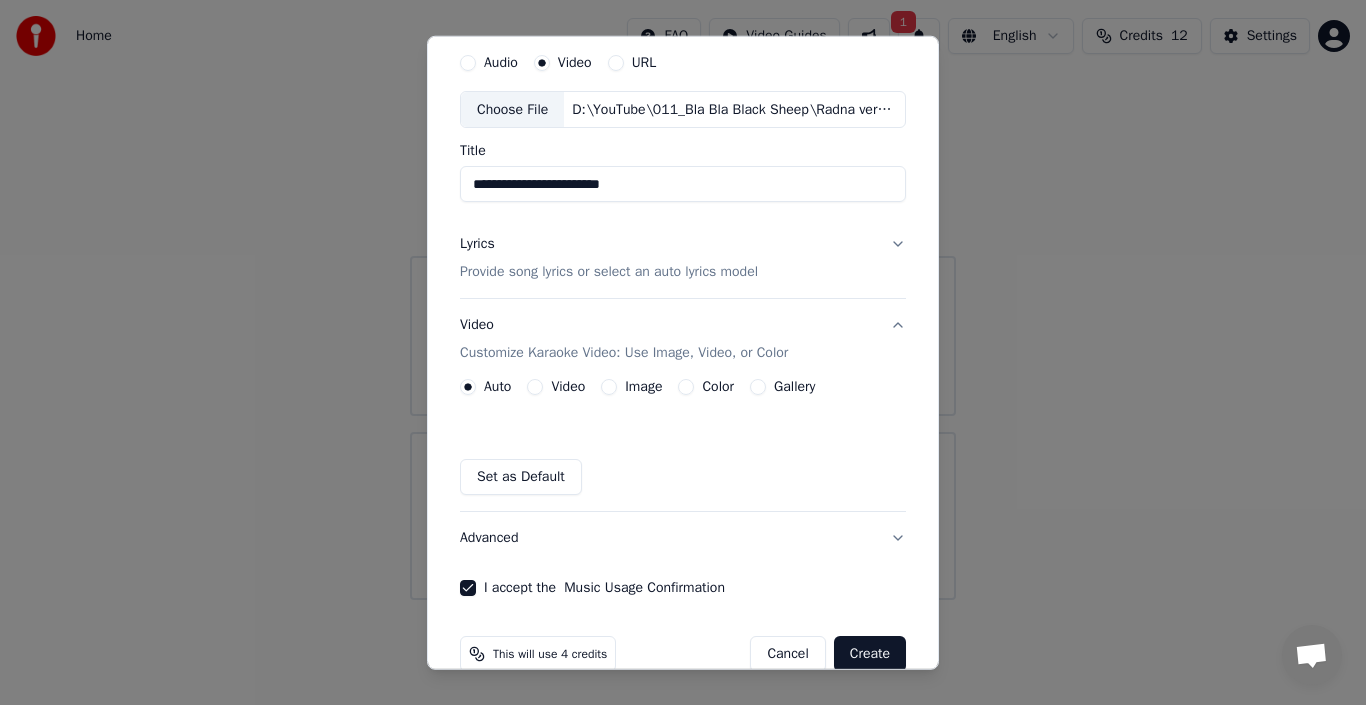scroll, scrollTop: 103, scrollLeft: 0, axis: vertical 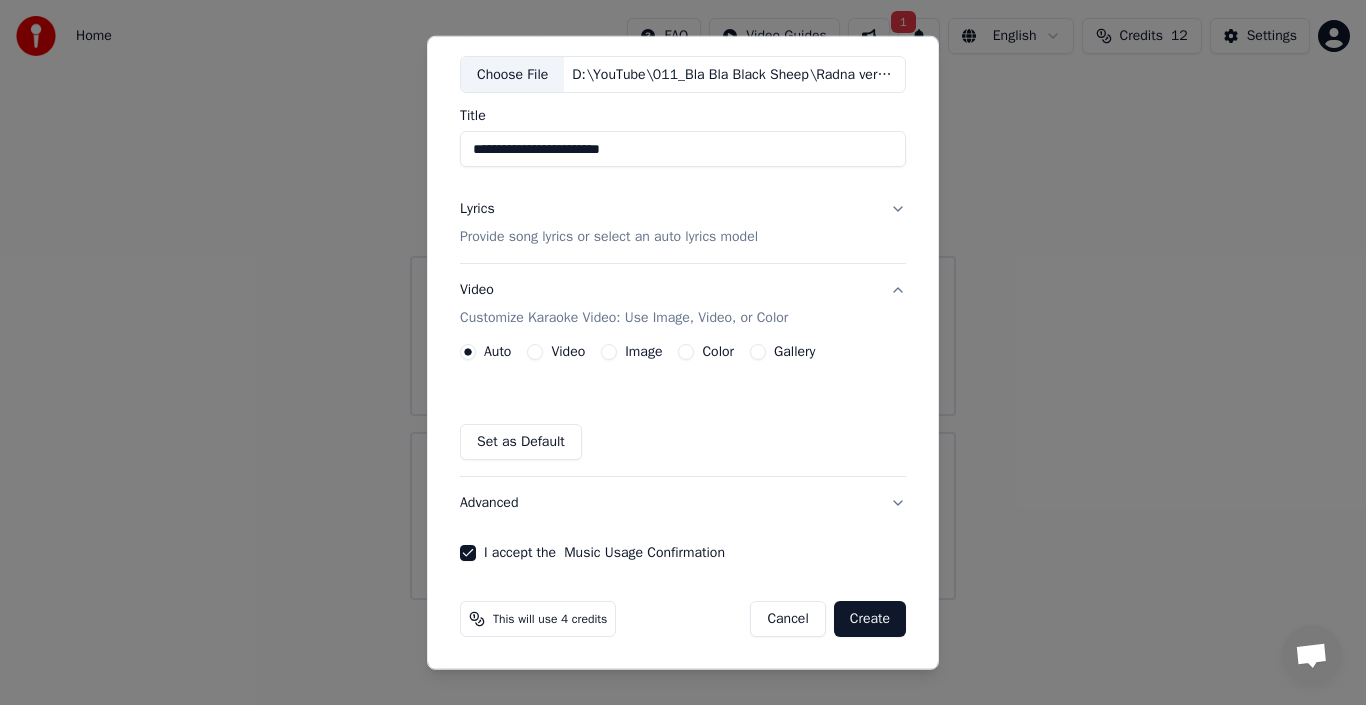 click on "**********" at bounding box center [683, 284] 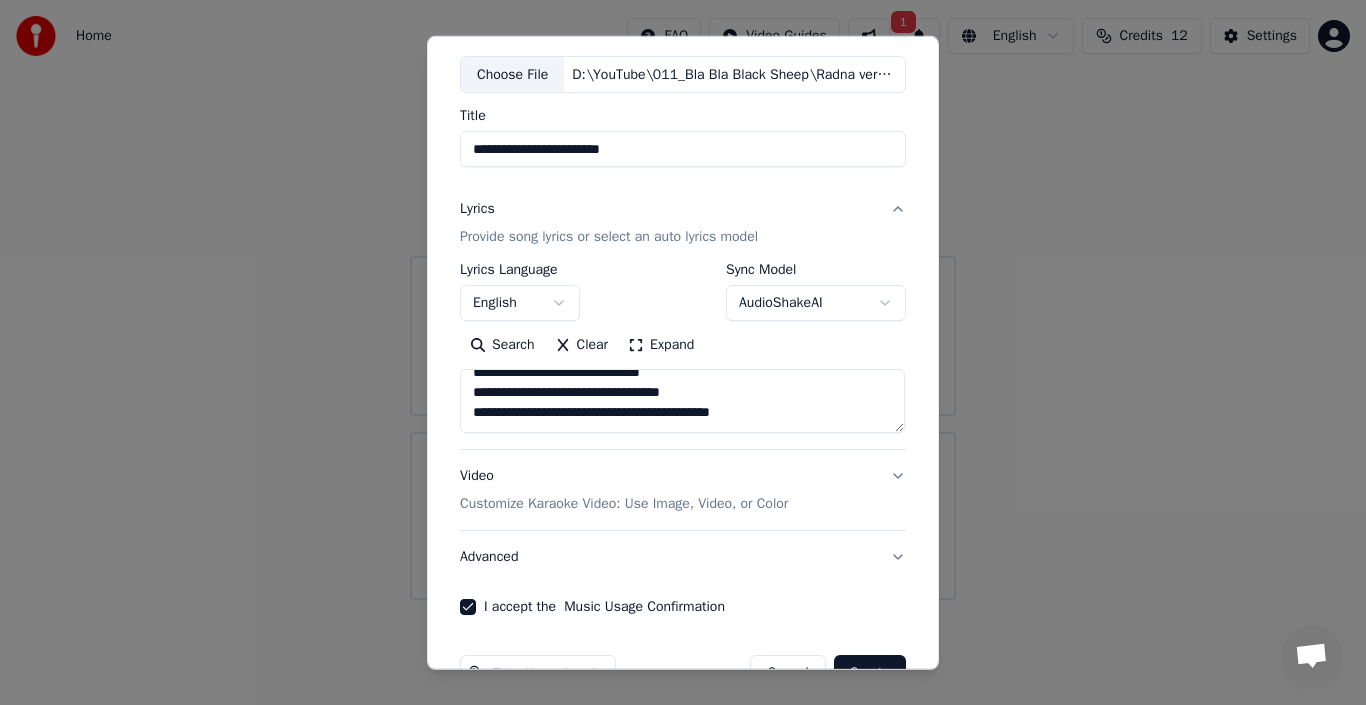 scroll, scrollTop: 0, scrollLeft: 0, axis: both 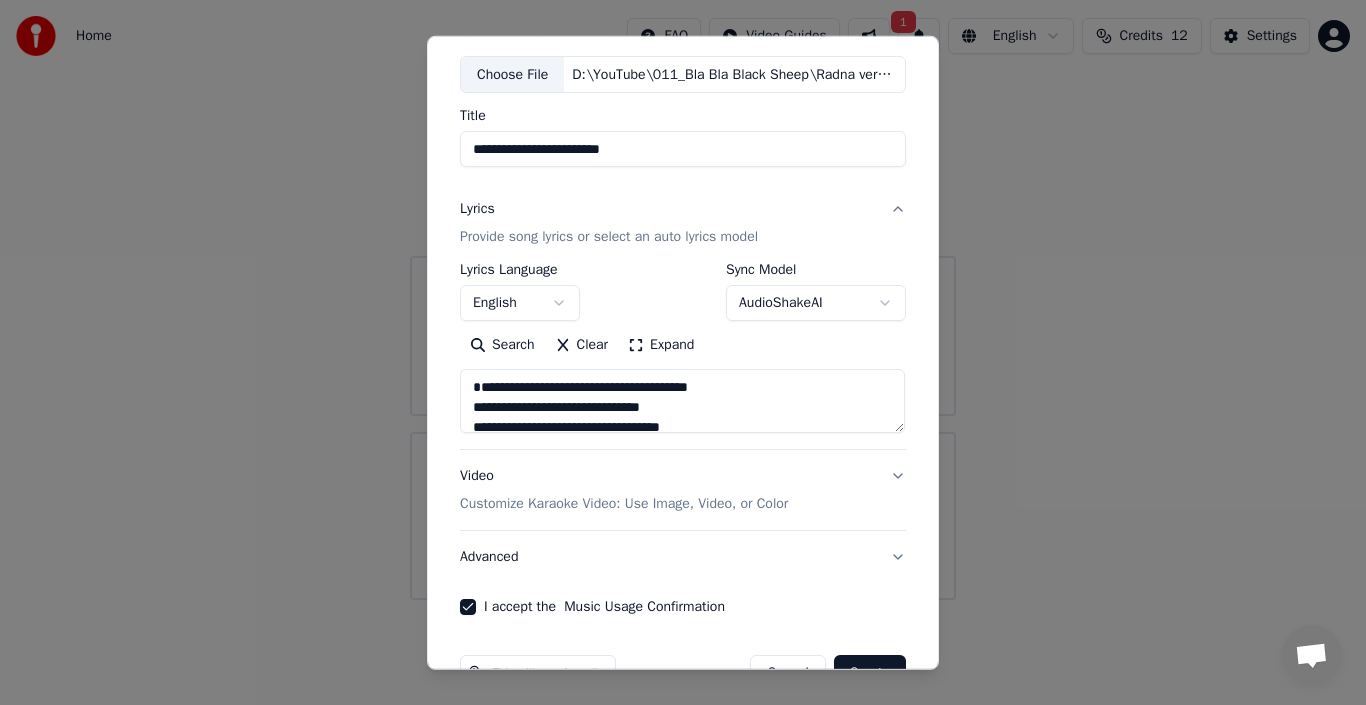 click on "**********" at bounding box center (682, 401) 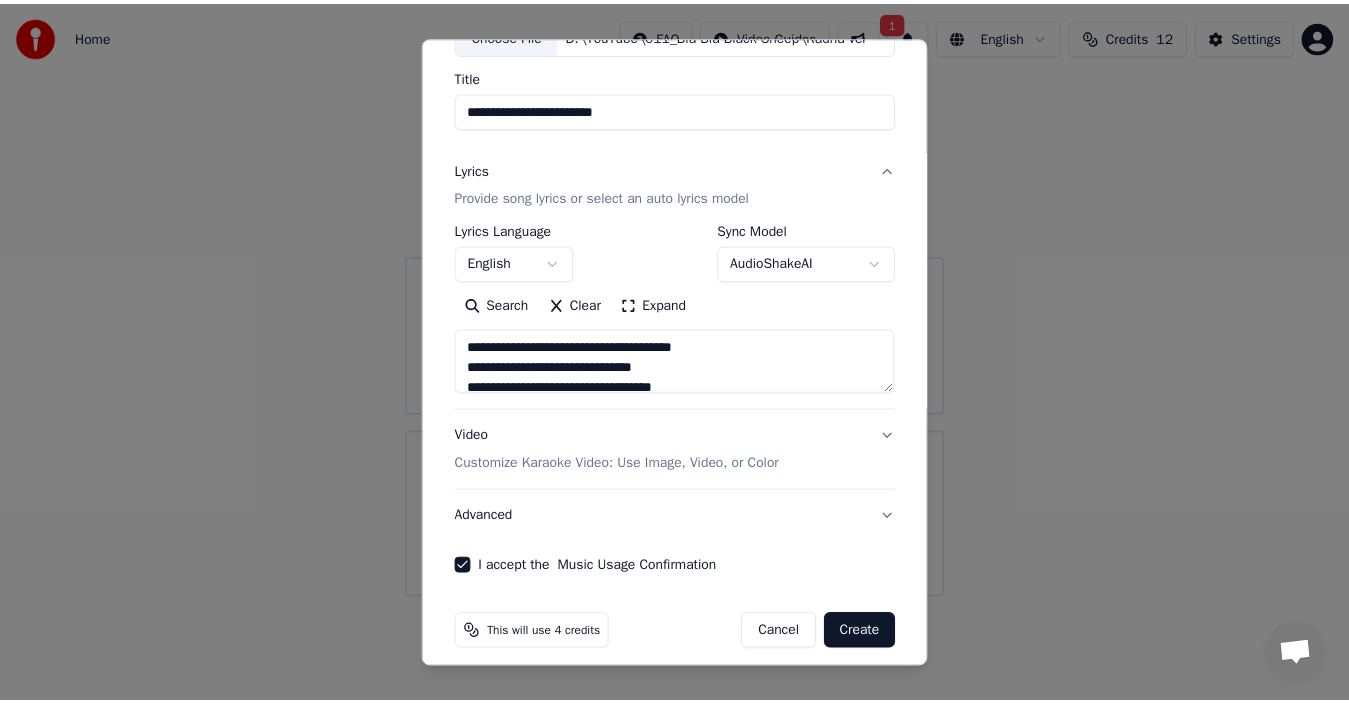 scroll, scrollTop: 157, scrollLeft: 0, axis: vertical 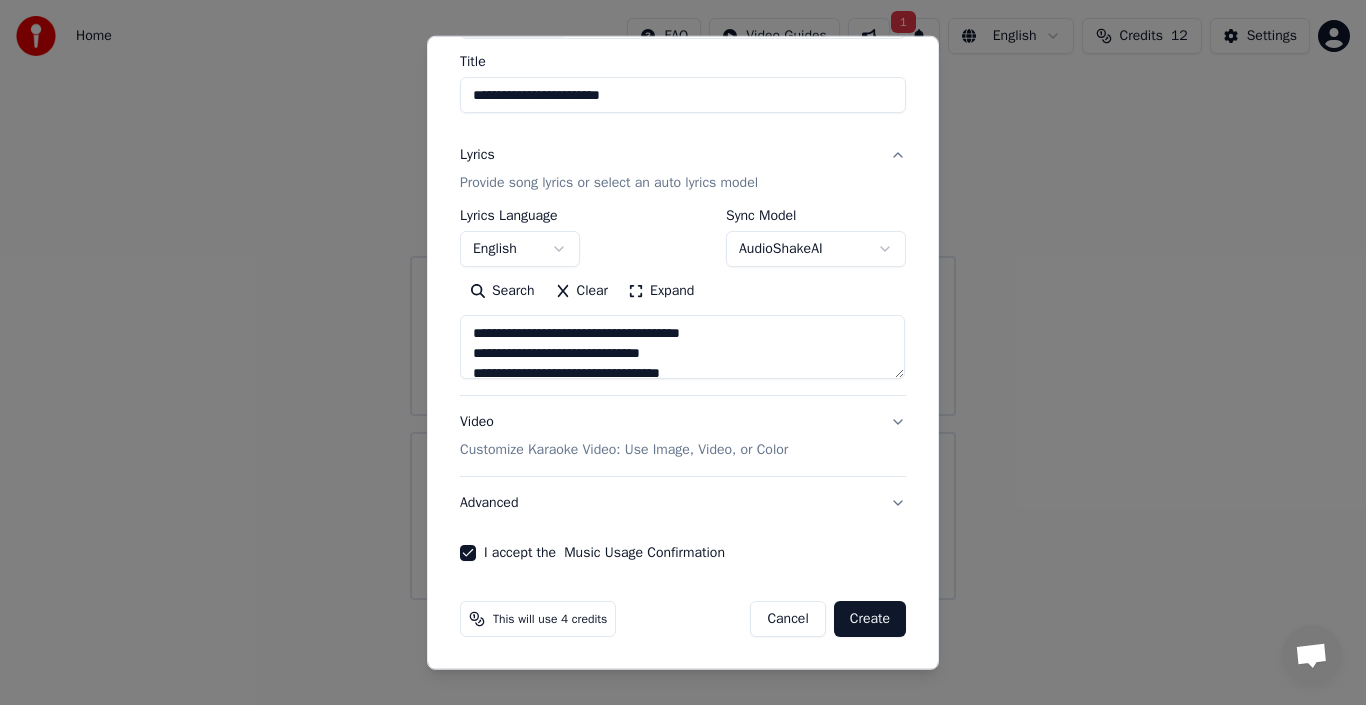 type on "**********" 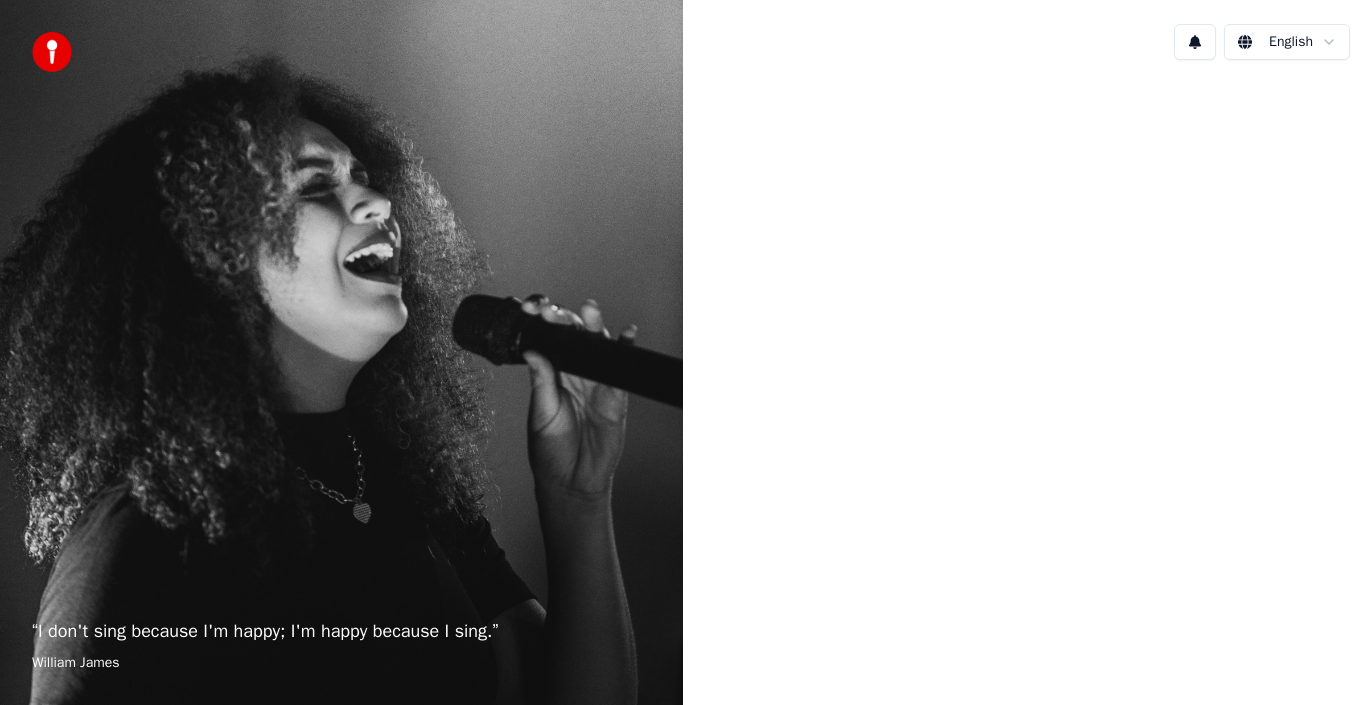 scroll, scrollTop: 0, scrollLeft: 0, axis: both 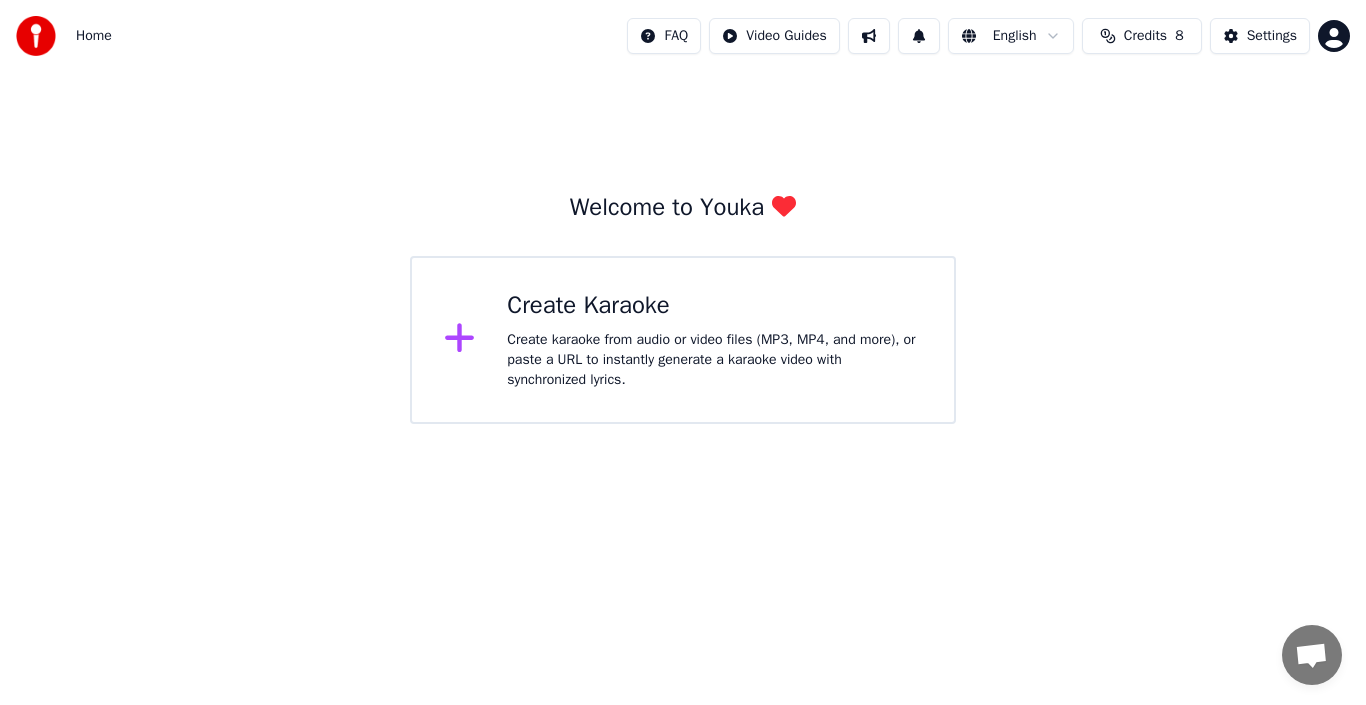 click on "Create karaoke from audio or video files (MP3, MP4, and more), or paste a URL to instantly generate a karaoke video with synchronized lyrics." at bounding box center (714, 360) 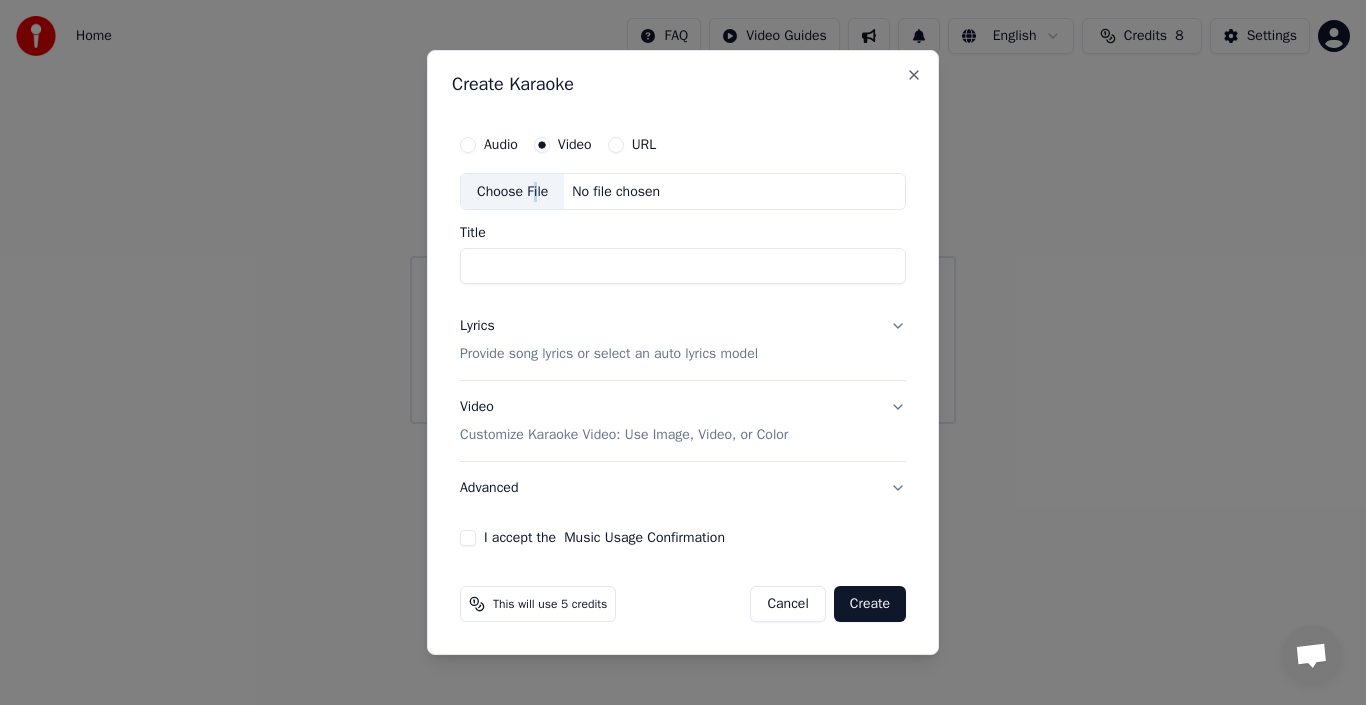 click on "Choose File" at bounding box center (512, 192) 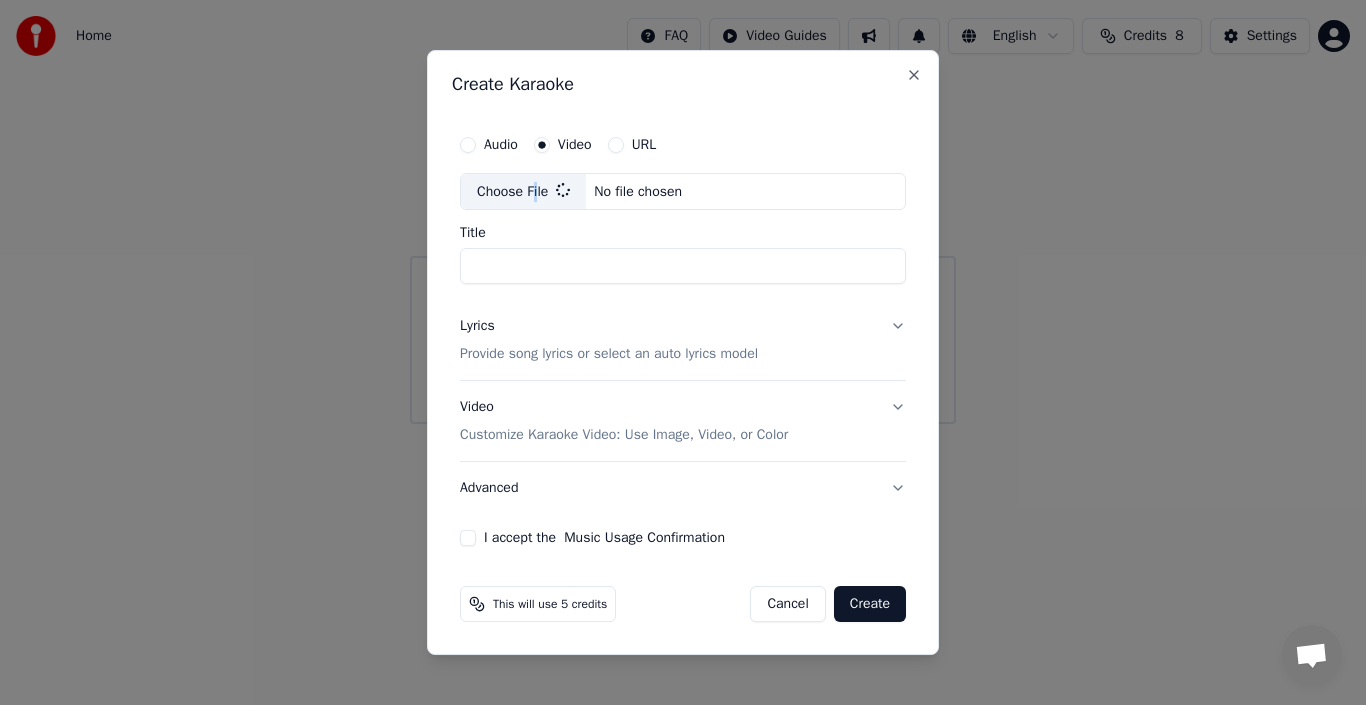 click on "Lyrics Provide song lyrics or select an auto lyrics model" at bounding box center (683, 341) 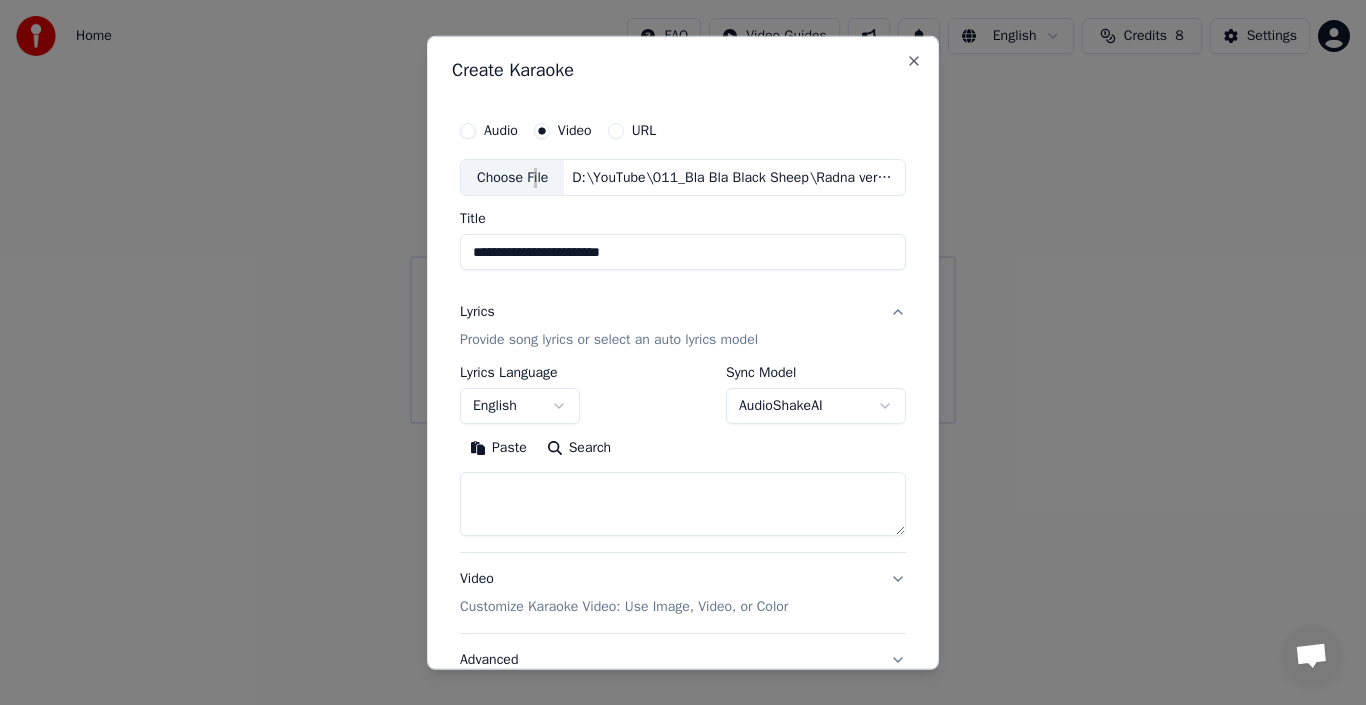type on "**********" 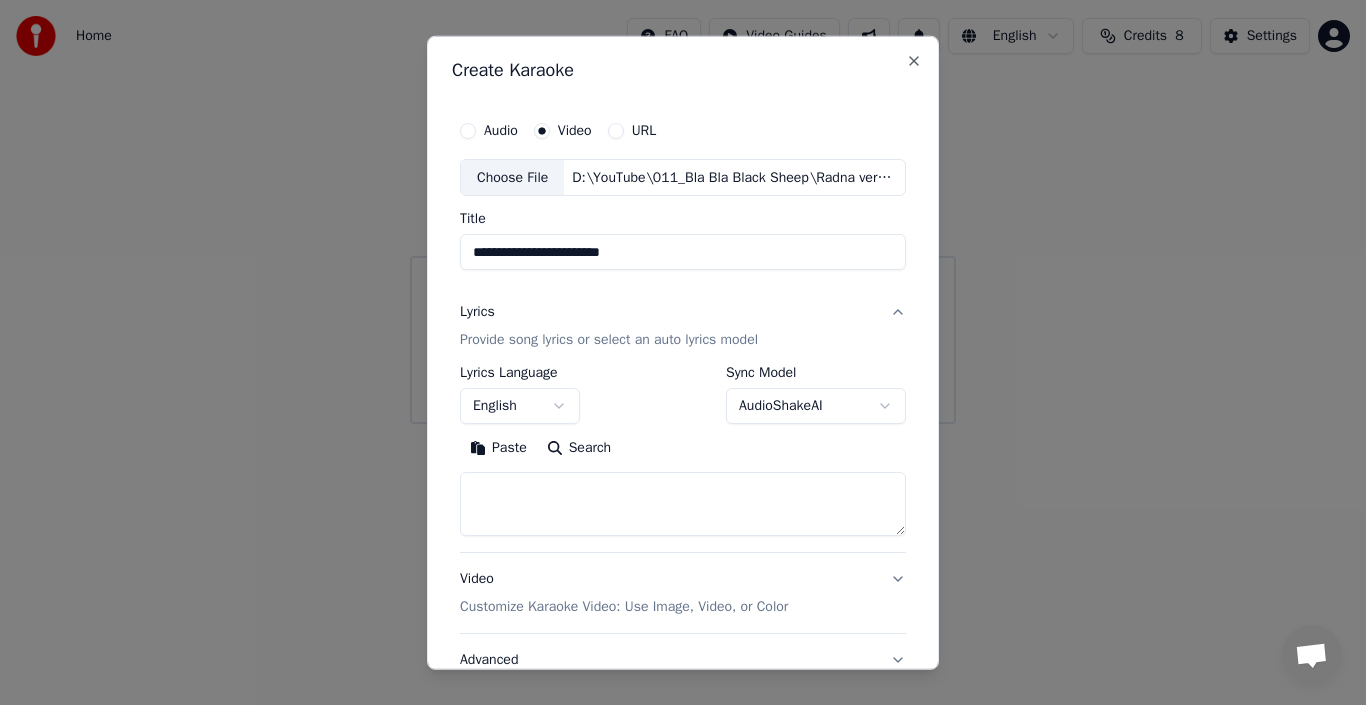 click on "Create Karaoke" at bounding box center [683, 73] 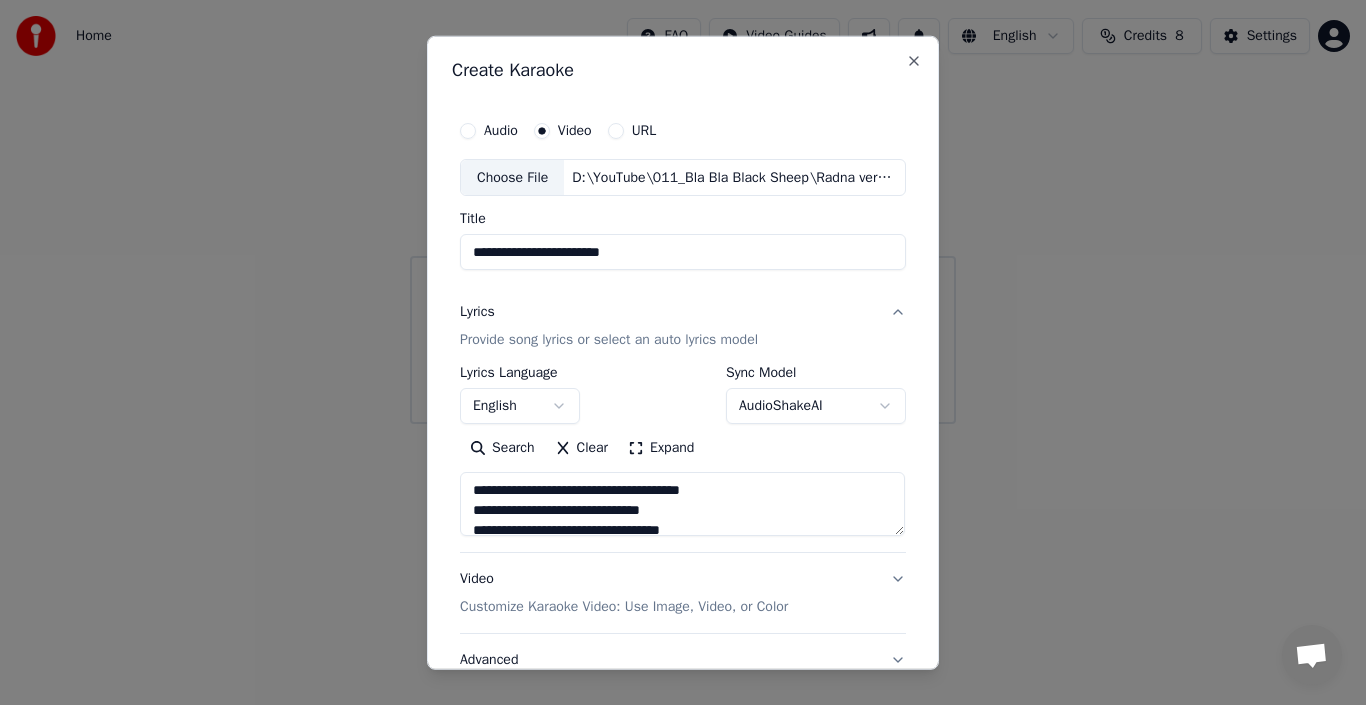 scroll, scrollTop: 585, scrollLeft: 0, axis: vertical 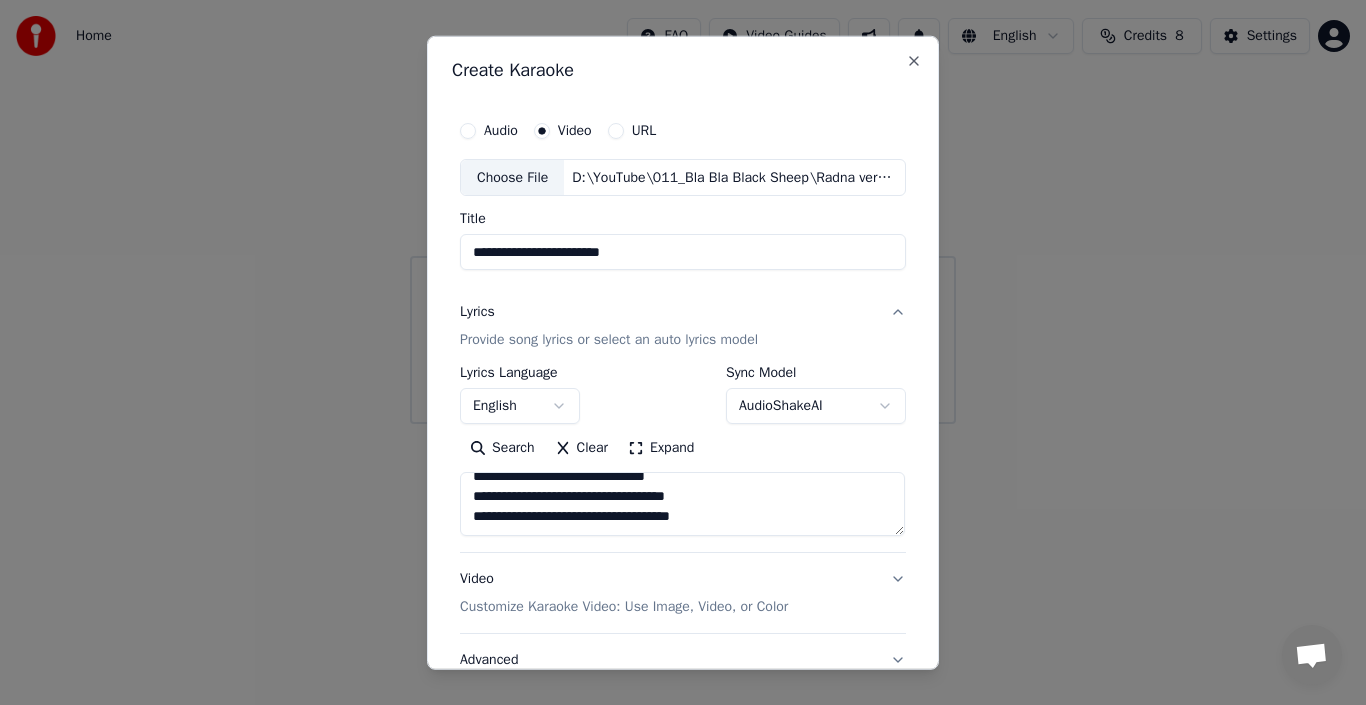 click on "Expand" at bounding box center (661, 448) 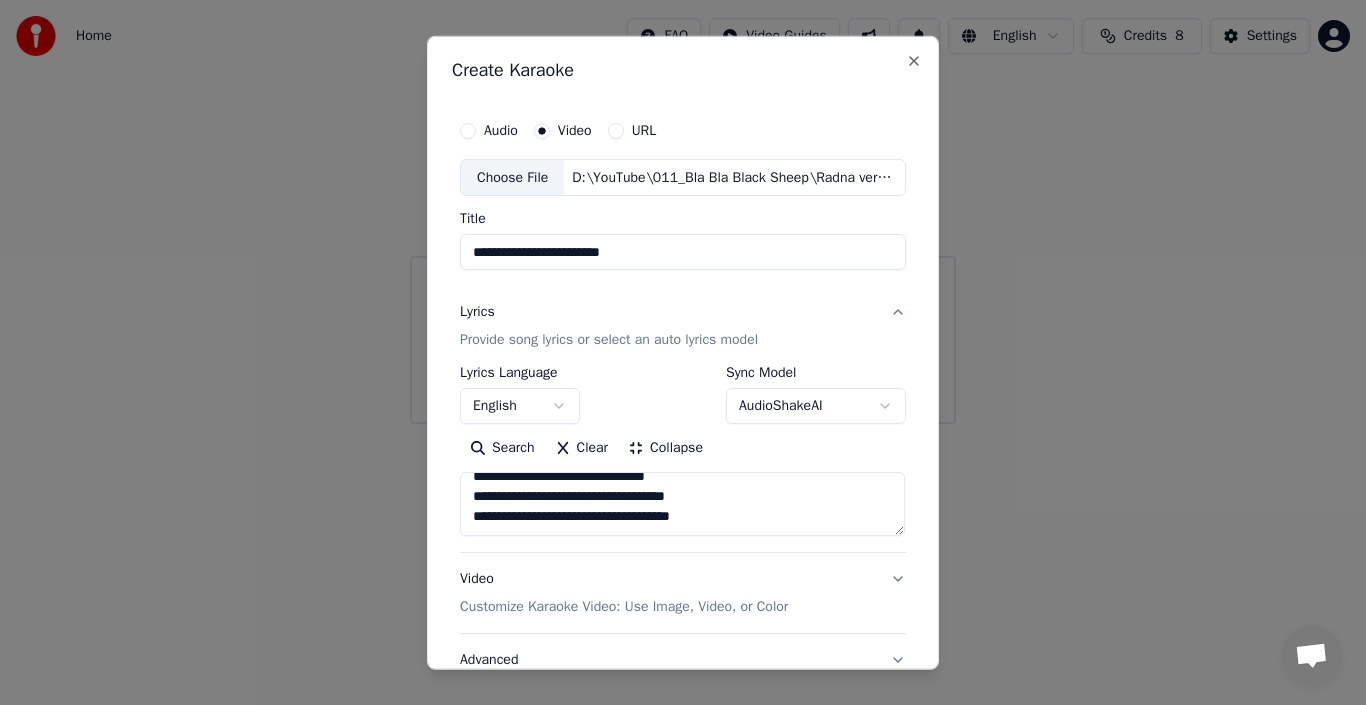 scroll, scrollTop: 2, scrollLeft: 0, axis: vertical 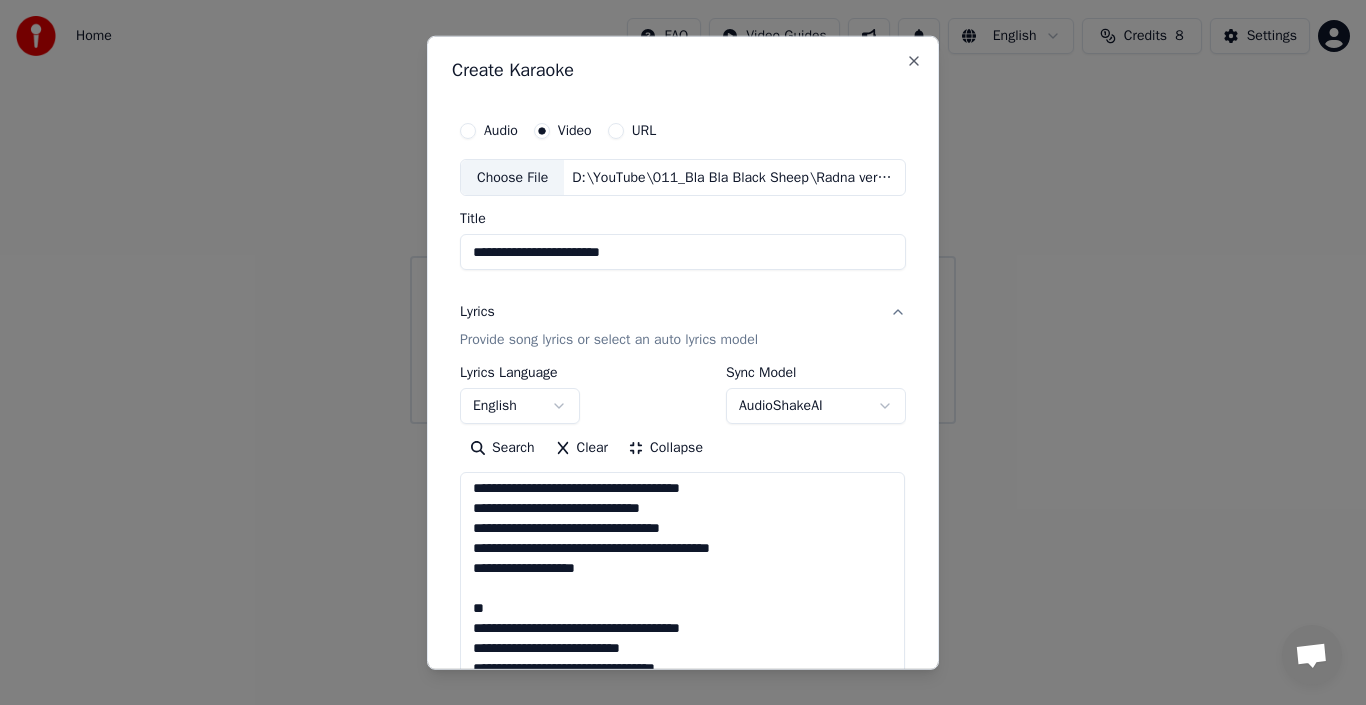 click on "**********" at bounding box center (682, 800) 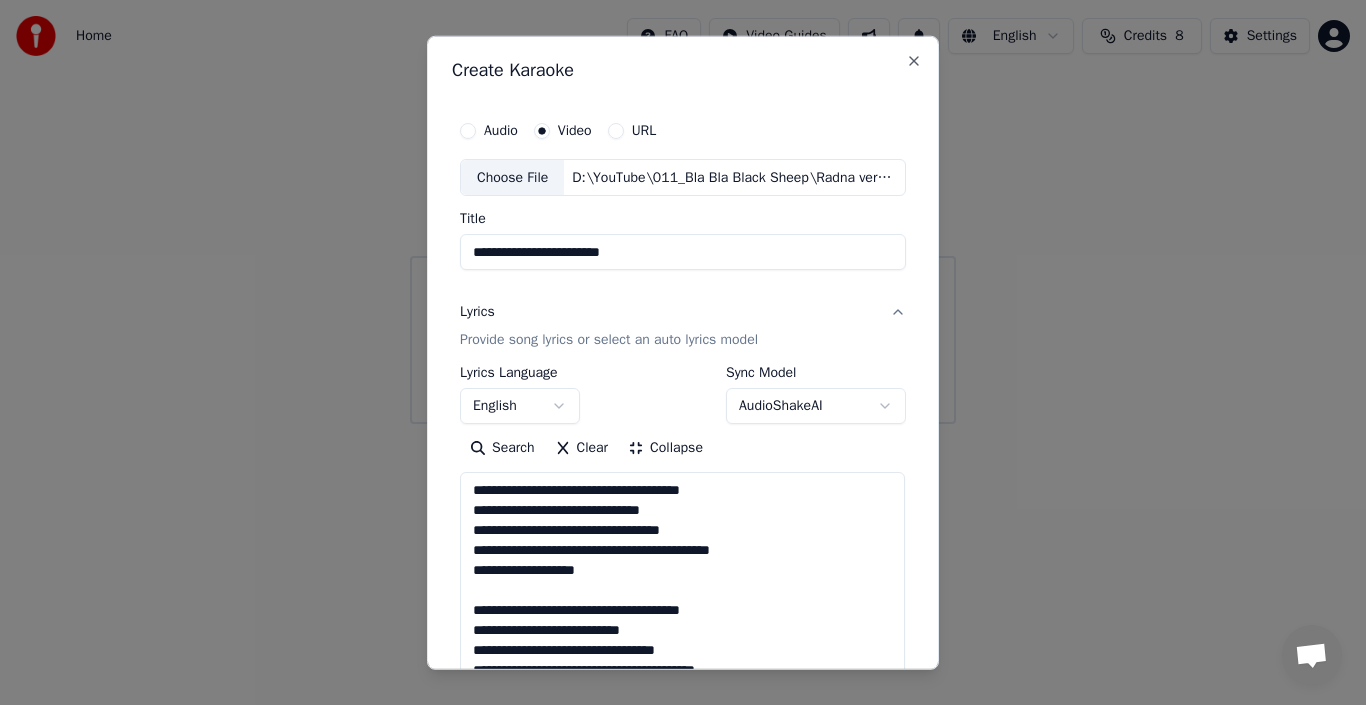 scroll, scrollTop: 0, scrollLeft: 0, axis: both 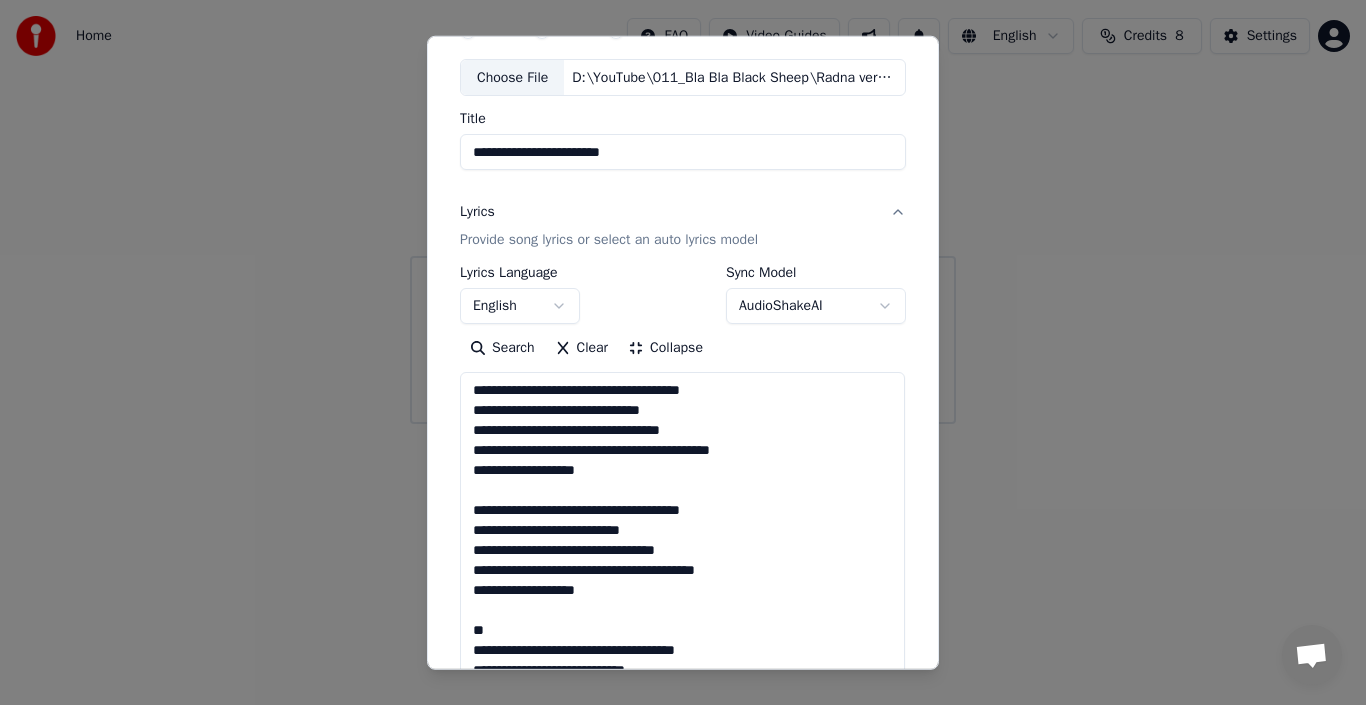 click on "**********" at bounding box center [682, 700] 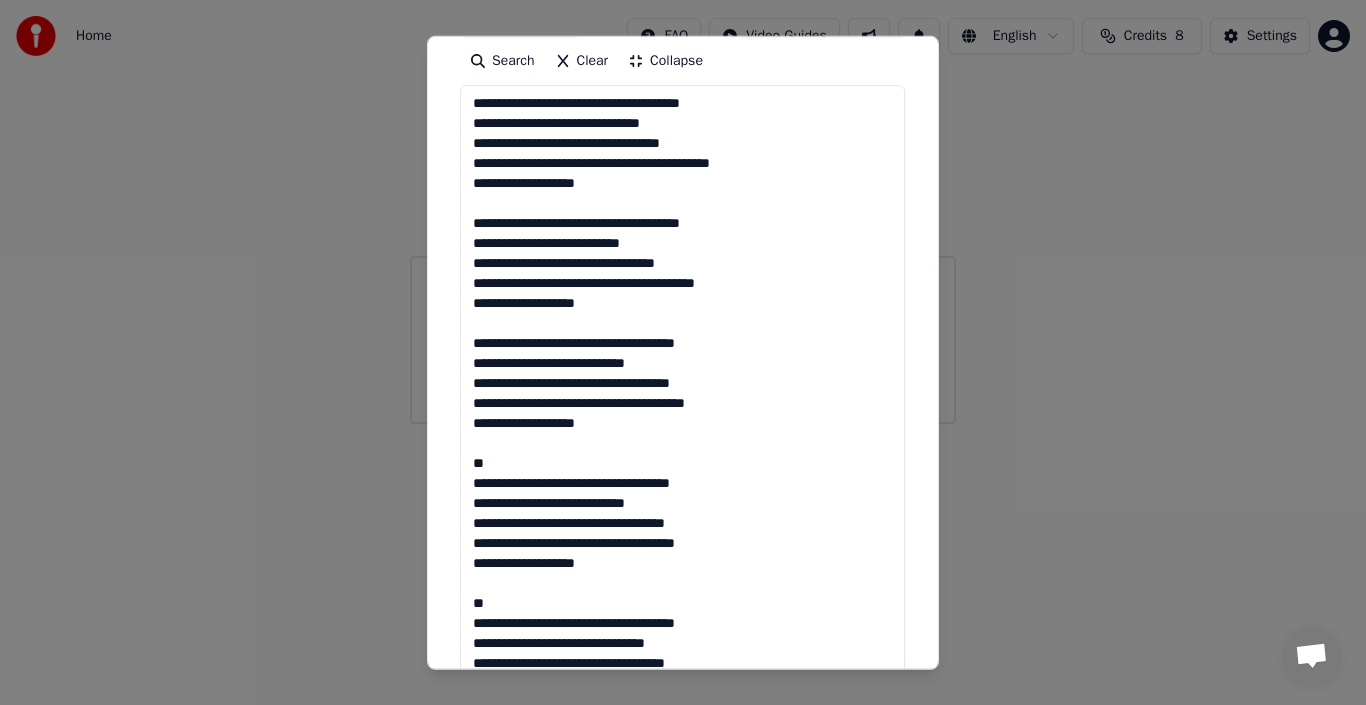 scroll, scrollTop: 400, scrollLeft: 0, axis: vertical 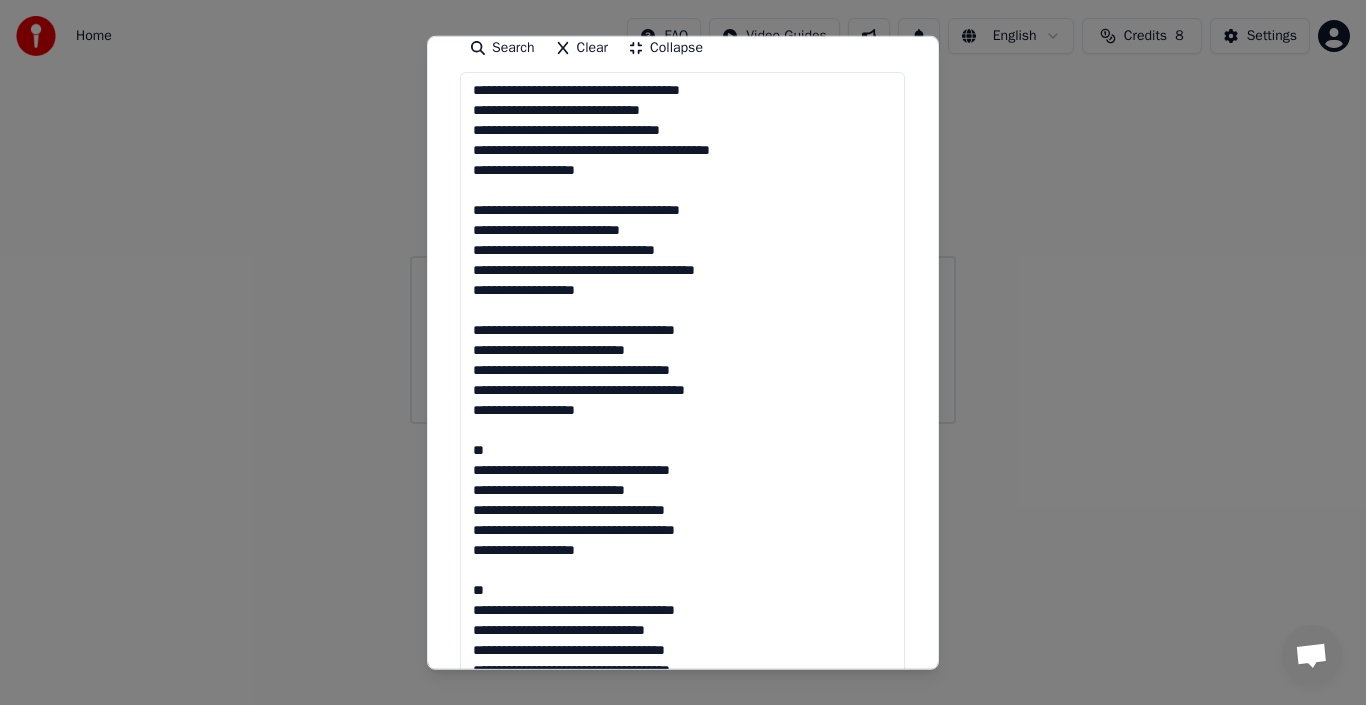 click on "**********" at bounding box center [682, 400] 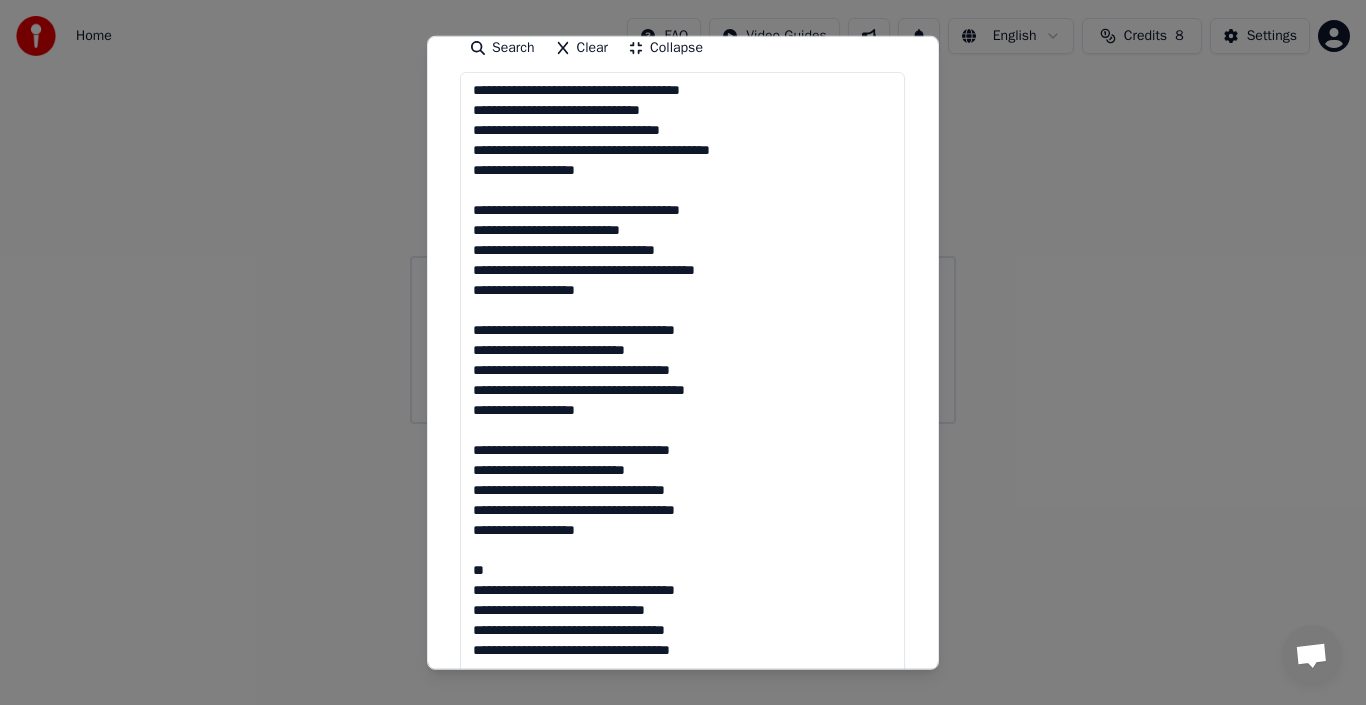 click on "**********" at bounding box center (682, 400) 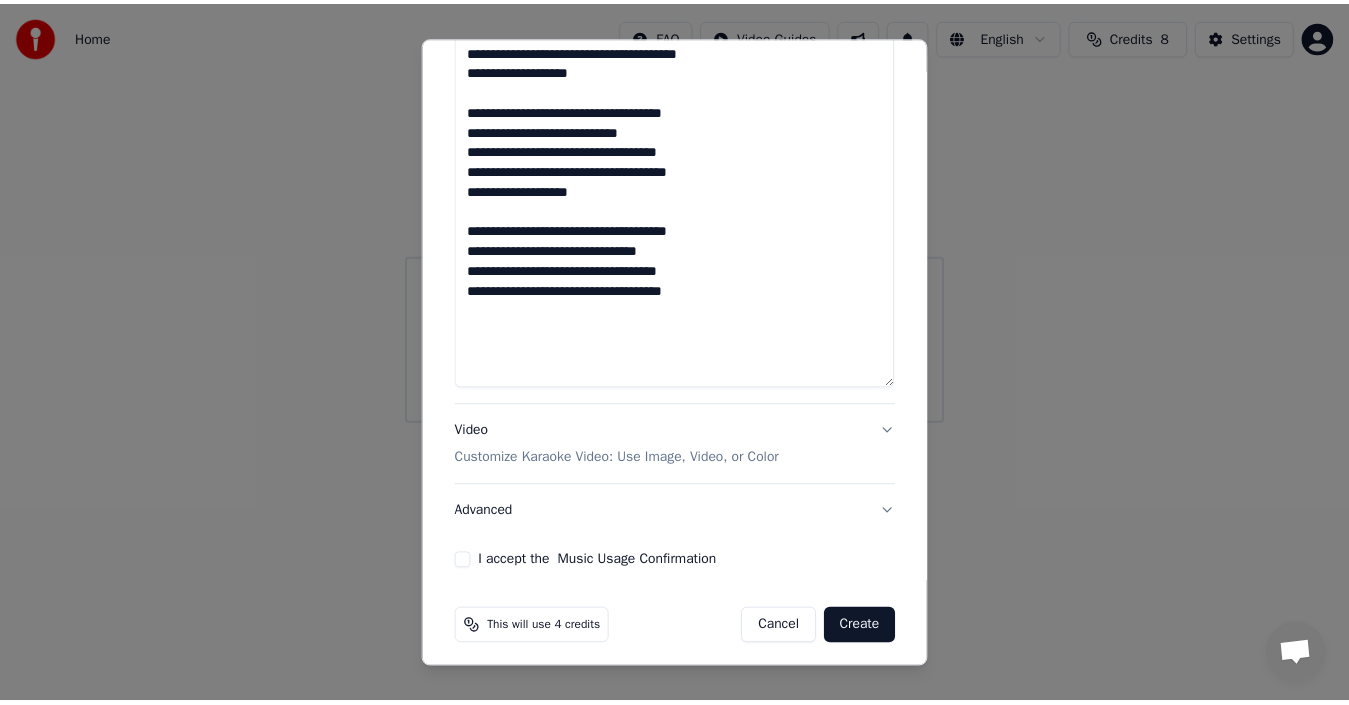 scroll, scrollTop: 749, scrollLeft: 0, axis: vertical 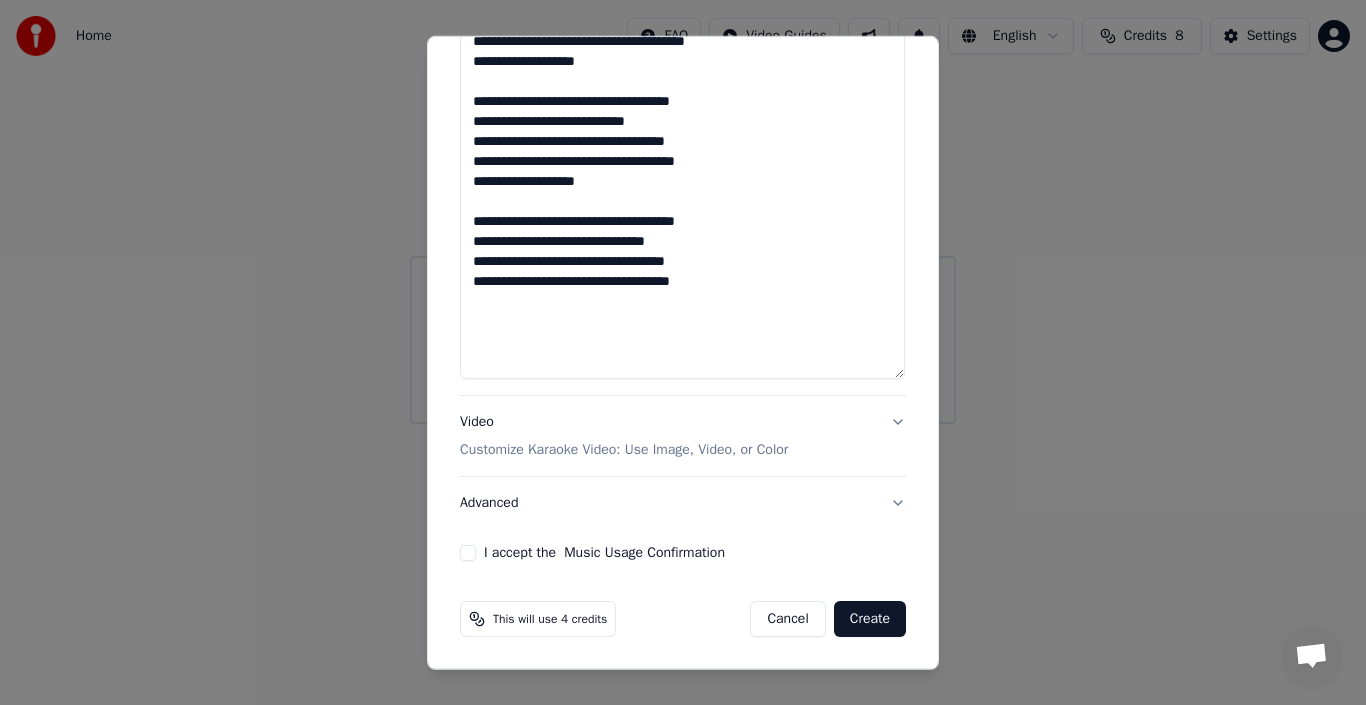 type on "**********" 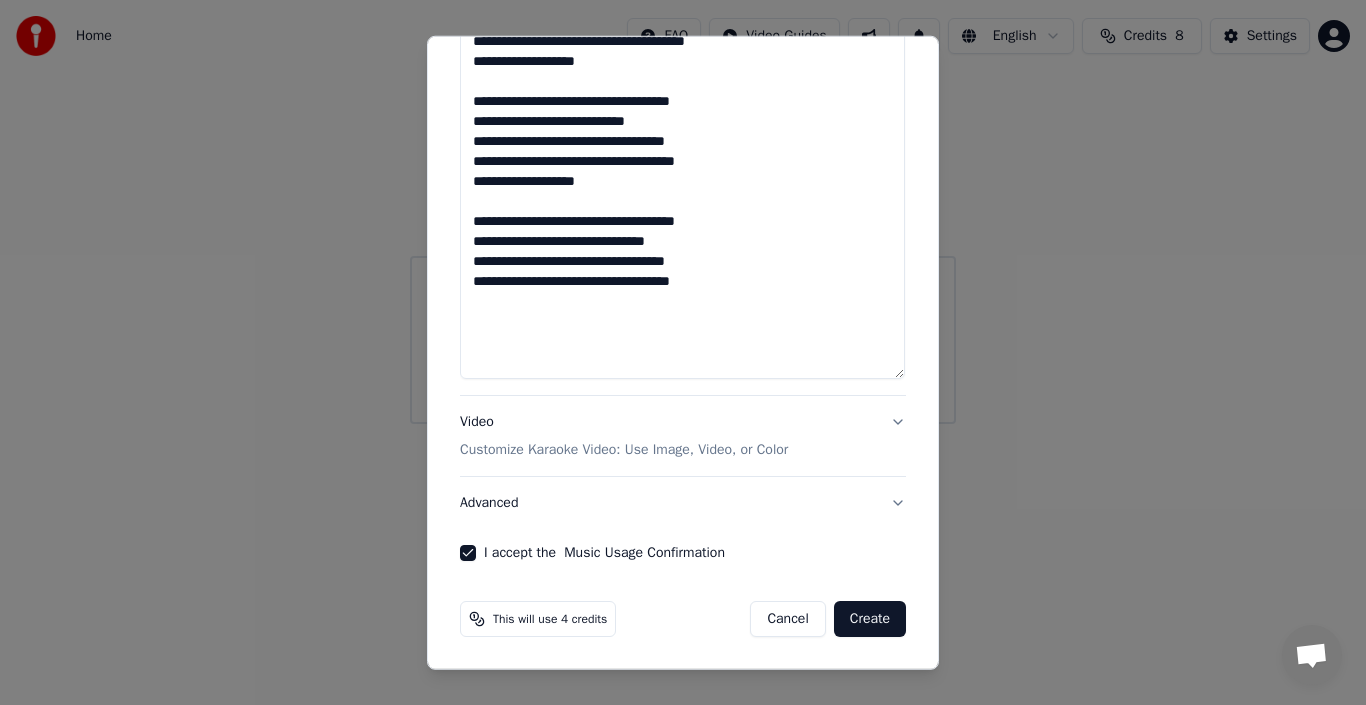 drag, startPoint x: 875, startPoint y: 617, endPoint x: 832, endPoint y: 475, distance: 148.36778 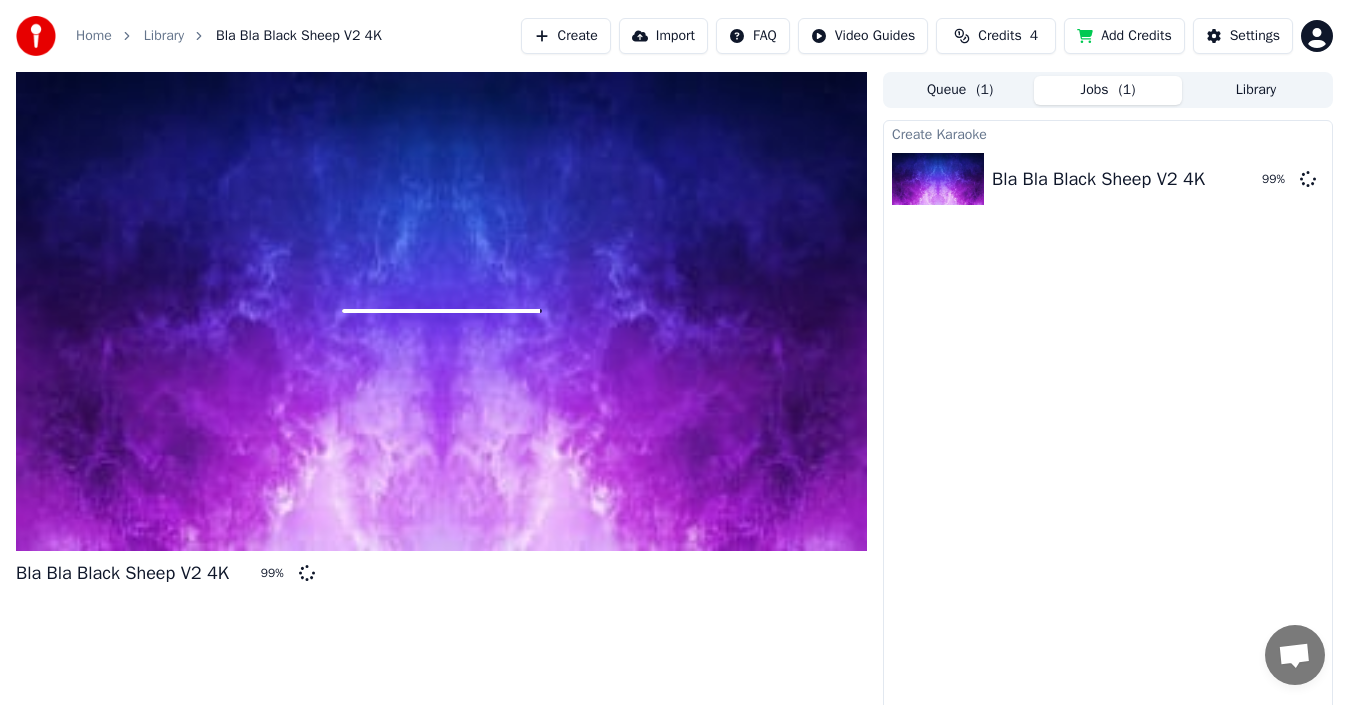 click at bounding box center [441, 311] 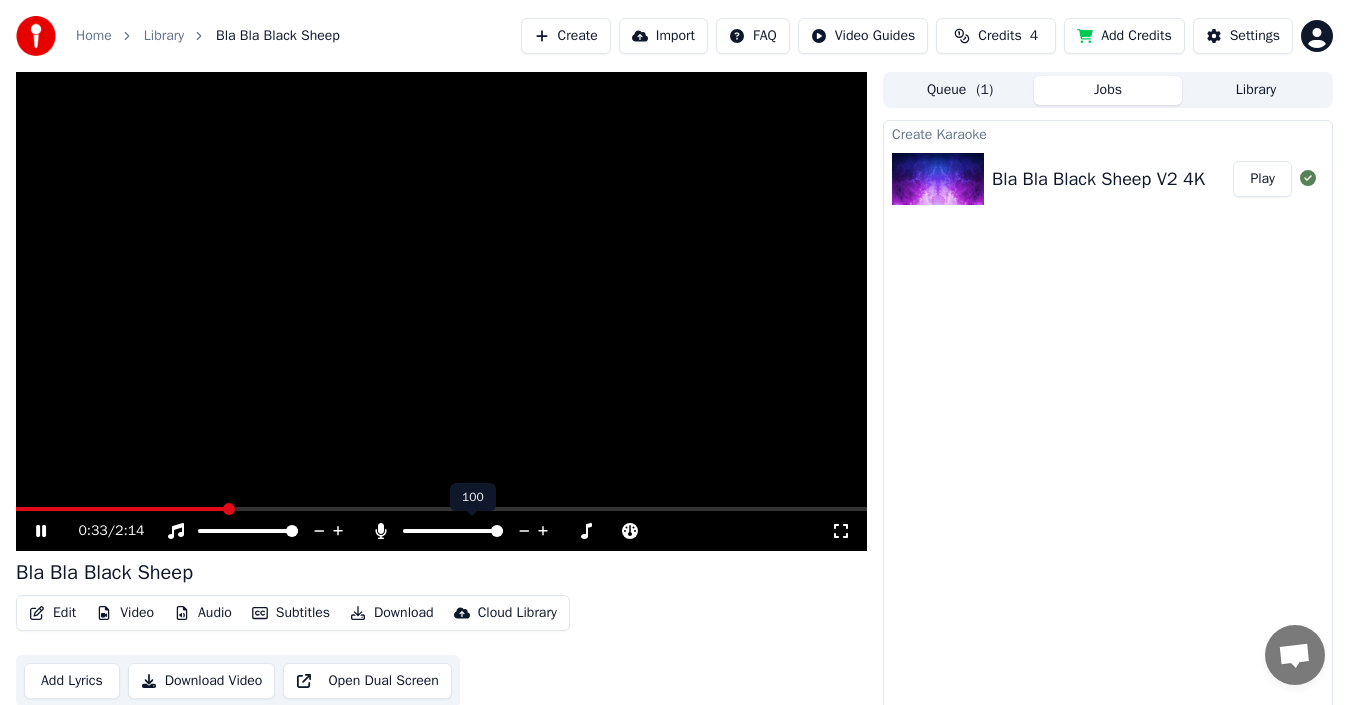 click at bounding box center [497, 531] 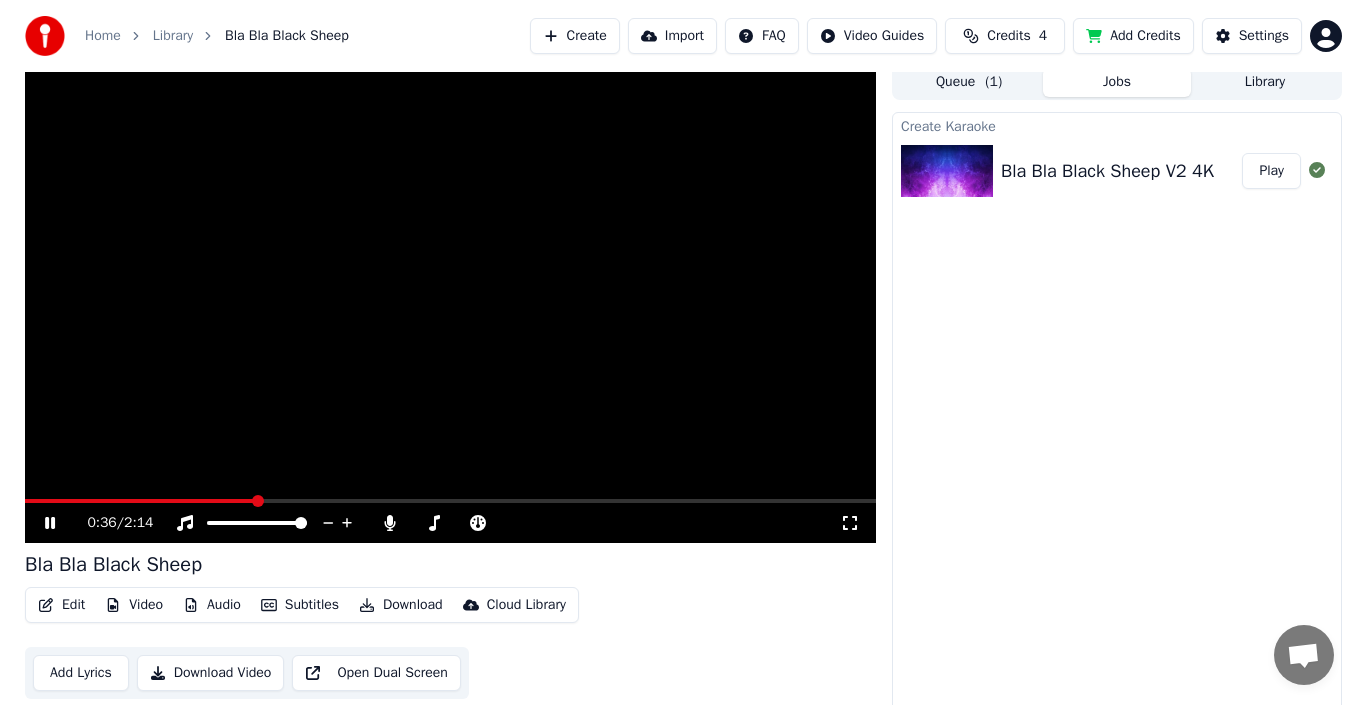 scroll, scrollTop: 14, scrollLeft: 0, axis: vertical 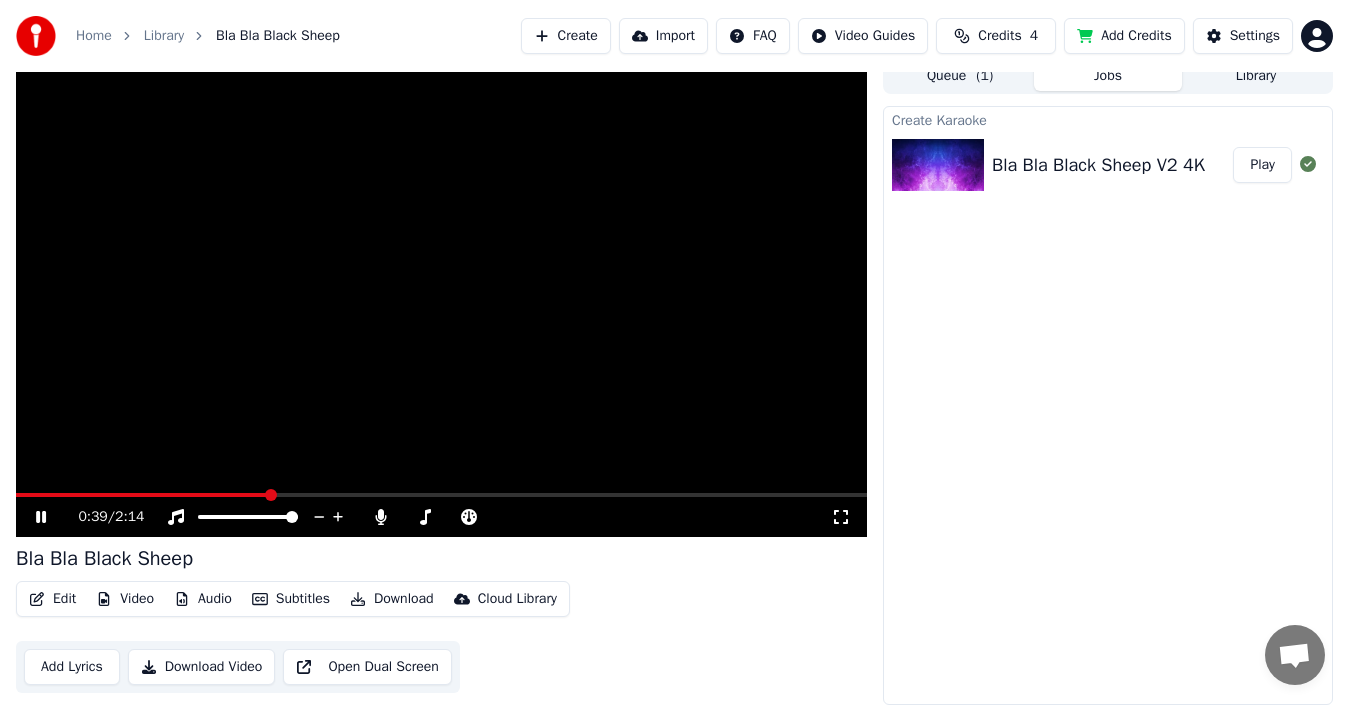 click on "0:39  /  2:14" at bounding box center (441, 517) 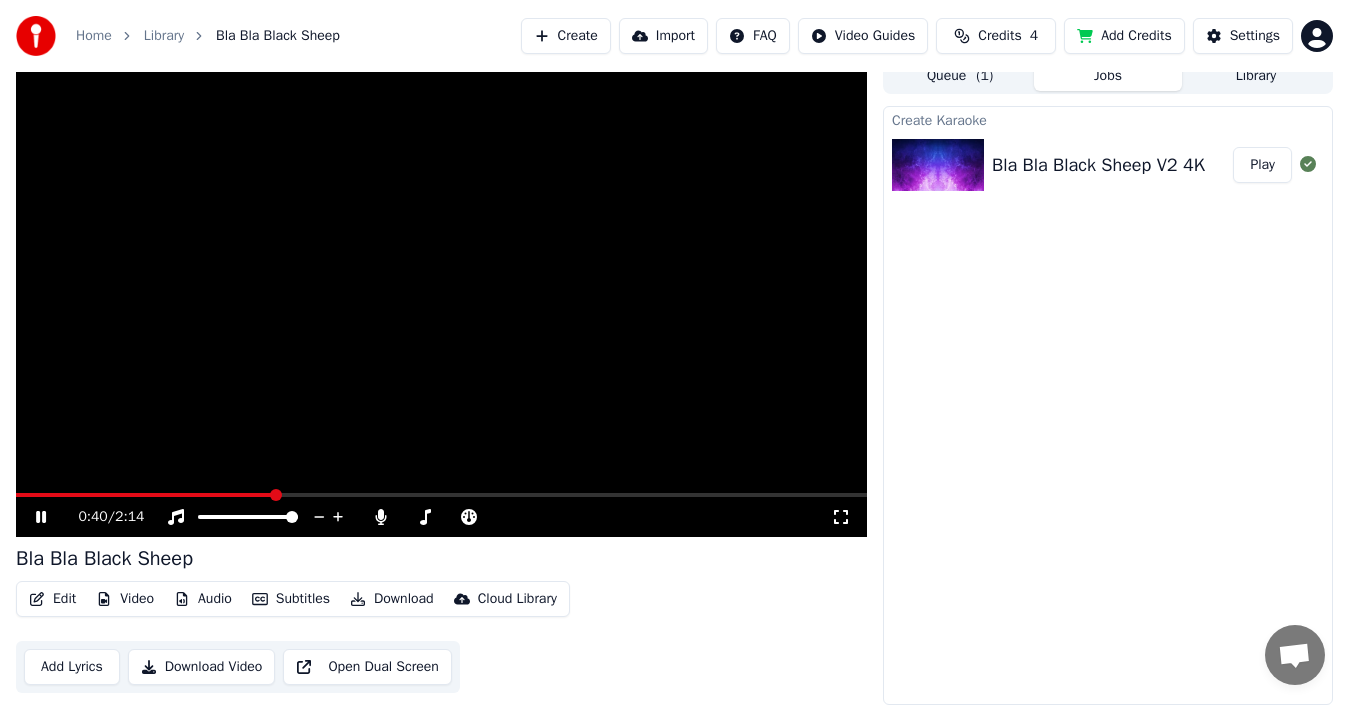 click on "0:40  /  2:14" at bounding box center [441, 517] 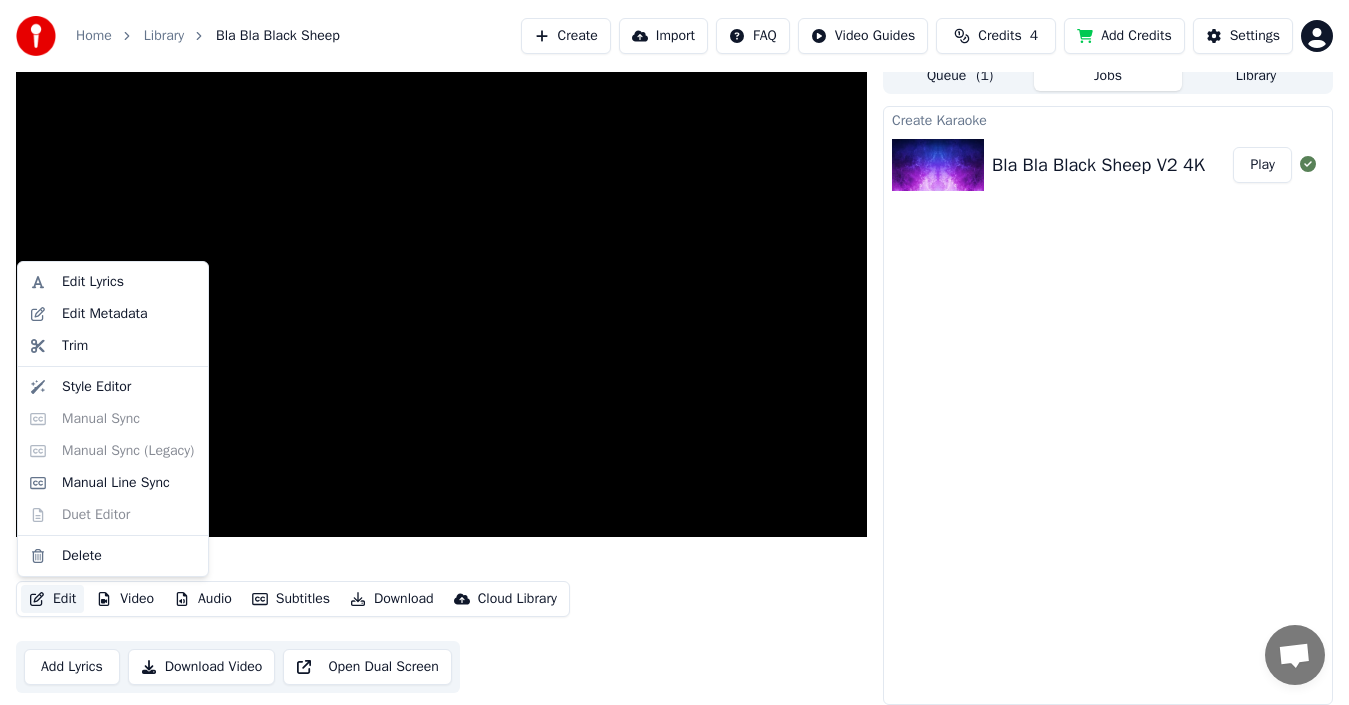 click on "Edit" at bounding box center [52, 599] 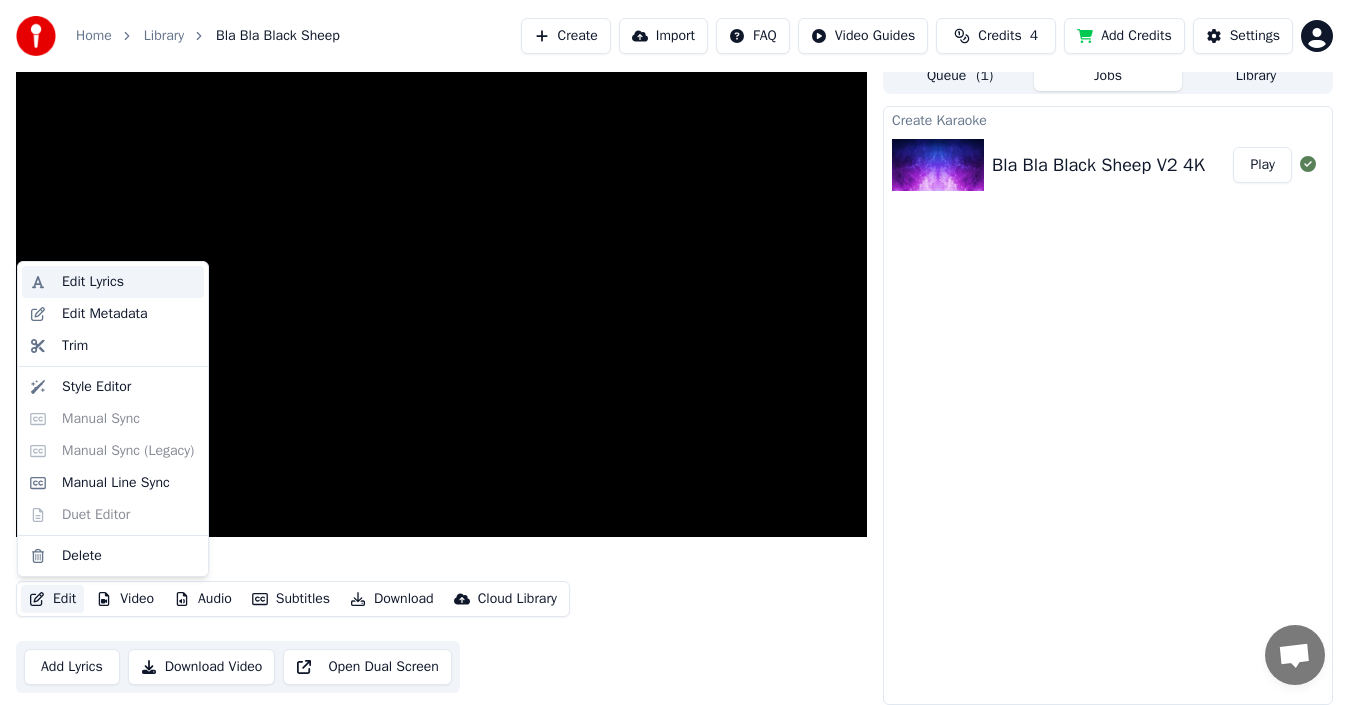 click on "Edit Lyrics" at bounding box center (93, 282) 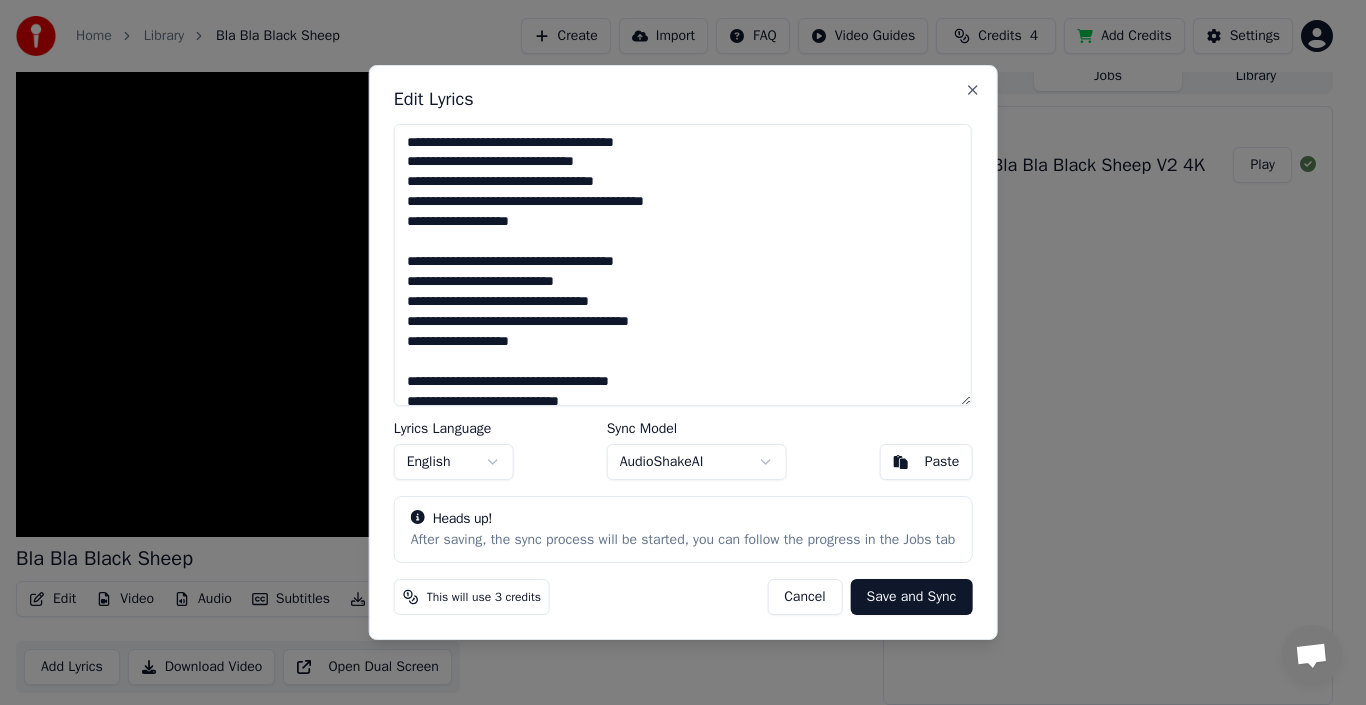 drag, startPoint x: 544, startPoint y: 229, endPoint x: 402, endPoint y: 228, distance: 142.00352 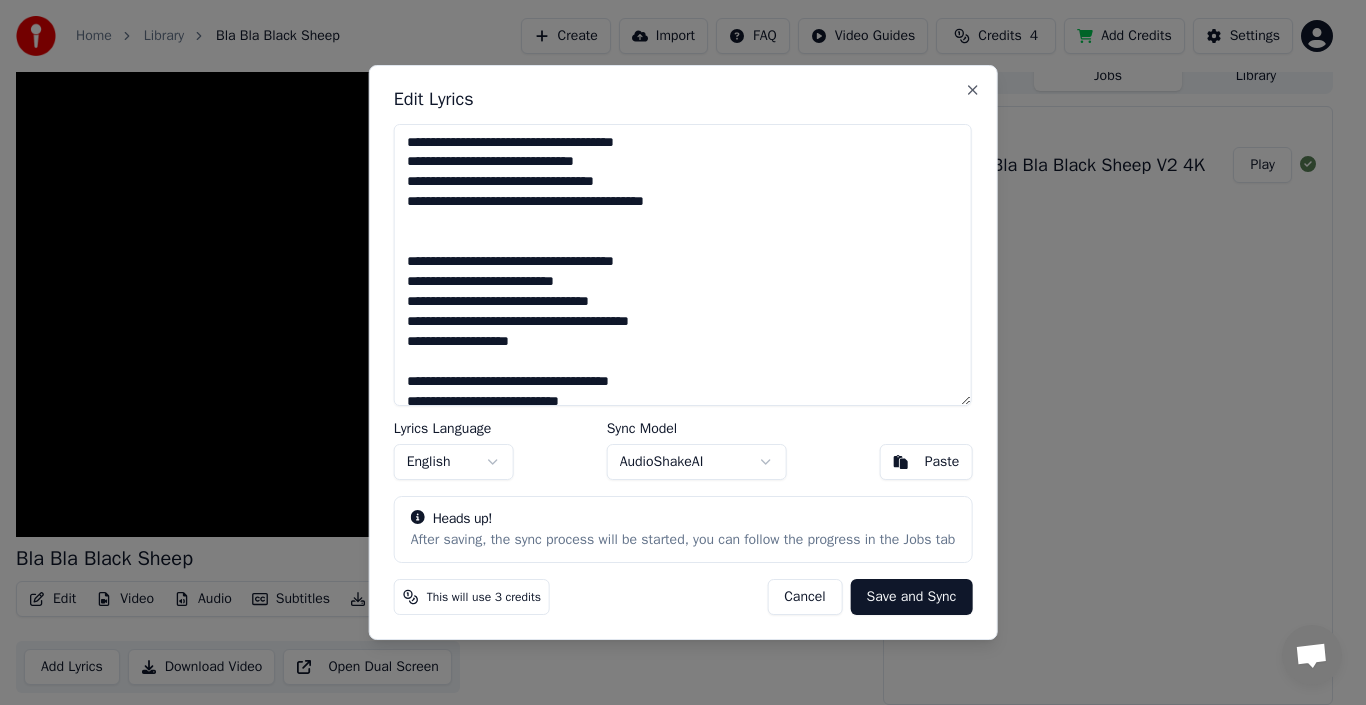 click on "**********" at bounding box center [683, 265] 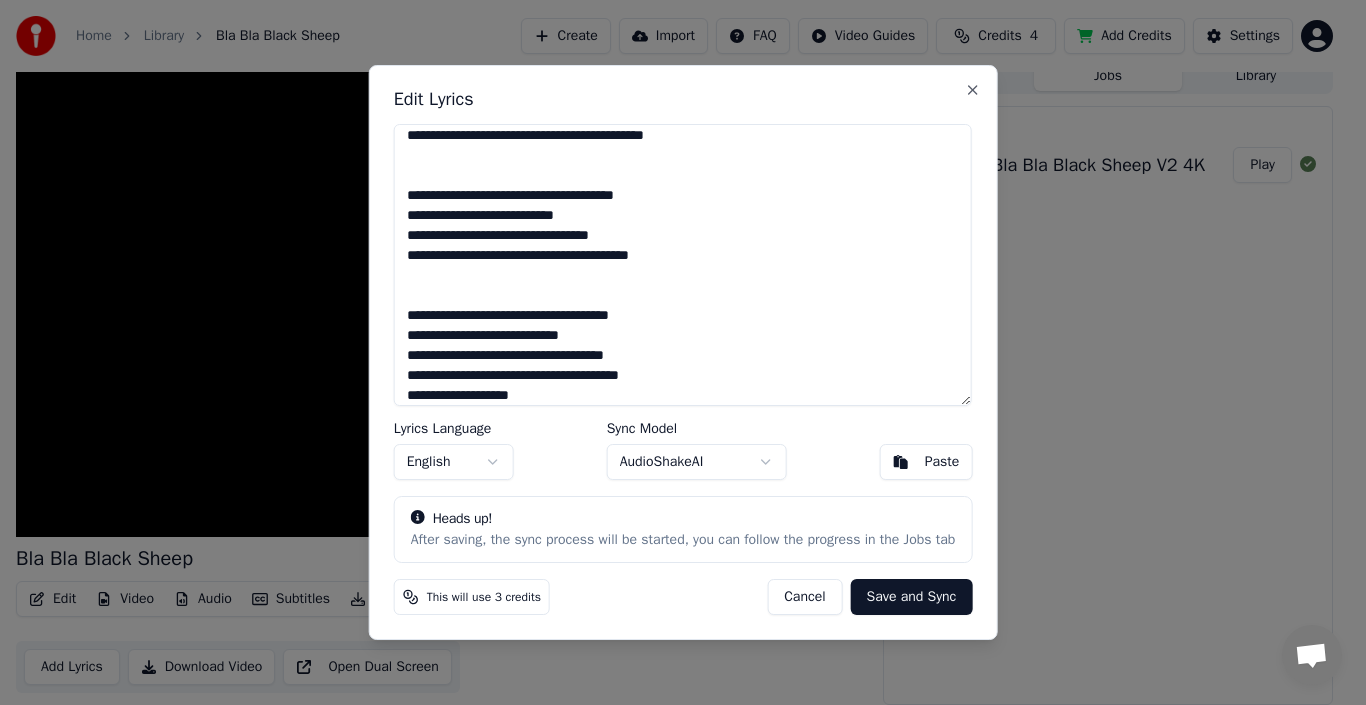 scroll, scrollTop: 100, scrollLeft: 0, axis: vertical 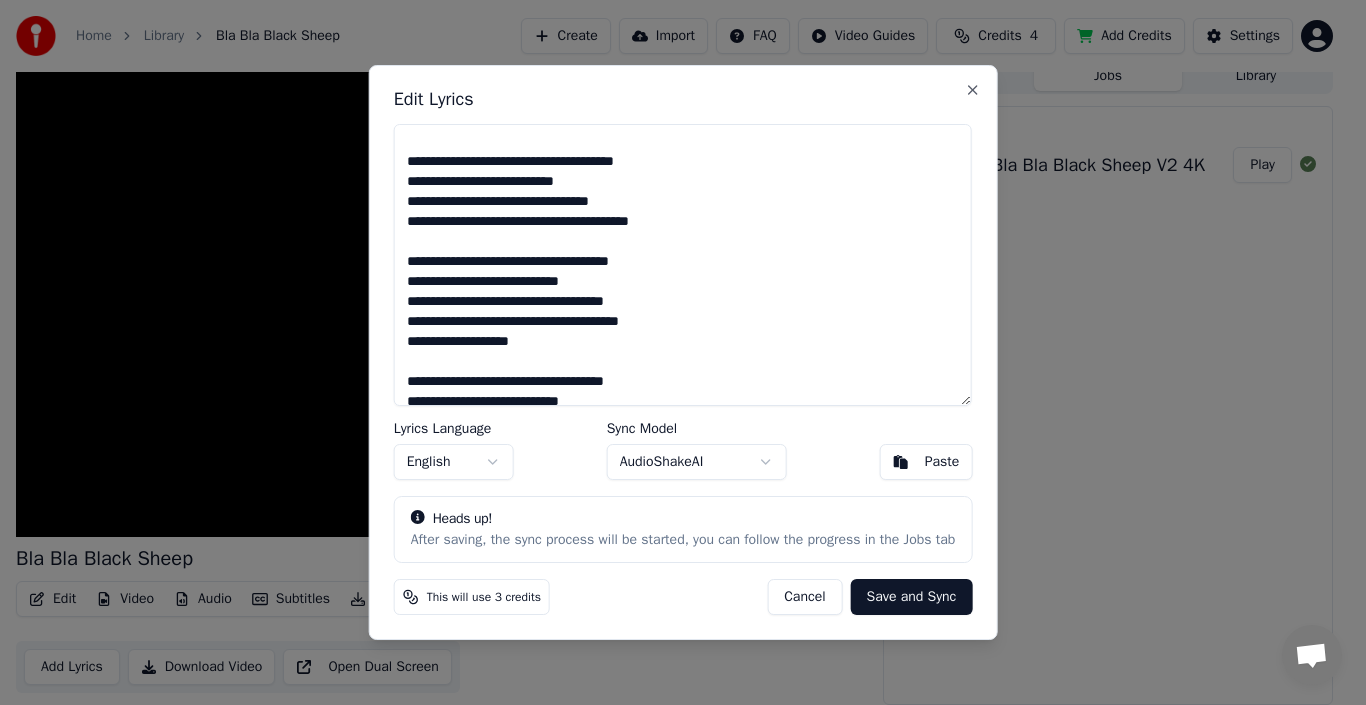 click on "**********" at bounding box center (683, 265) 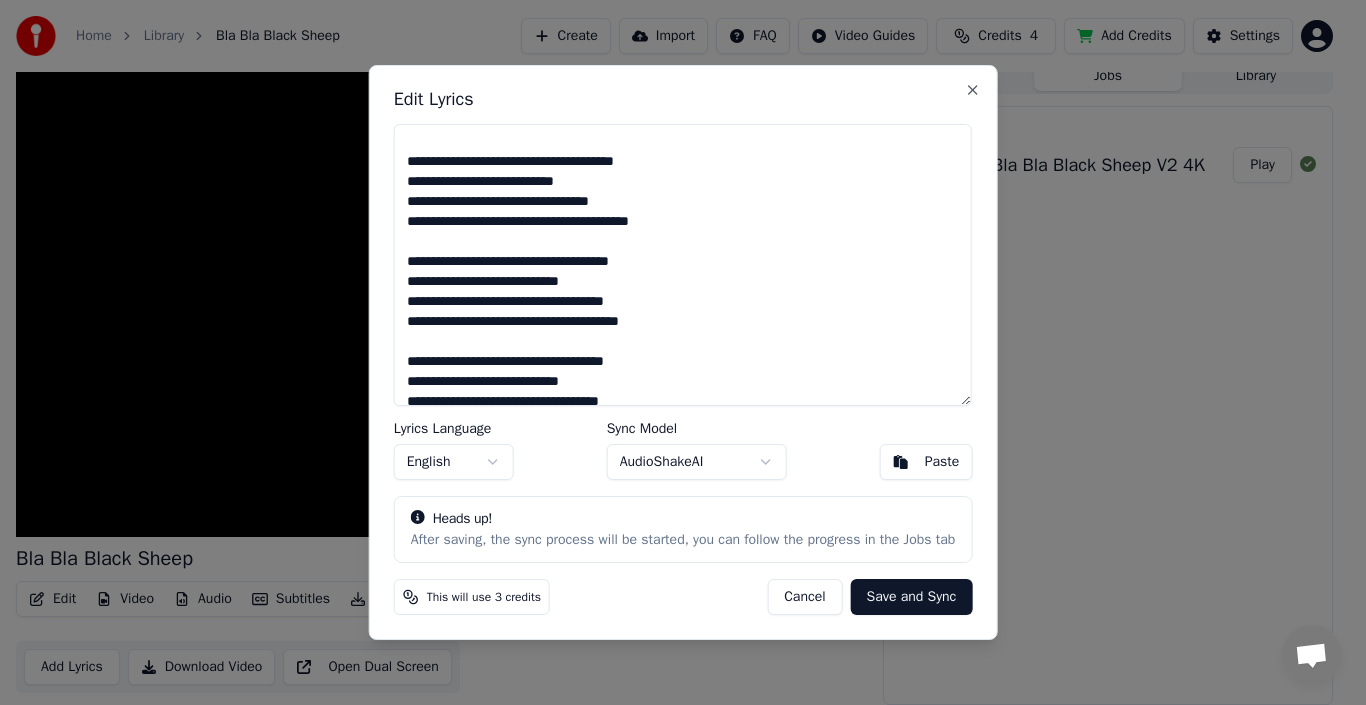 scroll, scrollTop: 200, scrollLeft: 0, axis: vertical 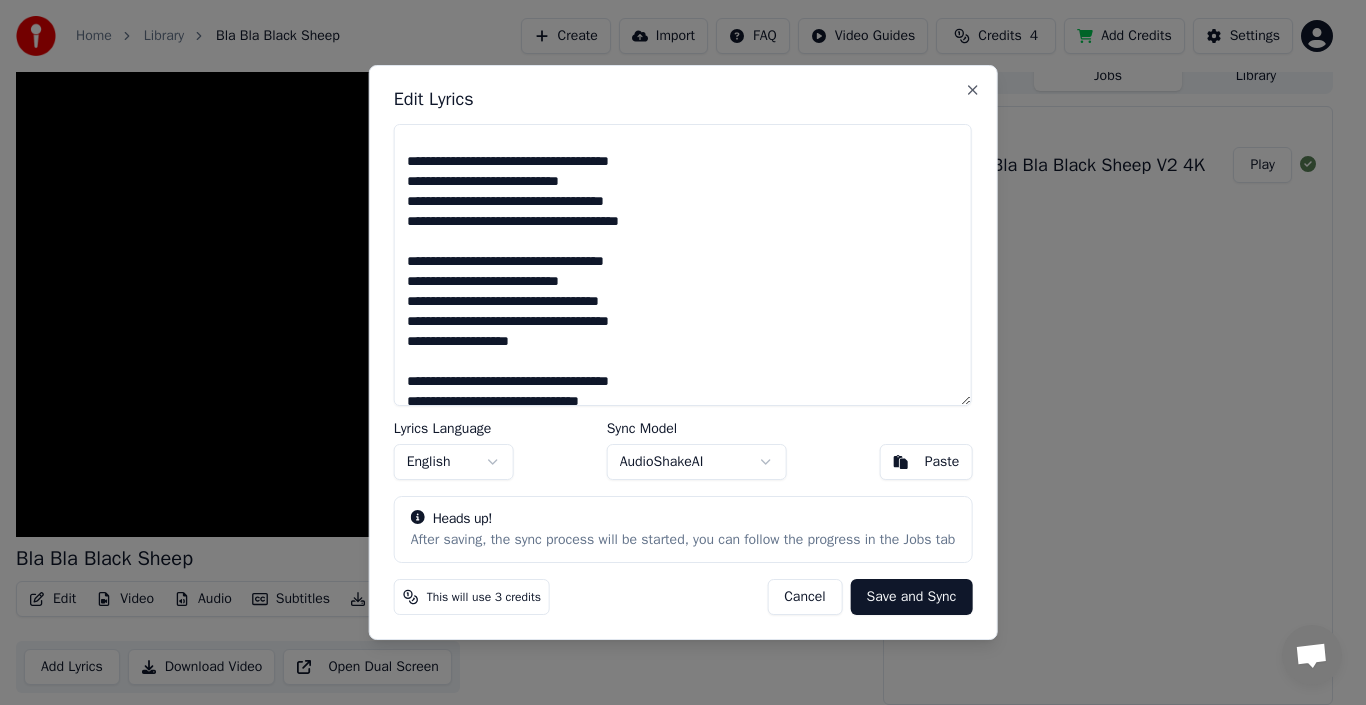 click on "**********" at bounding box center [683, 265] 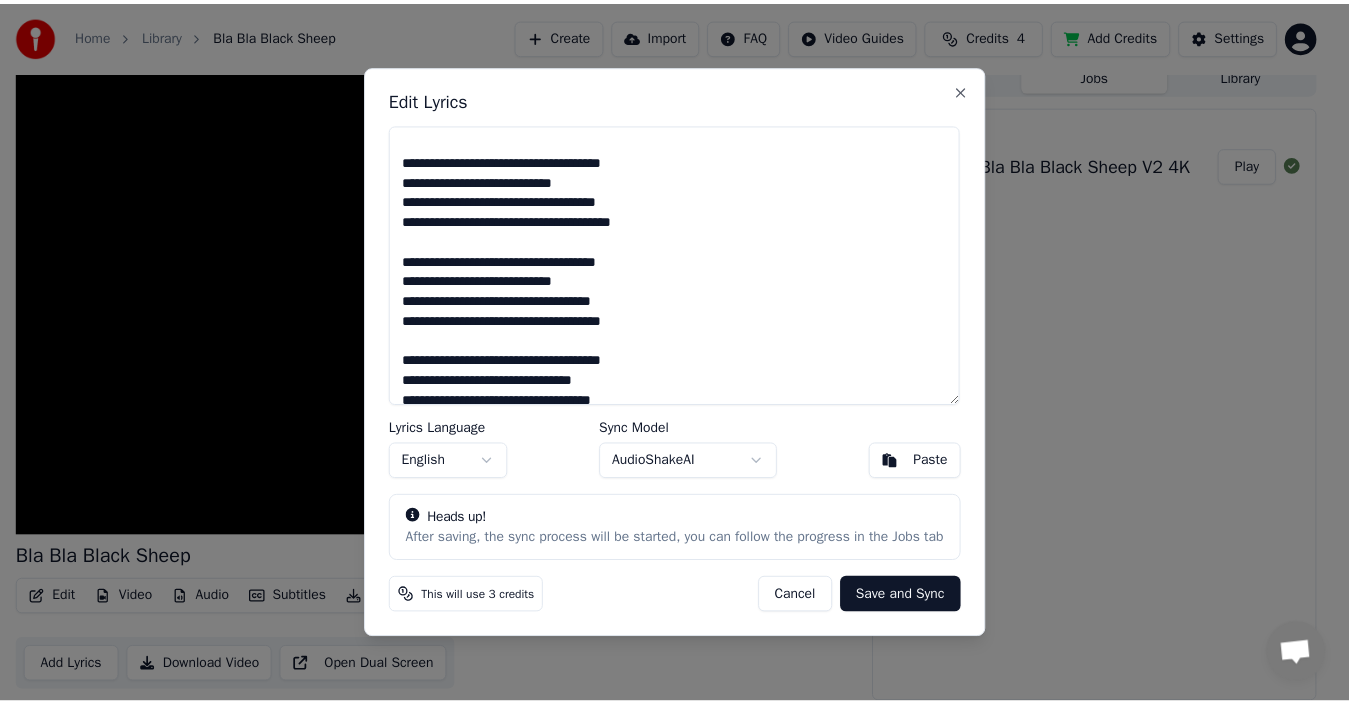 scroll, scrollTop: 235, scrollLeft: 0, axis: vertical 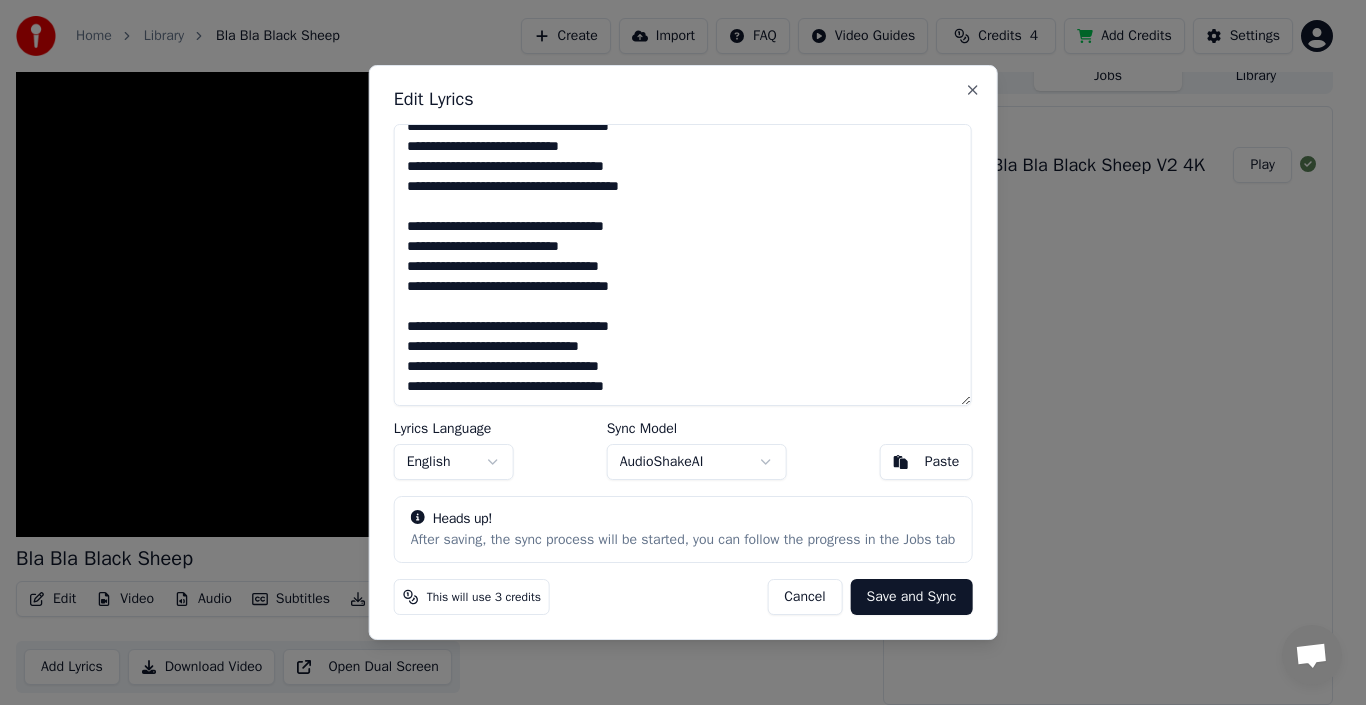 type on "**********" 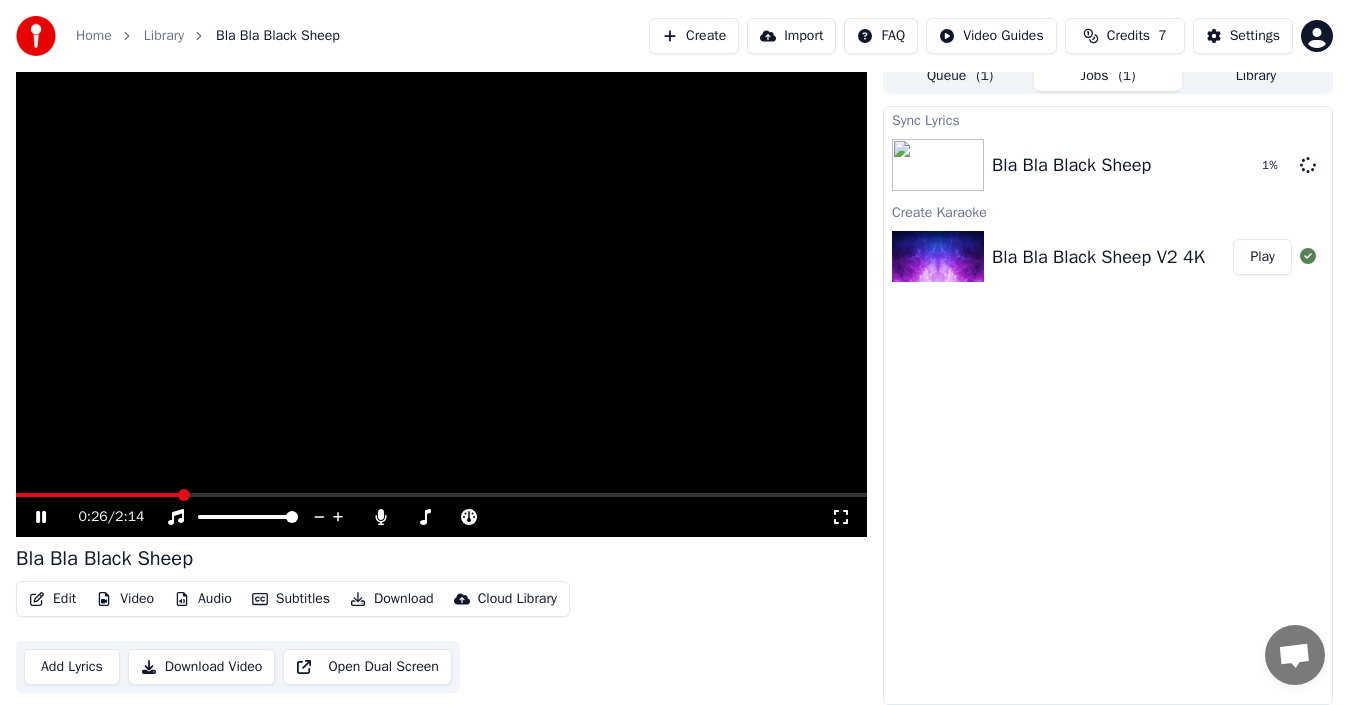 click at bounding box center (98, 495) 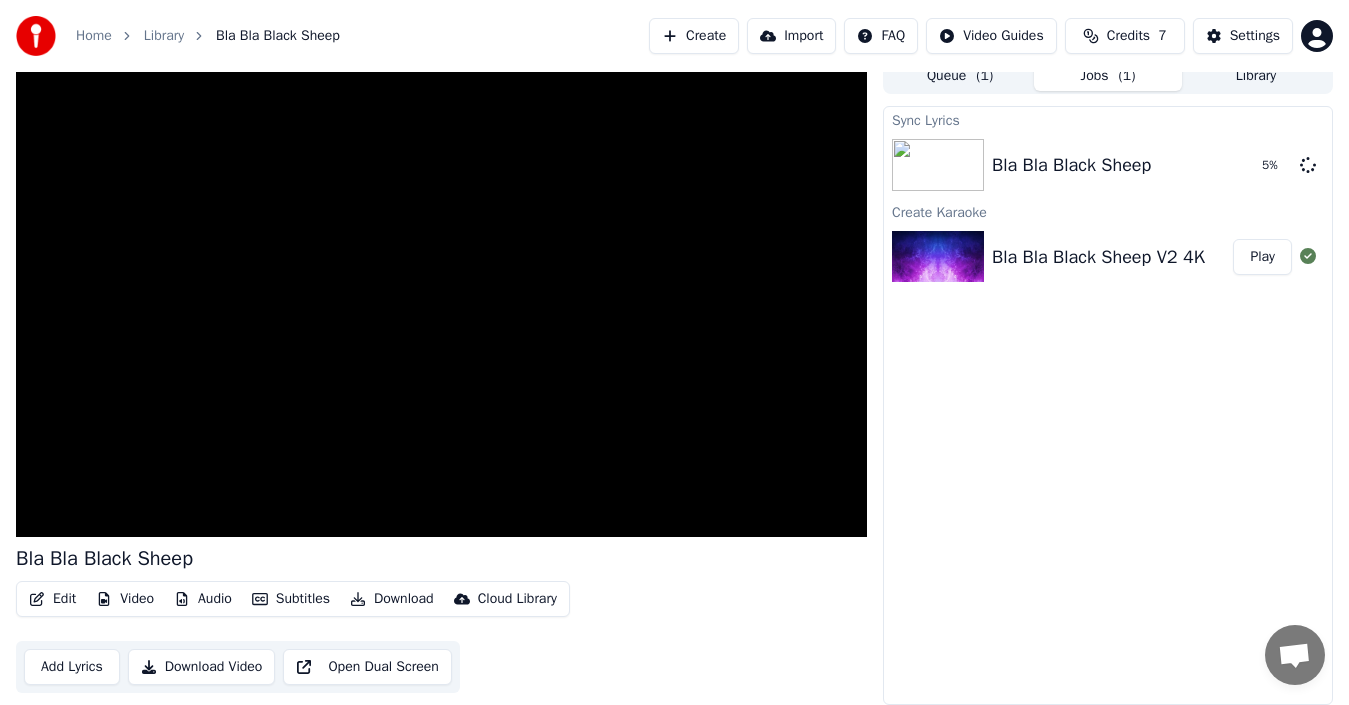 click on "Play" at bounding box center [1262, 257] 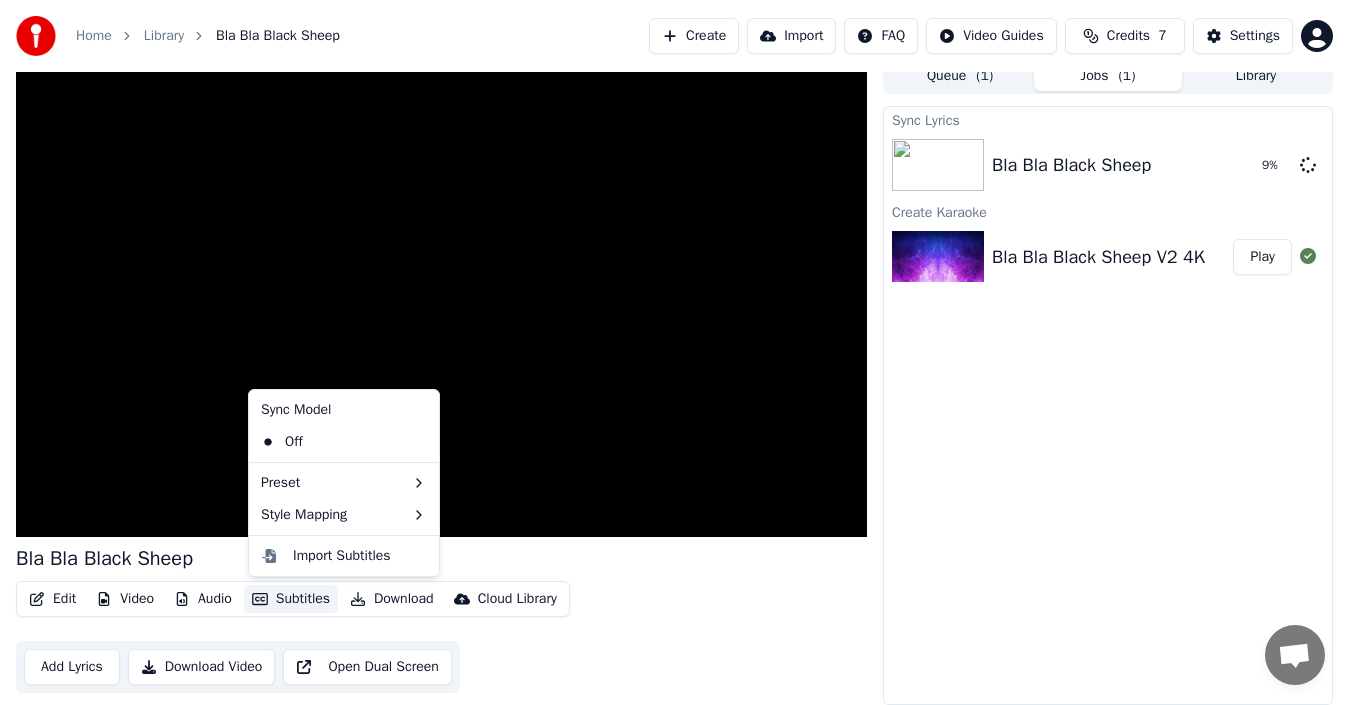 click on "Subtitles" at bounding box center [291, 599] 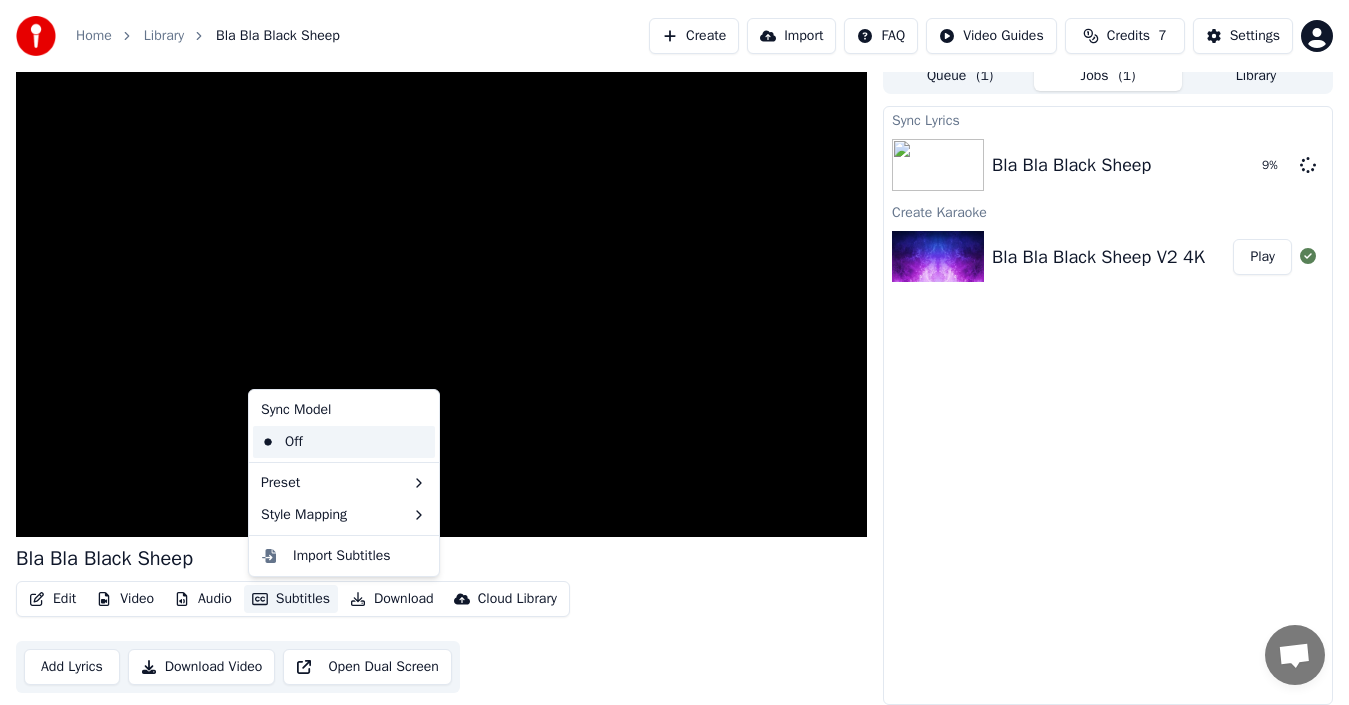 click on "Off" at bounding box center [344, 442] 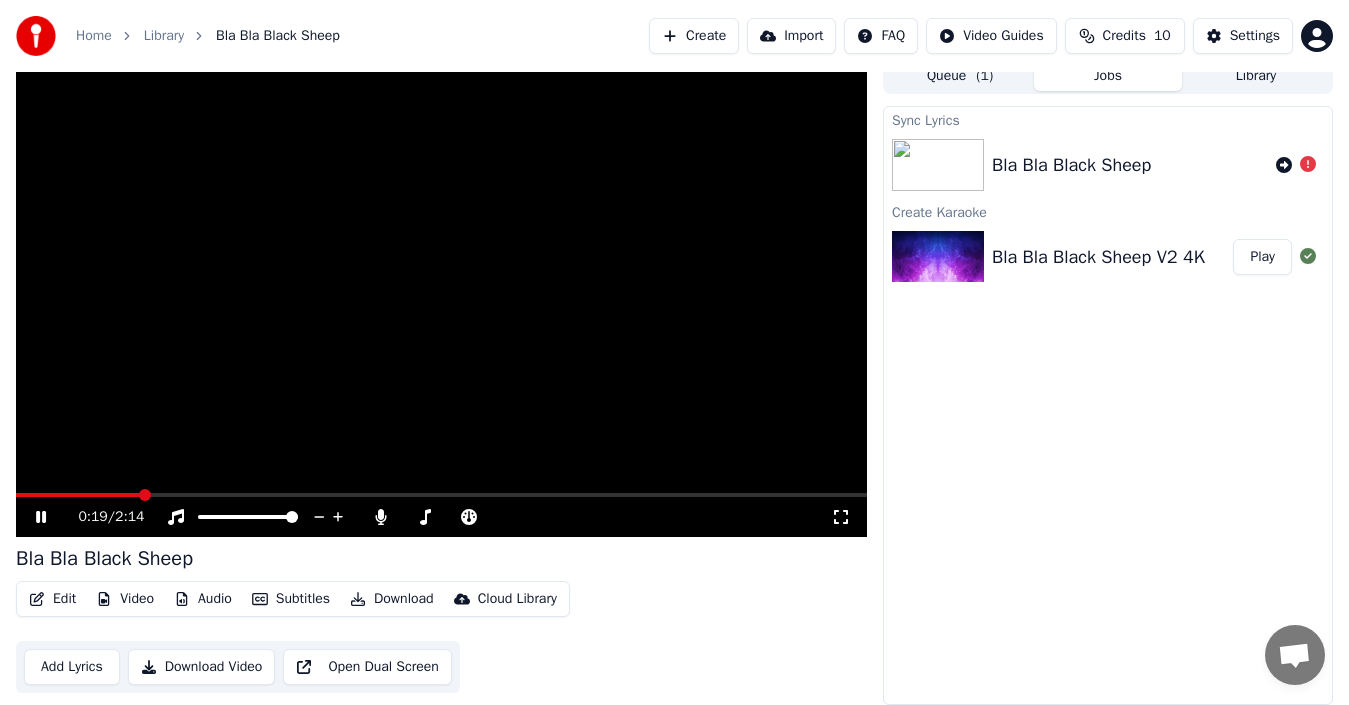 click on "Subtitles" at bounding box center [291, 599] 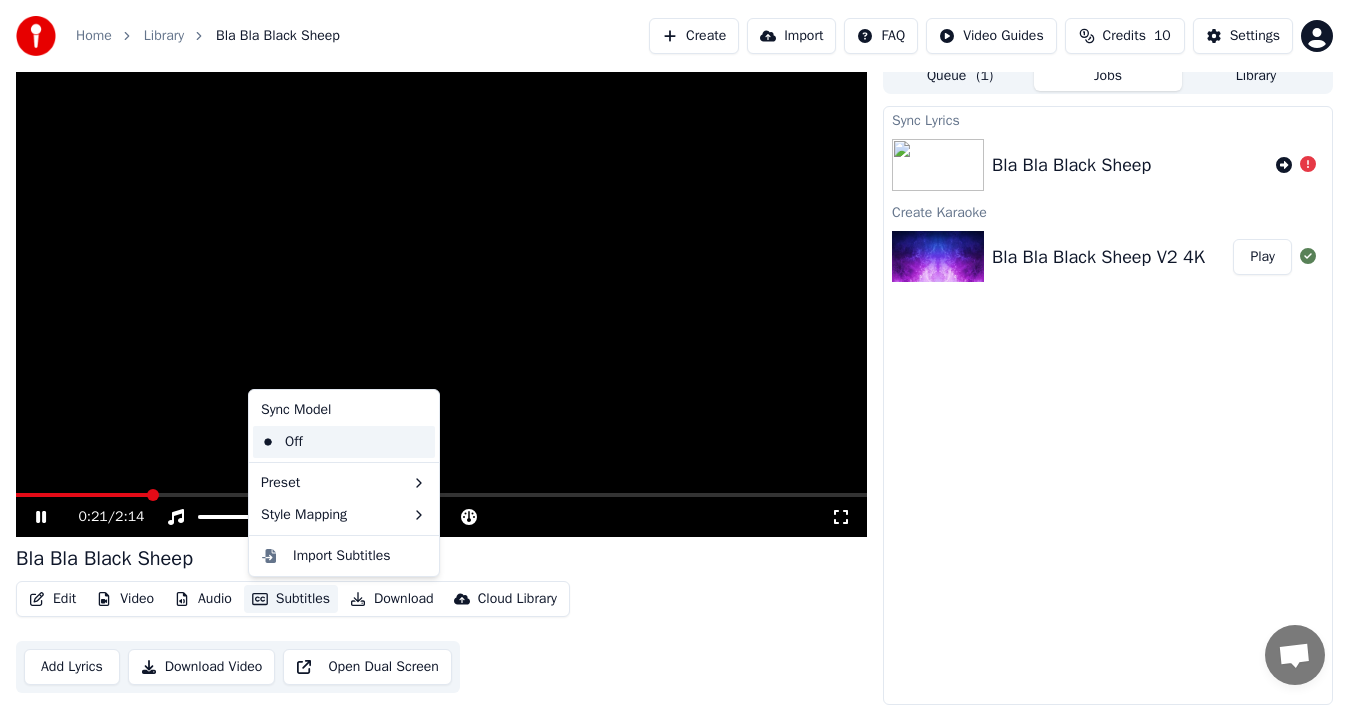 click on "Off" at bounding box center (344, 442) 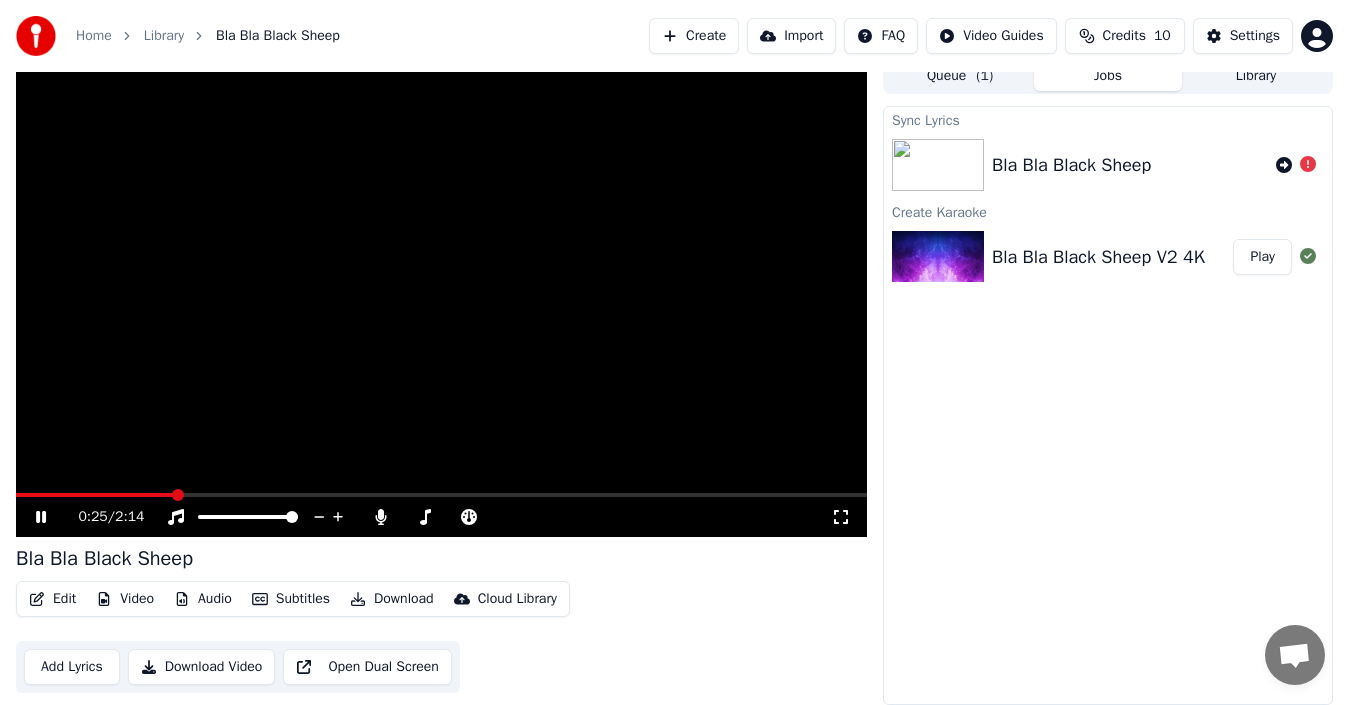 click on "Sync Lyrics Bla Bla Black Sheep Create Karaoke Bla Bla Black Sheep V2 4K Play" at bounding box center [1108, 405] 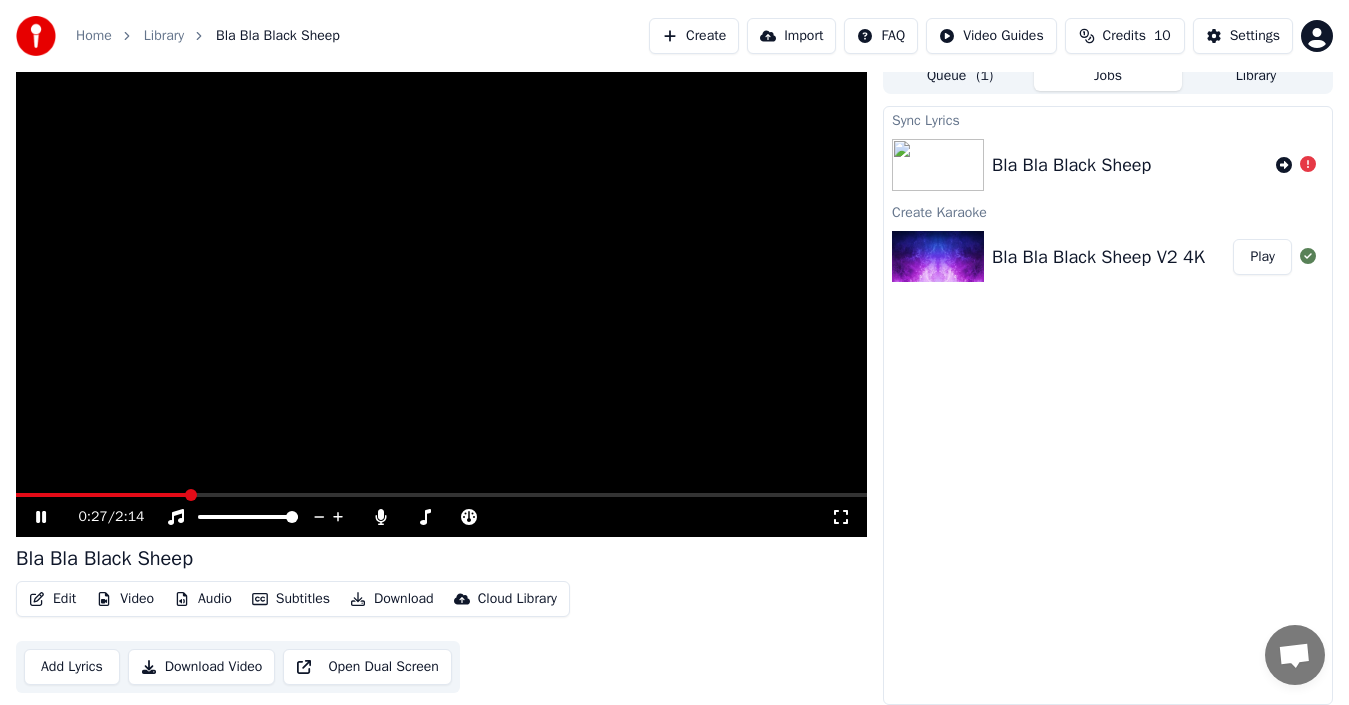 click on "Subtitles" at bounding box center [291, 599] 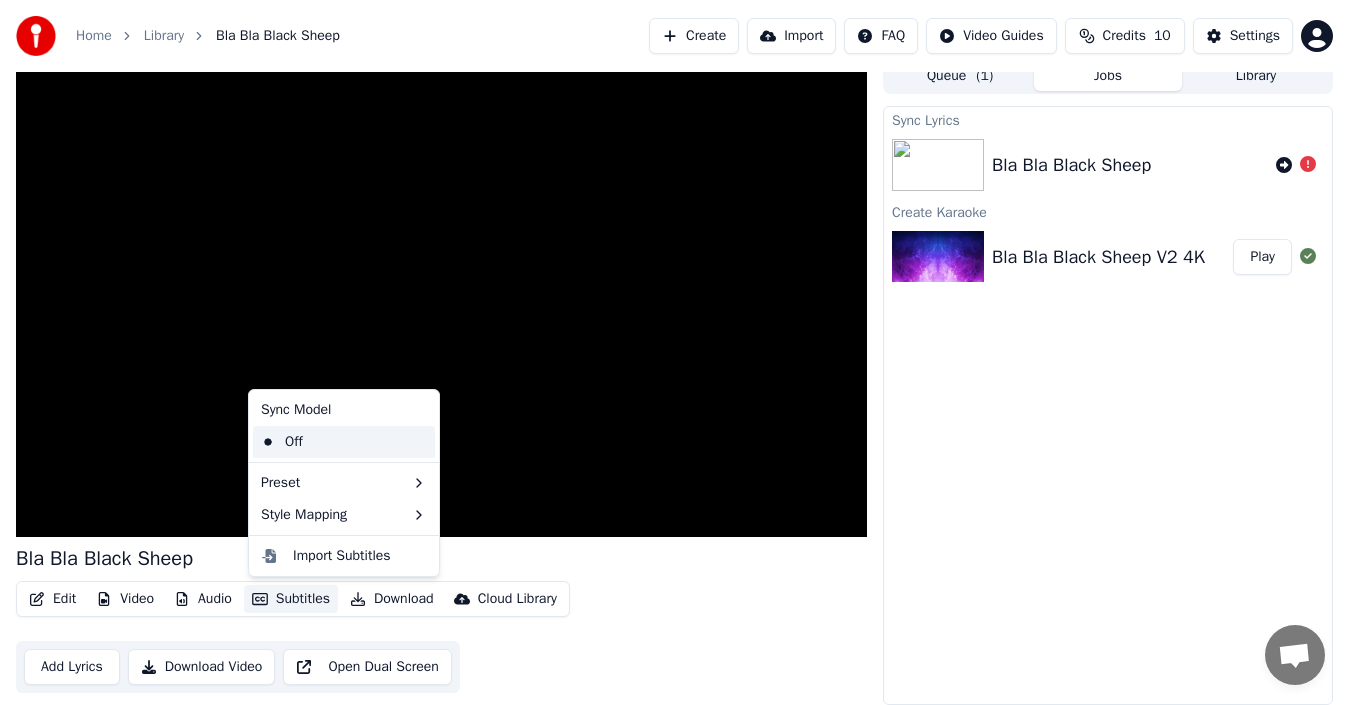 click on "Off" at bounding box center (344, 442) 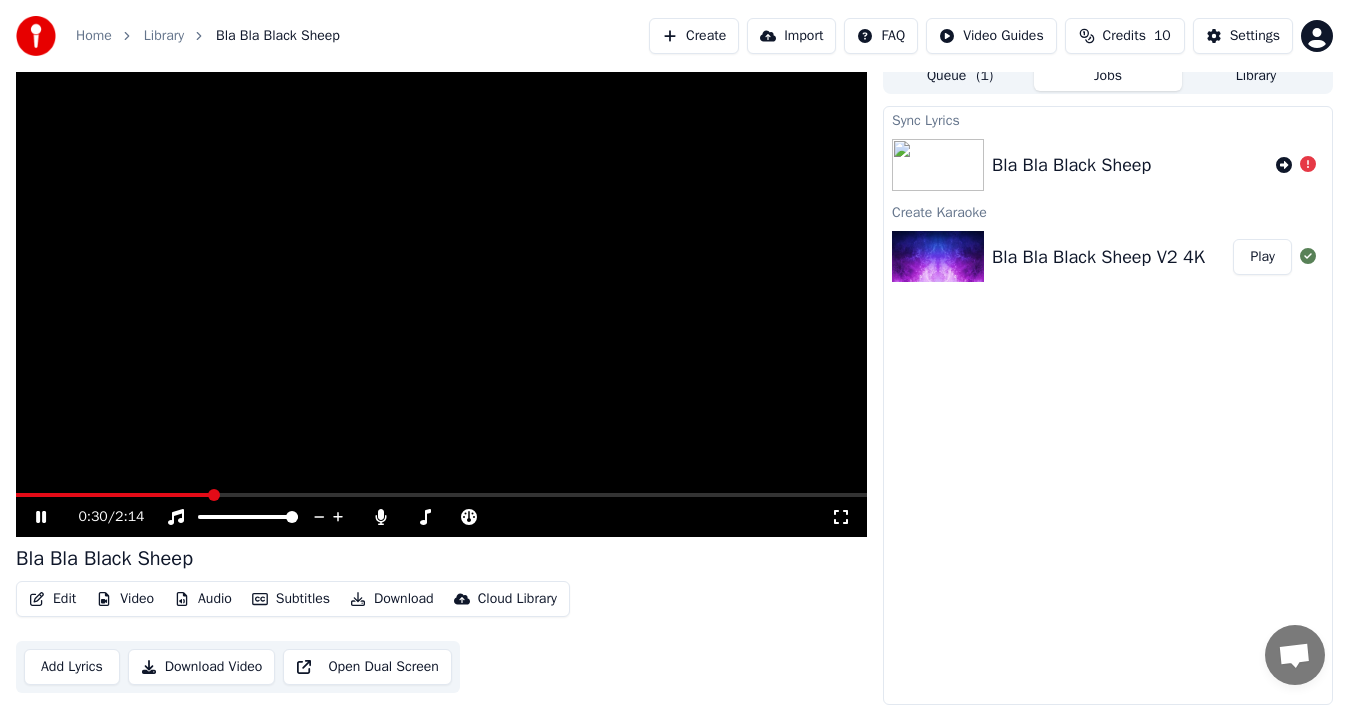 click on "Subtitles" at bounding box center [291, 599] 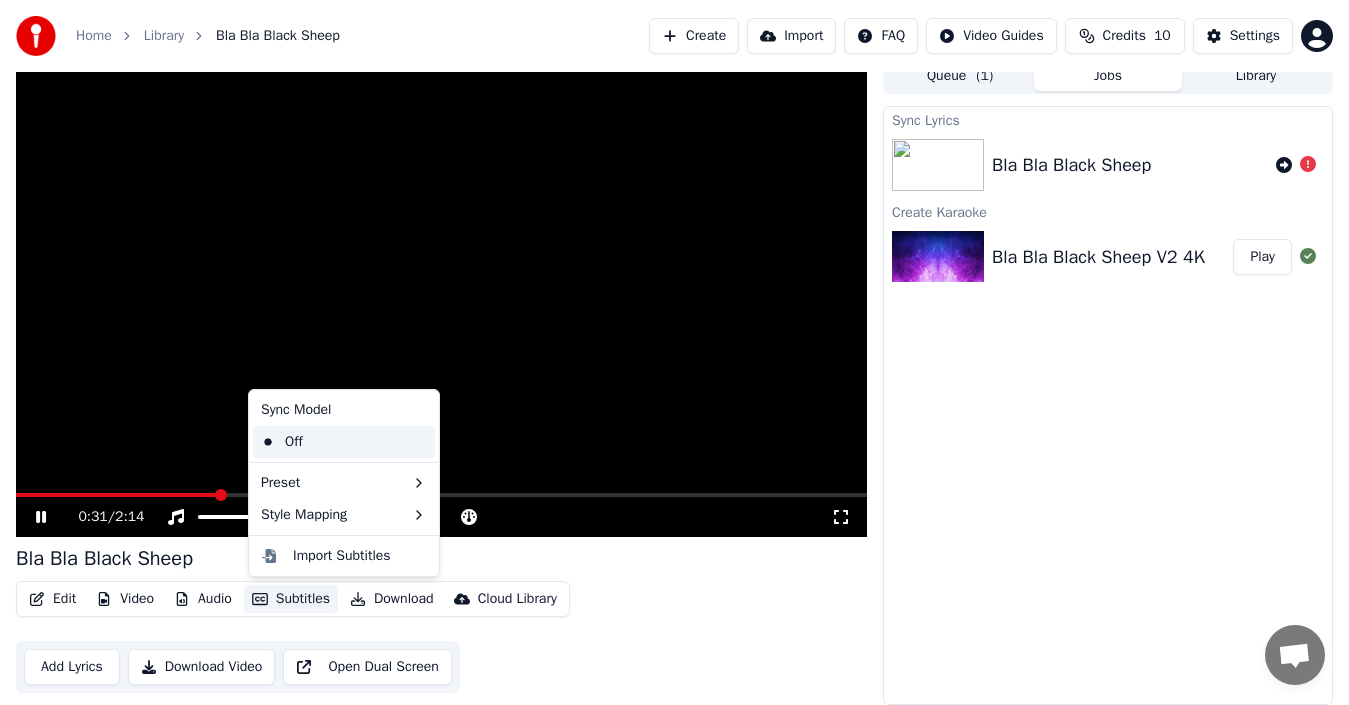 click on "Off" at bounding box center [344, 442] 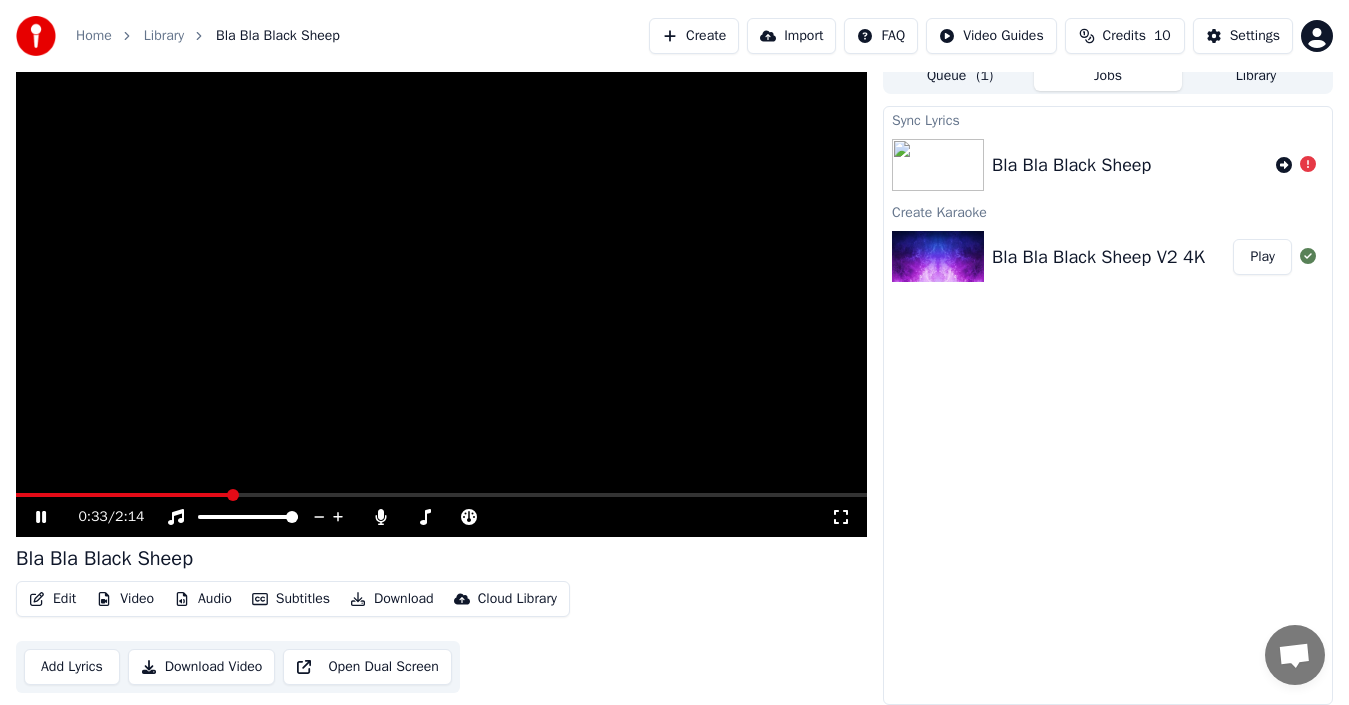 click on "Edit" at bounding box center (52, 599) 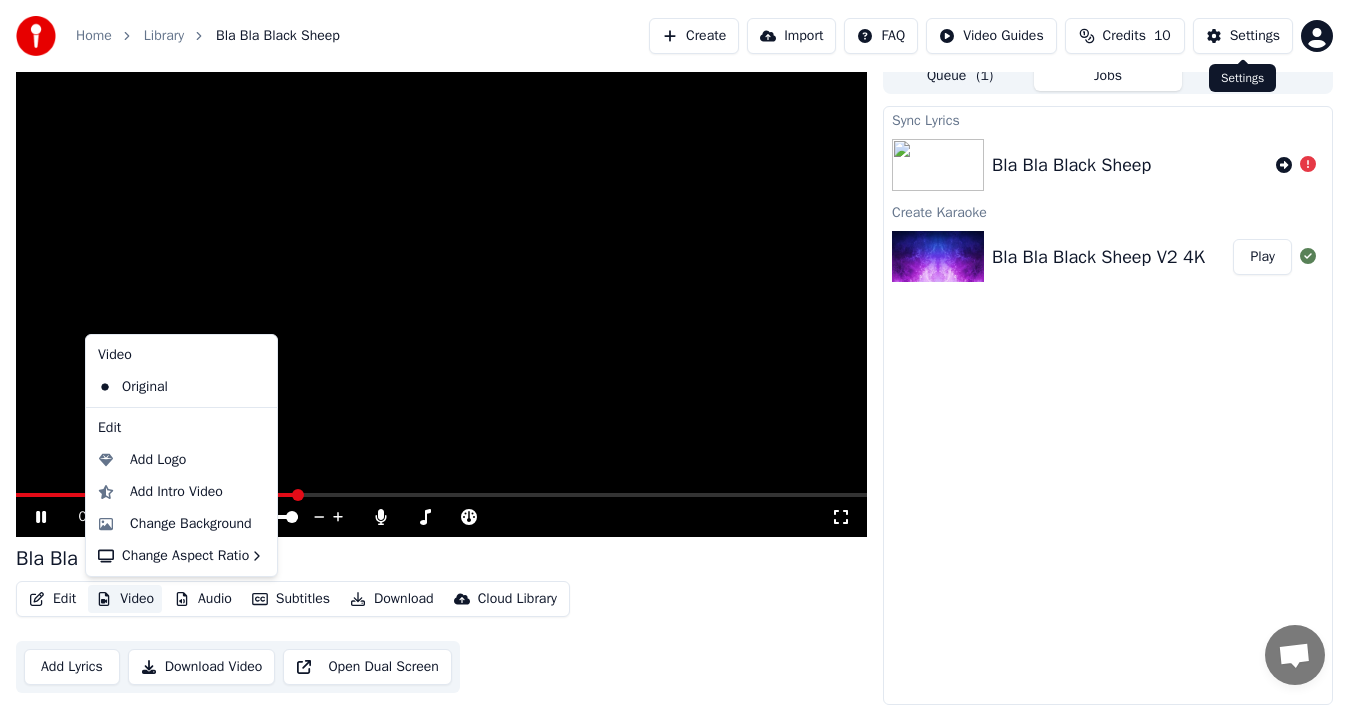 click on "Settings" at bounding box center [1243, 36] 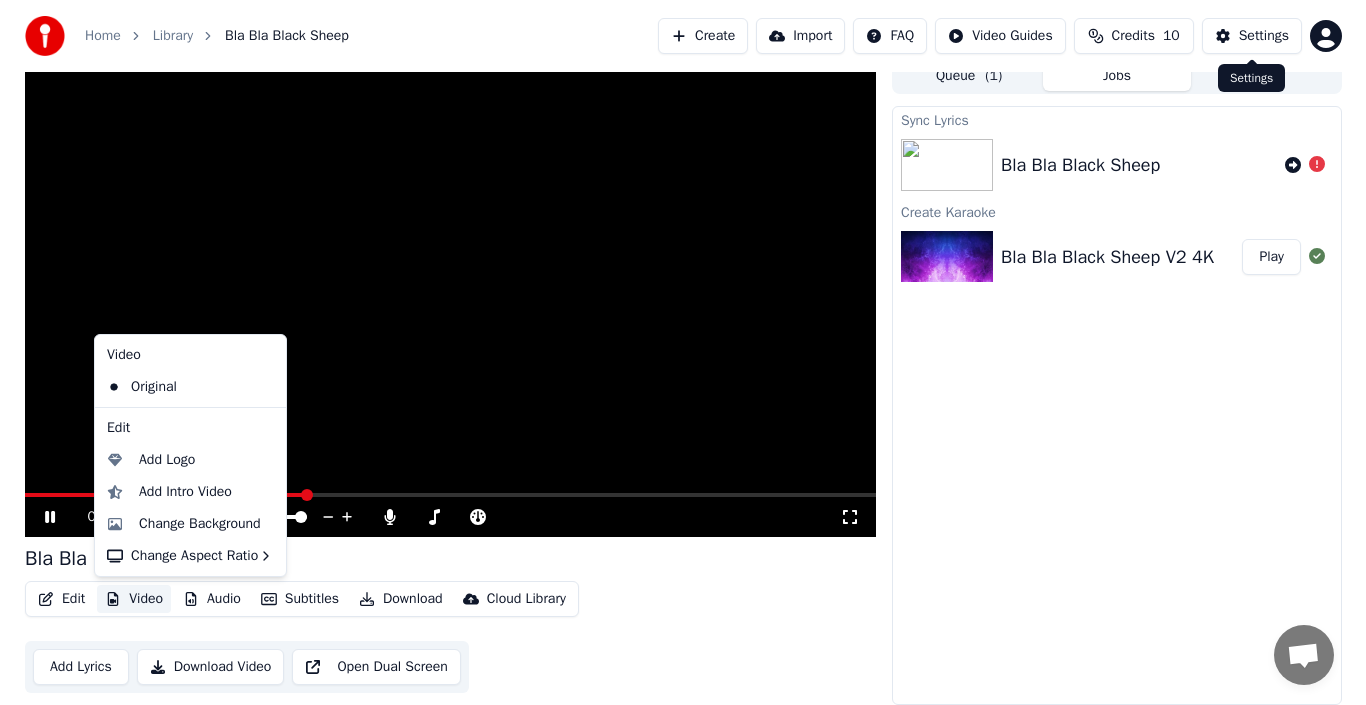 scroll, scrollTop: 0, scrollLeft: 0, axis: both 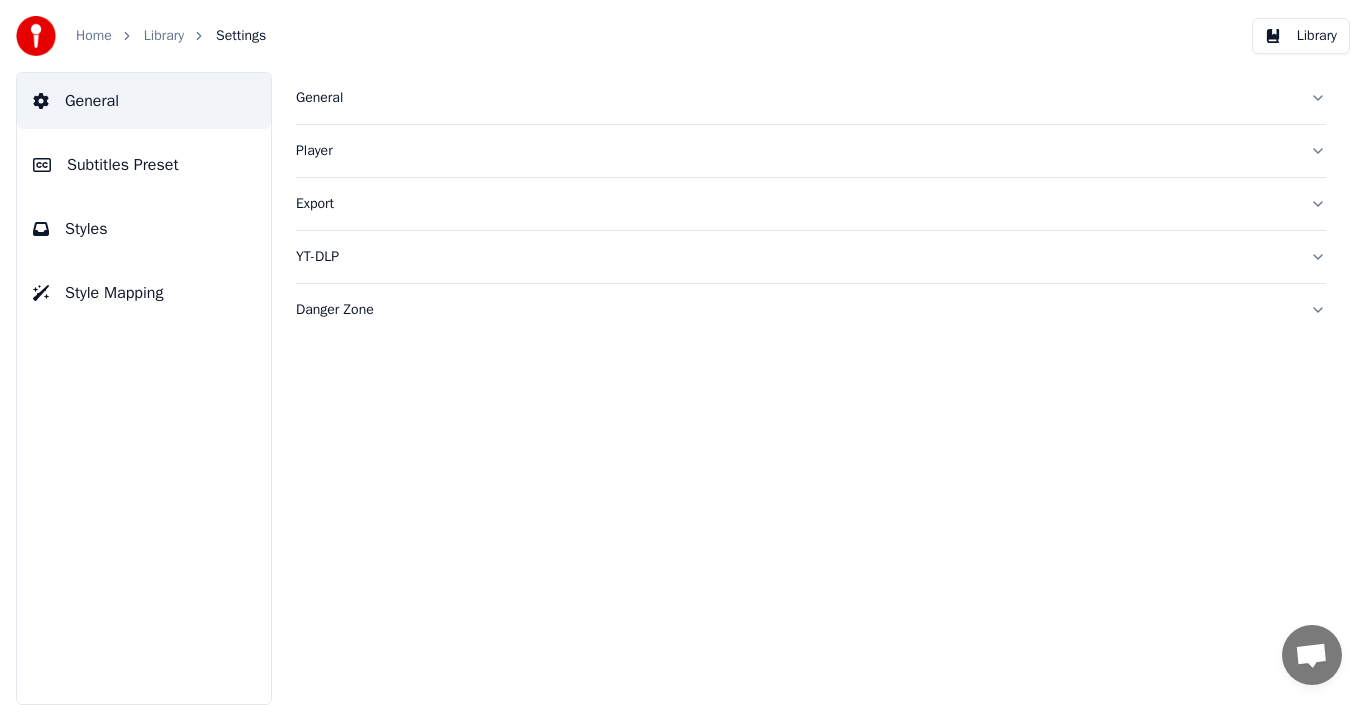 click on "Subtitles Preset" at bounding box center (123, 165) 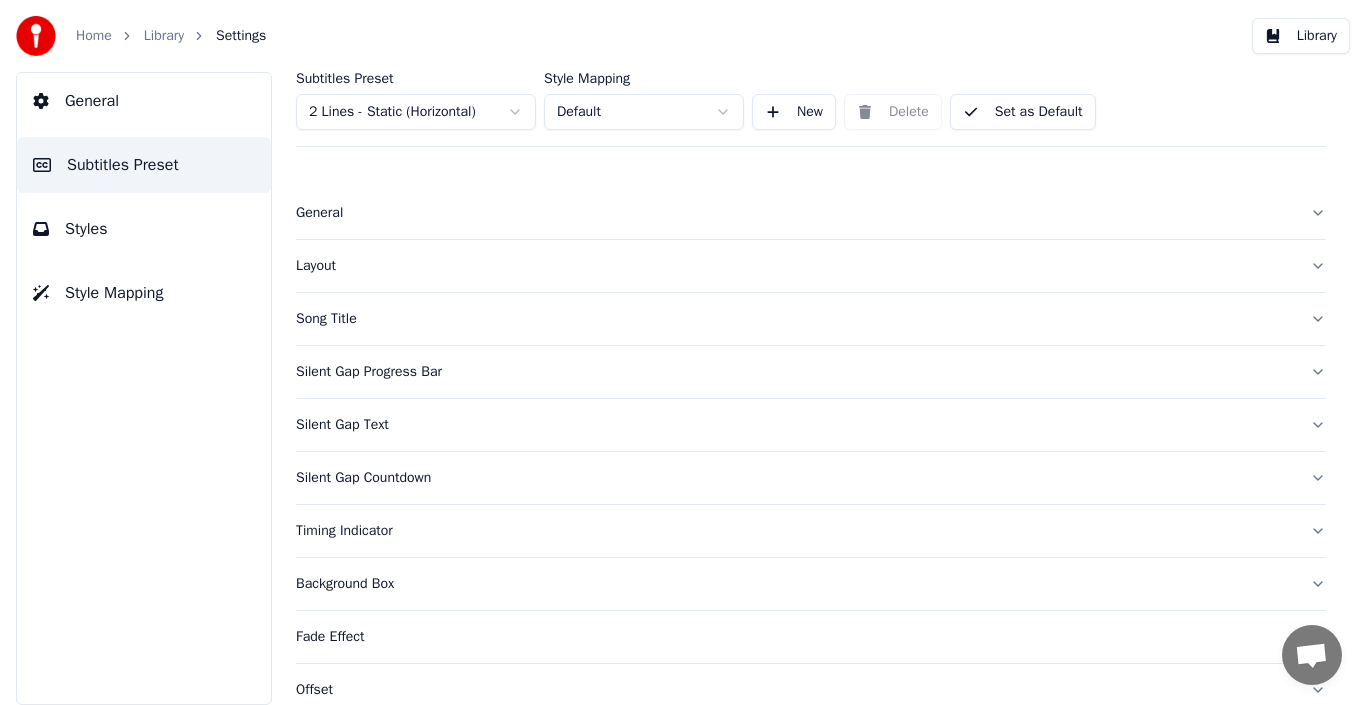 click on "Styles" at bounding box center [144, 229] 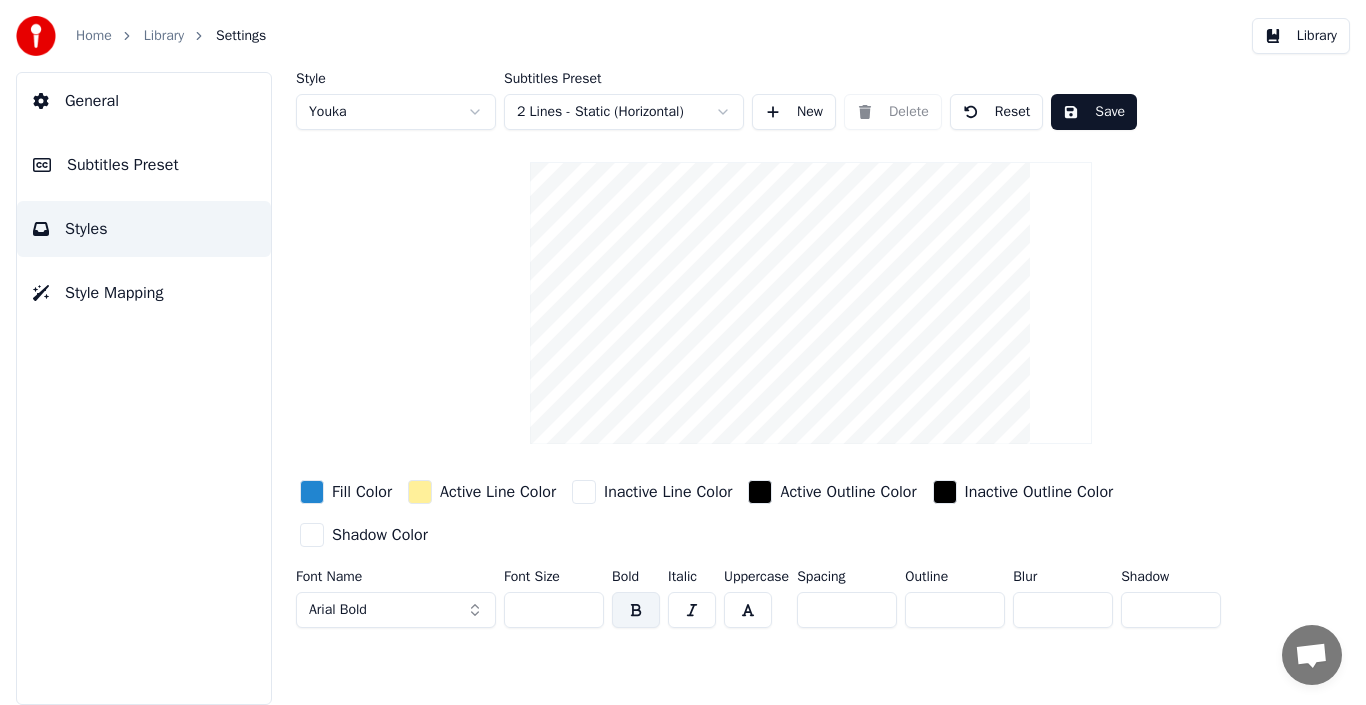 click on "General Subtitles Preset Styles Style Mapping" at bounding box center [144, 388] 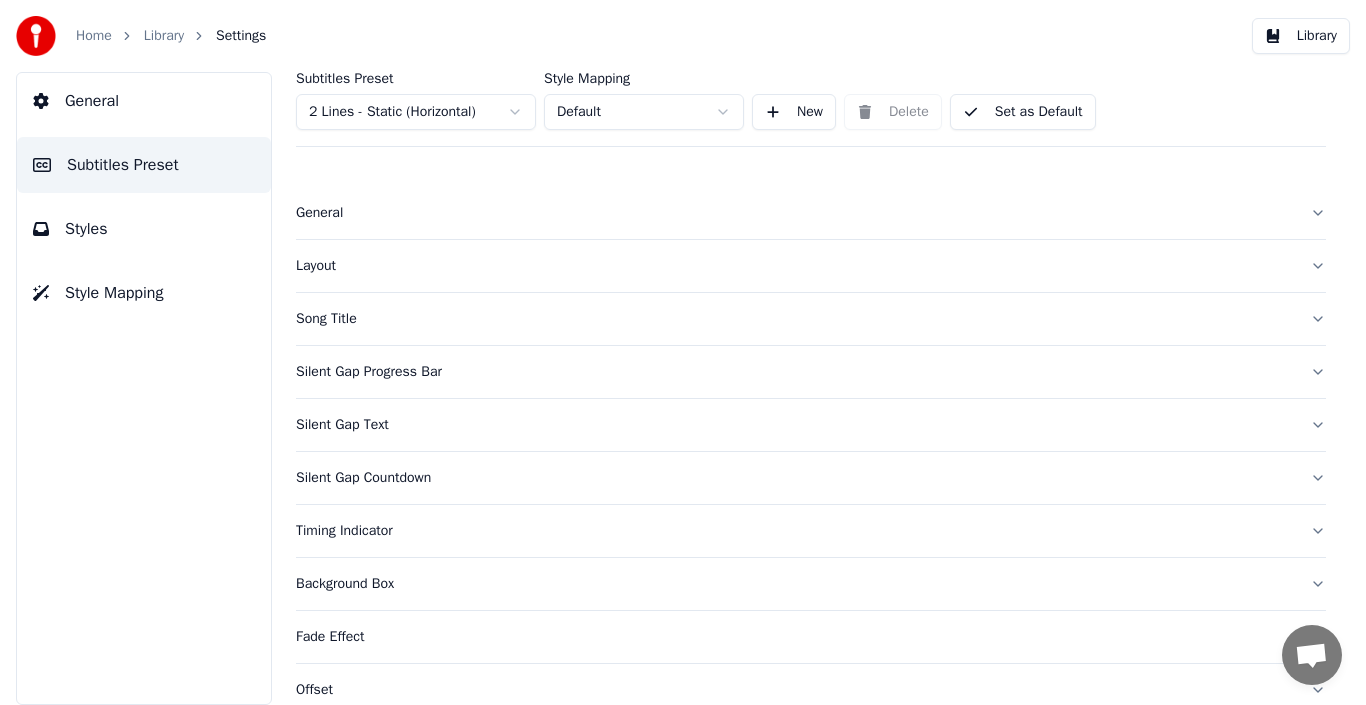 click on "General" at bounding box center [811, 213] 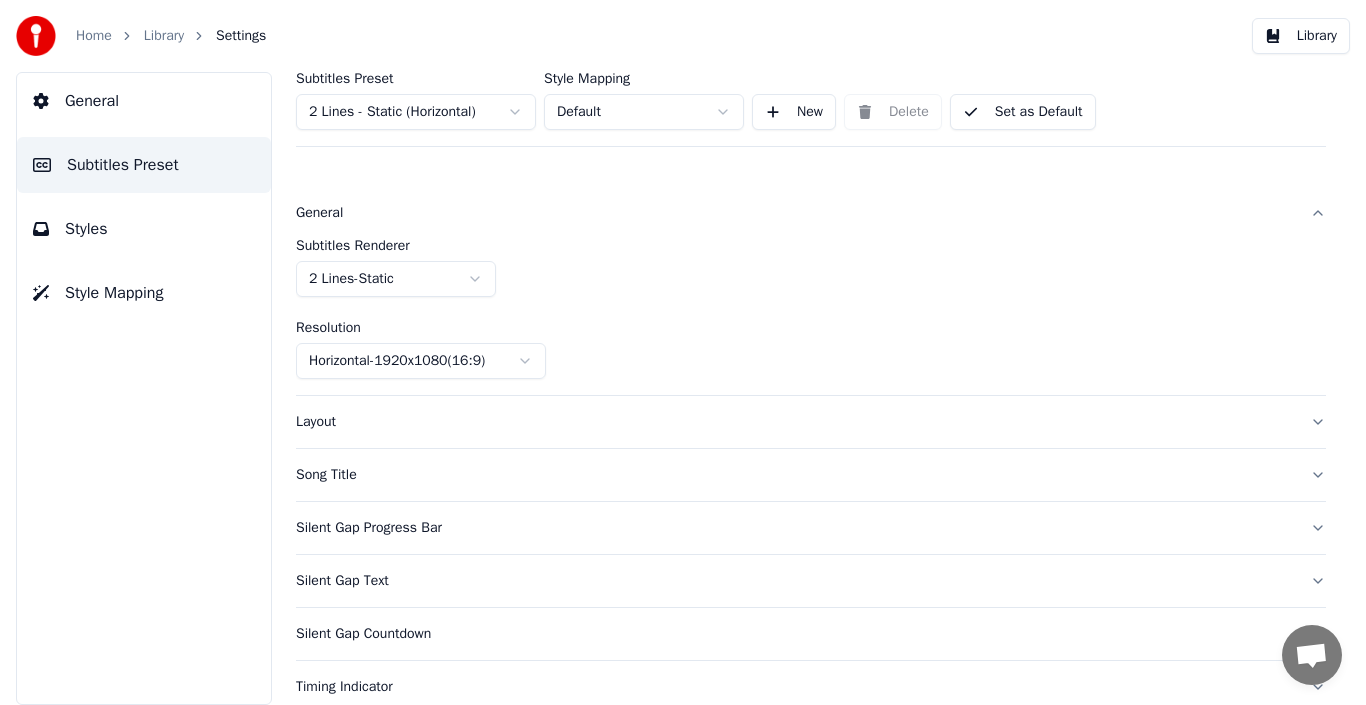 click on "Layout" at bounding box center (811, 422) 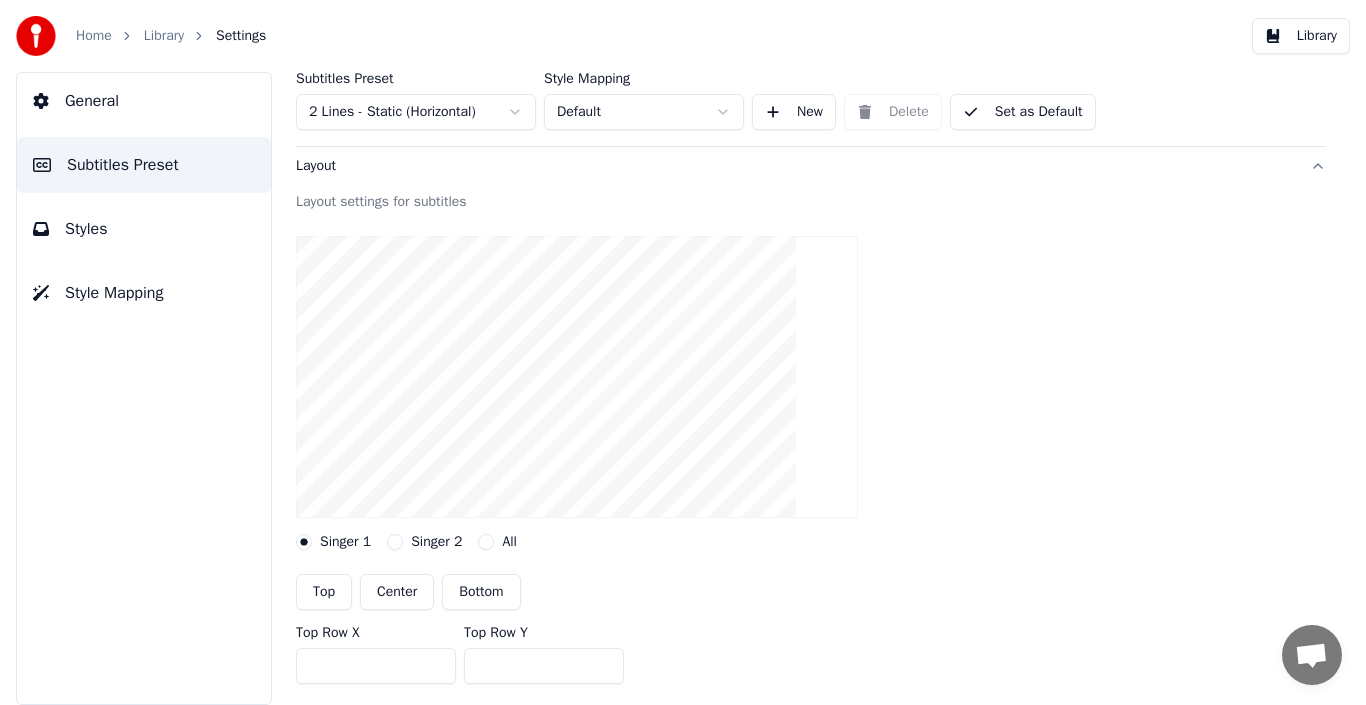 scroll, scrollTop: 200, scrollLeft: 0, axis: vertical 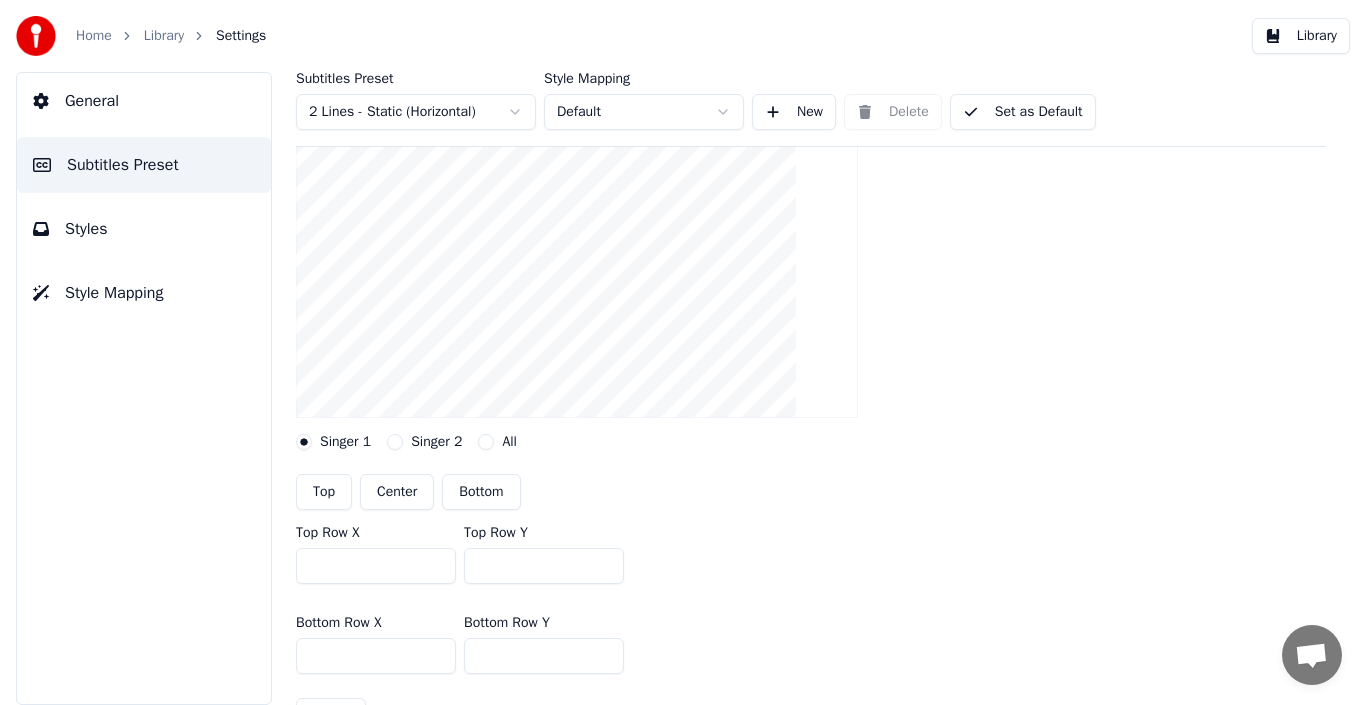 click on "Singer 1 Singer 2 All" at bounding box center [811, 442] 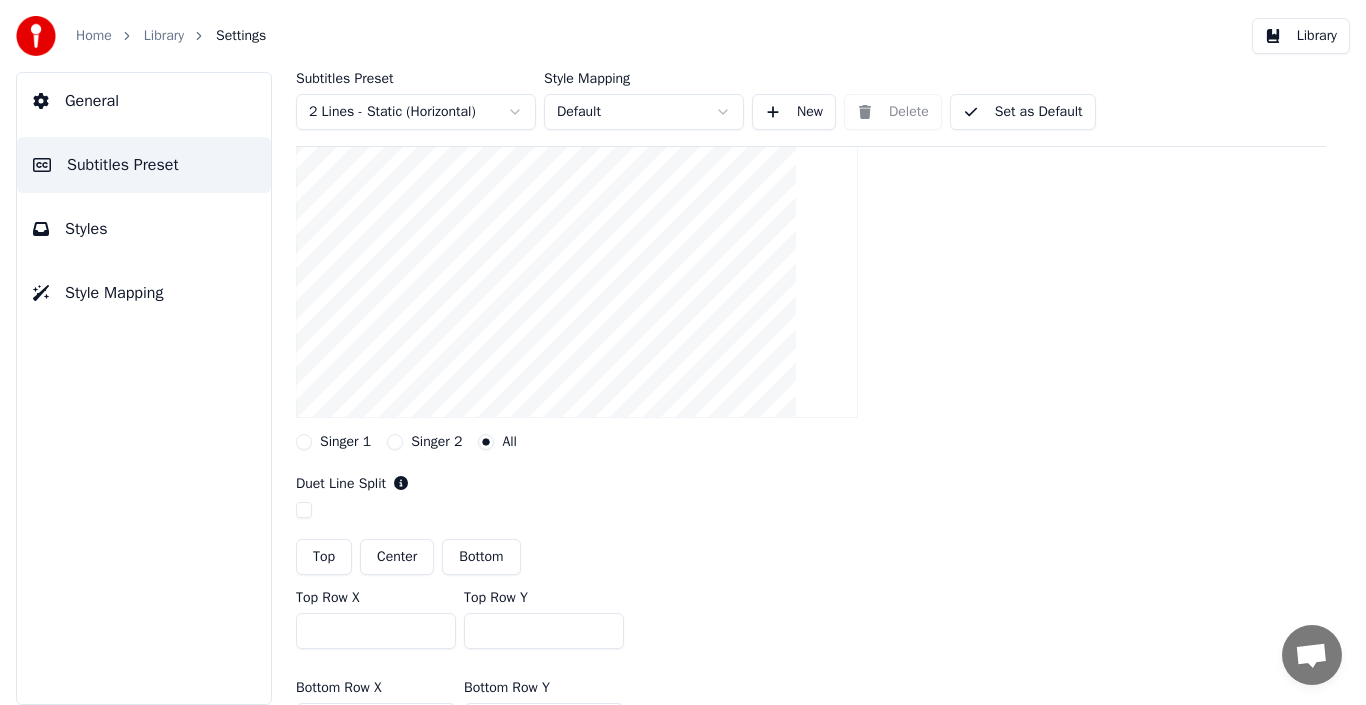 click on "Bottom" at bounding box center [481, 557] 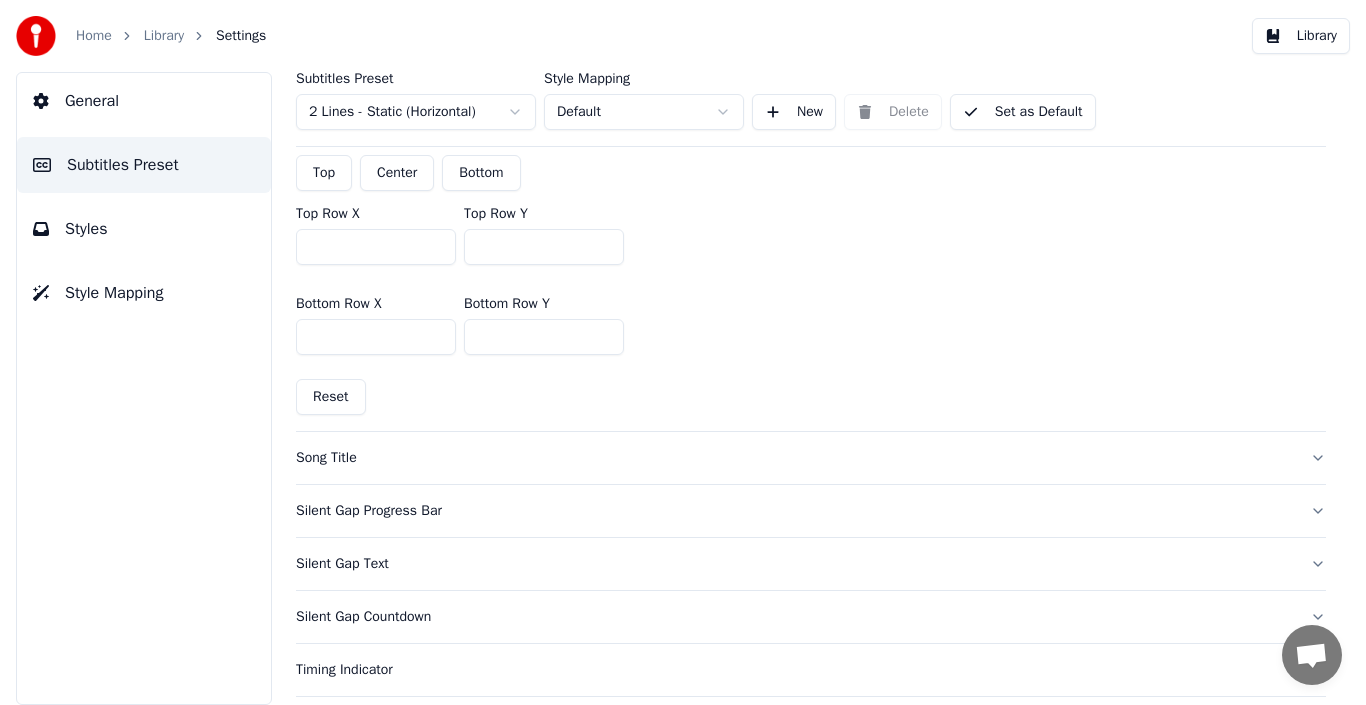 scroll, scrollTop: 600, scrollLeft: 0, axis: vertical 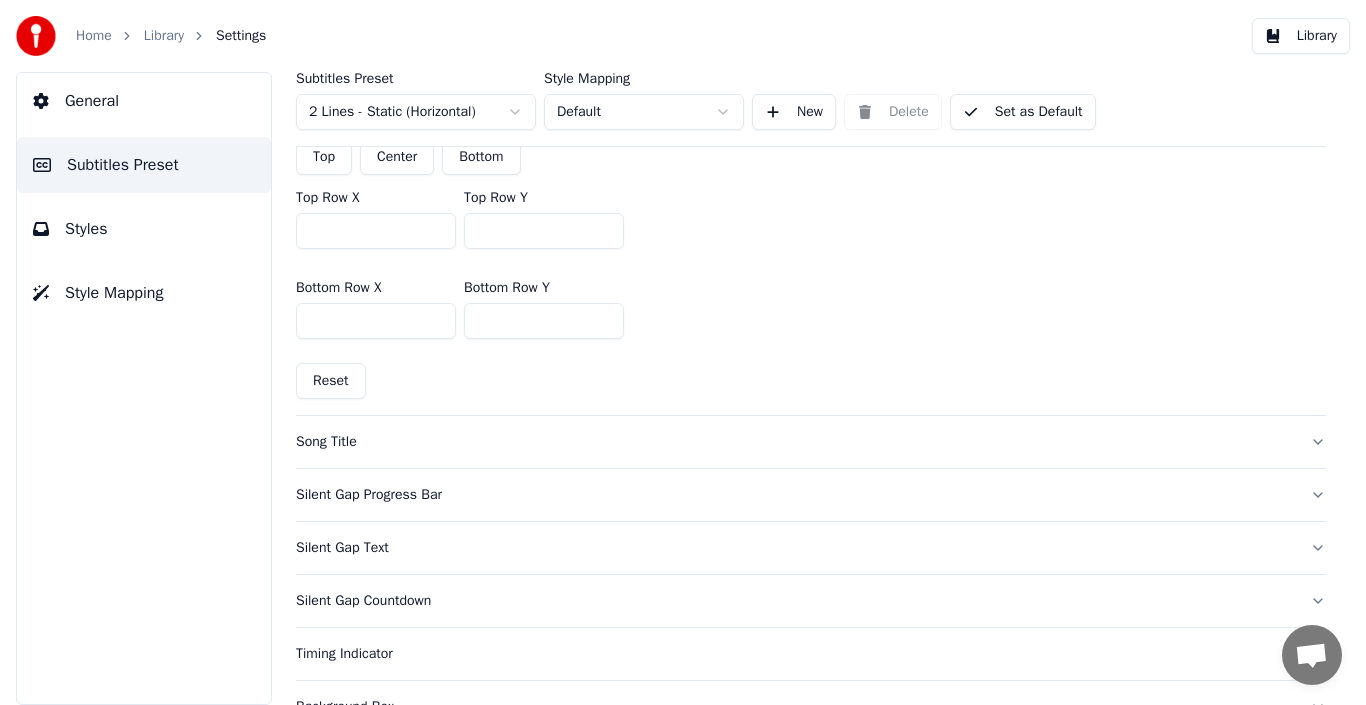 click on "Home Library Settings" at bounding box center (141, 36) 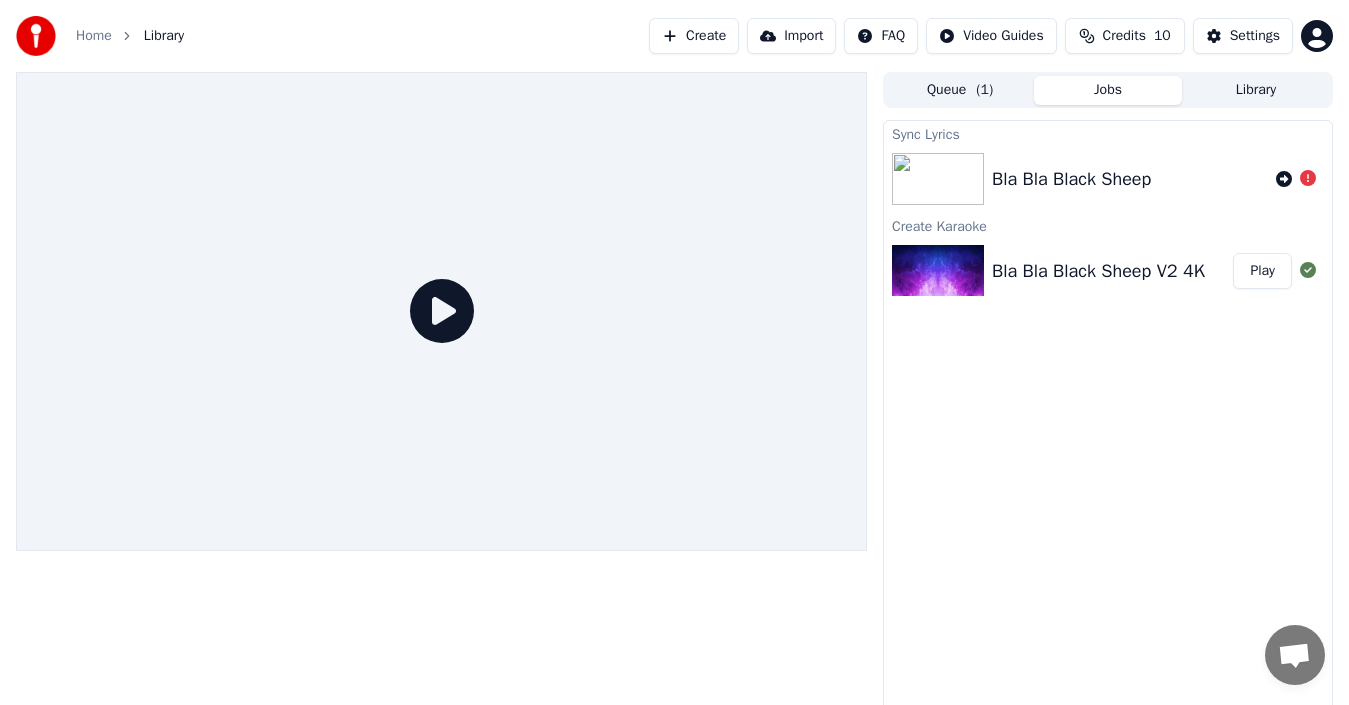 click 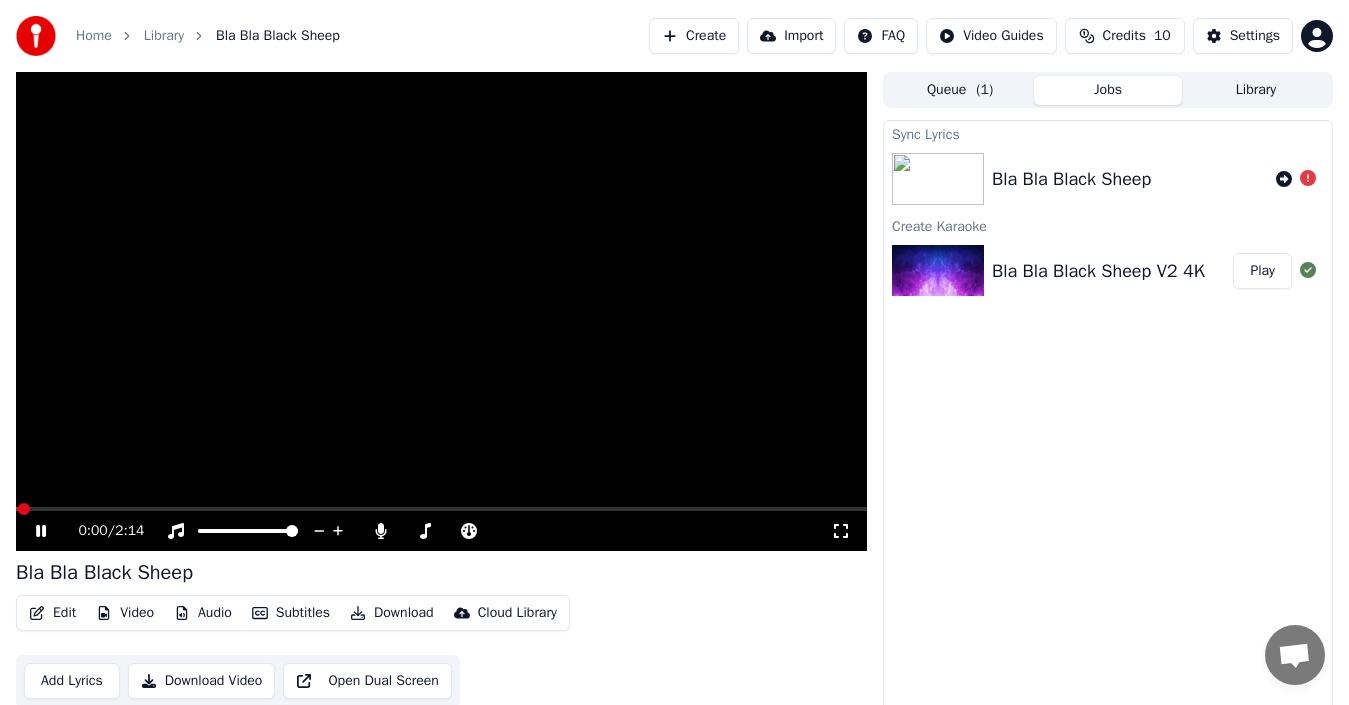 click on "Bla Bla Black Sheep" at bounding box center (1108, 179) 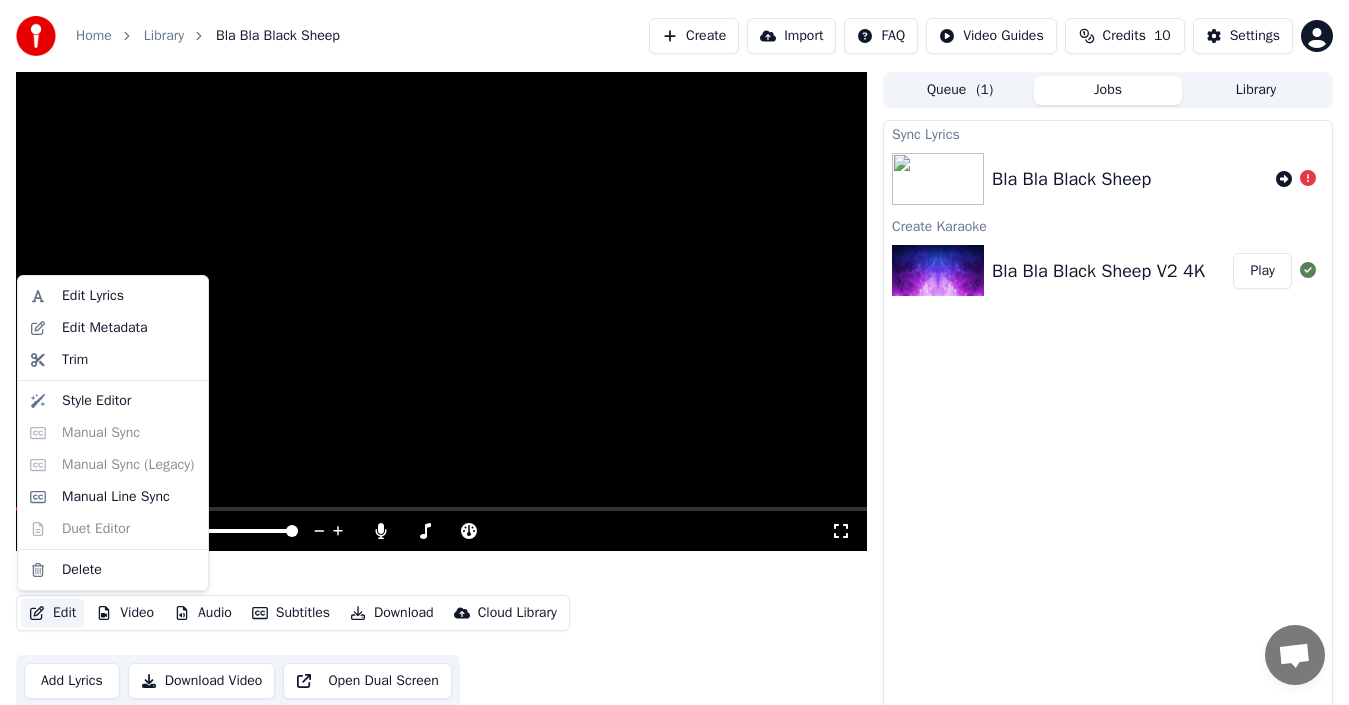 click on "Edit" at bounding box center [52, 613] 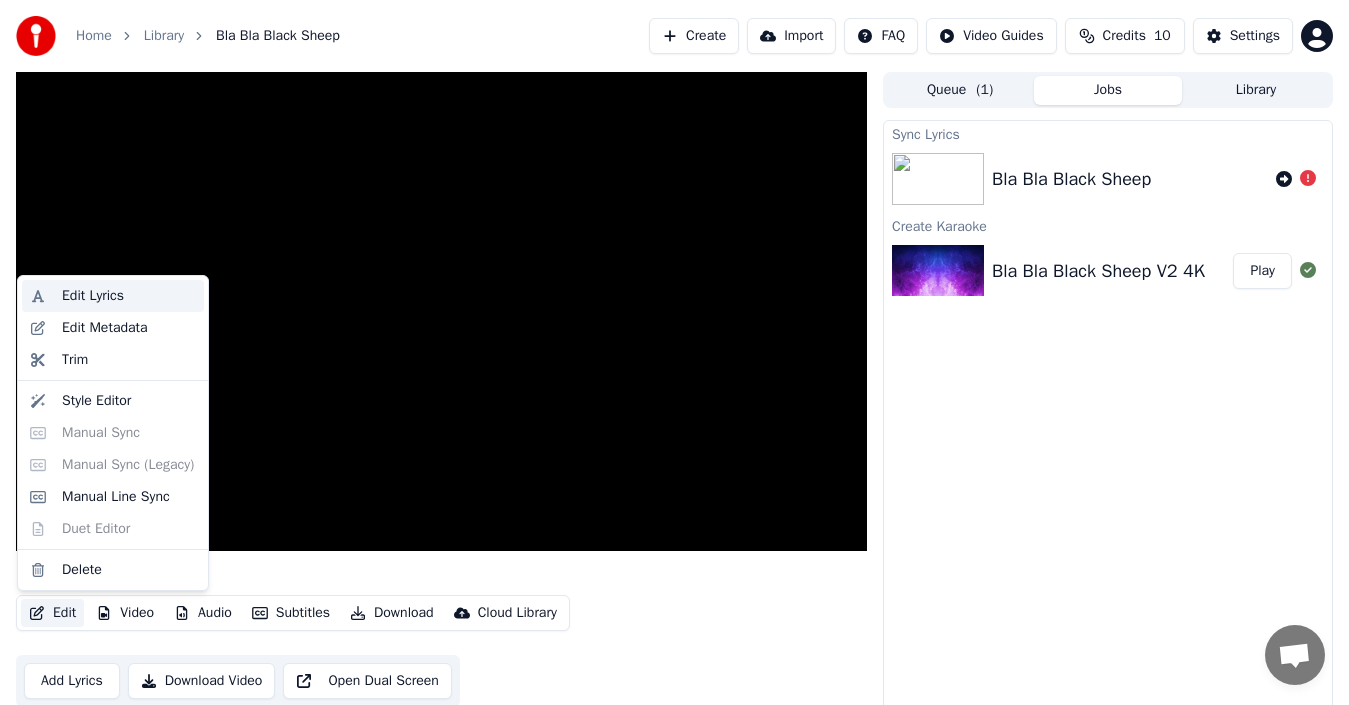 click on "Edit Lyrics" at bounding box center (113, 296) 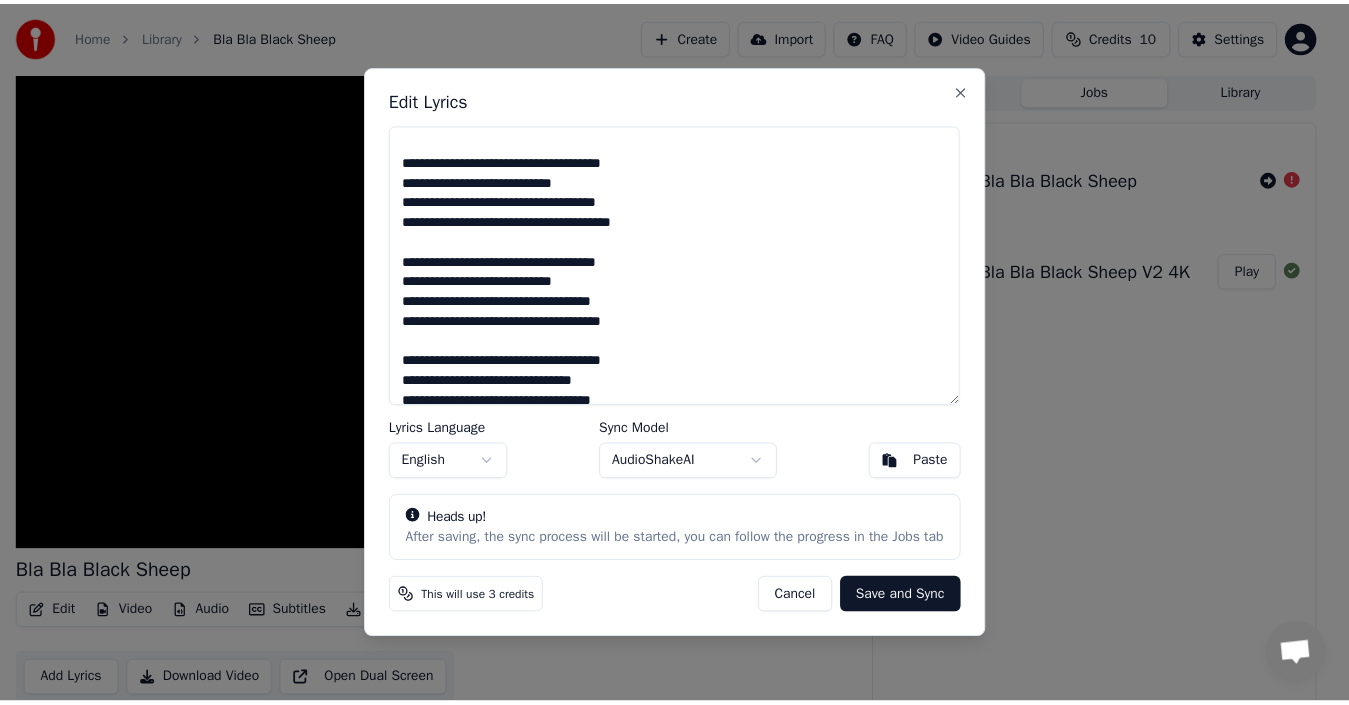 scroll, scrollTop: 7, scrollLeft: 0, axis: vertical 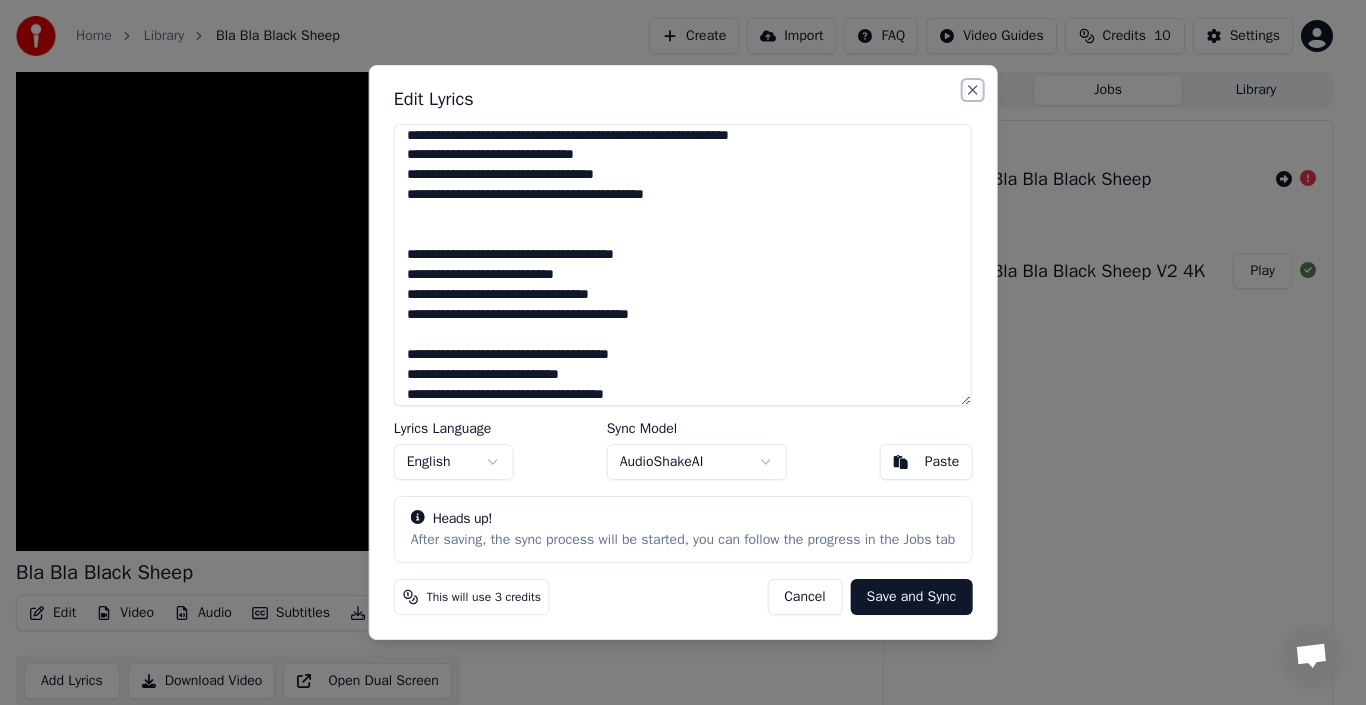 click on "Close" at bounding box center [972, 90] 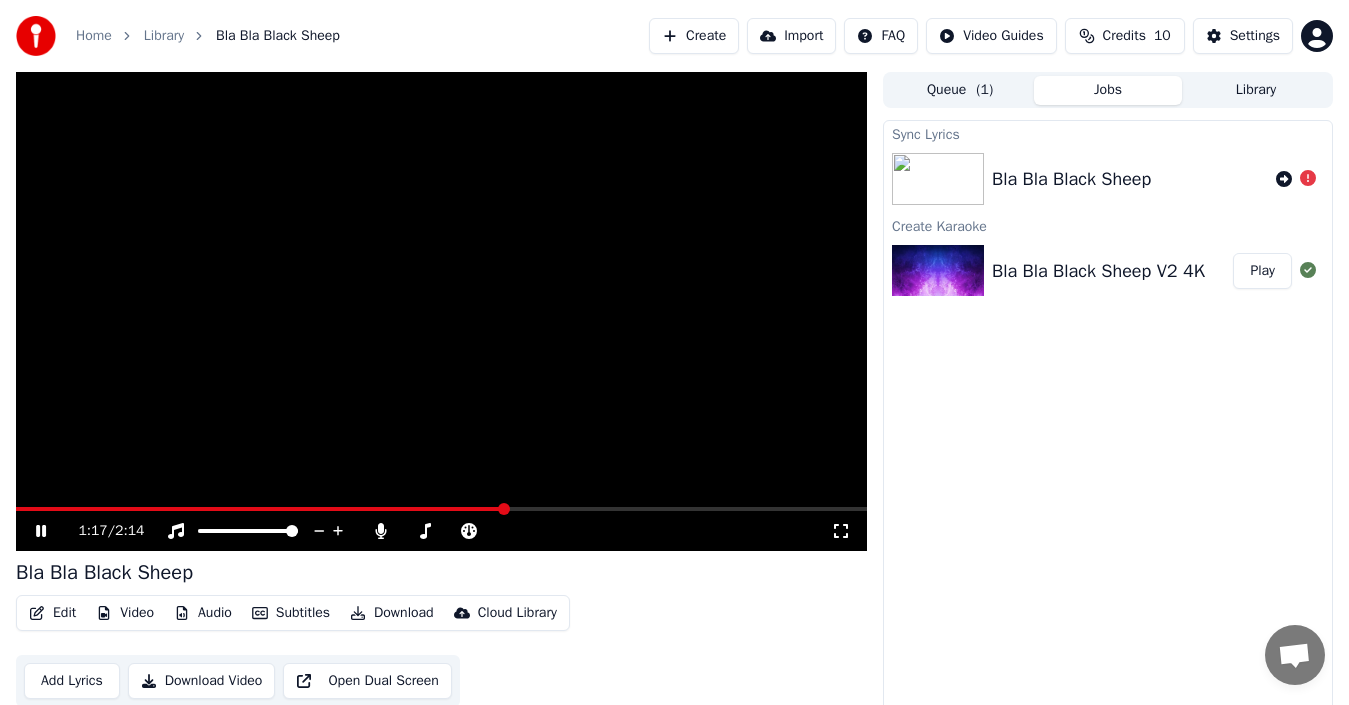 click at bounding box center (441, 311) 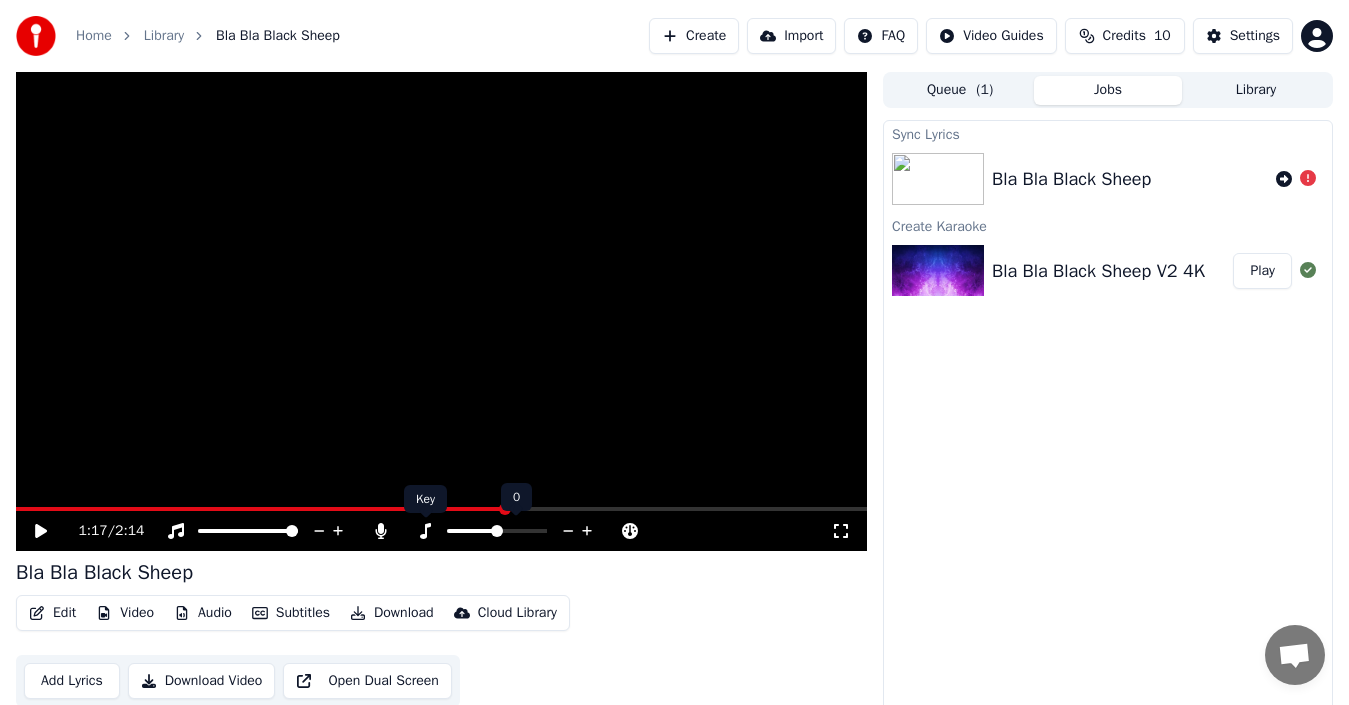 click 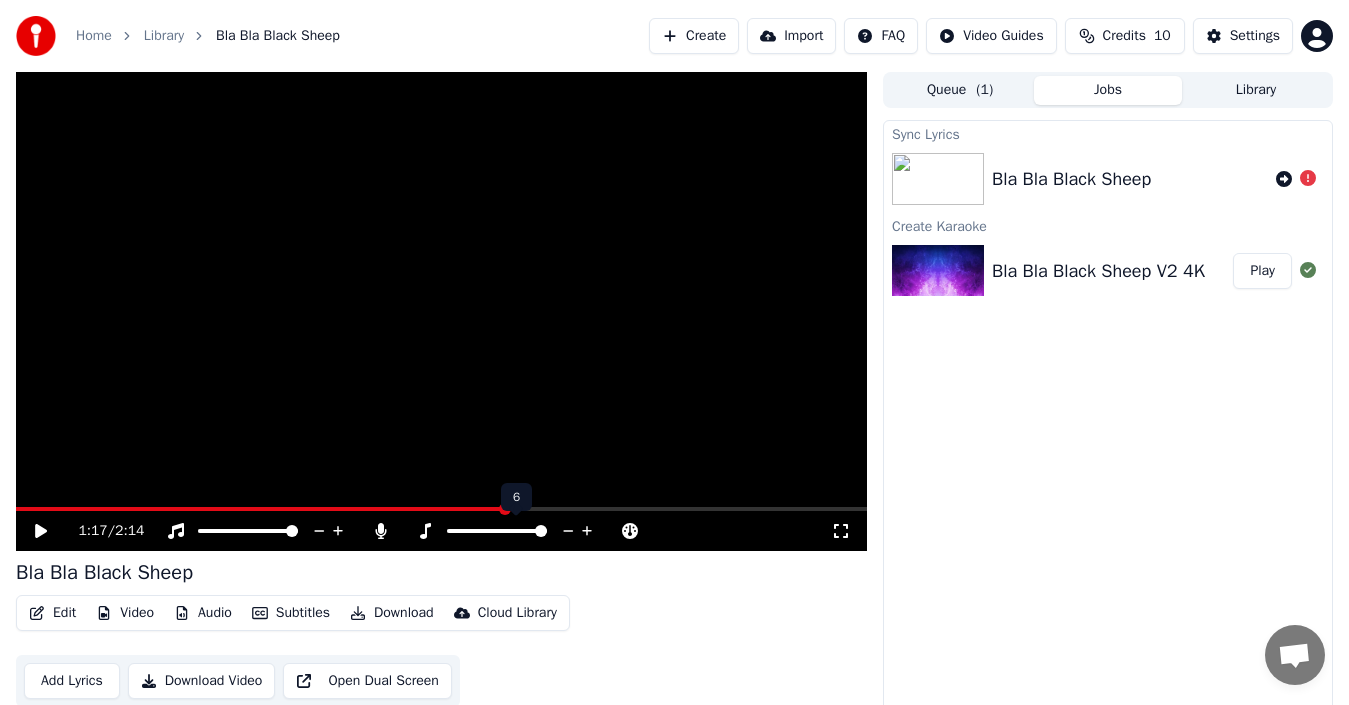 click at bounding box center [497, 531] 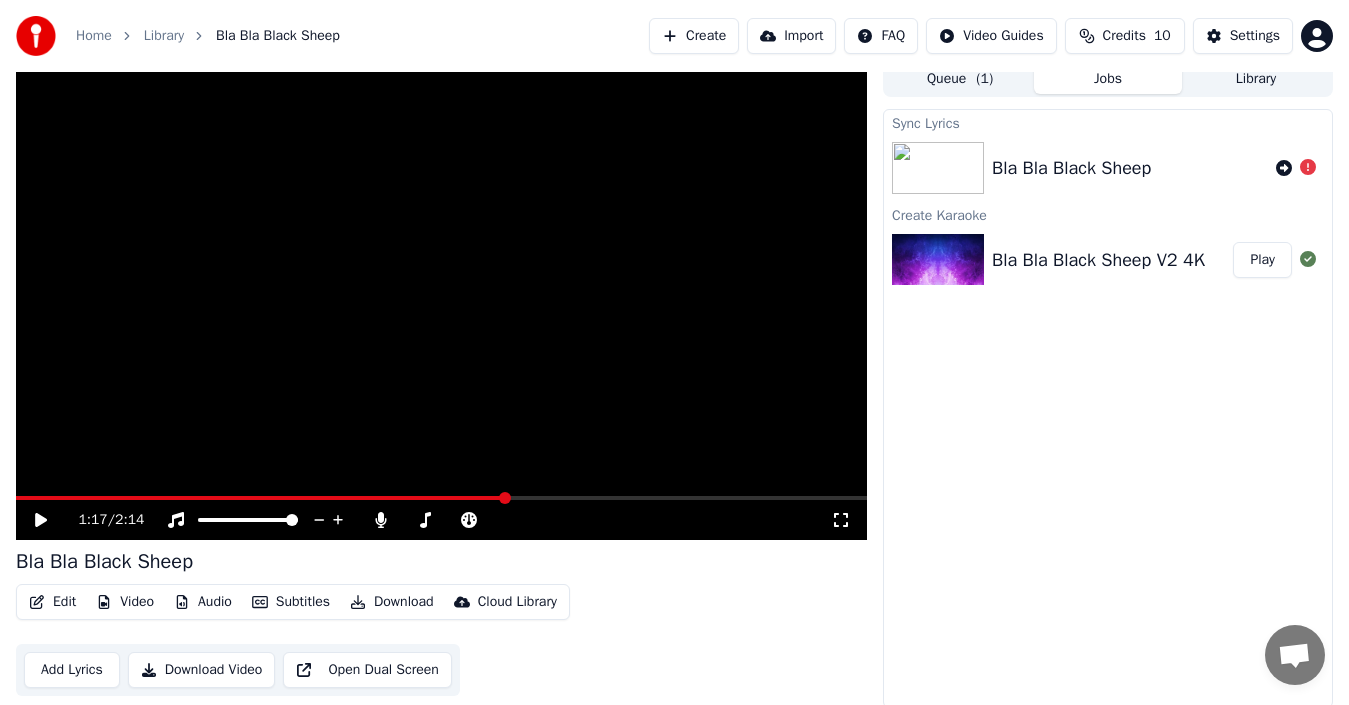scroll, scrollTop: 14, scrollLeft: 0, axis: vertical 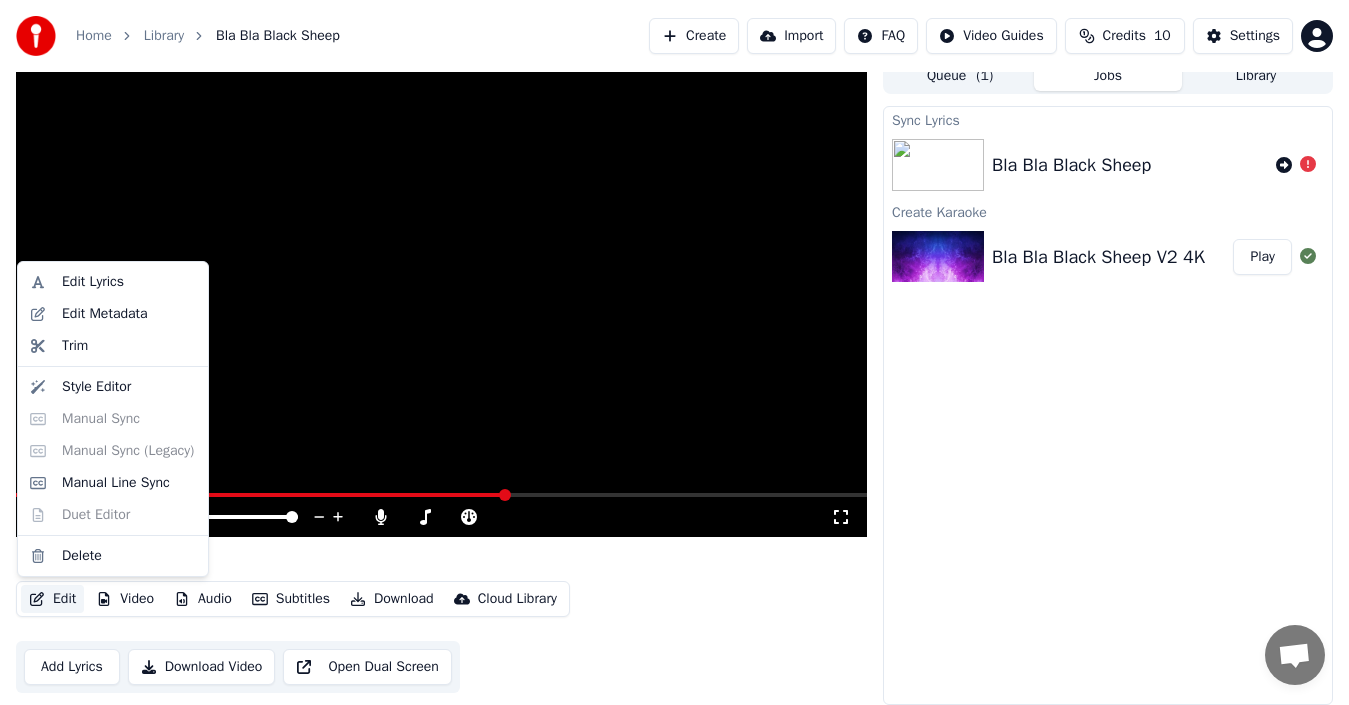 click on "Edit" at bounding box center [52, 599] 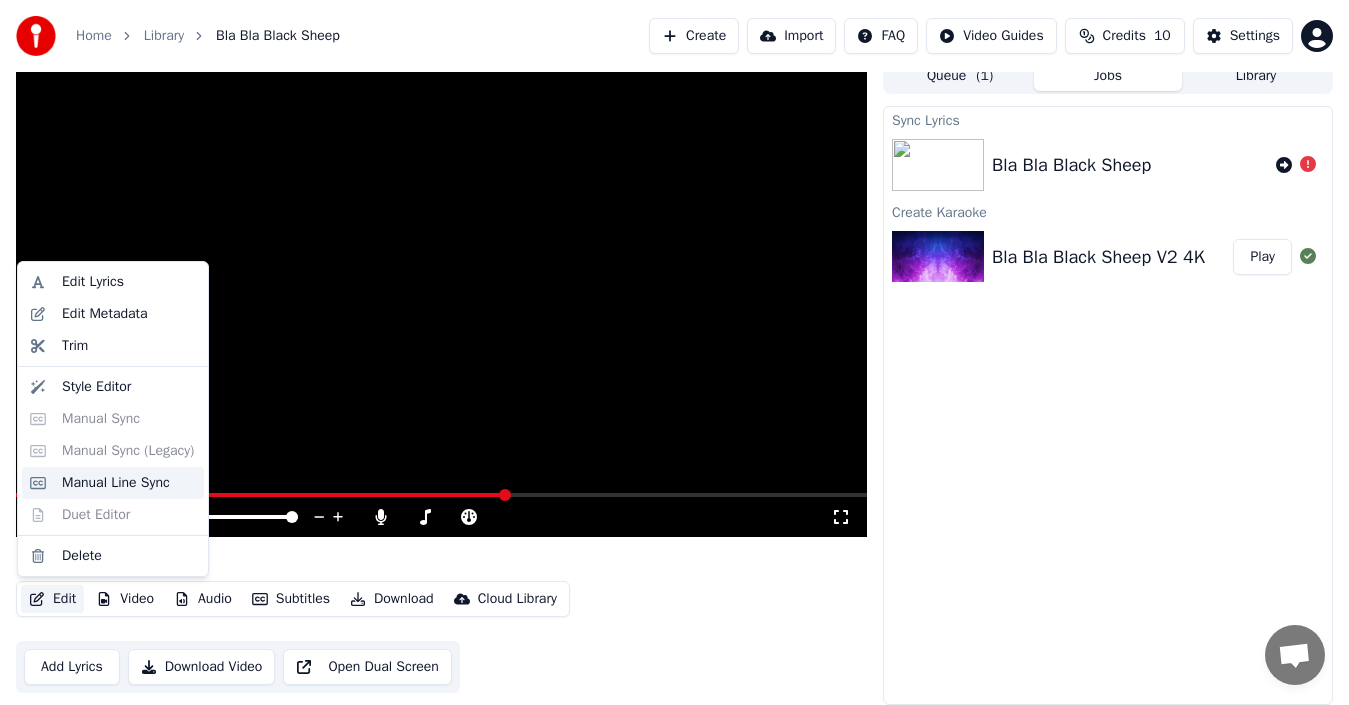 click on "Manual Line Sync" at bounding box center (116, 483) 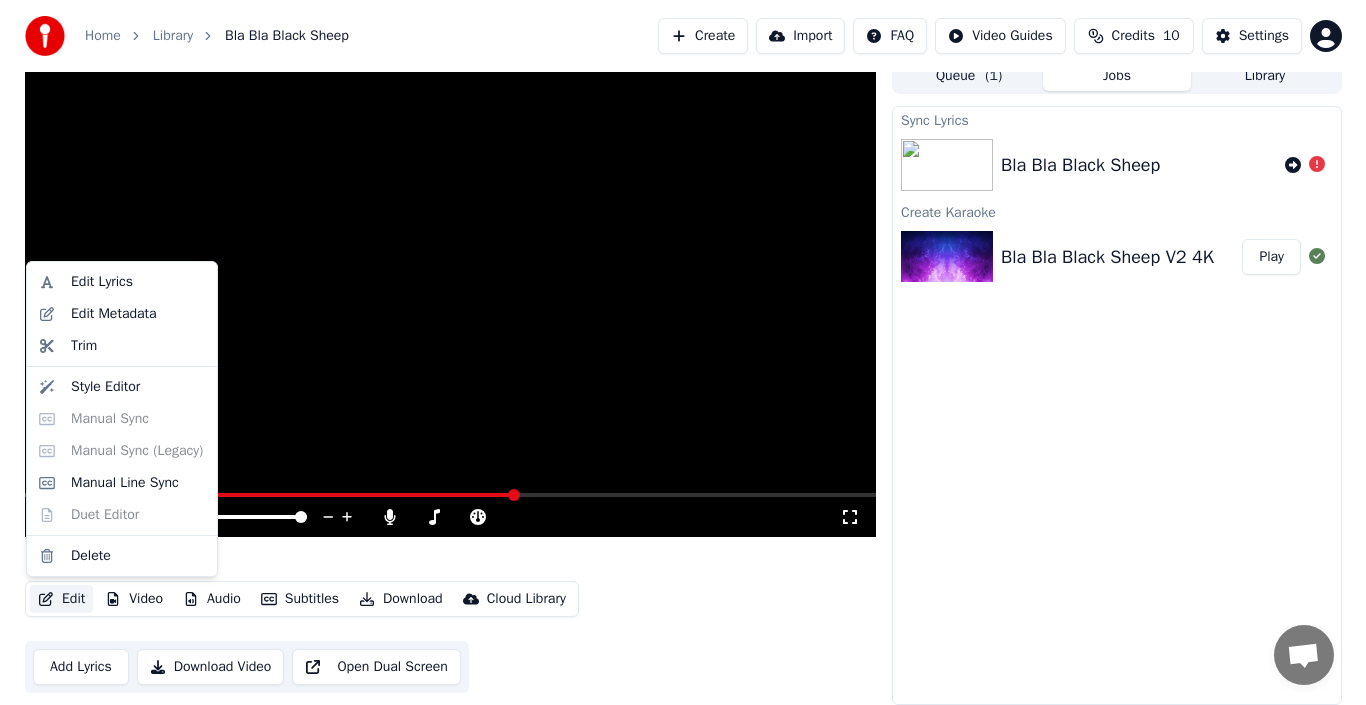 scroll, scrollTop: 0, scrollLeft: 0, axis: both 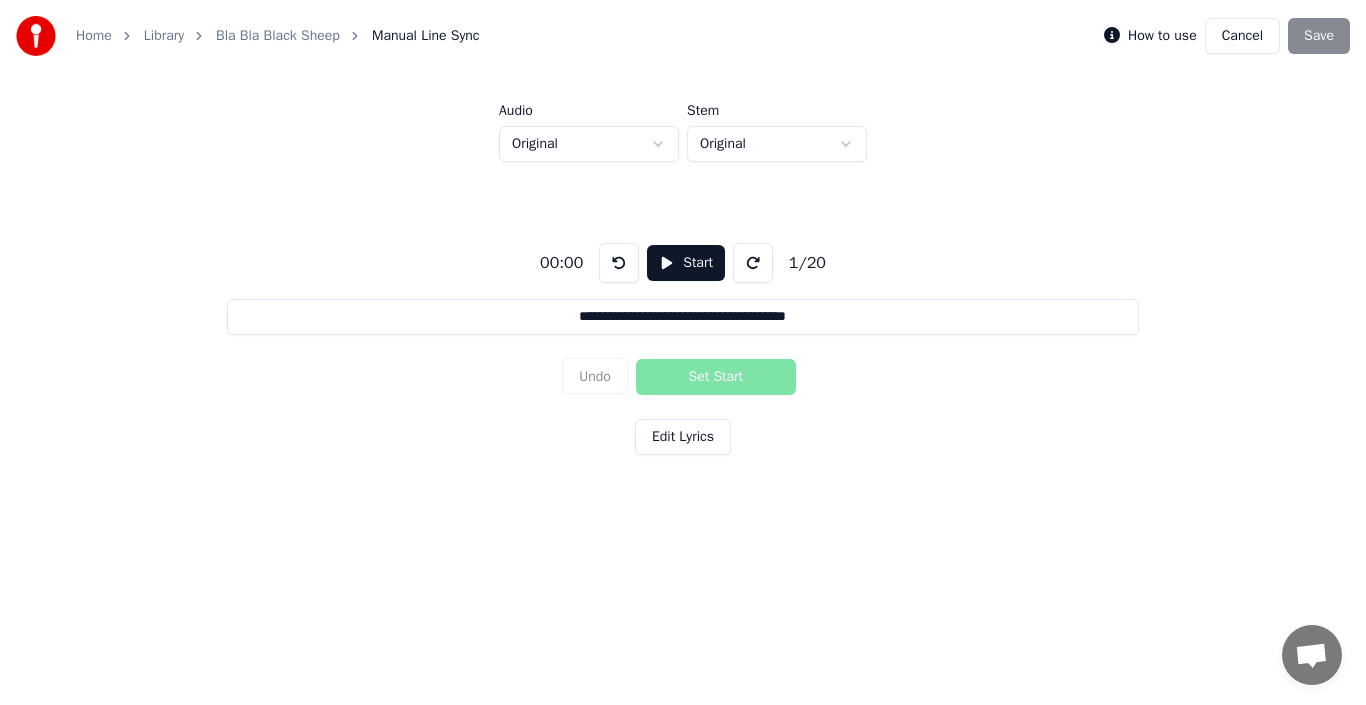 click on "**********" at bounding box center [682, 317] 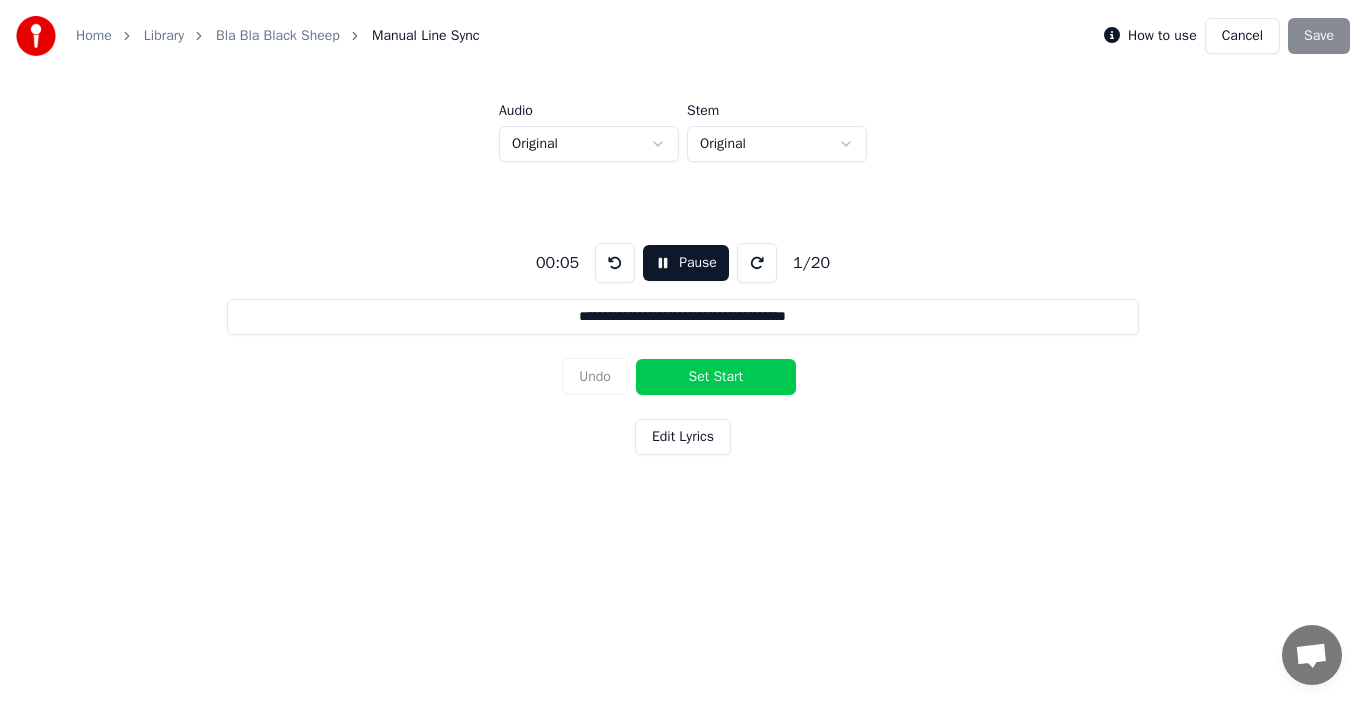 click on "Edit Lyrics" at bounding box center (683, 437) 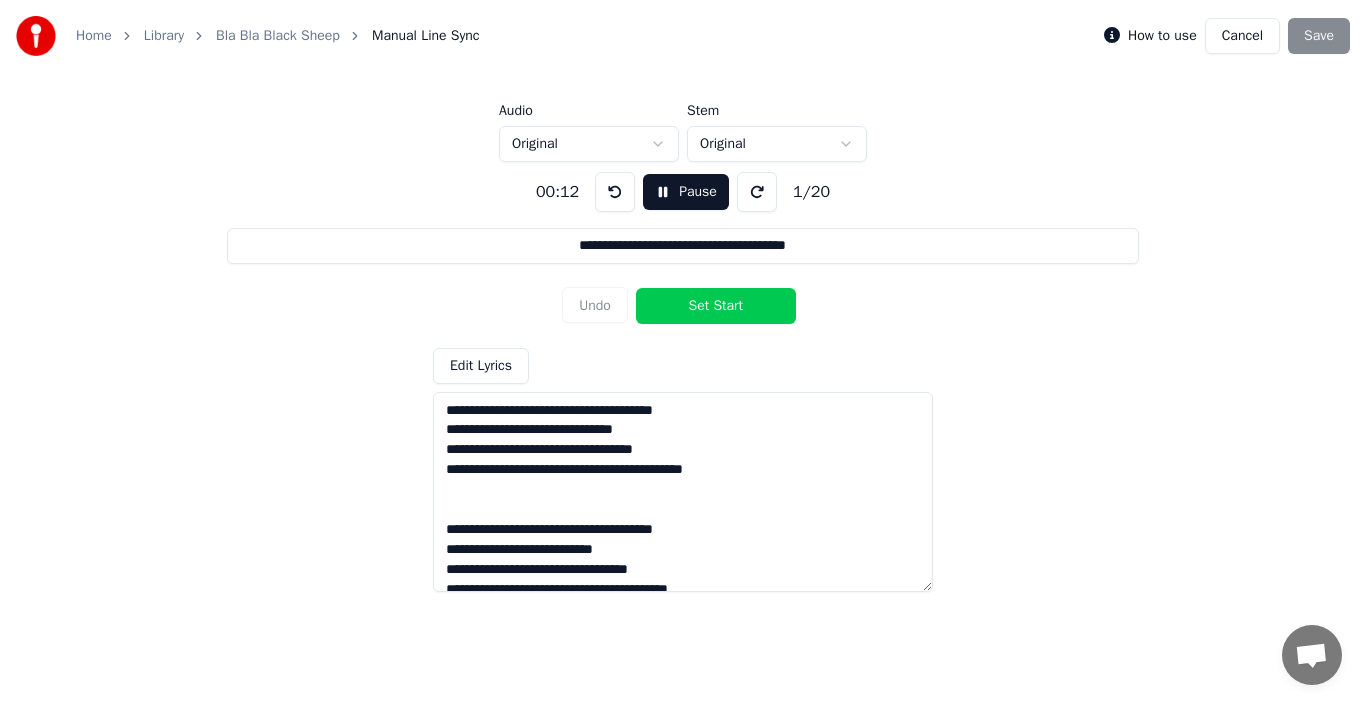 click on "Pause" at bounding box center (686, 192) 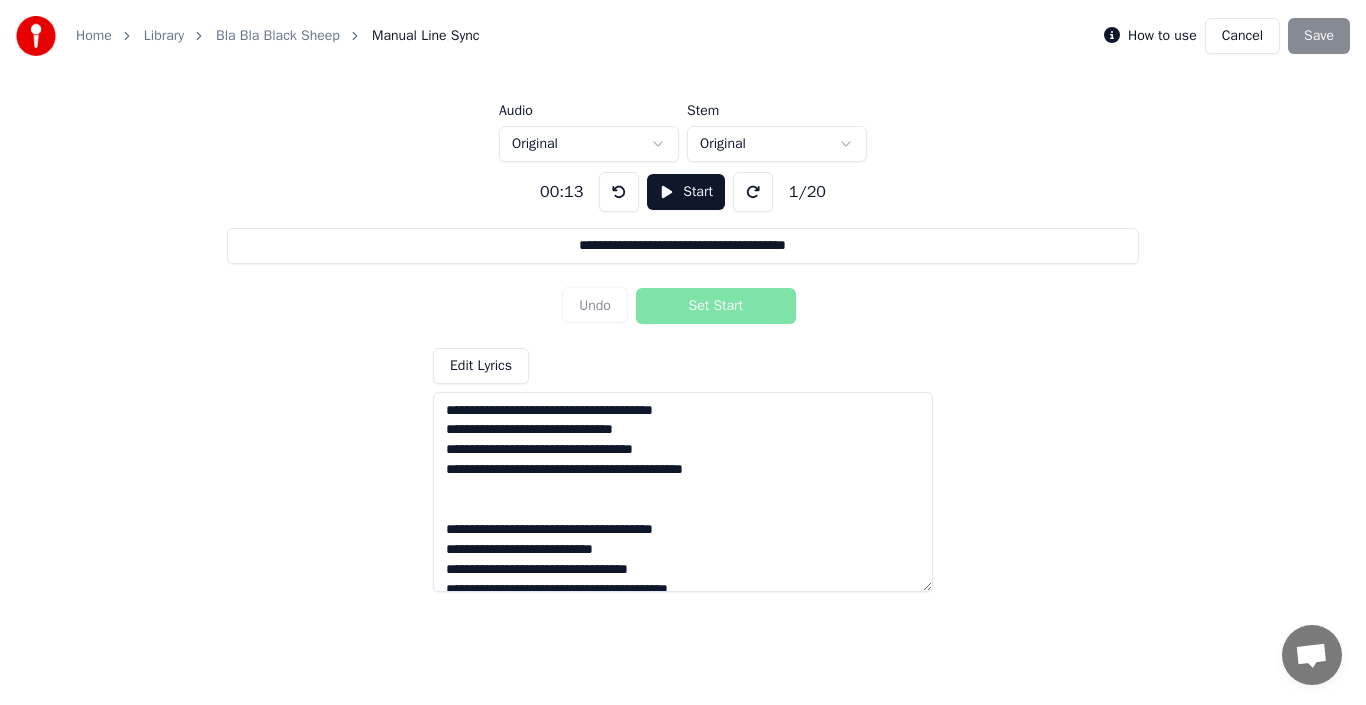 click on "Start" at bounding box center [686, 192] 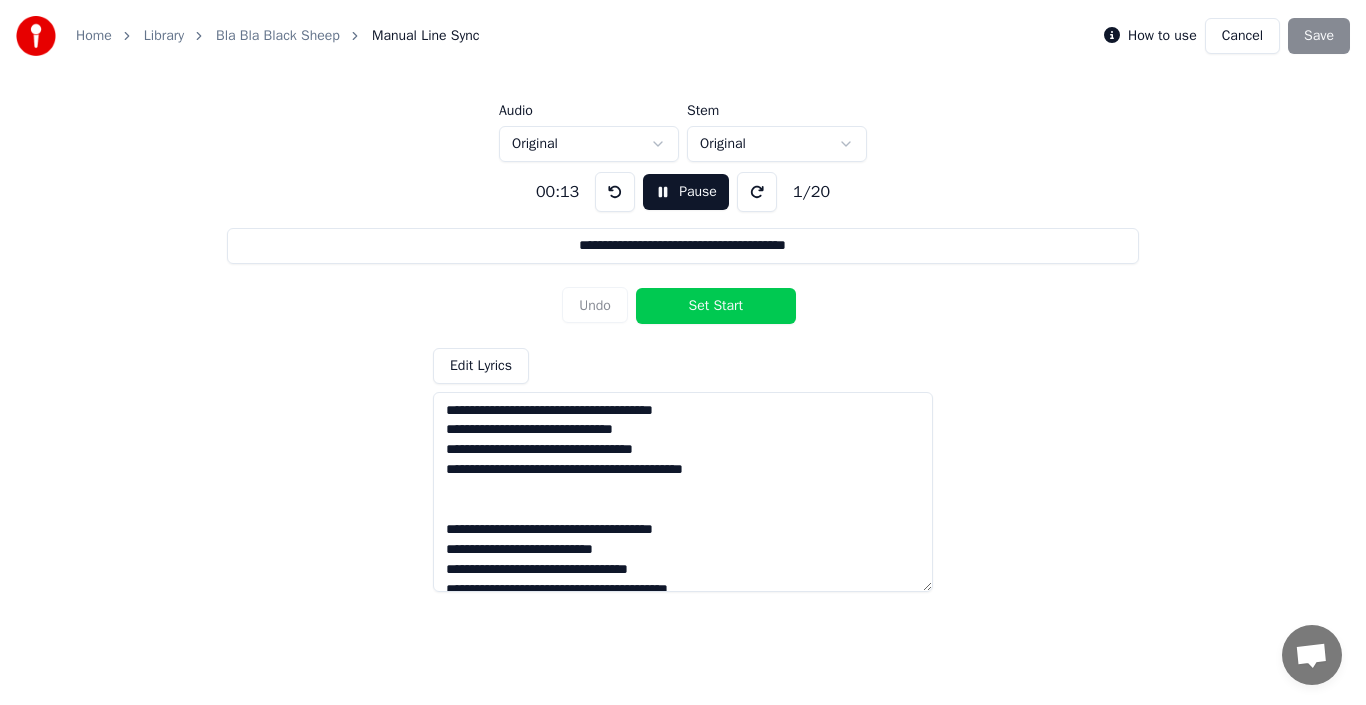 click on "Pause" at bounding box center (686, 192) 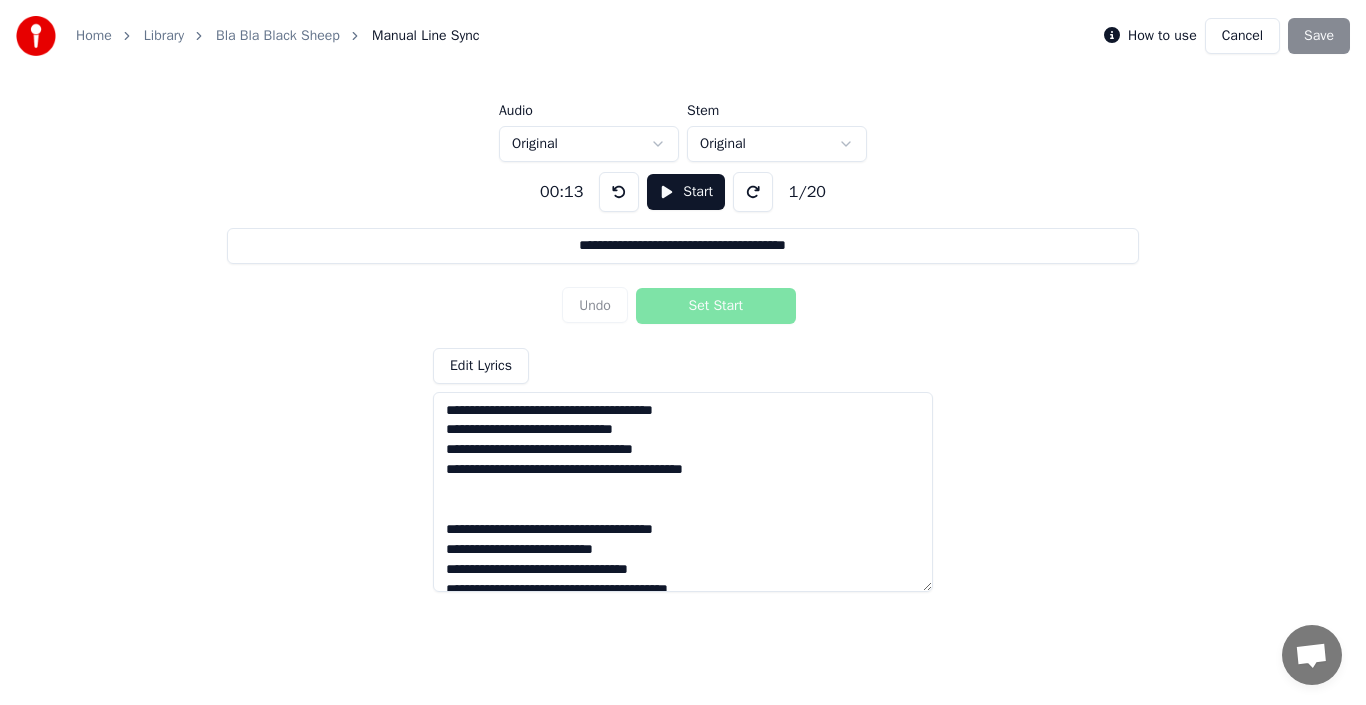click at bounding box center (619, 192) 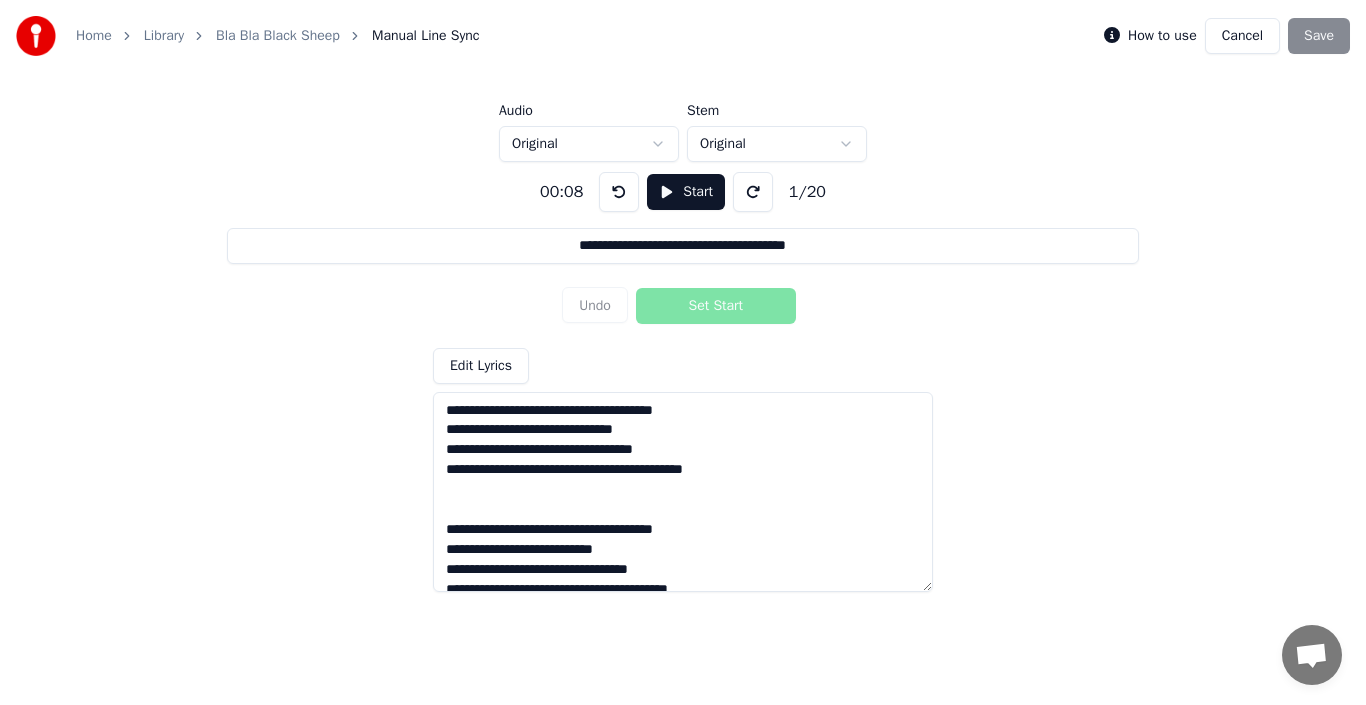 click at bounding box center [619, 192] 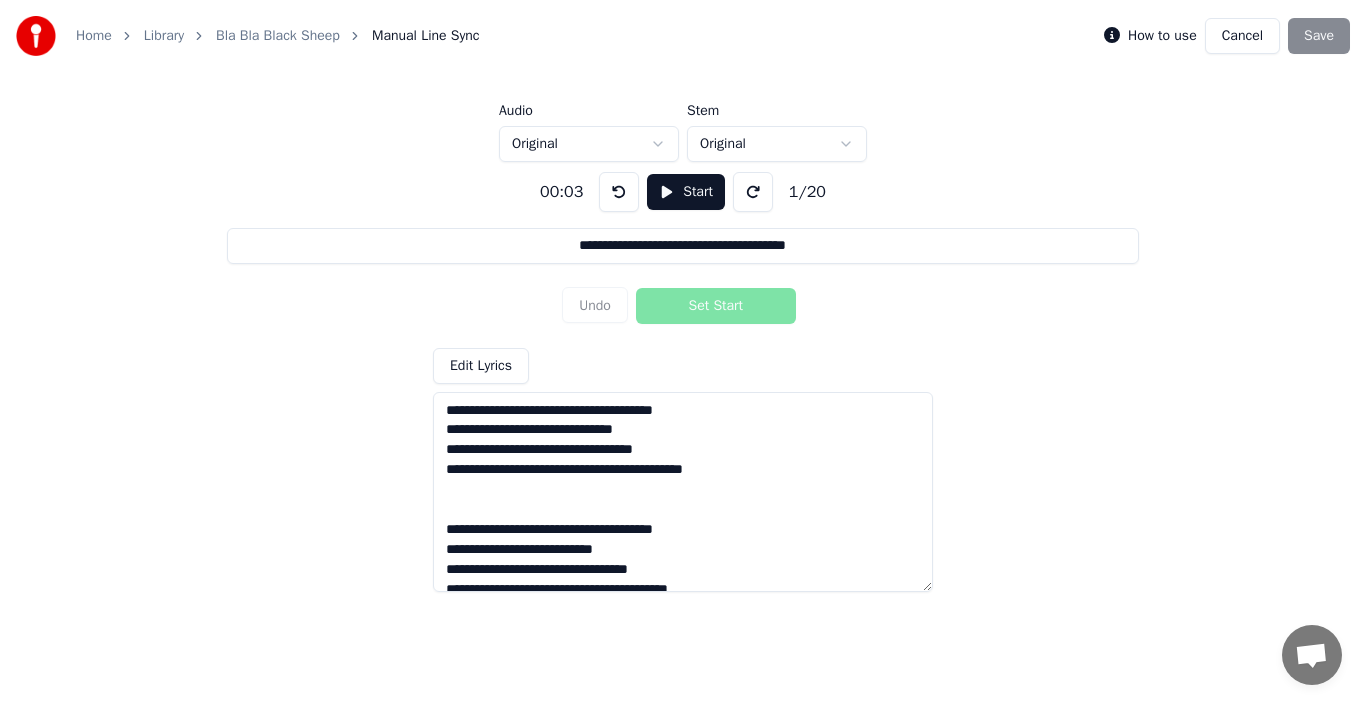 click at bounding box center (619, 192) 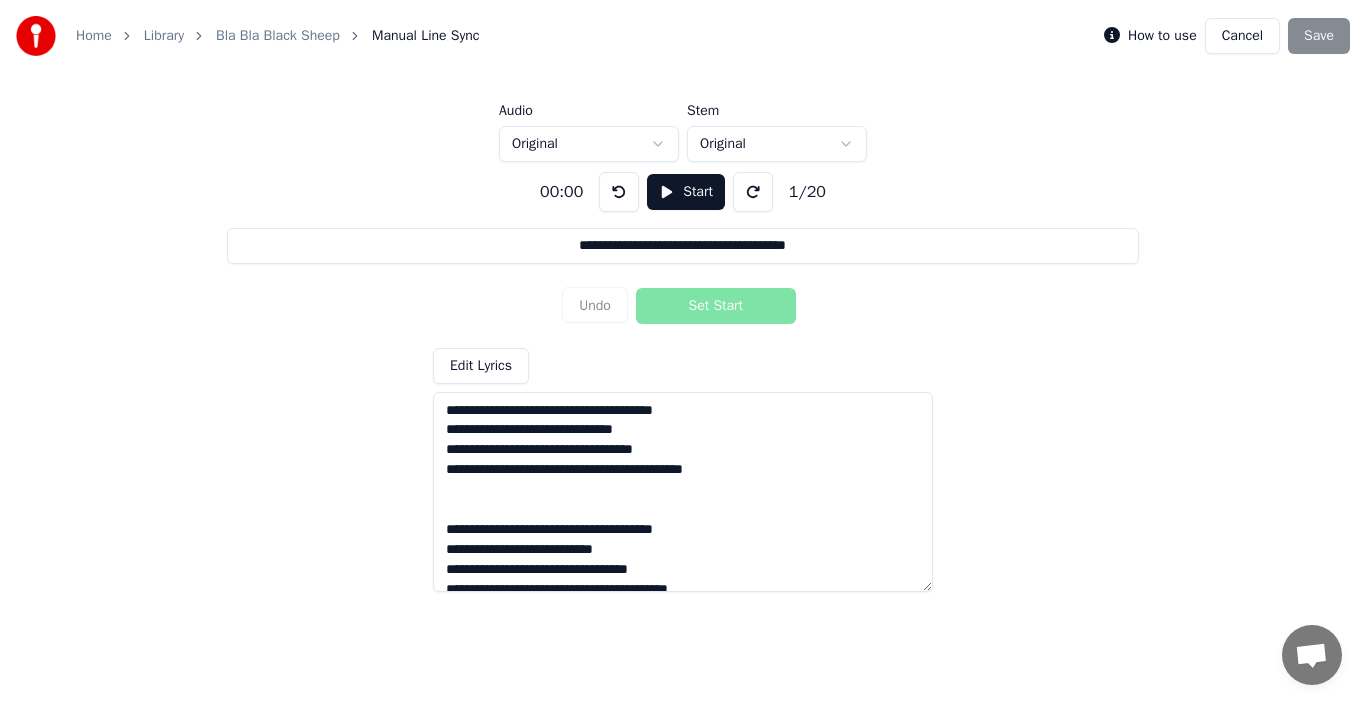 click at bounding box center [619, 192] 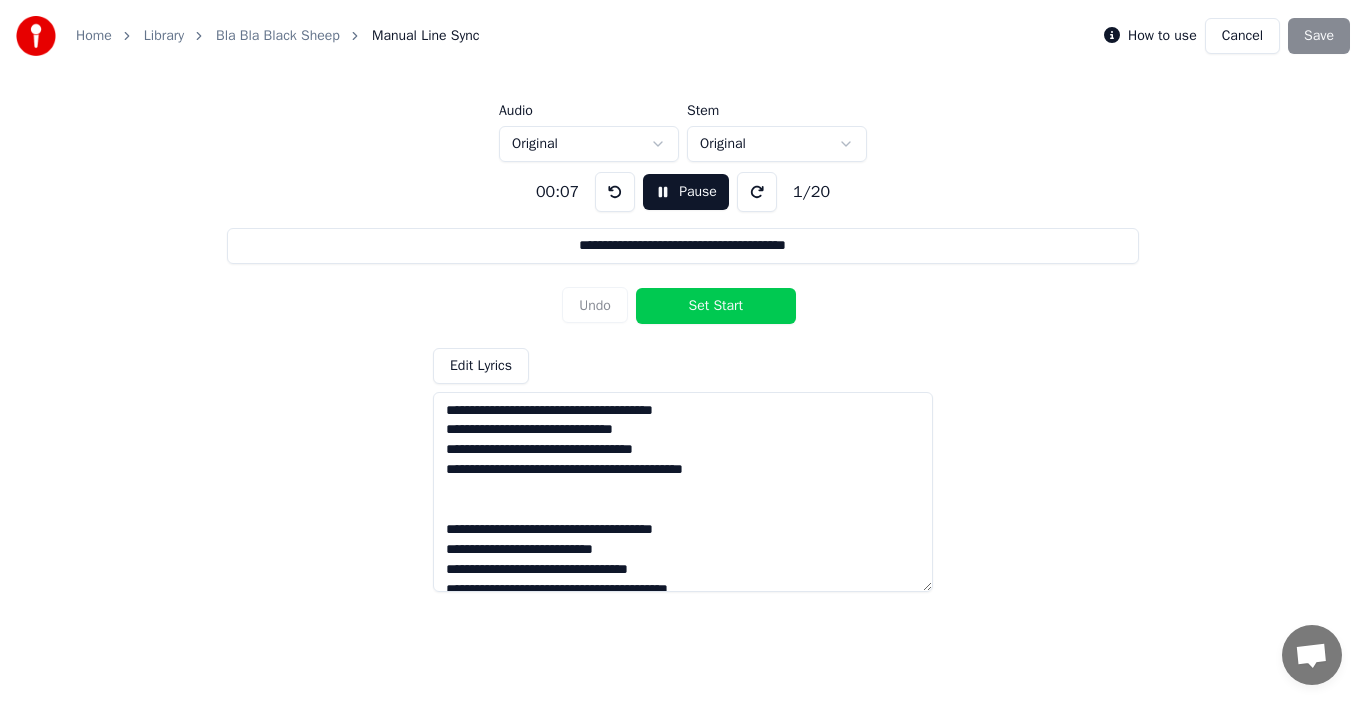 click on "Pause" at bounding box center [686, 192] 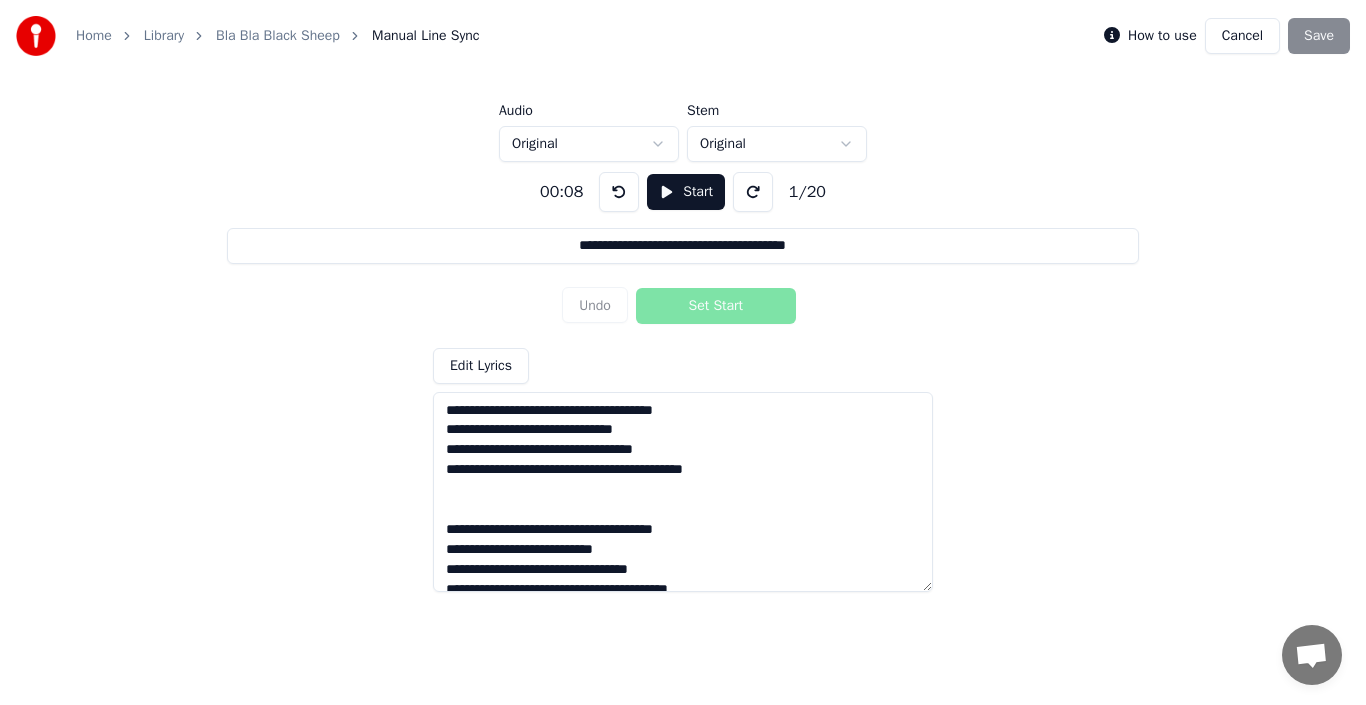 click on "Start" at bounding box center [686, 192] 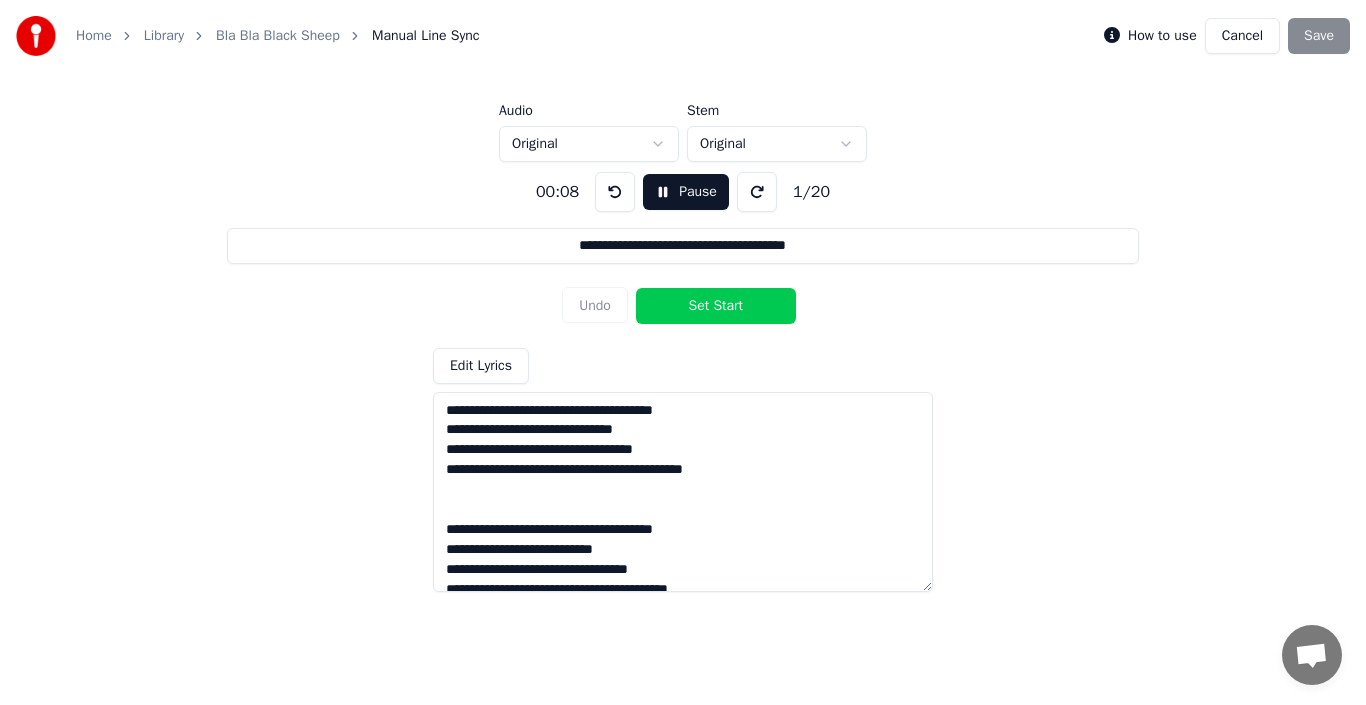 click on "Set Start" at bounding box center [716, 306] 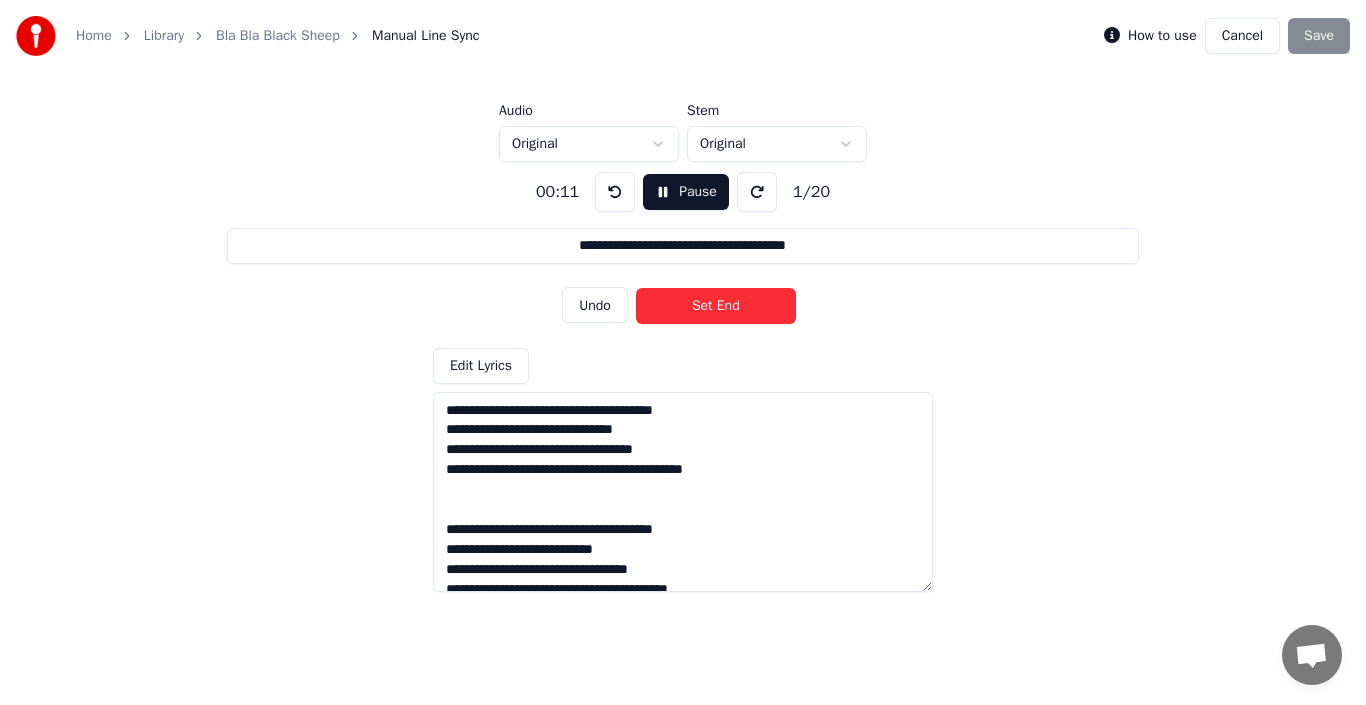 click on "Set End" at bounding box center [716, 306] 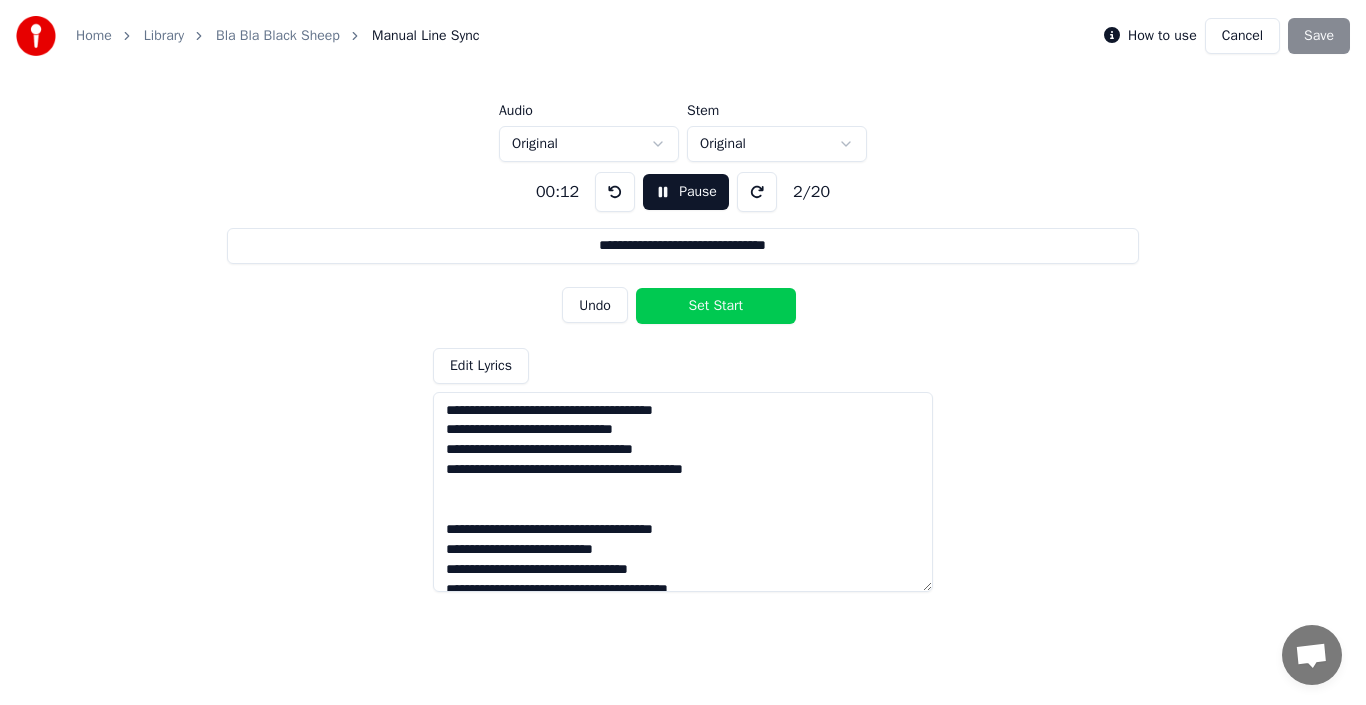 click on "Set Start" at bounding box center [716, 306] 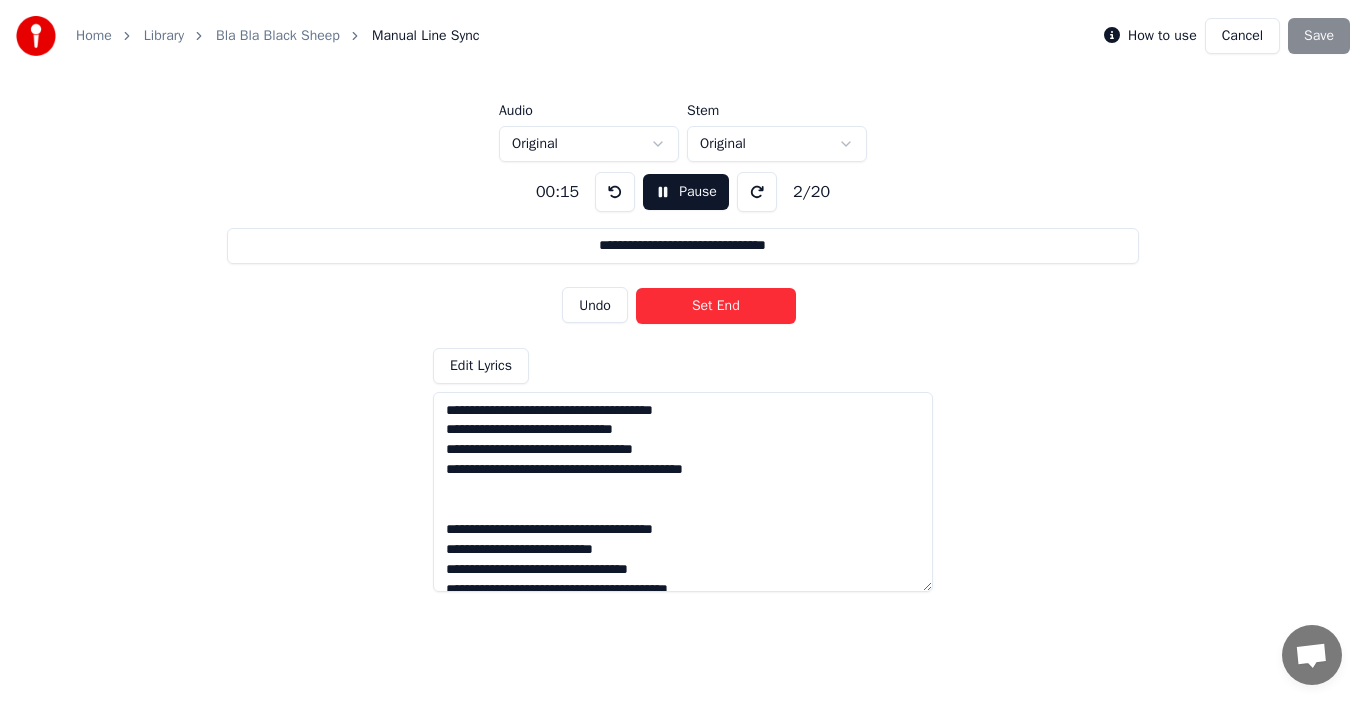 click on "Set End" at bounding box center (716, 306) 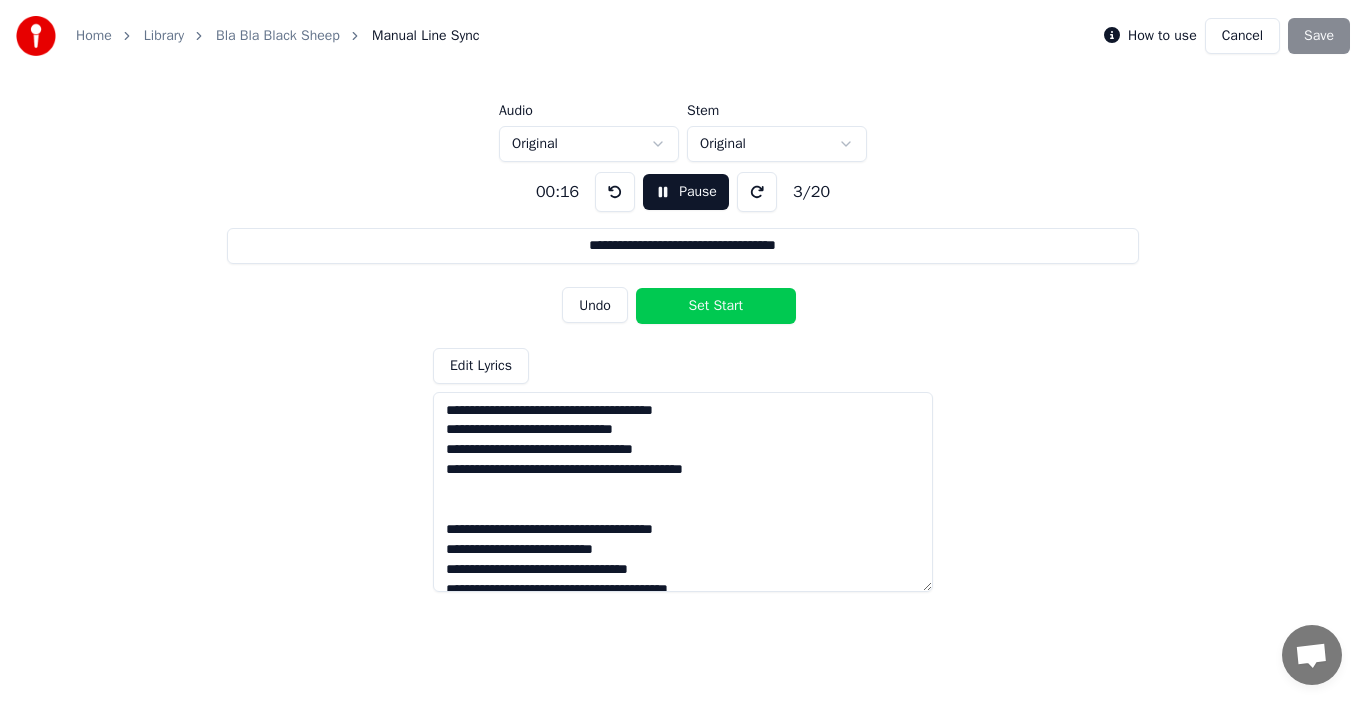 click on "Set Start" at bounding box center (716, 306) 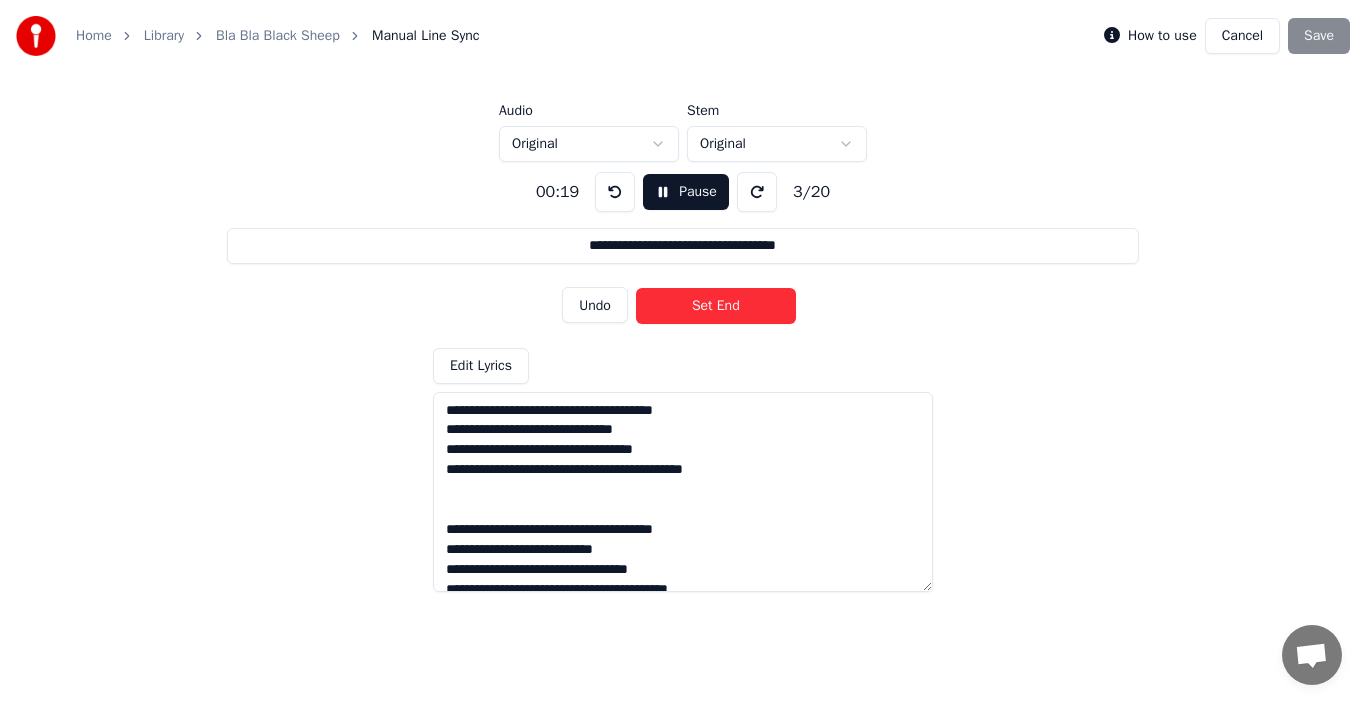 click on "Set End" at bounding box center (716, 306) 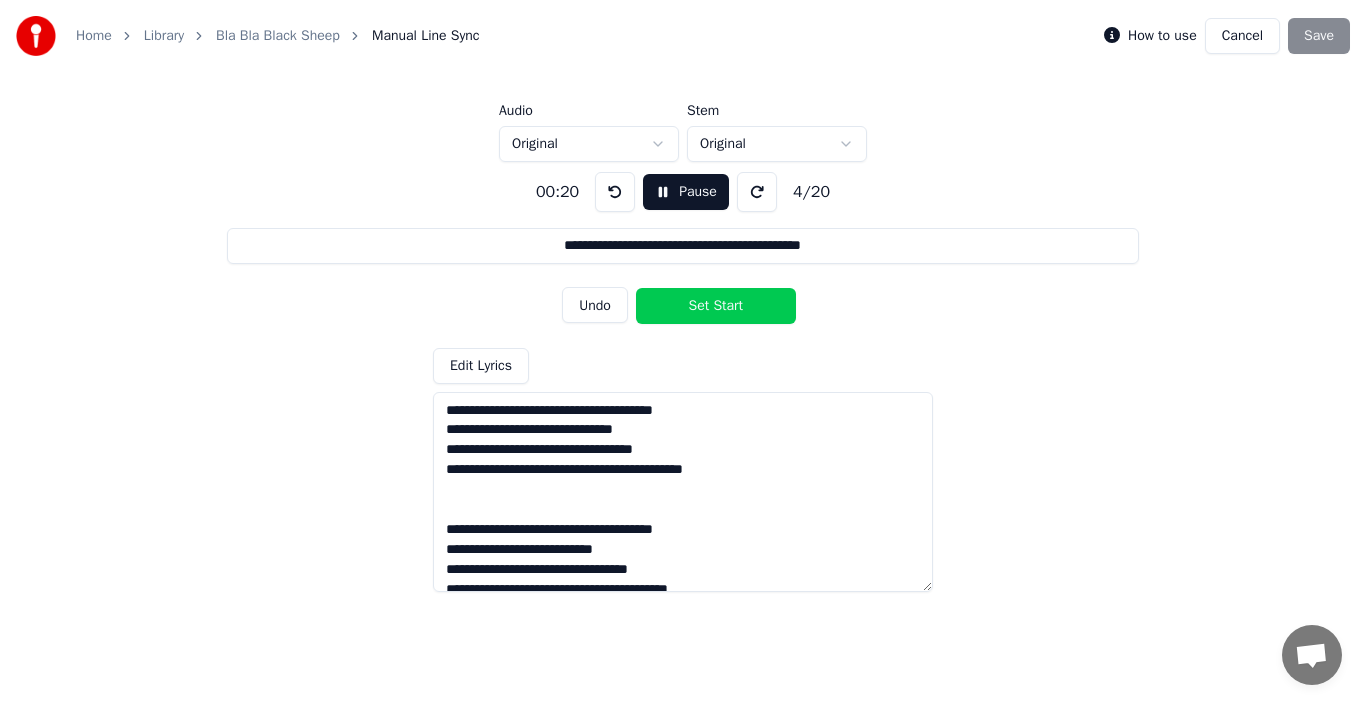 click on "Set Start" at bounding box center (716, 306) 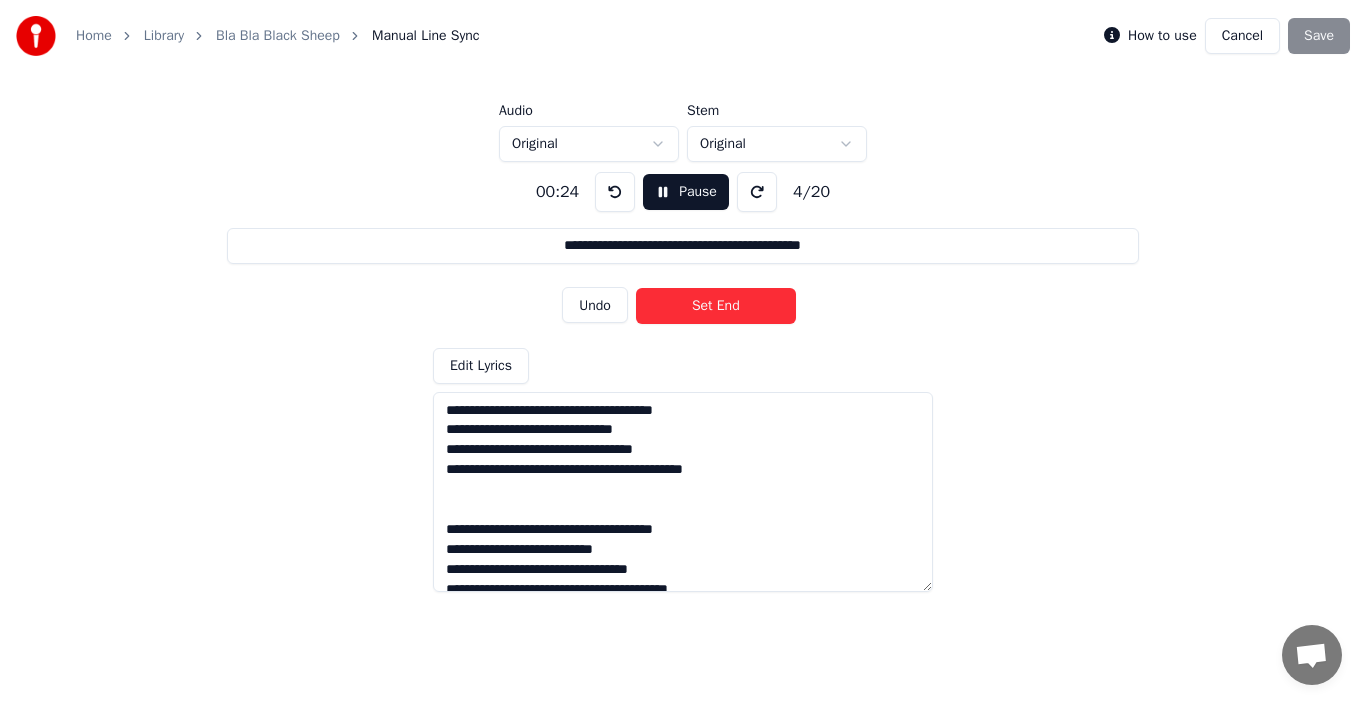 click on "Set End" at bounding box center [716, 306] 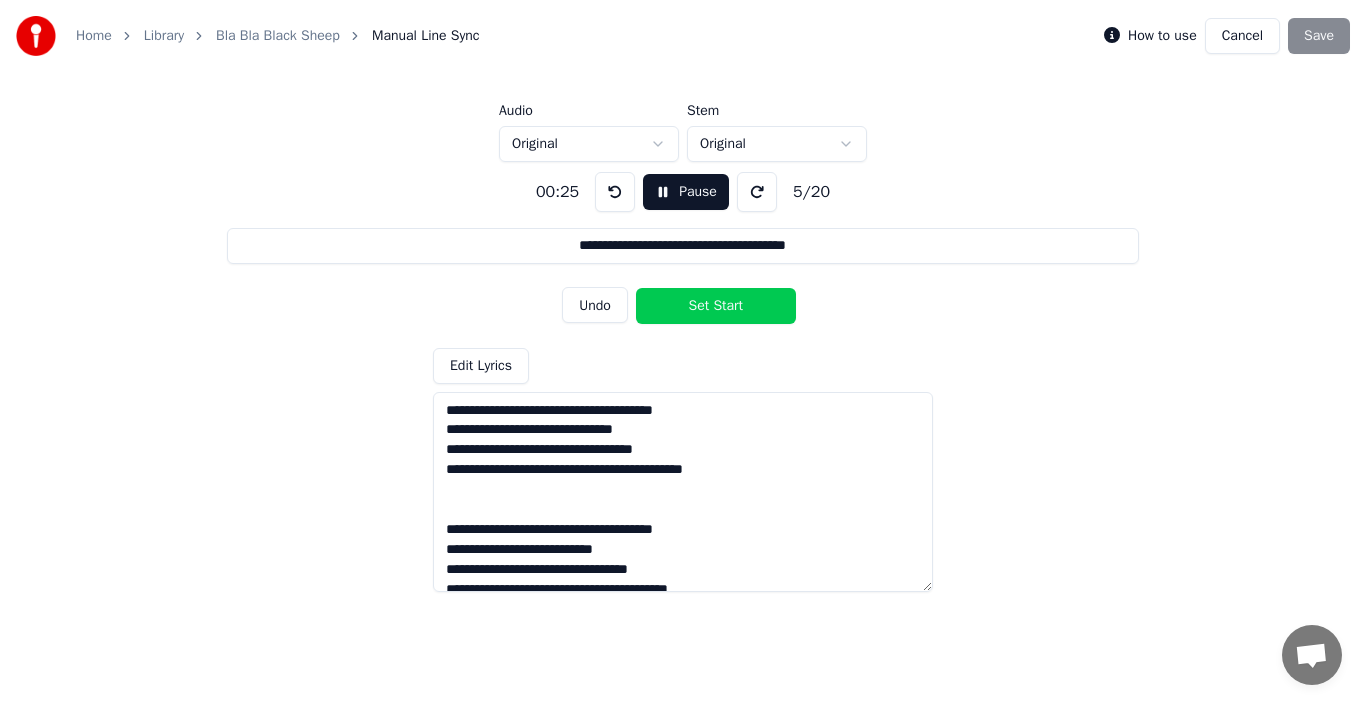 click on "Pause" at bounding box center (686, 192) 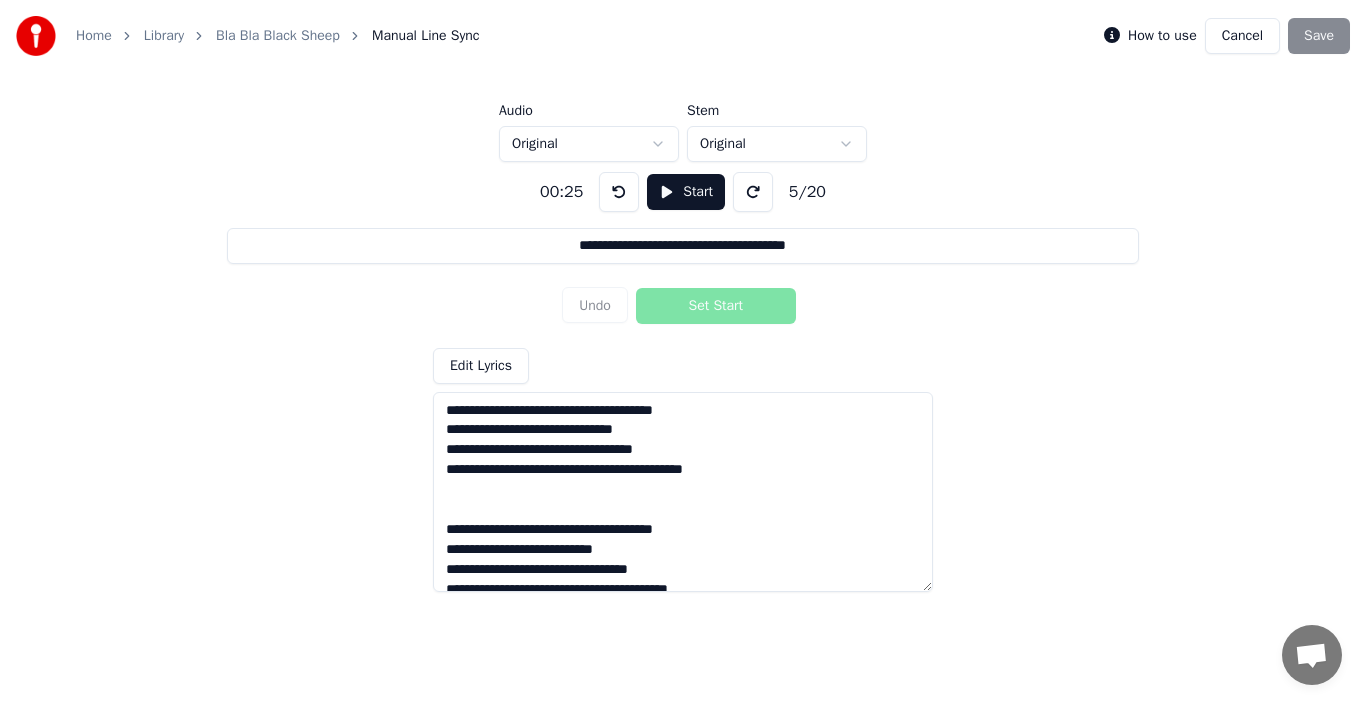 click on "How to use Cancel Save" at bounding box center [1227, 36] 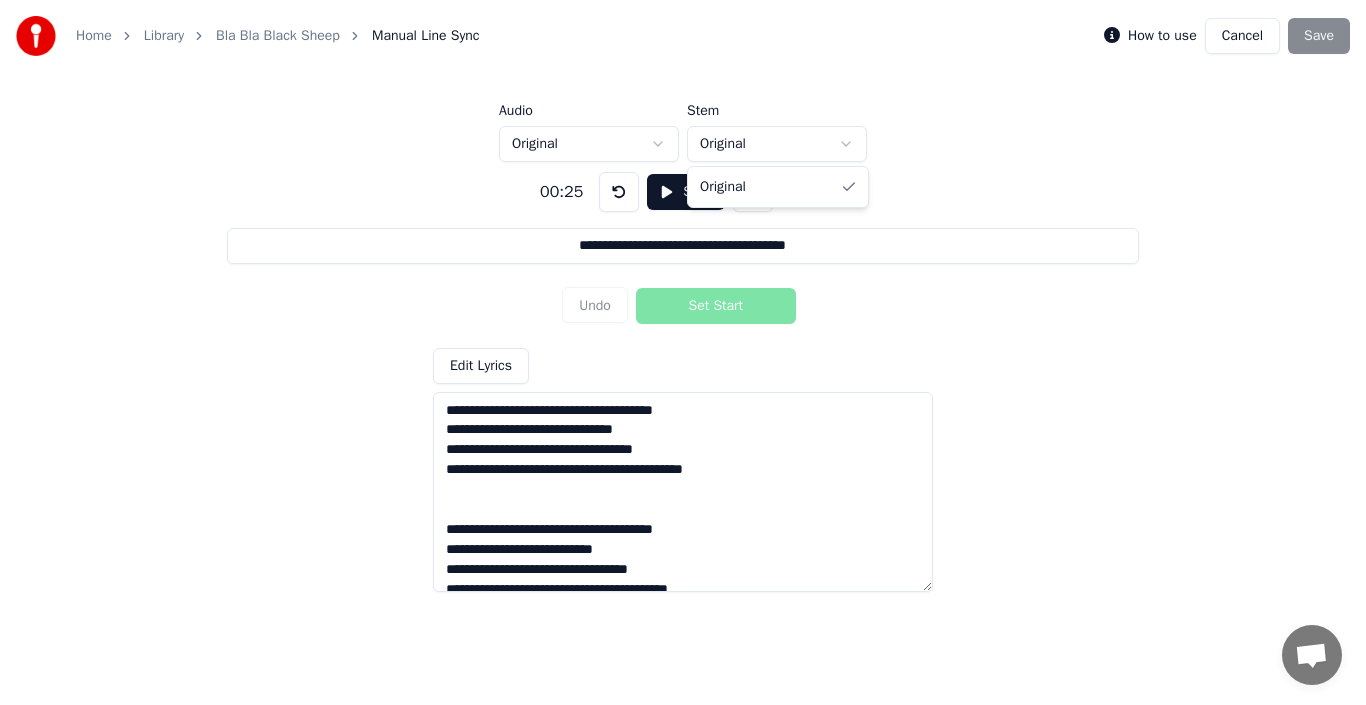 click on "**********" at bounding box center [683, 279] 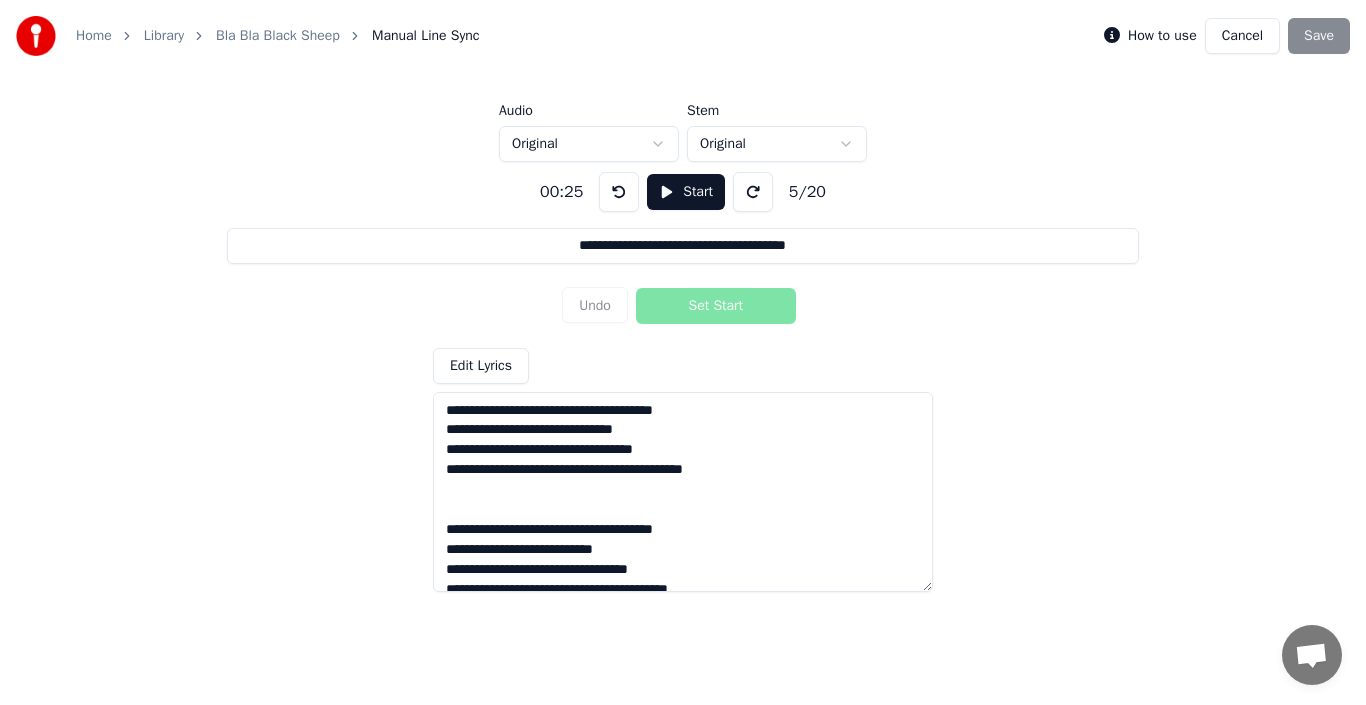 click on "**********" at bounding box center [683, 279] 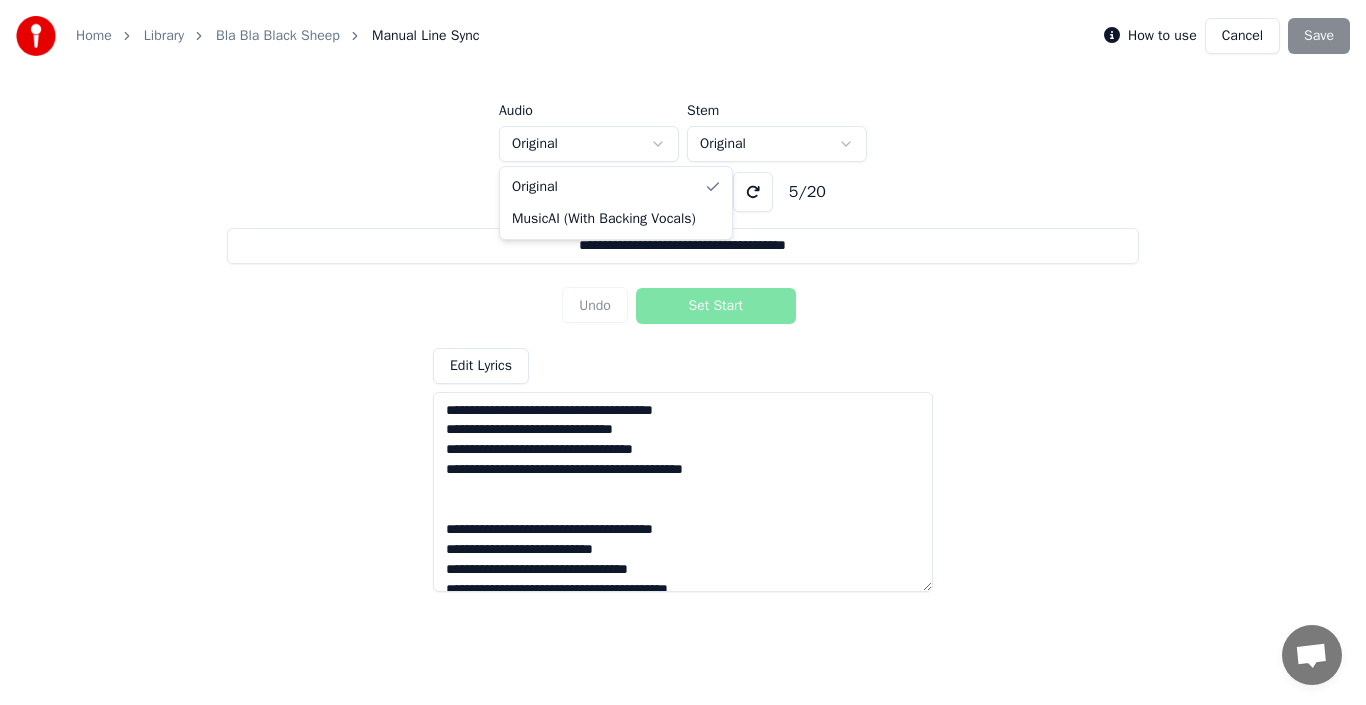 click on "**********" at bounding box center [683, 279] 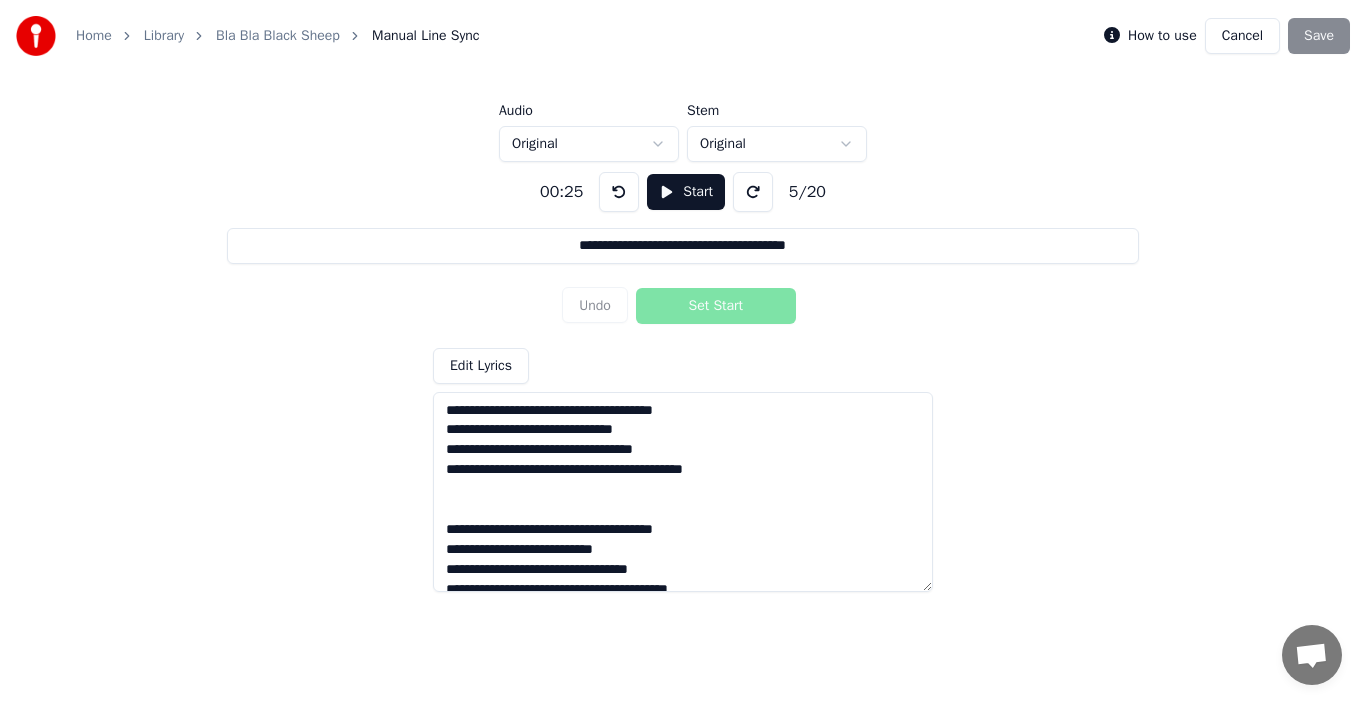 click on "**********" at bounding box center (682, 246) 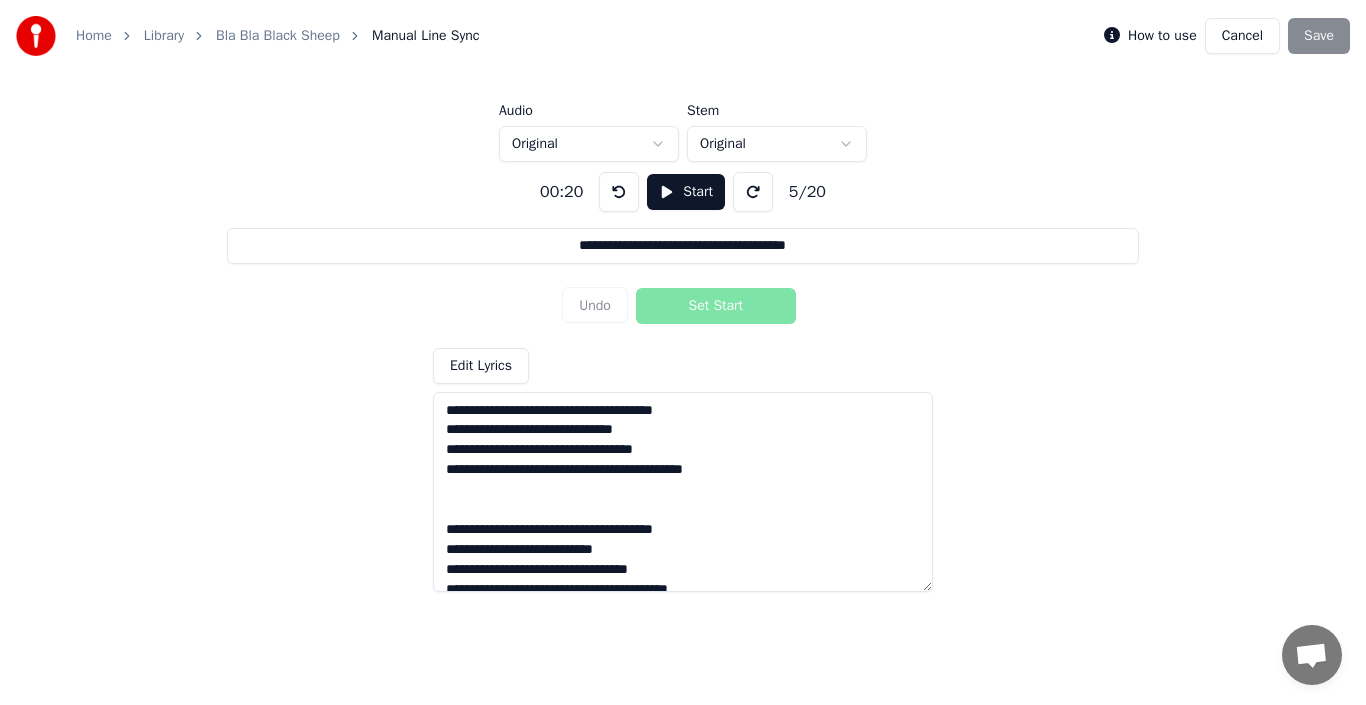 click at bounding box center [619, 192] 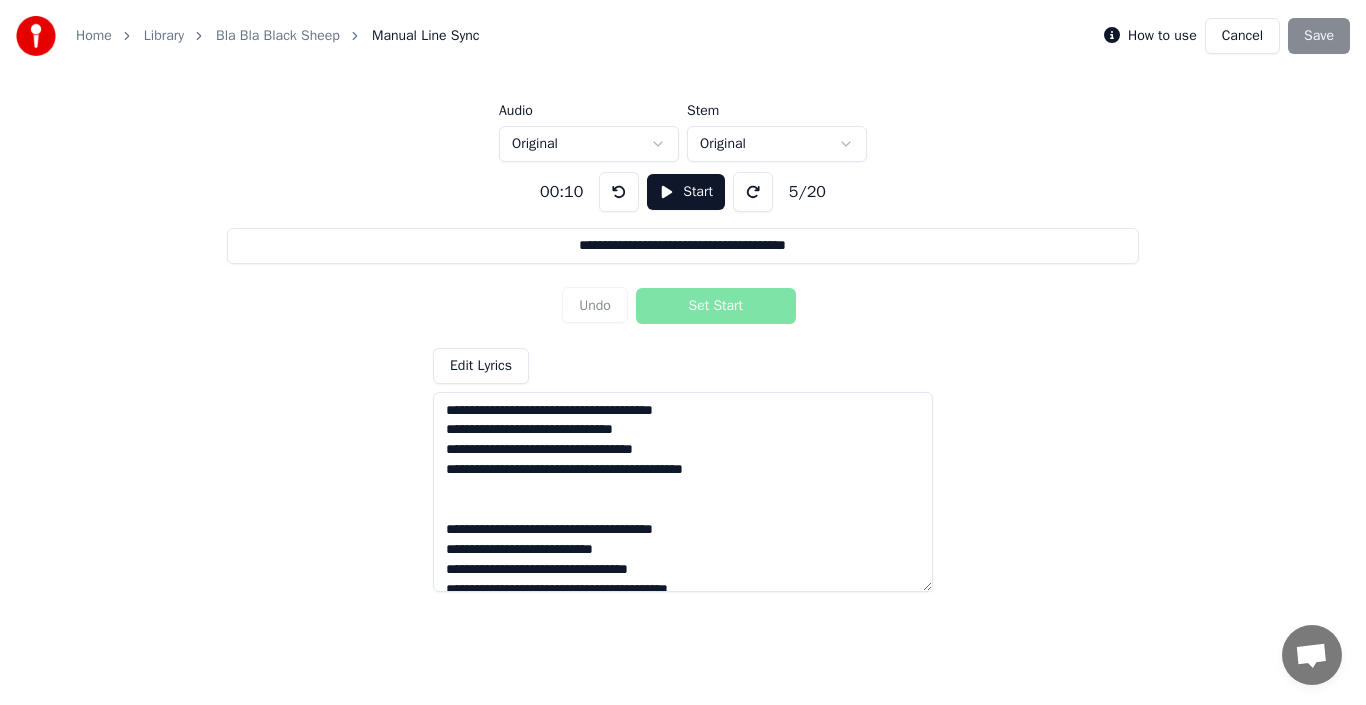 click at bounding box center [619, 192] 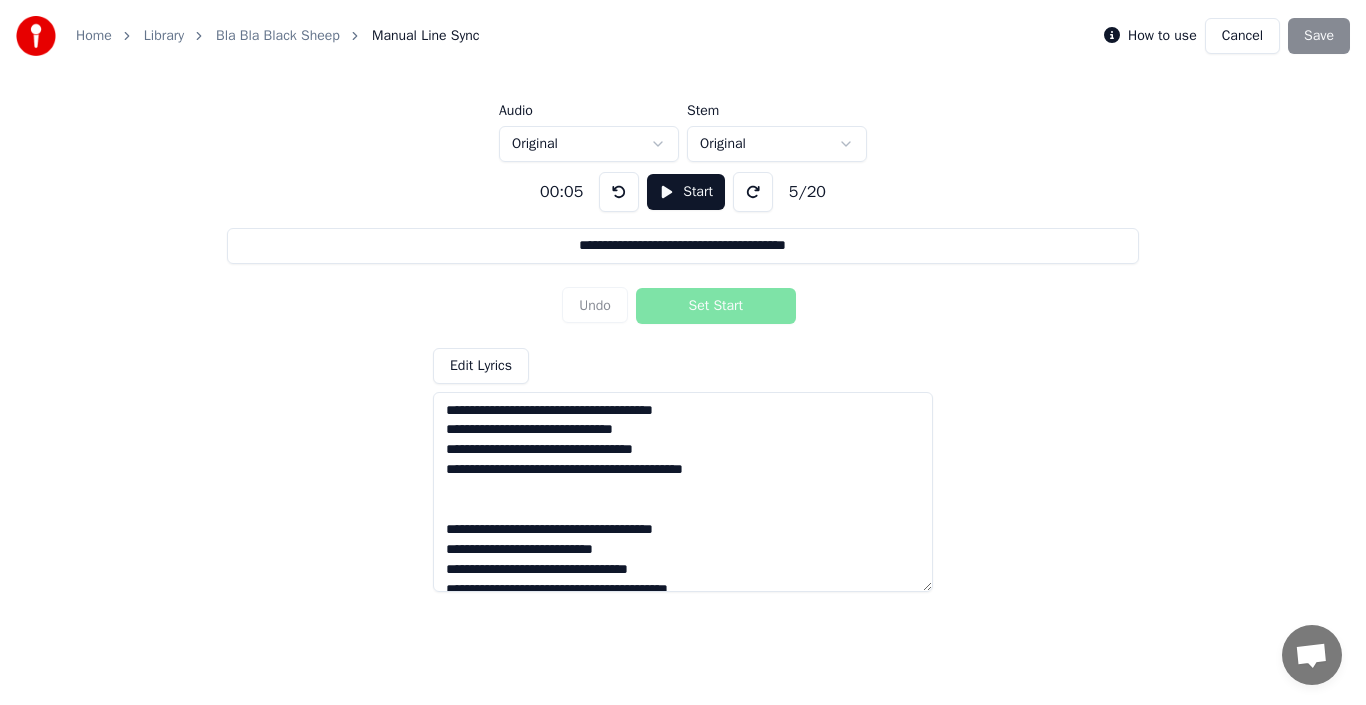 click at bounding box center [619, 192] 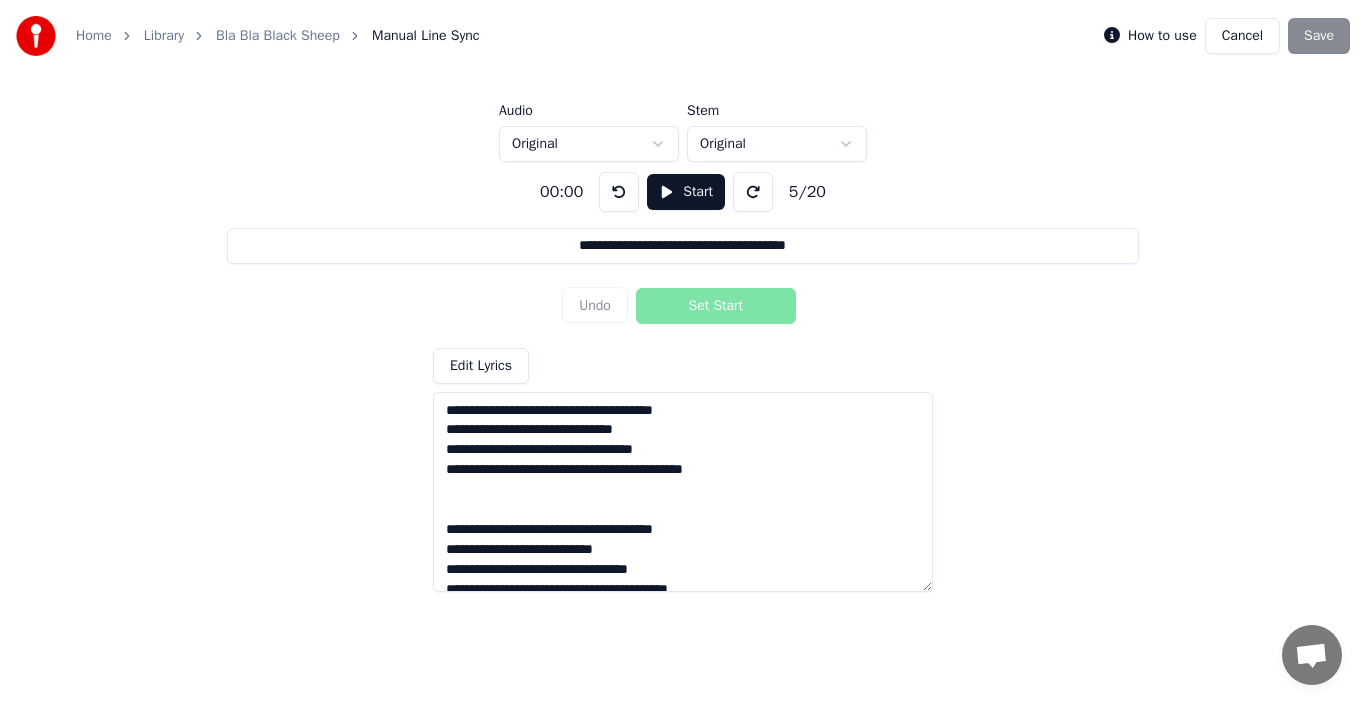 click on "Start" at bounding box center [686, 192] 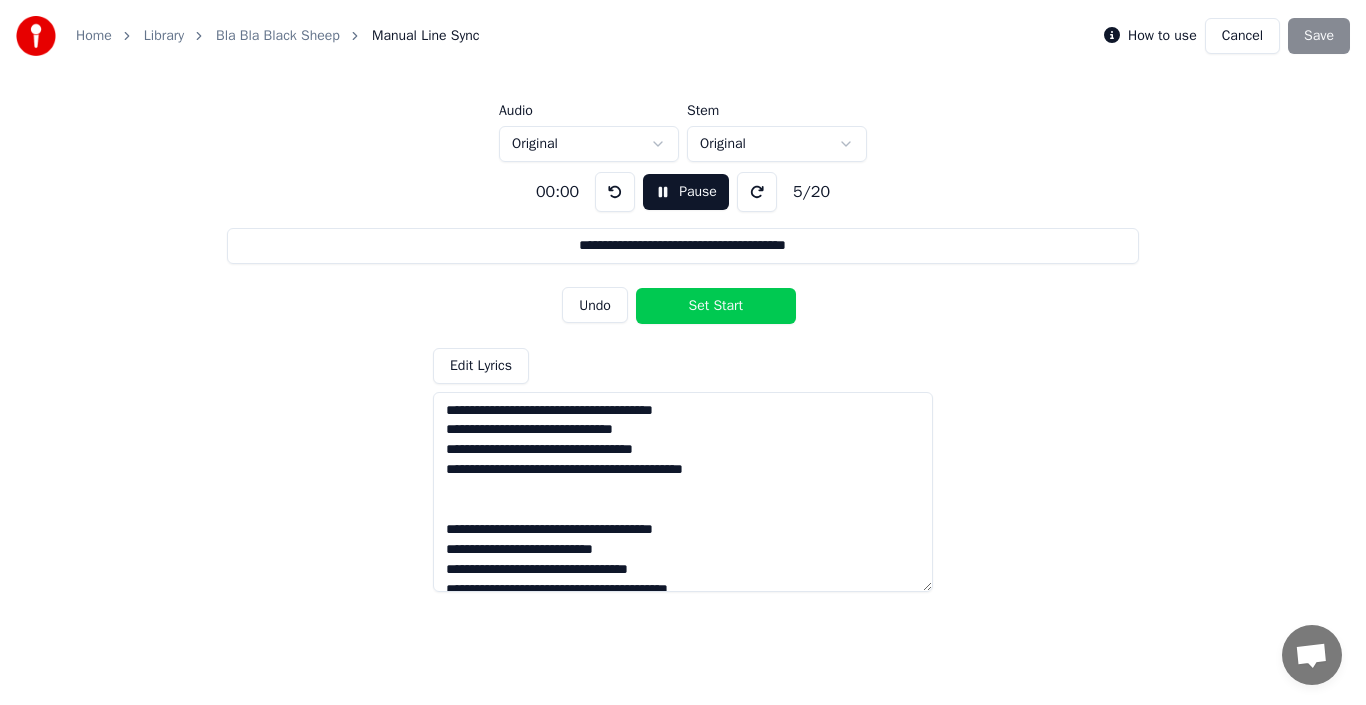 click on "Pause" at bounding box center [686, 192] 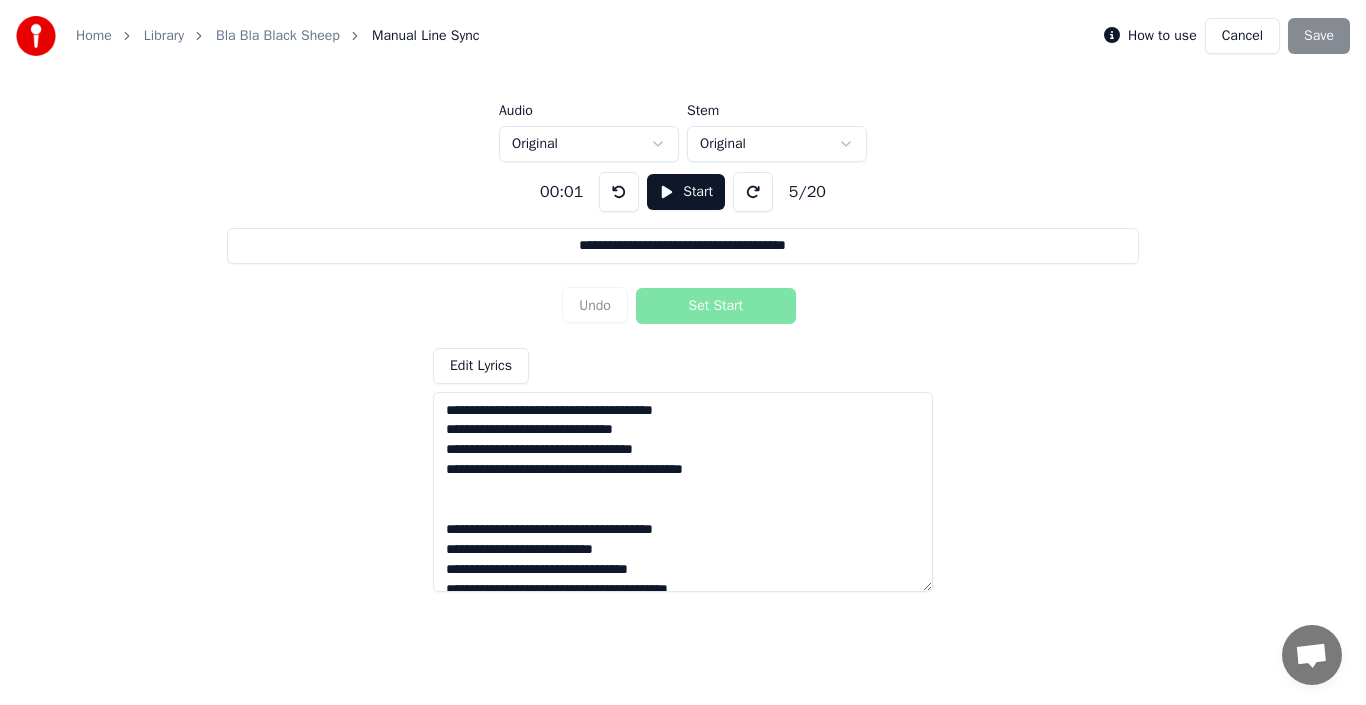 click on "Start" at bounding box center [686, 192] 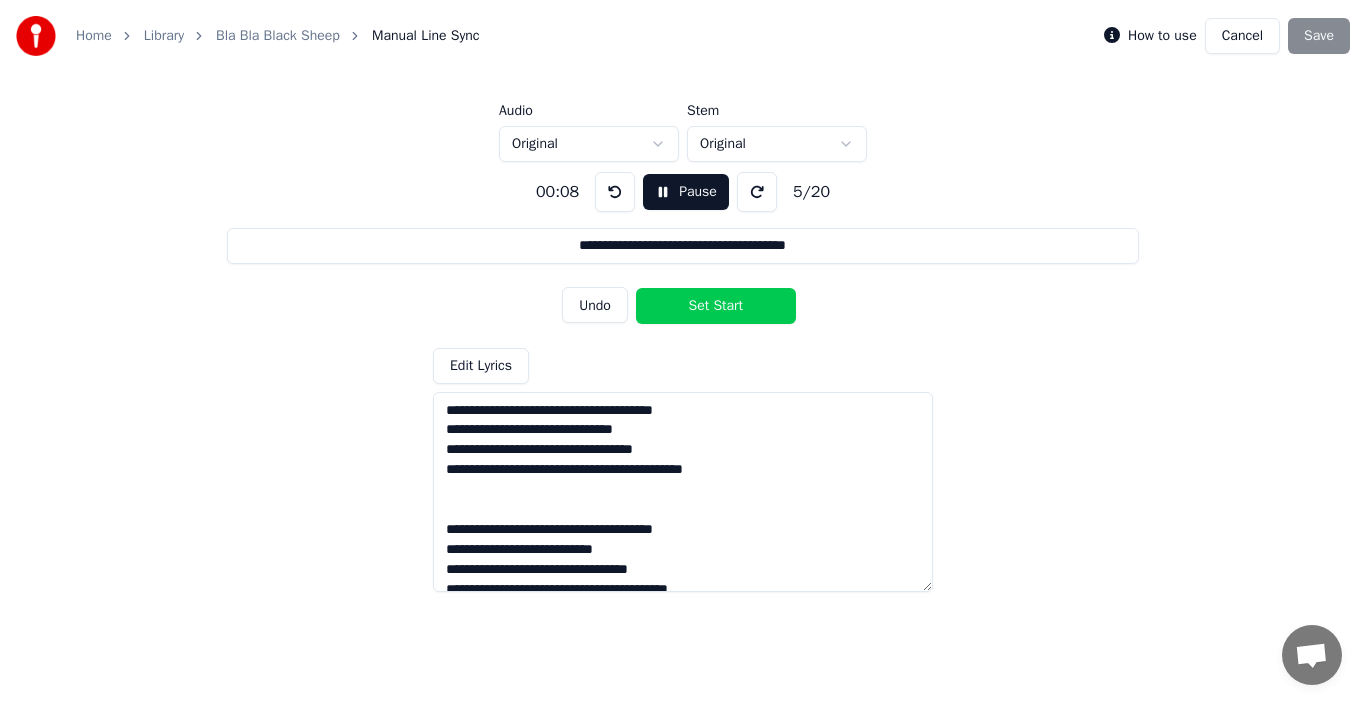 click on "Set Start" at bounding box center [716, 306] 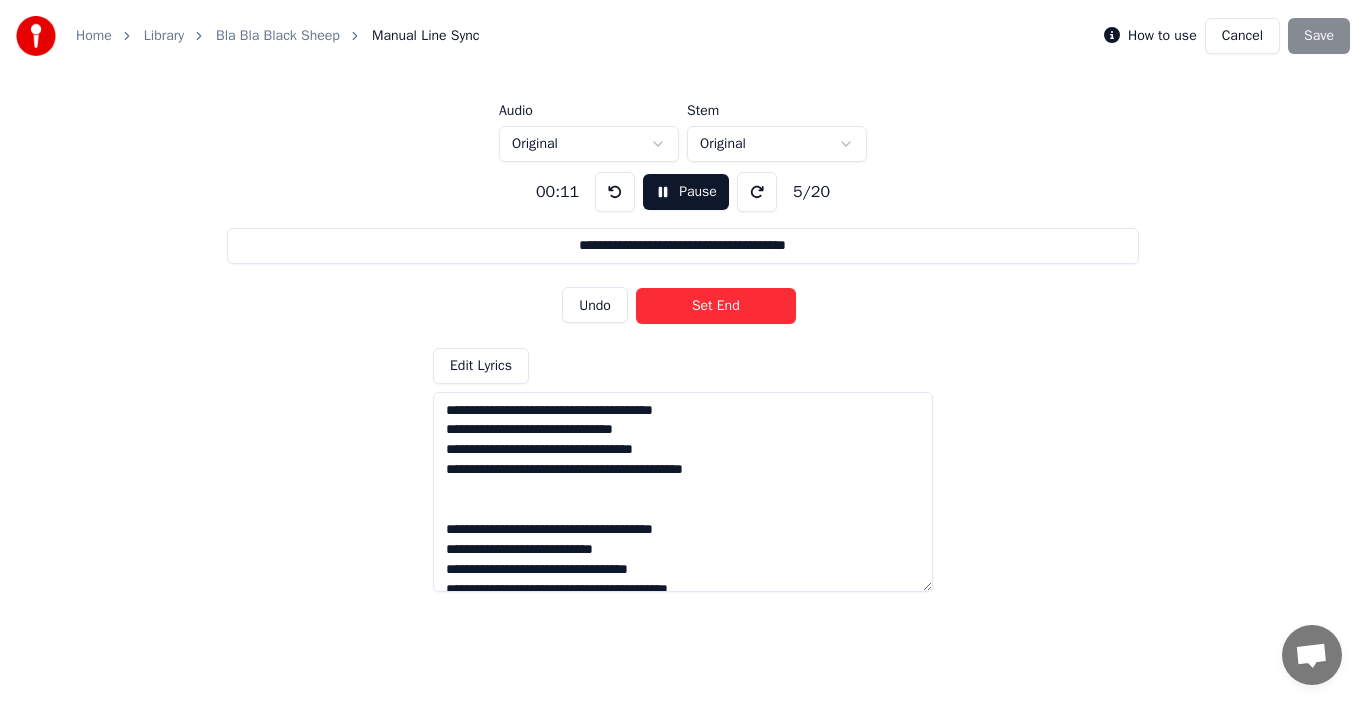 click on "Set End" at bounding box center (716, 306) 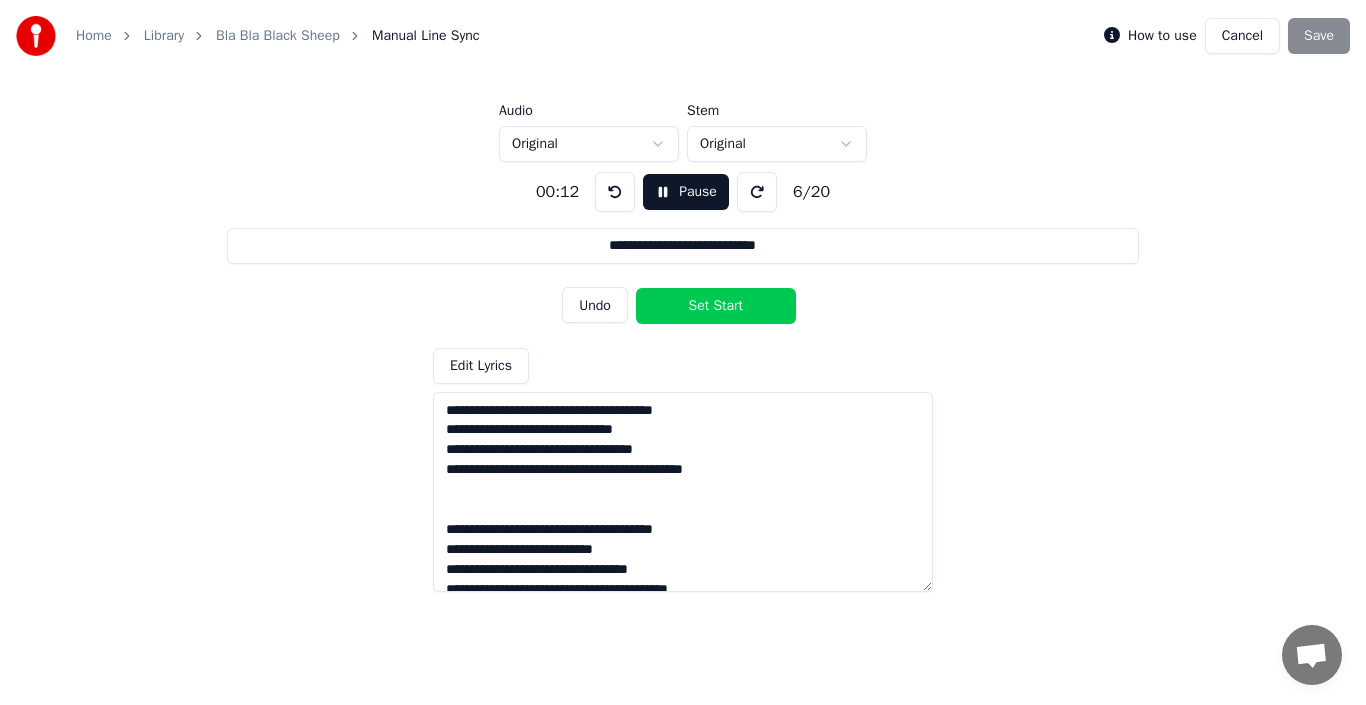click on "Pause" at bounding box center (686, 192) 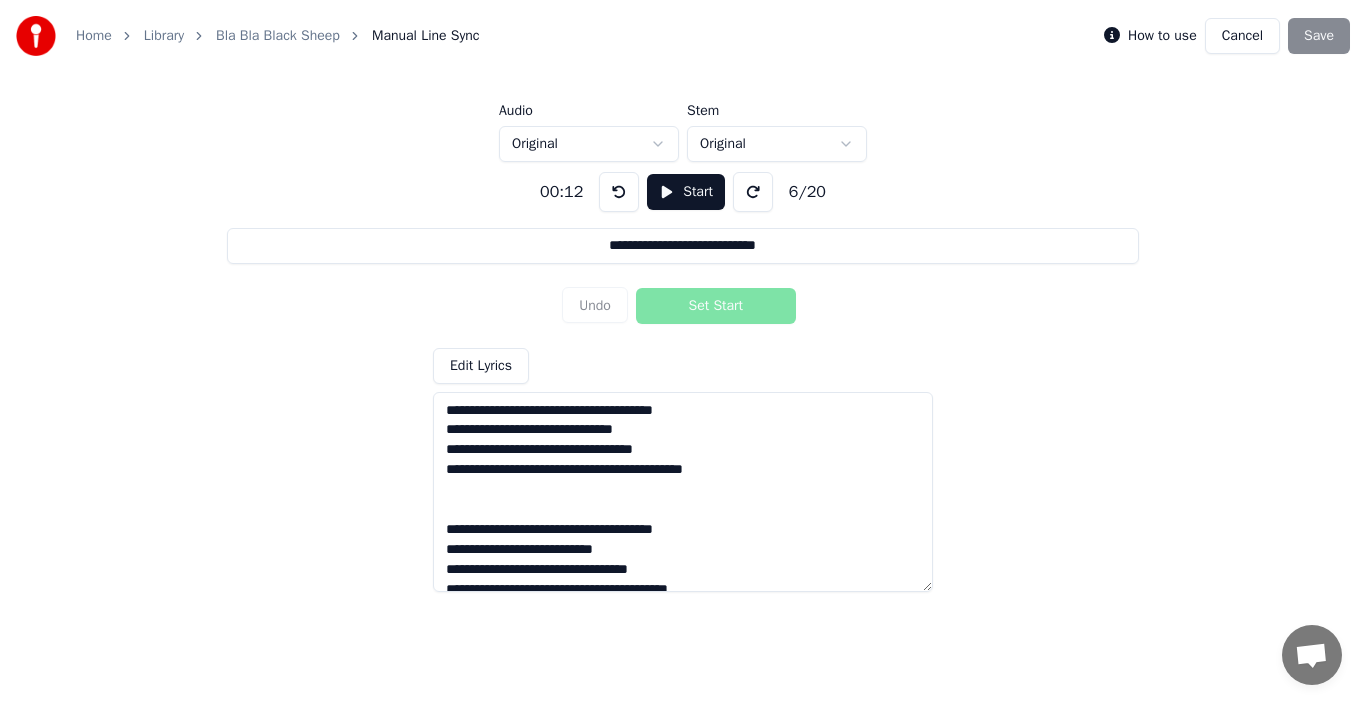 click on "How to use Cancel Save" at bounding box center (1227, 36) 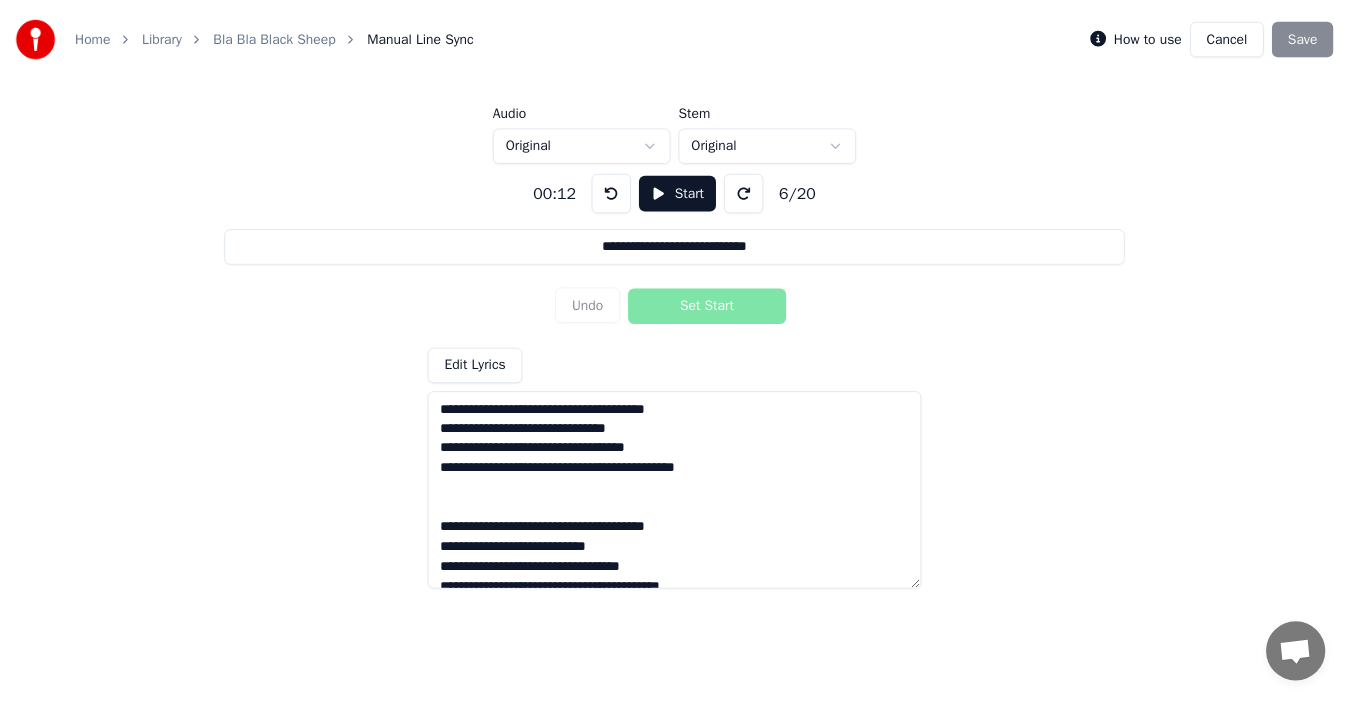 scroll, scrollTop: 14, scrollLeft: 0, axis: vertical 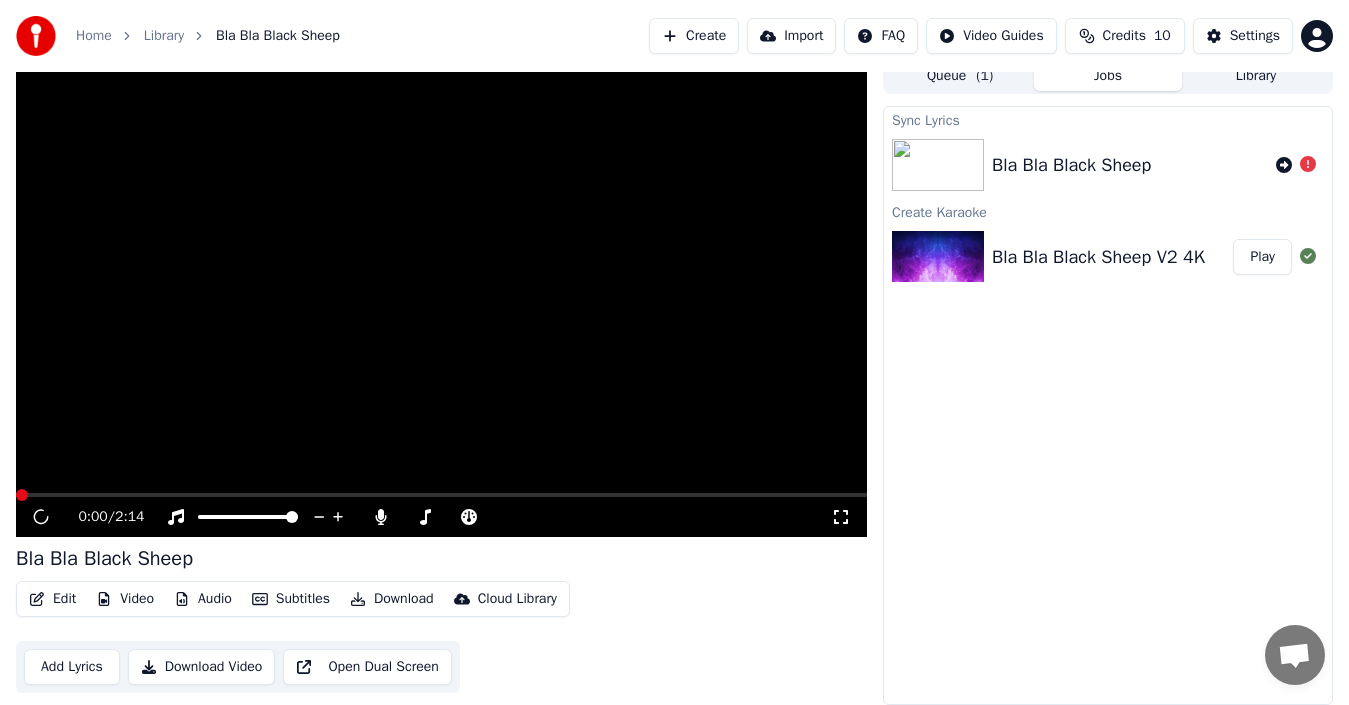 click at bounding box center (441, 297) 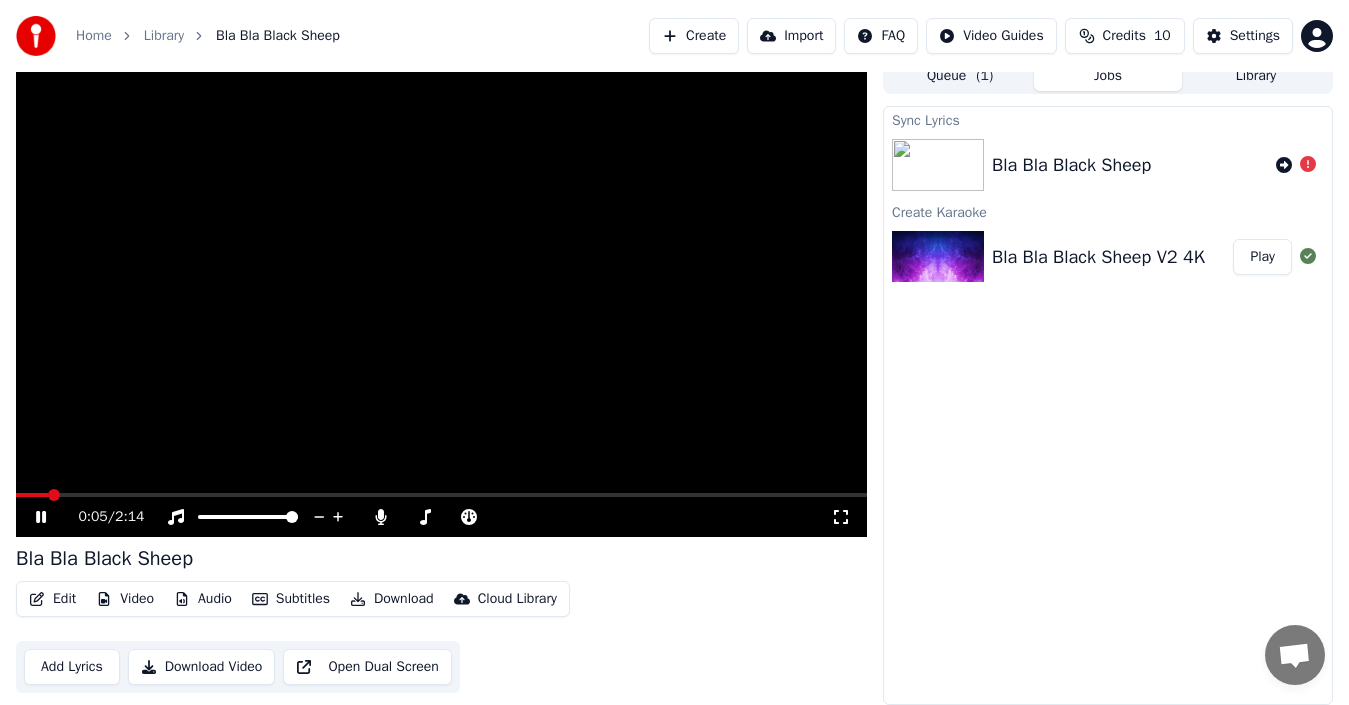 click at bounding box center (441, 297) 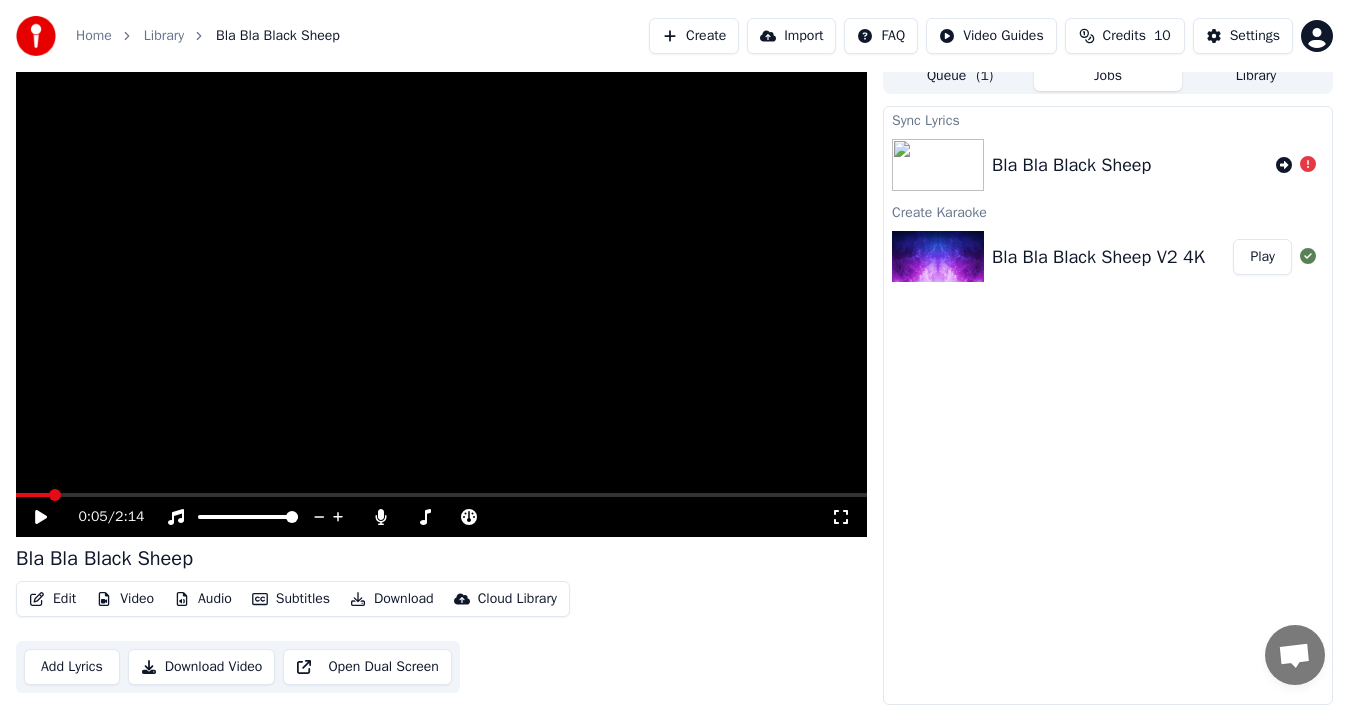 click at bounding box center (441, 495) 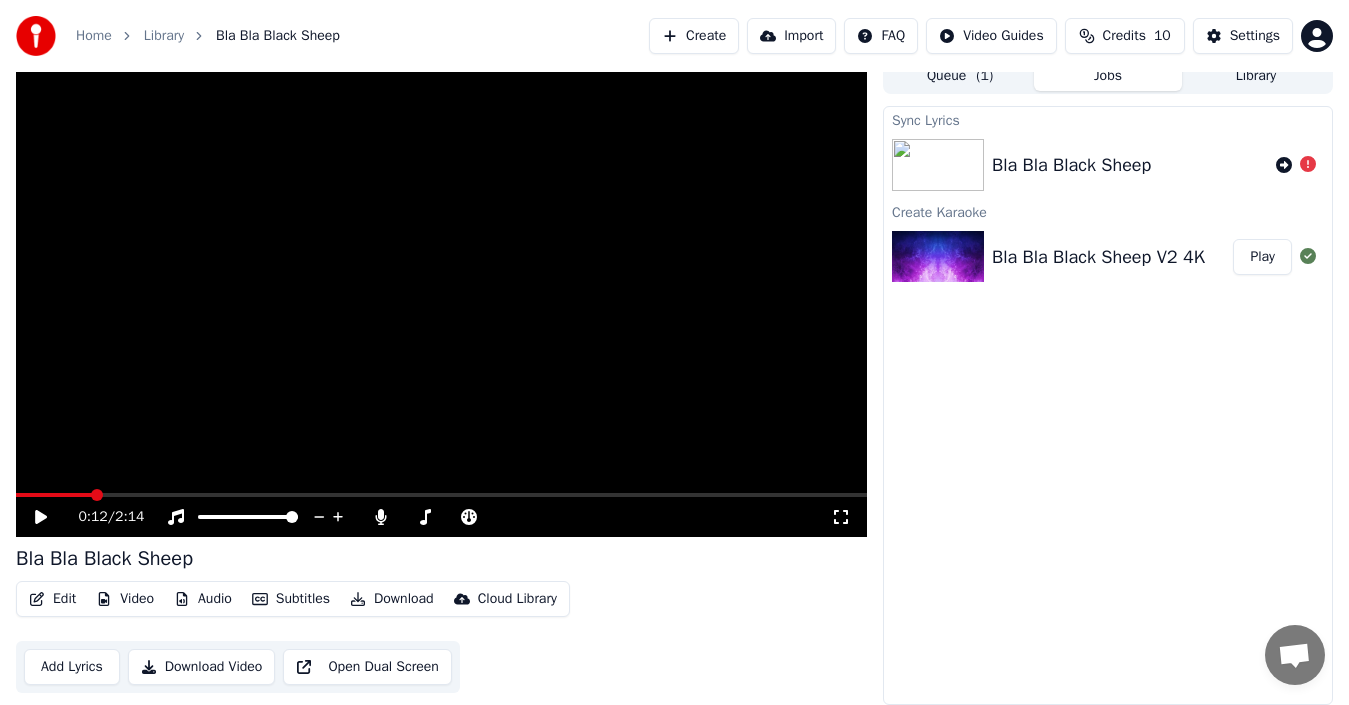 click 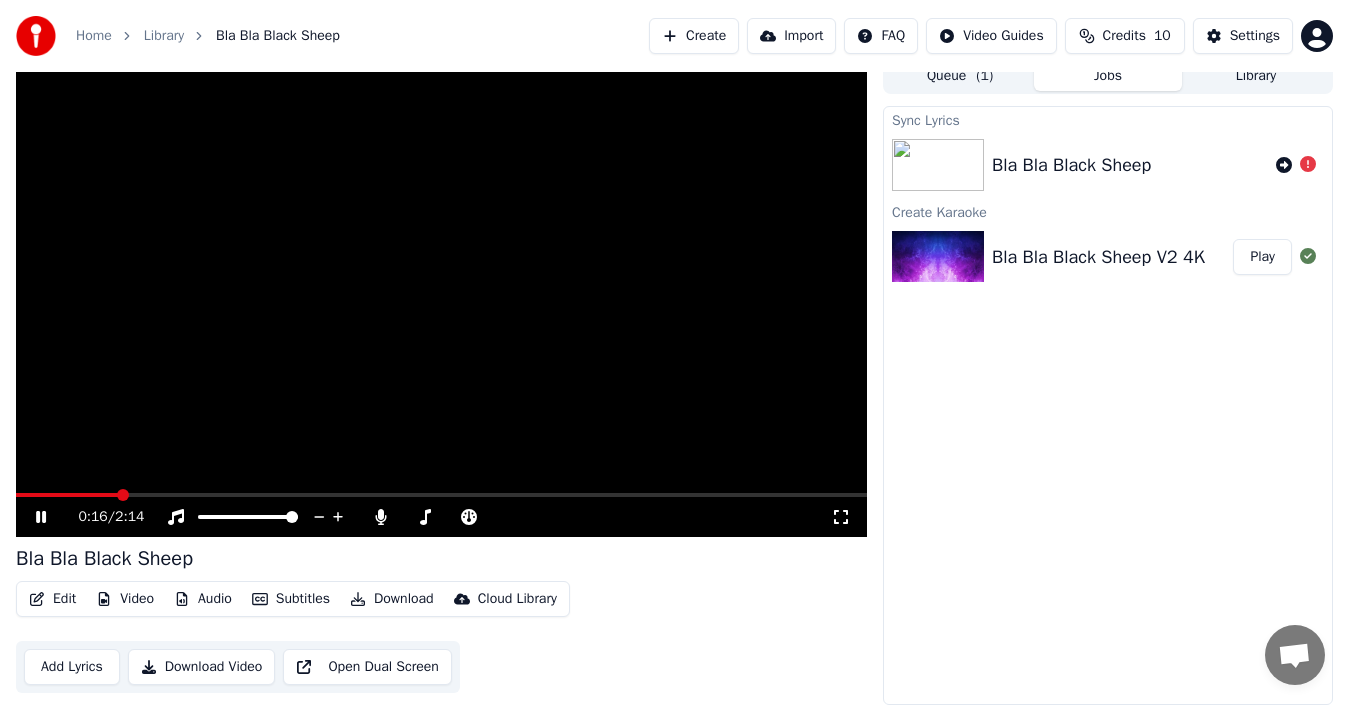 click 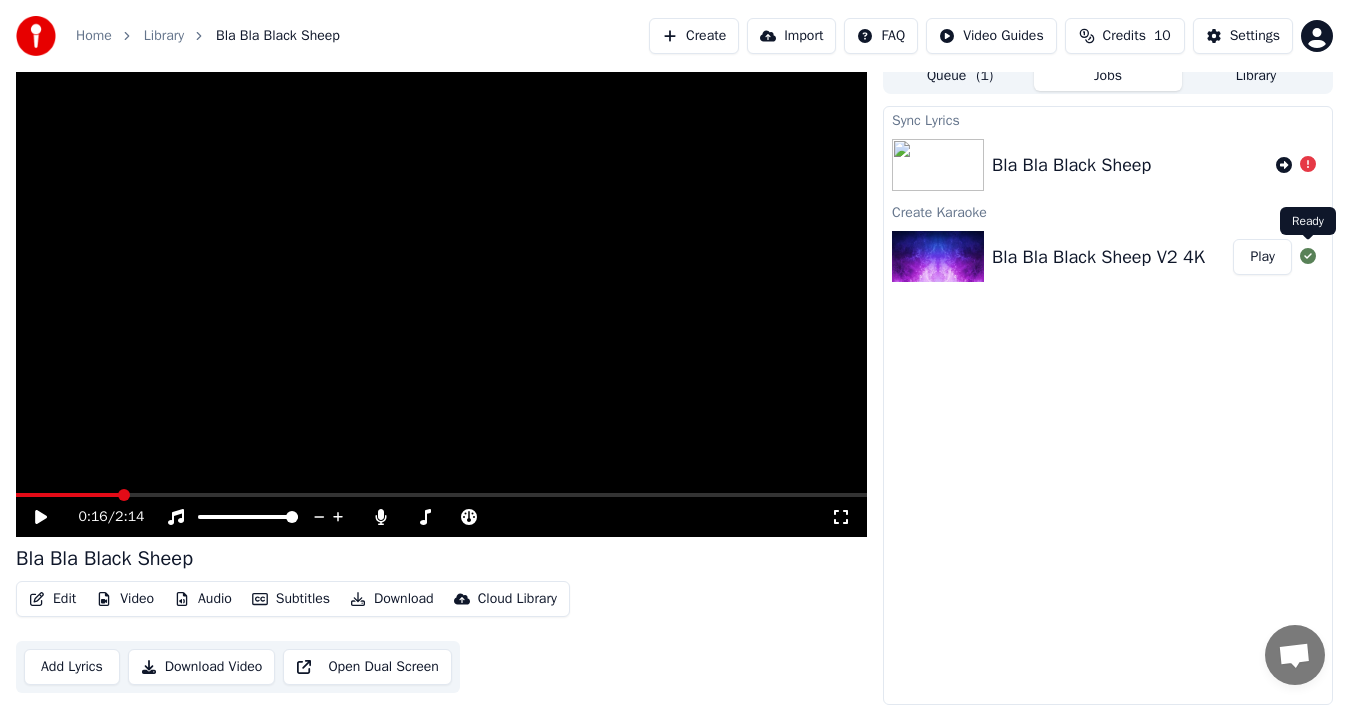 click on "Play" at bounding box center (1262, 257) 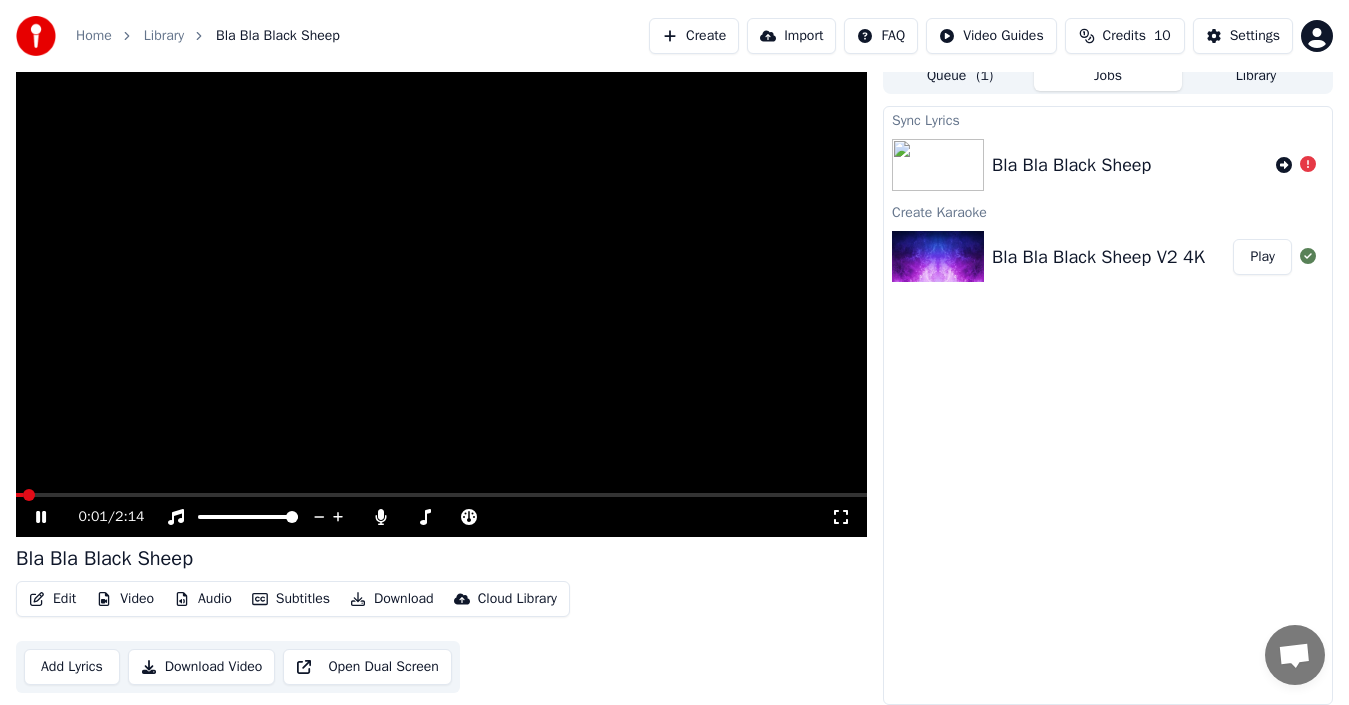 click at bounding box center (441, 495) 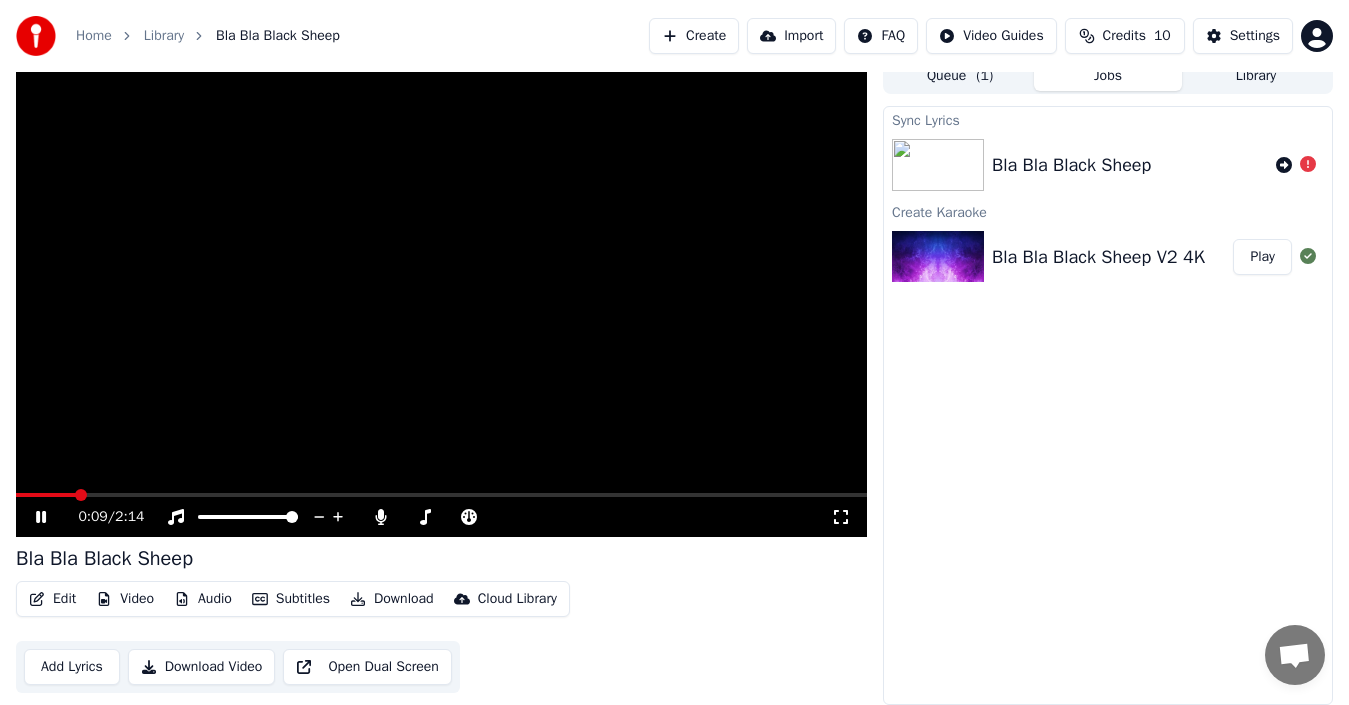 click at bounding box center (441, 495) 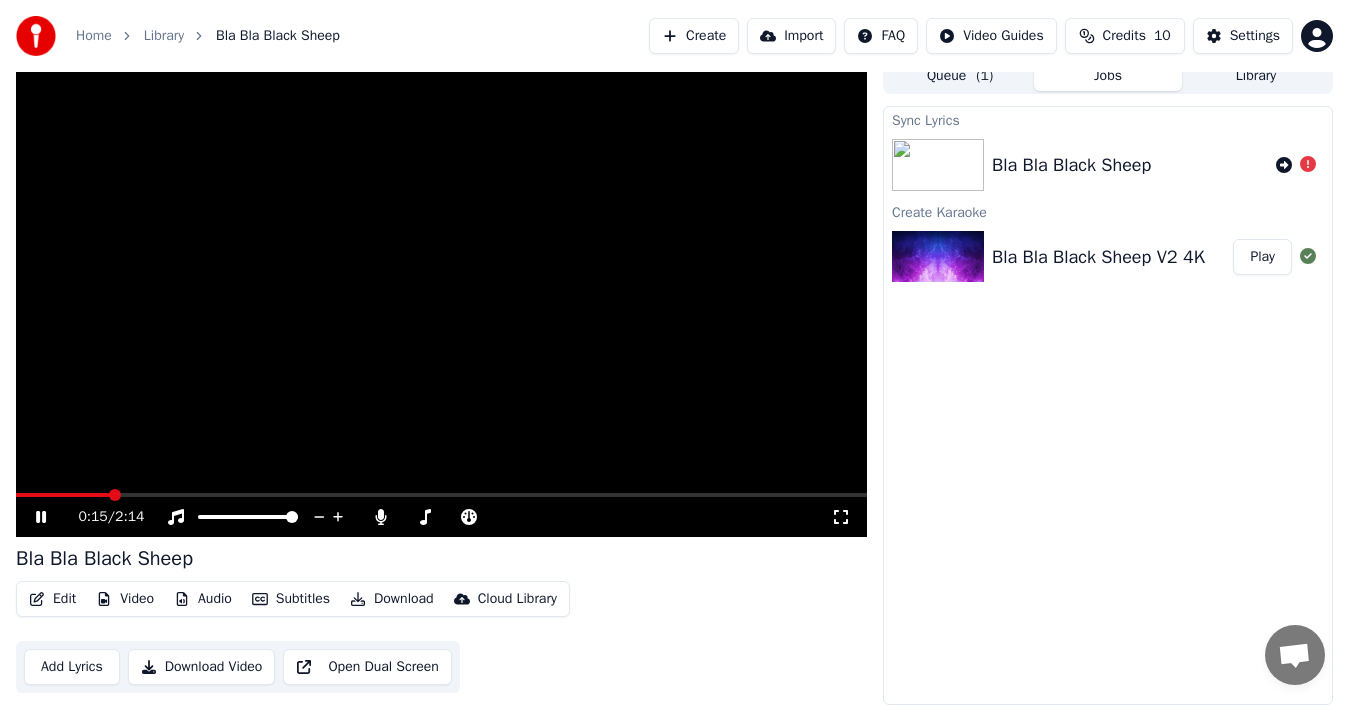 click 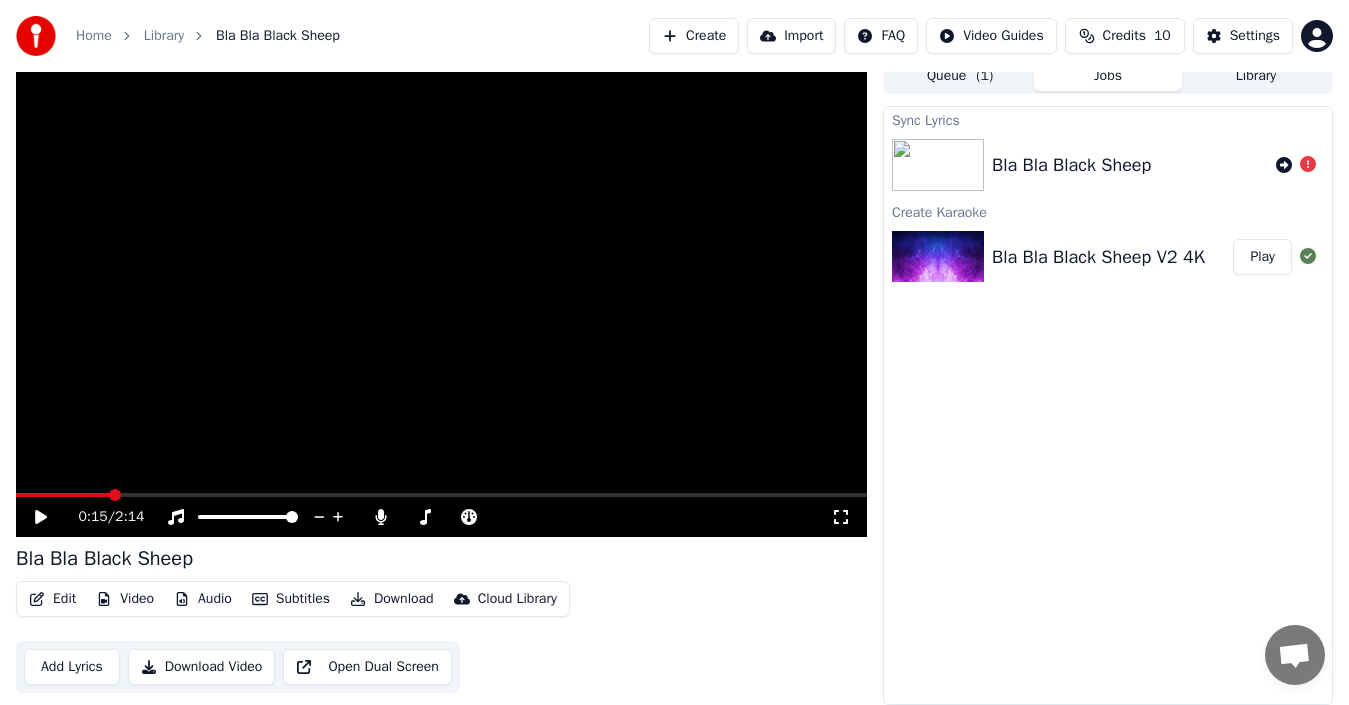 click on "Credits" at bounding box center [1124, 36] 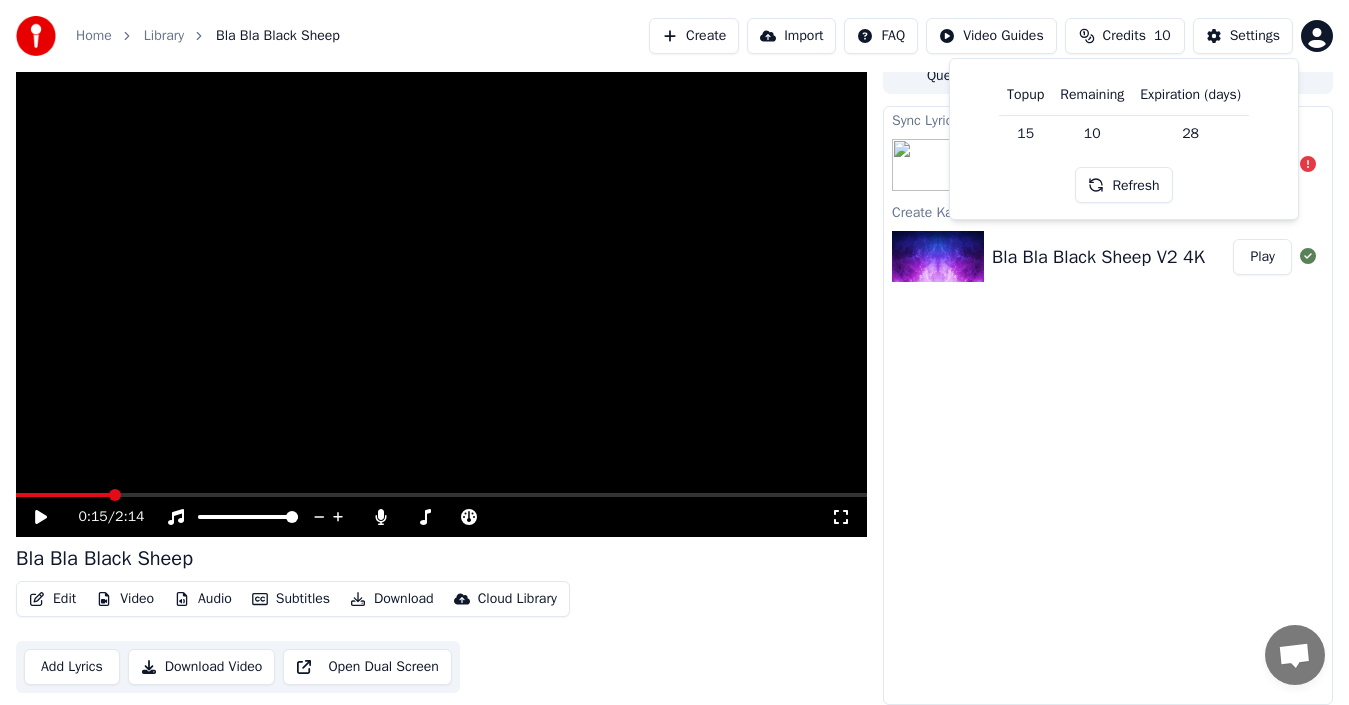 click on "Refresh" at bounding box center [1123, 185] 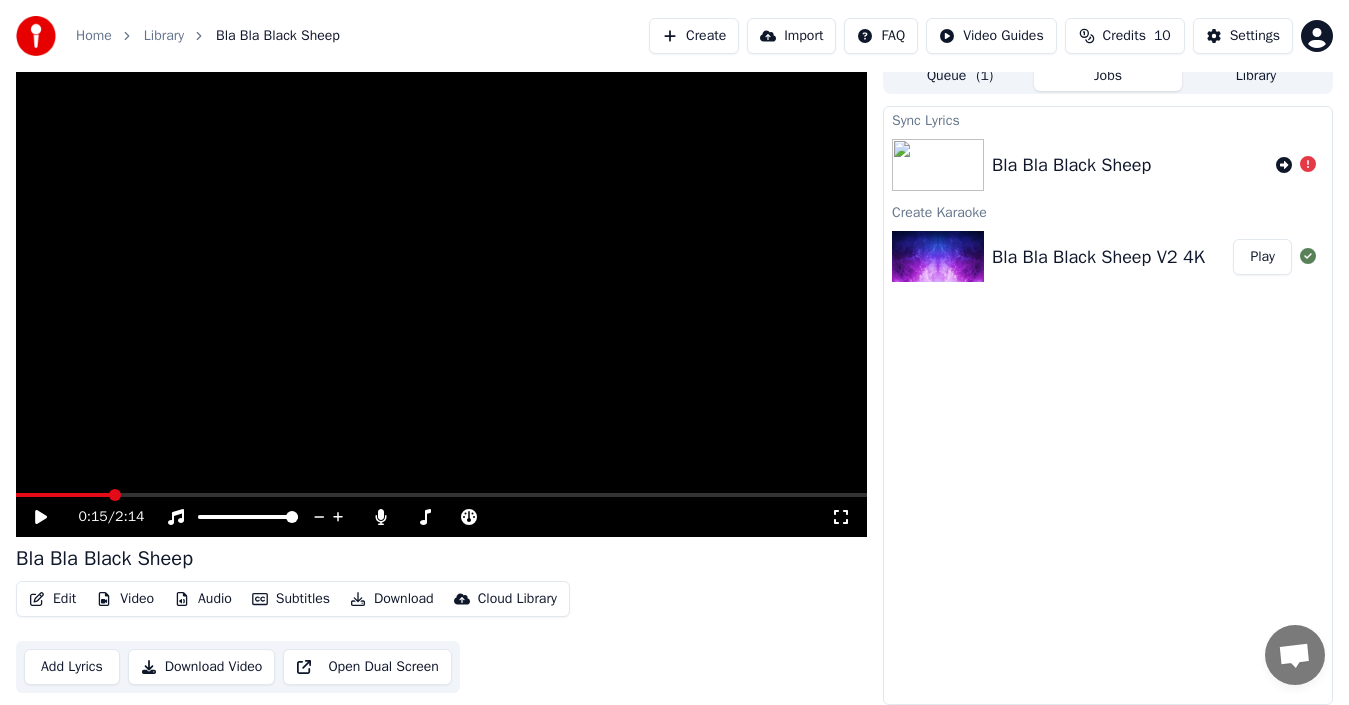 click on "Sync Lyrics Bla Bla Black Sheep Create Karaoke Bla Bla Black Sheep V2 4K Play" at bounding box center [1108, 405] 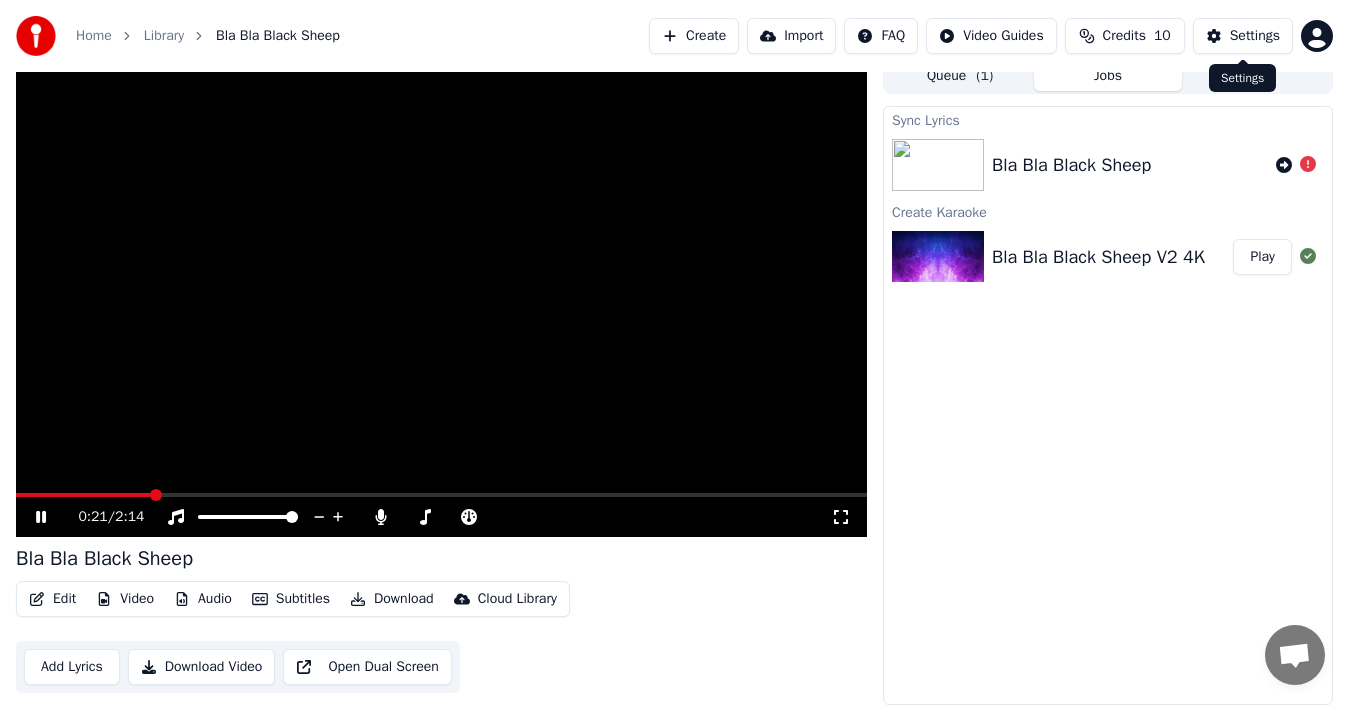 click on "Settings" at bounding box center [1255, 36] 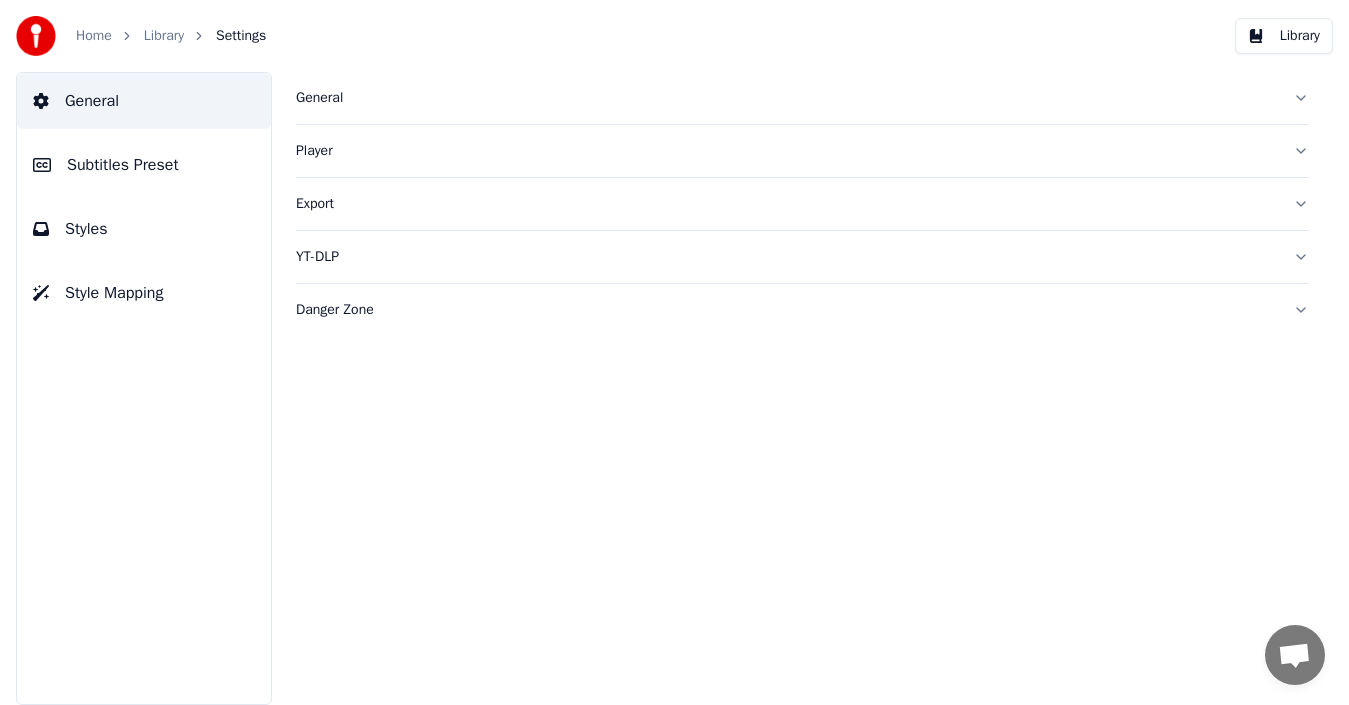scroll, scrollTop: 0, scrollLeft: 0, axis: both 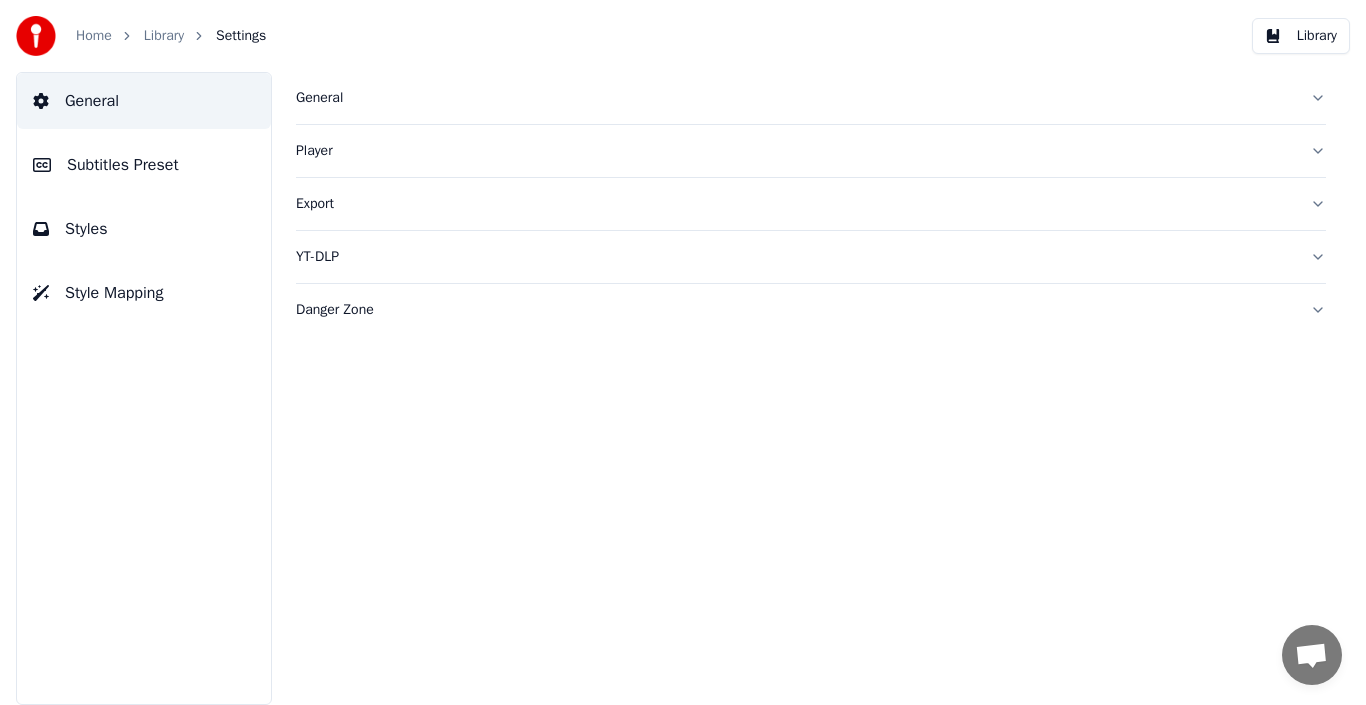 click on "Subtitles Preset" at bounding box center (123, 165) 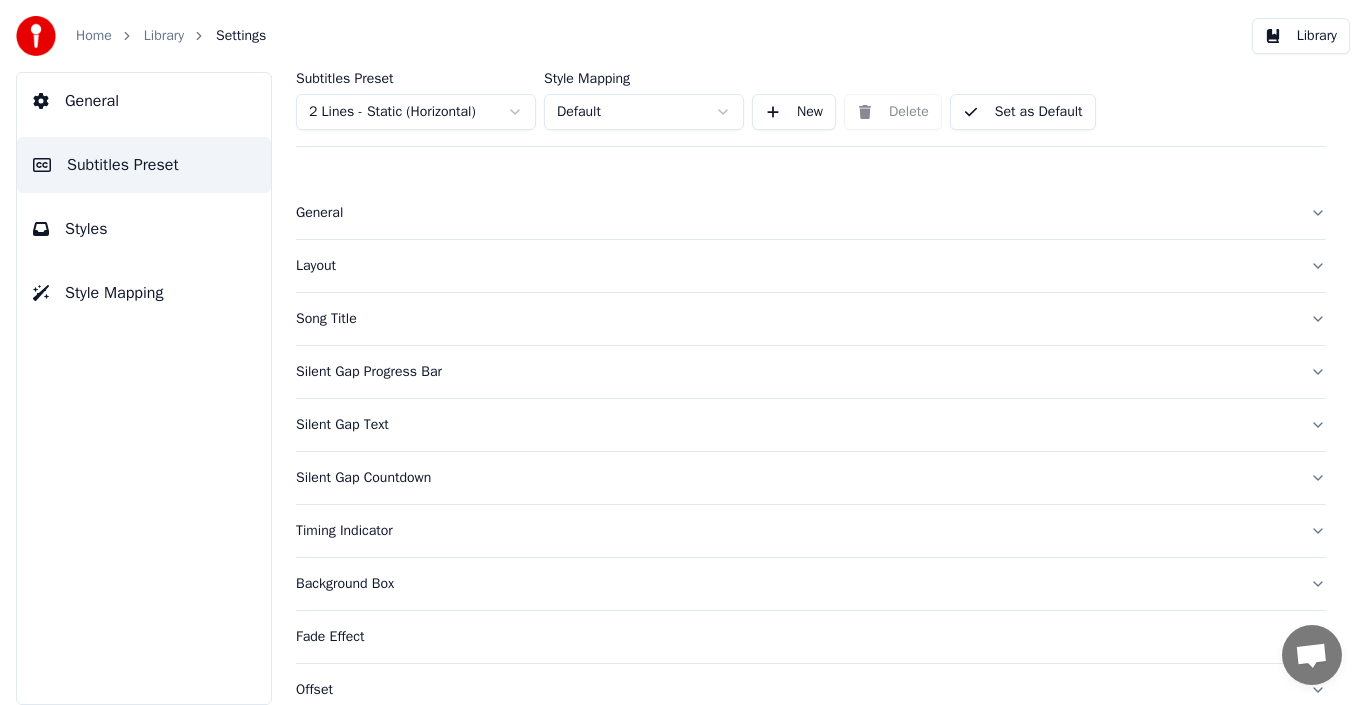 click on "New" at bounding box center [794, 112] 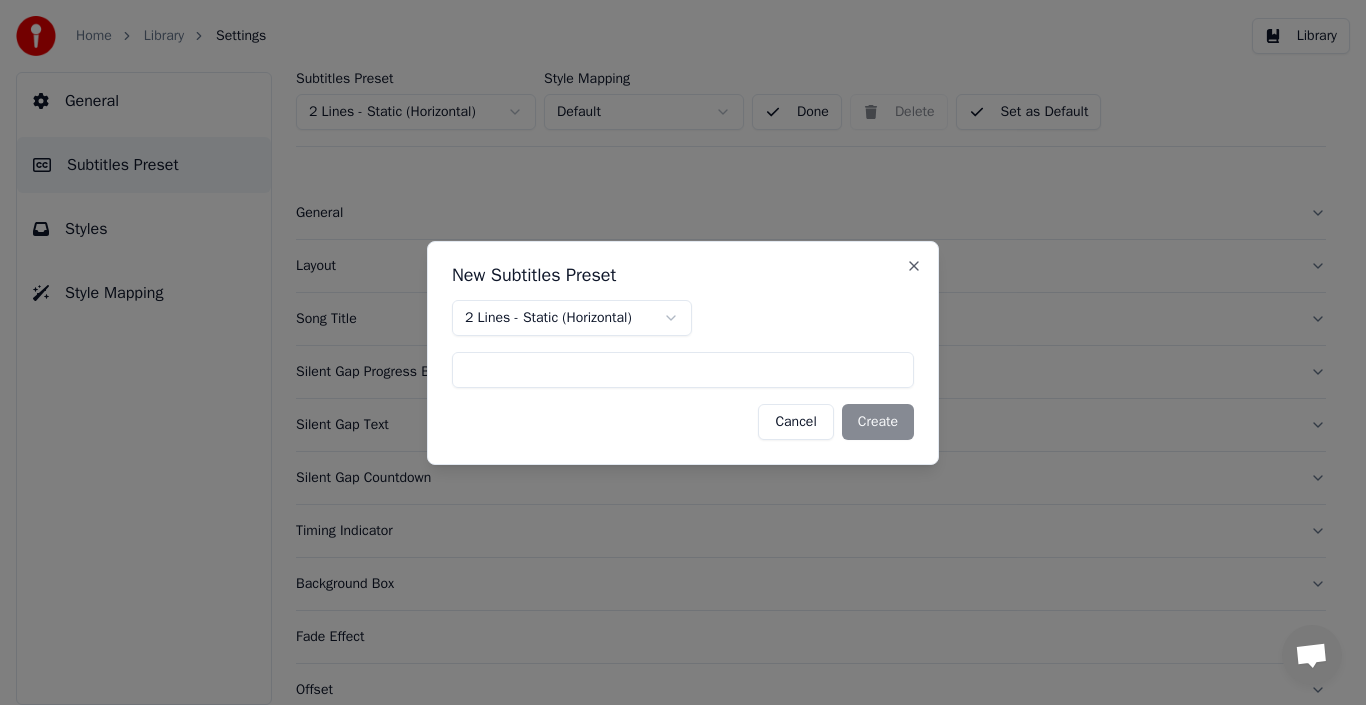 click on "New Subtitles Preset 2 Lines - Static (Horizontal) Cancel Create Close" at bounding box center (683, 353) 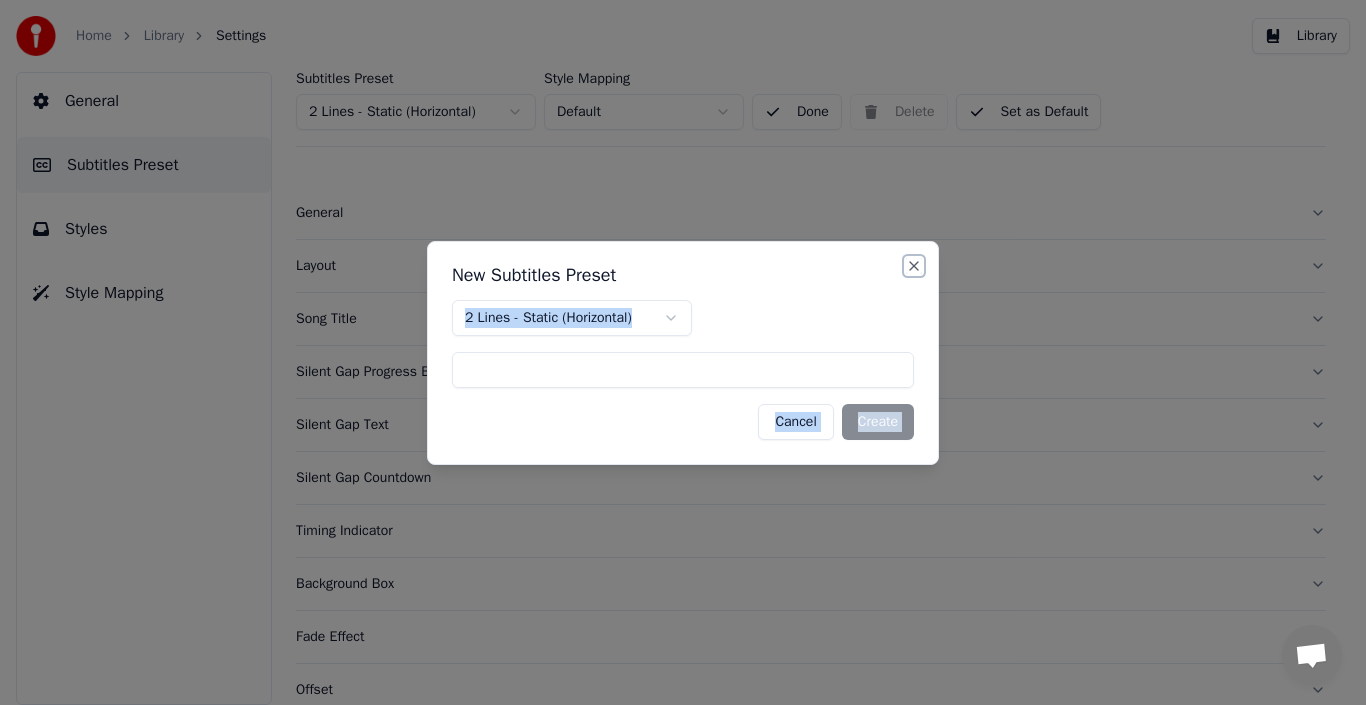 click on "Close" at bounding box center (914, 266) 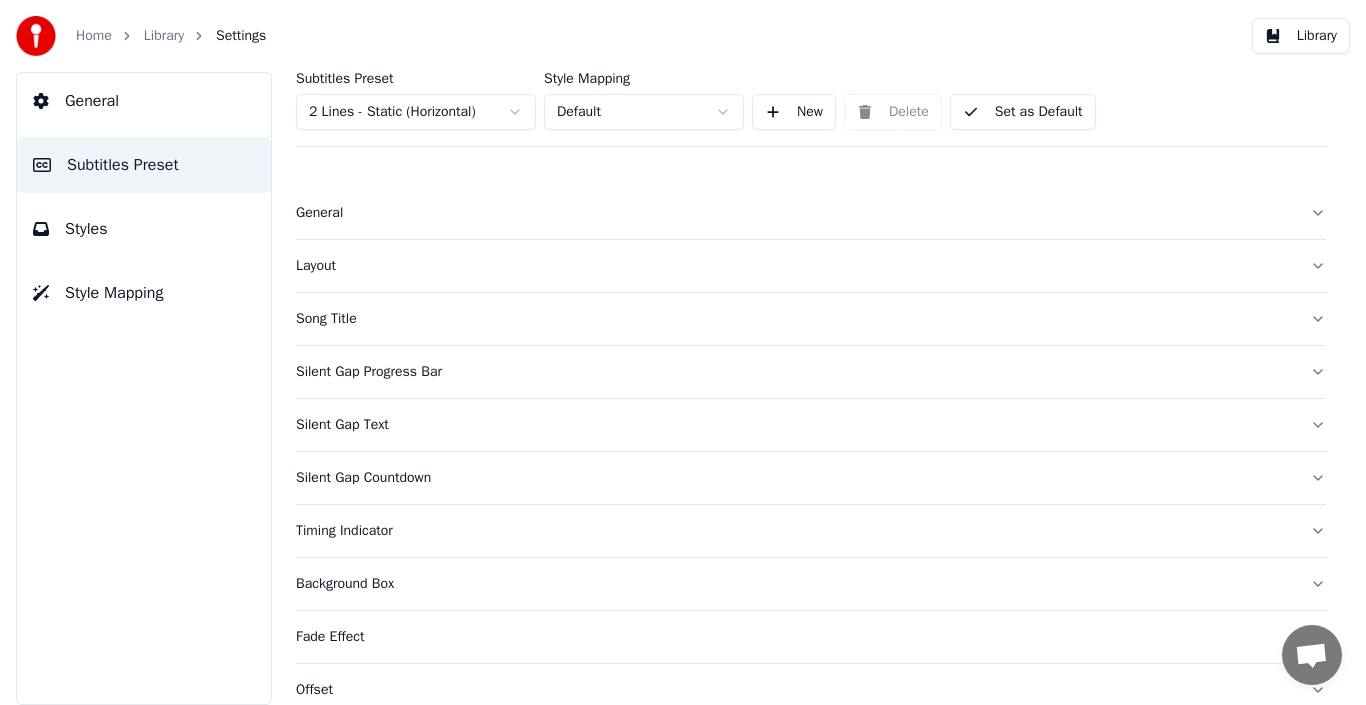click on "Styles" at bounding box center [144, 229] 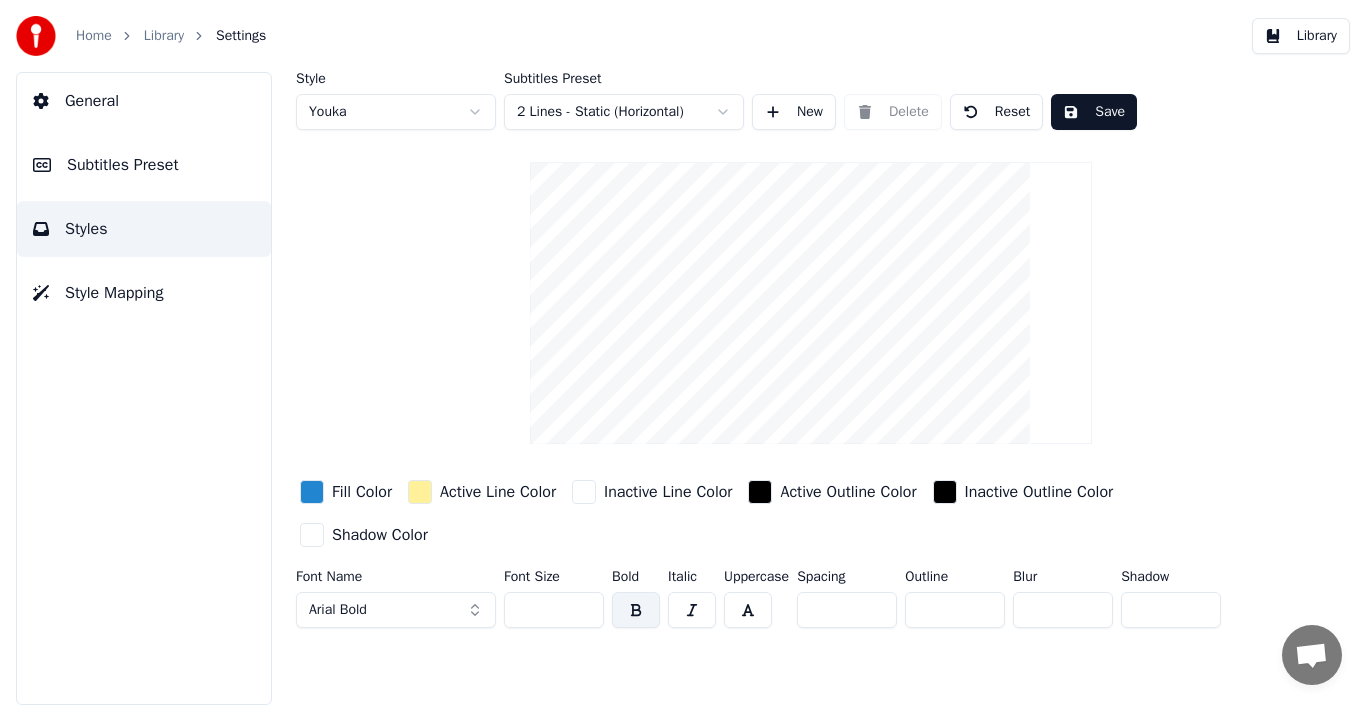 click on "Style Mapping" at bounding box center (114, 293) 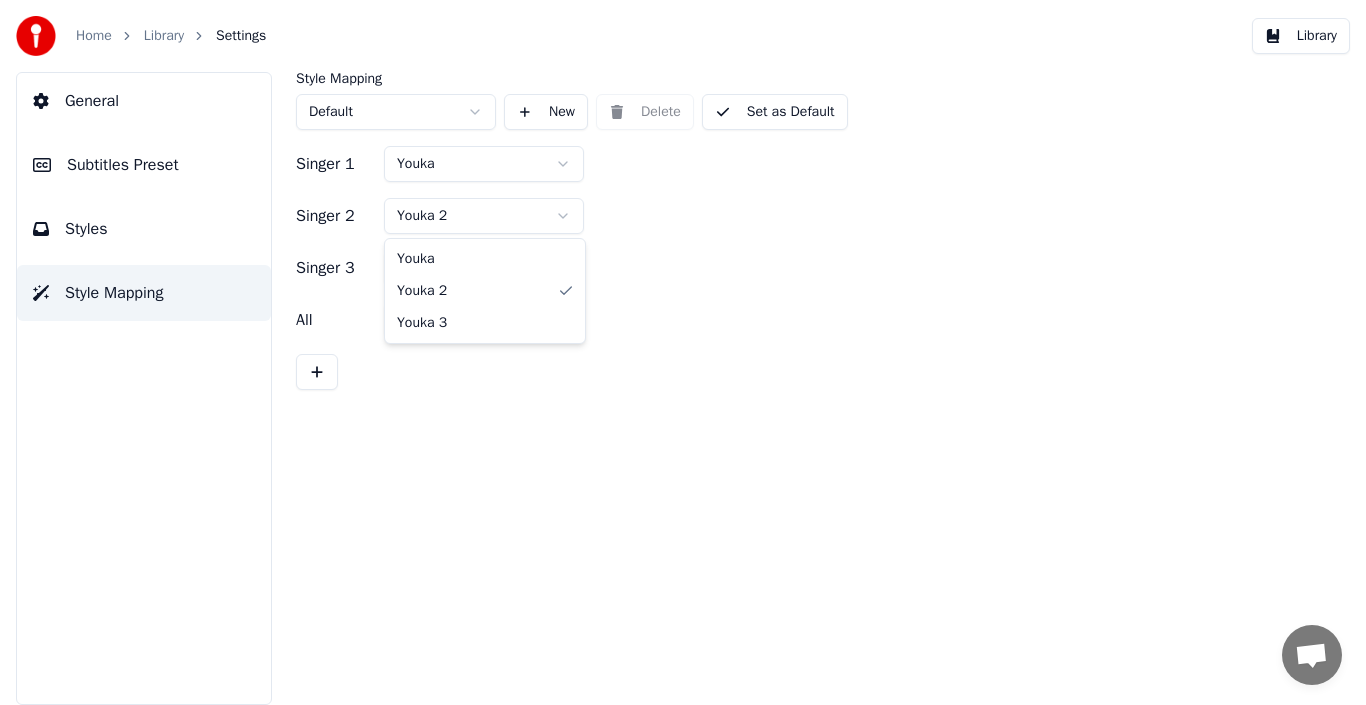 click on "Home Library Settings Library General Subtitles Preset Styles Style Mapping Style Mapping Default New Delete Set as Default Singer   1 Youka Singer   2 Youka 2 Singer   3 Youka 3 All Youka 3 Youka Youka 2 Youka 3" at bounding box center (683, 352) 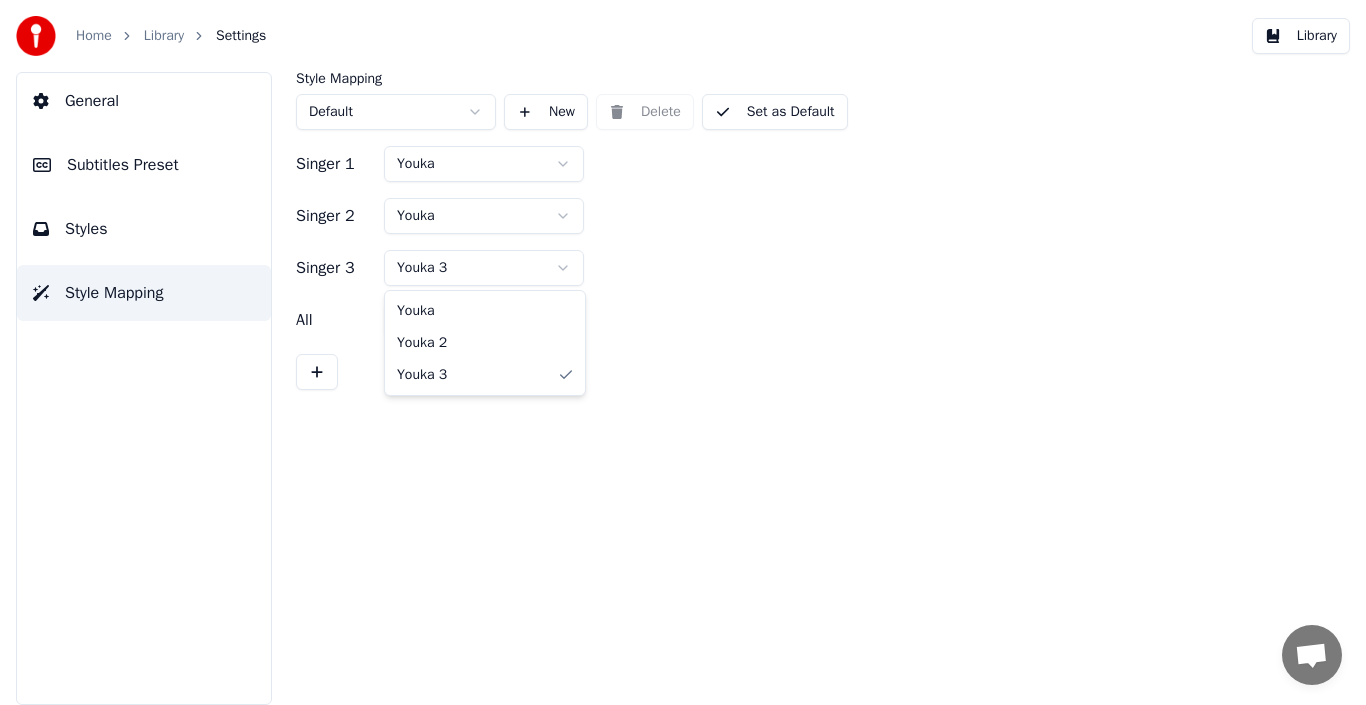 click on "Home Library Settings Library General Subtitles Preset Styles Style Mapping Style Mapping Default New Delete Set as Default Singer   1 Youka Singer   2 Youka Singer   3 Youka 3 All Youka 3 Youka Youka 2 Youka 3" at bounding box center [683, 352] 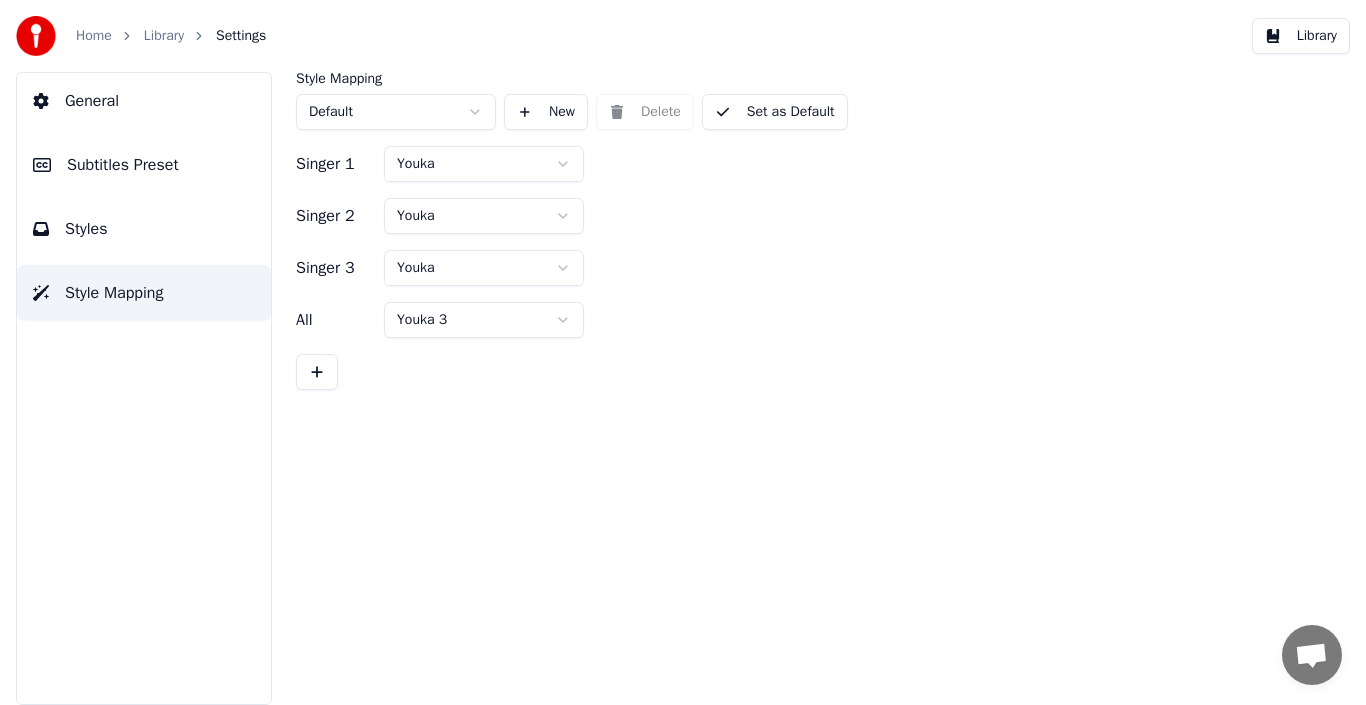 click on "Home Library Settings Library General Subtitles Preset Styles Style Mapping Style Mapping Default New Delete Set as Default Singer   1 Youka Singer   2 Youka Singer   3 Youka All Youka 3" at bounding box center (683, 352) 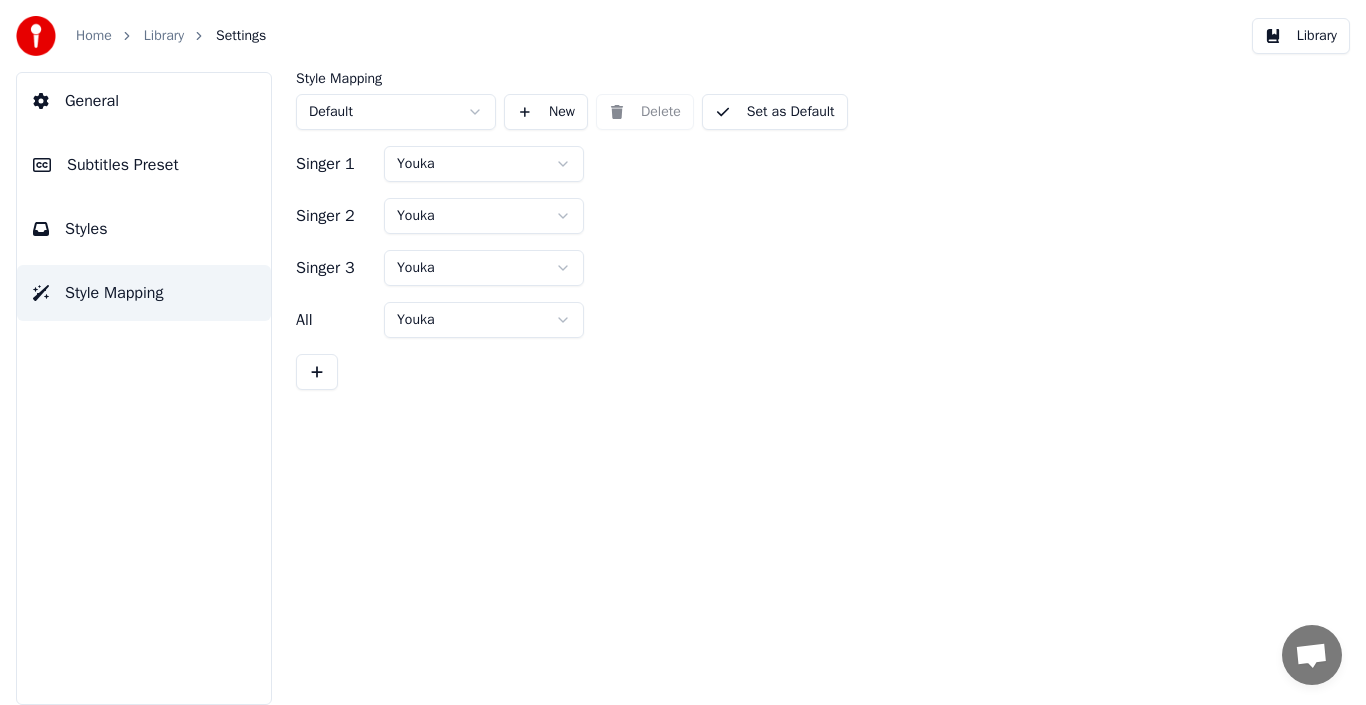 click on "Singer   1 Youka Singer   2 Youka Singer   3 Youka All Youka" at bounding box center (811, 268) 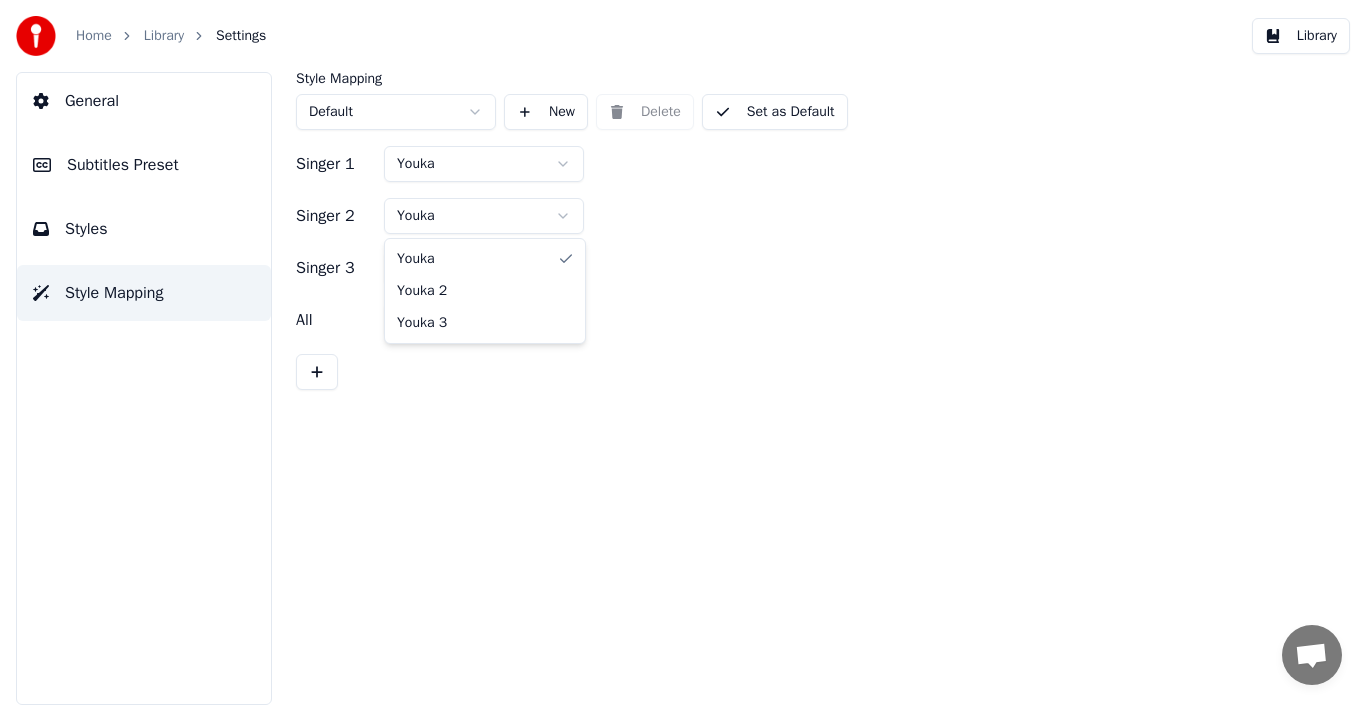 click on "Home Library Settings Library General Subtitles Preset Styles Style Mapping Style Mapping Default New Delete Set as Default Singer   1 Youka Singer   2 Youka Singer   3 Youka All Youka Youka Youka 2 Youka 3" at bounding box center (683, 352) 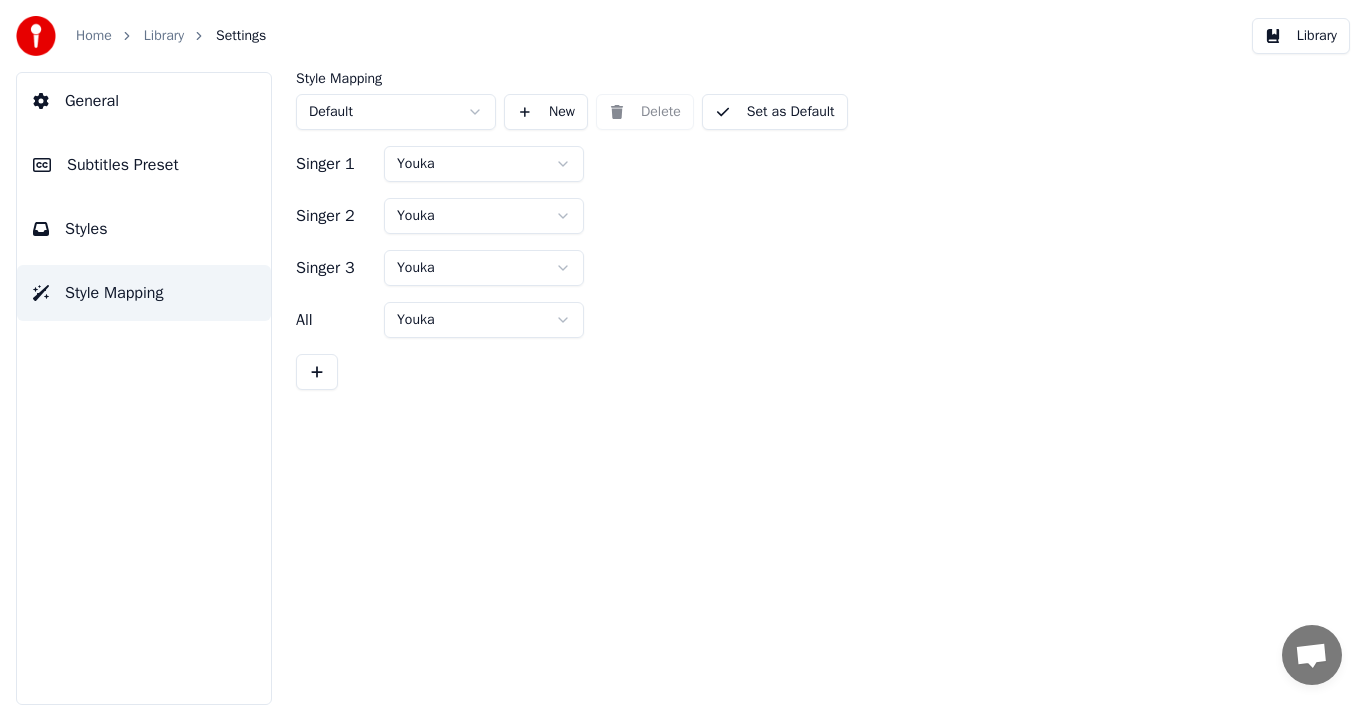 click on "Style Mapping Default New Delete Set as Default" at bounding box center (811, 101) 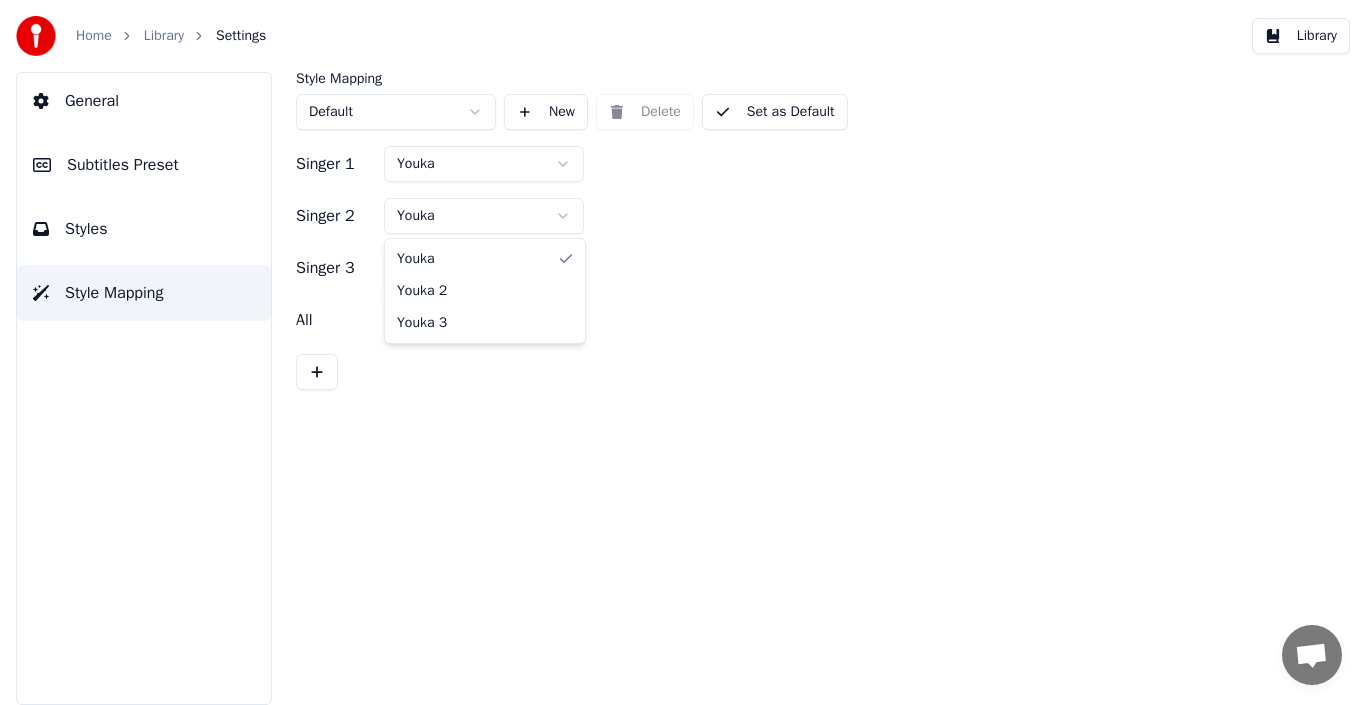 click on "Home Library Settings Library General Subtitles Preset Styles Style Mapping Style Mapping Default New Delete Set as Default Singer   1 Youka Singer   2 Youka Singer   3 Youka All Youka Youka Youka 2 Youka 3" at bounding box center [683, 352] 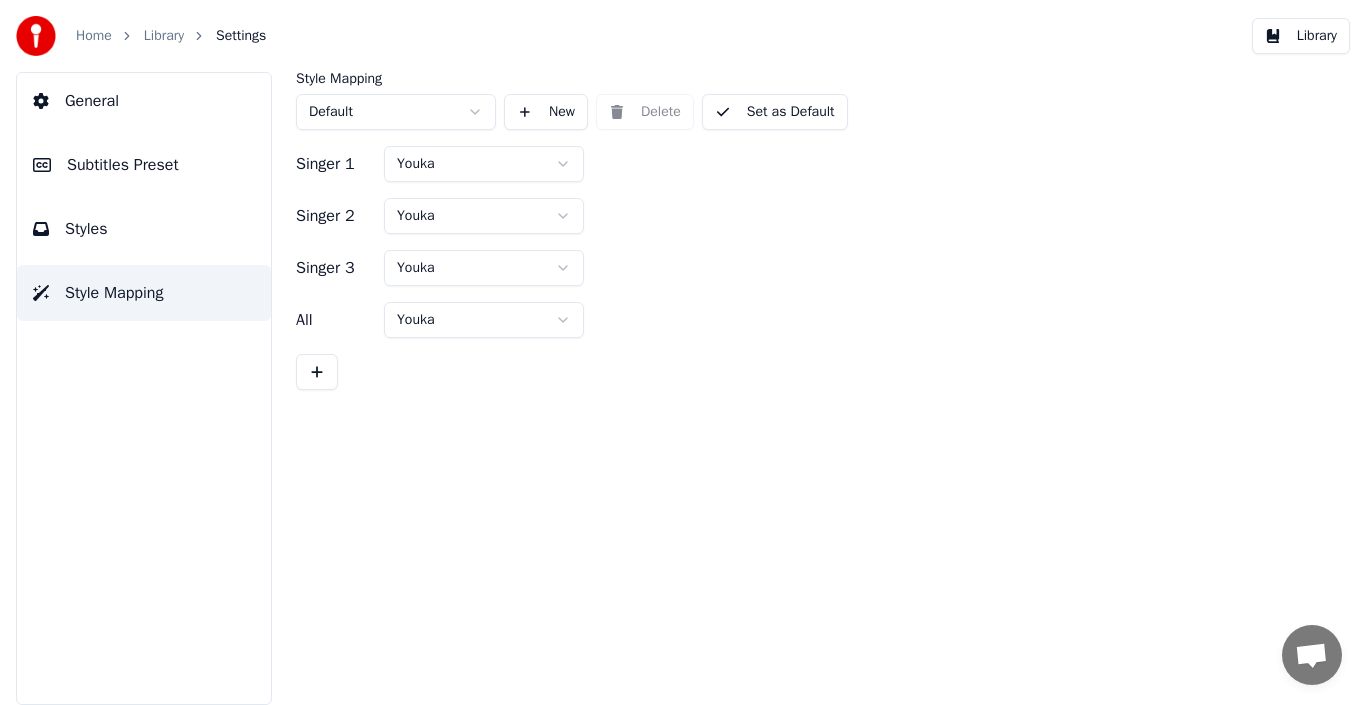 click on "Home Library Settings Library General Subtitles Preset Styles Style Mapping Style Mapping Default New Delete Set as Default Singer   1 Youka Singer   2 Youka Singer   3 Youka All Youka" at bounding box center (683, 352) 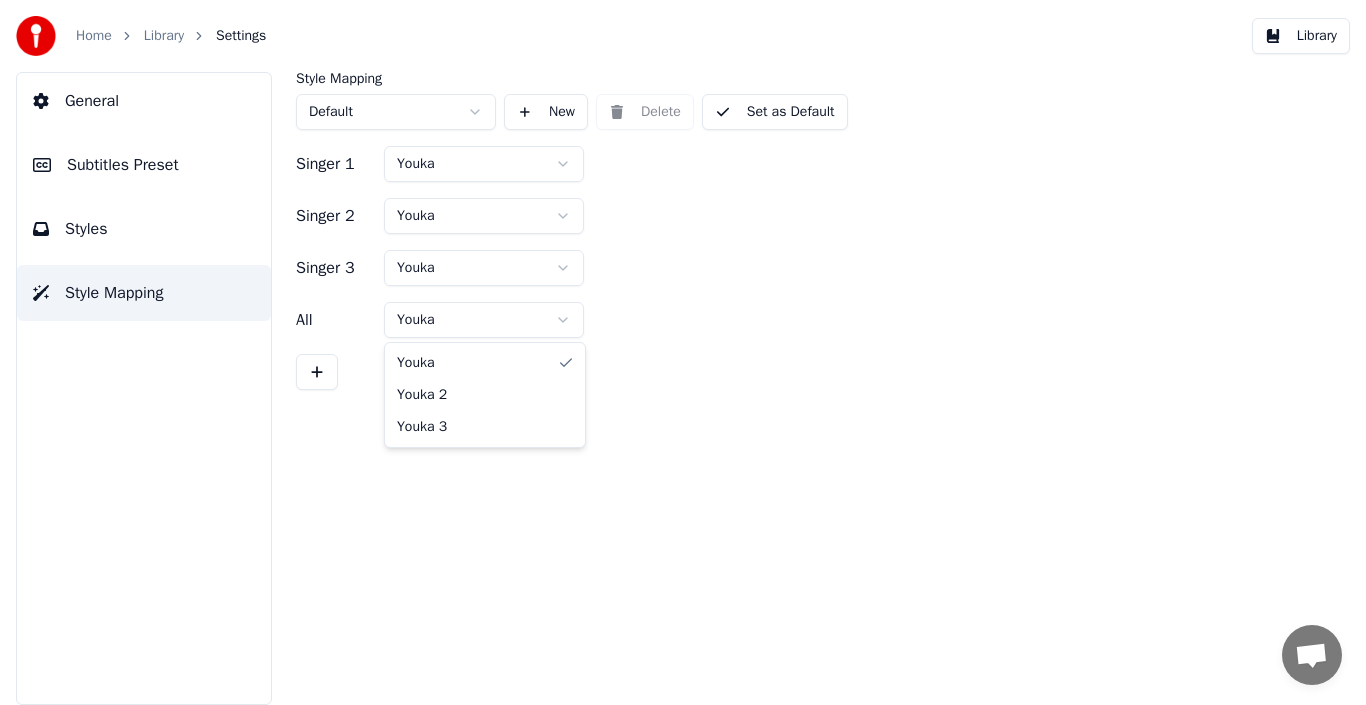 click on "Home Library Settings Library General Subtitles Preset Styles Style Mapping Style Mapping Default New Delete Set as Default Singer   1 Youka Singer   2 Youka Singer   3 Youka All Youka Youka Youka 2 Youka 3" at bounding box center [683, 352] 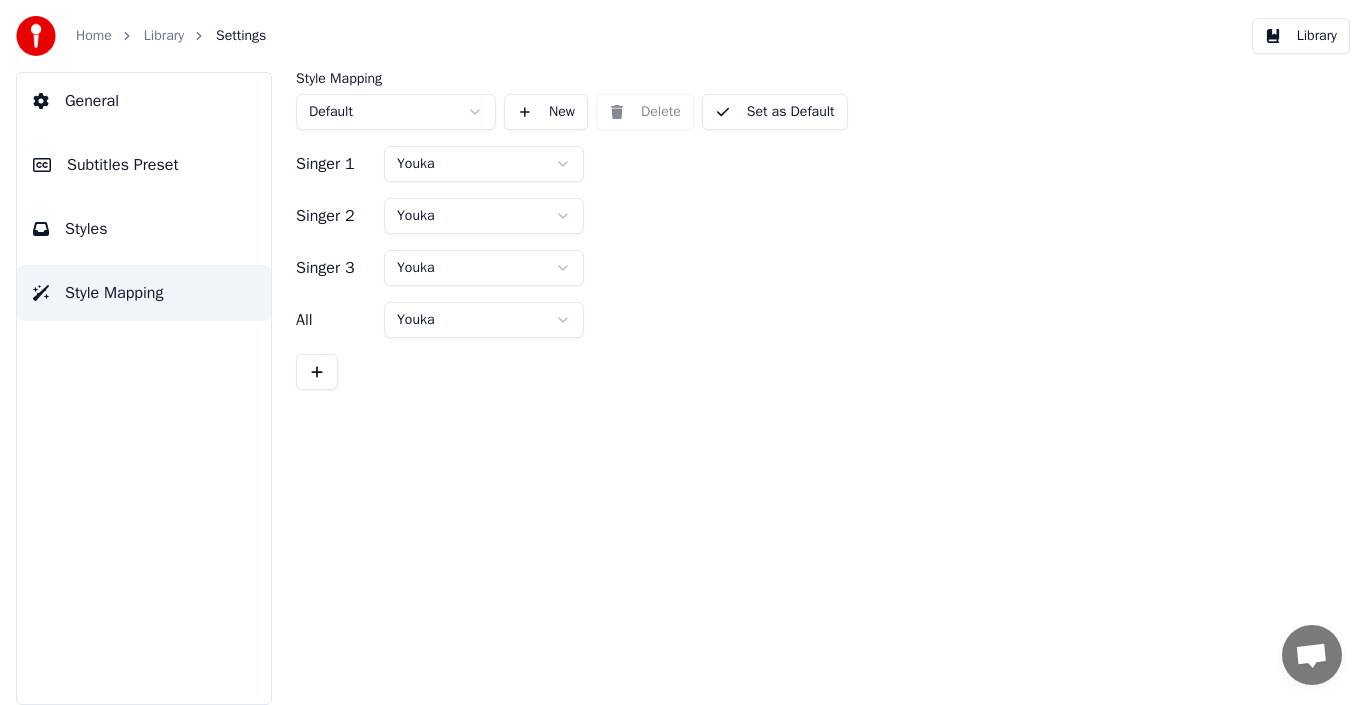 click at bounding box center [317, 372] 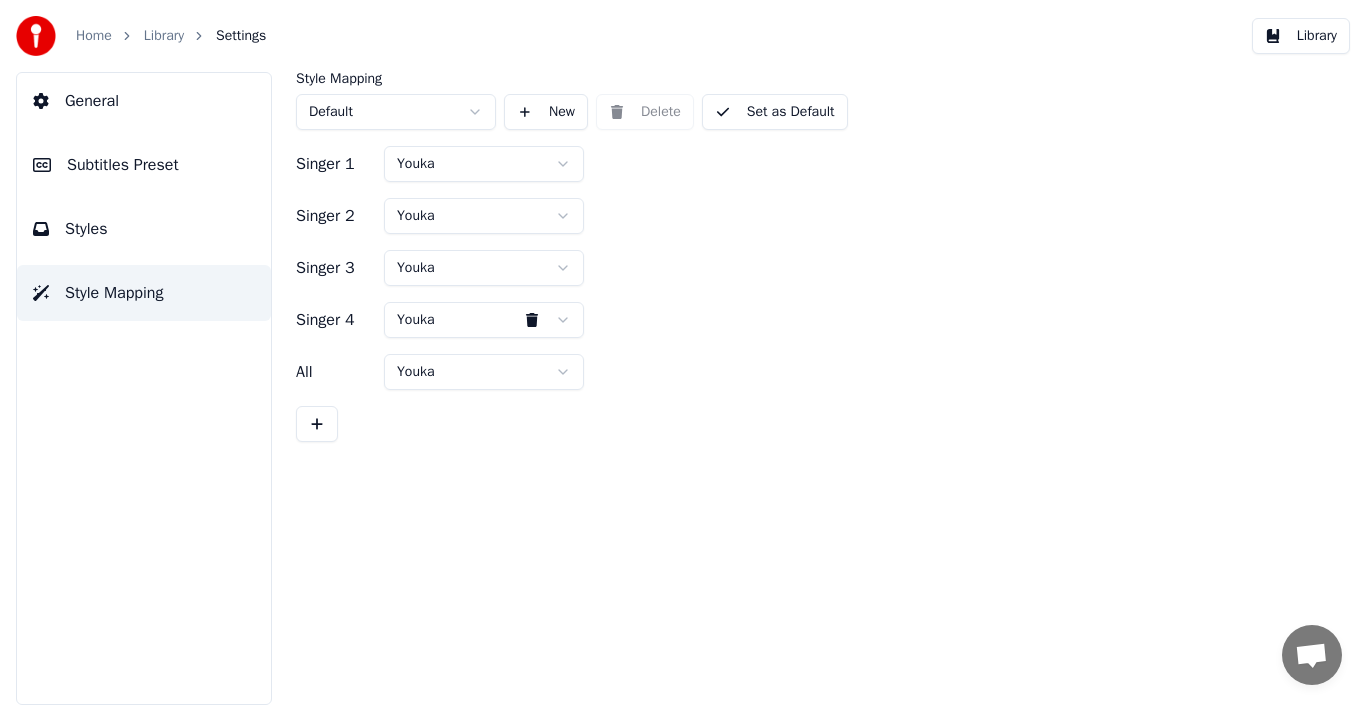 click at bounding box center [532, 320] 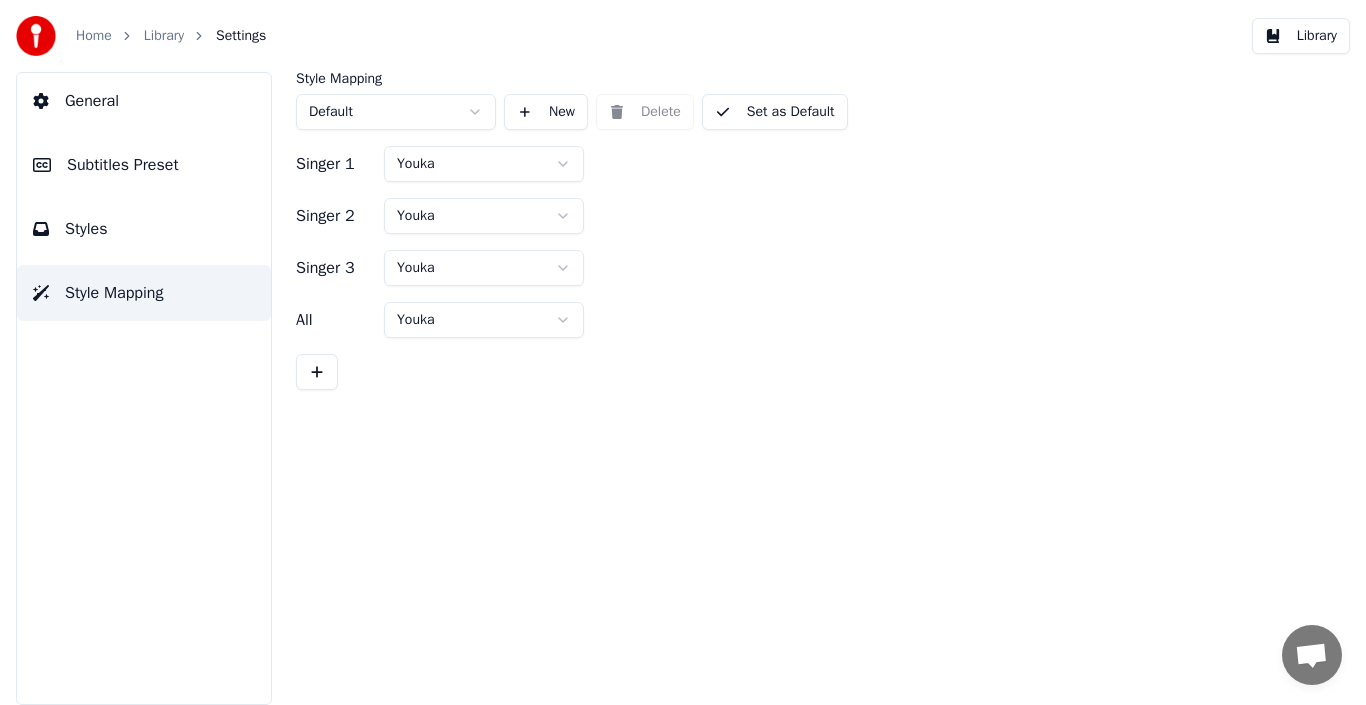 click on "Home Library Settings Library General Subtitles Preset Styles Style Mapping Style Mapping Default New Delete Set as Default Singer   1 Youka Singer   2 Youka Singer   3 Youka All Youka" at bounding box center [683, 352] 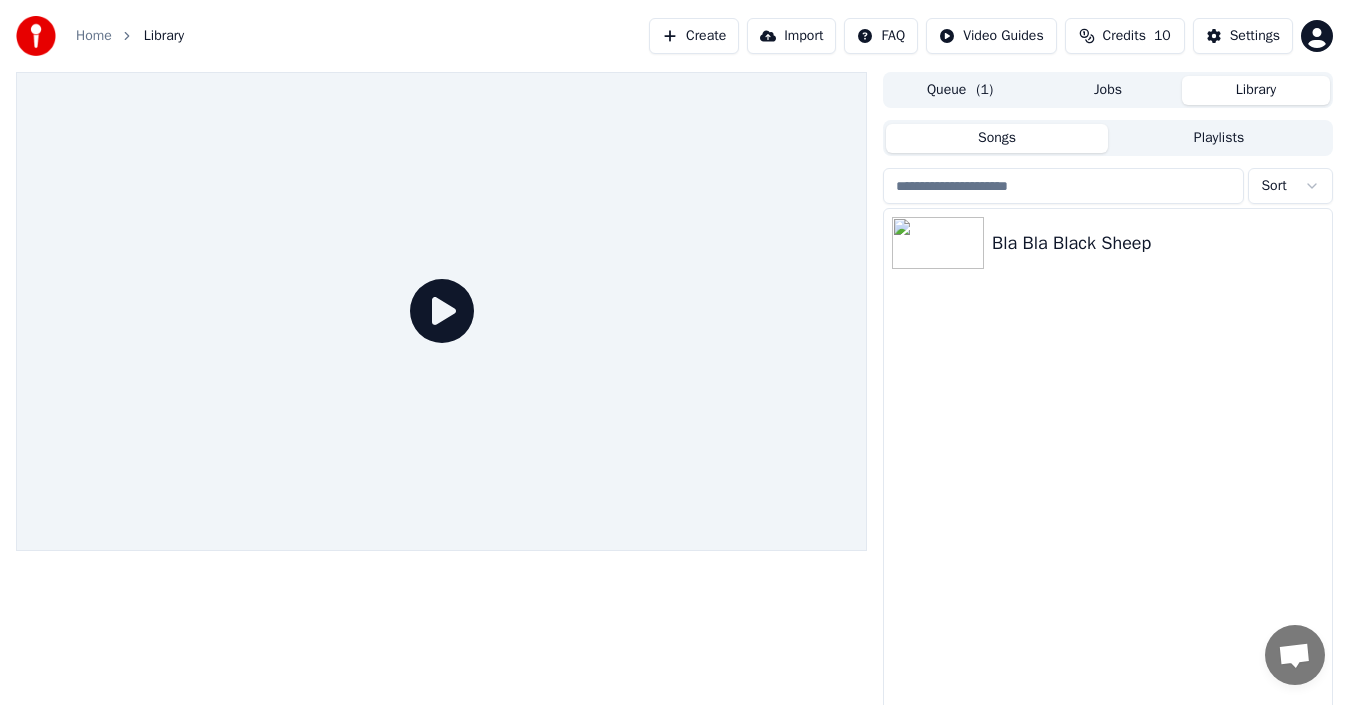 click at bounding box center [441, 311] 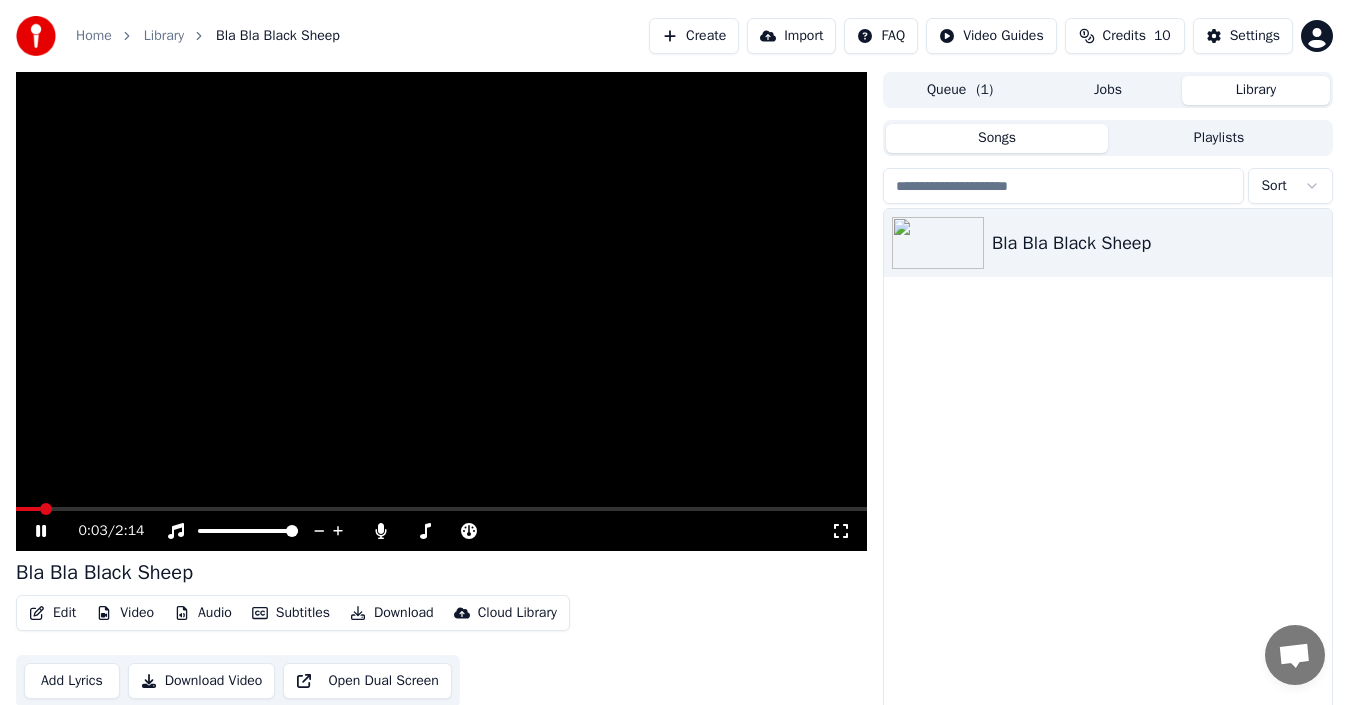 click at bounding box center (441, 509) 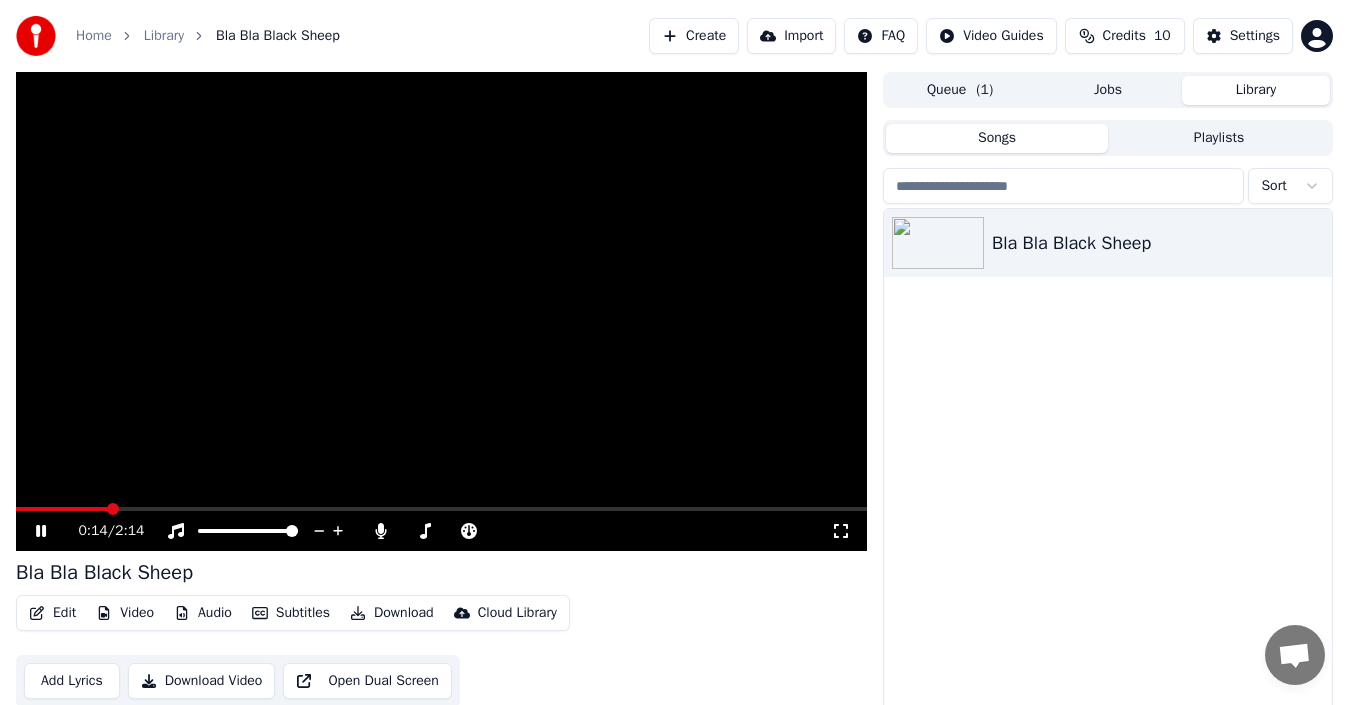 click at bounding box center (441, 311) 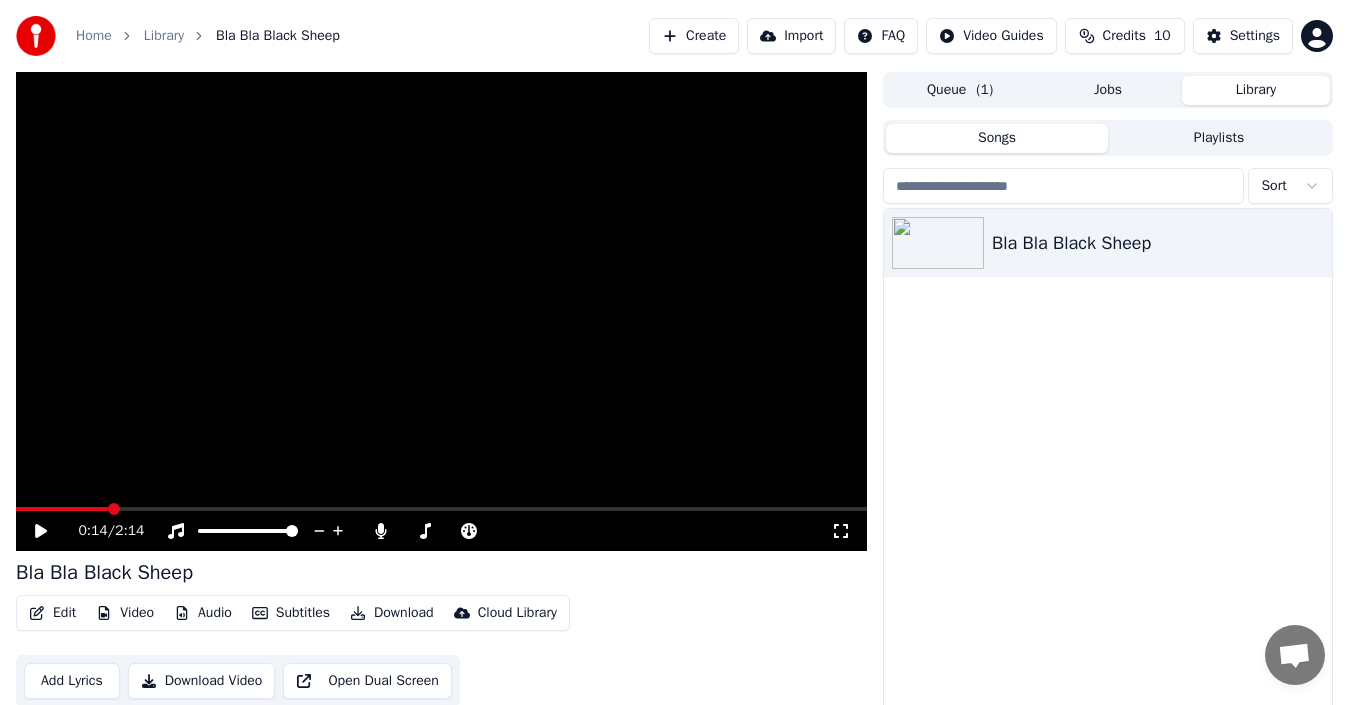 click at bounding box center (441, 311) 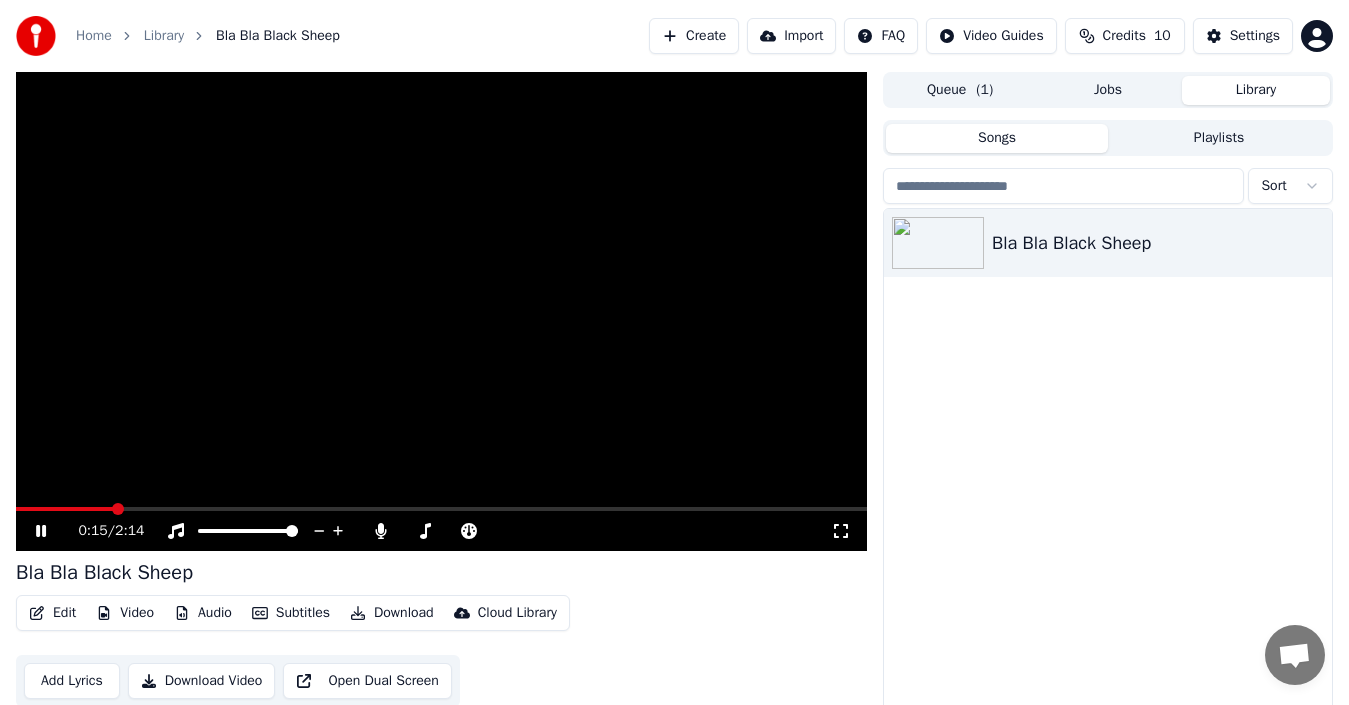 click at bounding box center (441, 311) 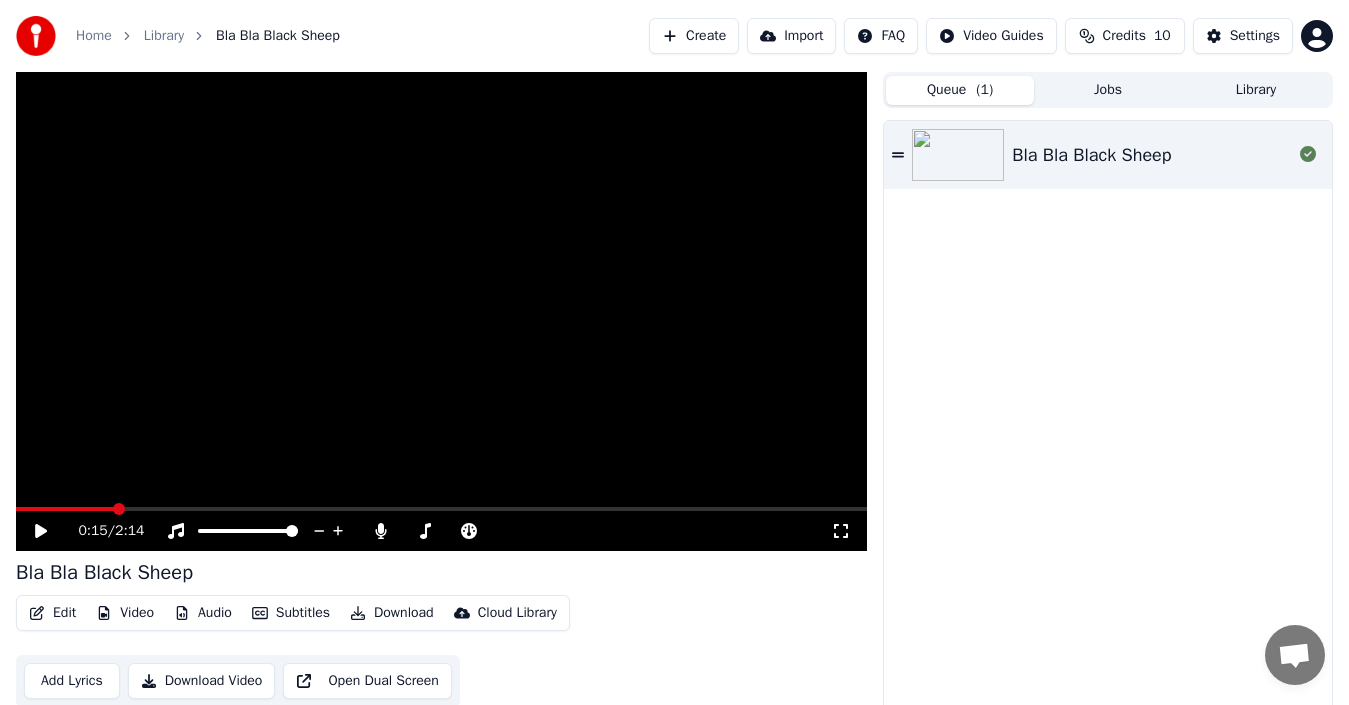 click on "Queue ( 1 )" at bounding box center [960, 90] 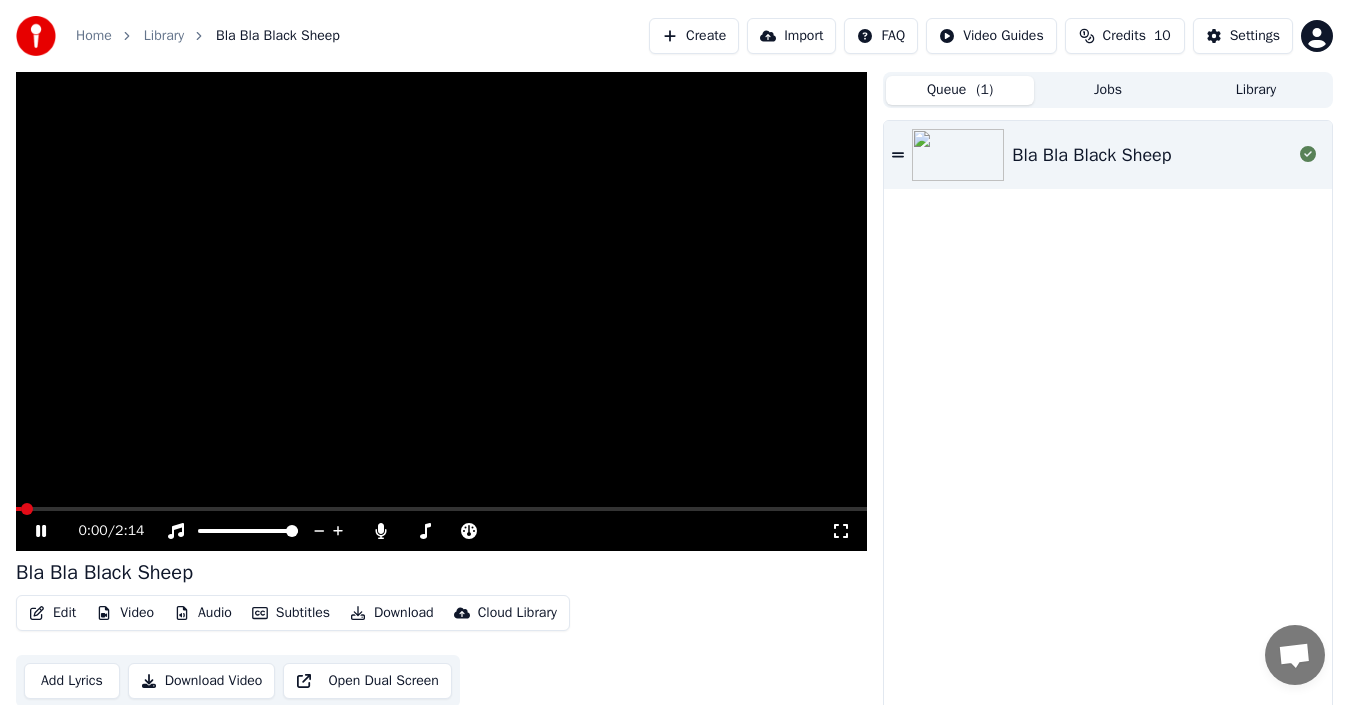 click at bounding box center (441, 509) 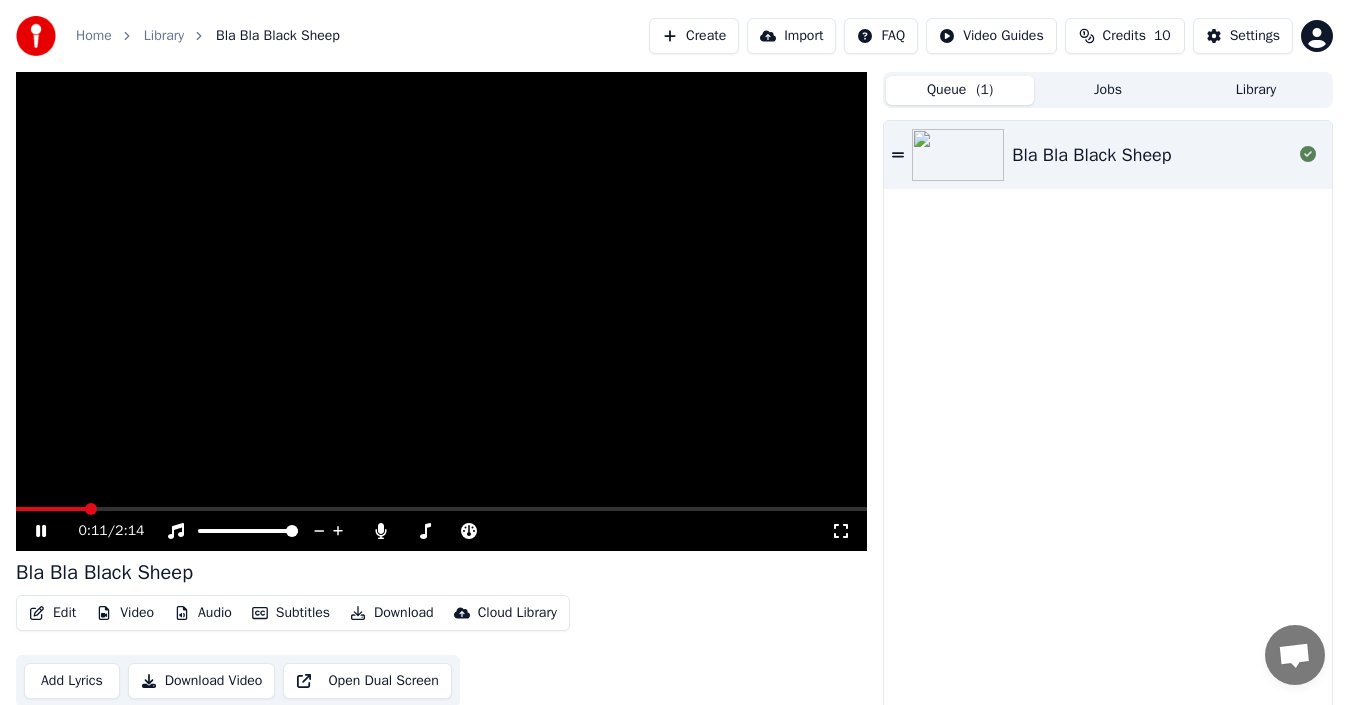 click at bounding box center (441, 311) 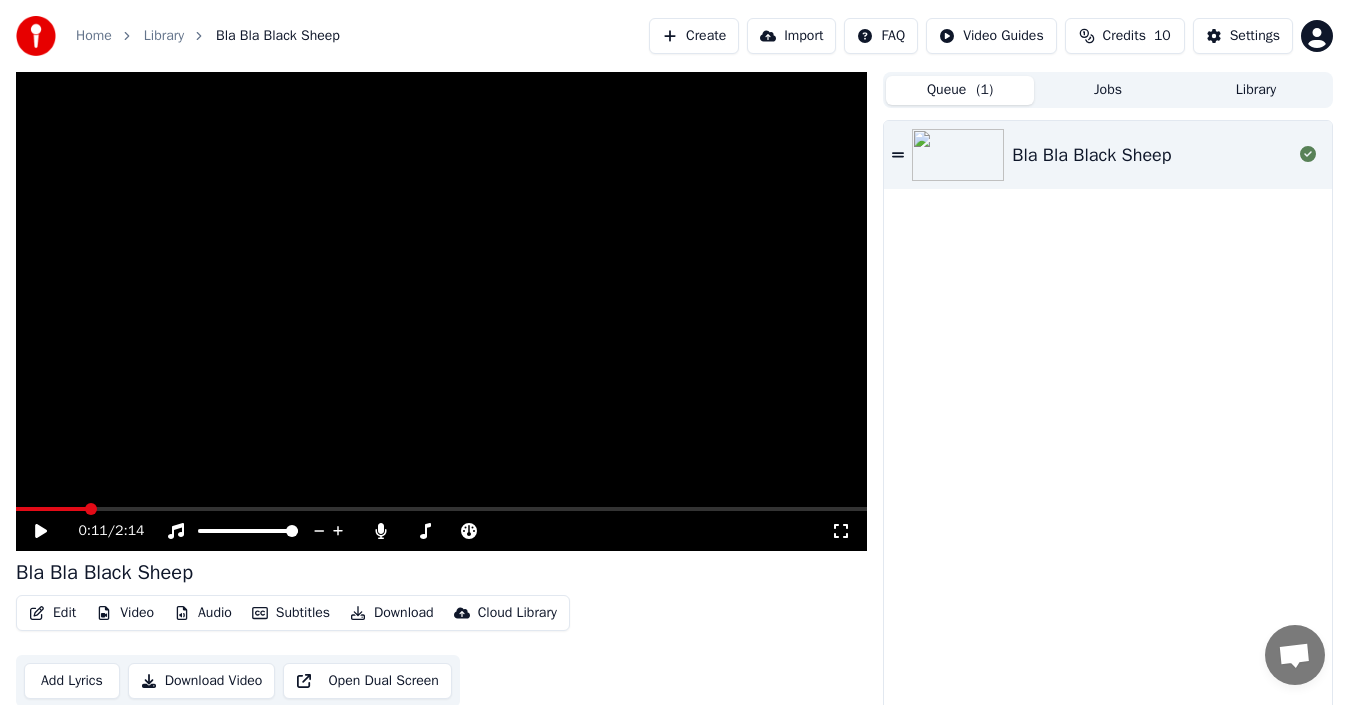 click 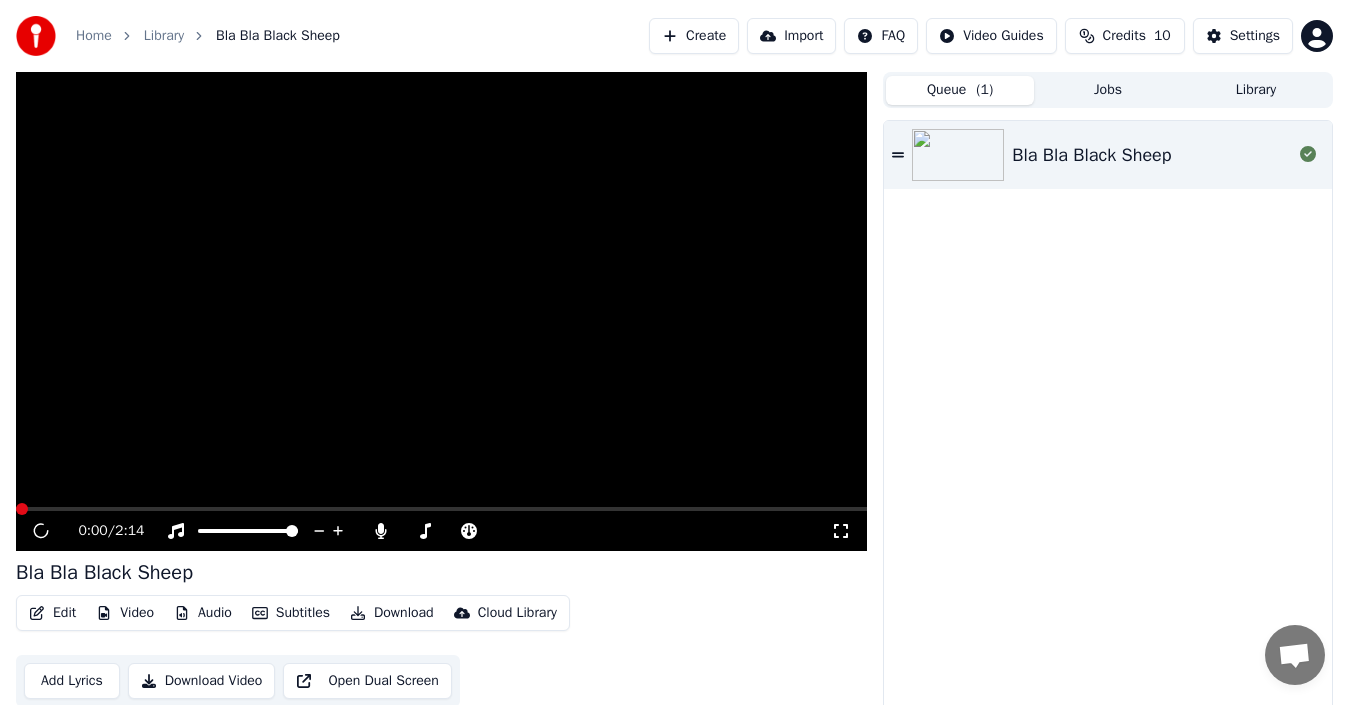 click 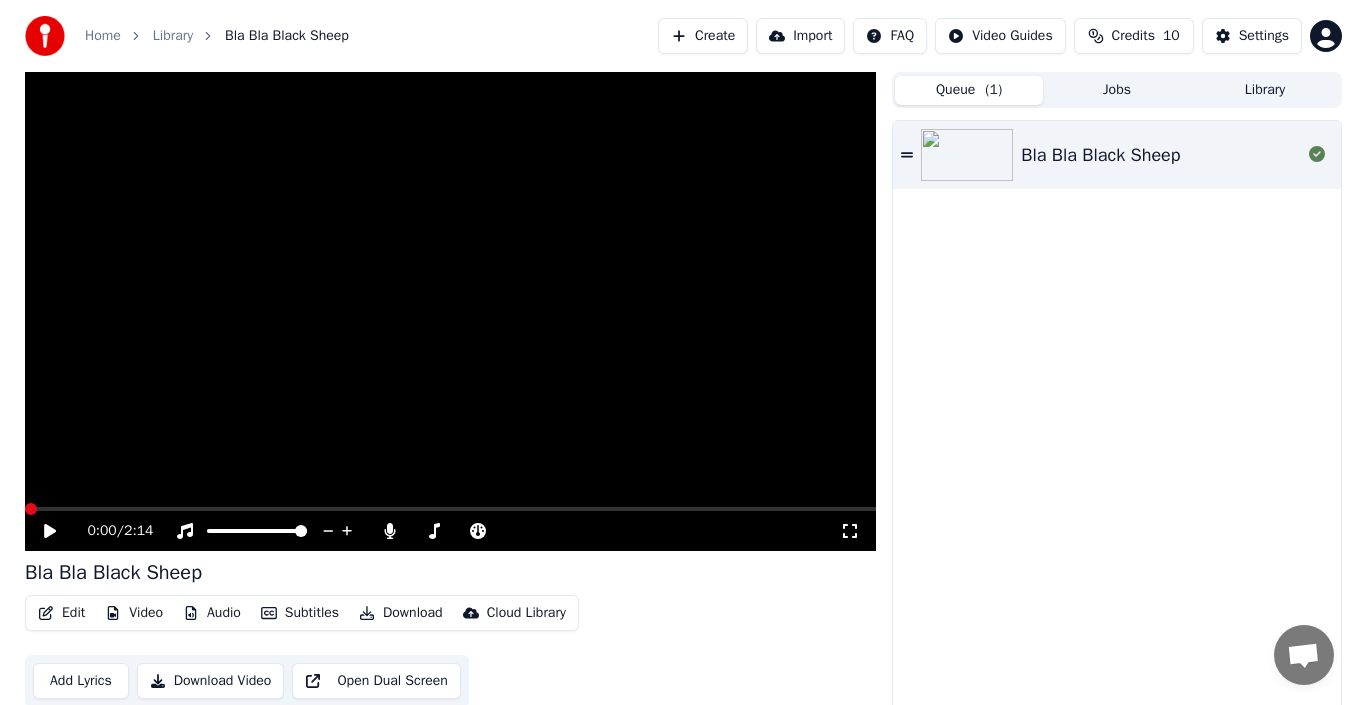 scroll, scrollTop: 14, scrollLeft: 0, axis: vertical 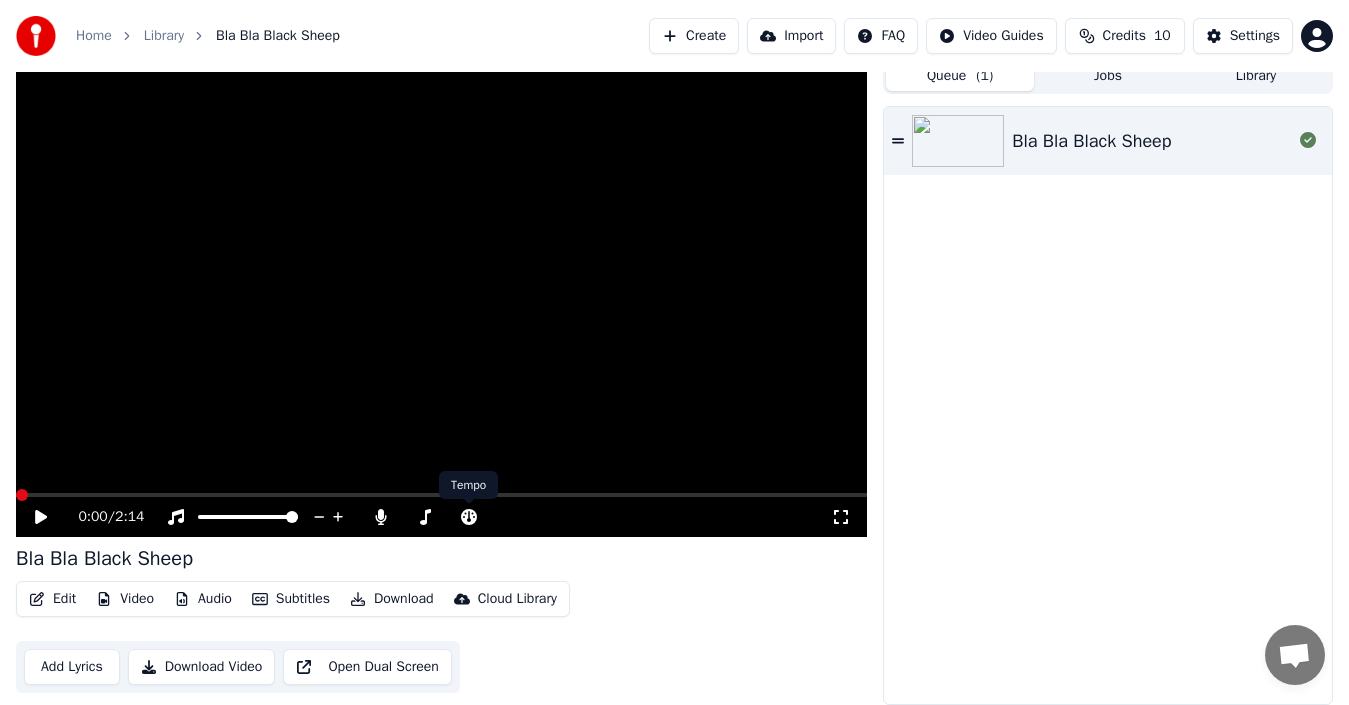 click at bounding box center (441, 297) 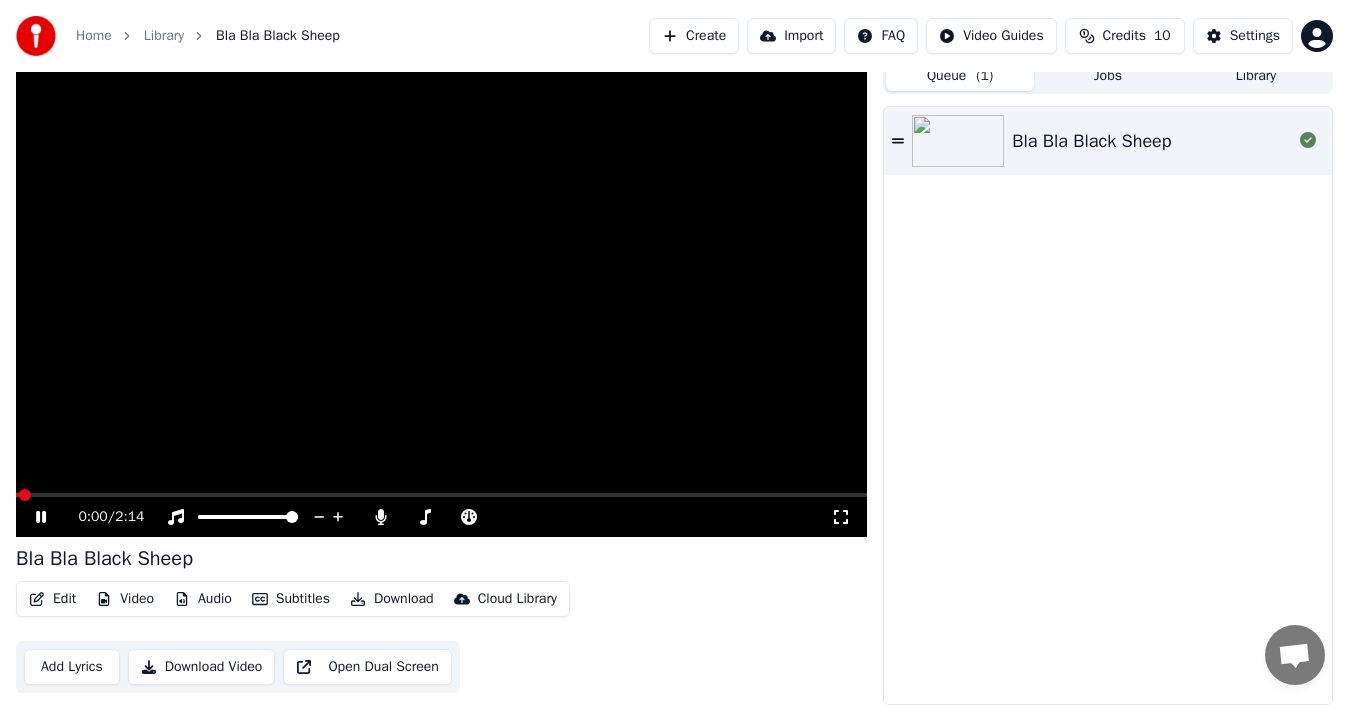 click at bounding box center (441, 297) 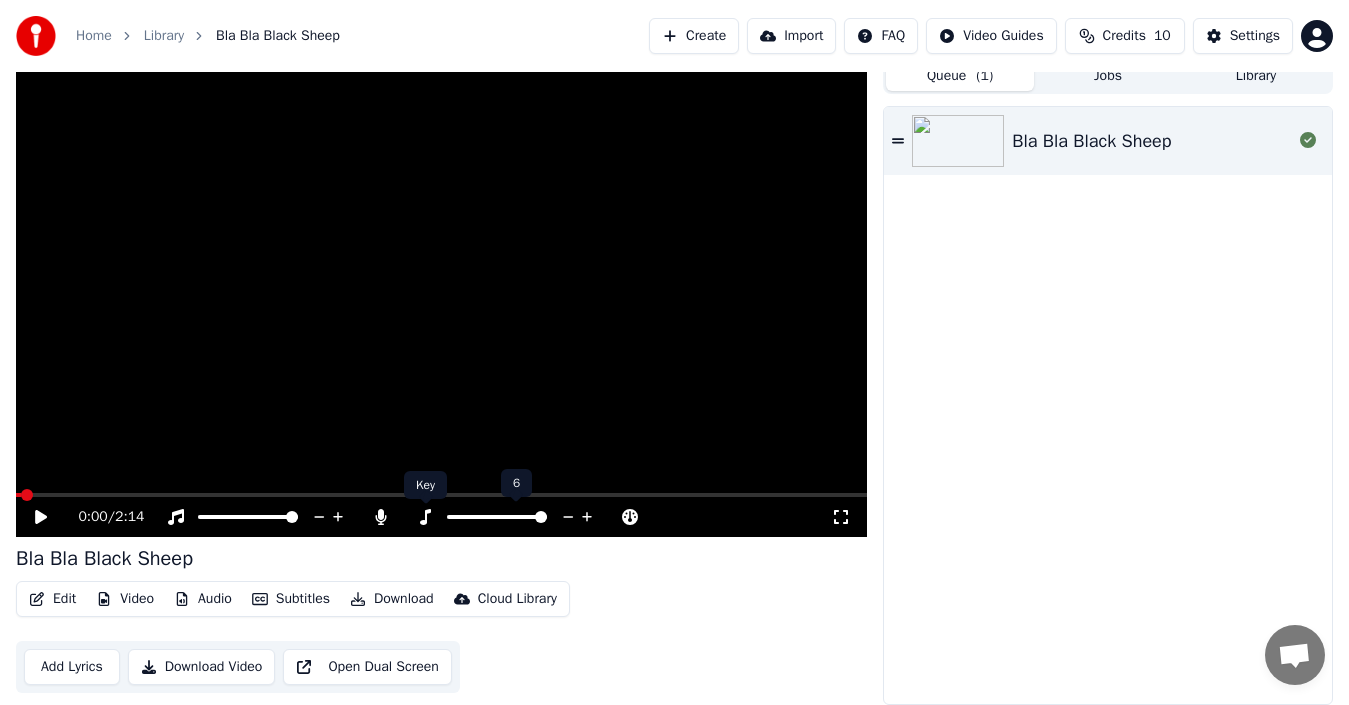 click 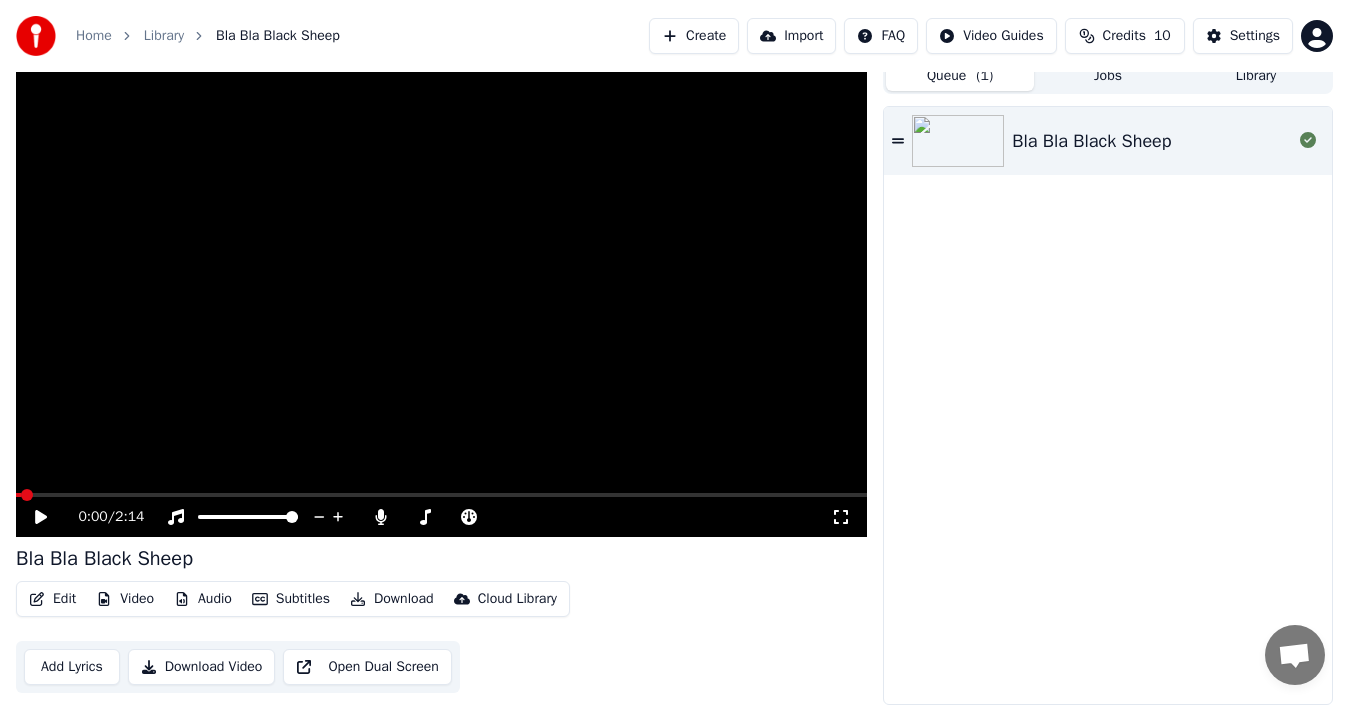 click at bounding box center (441, 297) 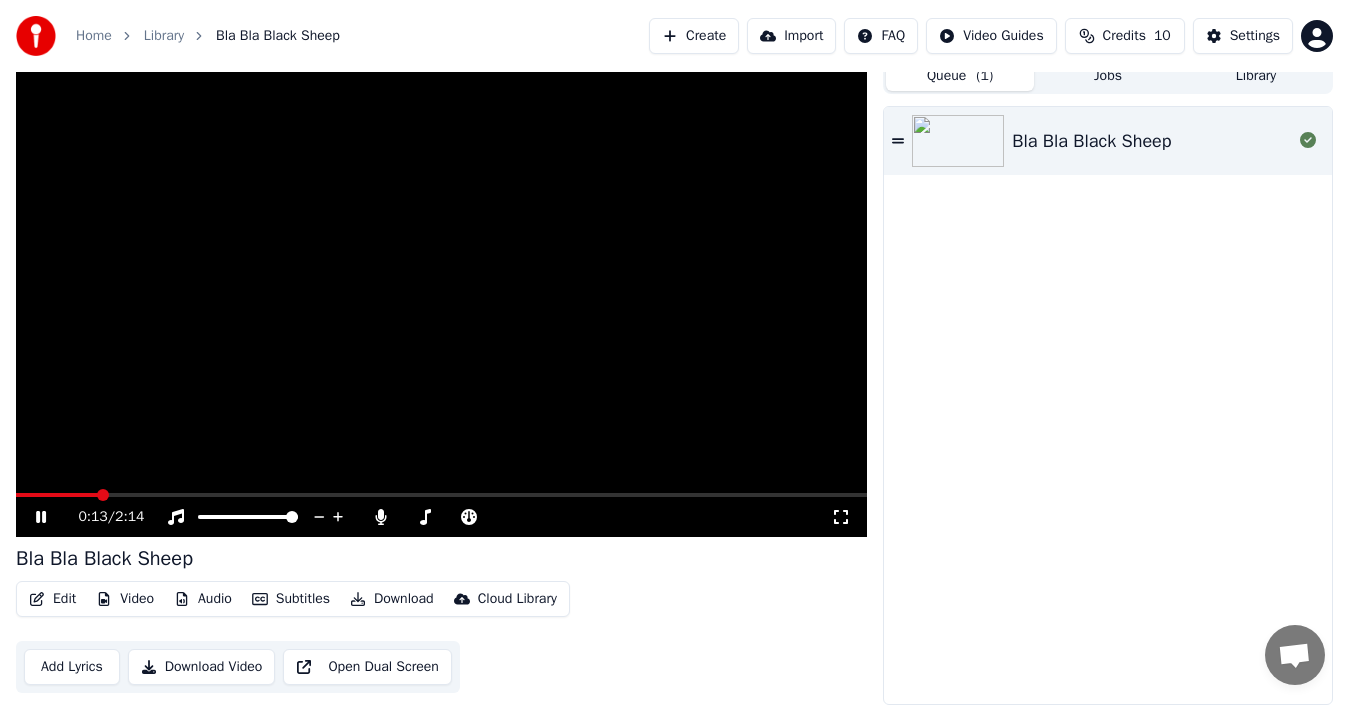 click at bounding box center (441, 495) 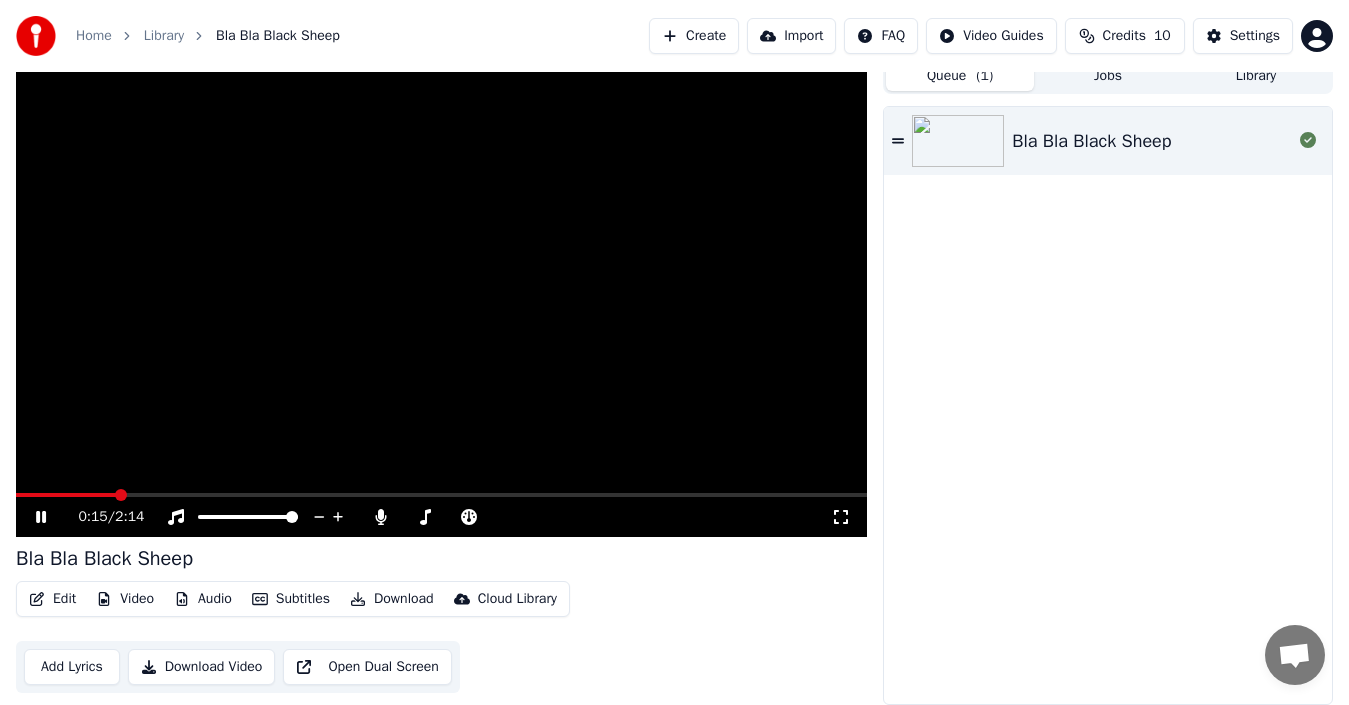 click at bounding box center [441, 297] 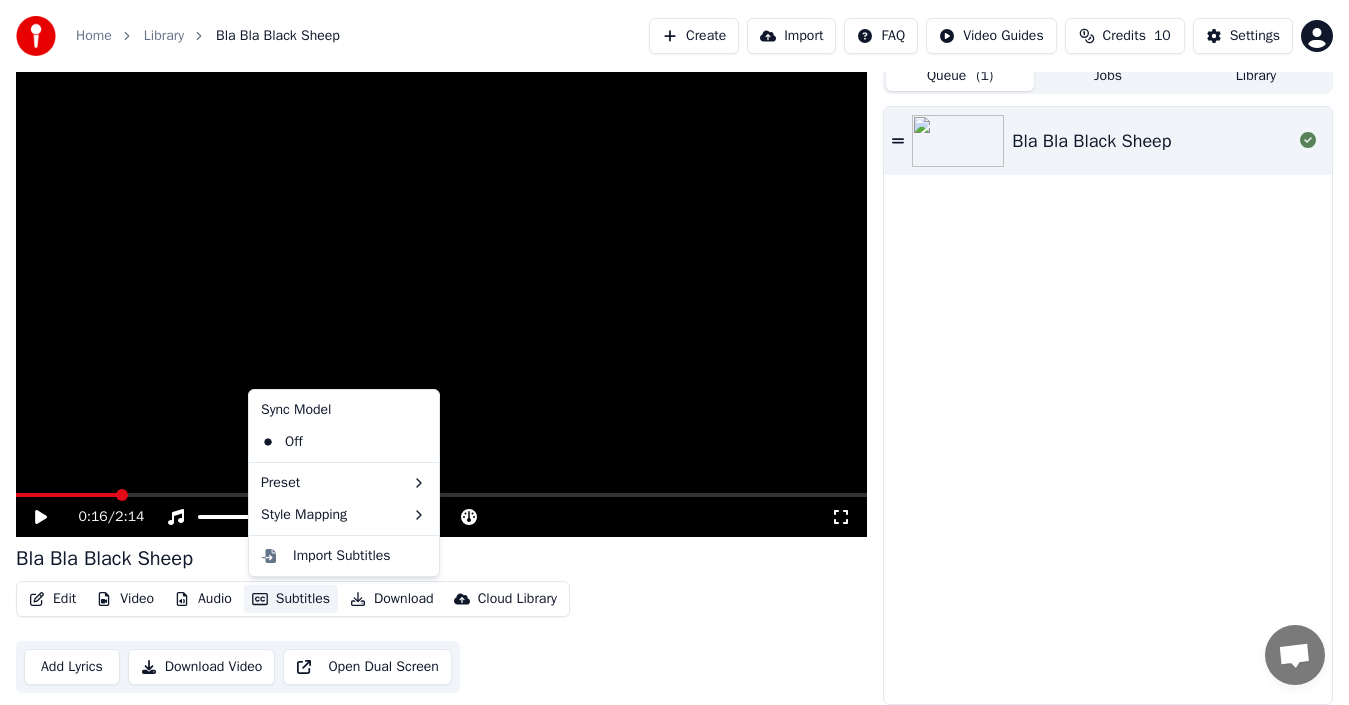 click on "Subtitles" at bounding box center (291, 599) 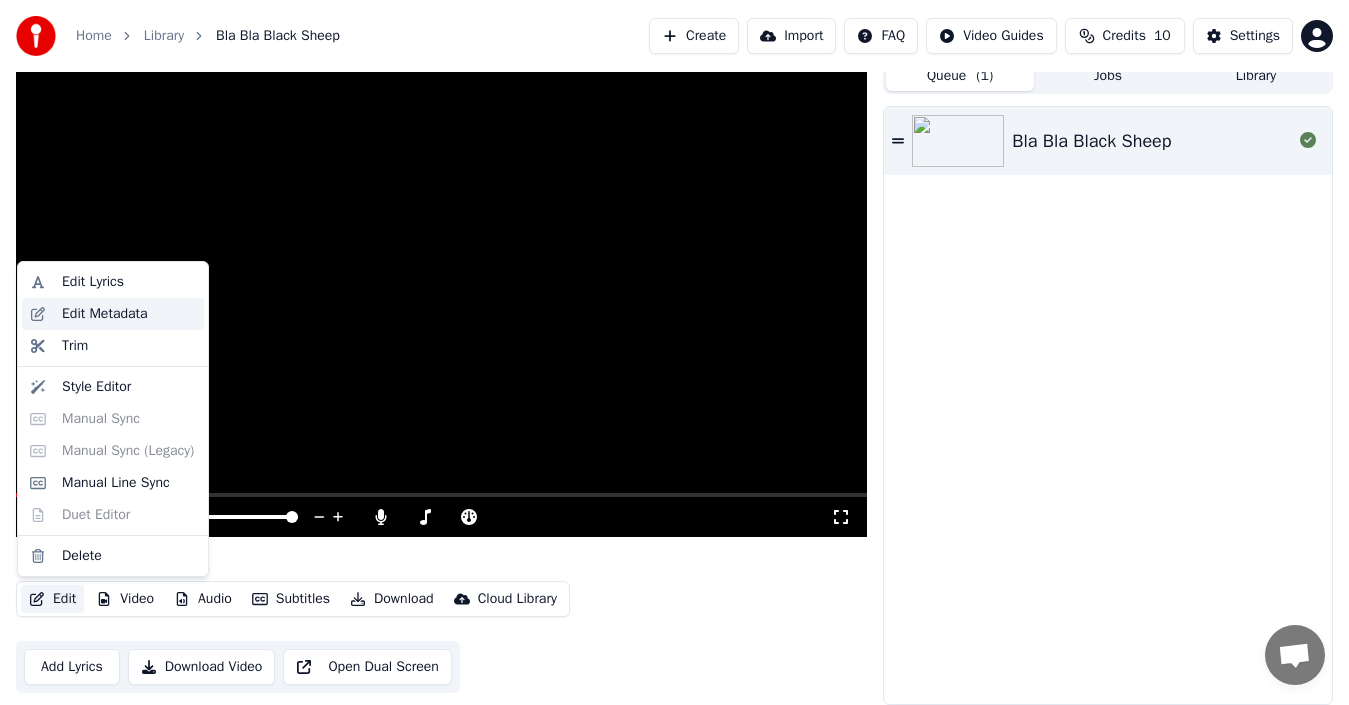 click on "Edit Metadata" at bounding box center [105, 314] 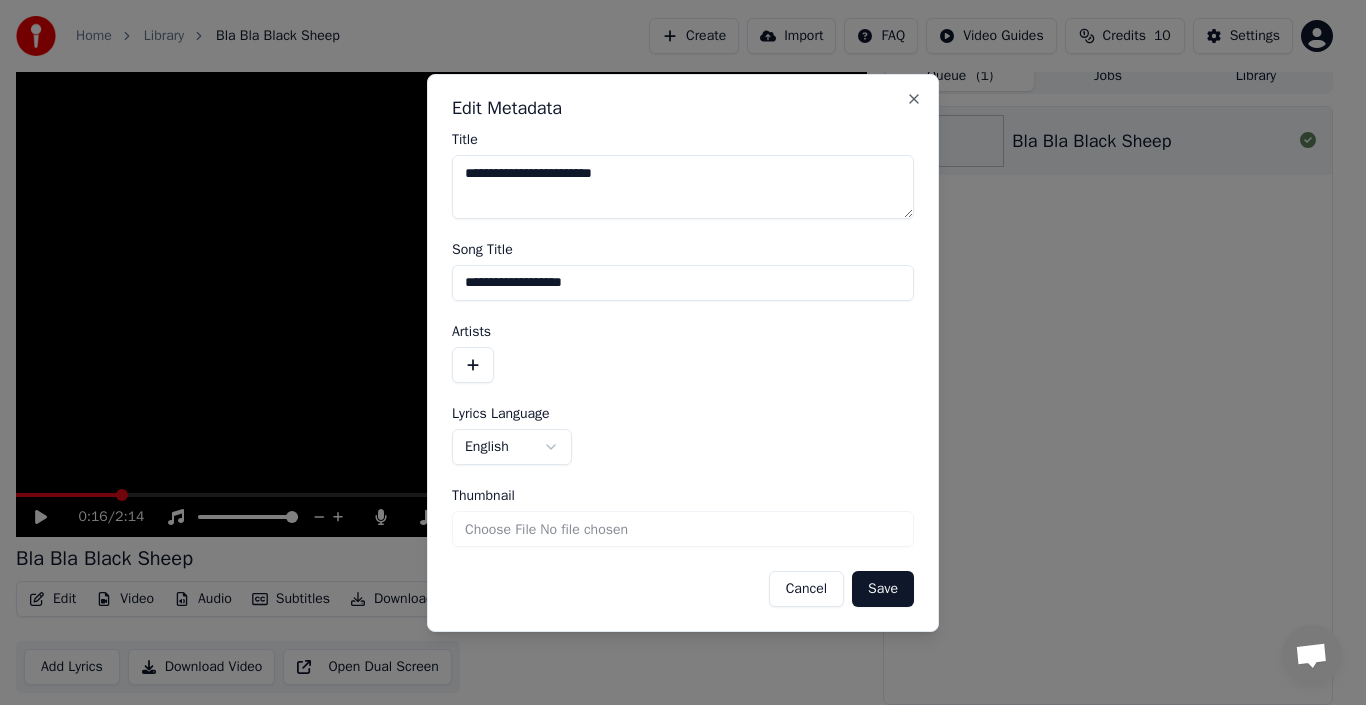click on "Cancel" at bounding box center (806, 589) 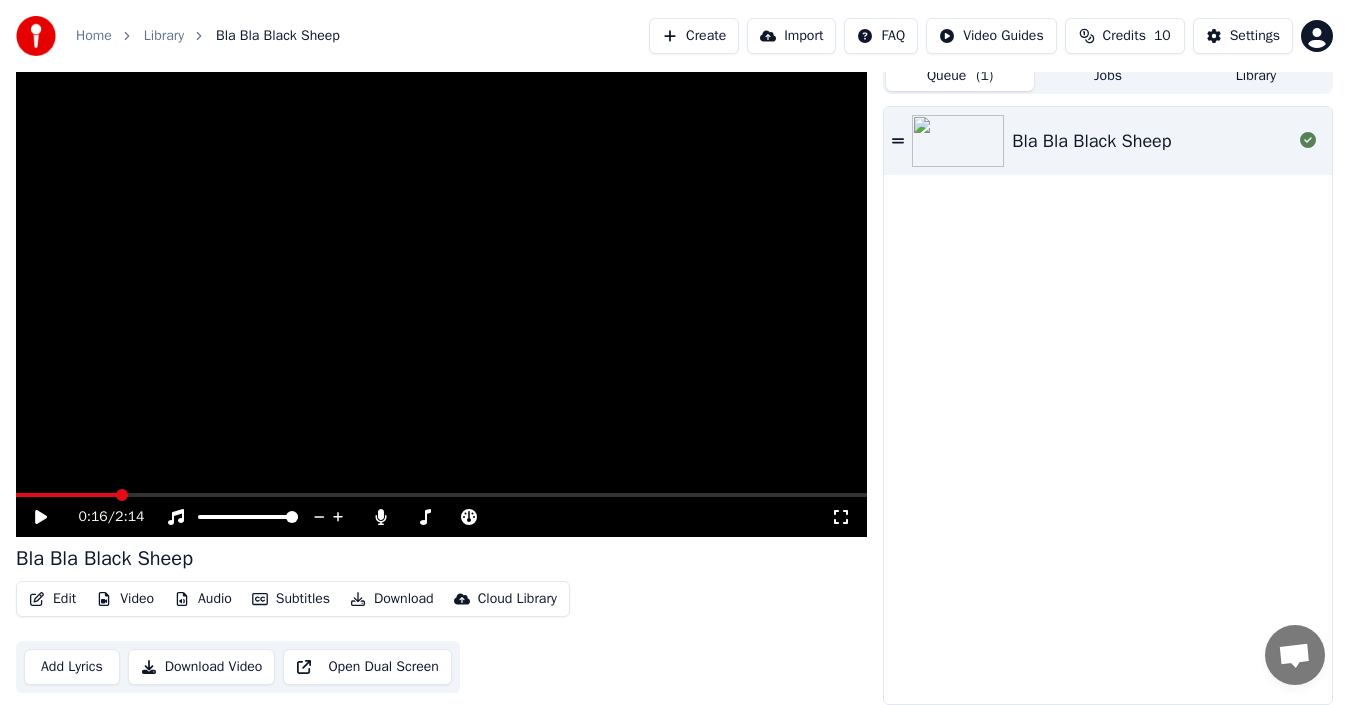 click 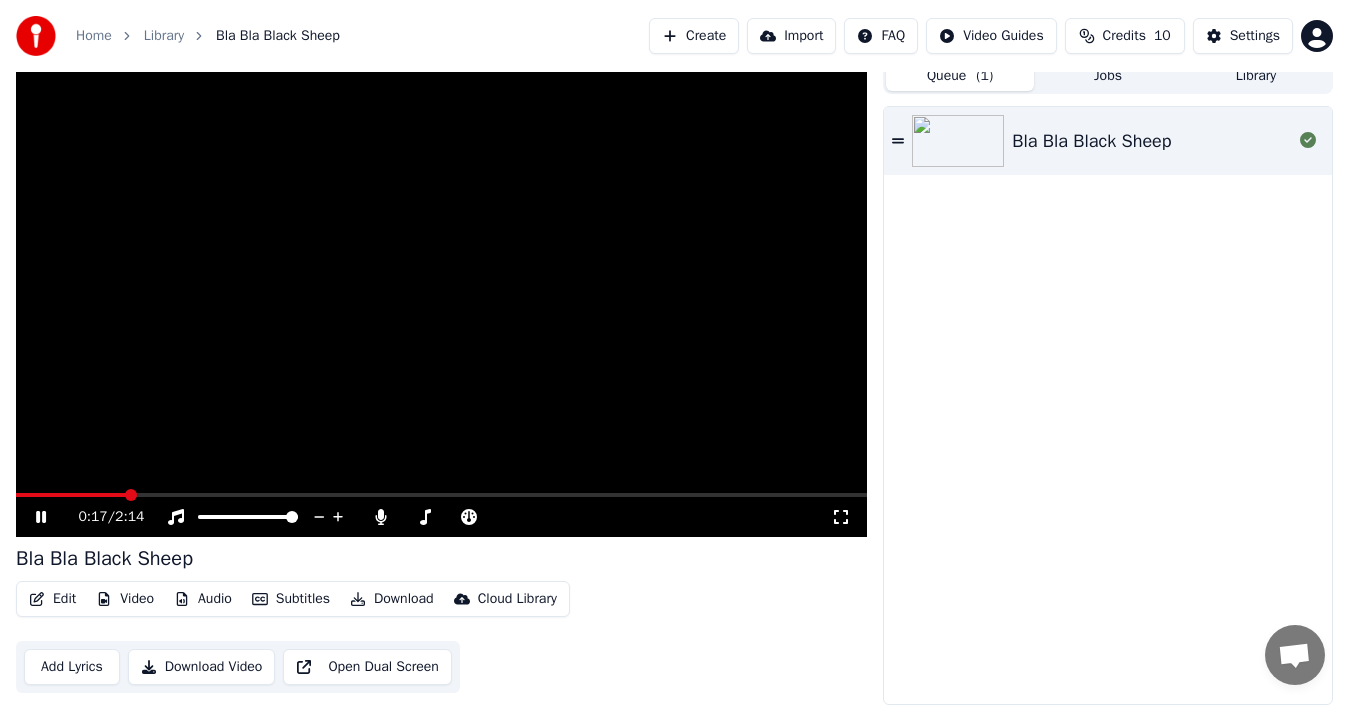 click 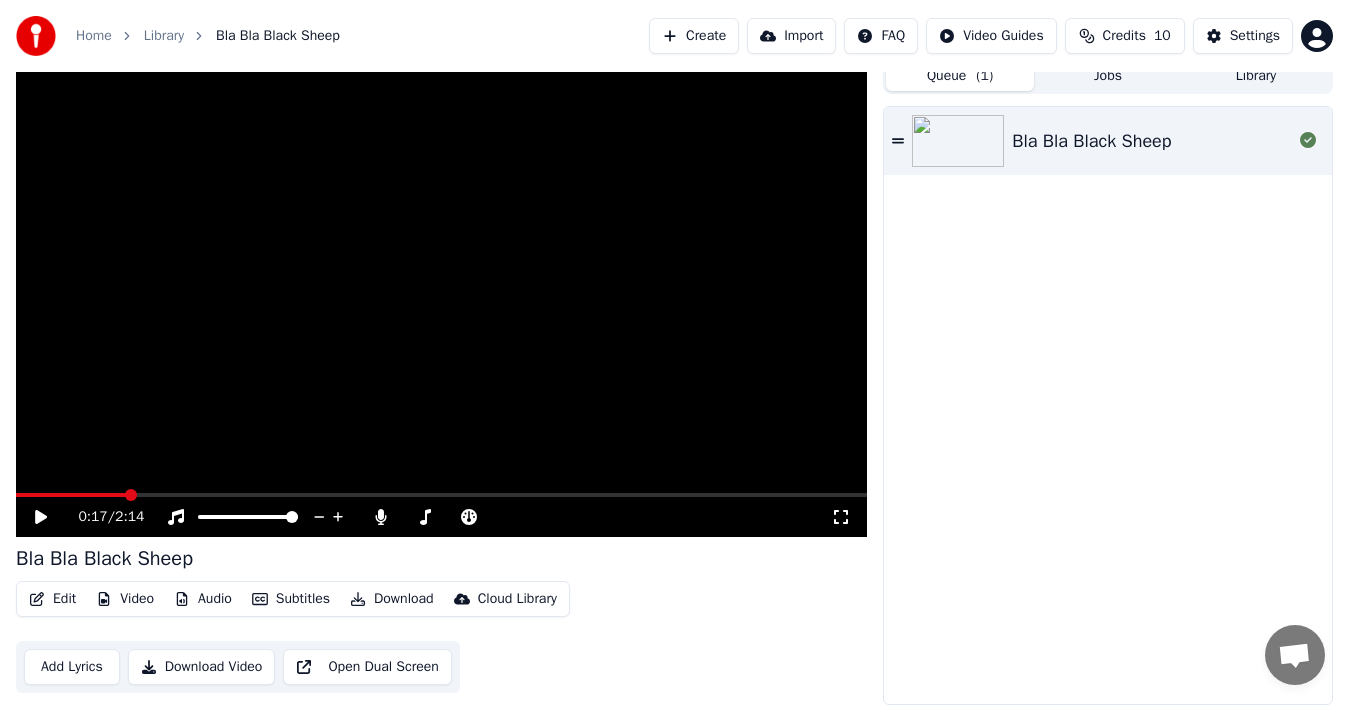 click on "Edit" at bounding box center [52, 599] 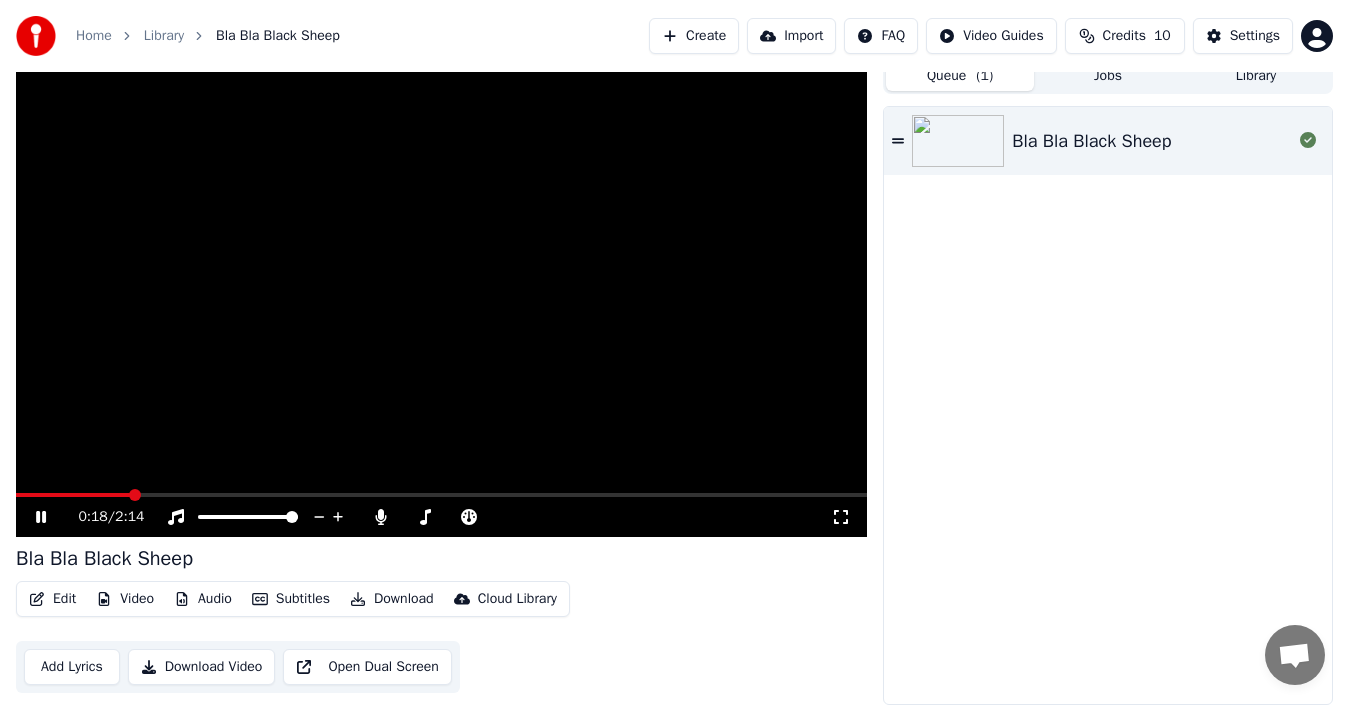 click at bounding box center (441, 297) 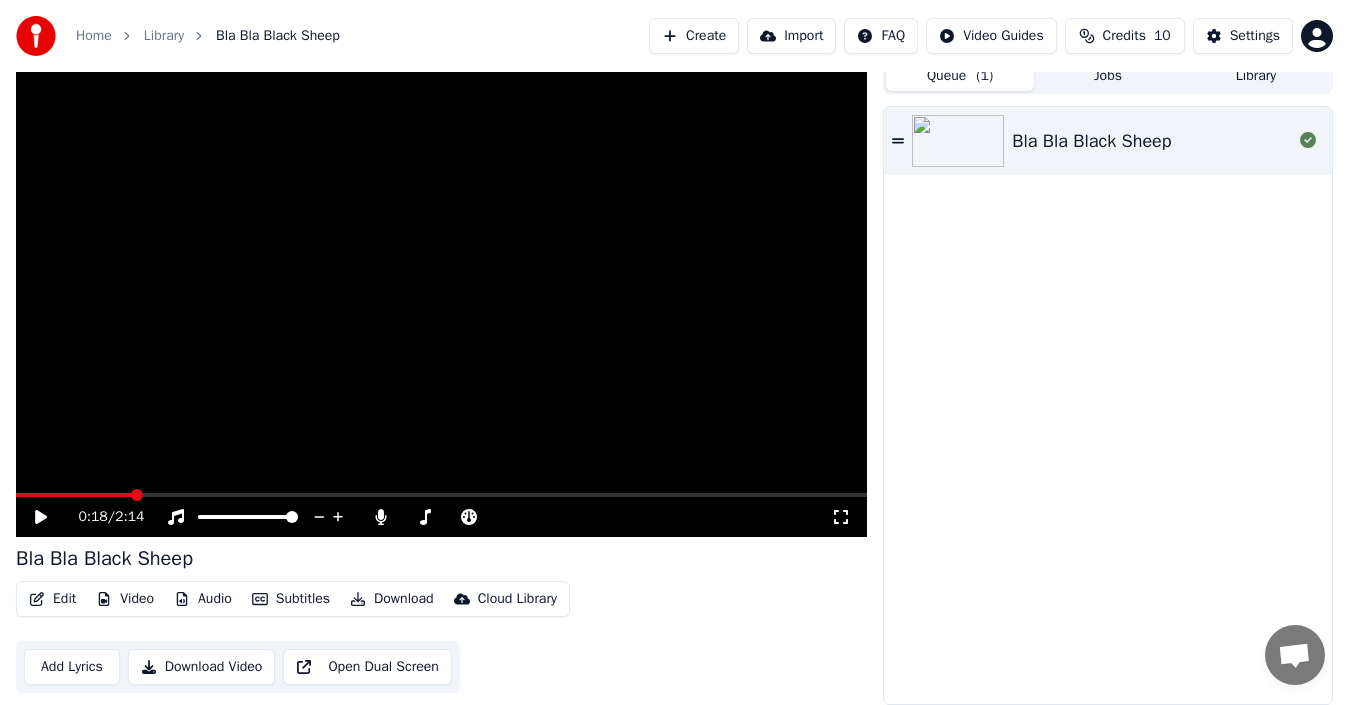click on "Edit" at bounding box center (52, 599) 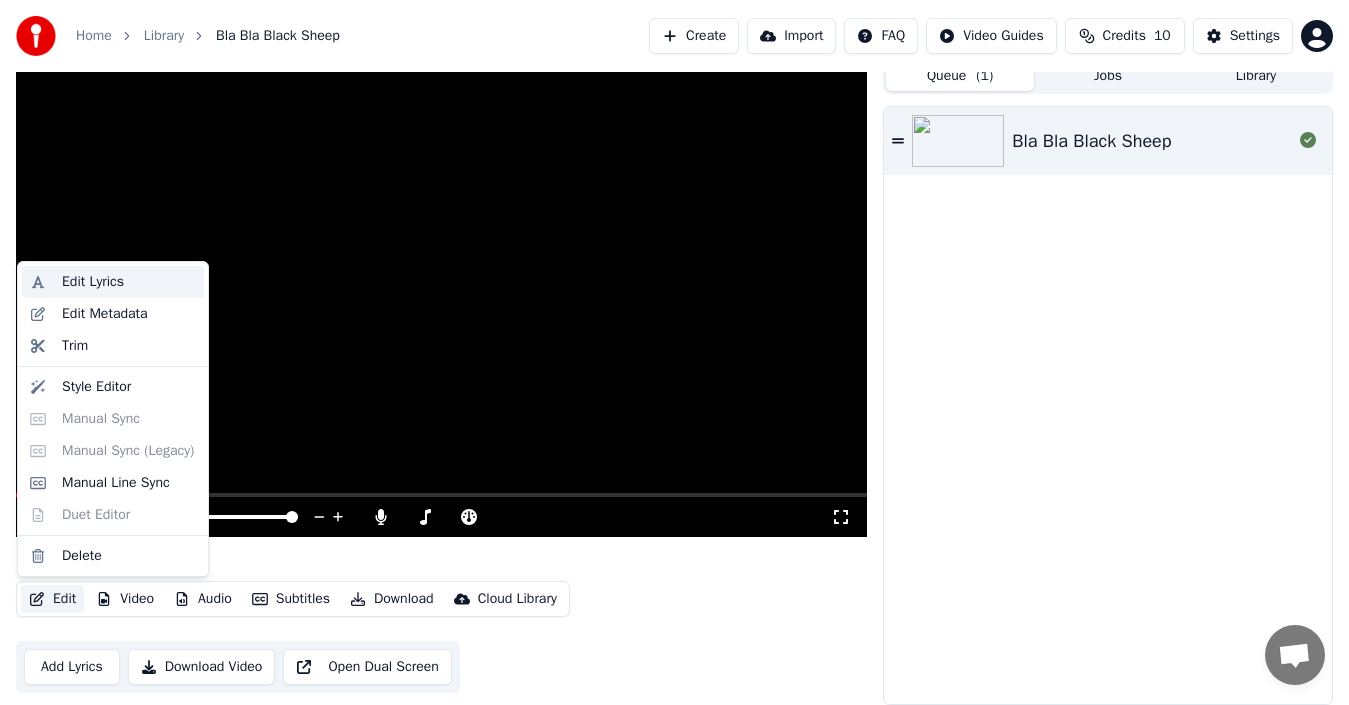 click on "Edit Lyrics" at bounding box center (129, 282) 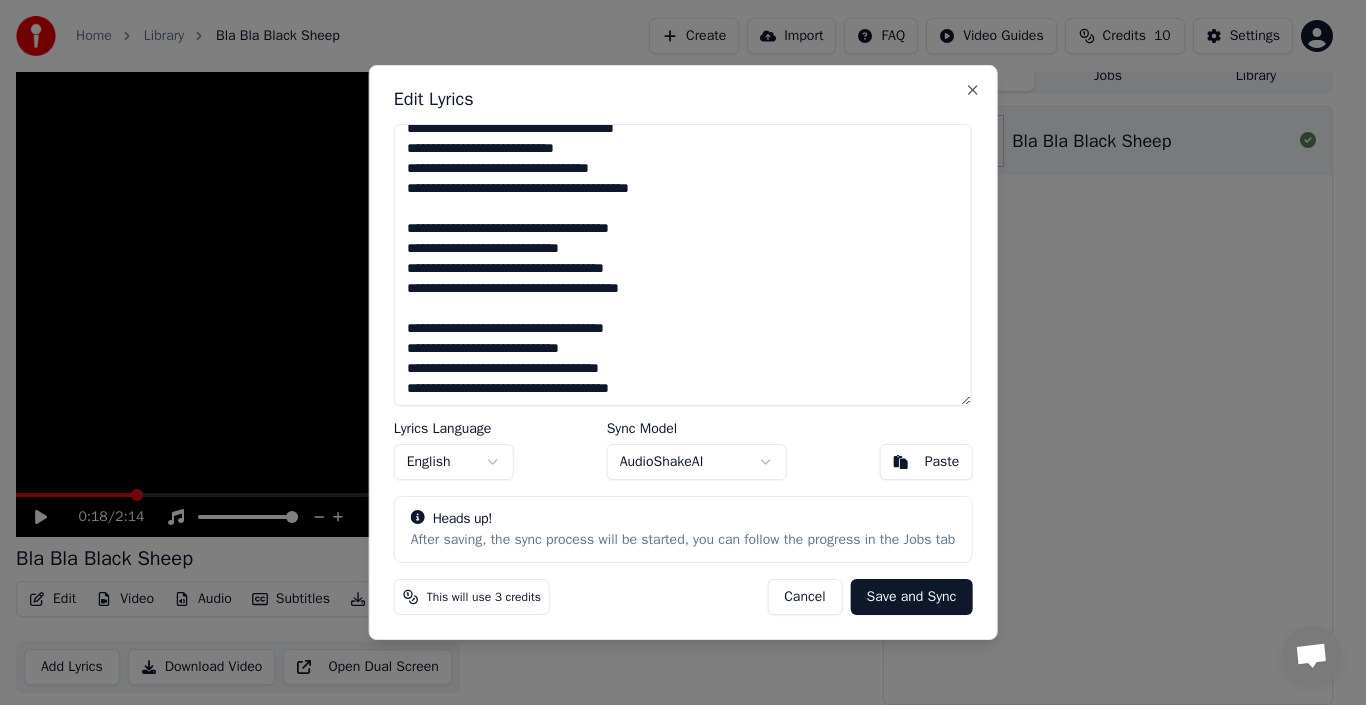 scroll, scrollTop: 0, scrollLeft: 0, axis: both 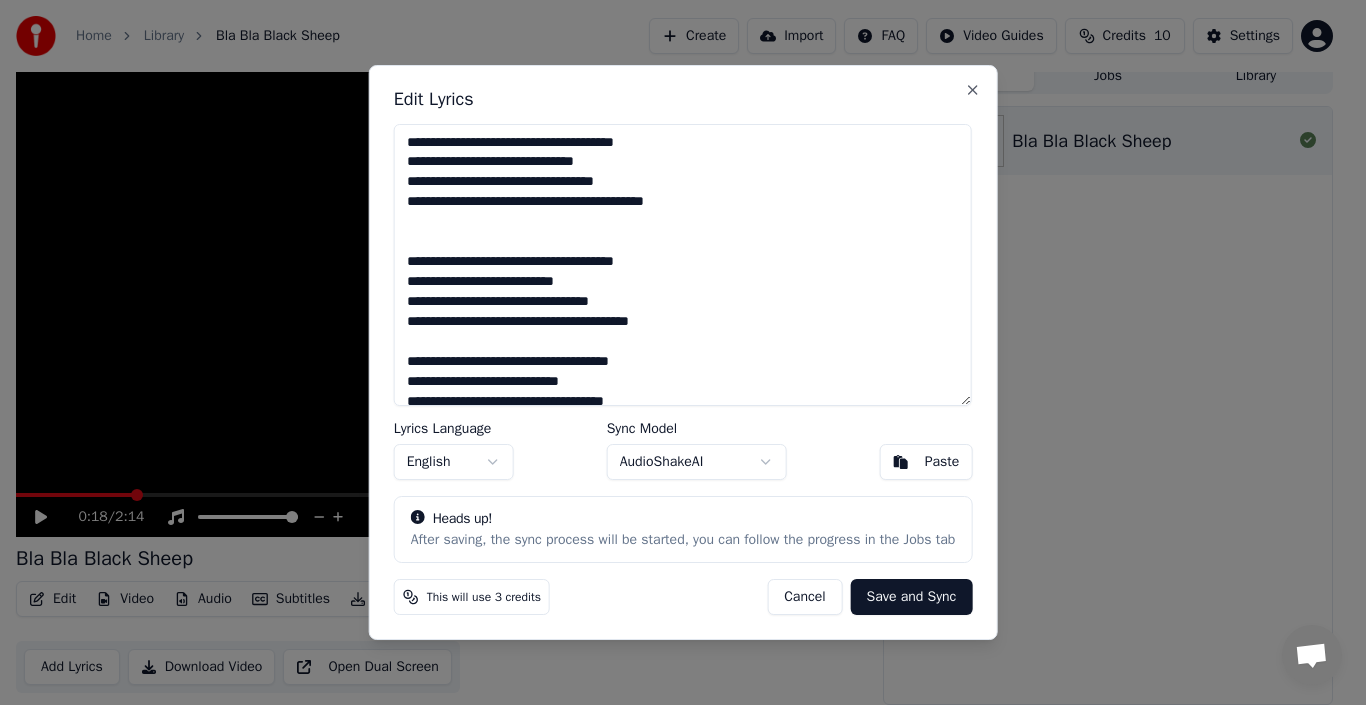 click on "**********" at bounding box center (683, 265) 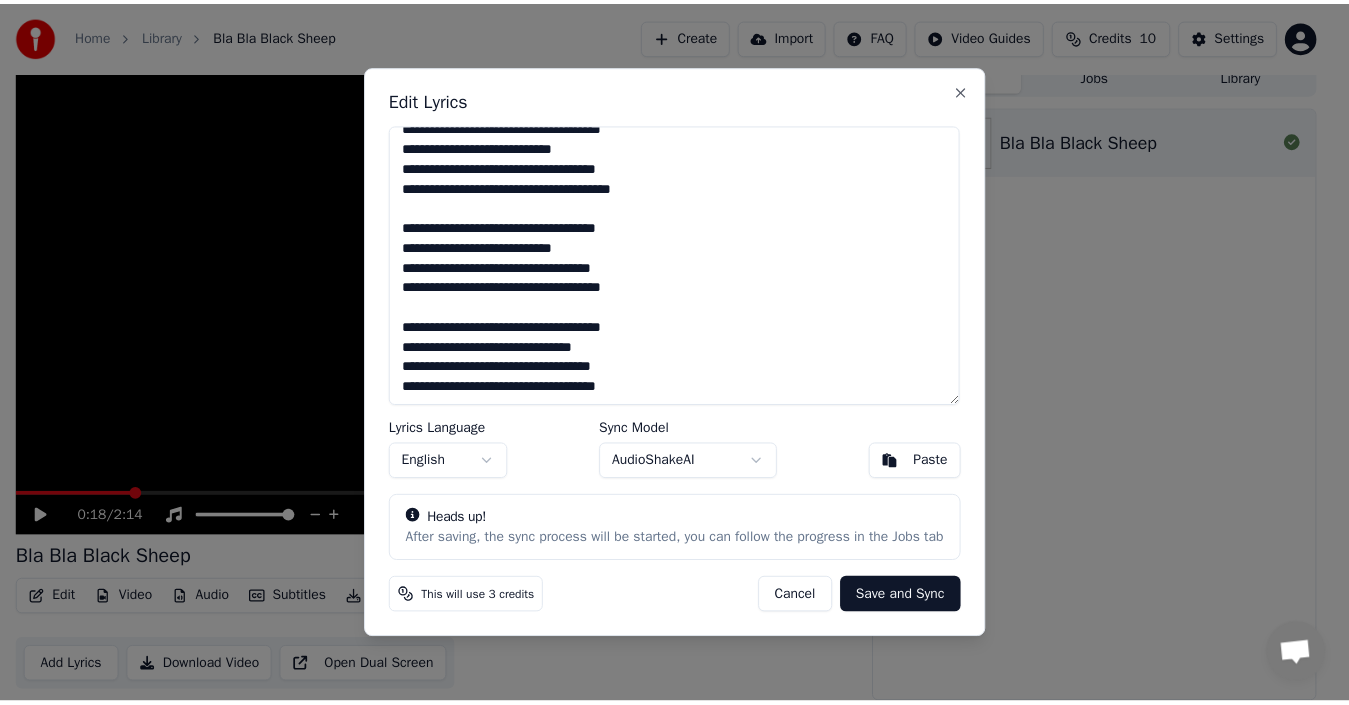 scroll, scrollTop: 215, scrollLeft: 0, axis: vertical 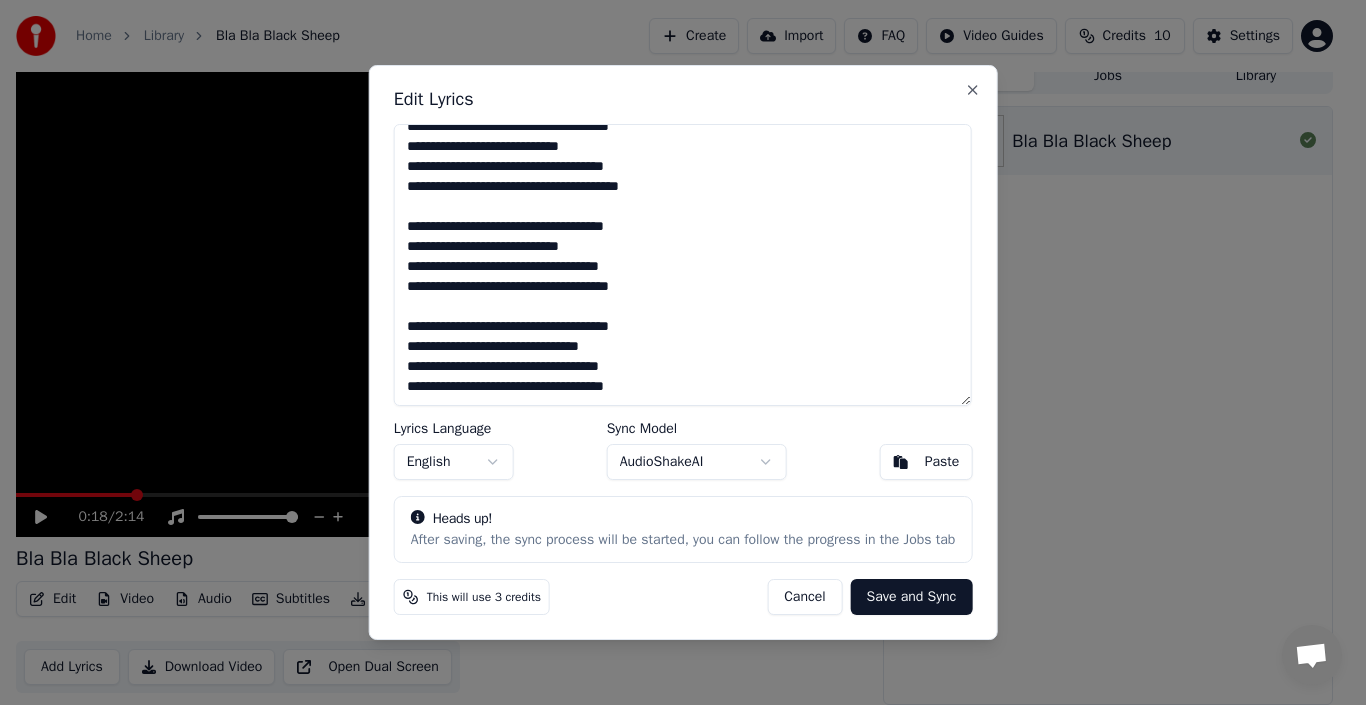 type on "**********" 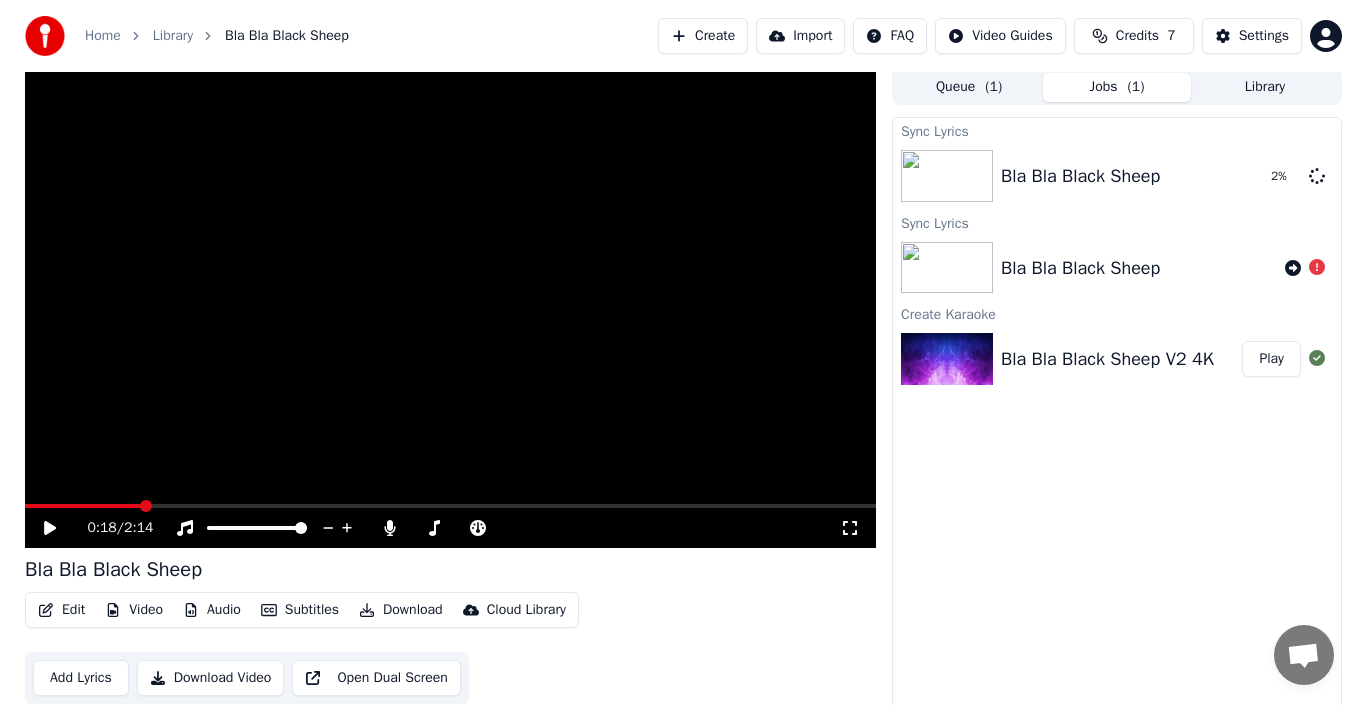 scroll, scrollTop: 0, scrollLeft: 0, axis: both 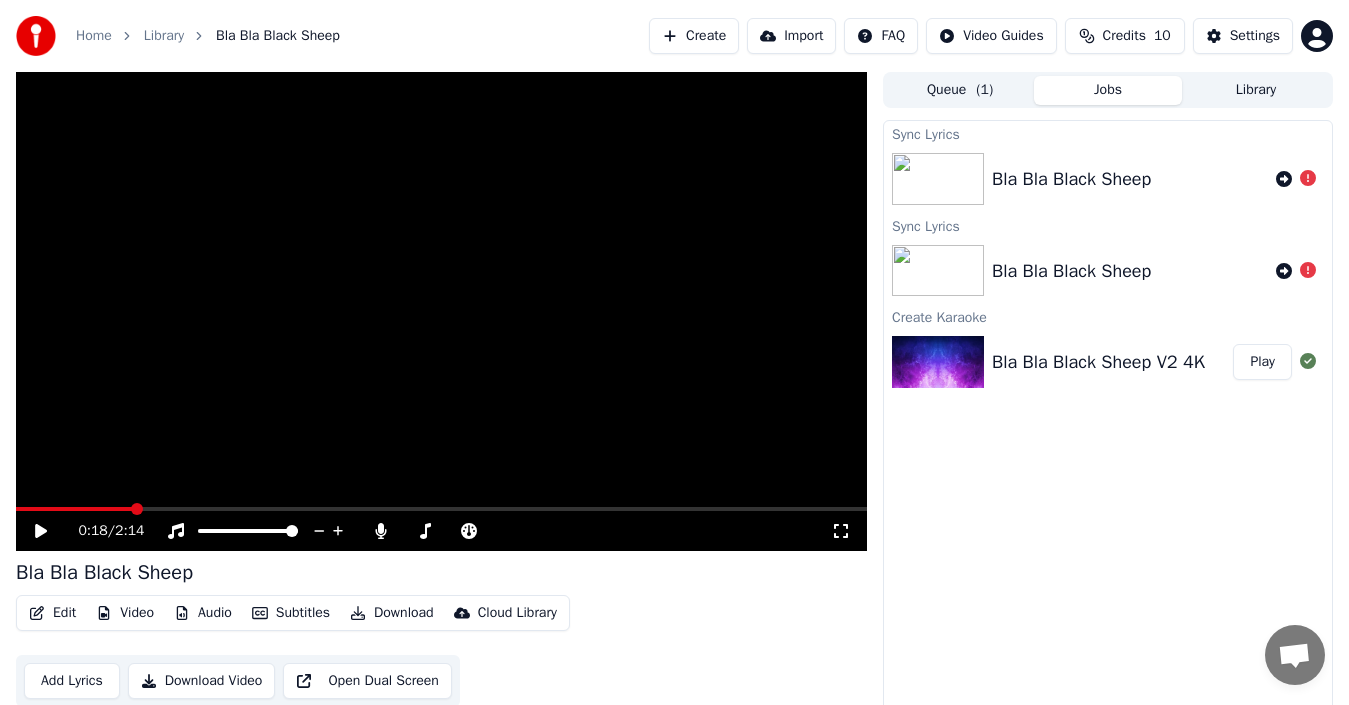 click at bounding box center [1296, 179] 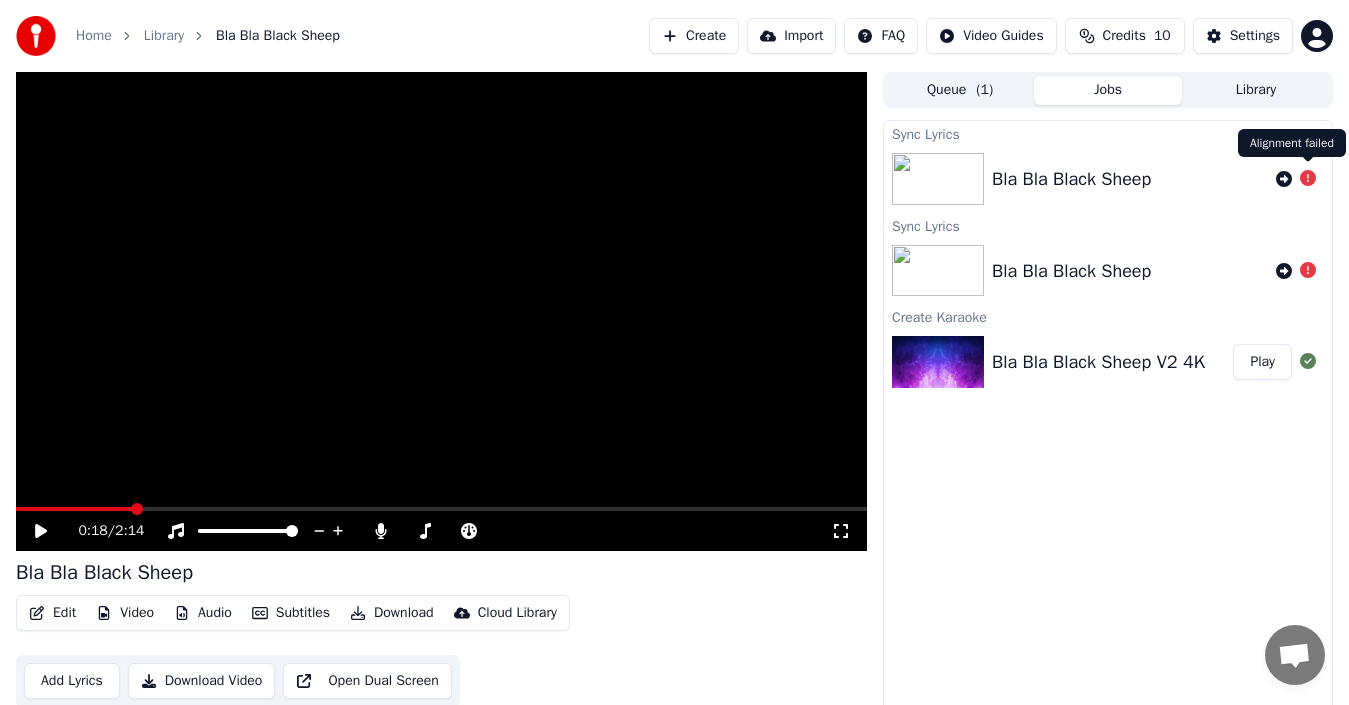 click 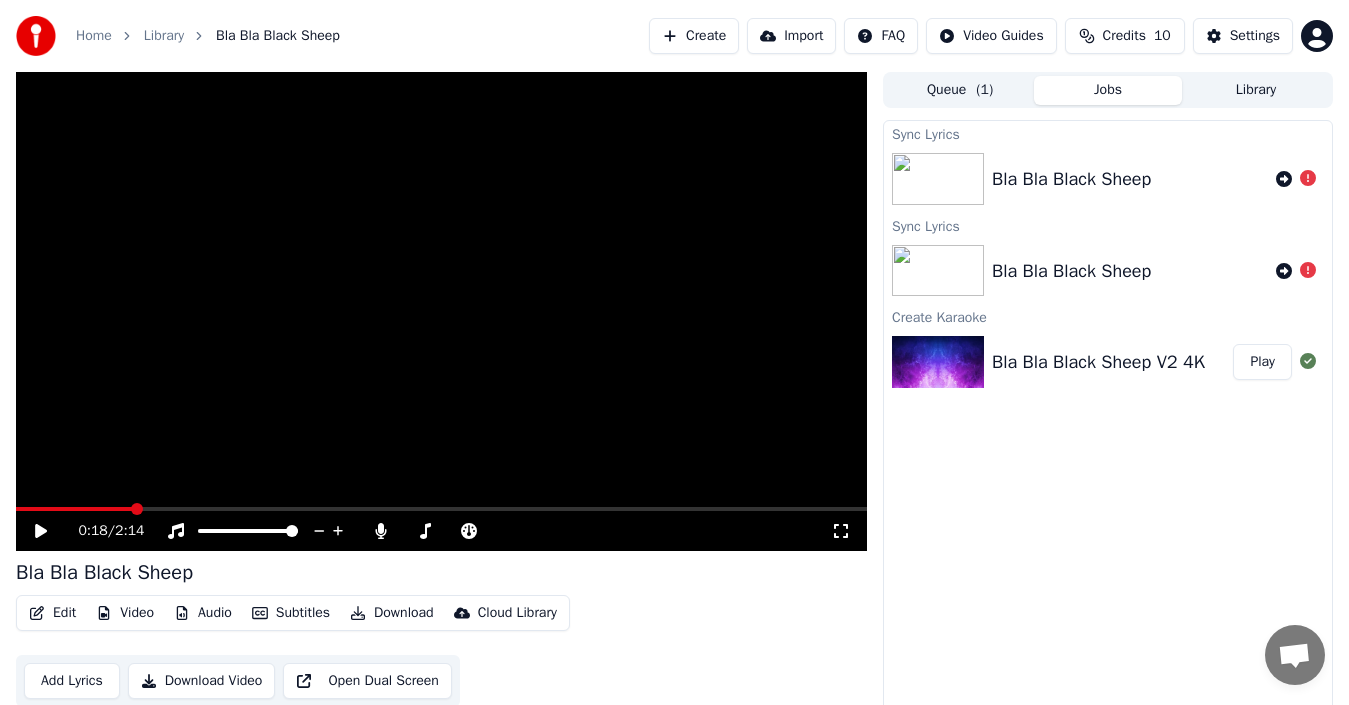 click 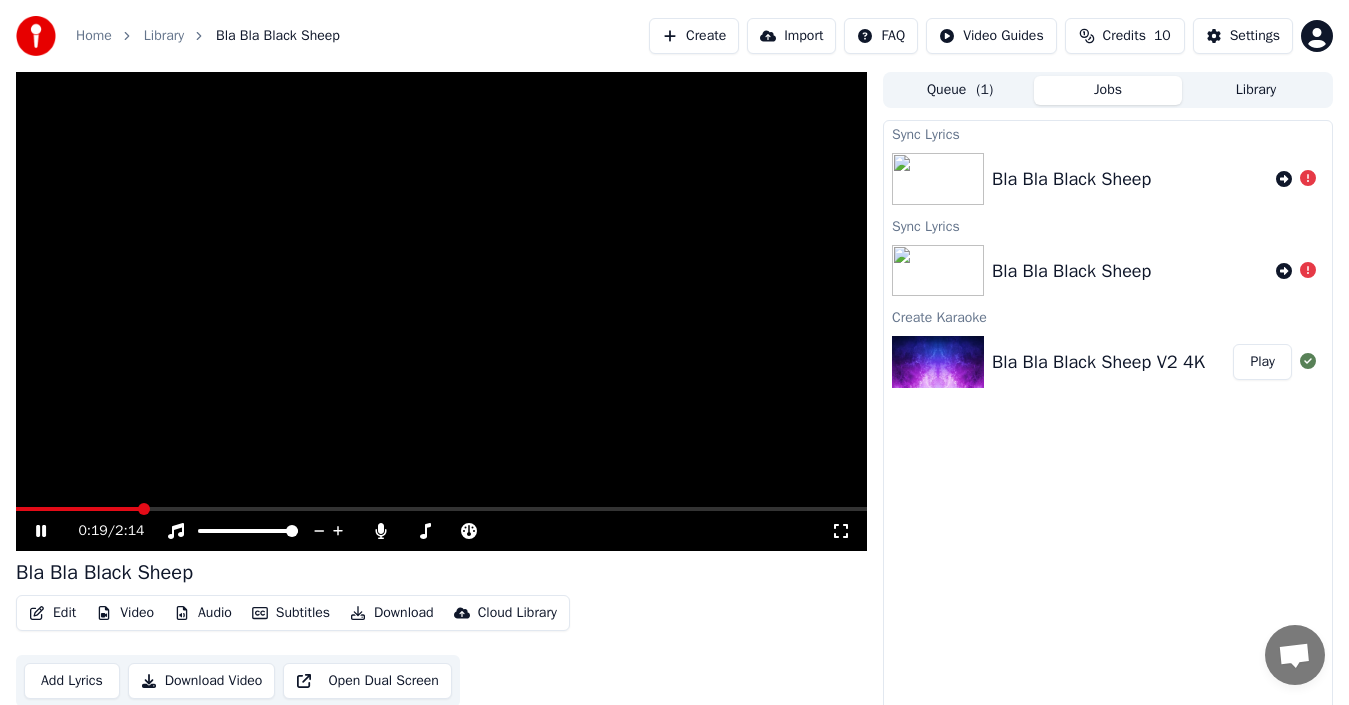 click 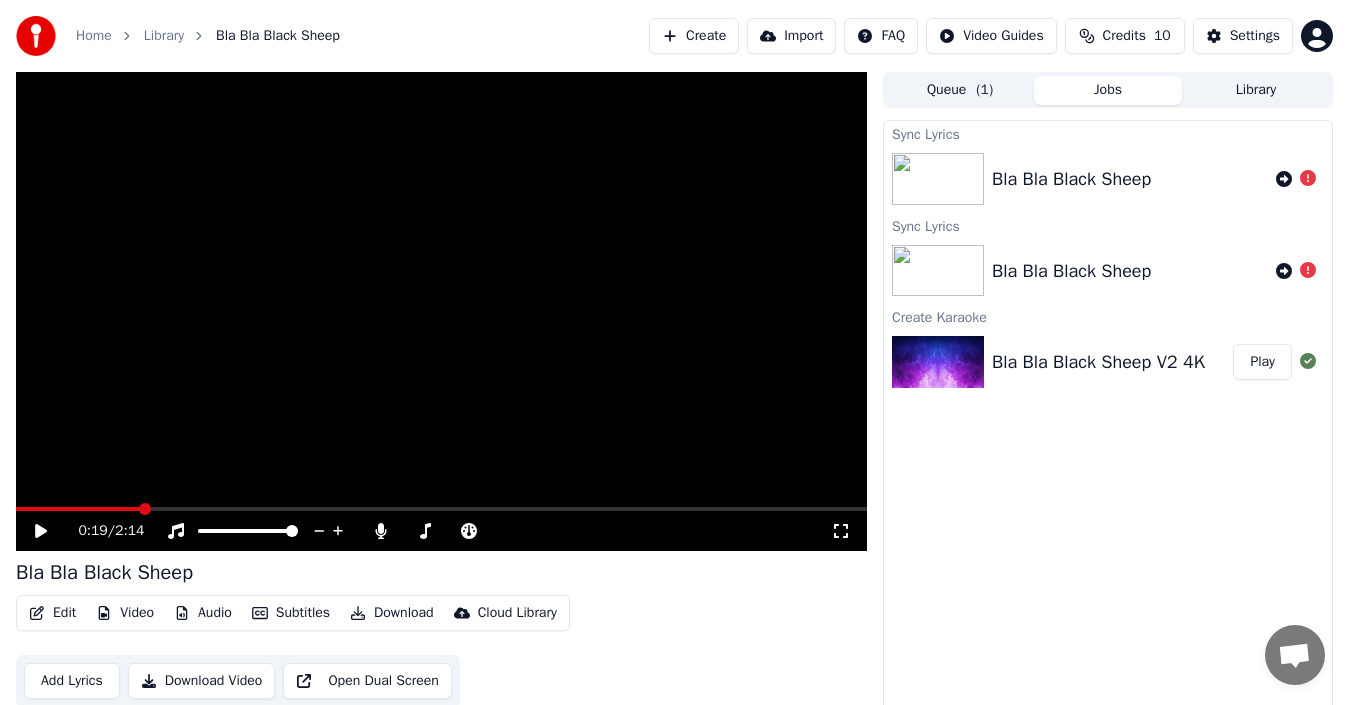 click on "Edit" at bounding box center (52, 613) 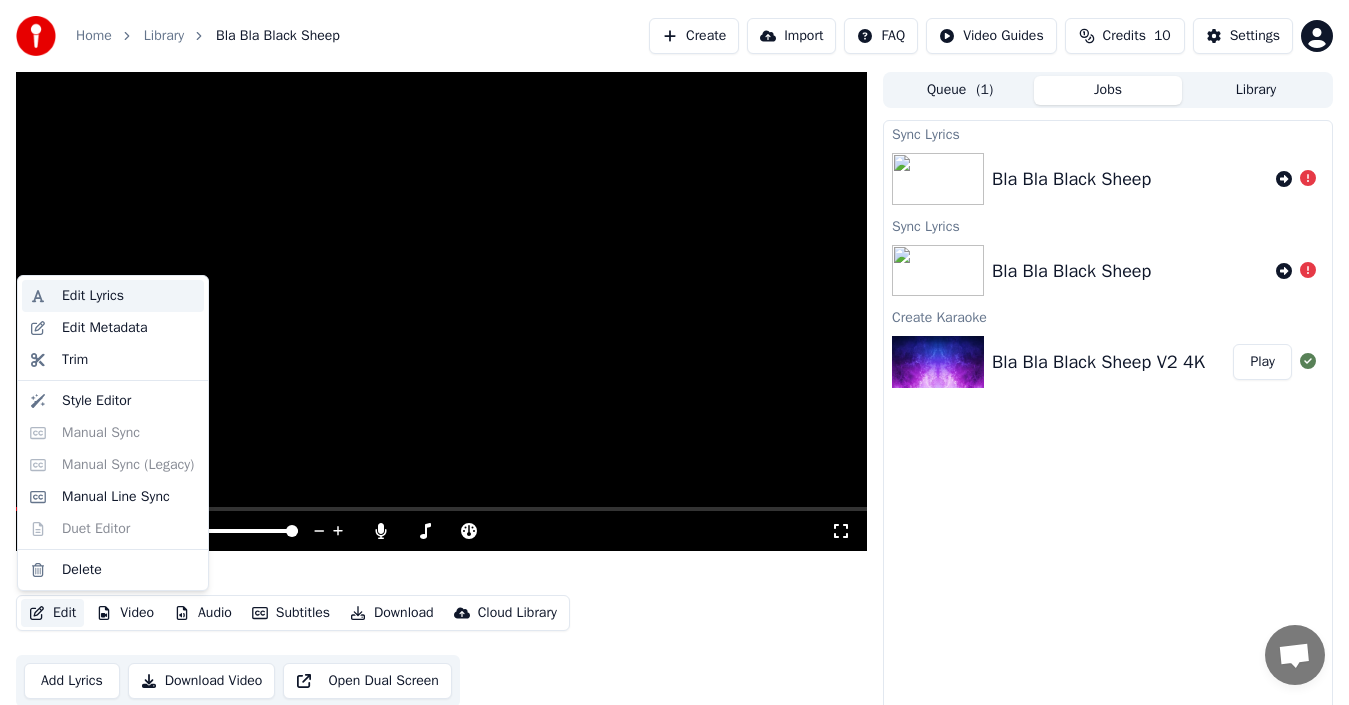 click on "Edit Lyrics" at bounding box center [93, 296] 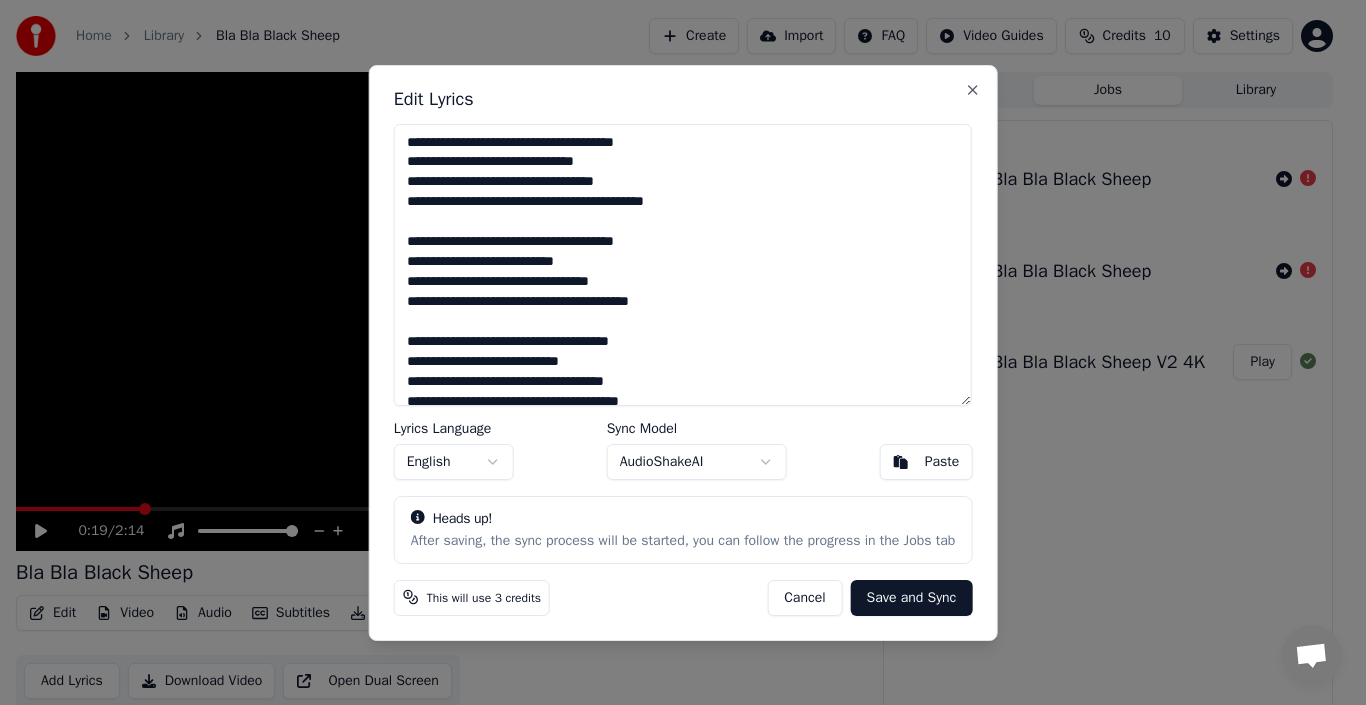 scroll, scrollTop: 215, scrollLeft: 0, axis: vertical 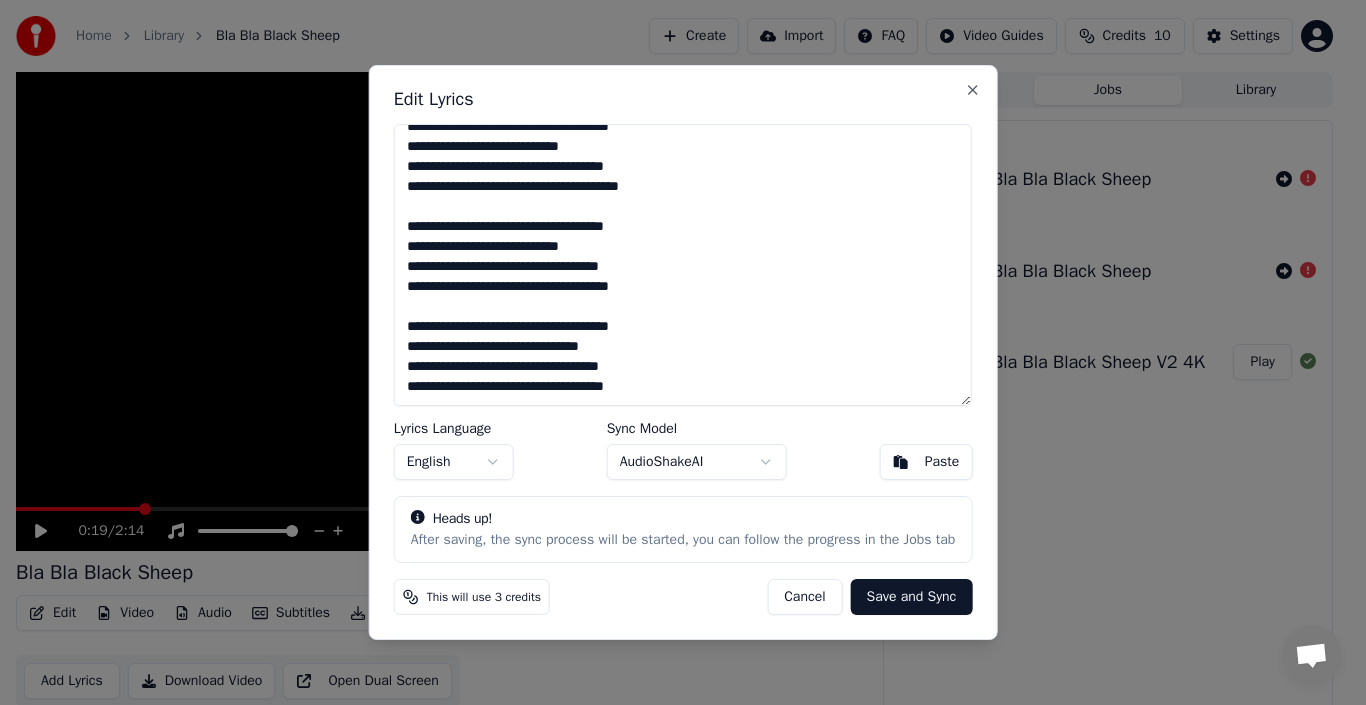 click on "This will use 3 credits" at bounding box center [472, 597] 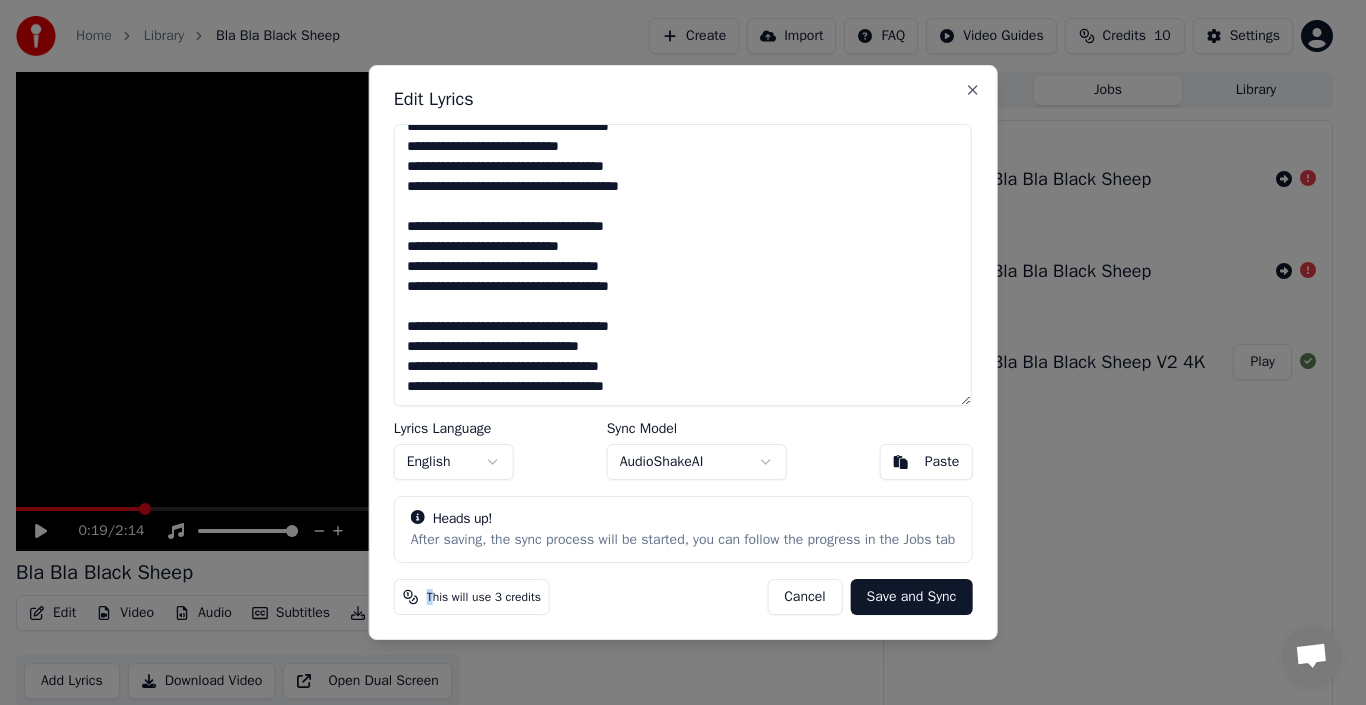 drag, startPoint x: 430, startPoint y: 610, endPoint x: 419, endPoint y: 607, distance: 11.401754 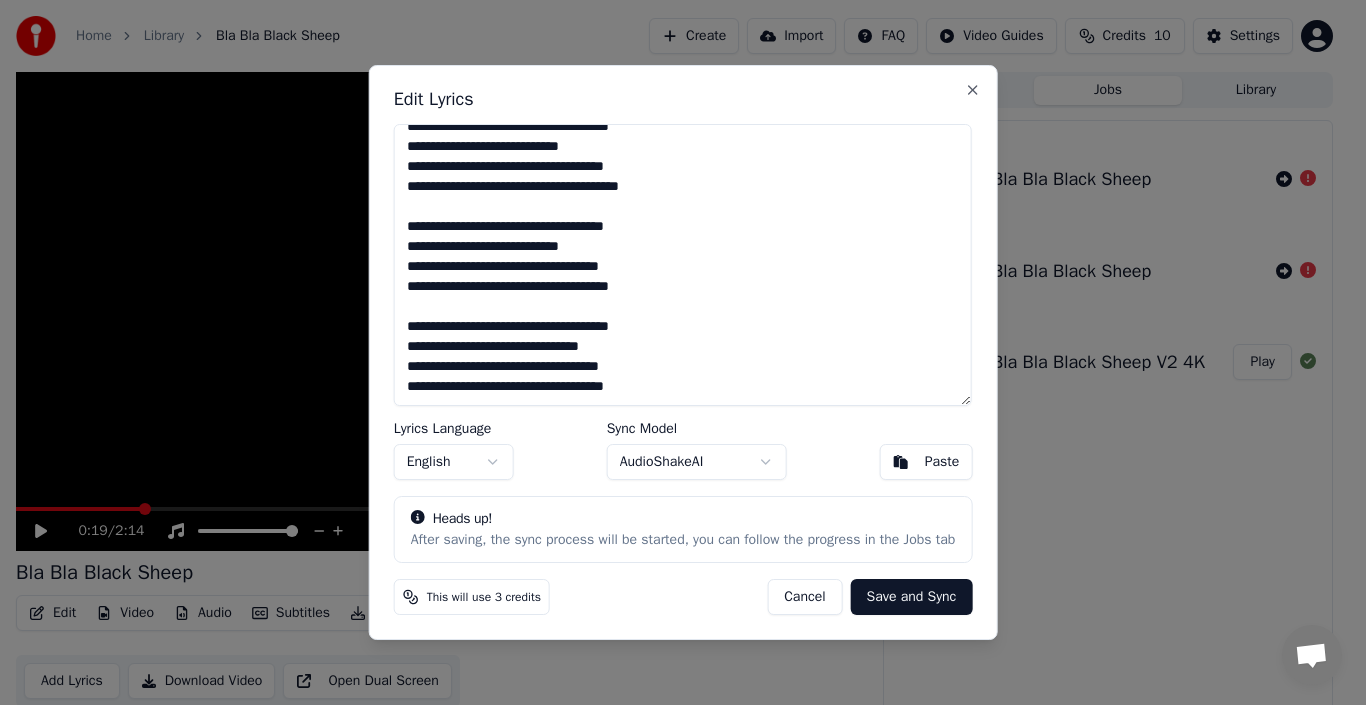 click 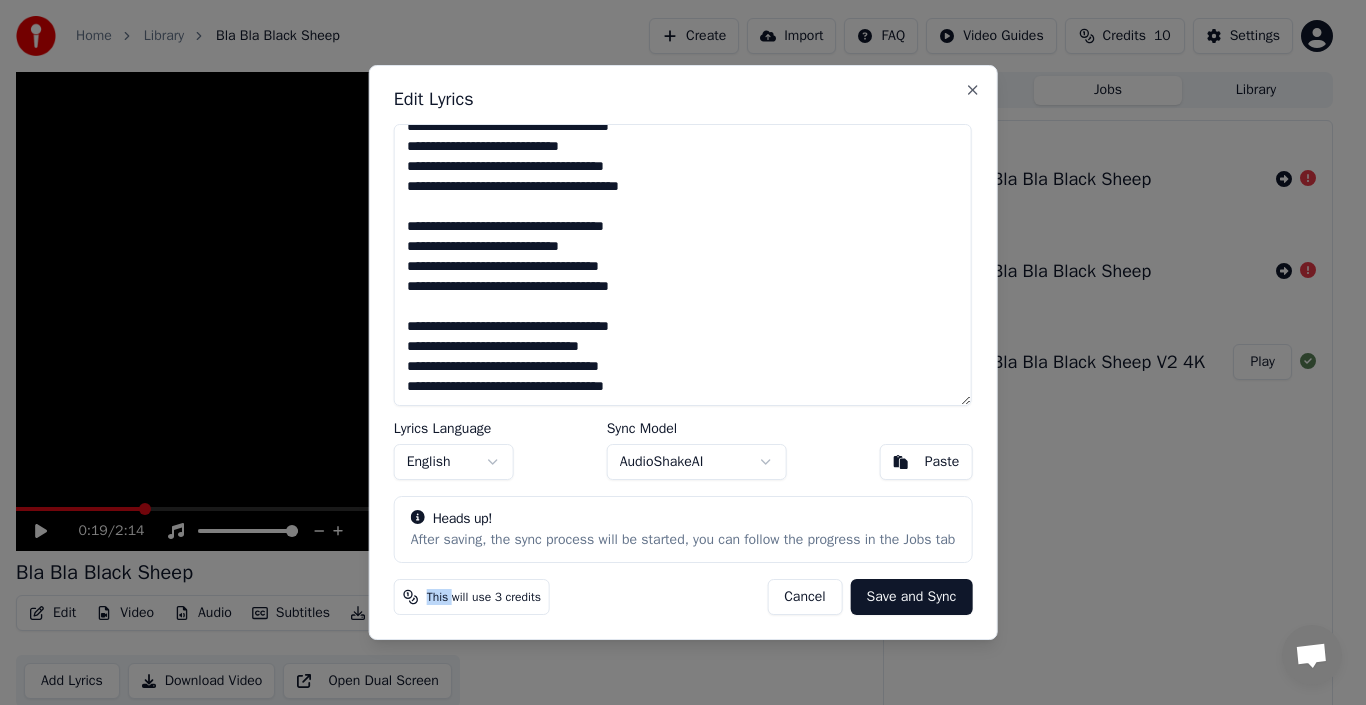 click 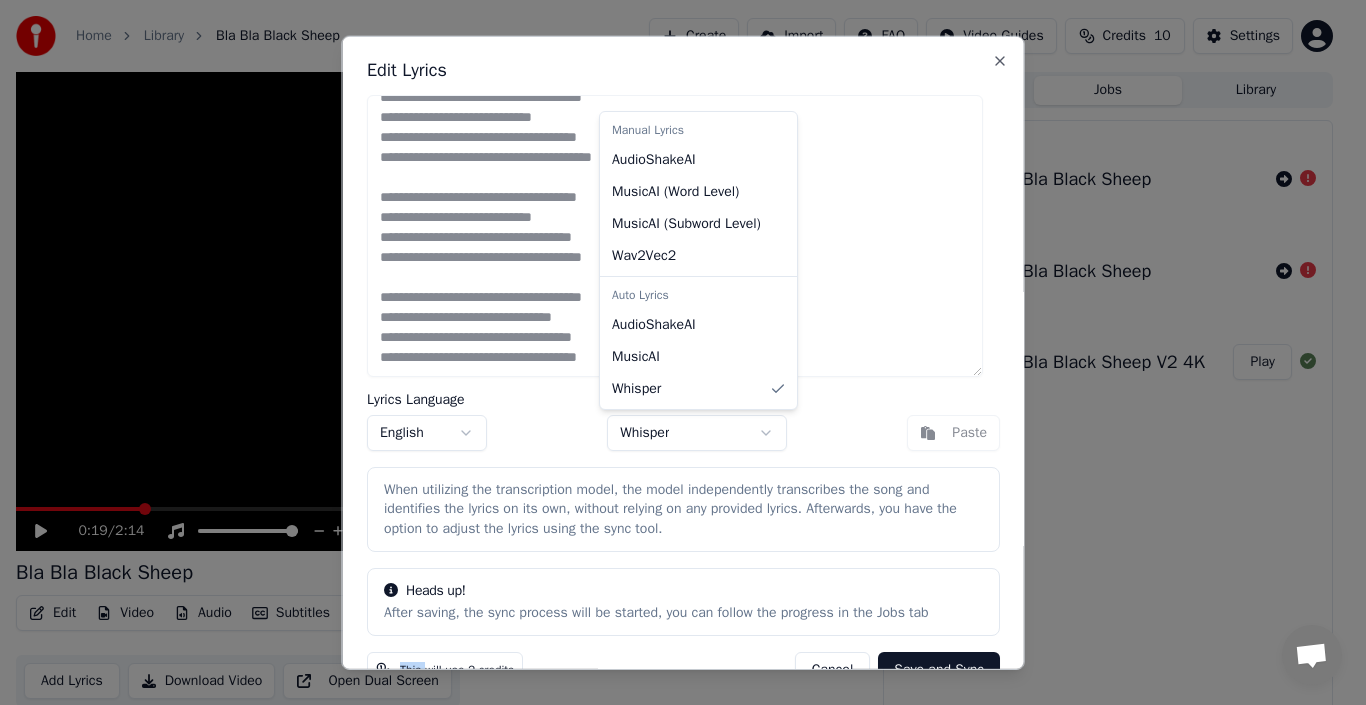 click on "Home Library Bla Bla Black Sheep Create Import FAQ Video Guides Credits 10 Settings 0:19  /  2:14 Bla Bla Black Sheep Edit Video Audio Subtitles Download Cloud Library Add Lyrics Download Video Open Dual Screen Queue ( 1 ) Jobs Library Sync Lyrics Bla Bla Black Sheep Sync Lyrics Bla Bla Black Sheep Create Karaoke Bla Bla Black Sheep V2 4K Play Edit Lyrics Lyrics Language English Sync Model Whisper Paste When utilizing the transcription model, the model independently transcribes the song and identifies the lyrics on its own, without relying on any provided lyrics. Afterwards, you have the option to adjust the lyrics using the sync tool. Heads up! After saving, the sync process will be started, you can follow the progress in the Jobs tab This will use 2 credits Cancel Save and Sync Close Manual Lyrics AudioShakeAI MusicAI ( Word Level ) MusicAI ( Subword Level ) Wav2Vec2 Auto Lyrics AudioShakeAI MusicAI Whisper" at bounding box center (674, 352) 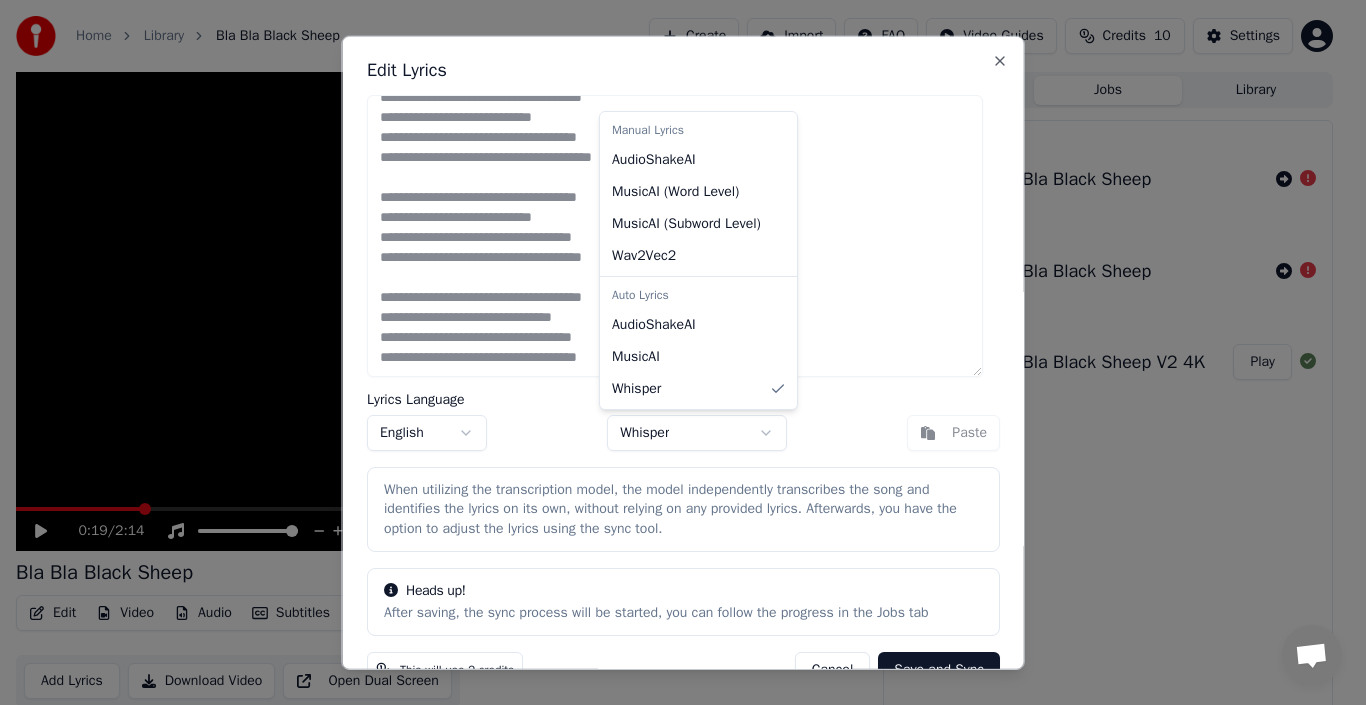 click on "Home Library Bla Bla Black Sheep Create Import FAQ Video Guides Credits 10 Settings 0:19  /  2:14 Bla Bla Black Sheep Edit Video Audio Subtitles Download Cloud Library Add Lyrics Download Video Open Dual Screen Queue ( 1 ) Jobs Library Sync Lyrics Bla Bla Black Sheep Sync Lyrics Bla Bla Black Sheep Create Karaoke Bla Bla Black Sheep V2 4K Play Edit Lyrics Lyrics Language English Sync Model Whisper Paste When utilizing the transcription model, the model independently transcribes the song and identifies the lyrics on its own, without relying on any provided lyrics. Afterwards, you have the option to adjust the lyrics using the sync tool. Heads up! After saving, the sync process will be started, you can follow the progress in the Jobs tab This will use 2 credits Cancel Save and Sync Close Manual Lyrics AudioShakeAI MusicAI ( Word Level ) MusicAI ( Subword Level ) Wav2Vec2 Auto Lyrics AudioShakeAI MusicAI Whisper" at bounding box center (674, 352) 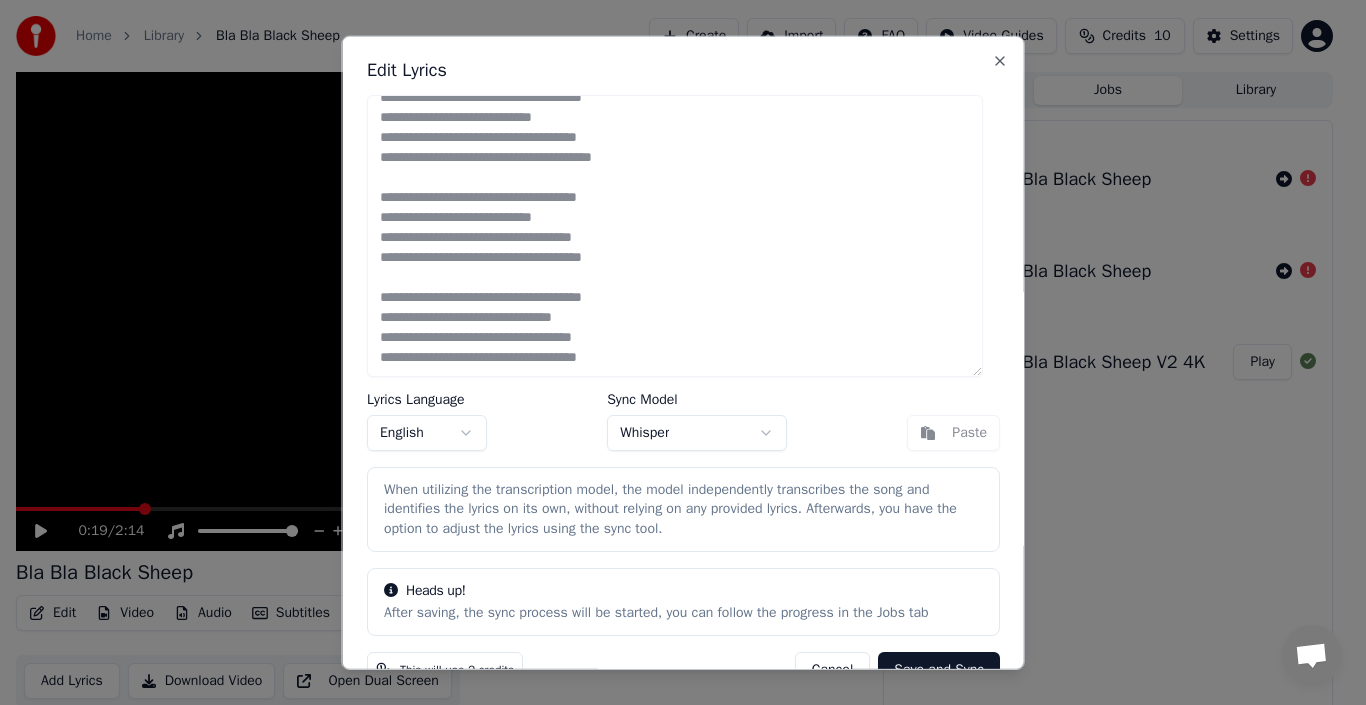 scroll, scrollTop: 43, scrollLeft: 0, axis: vertical 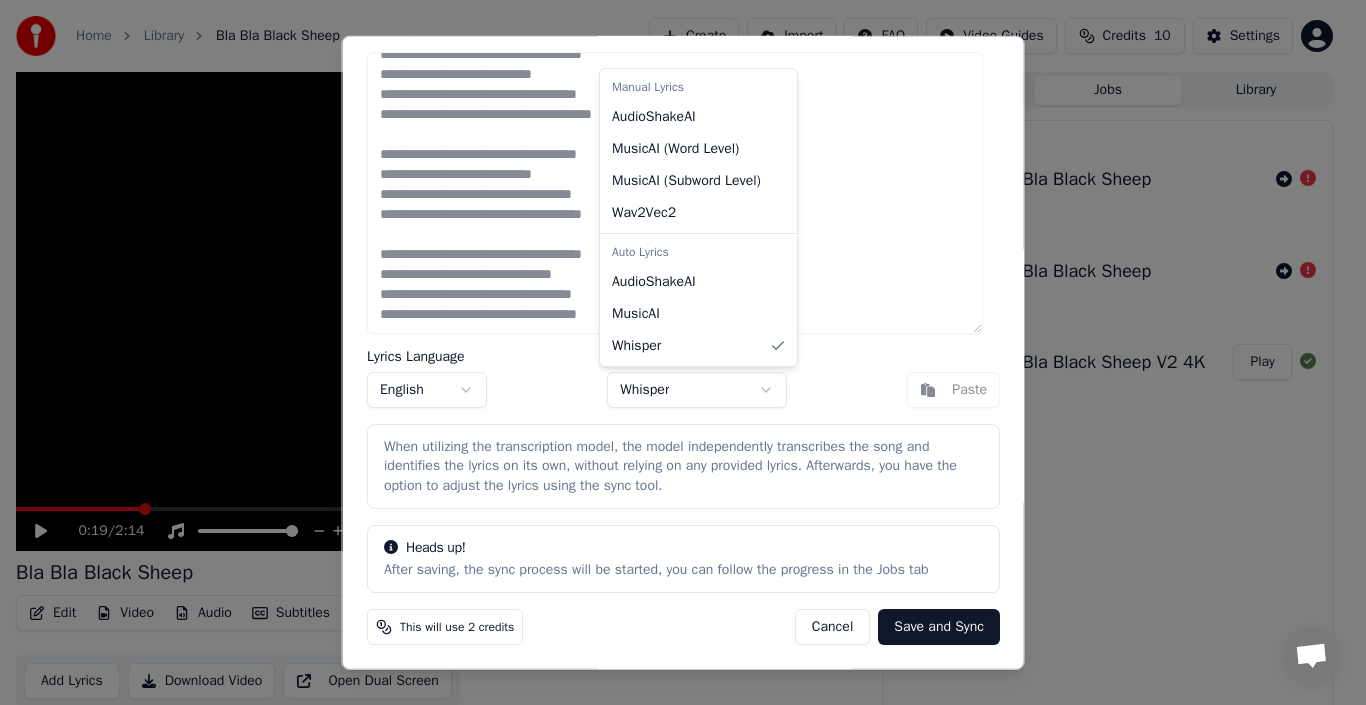 click on "Home Library Bla Bla Black Sheep Create Import FAQ Video Guides Credits 10 Settings 0:19  /  2:14 Bla Bla Black Sheep Edit Video Audio Subtitles Download Cloud Library Add Lyrics Download Video Open Dual Screen Queue ( 1 ) Jobs Library Sync Lyrics Bla Bla Black Sheep Sync Lyrics Bla Bla Black Sheep Create Karaoke Bla Bla Black Sheep V2 4K Play Edit Lyrics Lyrics Language English Sync Model Whisper Paste When utilizing the transcription model, the model independently transcribes the song and identifies the lyrics on its own, without relying on any provided lyrics. Afterwards, you have the option to adjust the lyrics using the sync tool. Heads up! After saving, the sync process will be started, you can follow the progress in the Jobs tab This will use 2 credits Cancel Save and Sync Close Manual Lyrics AudioShakeAI MusicAI ( Word Level ) MusicAI ( Subword Level ) Wav2Vec2 Auto Lyrics AudioShakeAI MusicAI Whisper" at bounding box center (674, 352) 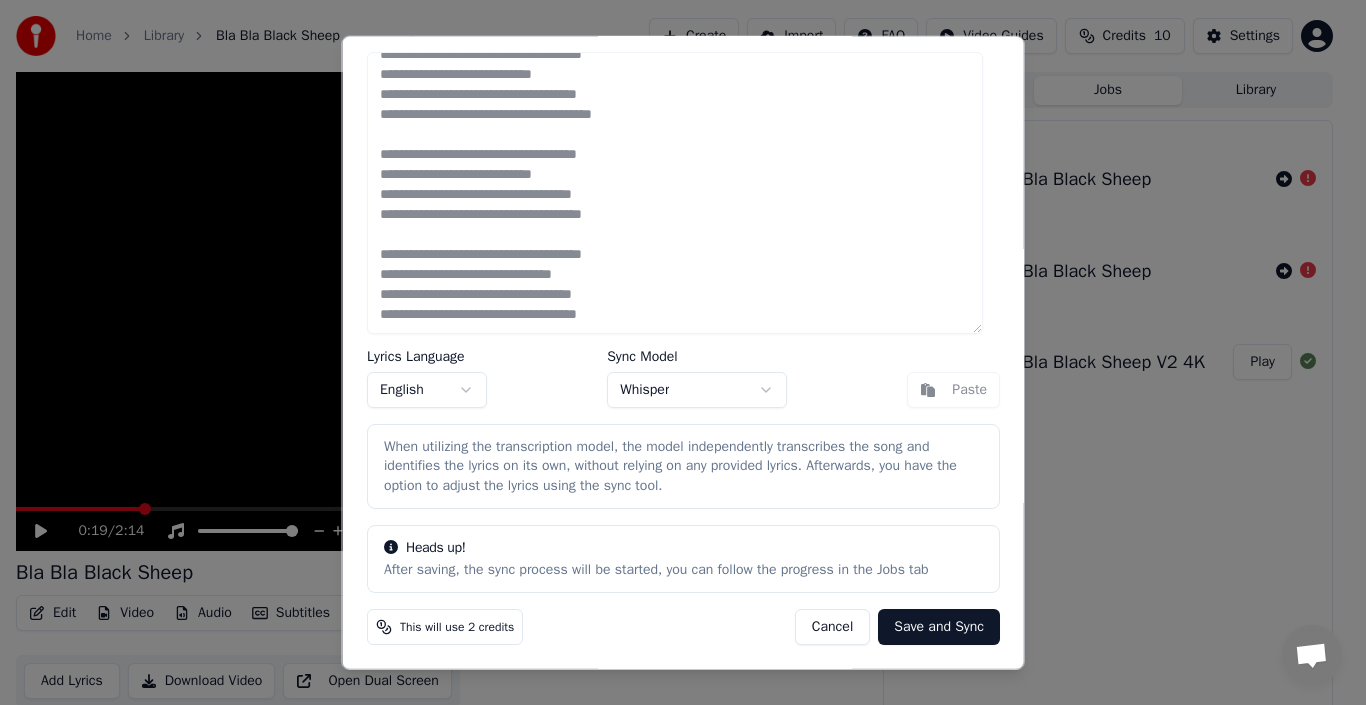 click on "Home Library Bla Bla Black Sheep Create Import FAQ Video Guides Credits 10 Settings 0:19  /  2:14 Bla Bla Black Sheep Edit Video Audio Subtitles Download Cloud Library Add Lyrics Download Video Open Dual Screen Queue ( 1 ) Jobs Library Sync Lyrics Bla Bla Black Sheep Sync Lyrics Bla Bla Black Sheep Create Karaoke Bla Bla Black Sheep V2 4K Play Edit Lyrics Lyrics Language English Sync Model Whisper Paste When utilizing the transcription model, the model independently transcribes the song and identifies the lyrics on its own, without relying on any provided lyrics. Afterwards, you have the option to adjust the lyrics using the sync tool. Heads up! After saving, the sync process will be started, you can follow the progress in the Jobs tab This will use 2 credits Cancel Save and Sync Close" at bounding box center (674, 352) 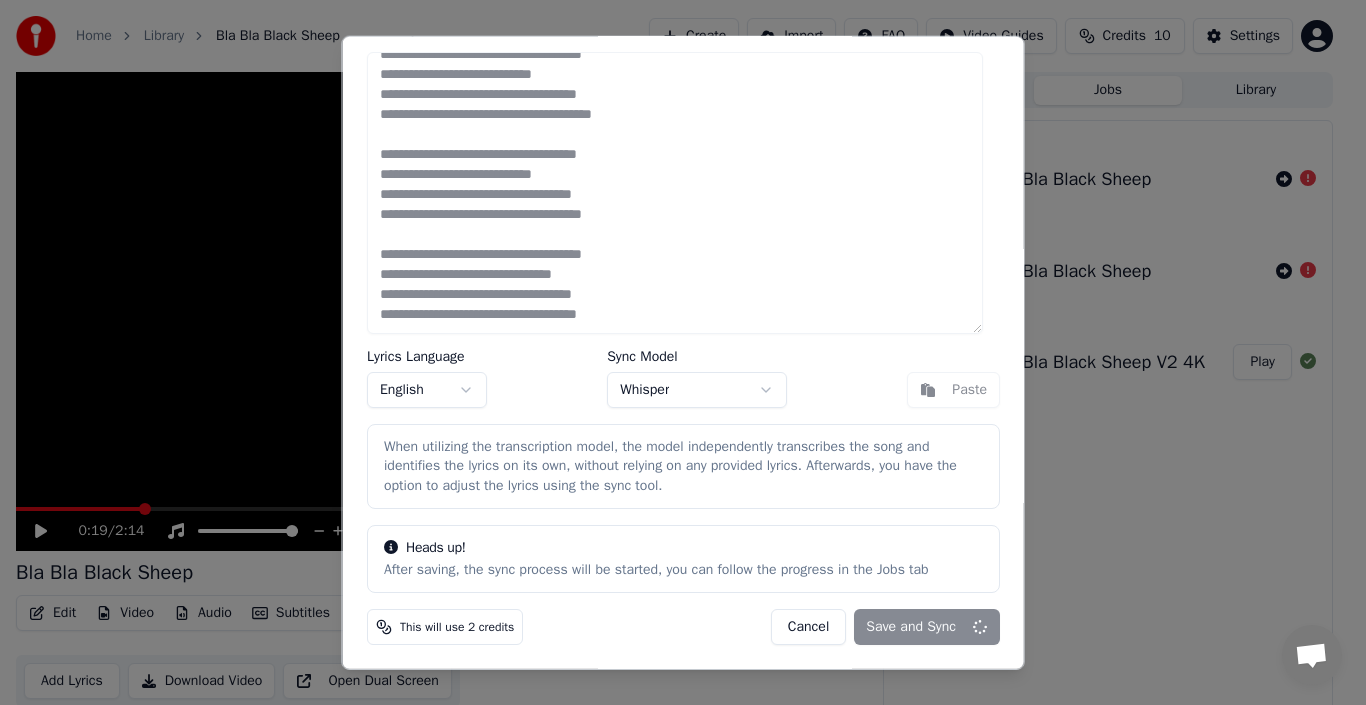 type 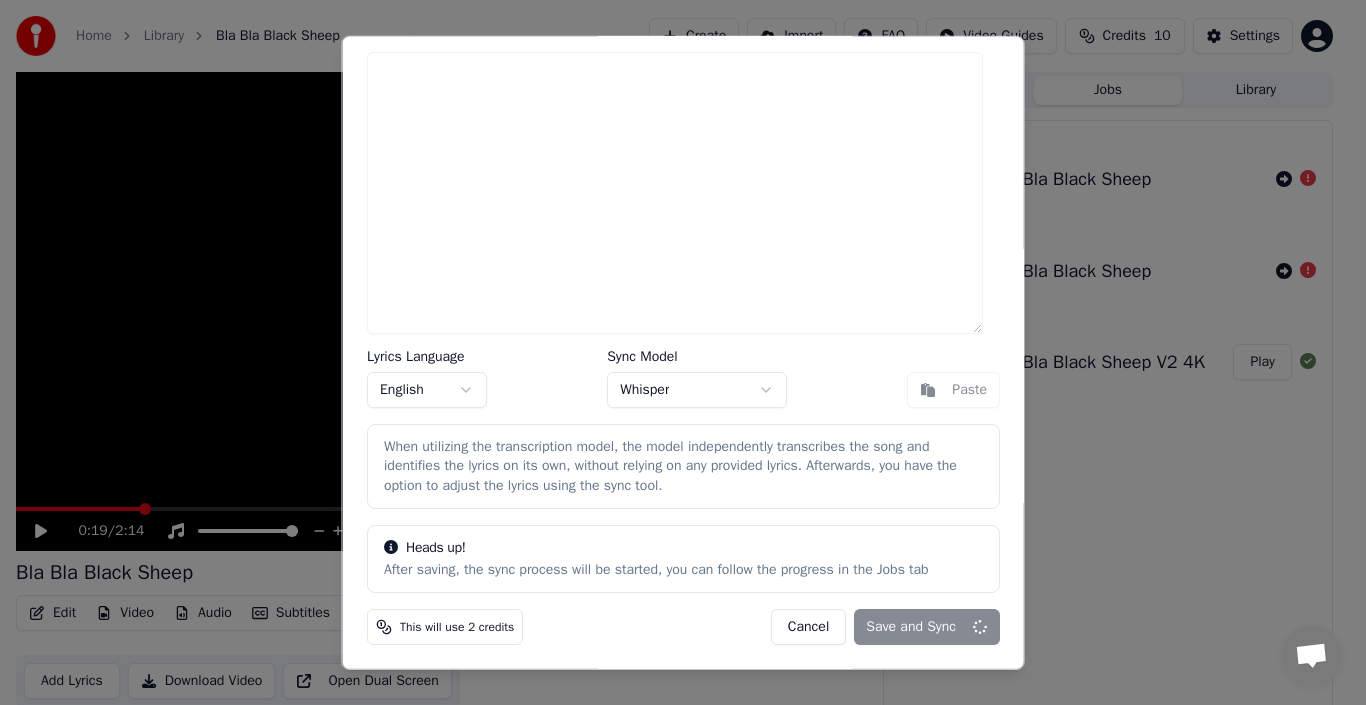 scroll, scrollTop: 0, scrollLeft: 0, axis: both 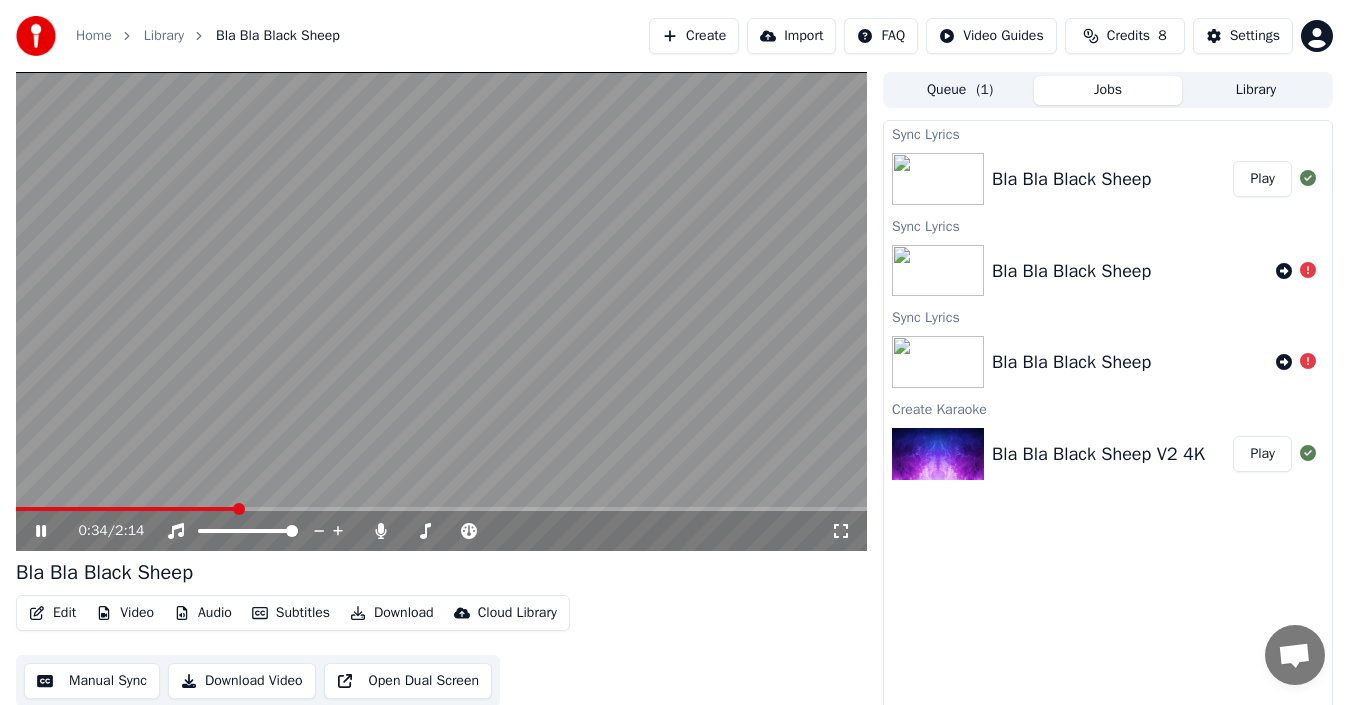 click at bounding box center [441, 311] 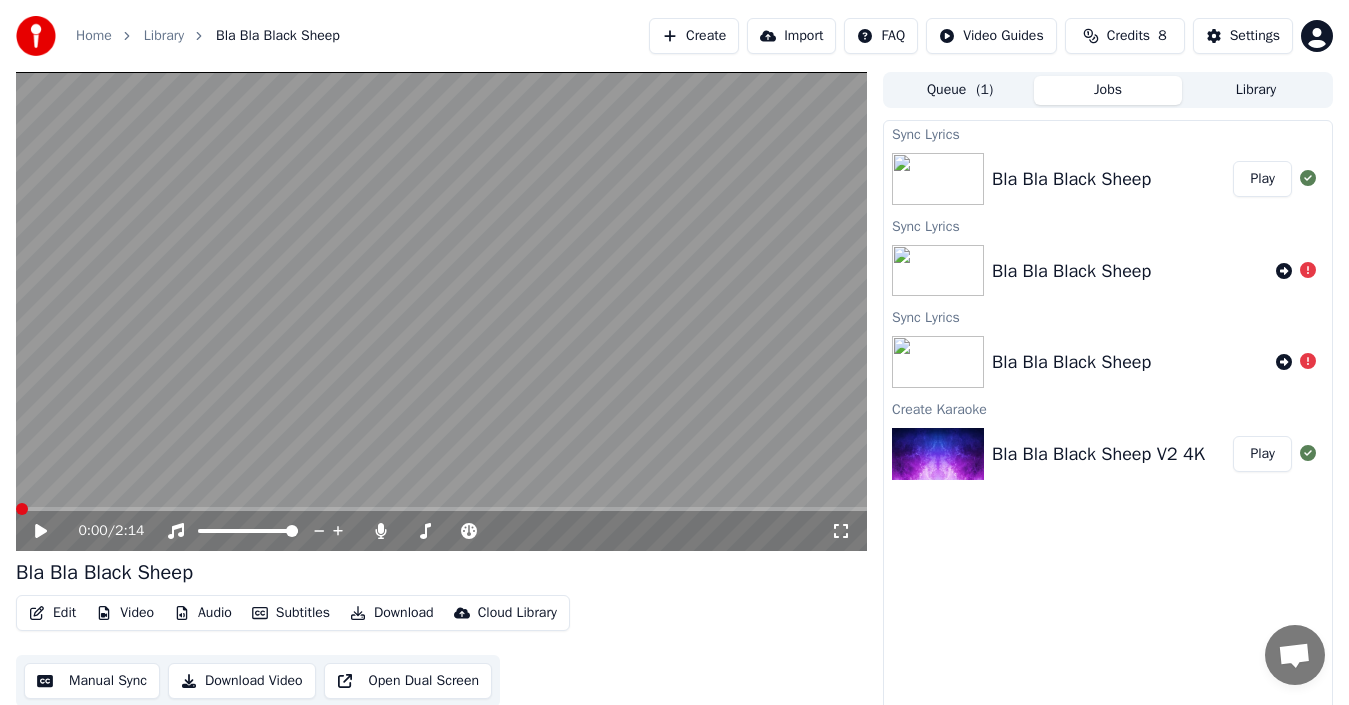 click at bounding box center (16, 509) 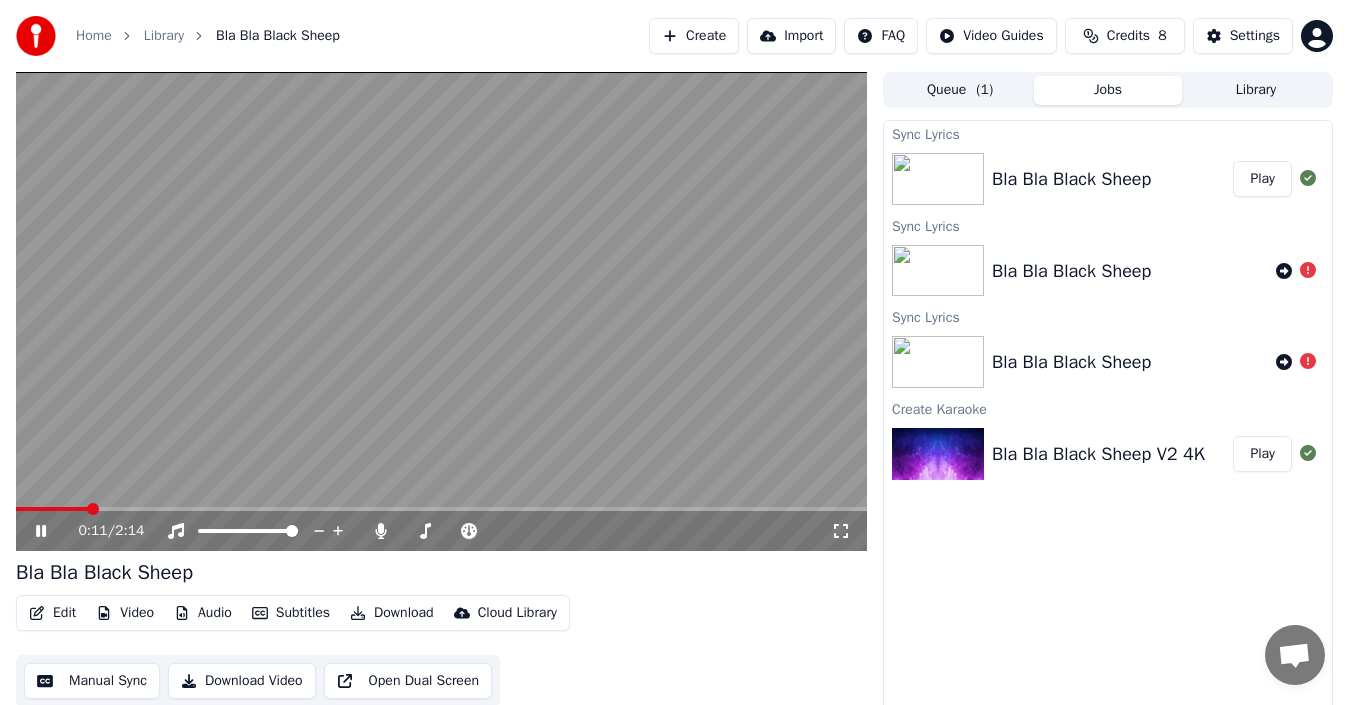 click 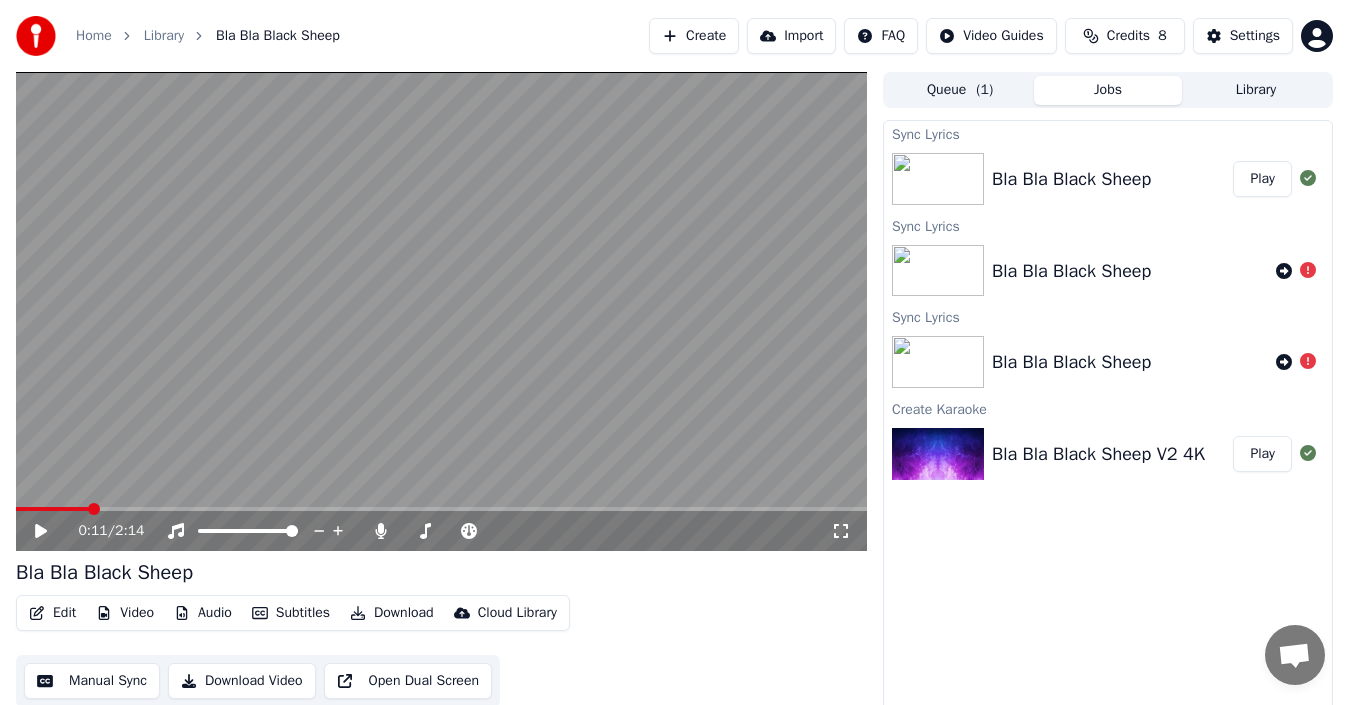 click 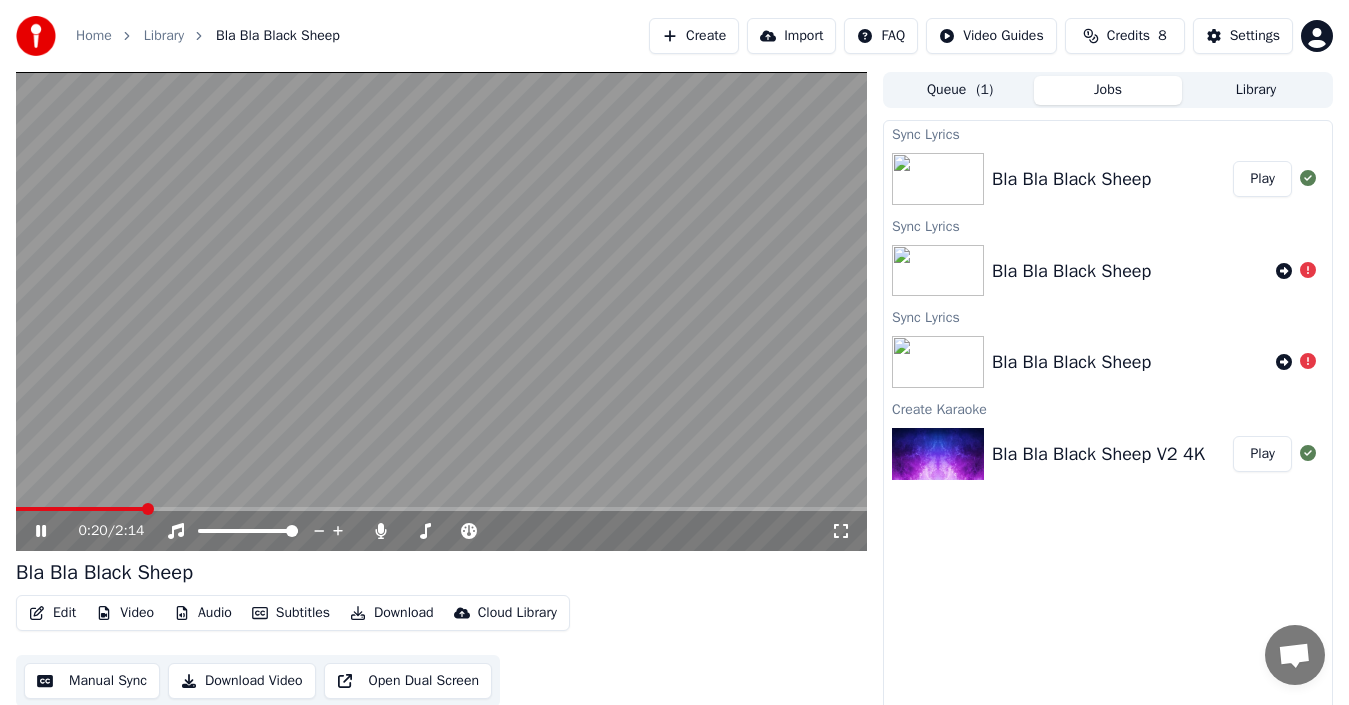 click 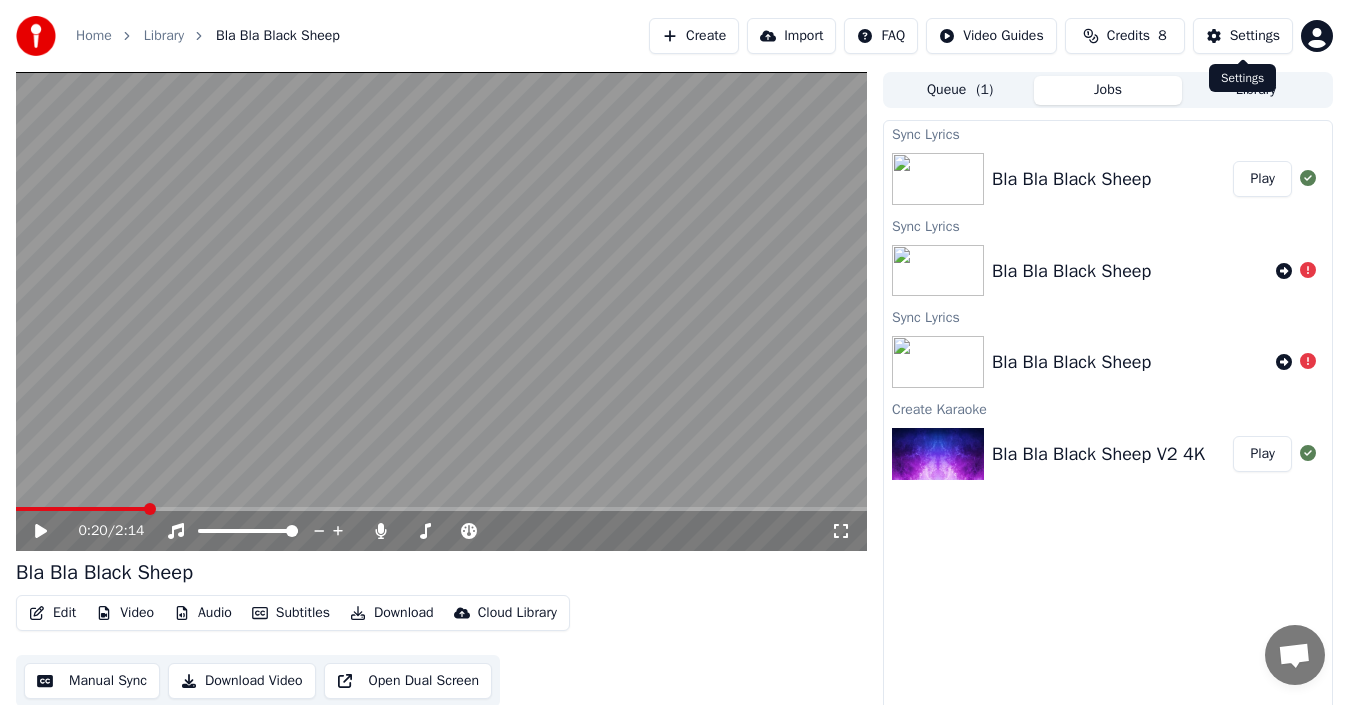 click on "Settings" at bounding box center [1243, 36] 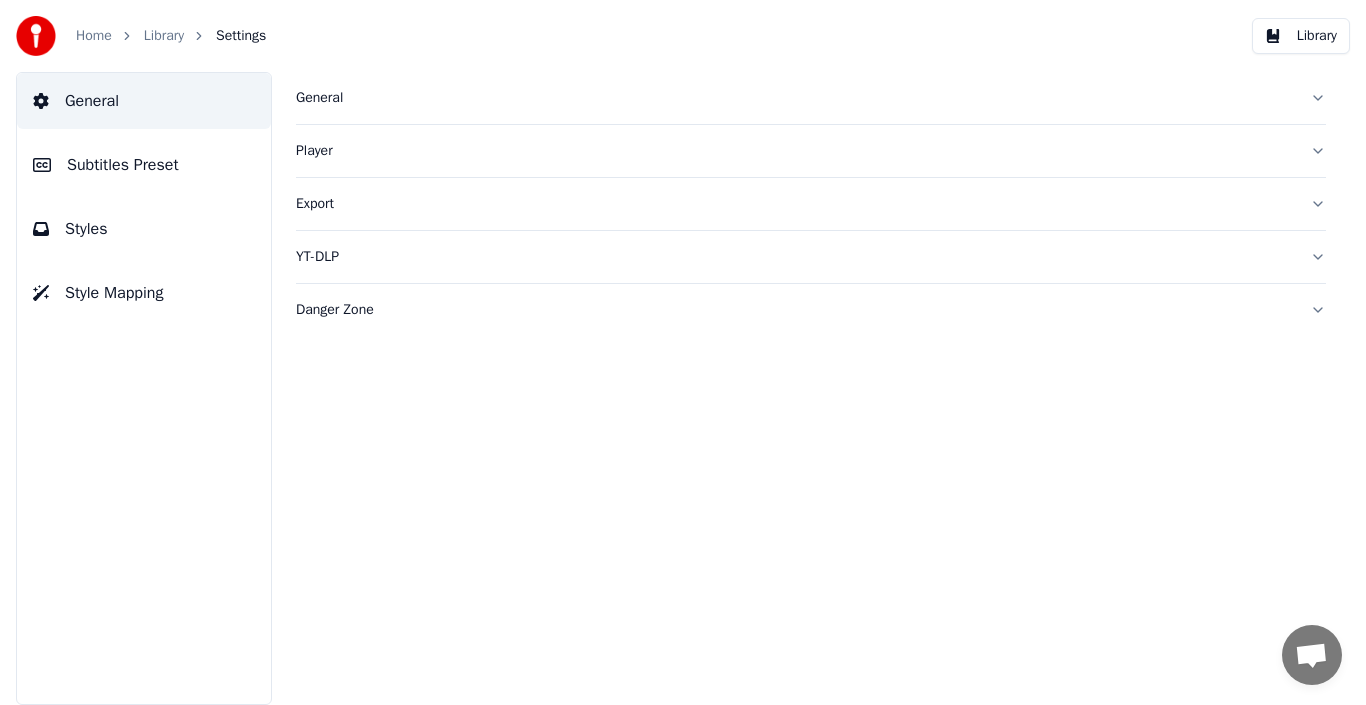 click on "General" at bounding box center [811, 98] 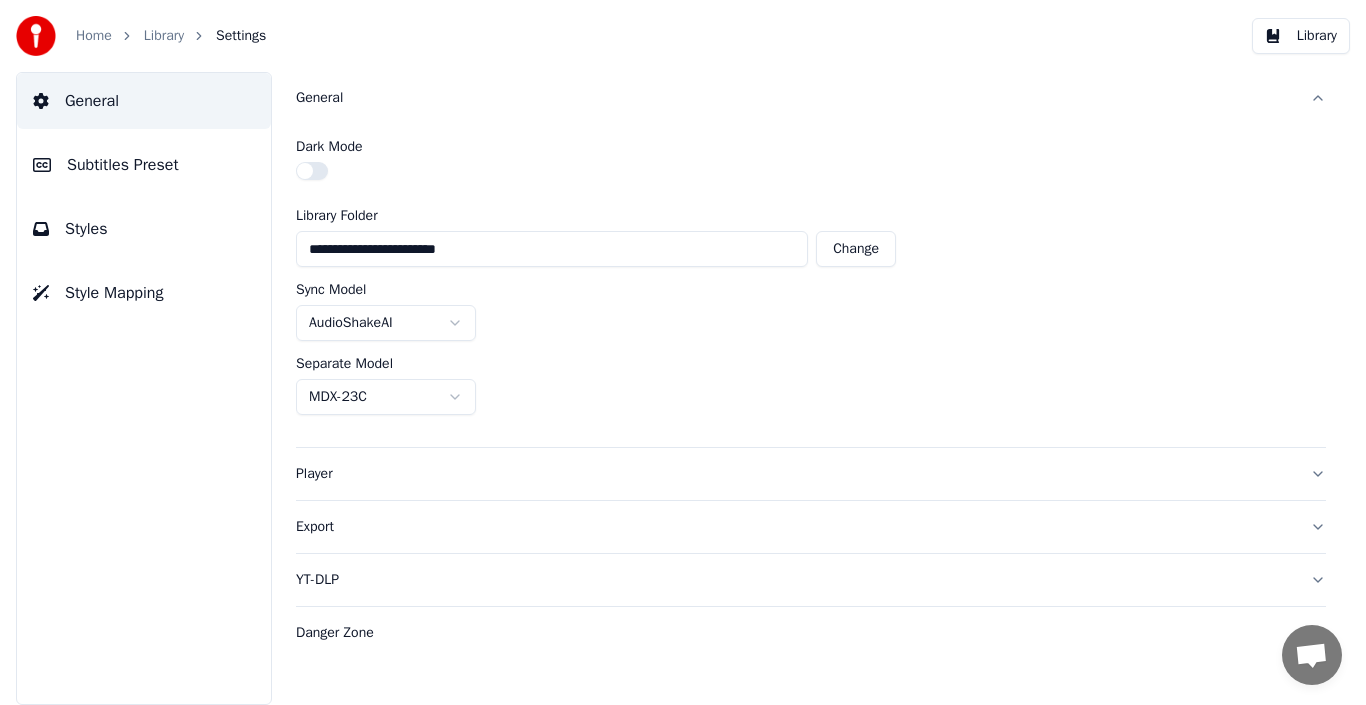 click on "Subtitles Preset" at bounding box center (144, 165) 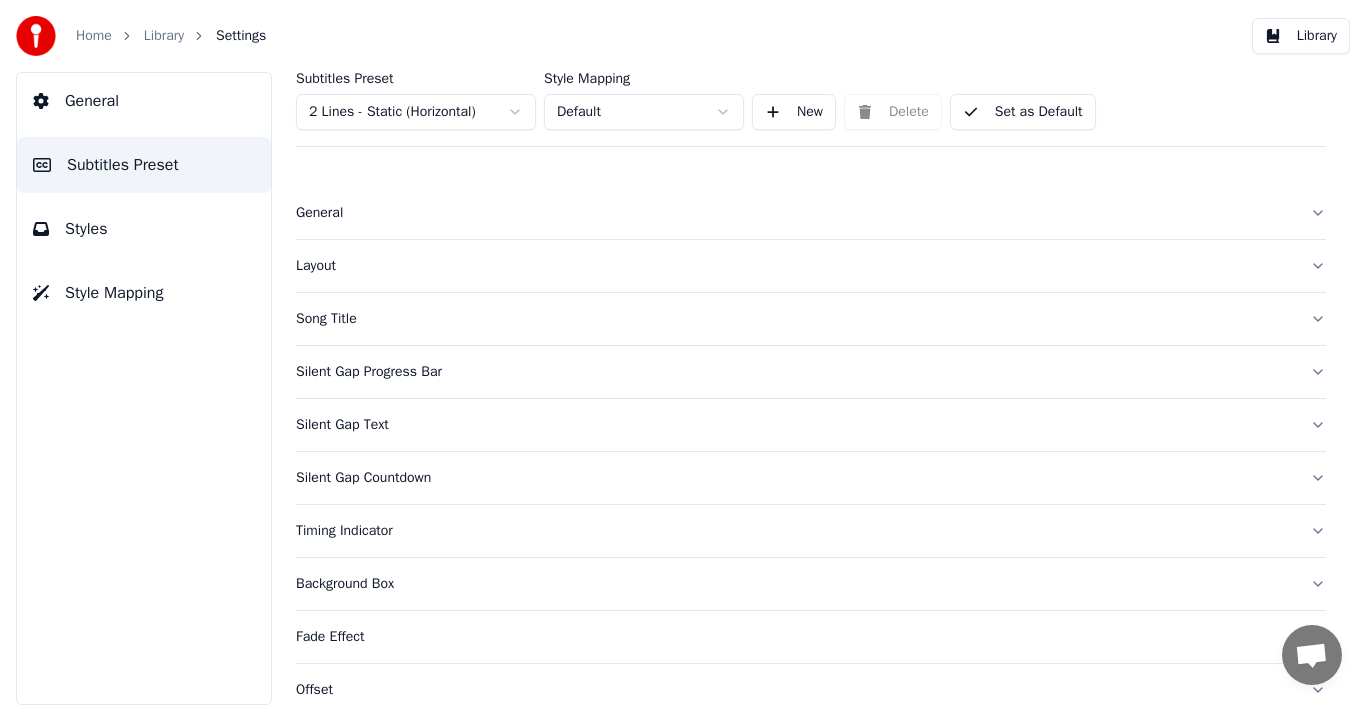 click on "General" at bounding box center (795, 213) 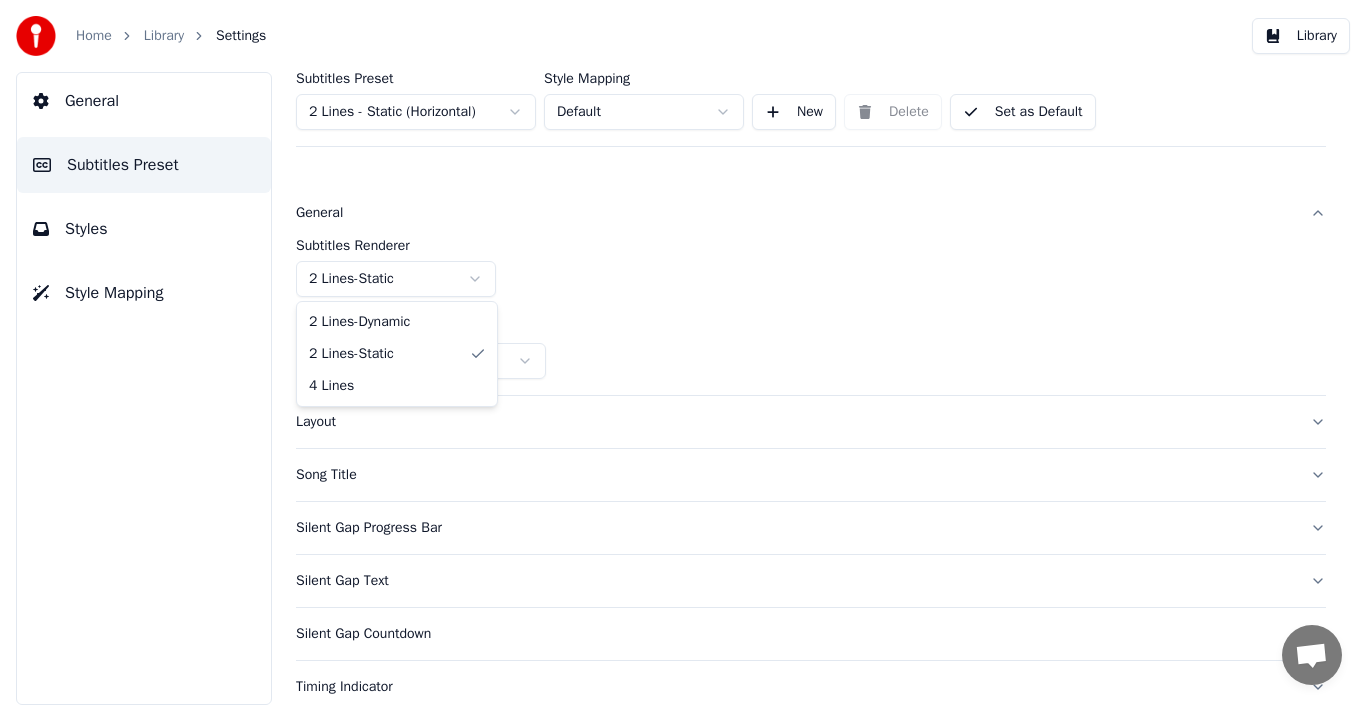 click on "Home Library Settings Library General Subtitles Preset Styles Style Mapping Subtitles Preset 2 Lines - Static (Horizontal) Style Mapping Default New Delete Set as Default General Subtitles Renderer 2 Lines  -  Static Resolution Horizontal  -  1920 x 1080  ( 16 : 9 ) Layout Song Title Silent Gap Progress Bar Silent Gap Text Silent Gap Countdown Timing Indicator Background Box Fade Effect Offset Max Characters Per Line Auto Line Break Advanced Settings 2 Lines  -  Dynamic 2 Lines  -  Static 4 Lines" at bounding box center (683, 352) 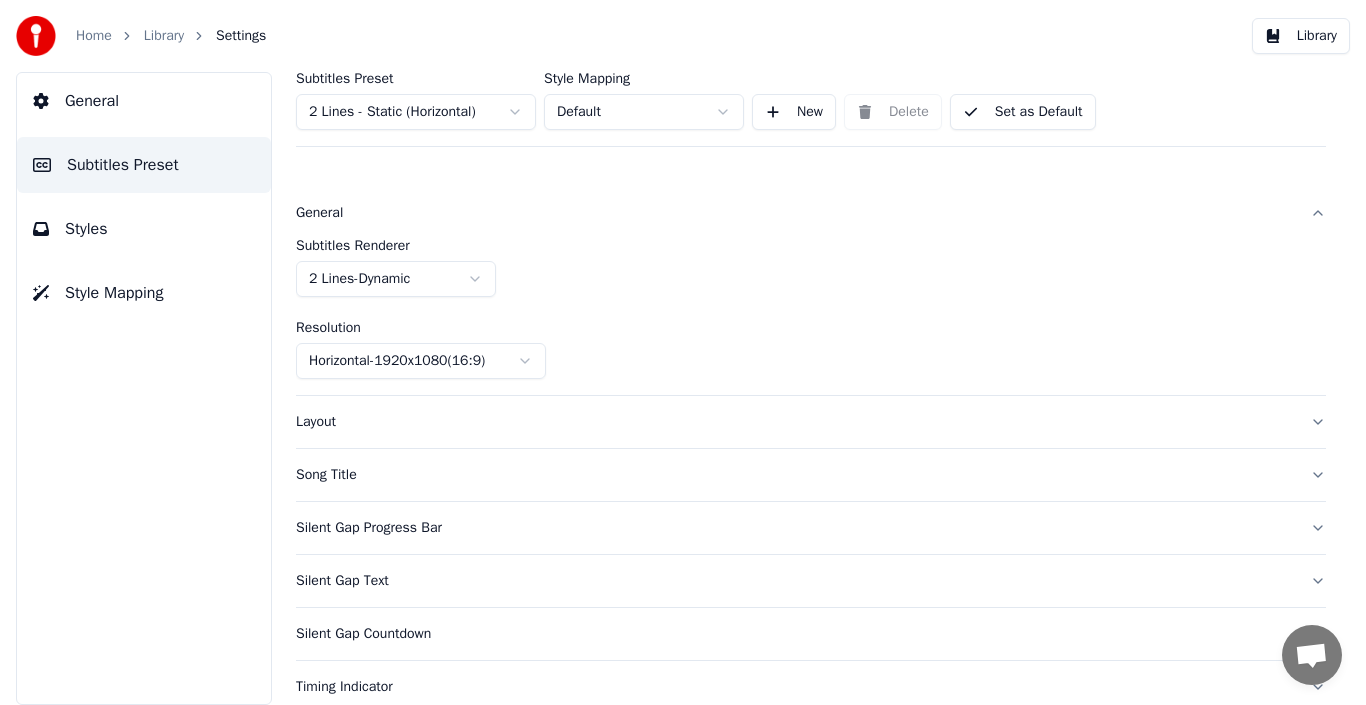 click 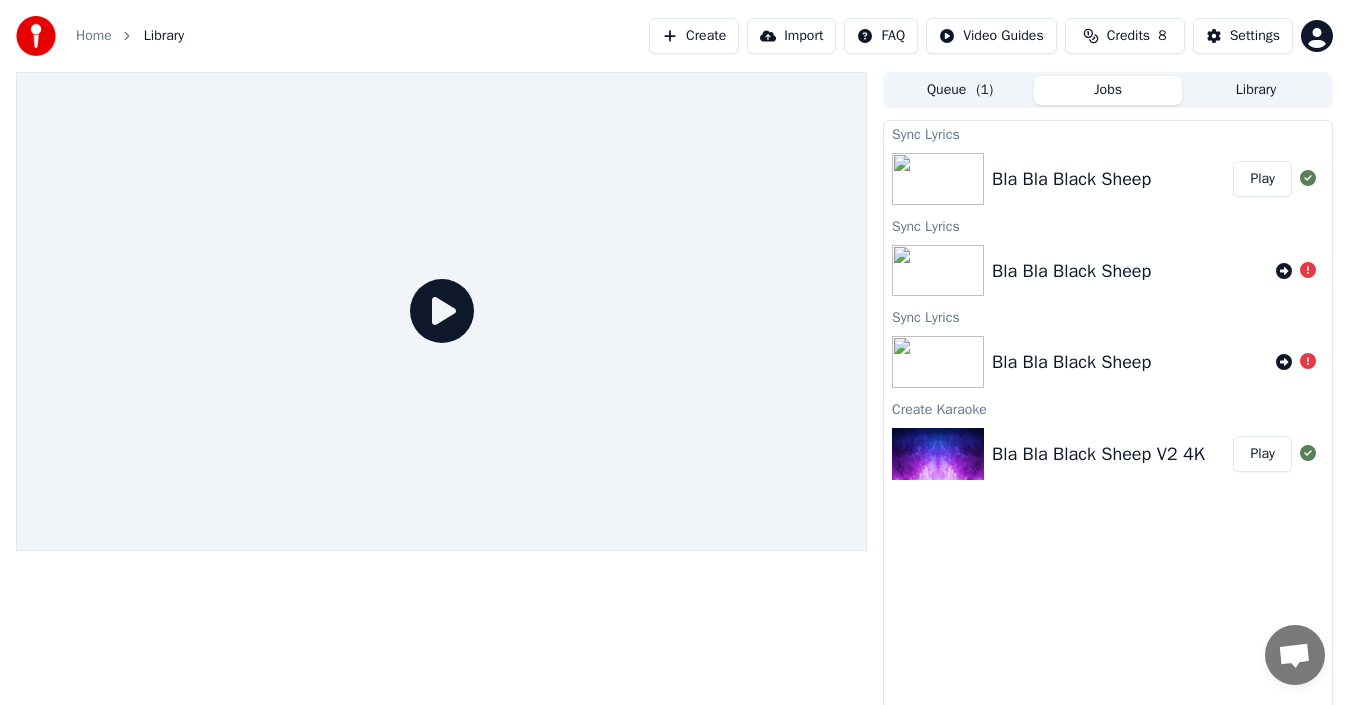 click on "Play" at bounding box center [1262, 179] 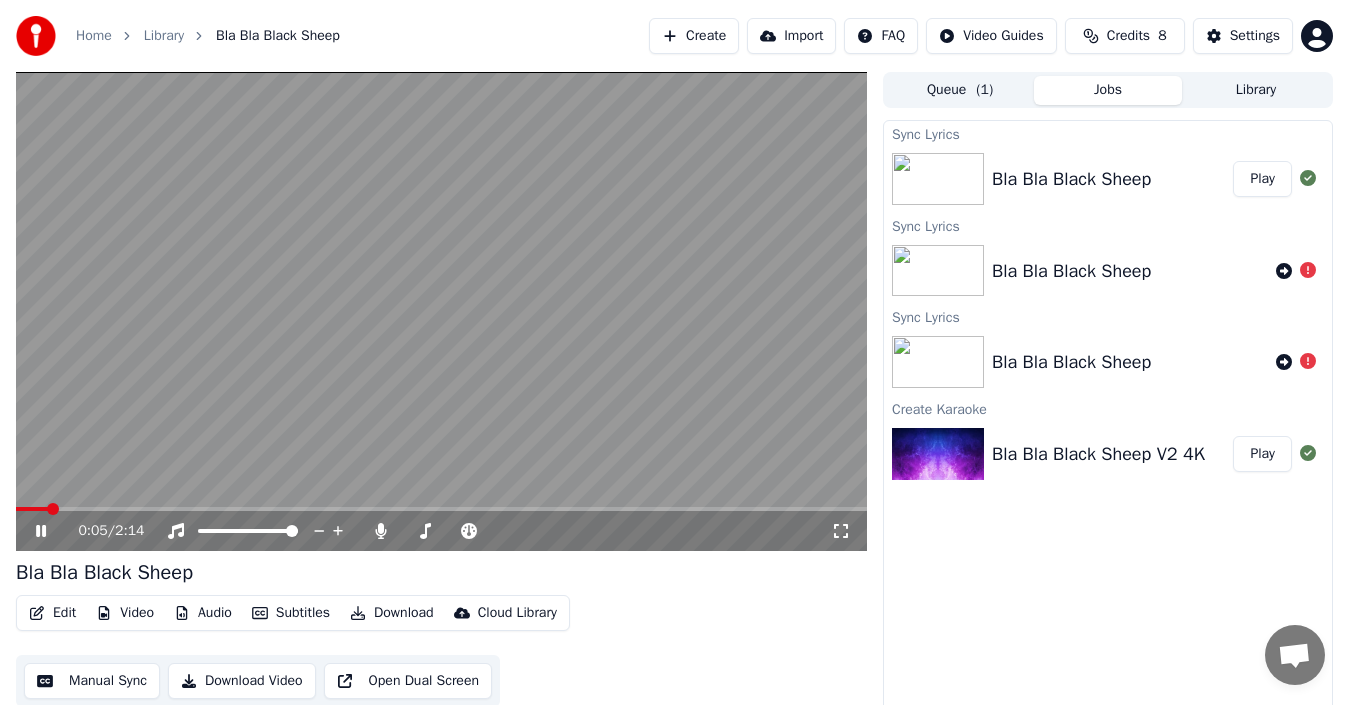 click at bounding box center [441, 509] 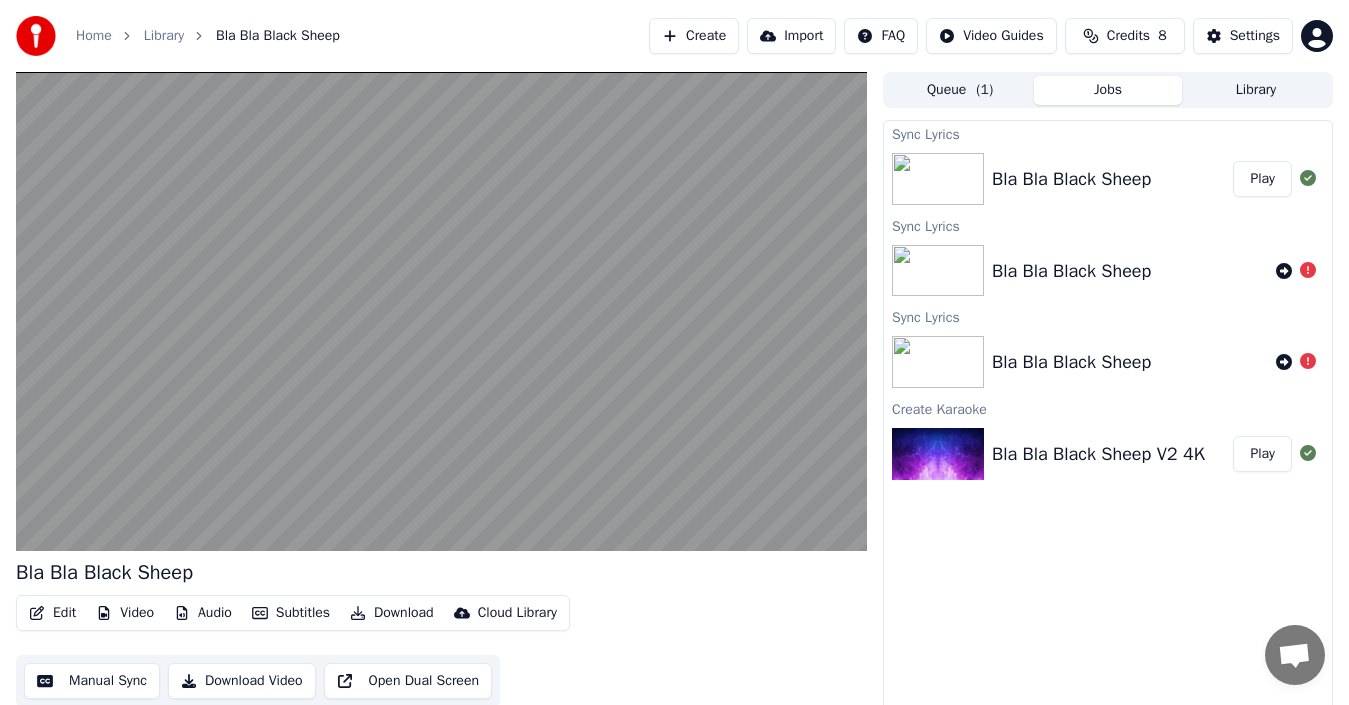 click at bounding box center [441, 311] 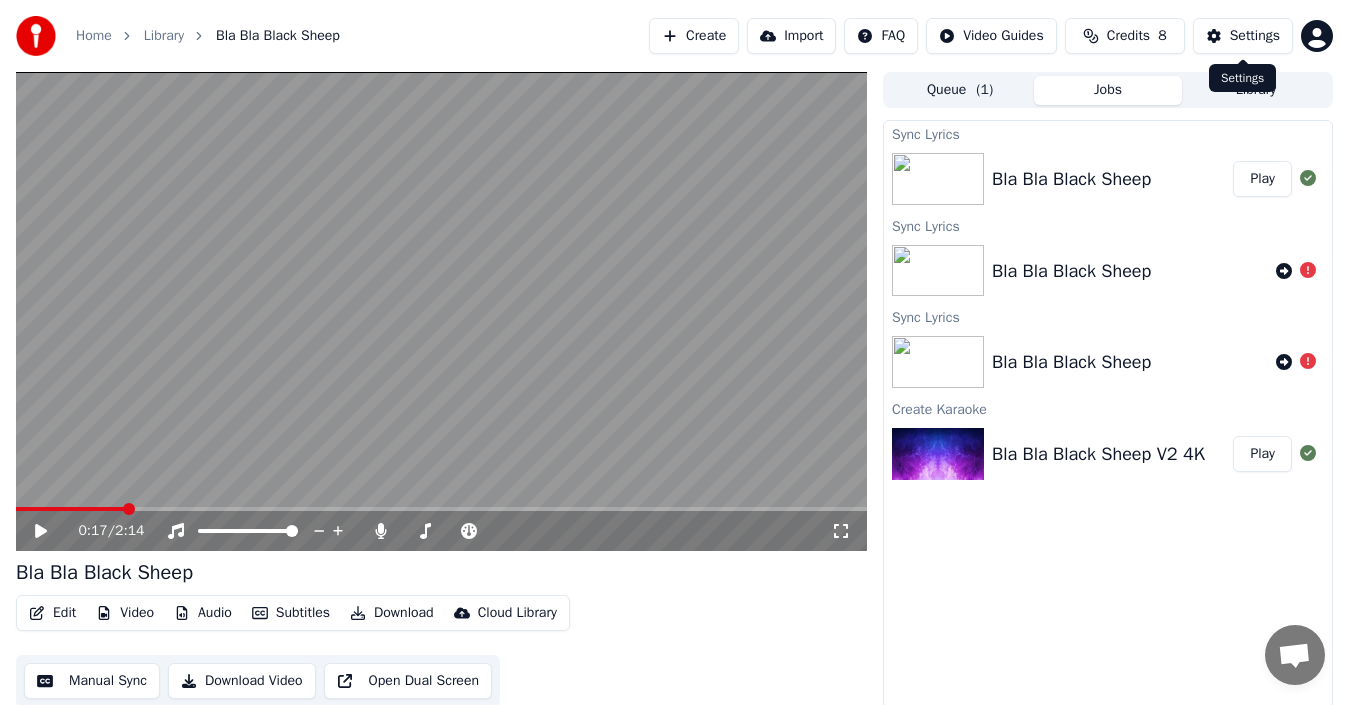 click on "Settings" at bounding box center [1243, 36] 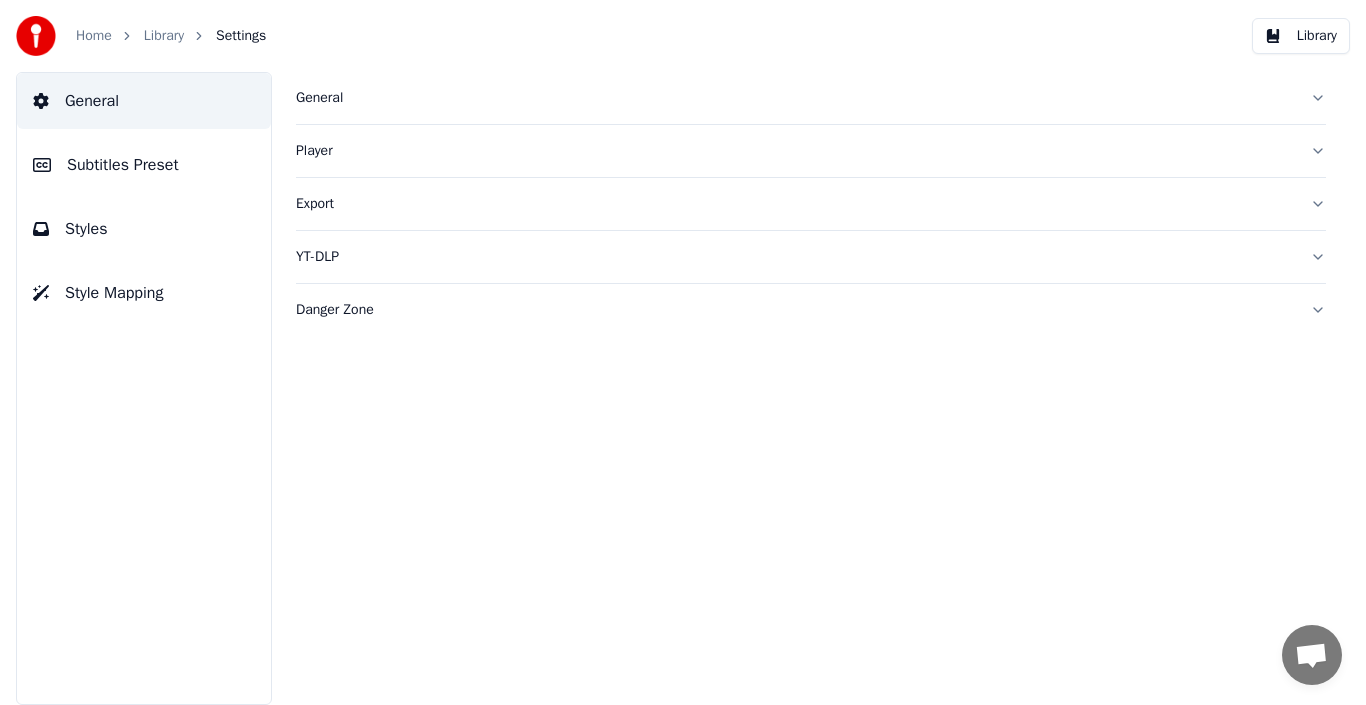 click on "Subtitles Preset" at bounding box center [123, 165] 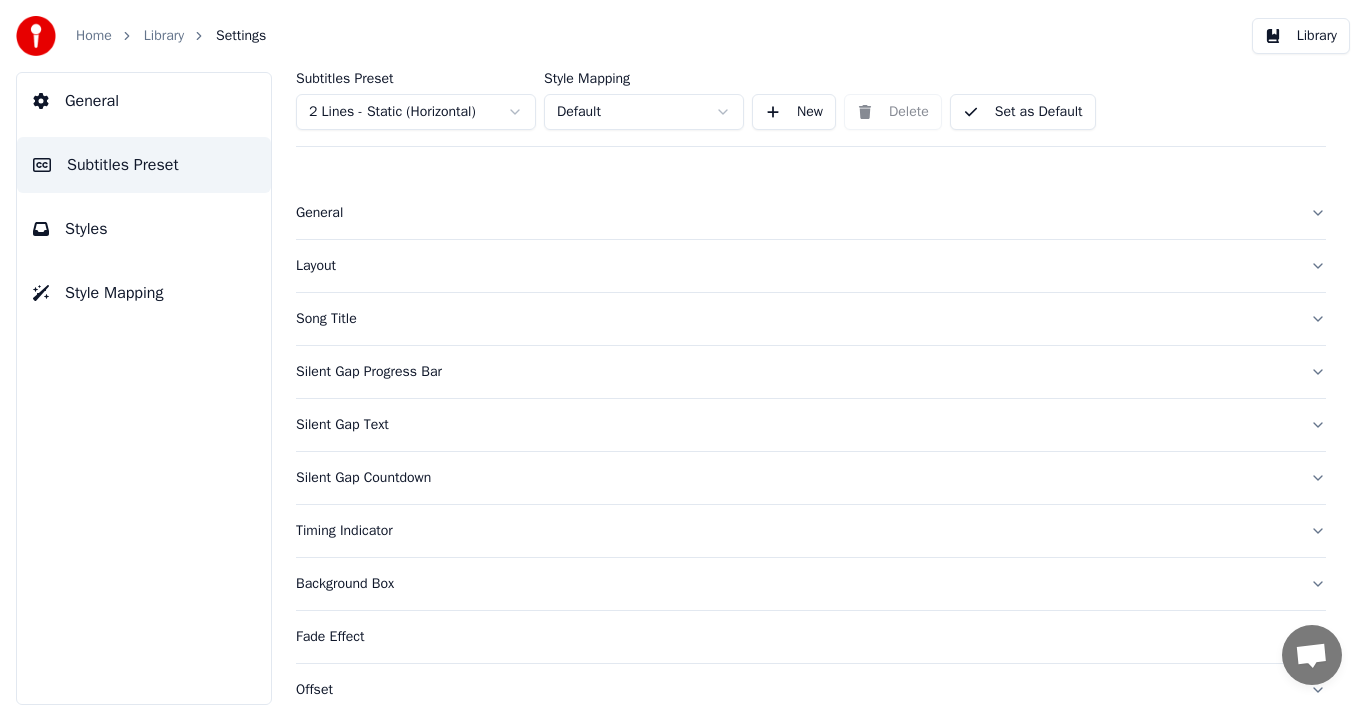 click on "General" at bounding box center [811, 213] 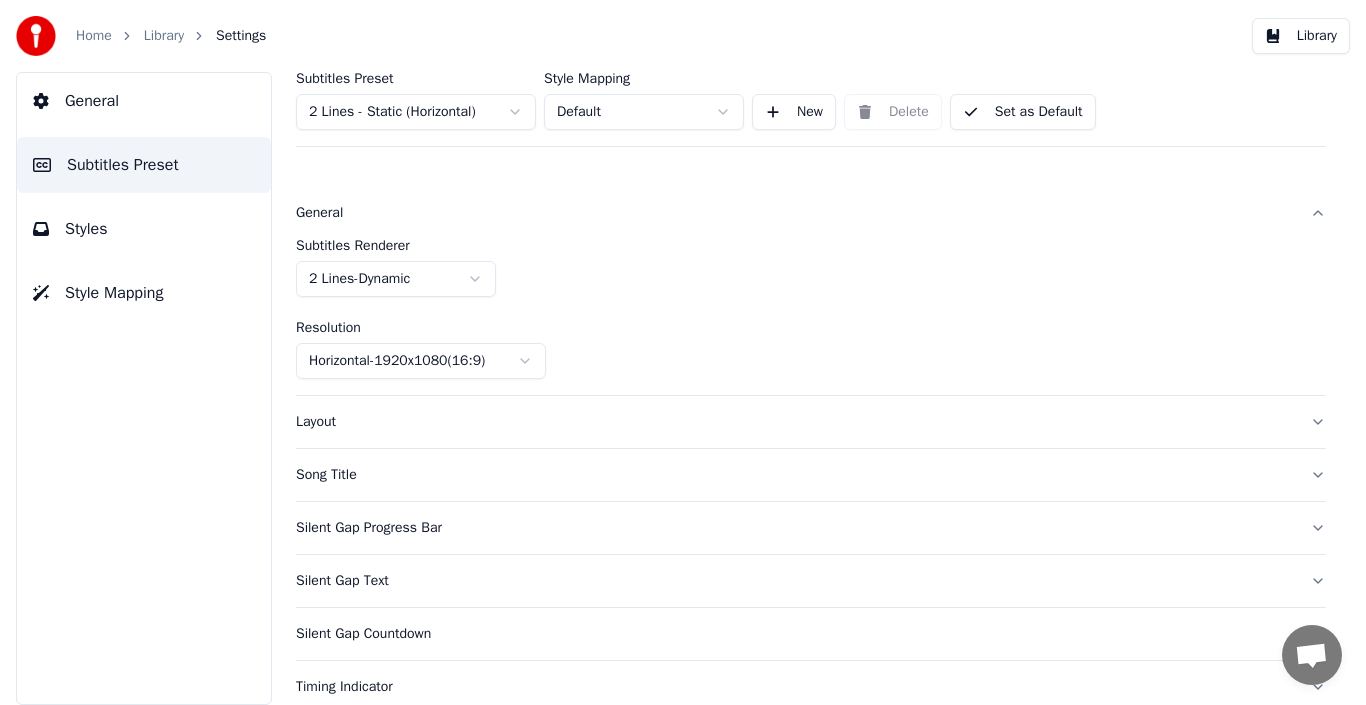 click on "Layout" at bounding box center [811, 422] 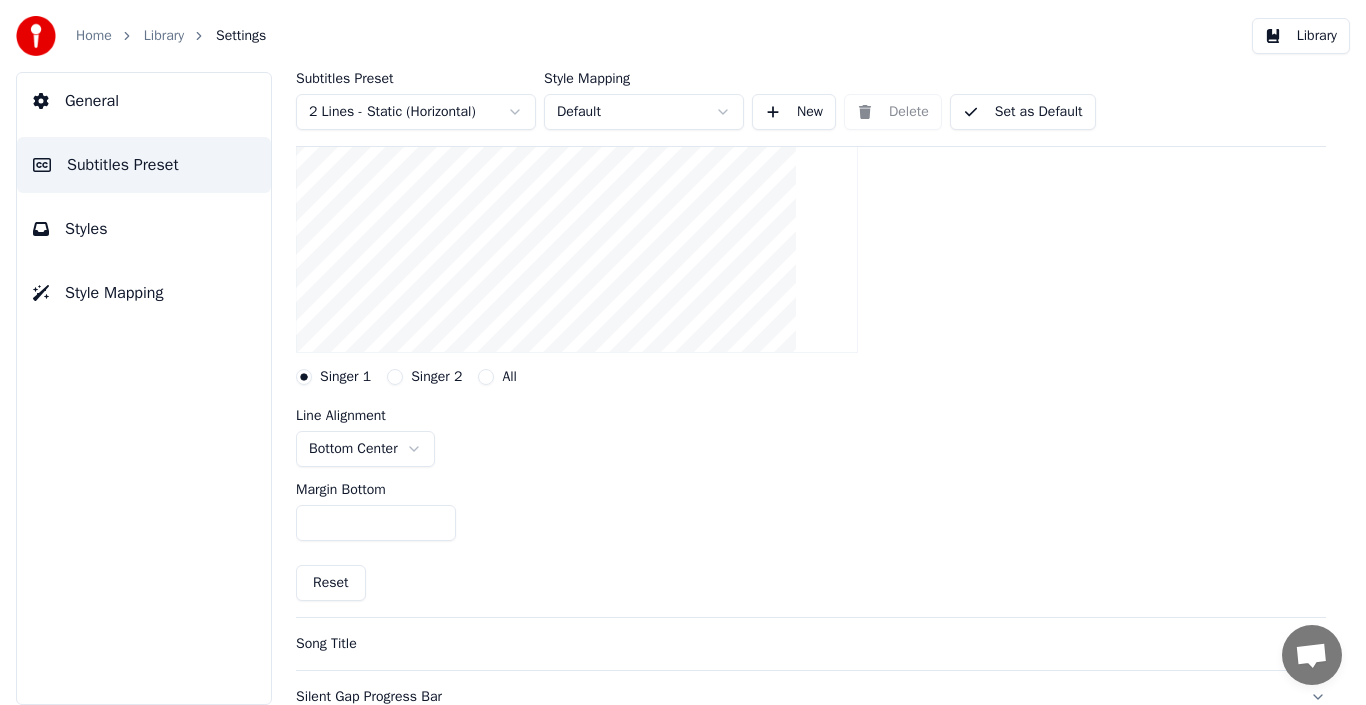 scroll, scrollTop: 300, scrollLeft: 0, axis: vertical 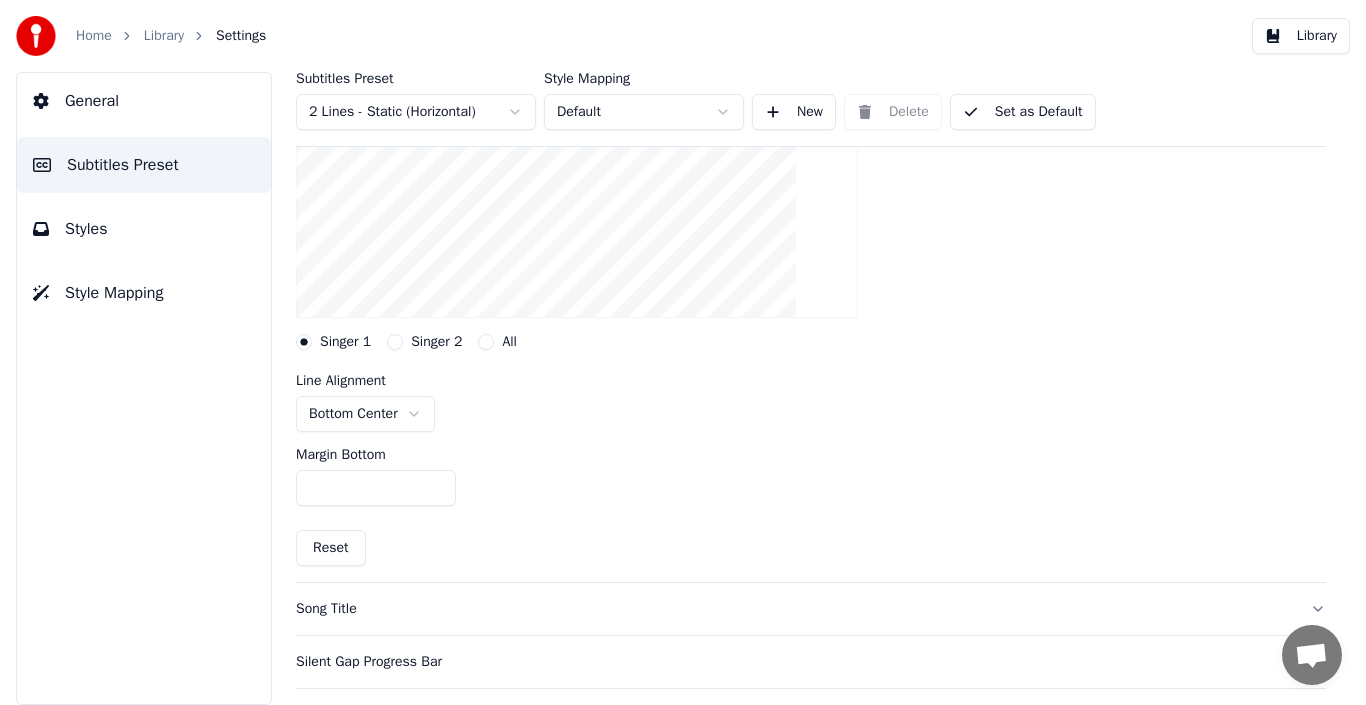 click on "Home Library Settings Library General Subtitles Preset Styles Style Mapping Subtitles Preset 2 Lines - Static (Horizontal) Style Mapping Default New Delete Set as Default General Layout Layout settings for subtitles Singer 1 Singer 2 All Line Alignment Bottom Center Margin Bottom *** Reset Song Title Silent Gap Progress Bar Silent Gap Text Silent Gap Countdown Timing Indicator Background Box Fade Effect Offset Max Characters Per Line Auto Line Break" at bounding box center [683, 352] 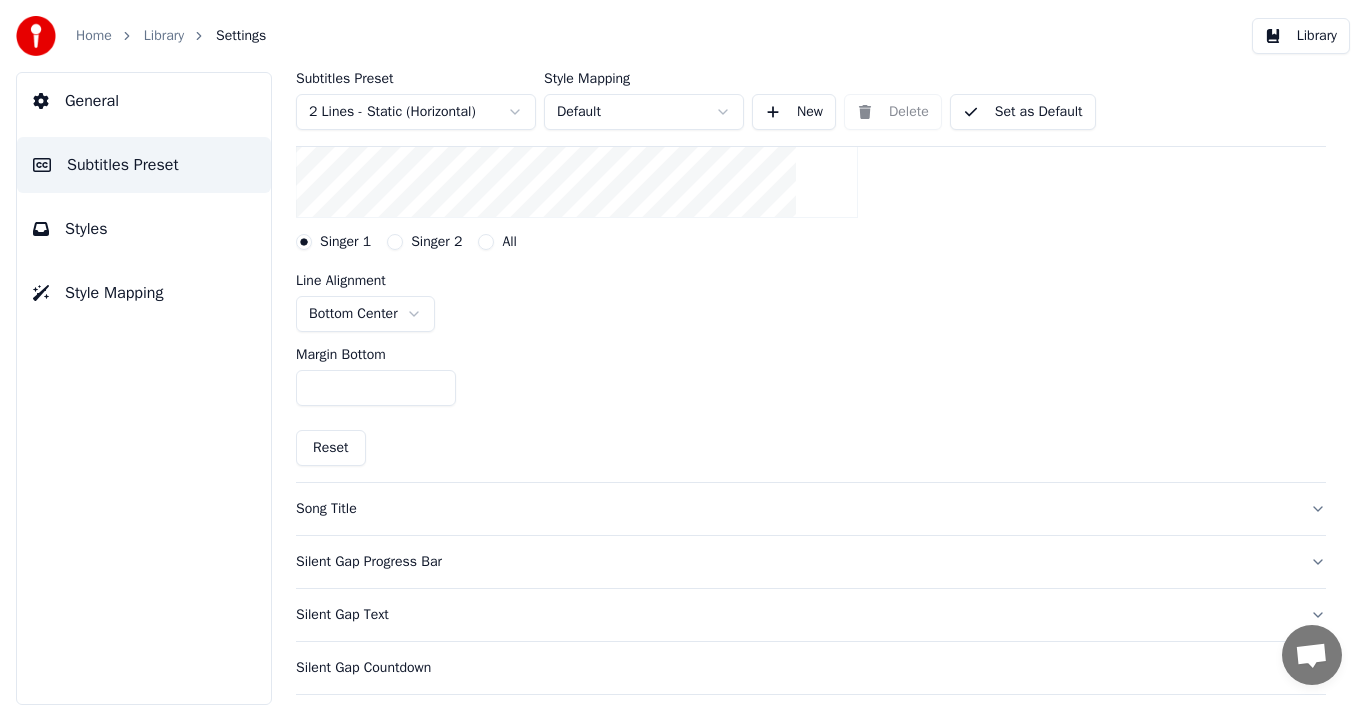 click on "Song Title" at bounding box center [795, 509] 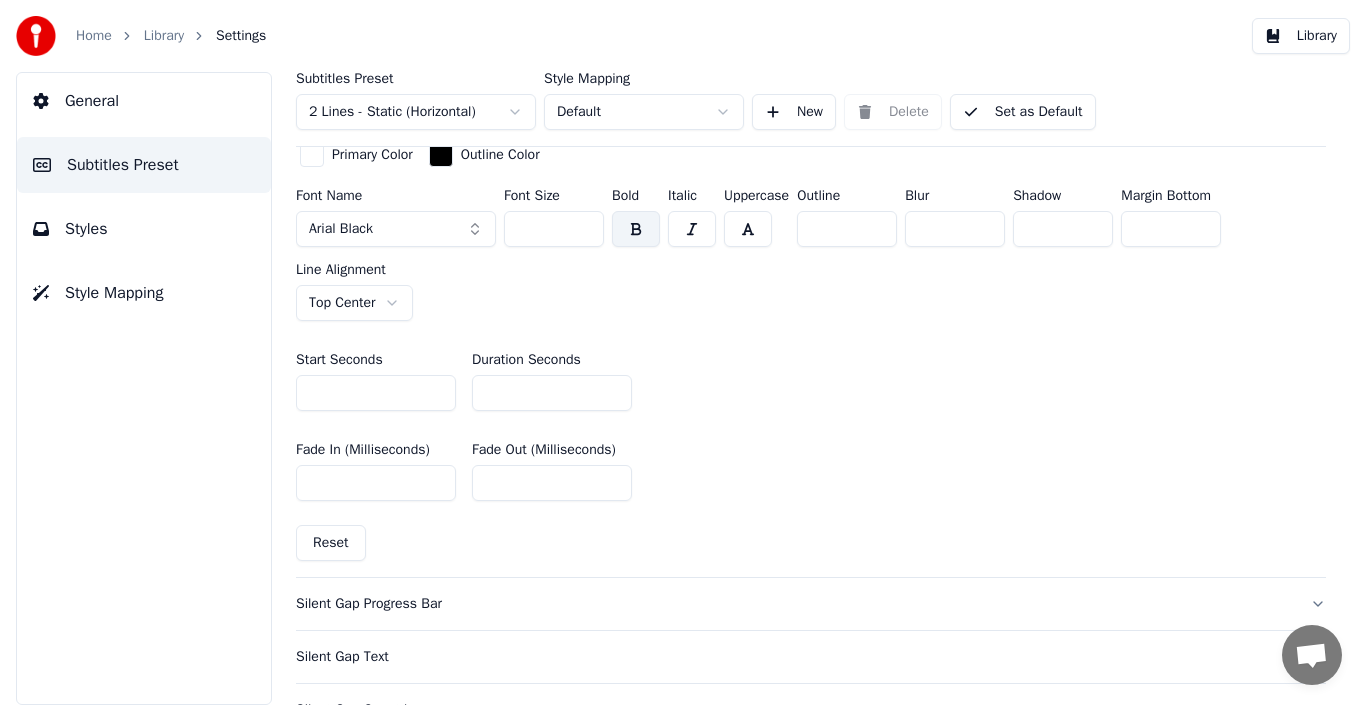 scroll, scrollTop: 900, scrollLeft: 0, axis: vertical 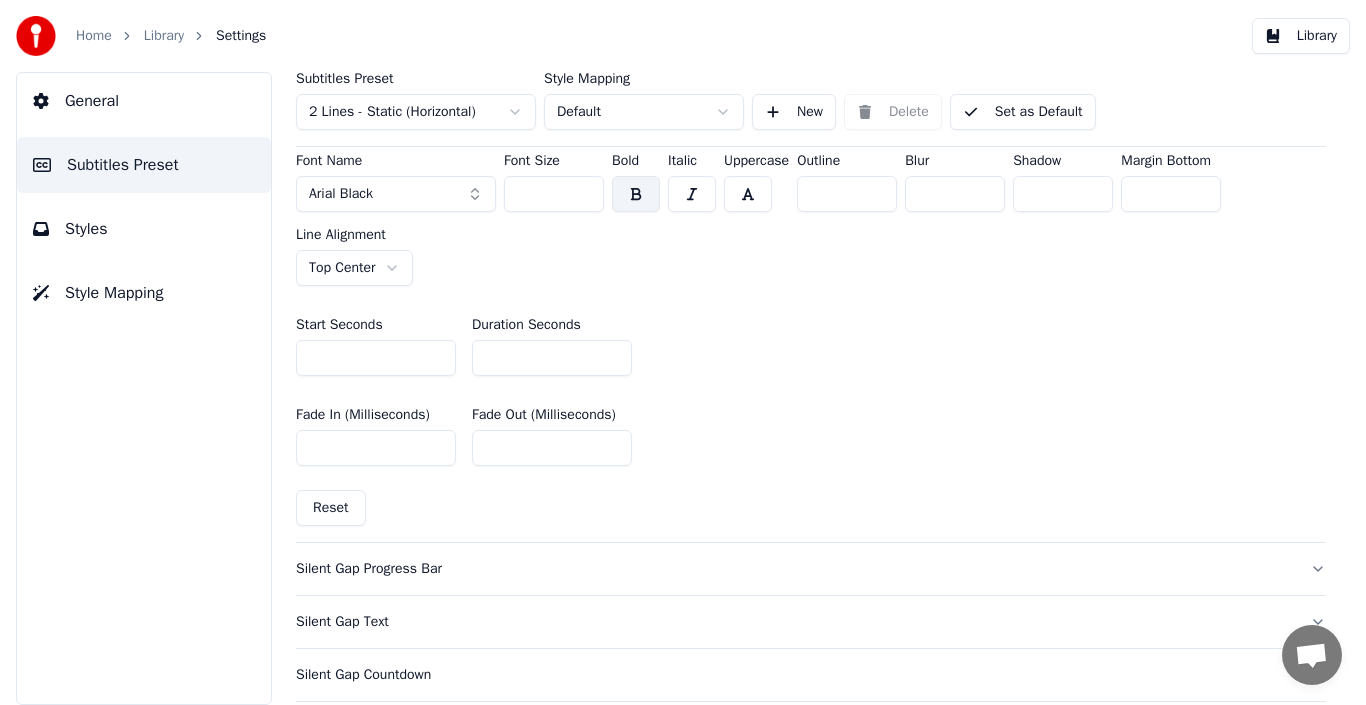 click on "*" at bounding box center (552, 358) 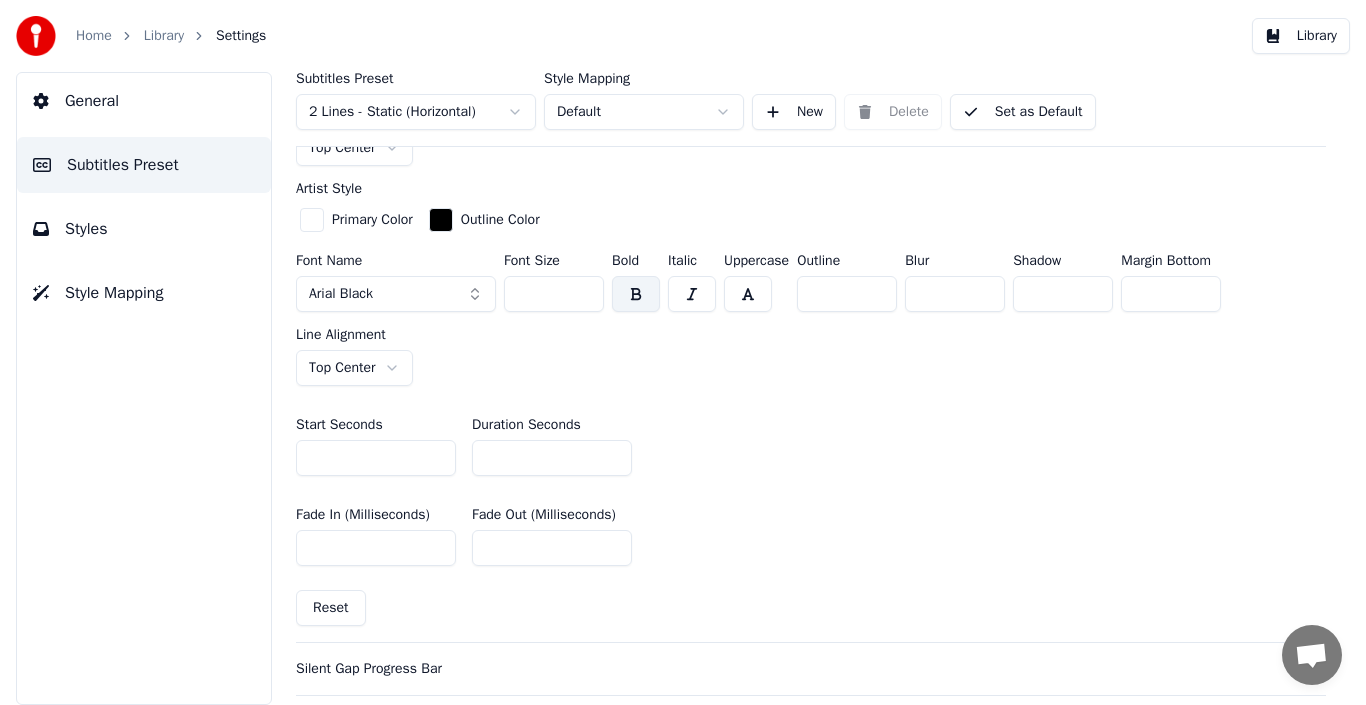 scroll, scrollTop: 900, scrollLeft: 0, axis: vertical 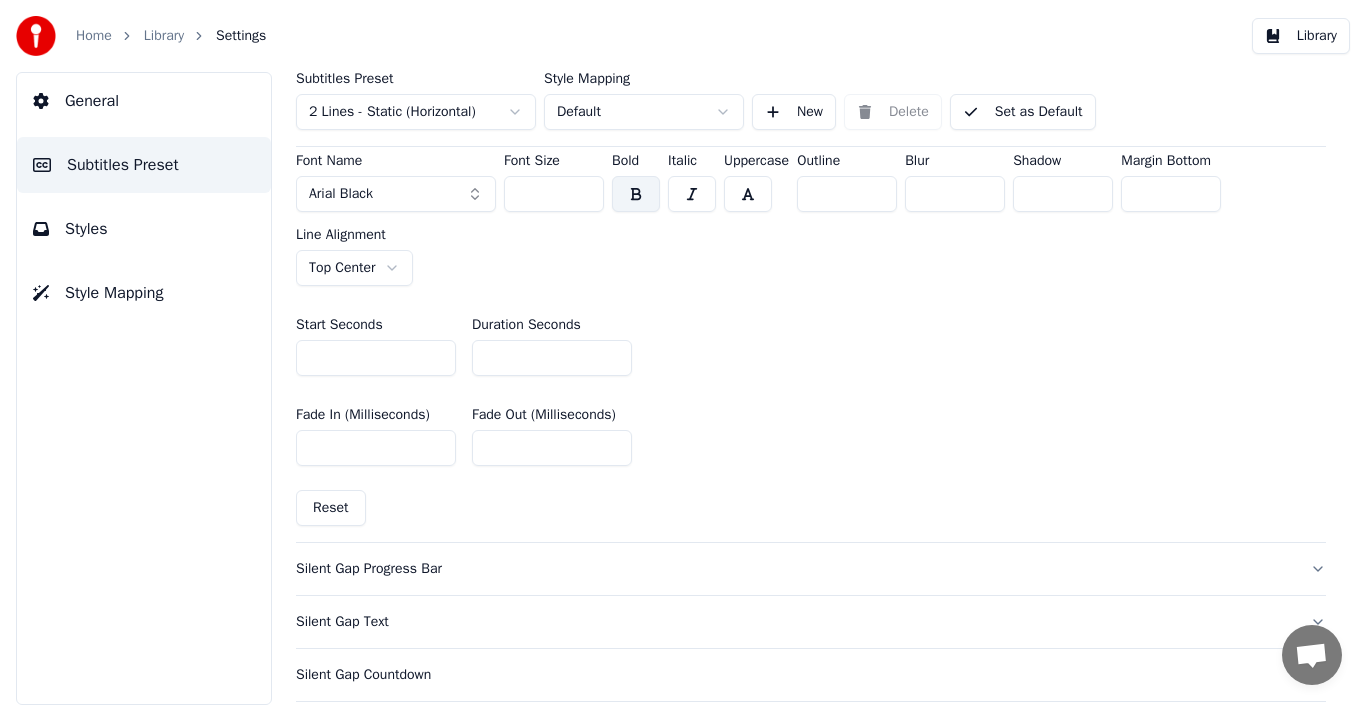 click on "Library" at bounding box center [164, 36] 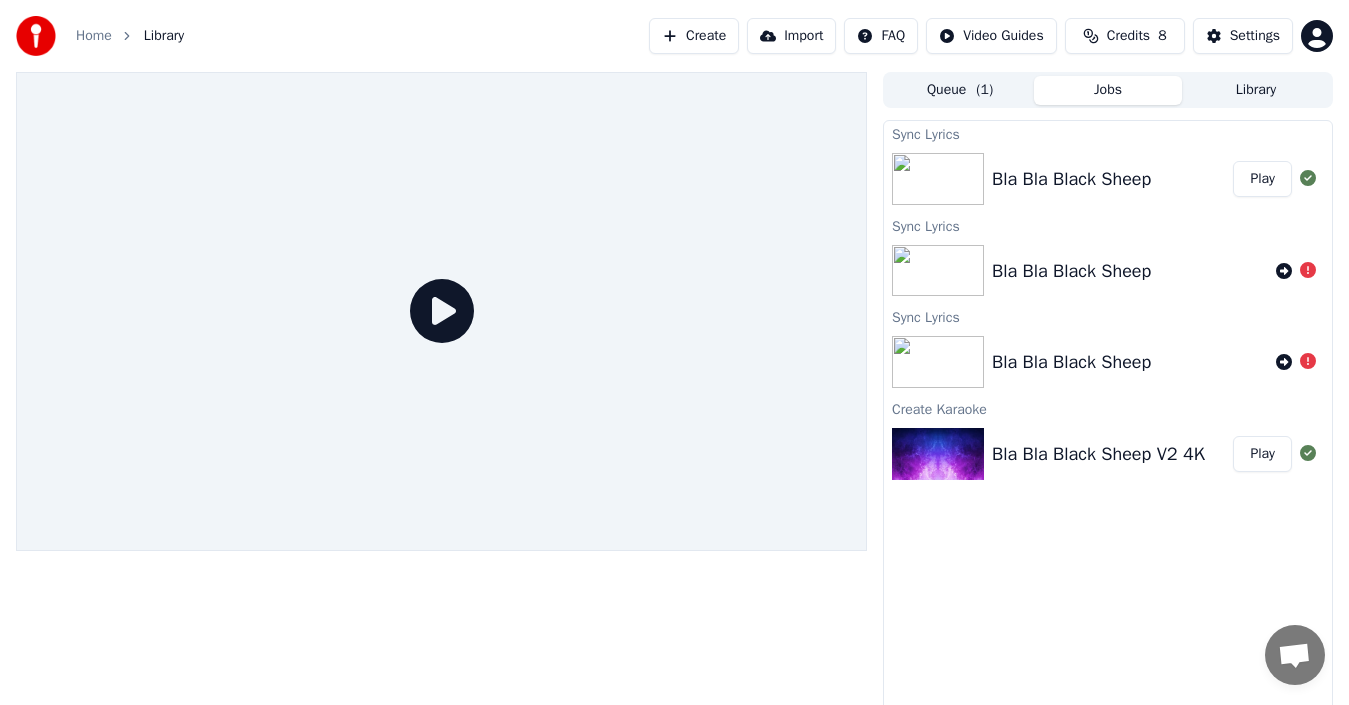 click on "Play" at bounding box center [1262, 179] 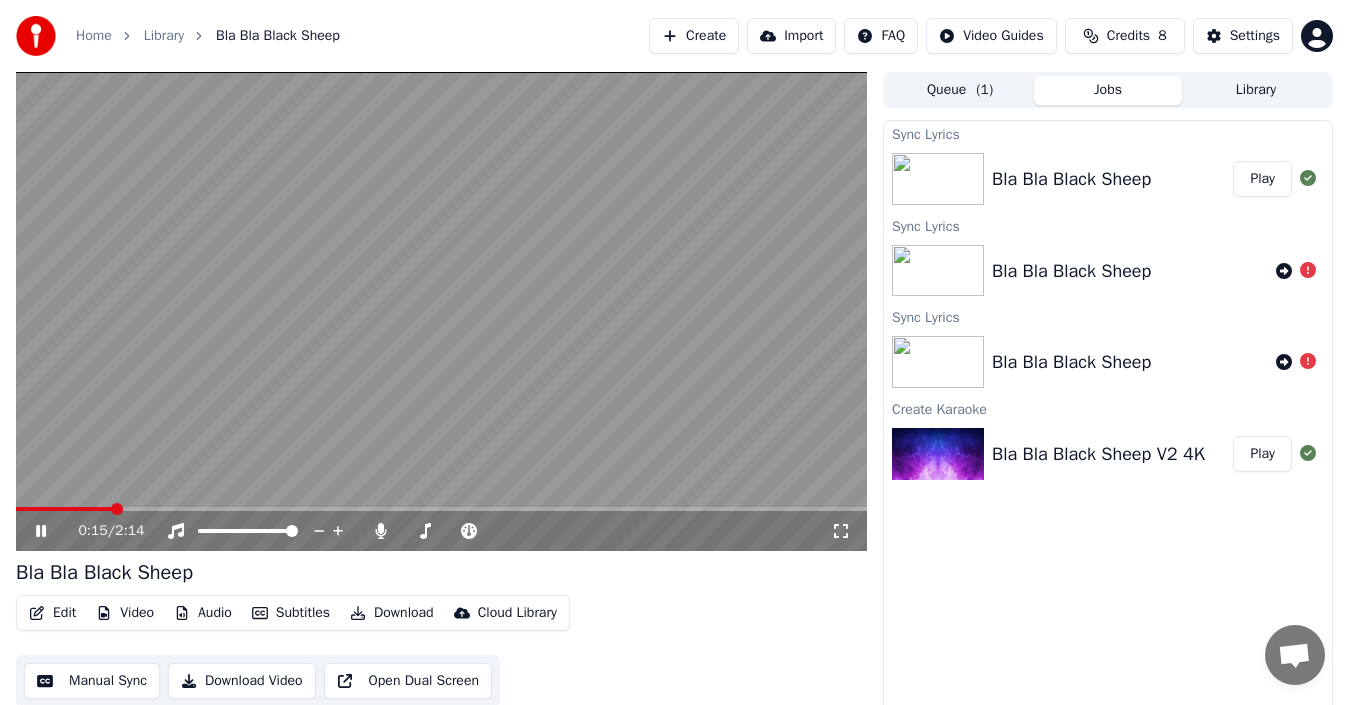 click 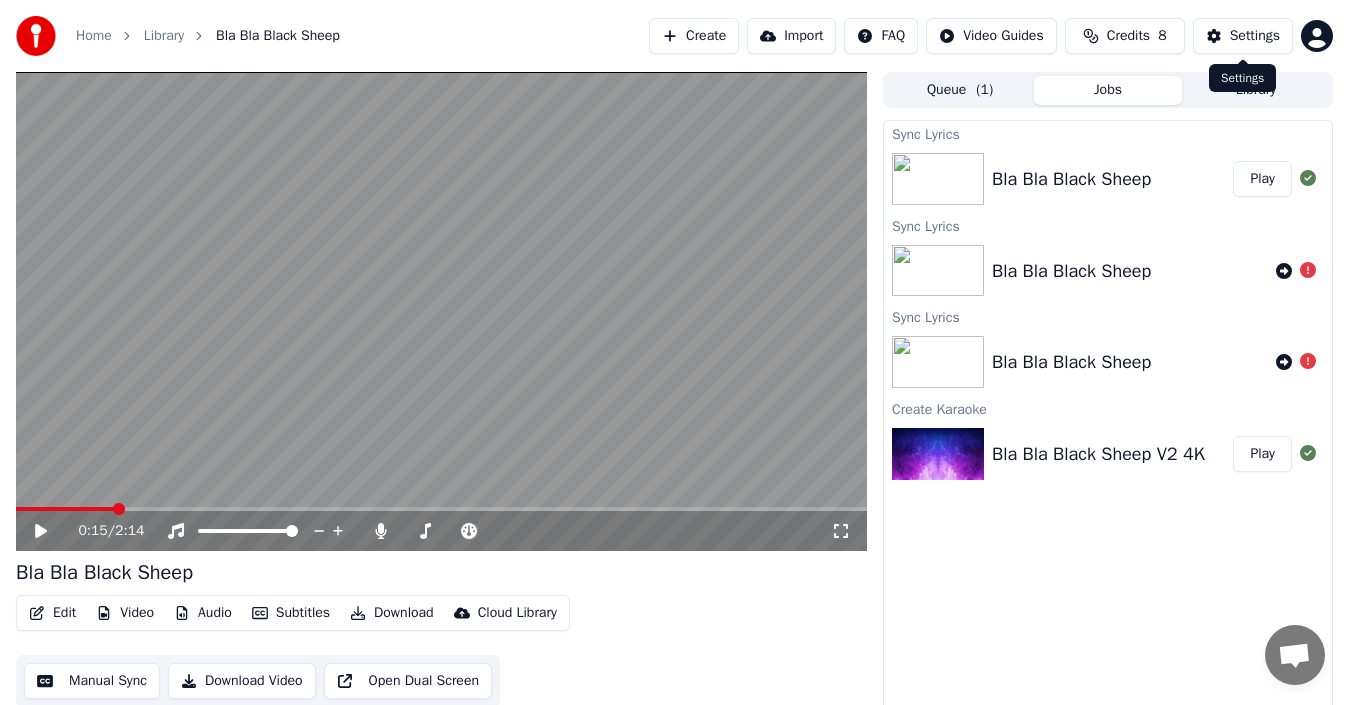 click on "Settings" at bounding box center (1255, 36) 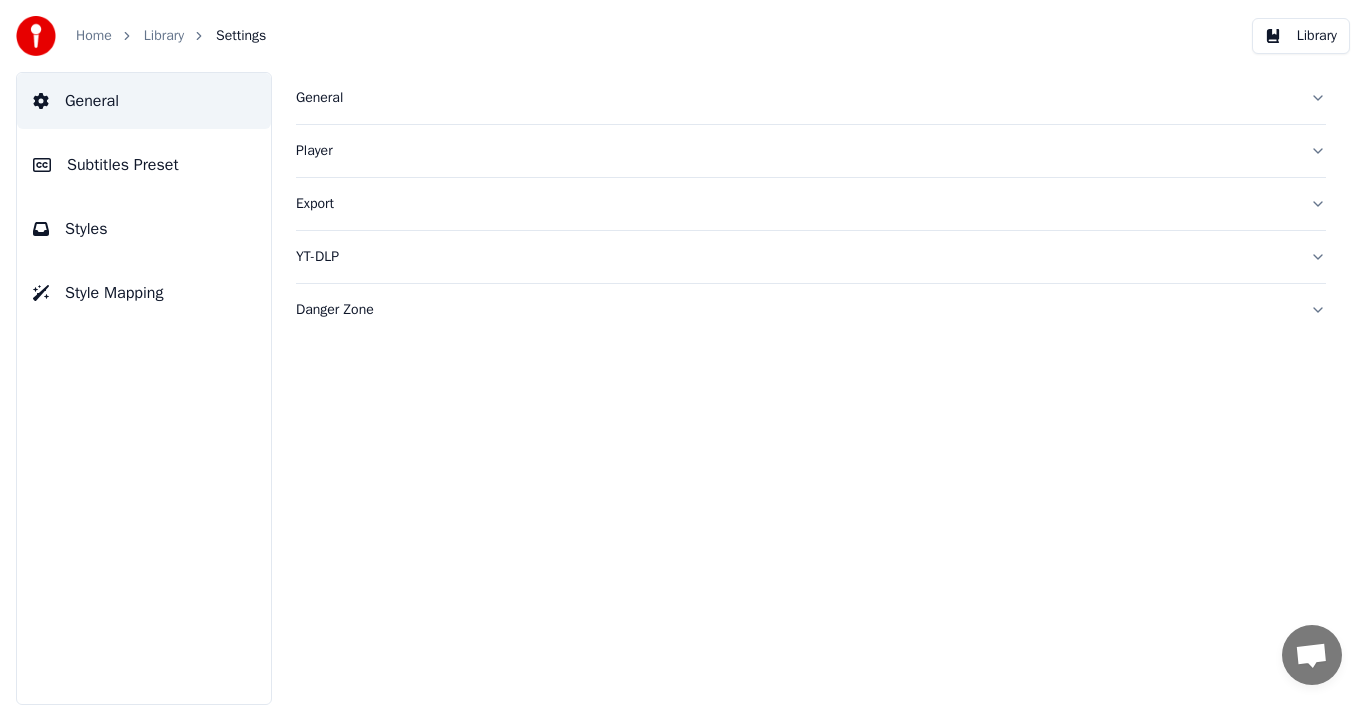 click on "Player" at bounding box center (811, 151) 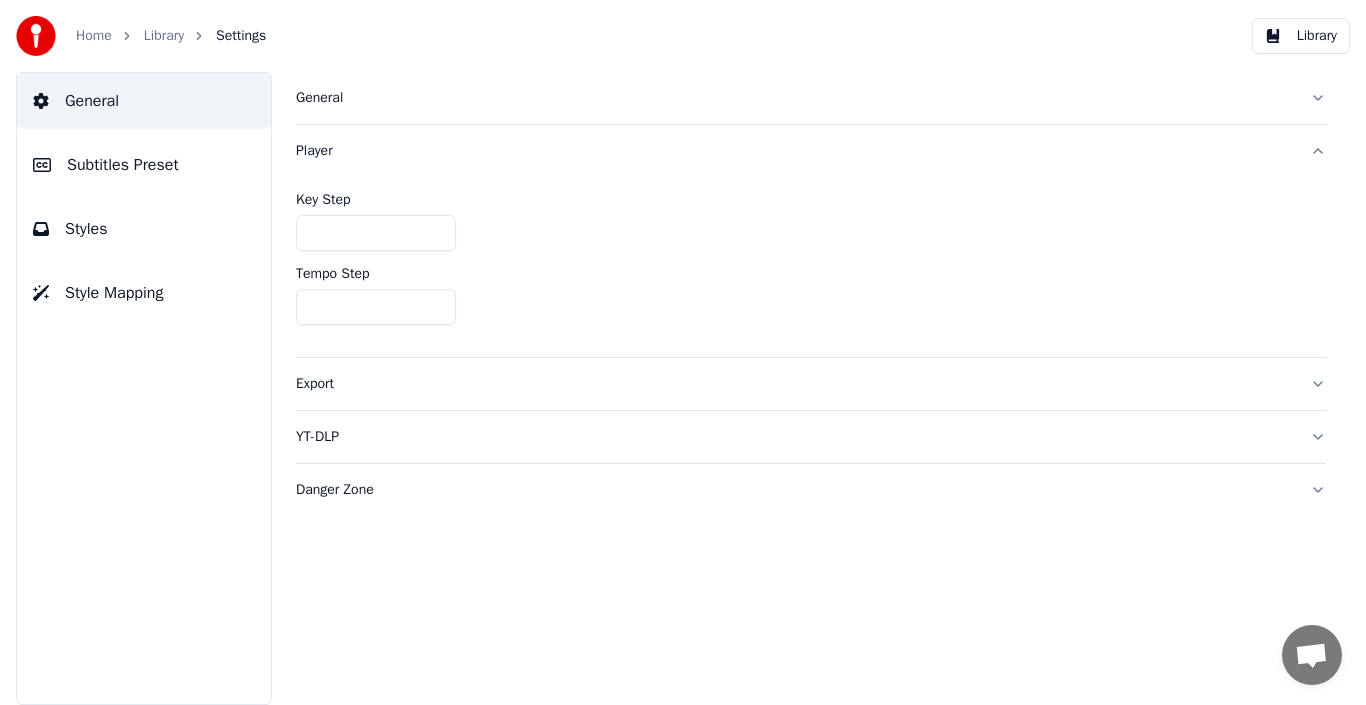 click on "Player" at bounding box center (811, 151) 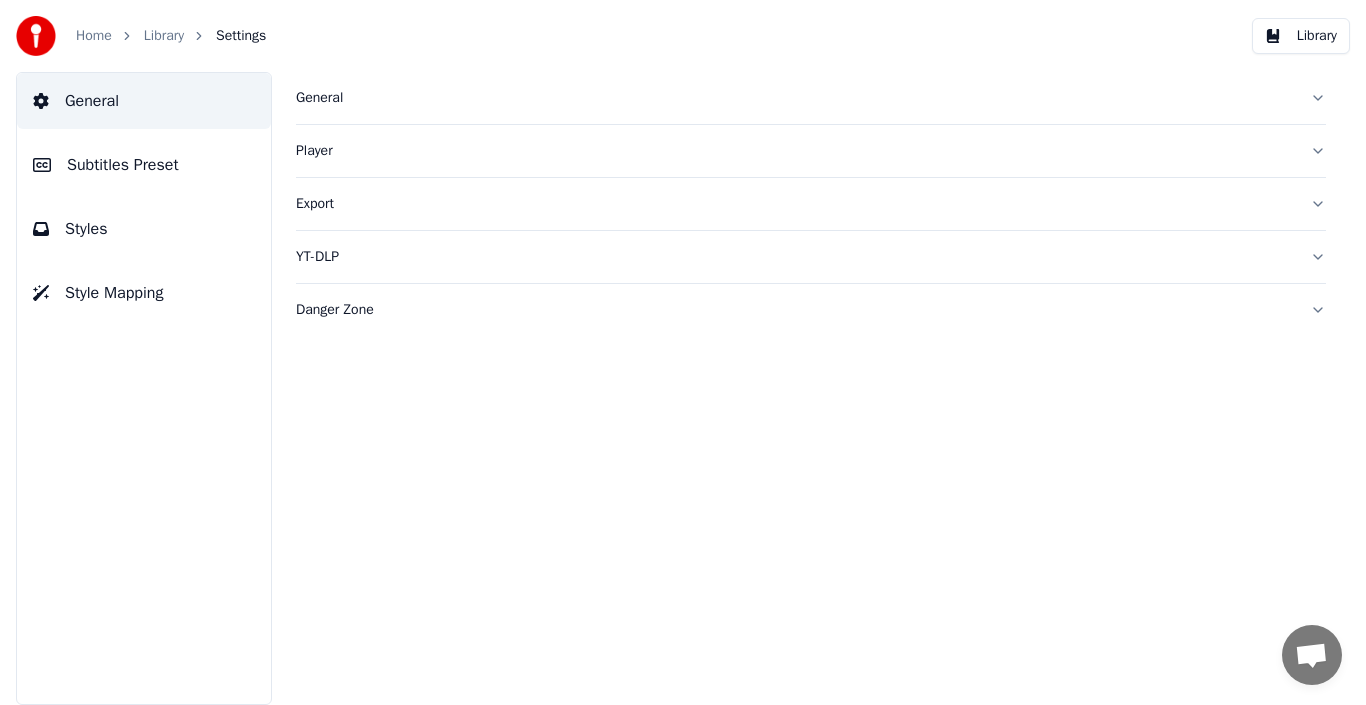click on "Subtitles Preset" at bounding box center [144, 165] 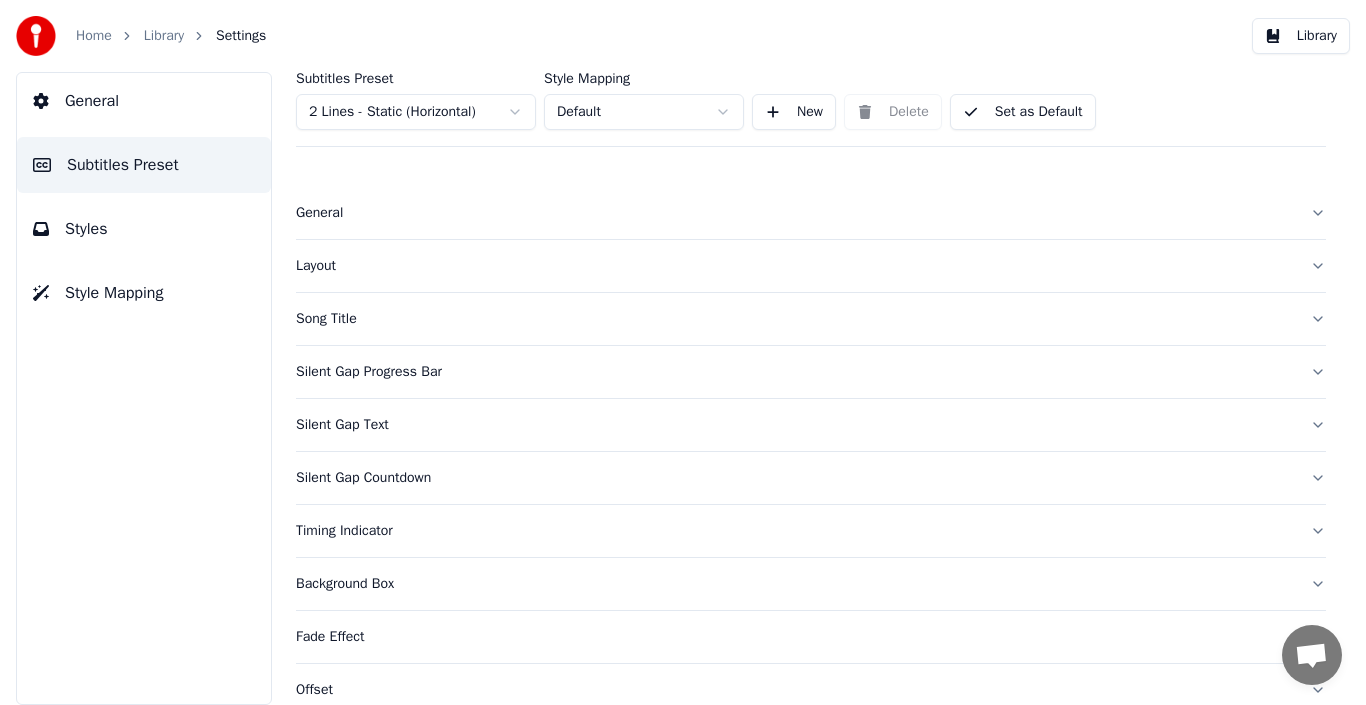 scroll, scrollTop: 100, scrollLeft: 0, axis: vertical 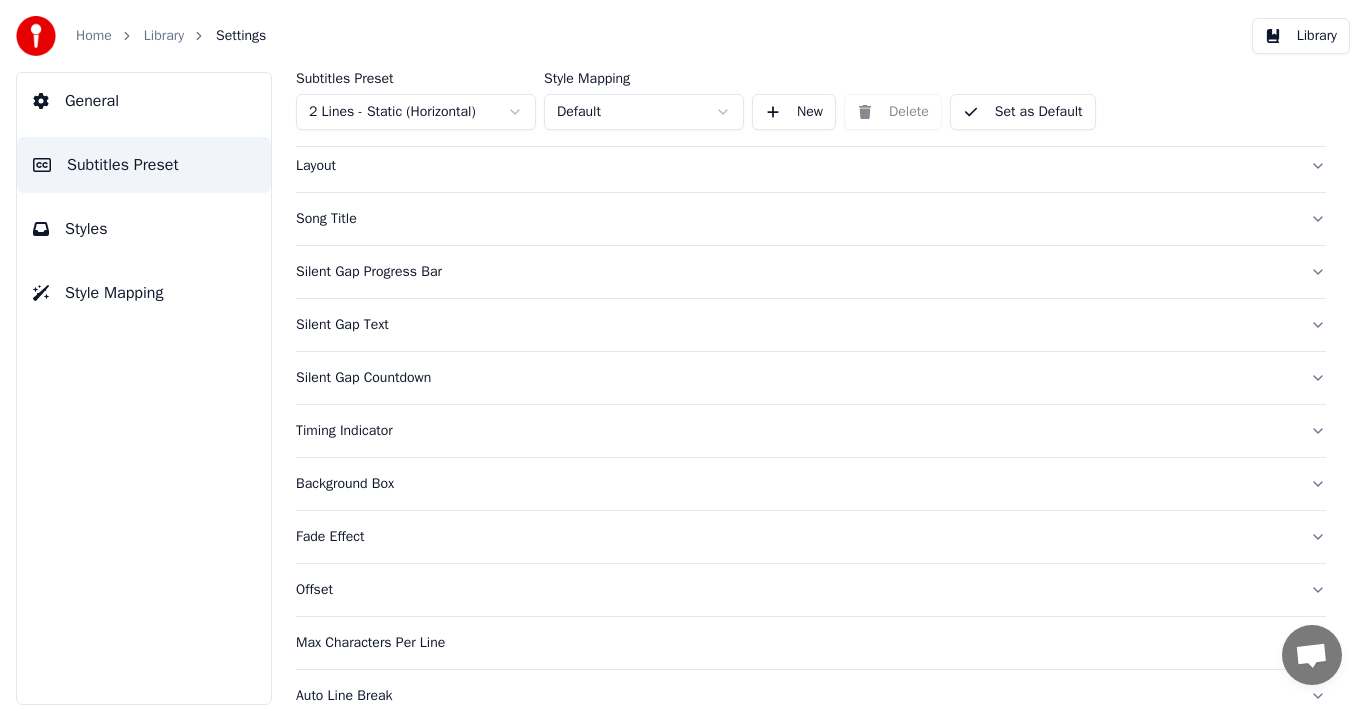 click on "Silent Gap Countdown" at bounding box center [811, 378] 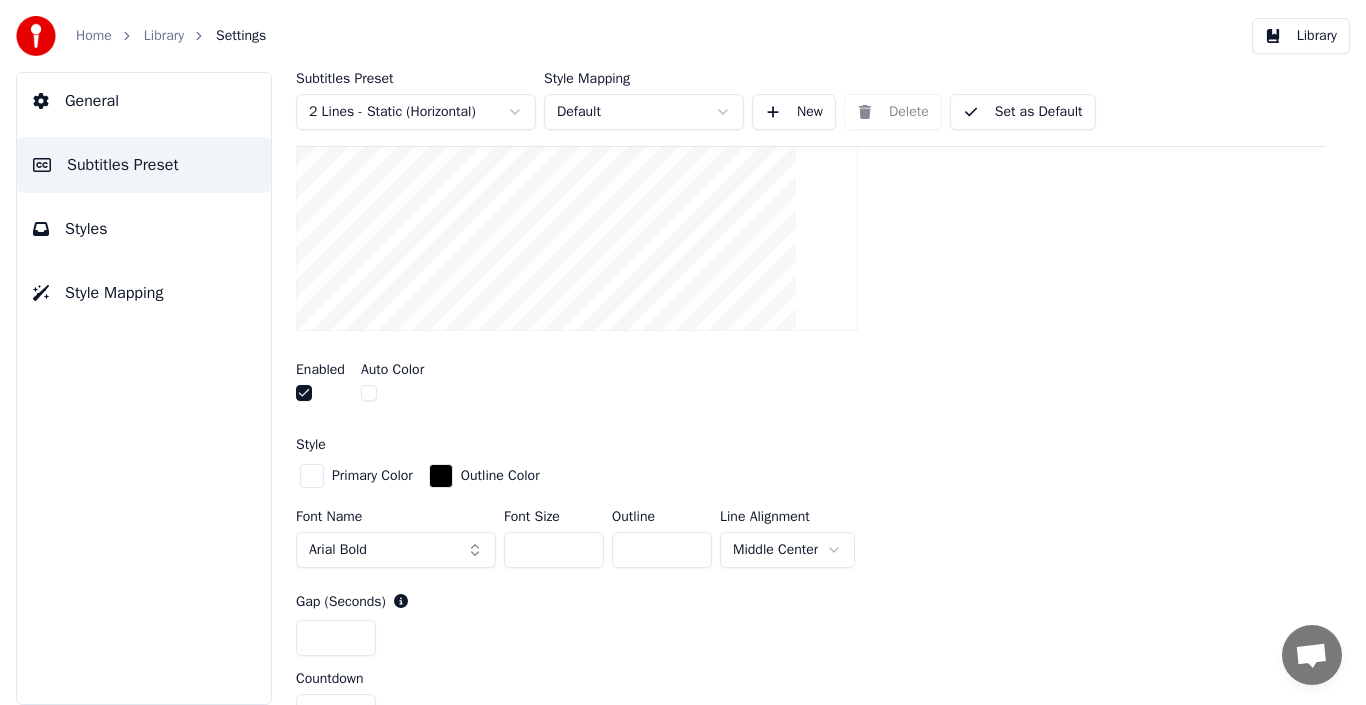 scroll, scrollTop: 500, scrollLeft: 0, axis: vertical 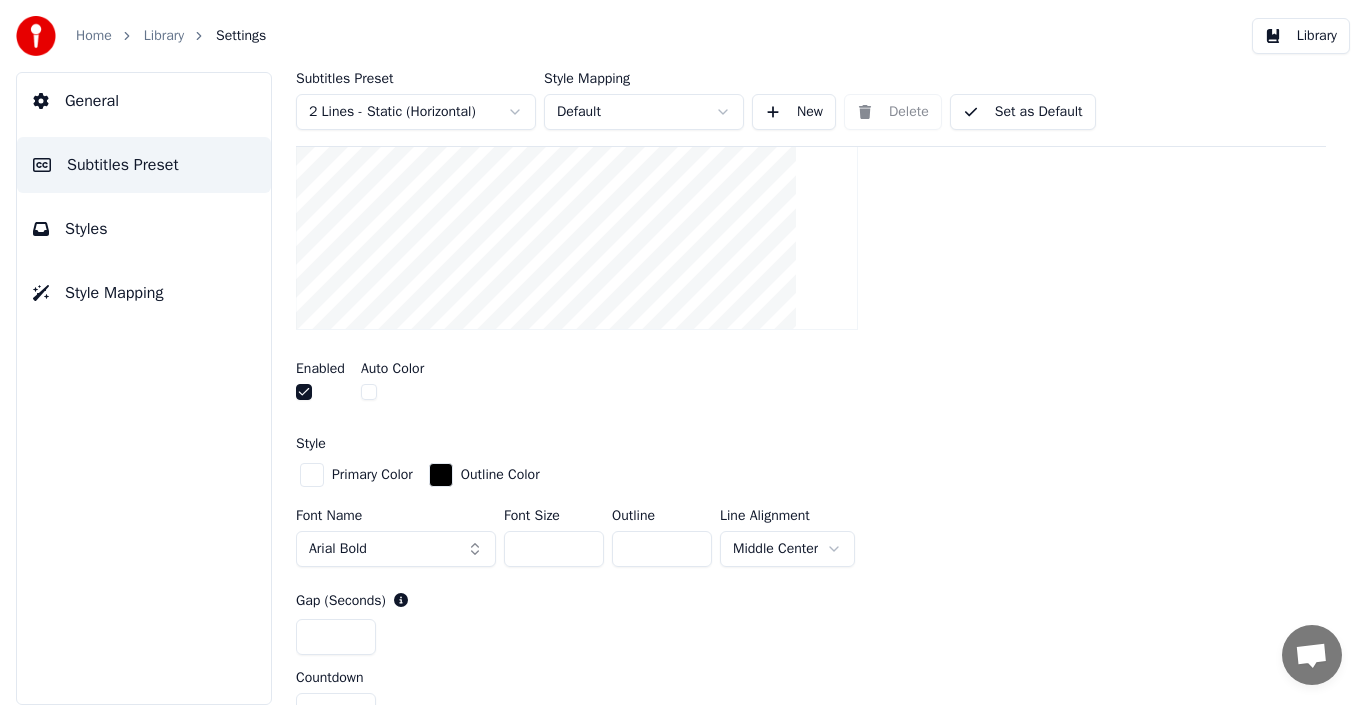 click at bounding box center (304, 392) 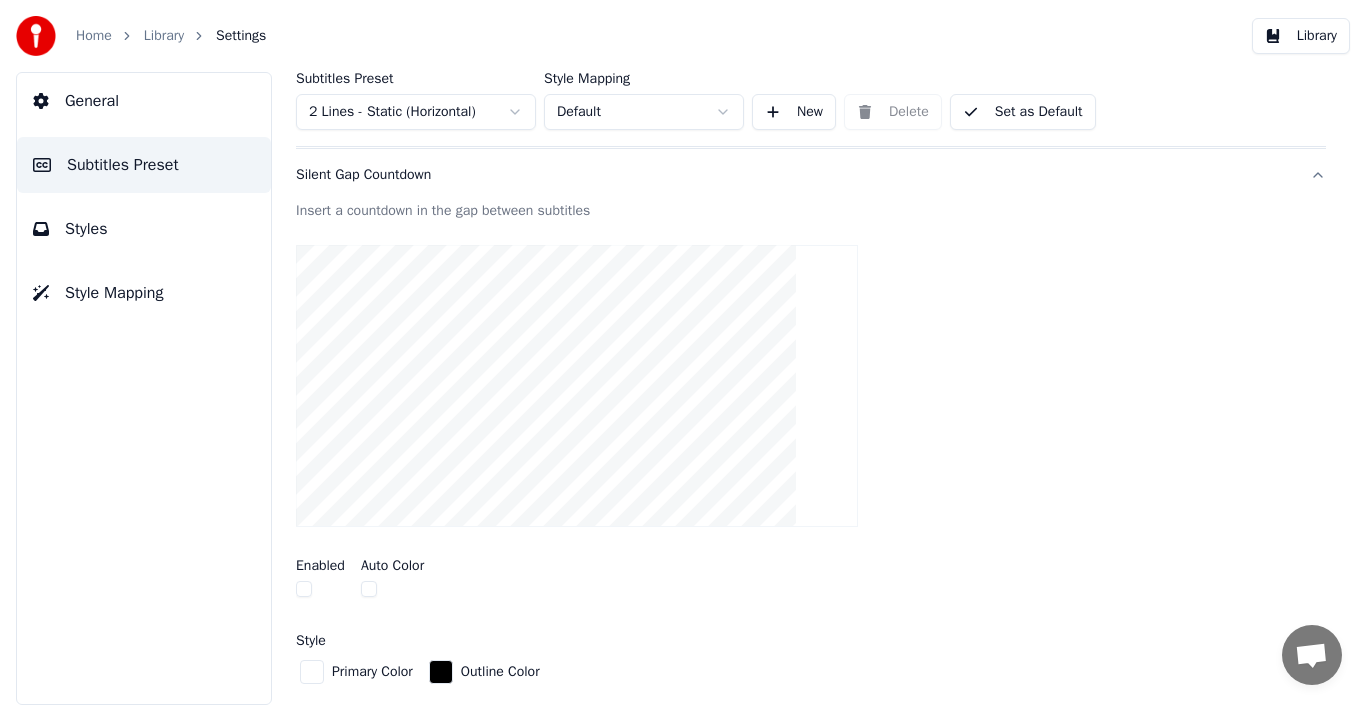 scroll, scrollTop: 300, scrollLeft: 0, axis: vertical 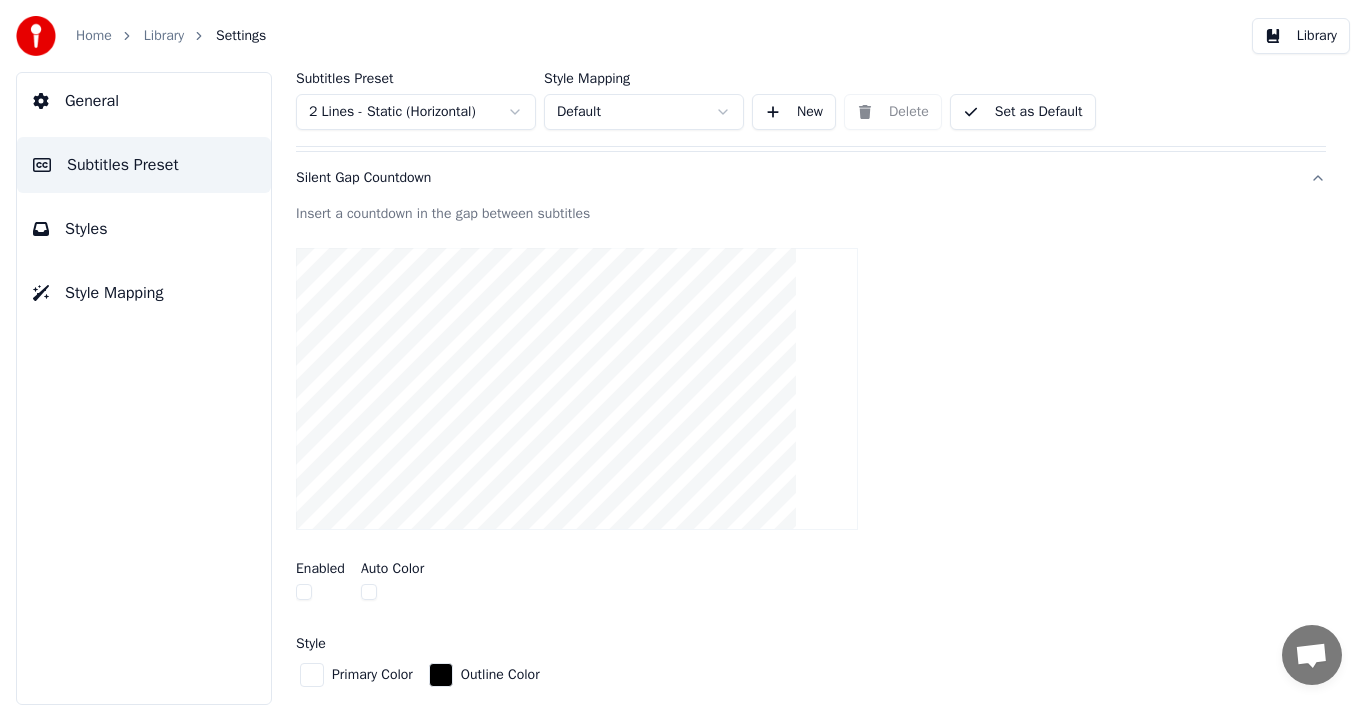 click on "Library" at bounding box center (164, 36) 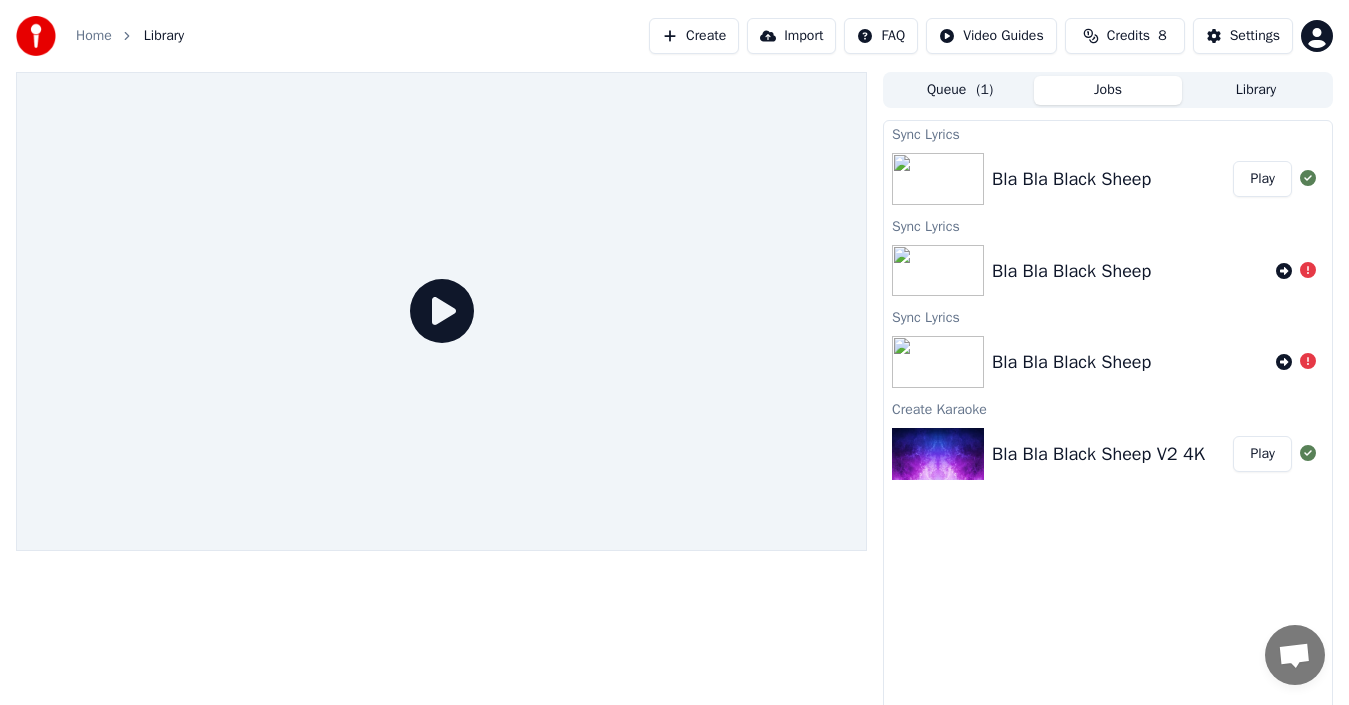 click 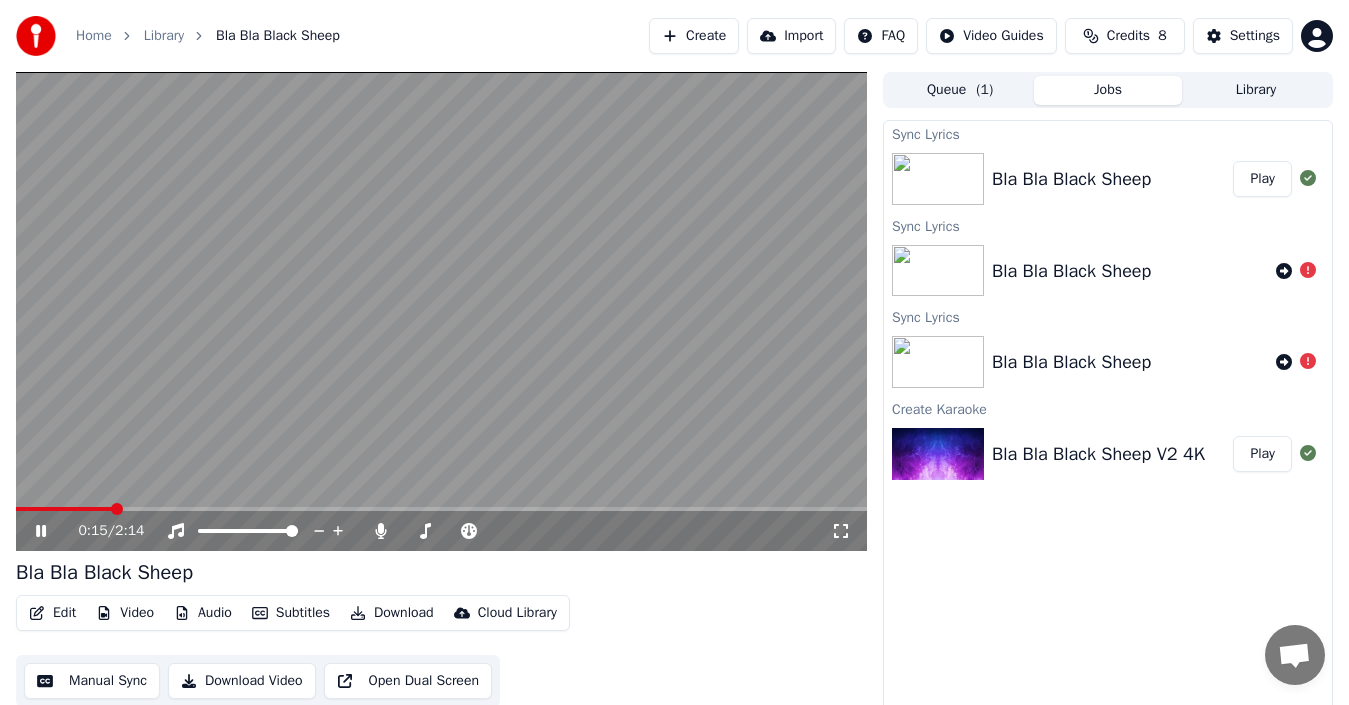 click at bounding box center [441, 311] 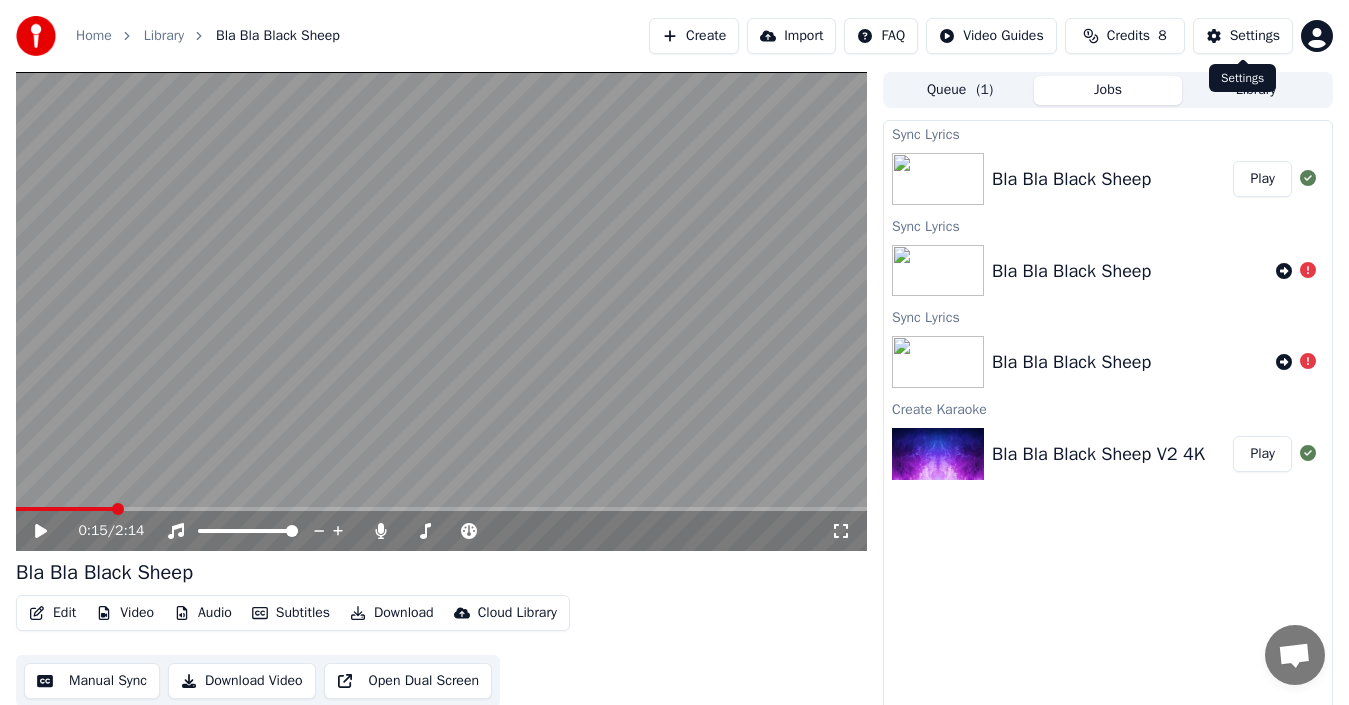 click on "Settings" at bounding box center [1255, 36] 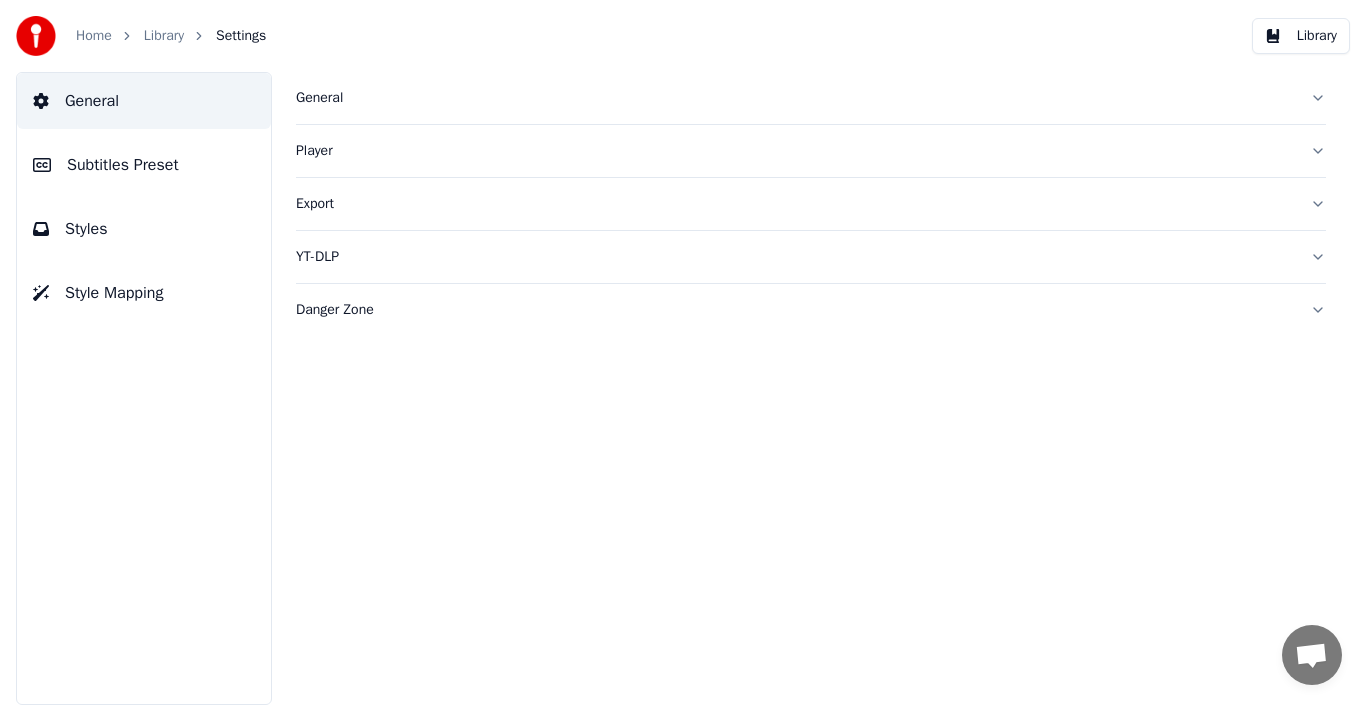 click on "Subtitles Preset" at bounding box center (123, 165) 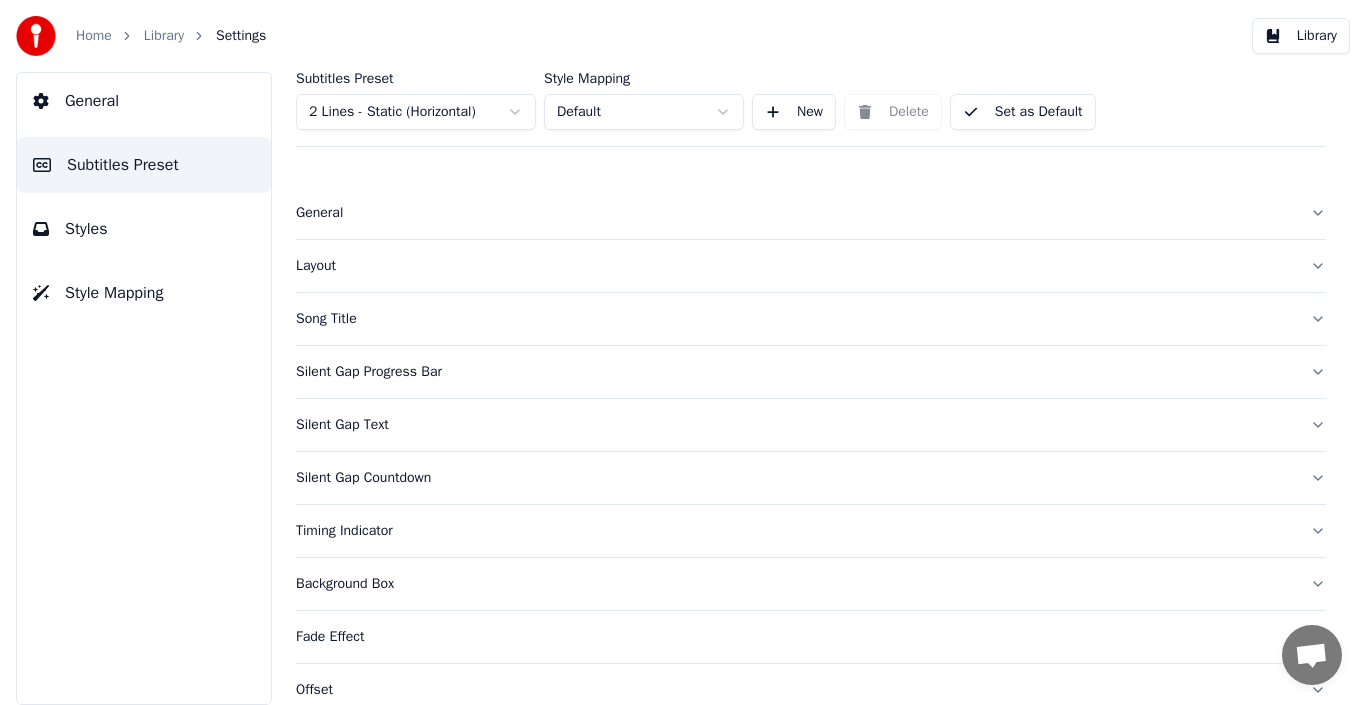 click on "Subtitles Preset 2 Lines - Static (Horizontal) Style Mapping Default New Delete Set as Default" at bounding box center [811, 109] 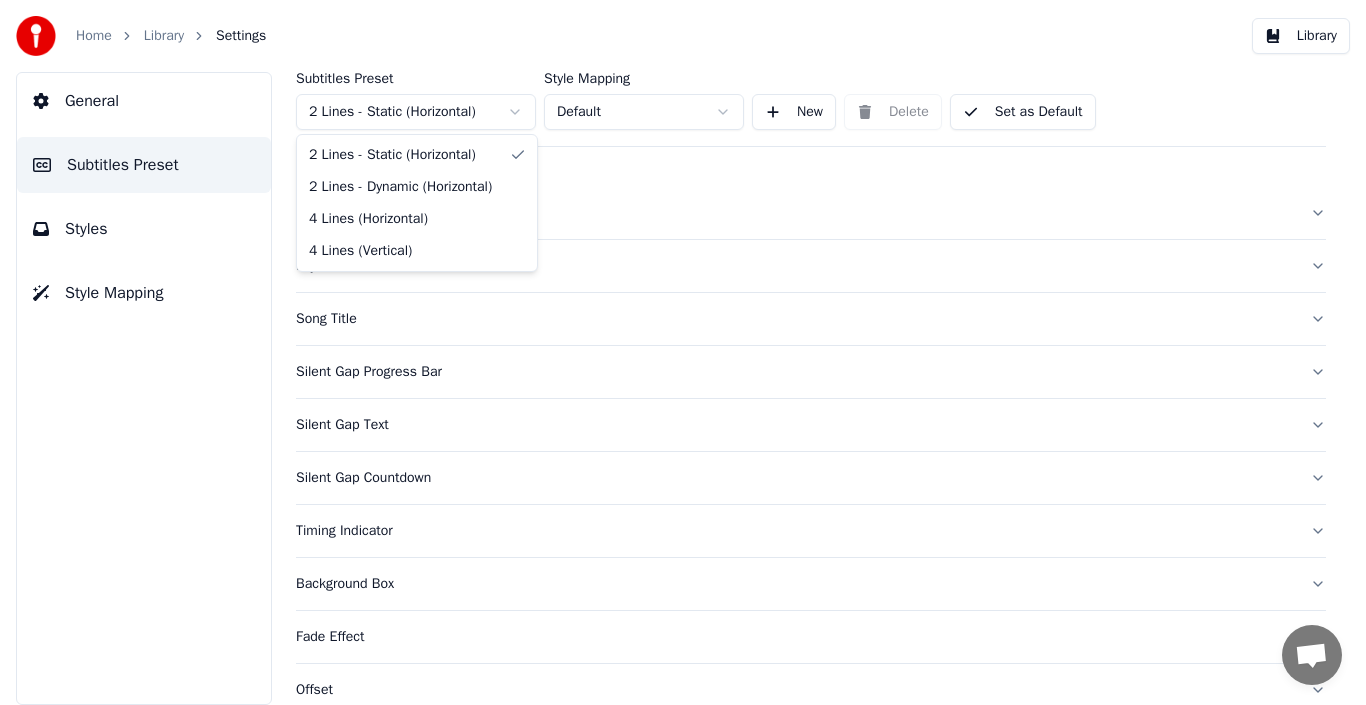 click on "Home Library Settings Library General Subtitles Preset Styles Style Mapping Subtitles Preset 2 Lines - Static (Horizontal) Style Mapping Default New Delete Set as Default General Layout Song Title Silent Gap Progress Bar Silent Gap Text Silent Gap Countdown Timing Indicator Background Box Fade Effect Offset Max Characters Per Line Auto Line Break 2 Lines - Static (Horizontal) 2 Lines - Dynamic (Horizontal) 4 Lines (Horizontal) 4 Lines (Vertical)" at bounding box center [683, 352] 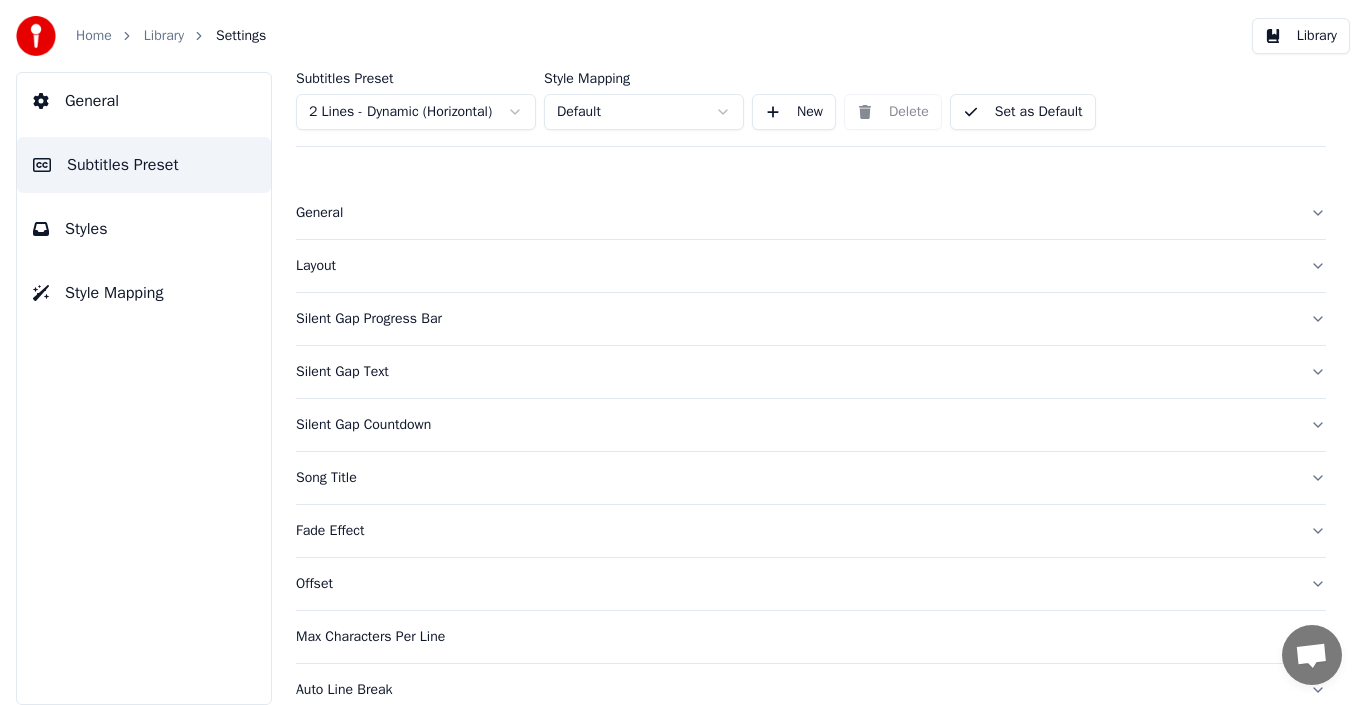 click on "Library" at bounding box center (164, 36) 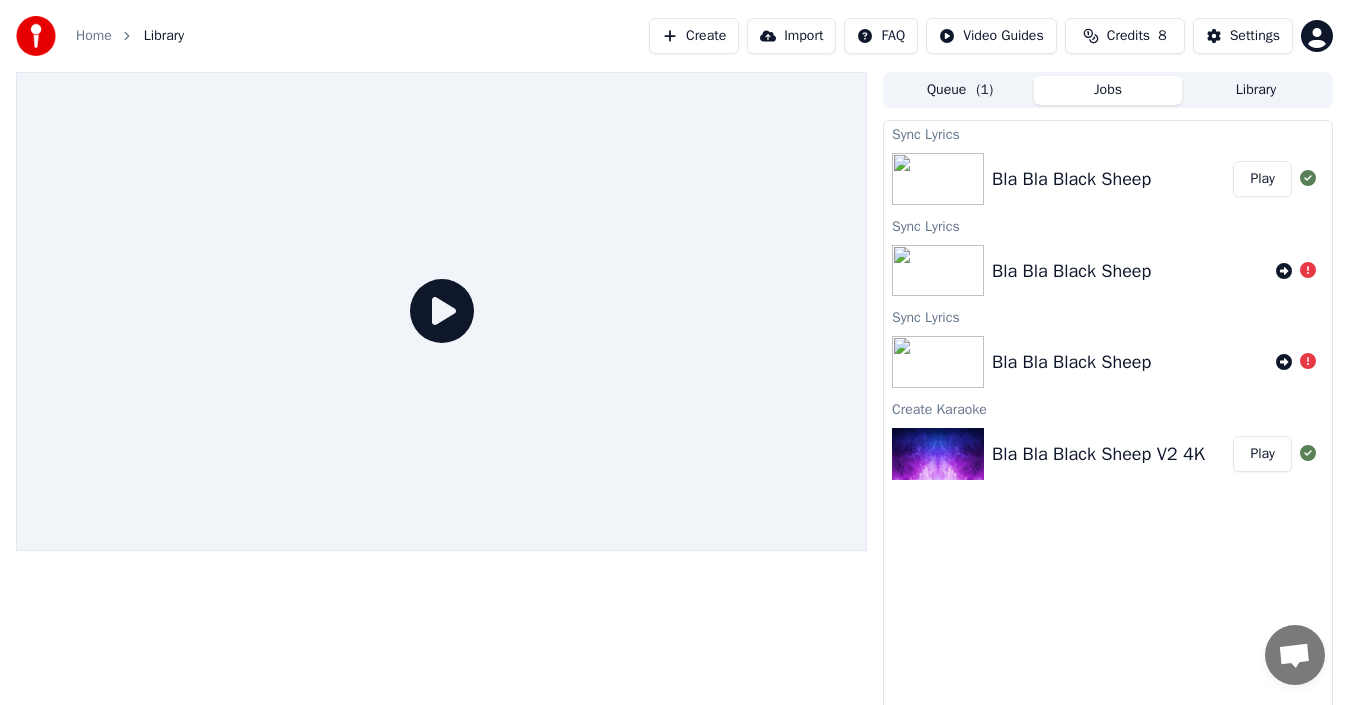 click 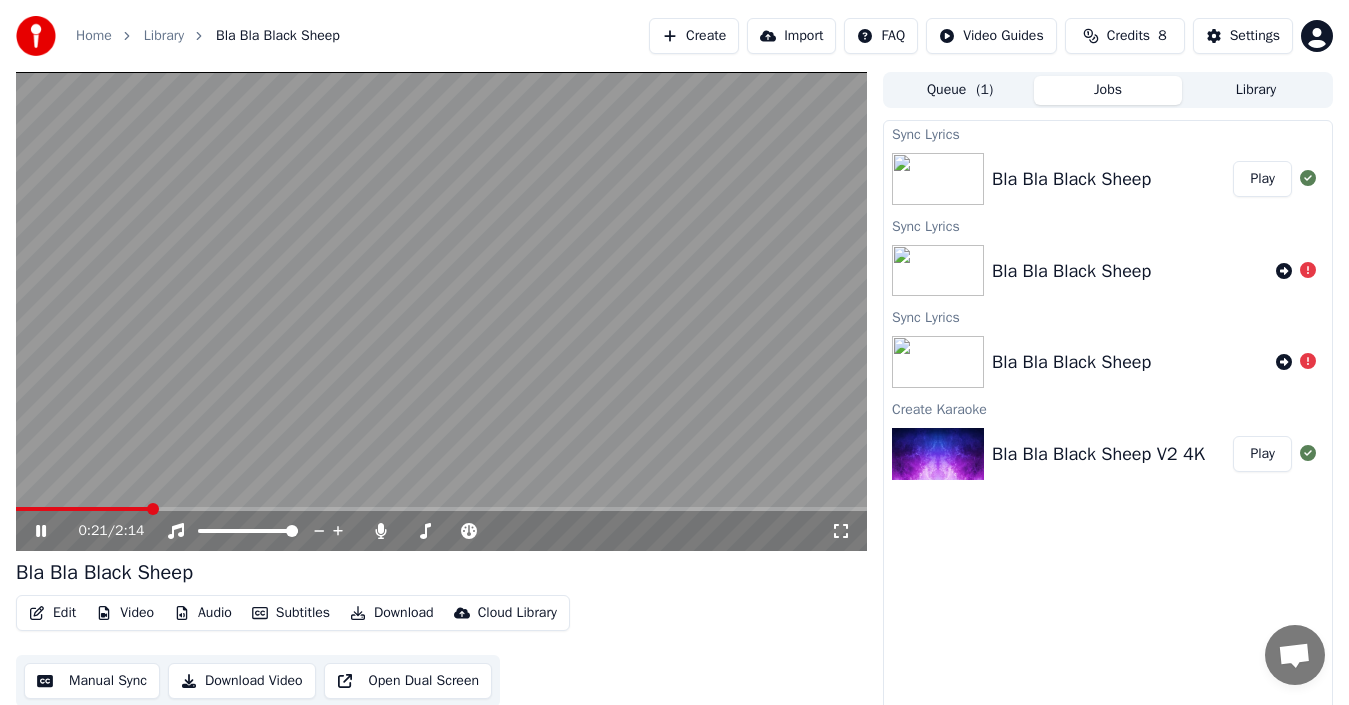 click at bounding box center (441, 311) 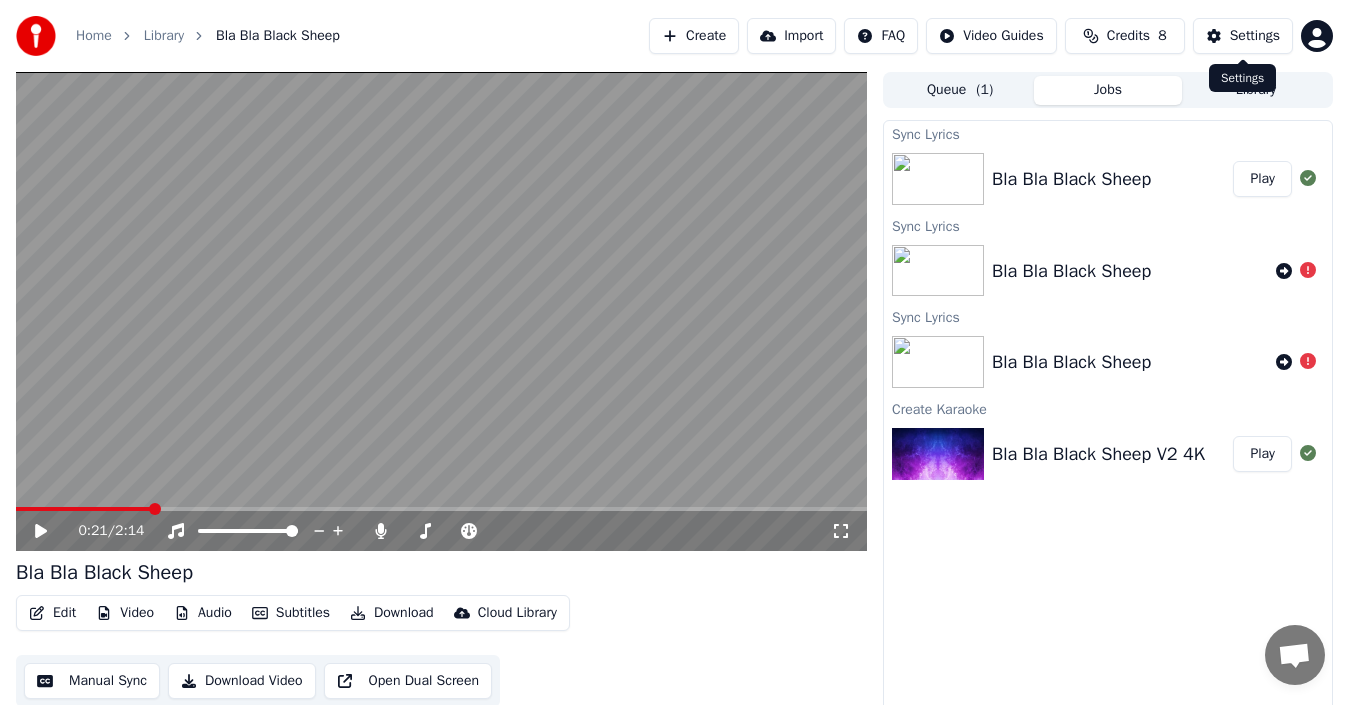 click on "Settings" at bounding box center [1255, 36] 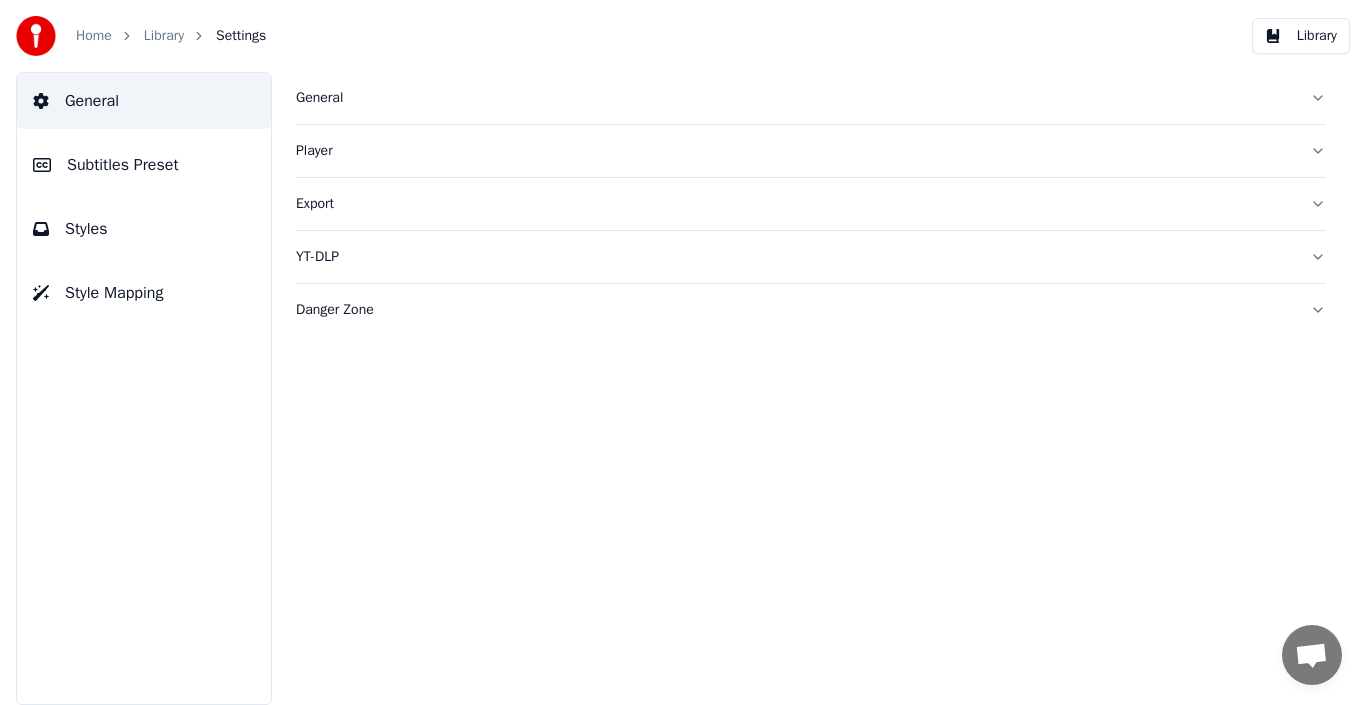 click on "Subtitles Preset" at bounding box center [144, 165] 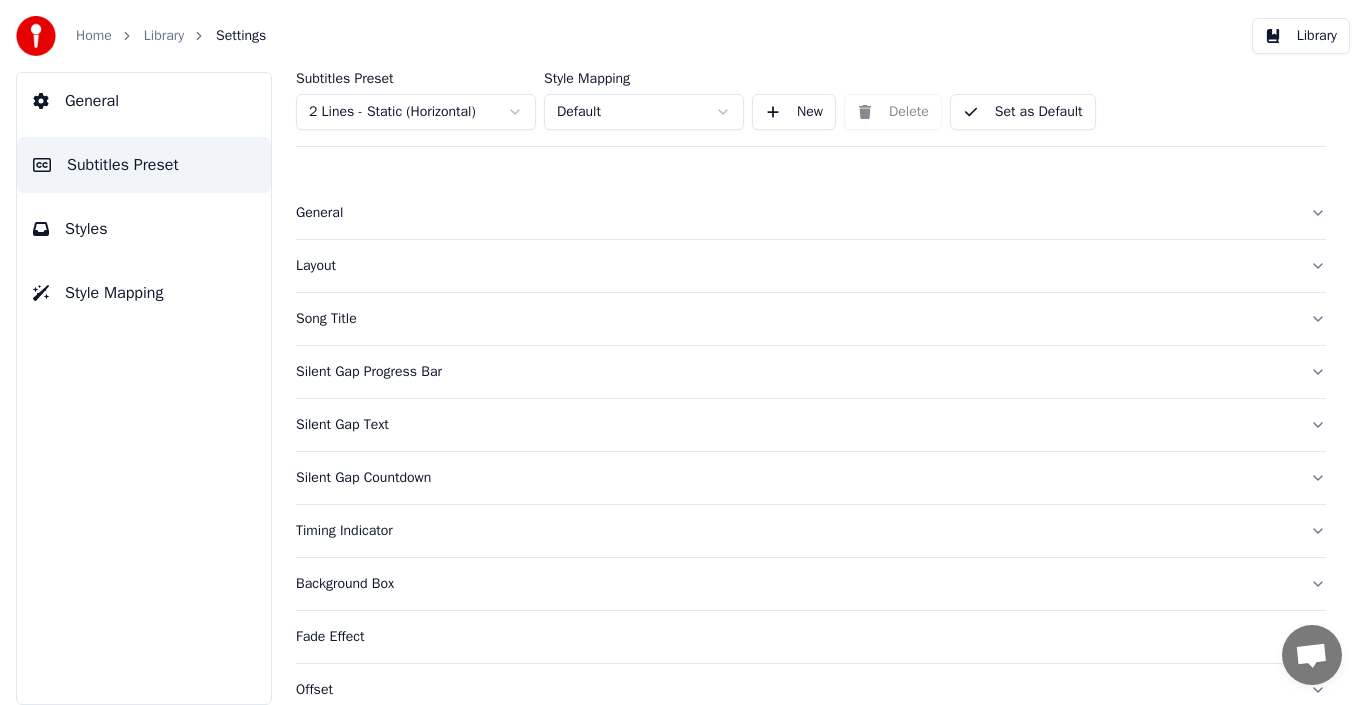 click on "Layout" at bounding box center [795, 266] 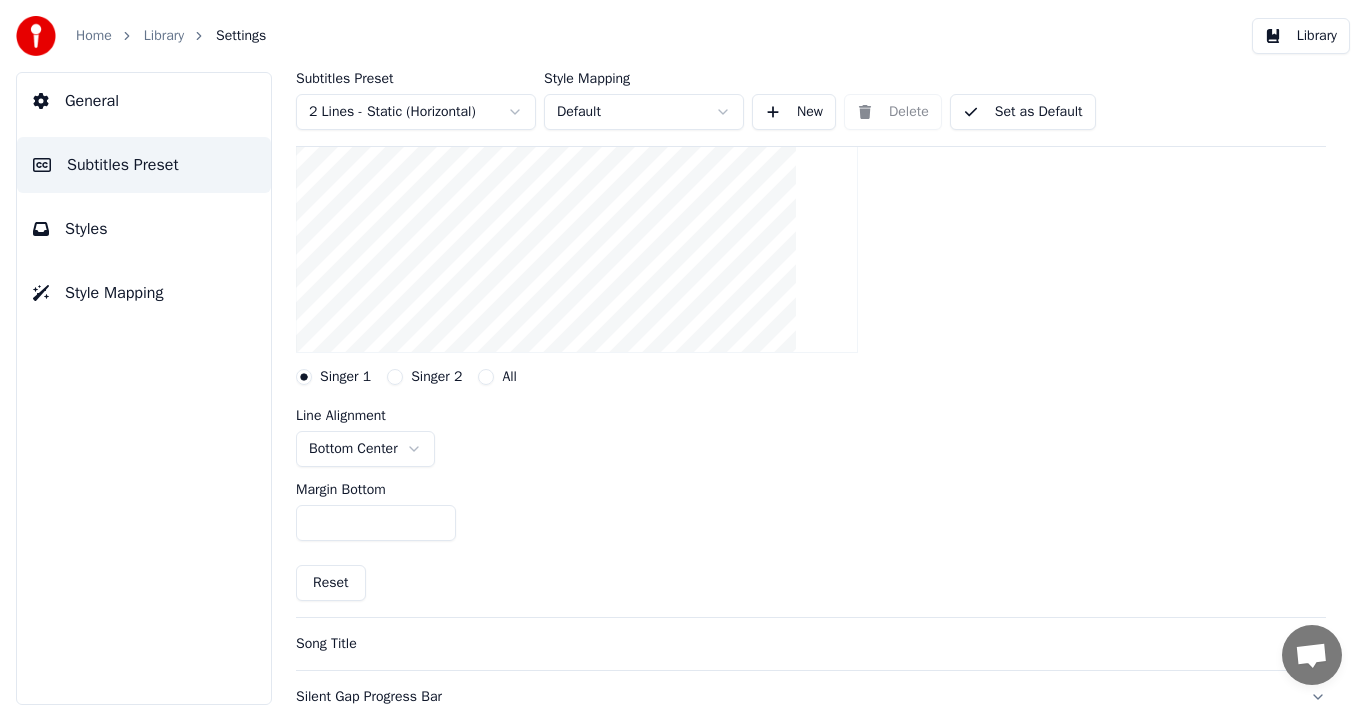 scroll, scrollTop: 300, scrollLeft: 0, axis: vertical 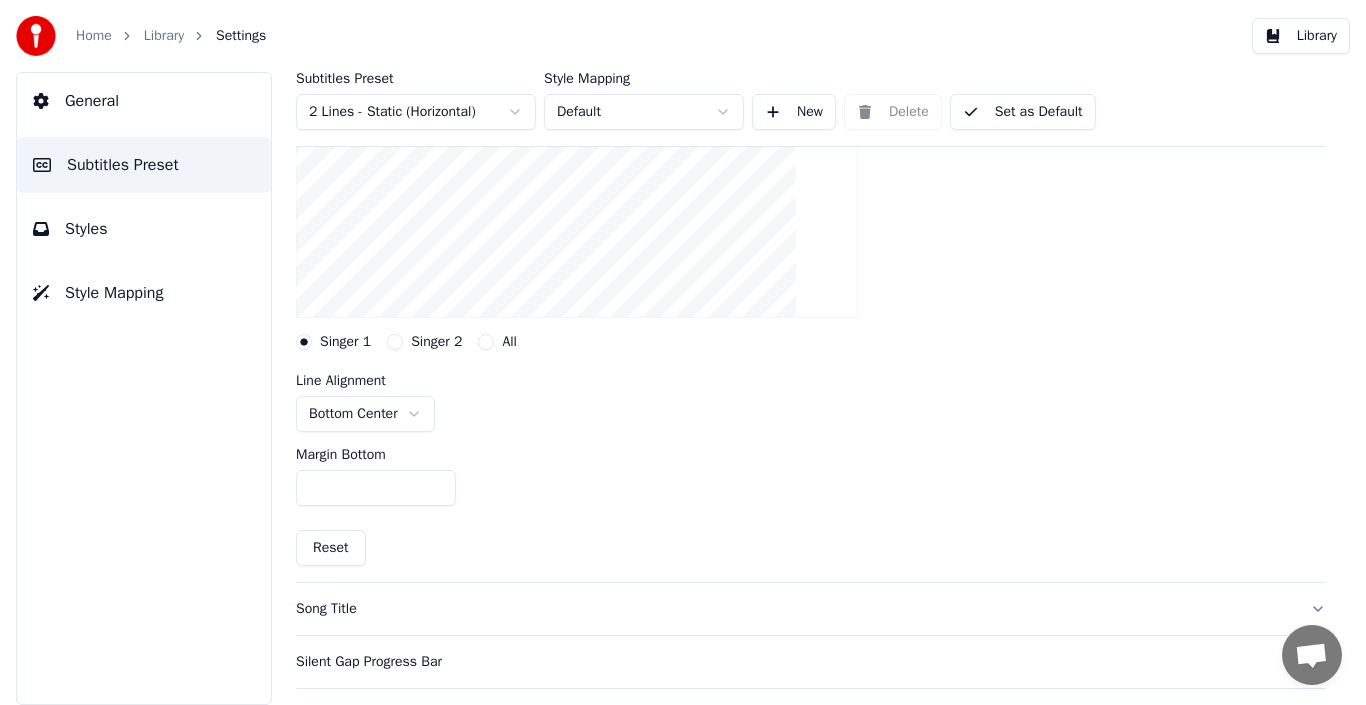 click on "Home Library Settings Library General Subtitles Preset Styles Style Mapping Subtitles Preset 2 Lines - Static (Horizontal) Style Mapping Default New Delete Set as Default General Layout Layout settings for subtitles Singer 1 Singer 2 All Line Alignment Bottom Center Margin Bottom *** Reset Song Title Silent Gap Progress Bar Silent Gap Text Silent Gap Countdown Timing Indicator Background Box Fade Effect Offset Max Characters Per Line Auto Line Break" at bounding box center (683, 352) 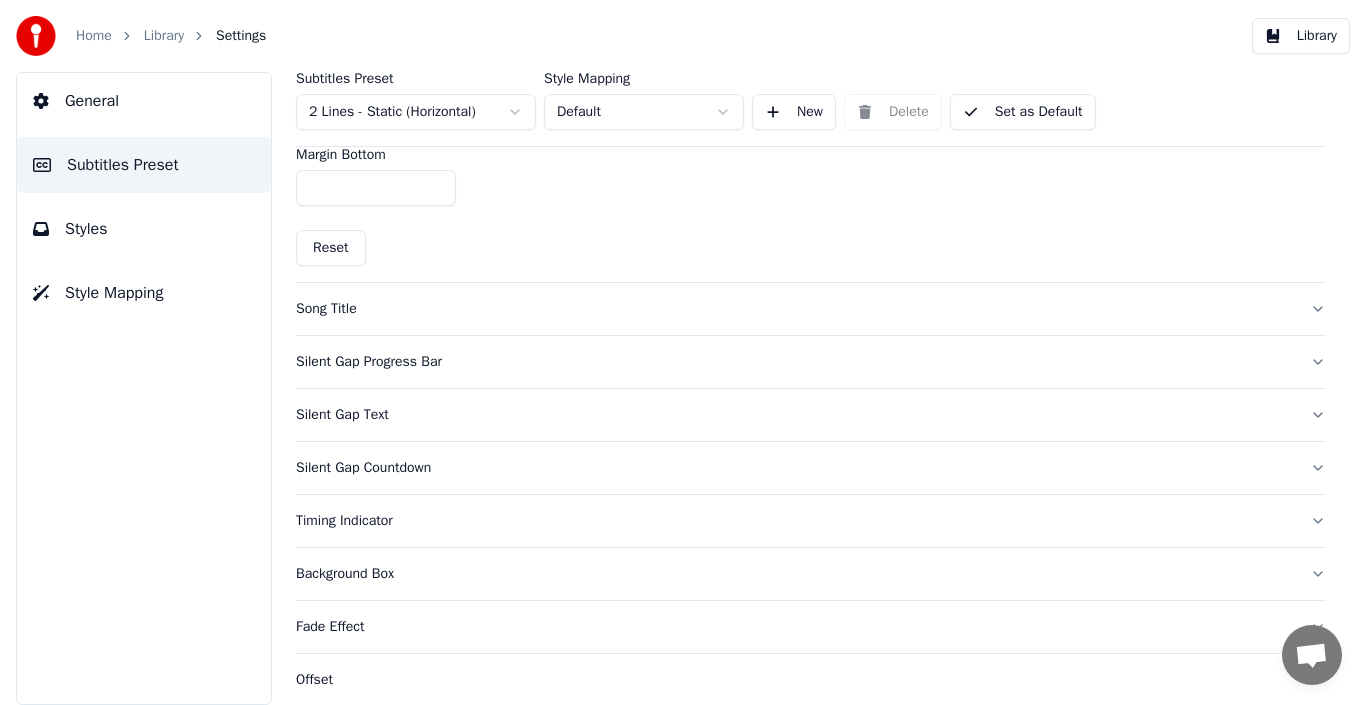 scroll, scrollTop: 700, scrollLeft: 0, axis: vertical 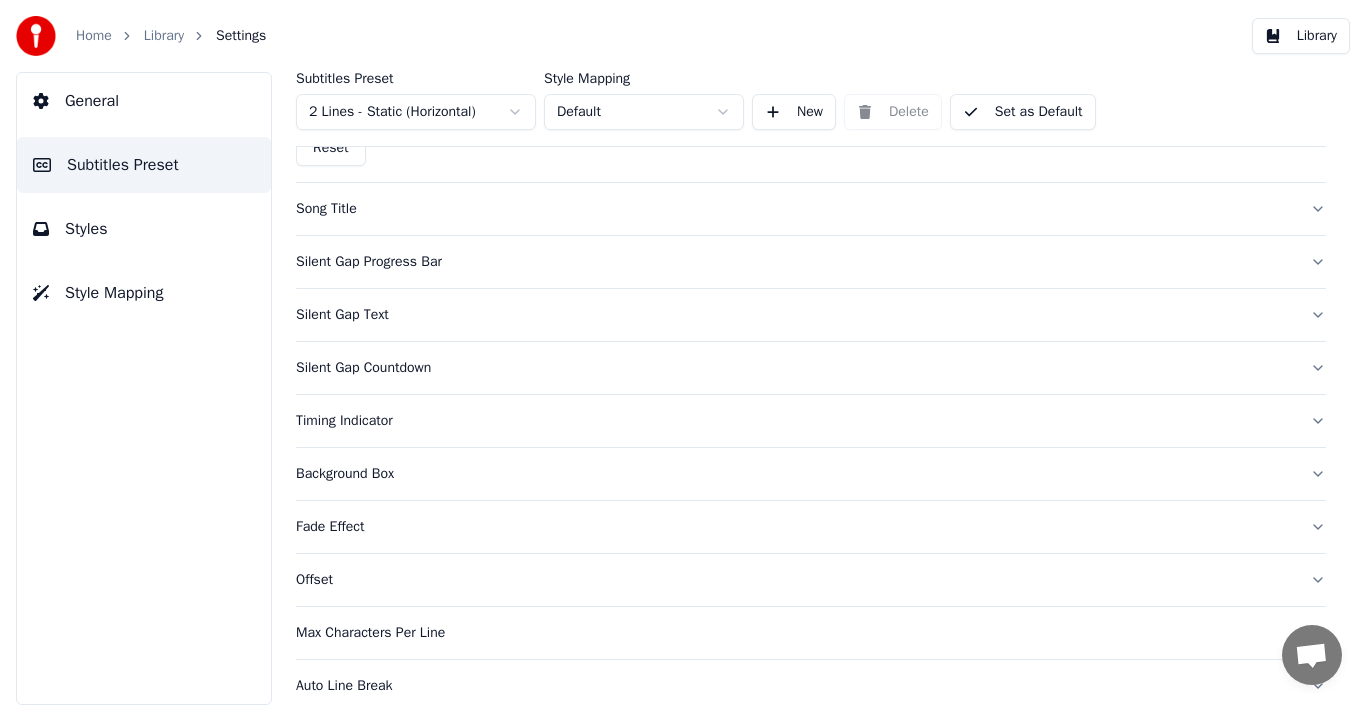 click on "Timing Indicator" at bounding box center [795, 421] 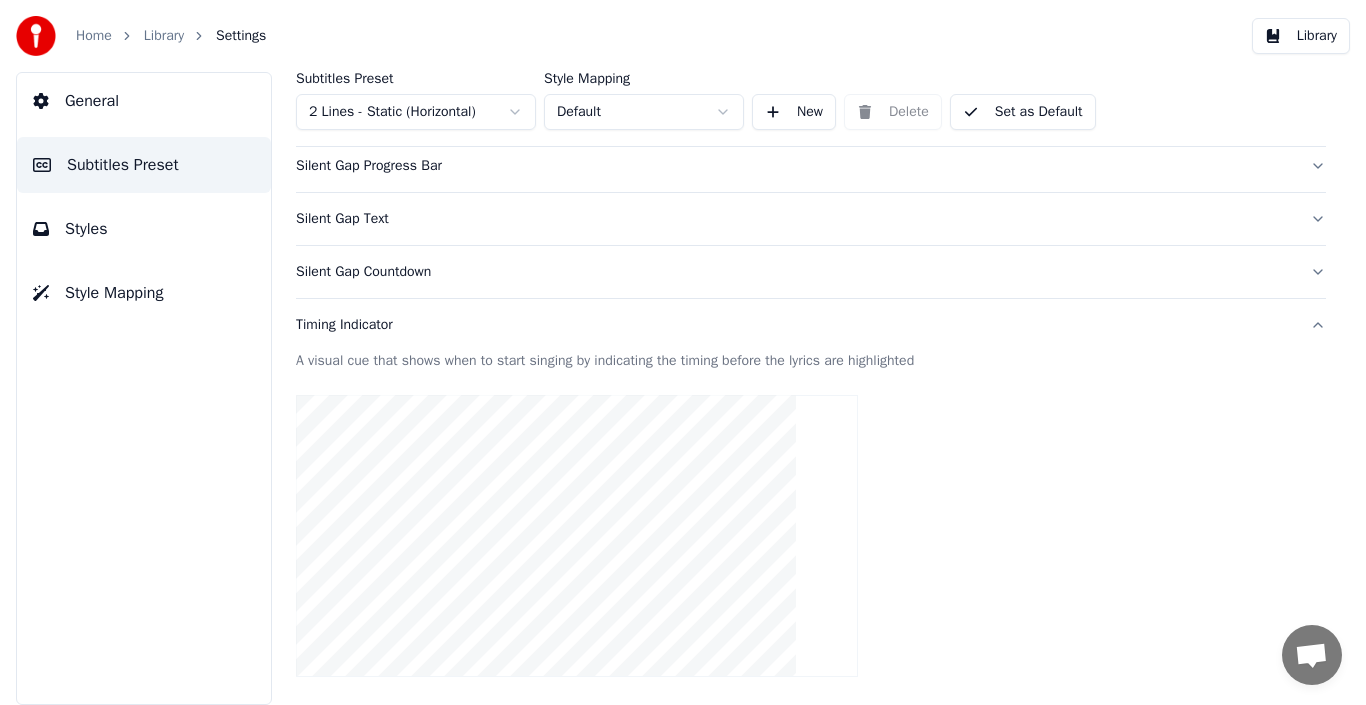 scroll, scrollTop: 200, scrollLeft: 0, axis: vertical 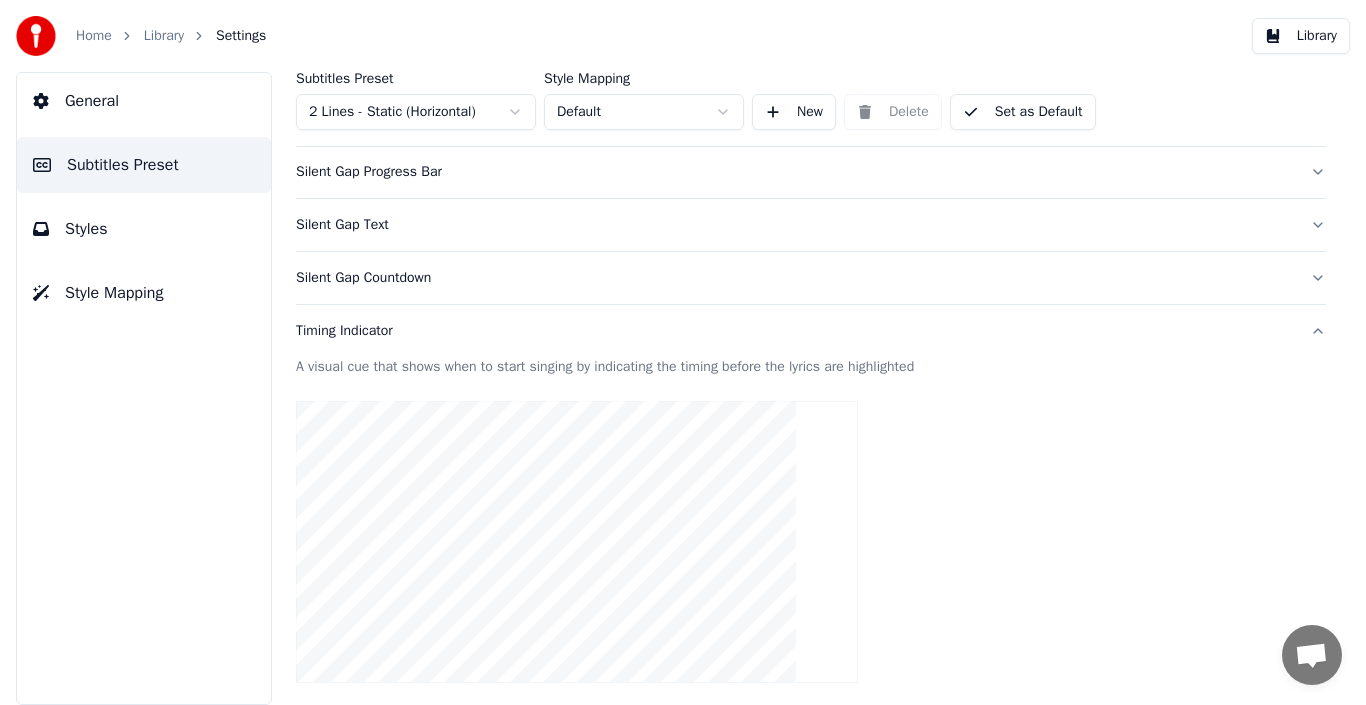 click on "Timing Indicator" at bounding box center (795, 331) 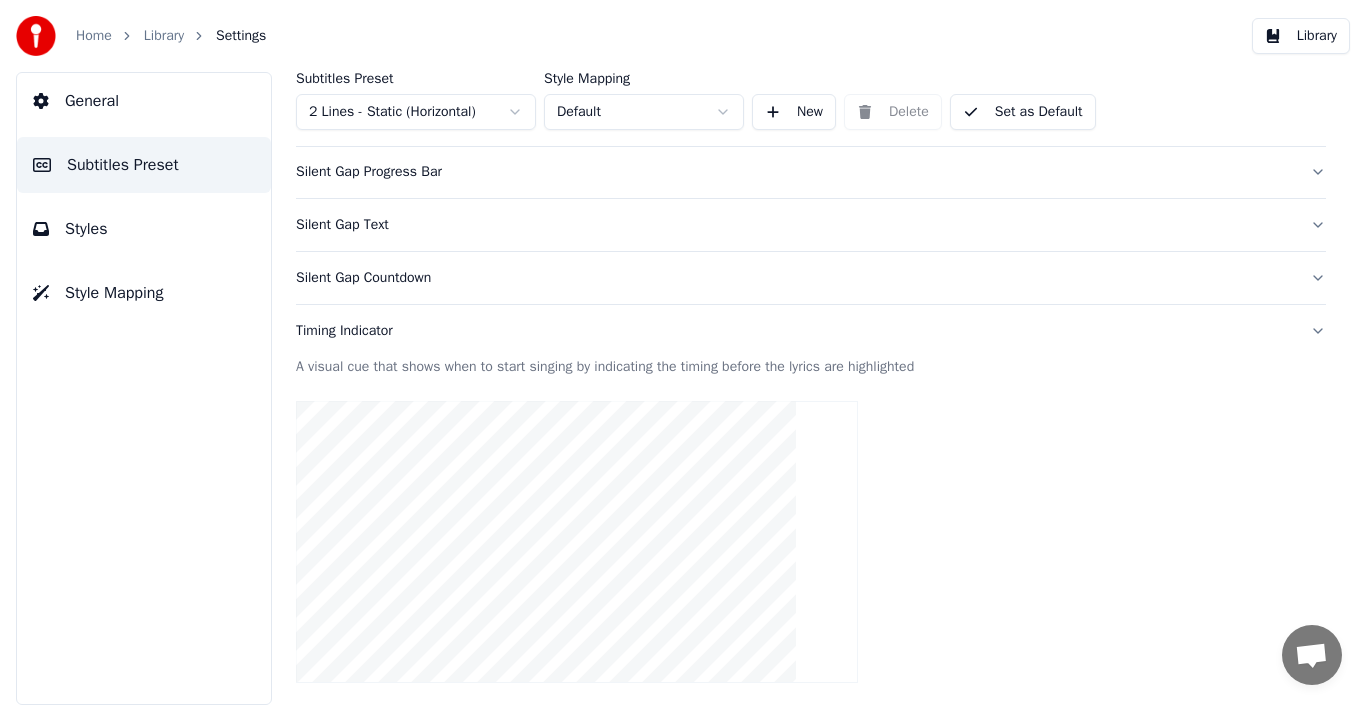 scroll, scrollTop: 133, scrollLeft: 0, axis: vertical 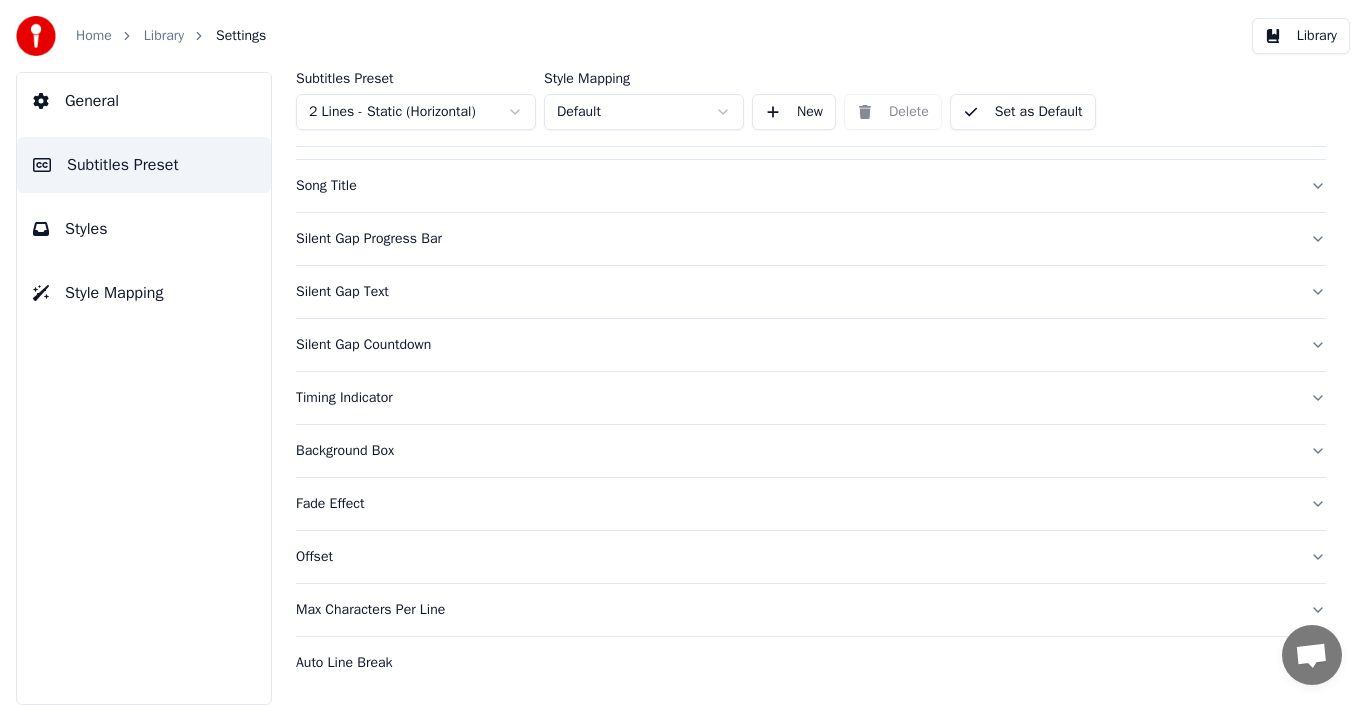 click on "Auto Line Break" at bounding box center [795, 663] 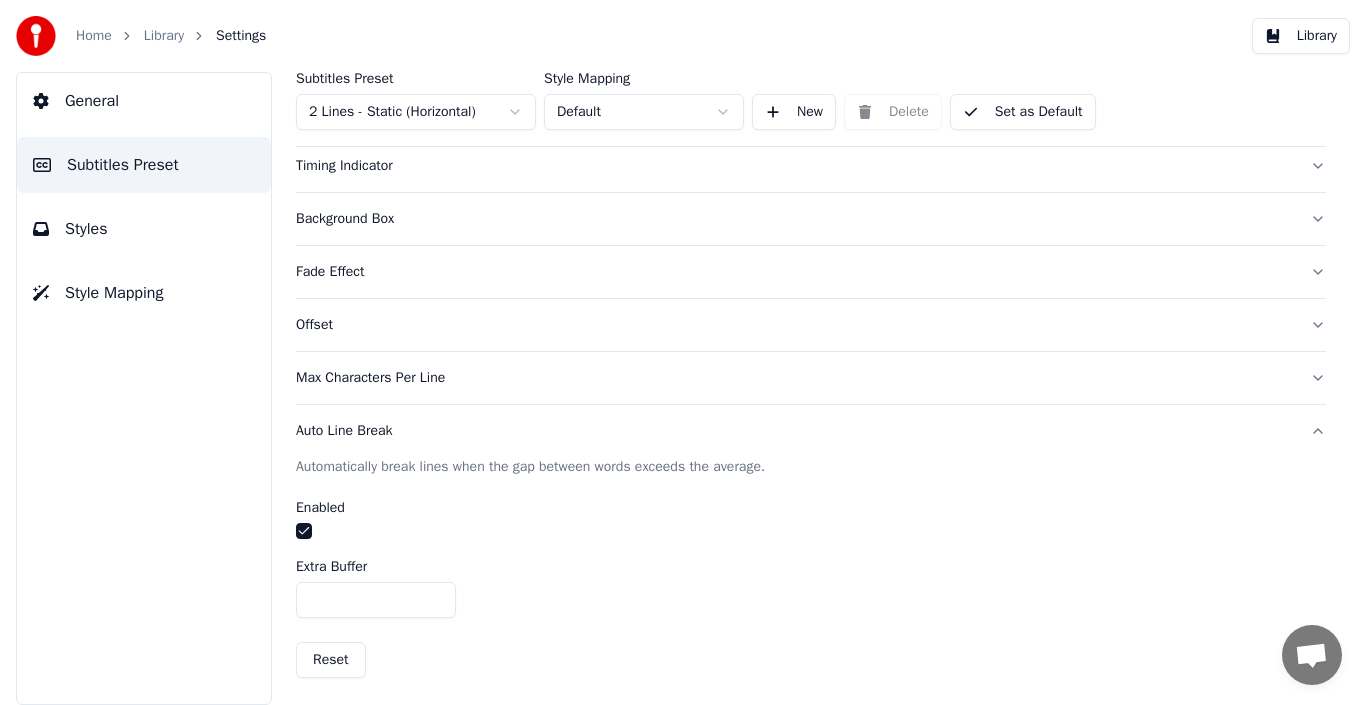 scroll, scrollTop: 369, scrollLeft: 0, axis: vertical 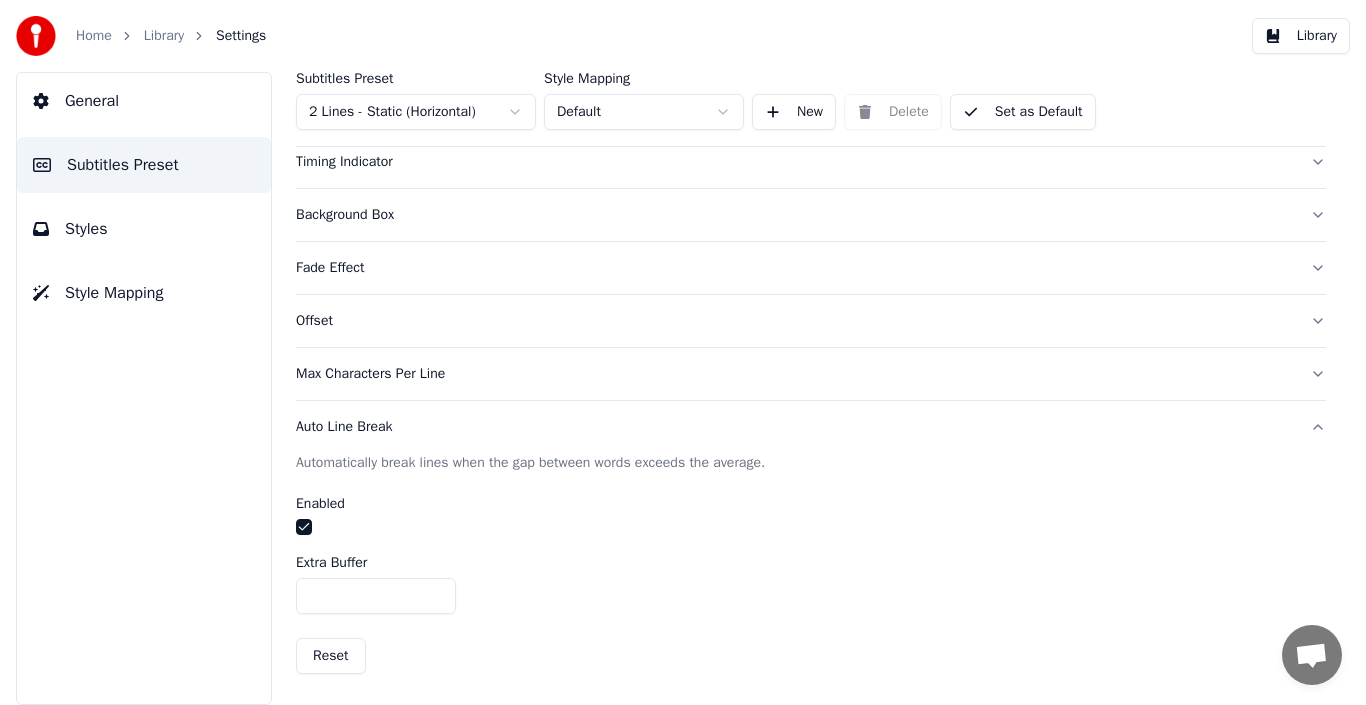 click at bounding box center [304, 527] 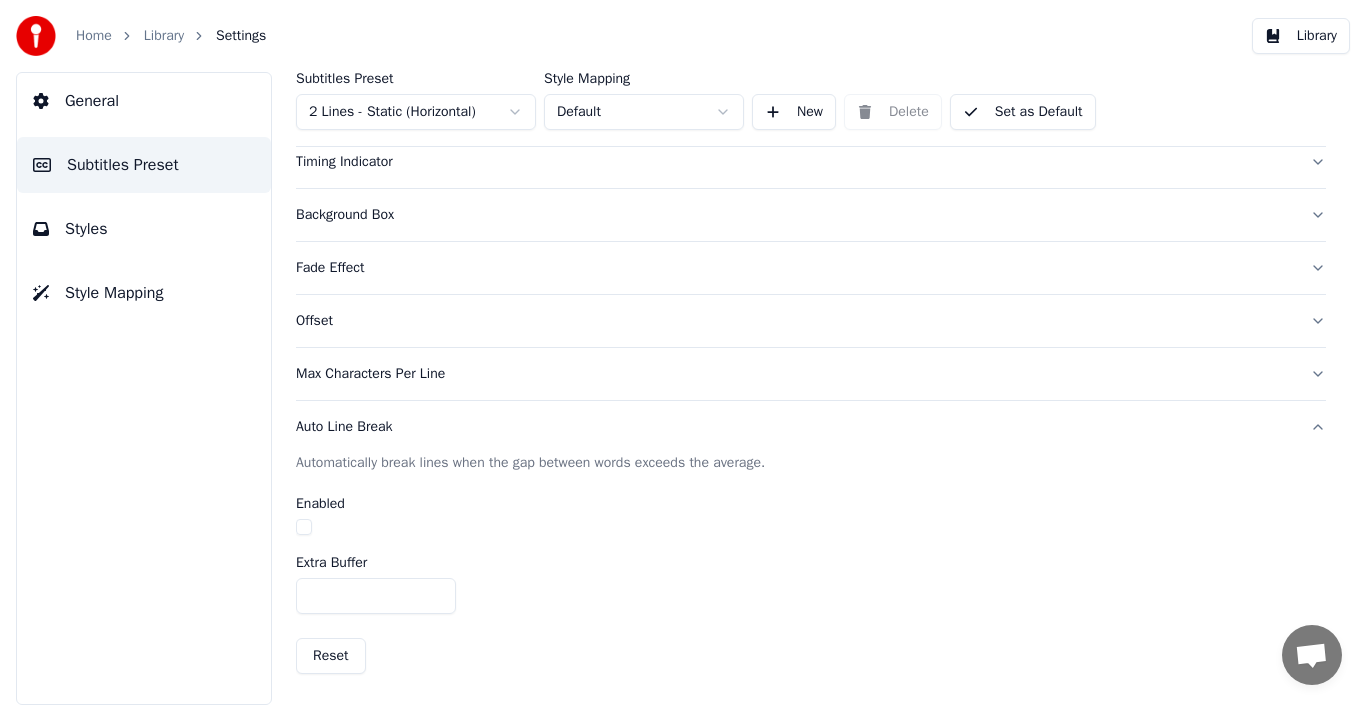 click at bounding box center [304, 527] 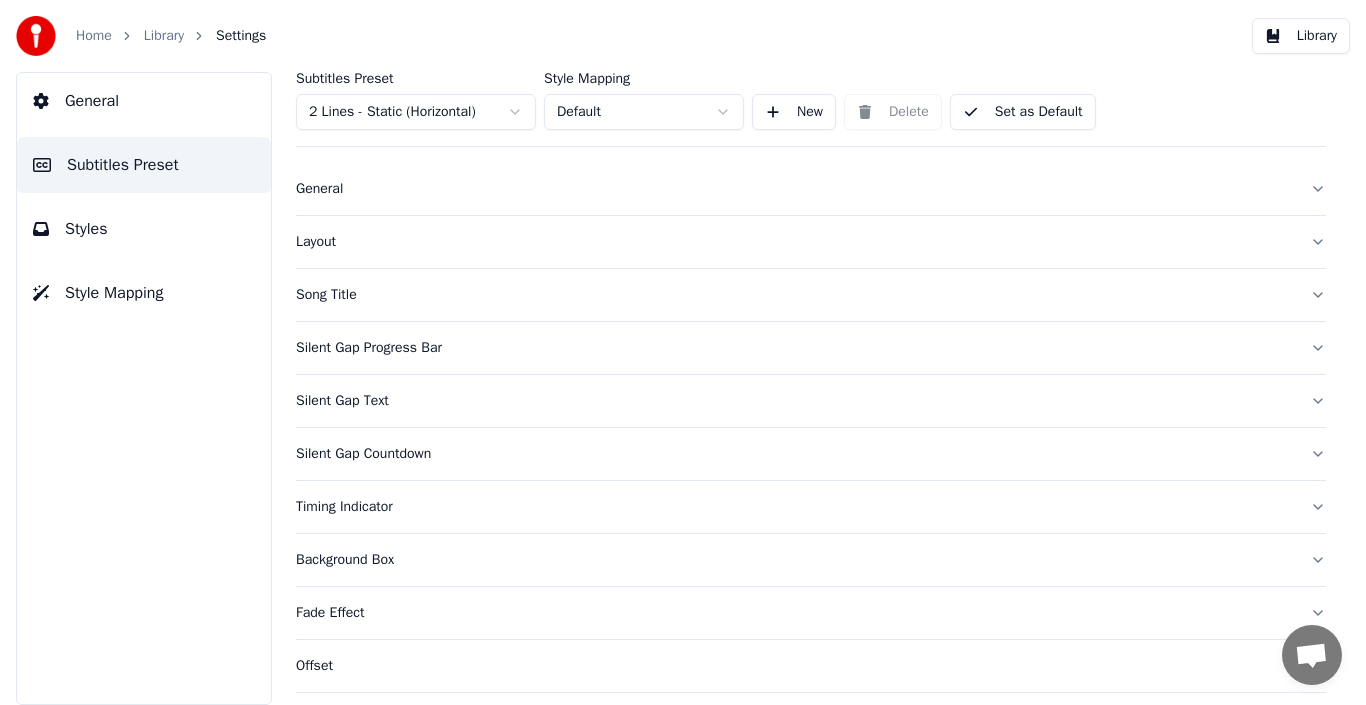 scroll, scrollTop: 0, scrollLeft: 0, axis: both 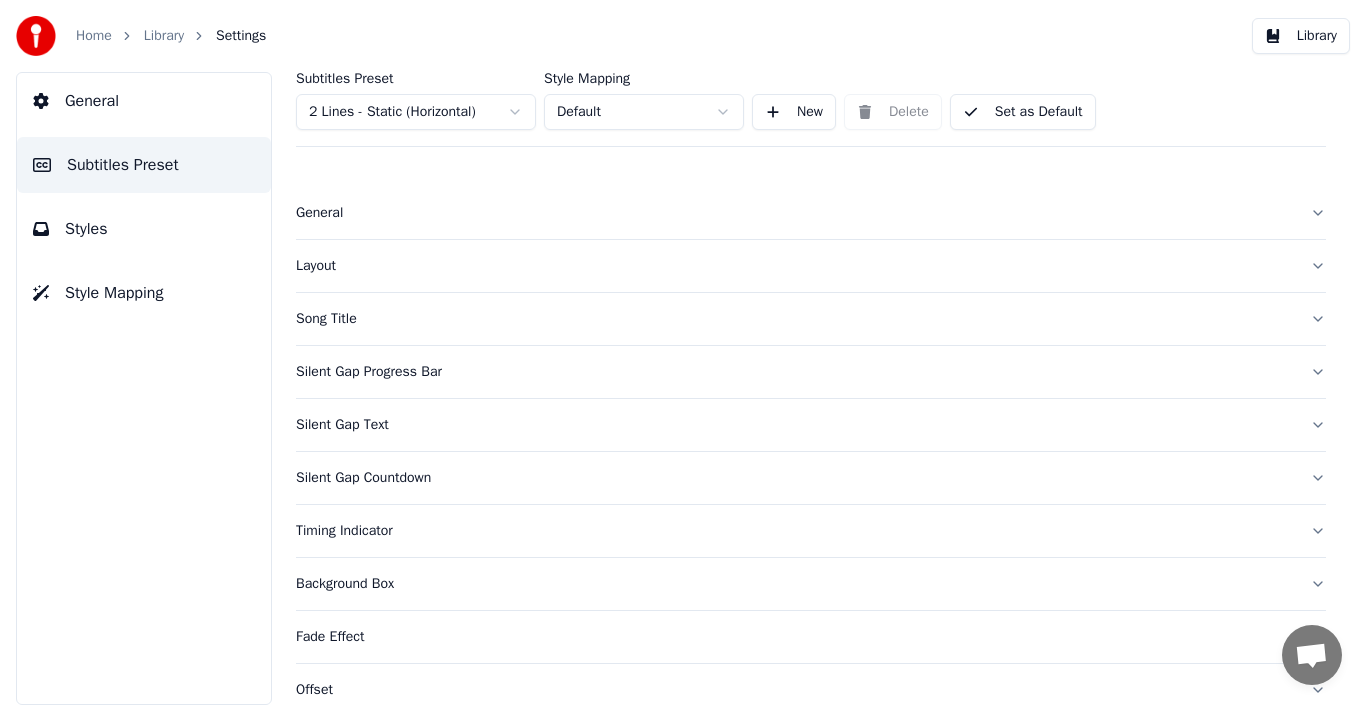 click on "General" at bounding box center (795, 213) 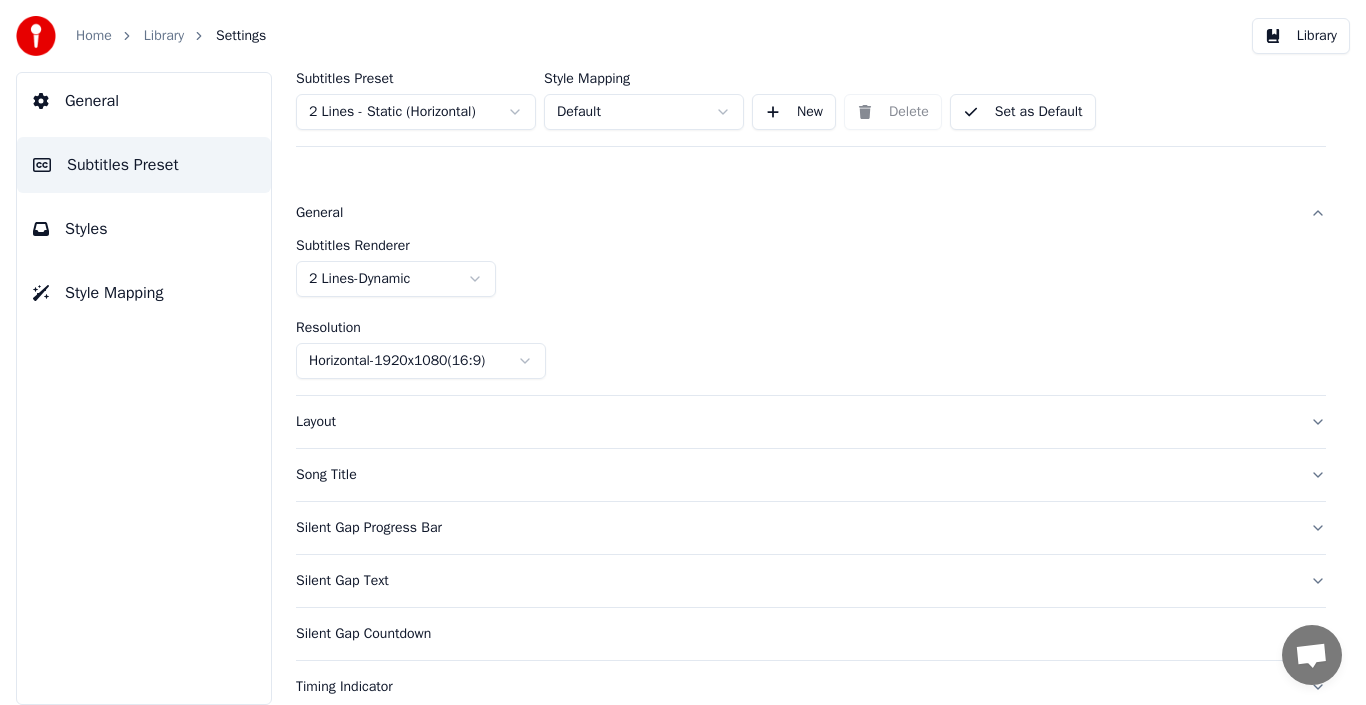 click on "General" at bounding box center (795, 213) 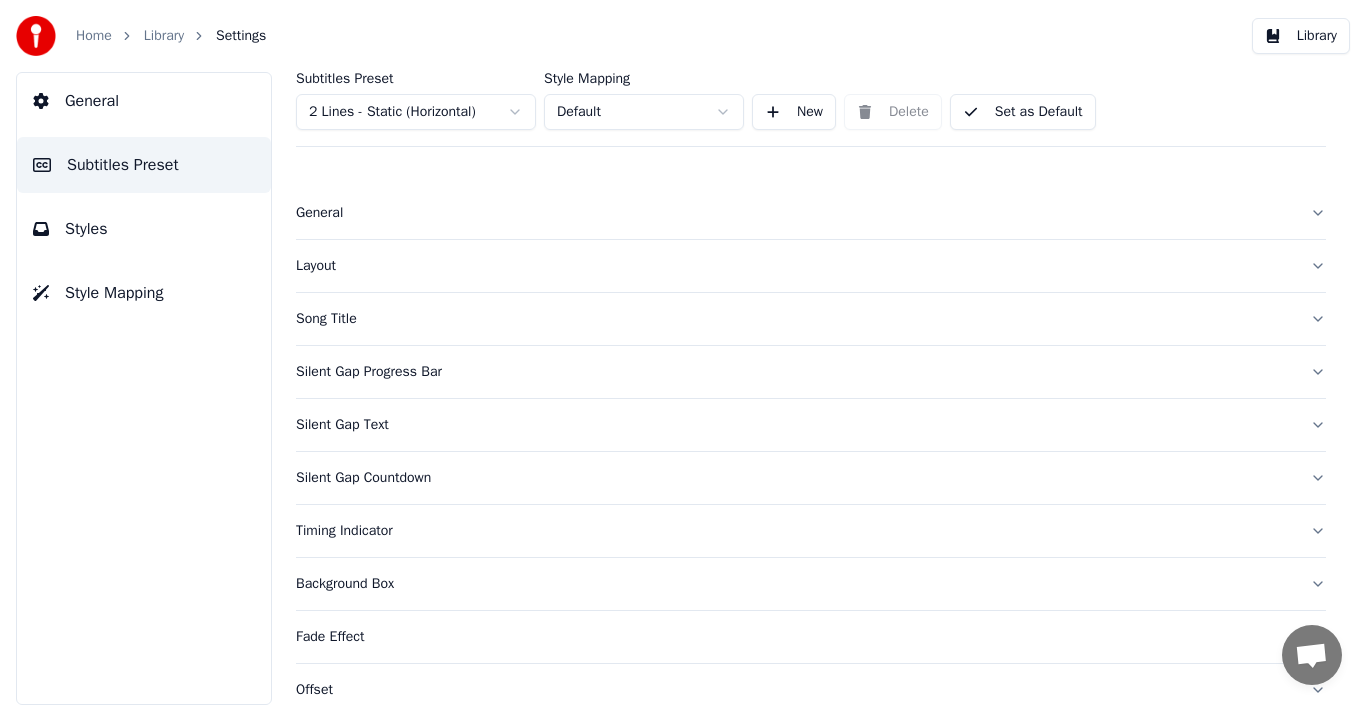 click on "General" at bounding box center (795, 213) 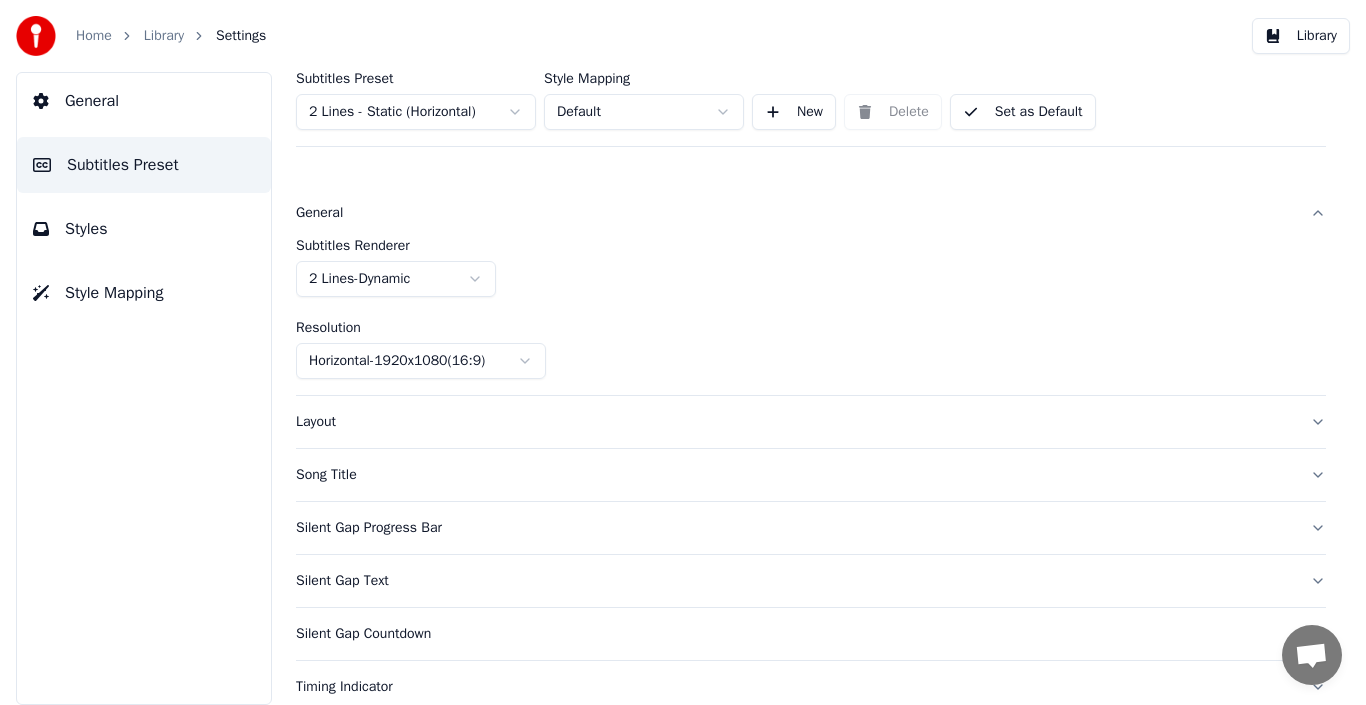 click on "General" at bounding box center (795, 213) 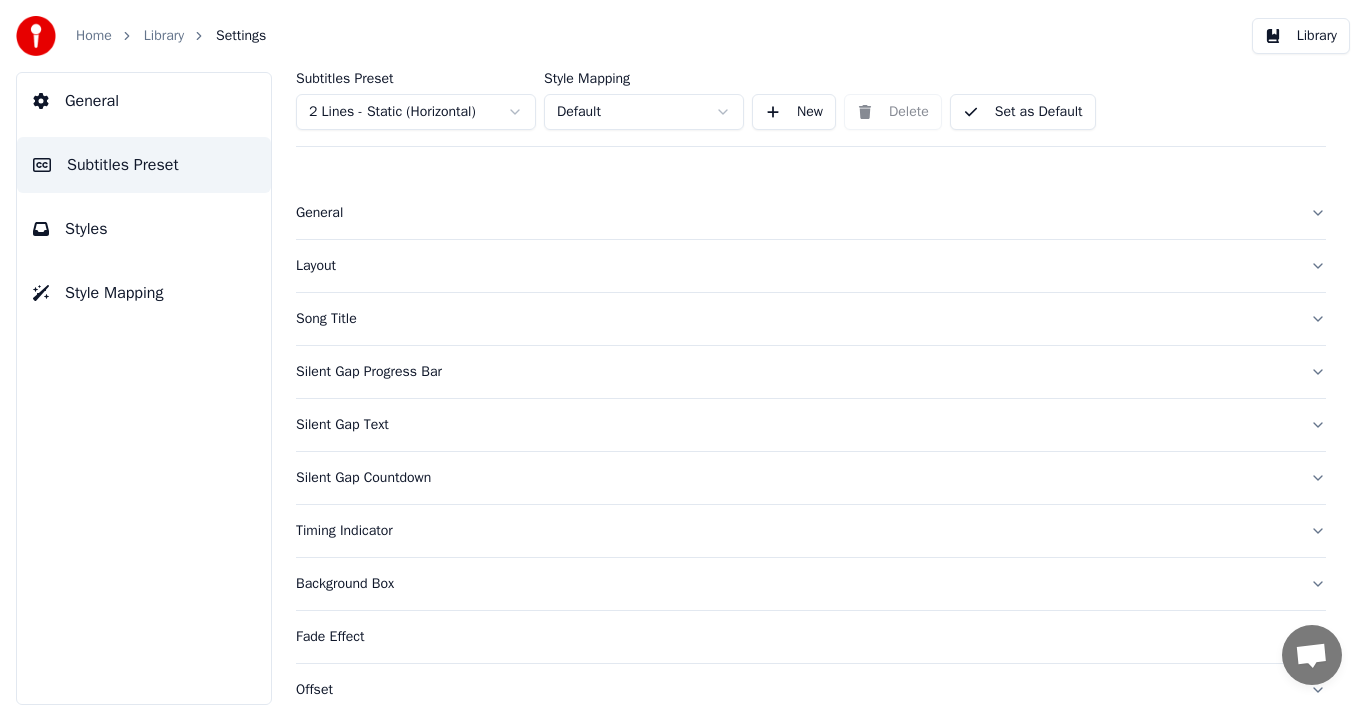 click on "Song Title" at bounding box center [795, 319] 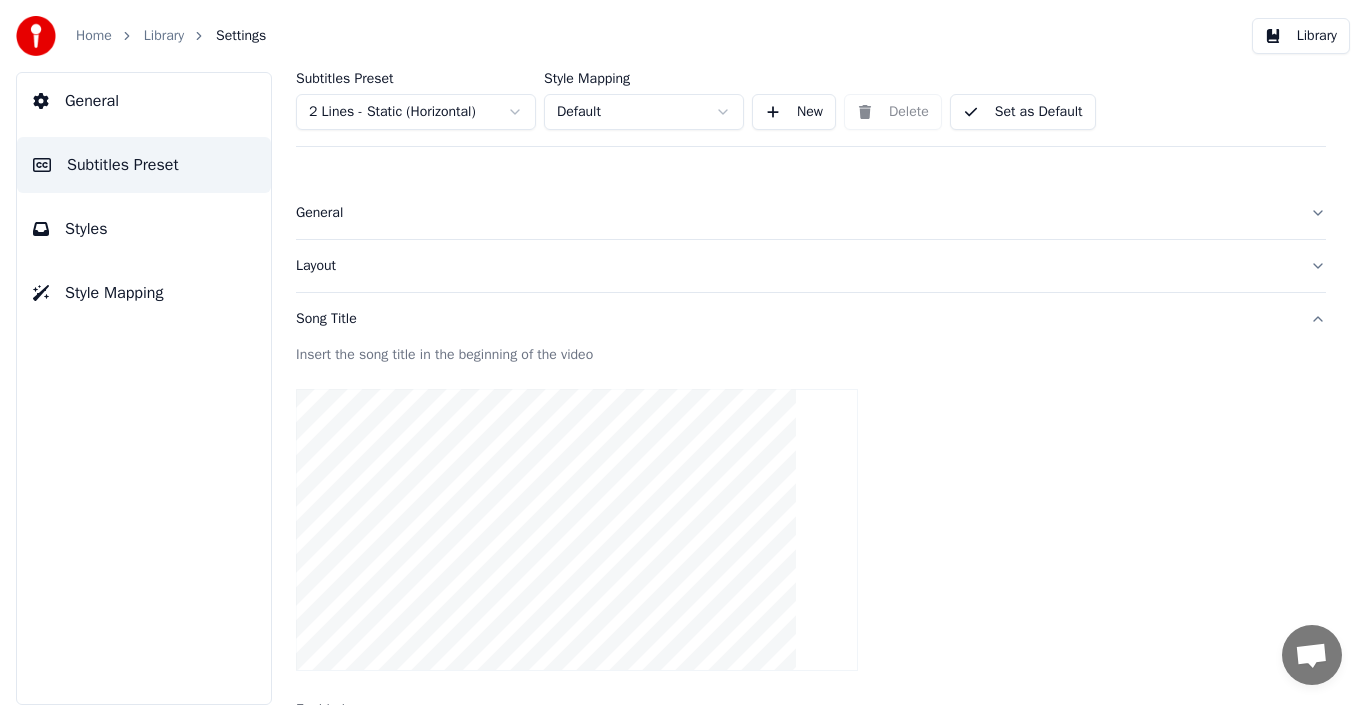 click on "Song Title" at bounding box center [795, 319] 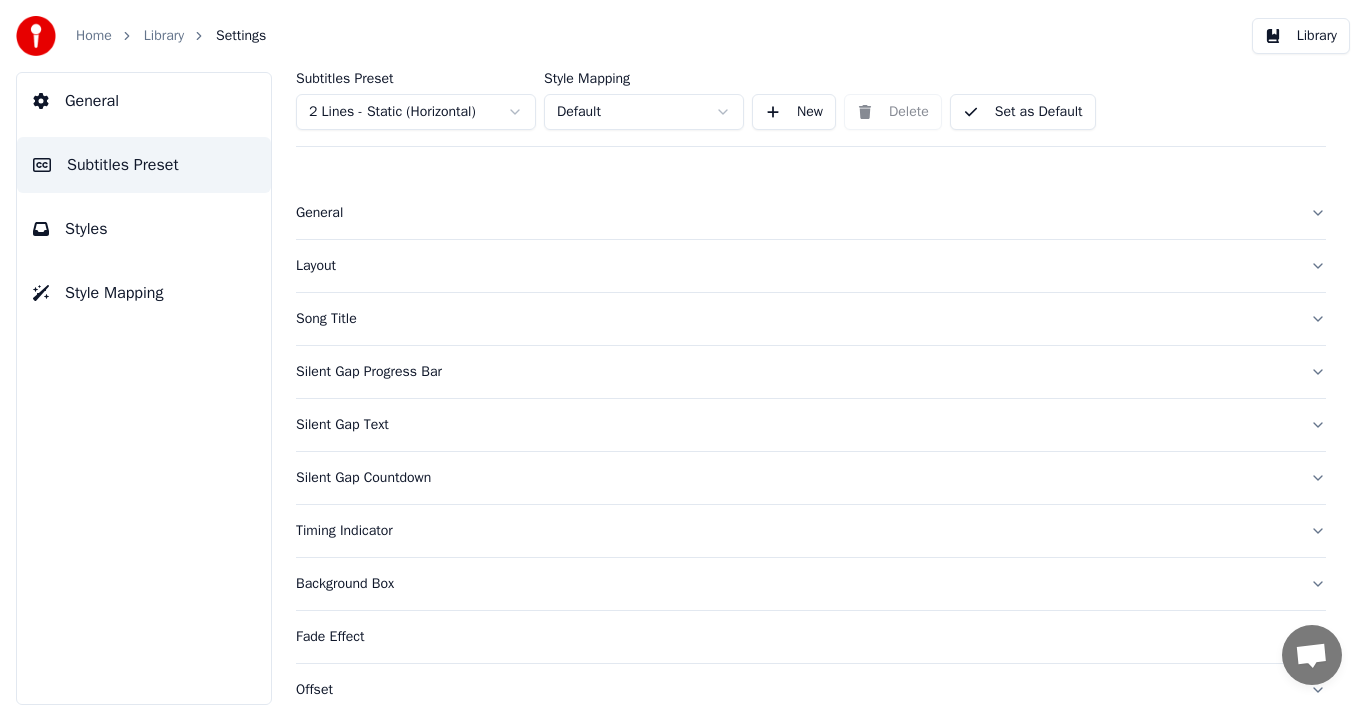 click on "Layout" at bounding box center (795, 266) 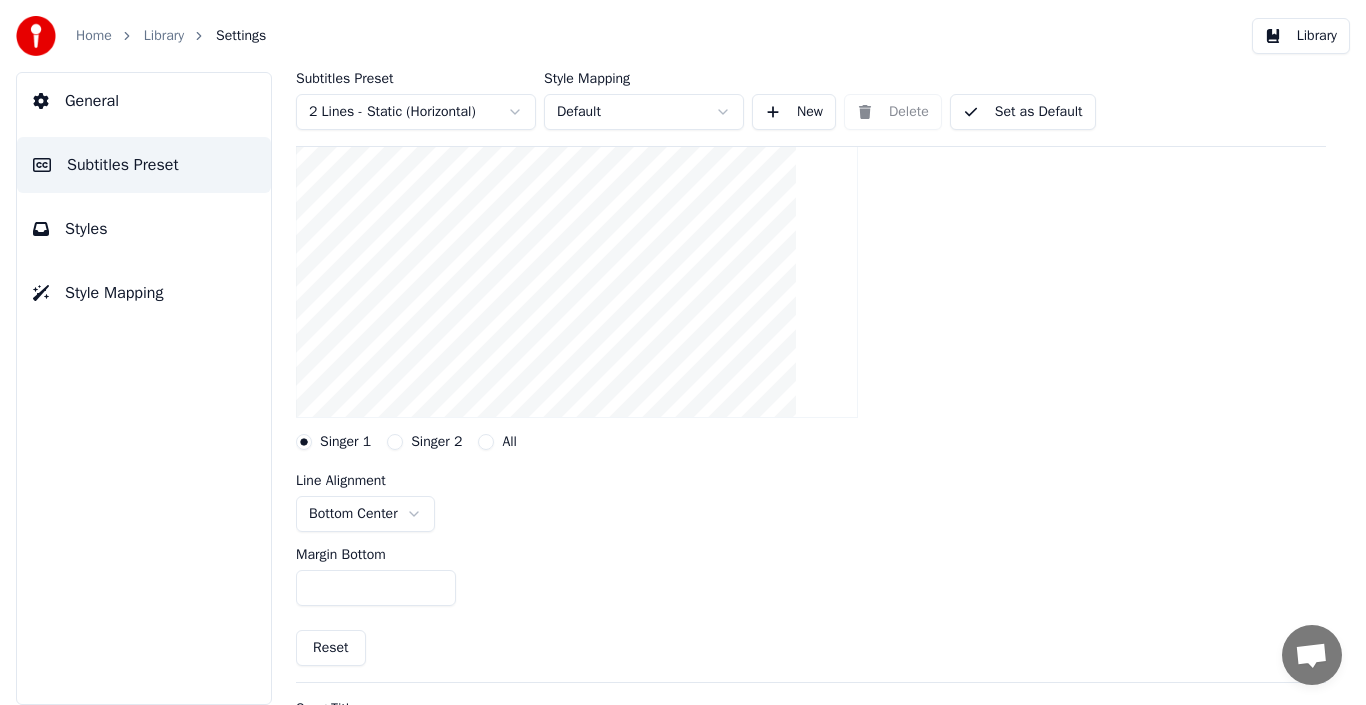 scroll, scrollTop: 300, scrollLeft: 0, axis: vertical 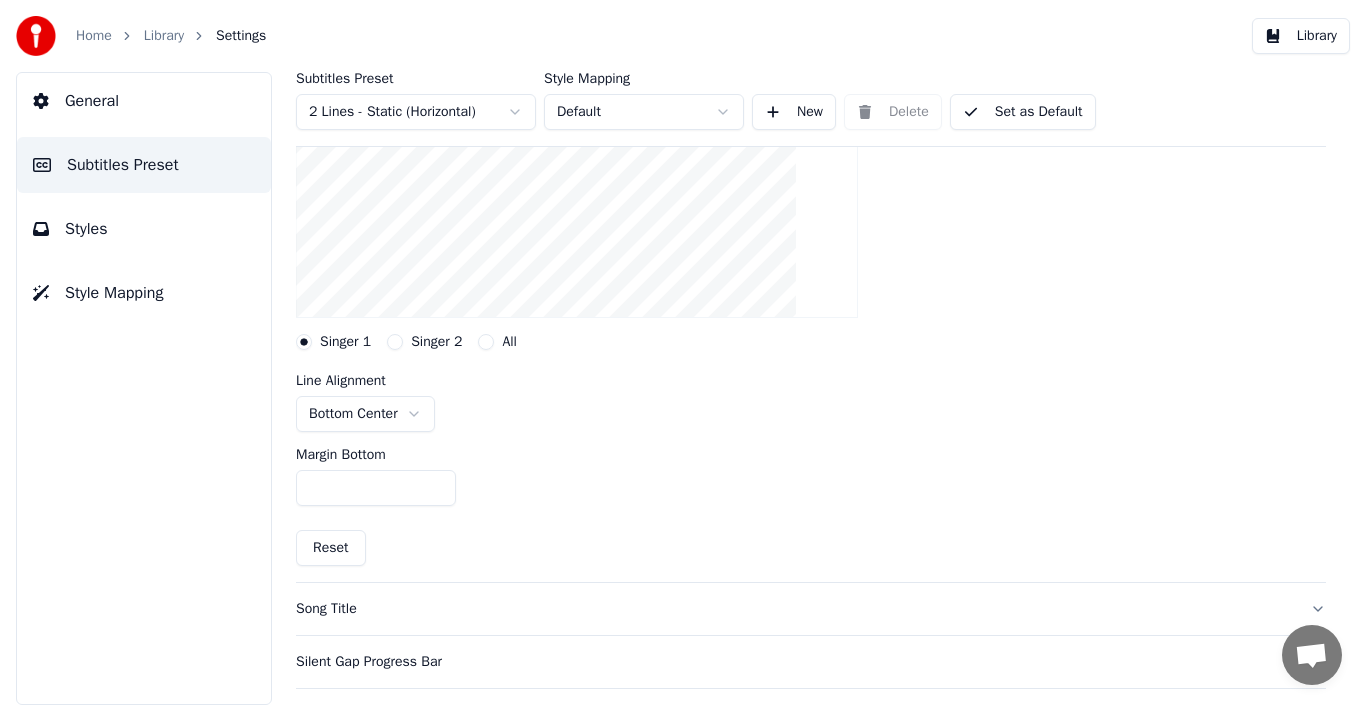 click on "Singer 2" at bounding box center [436, 342] 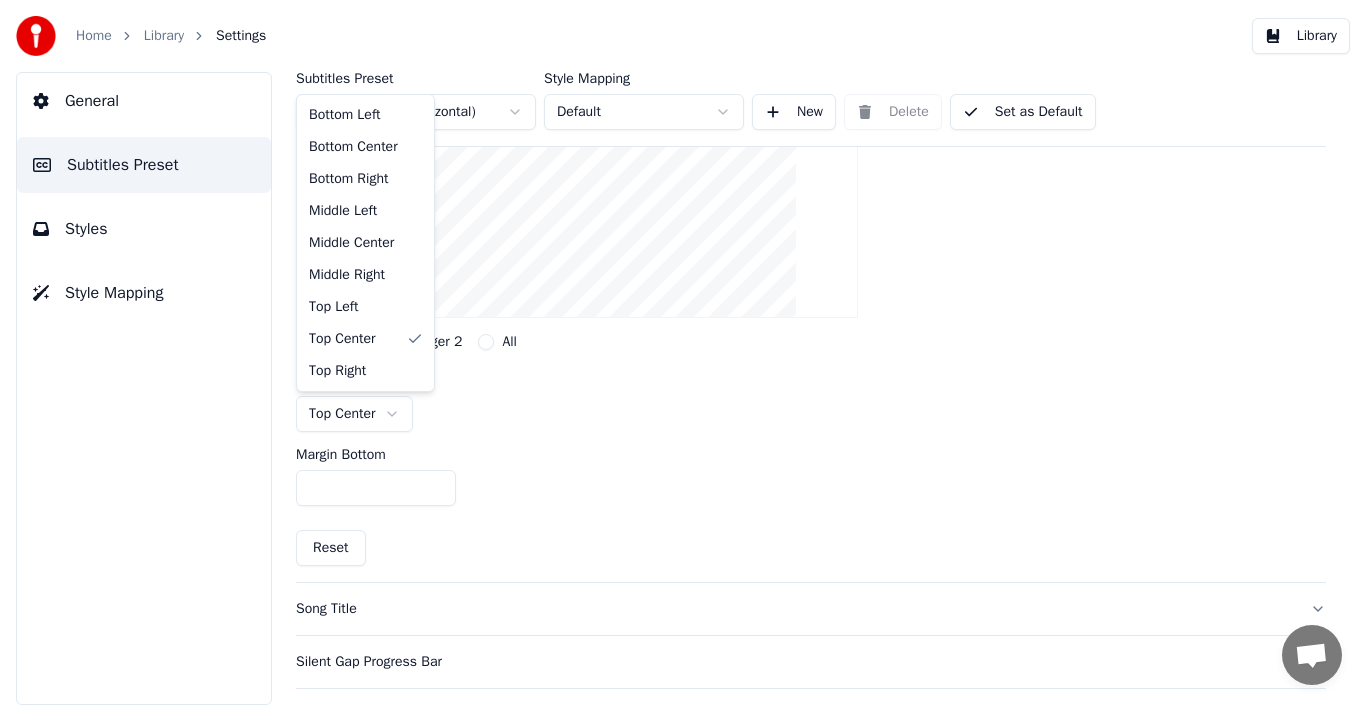 click on "Home Library Settings Library General Subtitles Preset Styles Style Mapping Subtitles Preset 2 Lines - Static (Horizontal) Style Mapping Default New Delete Set as Default General Layout Layout settings for subtitles Singer 1 Singer 2 All Line Alignment Top Center Margin Bottom *** Reset Song Title Silent Gap Progress Bar Silent Gap Text Silent Gap Countdown Timing Indicator Background Box Fade Effect Offset Max Characters Per Line Auto Line Break Bottom Left Bottom Center Bottom Right Middle Left Middle Center Middle Right Top Left Top Center Top Right" at bounding box center [683, 352] 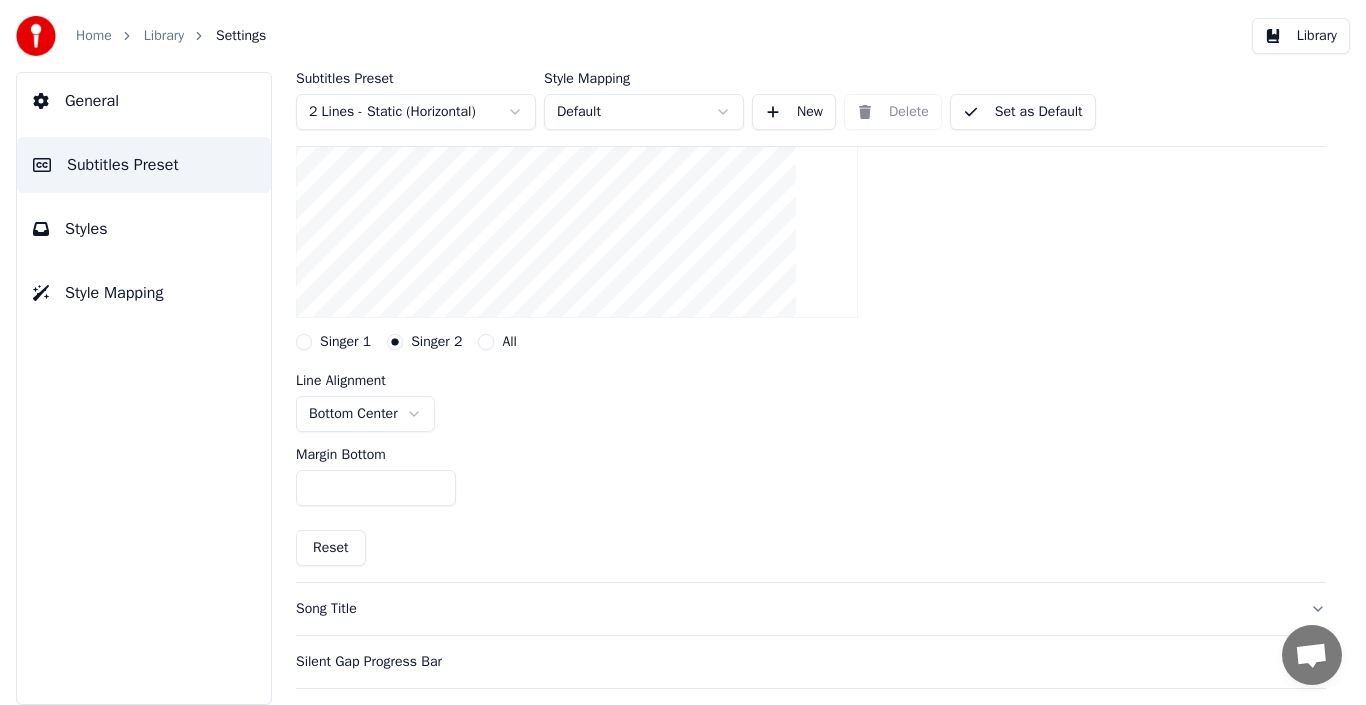 click on "All" at bounding box center [497, 342] 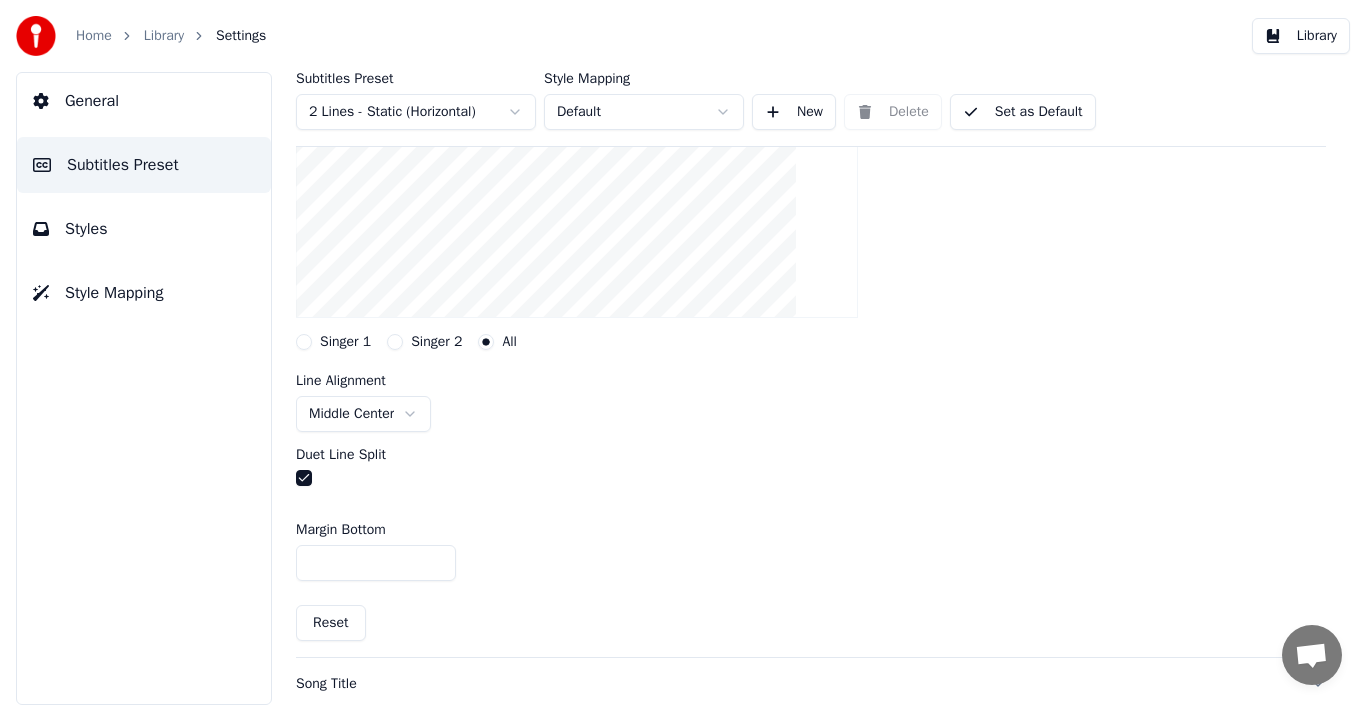 click on "Home Library Settings Library General Subtitles Preset Styles Style Mapping Subtitles Preset 2 Lines - Static (Horizontal) Style Mapping Default New Delete Set as Default General Layout Layout settings for subtitles Singer 1 Singer 2 All Line Alignment Middle Center Duet Line Split Margin Bottom *** Reset Song Title Silent Gap Progress Bar Silent Gap Text Silent Gap Countdown Timing Indicator Background Box Fade Effect Offset Max Characters Per Line Auto Line Break" at bounding box center [683, 352] 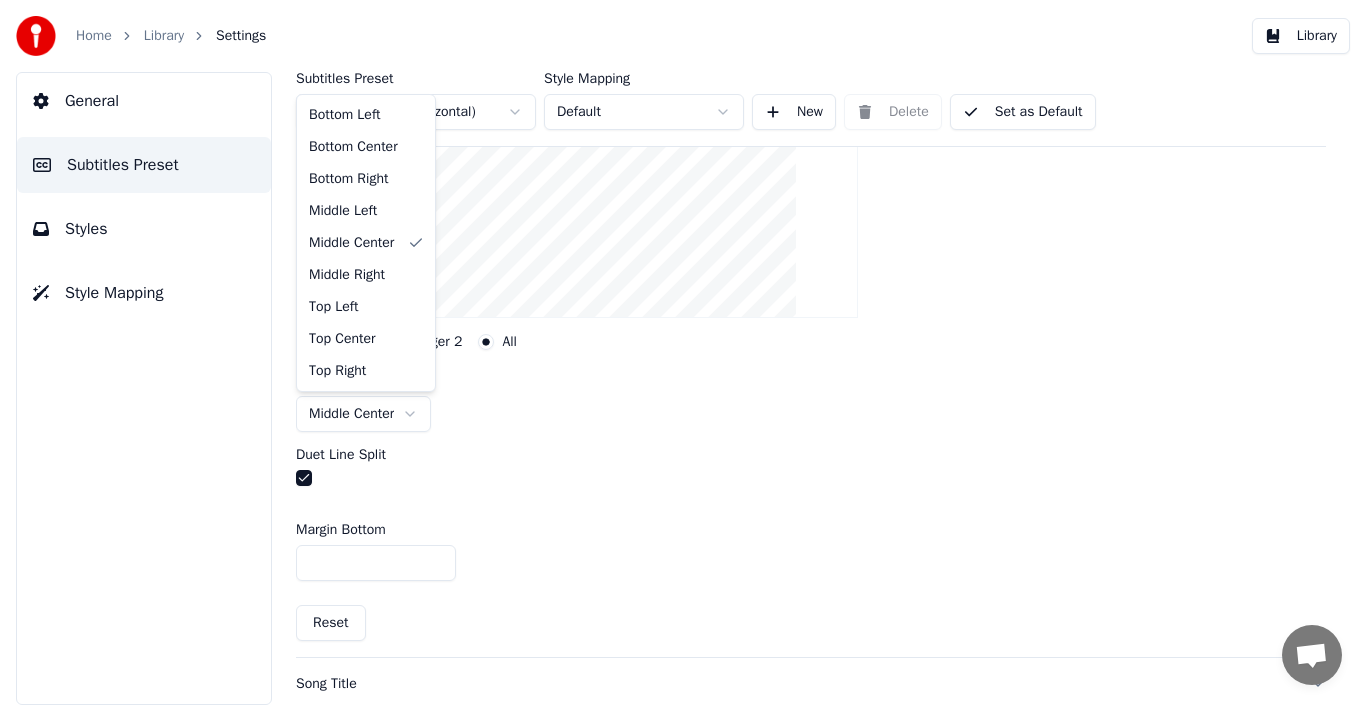 click on "Home Library Settings Library General Subtitles Preset Styles Style Mapping Subtitles Preset 2 Lines - Static (Horizontal) Style Mapping Default New Delete Set as Default General Layout Layout settings for subtitles Singer 1 Singer 2 All Line Alignment Middle Center Duet Line Split Margin Bottom *** Reset Song Title Silent Gap Progress Bar Silent Gap Text Silent Gap Countdown Timing Indicator Background Box Fade Effect Offset Max Characters Per Line Auto Line Break Bottom Left Bottom Center Bottom Right Middle Left Middle Center Middle Right Top Left Top Center Top Right" at bounding box center [683, 352] 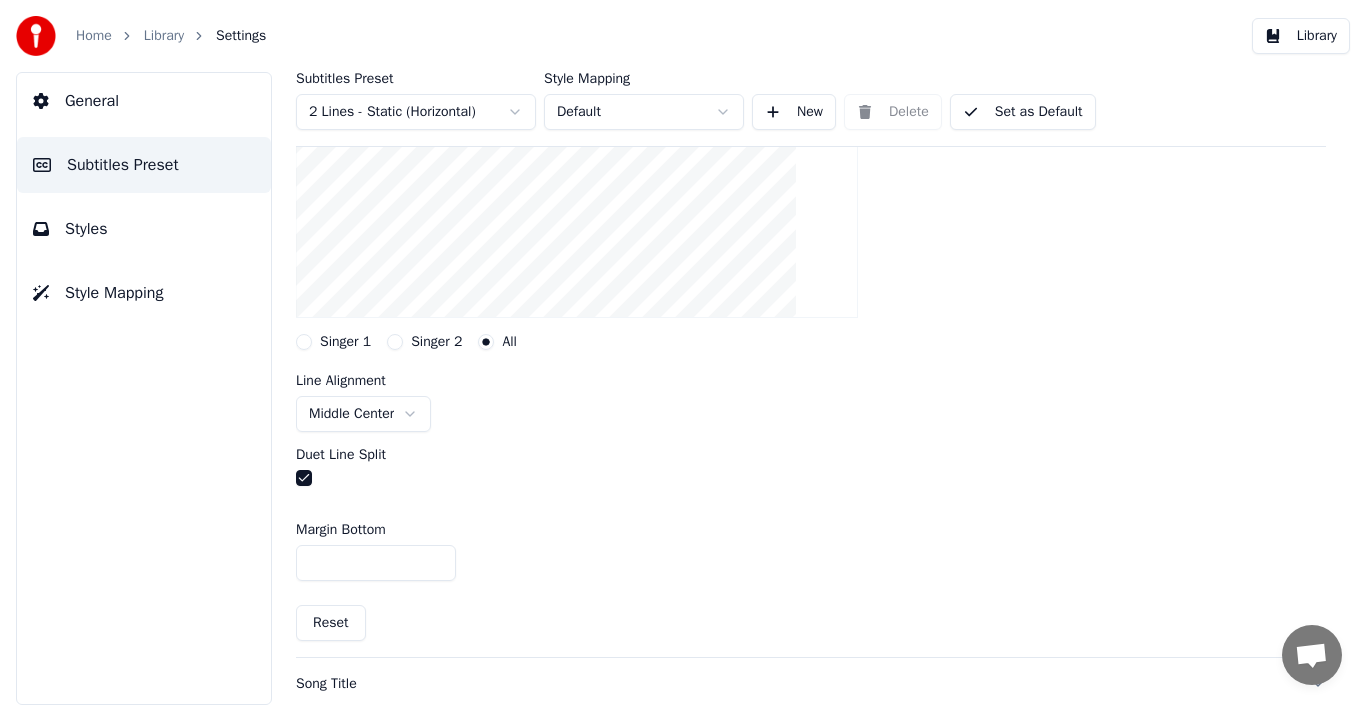 click on "Duet Line Split" at bounding box center [811, 469] 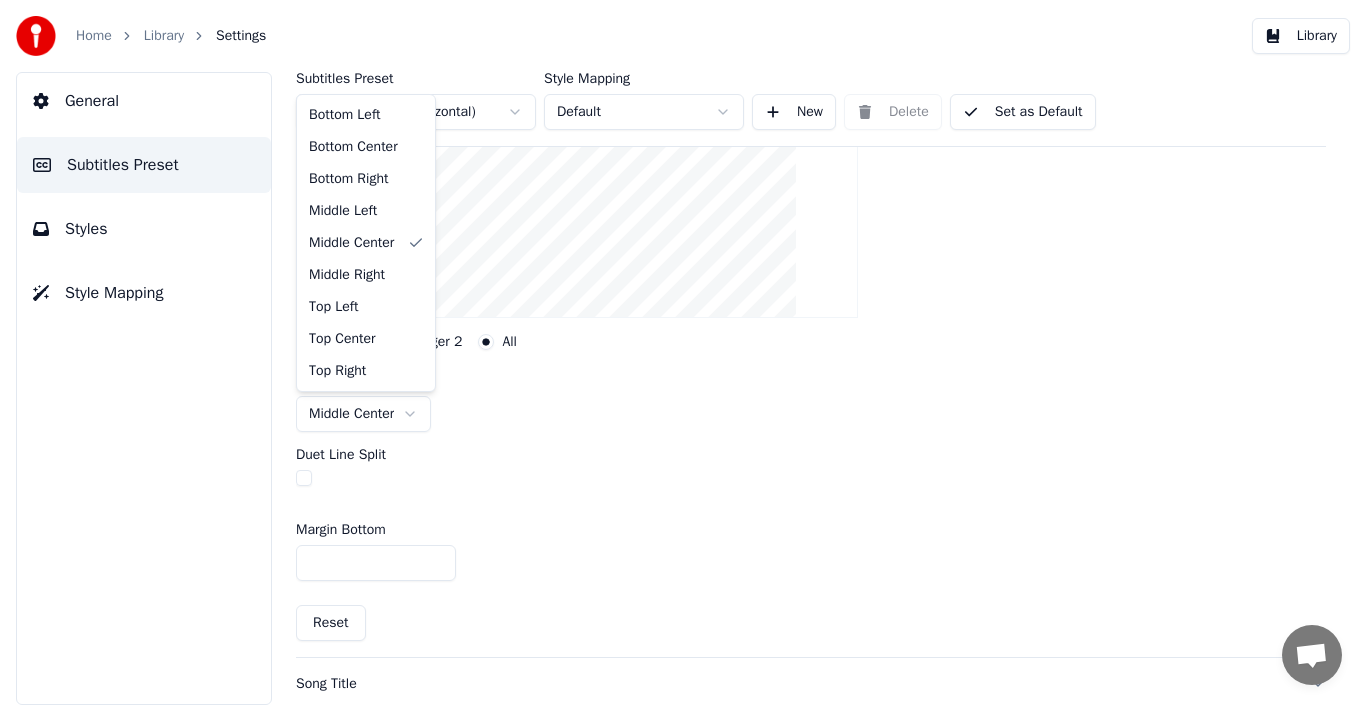 click on "Home Library Settings Library General Subtitles Preset Styles Style Mapping Subtitles Preset 2 Lines - Static (Horizontal) Style Mapping Default New Delete Set as Default General Layout Layout settings for subtitles Singer 1 Singer 2 All Line Alignment Middle Center Duet Line Split Margin Bottom *** Reset Song Title Silent Gap Progress Bar Silent Gap Text Silent Gap Countdown Timing Indicator Background Box Fade Effect Offset Max Characters Per Line Auto Line Break Bottom Left Bottom Center Bottom Right Middle Left Middle Center Middle Right Top Left Top Center Top Right" at bounding box center [683, 352] 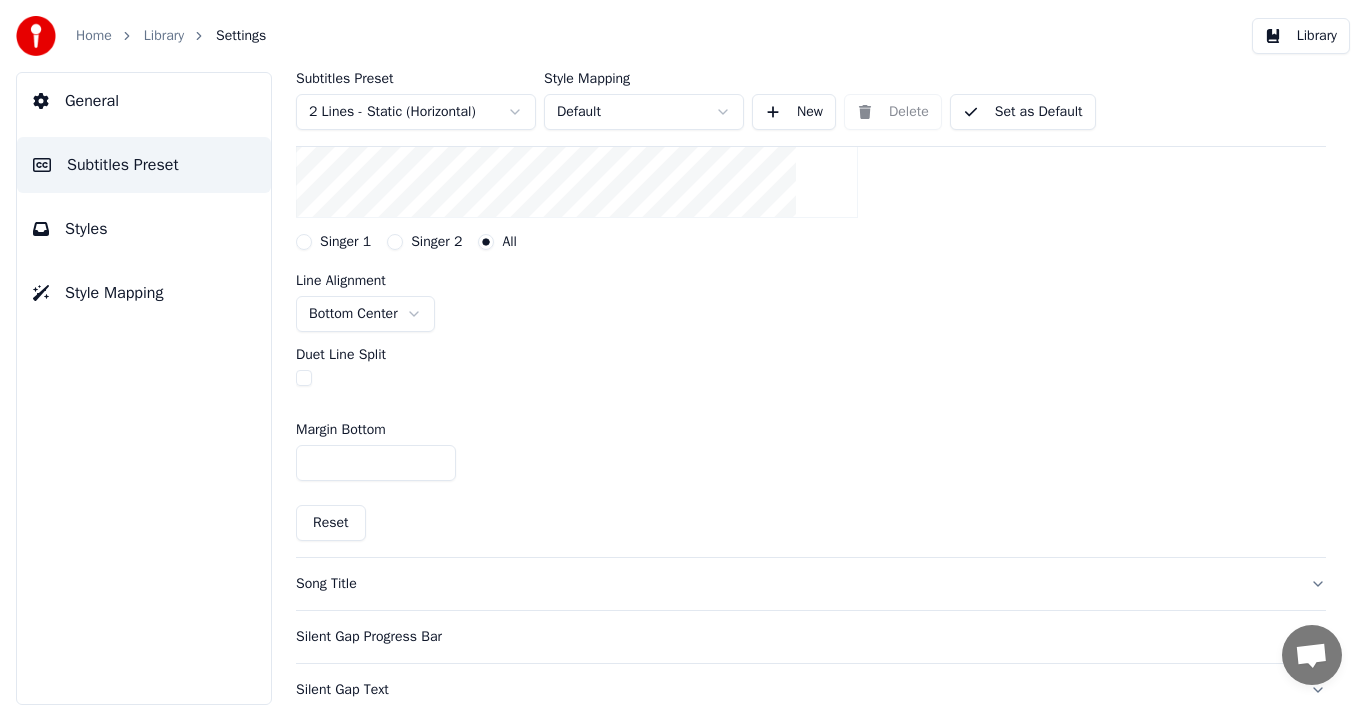 scroll, scrollTop: 500, scrollLeft: 0, axis: vertical 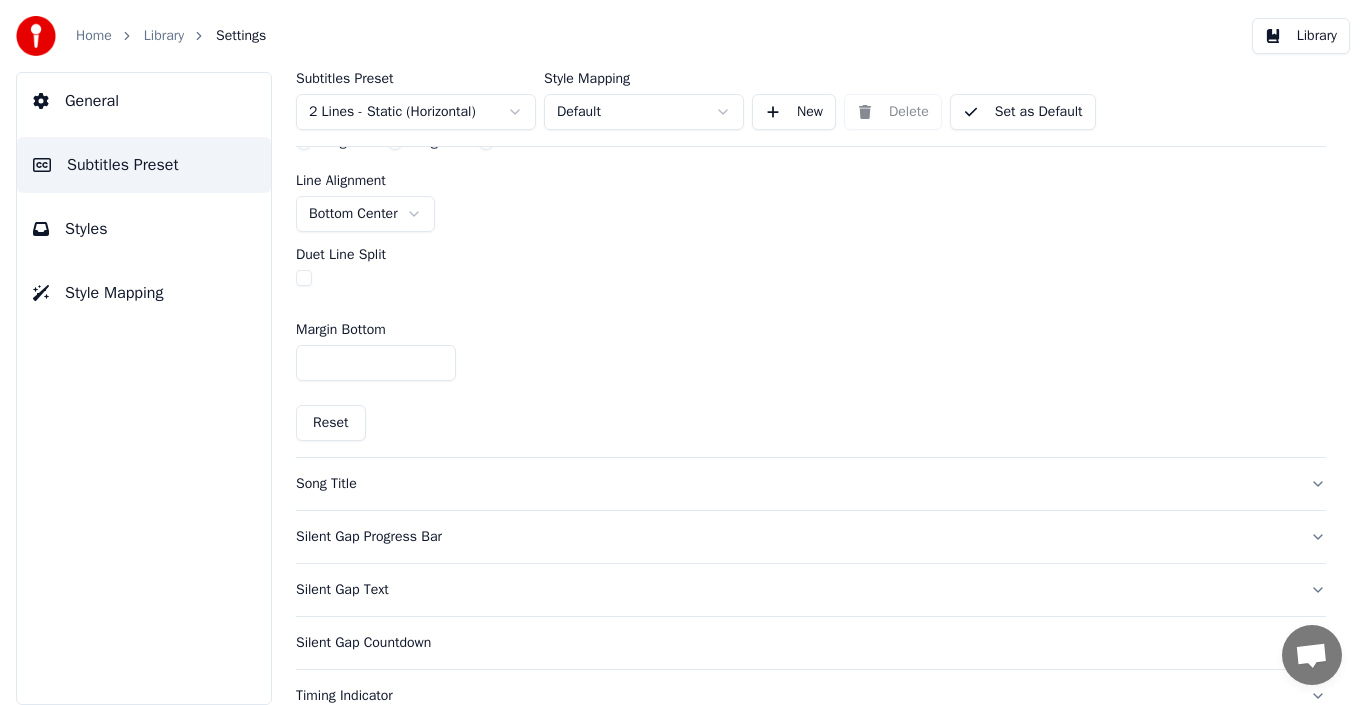click on "***" at bounding box center [376, 363] 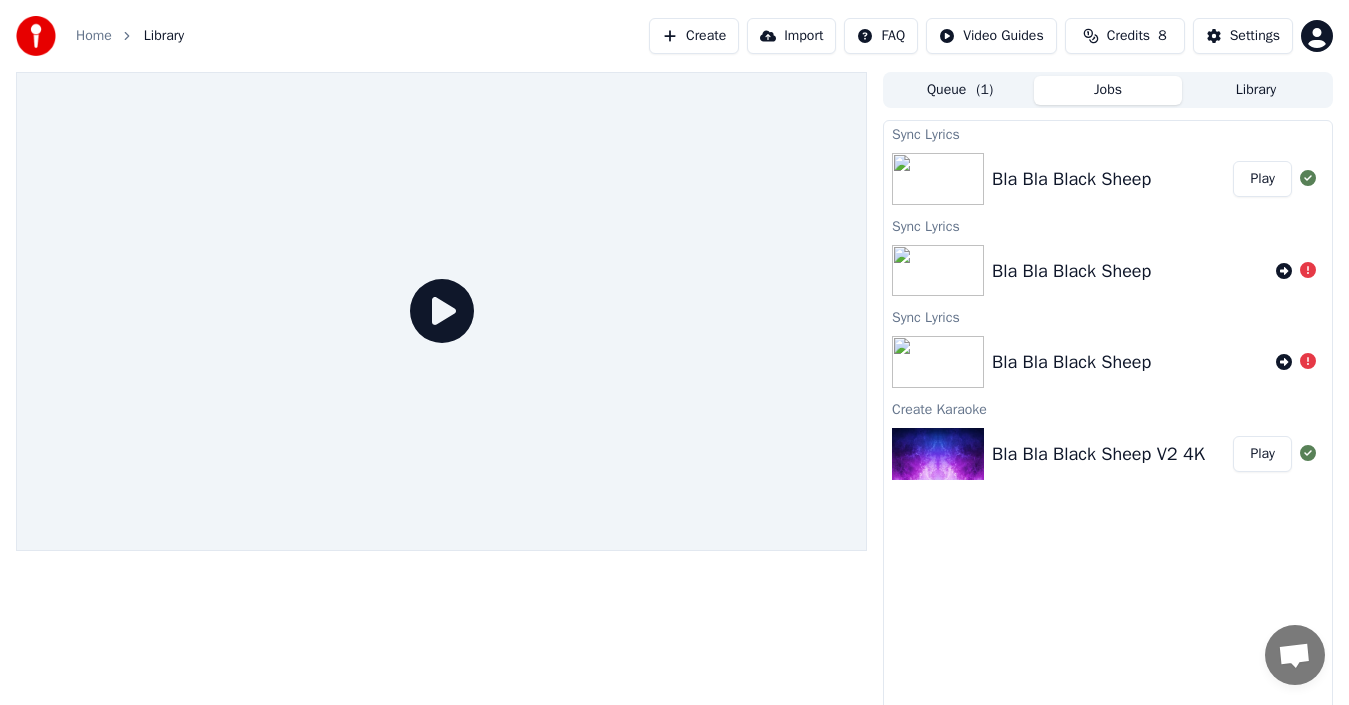 click 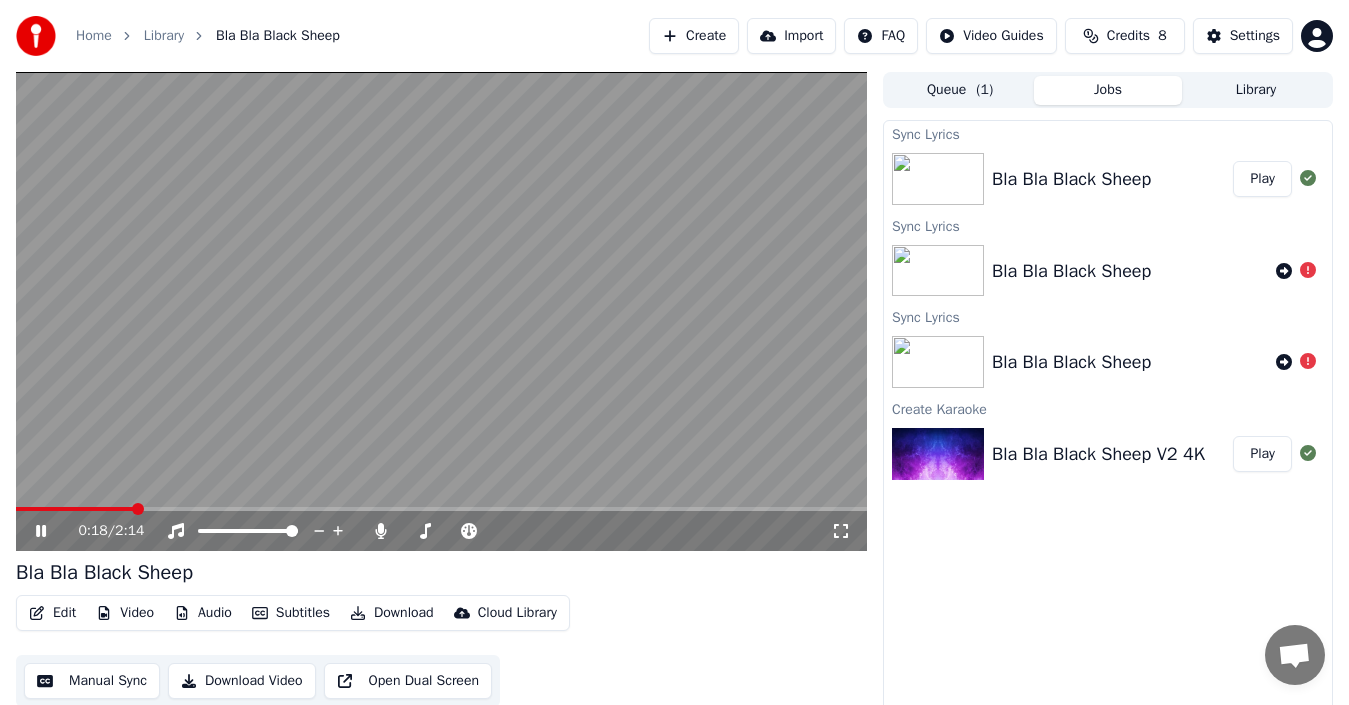click at bounding box center [441, 311] 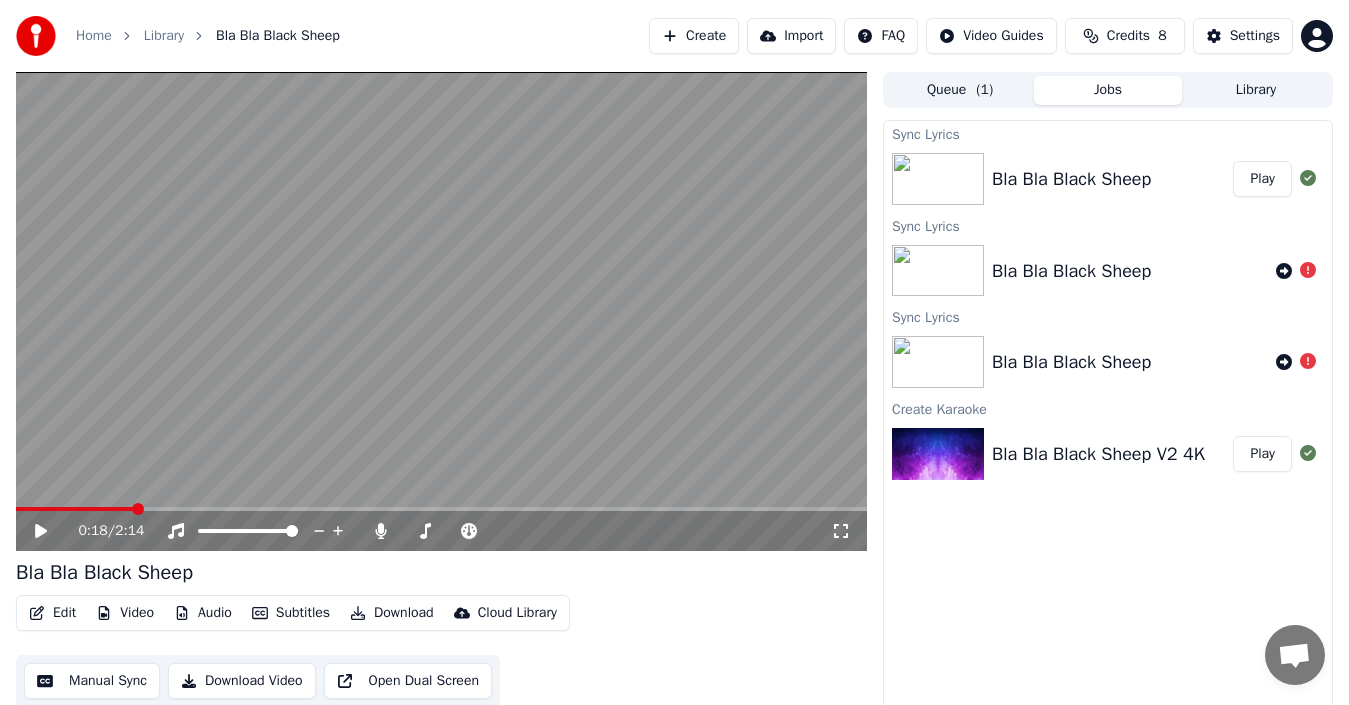click at bounding box center [441, 311] 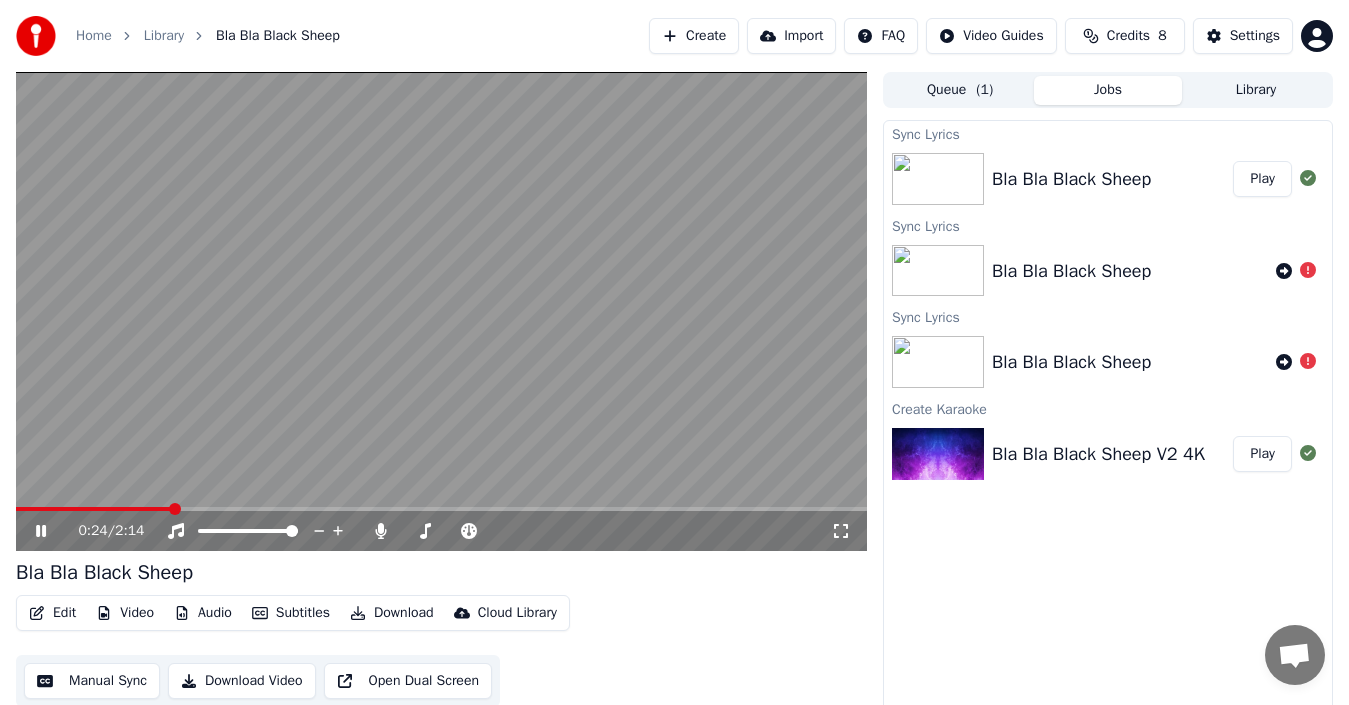 click at bounding box center (441, 311) 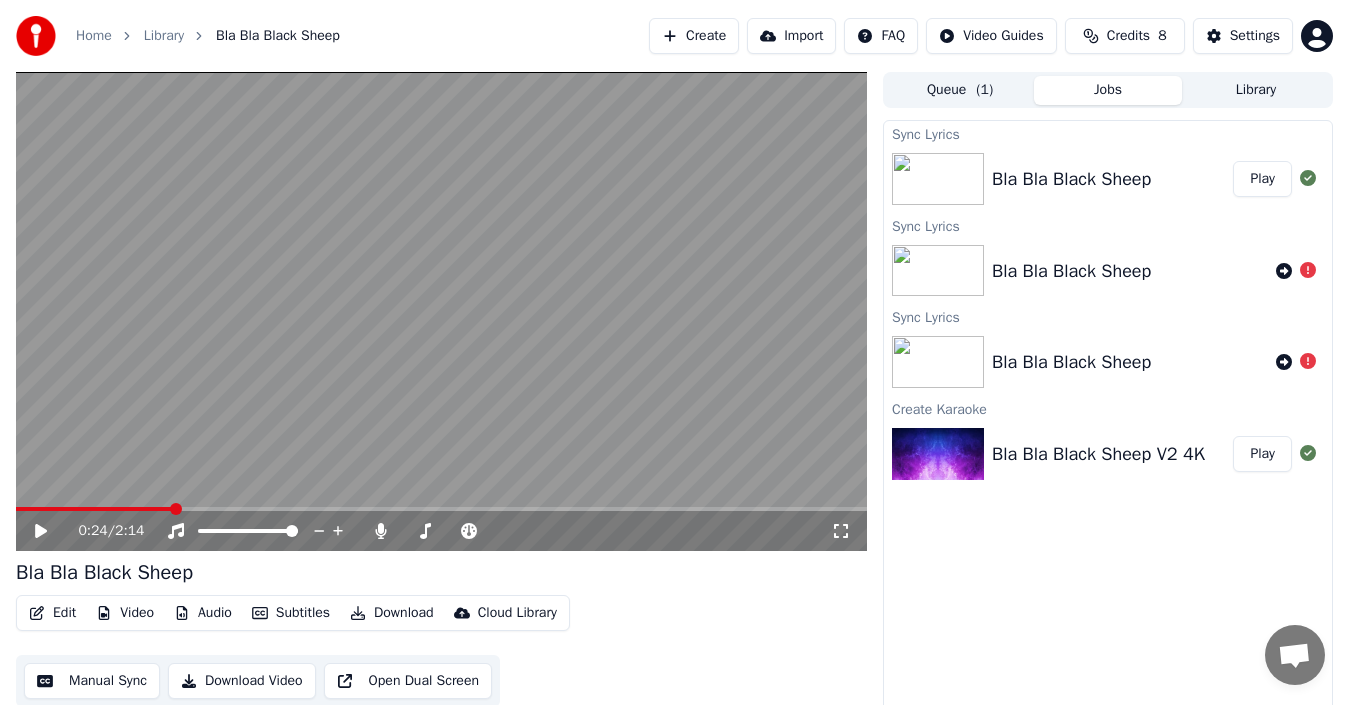click on "Settings" at bounding box center [1255, 36] 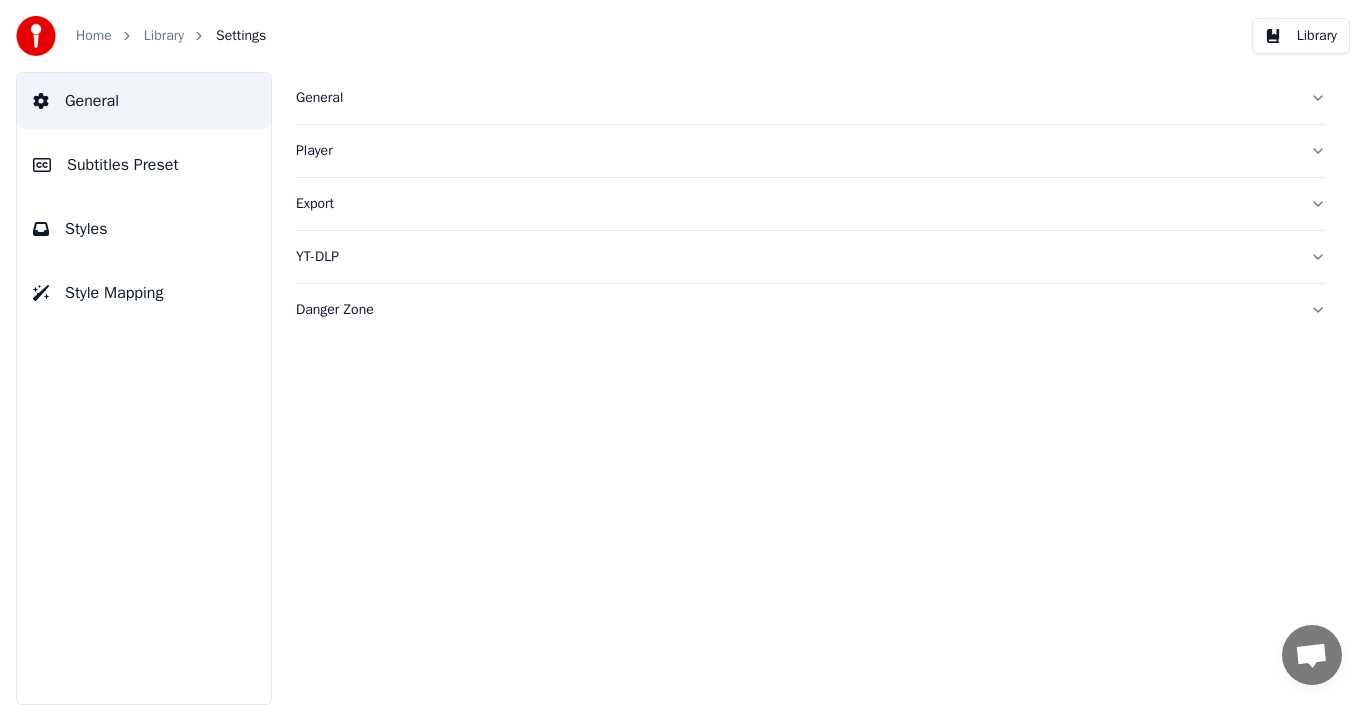click on "Player" at bounding box center (811, 151) 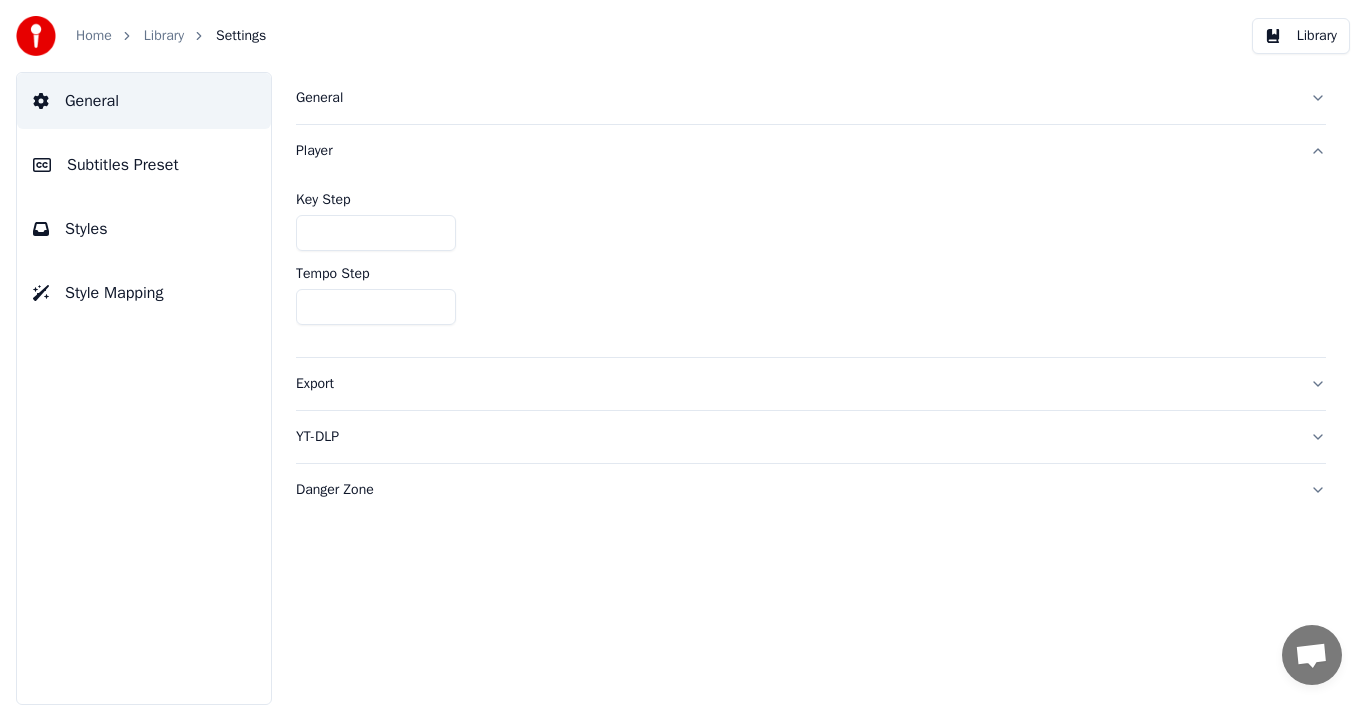 click on "Player" at bounding box center [811, 151] 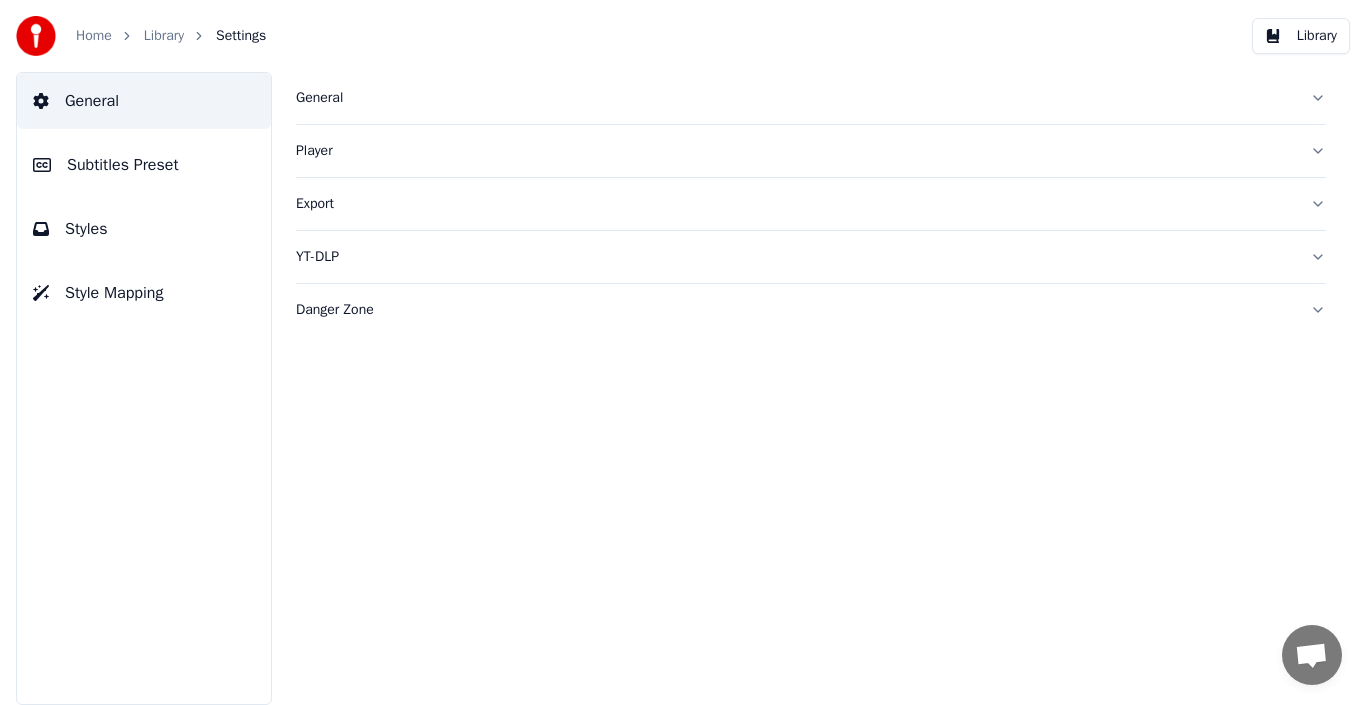 click on "General" at bounding box center [811, 98] 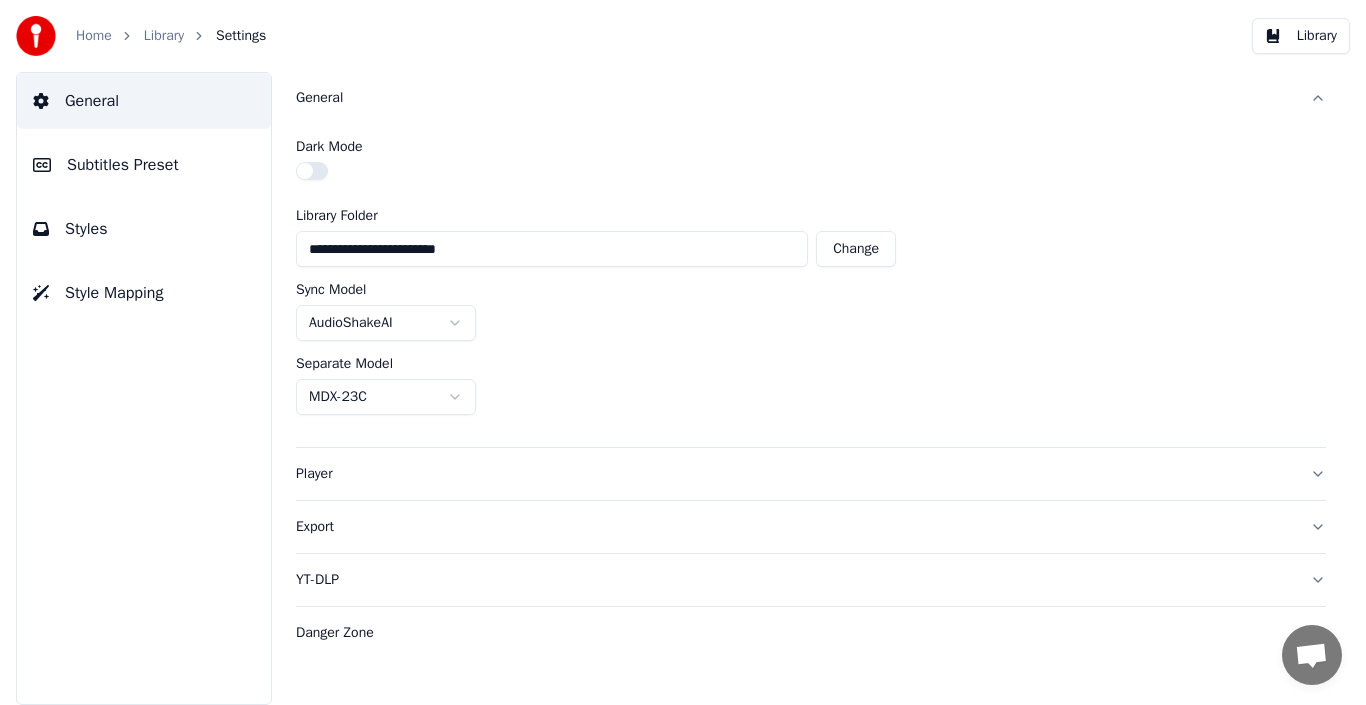 click on "General" at bounding box center [811, 98] 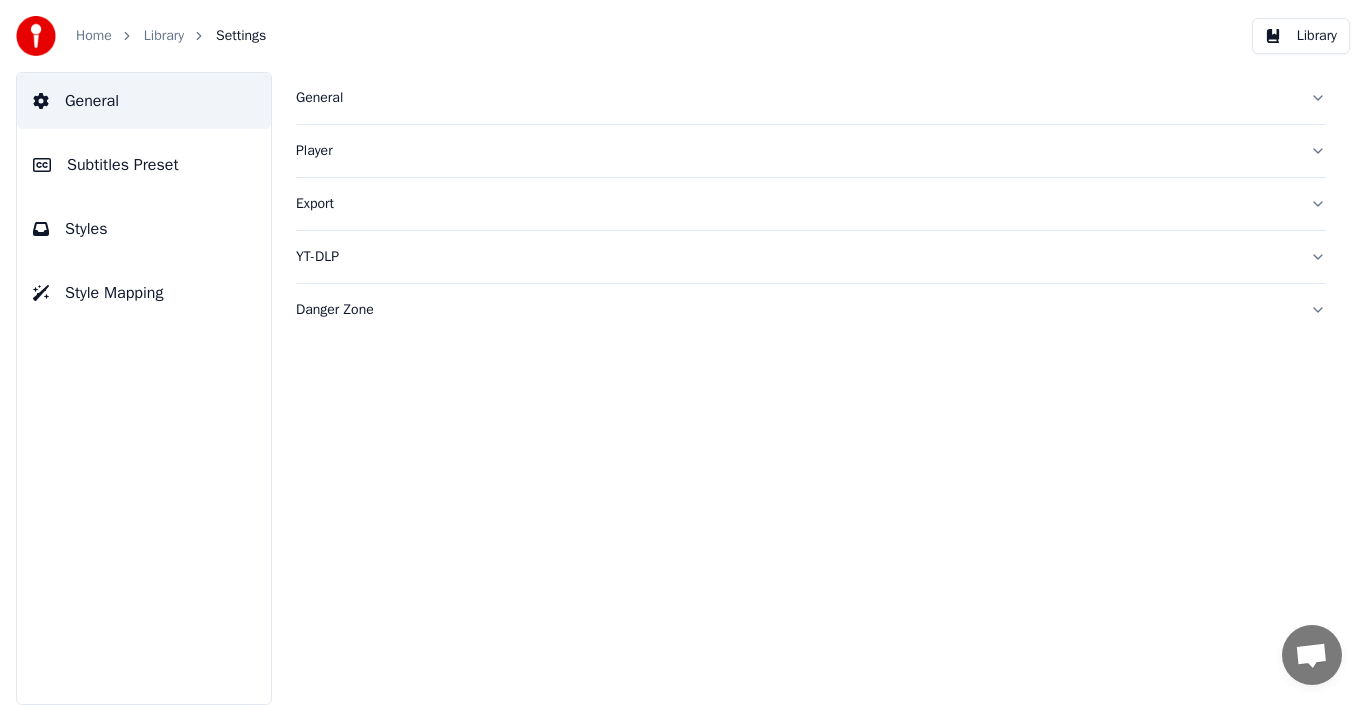 click on "Export" at bounding box center (811, 204) 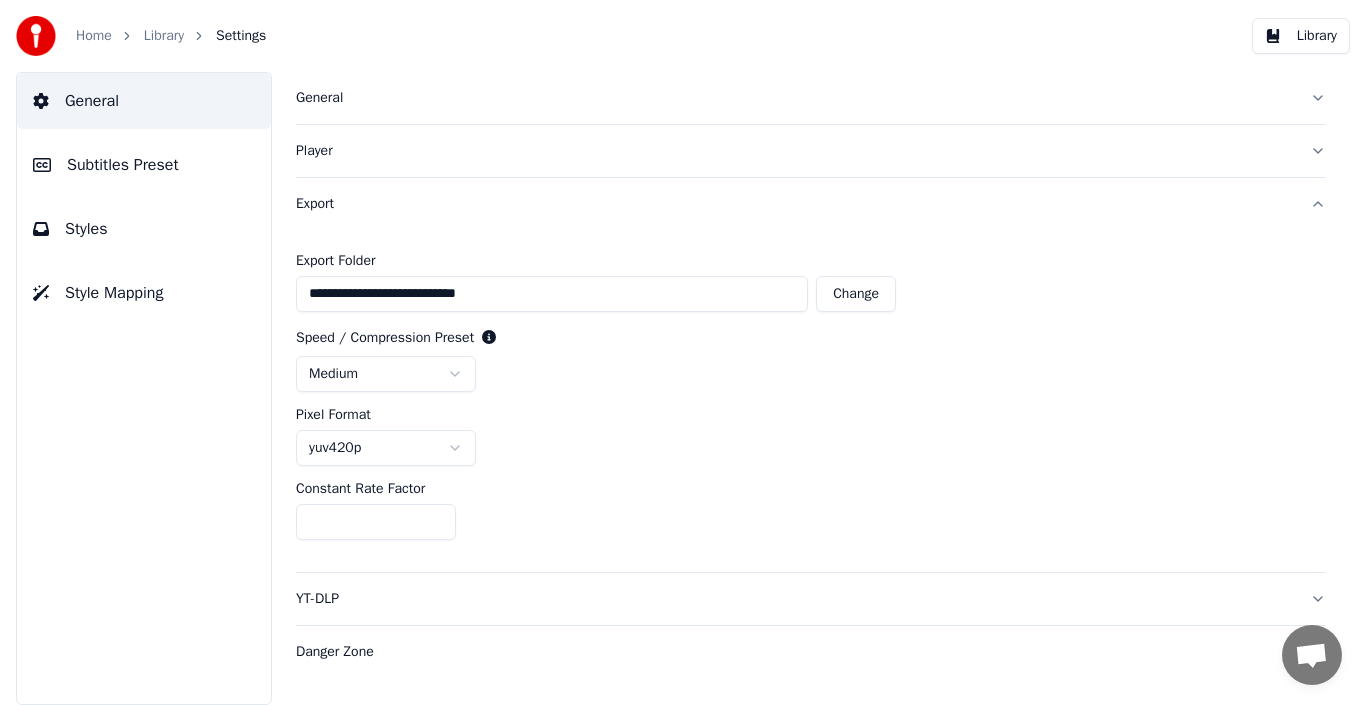 click on "Export" at bounding box center (811, 204) 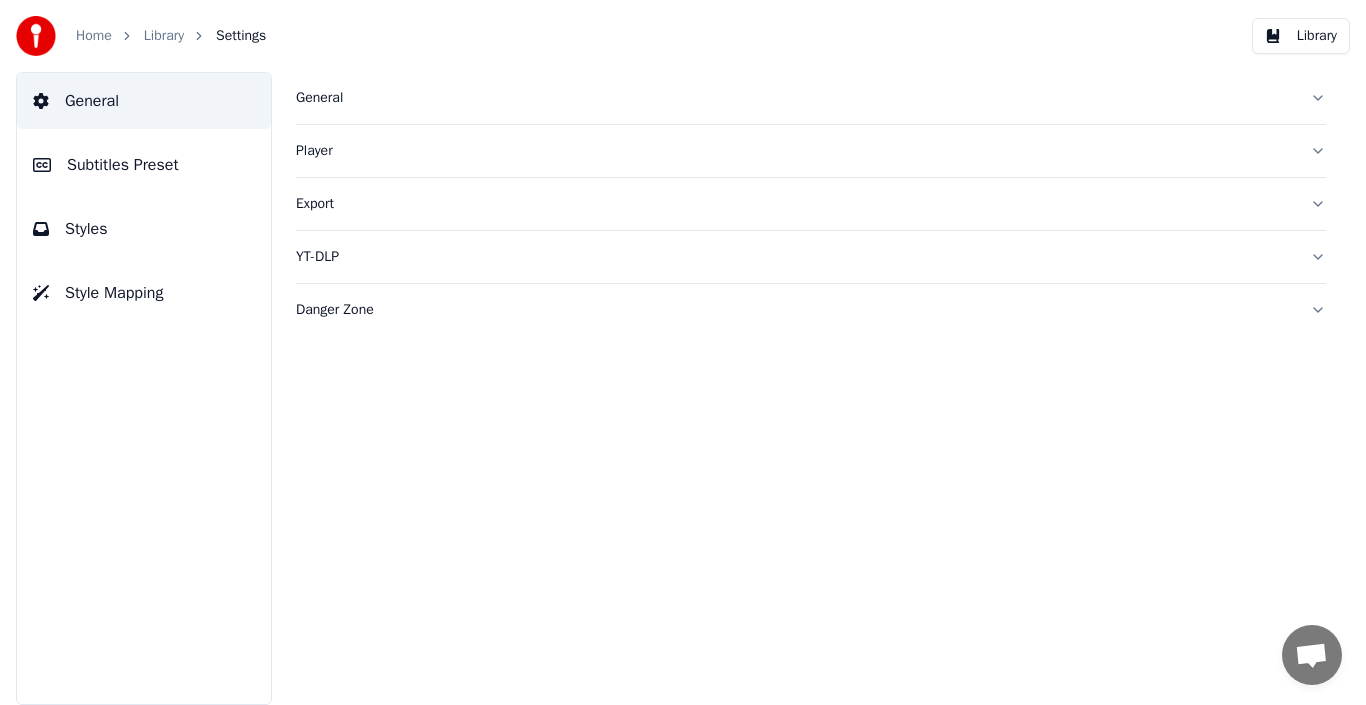 click on "Export" at bounding box center [811, 204] 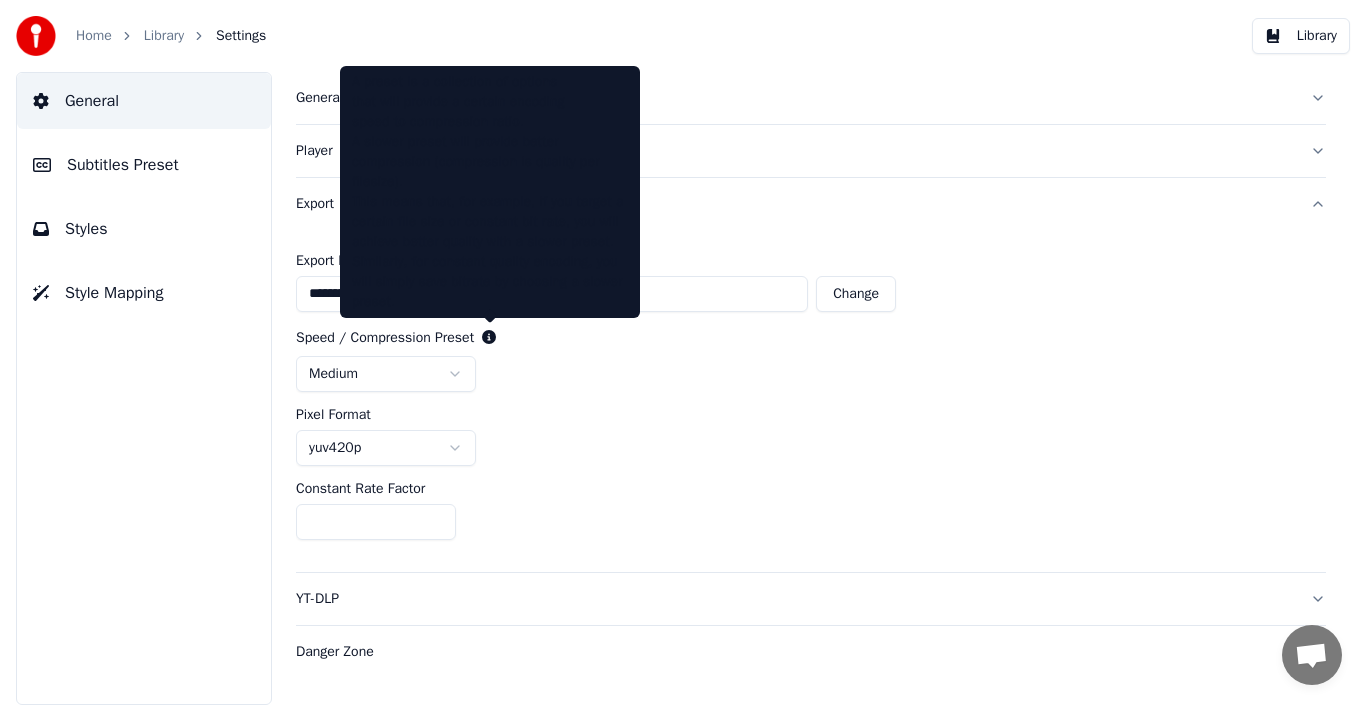 click 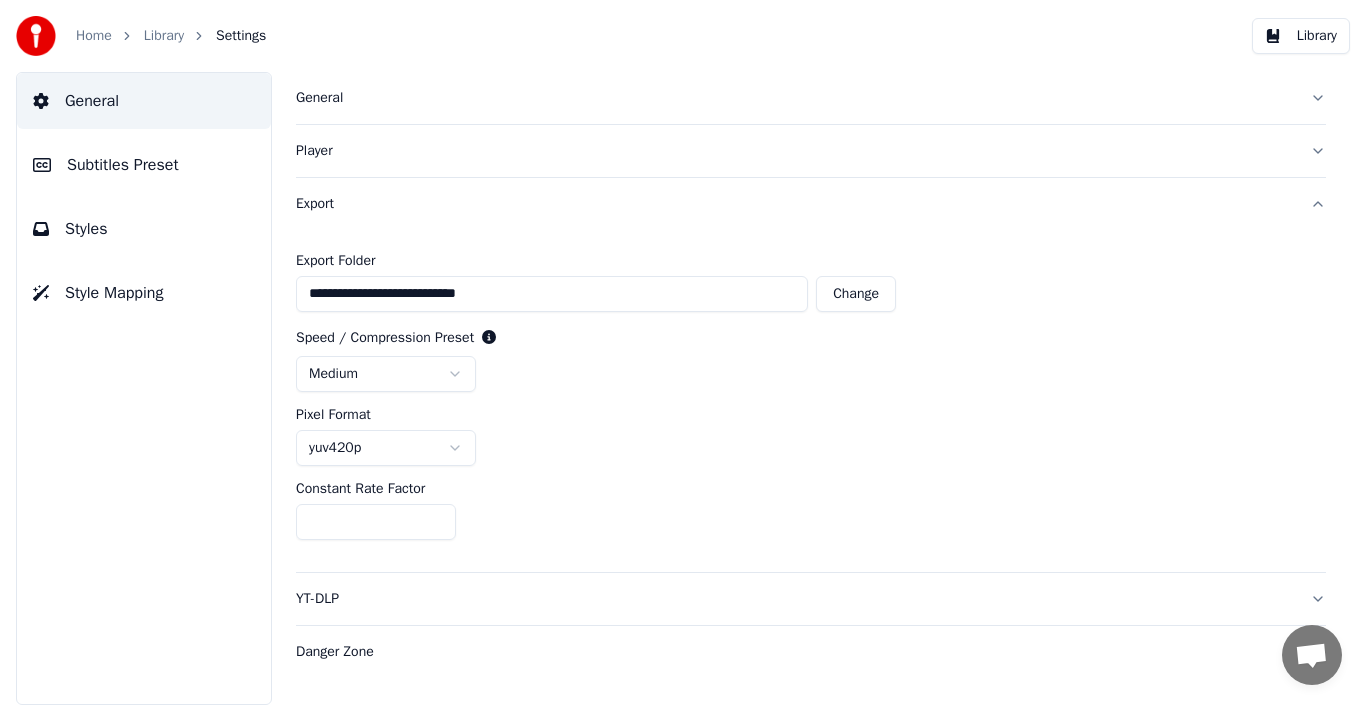 click 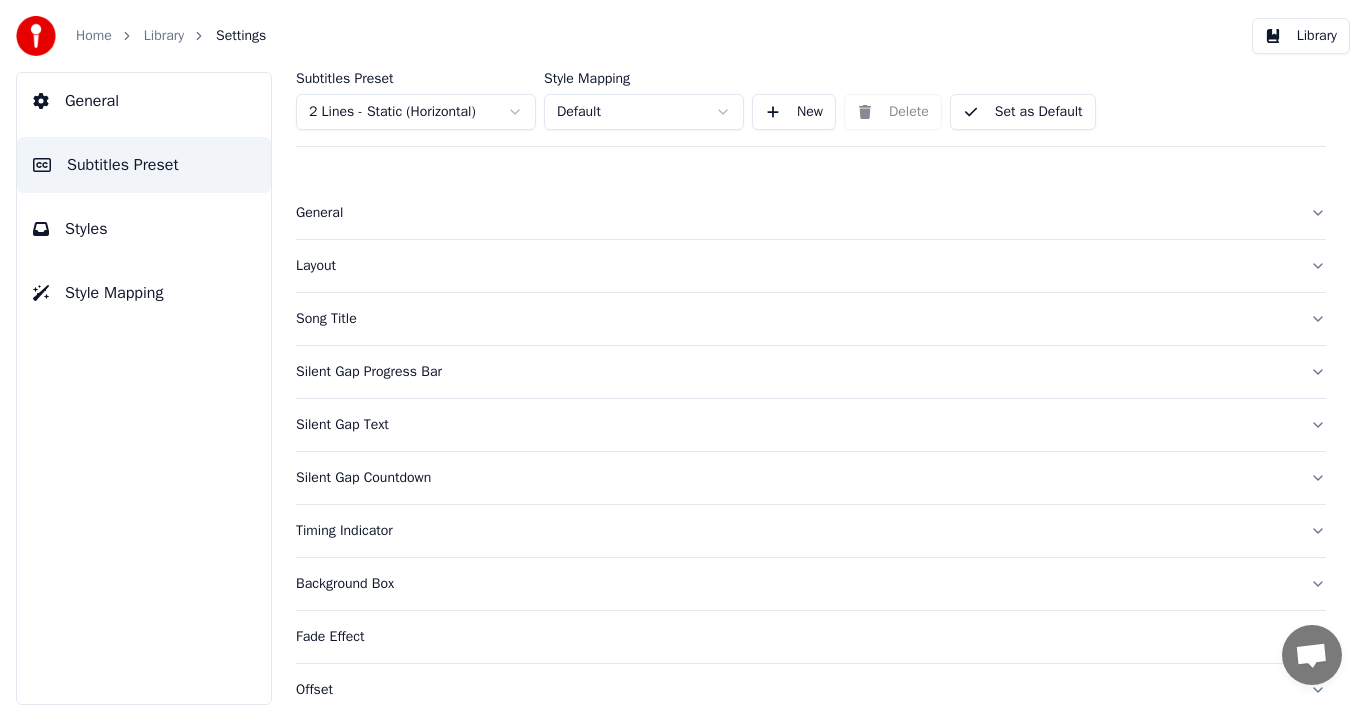 click on "Layout" at bounding box center [811, 266] 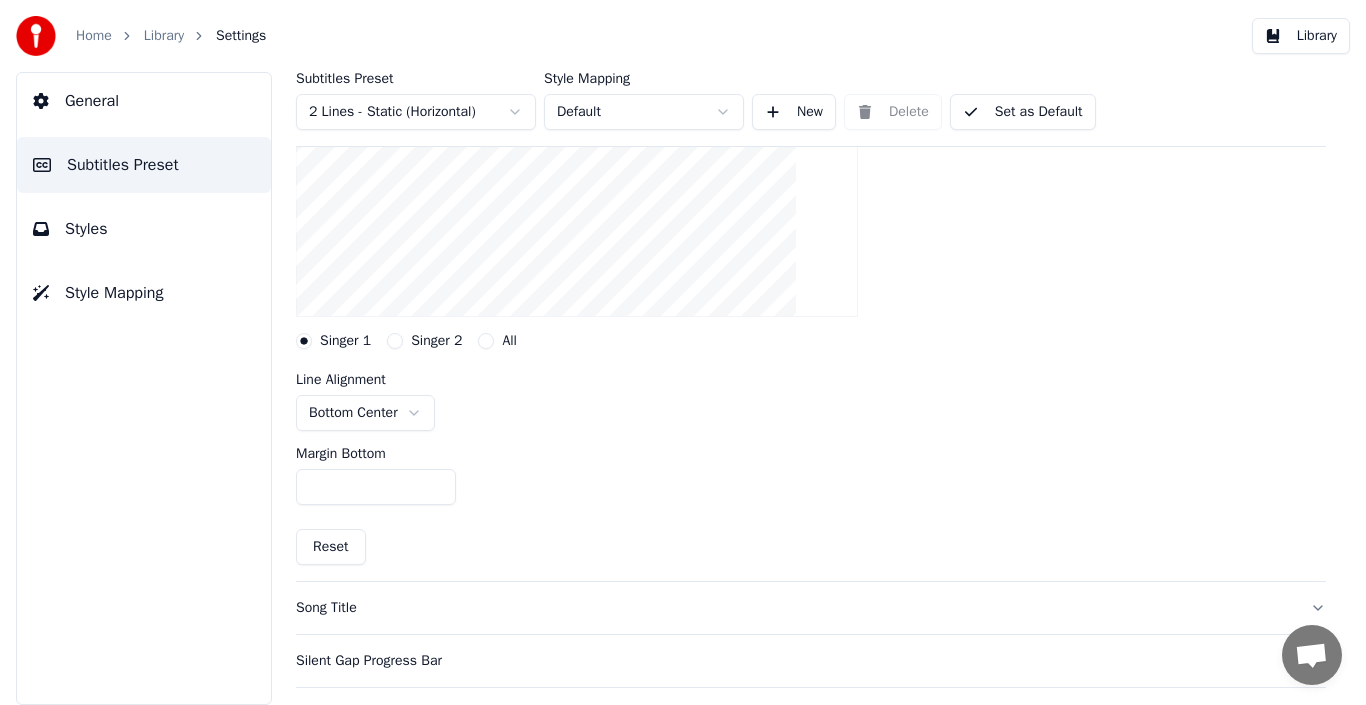 scroll, scrollTop: 400, scrollLeft: 0, axis: vertical 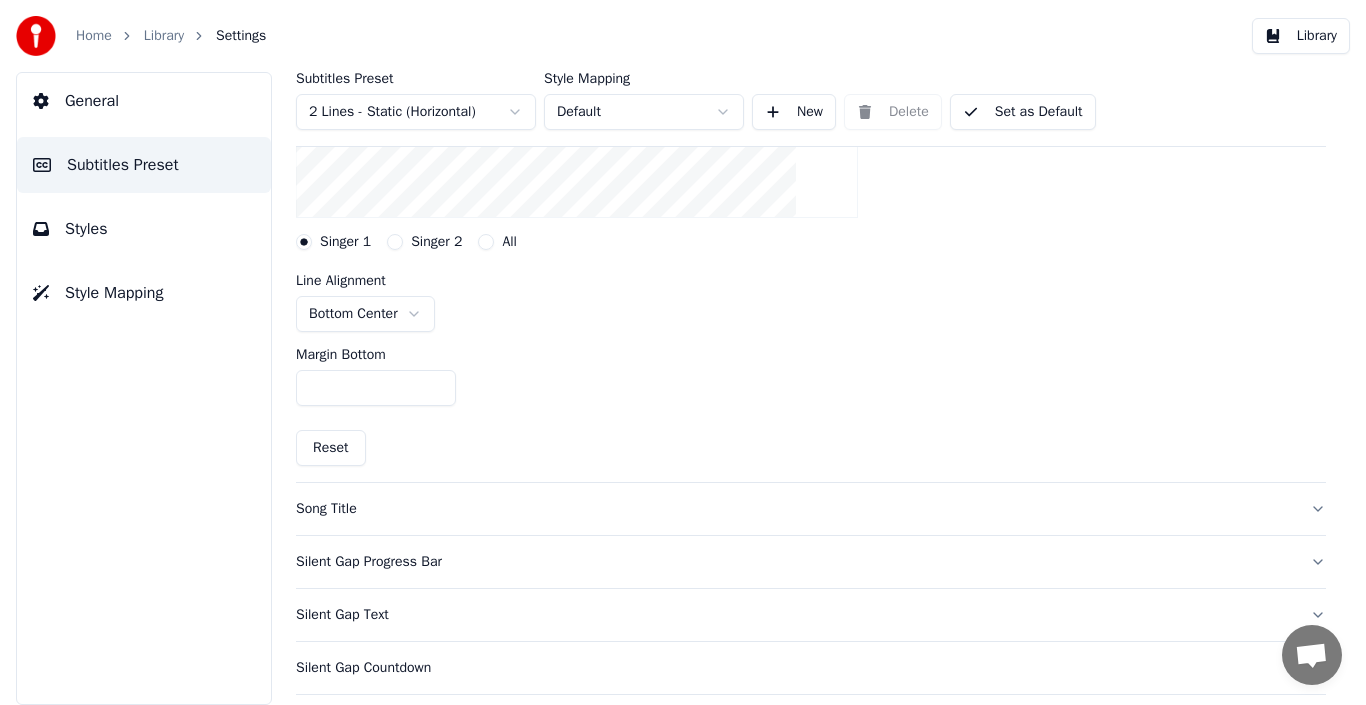 click on "**" at bounding box center (376, 388) 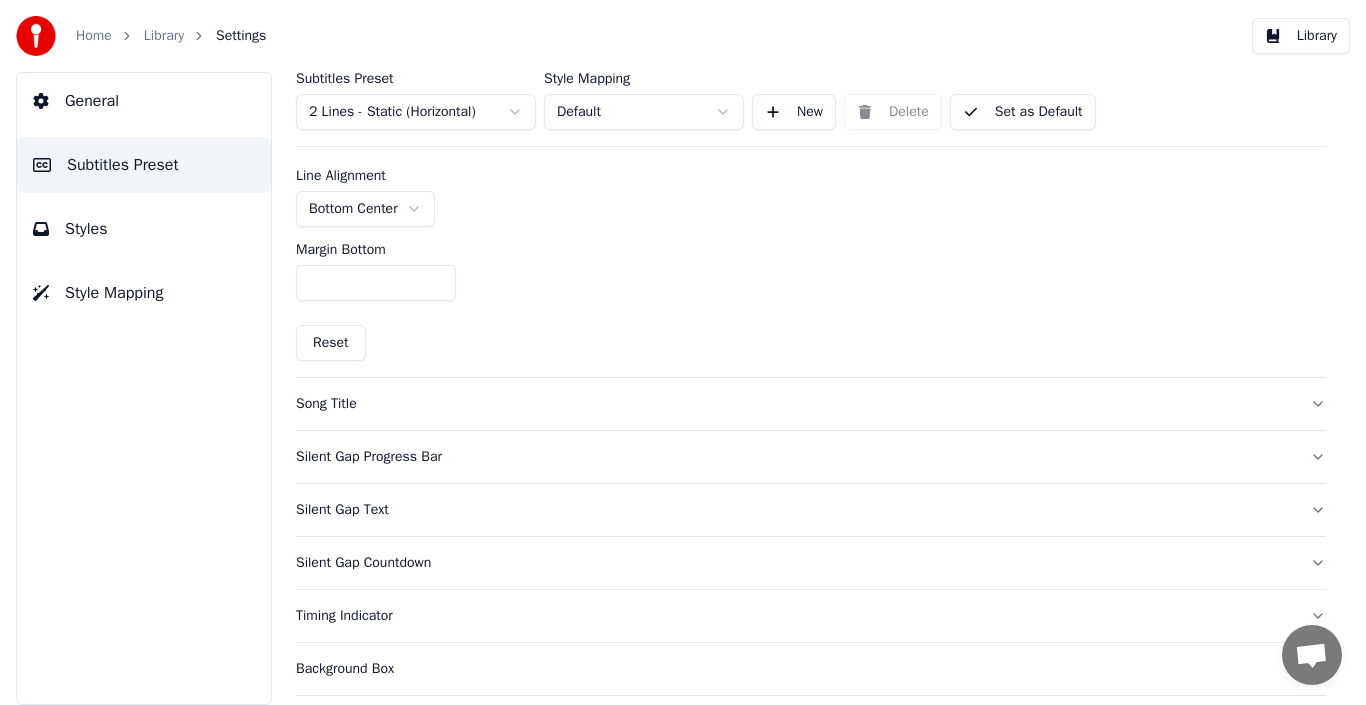 scroll, scrollTop: 600, scrollLeft: 0, axis: vertical 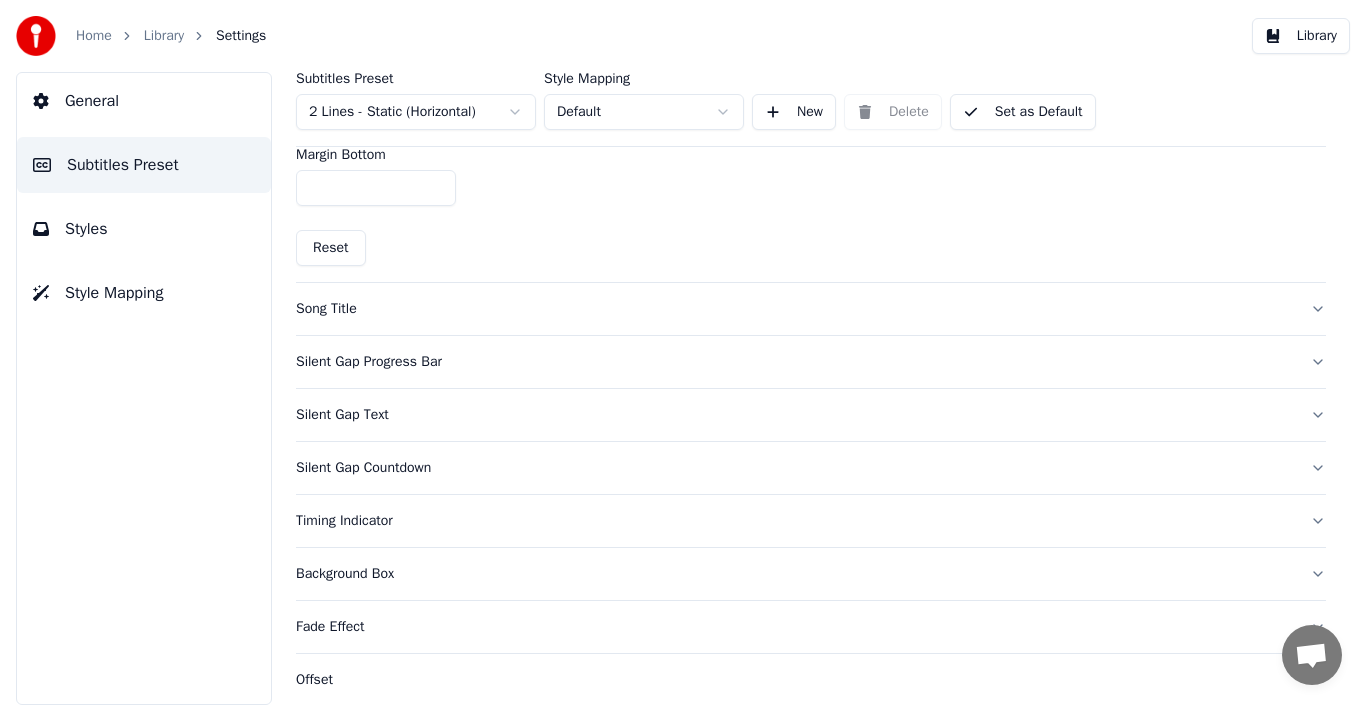 click on "Silent Gap Progress Bar" at bounding box center [795, 362] 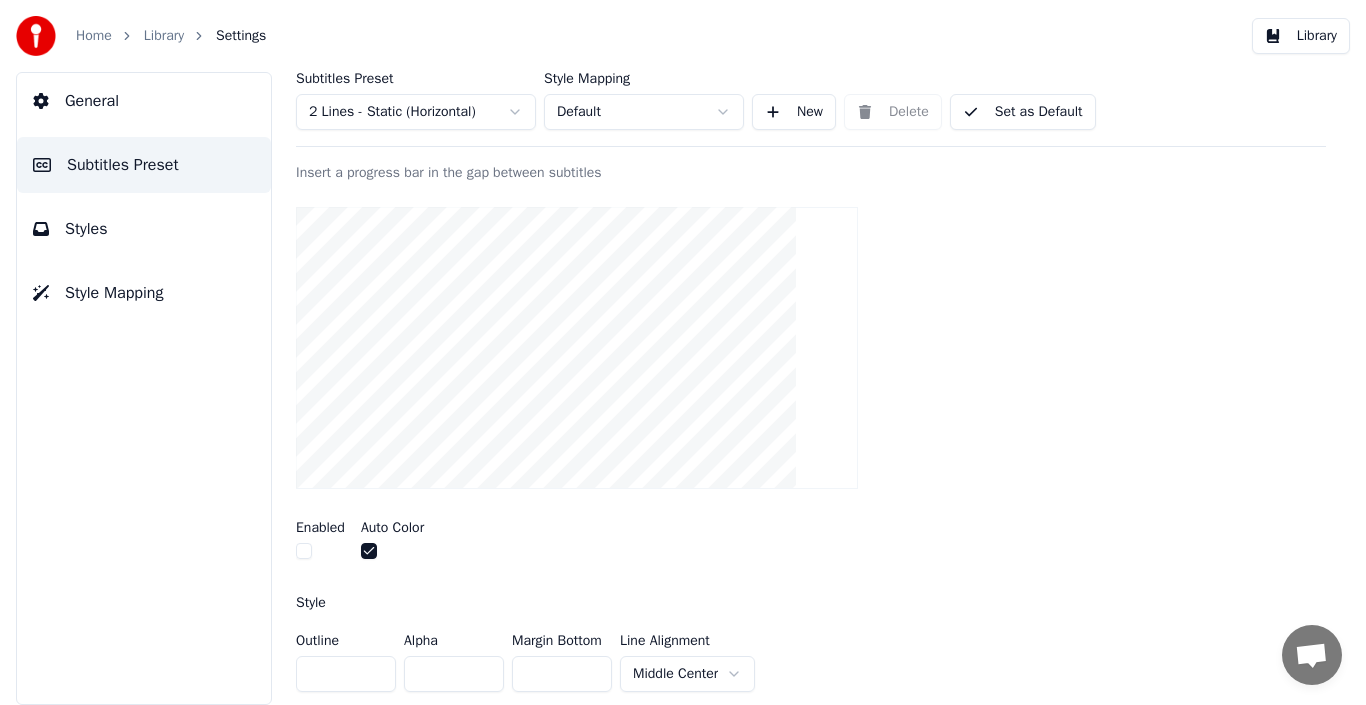 scroll, scrollTop: 200, scrollLeft: 0, axis: vertical 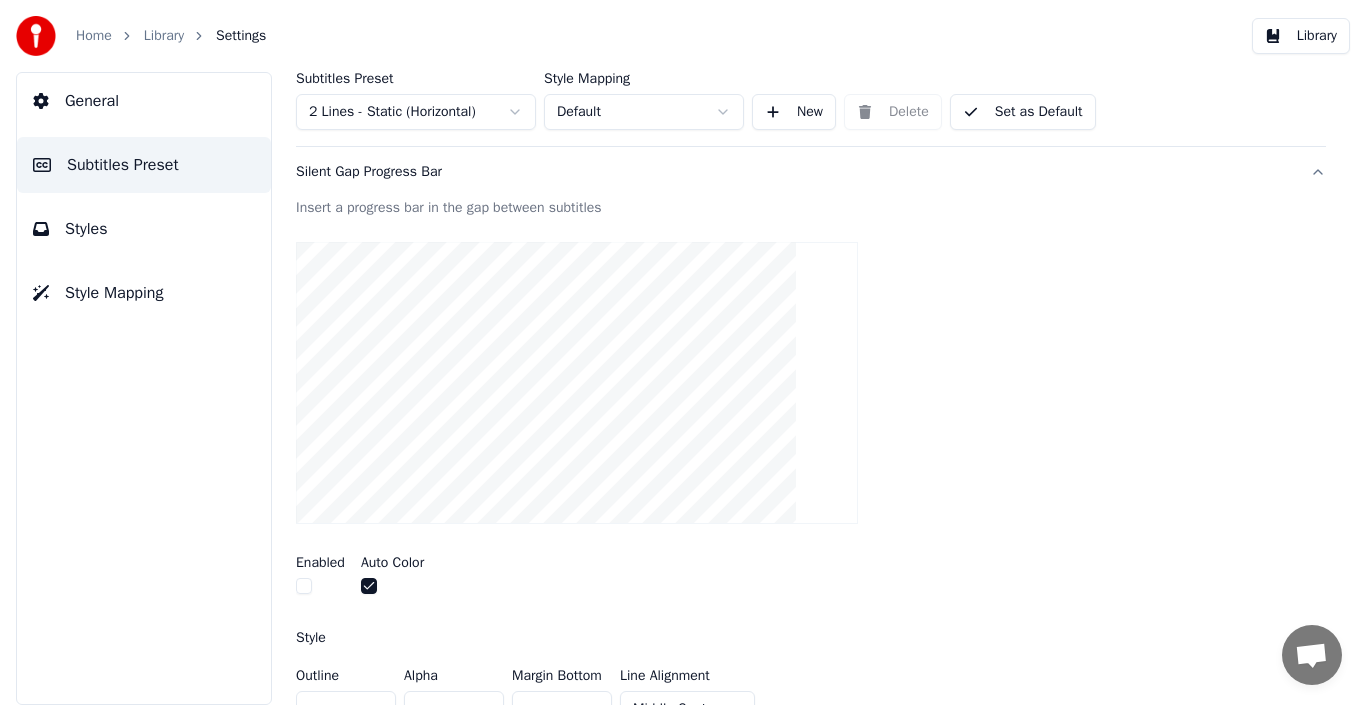 click on "Enabled" at bounding box center [320, 577] 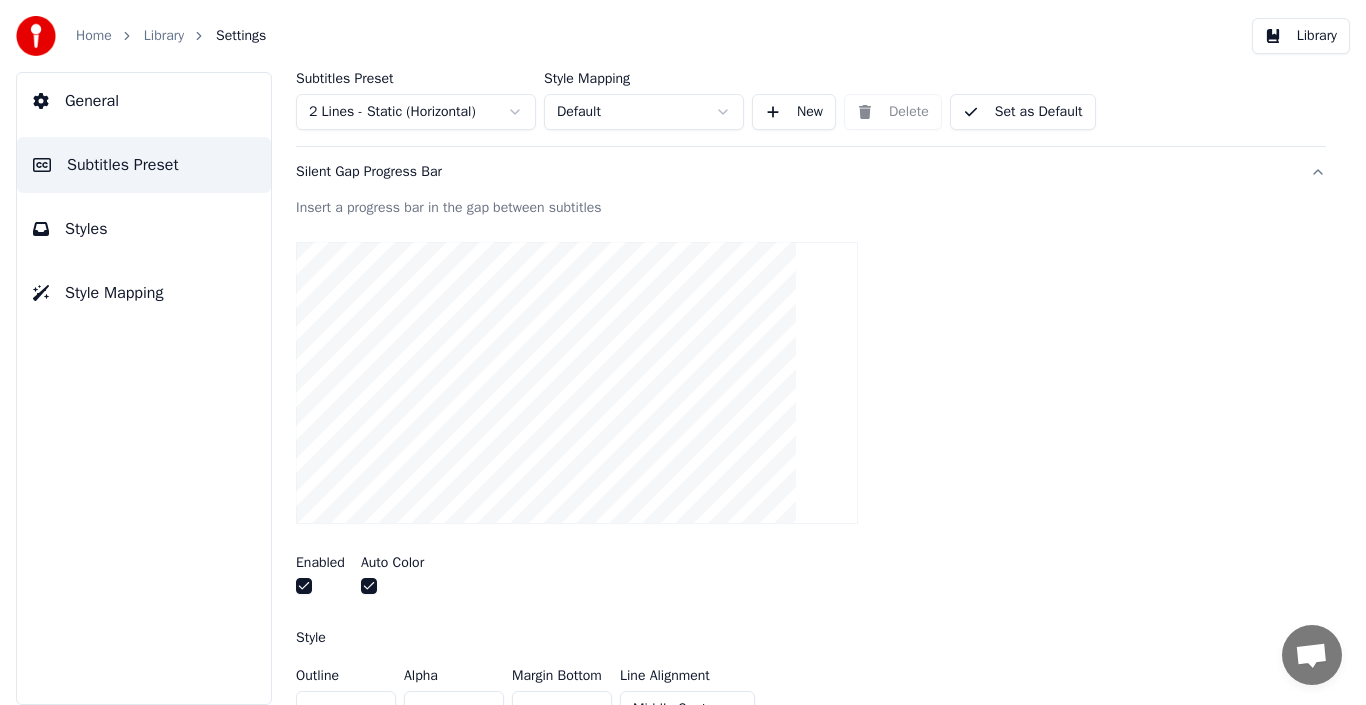 click at bounding box center (304, 586) 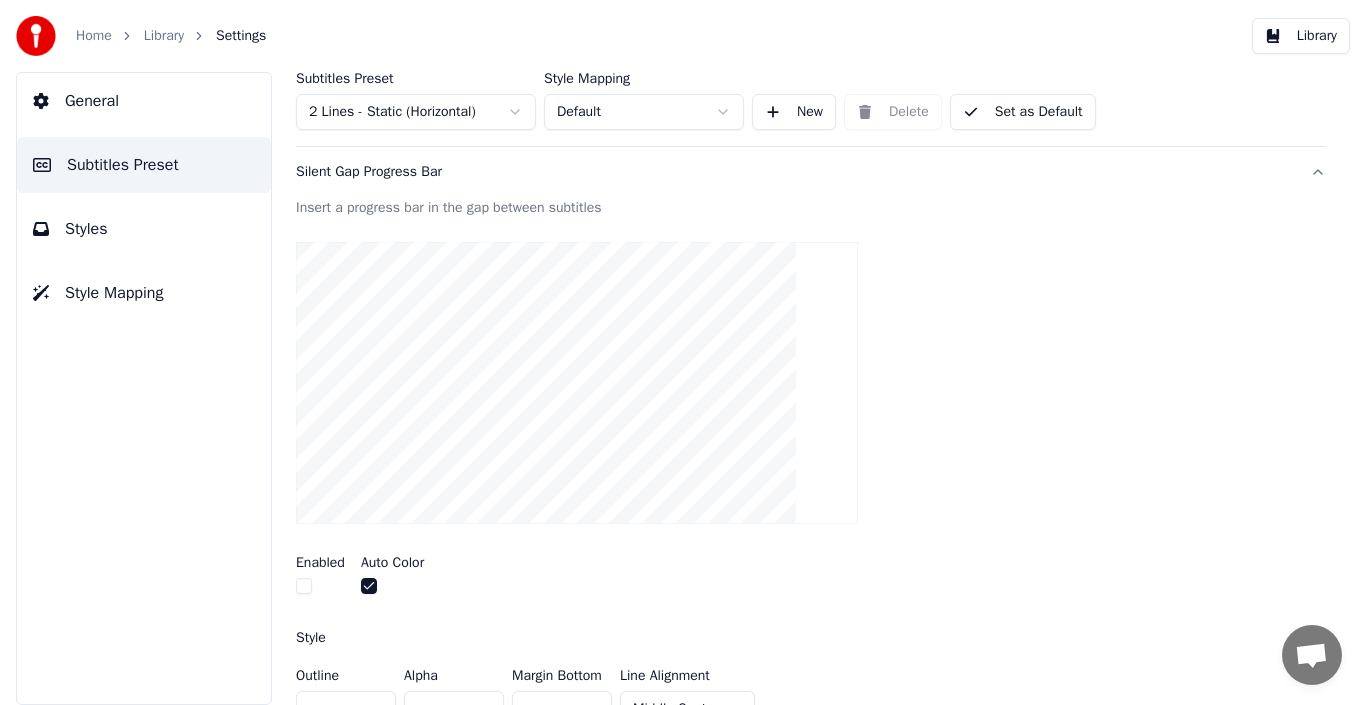 click at bounding box center (304, 586) 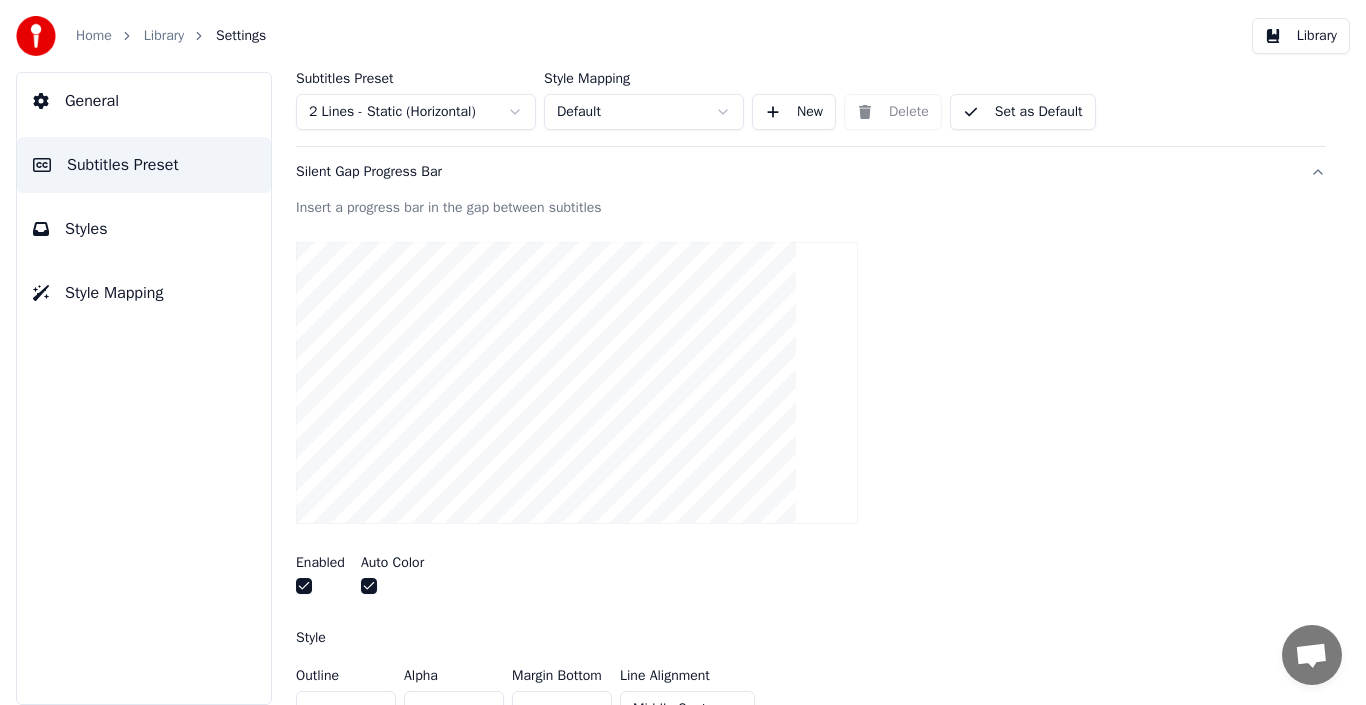 click on "Library" at bounding box center (164, 36) 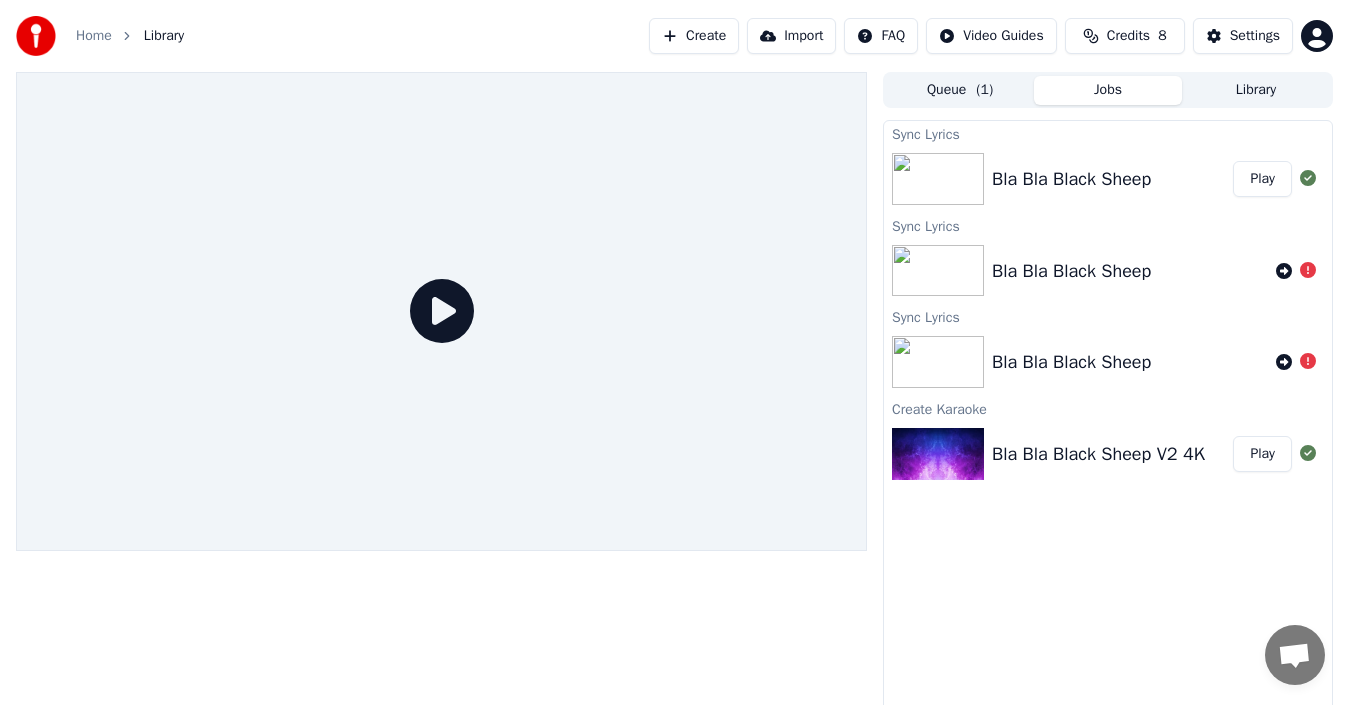 click on "Play" at bounding box center [1262, 179] 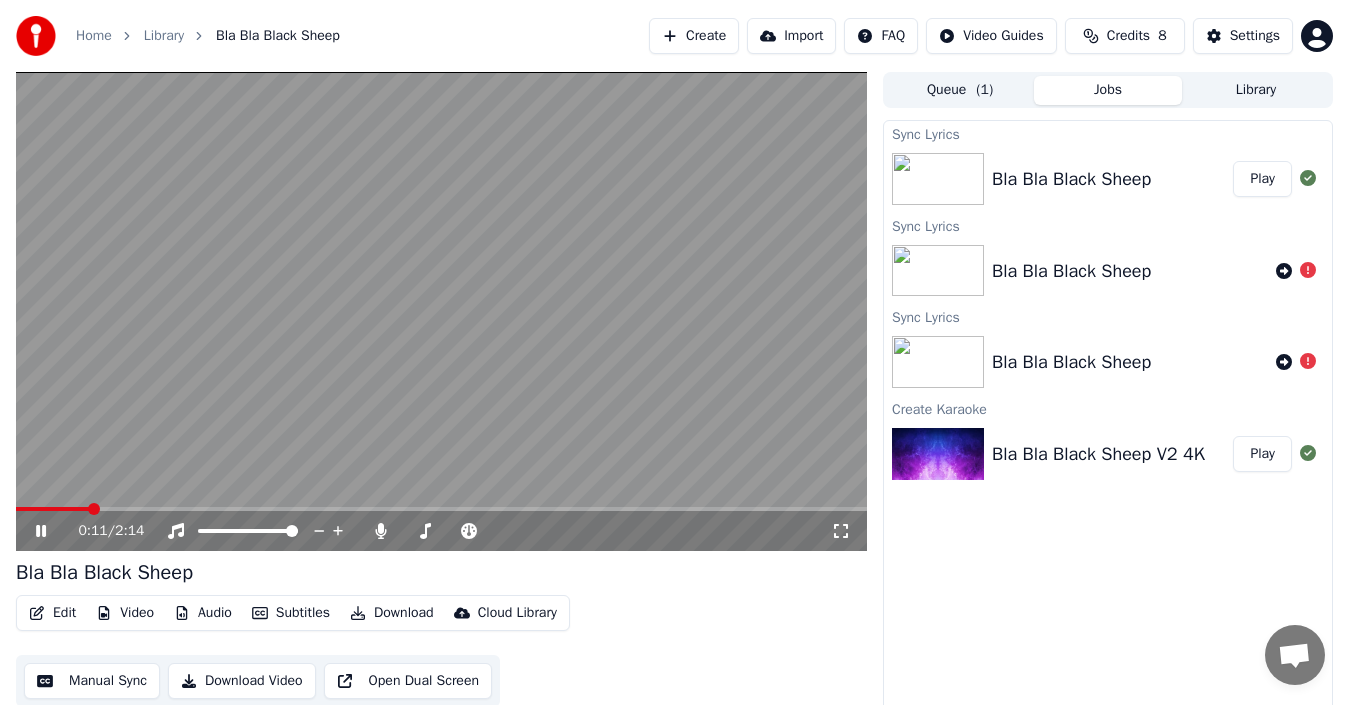 click 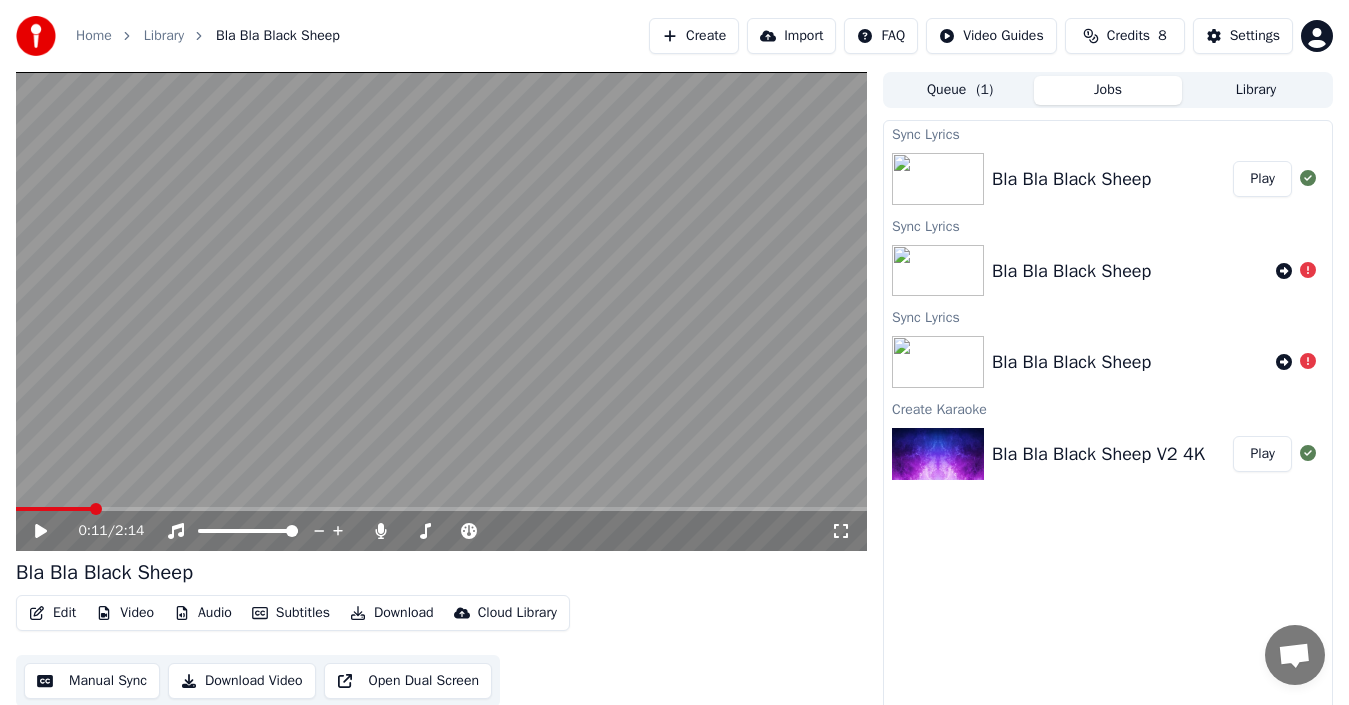 click on "Settings" at bounding box center [1243, 36] 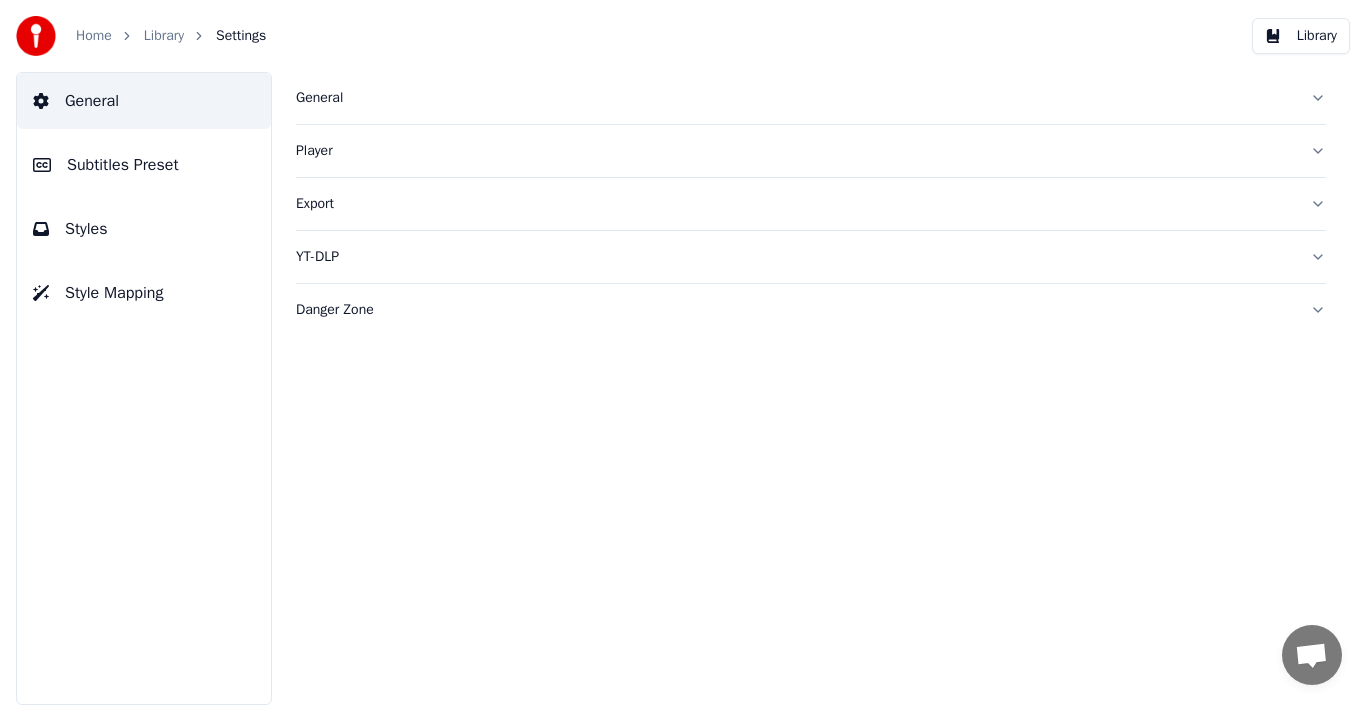 click on "Player" at bounding box center (795, 151) 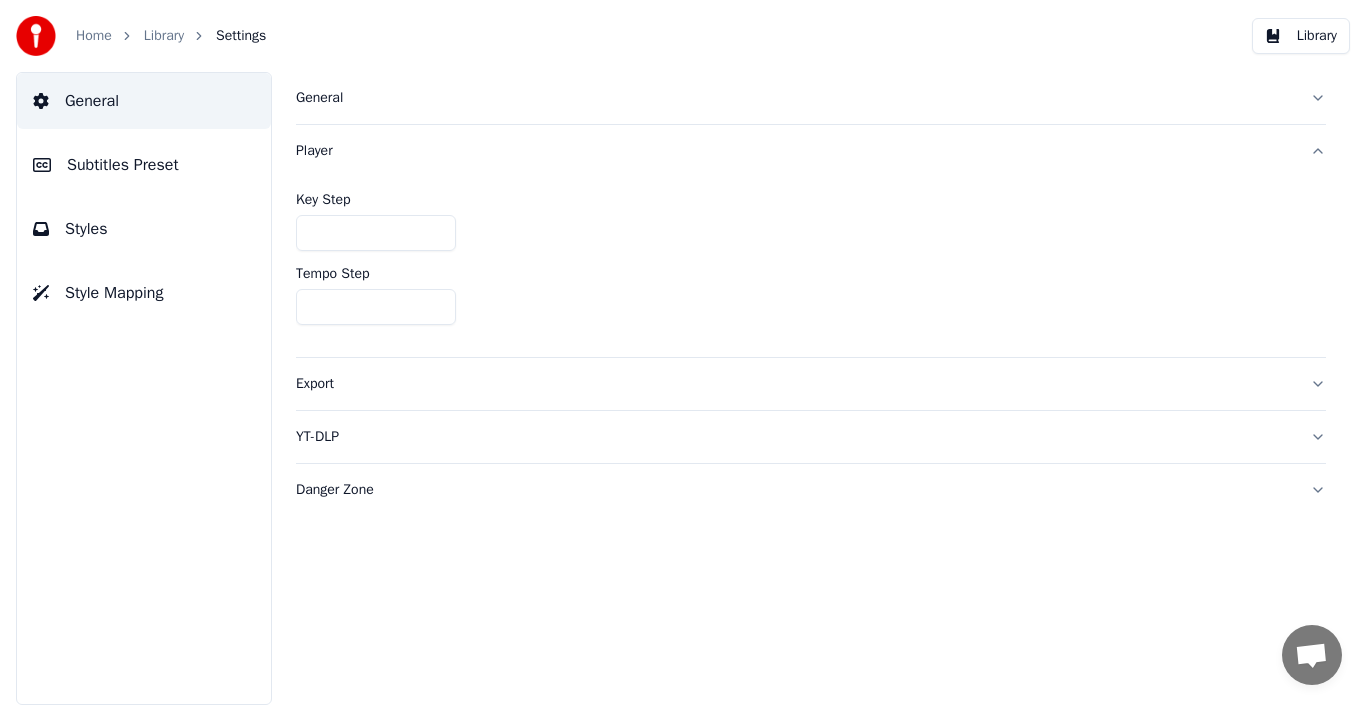 click on "Player" at bounding box center [795, 151] 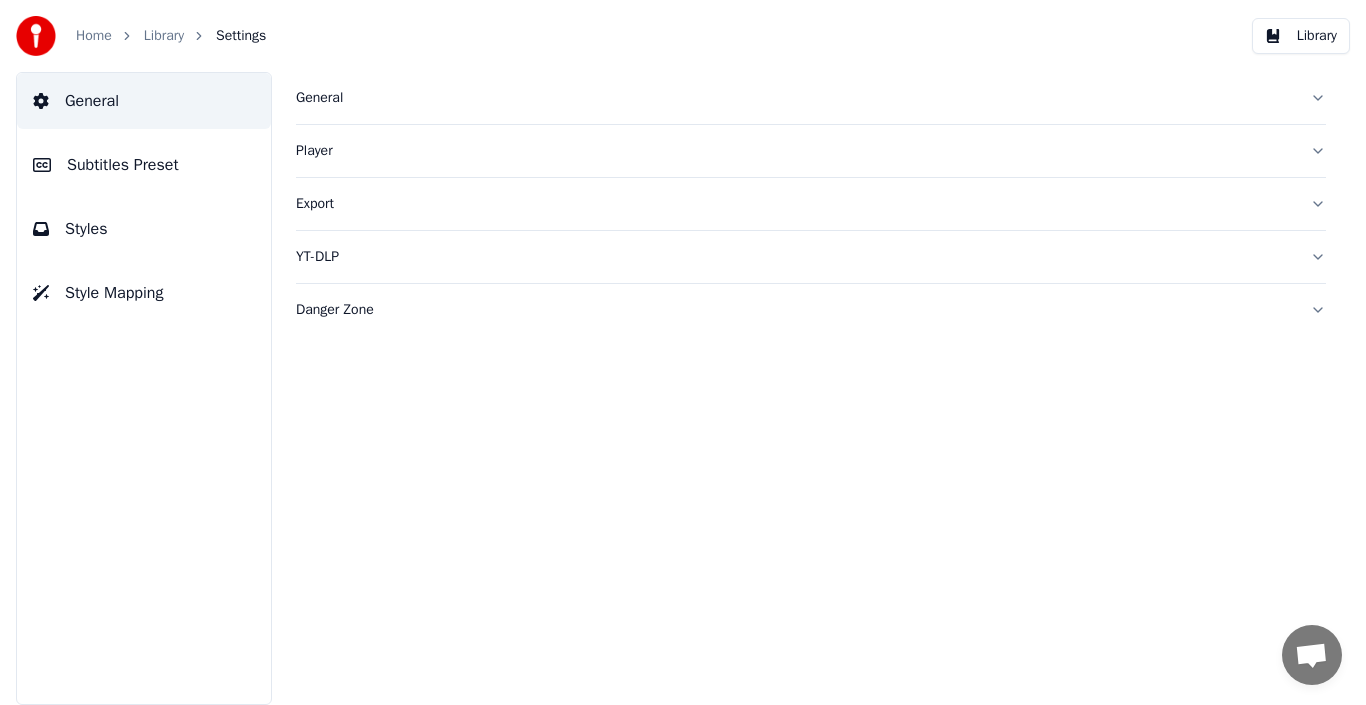 click on "Subtitles Preset" at bounding box center (144, 165) 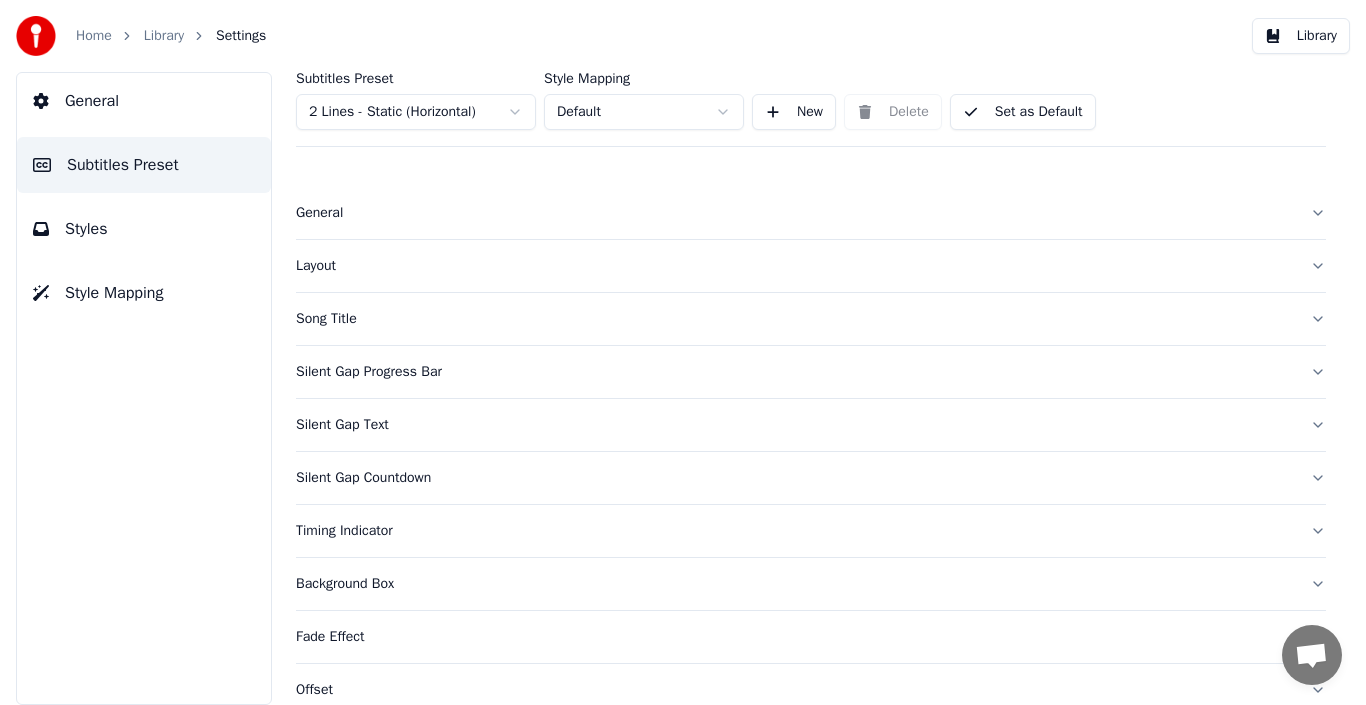 click on "Styles" at bounding box center (144, 229) 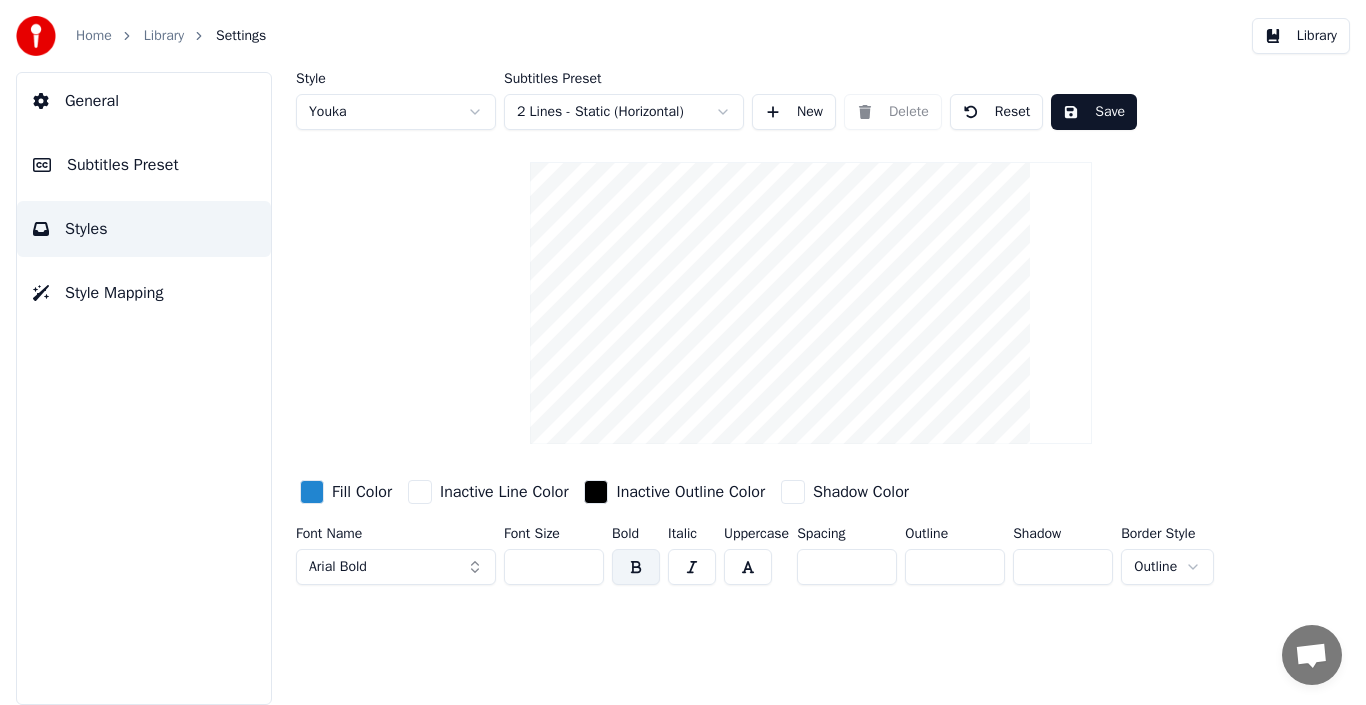 click at bounding box center [420, 492] 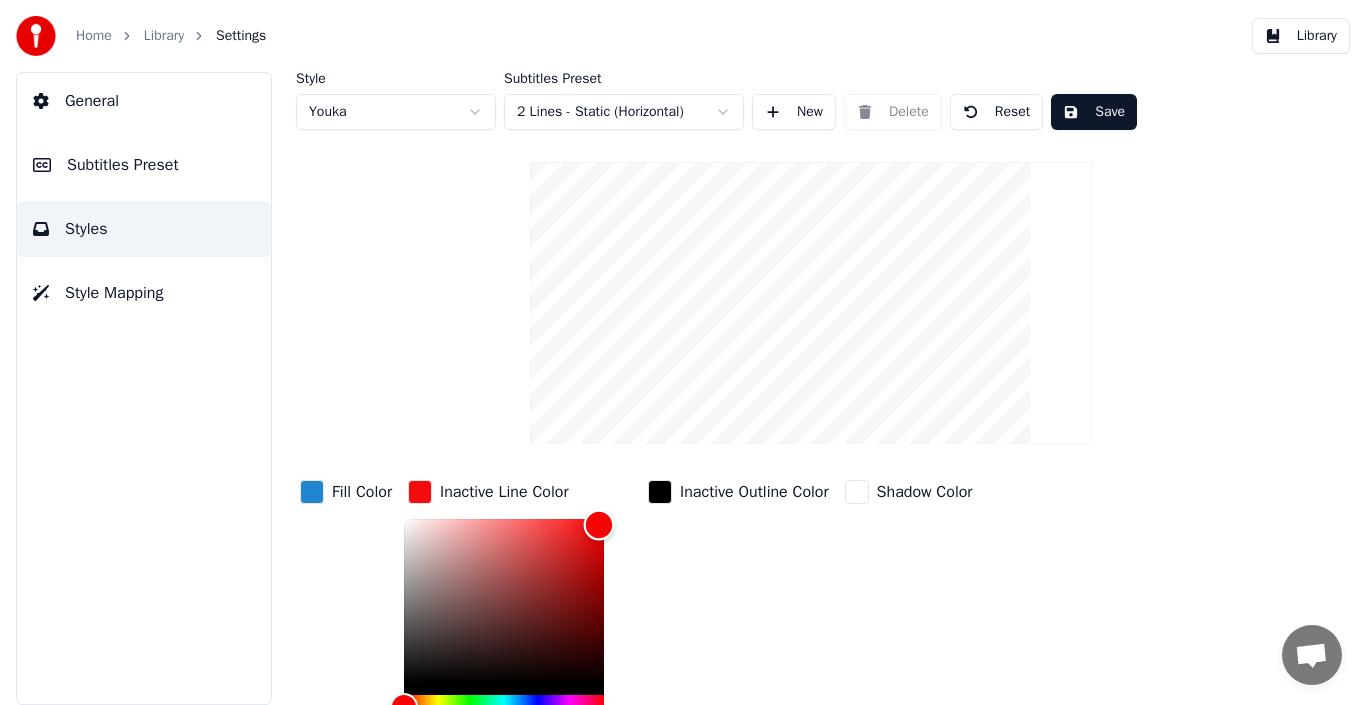 type on "*******" 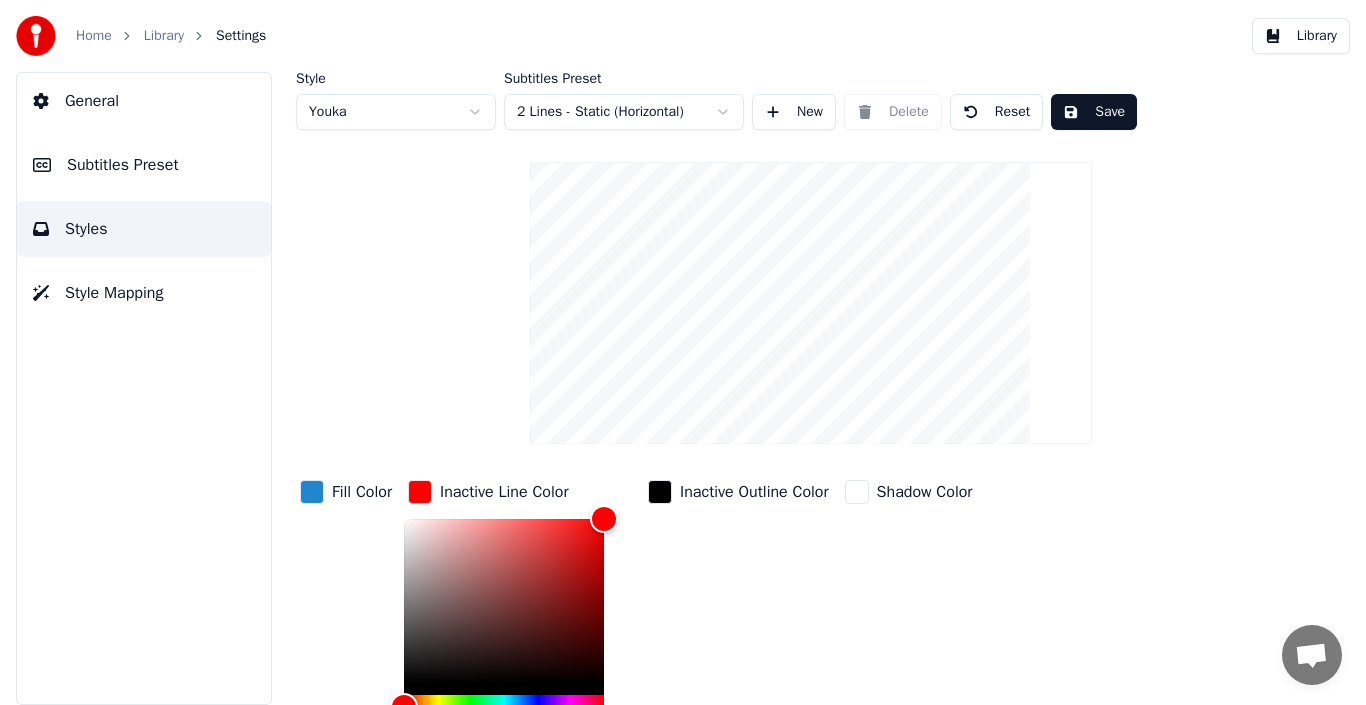 click on "Style Youka Subtitles Preset 2 Lines - Static (Horizontal) New Delete Reset Save Fill Color Inactive Line Color ******* Inactive Outline Color Shadow Color Font Name Arial Bold Font Size ** Bold Italic Uppercase Spacing * Outline * Shadow * Border Style Outline" at bounding box center (811, 466) 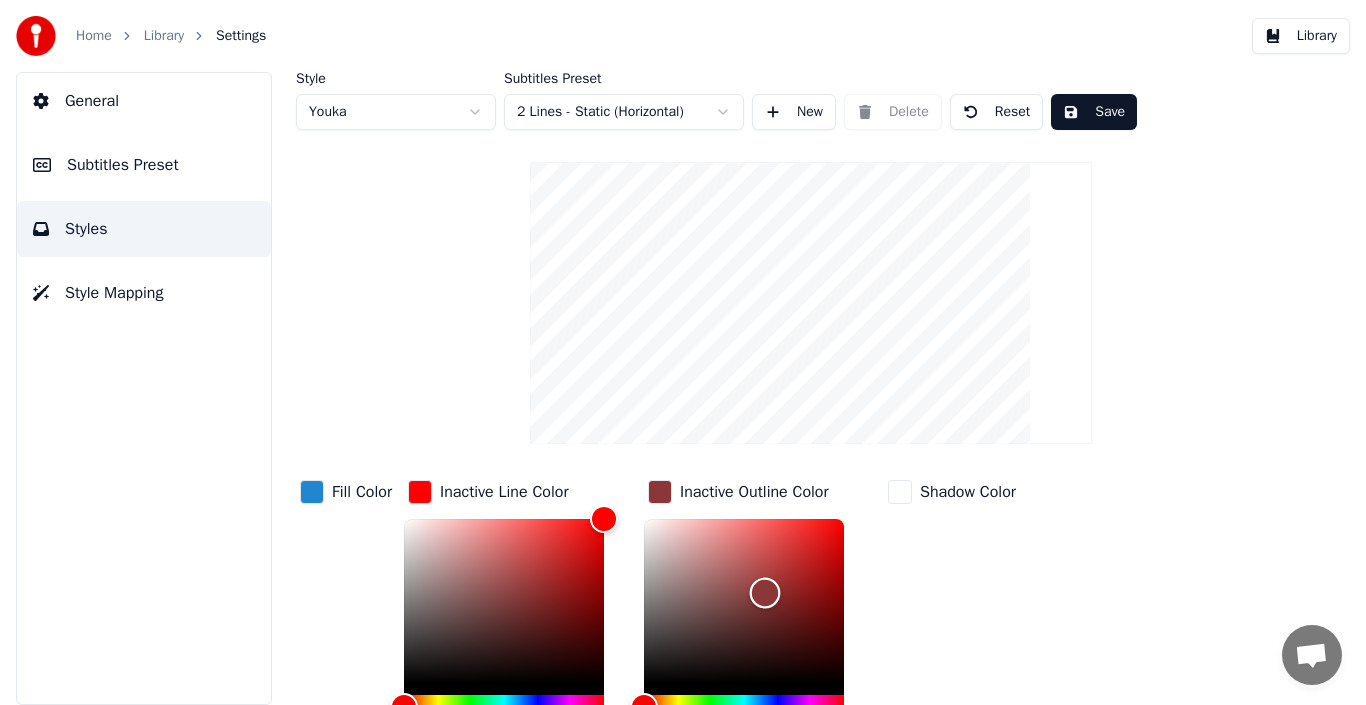 click at bounding box center (744, 601) 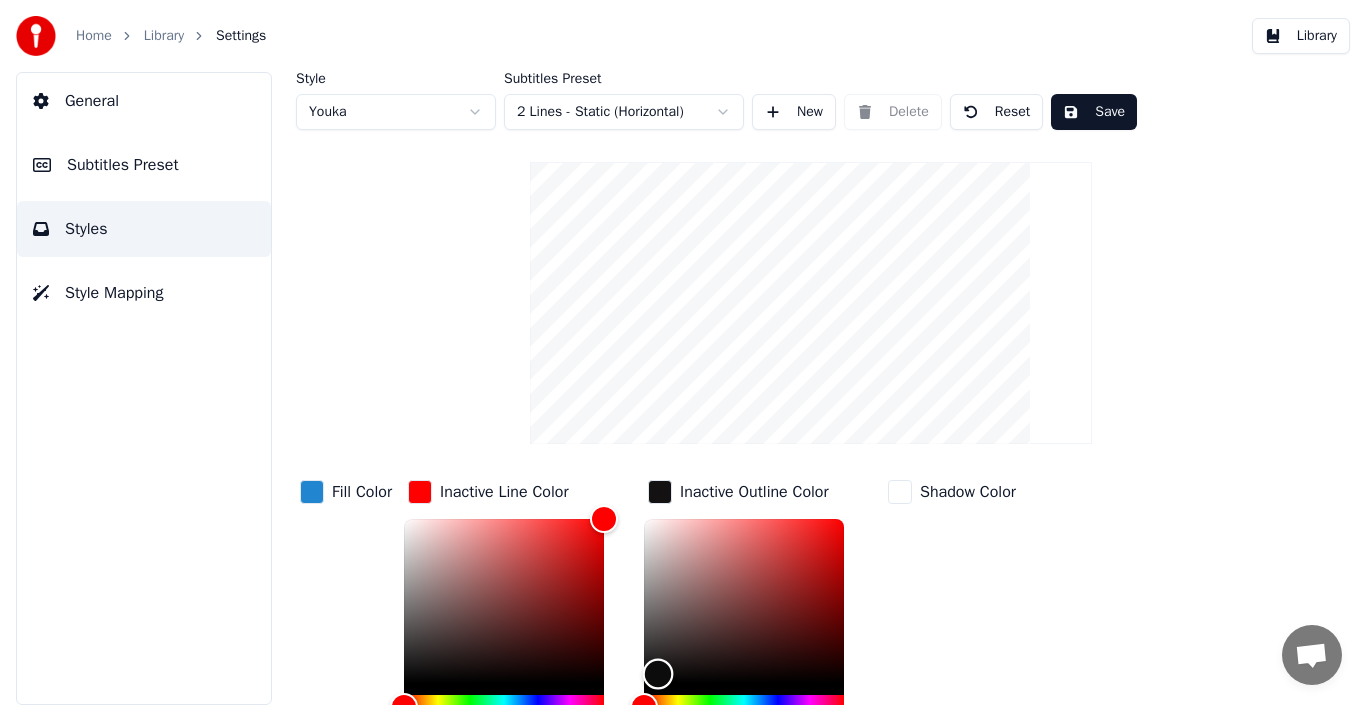 type on "*******" 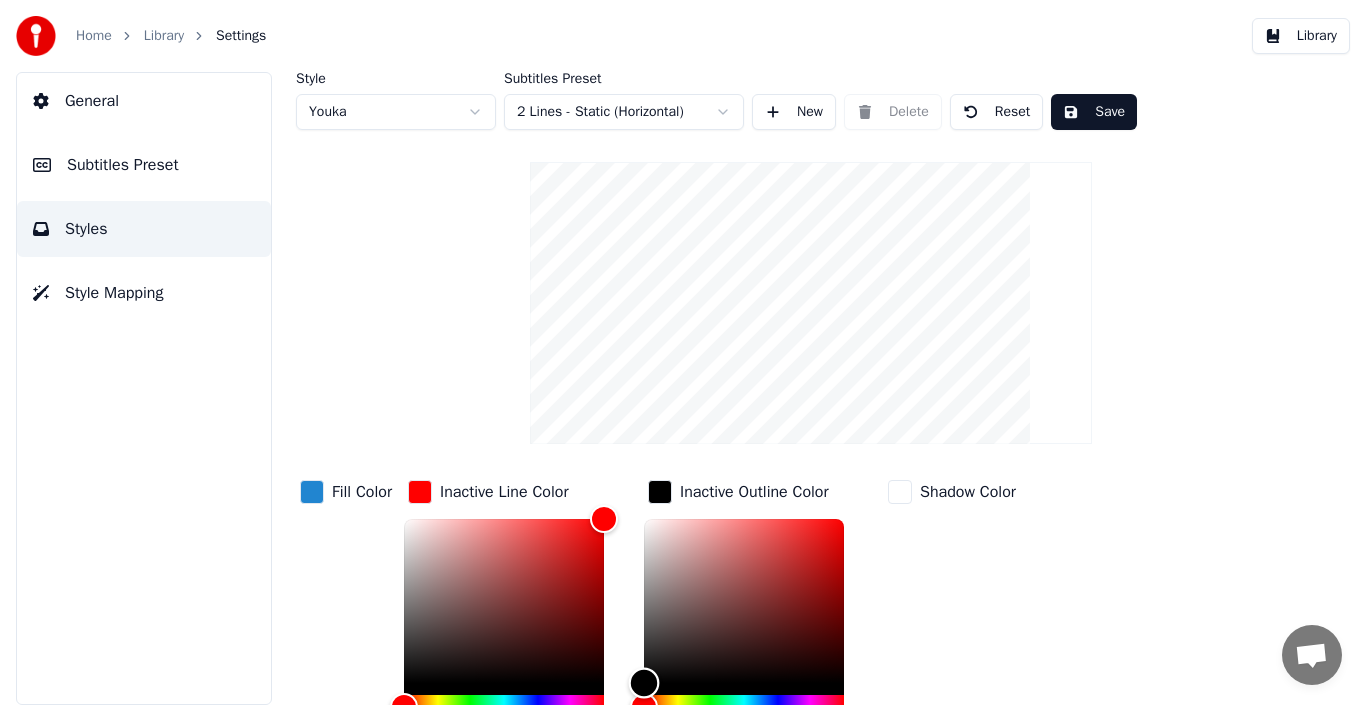 drag, startPoint x: 767, startPoint y: 592, endPoint x: 646, endPoint y: 693, distance: 157.61345 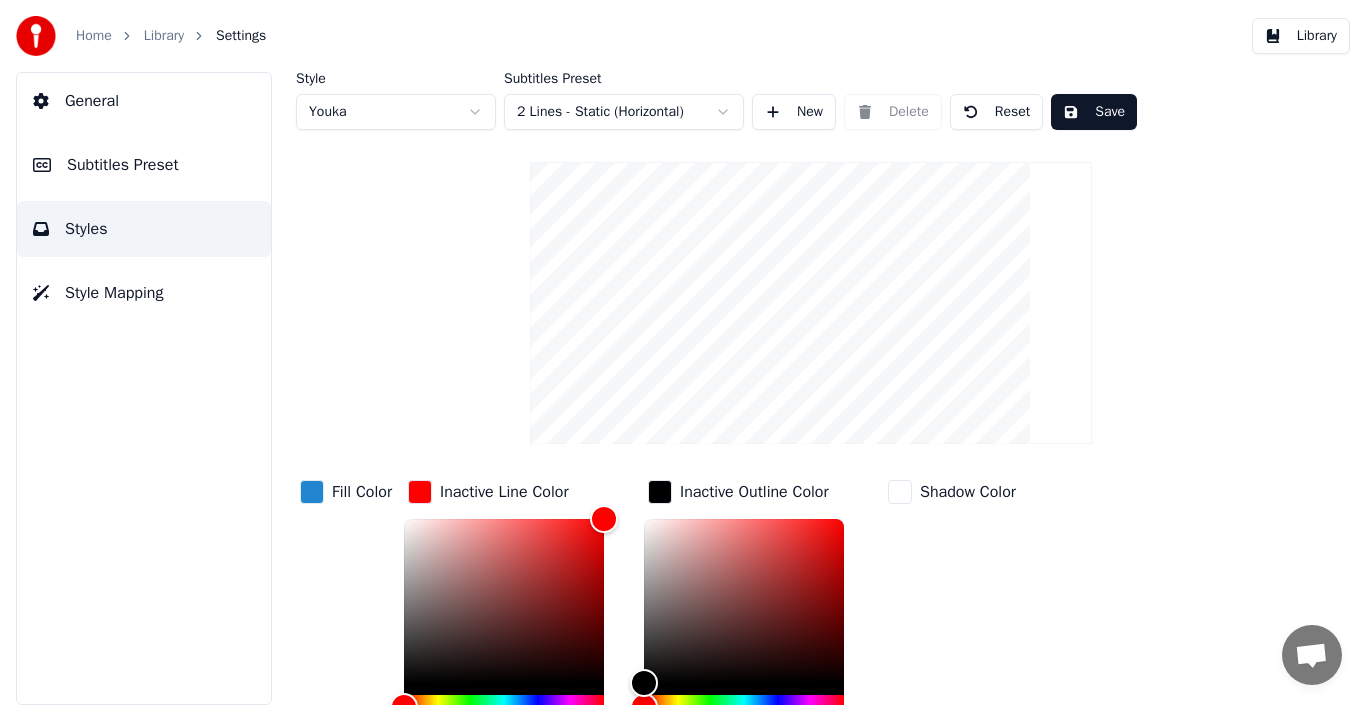 click at bounding box center [900, 492] 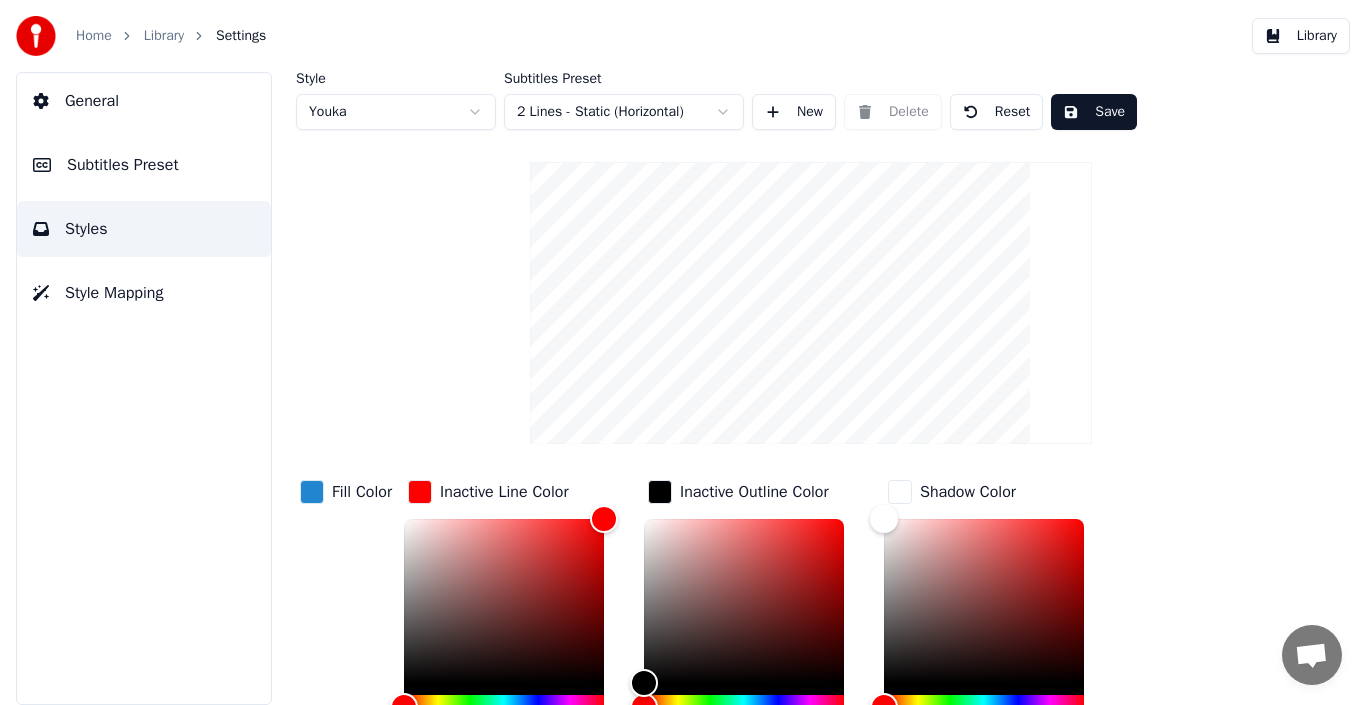 click at bounding box center [900, 492] 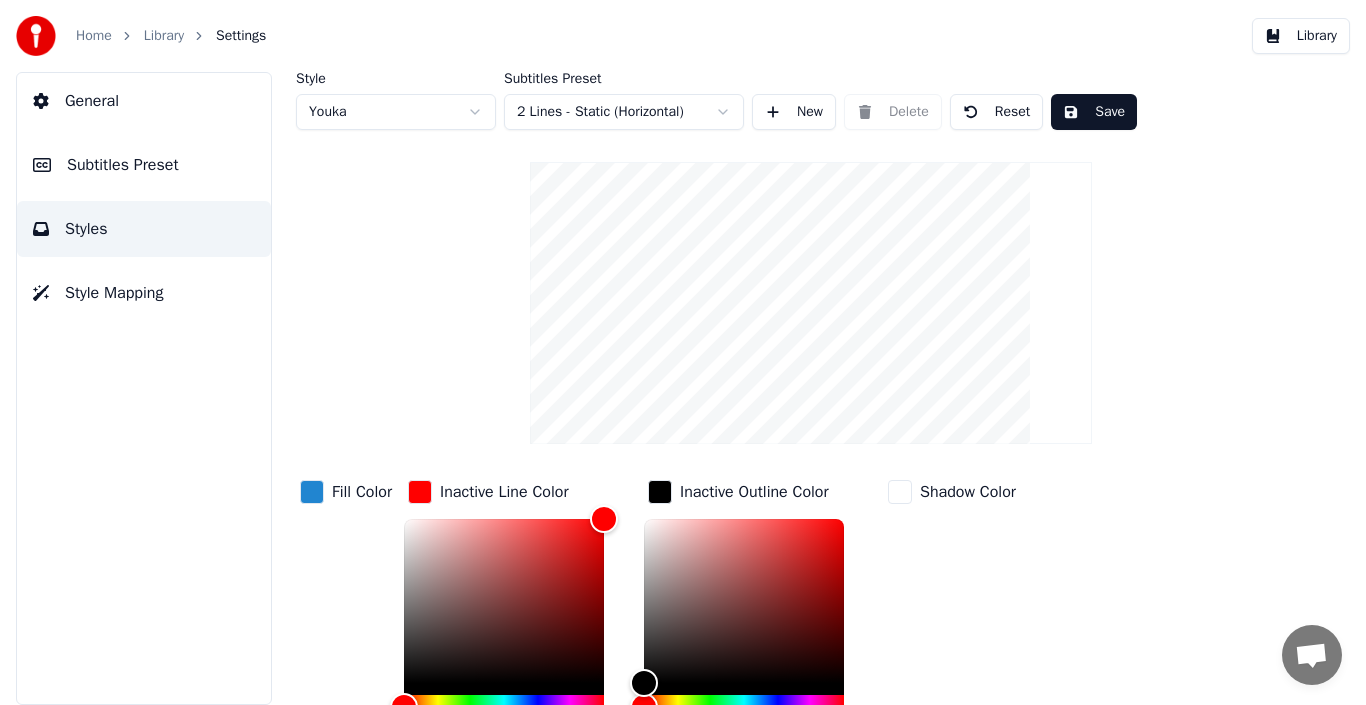 click on "Style Youka Subtitles Preset 2 Lines - Static (Horizontal) New Delete Reset Save Fill Color Inactive Line Color ******* Inactive Outline Color ******* Shadow Color Font Name Arial Bold Font Size ** Bold Italic Uppercase Spacing * Outline * Shadow * Border Style Outline" at bounding box center [811, 466] 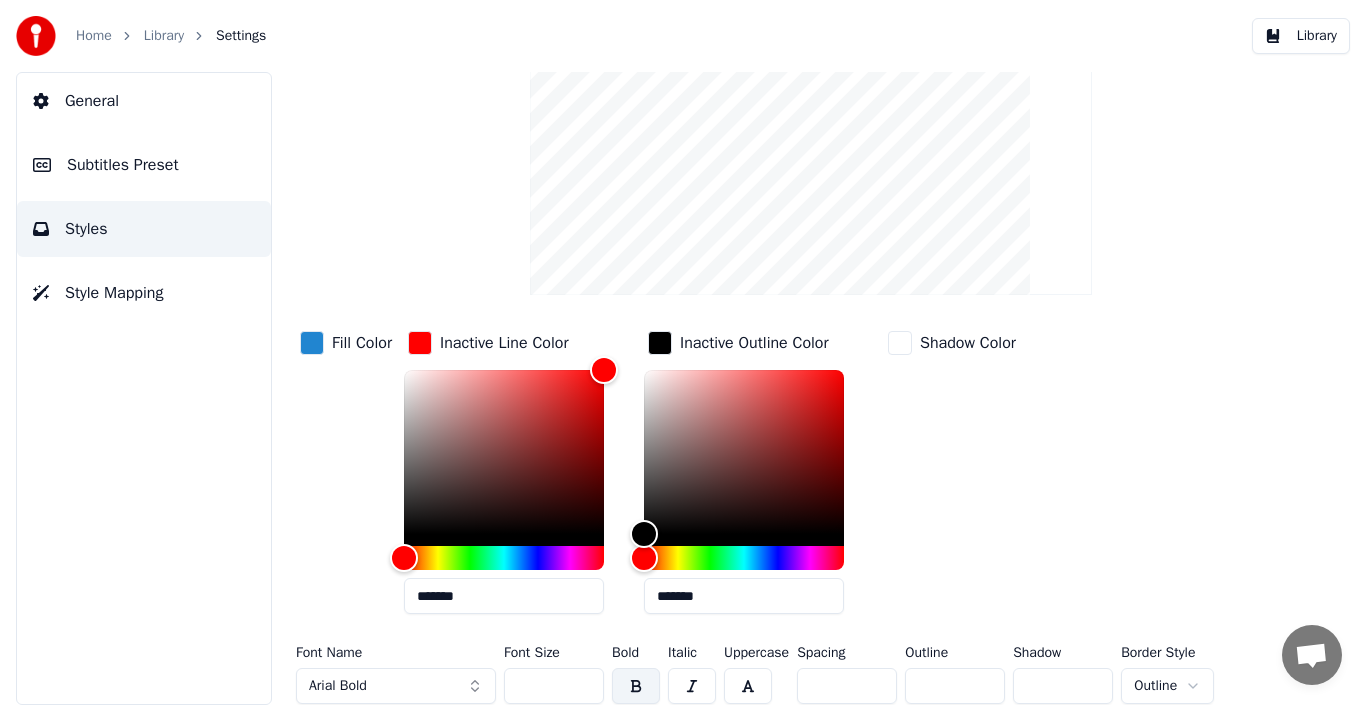 scroll, scrollTop: 155, scrollLeft: 0, axis: vertical 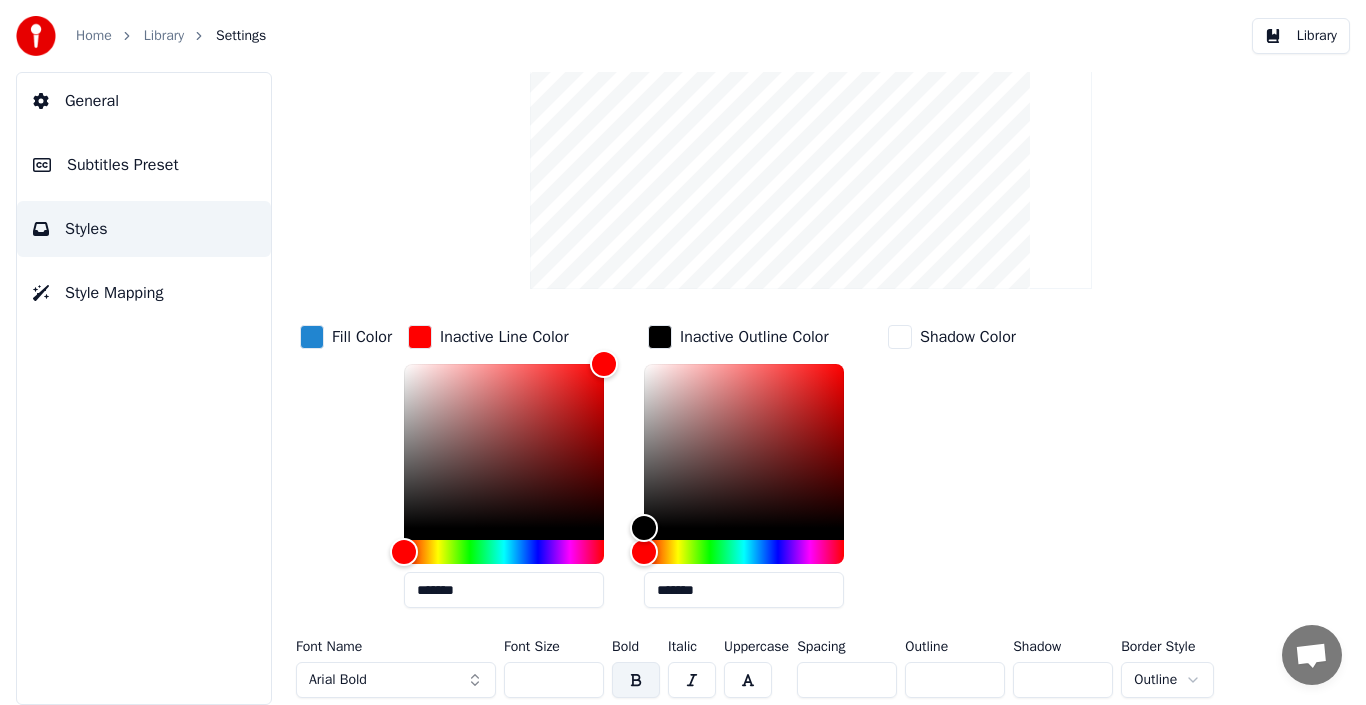 click on "Style Mapping" at bounding box center (114, 293) 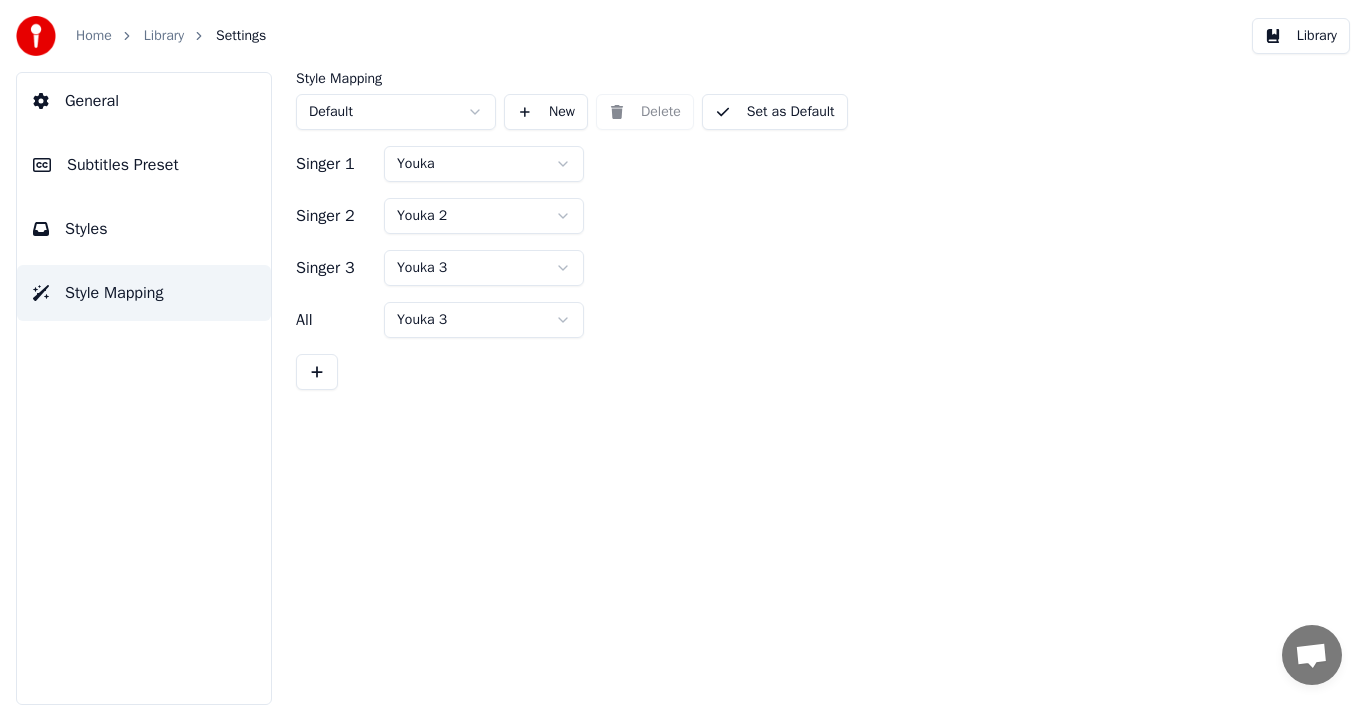 scroll, scrollTop: 0, scrollLeft: 0, axis: both 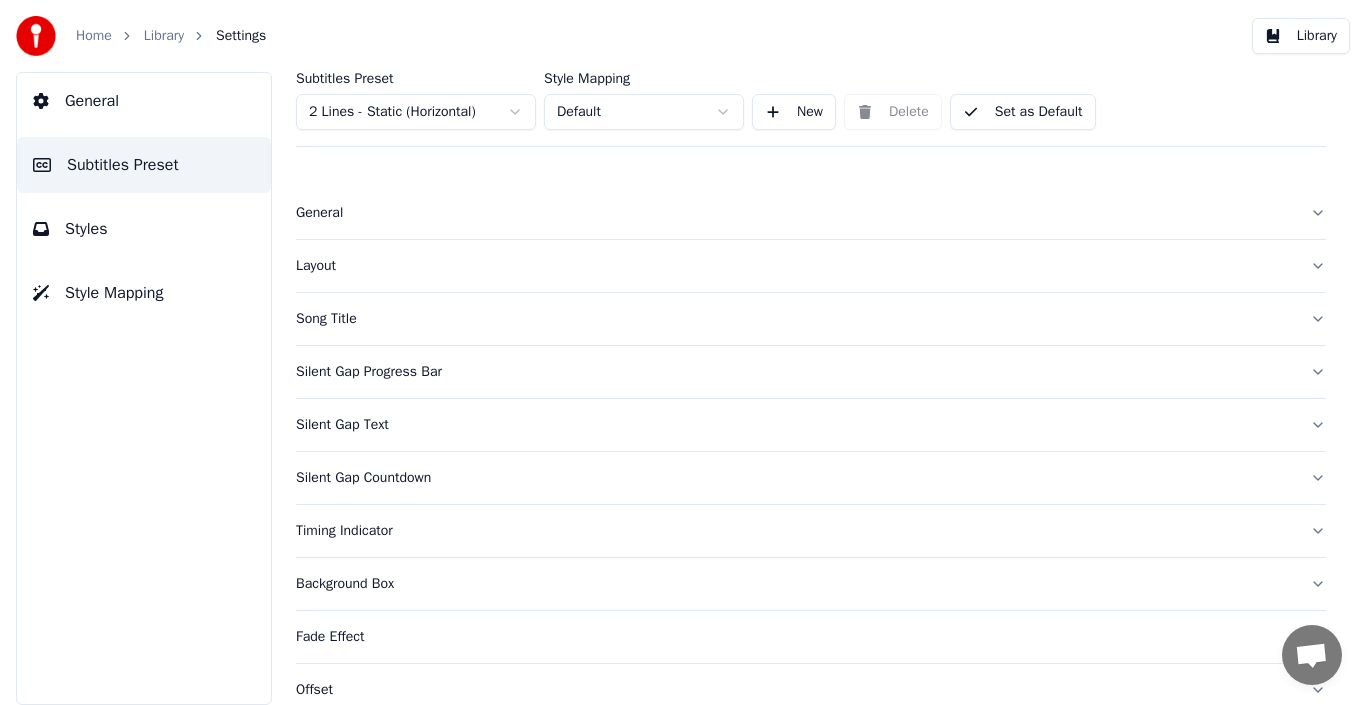 click on "General" at bounding box center (92, 101) 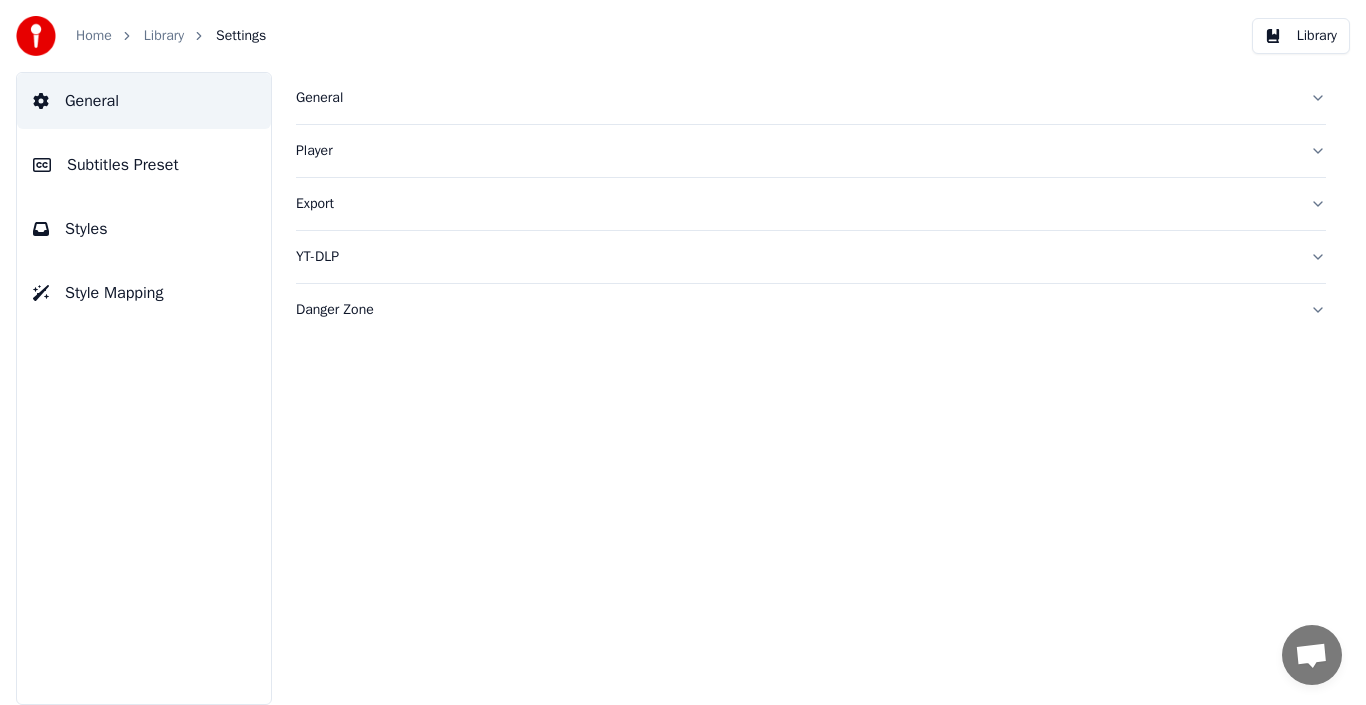 click on "Danger Zone" at bounding box center [795, 310] 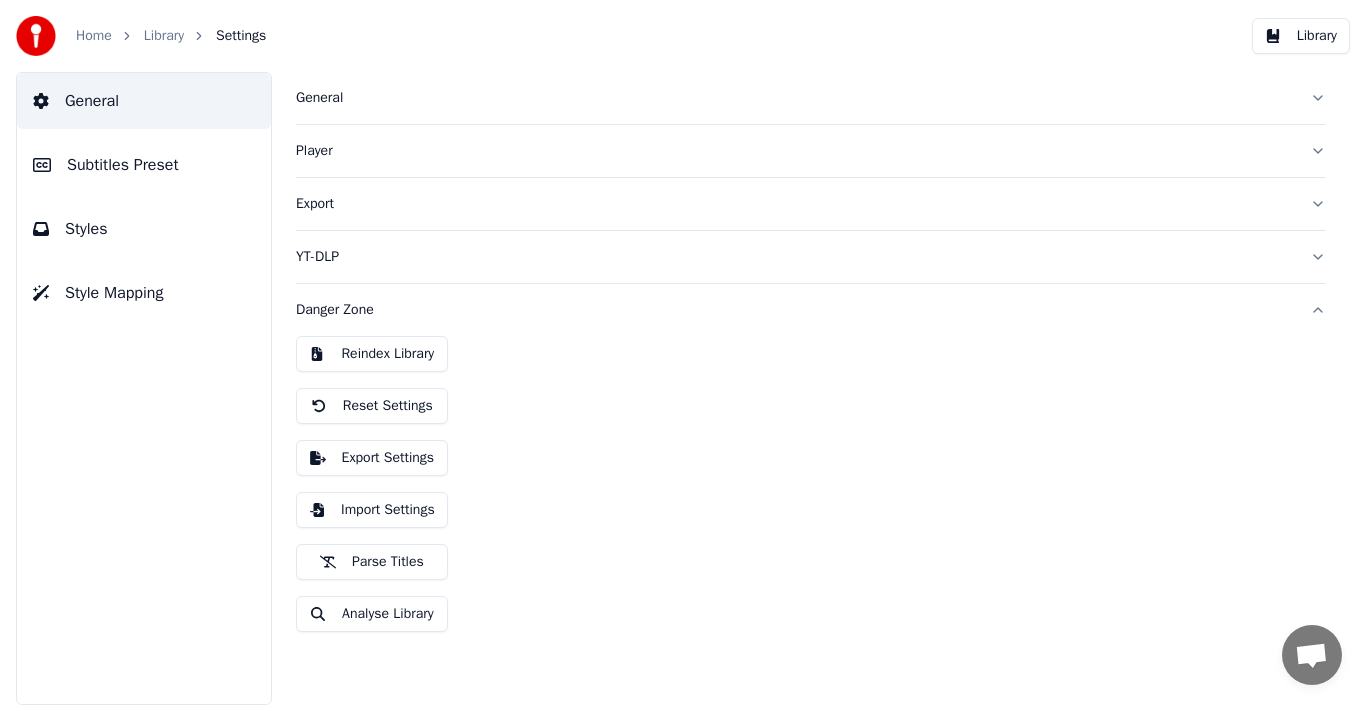 click on "Danger Zone" at bounding box center (795, 310) 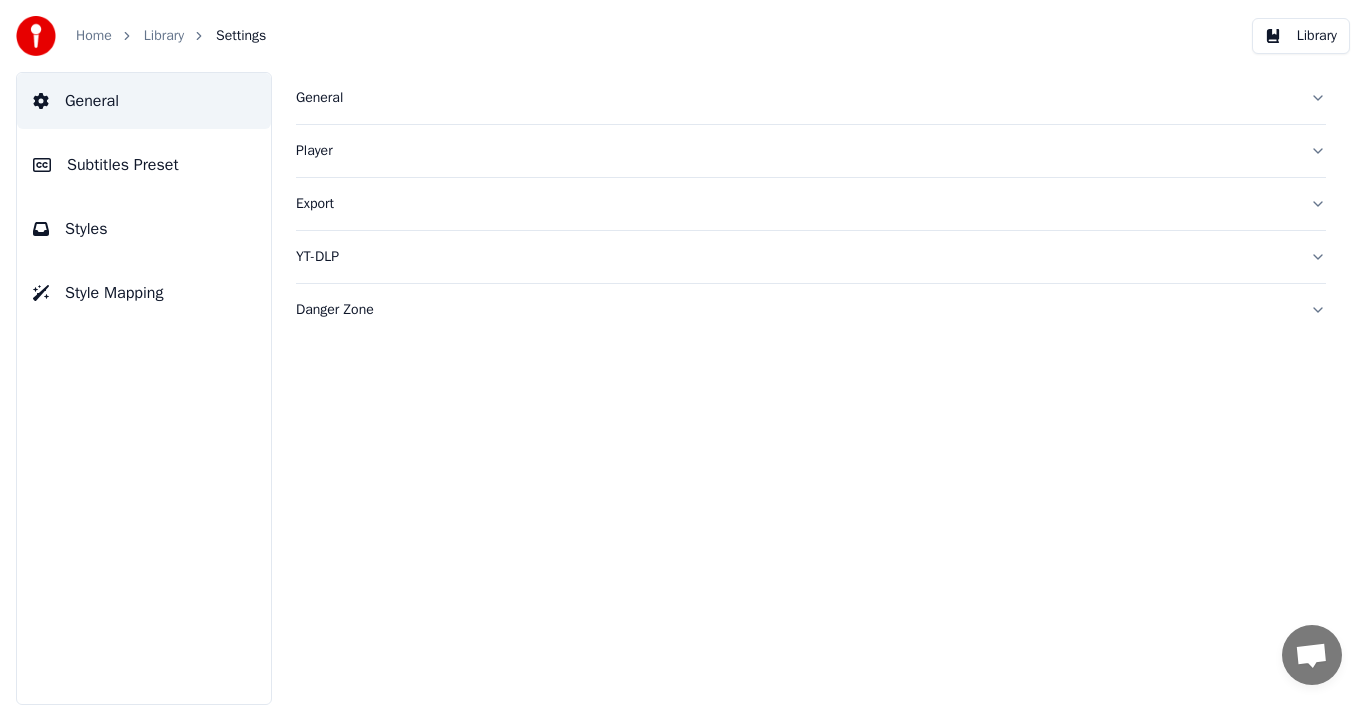 click on "YT-DLP" at bounding box center (811, 257) 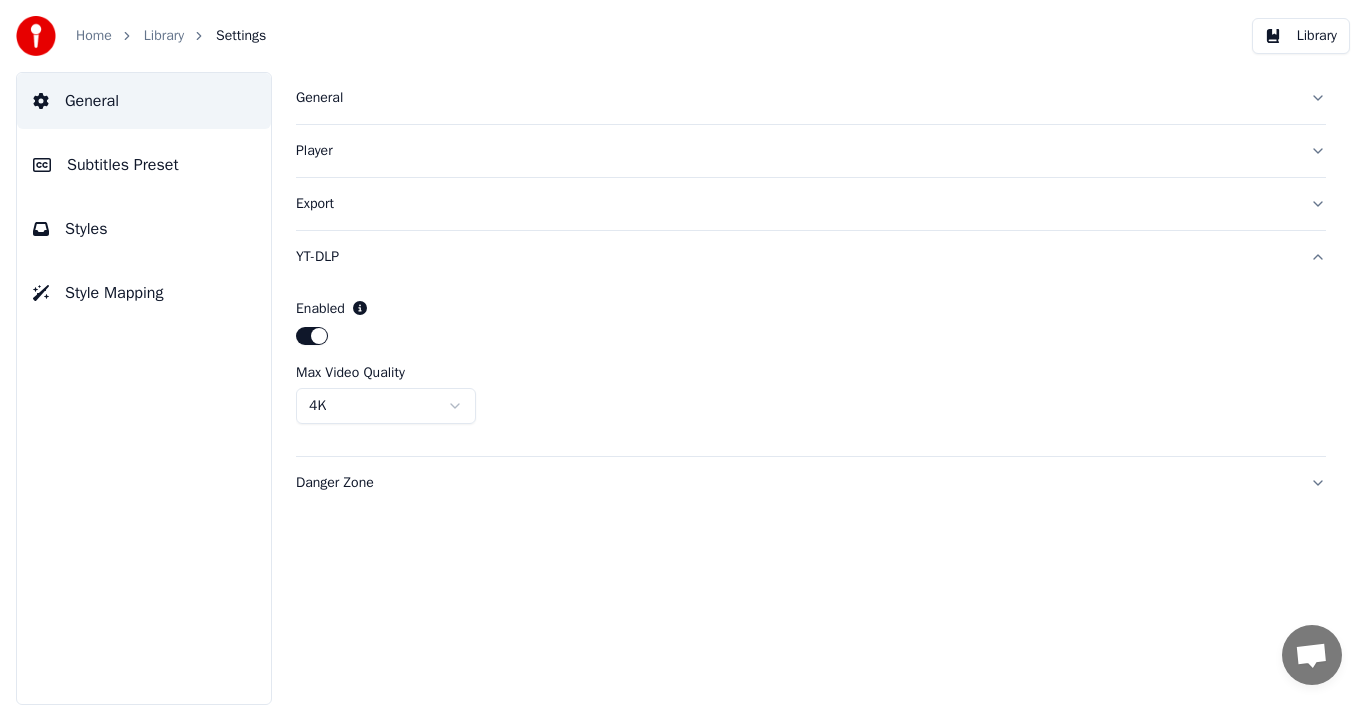 click on "YT-DLP" at bounding box center (811, 257) 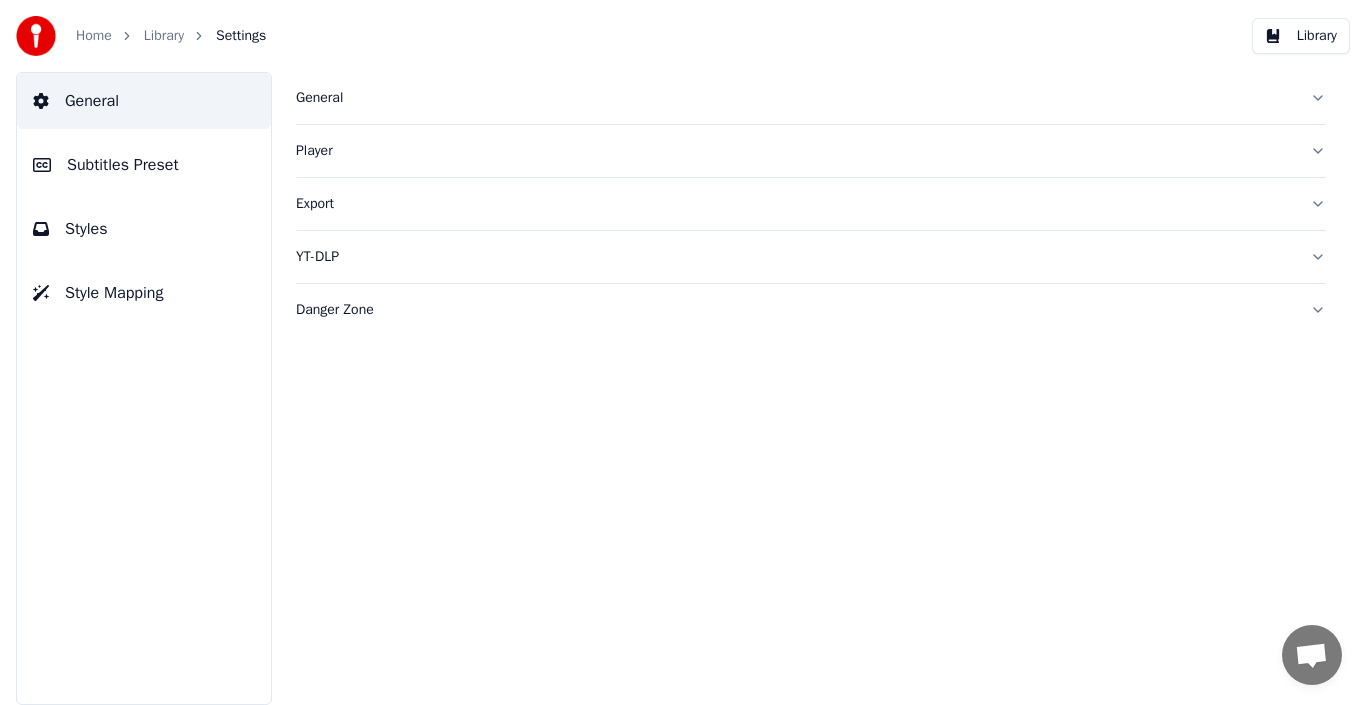 click on "Export" at bounding box center (811, 204) 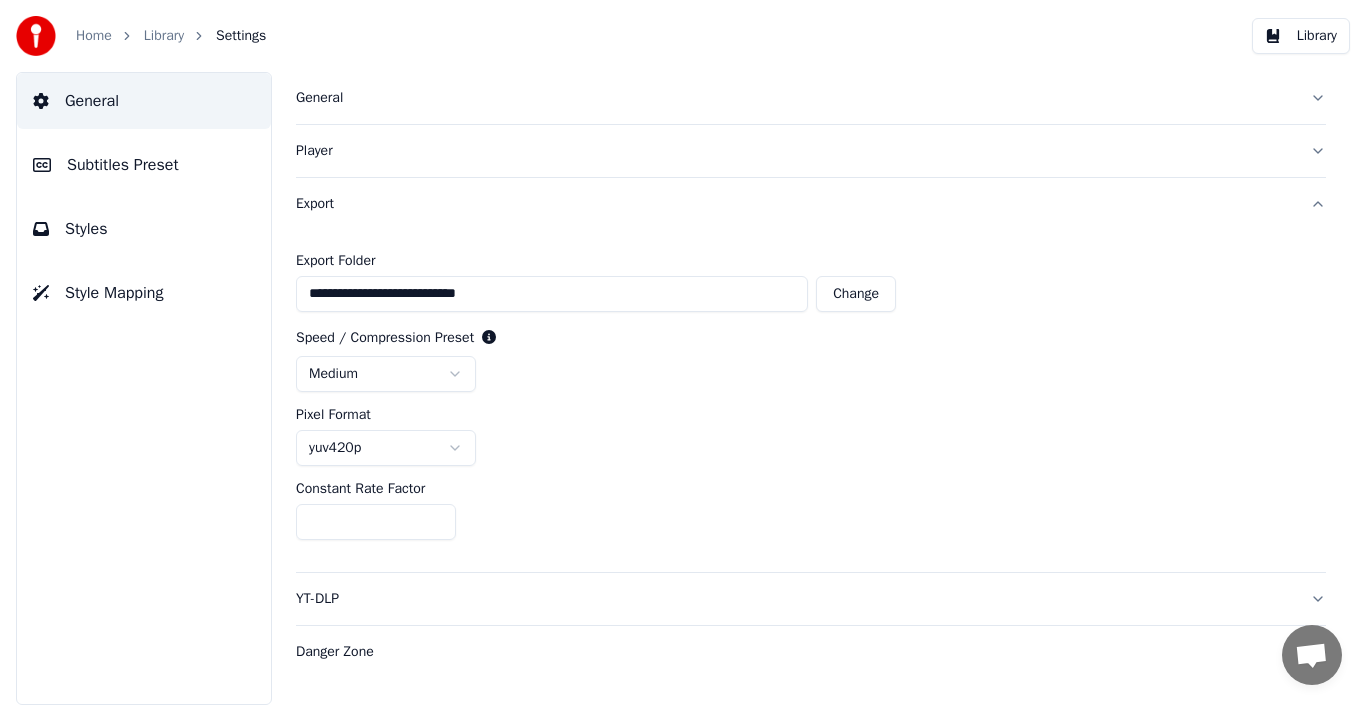 click on "Export" at bounding box center (811, 204) 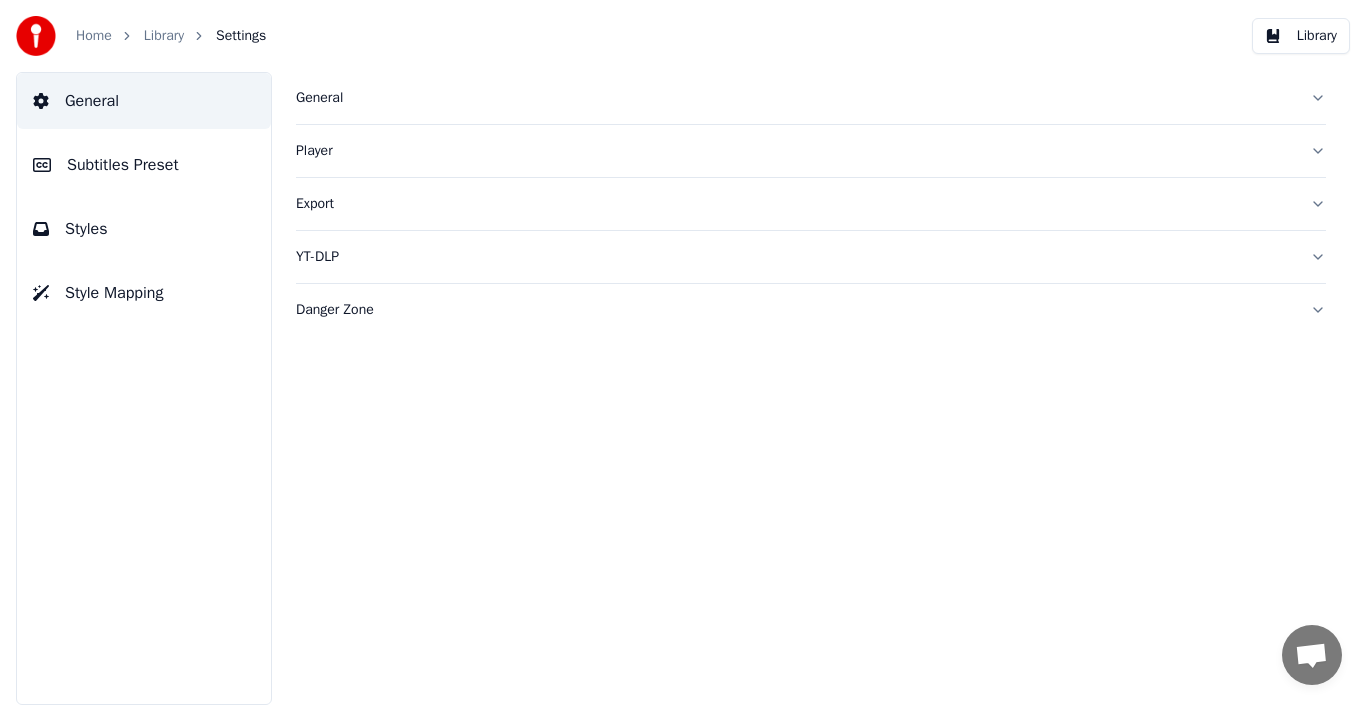 click on "Player" at bounding box center [795, 151] 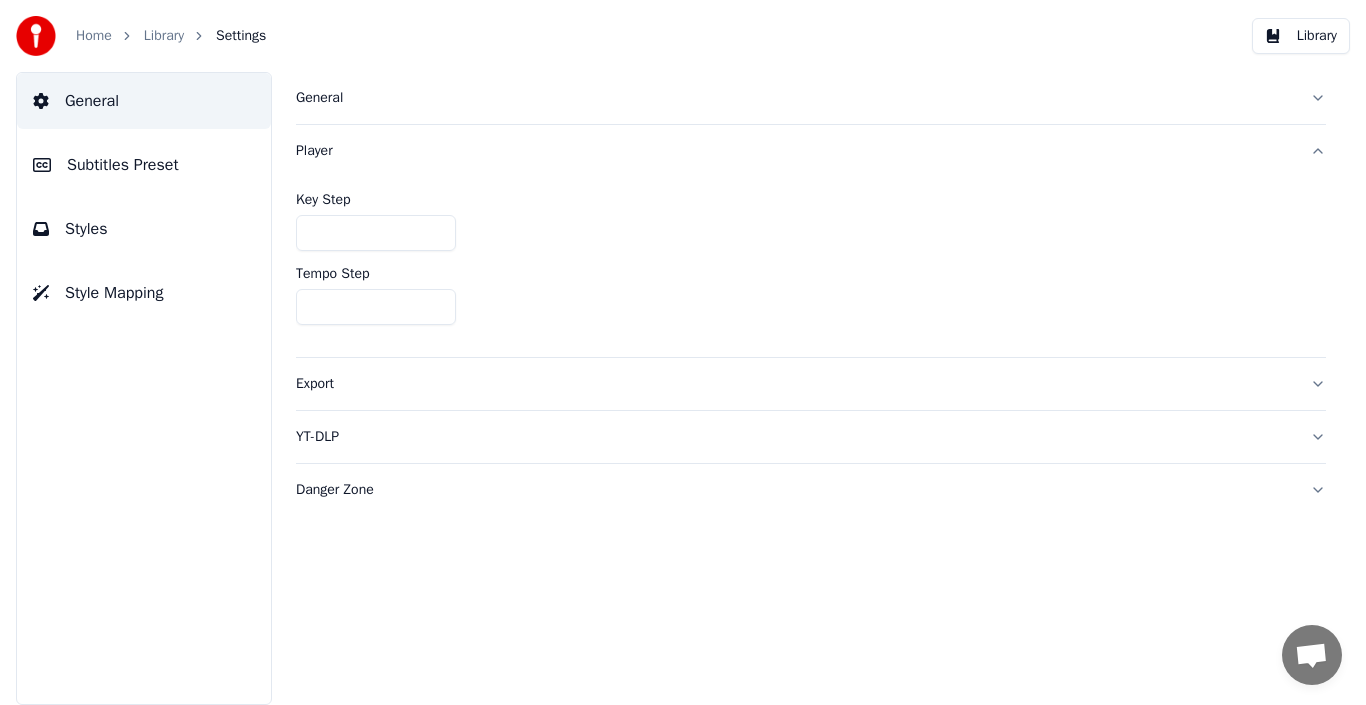 click on "Player" at bounding box center [795, 151] 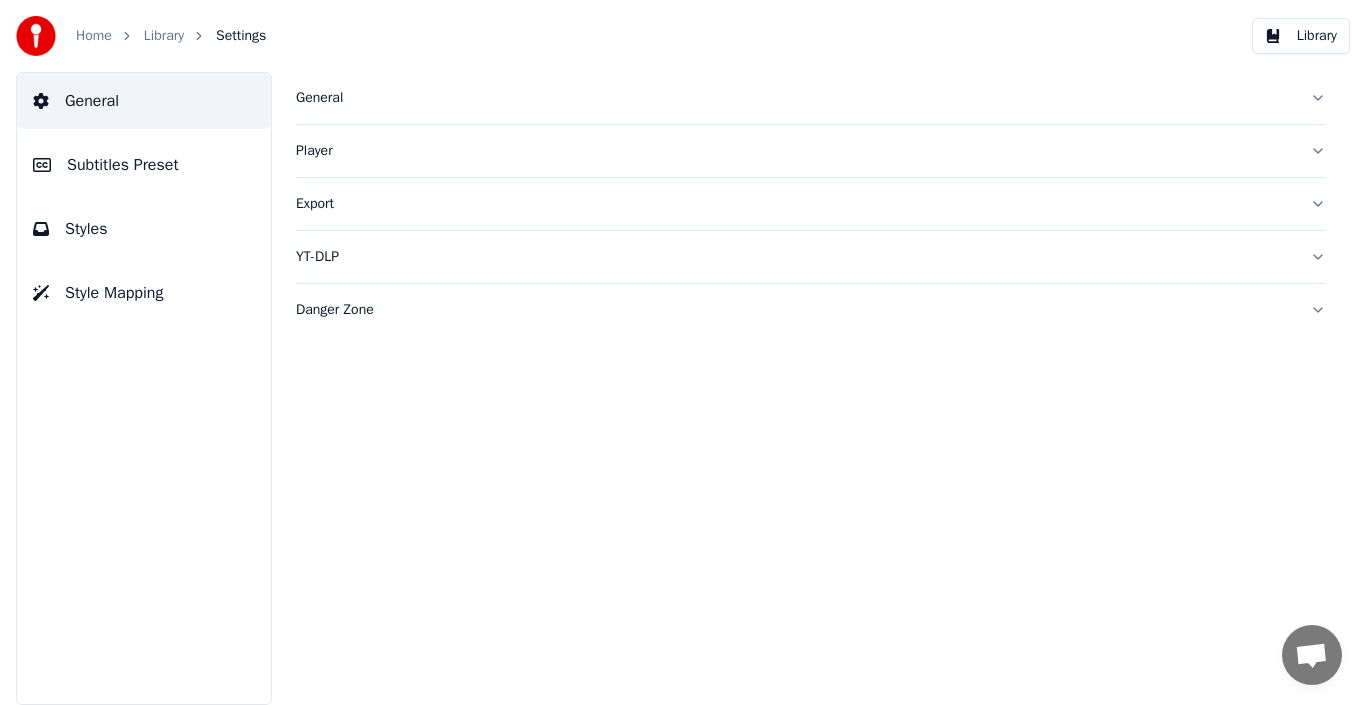 click on "General" at bounding box center [795, 98] 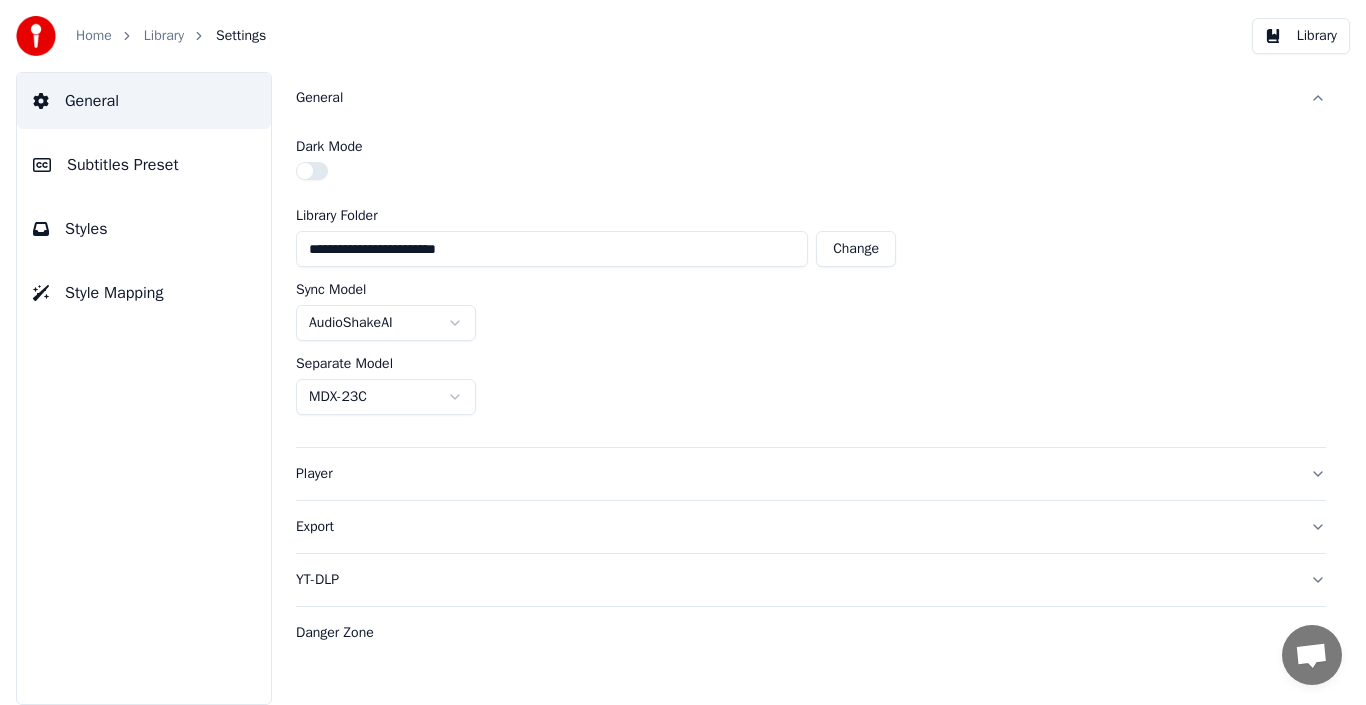 click on "General" at bounding box center (795, 98) 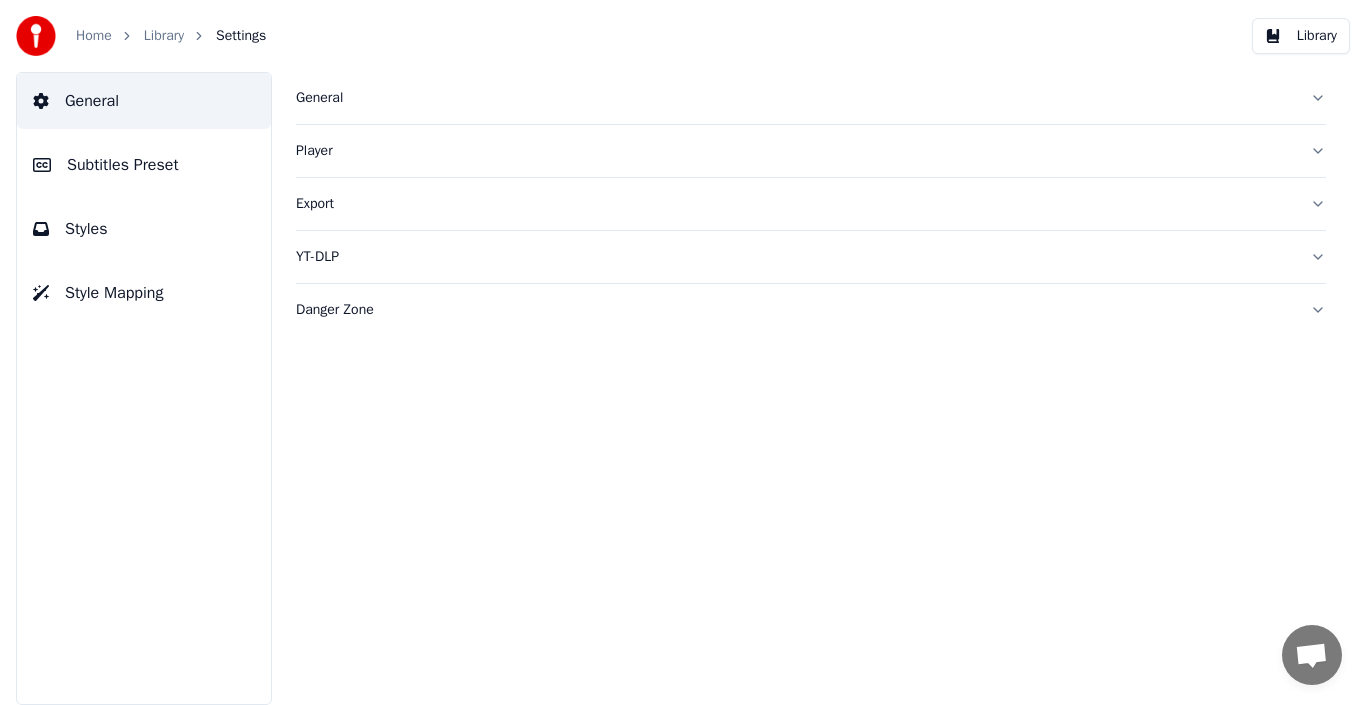 click on "Subtitles Preset" at bounding box center [123, 165] 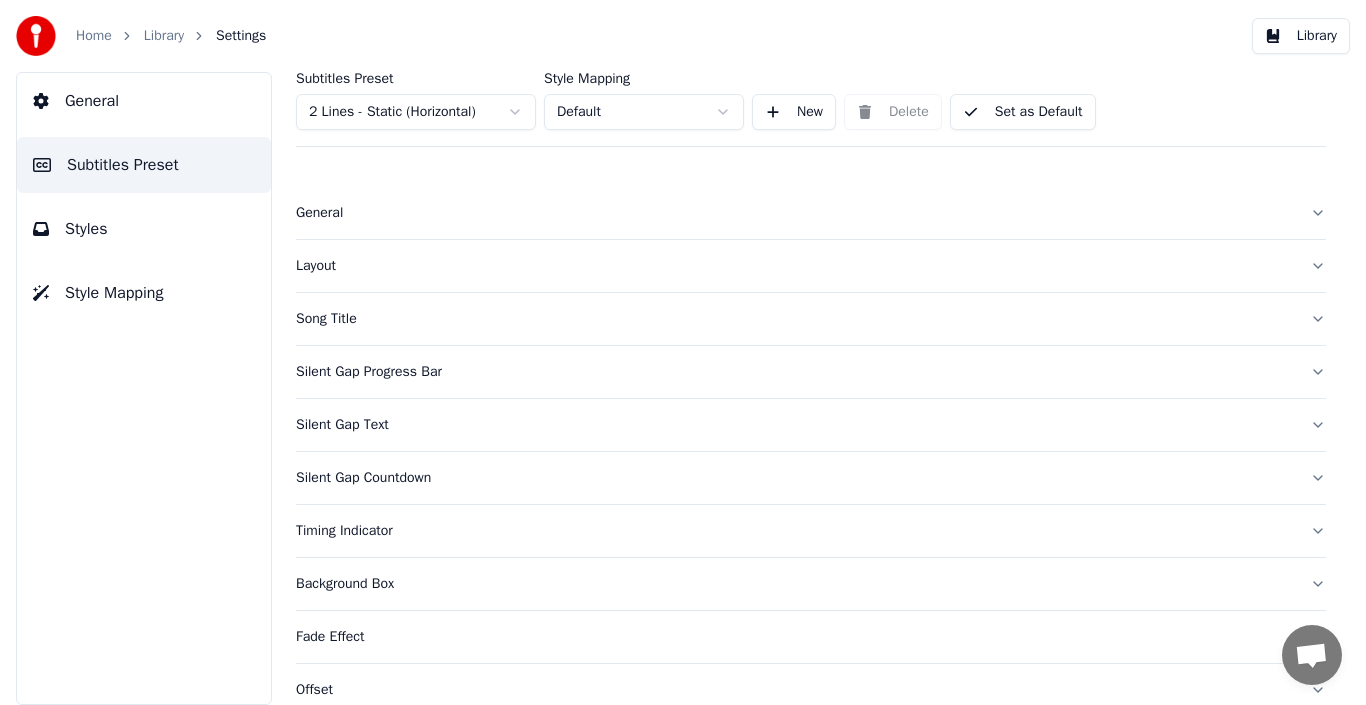 click on "General" at bounding box center (811, 213) 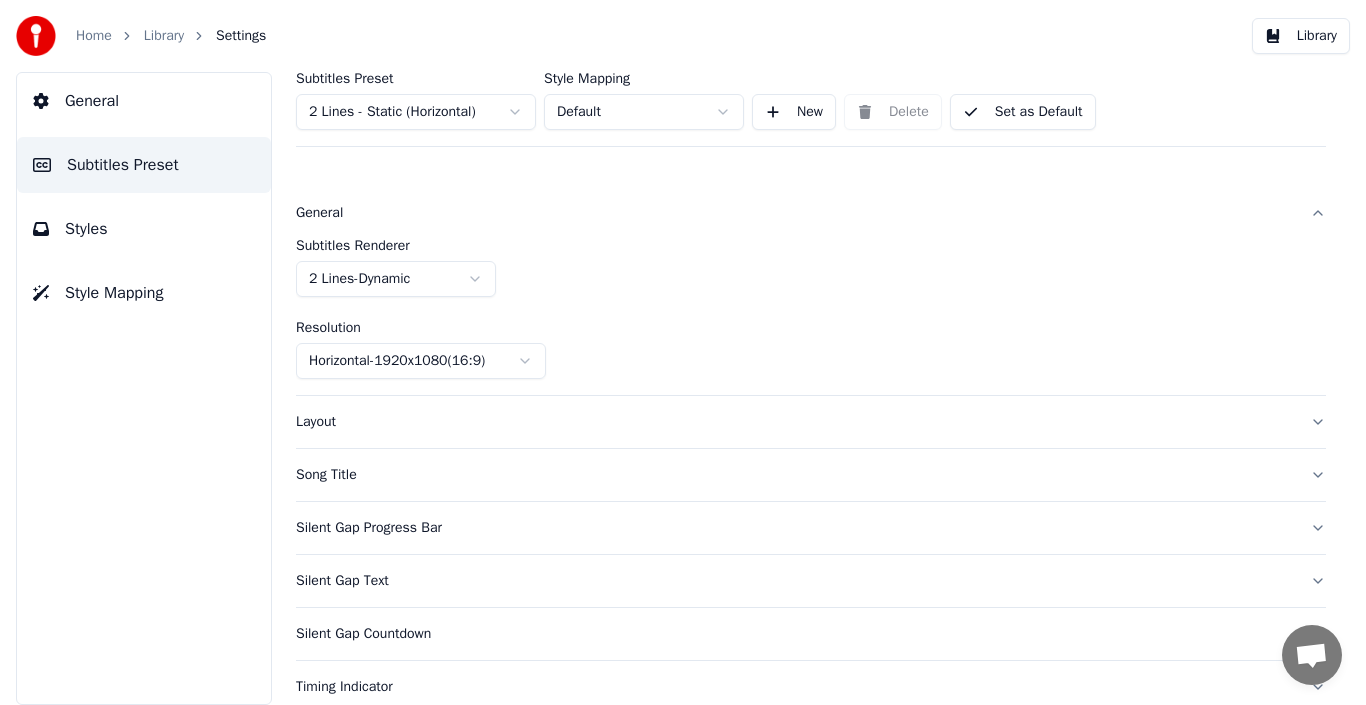 click on "Home Library Settings Library General Subtitles Preset Styles Style Mapping Subtitles Preset 2 Lines - Static (Horizontal) Style Mapping Default New Delete Set as Default General Subtitles Renderer 2 Lines  -  Dynamic Resolution Horizontal  -  1920 x 1080  ( 16 : 9 ) Layout Song Title Silent Gap Progress Bar Silent Gap Text Silent Gap Countdown Timing Indicator Background Box Fade Effect Offset Max Characters Per Line Auto Line Break" at bounding box center (683, 352) 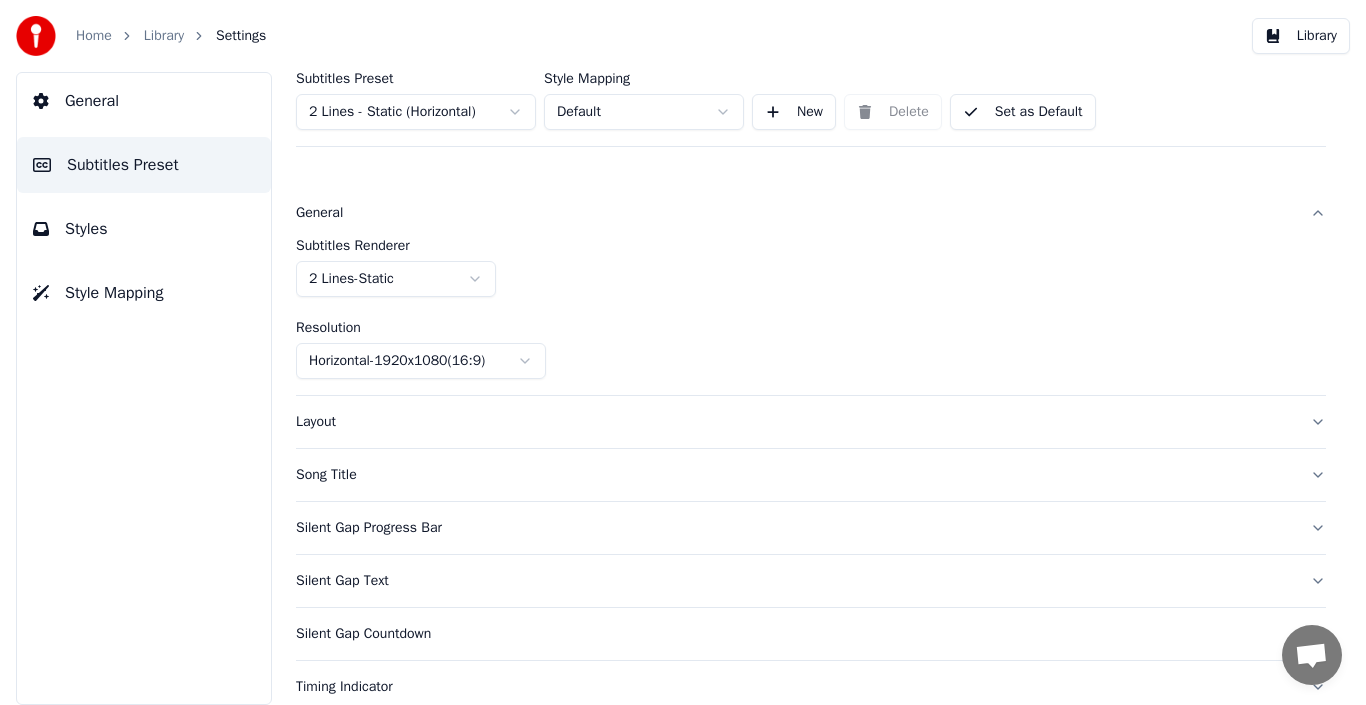 click on "Library" at bounding box center (164, 36) 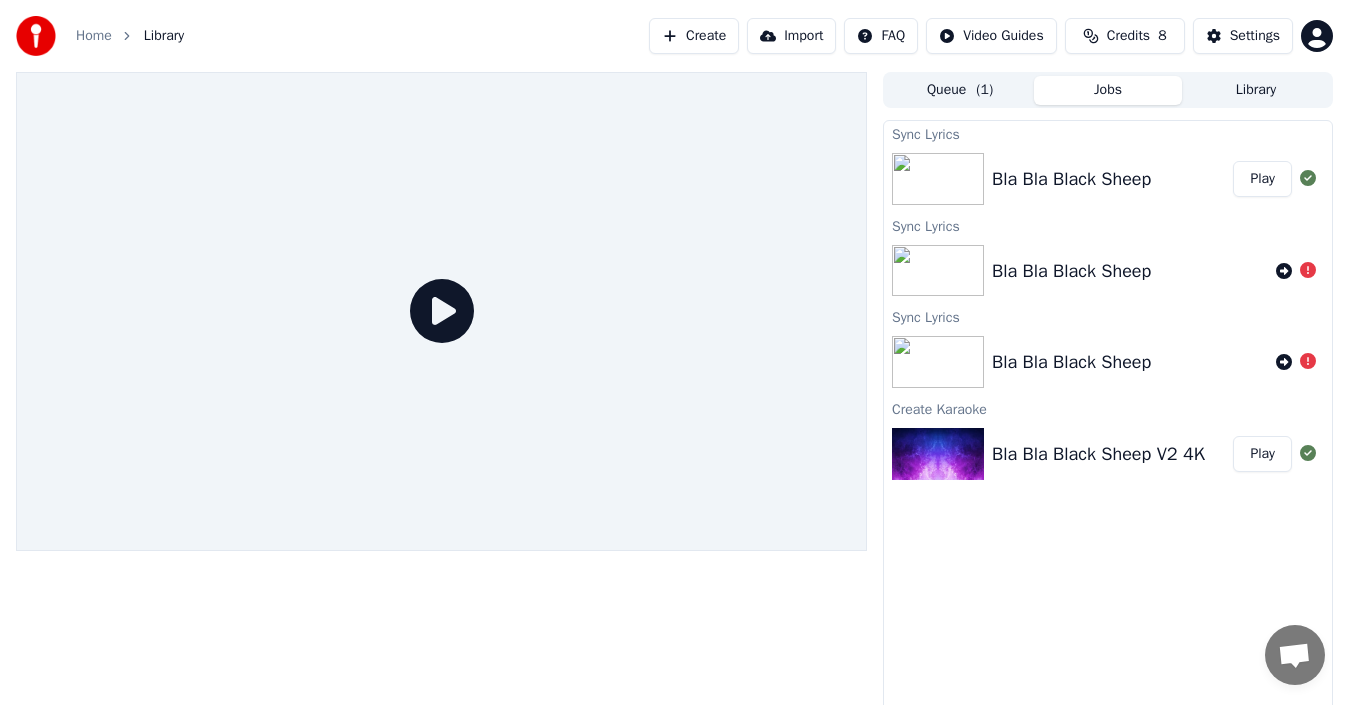 click 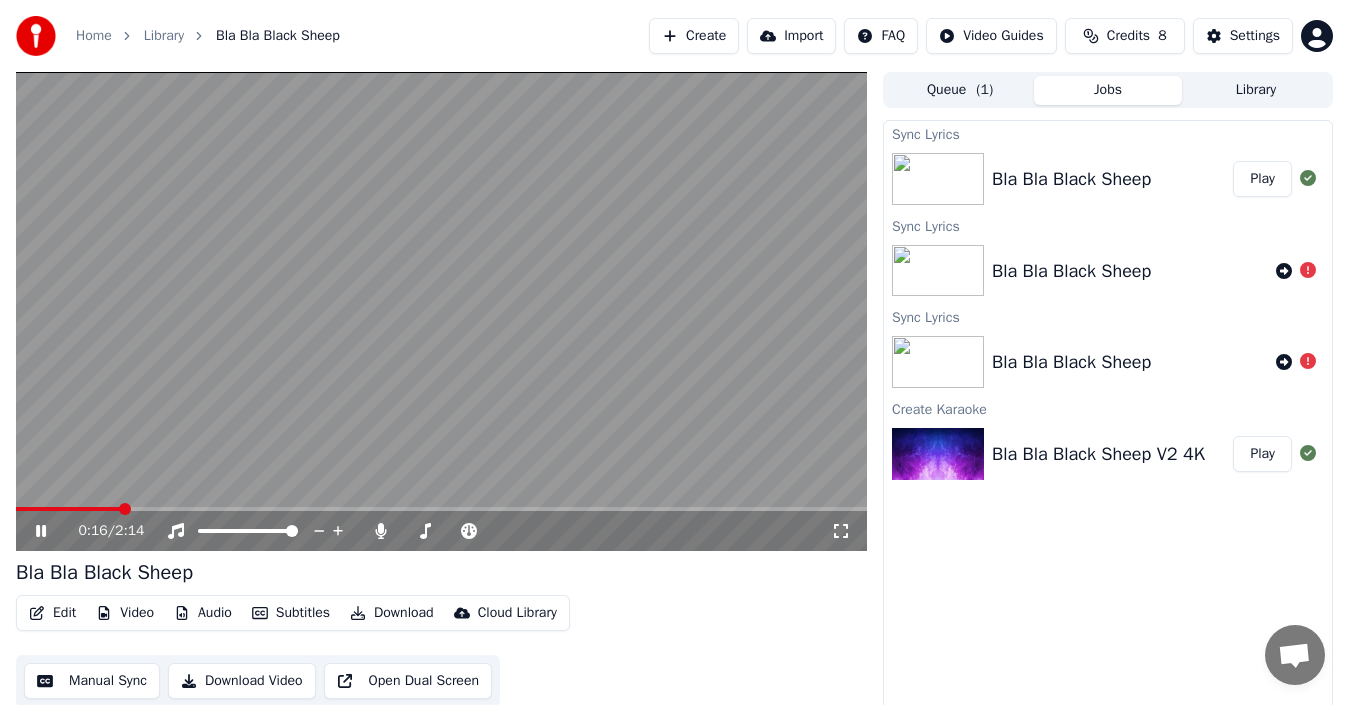 click at bounding box center [441, 311] 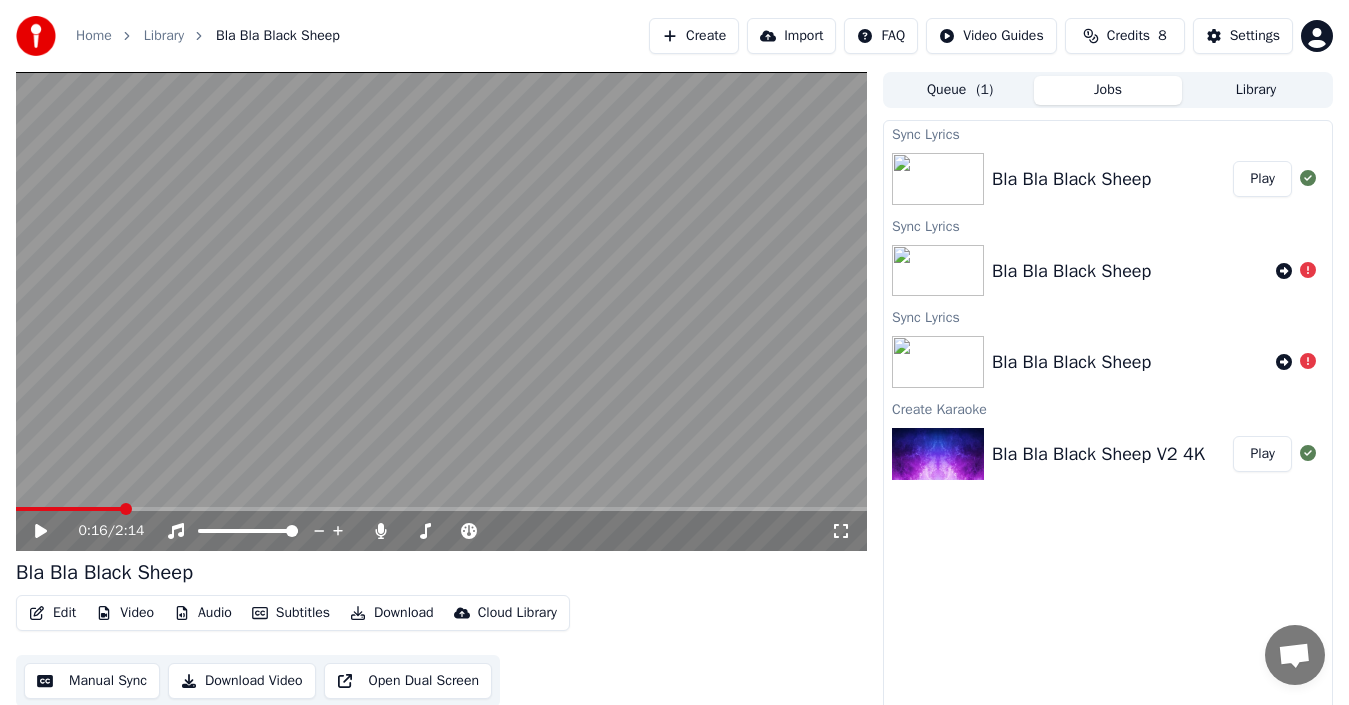 click at bounding box center (441, 311) 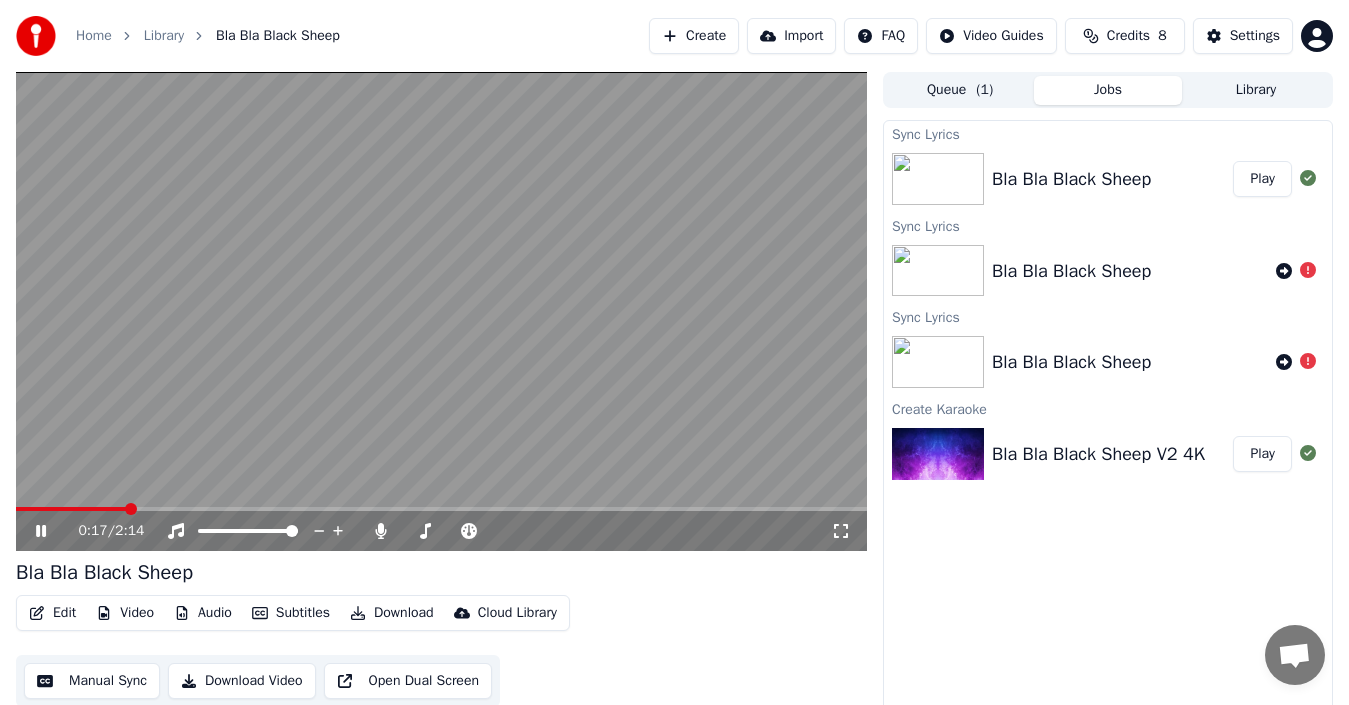 click at bounding box center (441, 311) 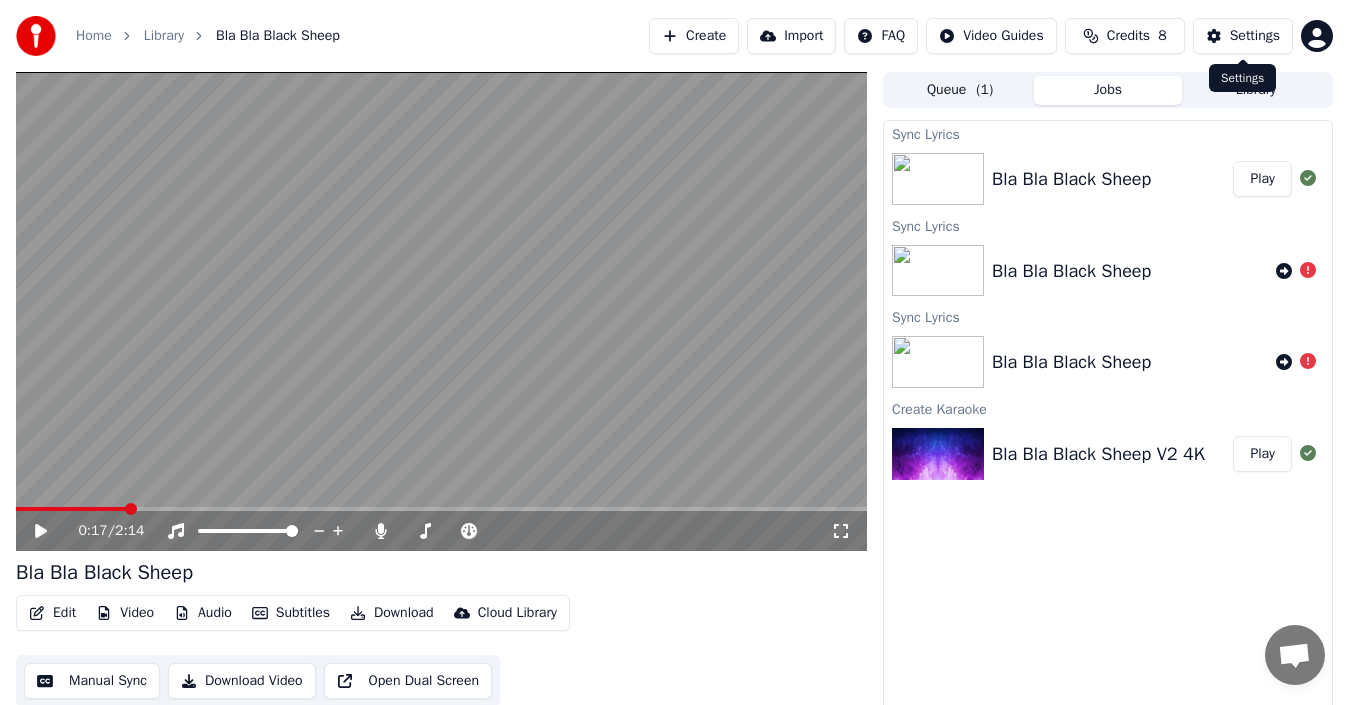 click on "Settings" at bounding box center [1255, 36] 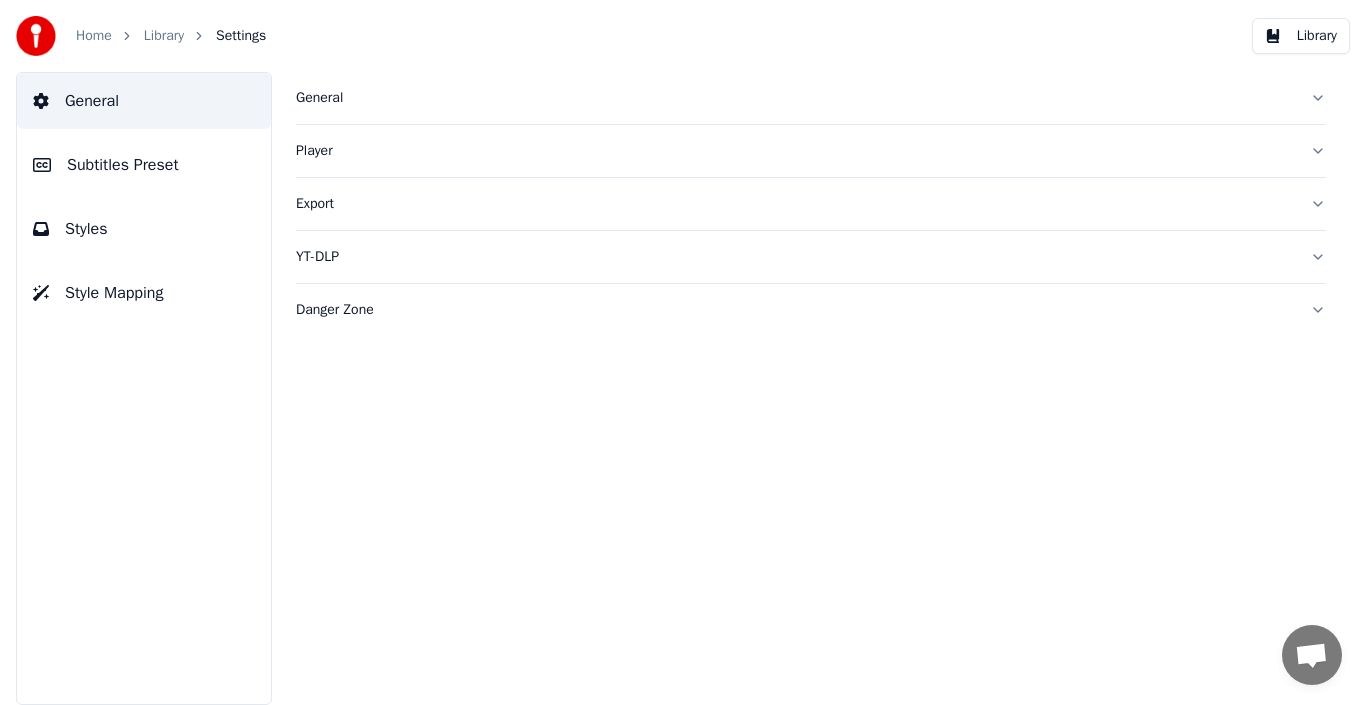 click on "Subtitles Preset" at bounding box center (144, 165) 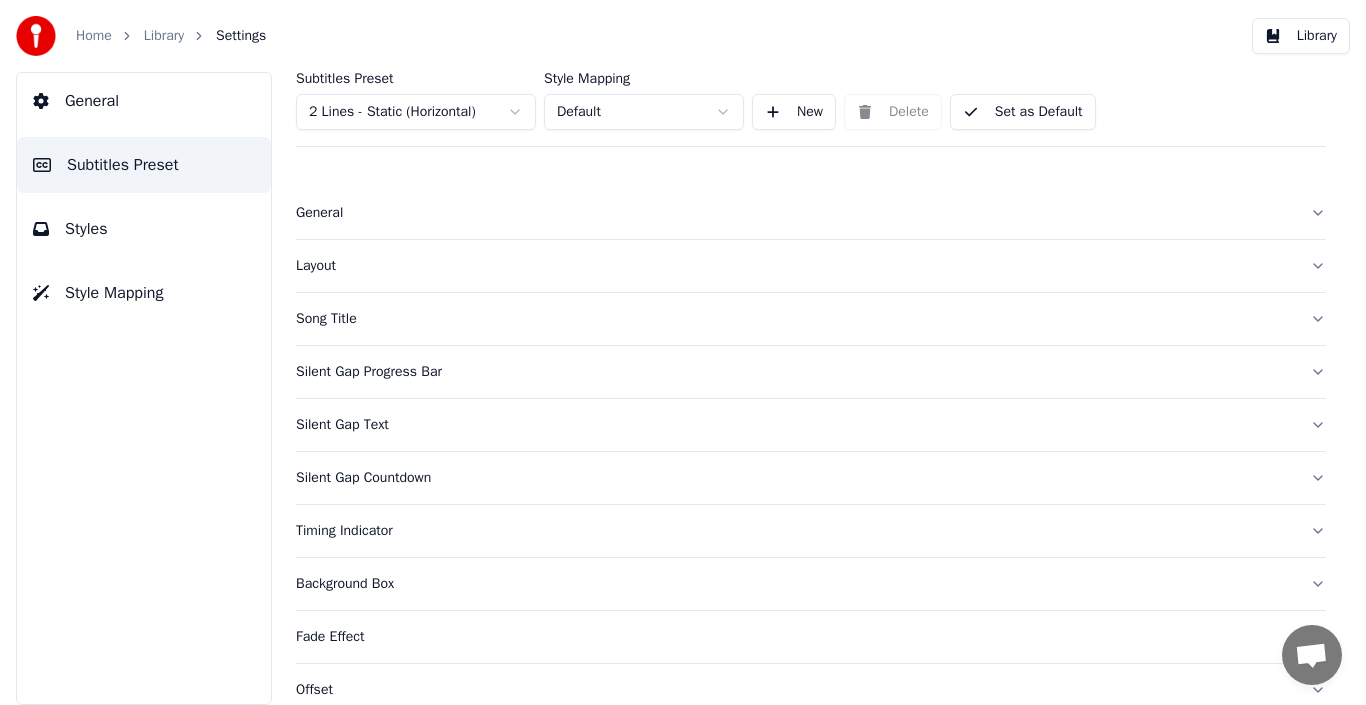 click on "Home Library Settings Library General Subtitles Preset Styles Style Mapping Subtitles Preset 2 Lines - Static (Horizontal) Style Mapping Default New Delete Set as Default General Layout Song Title Silent Gap Progress Bar Silent Gap Text Silent Gap Countdown Timing Indicator Background Box Fade Effect Offset Max Characters Per Line Auto Line Break Advanced Settings" at bounding box center (683, 352) 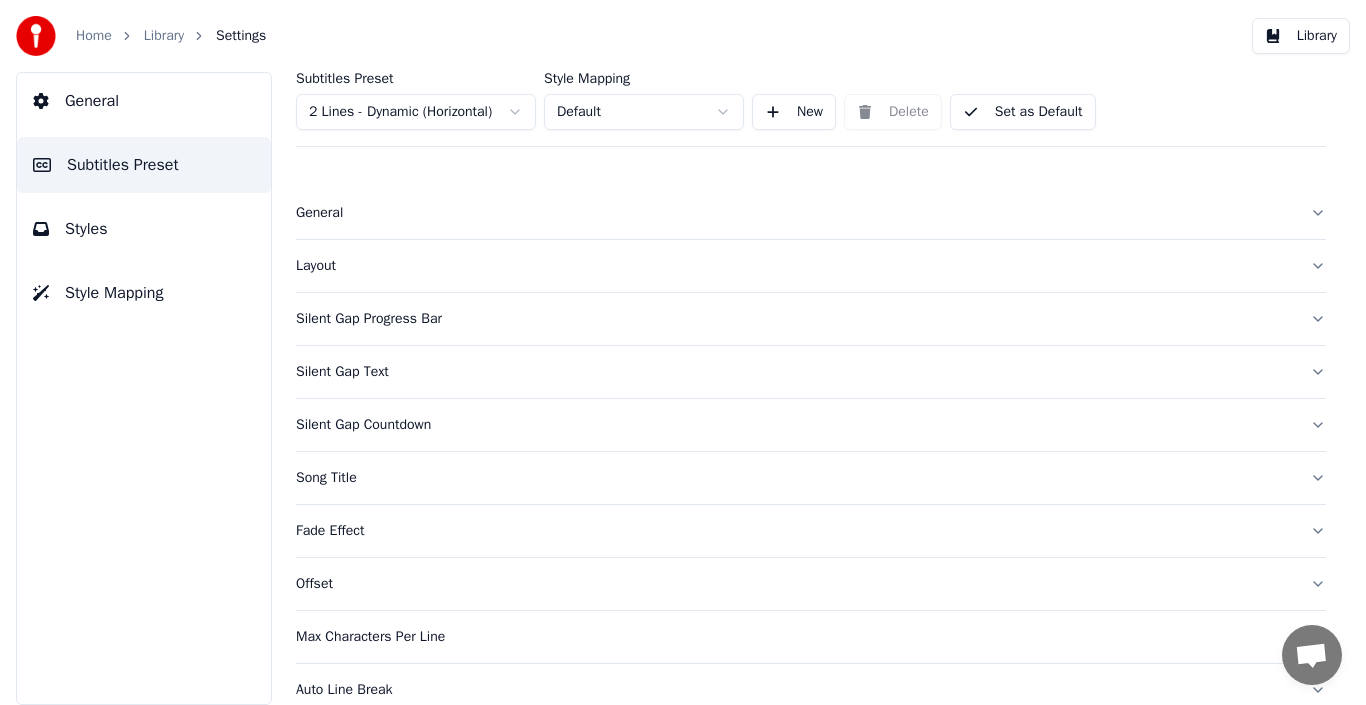 click on "Library" at bounding box center (164, 36) 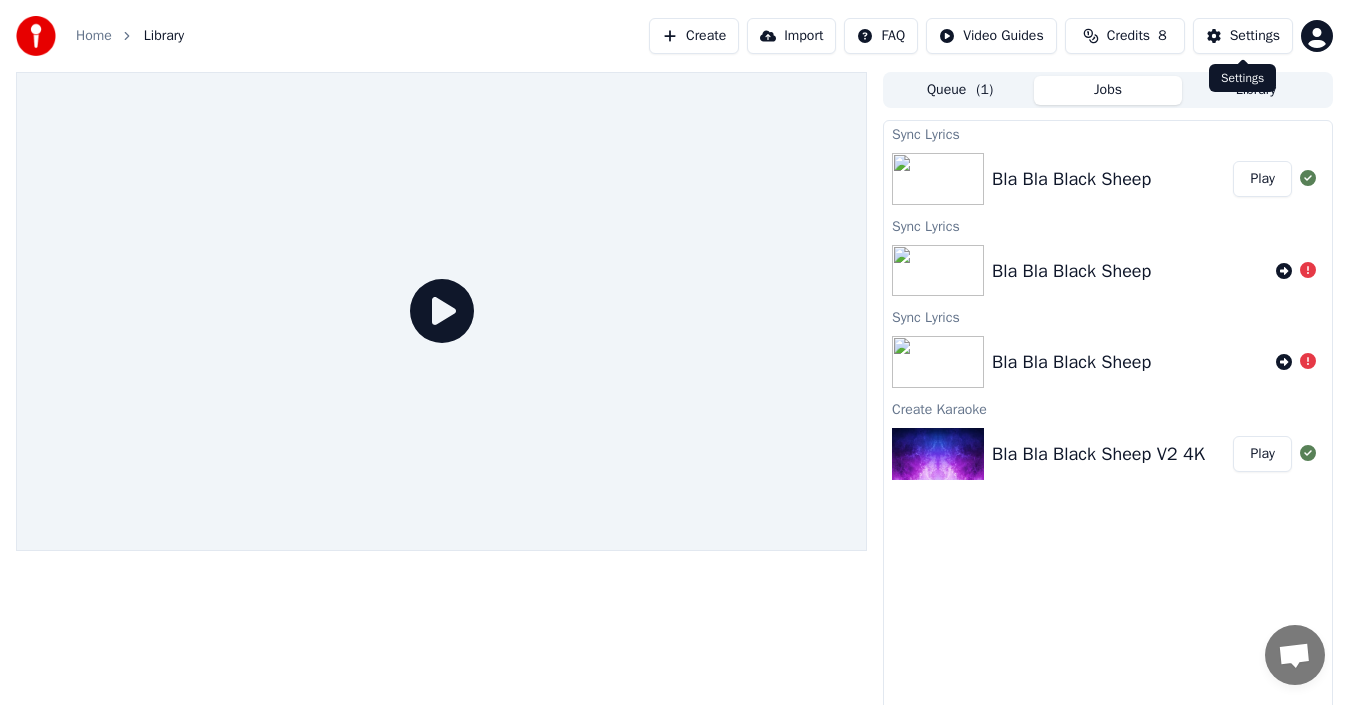 click on "Settings" at bounding box center (1255, 36) 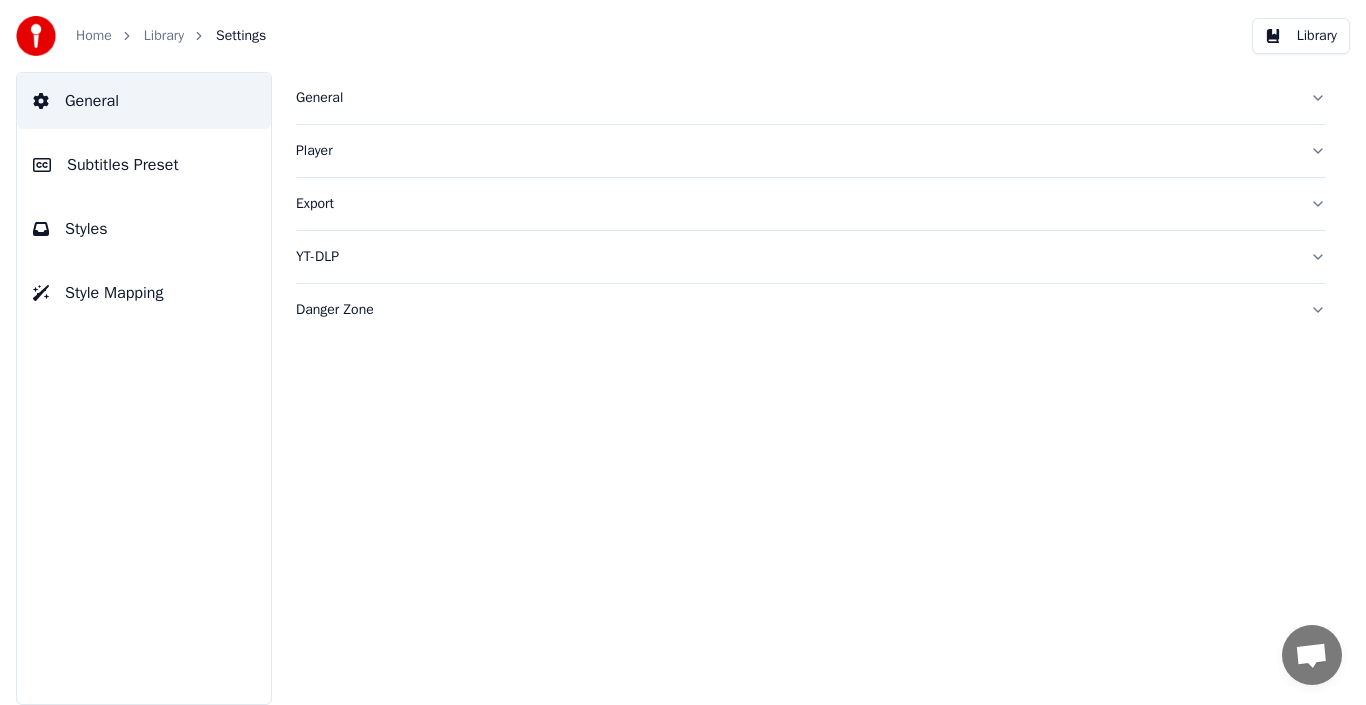 click on "Subtitles Preset" at bounding box center (144, 165) 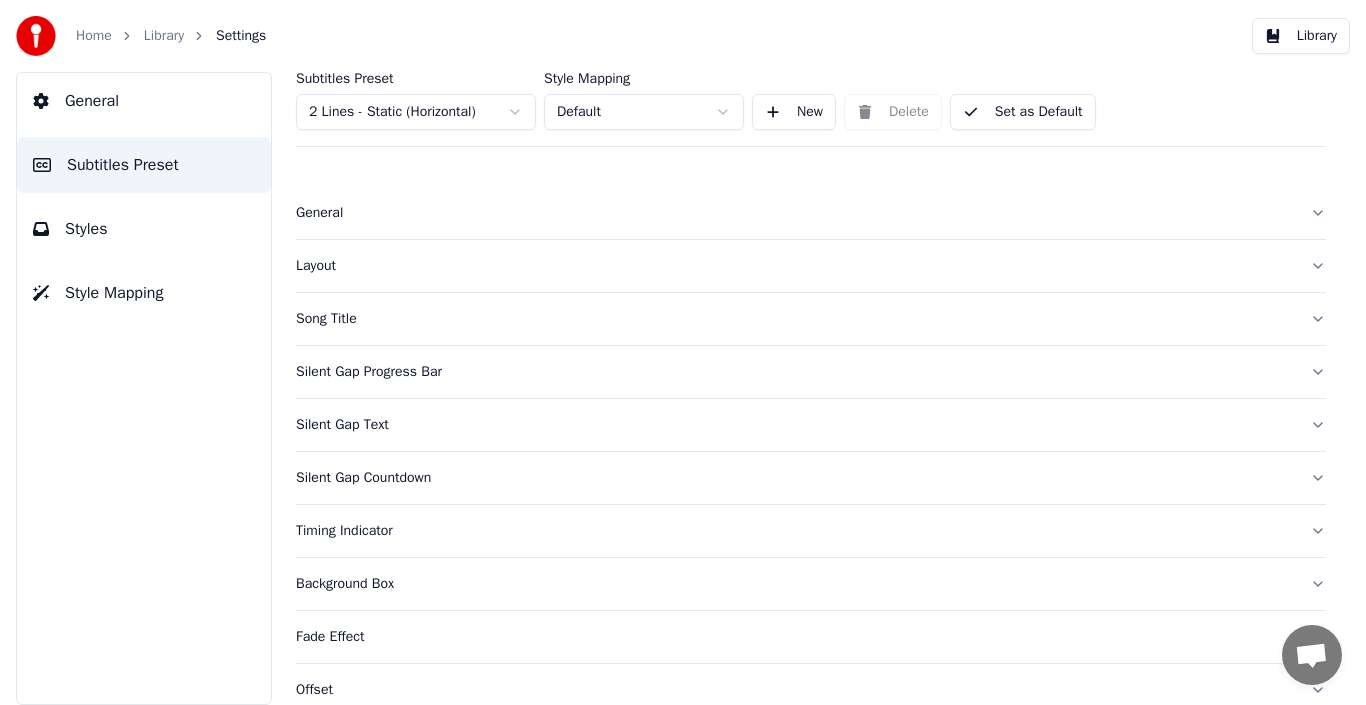 click on "Styles" at bounding box center [144, 229] 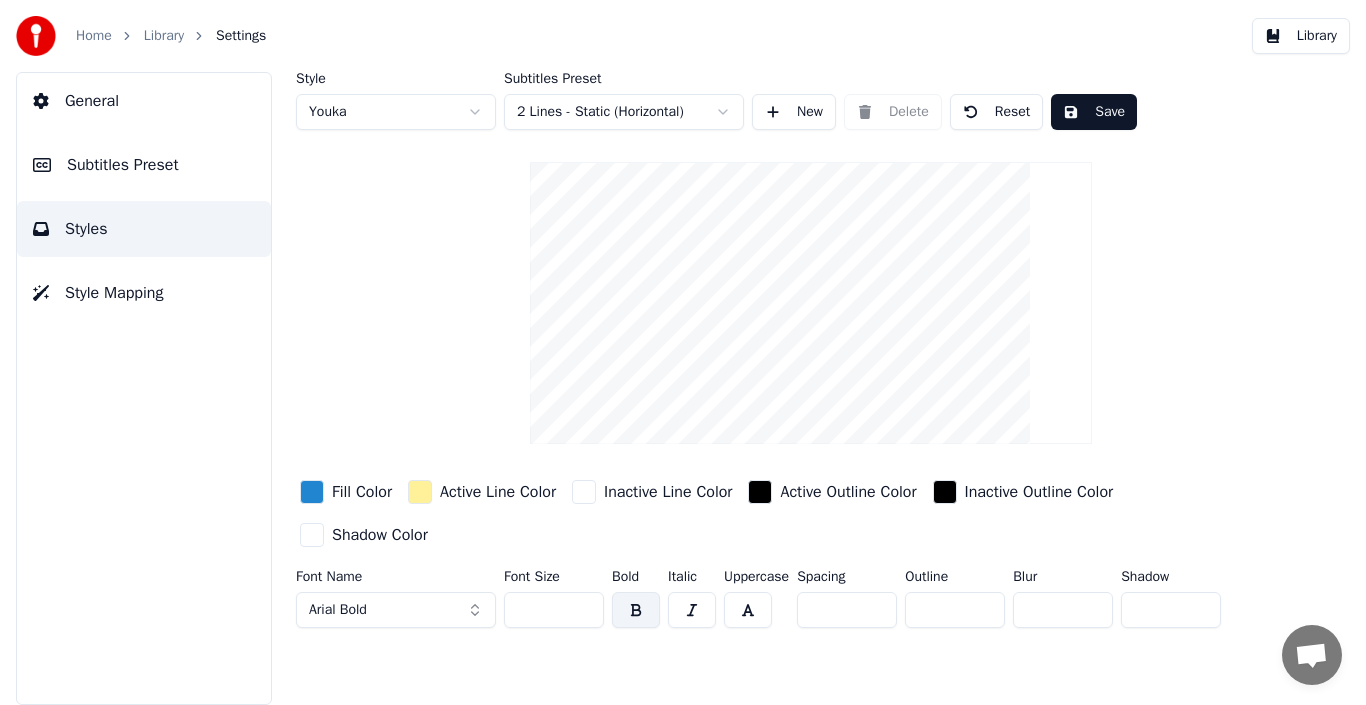 click at bounding box center (420, 492) 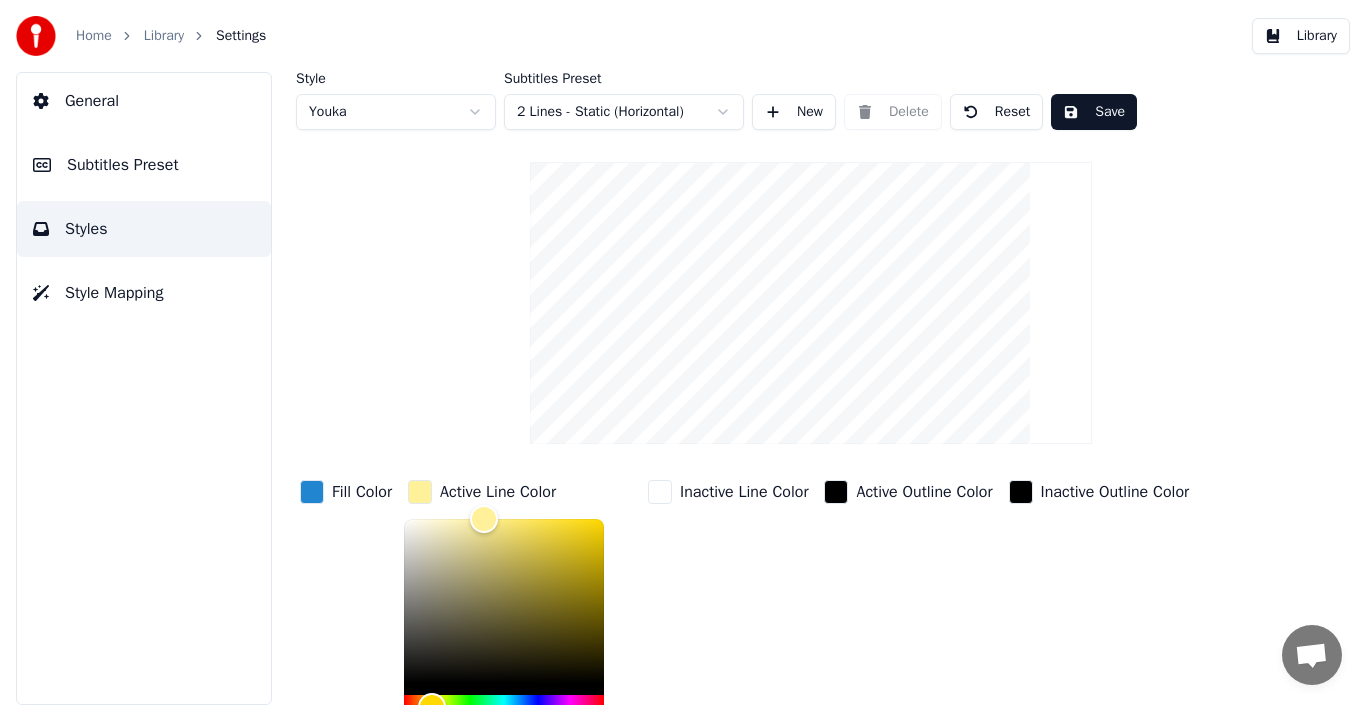 scroll, scrollTop: 100, scrollLeft: 0, axis: vertical 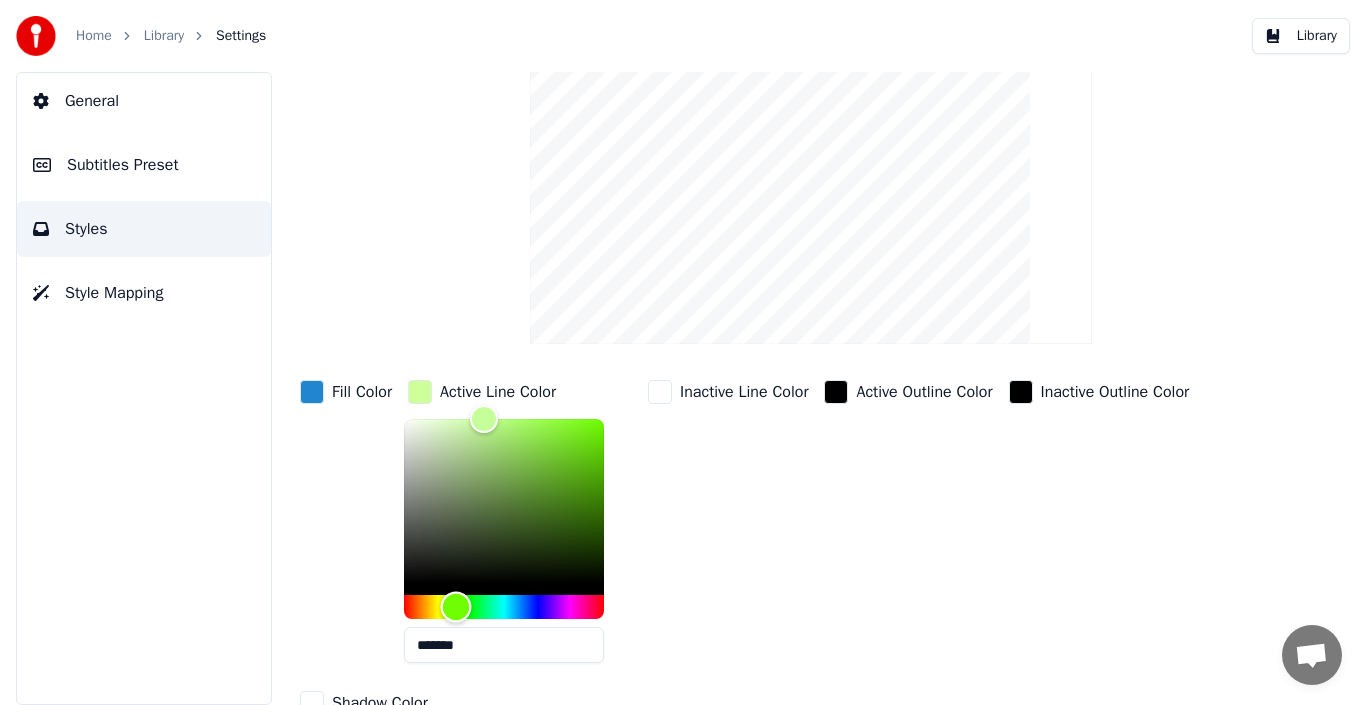 click at bounding box center [456, 607] 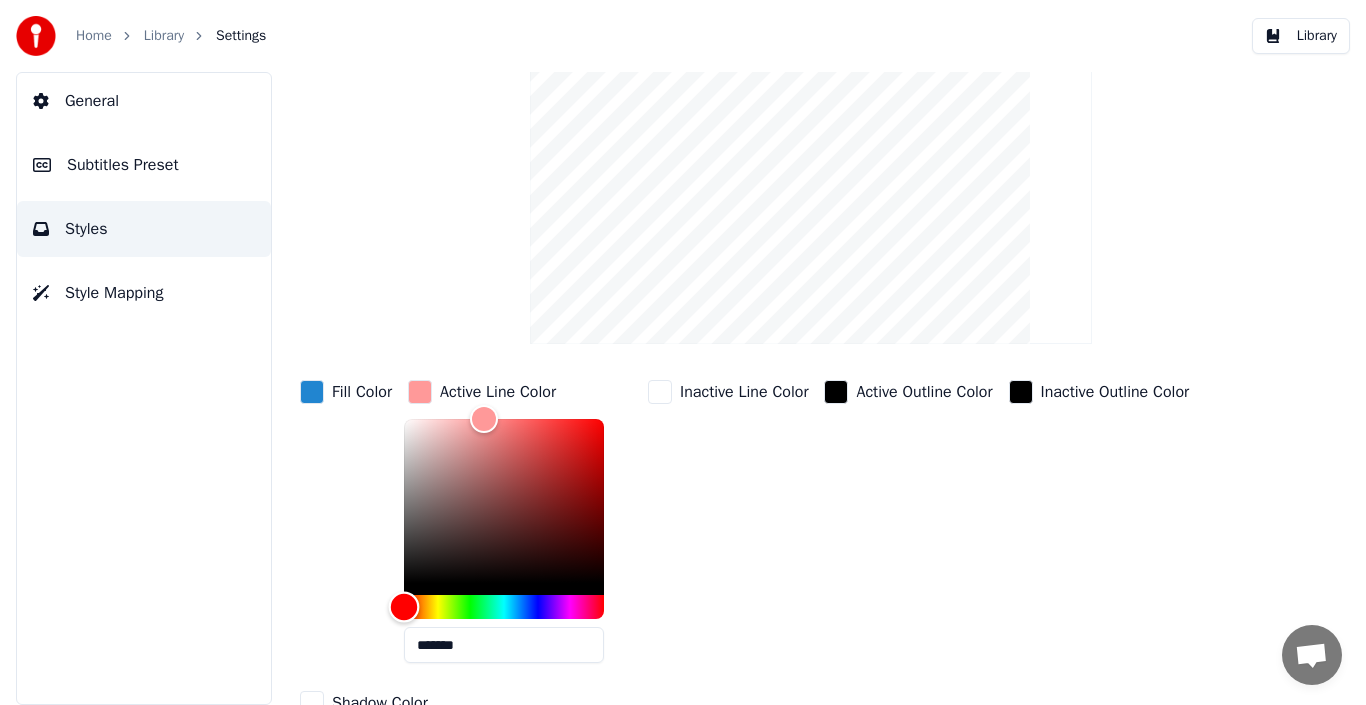 drag, startPoint x: 417, startPoint y: 602, endPoint x: 397, endPoint y: 602, distance: 20 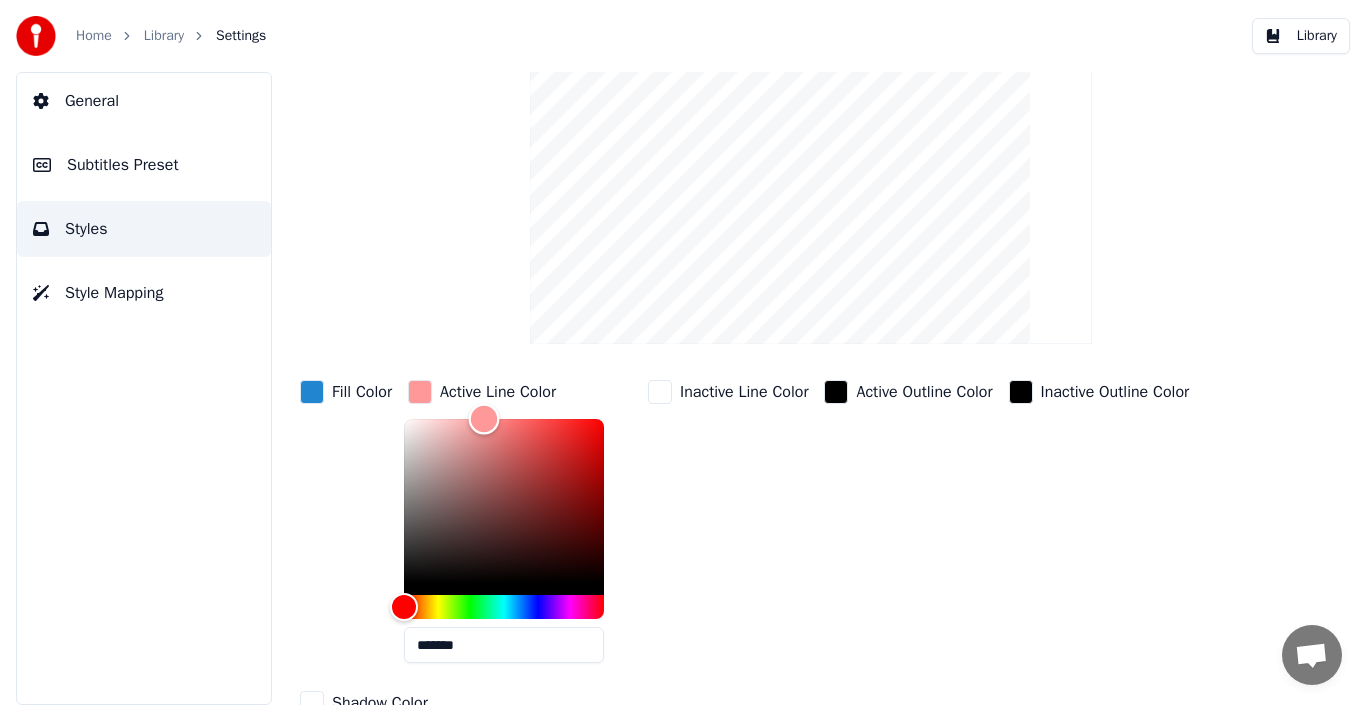 type on "*******" 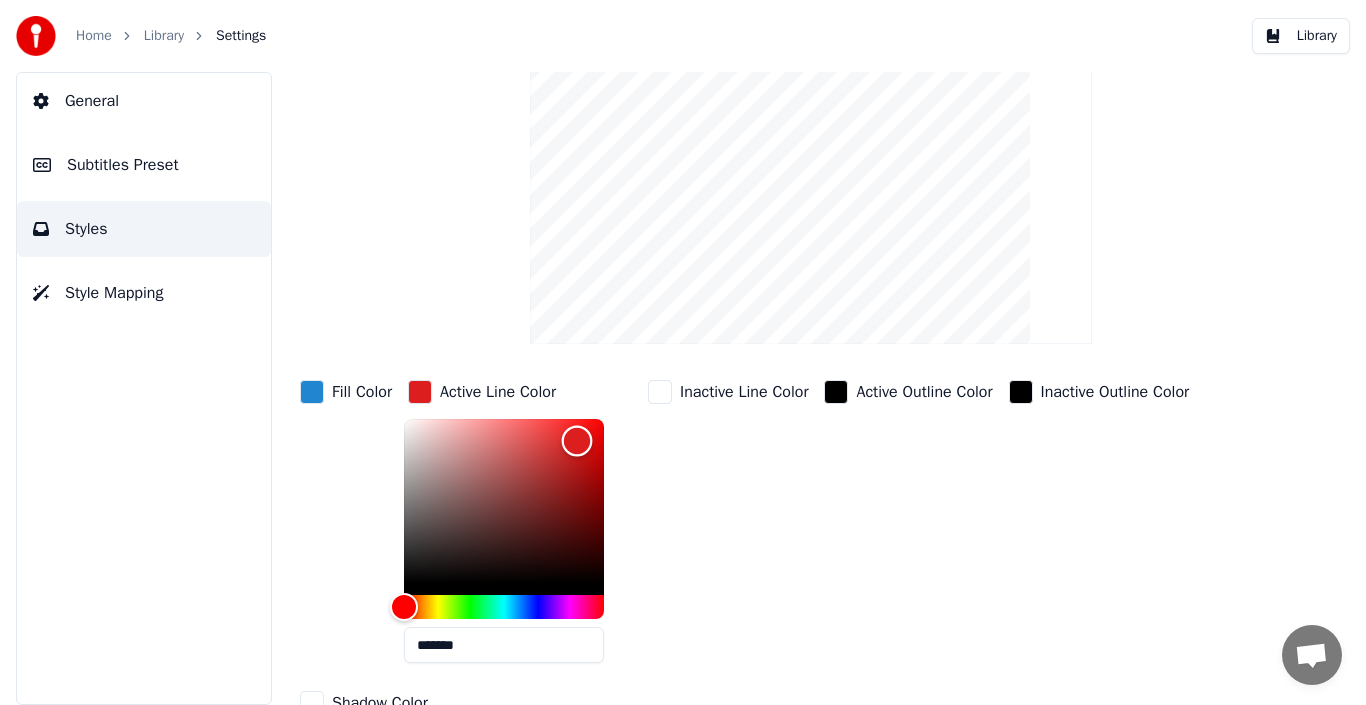 click at bounding box center [504, 501] 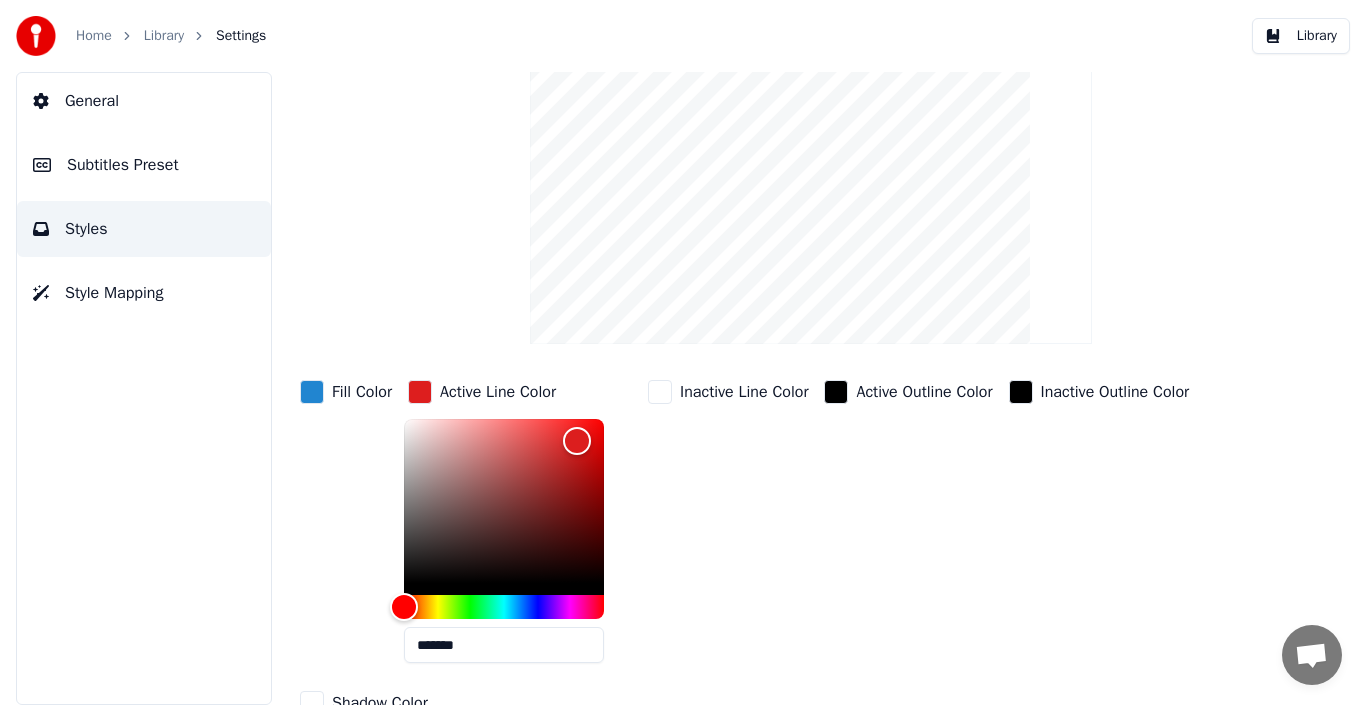 click on "Style Youka Subtitles Preset 2 Lines - Static (Horizontal) New Delete Reset Save Fill Color Active Line Color ******* Inactive Line Color Active Outline Color Inactive Outline Color Shadow Color Font Name Arial Bold Font Size ** Bold Italic Uppercase Spacing * Outline * Blur * Shadow *" at bounding box center [811, 388] 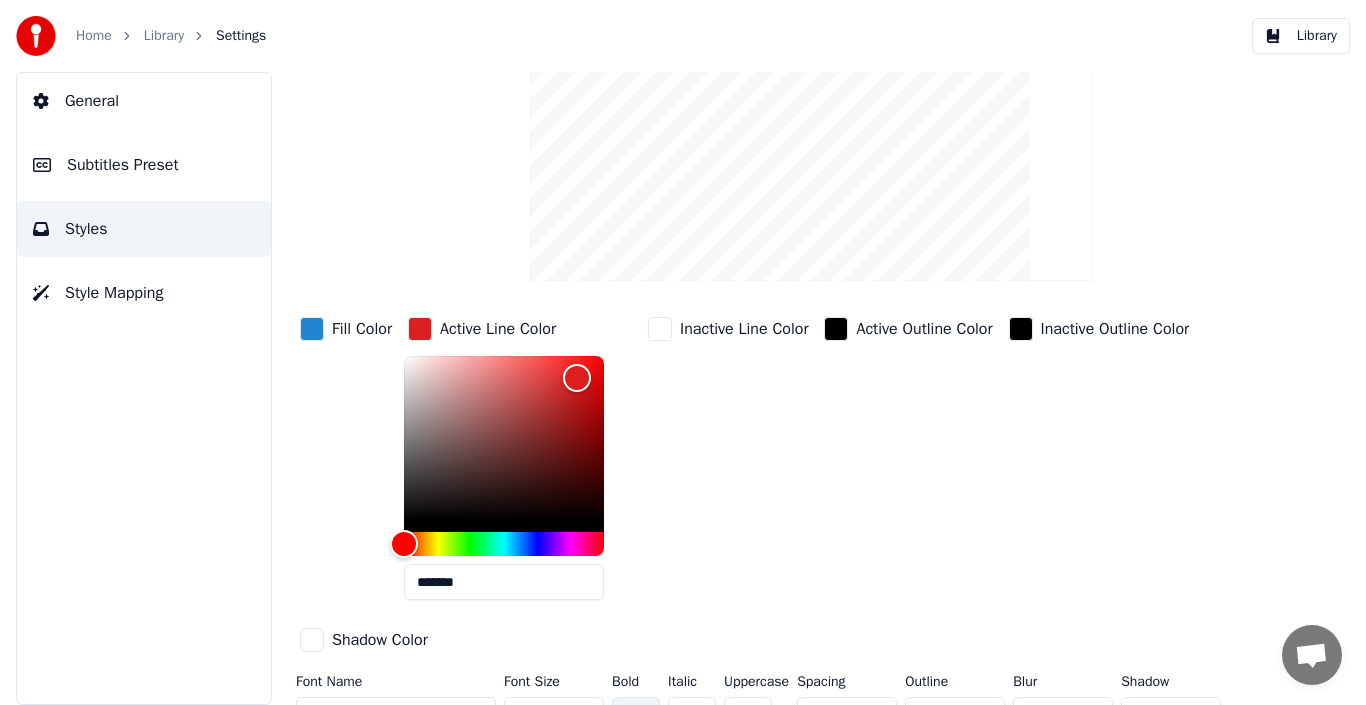 scroll, scrollTop: 197, scrollLeft: 0, axis: vertical 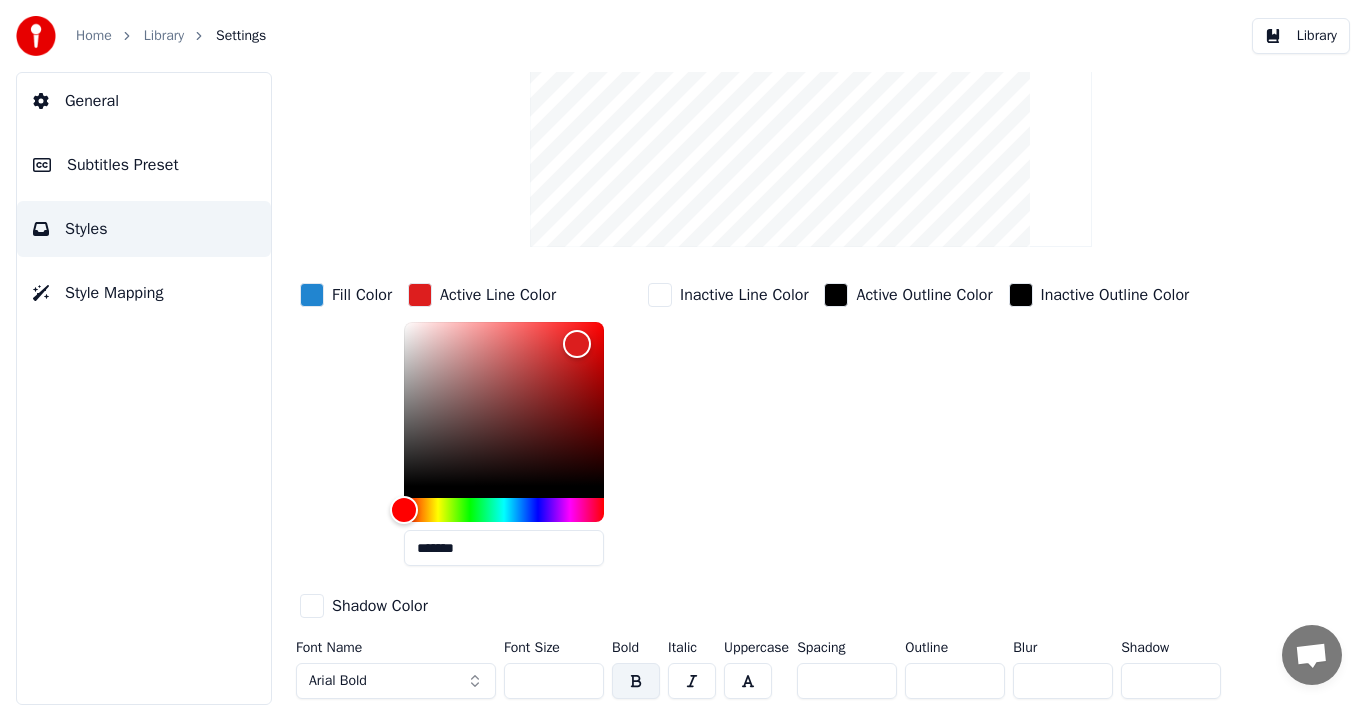 click on "Active Outline Color" at bounding box center [908, 430] 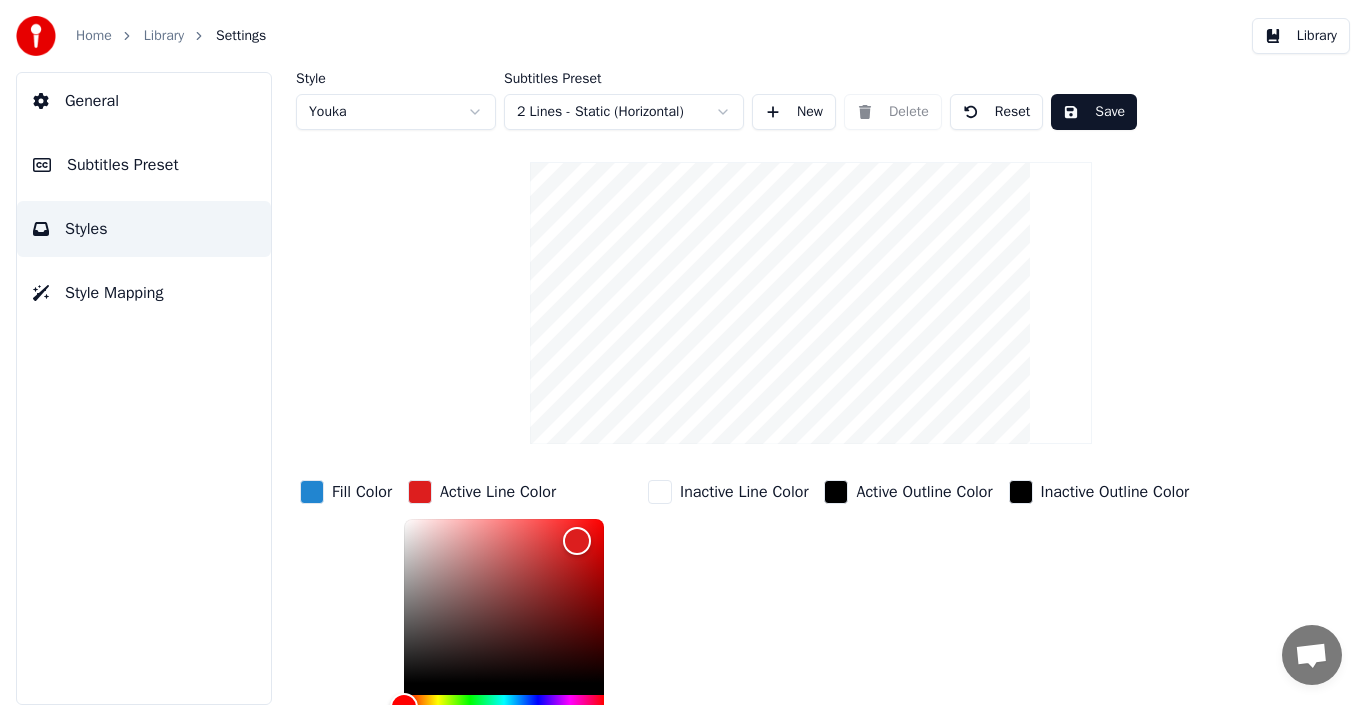 click on "Home Library Settings Library General Subtitles Preset Styles Style Mapping Style Youka Subtitles Preset 2 Lines - Static (Horizontal) New Delete Reset Save Fill Color Active Line Color ******* Inactive Line Color Active Outline Color Inactive Outline Color Shadow Color Font Name Arial Bold Font Size ** Bold Italic Uppercase Spacing * Outline * Blur * Shadow *" at bounding box center (683, 352) 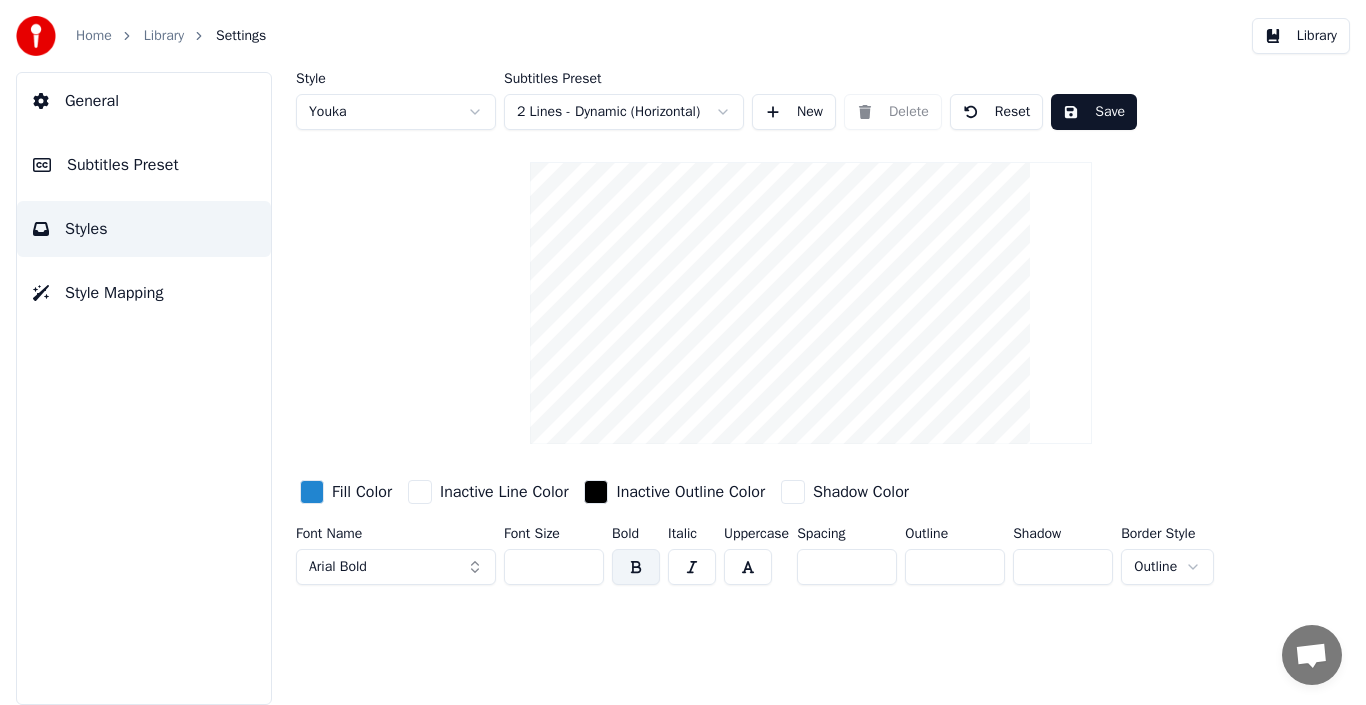 click at bounding box center (420, 492) 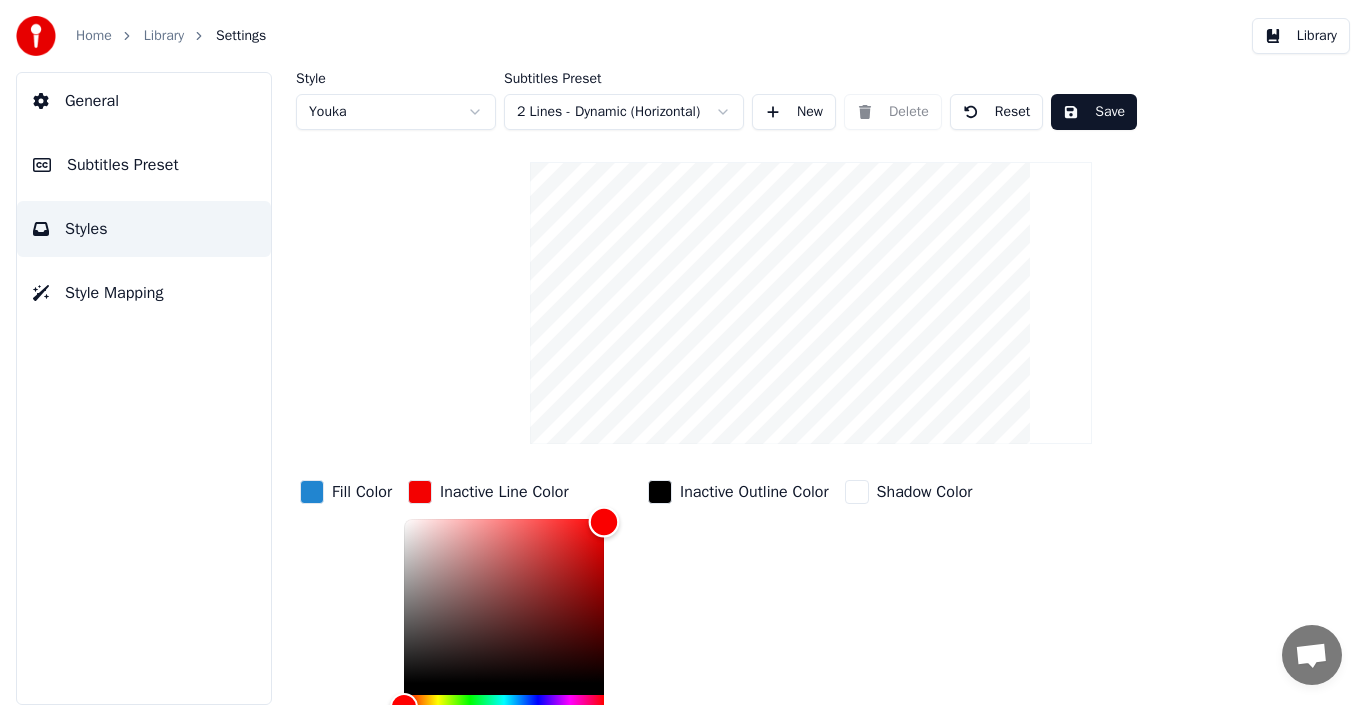 type on "*******" 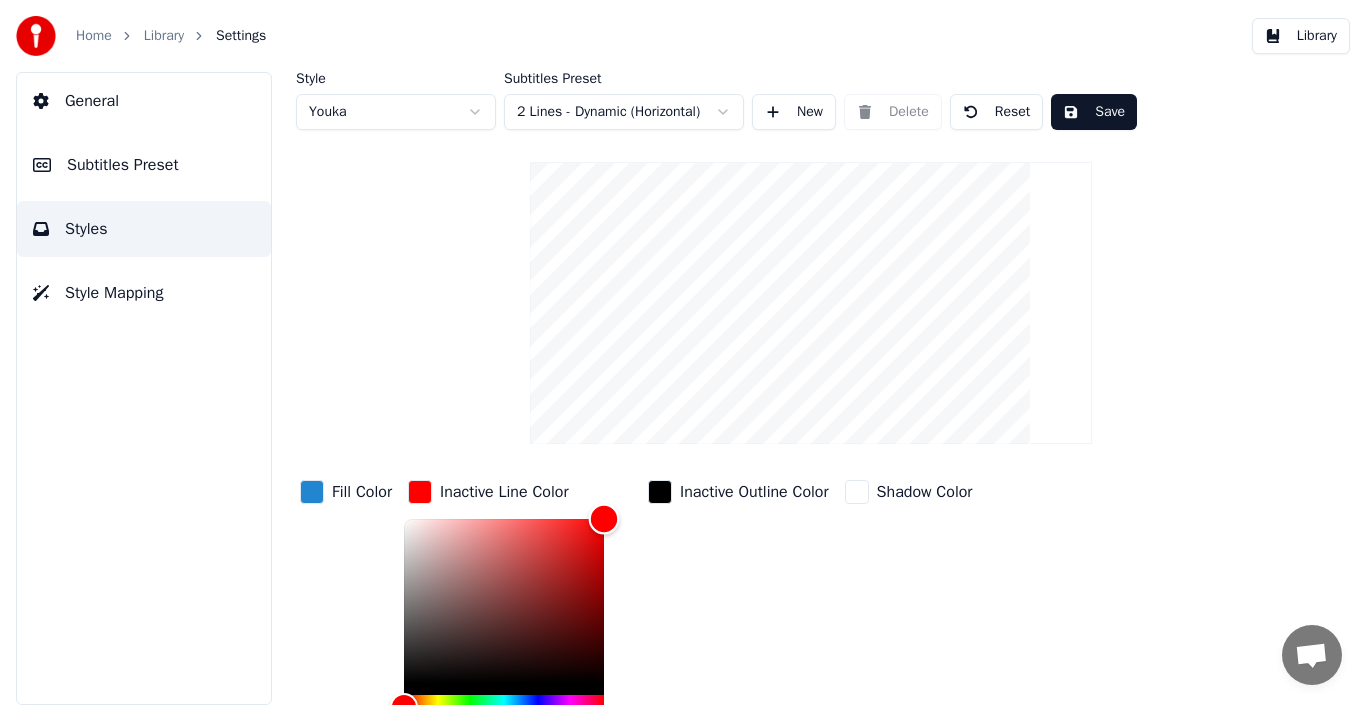 drag, startPoint x: 595, startPoint y: 539, endPoint x: 660, endPoint y: 457, distance: 104.63747 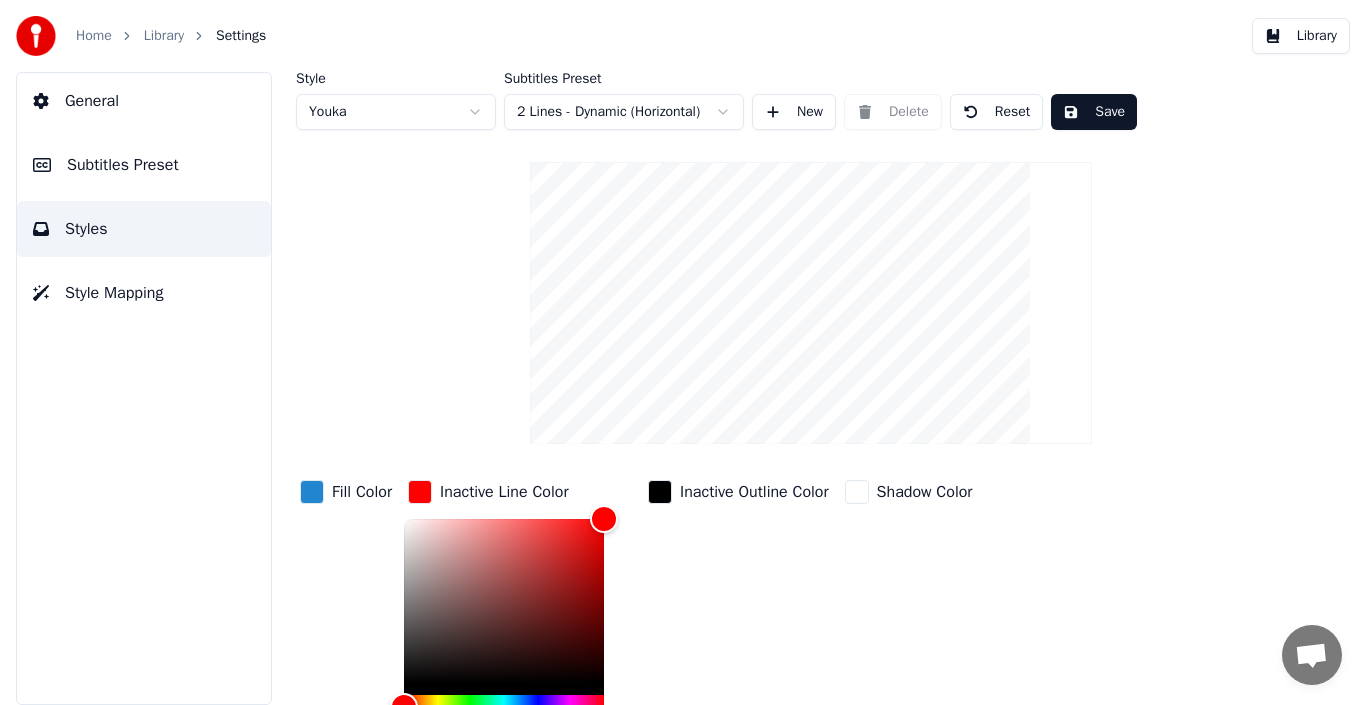 click on "Style Youka Subtitles Preset 2 Lines - Dynamic (Horizontal) New Delete Reset Save Fill Color Inactive Line Color ******* Inactive Outline Color Shadow Color Font Name Arial Bold Font Size ** Bold Italic Uppercase Spacing * Outline * Shadow * Border Style Outline" at bounding box center (811, 466) 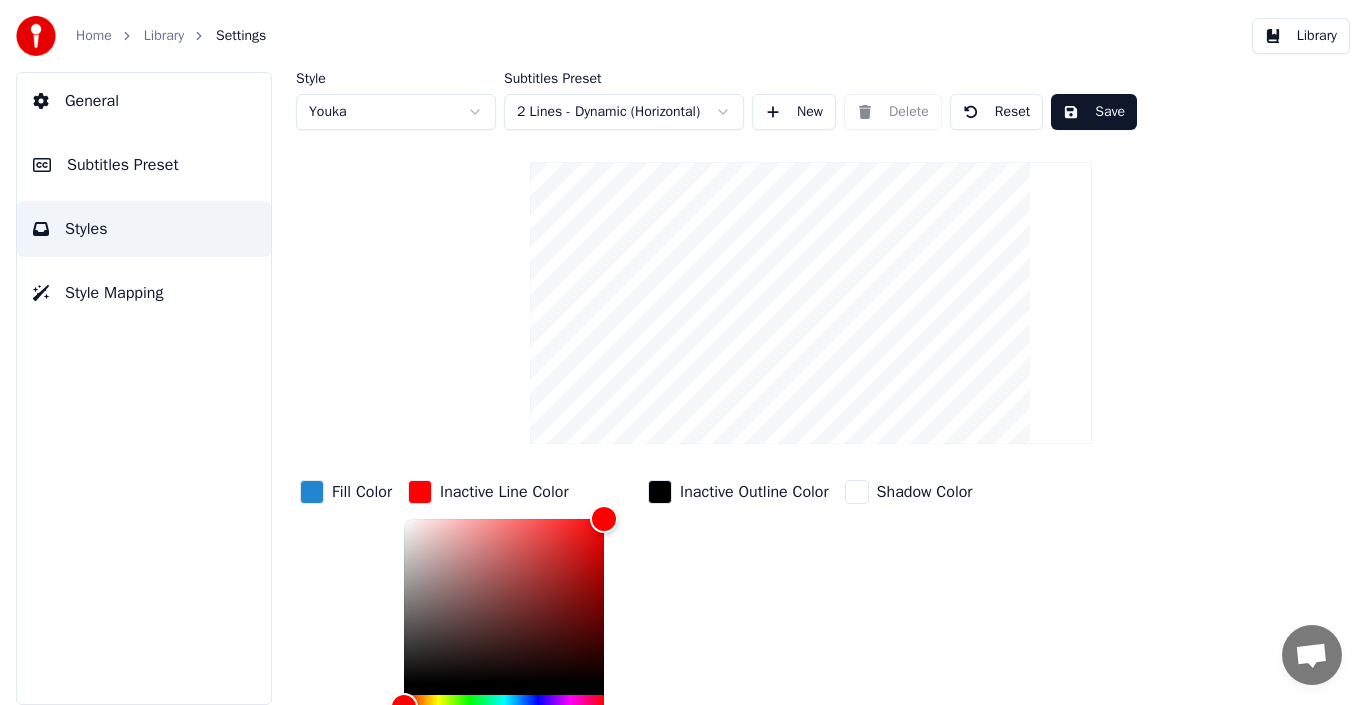 click on "Save" at bounding box center [1094, 112] 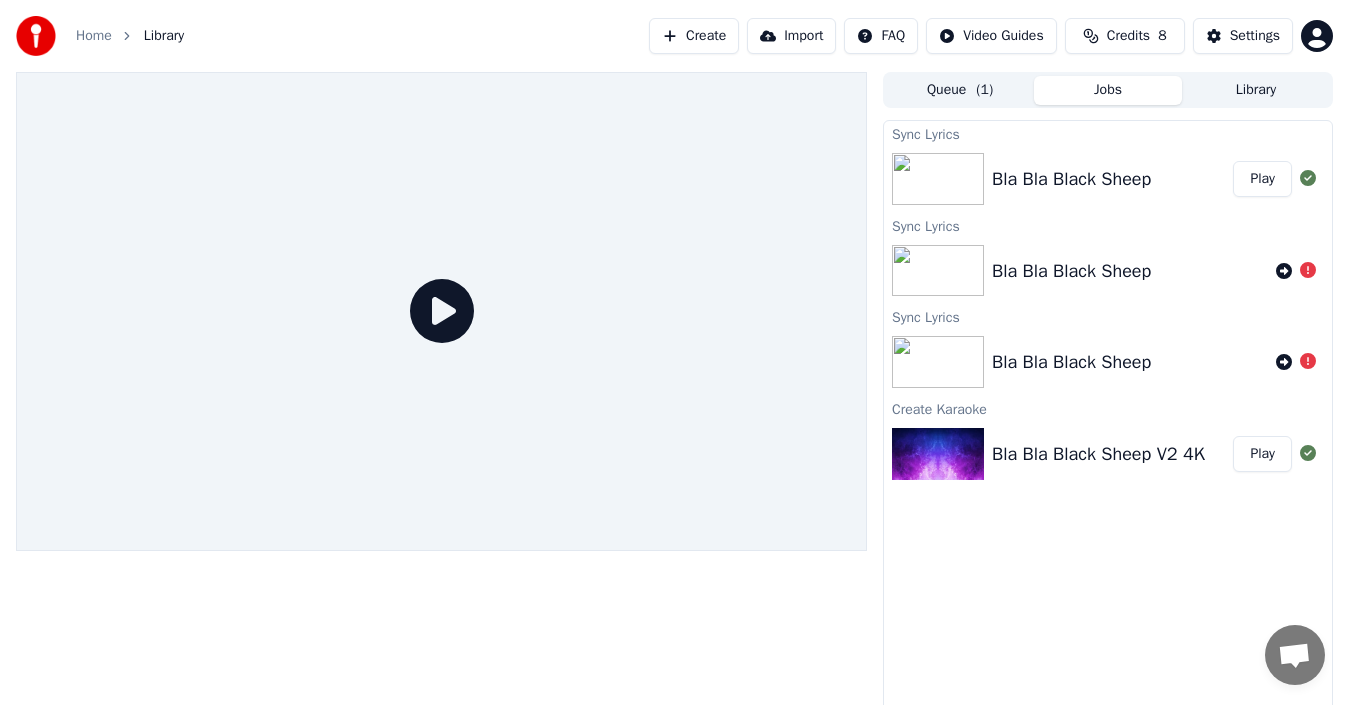 click on "Play" at bounding box center (1262, 179) 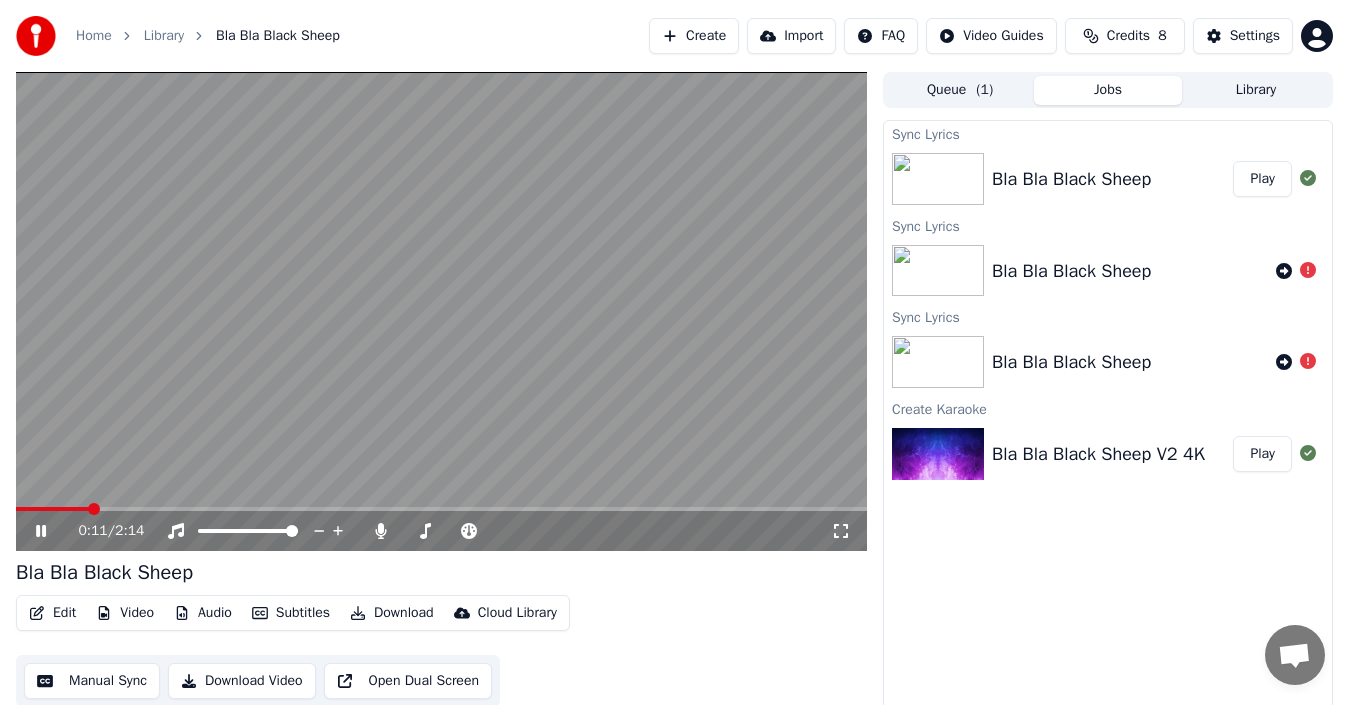 click at bounding box center [441, 311] 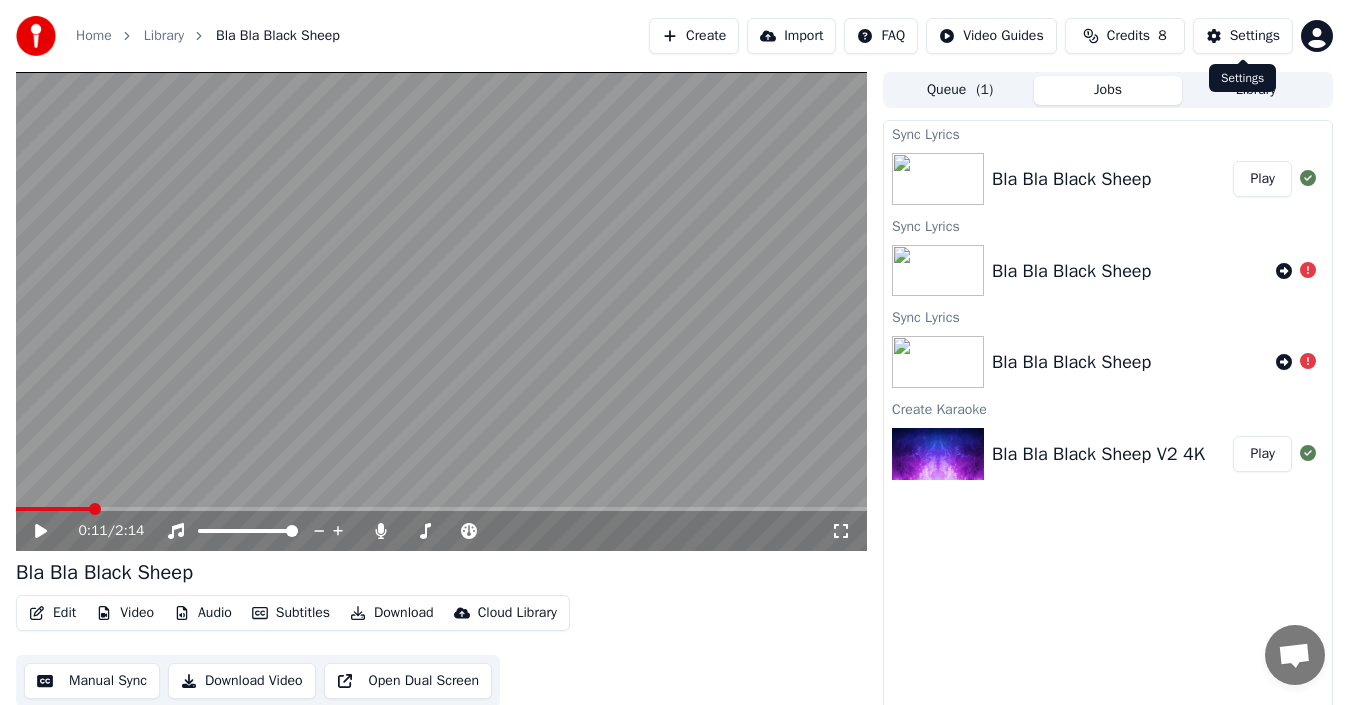 click on "Settings" at bounding box center (1243, 36) 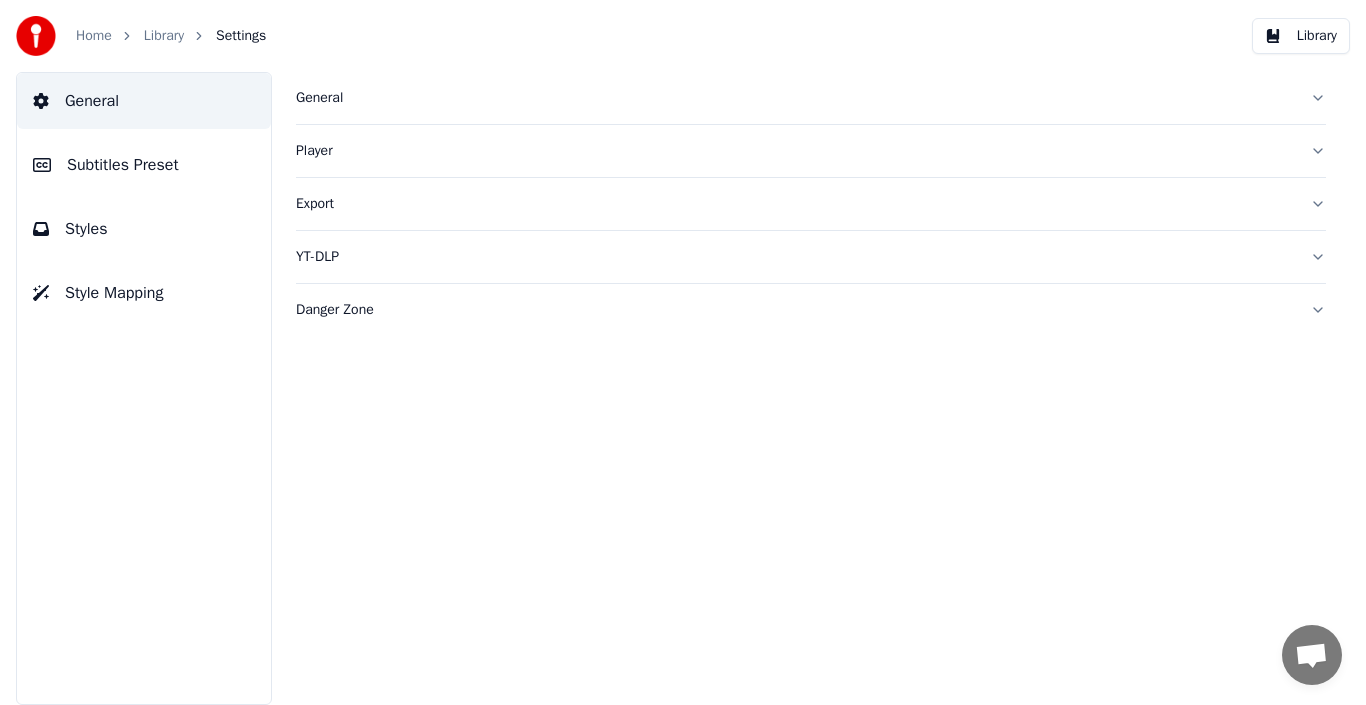 click on "Subtitles Preset" at bounding box center (144, 165) 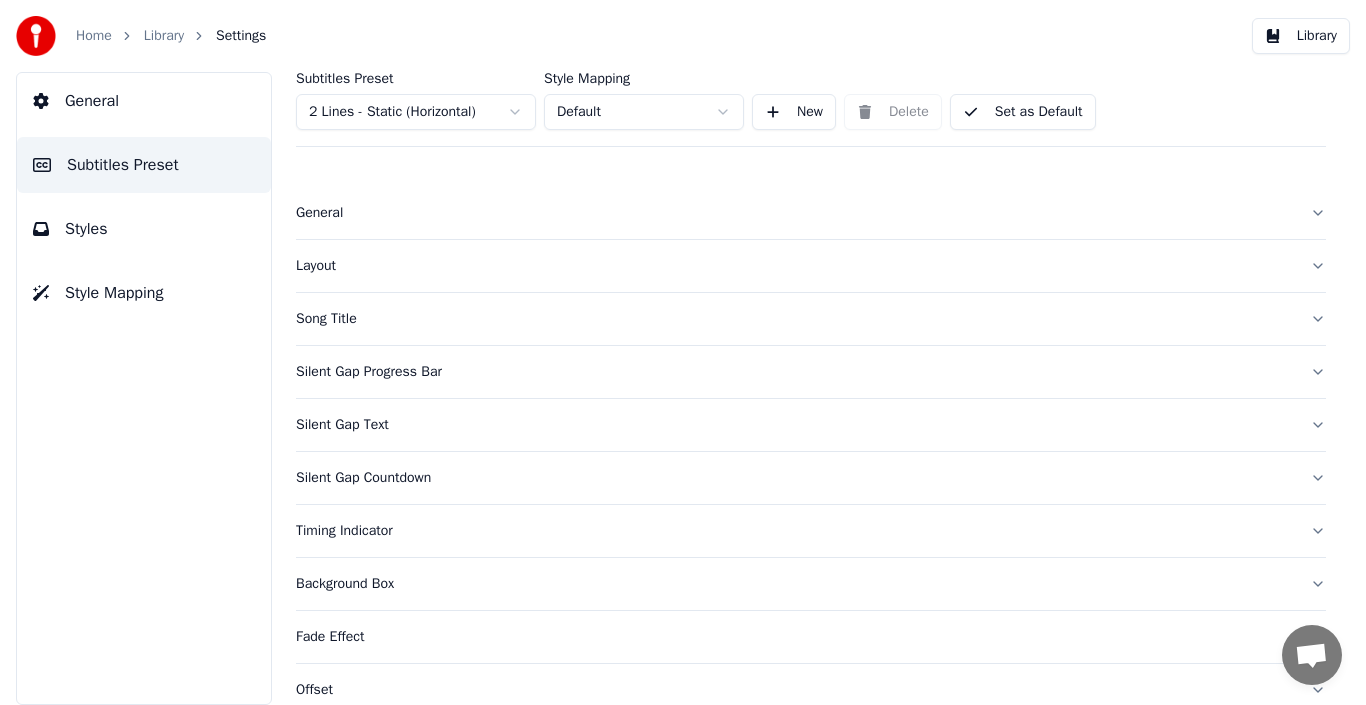 click on "Layout" at bounding box center [795, 266] 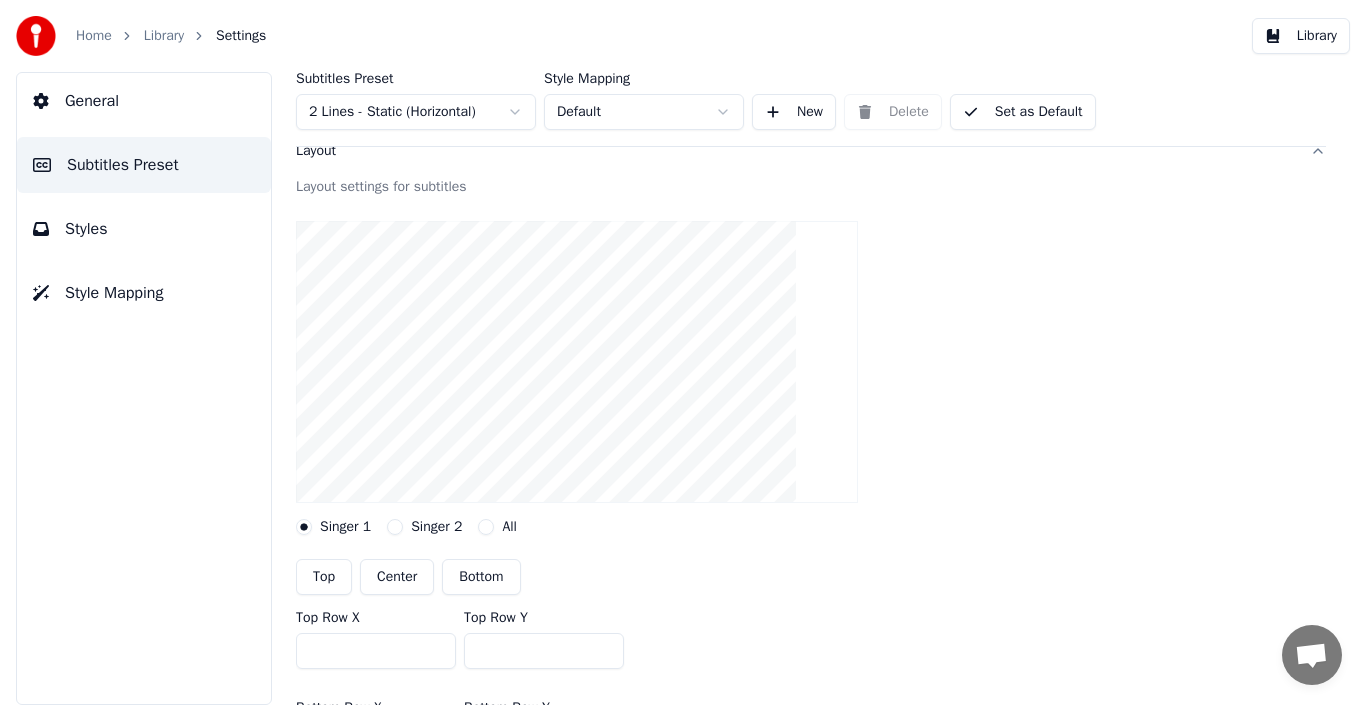 scroll, scrollTop: 0, scrollLeft: 0, axis: both 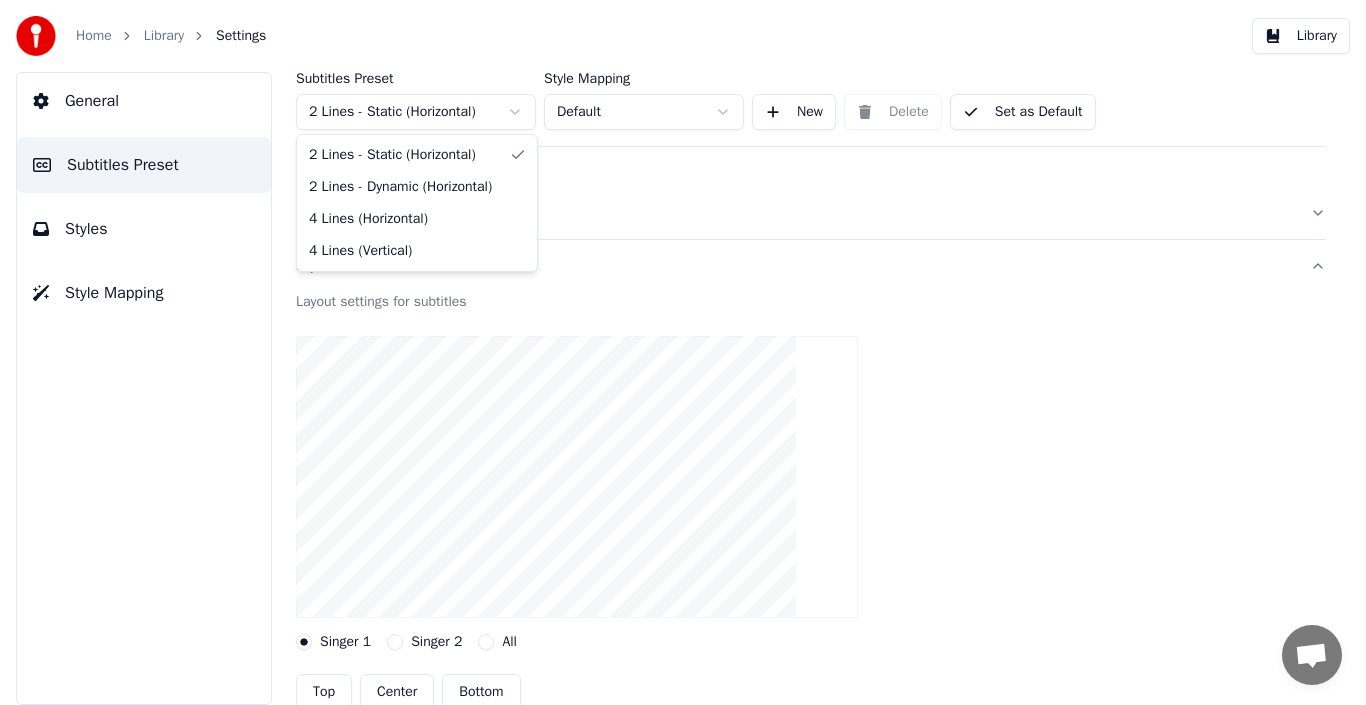 click on "Home Library Settings Library General Subtitles Preset Styles Style Mapping Subtitles Preset 2 Lines - Static (Horizontal) Style Mapping Default New Delete Set as Default General Layout Layout settings for subtitles Singer 1 Singer 2 All Top Center Bottom Top Row X *** Top Row Y *** Bottom Row X *** Bottom Row Y *** Reset Song Title Silent Gap Progress Bar Silent Gap Text Silent Gap Countdown Timing Indicator Background Box Fade Effect Offset Max Characters Per Line Auto Line Break Advanced Settings 2 Lines - Static (Horizontal) 2 Lines - Dynamic (Horizontal) 4 Lines (Horizontal) 4 Lines (Vertical)" at bounding box center (683, 352) 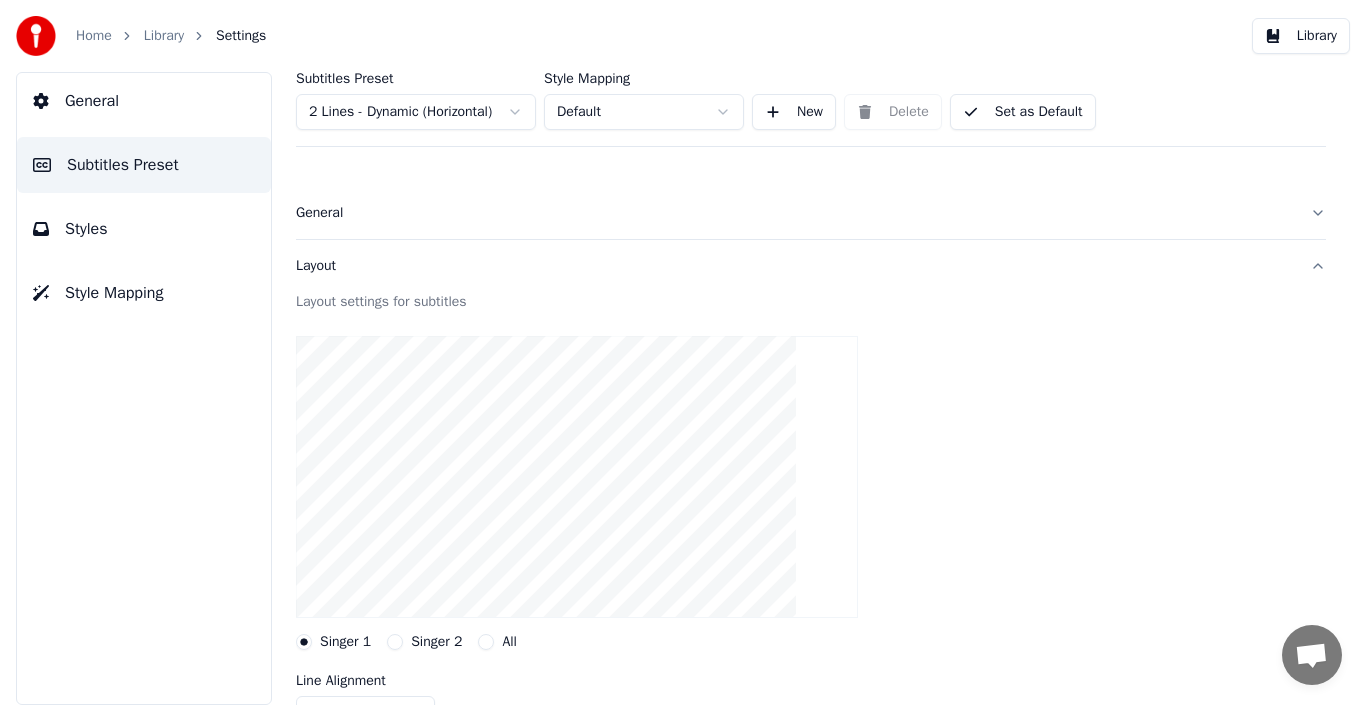 click on "Library" at bounding box center [164, 36] 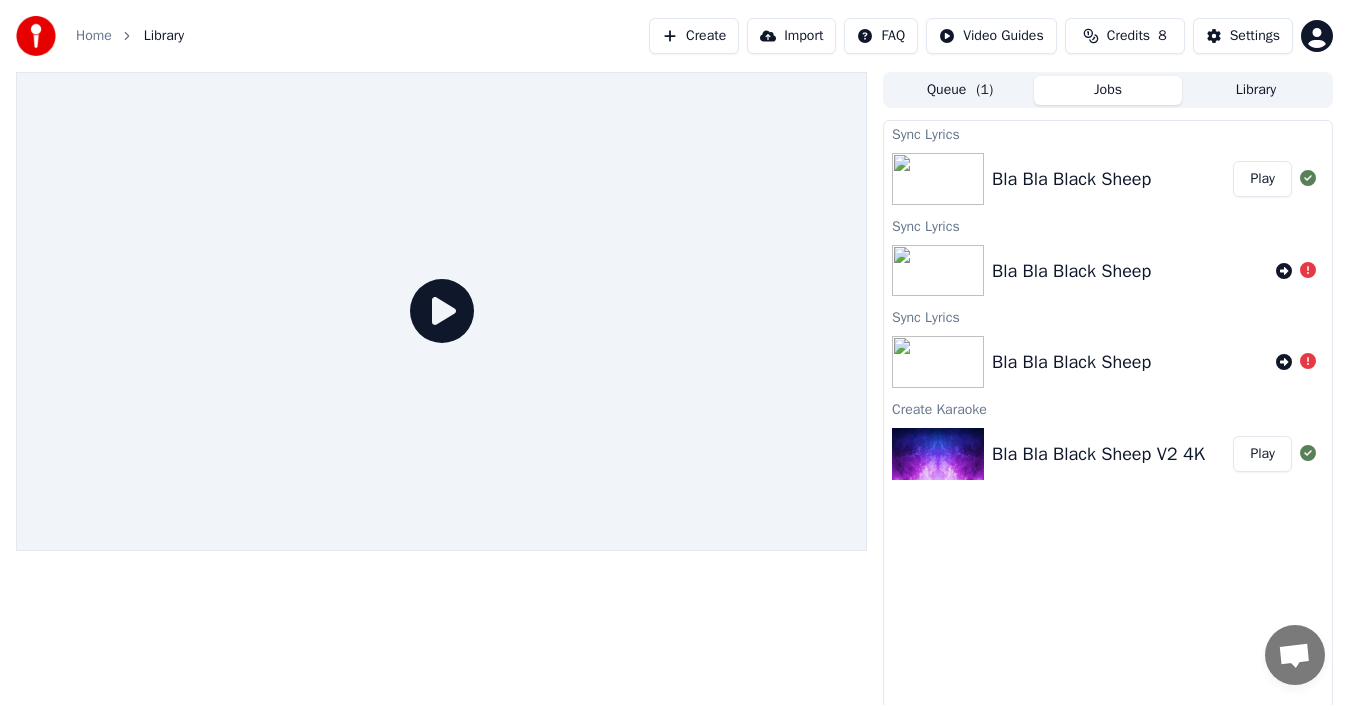 click on "Bla Bla Black Sheep" at bounding box center [1112, 179] 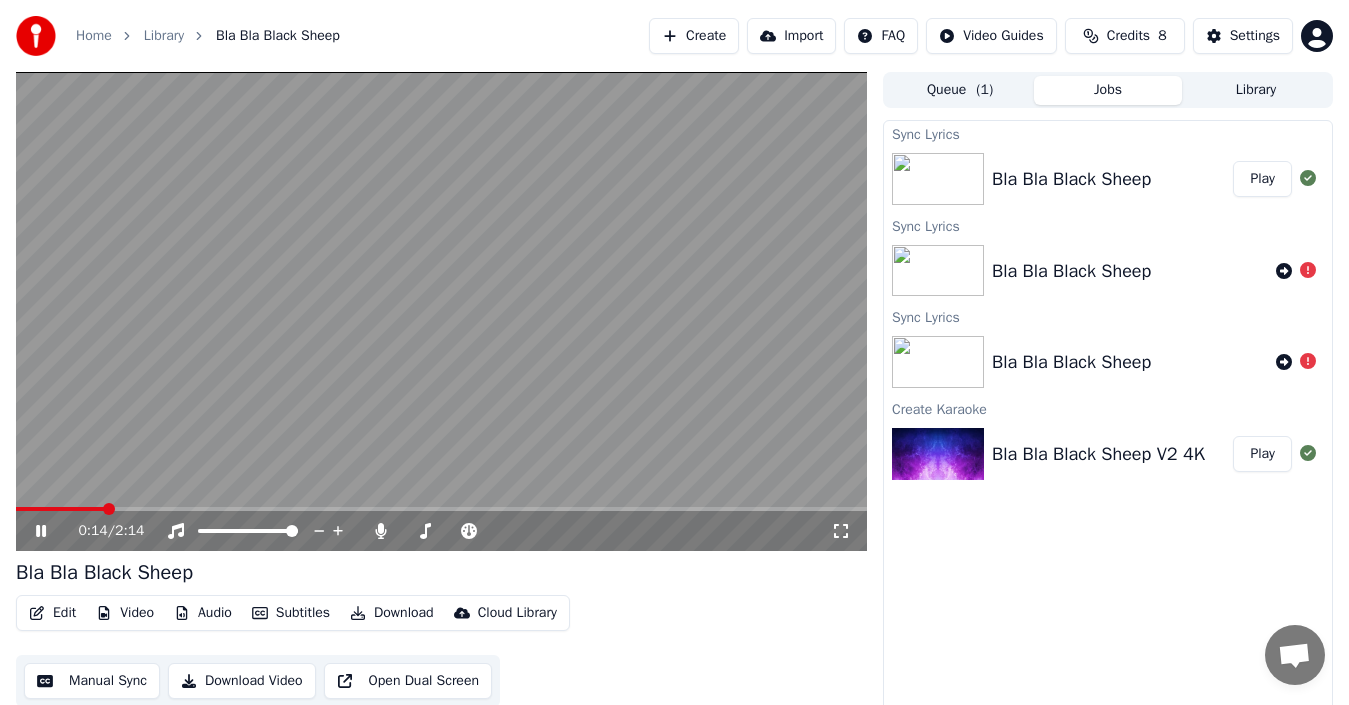 click 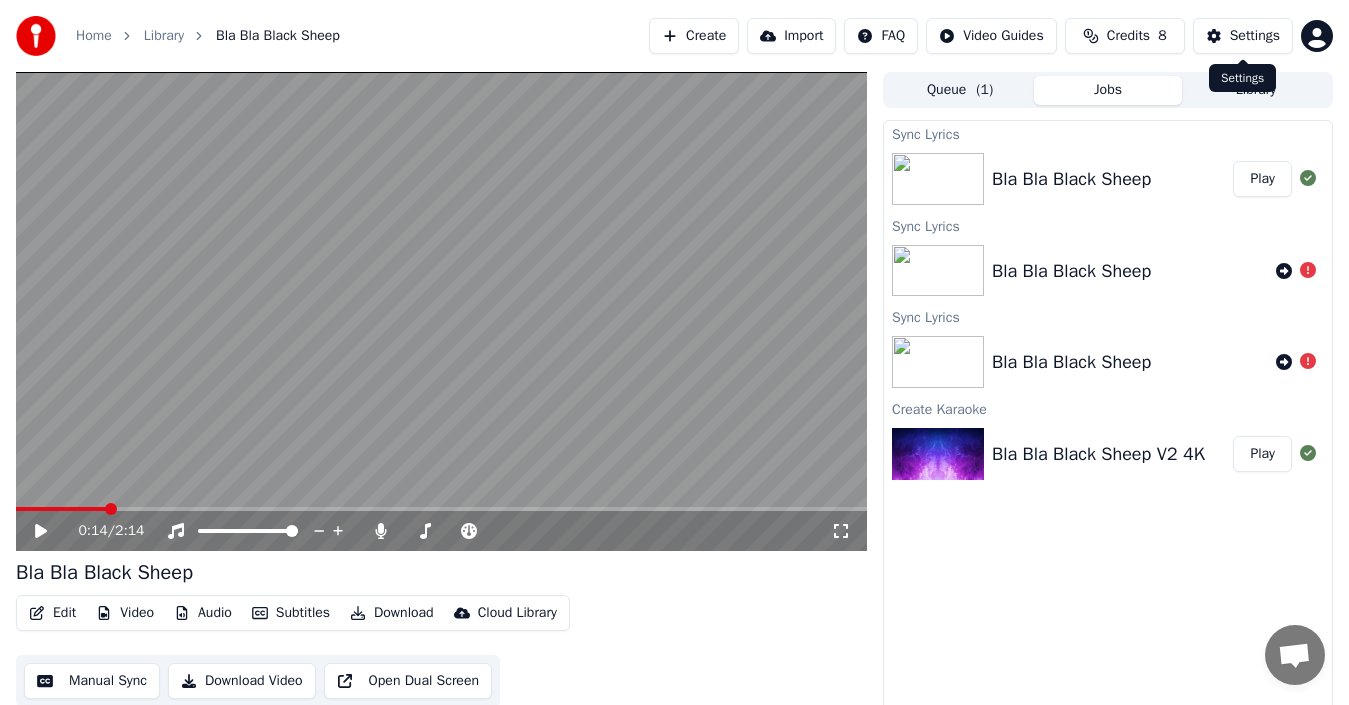 click on "Settings" at bounding box center (1243, 36) 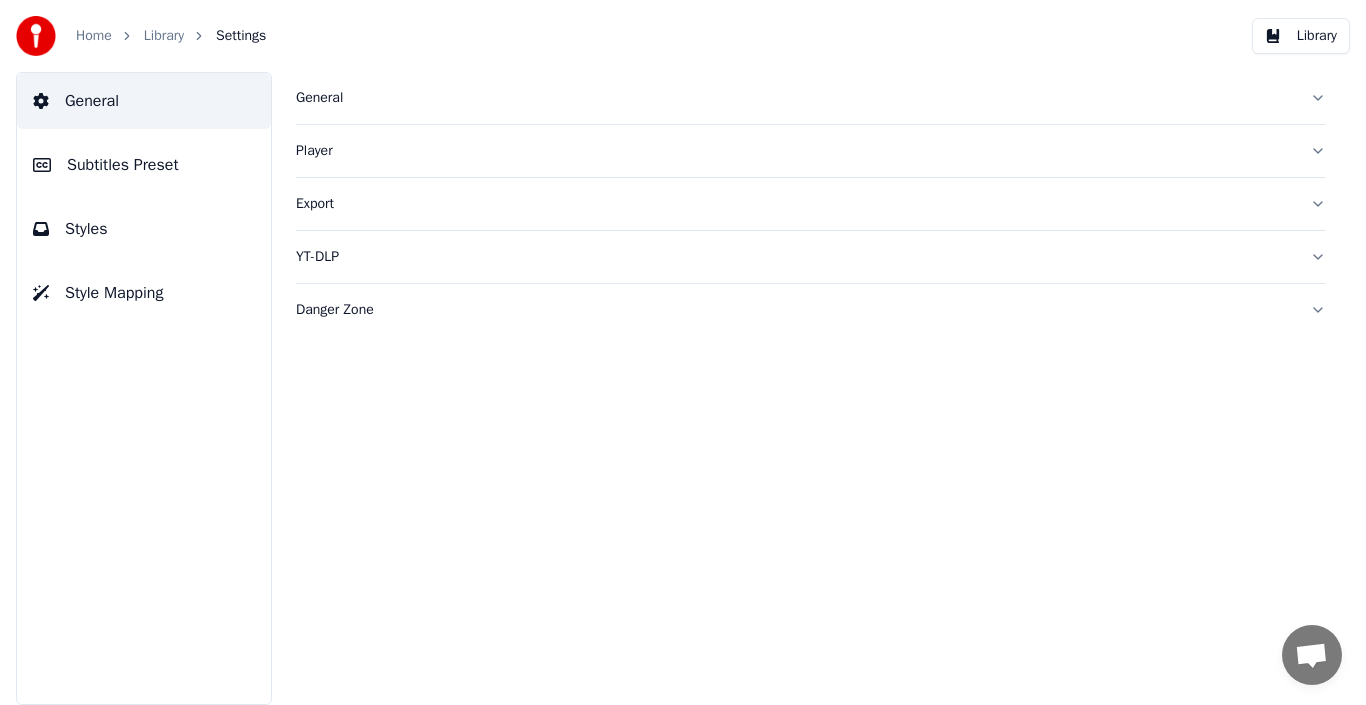 click on "Subtitles Preset" at bounding box center [123, 165] 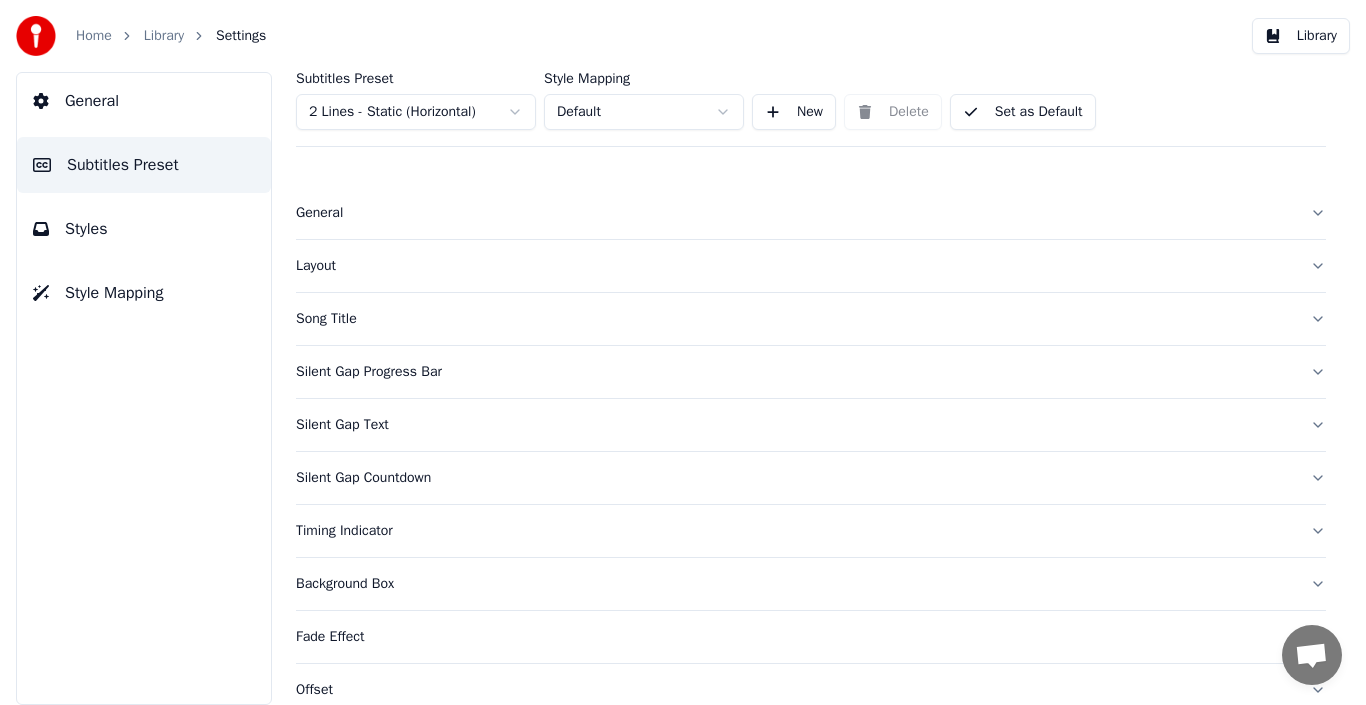 click on "Layout" at bounding box center (811, 266) 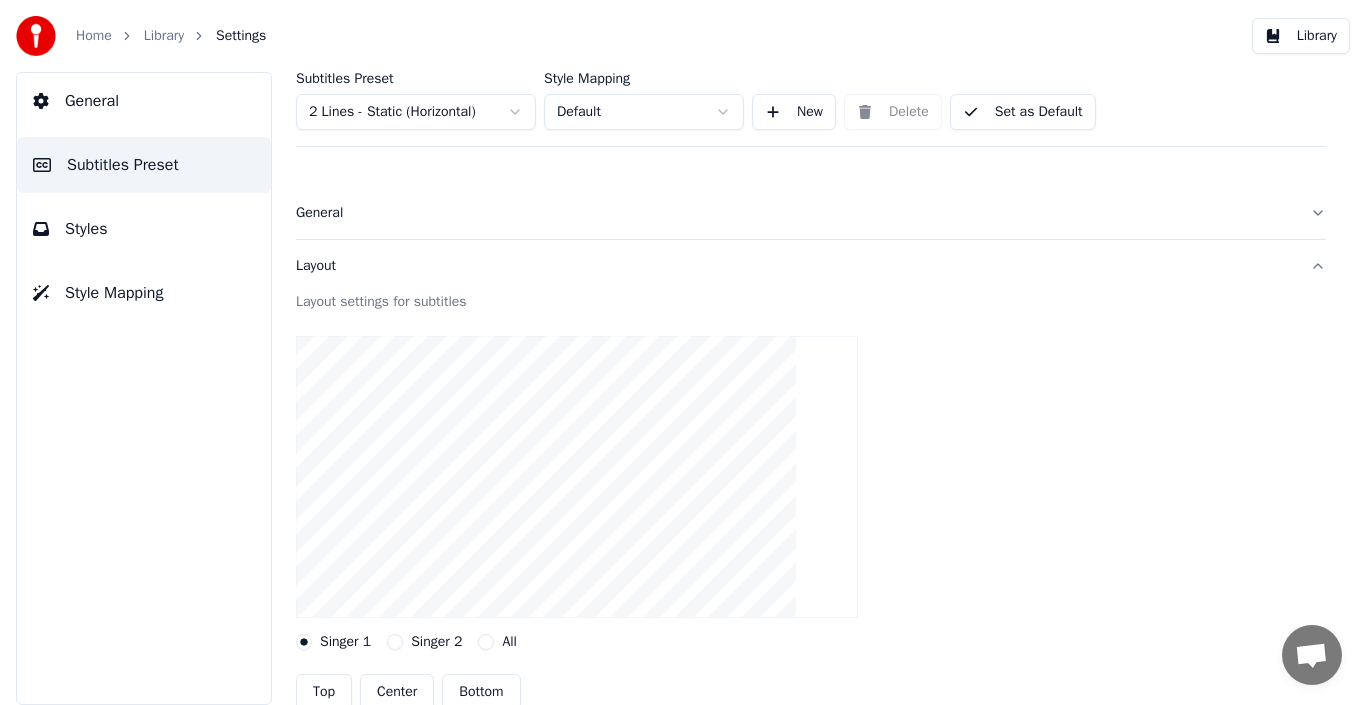 click on "Home Library Settings Library General Subtitles Preset Styles Style Mapping Subtitles Preset 2 Lines - Static (Horizontal) Style Mapping Default New Delete Set as Default General Layout Layout settings for subtitles Singer 1 Singer 2 All Top Center Bottom Top Row X *** Top Row Y *** Bottom Row X *** Bottom Row Y *** Reset Song Title Silent Gap Progress Bar Silent Gap Text Silent Gap Countdown Timing Indicator Background Box Fade Effect Offset Max Characters Per Line Auto Line Break Advanced Settings" at bounding box center (683, 352) 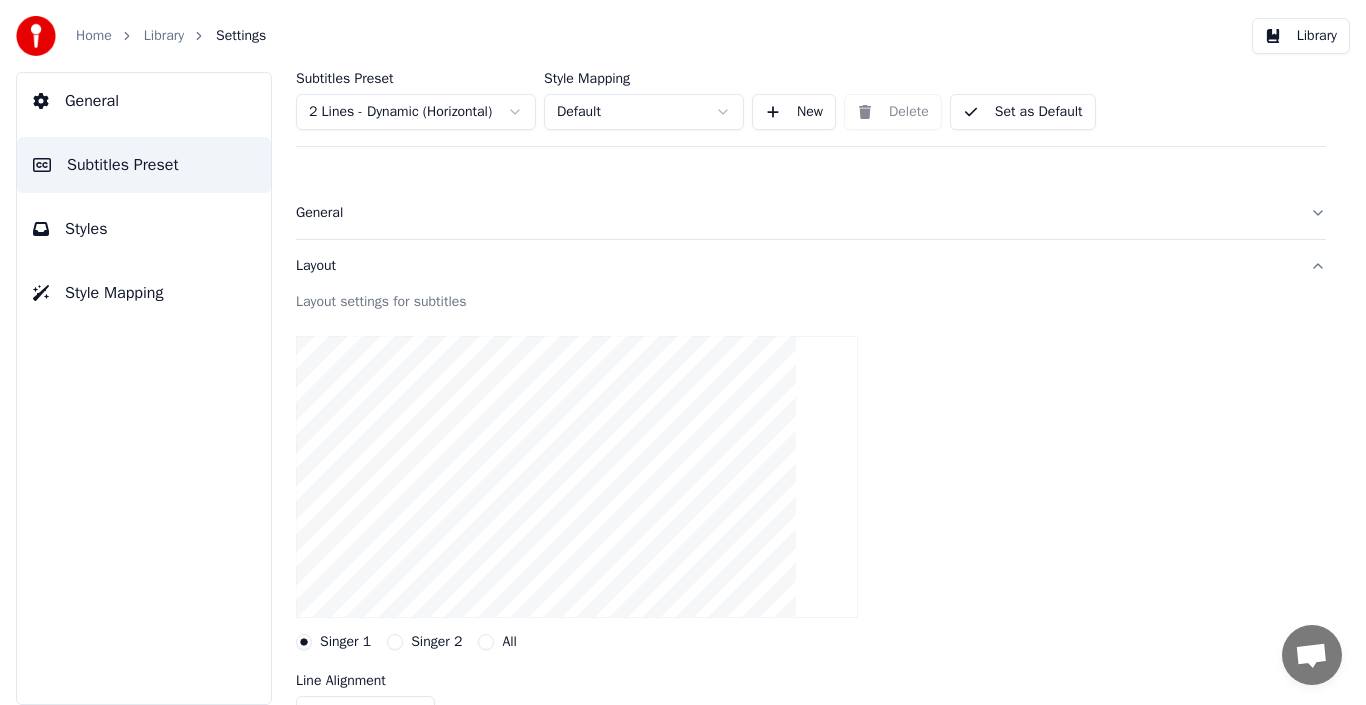click on "General" at bounding box center [811, 213] 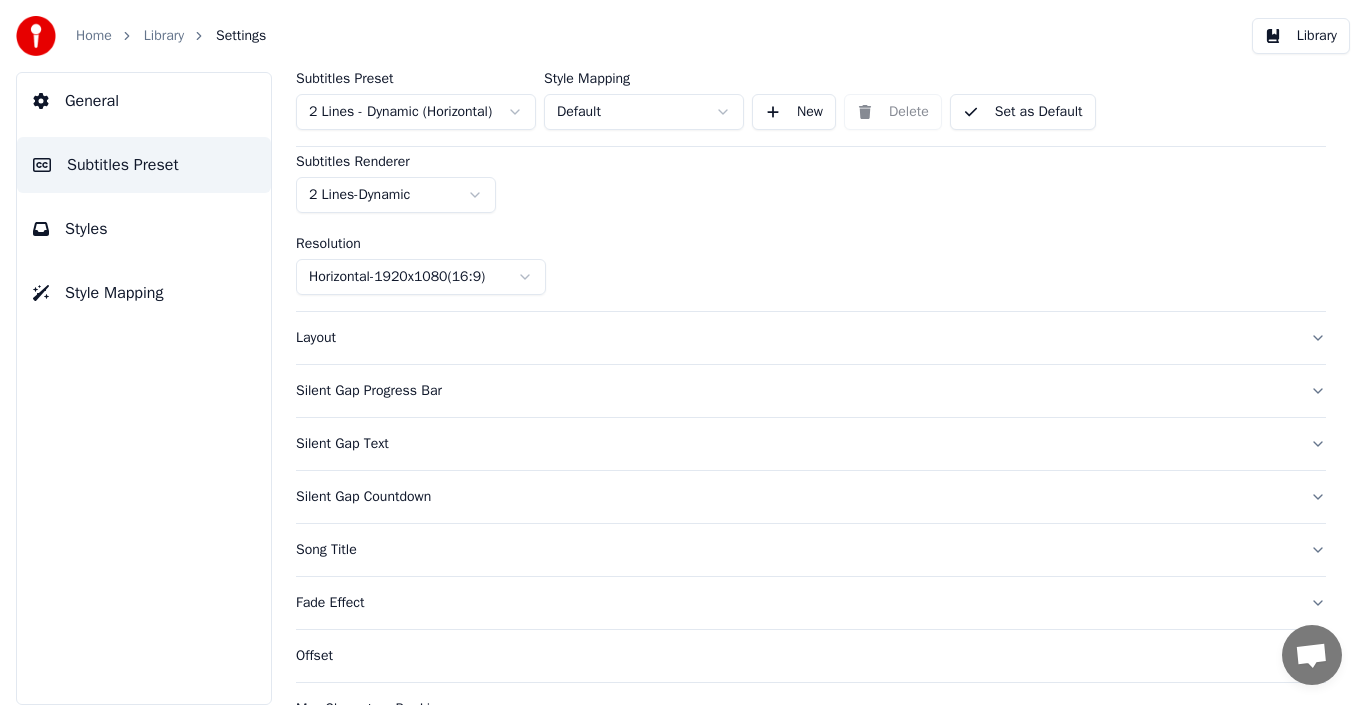 scroll, scrollTop: 0, scrollLeft: 0, axis: both 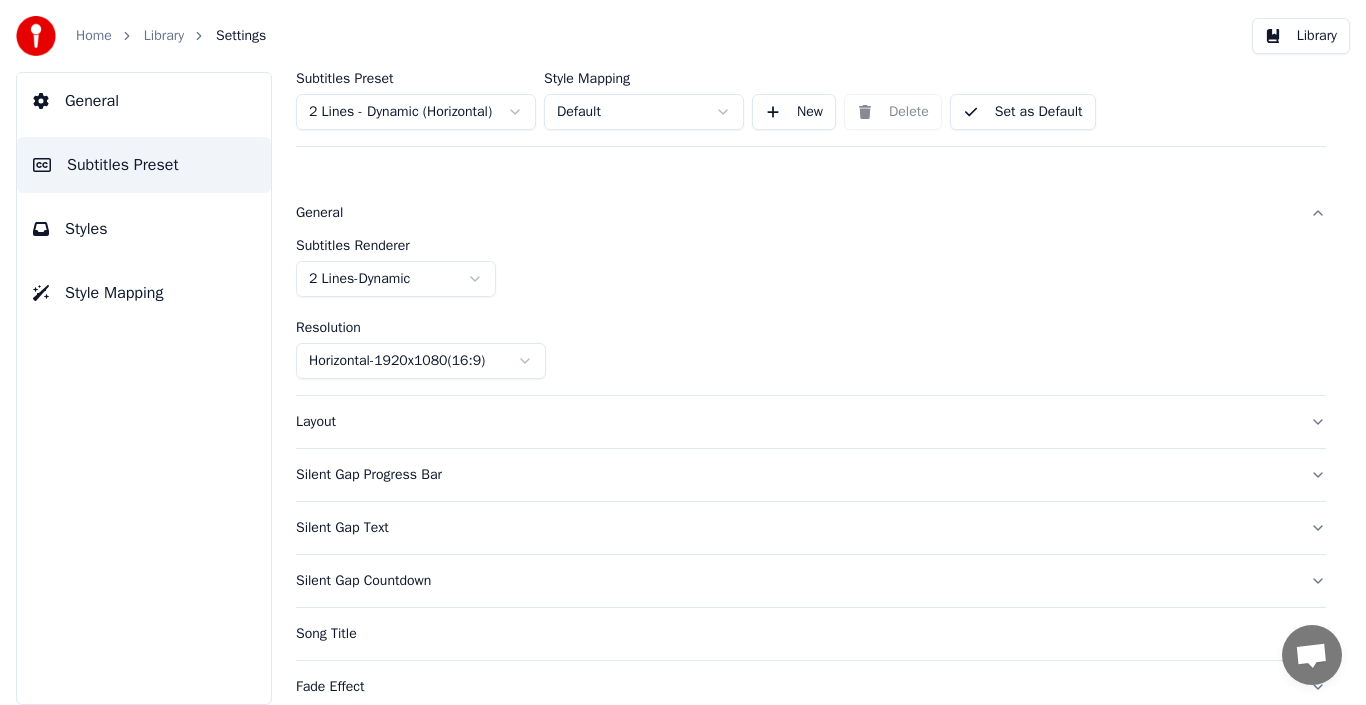click on "Layout" at bounding box center [795, 422] 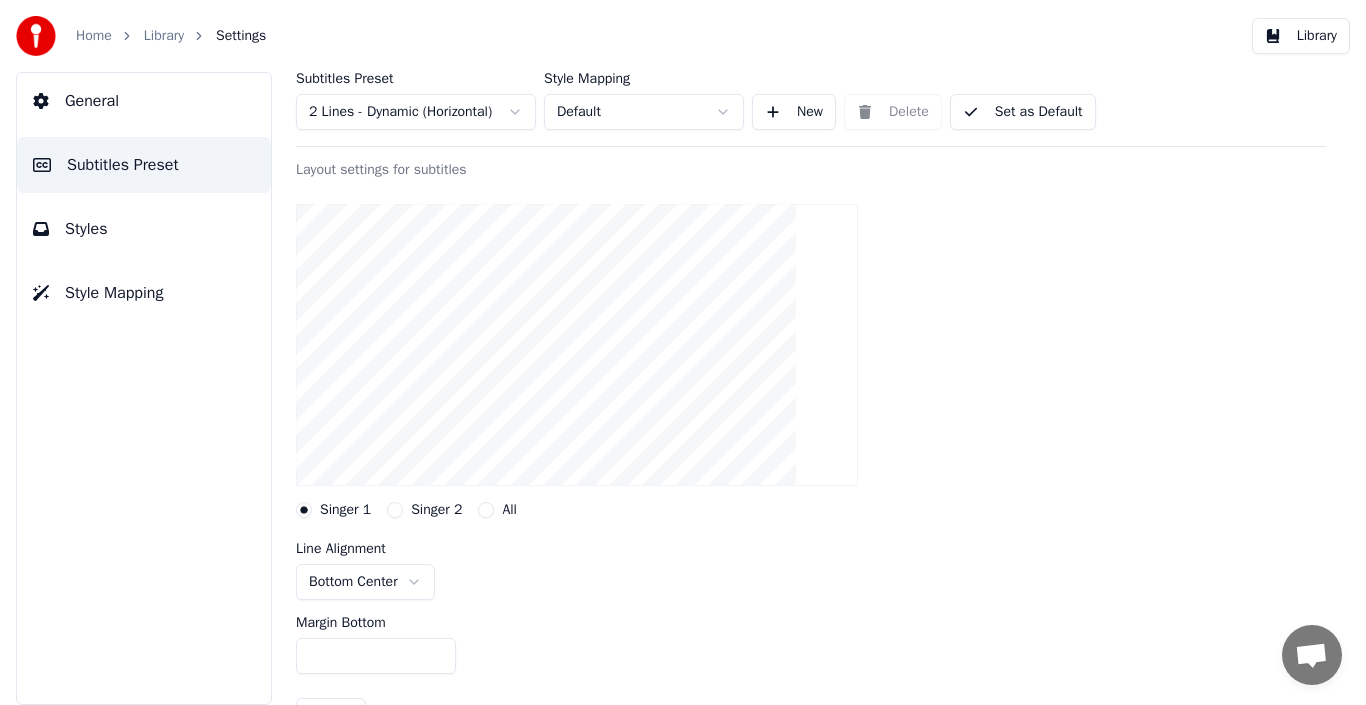 scroll, scrollTop: 0, scrollLeft: 0, axis: both 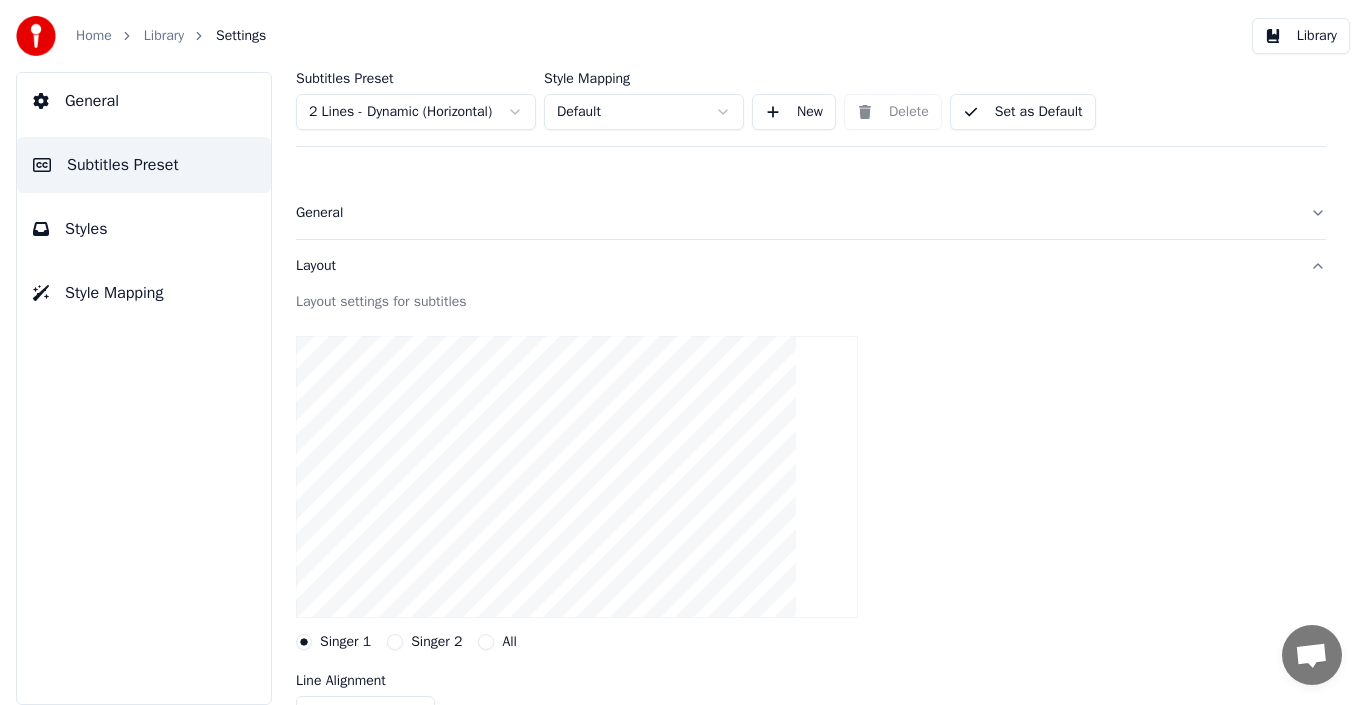 click on "Library" at bounding box center [164, 36] 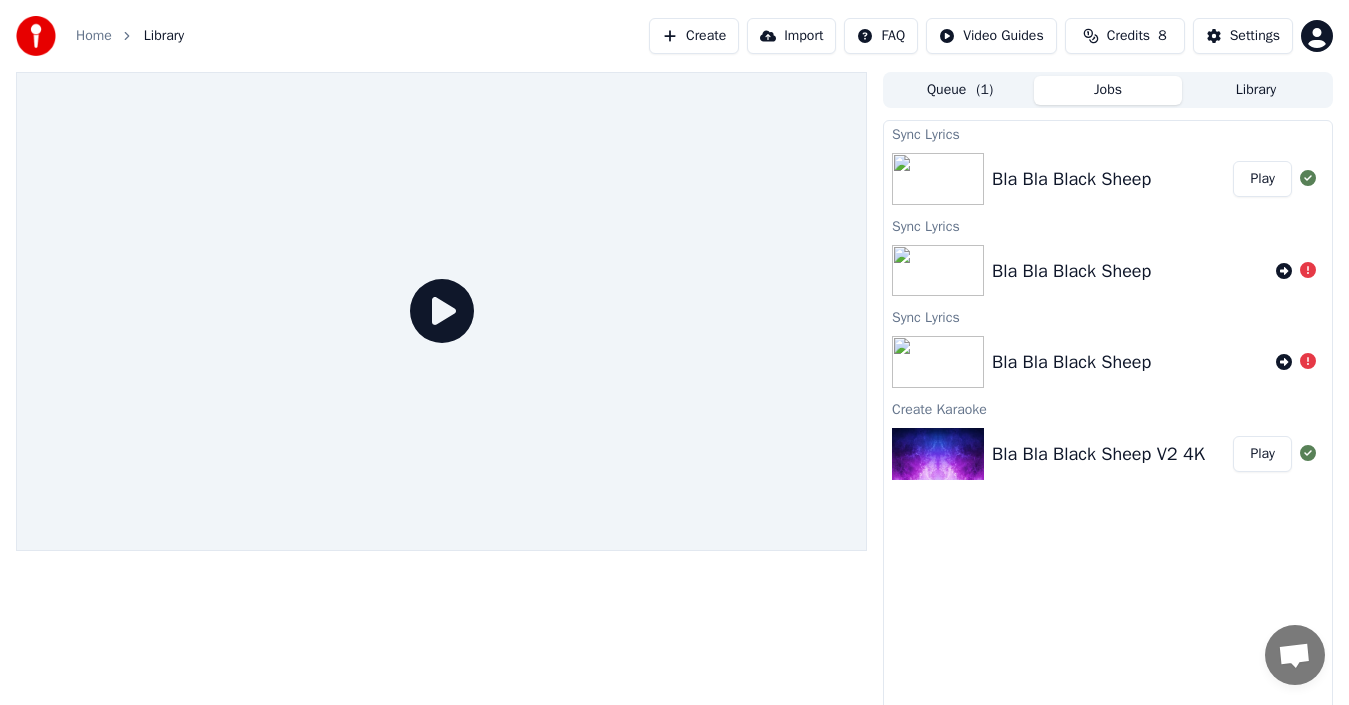 click on "Settings" at bounding box center [1255, 36] 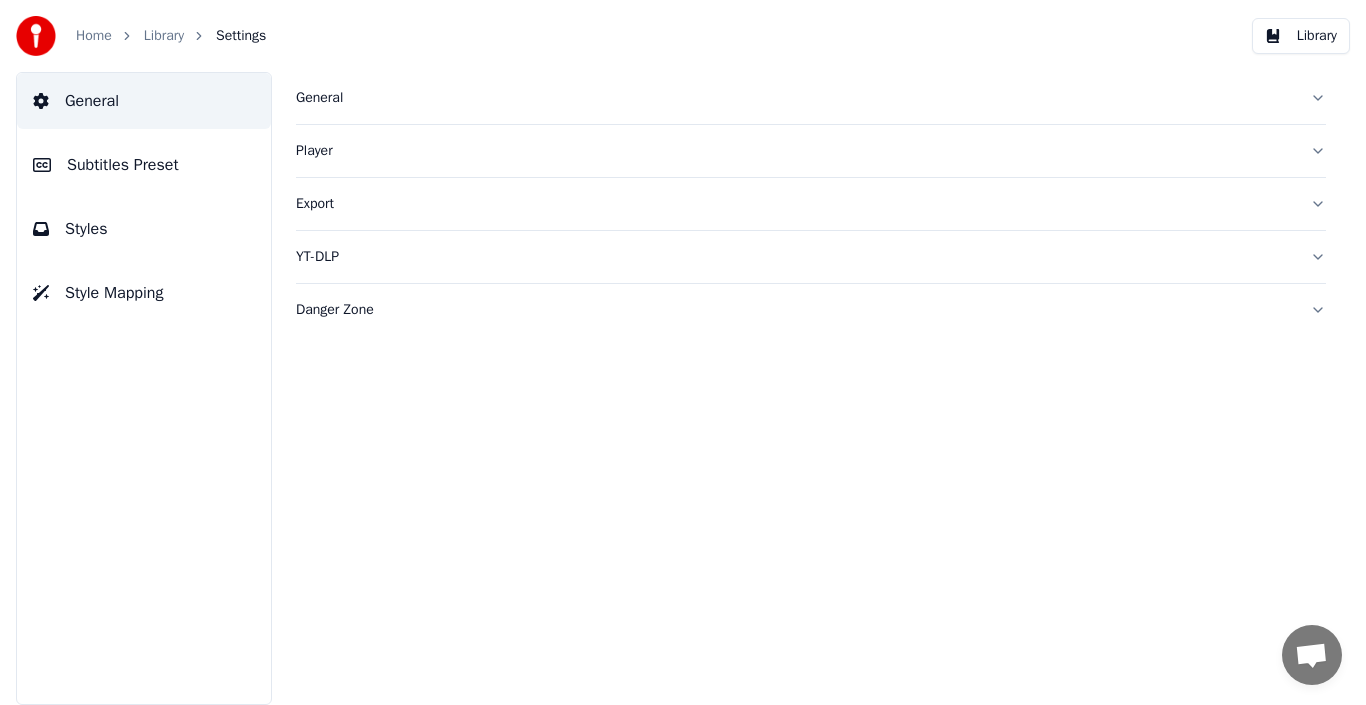 click on "Subtitles Preset" at bounding box center [123, 165] 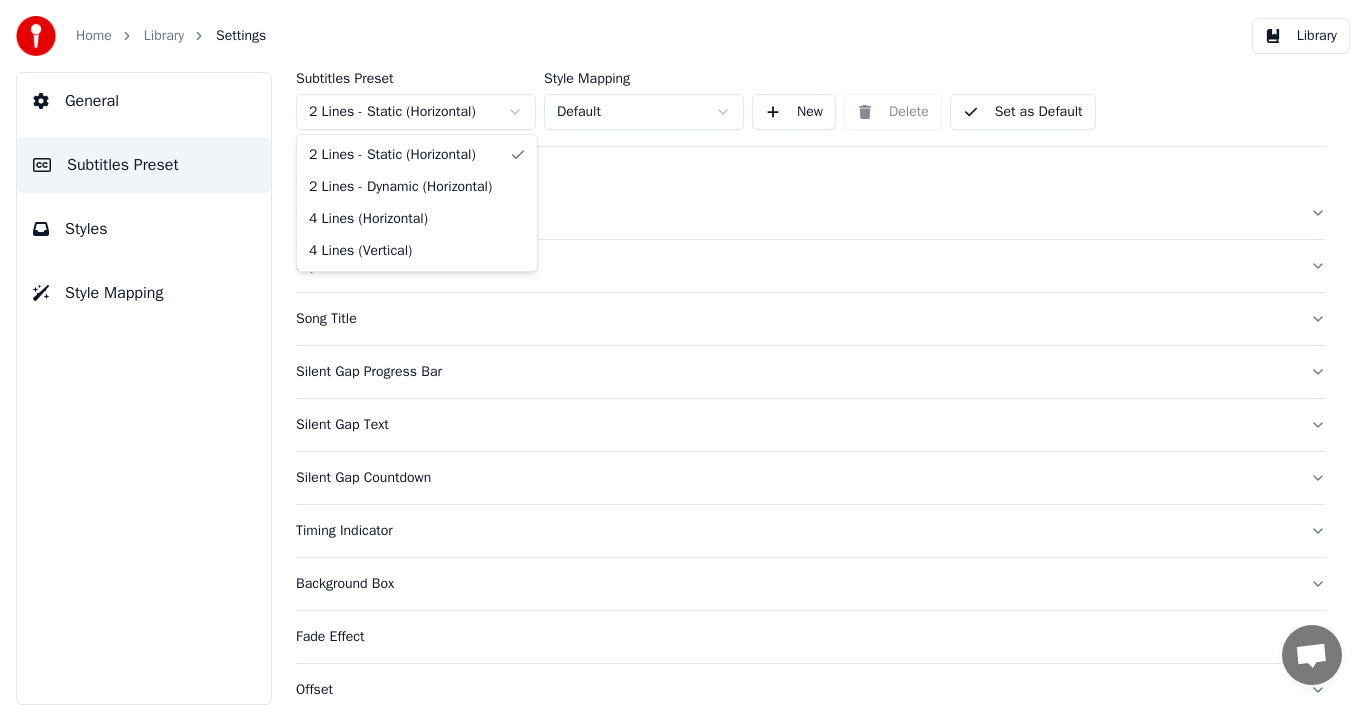 click on "Home Library Settings Library General Subtitles Preset Styles Style Mapping Subtitles Preset 2 Lines - Static (Horizontal) Style Mapping Default New Delete Set as Default General Layout Song Title Silent Gap Progress Bar Silent Gap Text Silent Gap Countdown Timing Indicator Background Box Fade Effect Offset Max Characters Per Line Auto Line Break Advanced Settings 2 Lines - Static (Horizontal) 2 Lines - Dynamic (Horizontal) 4 Lines (Horizontal) 4 Lines (Vertical)" at bounding box center (683, 352) 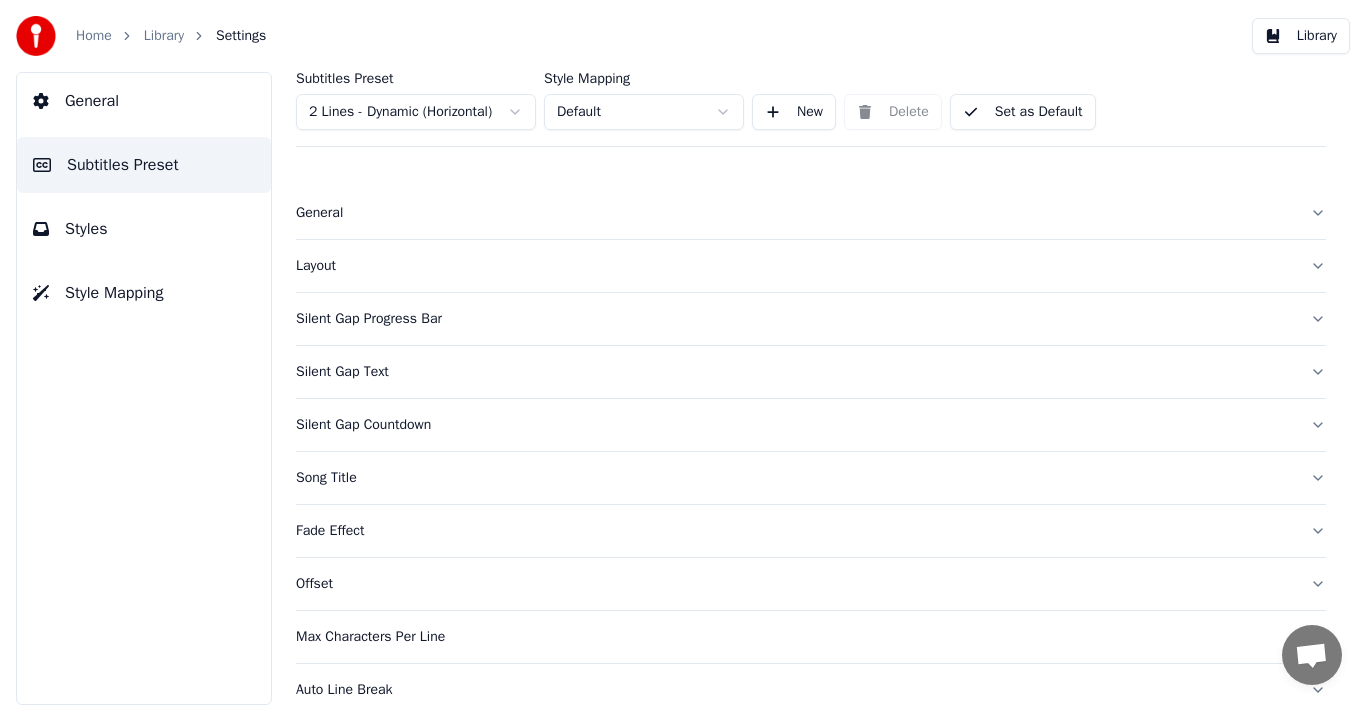 click on "Styles" at bounding box center [144, 229] 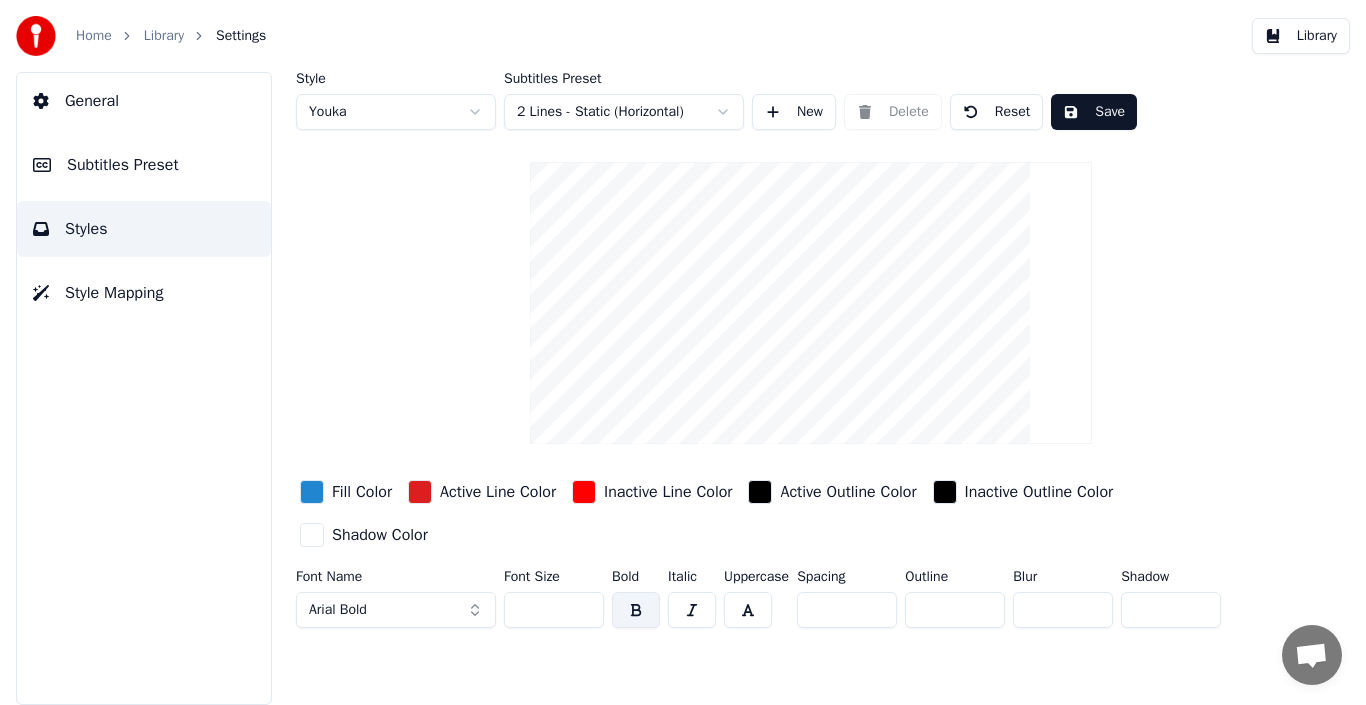 click on "Subtitles Preset 2 Lines - Static (Horizontal)" at bounding box center (624, 101) 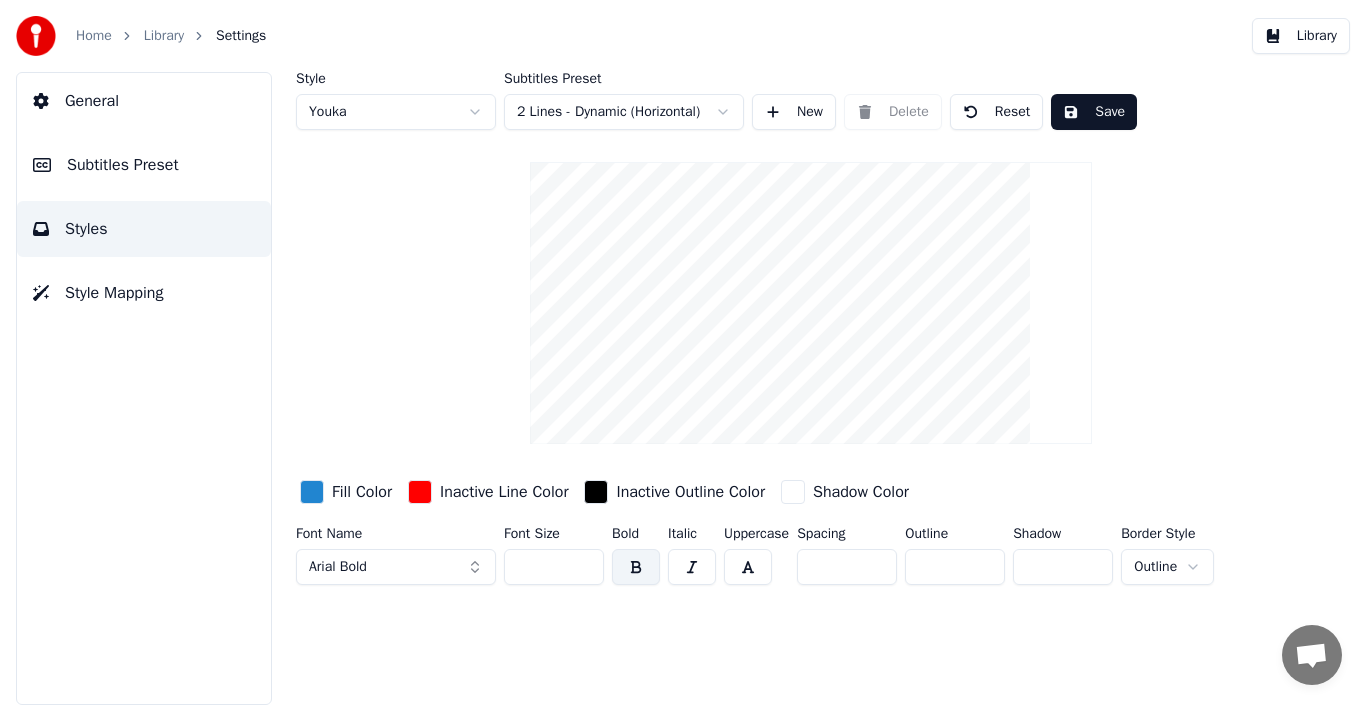 click on "Save" at bounding box center (1094, 112) 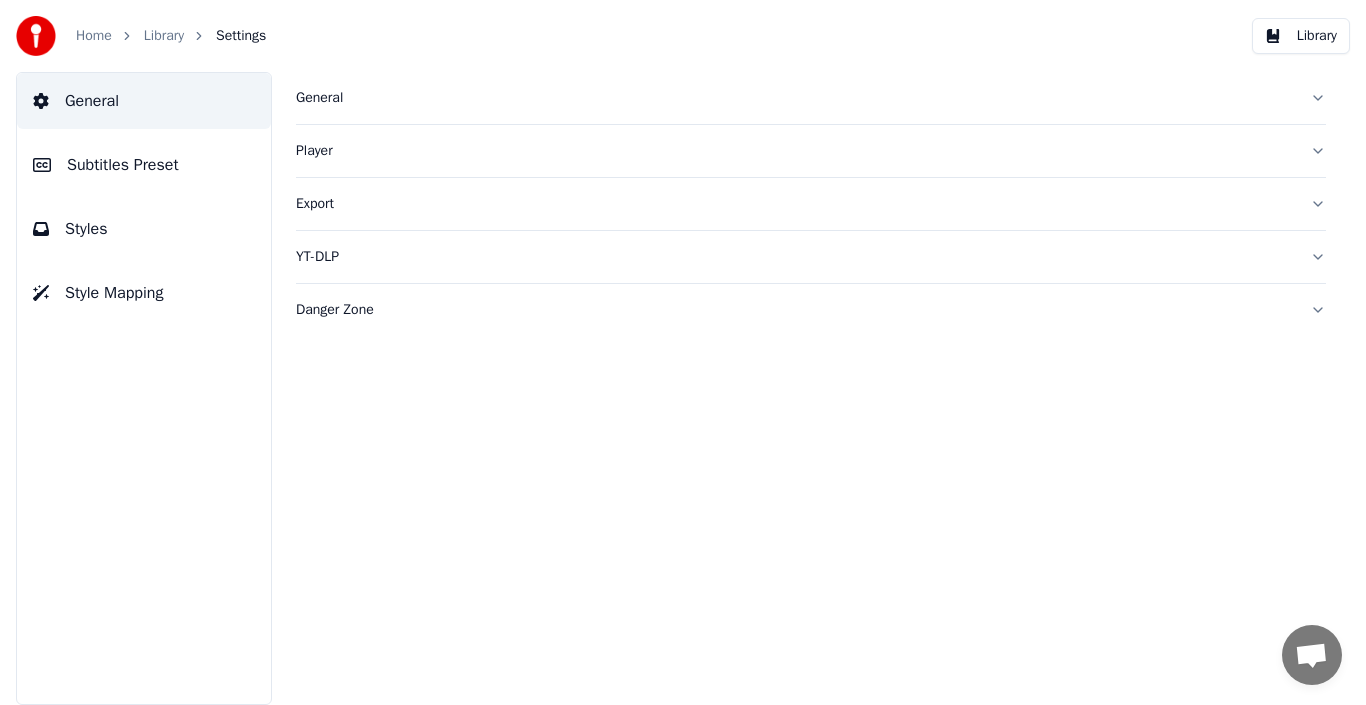 click on "Library" at bounding box center (164, 36) 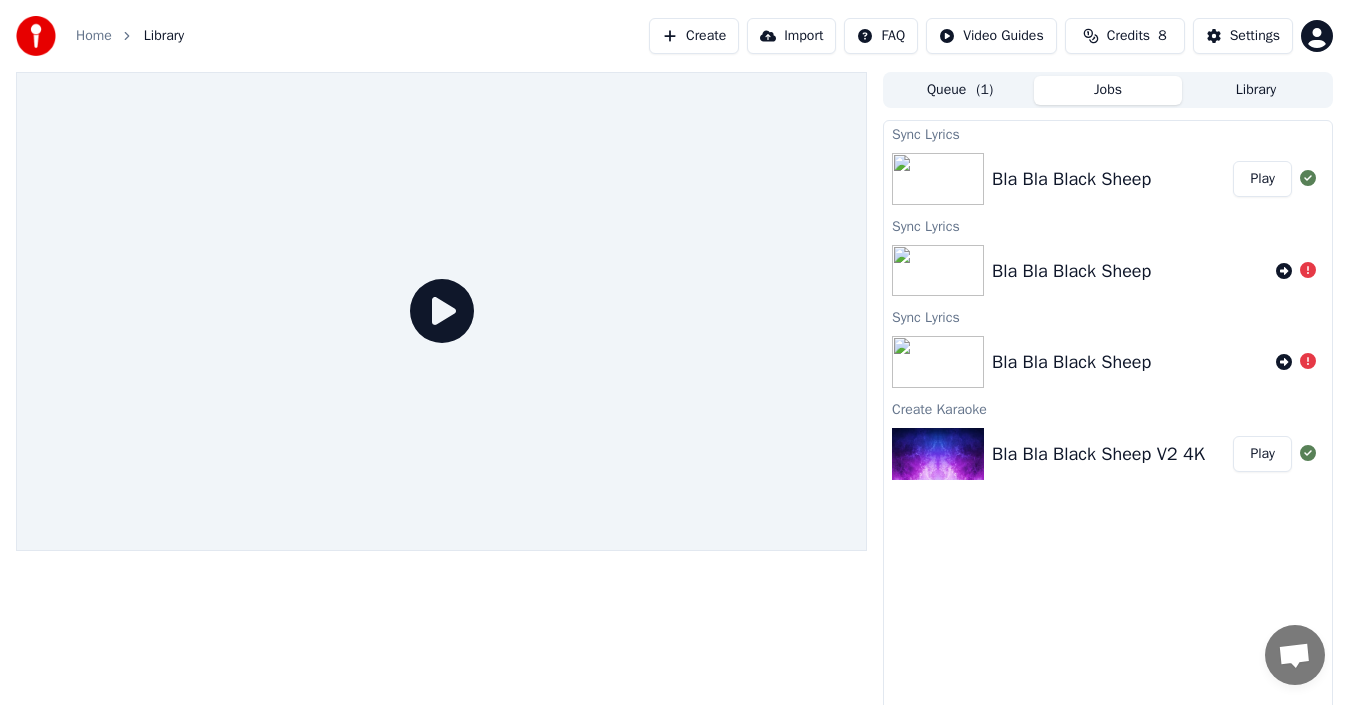 click on "Play" at bounding box center [1262, 179] 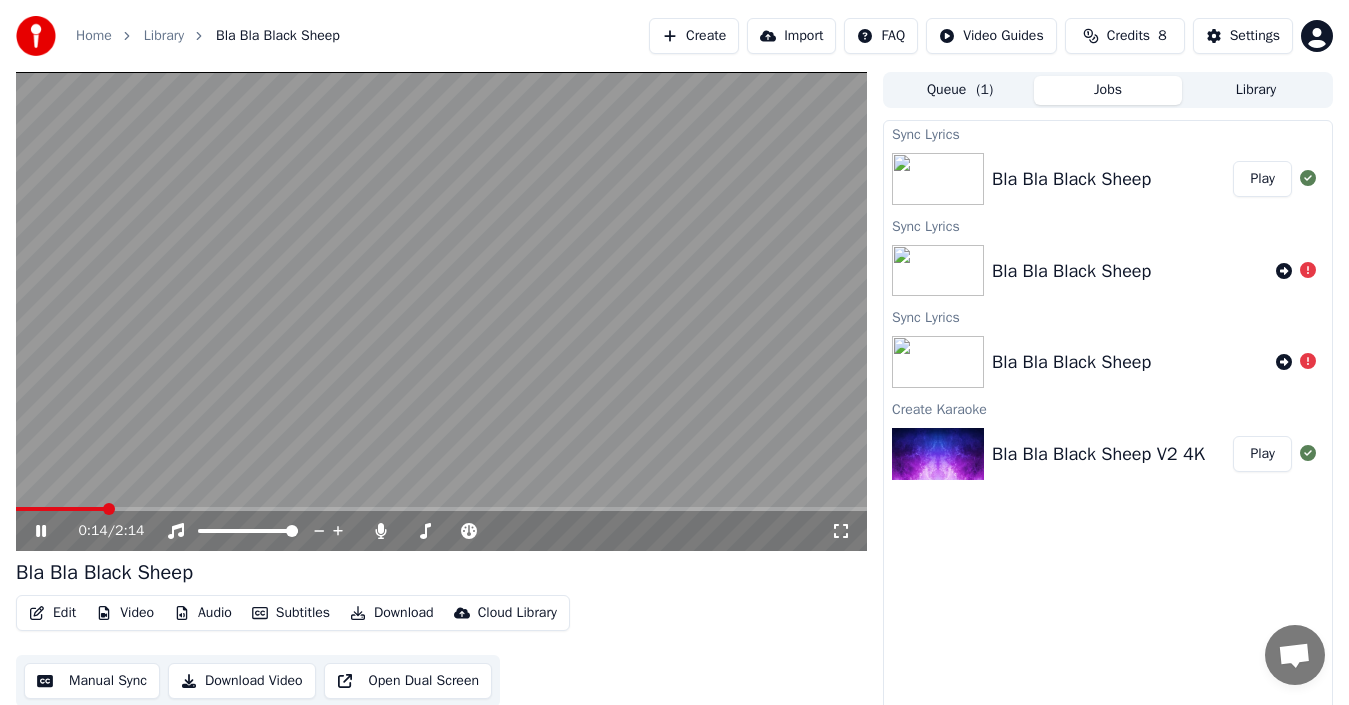 click at bounding box center [441, 311] 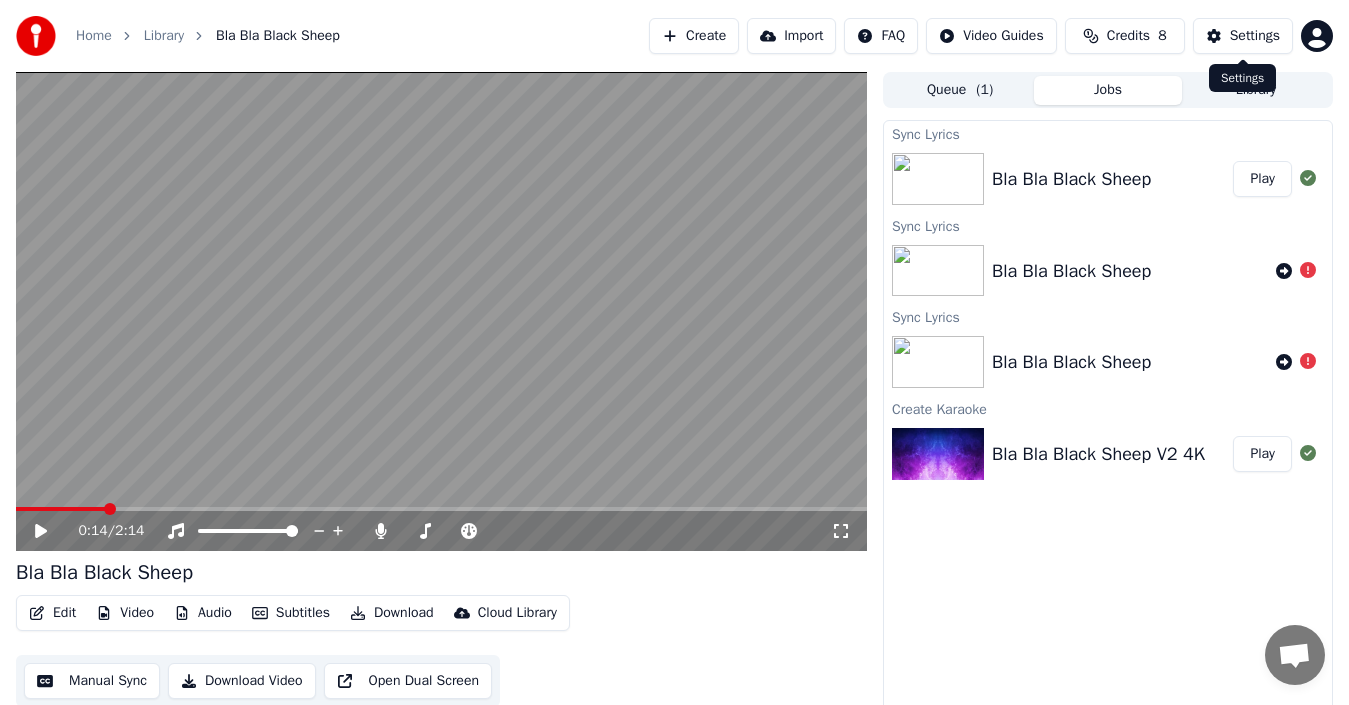 click on "Settings" at bounding box center [1243, 36] 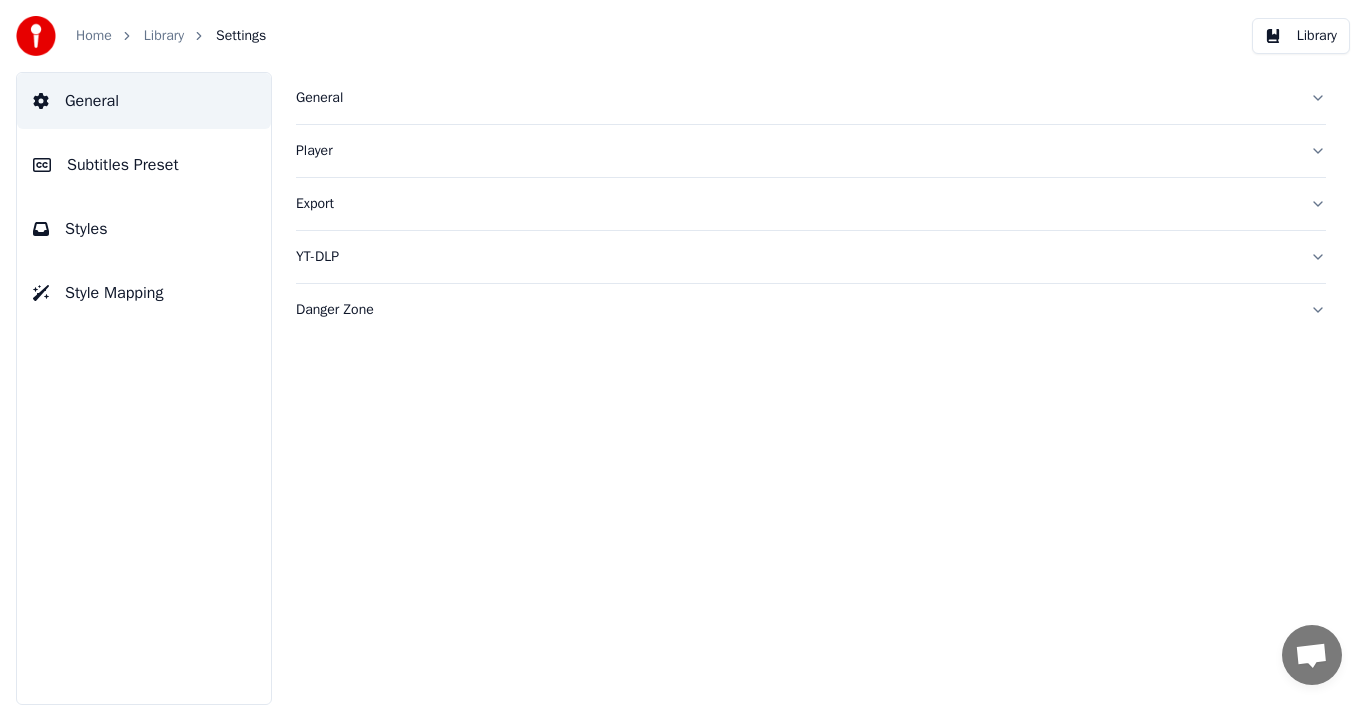 click on "Styles" at bounding box center (144, 229) 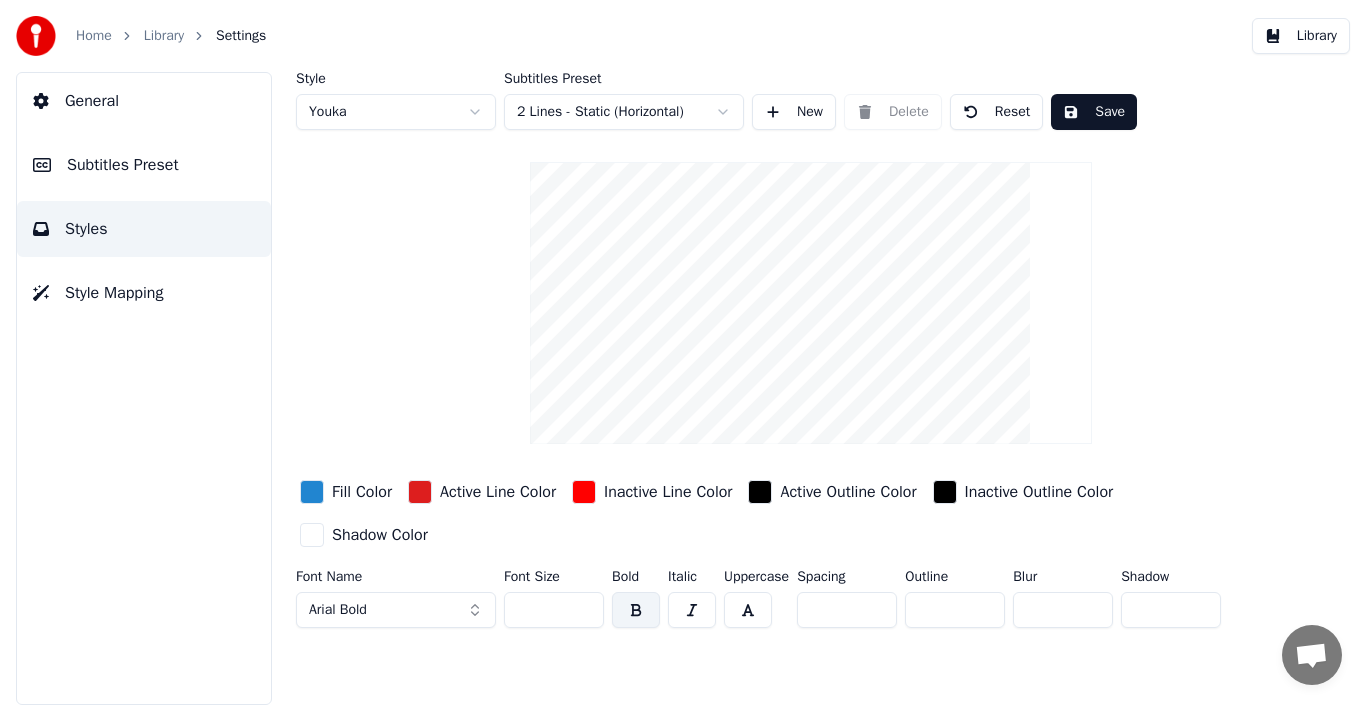 click on "Home Library Settings Library General Subtitles Preset Styles Style Mapping Style Youka Subtitles Preset 2 Lines - Static (Horizontal) New Delete Reset Save Fill Color Active Line Color Inactive Line Color Active Outline Color Inactive Outline Color Shadow Color Font Name Arial Bold Font Size ** Bold Italic Uppercase Spacing * Outline * Blur * Shadow *" at bounding box center [683, 352] 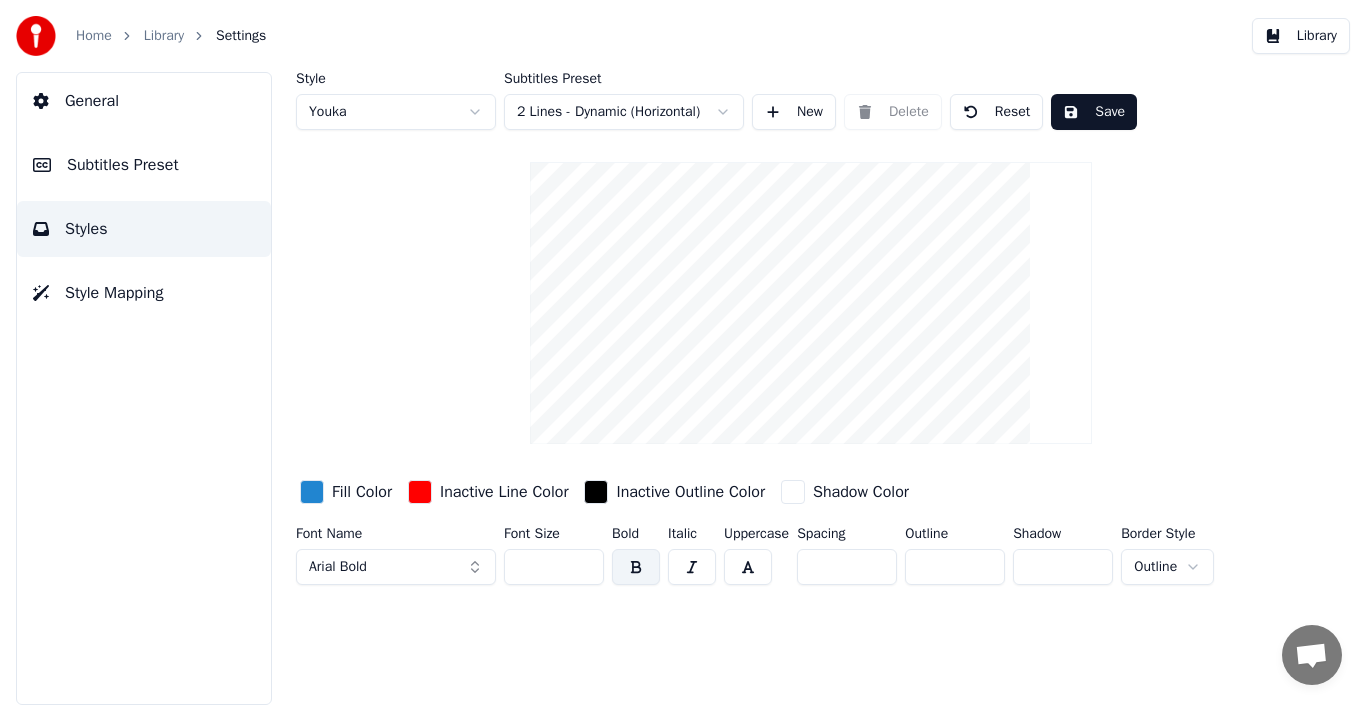click on "Save" at bounding box center [1094, 112] 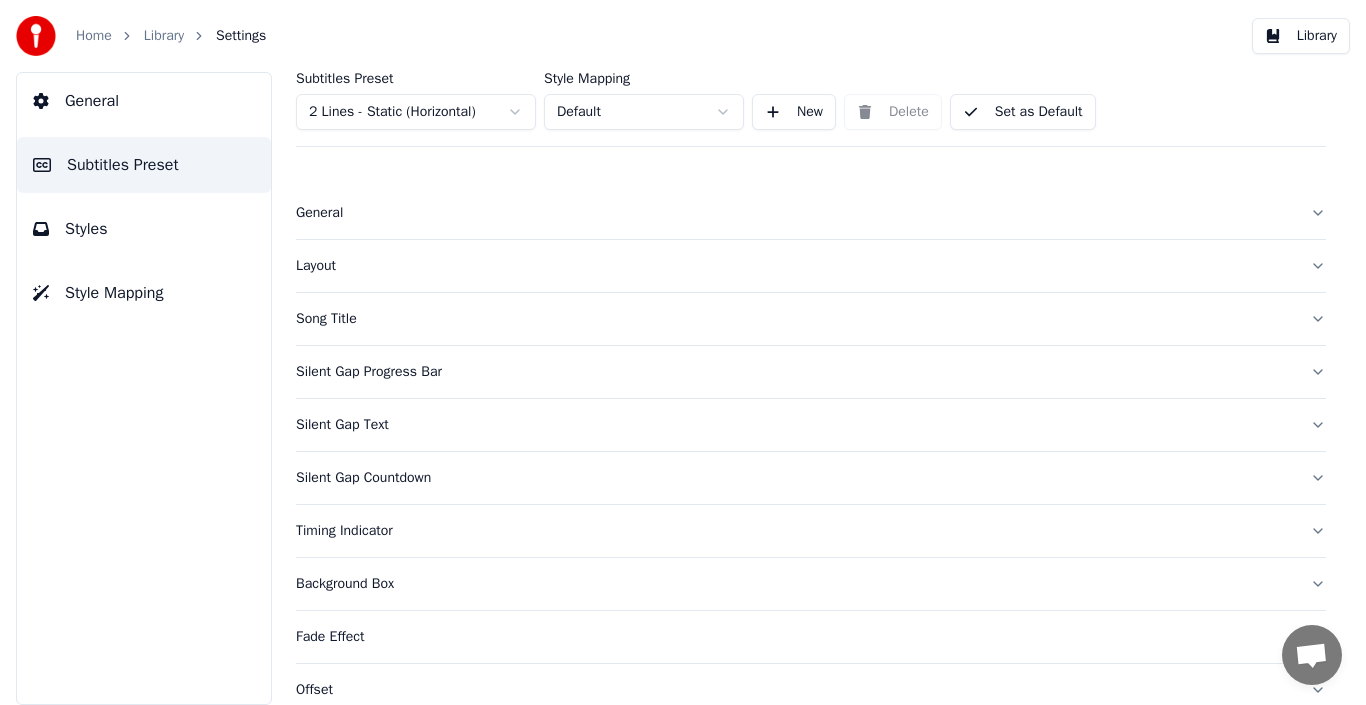 click on "Home Library Settings Library General Subtitles Preset Styles Style Mapping Subtitles Preset 2 Lines - Static (Horizontal) Style Mapping Default New Delete Set as Default General Layout Song Title Silent Gap Progress Bar Silent Gap Text Silent Gap Countdown Timing Indicator Background Box Fade Effect Offset Max Characters Per Line Auto Line Break Advanced Settings" at bounding box center (683, 352) 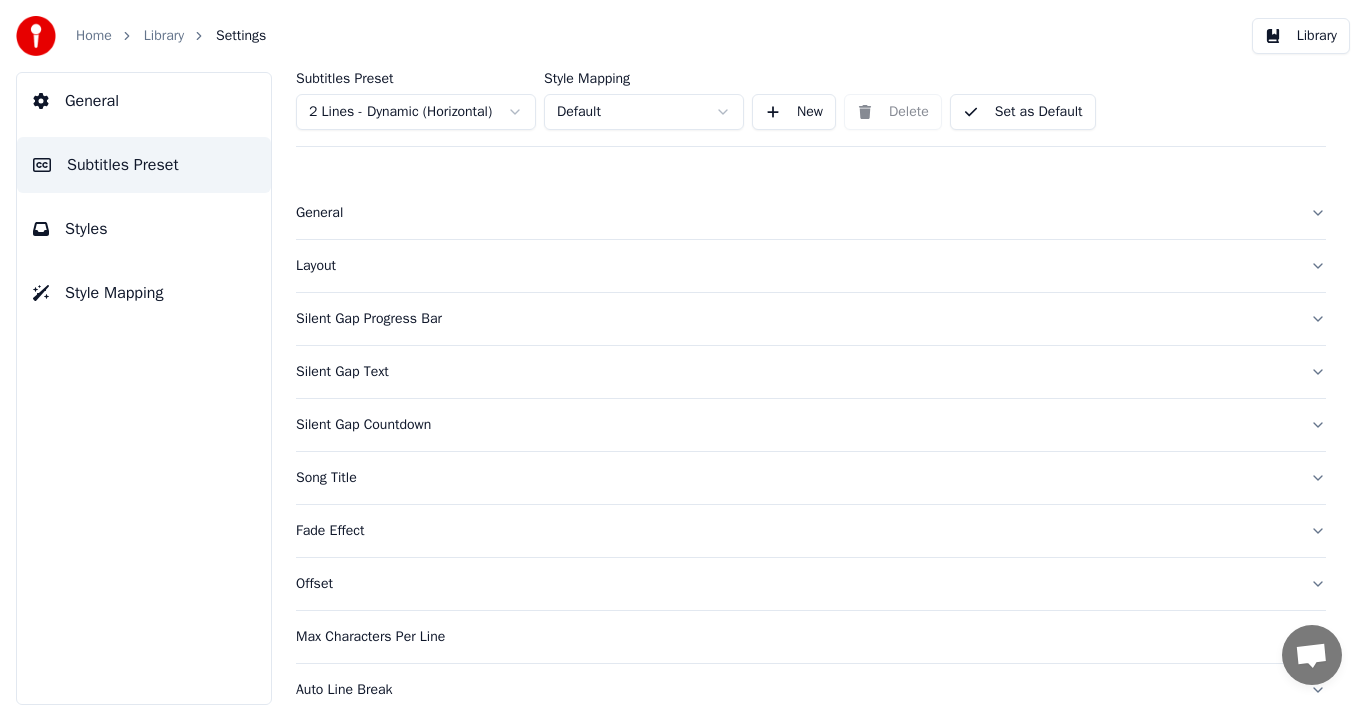 click on "General" at bounding box center (92, 101) 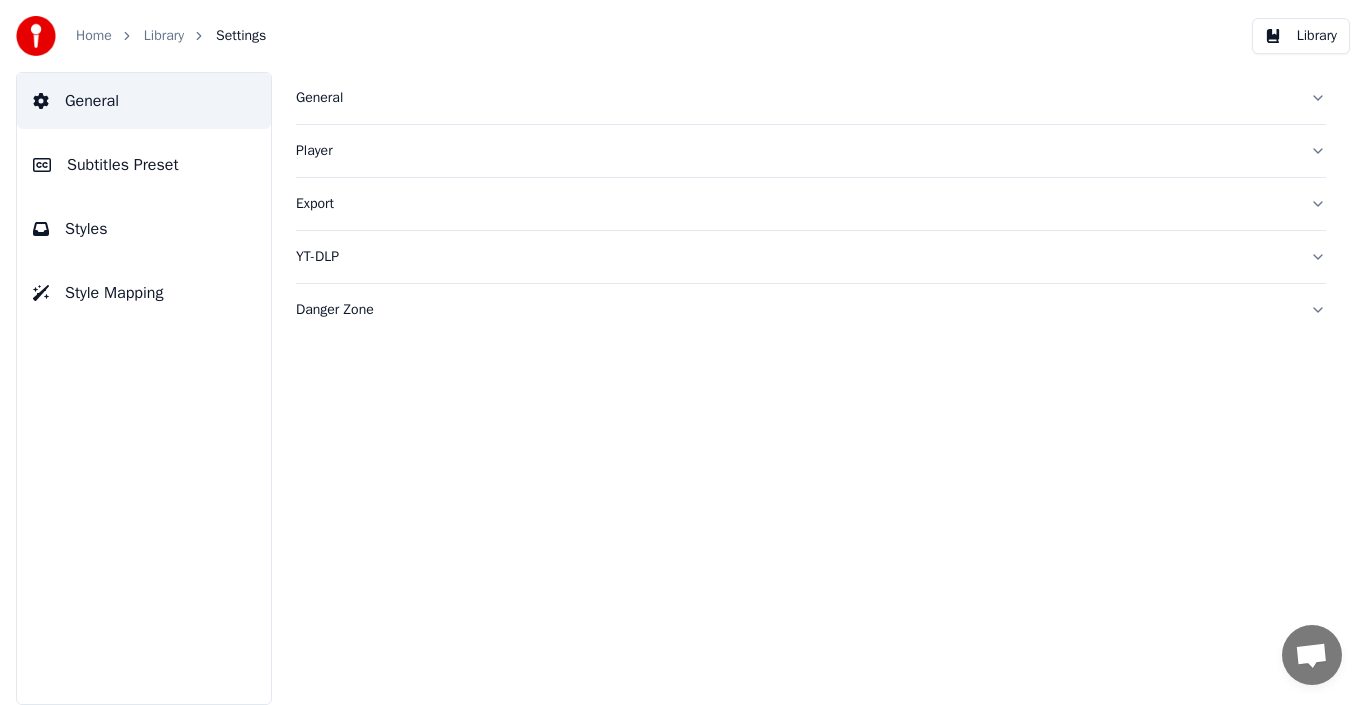 click on "General Subtitles Preset Styles Style Mapping" at bounding box center (144, 388) 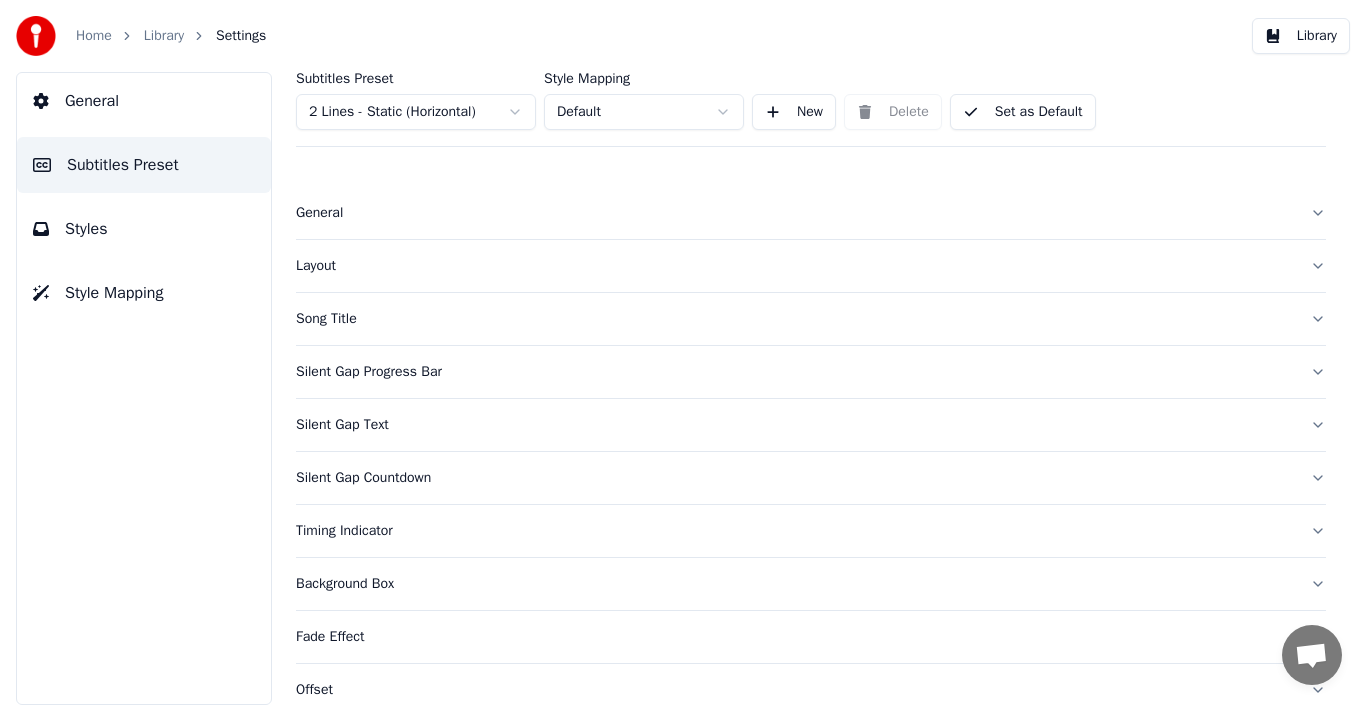 click on "Home Library Settings Library General Subtitles Preset Styles Style Mapping Subtitles Preset 2 Lines - Static (Horizontal) Style Mapping Default New Delete Set as Default General Layout Song Title Silent Gap Progress Bar Silent Gap Text Silent Gap Countdown Timing Indicator Background Box Fade Effect Offset Max Characters Per Line Auto Line Break Advanced Settings" at bounding box center [683, 352] 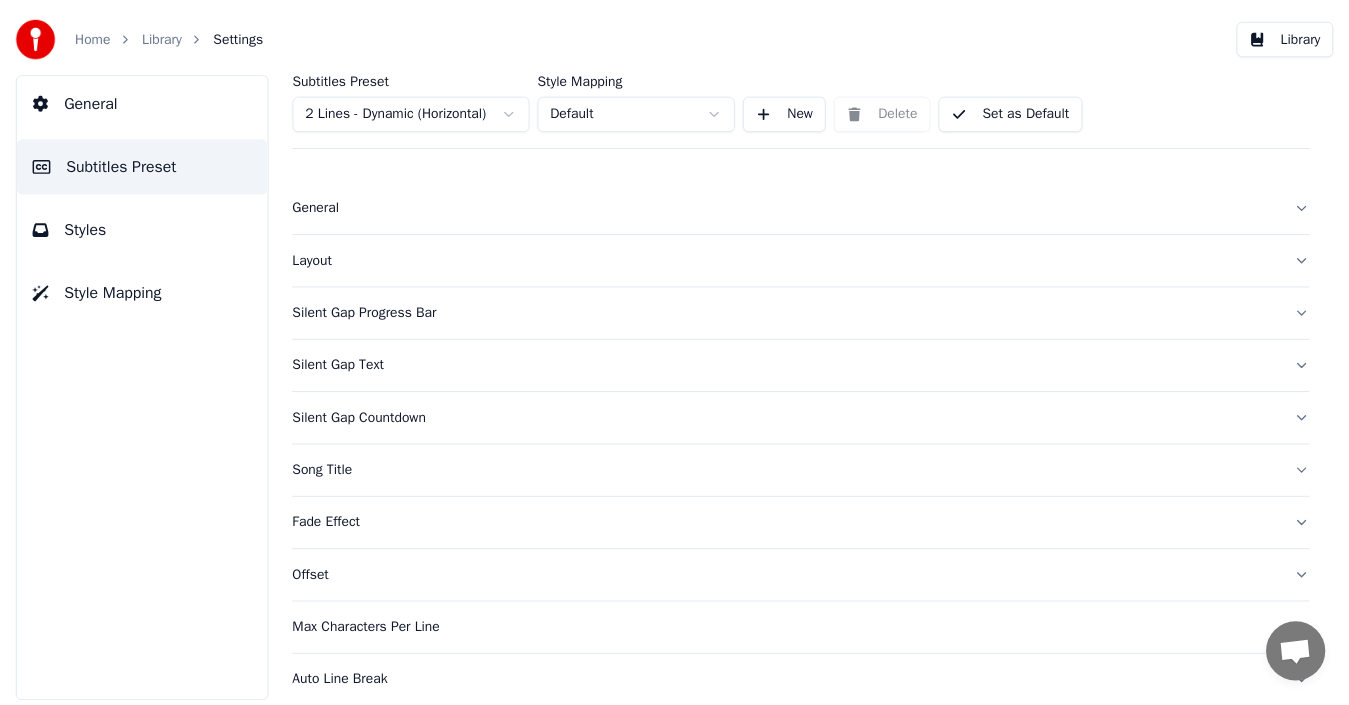 scroll, scrollTop: 0, scrollLeft: 0, axis: both 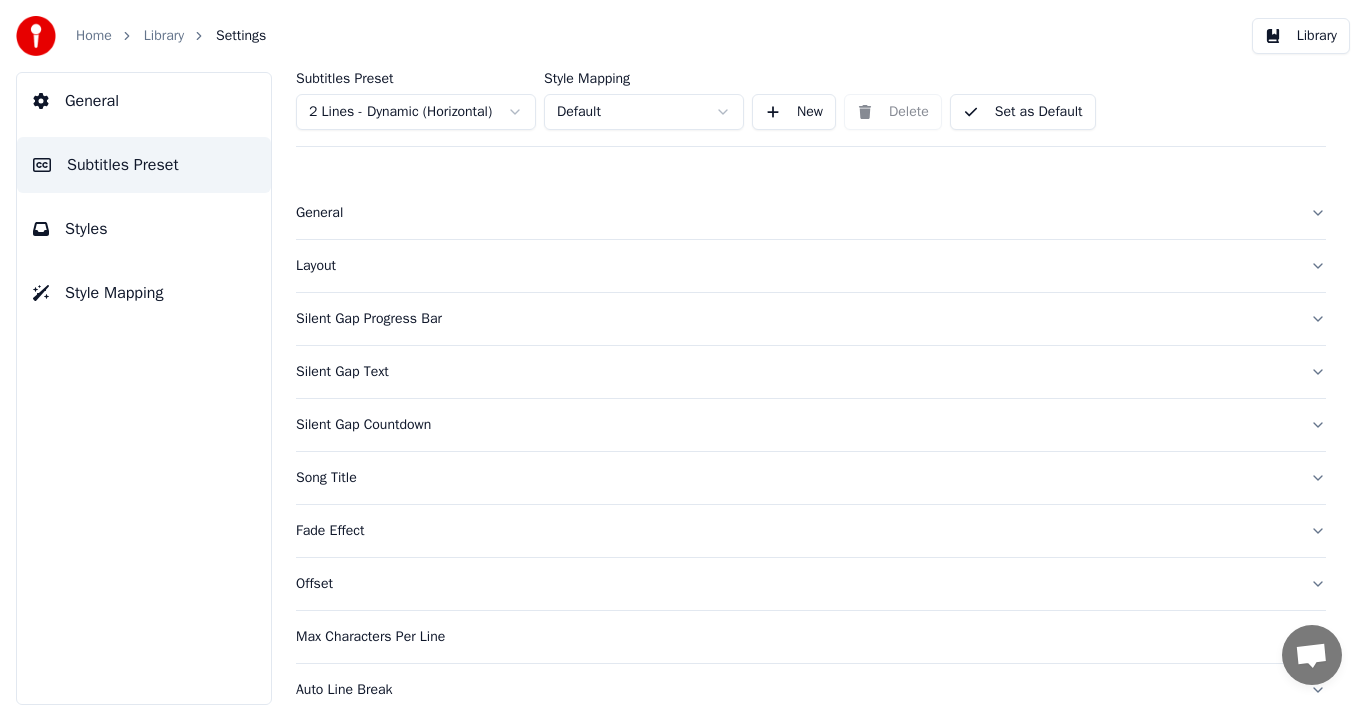 click on "Styles" at bounding box center (144, 229) 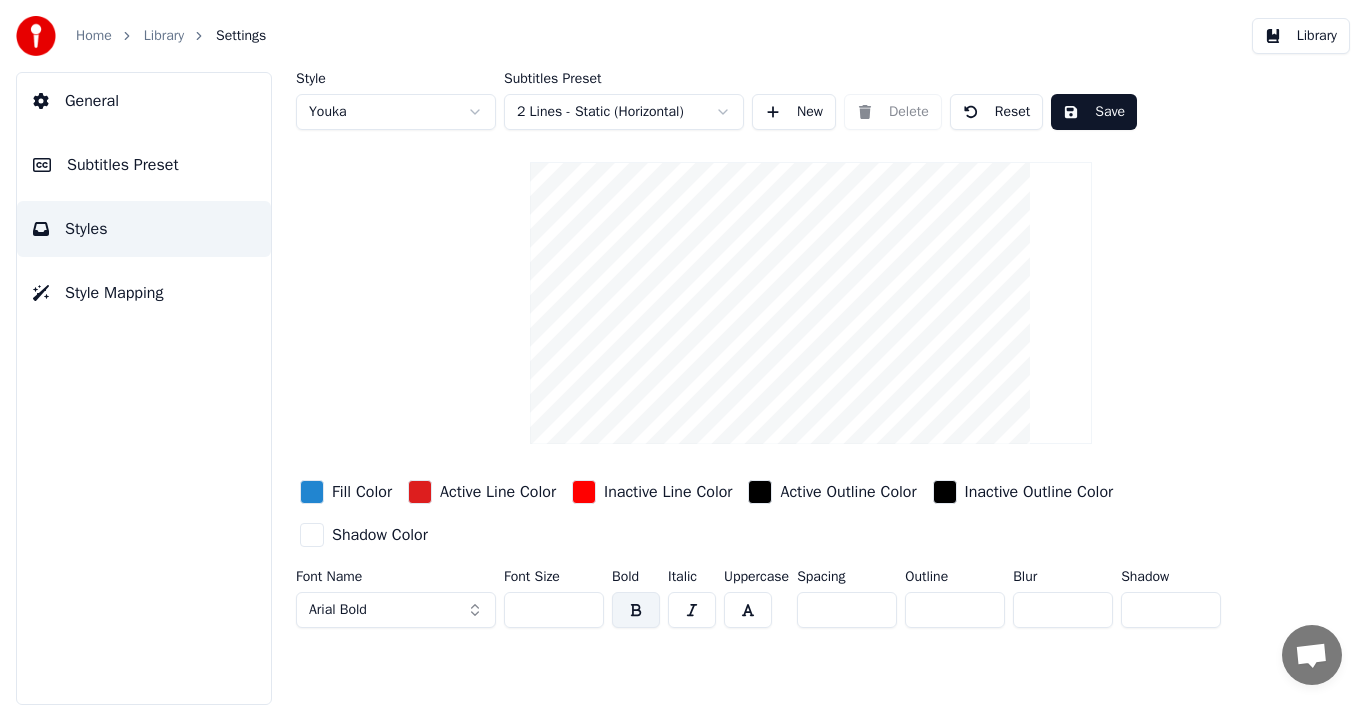 click on "Home Library Settings Library General Subtitles Preset Styles Style Mapping Style Youka Subtitles Preset 2 Lines - Static (Horizontal) New Delete Reset Save Fill Color Active Line Color Inactive Line Color Active Outline Color Inactive Outline Color Shadow Color Font Name Arial Bold Font Size ** Bold Italic Uppercase Spacing * Outline * Blur * Shadow *" at bounding box center [683, 352] 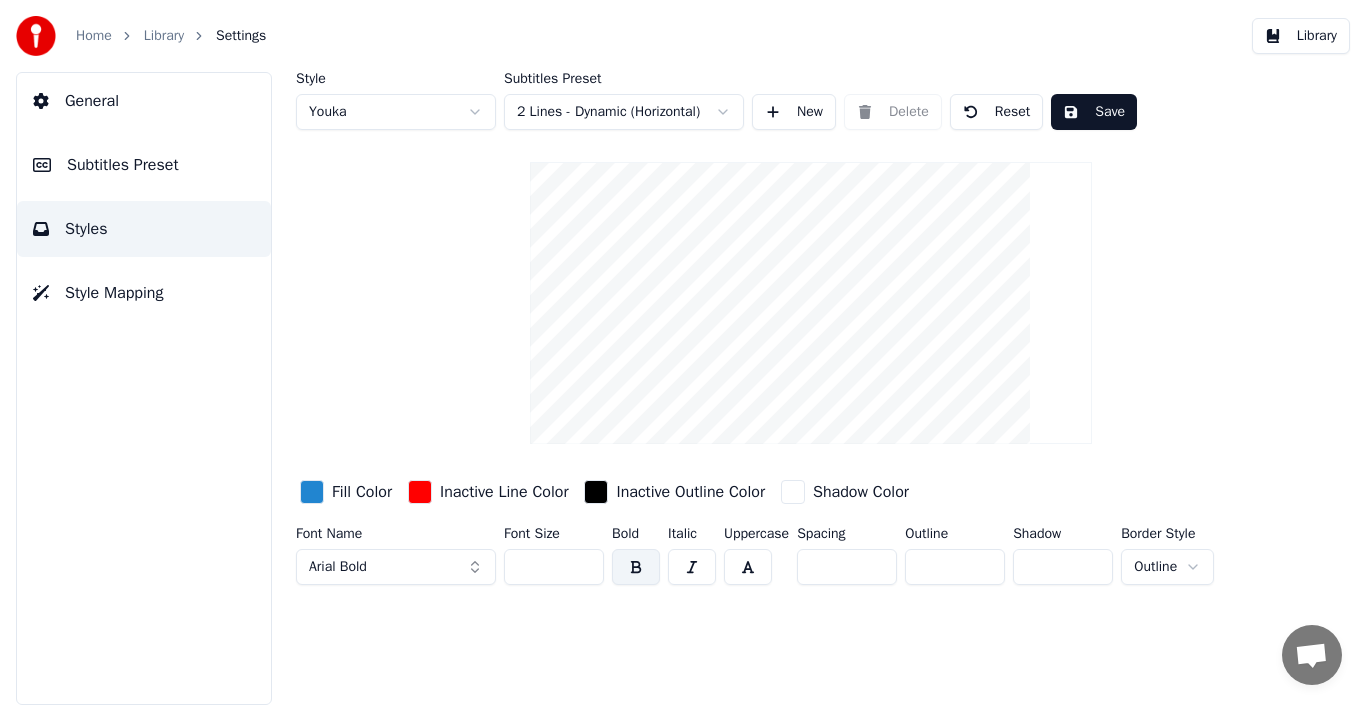 click on "Save" at bounding box center (1094, 112) 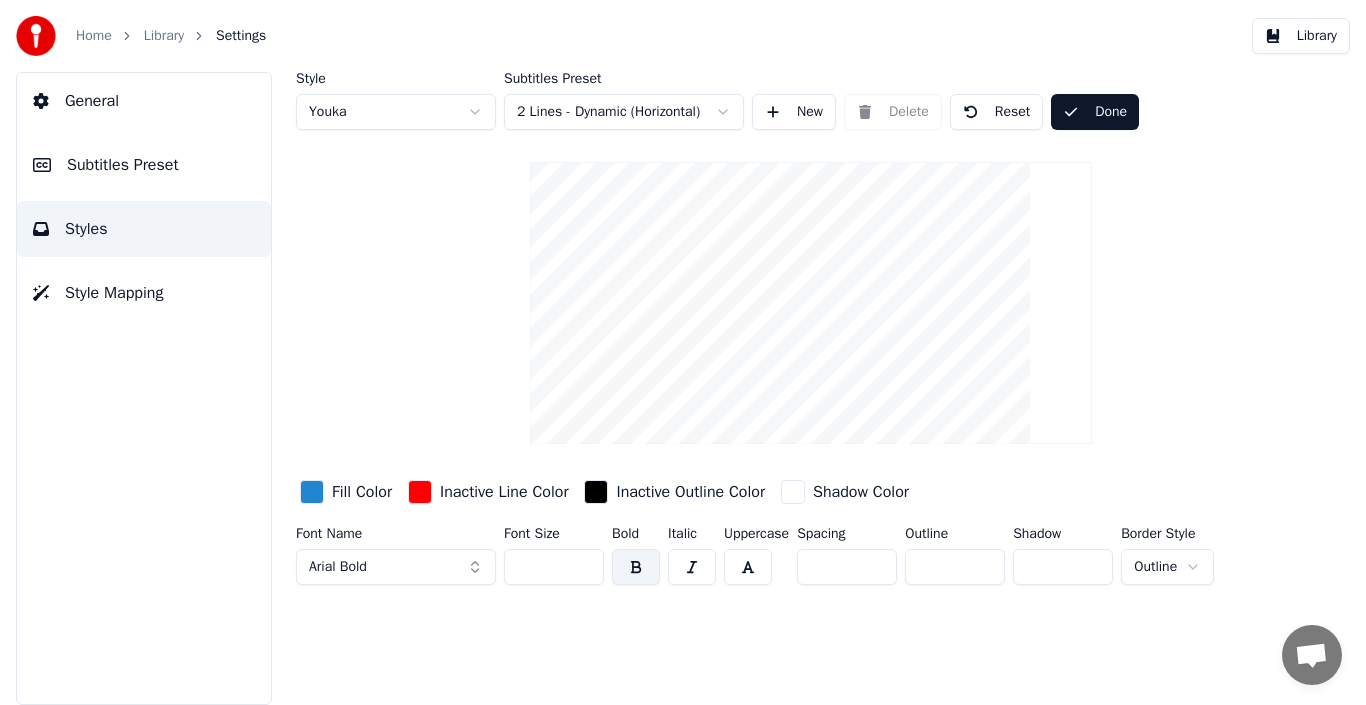 click on "Subtitles Preset" at bounding box center [144, 165] 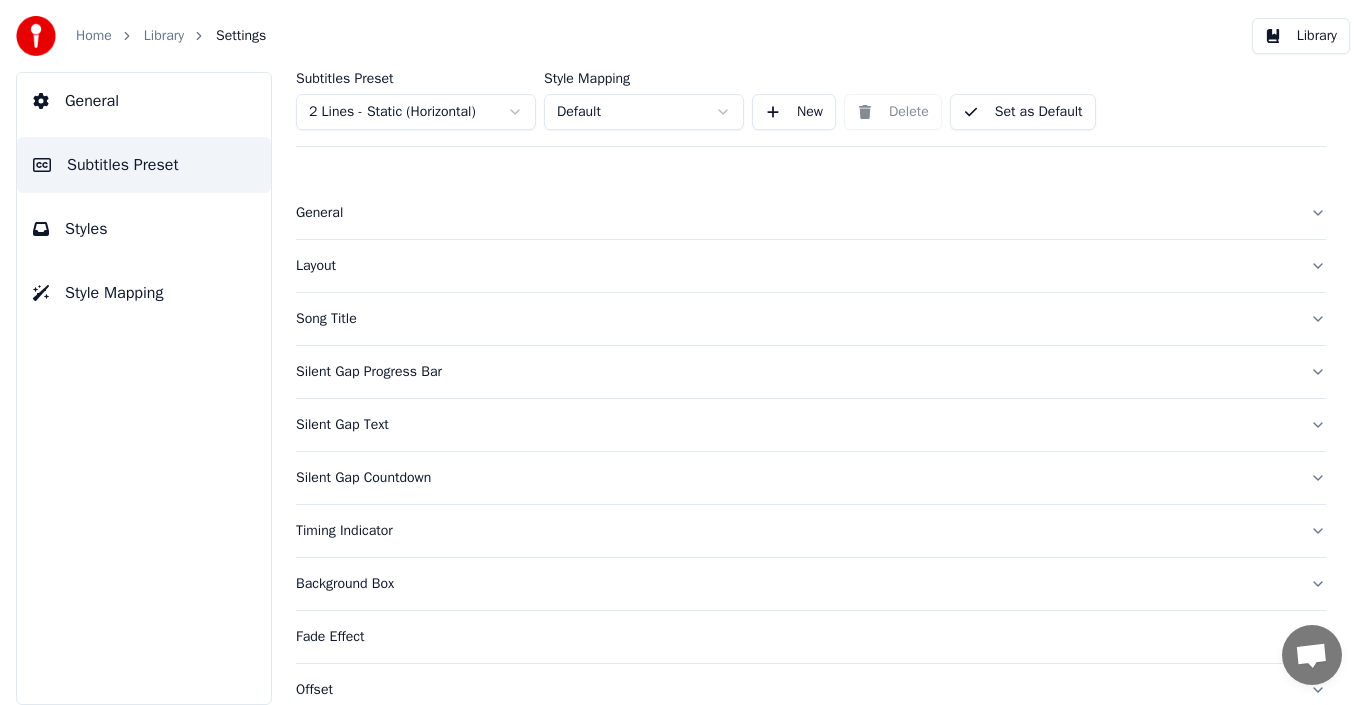 click on "Home Library Settings Library General Subtitles Preset Styles Style Mapping Subtitles Preset 2 Lines - Static (Horizontal) Style Mapping Default New Delete Set as Default General Layout Song Title Silent Gap Progress Bar Silent Gap Text Silent Gap Countdown Timing Indicator Background Box Fade Effect Offset Max Characters Per Line Auto Line Break Advanced Settings" at bounding box center [683, 352] 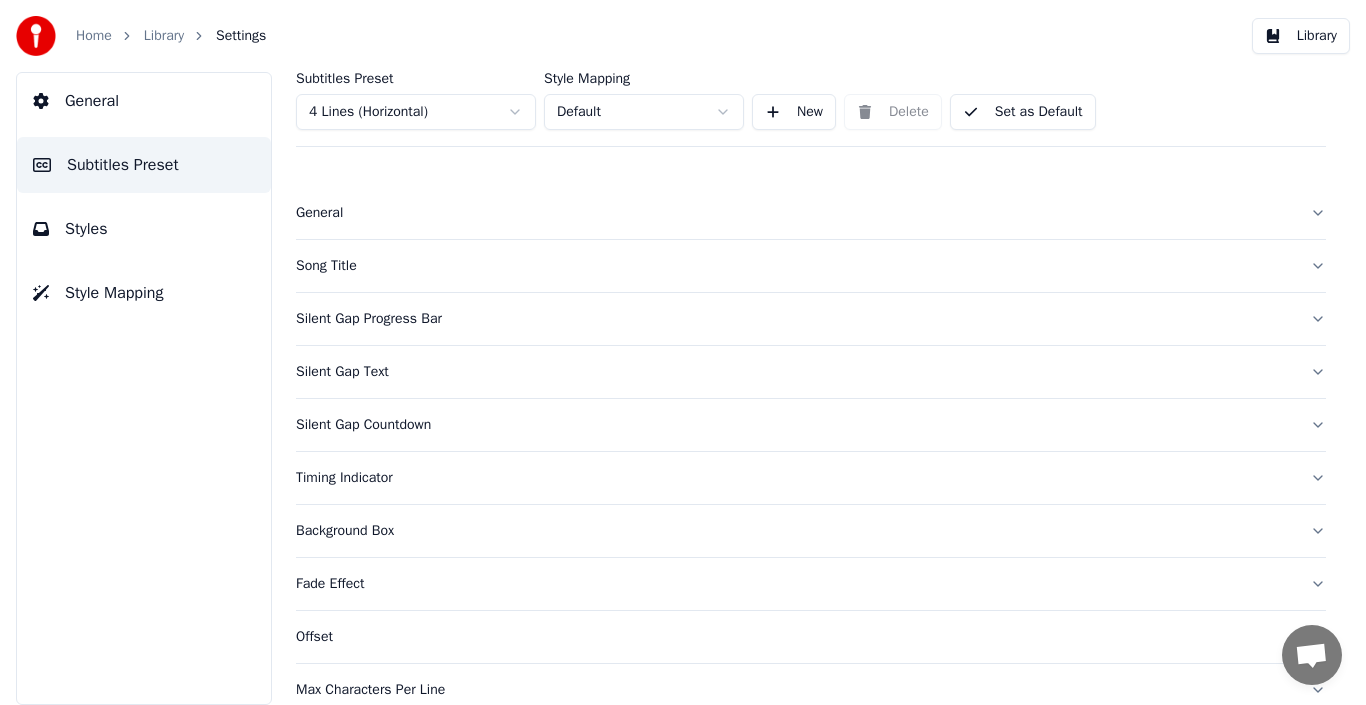 click on "Home Library Settings Library General Subtitles Preset Styles Style Mapping Subtitles Preset 4 Lines (Horizontal) Style Mapping Default New Delete Set as Default General Song Title Silent Gap Progress Bar Silent Gap Text Silent Gap Countdown Timing Indicator Background Box Fade Effect Offset Max Characters Per Line Auto Line Break Advanced Settings" at bounding box center (683, 352) 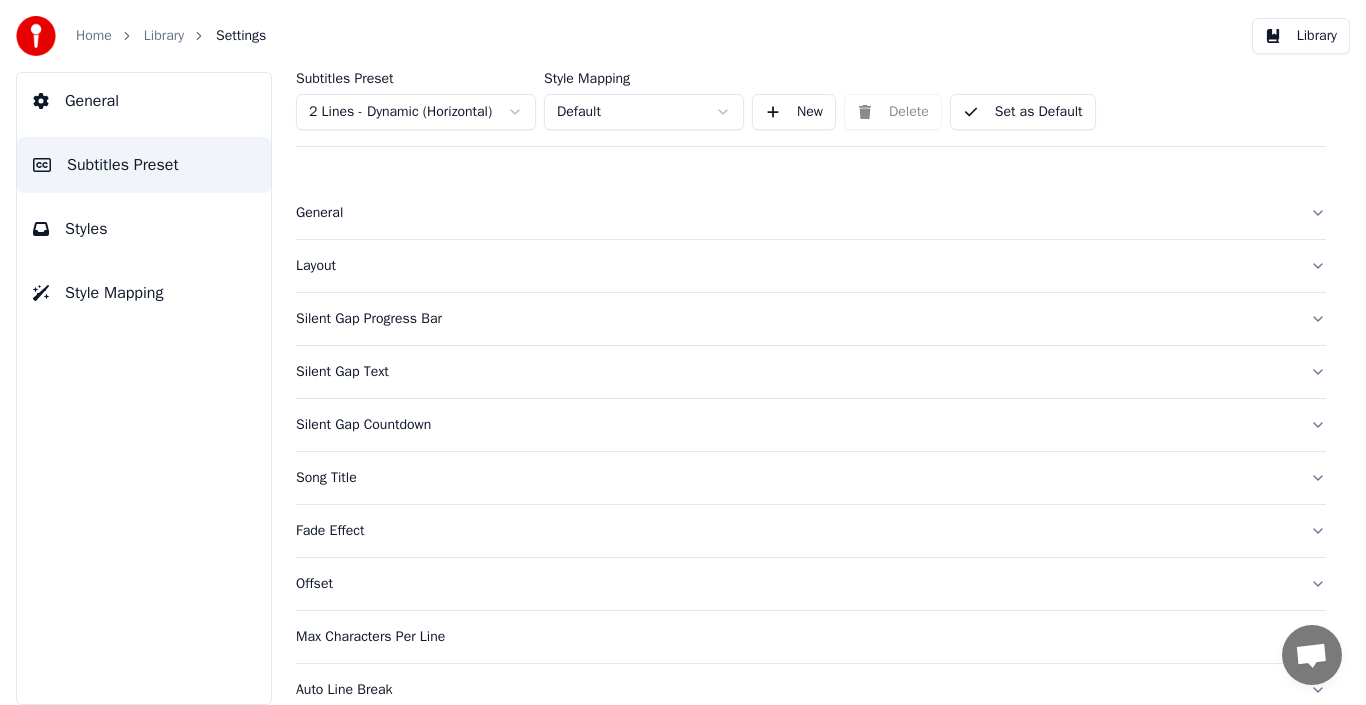 click on "Styles" at bounding box center [144, 229] 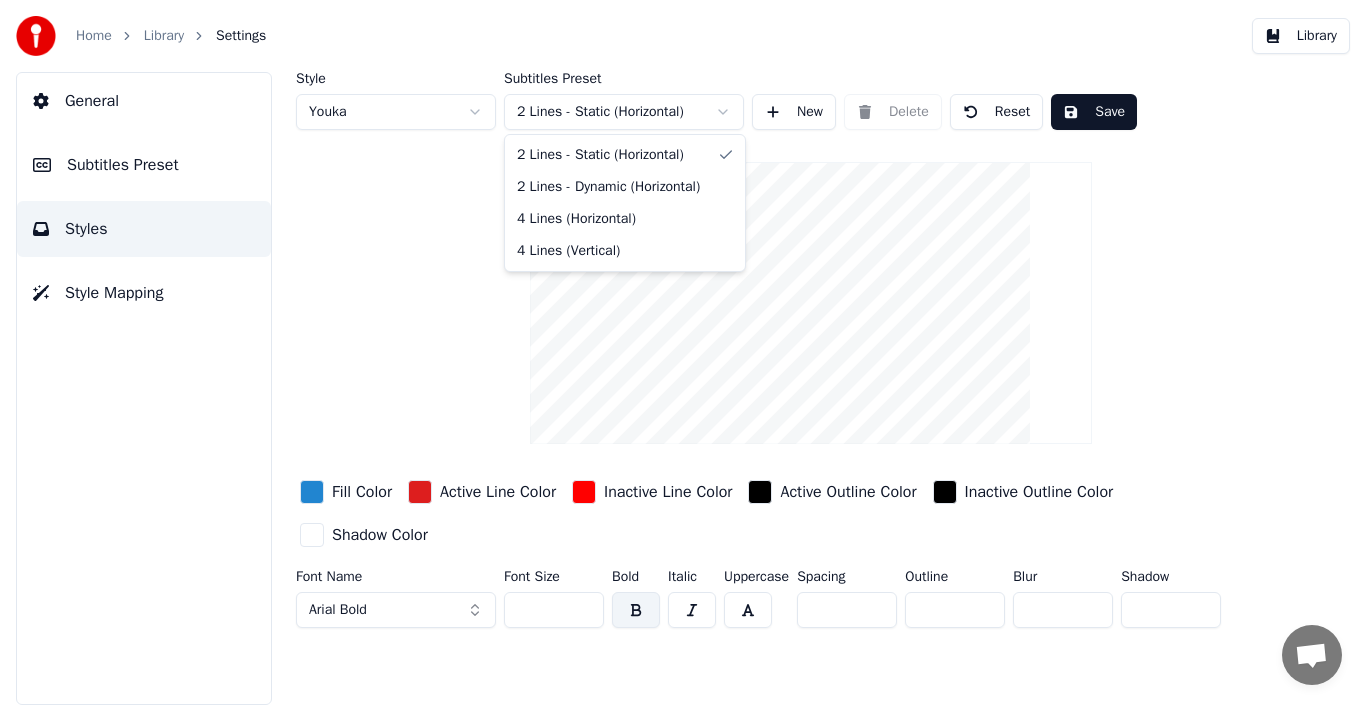 click on "Home Library Settings Library General Subtitles Preset Styles Style Mapping Style Youka Subtitles Preset 2 Lines - Static (Horizontal) New Delete Reset Save Fill Color Active Line Color Inactive Line Color Active Outline Color Inactive Outline Color Shadow Color Font Name Arial Bold Font Size ** Bold Italic Uppercase Spacing * Outline * Blur * Shadow * 2 Lines - Static (Horizontal) 2 Lines - Dynamic (Horizontal) 4 Lines (Horizontal) 4 Lines (Vertical)" at bounding box center (683, 352) 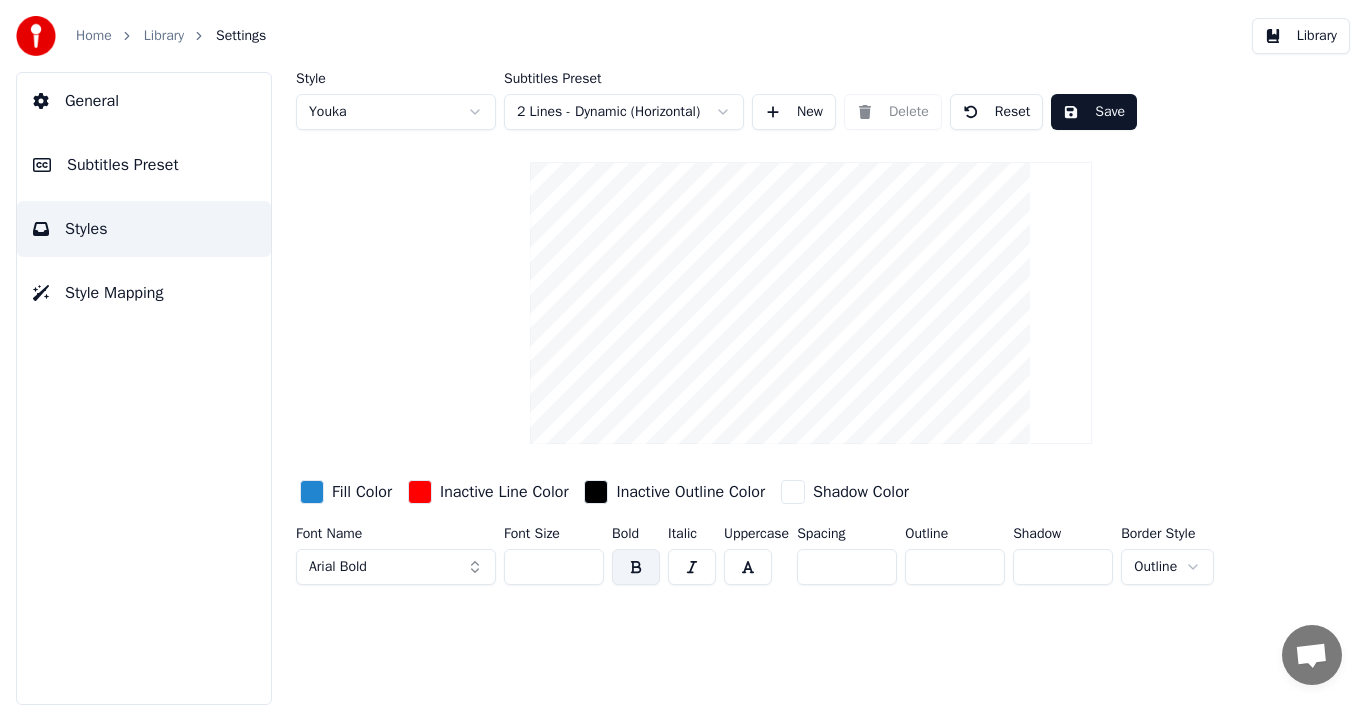 click on "Save" at bounding box center [1094, 112] 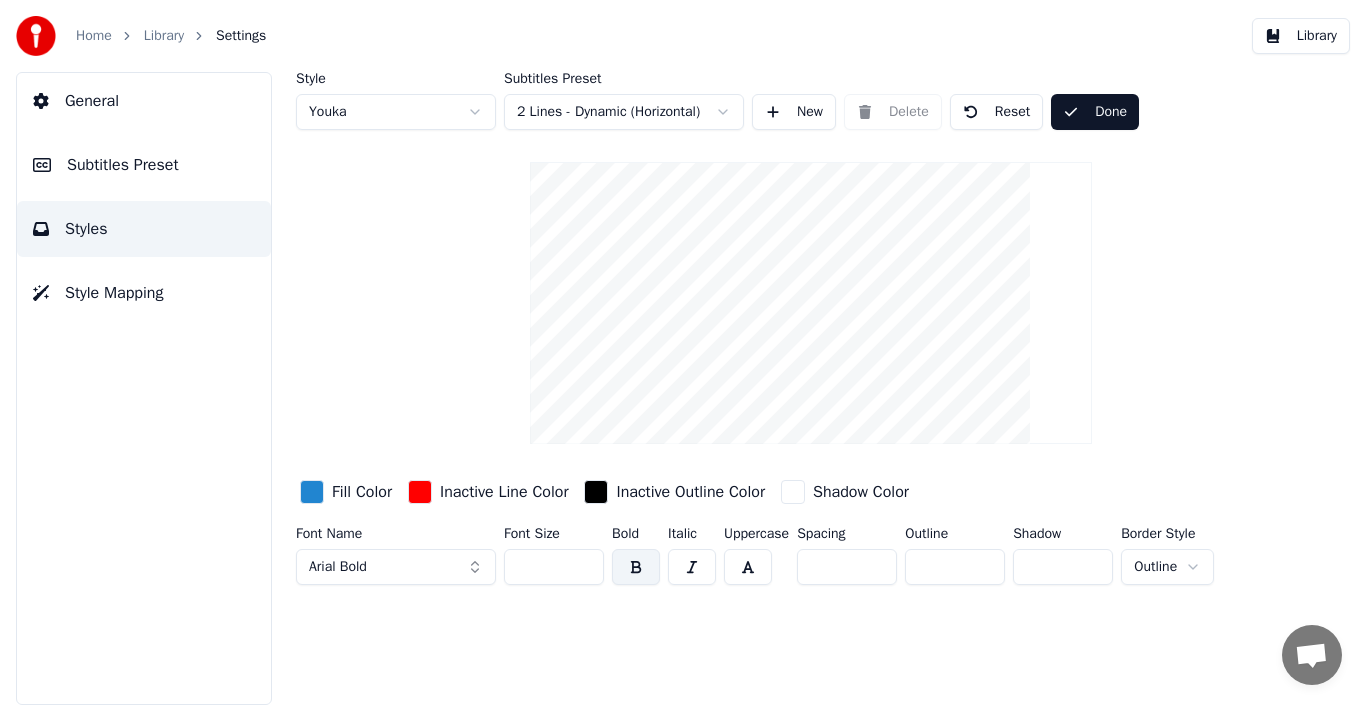click on "Done" at bounding box center [1095, 112] 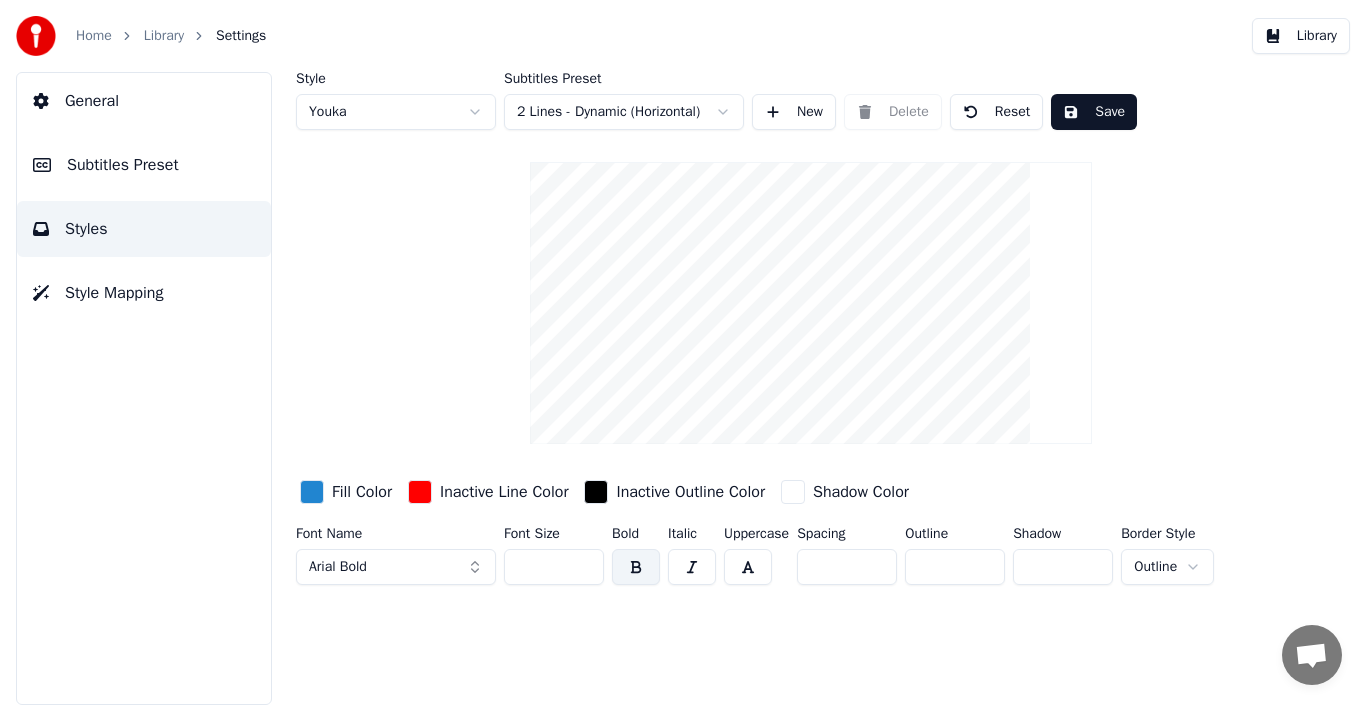 click on "Home Library Settings Library General Subtitles Preset Styles Style Mapping Style Youka Subtitles Preset 2 Lines - Dynamic (Horizontal) New Delete Reset Save Fill Color Inactive Line Color Inactive Outline Color Shadow Color Font Name Arial Bold Font Size ** Bold Italic Uppercase Spacing * Outline * Shadow * Border Style Outline" at bounding box center (683, 352) 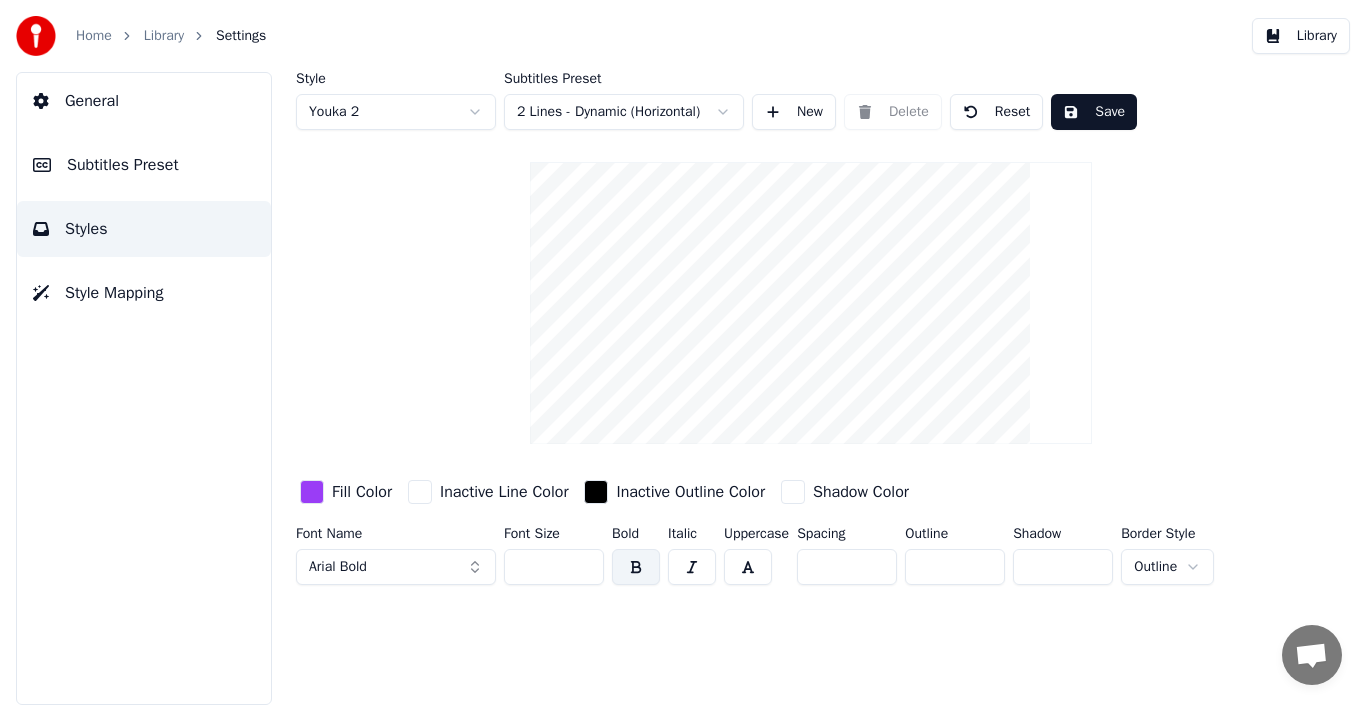 click on "Home Library Settings Library General Subtitles Preset Styles Style Mapping Style Youka 2 Subtitles Preset 2 Lines - Dynamic (Horizontal) New Delete Reset Save Fill Color Inactive Line Color Inactive Outline Color Shadow Color Font Name Arial Bold Font Size ** Bold Italic Uppercase Spacing * Outline * Shadow * Border Style Outline" at bounding box center [683, 352] 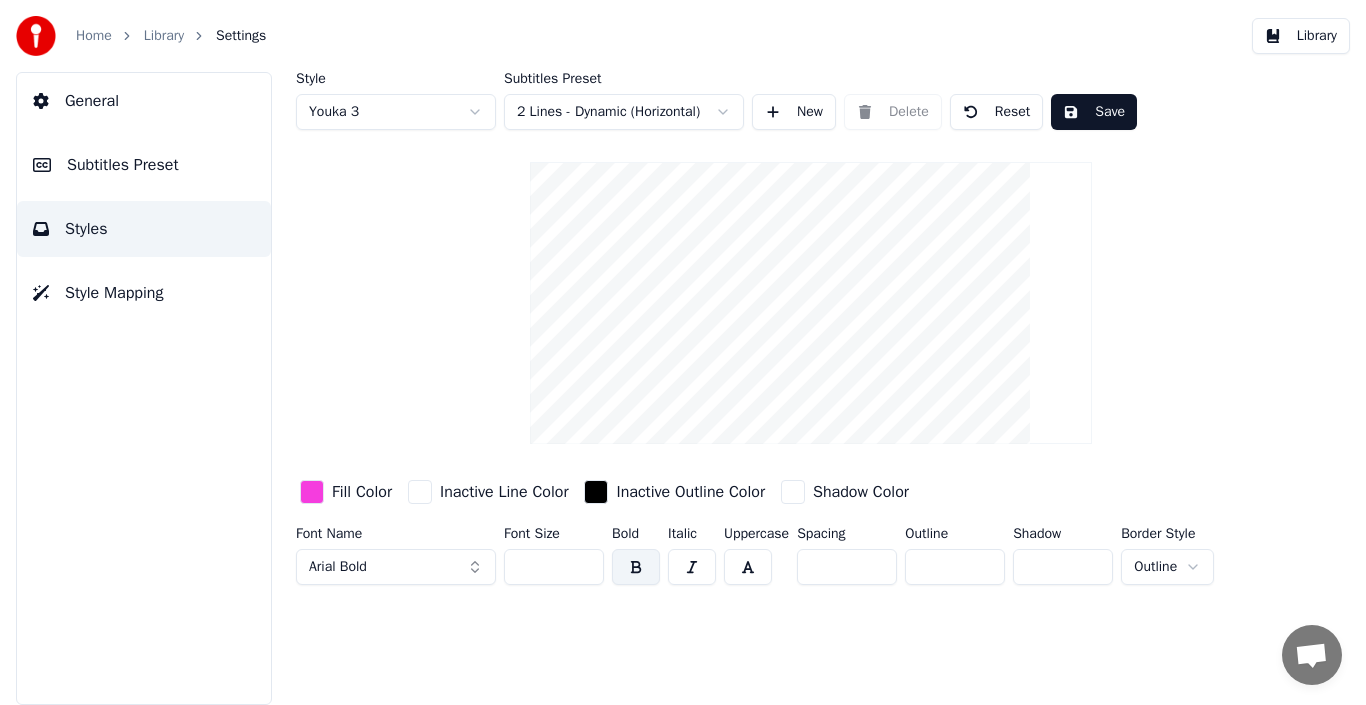 click on "Home Library Settings Library General Subtitles Preset Styles Style Mapping Style Youka 3 Subtitles Preset 2 Lines - Dynamic (Horizontal) New Delete Reset Save Fill Color Inactive Line Color Inactive Outline Color Shadow Color Font Name Arial Bold Font Size ** Bold Italic Uppercase Spacing * Outline * Shadow * Border Style Outline" at bounding box center (683, 352) 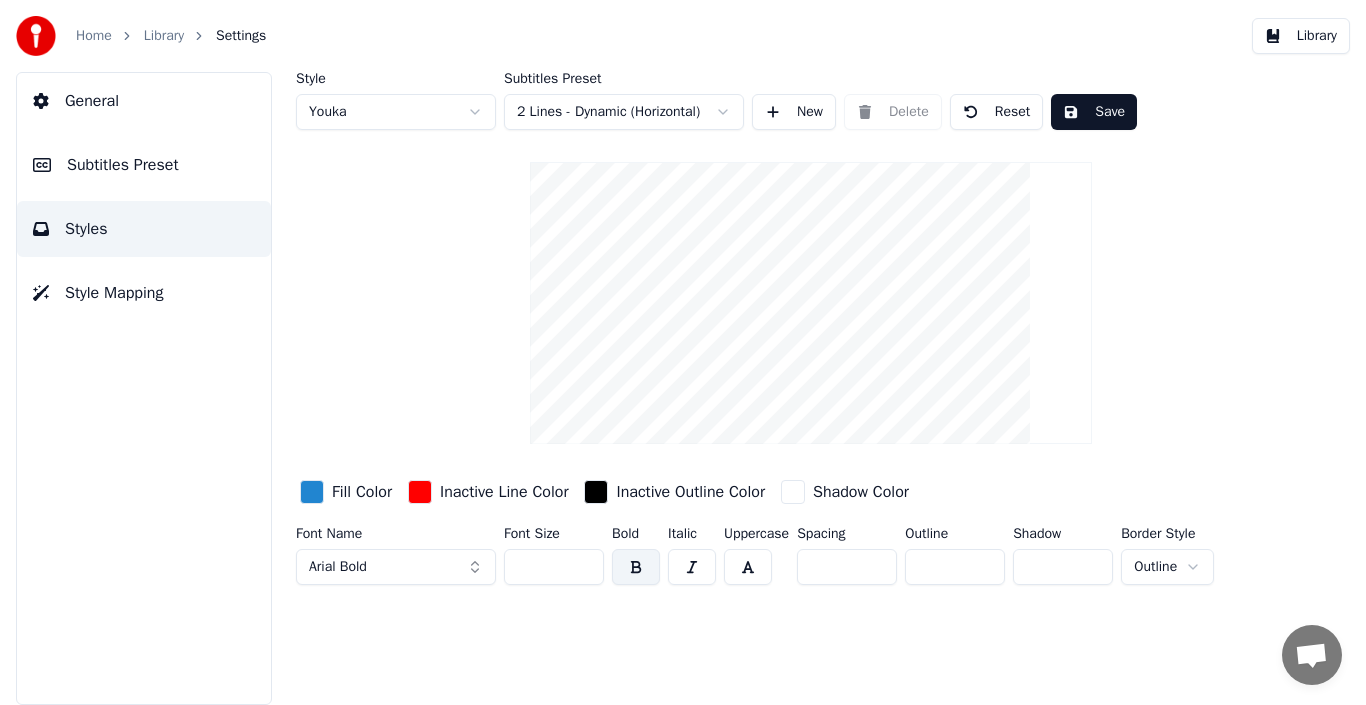 click on "Save" at bounding box center (1094, 112) 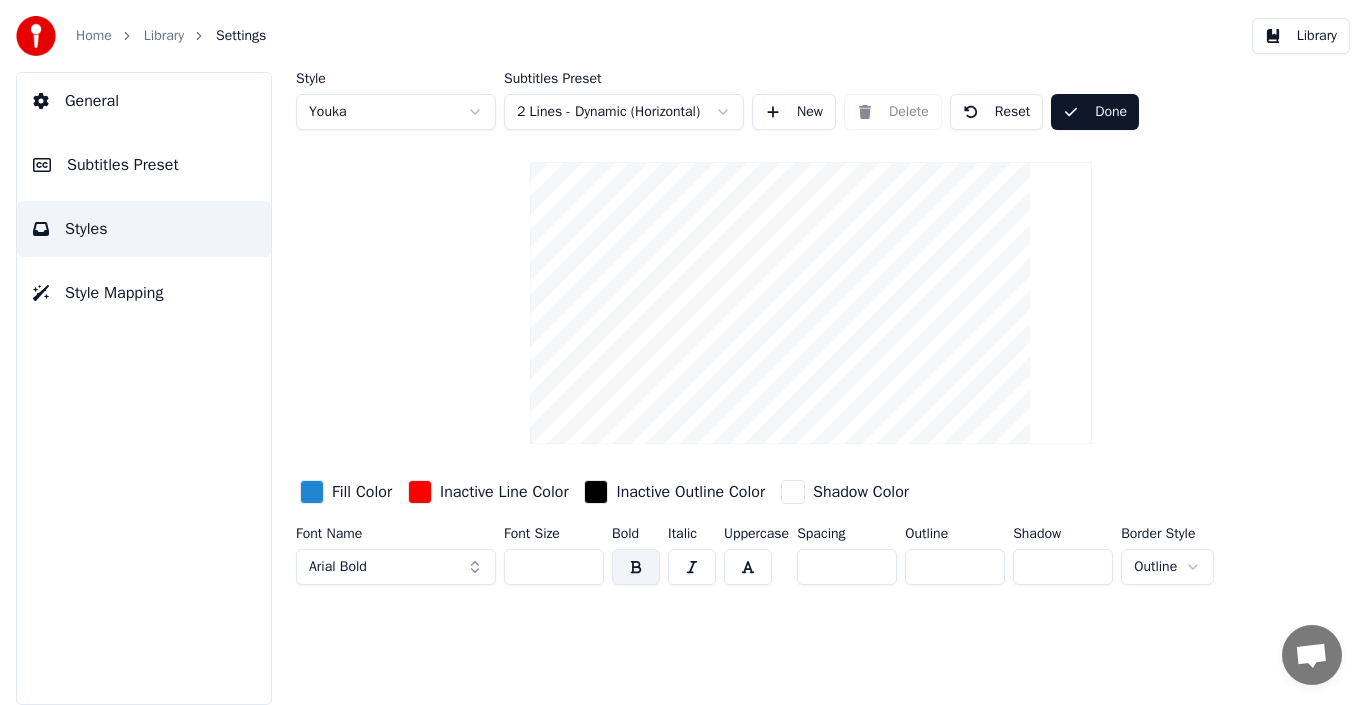 click on "Subtitles Preset" at bounding box center (123, 165) 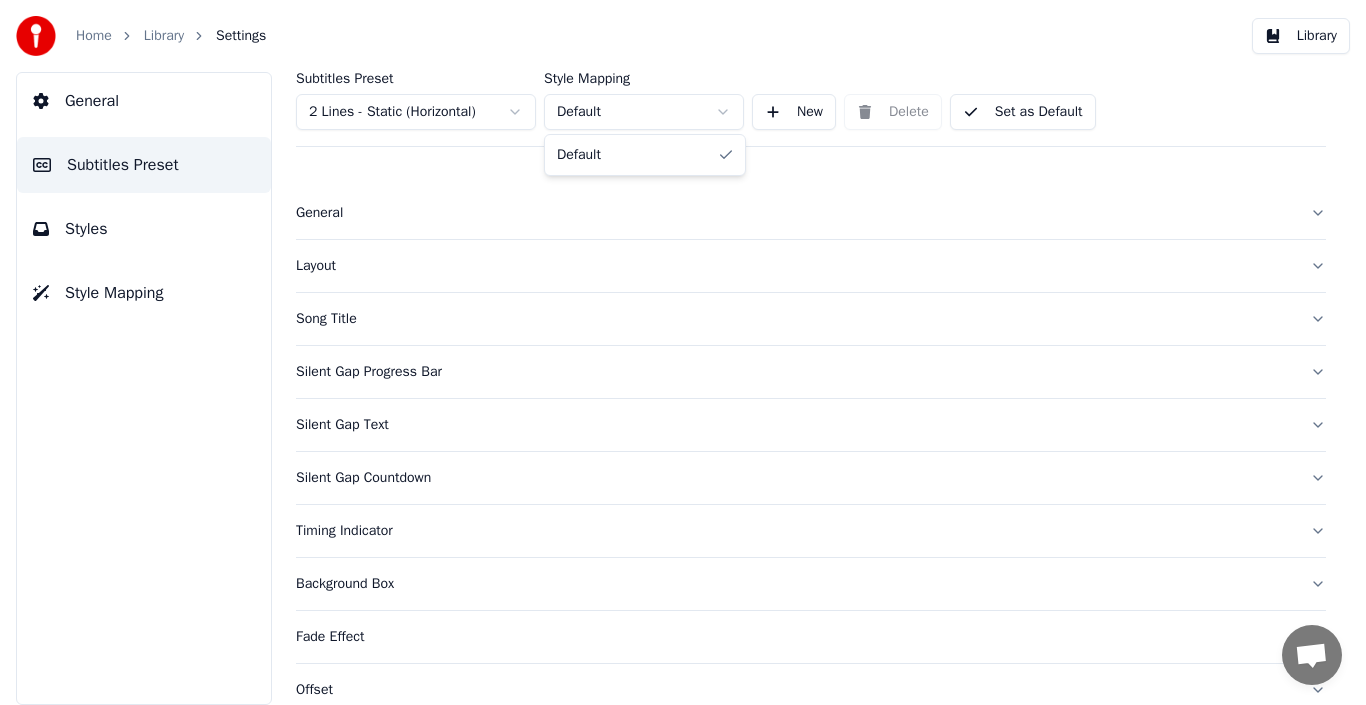 click on "Home Library Settings Library General Subtitles Preset Styles Style Mapping Subtitles Preset 2 Lines - Static (Horizontal) Style Mapping Default New Delete Set as Default General Layout Song Title Silent Gap Progress Bar Silent Gap Text Silent Gap Countdown Timing Indicator Background Box Fade Effect Offset Max Characters Per Line Auto Line Break Advanced Settings Default" at bounding box center [683, 352] 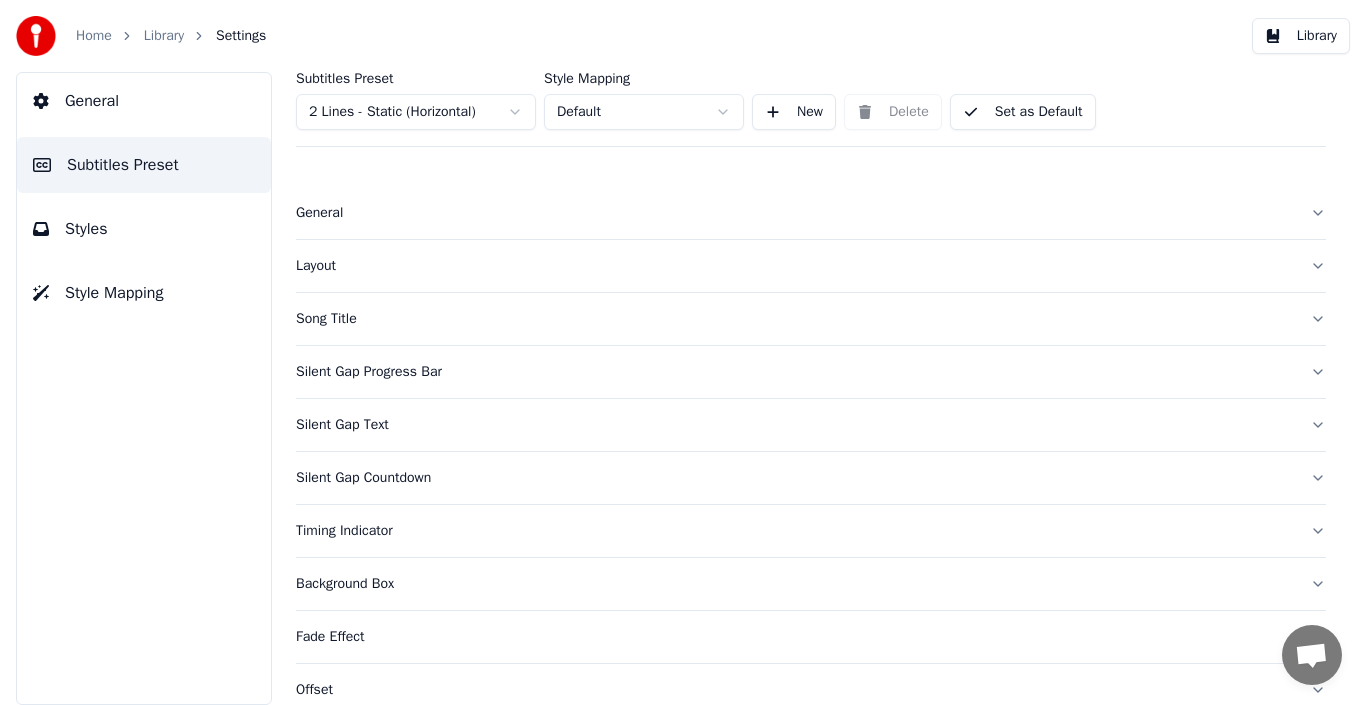 click on "New" at bounding box center [794, 112] 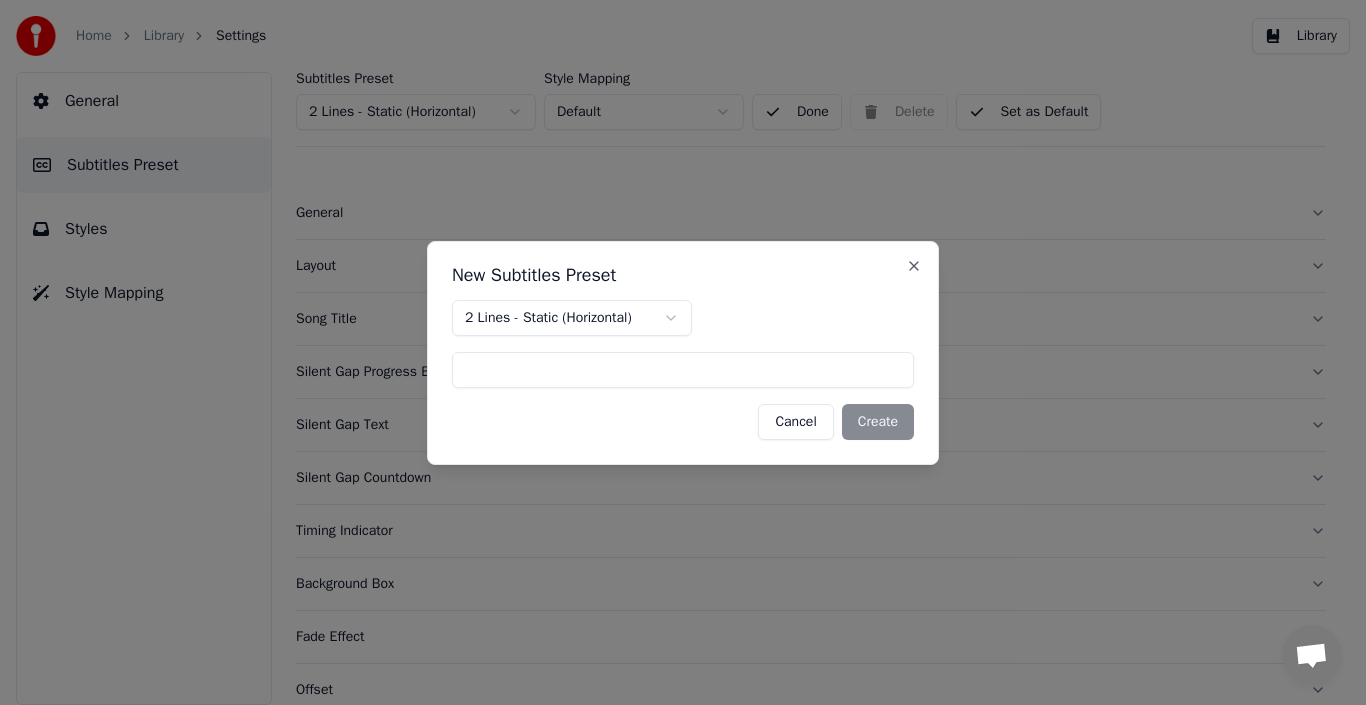 click on "Home Library Settings Library General Subtitles Preset Styles Style Mapping Subtitles Preset 2 Lines - Static (Horizontal) Style Mapping Default Done Delete Set as Default General Layout Song Title Silent Gap Progress Bar Silent Gap Text Silent Gap Countdown Timing Indicator Background Box Fade Effect Offset Max Characters Per Line Auto Line Break Advanced Settings New Subtitles Preset 2 Lines - Static (Horizontal) Cancel Create Close" at bounding box center [683, 352] 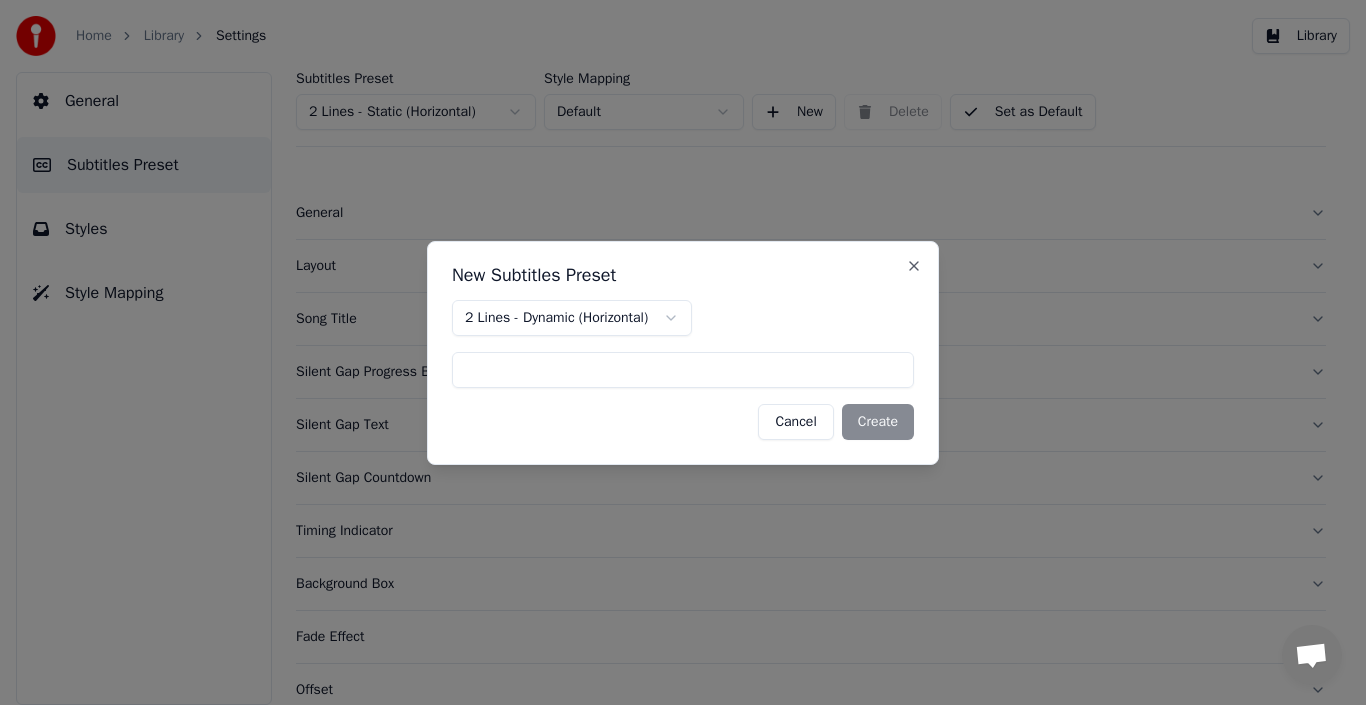 click at bounding box center [683, 370] 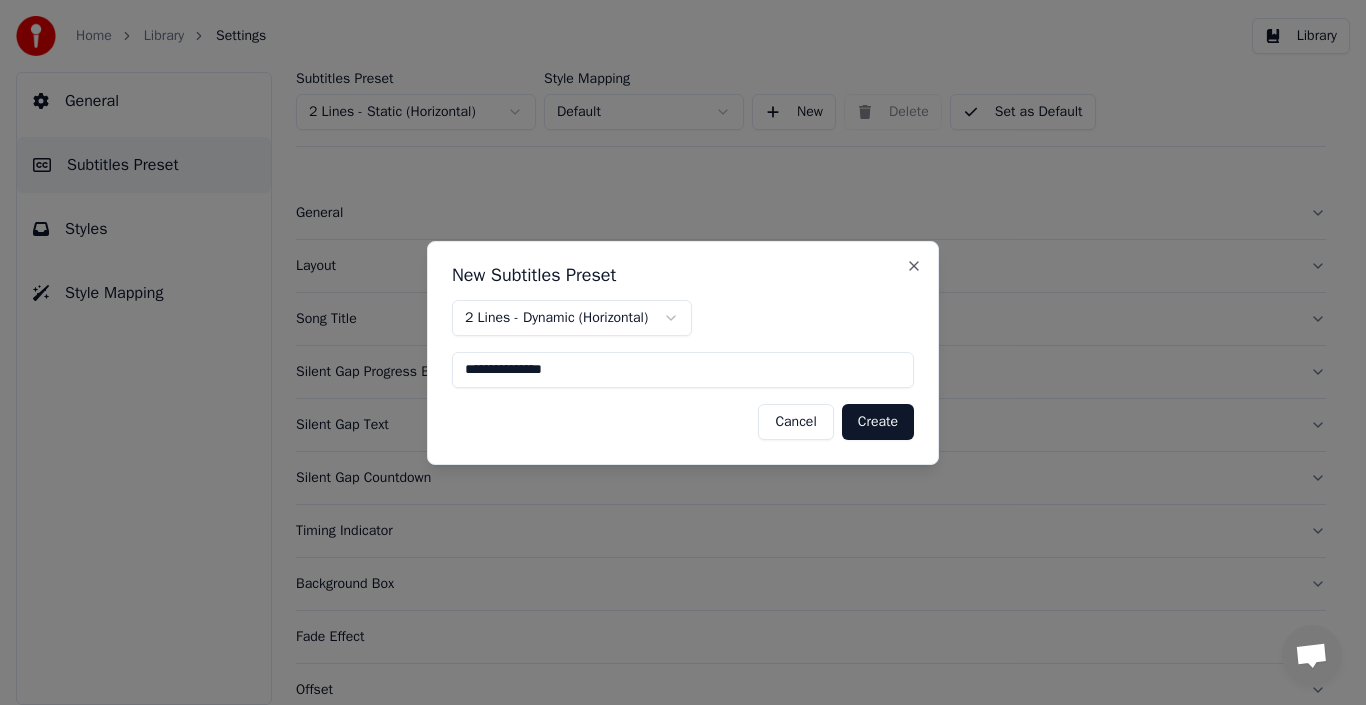 type on "**********" 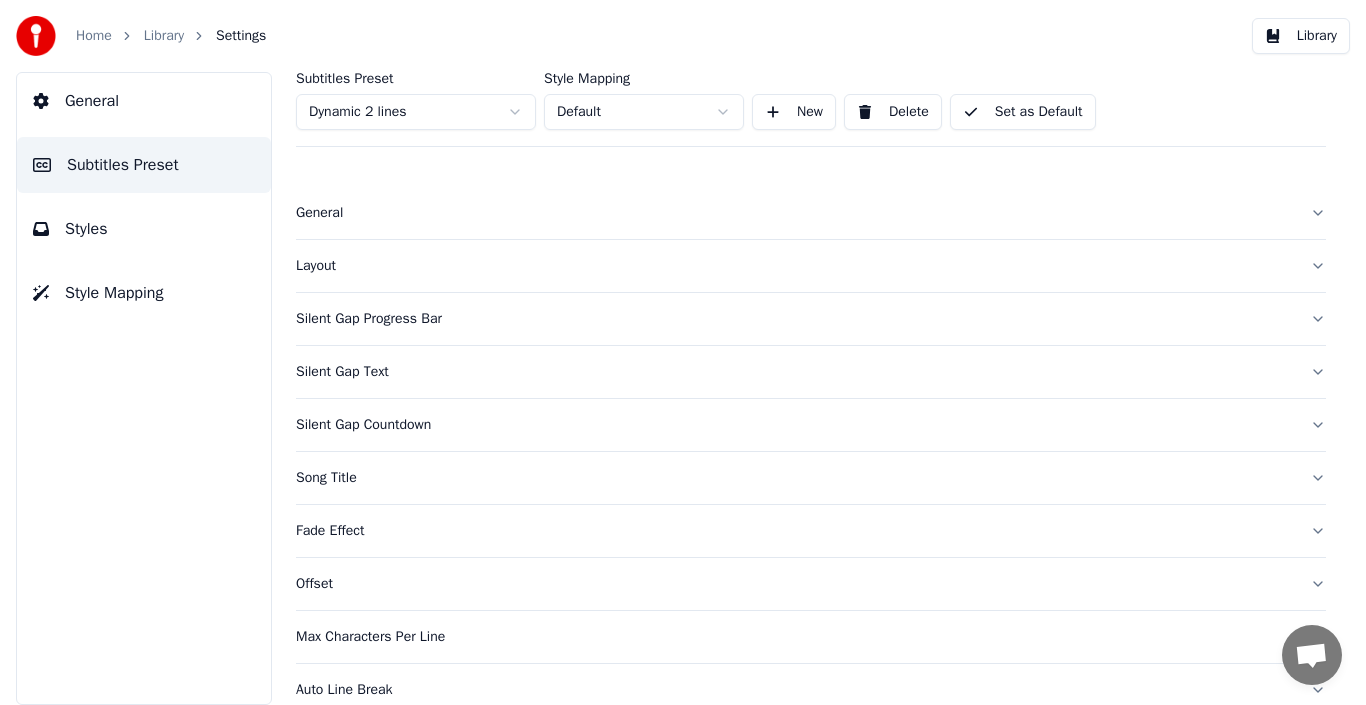 click on "Layout" at bounding box center [795, 266] 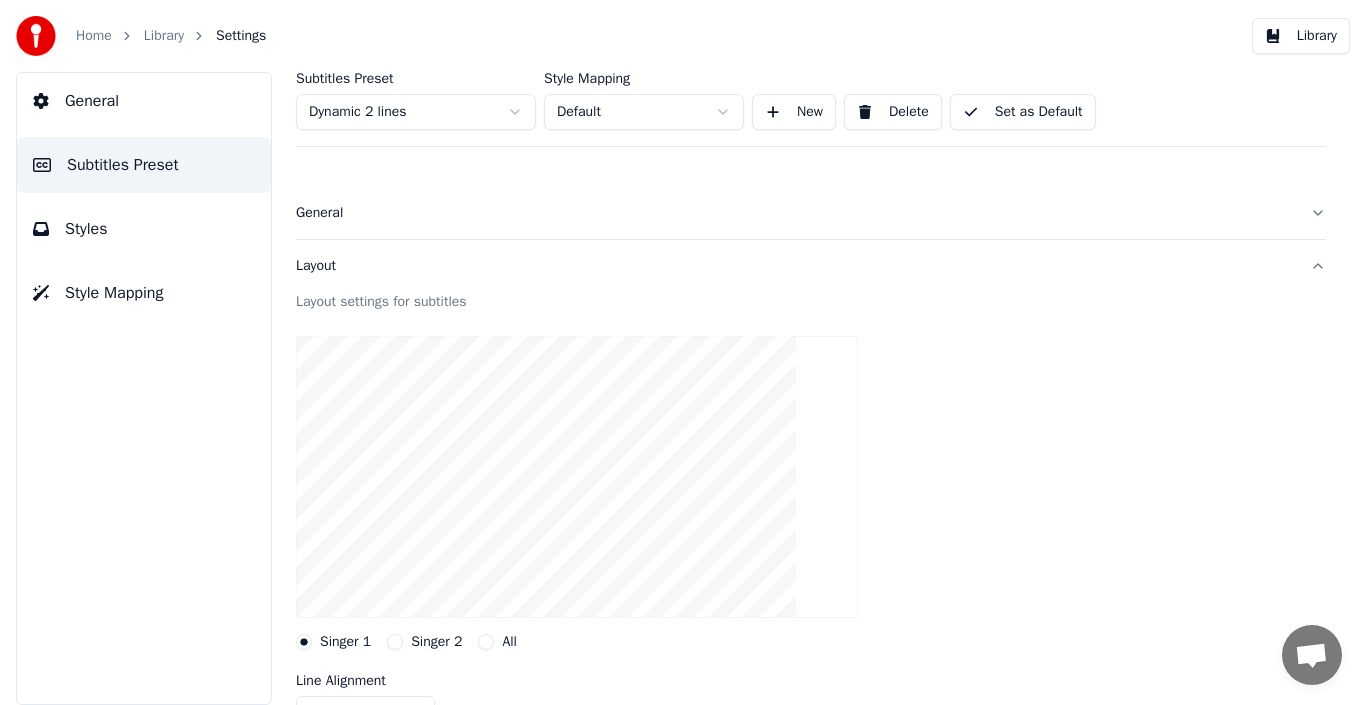 click on "Layout" at bounding box center (795, 266) 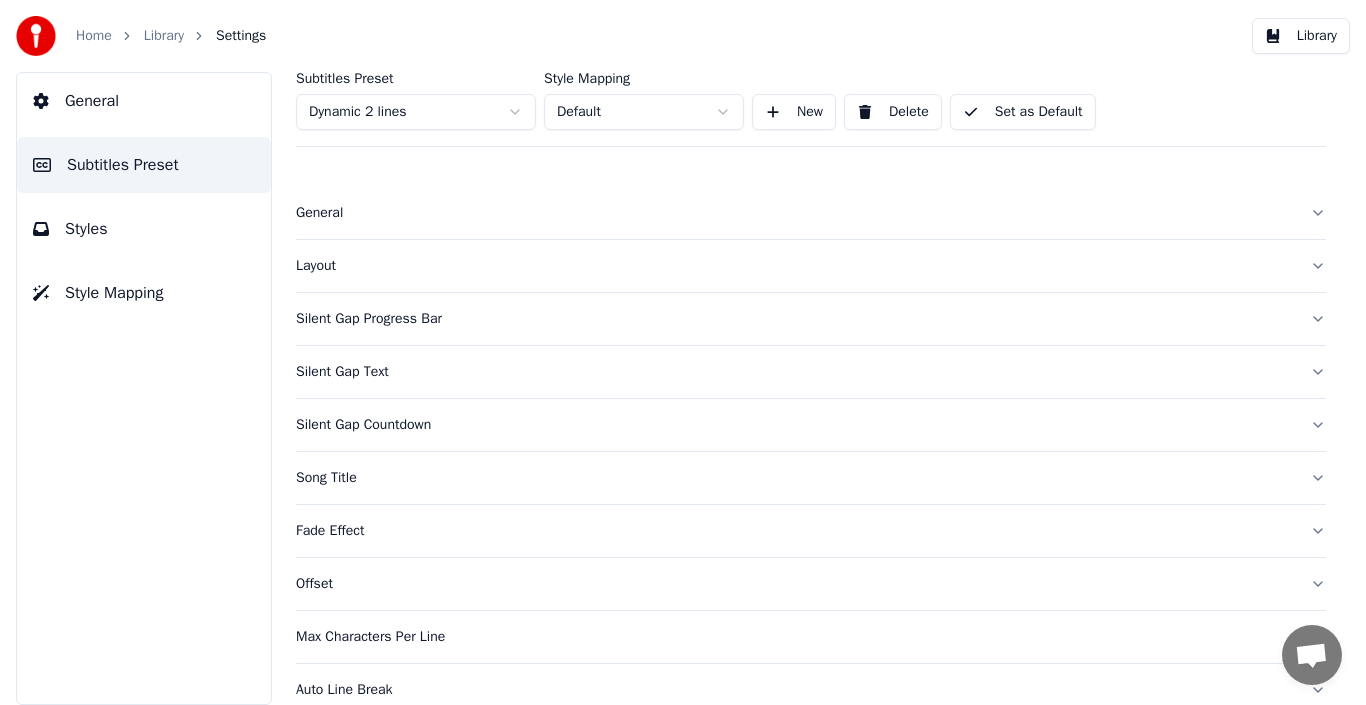 click on "Library" at bounding box center (164, 36) 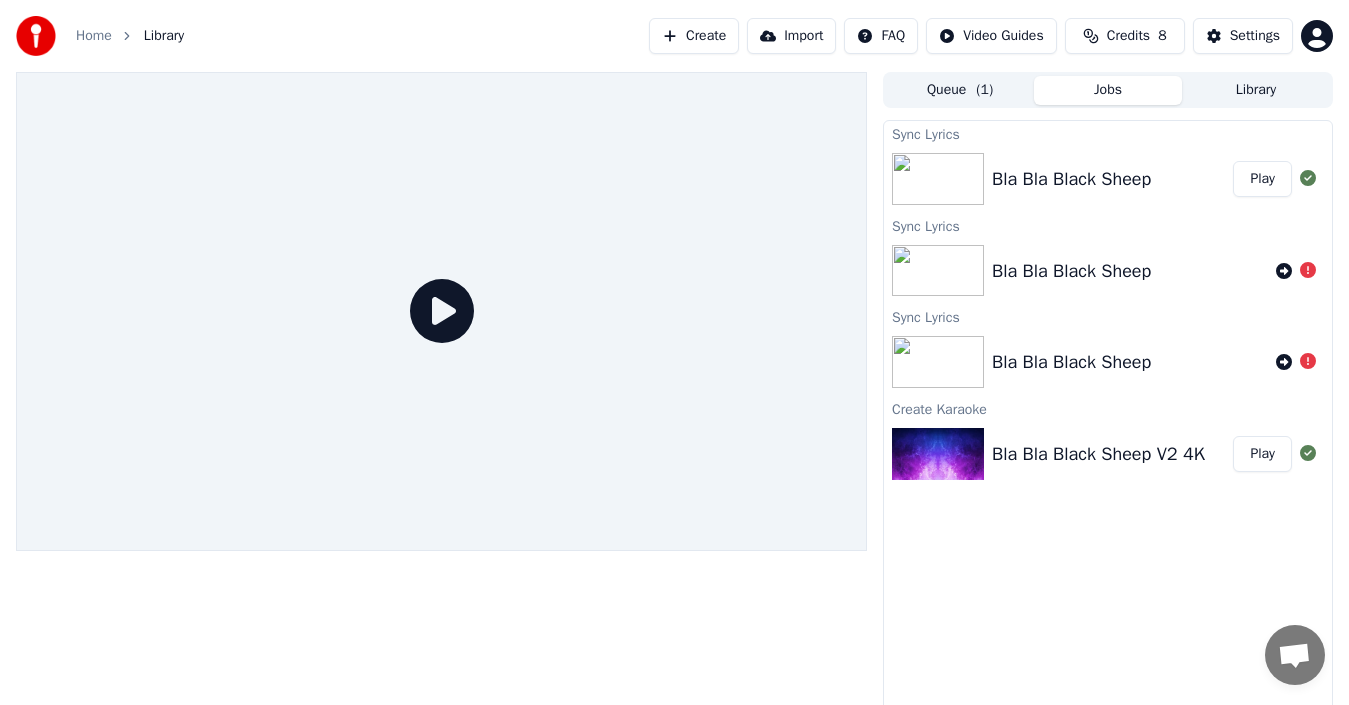 click on "Play" at bounding box center (1262, 179) 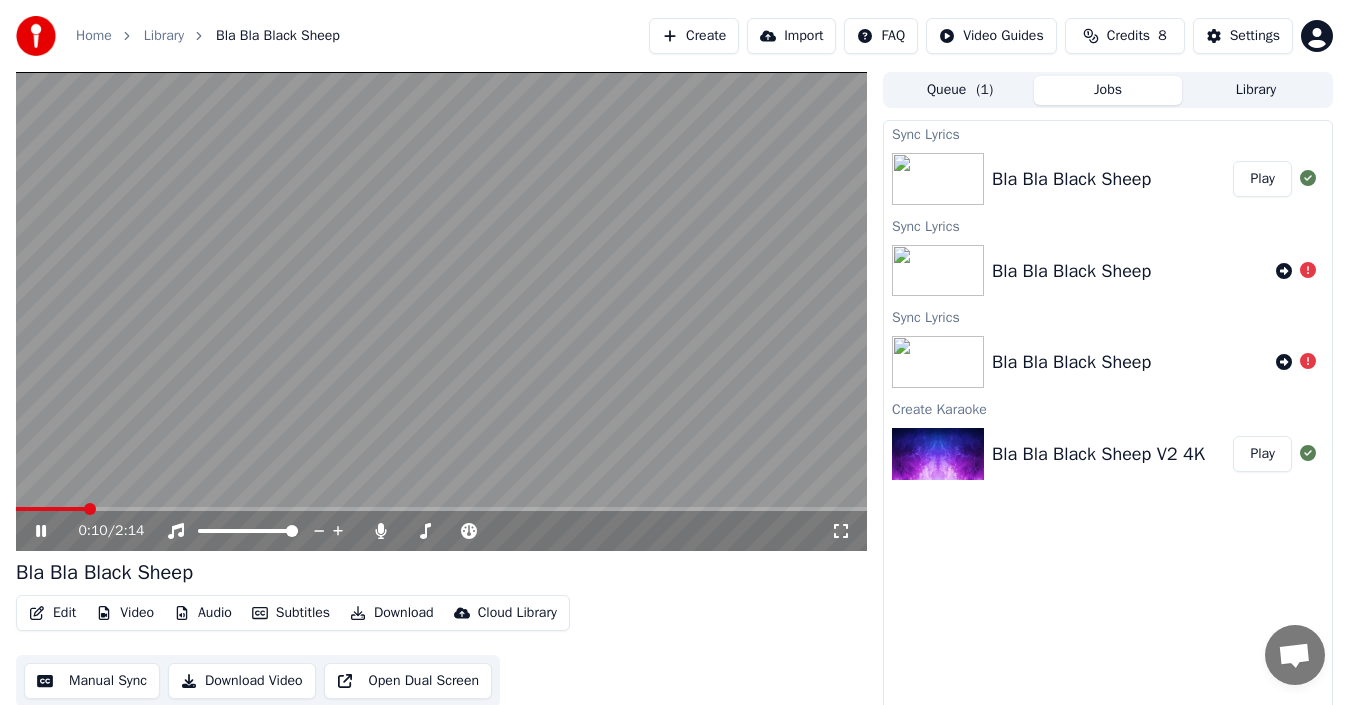 click 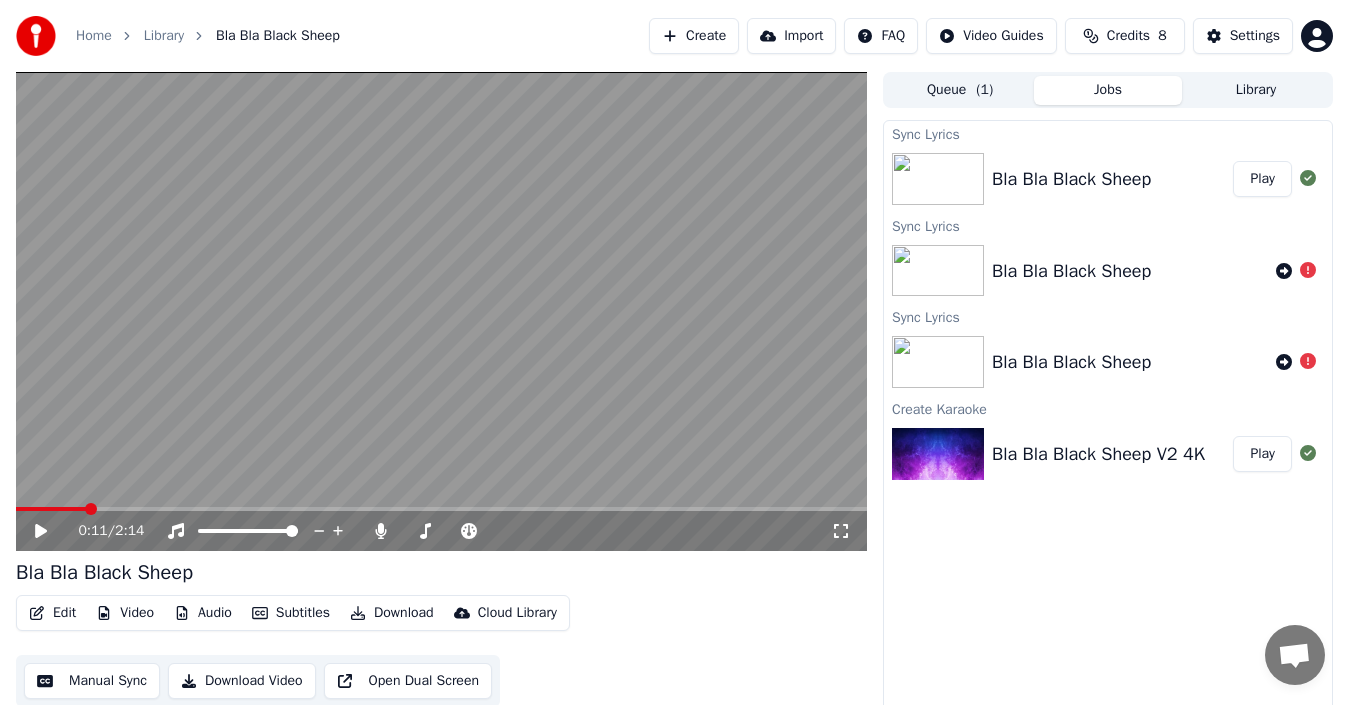click on "Jobs" at bounding box center [1108, 90] 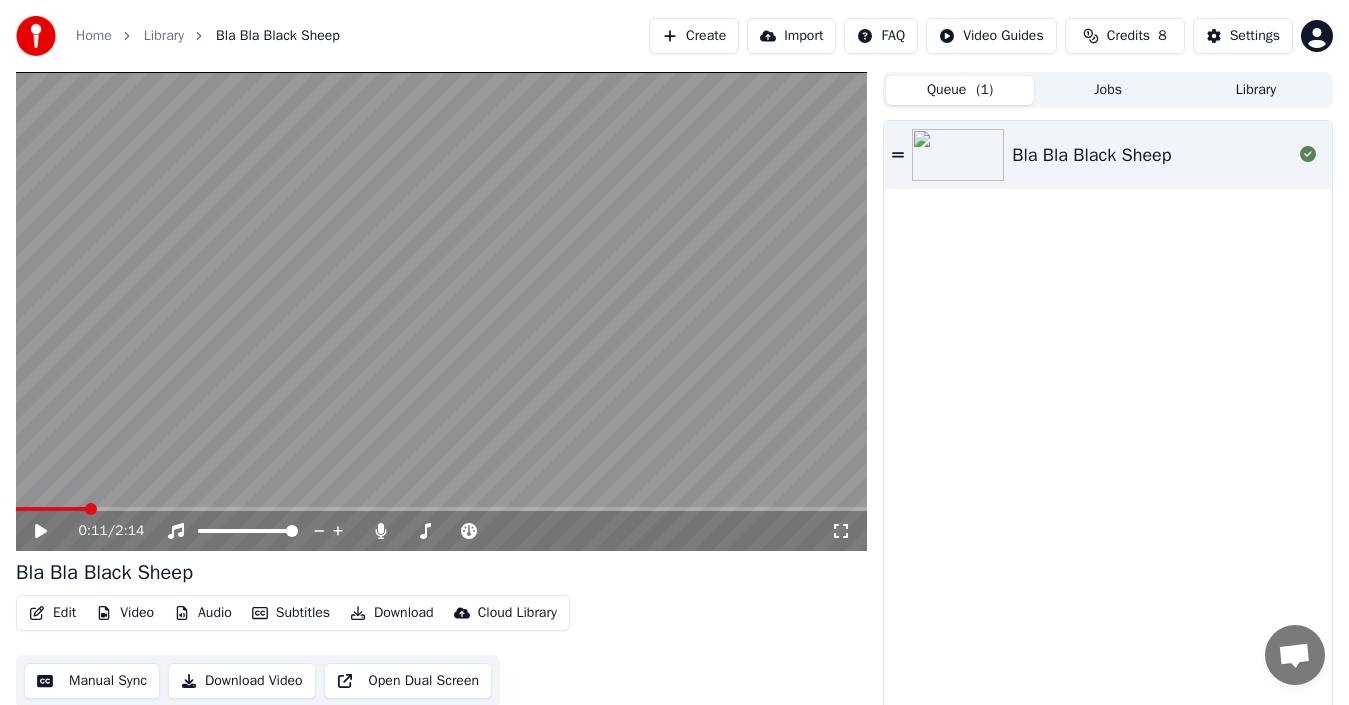 click on "Jobs" at bounding box center (1108, 90) 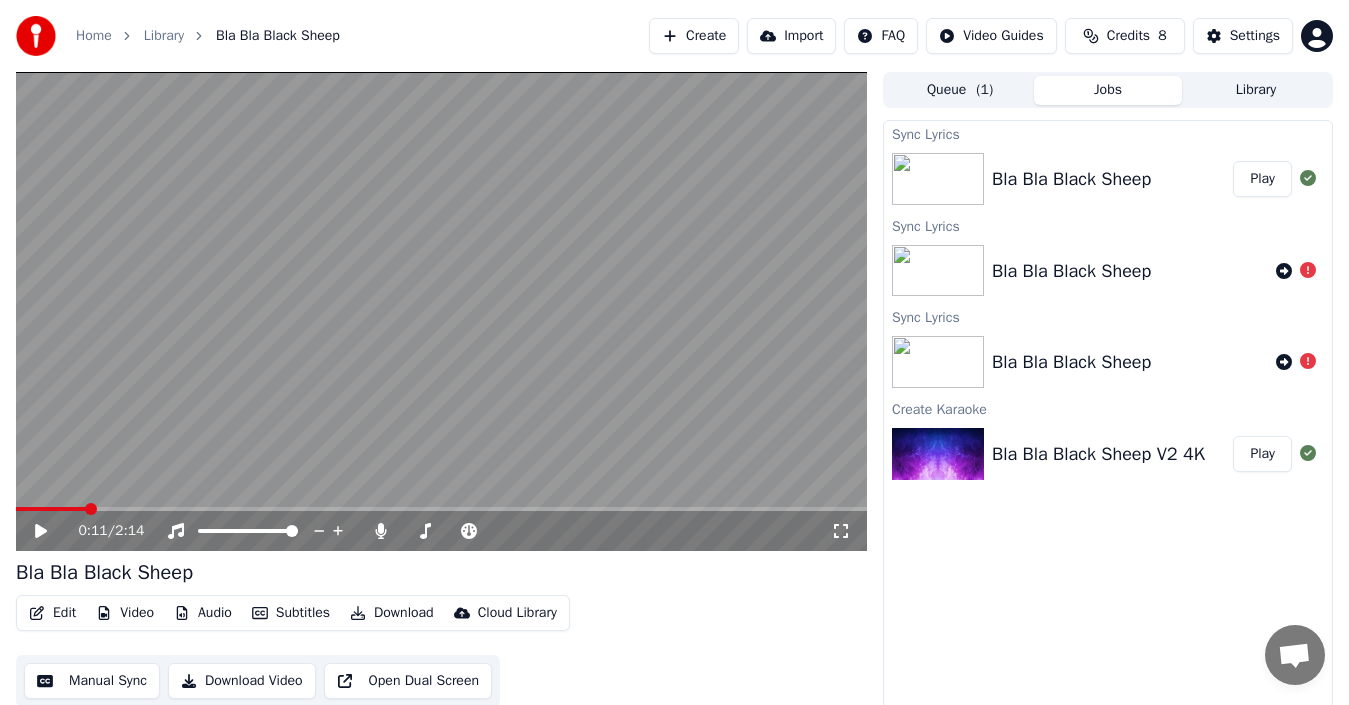 click at bounding box center (441, 311) 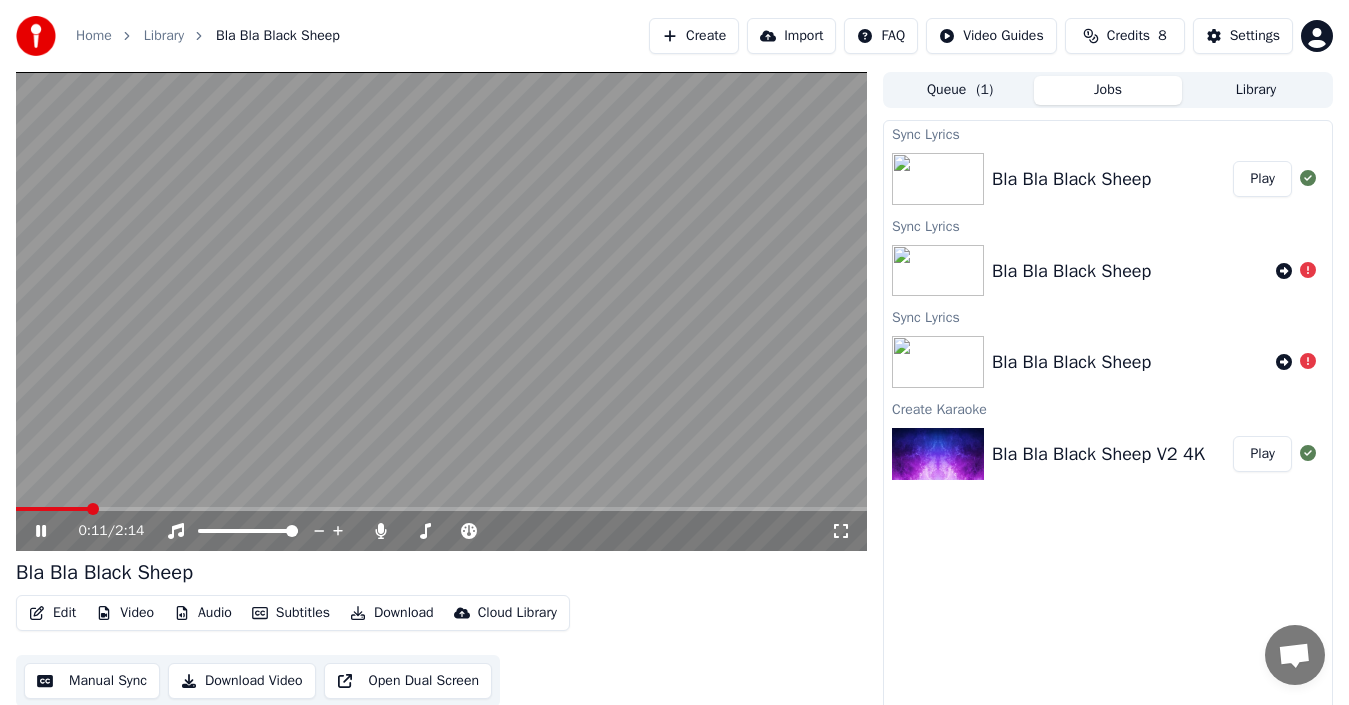 click at bounding box center (441, 311) 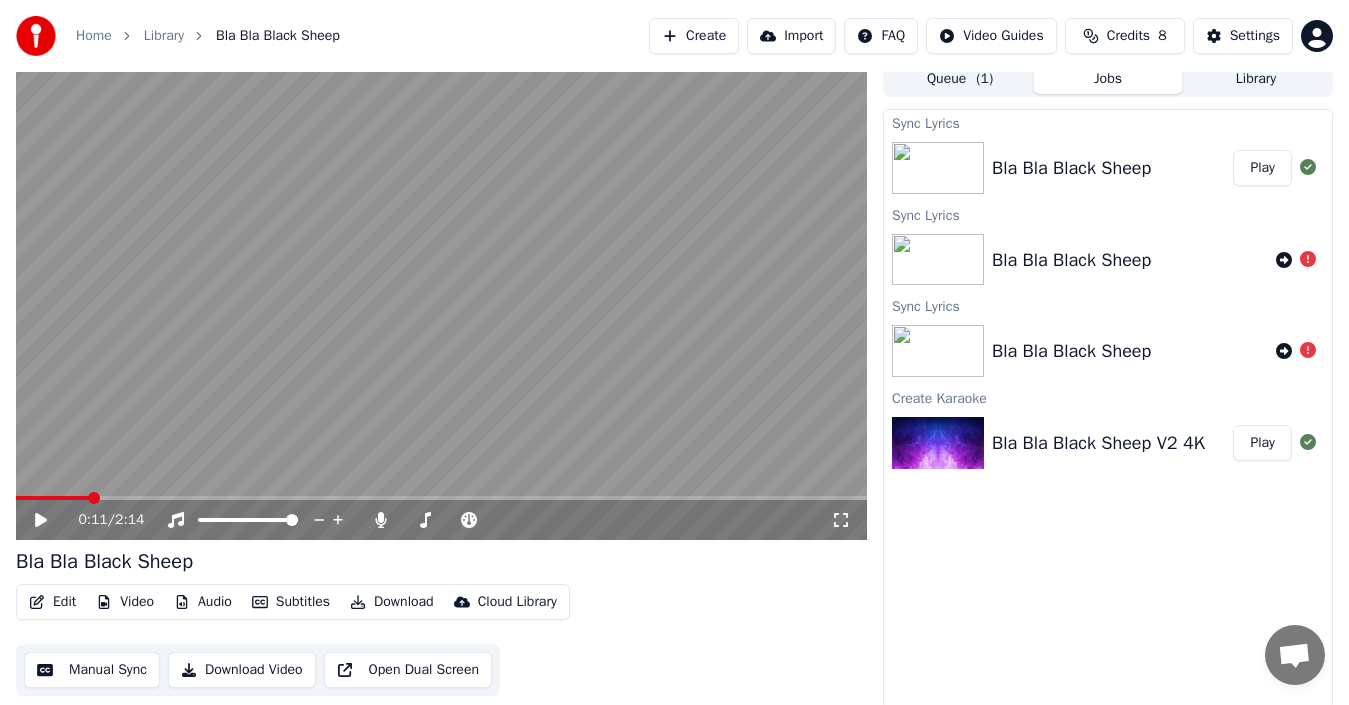 scroll, scrollTop: 14, scrollLeft: 0, axis: vertical 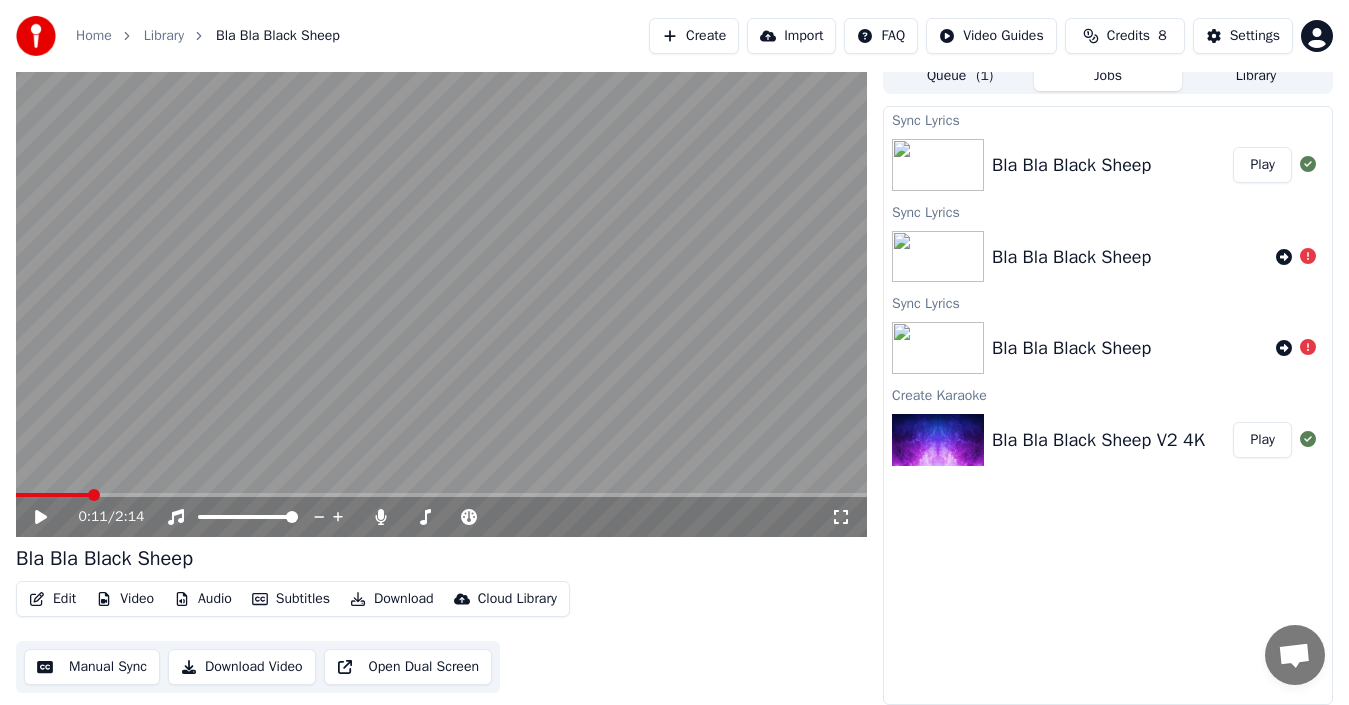 click on "Edit" at bounding box center [52, 599] 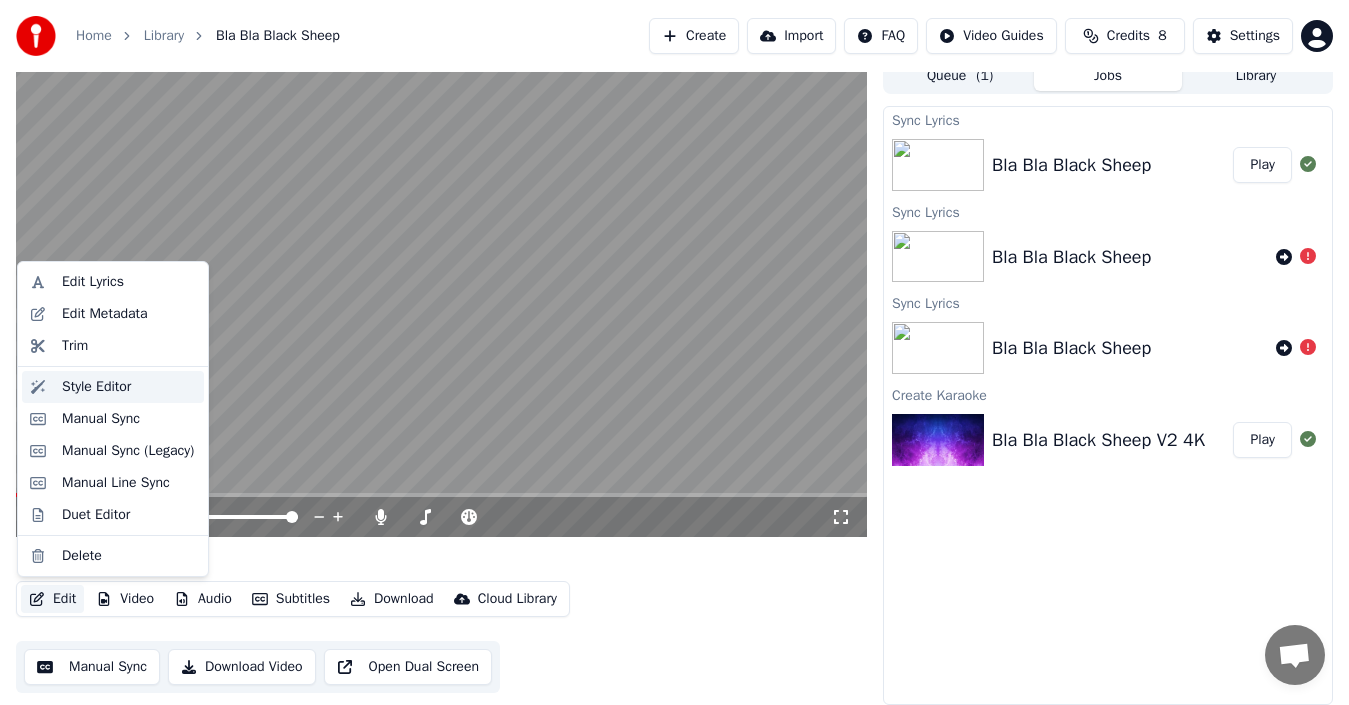 click on "Style Editor" at bounding box center [129, 387] 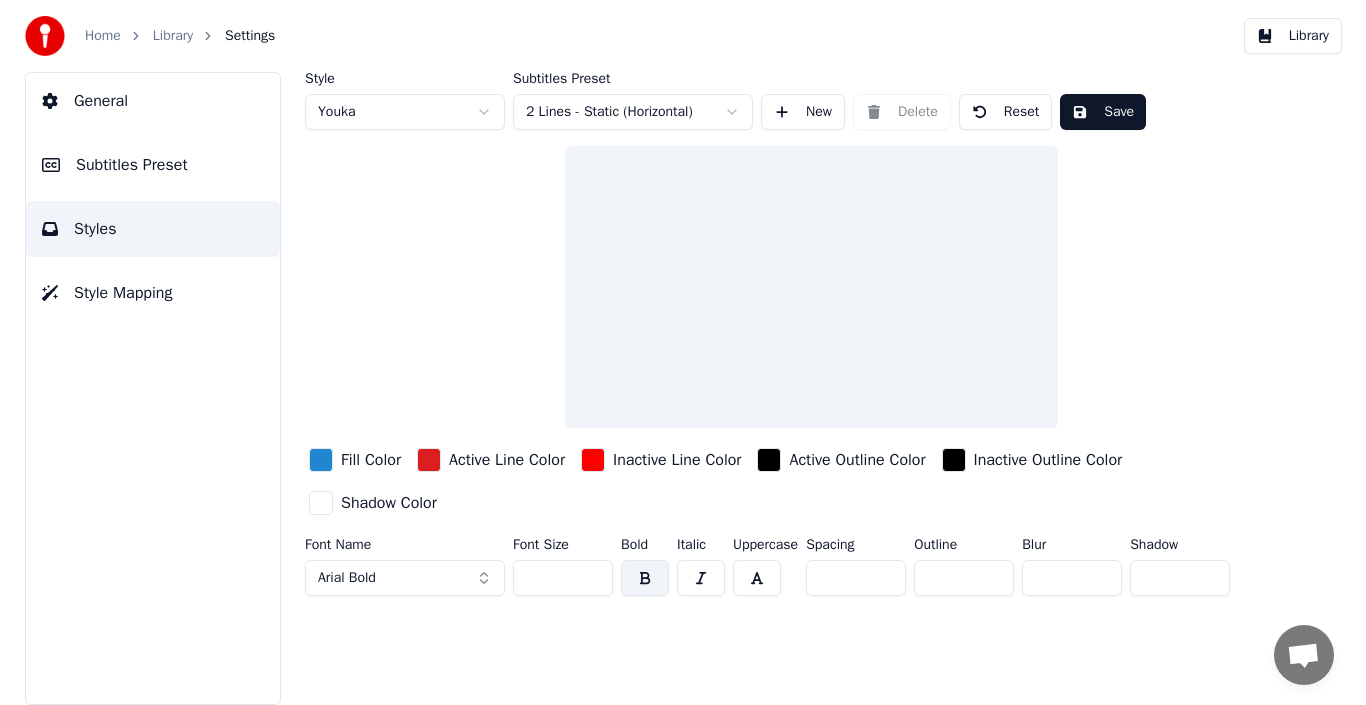 scroll, scrollTop: 0, scrollLeft: 0, axis: both 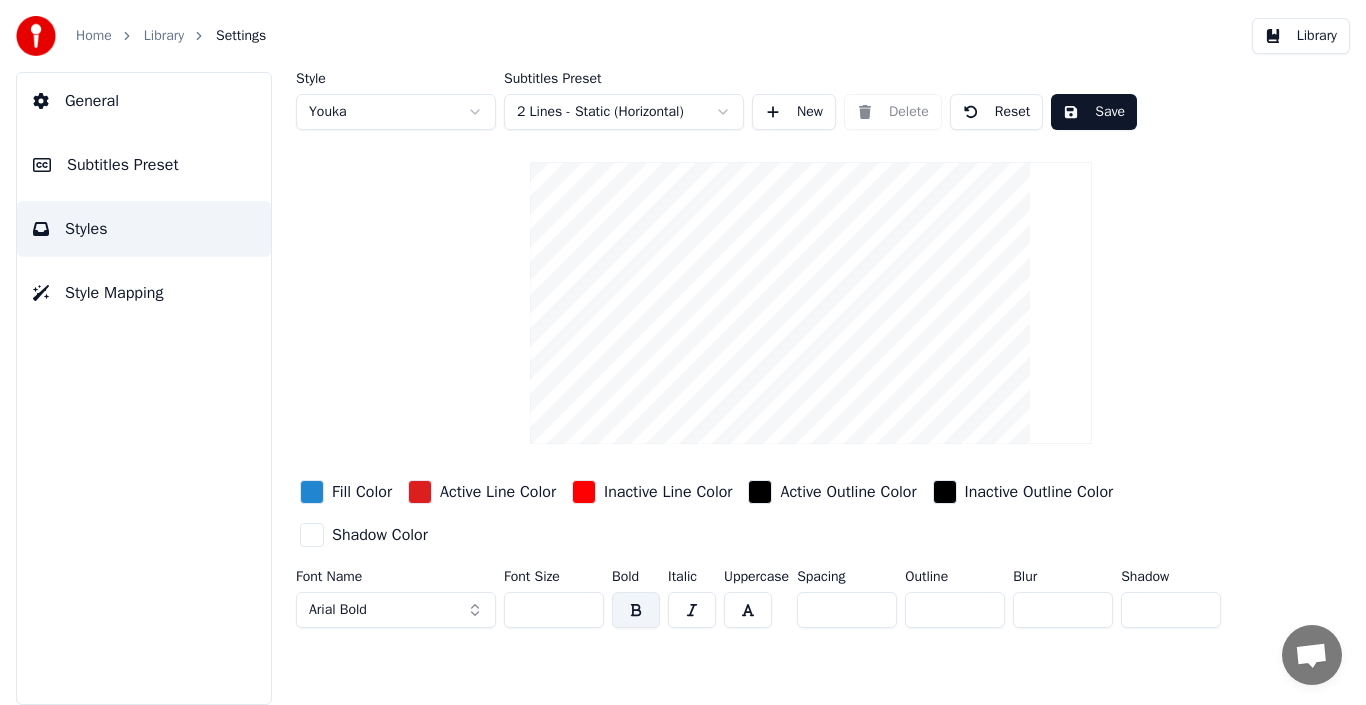 click on "Home Library Settings Library General Subtitles Preset Styles Style Mapping Style Youka Subtitles Preset 2 Lines - Static (Horizontal) New Delete Reset Save Fill Color Active Line Color Inactive Line Color Active Outline Color Inactive Outline Color Shadow Color Font Name Arial Bold Font Size ** Bold Italic Uppercase Spacing * Outline * Blur * Shadow *" at bounding box center [683, 352] 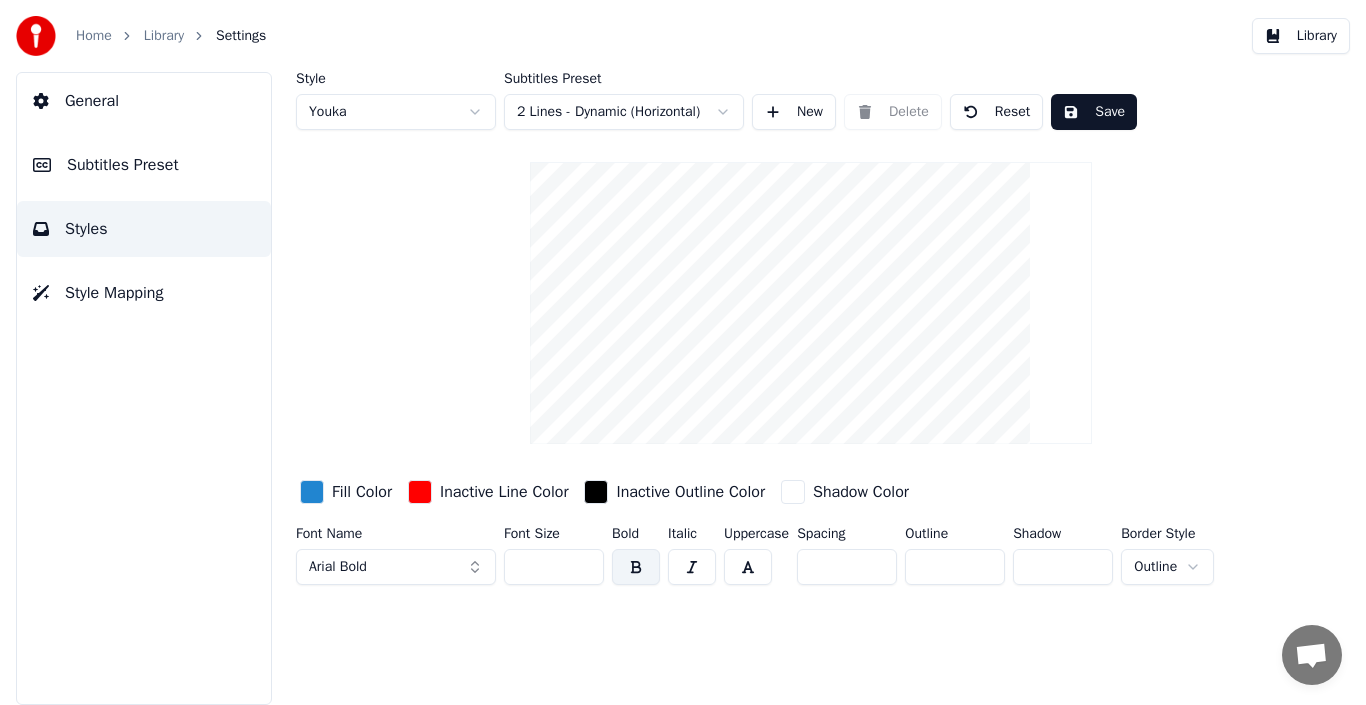 click on "Save" at bounding box center (1094, 112) 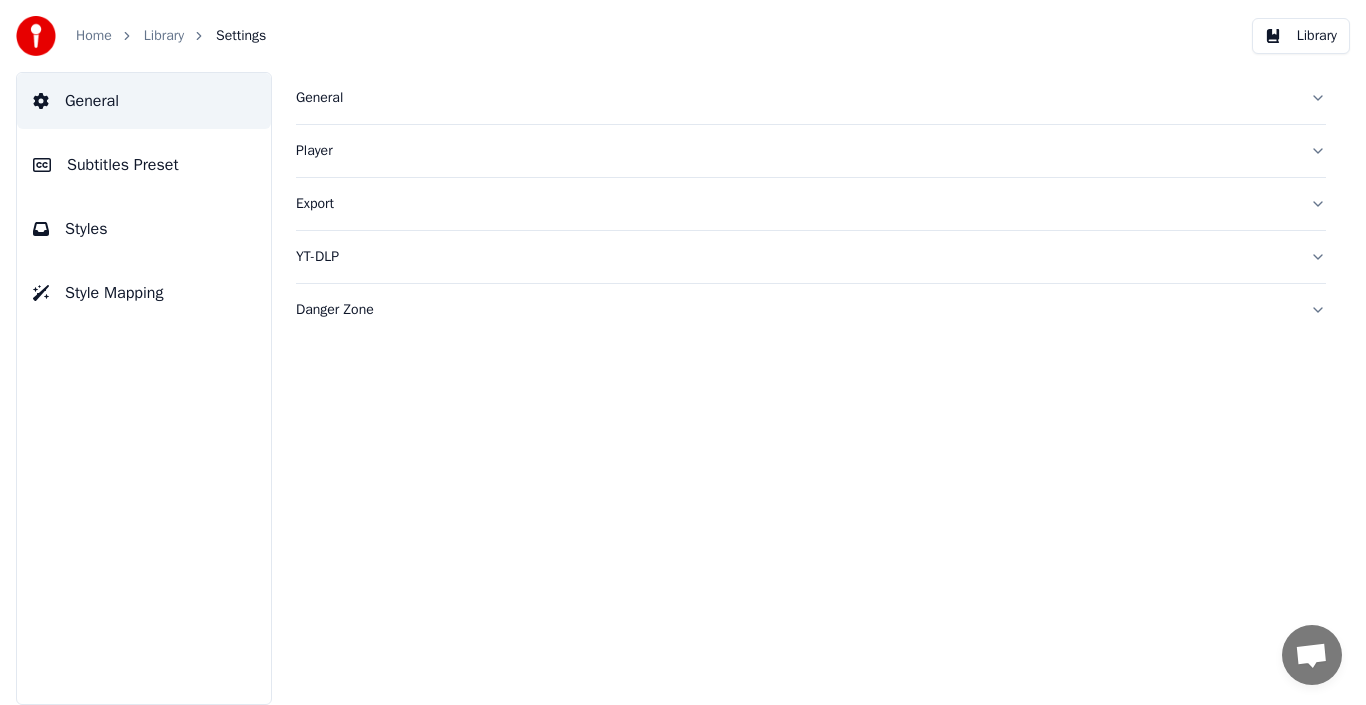 click on "General" at bounding box center (795, 98) 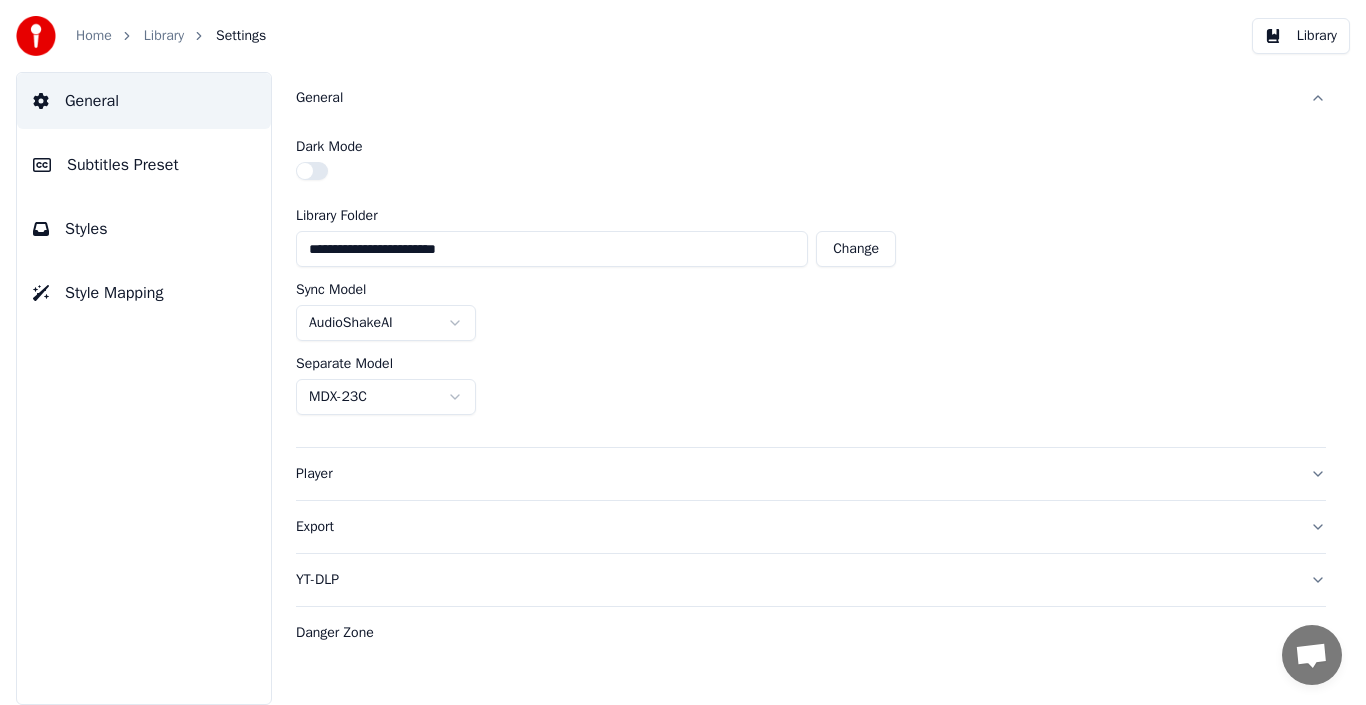 click on "General" at bounding box center [795, 98] 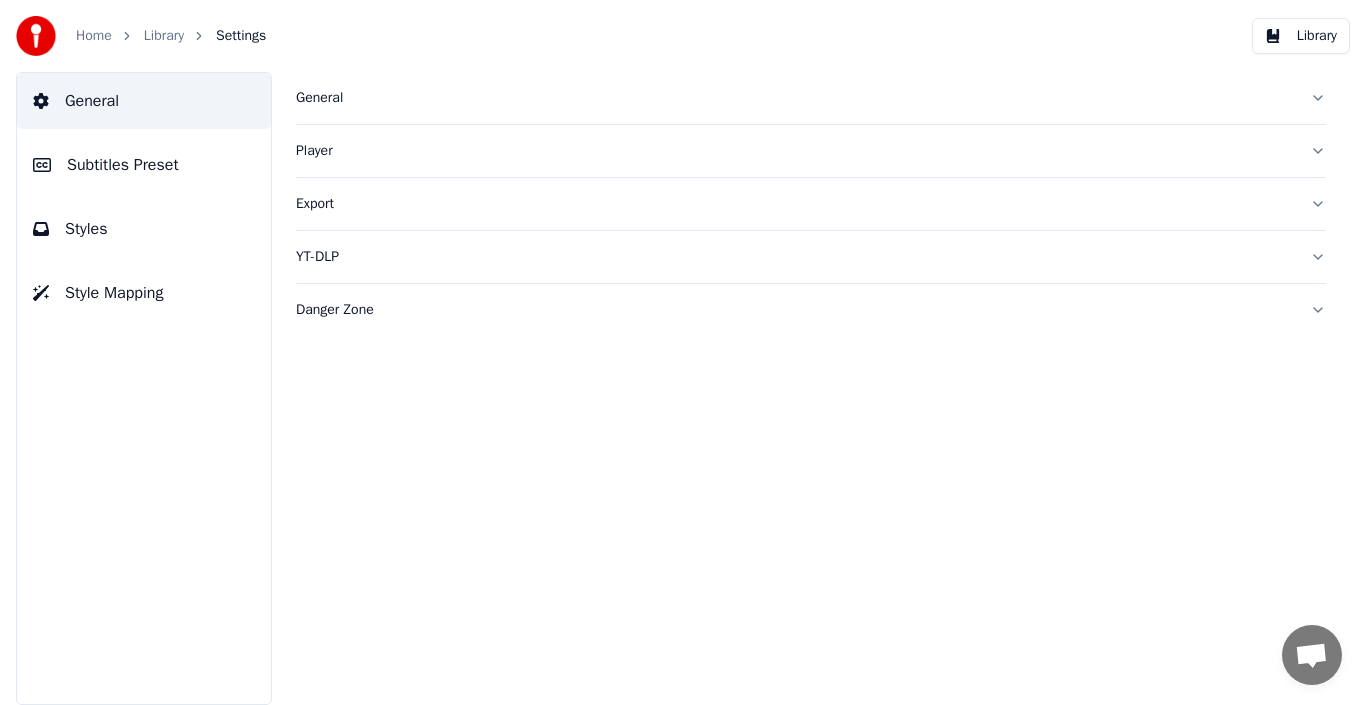 click on "Player" at bounding box center (795, 151) 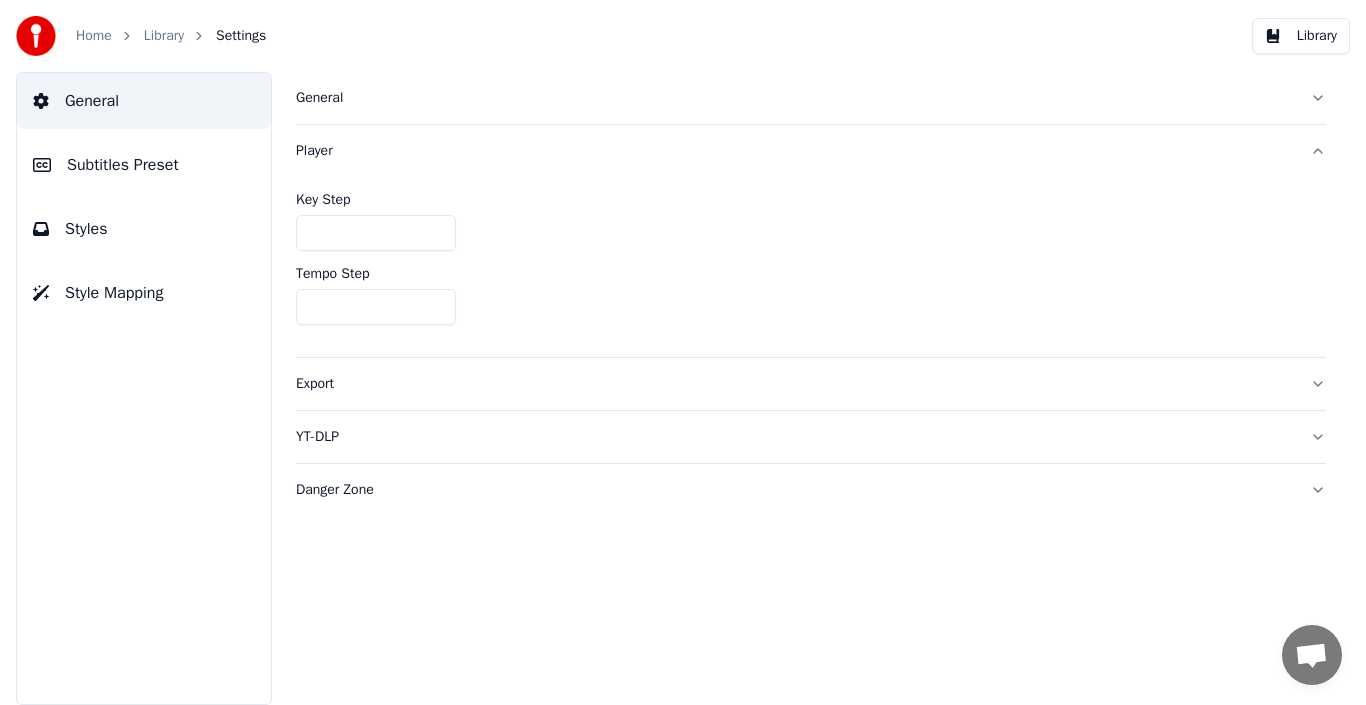 click on "Player" at bounding box center (795, 151) 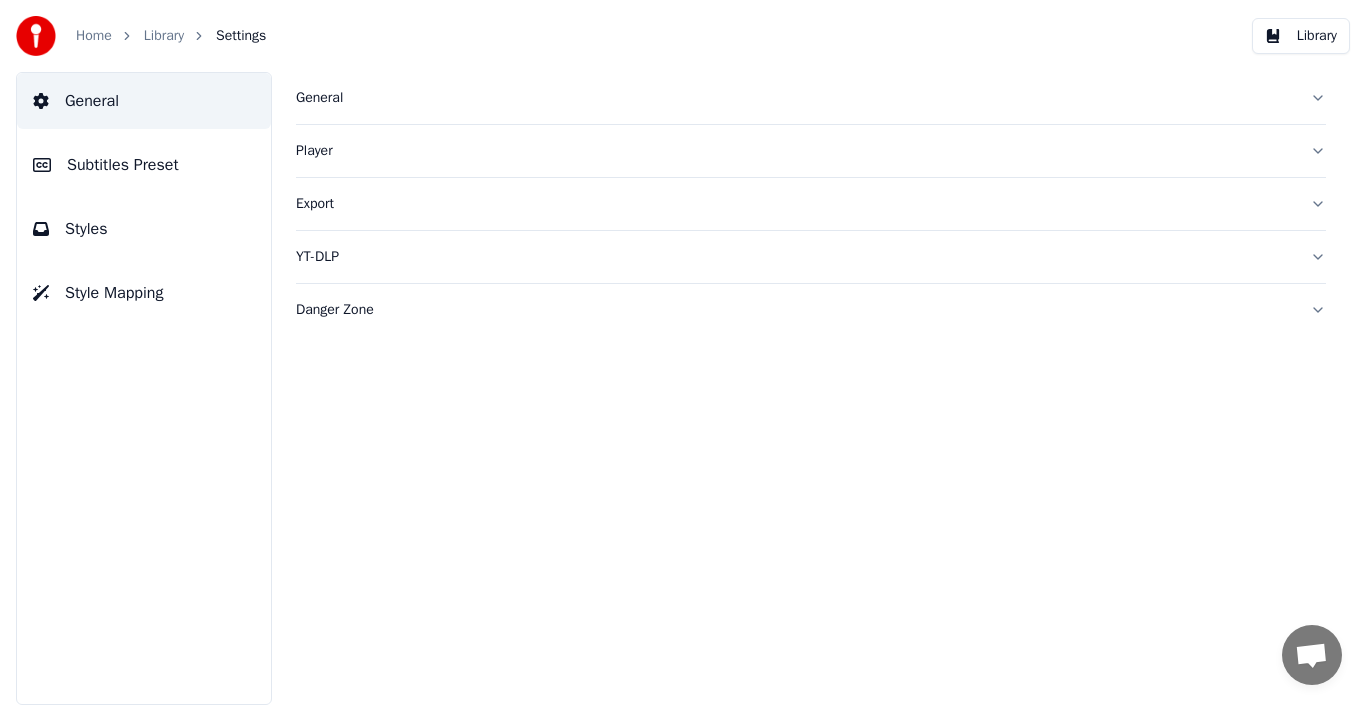 click on "Export" at bounding box center (795, 204) 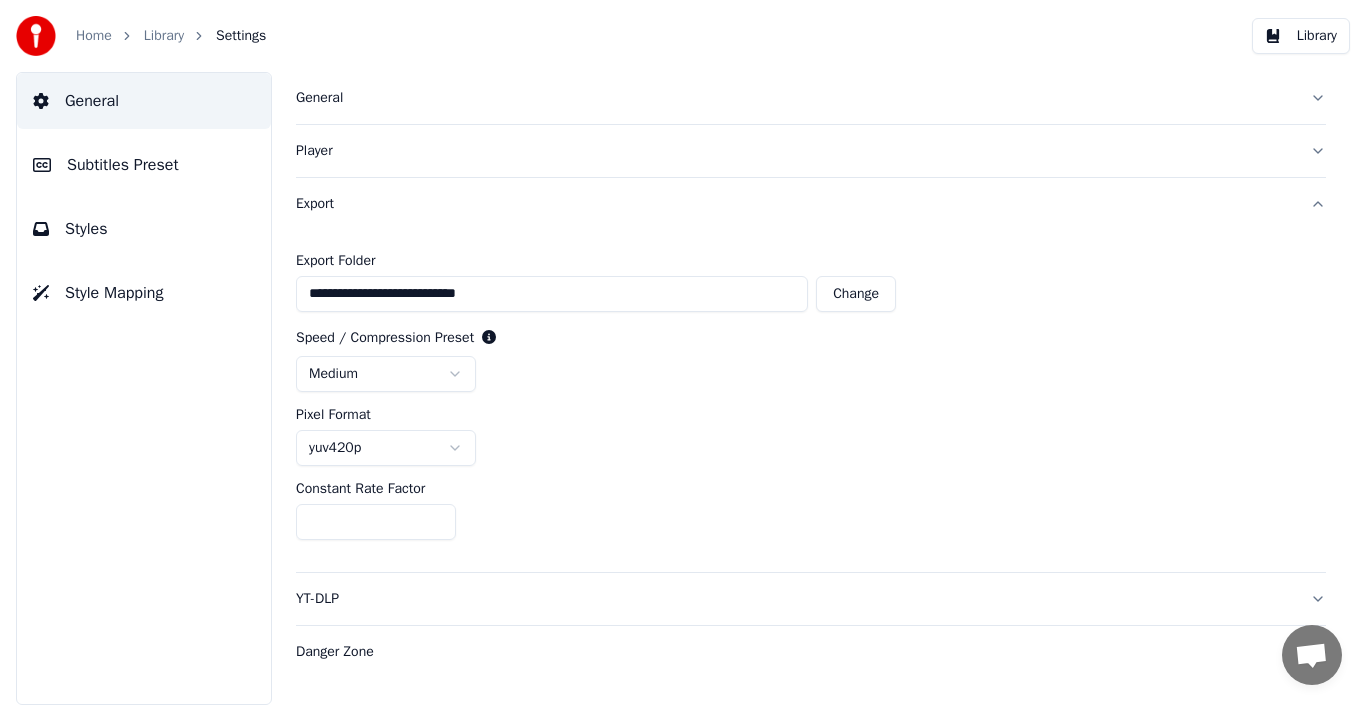 click on "Export" at bounding box center [795, 204] 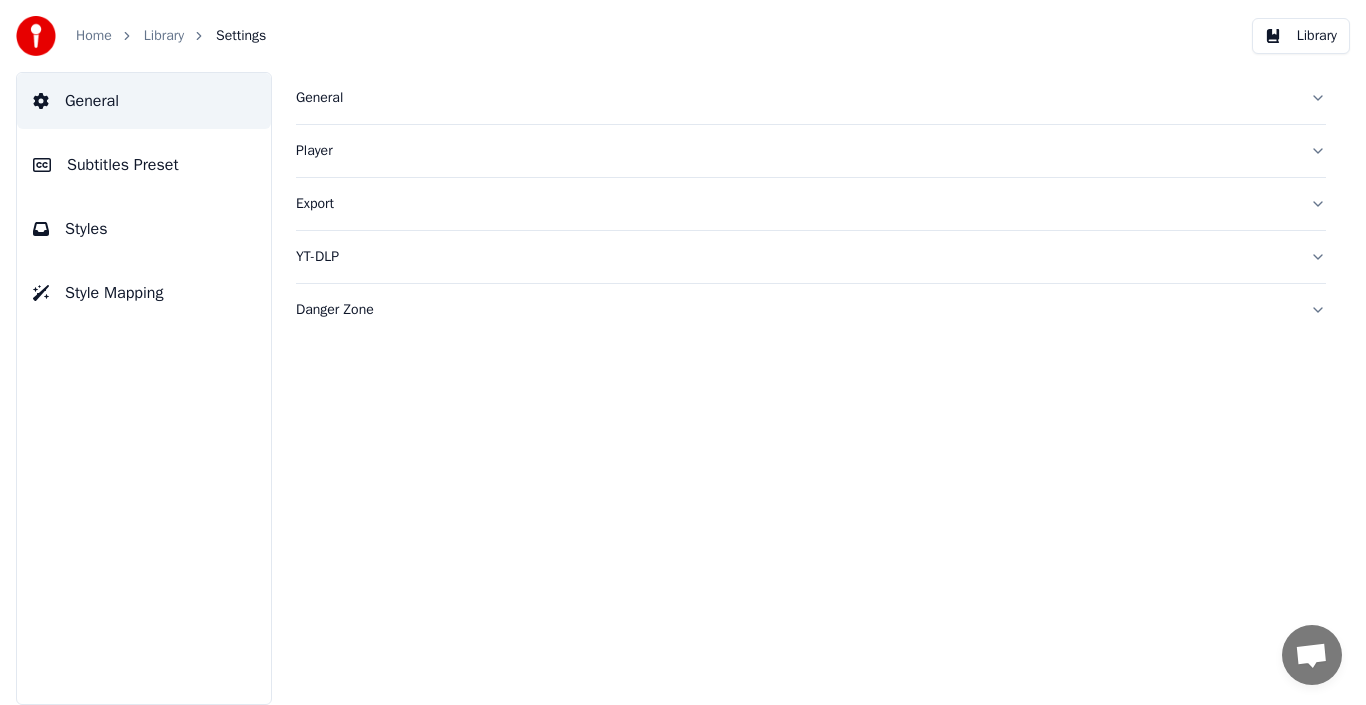 click on "YT-DLP" at bounding box center (811, 257) 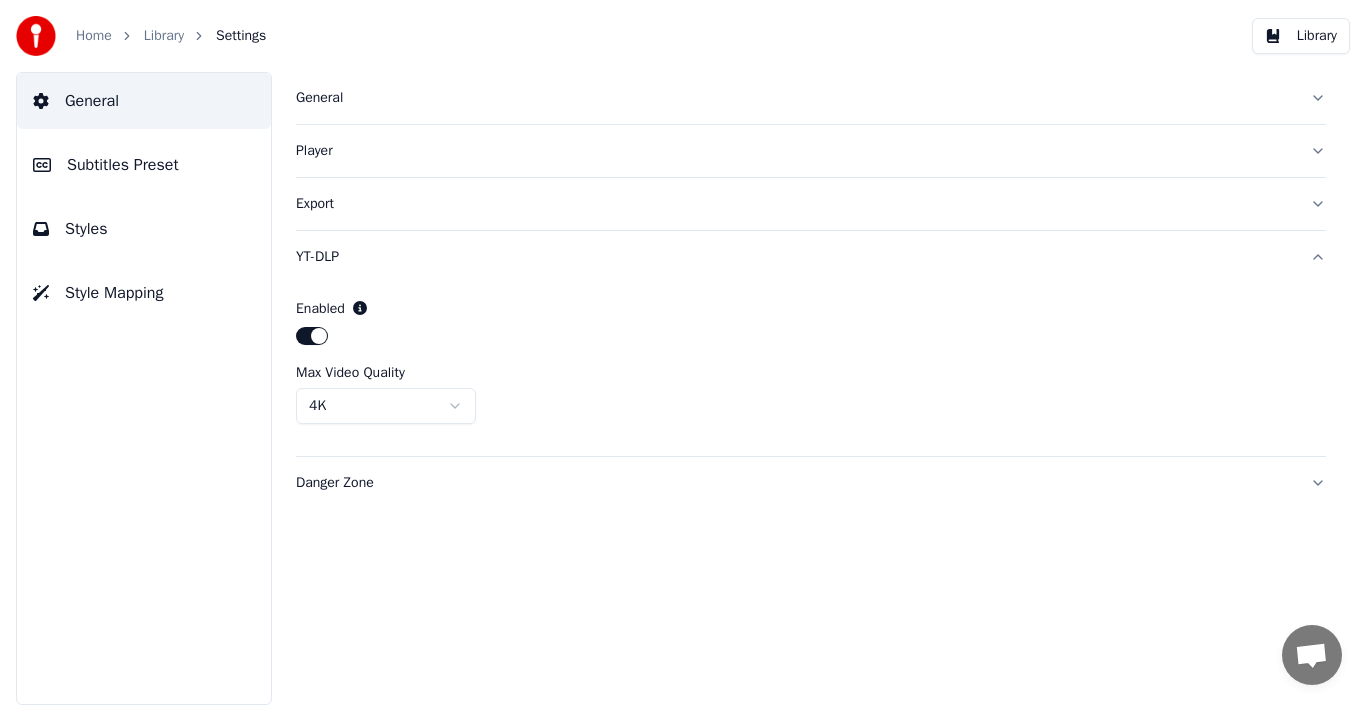 click on "YT-DLP" at bounding box center [811, 257] 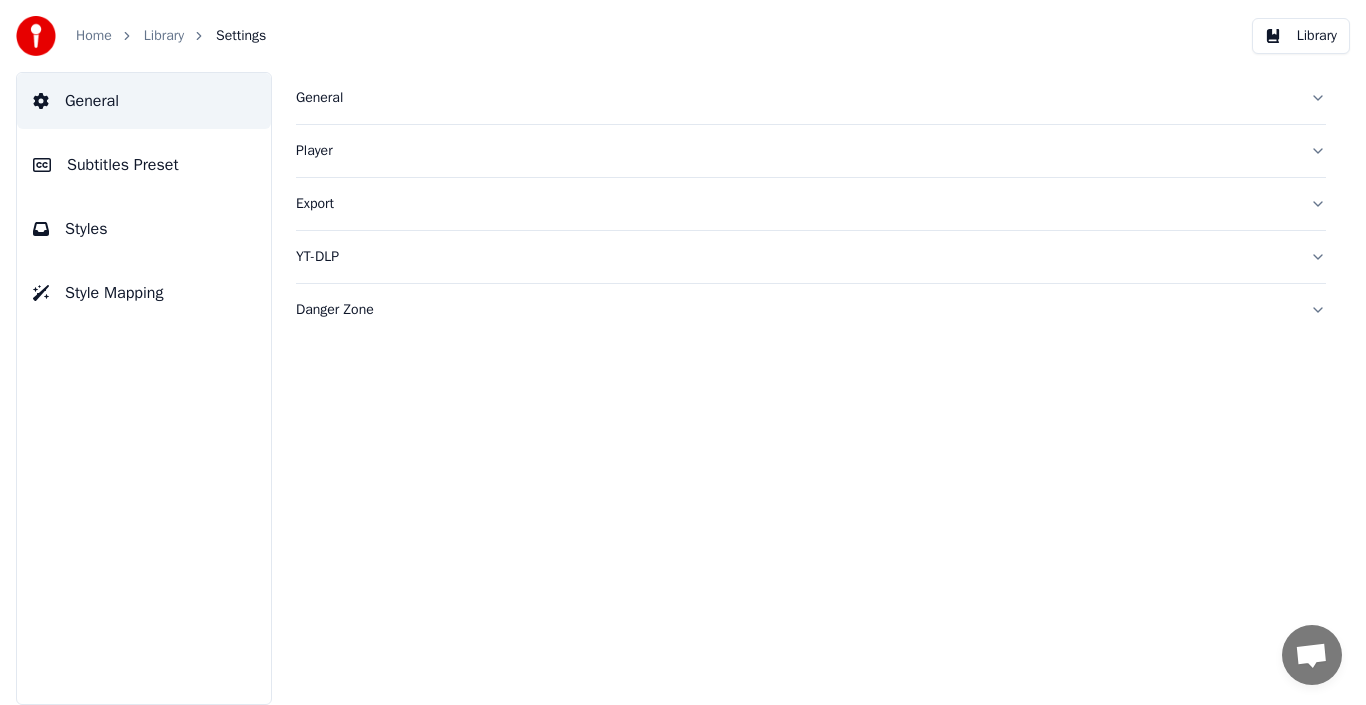 click on "Danger Zone" at bounding box center (811, 310) 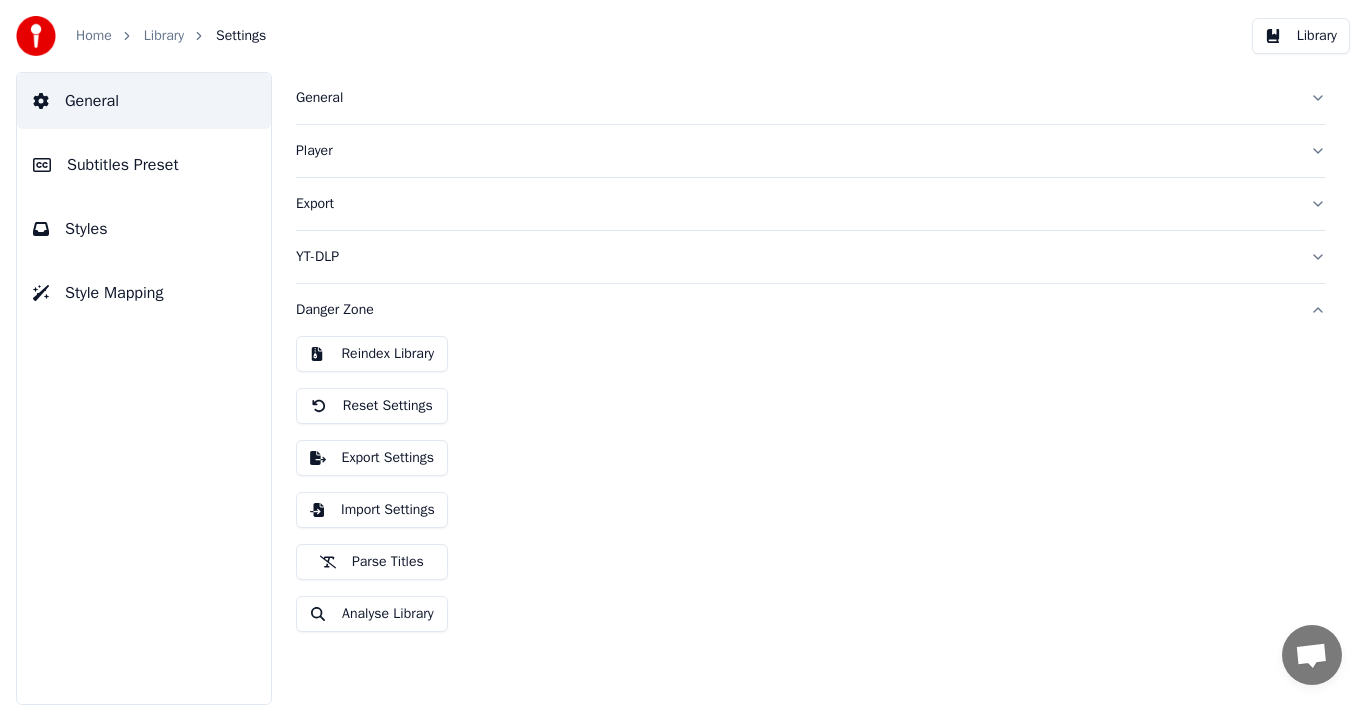 click on "Danger Zone" at bounding box center (795, 310) 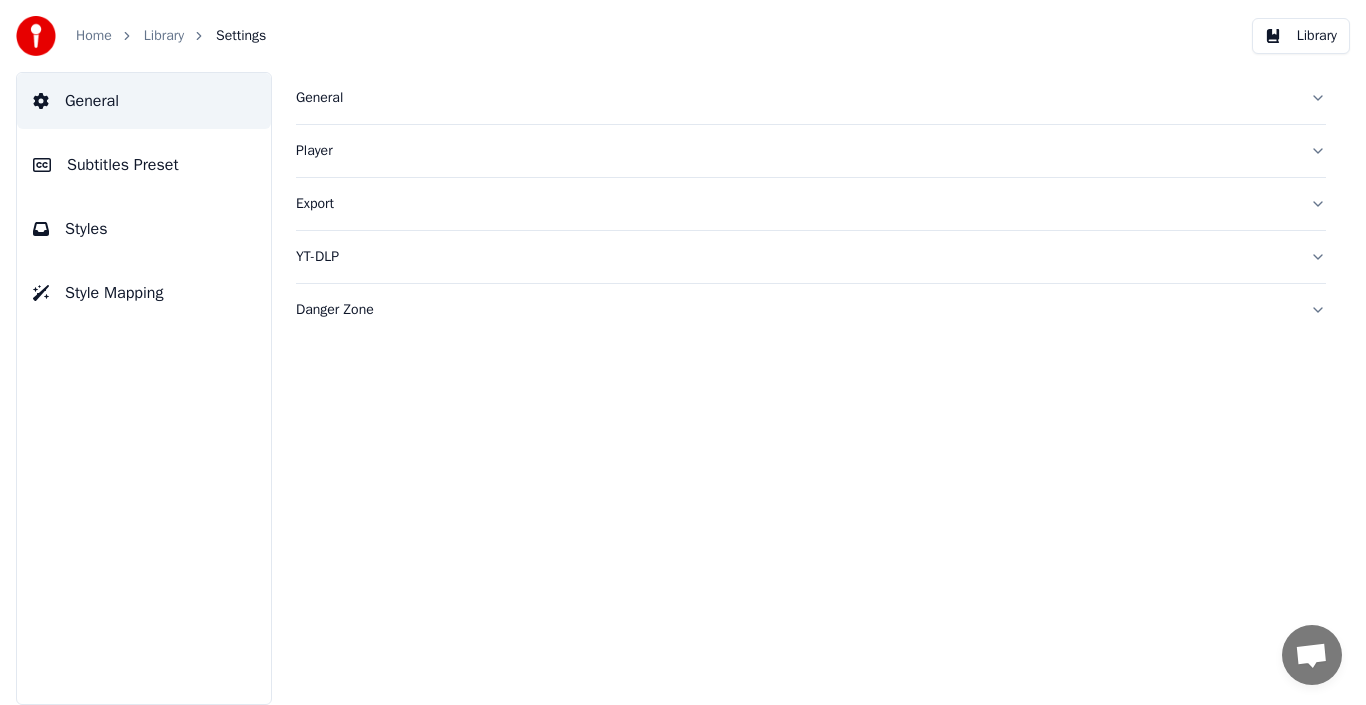 click on "Subtitles Preset" at bounding box center (144, 165) 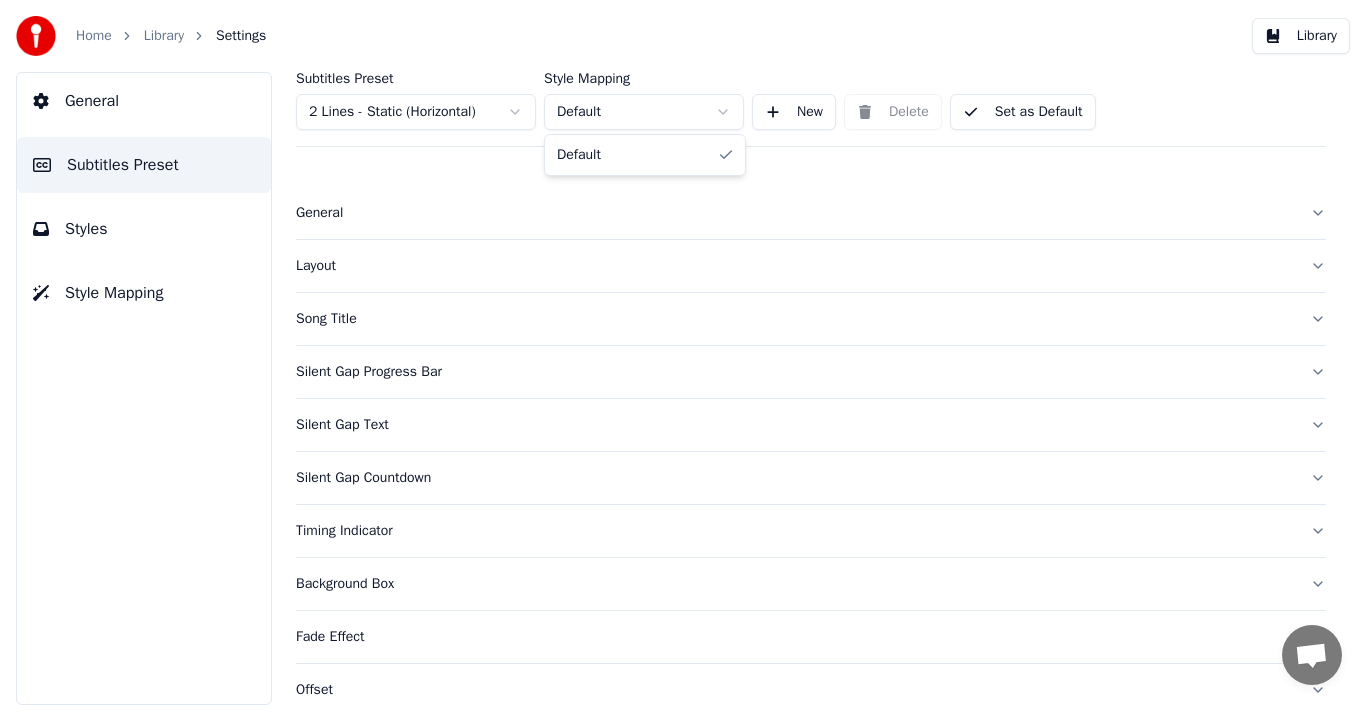click on "Home Library Settings Library General Subtitles Preset Styles Style Mapping Subtitles Preset 2 Lines - Static (Horizontal) Style Mapping Default New Delete Set as Default General Layout Song Title Silent Gap Progress Bar Silent Gap Text Silent Gap Countdown Timing Indicator Background Box Fade Effect Offset Max Characters Per Line Auto Line Break Advanced Settings Default" at bounding box center [683, 352] 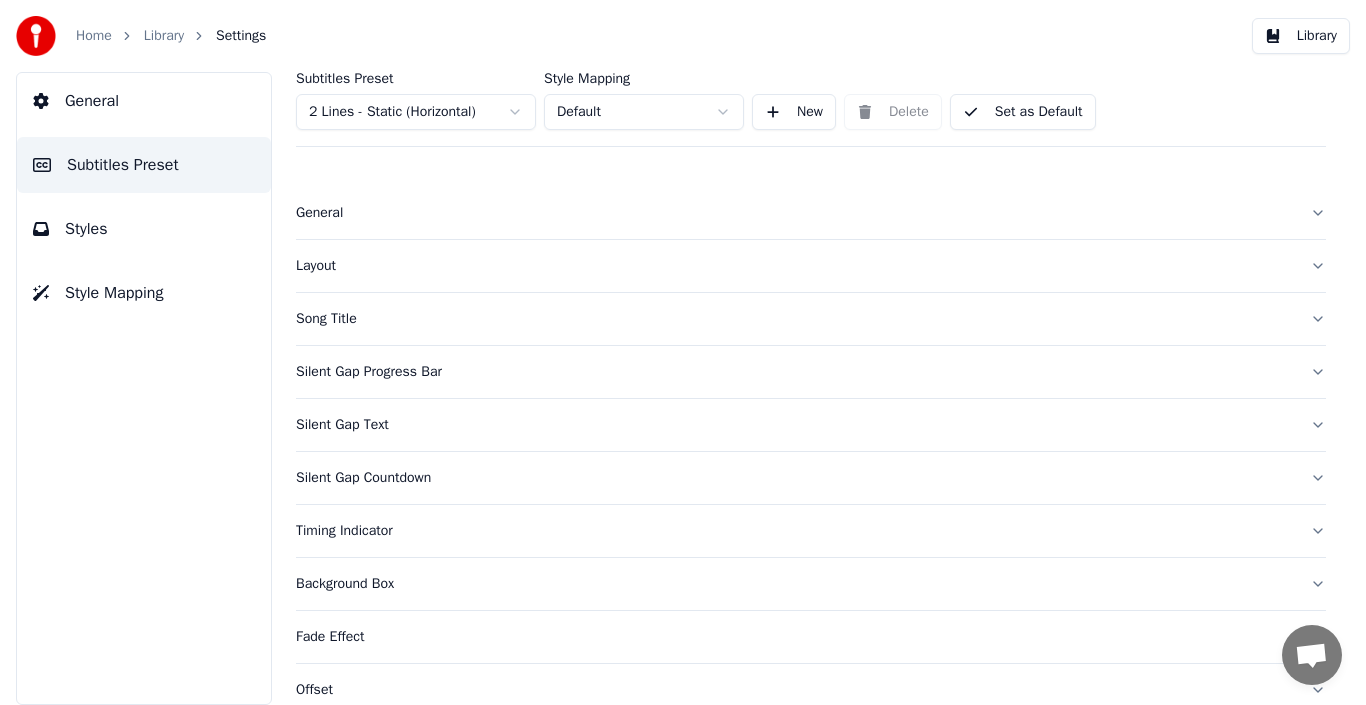click on "Home Library Settings Library General Subtitles Preset Styles Style Mapping Subtitles Preset 2 Lines - Static (Horizontal) Style Mapping Default New Delete Set as Default General Layout Song Title Silent Gap Progress Bar Silent Gap Text Silent Gap Countdown Timing Indicator Background Box Fade Effect Offset Max Characters Per Line Auto Line Break Advanced Settings" at bounding box center (683, 352) 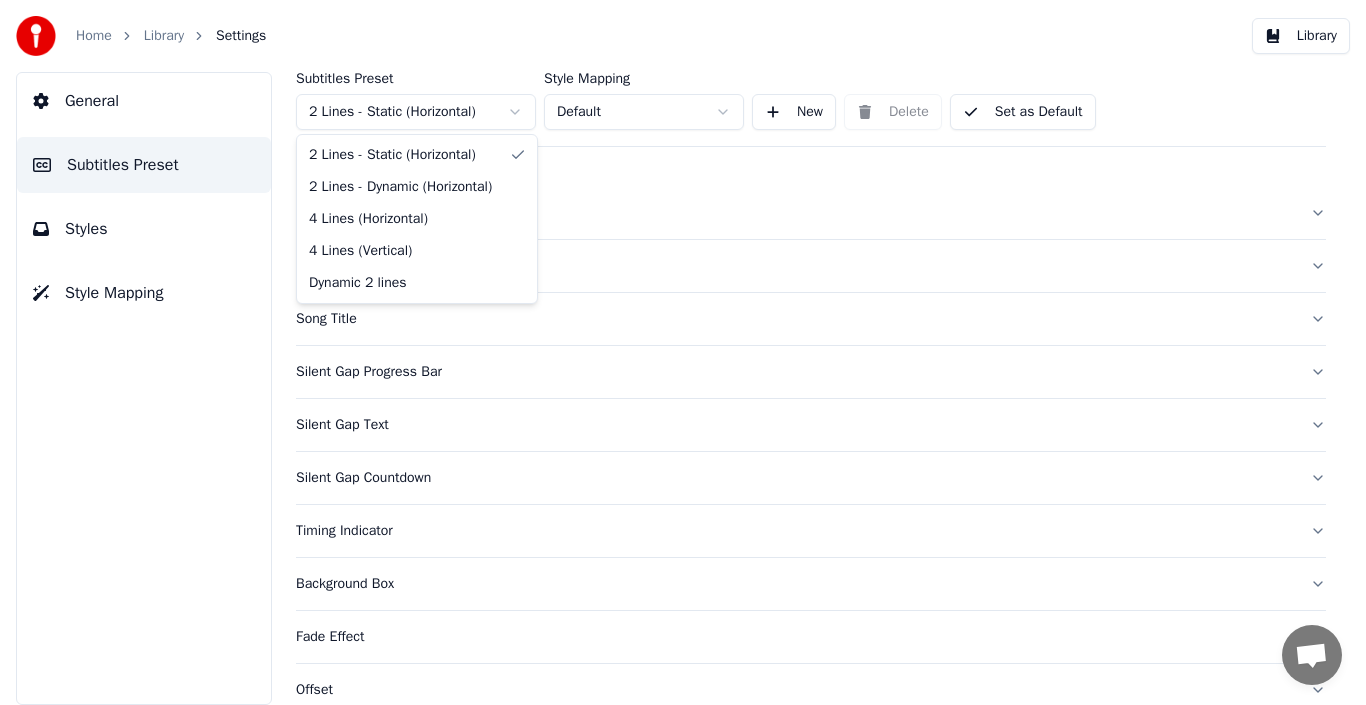 click on "Home Library Settings Library General Subtitles Preset Styles Style Mapping Subtitles Preset 2 Lines - Static (Horizontal) Style Mapping Default New Delete Set as Default General Layout Song Title Silent Gap Progress Bar Silent Gap Text Silent Gap Countdown Timing Indicator Background Box Fade Effect Offset Max Characters Per Line Auto Line Break Advanced Settings 2 Lines - Static (Horizontal) 2 Lines - Dynamic (Horizontal) 4 Lines (Horizontal) 4 Lines (Vertical) Dynamic 2 lines" at bounding box center (683, 352) 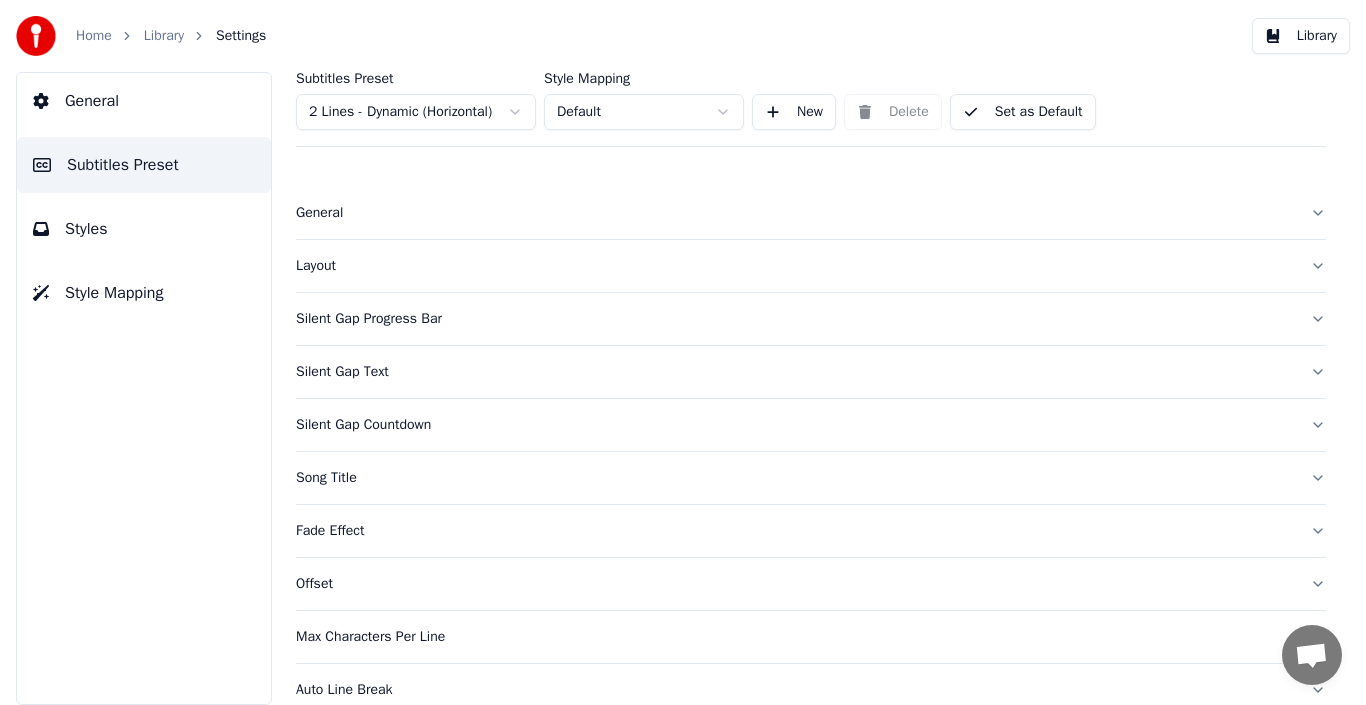 click on "General" at bounding box center (811, 213) 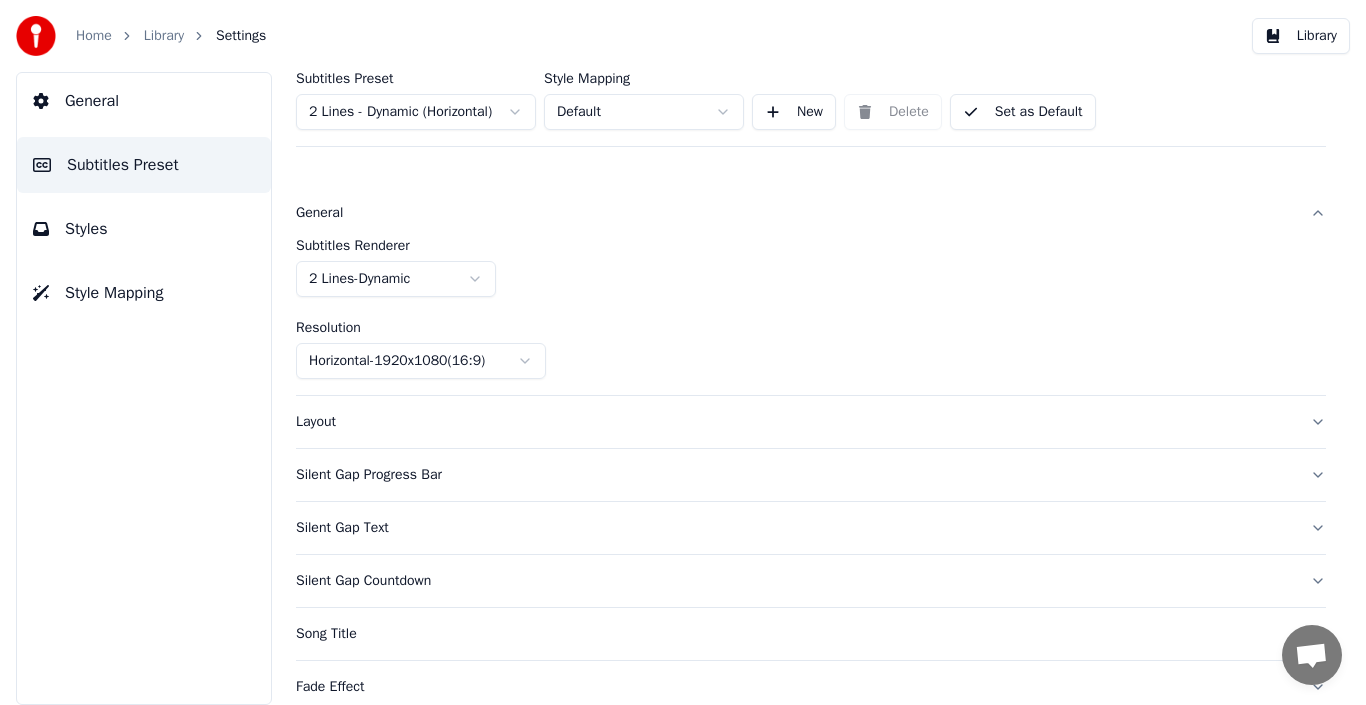click on "Home Library Settings Library General Subtitles Preset Styles Style Mapping Subtitles Preset 2 Lines - Dynamic (Horizontal) Style Mapping Default New Delete Set as Default General Subtitles Renderer 2 Lines  -  Dynamic Resolution Horizontal  -  1920 x 1080  ( 16 : 9 ) Layout Silent Gap Progress Bar Silent Gap Text Silent Gap Countdown Song Title Fade Effect Offset Max Characters Per Line Auto Line Break" at bounding box center [683, 352] 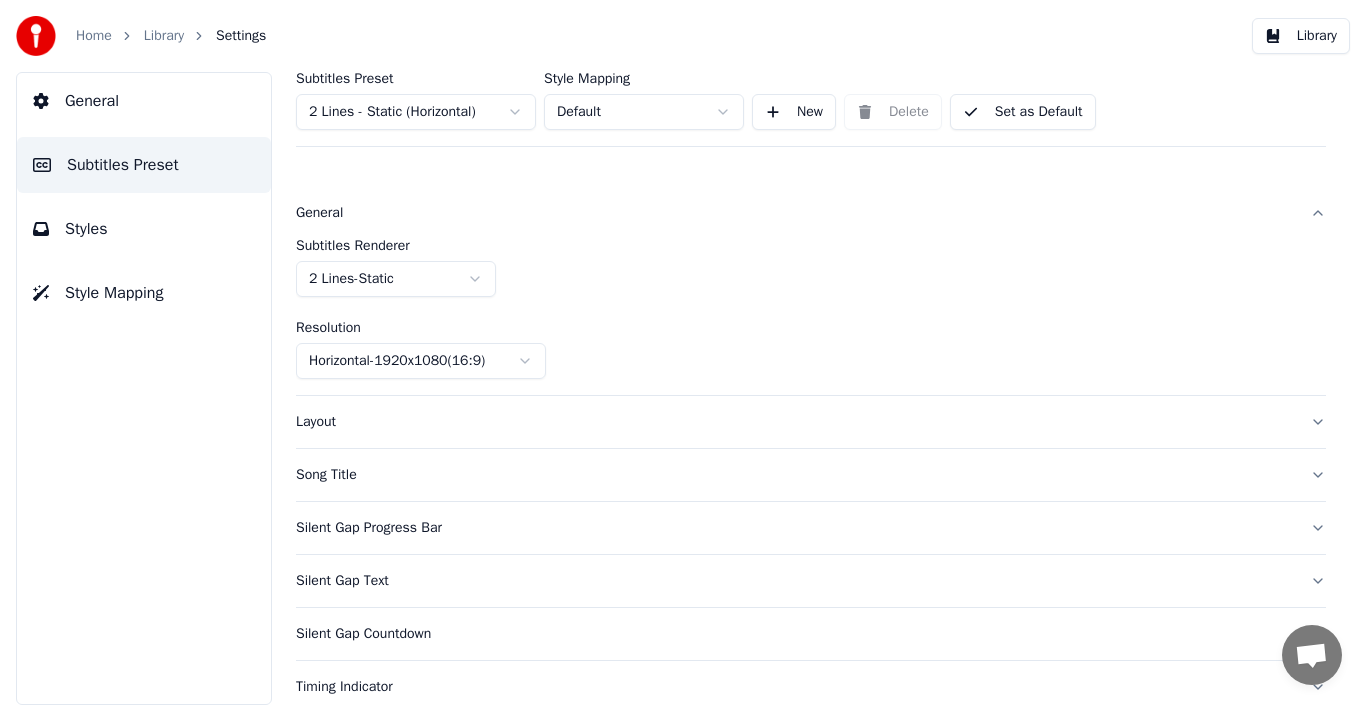click on "Home Library Settings Library General Subtitles Preset Styles Style Mapping Subtitles Preset 2 Lines - Static (Horizontal) Style Mapping Default New Delete Set as Default General Subtitles Renderer 2 Lines  -  Static Resolution Horizontal  -  1920 x 1080  ( 16 : 9 ) Layout Song Title Silent Gap Progress Bar Silent Gap Text Silent Gap Countdown Timing Indicator Background Box Fade Effect Offset Max Characters Per Line Auto Line Break Advanced Settings" at bounding box center [683, 352] 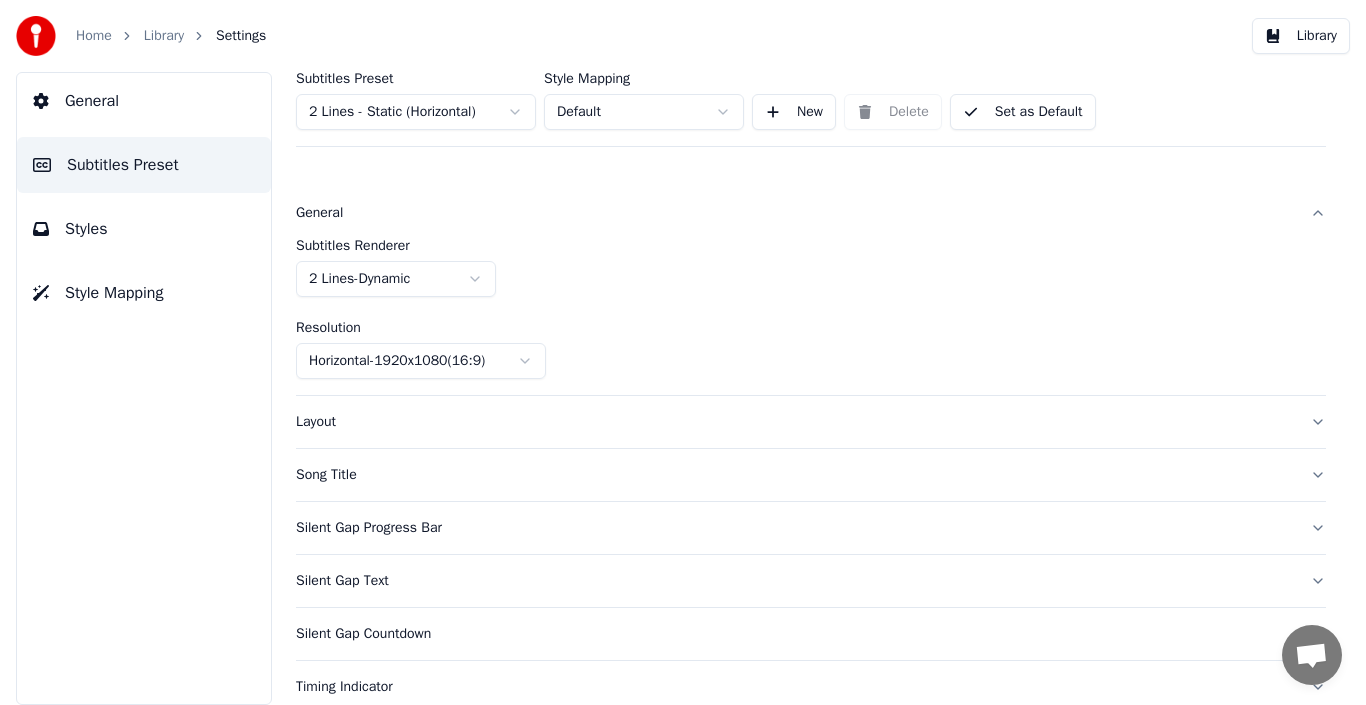 click on "Subtitles Renderer 2 Lines  -  Dynamic" at bounding box center [811, 268] 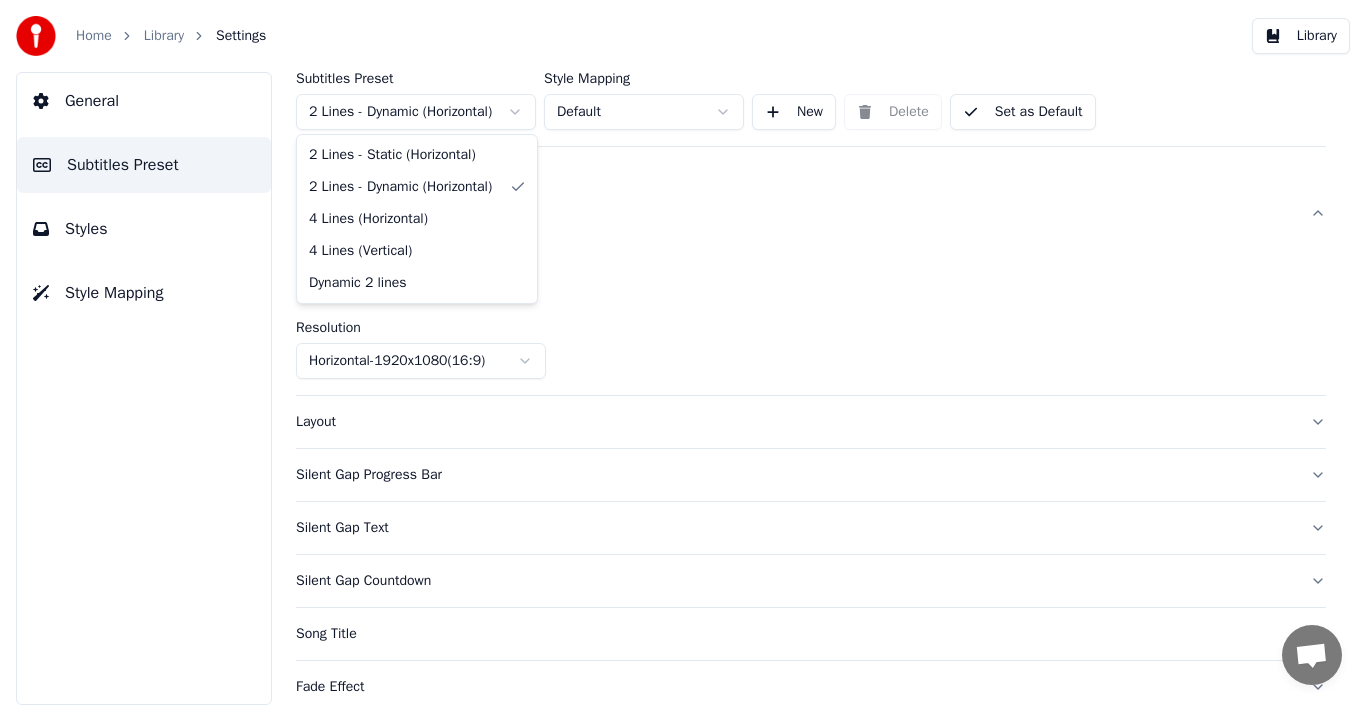 click on "Home Library Settings Library General Subtitles Preset Styles Style Mapping Subtitles Preset 2 Lines - Dynamic (Horizontal) Style Mapping Default New Delete Set as Default General Subtitles Renderer 2 Lines  -  Dynamic Resolution Horizontal  -  1920 x 1080  ( 16 : 9 ) Layout Silent Gap Progress Bar Silent Gap Text Silent Gap Countdown Song Title Fade Effect Offset Max Characters Per Line Auto Line Break 2 Lines - Static (Horizontal) 2 Lines - Dynamic (Horizontal) 4 Lines (Horizontal) 4 Lines (Vertical) Dynamic 2 lines" at bounding box center (683, 352) 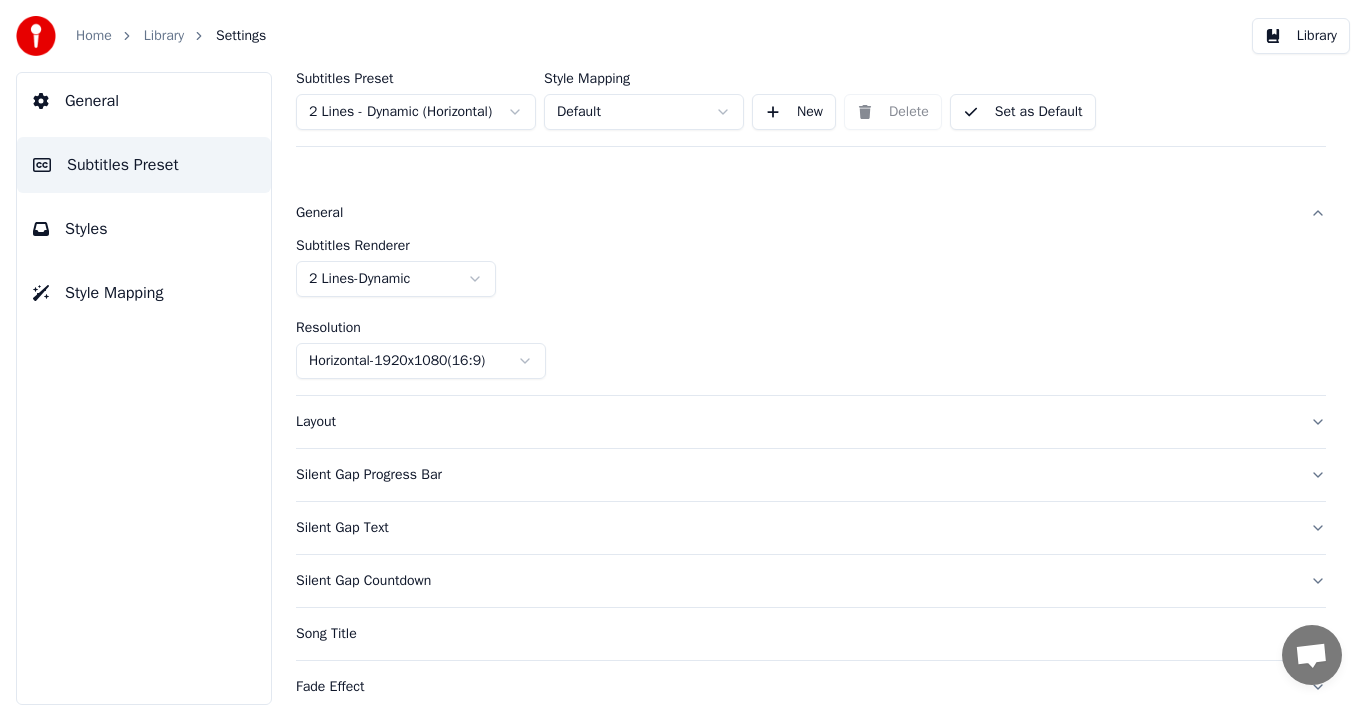 click on "Home Library Settings Library General Subtitles Preset Styles Style Mapping Subtitles Preset 2 Lines - Dynamic (Horizontal) Style Mapping Default New Delete Set as Default General Subtitles Renderer 2 Lines  -  Dynamic Resolution Horizontal  -  1920 x 1080  ( 16 : 9 ) Layout Silent Gap Progress Bar Silent Gap Text Silent Gap Countdown Song Title Fade Effect Offset Max Characters Per Line Auto Line Break" at bounding box center [683, 352] 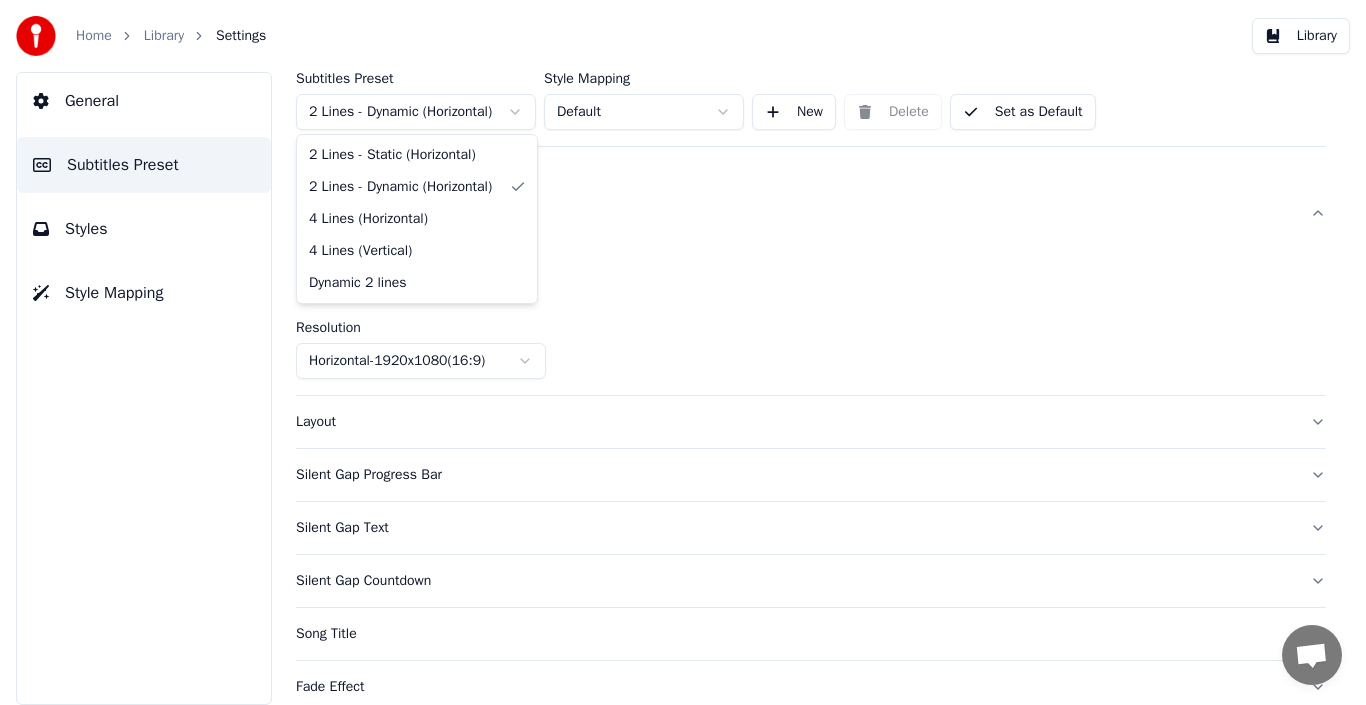 click on "Home Library Settings Library General Subtitles Preset Styles Style Mapping Subtitles Preset 2 Lines - Dynamic (Horizontal) Style Mapping Default New Delete Set as Default General Subtitles Renderer 2 Lines  -  Dynamic Resolution Horizontal  -  1920 x 1080  ( 16 : 9 ) Layout Silent Gap Progress Bar Silent Gap Text Silent Gap Countdown Song Title Fade Effect Offset Max Characters Per Line Auto Line Break 2 Lines - Static (Horizontal) 2 Lines - Dynamic (Horizontal) 4 Lines (Horizontal) 4 Lines (Vertical) Dynamic 2 lines" at bounding box center [683, 352] 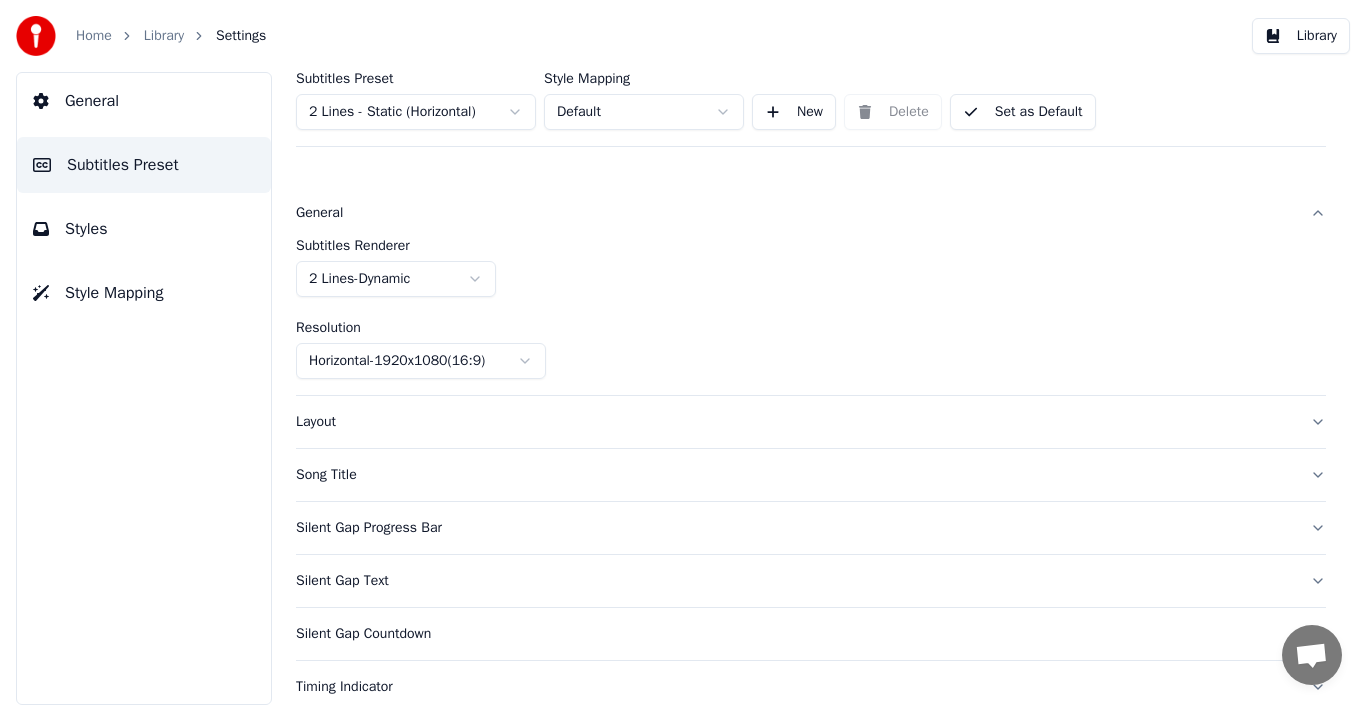 click on "Home Library Settings Library General Subtitles Preset Styles Style Mapping Subtitles Preset 2 Lines - Static (Horizontal) Style Mapping Default New Delete Set as Default General Subtitles Renderer 2 Lines  -  Dynamic Resolution Horizontal  -  1920 x 1080  ( 16 : 9 ) Layout Song Title Silent Gap Progress Bar Silent Gap Text Silent Gap Countdown Timing Indicator Background Box Fade Effect Offset Max Characters Per Line Auto Line Break" at bounding box center (683, 352) 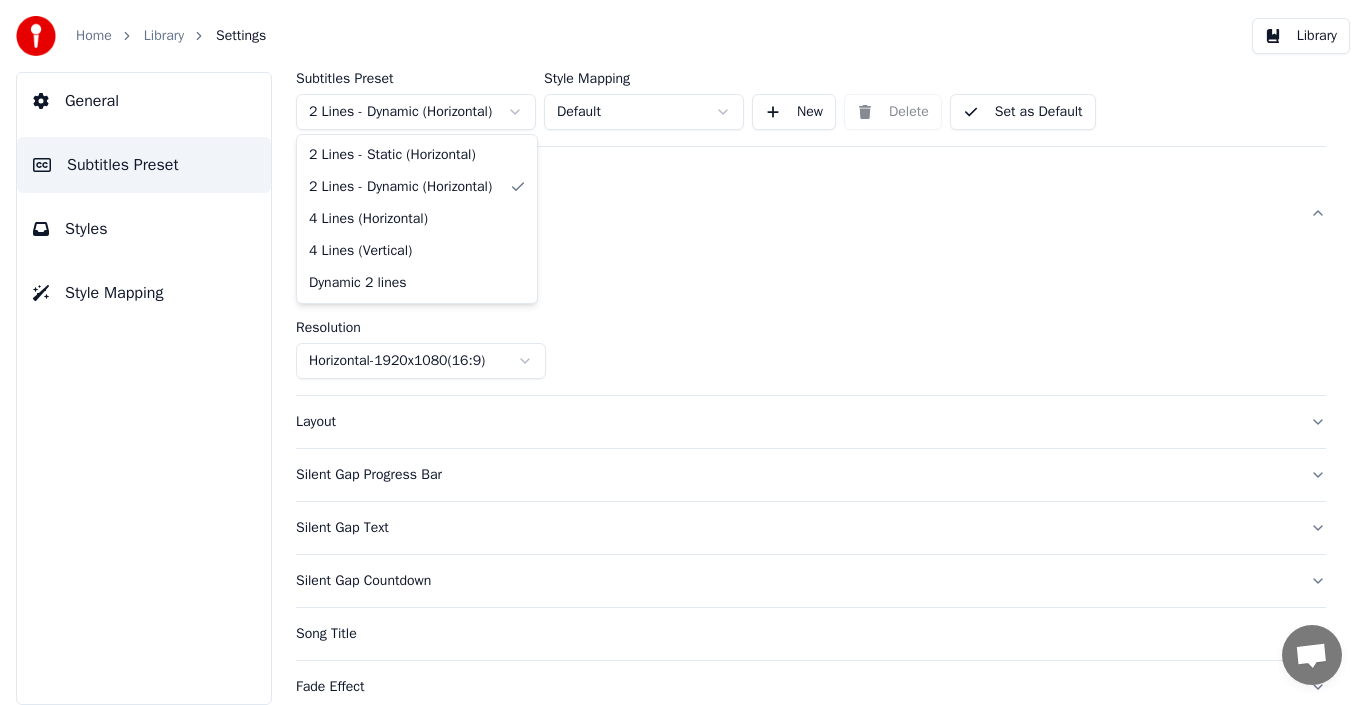 click on "Home Library Settings Library General Subtitles Preset Styles Style Mapping Subtitles Preset 2 Lines - Dynamic (Horizontal) Style Mapping Default New Delete Set as Default General Subtitles Renderer 2 Lines  -  Dynamic Resolution Horizontal  -  1920 x 1080  ( 16 : 9 ) Layout Silent Gap Progress Bar Silent Gap Text Silent Gap Countdown Song Title Fade Effect Offset Max Characters Per Line Auto Line Break 2 Lines - Static (Horizontal) 2 Lines - Dynamic (Horizontal) 4 Lines (Horizontal) 4 Lines (Vertical) Dynamic 2 lines" at bounding box center [683, 352] 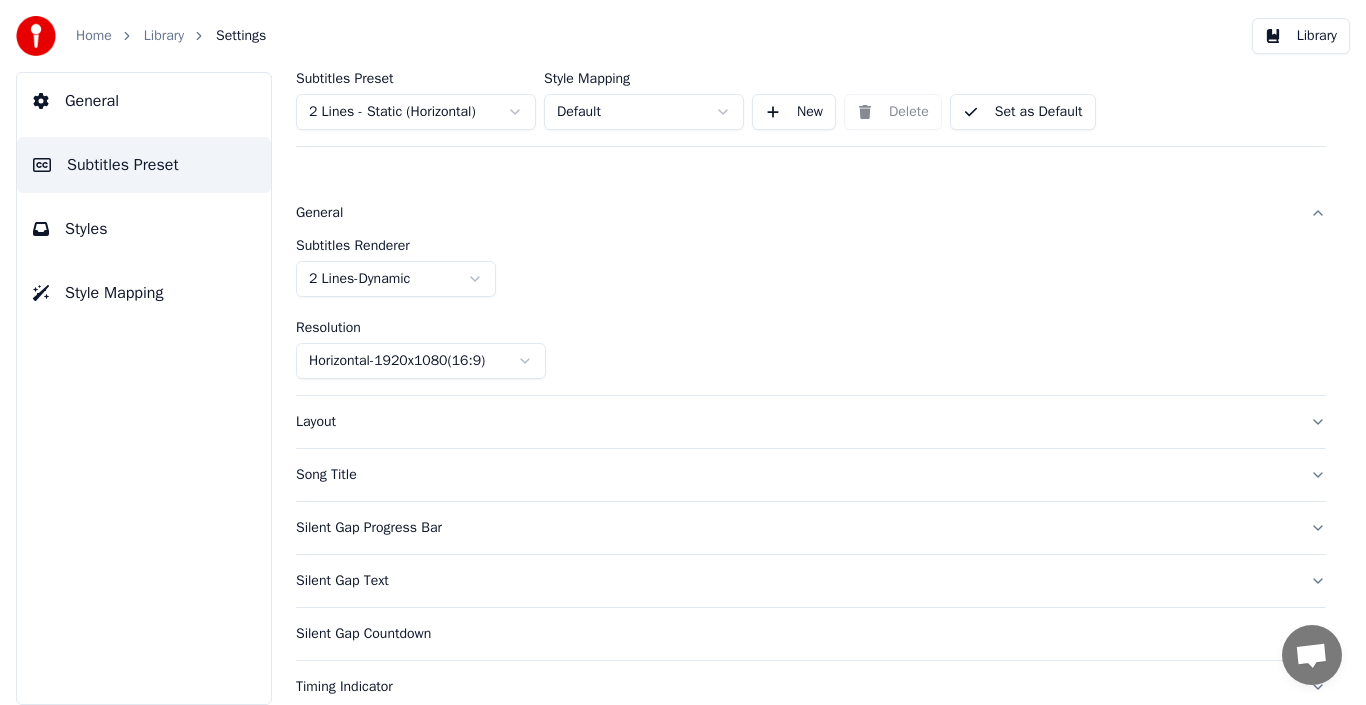 click on "General" at bounding box center [144, 101] 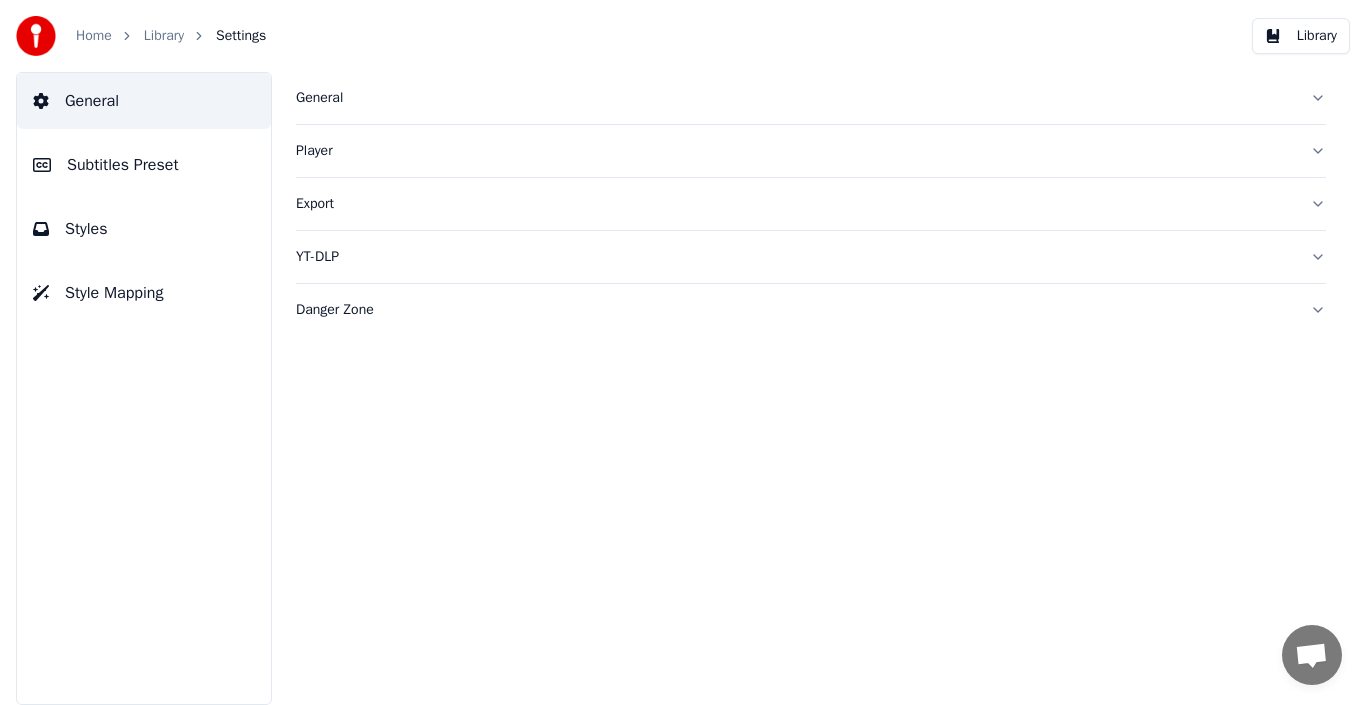 click on "Library" at bounding box center (164, 36) 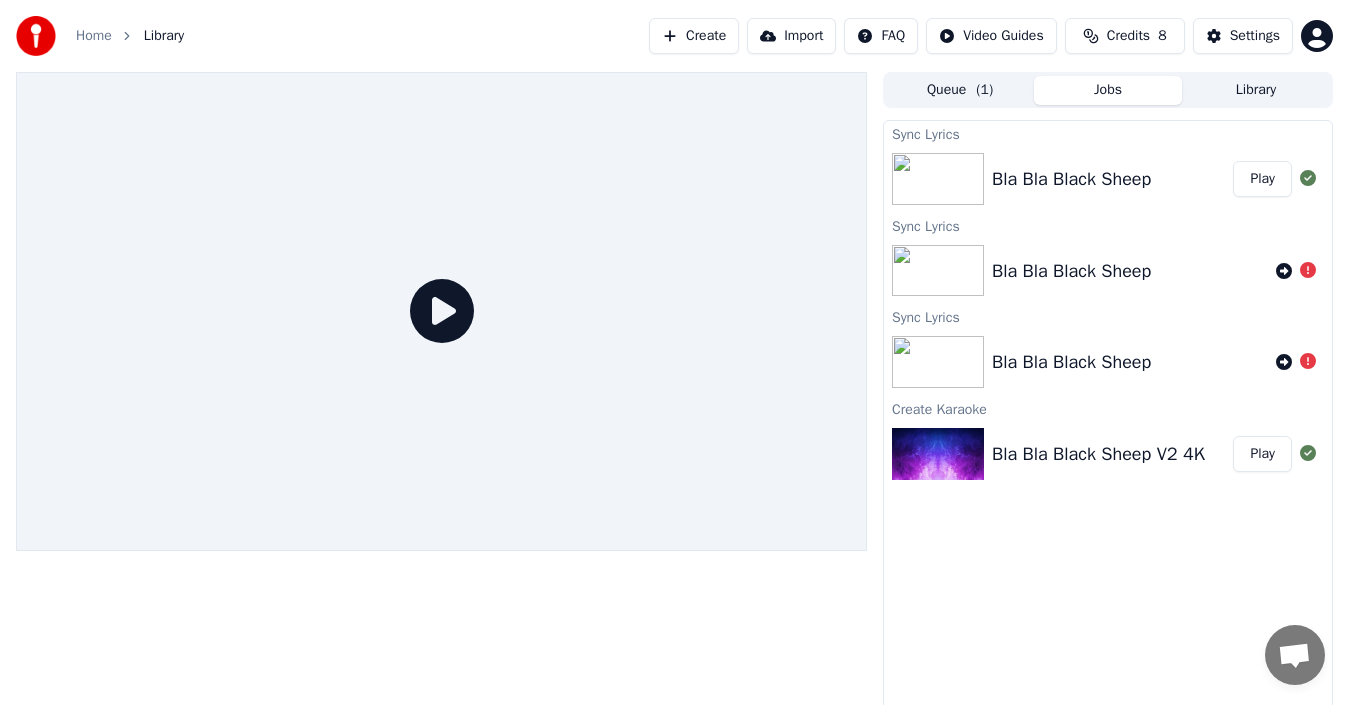 click on "Play" at bounding box center (1262, 179) 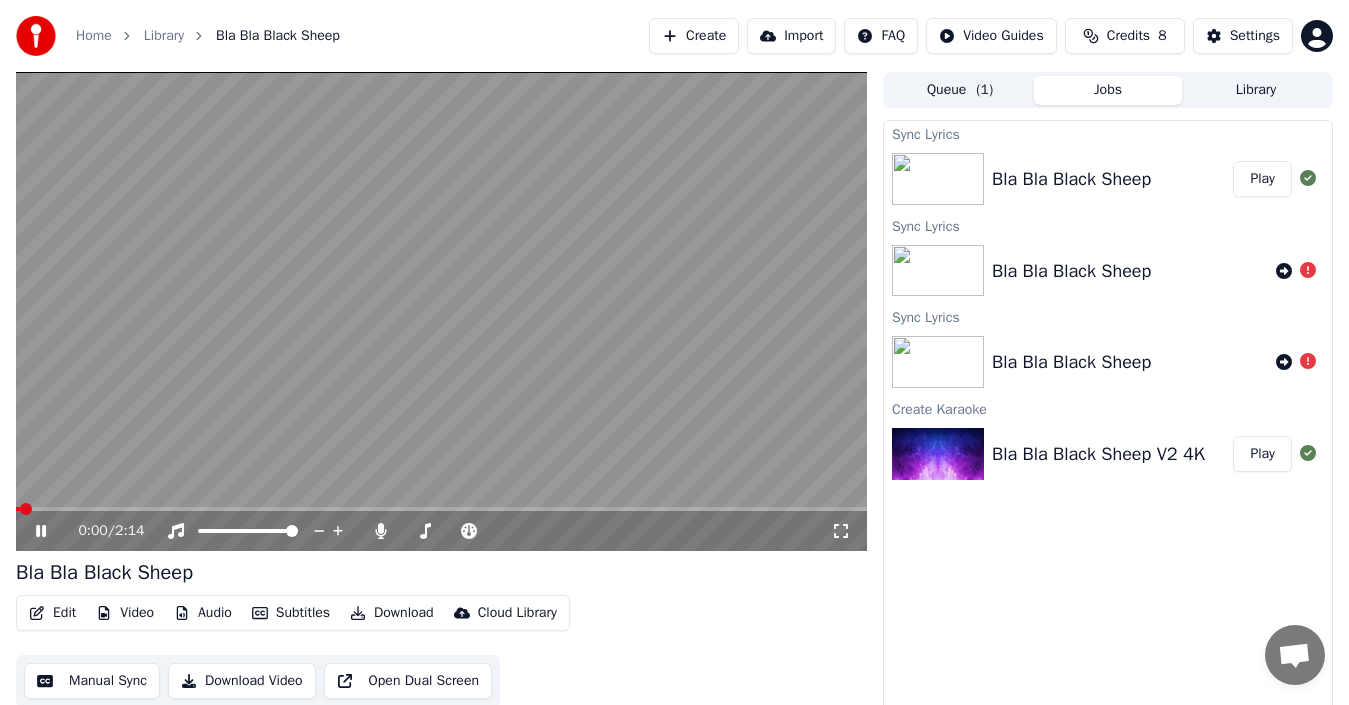 click at bounding box center (441, 509) 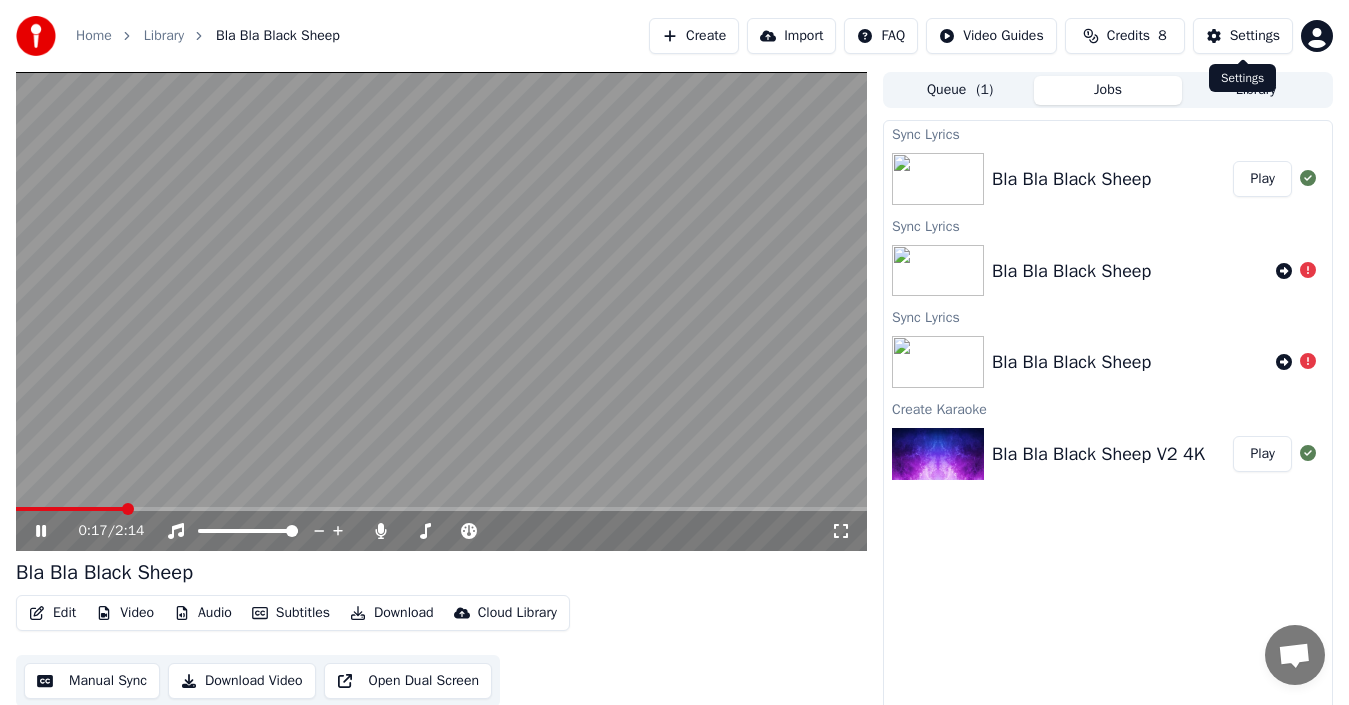 click on "Settings" at bounding box center [1243, 36] 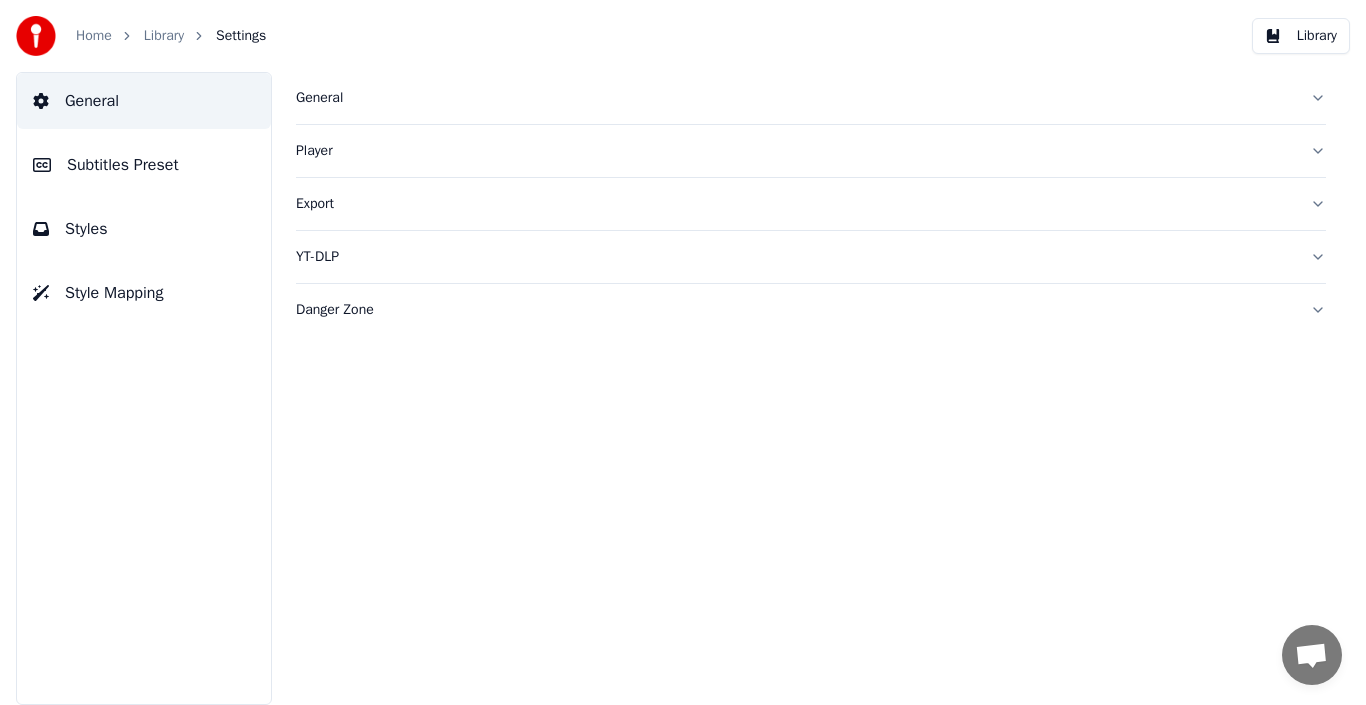 click on "Subtitles Preset" at bounding box center [144, 165] 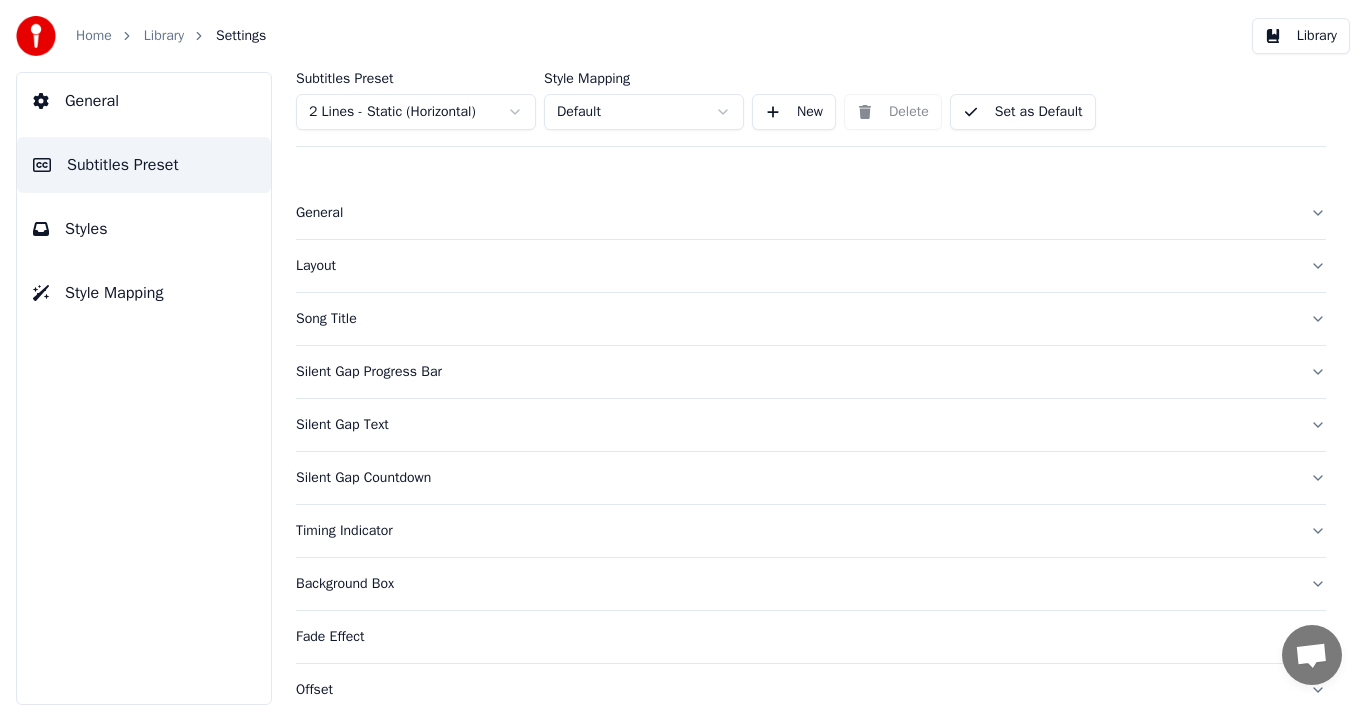 click on "Layout" at bounding box center [795, 266] 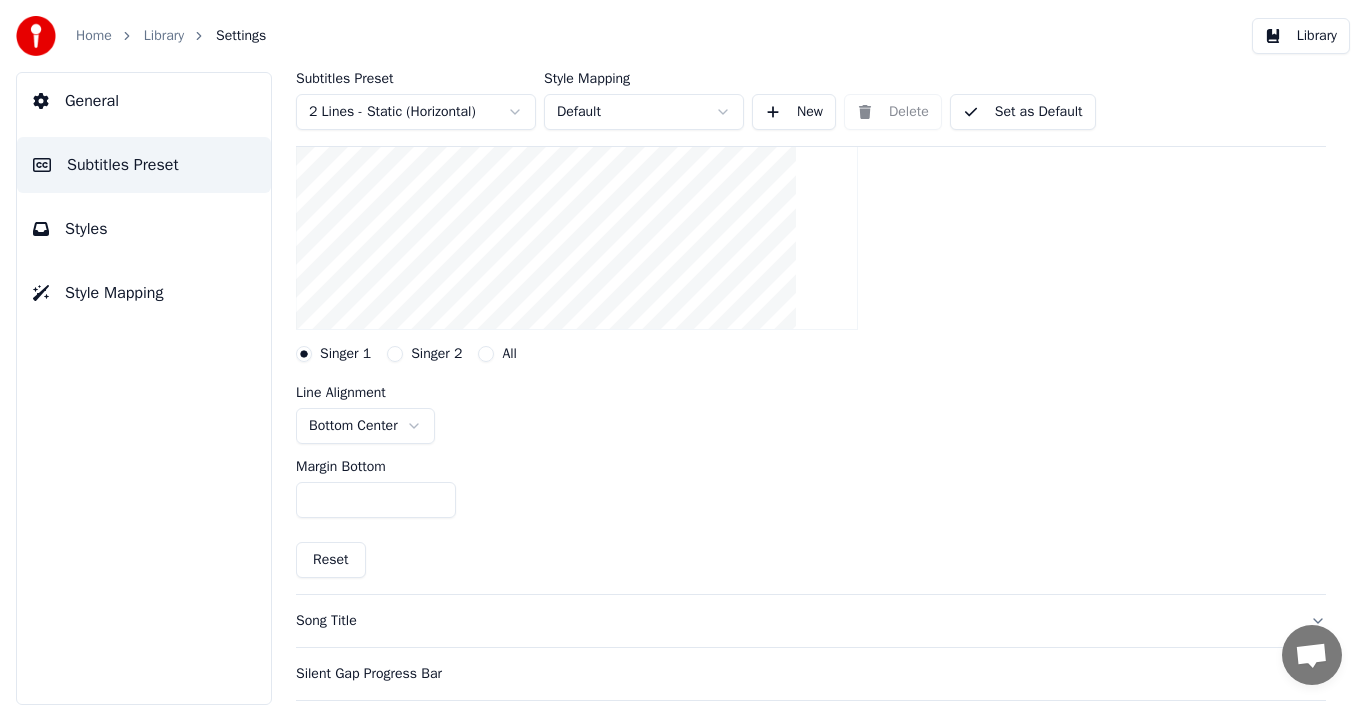 scroll, scrollTop: 300, scrollLeft: 0, axis: vertical 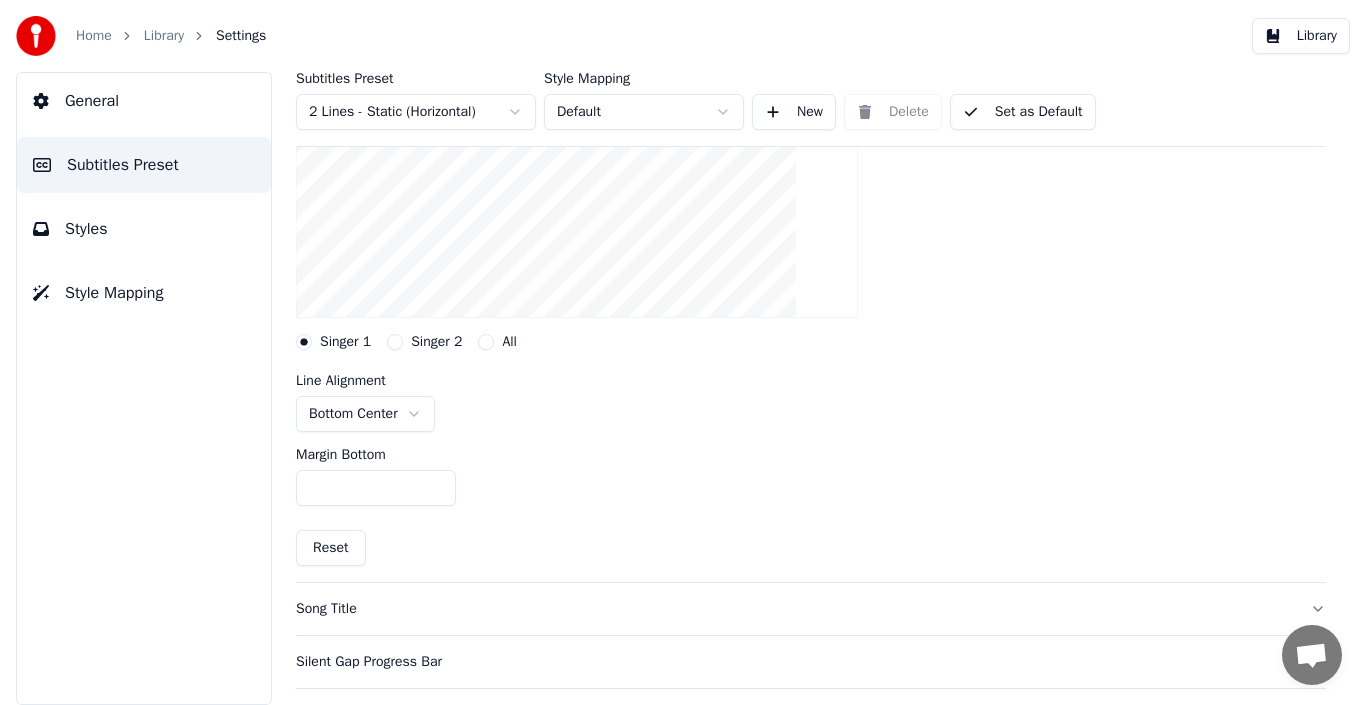 drag, startPoint x: 383, startPoint y: 482, endPoint x: 218, endPoint y: 492, distance: 165.30275 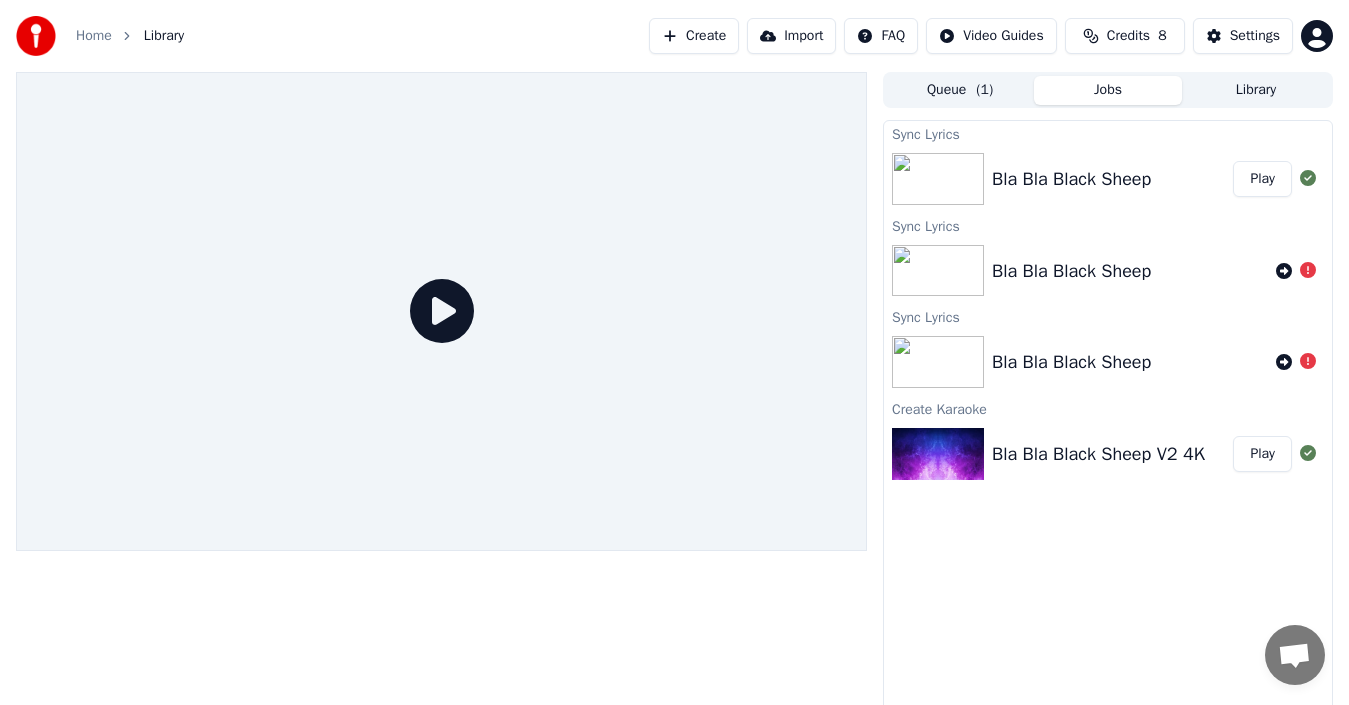 click 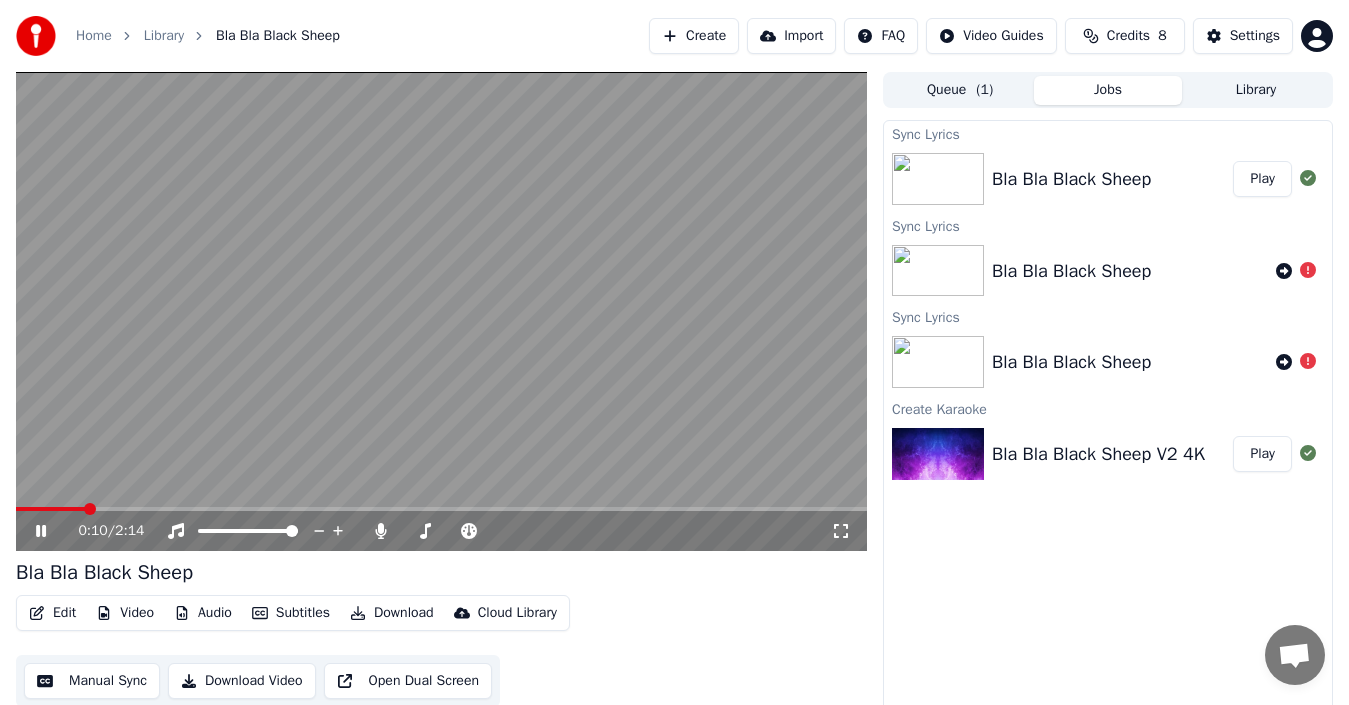click at bounding box center (441, 311) 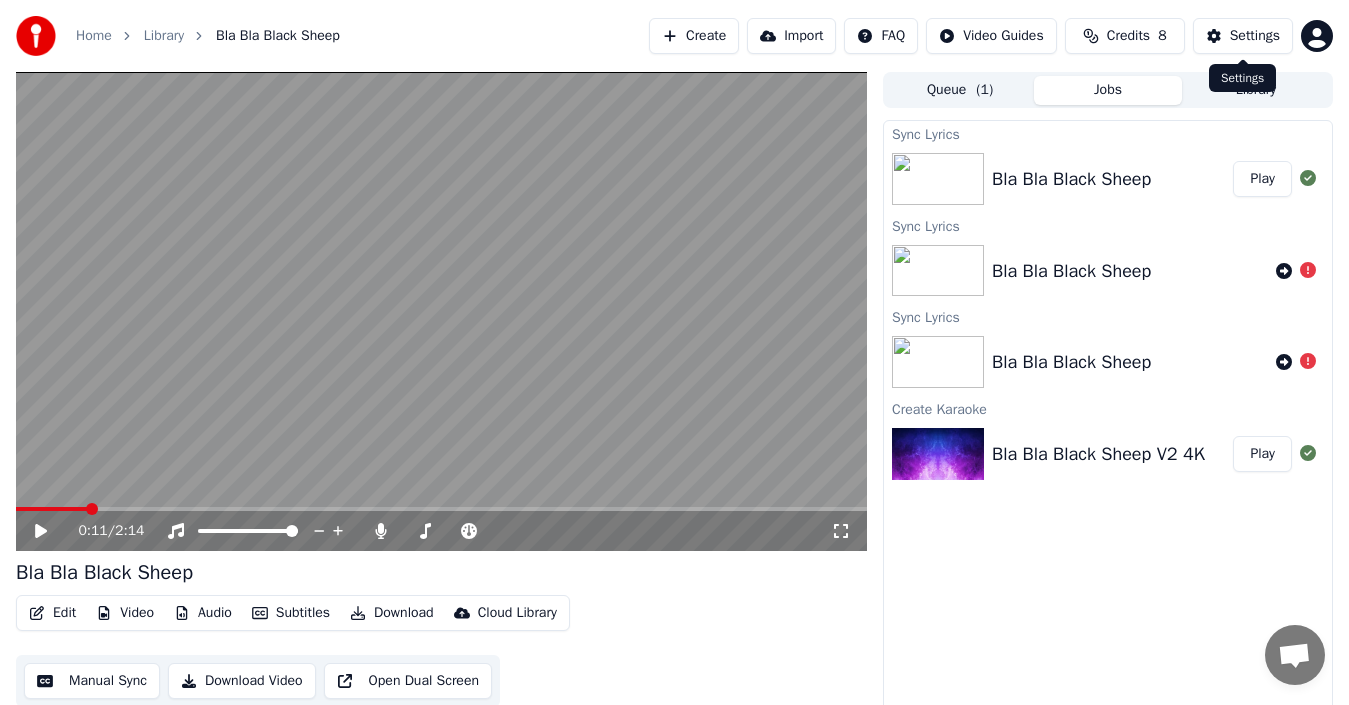 click on "Settings" at bounding box center (1255, 36) 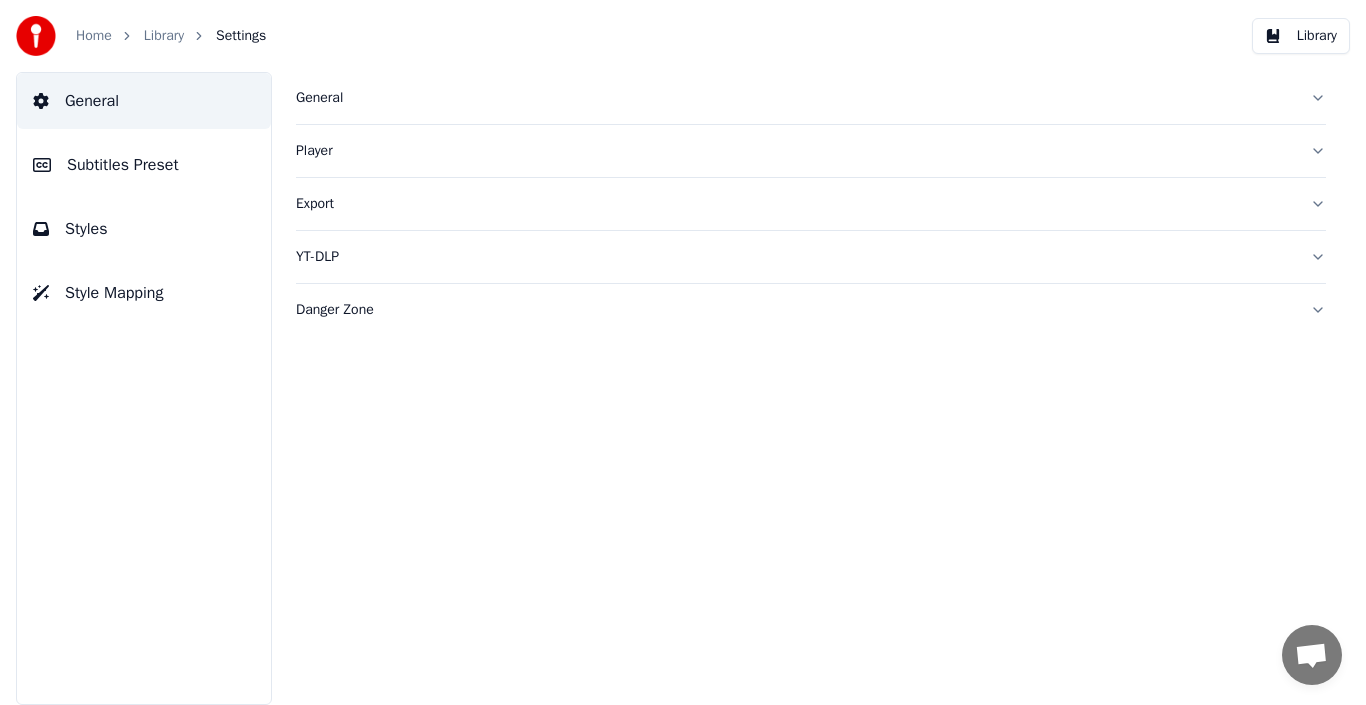 click on "Subtitles Preset" at bounding box center (123, 165) 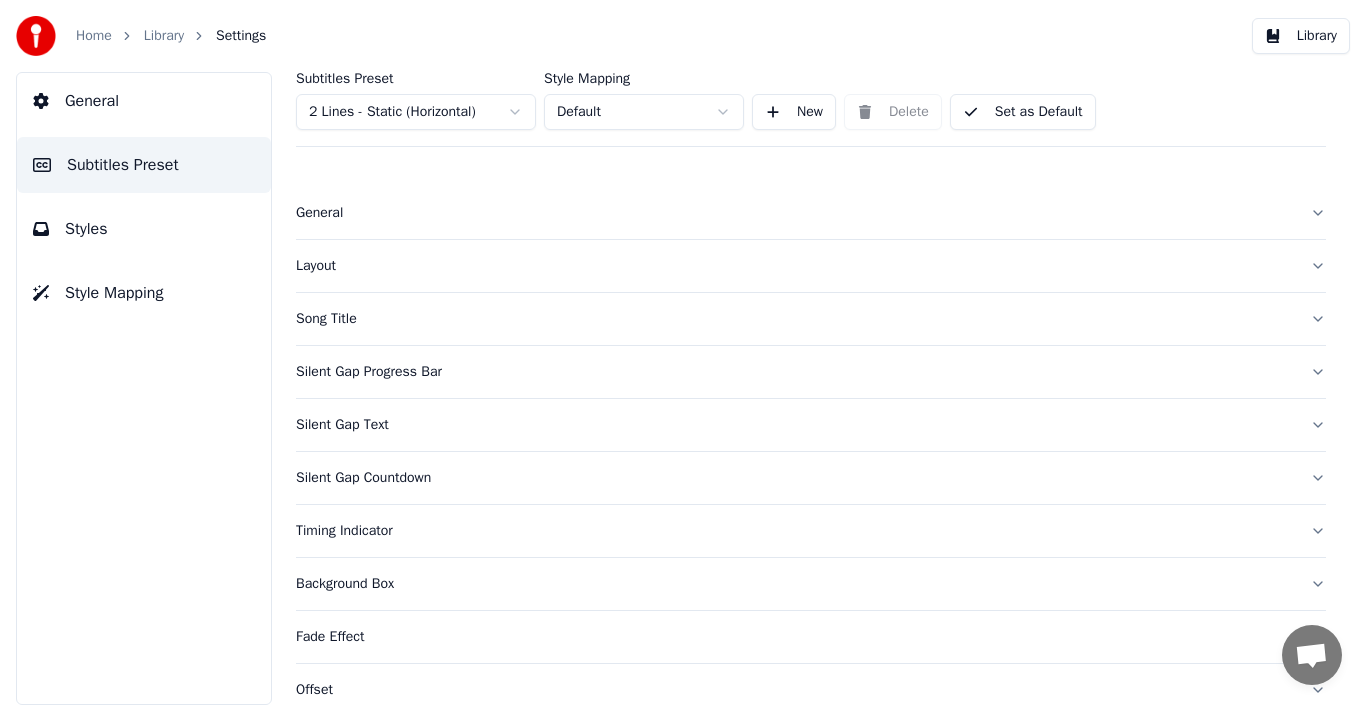click on "Layout" at bounding box center [795, 266] 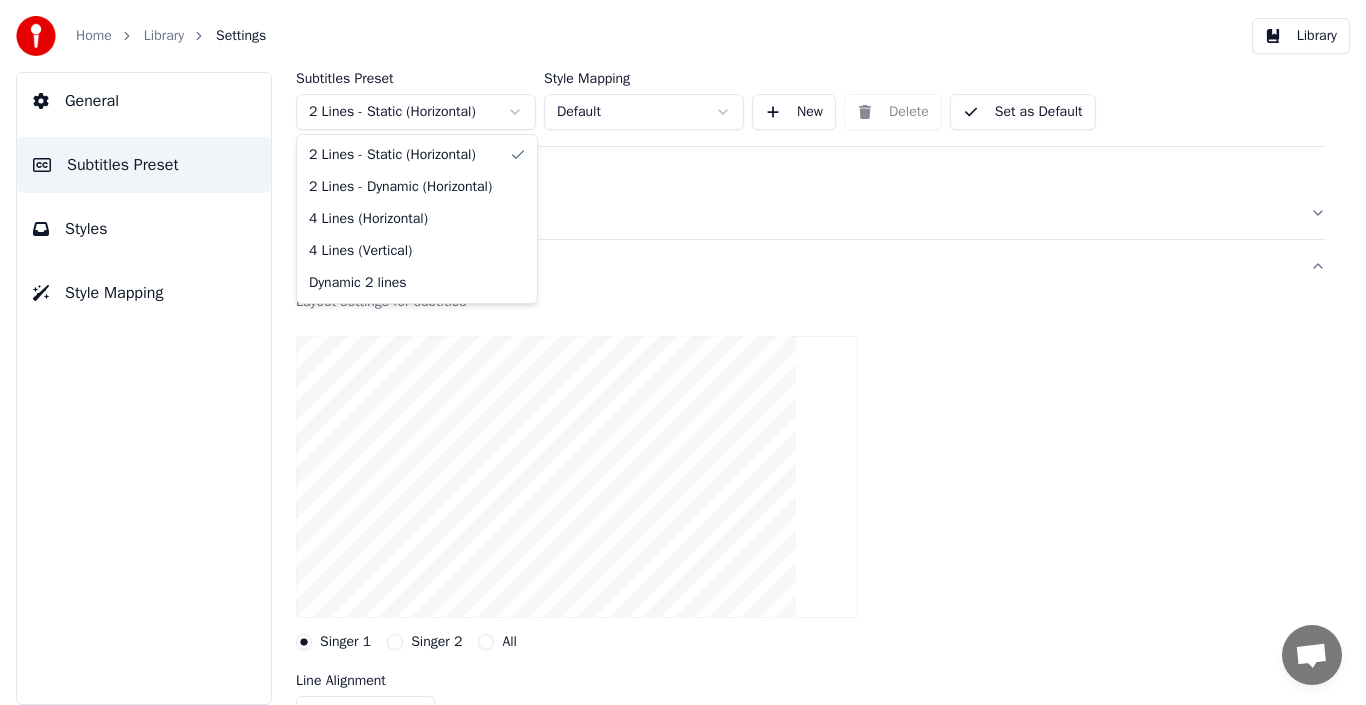click on "Home Library Settings Library General Subtitles Preset Styles Style Mapping Subtitles Preset 2 Lines - Static (Horizontal) Style Mapping Default New Delete Set as Default General Layout Layout settings for subtitles Singer 1 Singer 2 All Line Alignment Bottom Center Margin Bottom ** Reset Song Title Silent Gap Progress Bar Silent Gap Text Silent Gap Countdown Timing Indicator Background Box Fade Effect Offset Max Characters Per Line Auto Line Break 2 Lines - Static (Horizontal) 2 Lines - Dynamic (Horizontal) 4 Lines (Horizontal) 4 Lines (Vertical) Dynamic 2 lines" at bounding box center (683, 352) 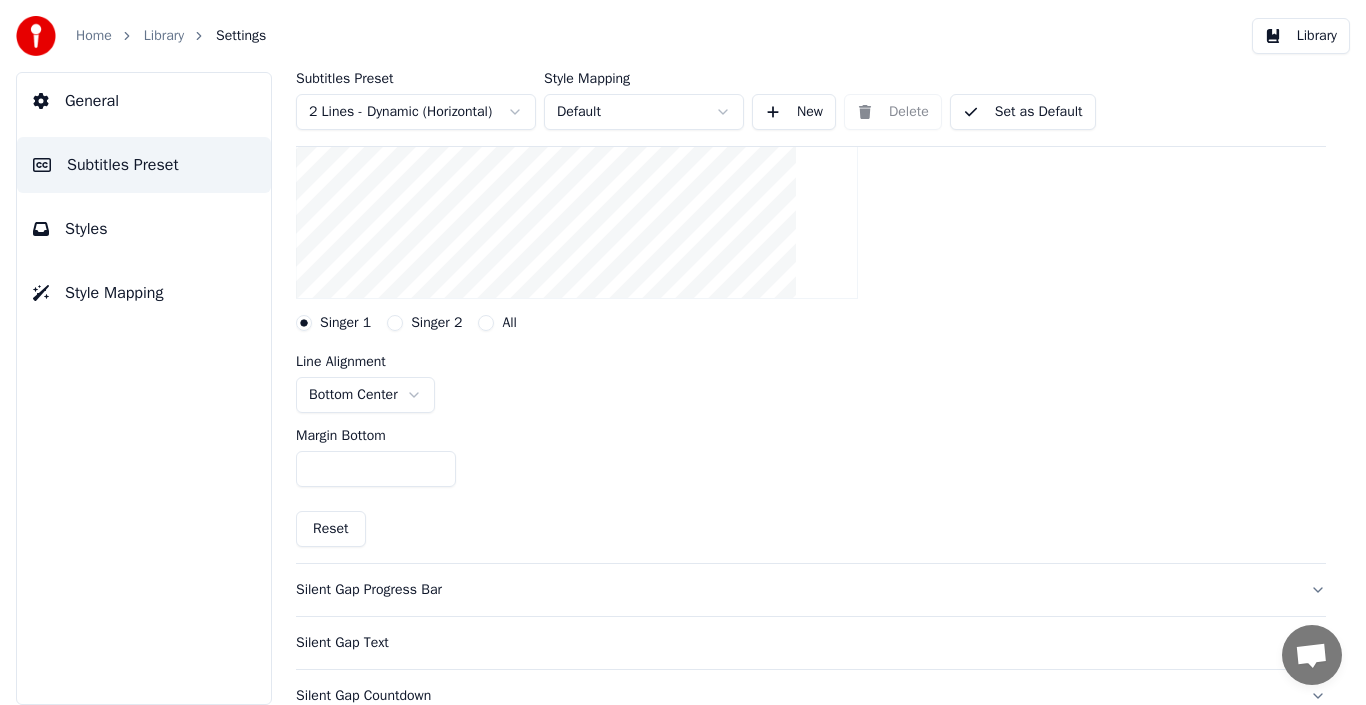 scroll, scrollTop: 400, scrollLeft: 0, axis: vertical 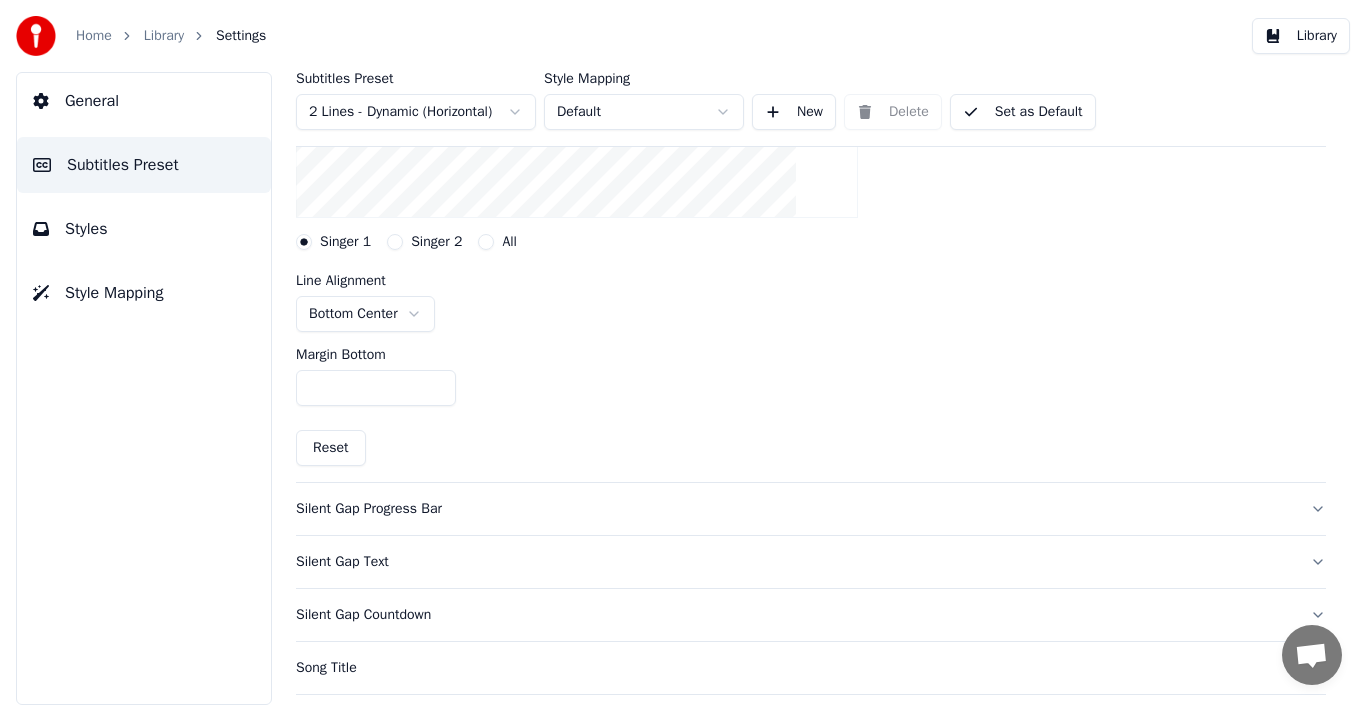 drag, startPoint x: 332, startPoint y: 384, endPoint x: 280, endPoint y: 386, distance: 52.03845 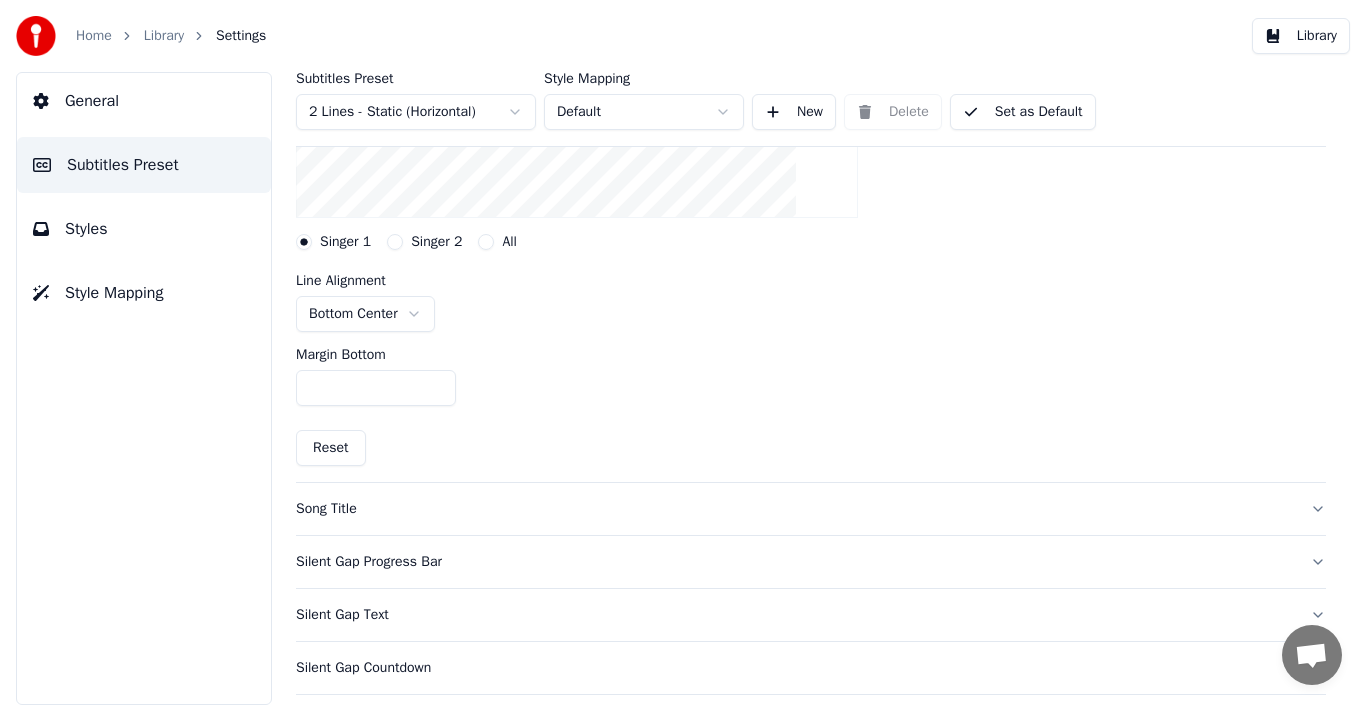 click on "Subtitles Preset 2 Lines - Static (Horizontal) Style Mapping Default New Delete Set as Default" at bounding box center (811, 109) 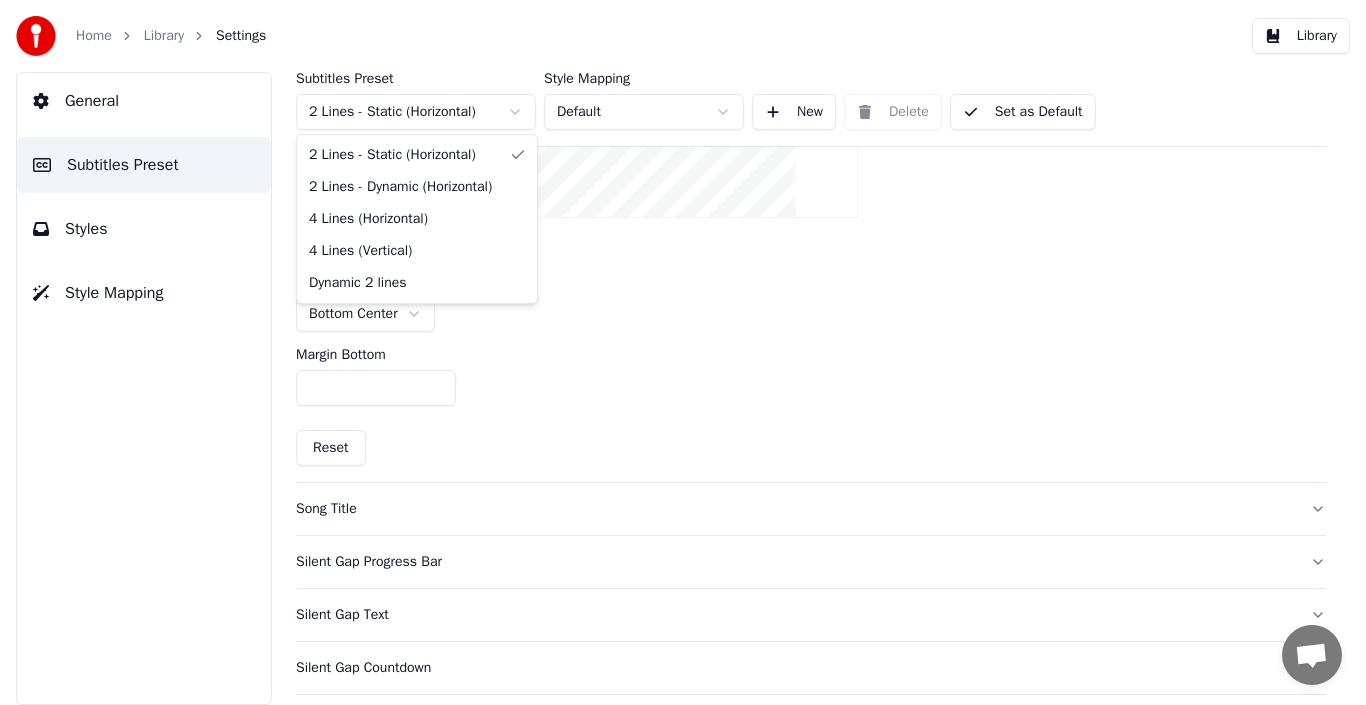 click on "Home Library Settings Library General Subtitles Preset Styles Style Mapping Subtitles Preset 2 Lines - Static (Horizontal) Style Mapping Default New Delete Set as Default General Layout Layout settings for subtitles Singer 1 Singer 2 All Line Alignment Bottom Center Margin Bottom ** Reset Song Title Silent Gap Progress Bar Silent Gap Text Silent Gap Countdown Timing Indicator Background Box Fade Effect Offset Max Characters Per Line Auto Line Break 2 Lines - Static (Horizontal) 2 Lines - Dynamic (Horizontal) 4 Lines (Horizontal) 4 Lines (Vertical) Dynamic 2 lines" at bounding box center (683, 352) 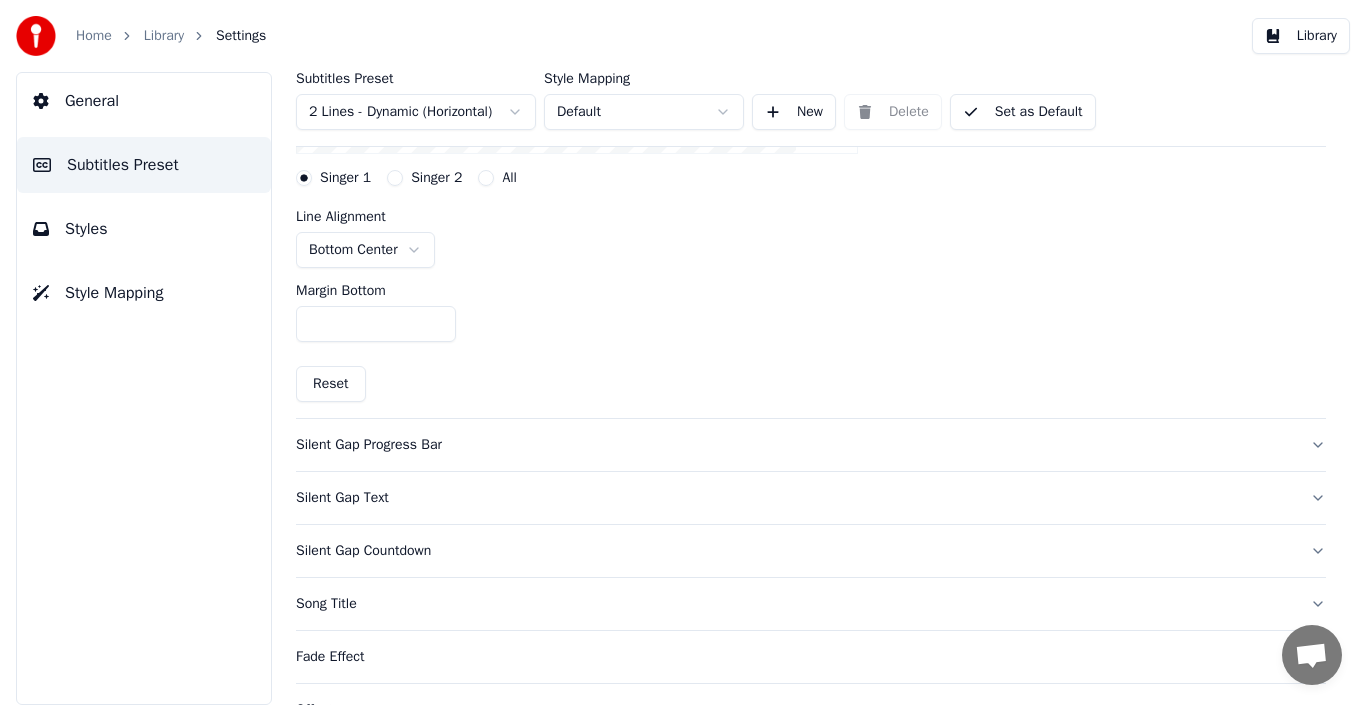 scroll, scrollTop: 500, scrollLeft: 0, axis: vertical 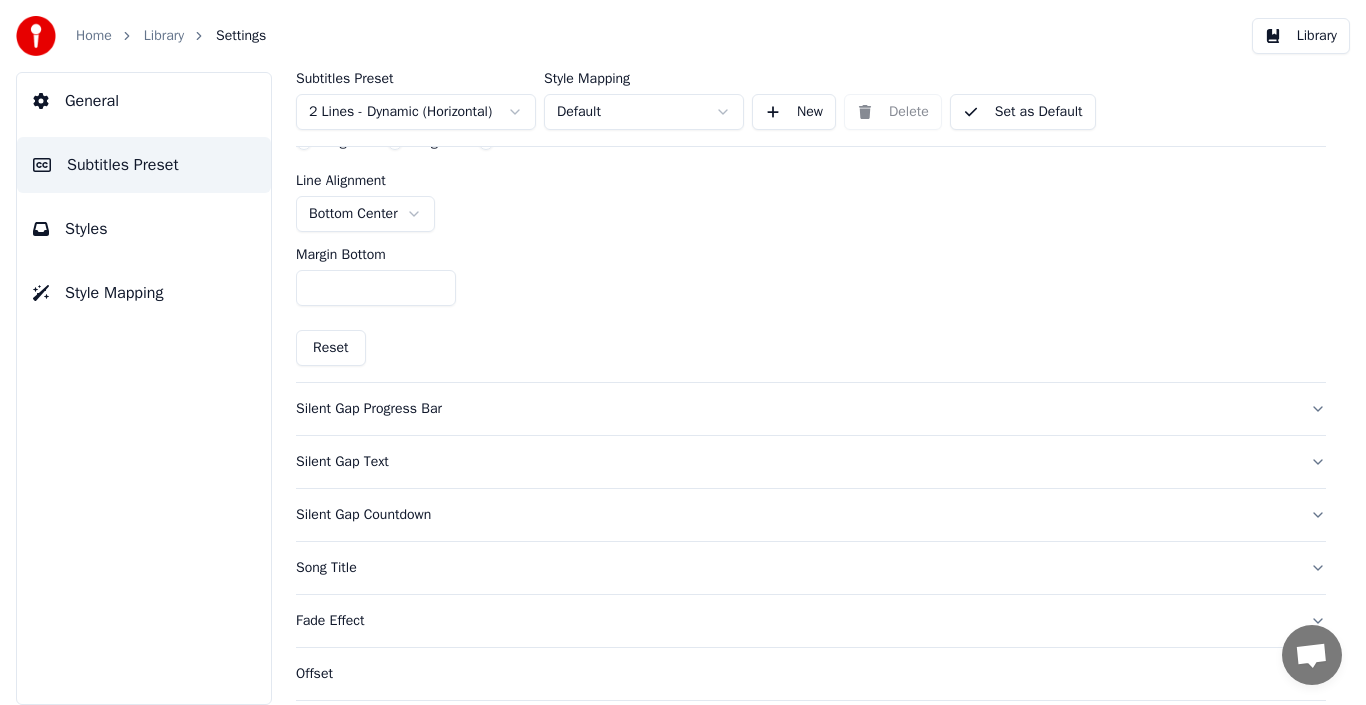 click on "Silent Gap Countdown" at bounding box center [795, 515] 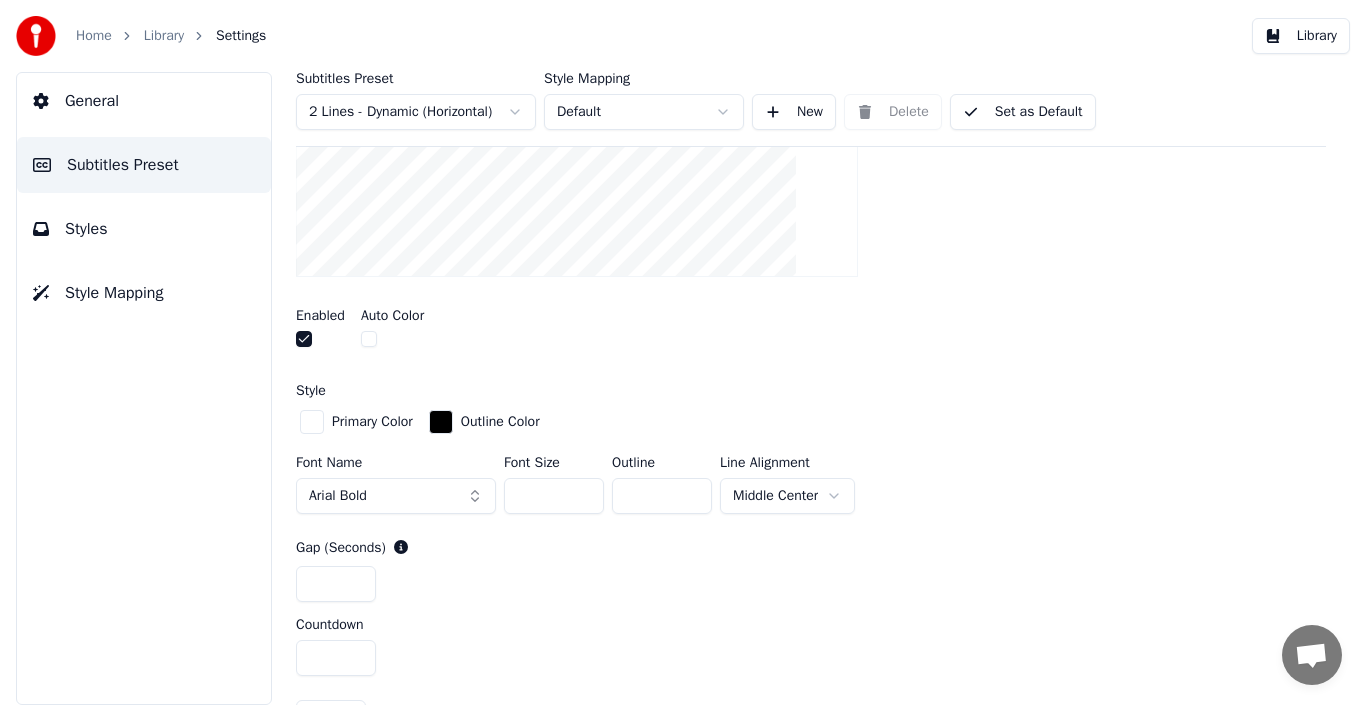 click at bounding box center [304, 339] 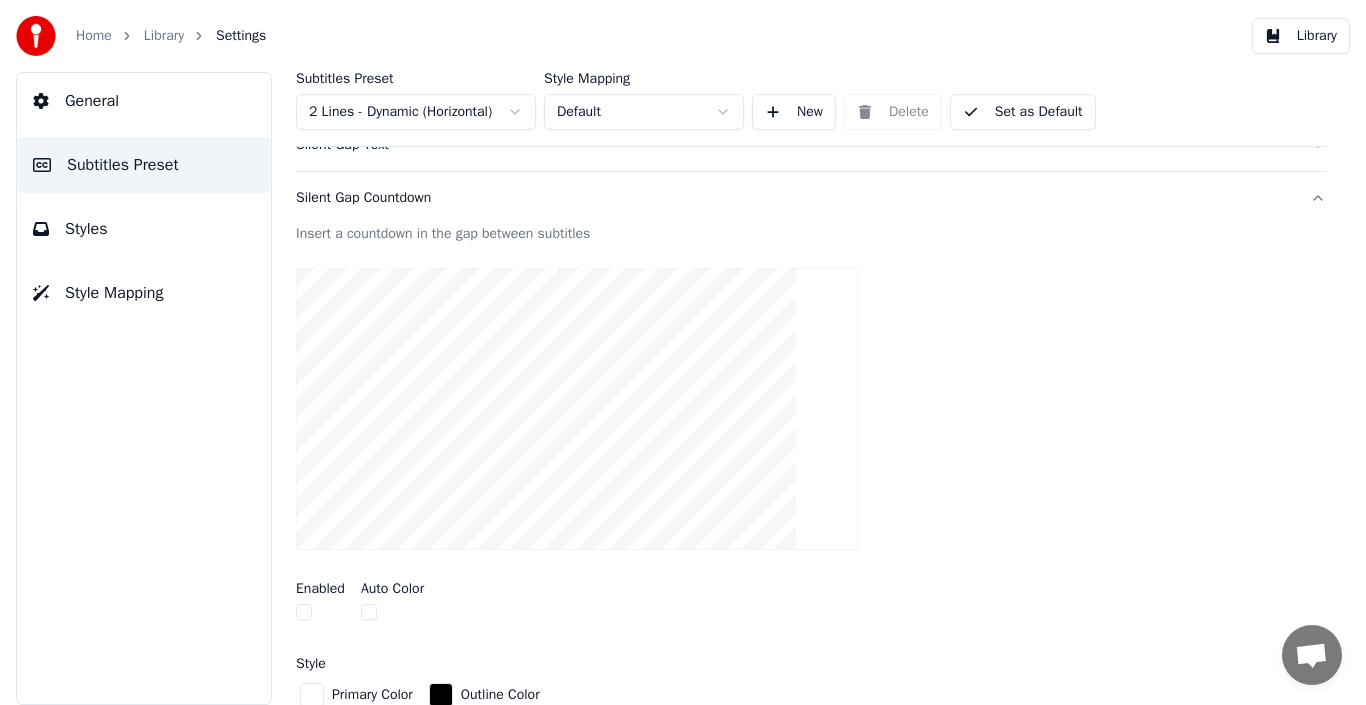 scroll, scrollTop: 200, scrollLeft: 0, axis: vertical 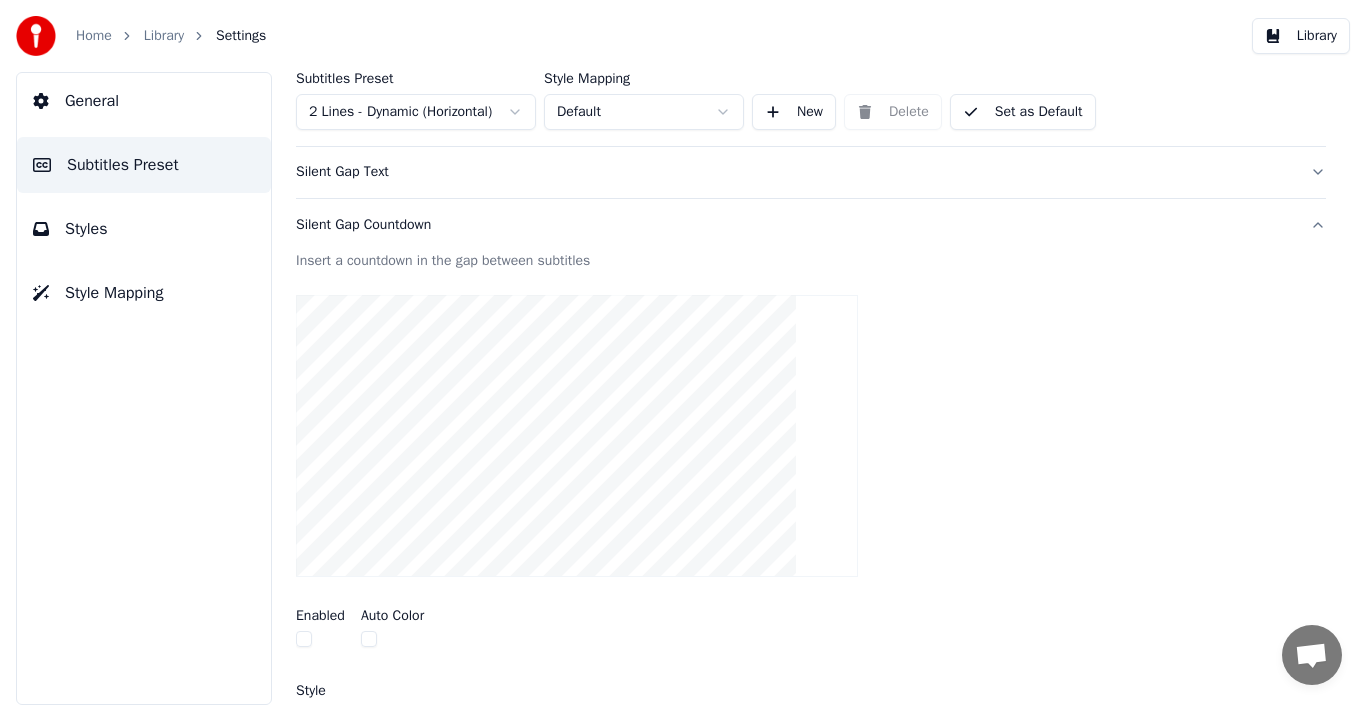 click on "General" at bounding box center [144, 101] 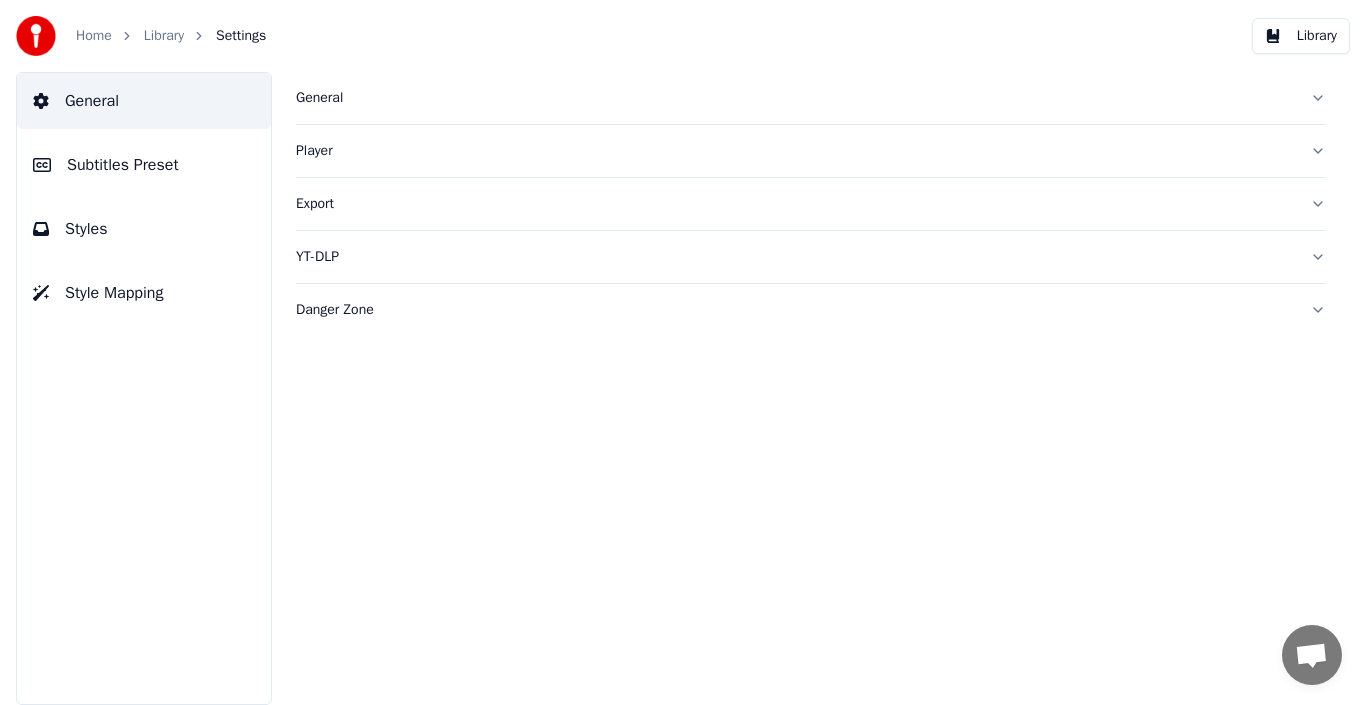 click on "Settings" at bounding box center [241, 36] 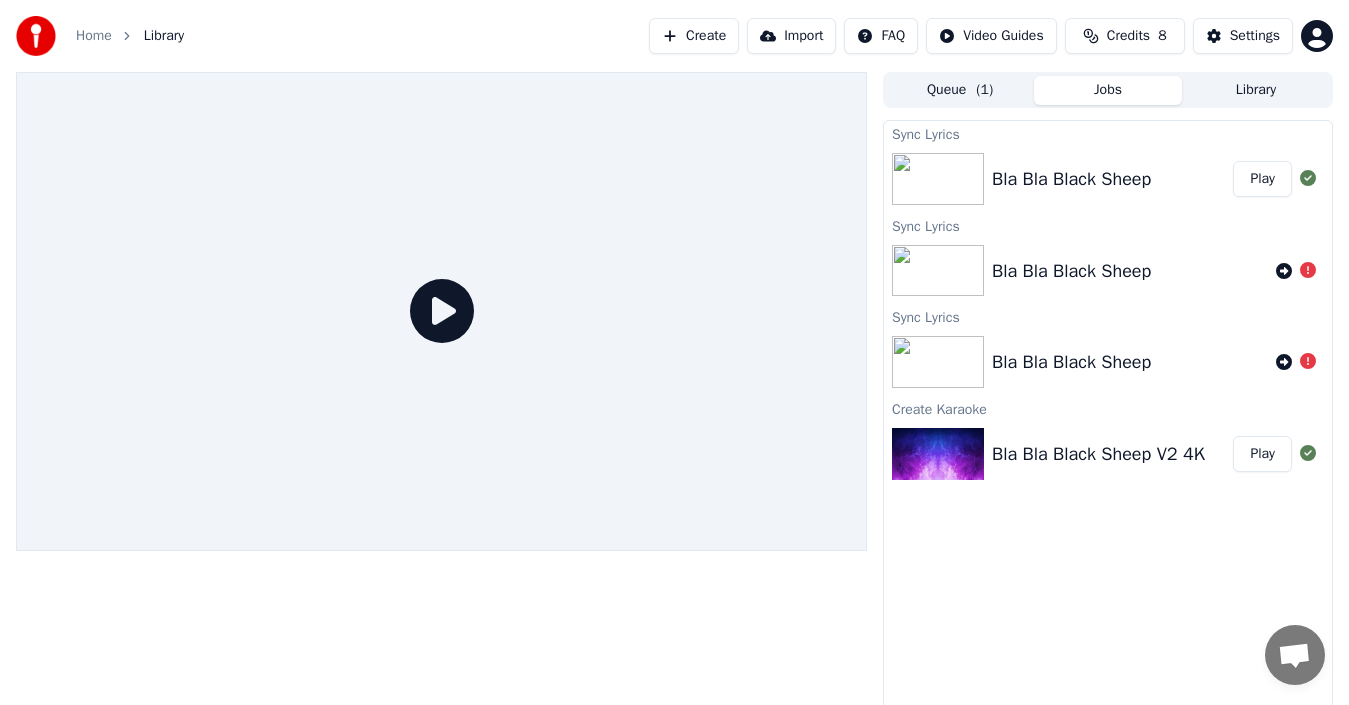 click on "Play" at bounding box center [1262, 179] 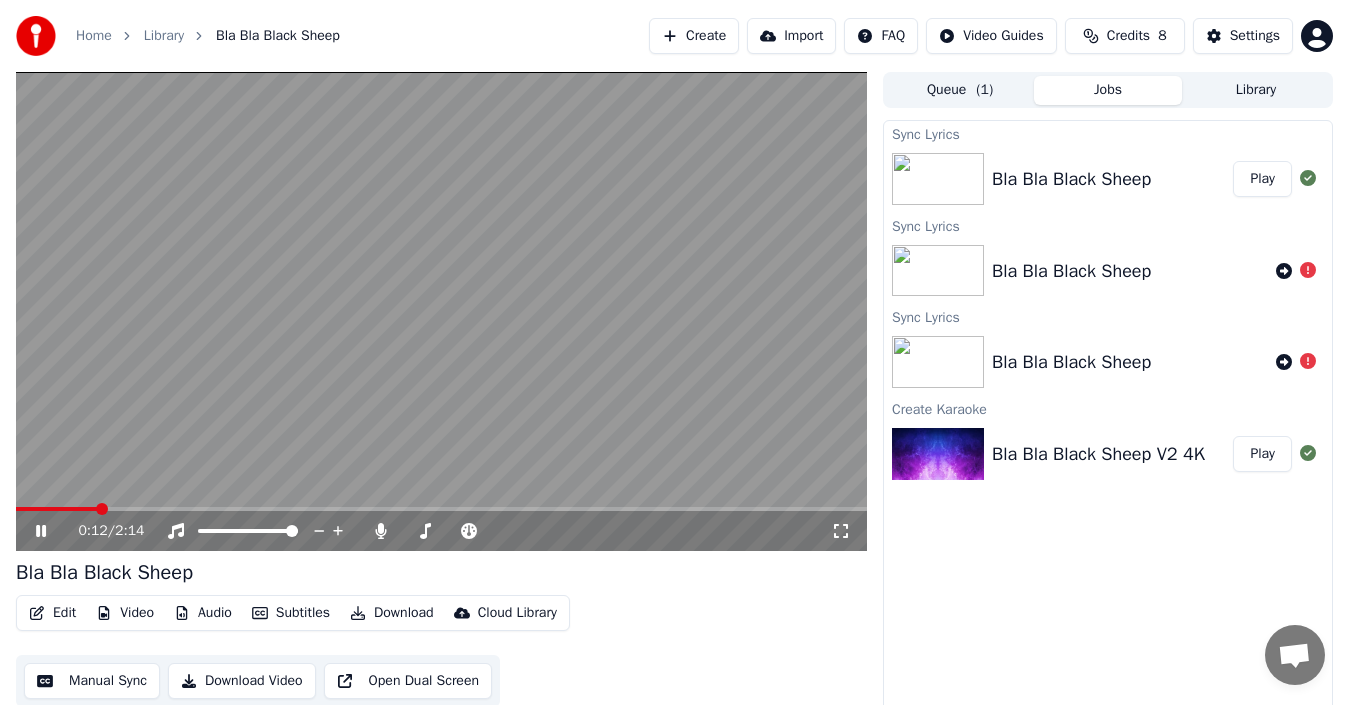 click at bounding box center [441, 311] 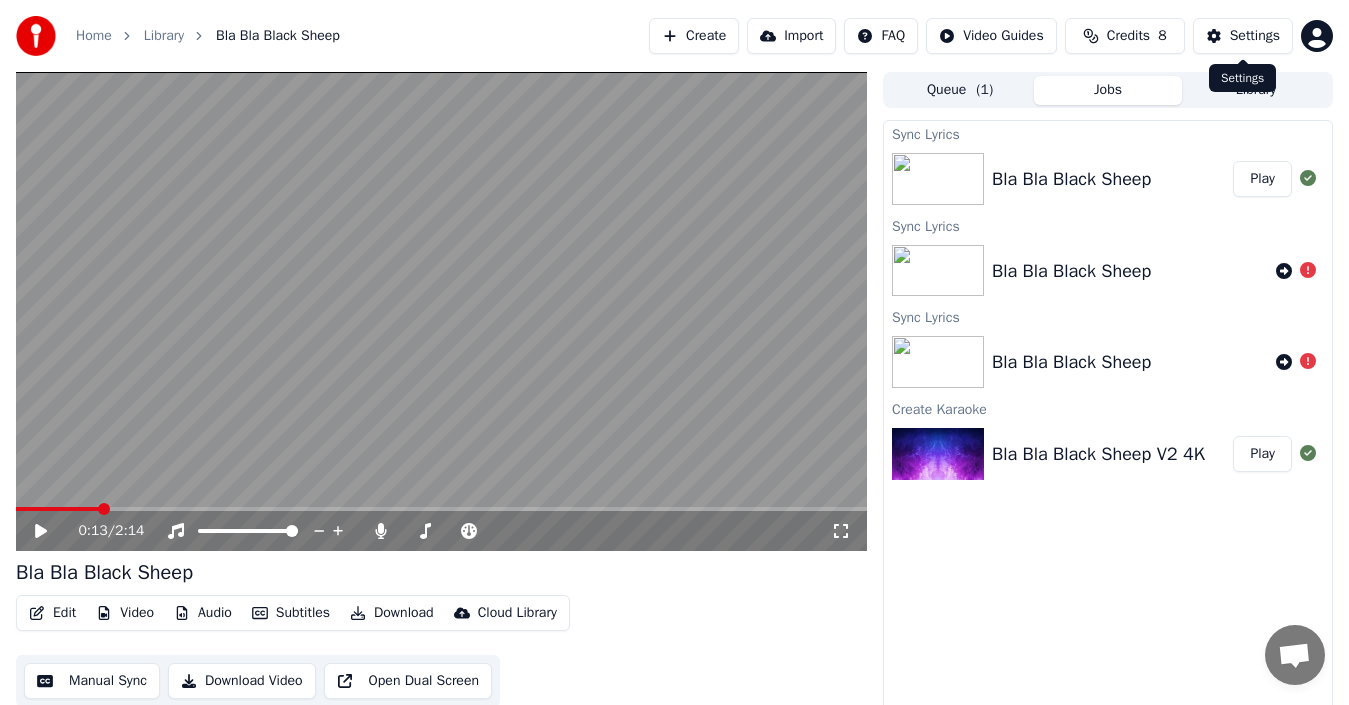 click on "Settings" at bounding box center (1243, 36) 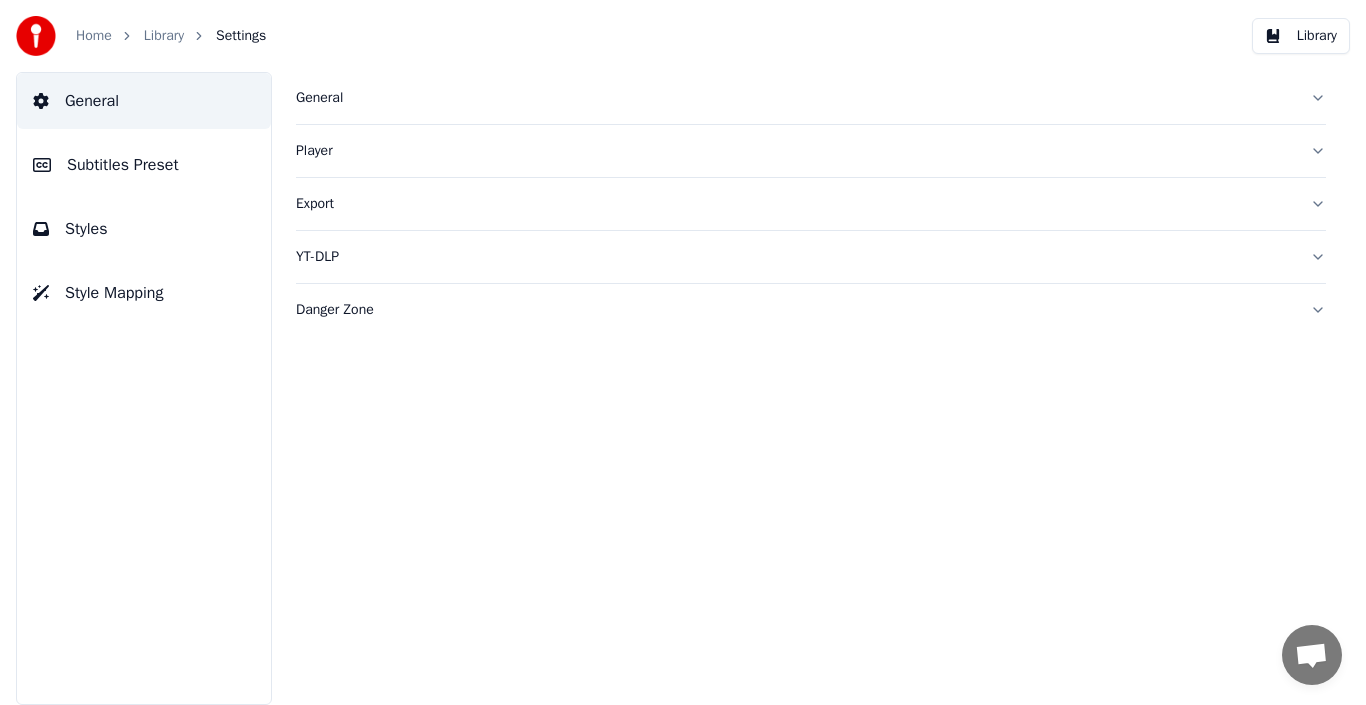 click on "Subtitles Preset" at bounding box center (123, 165) 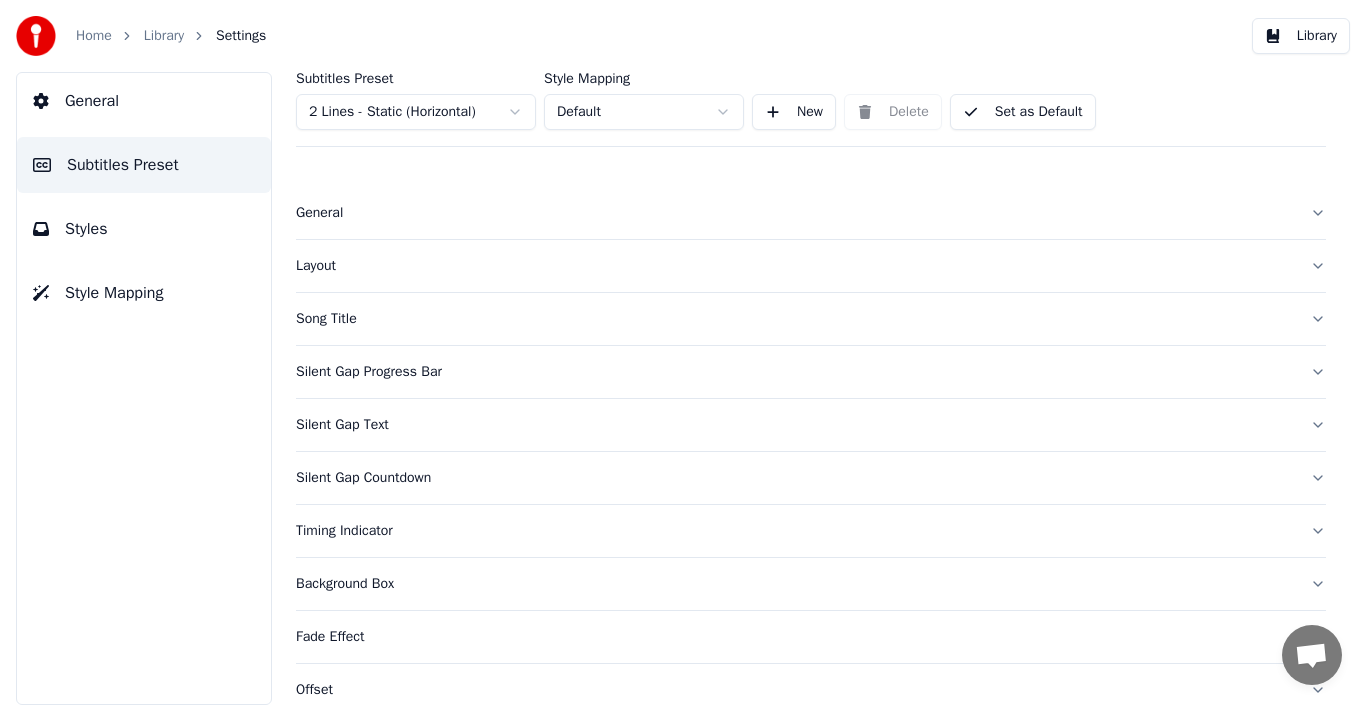 click on "Layout" at bounding box center [795, 266] 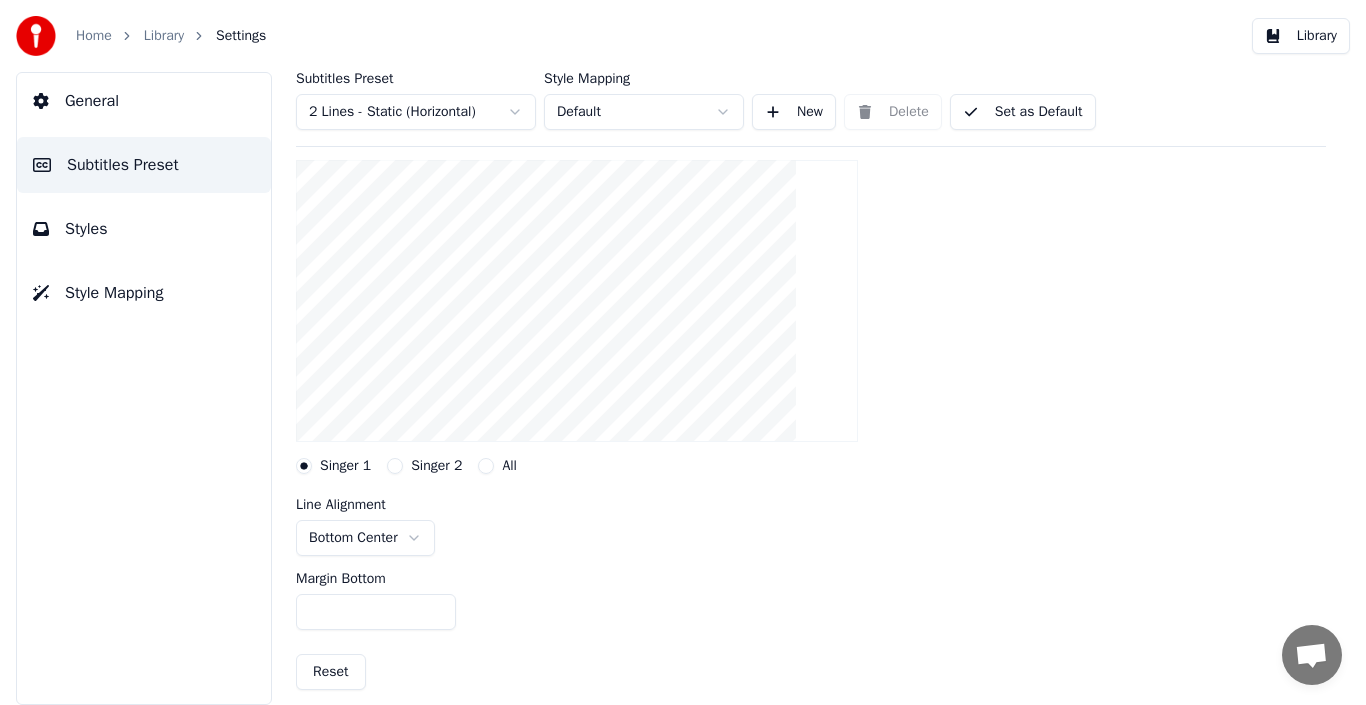 scroll, scrollTop: 300, scrollLeft: 0, axis: vertical 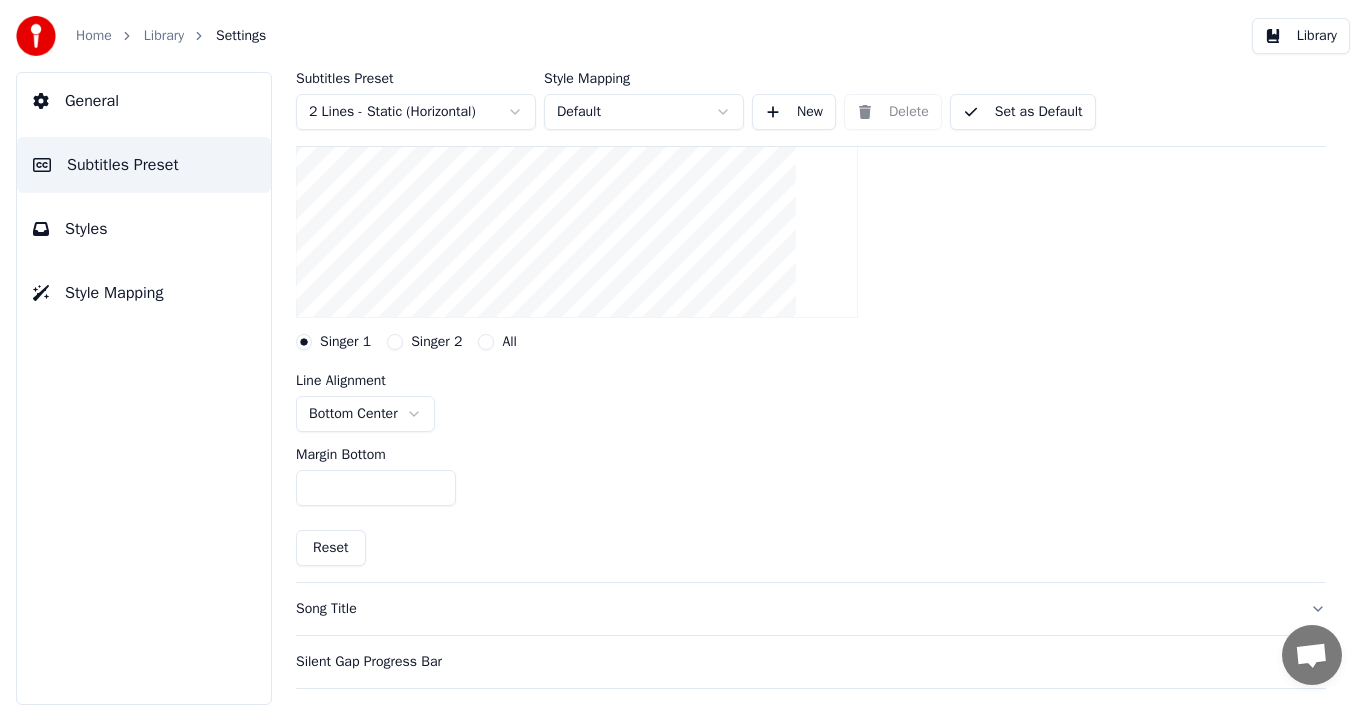 click on "Home Library Settings Library General Subtitles Preset Styles Style Mapping Subtitles Preset 2 Lines - Static (Horizontal) Style Mapping Default New Delete Set as Default General Layout Layout settings for subtitles Singer 1 Singer 2 All Line Alignment Bottom Center Margin Bottom ** Reset Song Title Silent Gap Progress Bar Silent Gap Text Silent Gap Countdown Timing Indicator Background Box Fade Effect Offset Max Characters Per Line Auto Line Break" at bounding box center [683, 352] 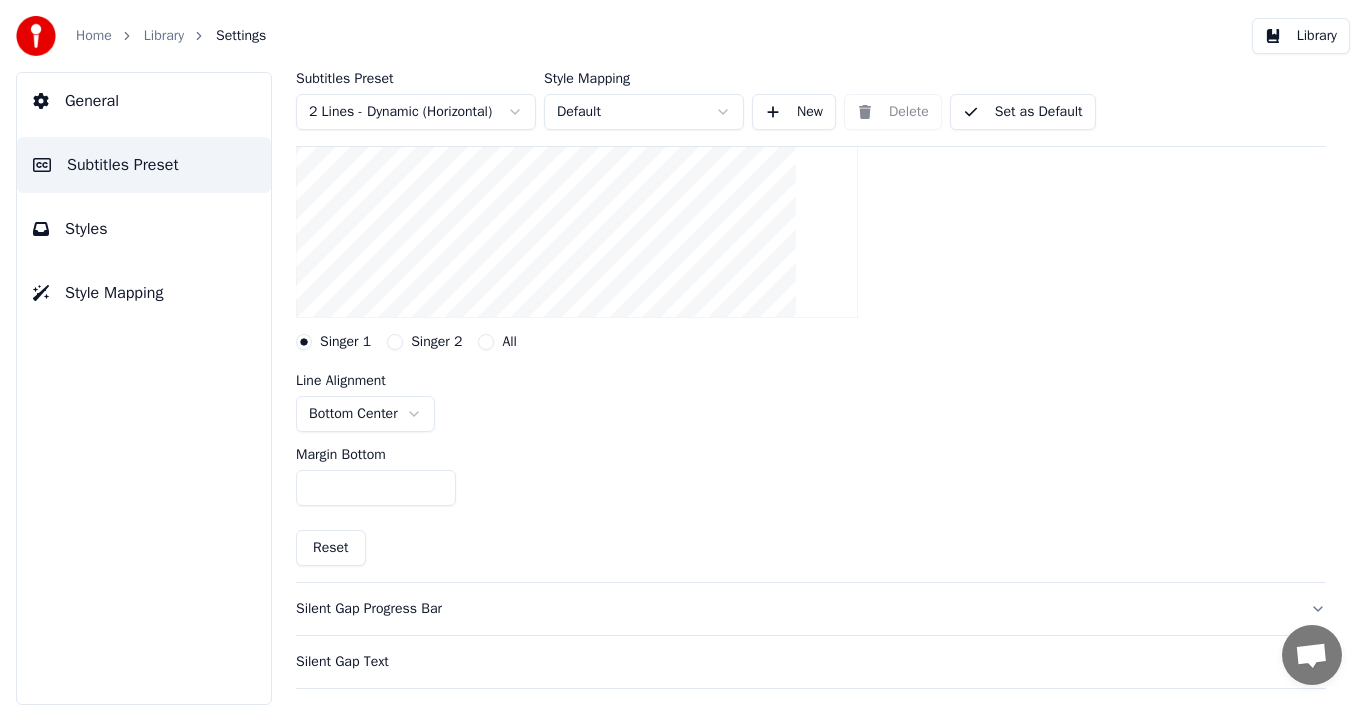 scroll, scrollTop: 200, scrollLeft: 0, axis: vertical 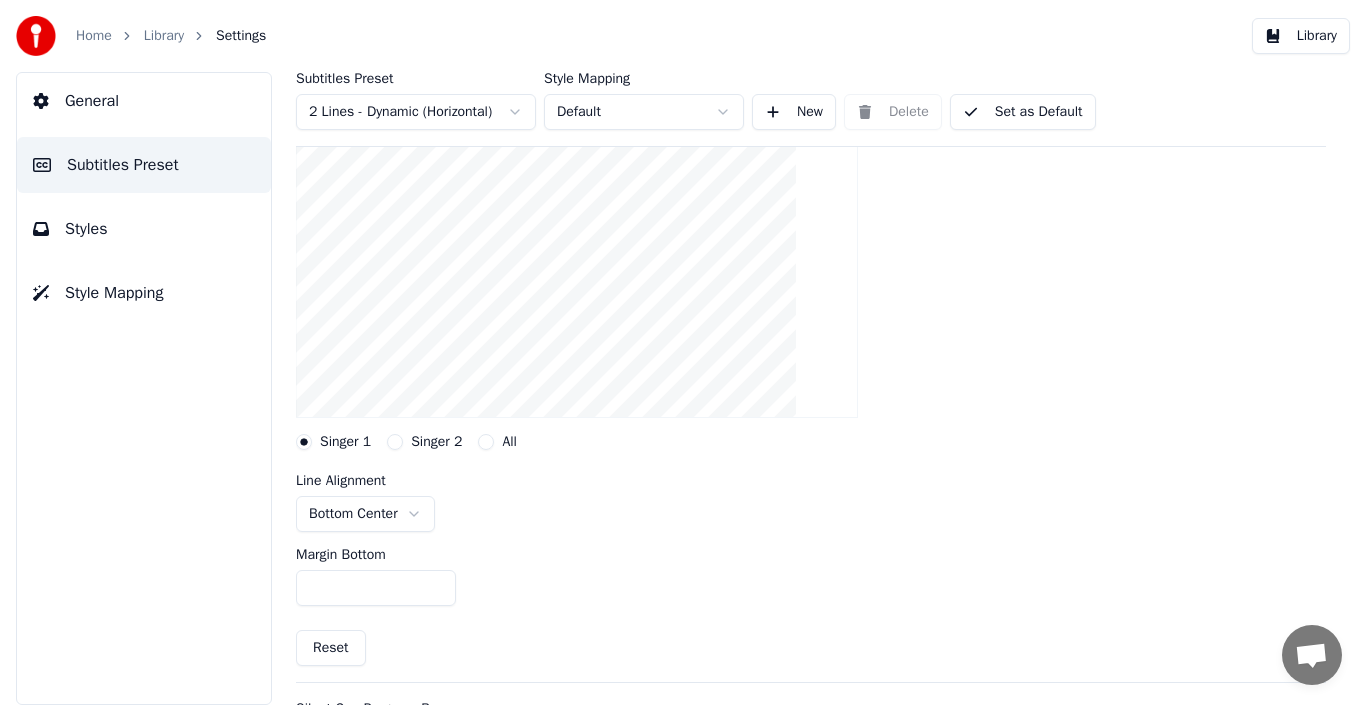 click on "Home Library Settings Library General Subtitles Preset Styles Style Mapping Subtitles Preset 2 Lines - Dynamic (Horizontal) Style Mapping Default New Delete Set as Default General Layout Layout settings for subtitles Singer 1 Singer 2 All Line Alignment Bottom Center Margin Bottom ** Reset Silent Gap Progress Bar Silent Gap Text Silent Gap Countdown Song Title Fade Effect Offset Max Characters Per Line Auto Line Break" at bounding box center [683, 352] 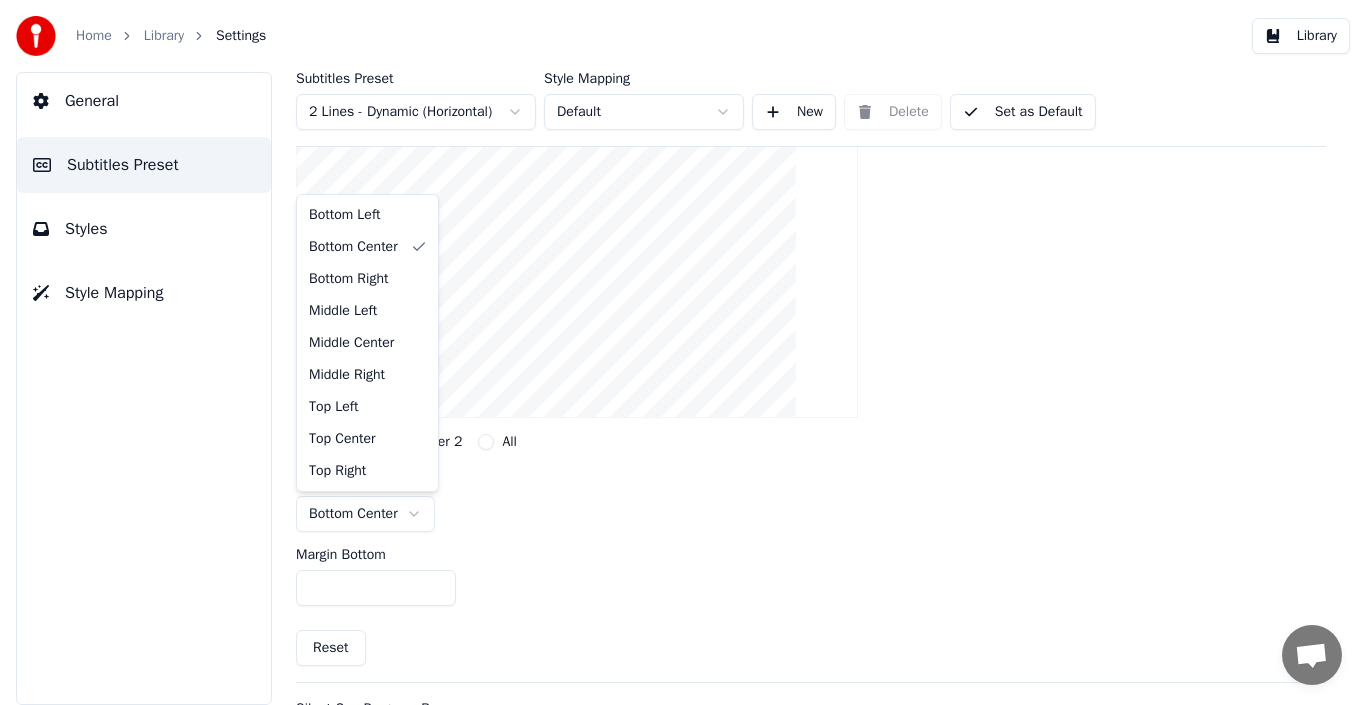 click on "Home Library Settings Library General Subtitles Preset Styles Style Mapping Subtitles Preset 2 Lines - Dynamic (Horizontal) Style Mapping Default New Delete Set as Default General Layout Layout settings for subtitles Singer 1 Singer 2 All Line Alignment Bottom Center Margin Bottom ** Reset Silent Gap Progress Bar Silent Gap Text Silent Gap Countdown Song Title Fade Effect Offset Max Characters Per Line Auto Line Break Bottom Left Bottom Center Bottom Right Middle Left Middle Center Middle Right Top Left Top Center Top Right" at bounding box center [683, 352] 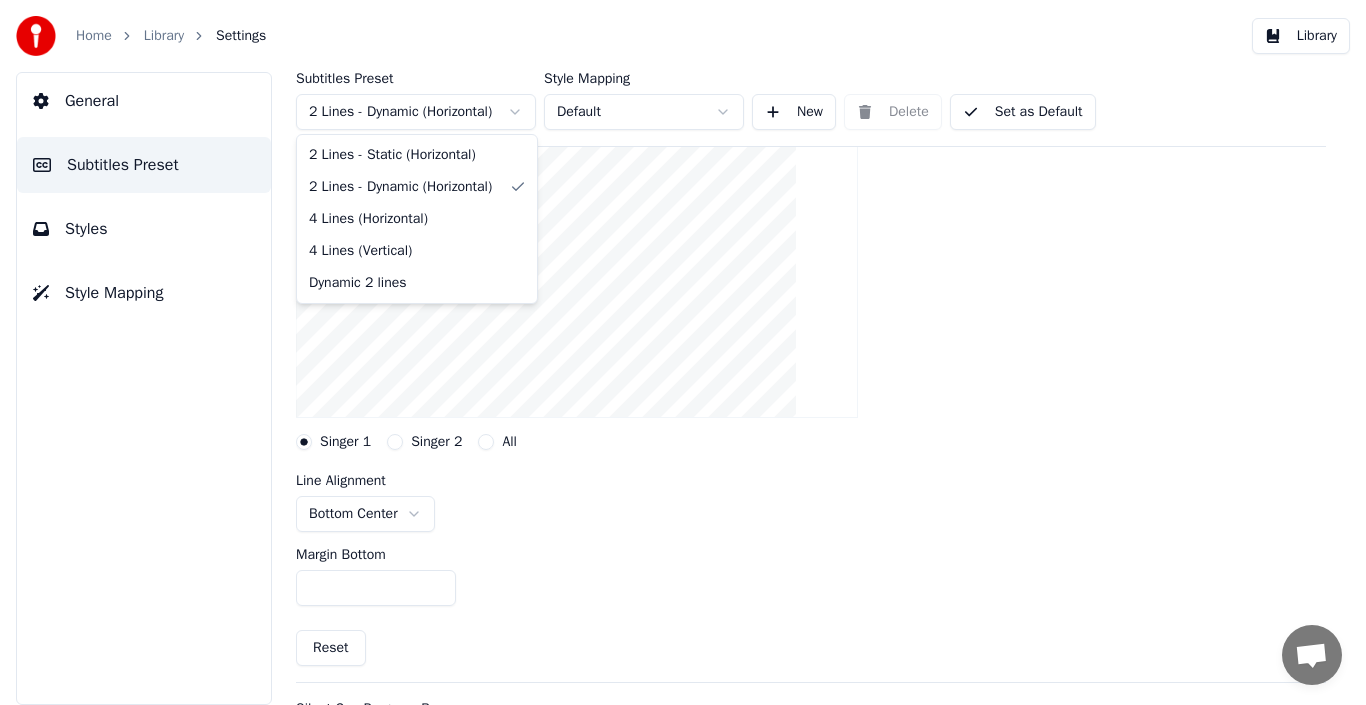 click on "Home Library Settings Library General Subtitles Preset Styles Style Mapping Subtitles Preset 2 Lines - Dynamic (Horizontal) Style Mapping Default New Delete Set as Default General Layout Layout settings for subtitles Singer 1 Singer 2 All Line Alignment Bottom Center Margin Bottom ** Reset Silent Gap Progress Bar Silent Gap Text Silent Gap Countdown Song Title Fade Effect Offset Max Characters Per Line Auto Line Break 2 Lines - Static (Horizontal) 2 Lines - Dynamic (Horizontal) 4 Lines (Horizontal) 4 Lines (Vertical) Dynamic 2 lines" at bounding box center (683, 352) 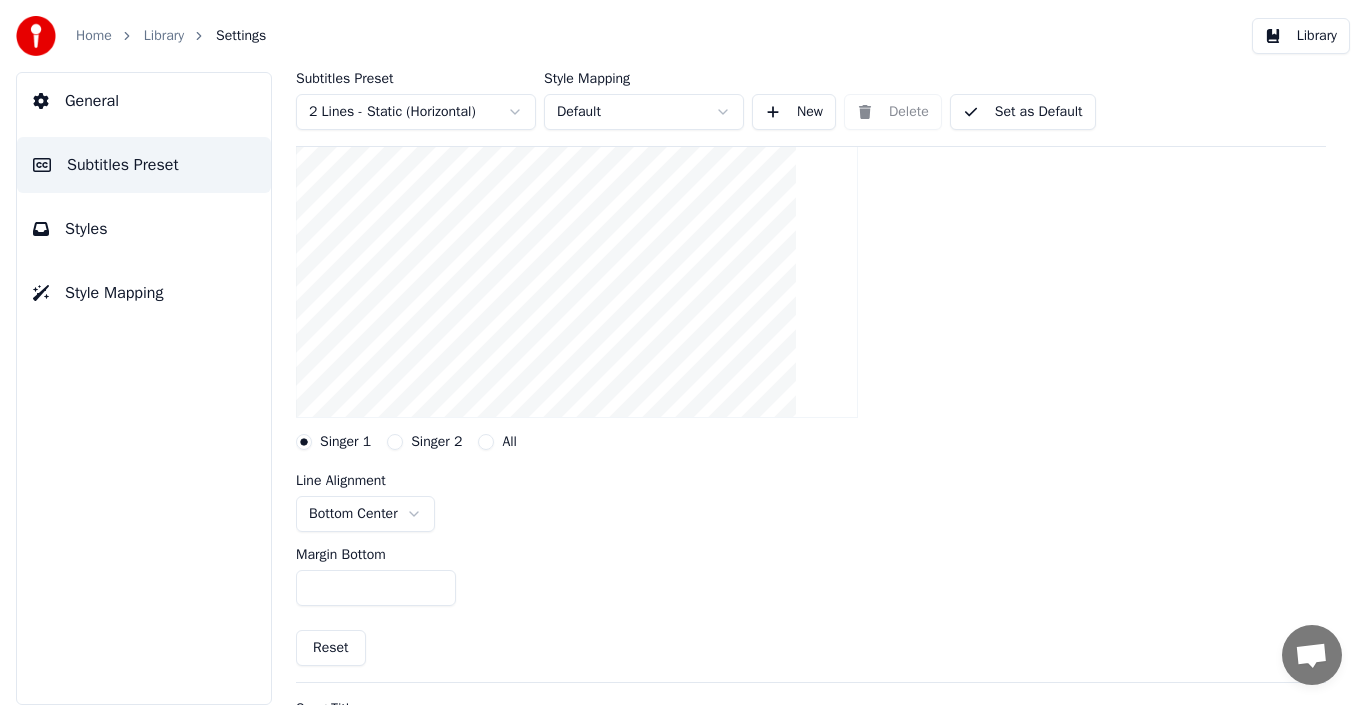 click on "Home Library Settings Library General Subtitles Preset Styles Style Mapping Subtitles Preset 2 Lines - Static (Horizontal) Style Mapping Default New Delete Set as Default General Layout Layout settings for subtitles Singer 1 Singer 2 All Line Alignment Bottom Center Margin Bottom ** Reset Song Title Silent Gap Progress Bar Silent Gap Text Silent Gap Countdown Timing Indicator Background Box Fade Effect Offset Max Characters Per Line Auto Line Break" at bounding box center [683, 352] 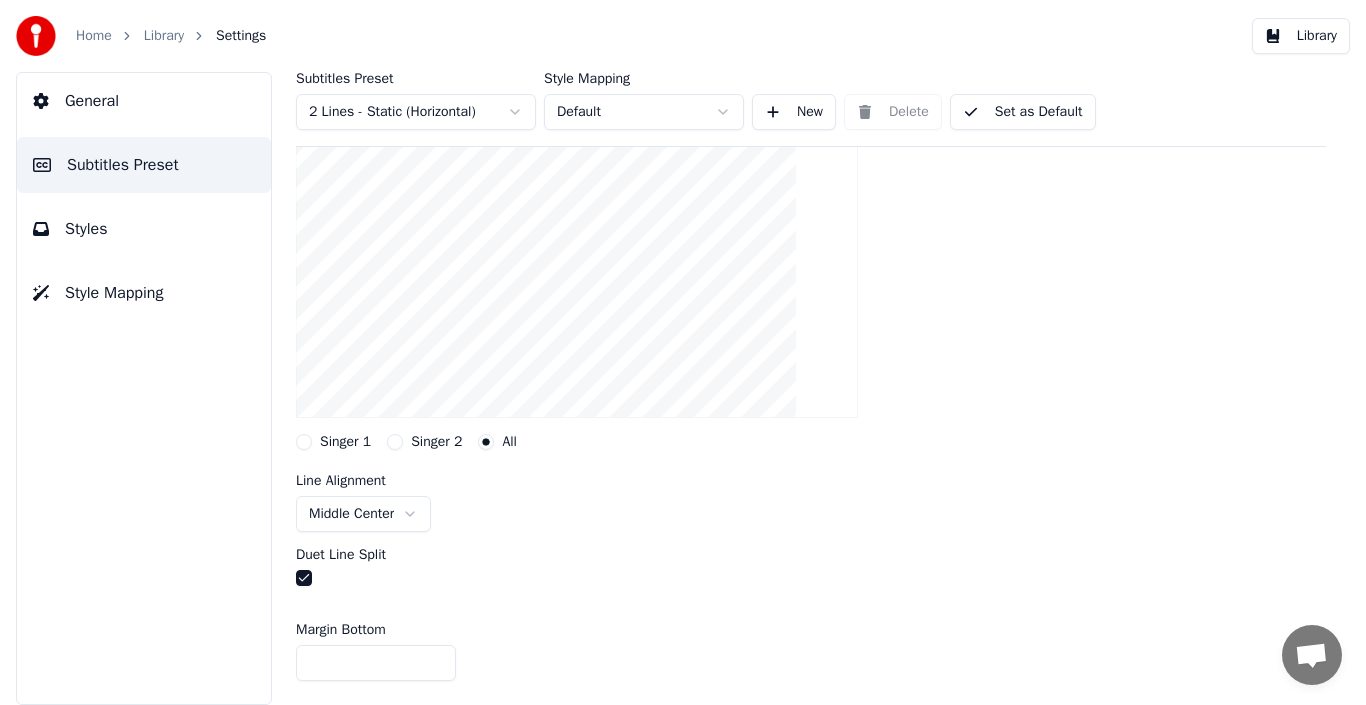 click at bounding box center (304, 578) 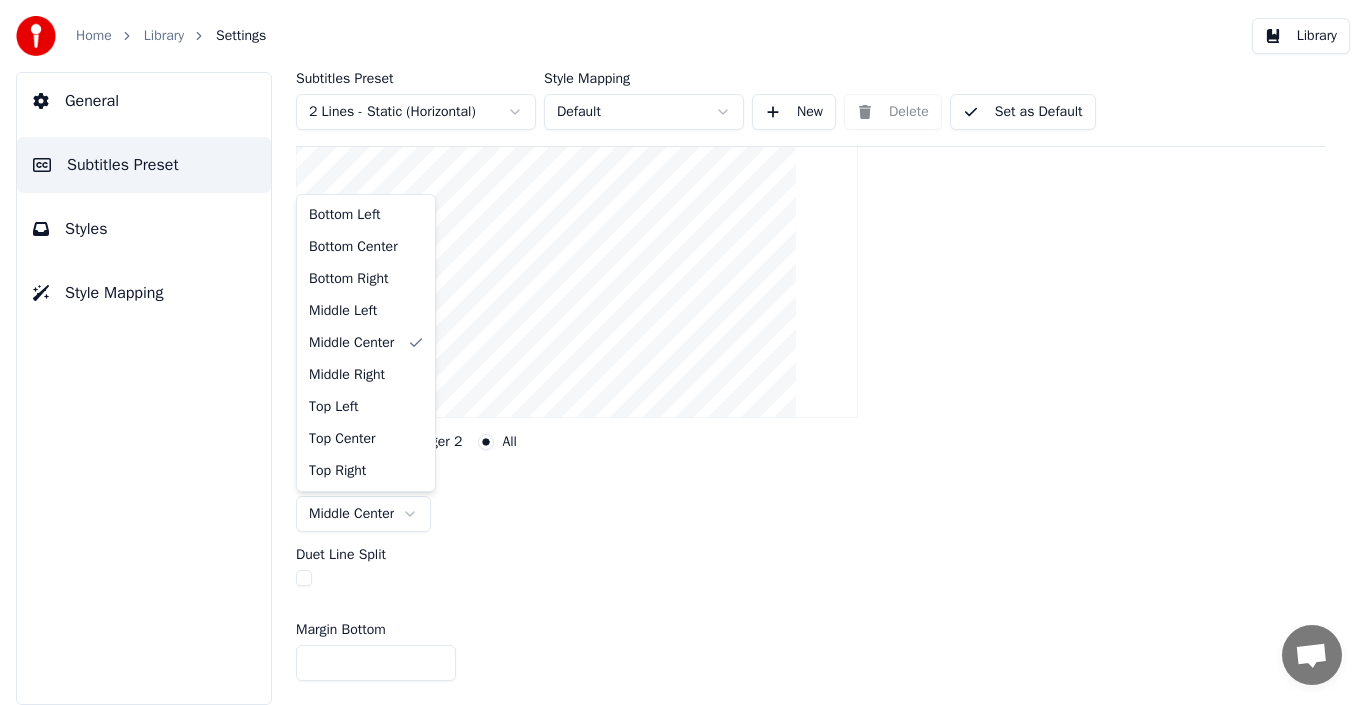 click on "Home Library Settings Library General Subtitles Preset Styles Style Mapping Subtitles Preset 2 Lines - Static (Horizontal) Style Mapping Default New Delete Set as Default General Layout Layout settings for subtitles Singer 1 Singer 2 All Line Alignment Middle Center Duet Line Split Margin Bottom ** Reset Song Title Silent Gap Progress Bar Silent Gap Text Silent Gap Countdown Timing Indicator Background Box Fade Effect Offset Max Characters Per Line Auto Line Break Bottom Left Bottom Center Bottom Right Middle Left Middle Center Middle Right Top Left Top Center Top Right" at bounding box center (683, 352) 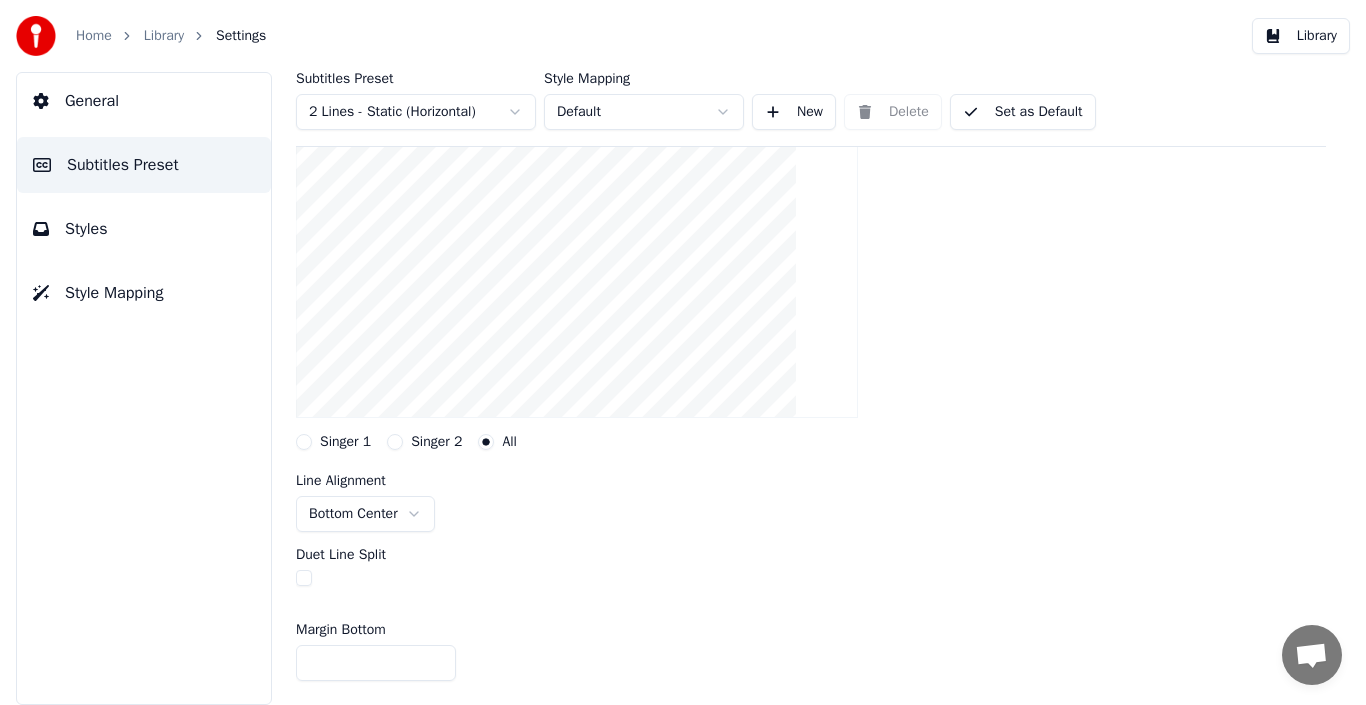 click on "Duet Line Split" at bounding box center (811, 569) 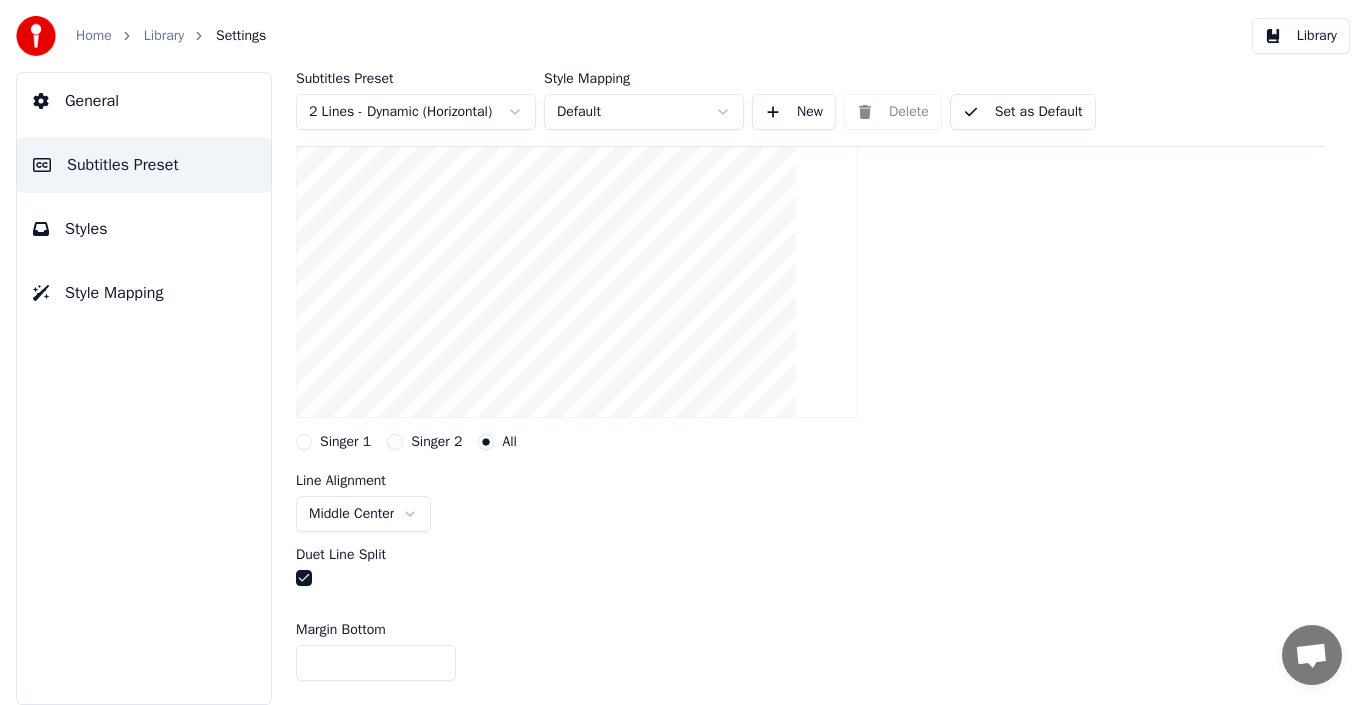 click at bounding box center (304, 578) 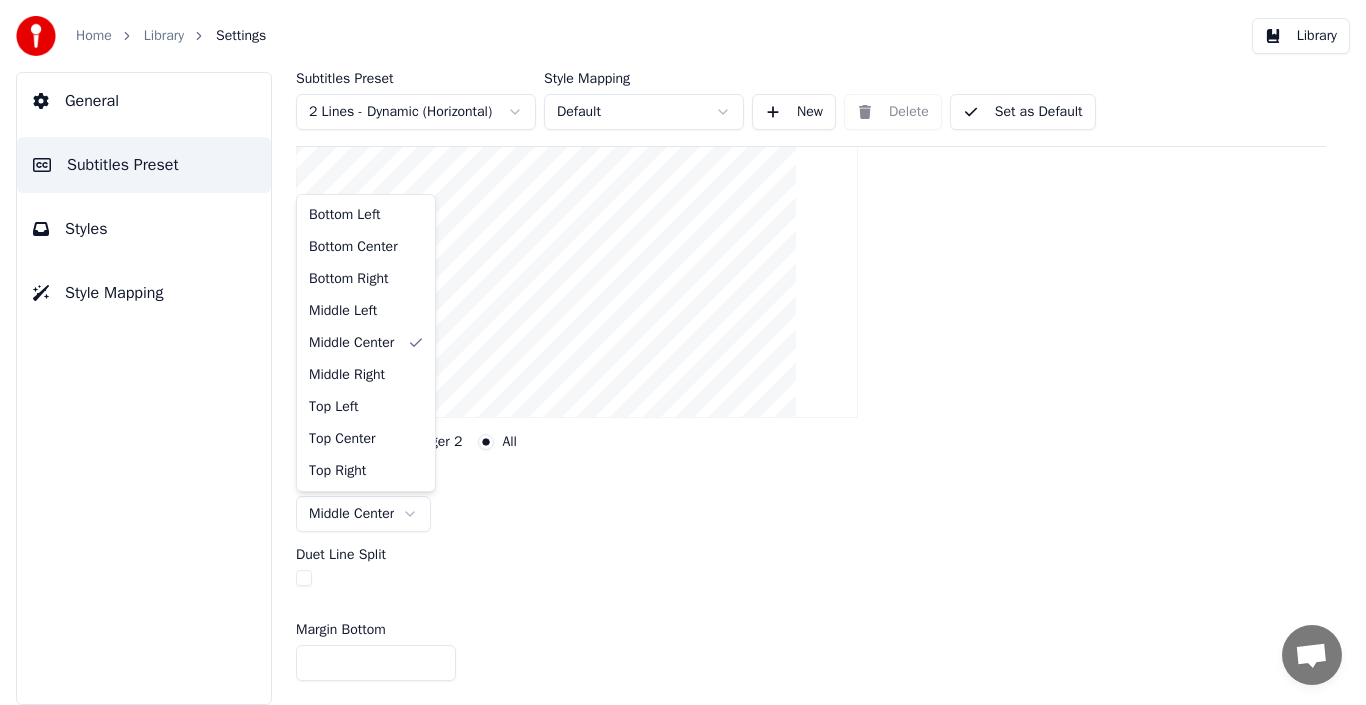 click on "Home Library Settings Library General Subtitles Preset Styles Style Mapping Subtitles Preset 2 Lines - Dynamic (Horizontal) Style Mapping Default New Delete Set as Default General Layout Layout settings for subtitles Singer 1 Singer 2 All Line Alignment Middle Center Duet Line Split Margin Bottom ** Reset Silent Gap Progress Bar Silent Gap Text Silent Gap Countdown Song Title Fade Effect Offset Max Characters Per Line Auto Line Break Bottom Left Bottom Center Bottom Right Middle Left Middle Center Middle Right Top Left Top Center Top Right" at bounding box center (683, 352) 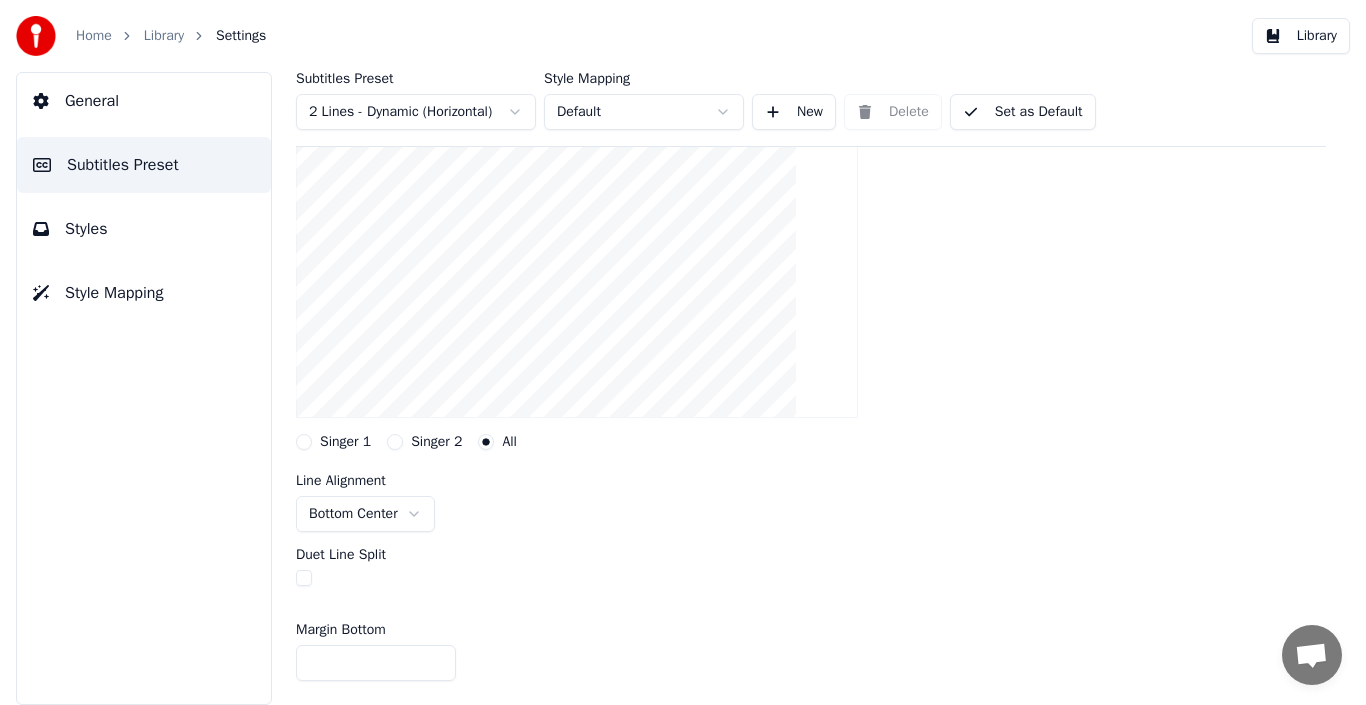 click on "Line Alignment Bottom Center" at bounding box center [811, 503] 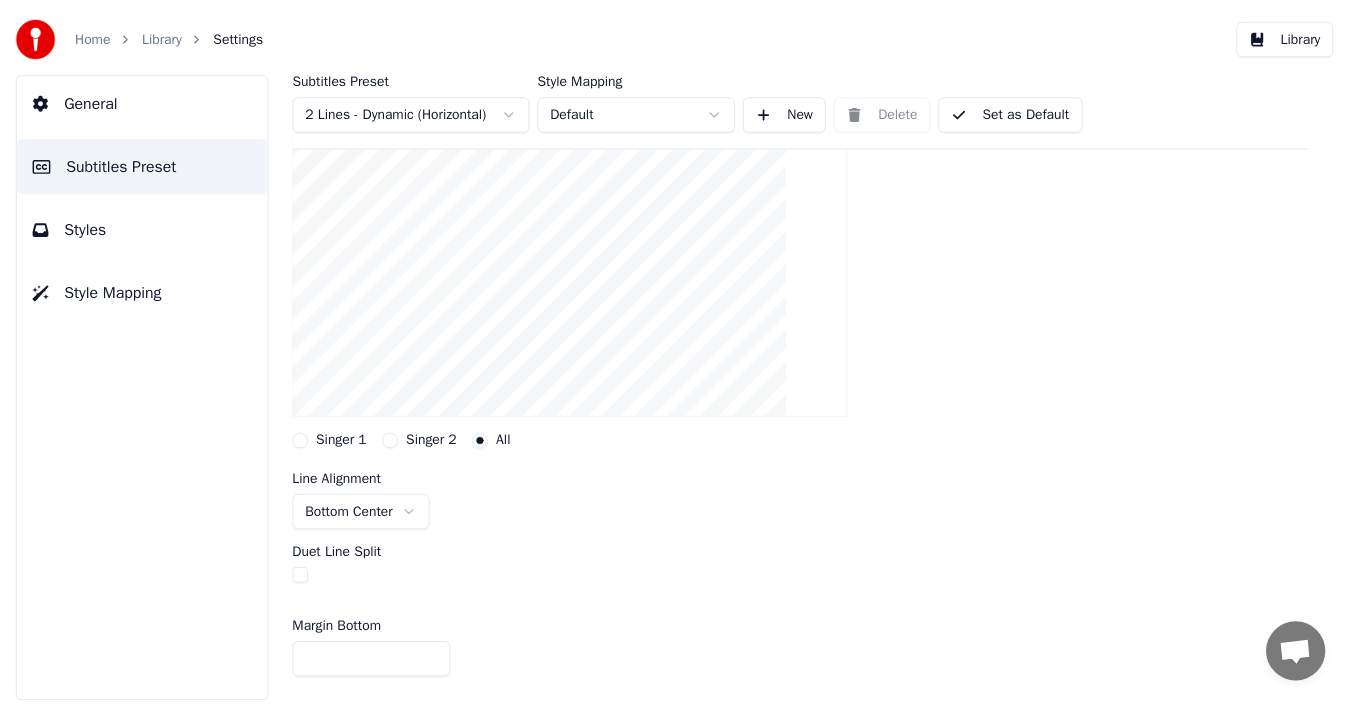 scroll, scrollTop: 0, scrollLeft: 0, axis: both 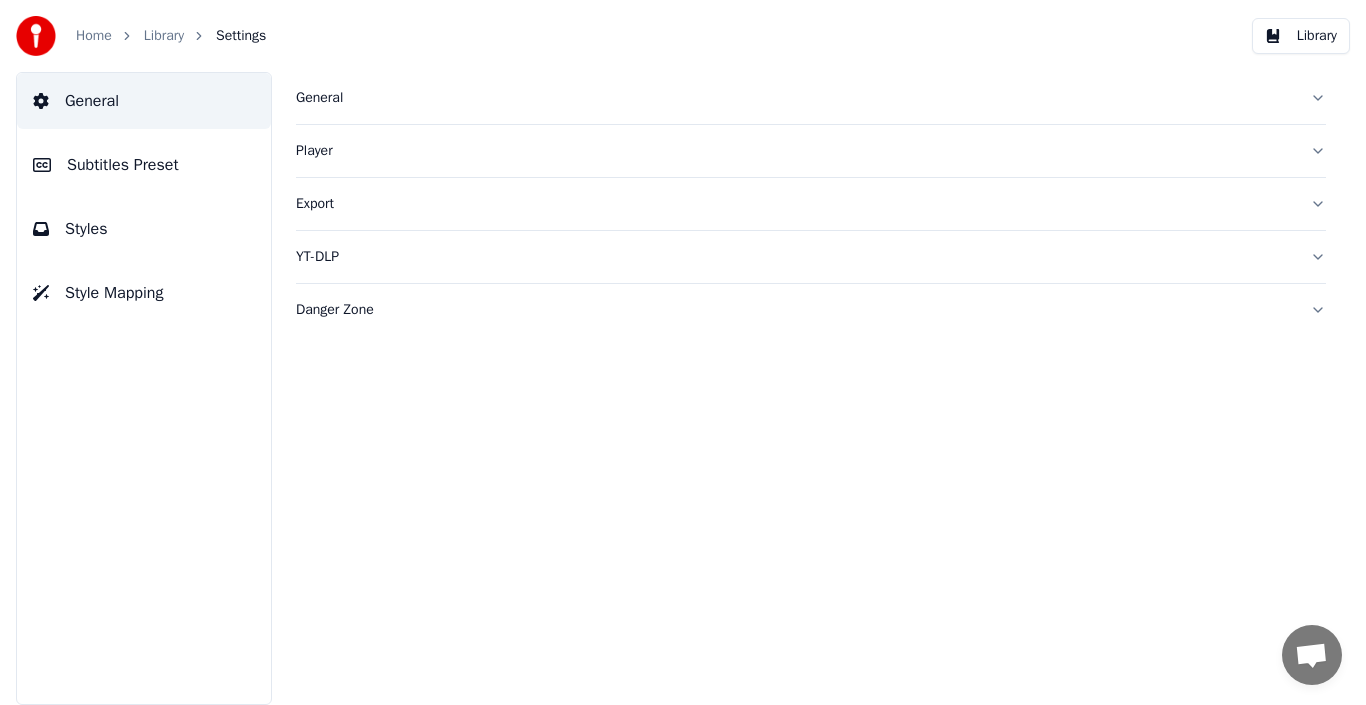 click on "Library" at bounding box center (164, 36) 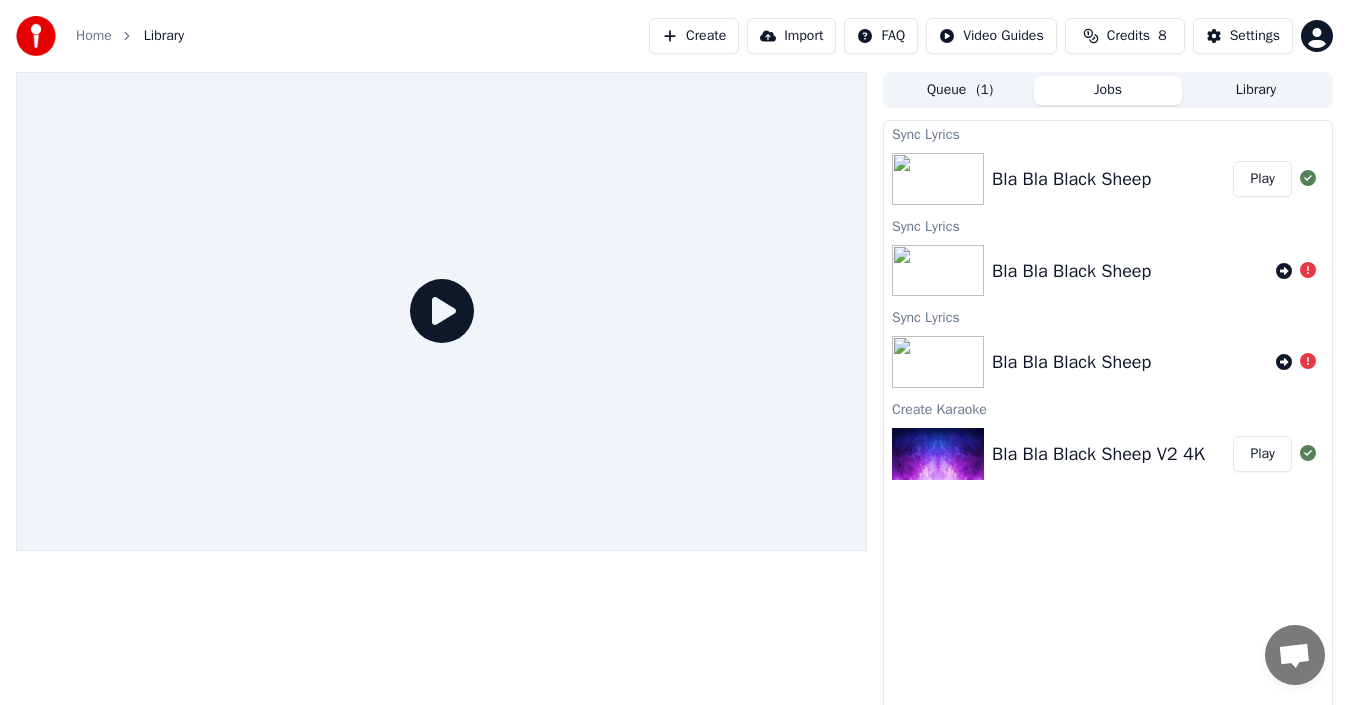 click on "Play" at bounding box center (1262, 179) 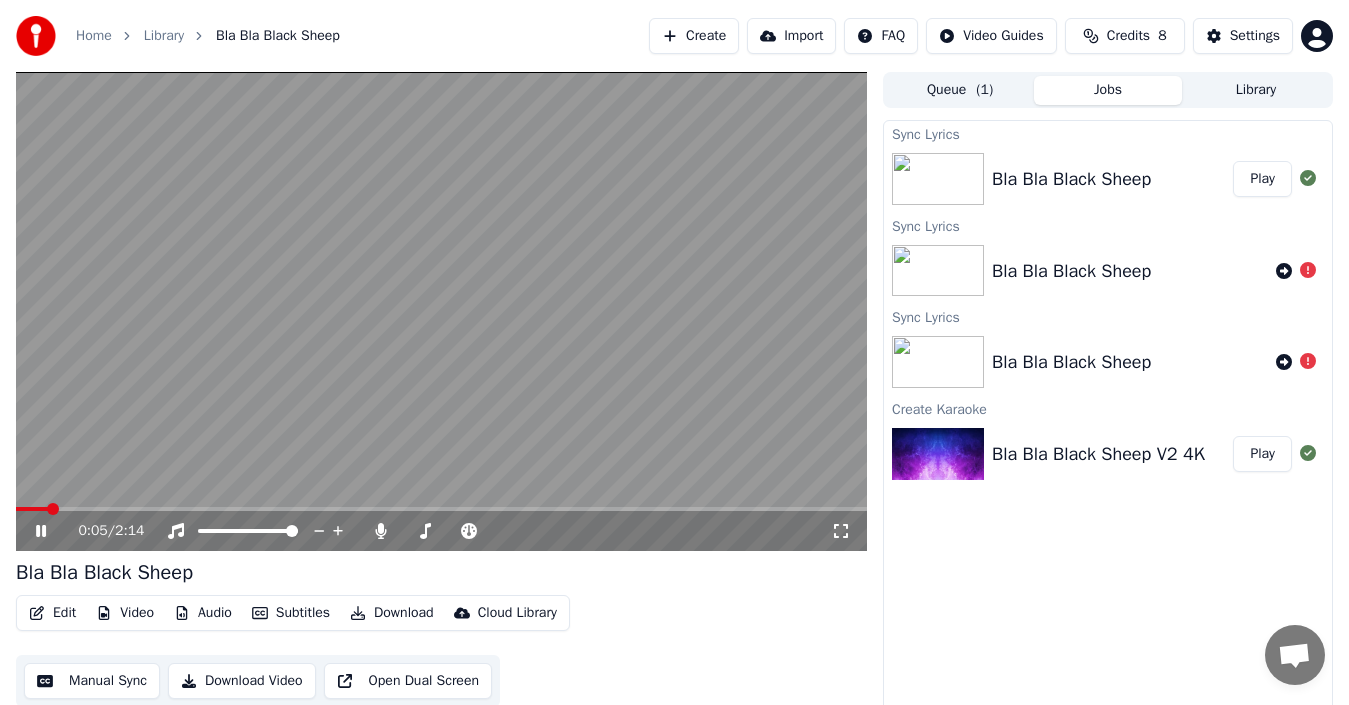 click at bounding box center (441, 509) 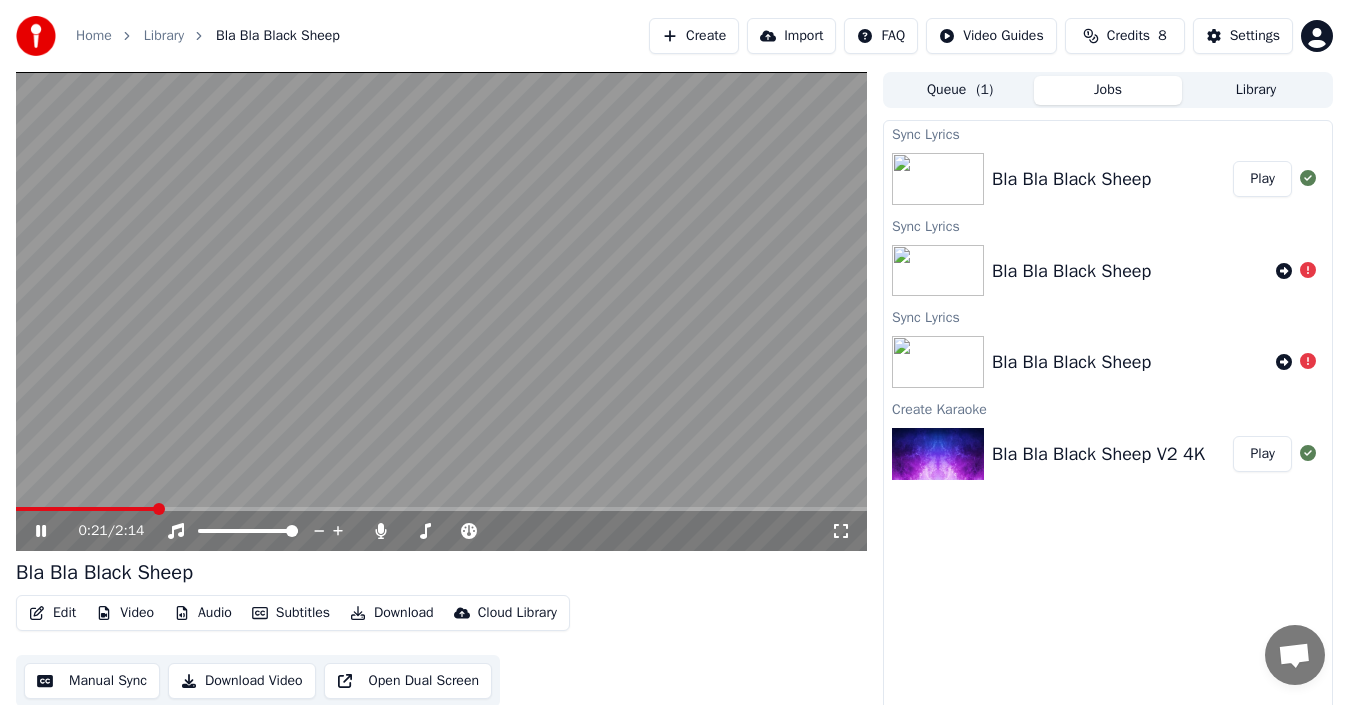 click 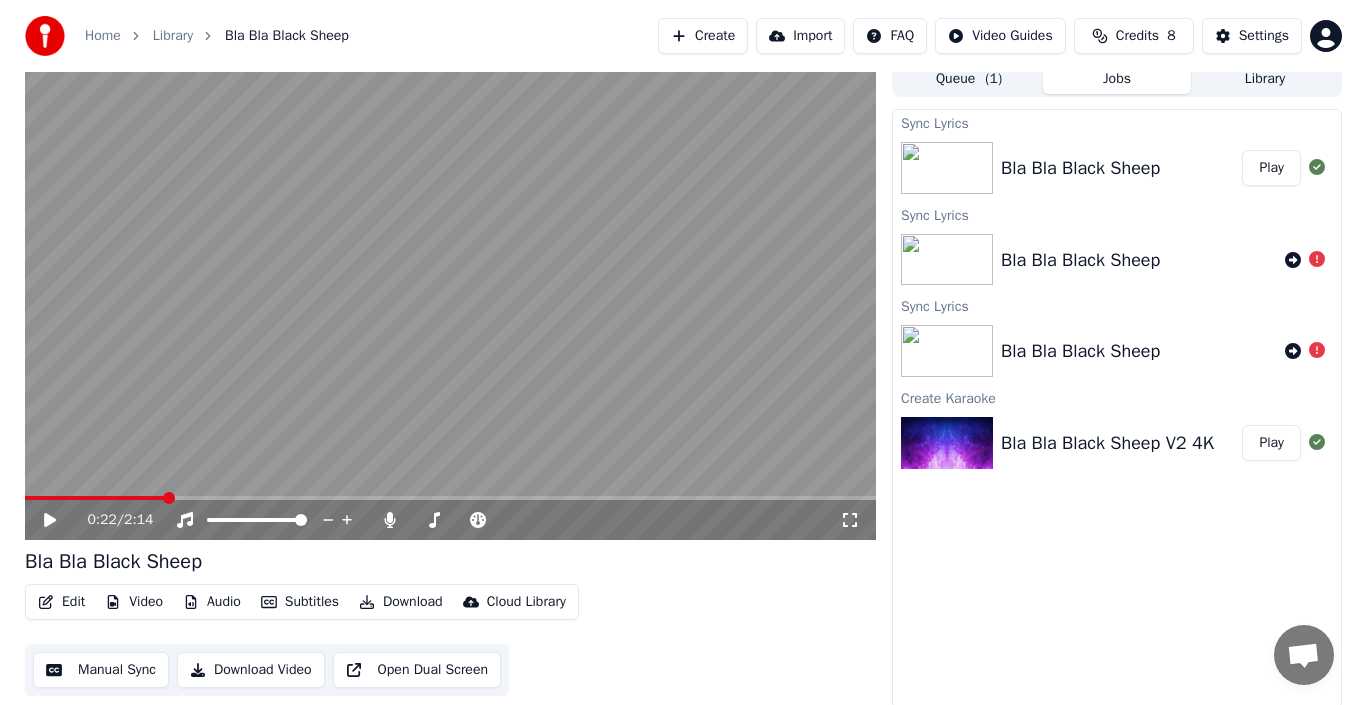 scroll, scrollTop: 14, scrollLeft: 0, axis: vertical 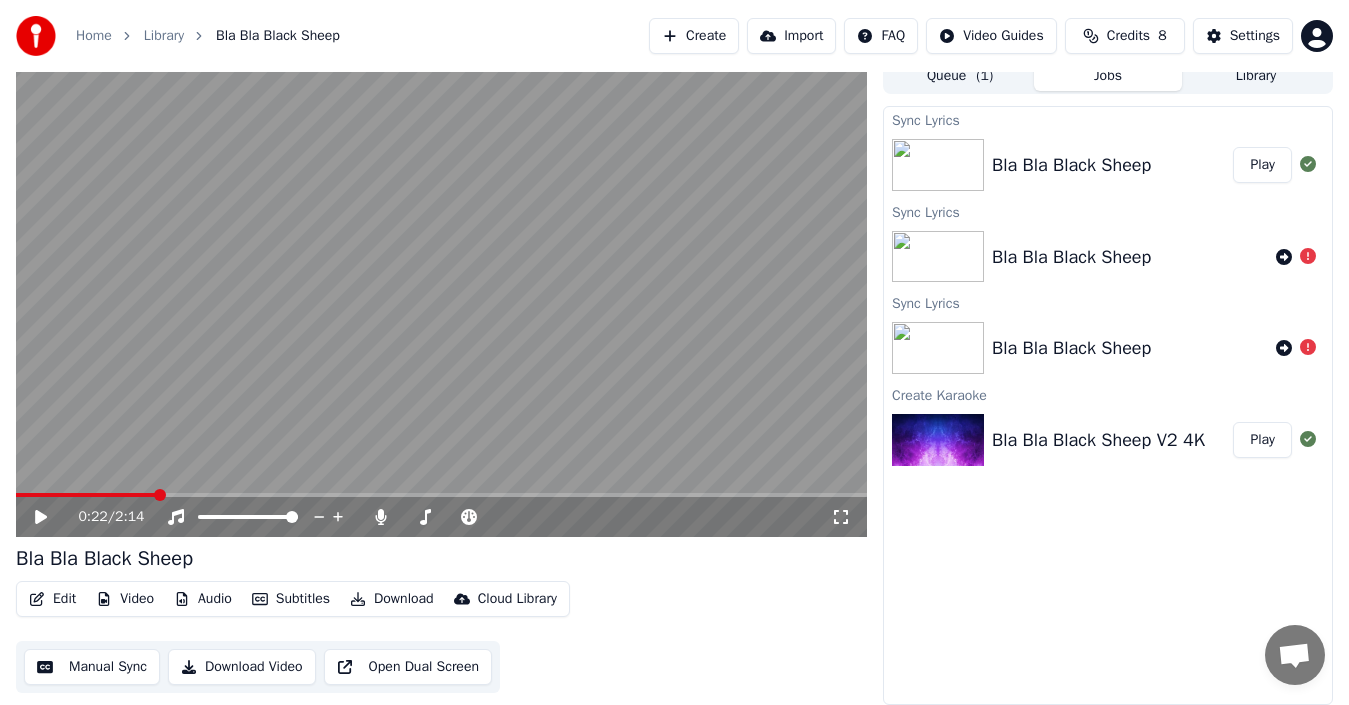 click on "Edit" at bounding box center (52, 599) 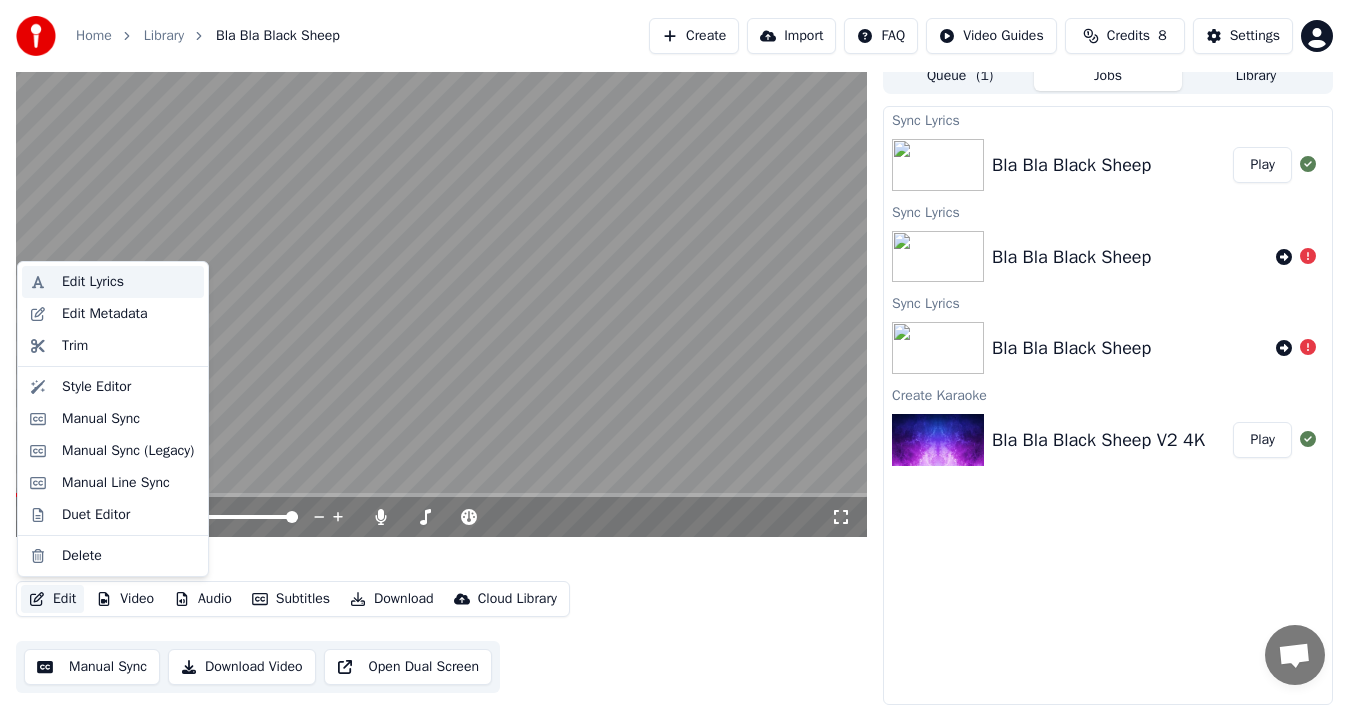 click on "Edit Lyrics" at bounding box center (93, 282) 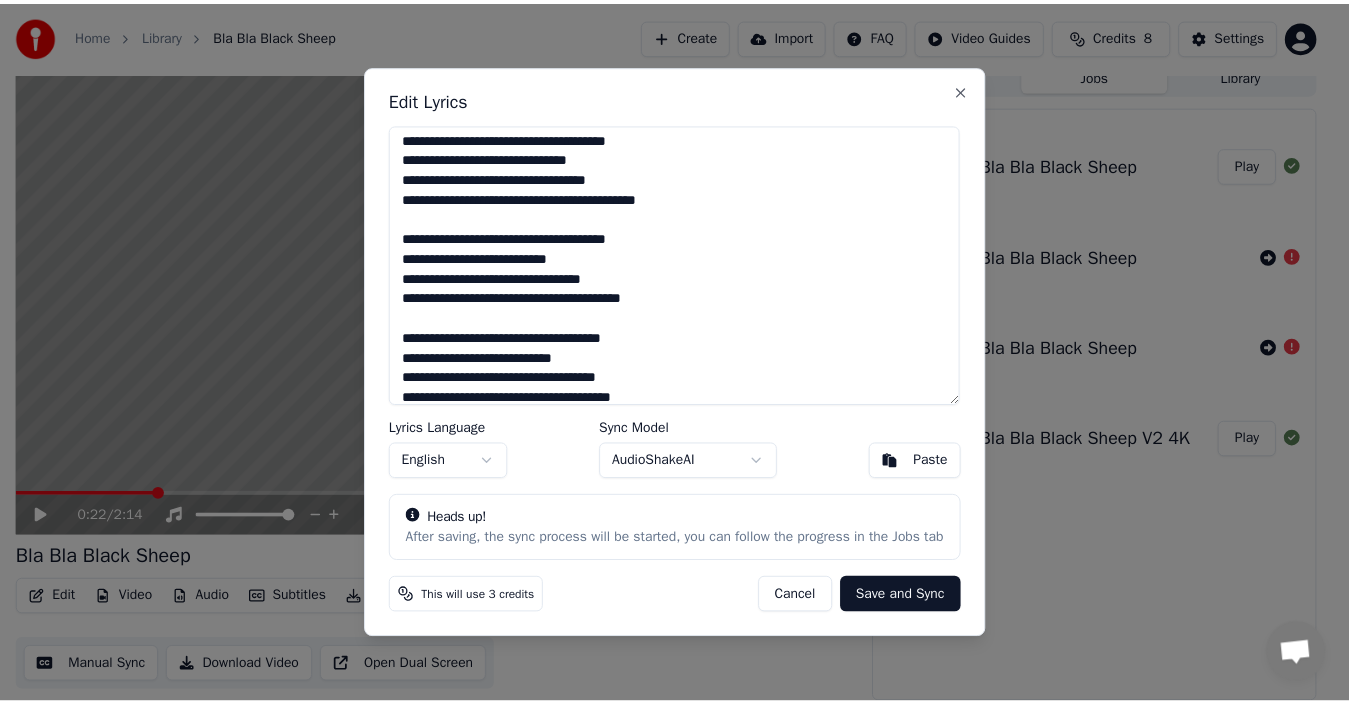 scroll, scrollTop: 0, scrollLeft: 0, axis: both 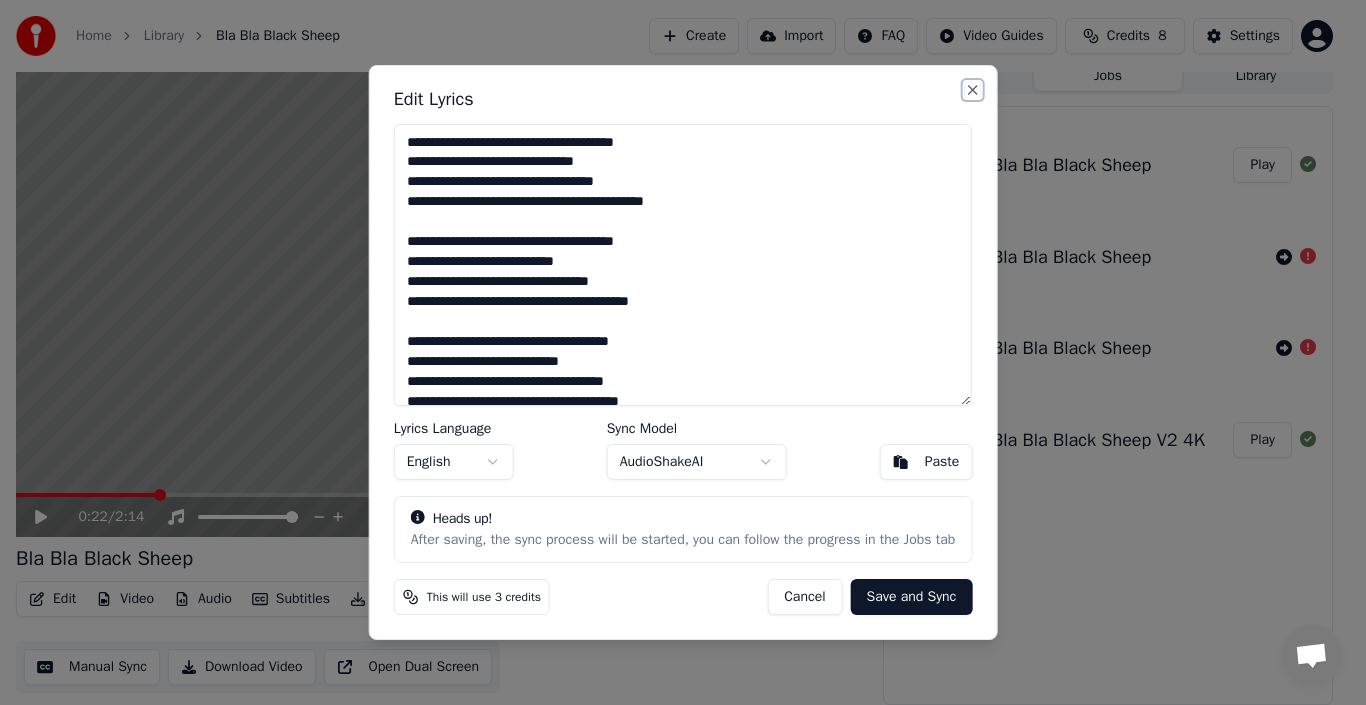 click on "Close" at bounding box center [972, 90] 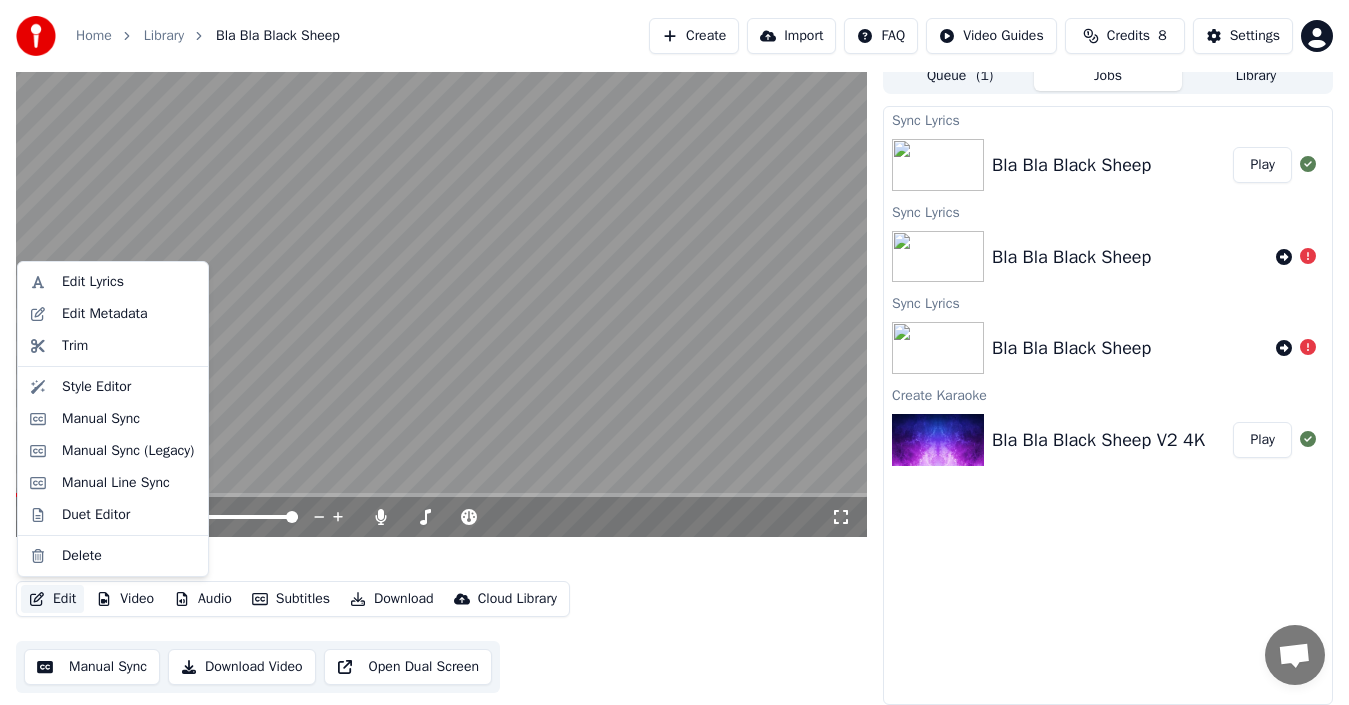 click on "Edit" at bounding box center (52, 599) 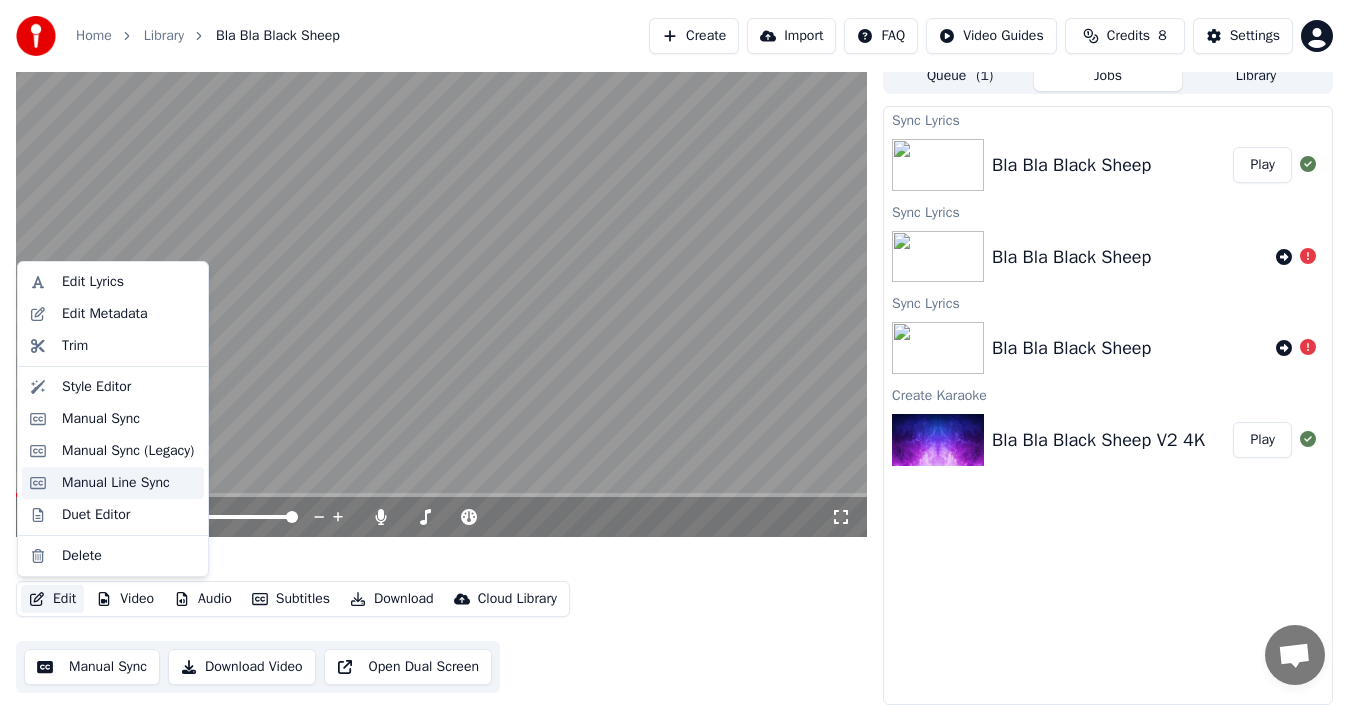 click on "Manual Line Sync" at bounding box center [113, 483] 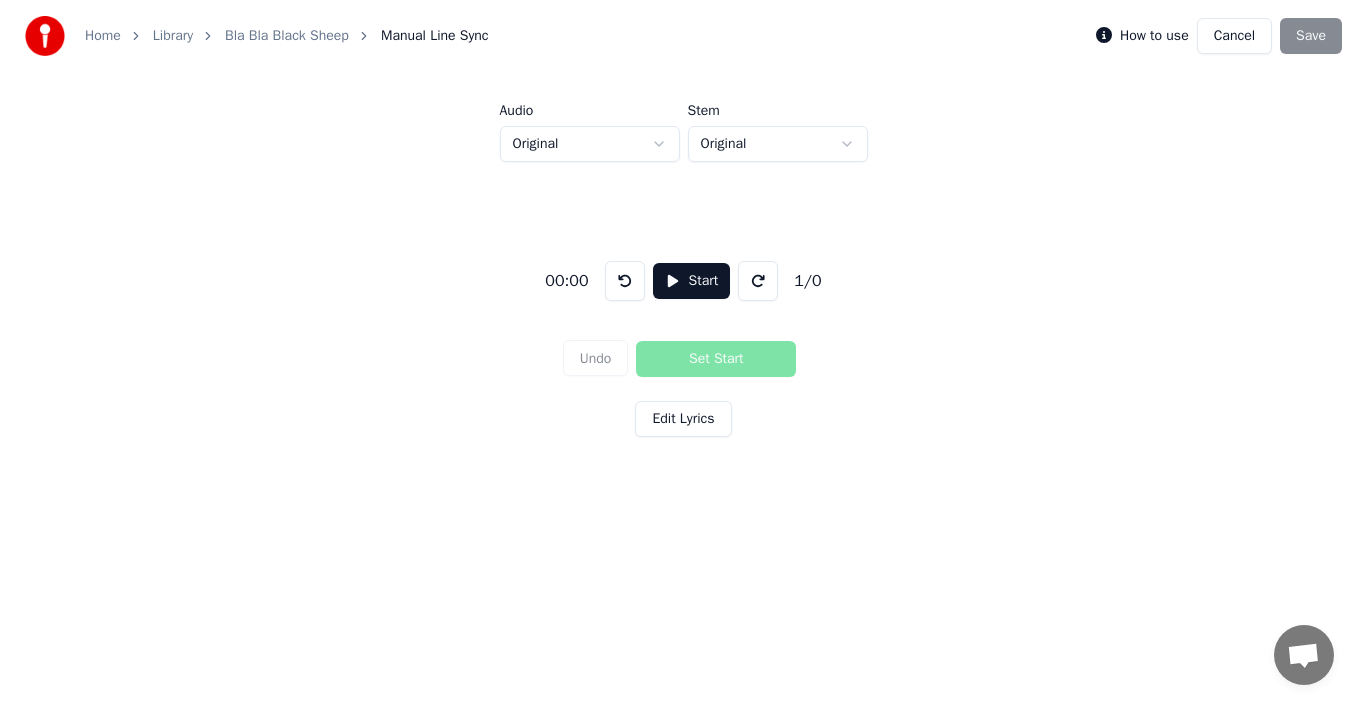 scroll, scrollTop: 0, scrollLeft: 0, axis: both 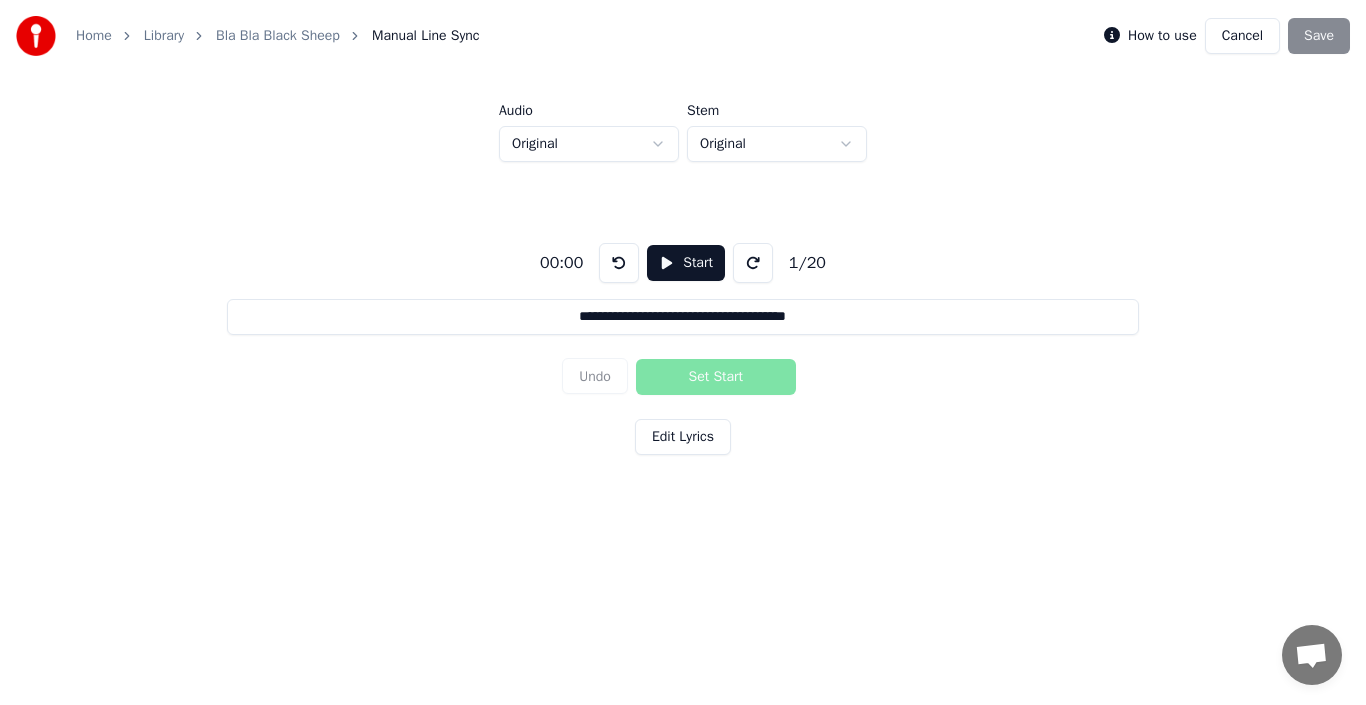 click on "Cancel" at bounding box center [1242, 36] 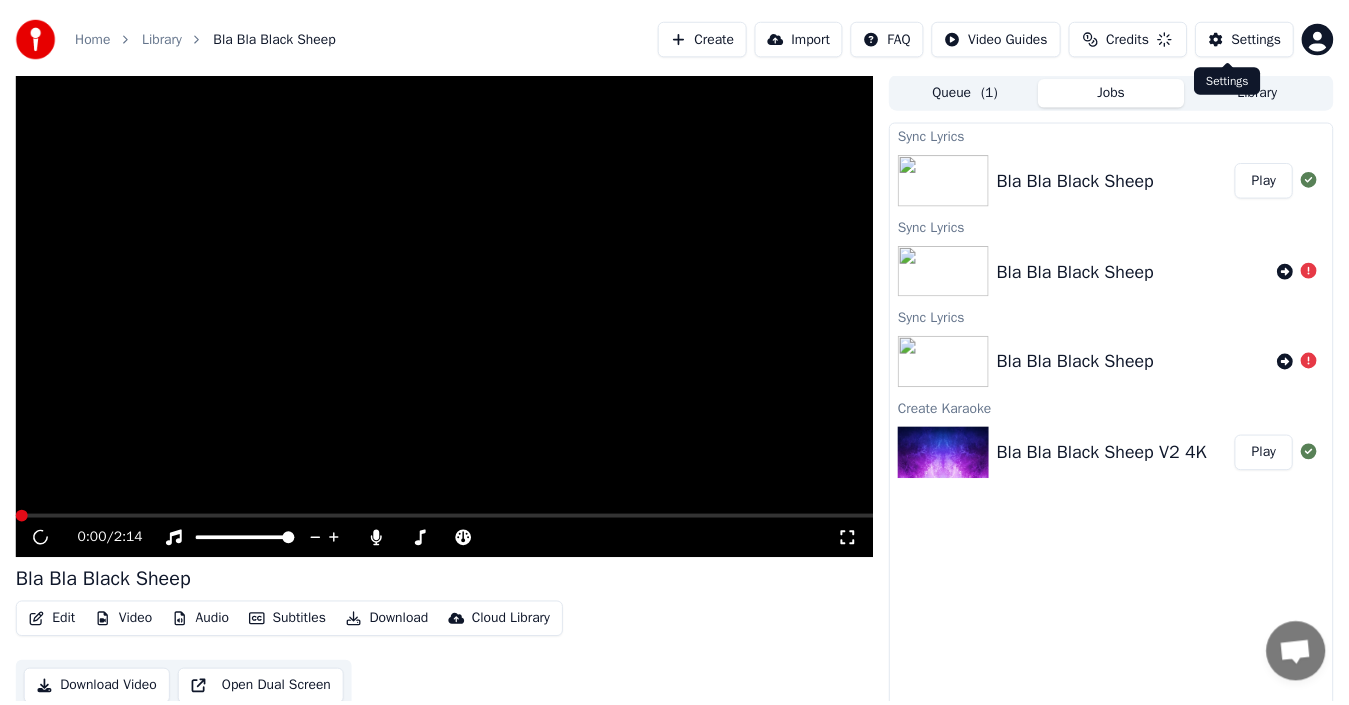 scroll, scrollTop: 14, scrollLeft: 0, axis: vertical 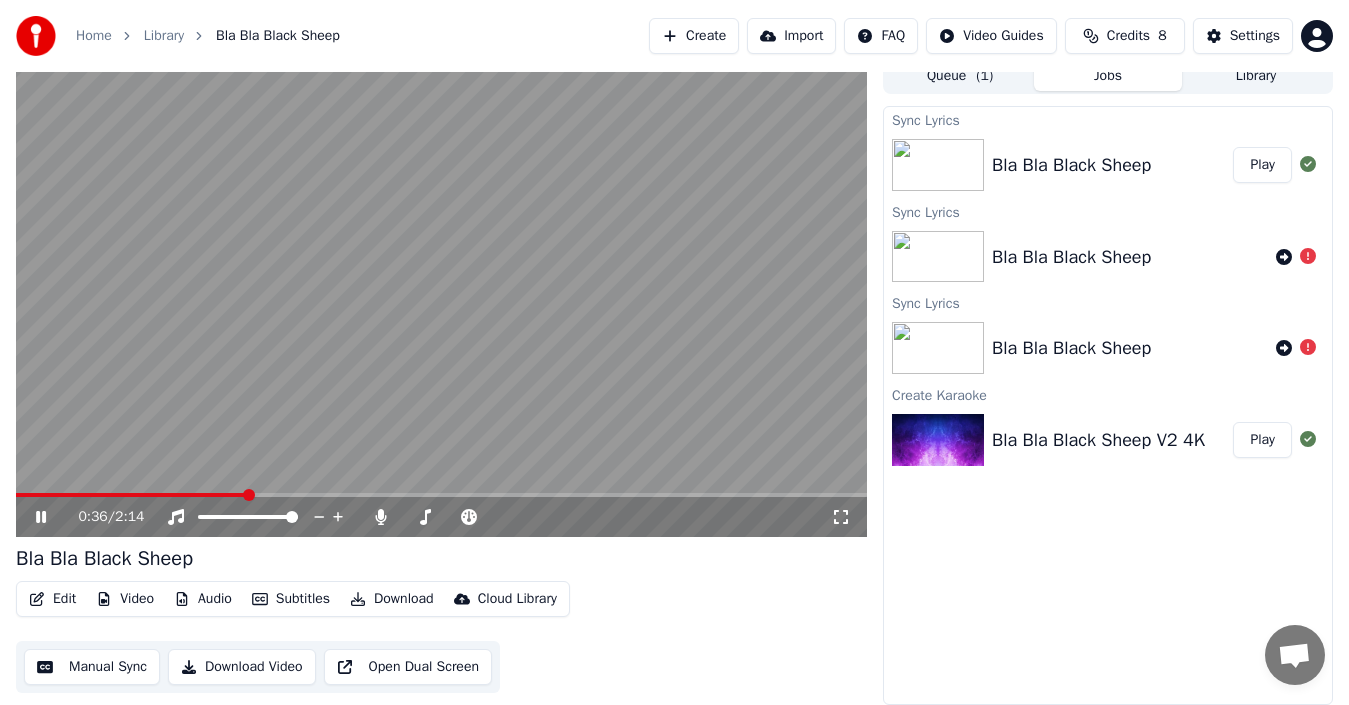 click at bounding box center [441, 297] 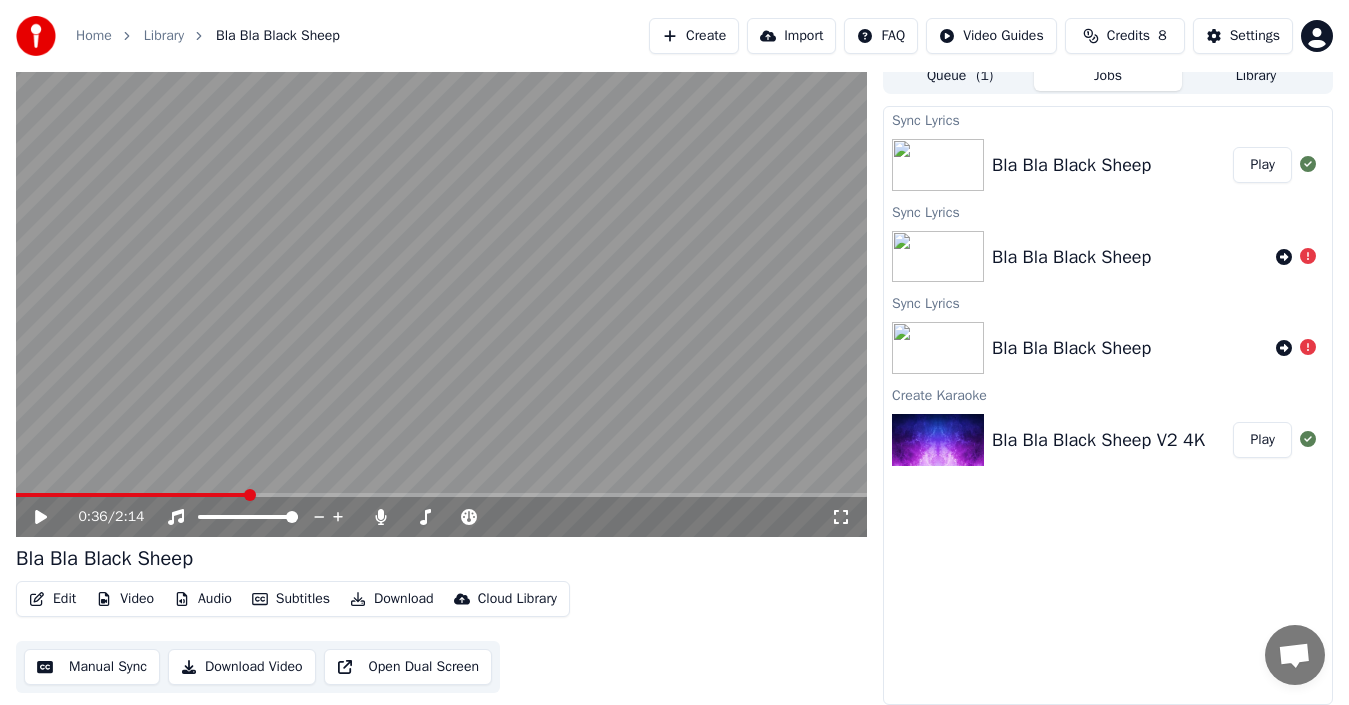 click on "Download Video" at bounding box center [242, 667] 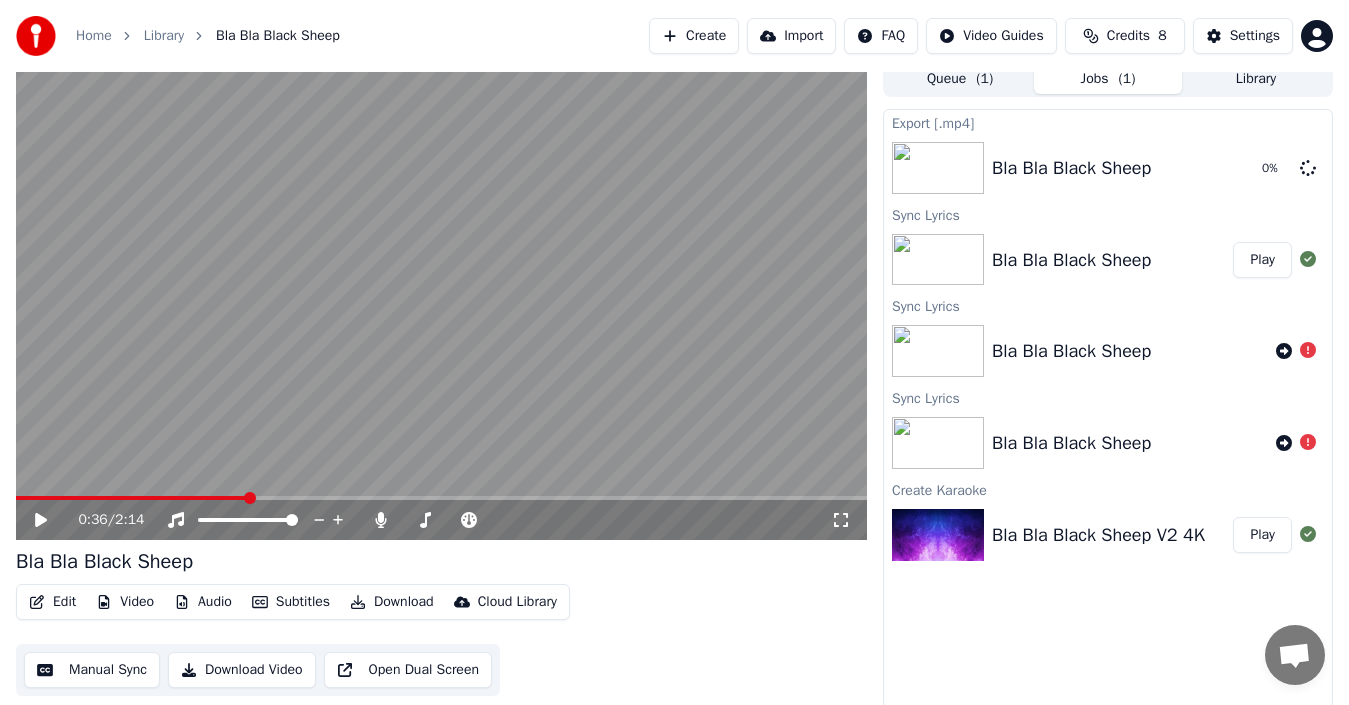 scroll, scrollTop: 14, scrollLeft: 0, axis: vertical 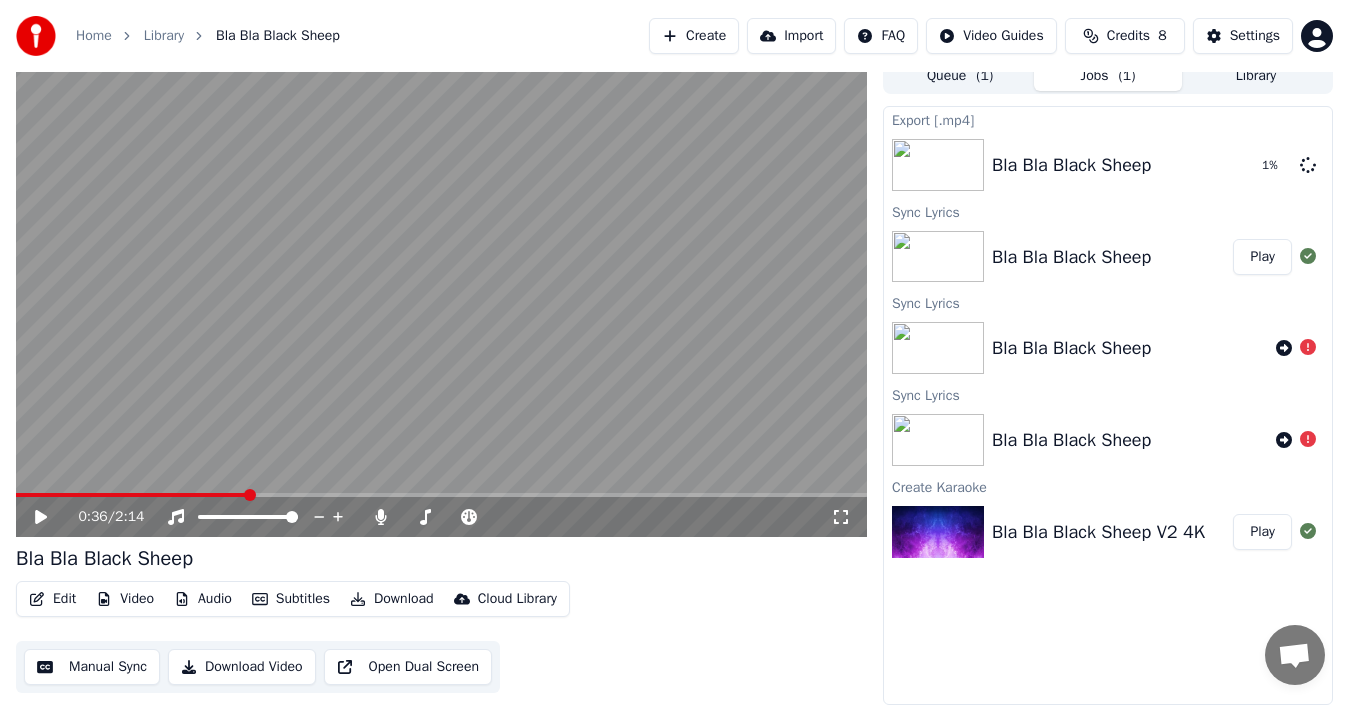 drag, startPoint x: 1205, startPoint y: 23, endPoint x: 1101, endPoint y: -23, distance: 113.71895 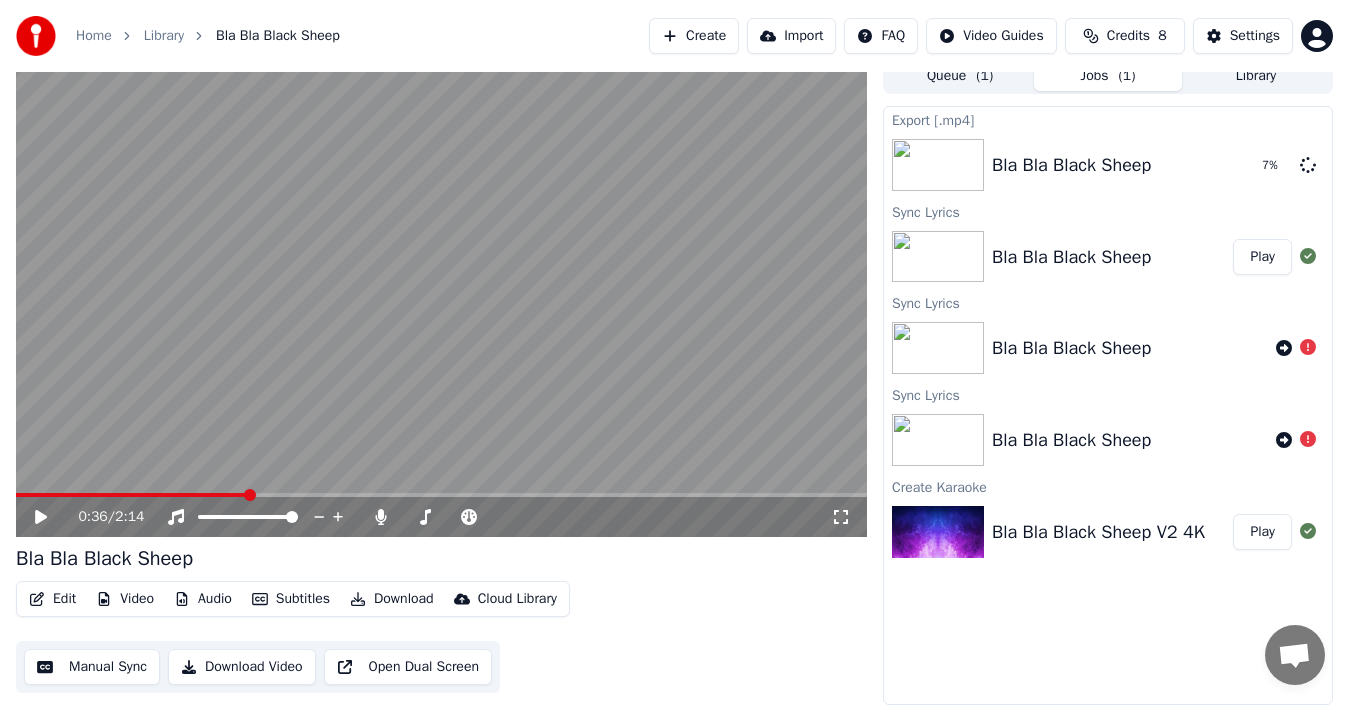 click at bounding box center [441, 297] 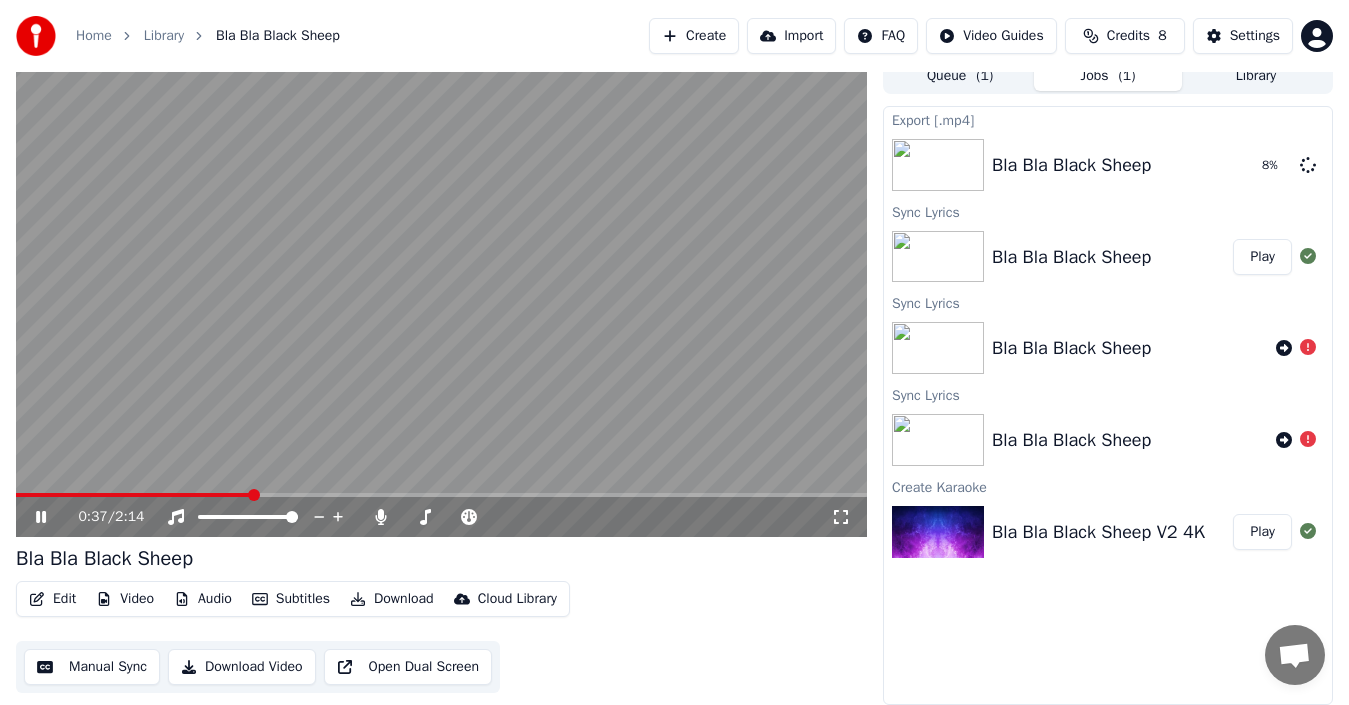 click at bounding box center [441, 297] 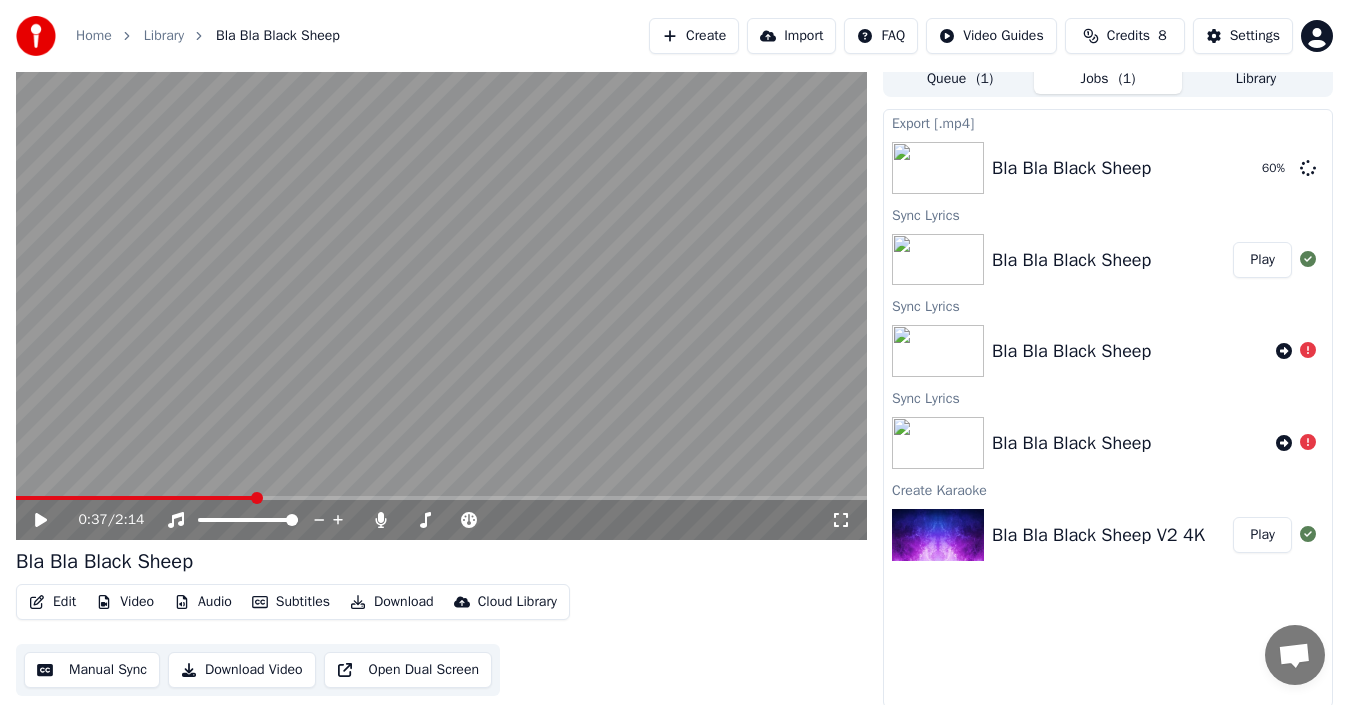 scroll, scrollTop: 14, scrollLeft: 0, axis: vertical 